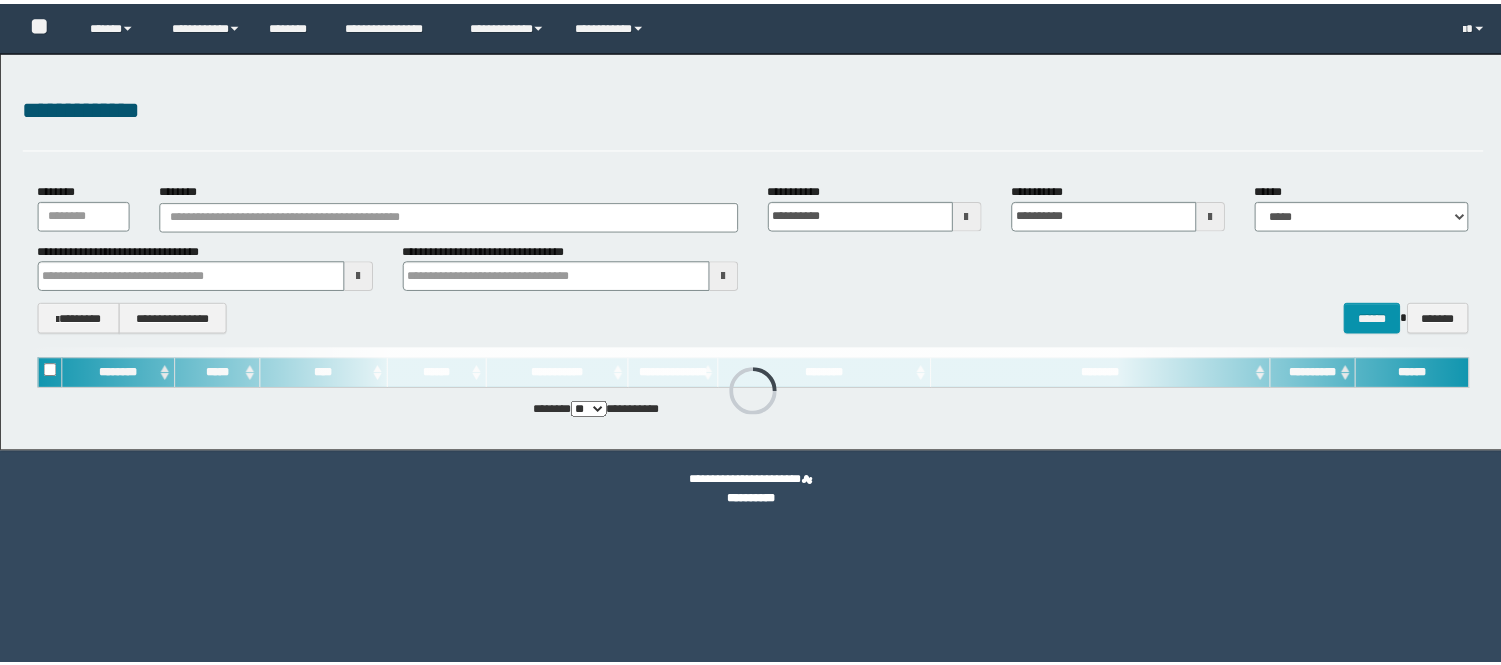scroll, scrollTop: 0, scrollLeft: 0, axis: both 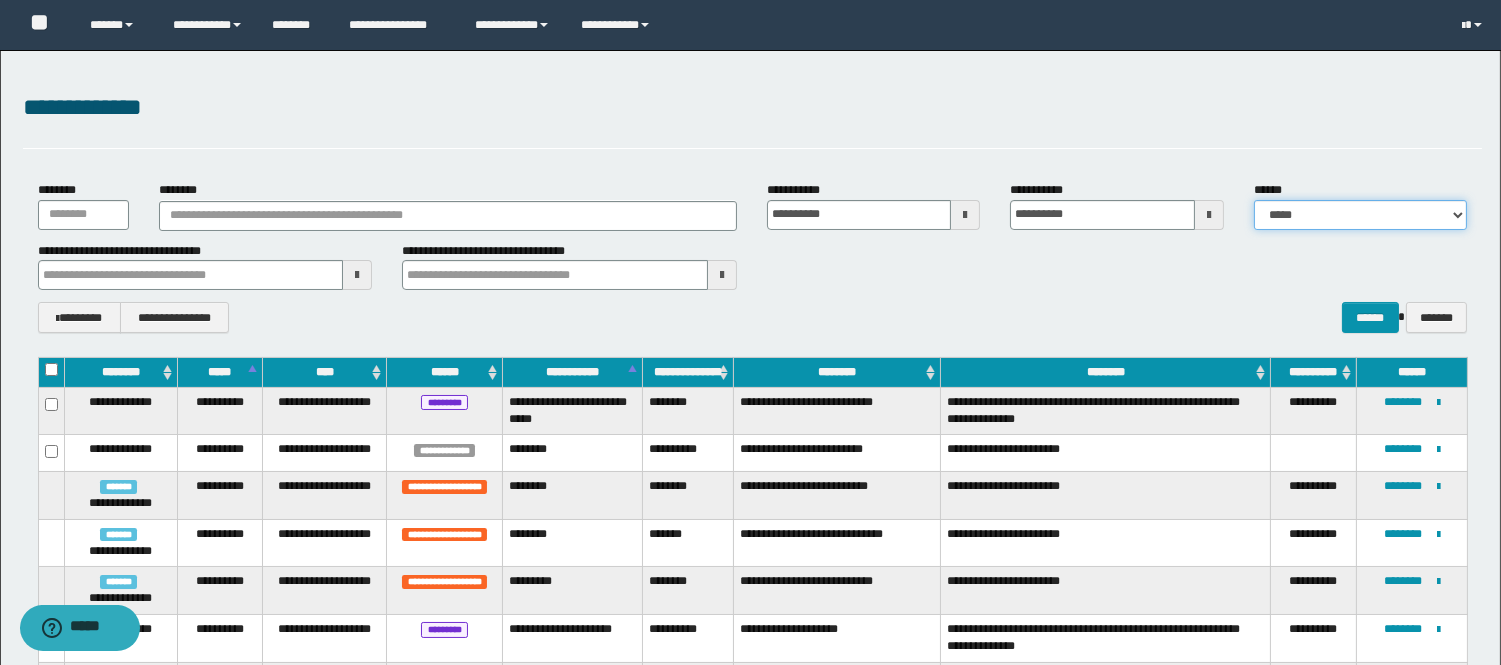 click on "**********" at bounding box center (1360, 215) 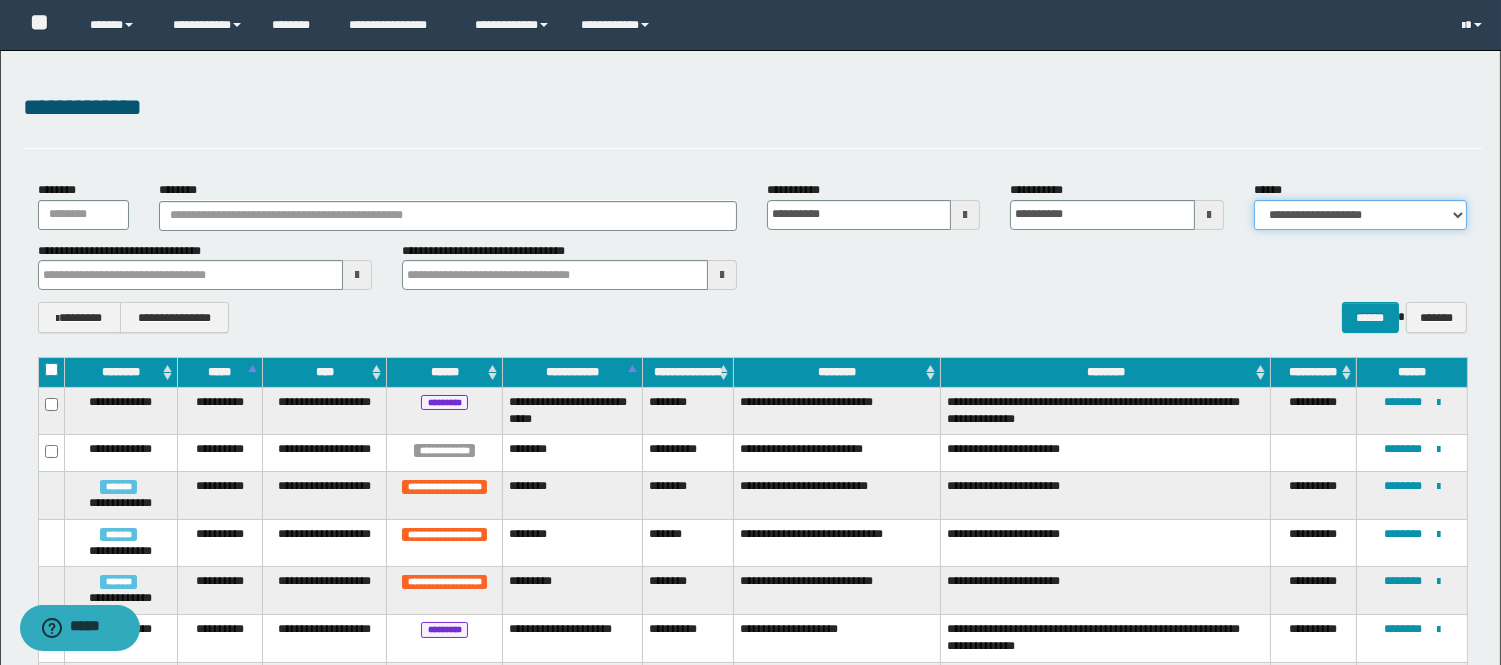 click on "**********" at bounding box center [1360, 215] 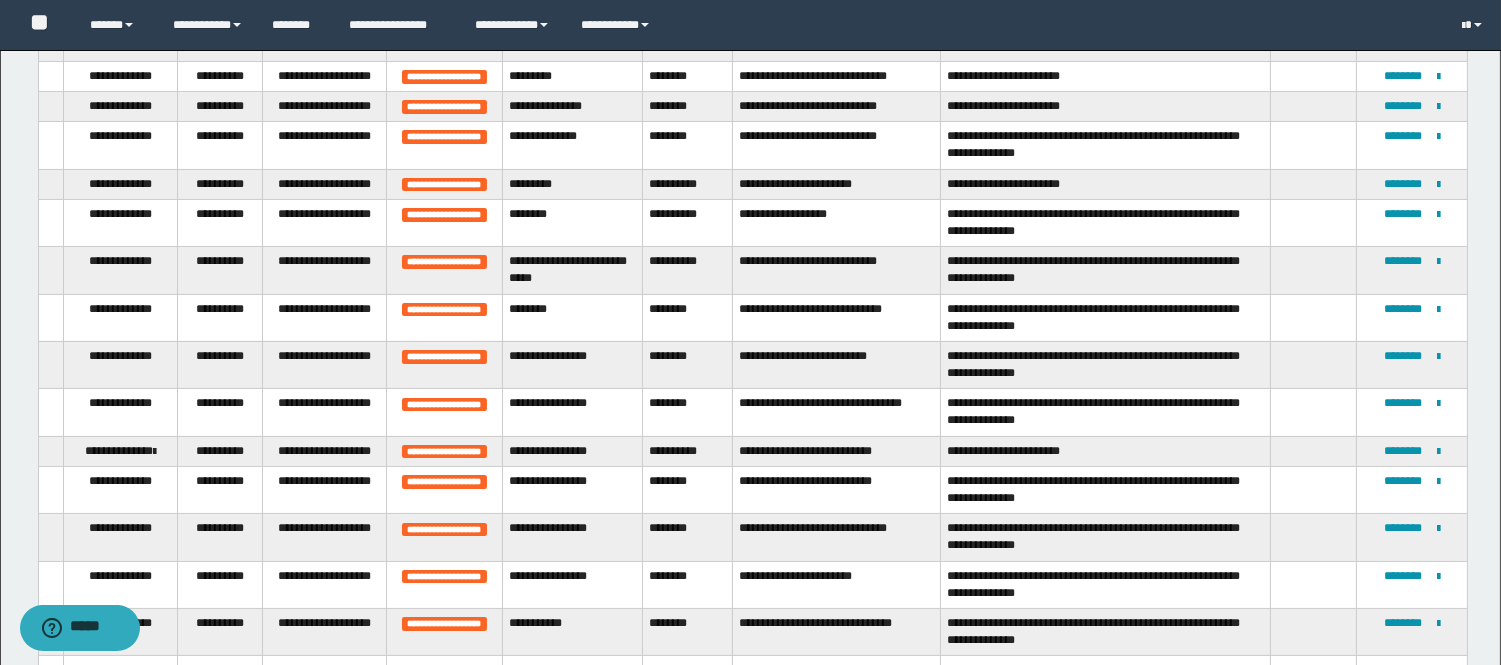 scroll, scrollTop: 663, scrollLeft: 0, axis: vertical 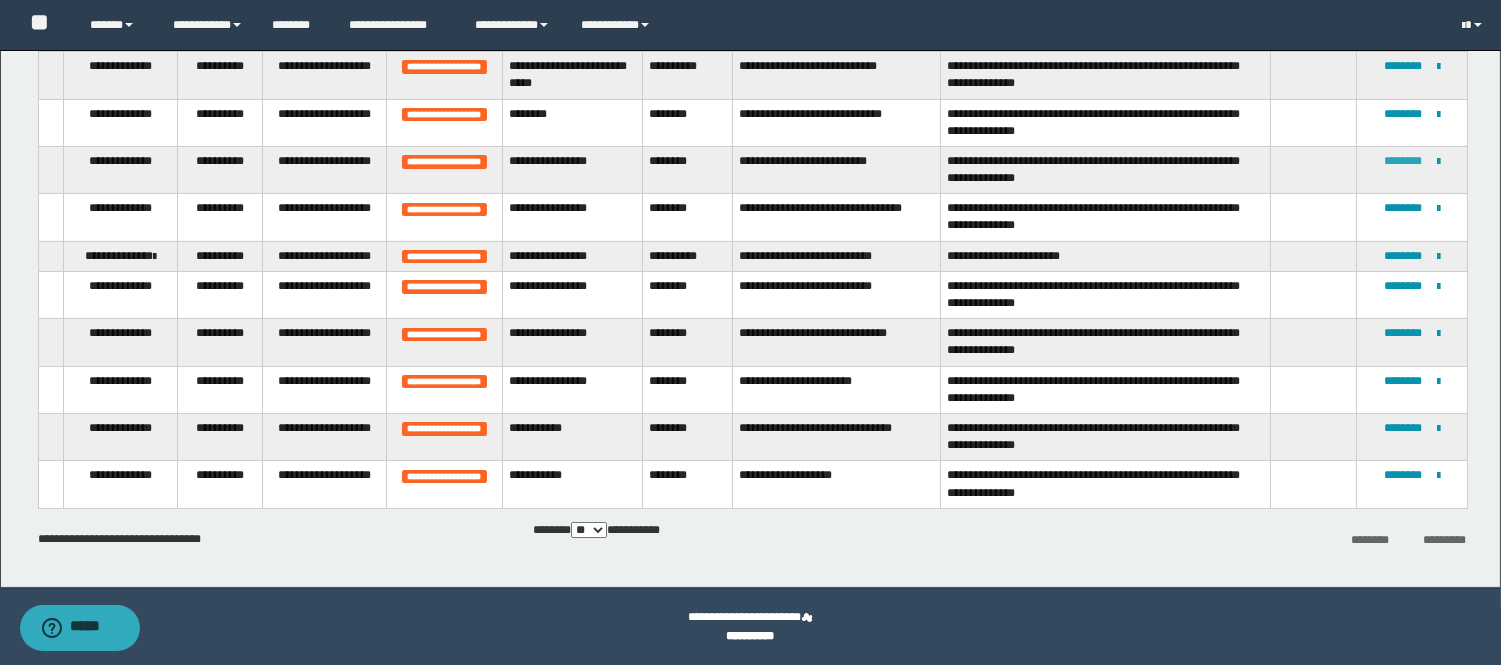 click on "********" at bounding box center (1403, 161) 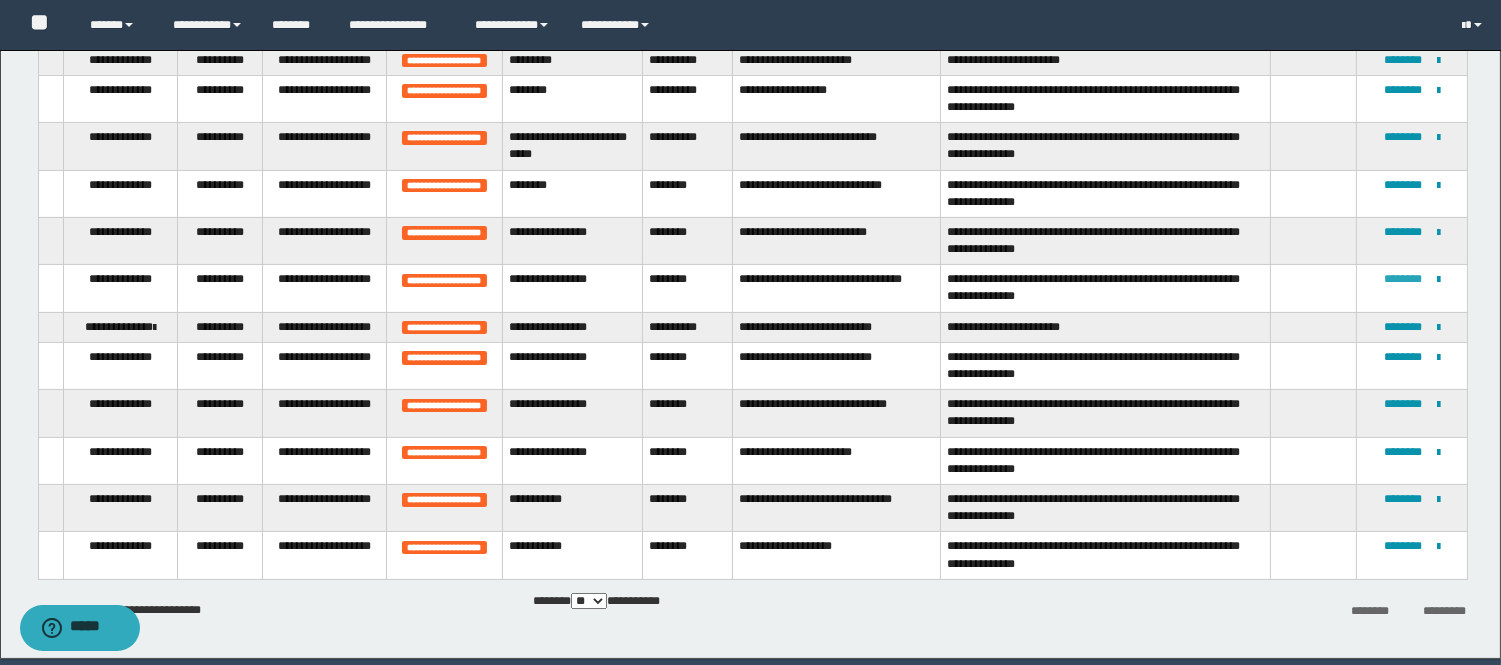 scroll, scrollTop: 552, scrollLeft: 0, axis: vertical 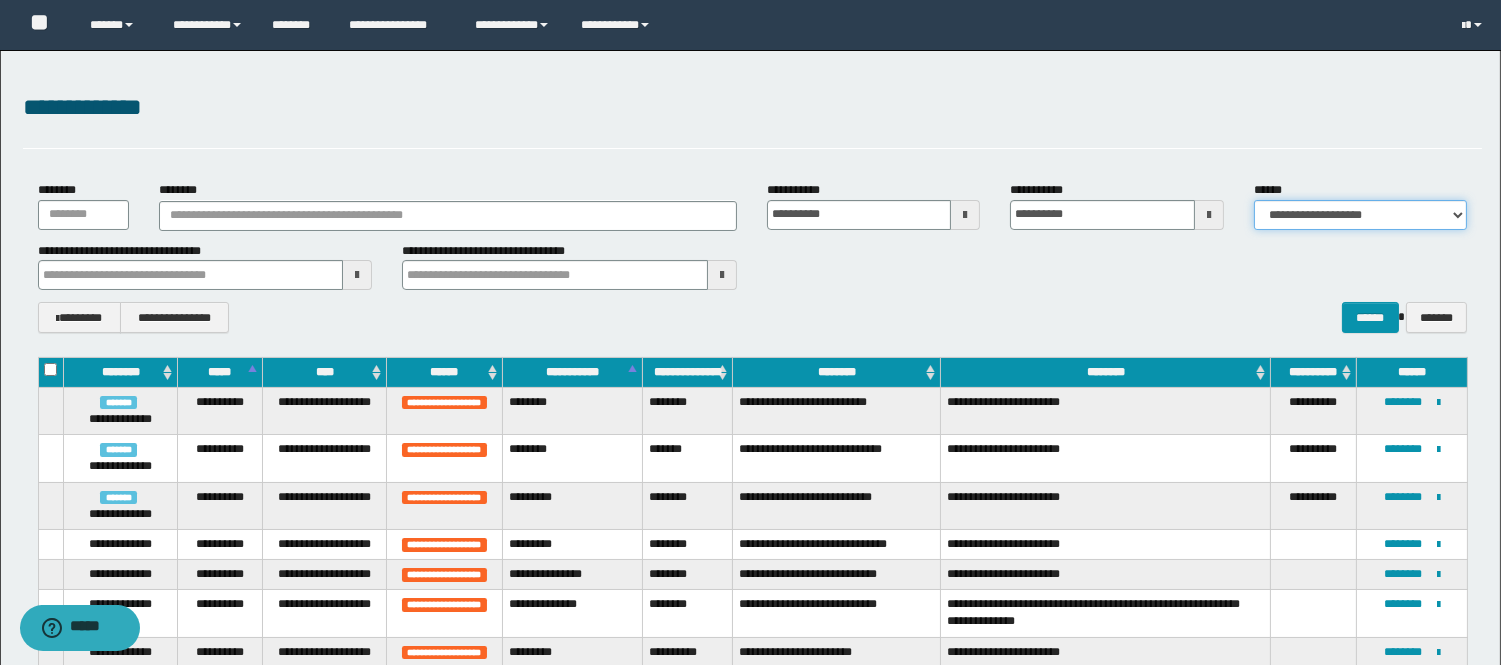 click on "**********" at bounding box center (1360, 215) 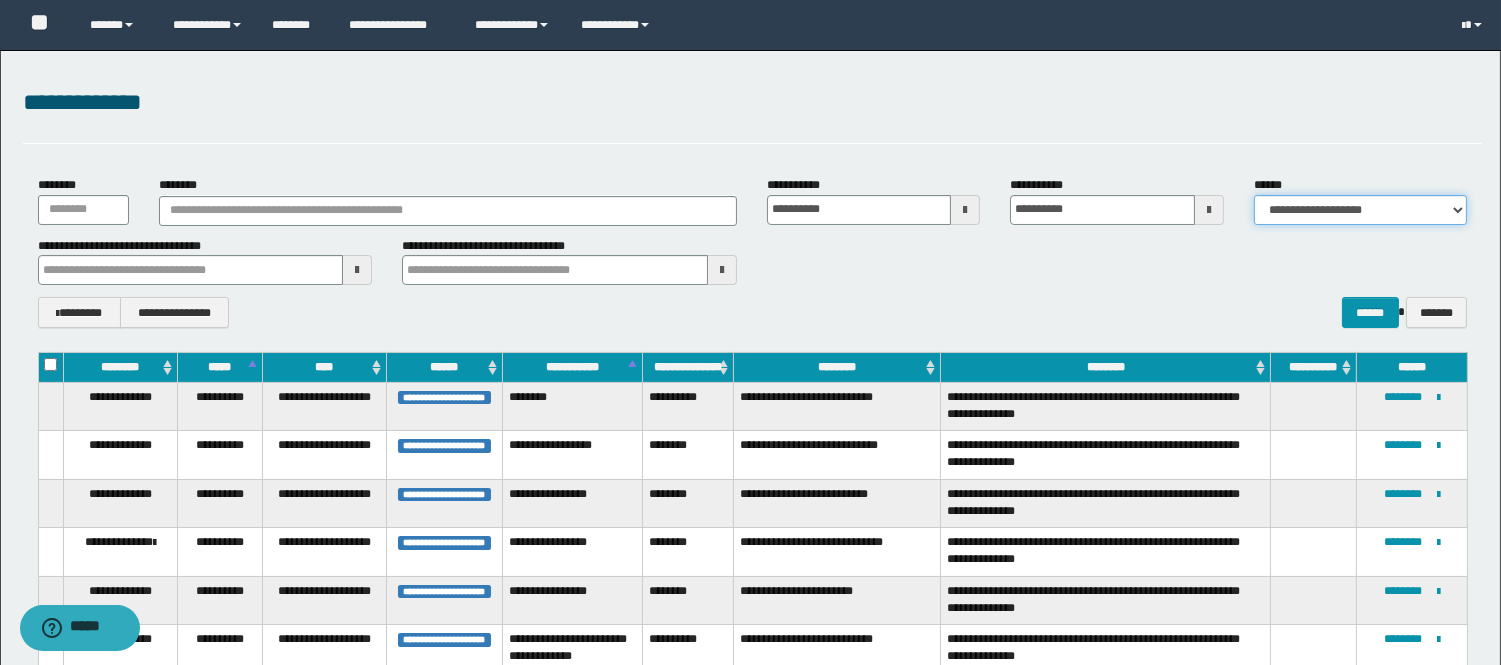 scroll, scrollTop: 0, scrollLeft: 0, axis: both 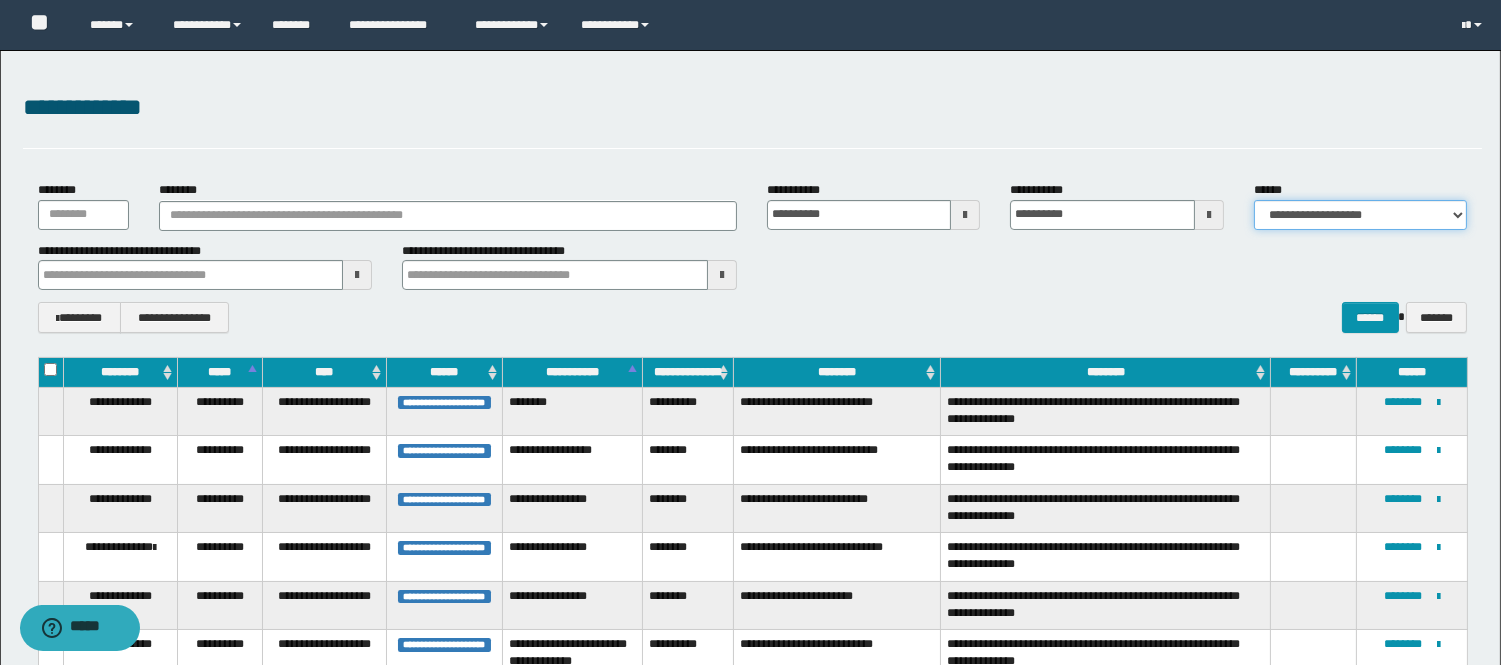 click on "**********" at bounding box center (1360, 215) 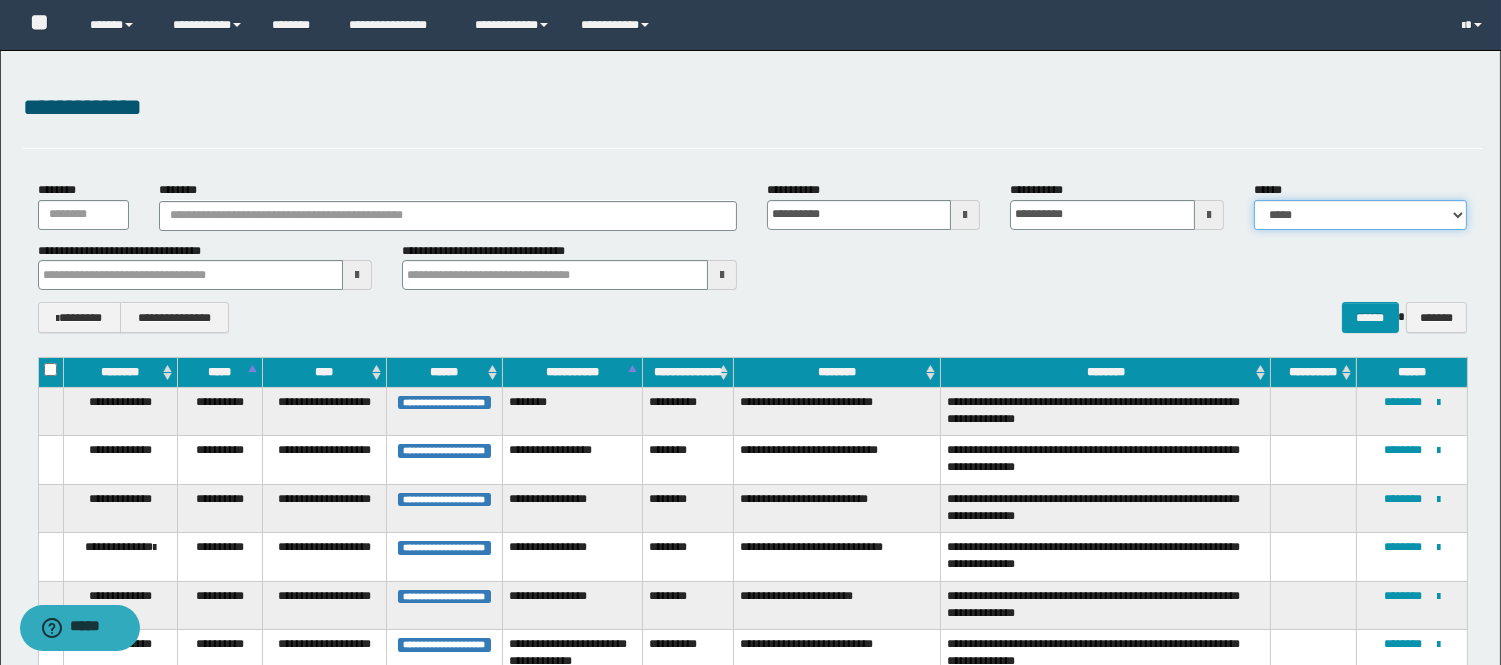 click on "**********" at bounding box center (1360, 215) 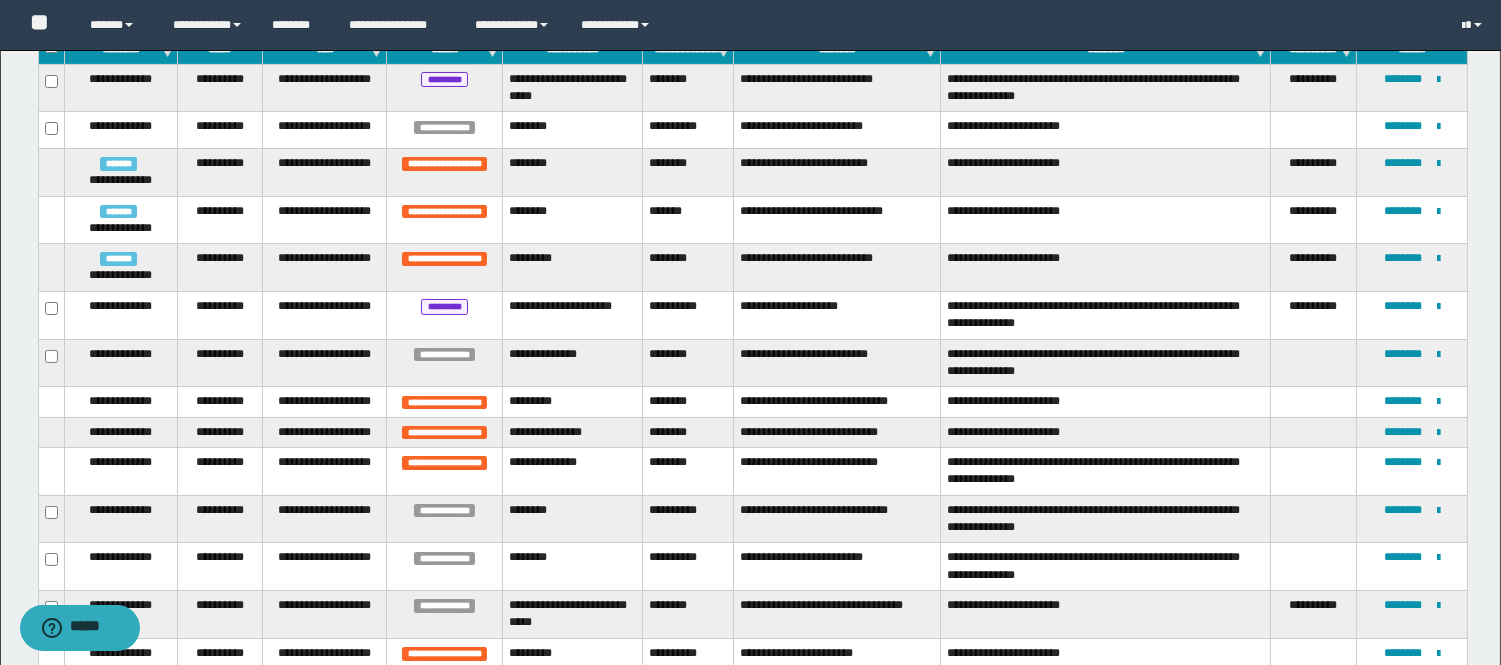 scroll, scrollTop: 333, scrollLeft: 0, axis: vertical 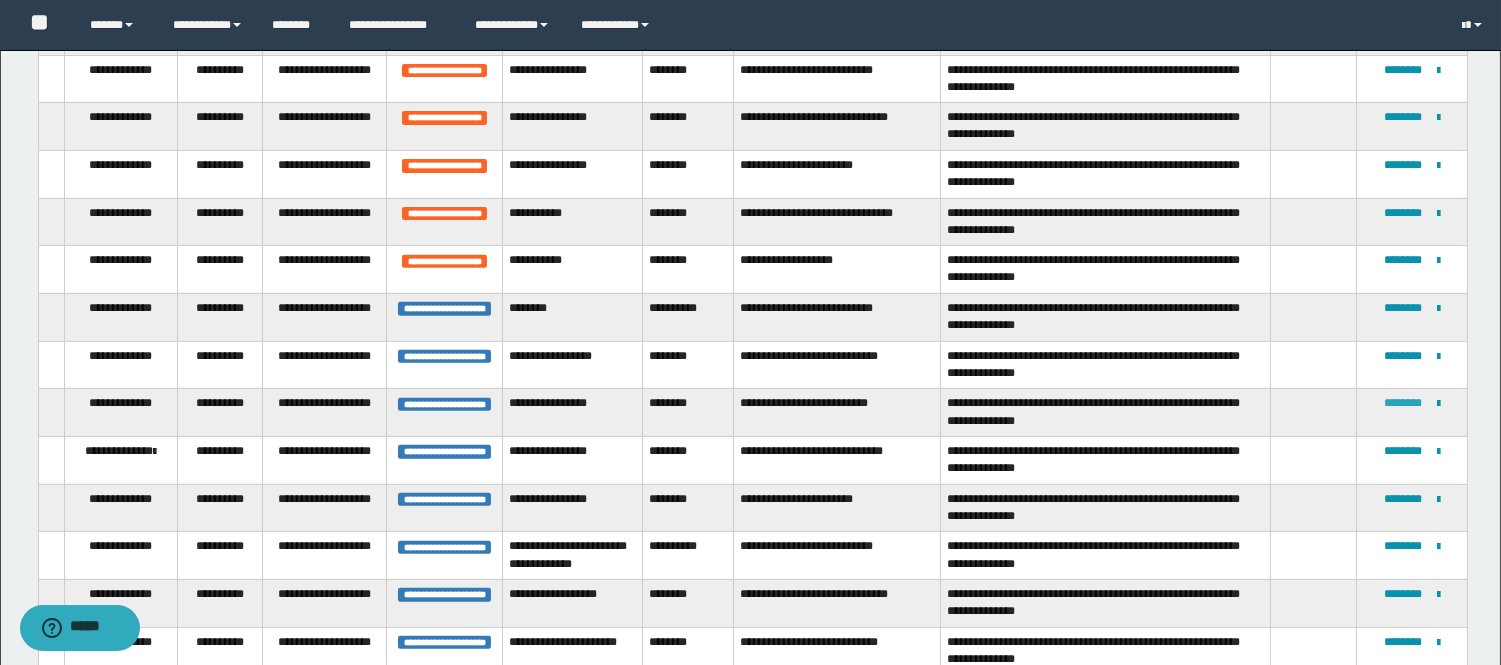 click on "********" at bounding box center (1403, 403) 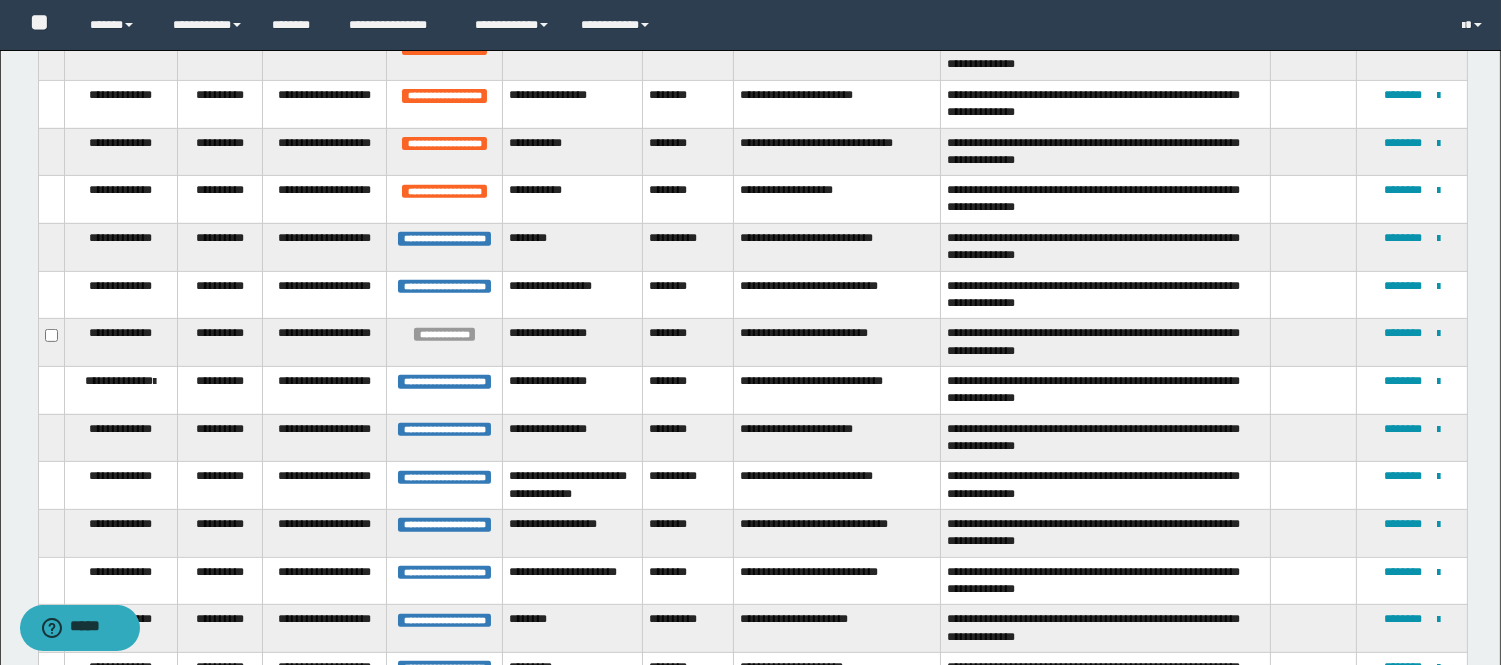 scroll, scrollTop: 1517, scrollLeft: 0, axis: vertical 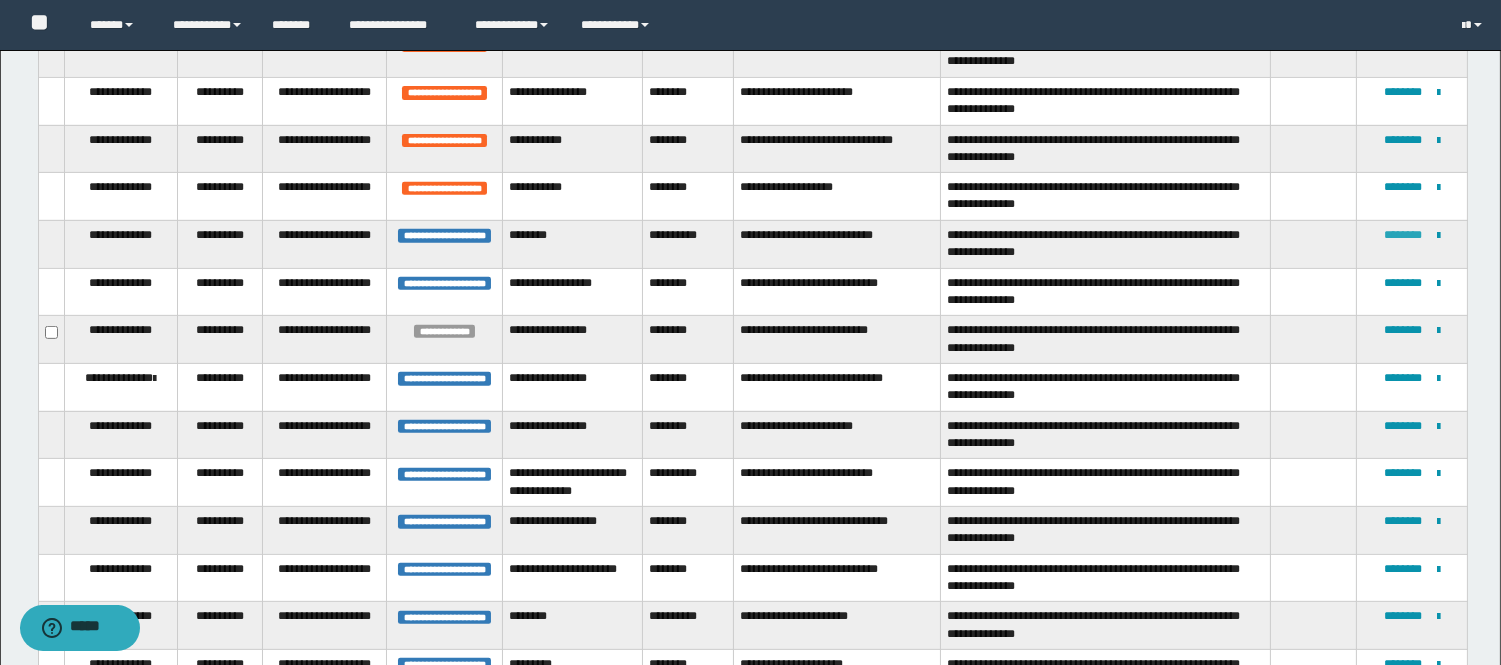 click on "********" at bounding box center (1403, 235) 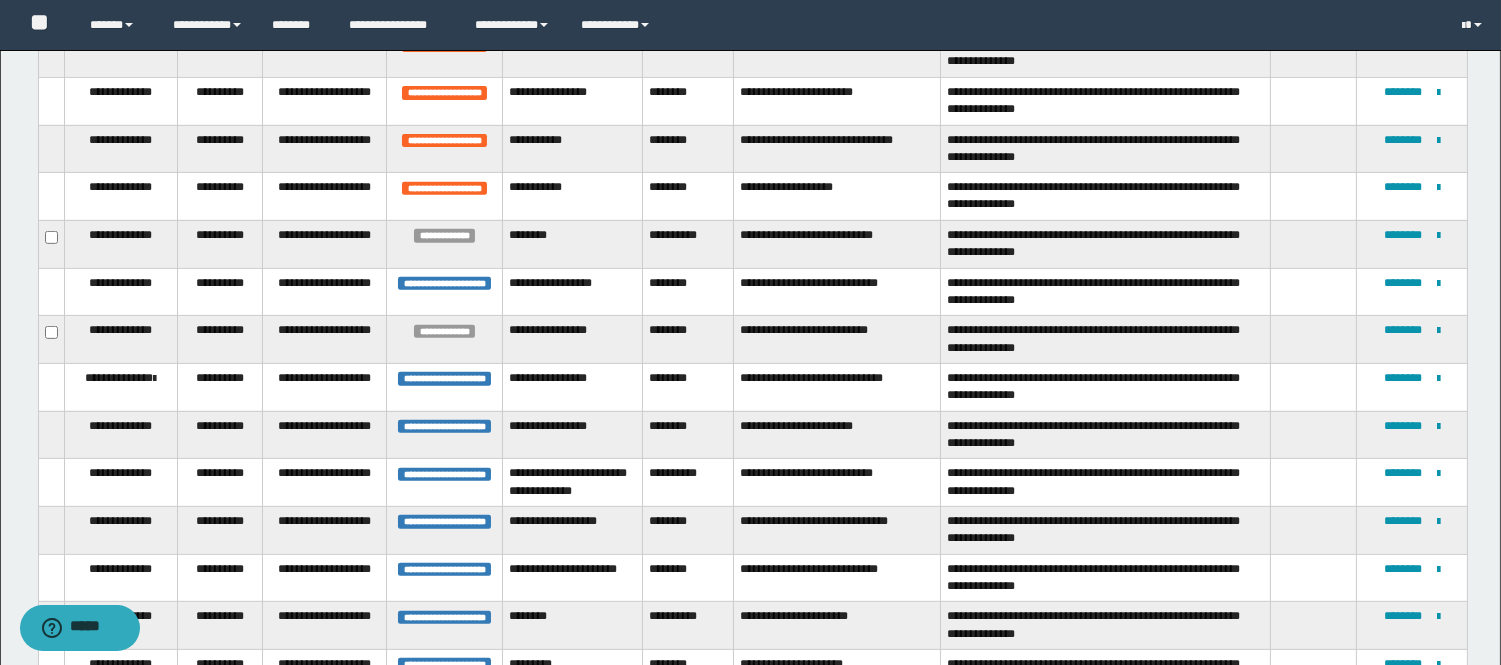 scroll, scrollTop: 178, scrollLeft: 0, axis: vertical 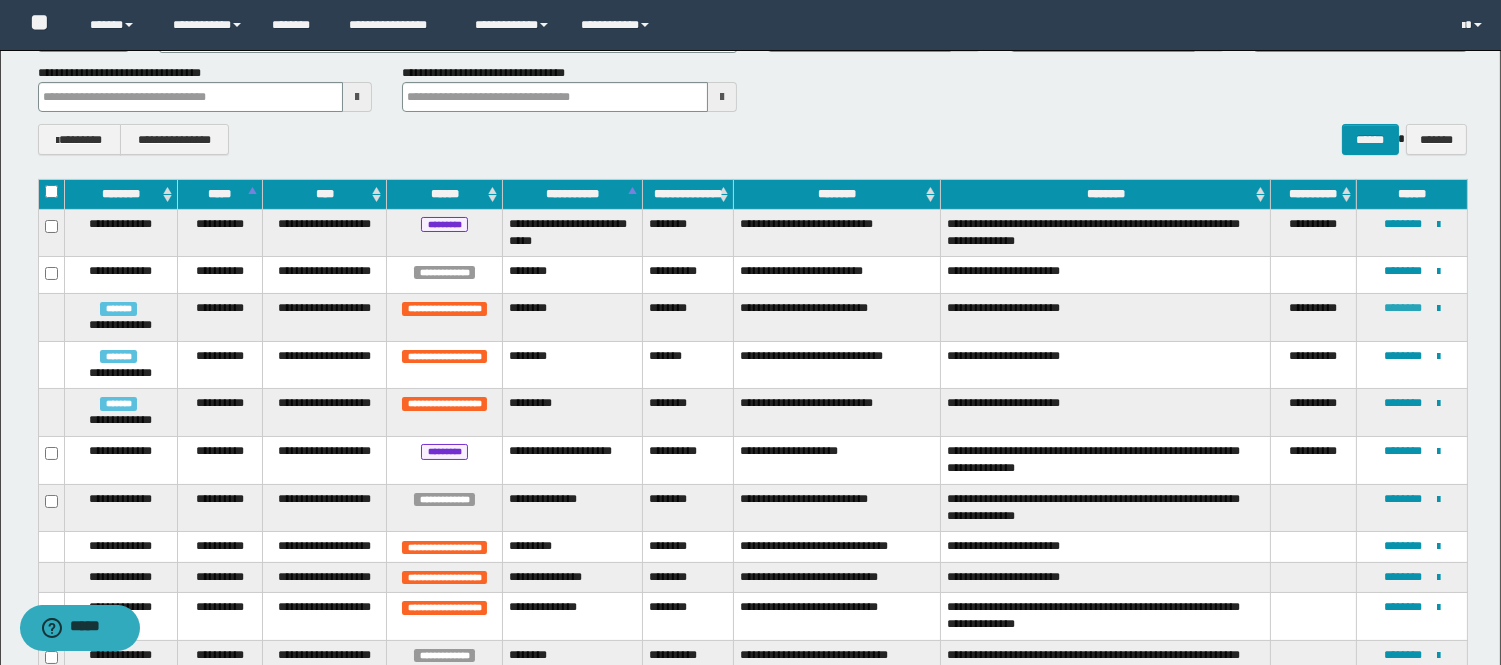 click on "********" at bounding box center (1403, 308) 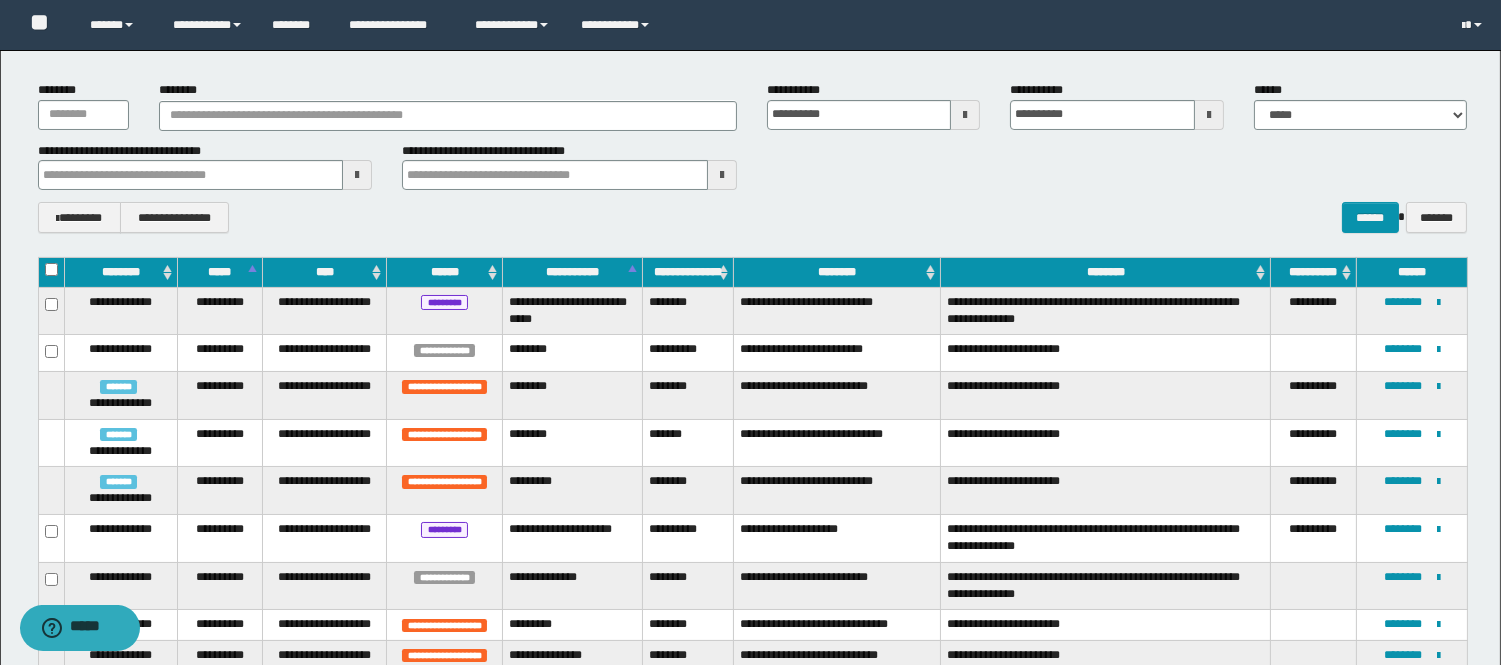scroll, scrollTop: 0, scrollLeft: 0, axis: both 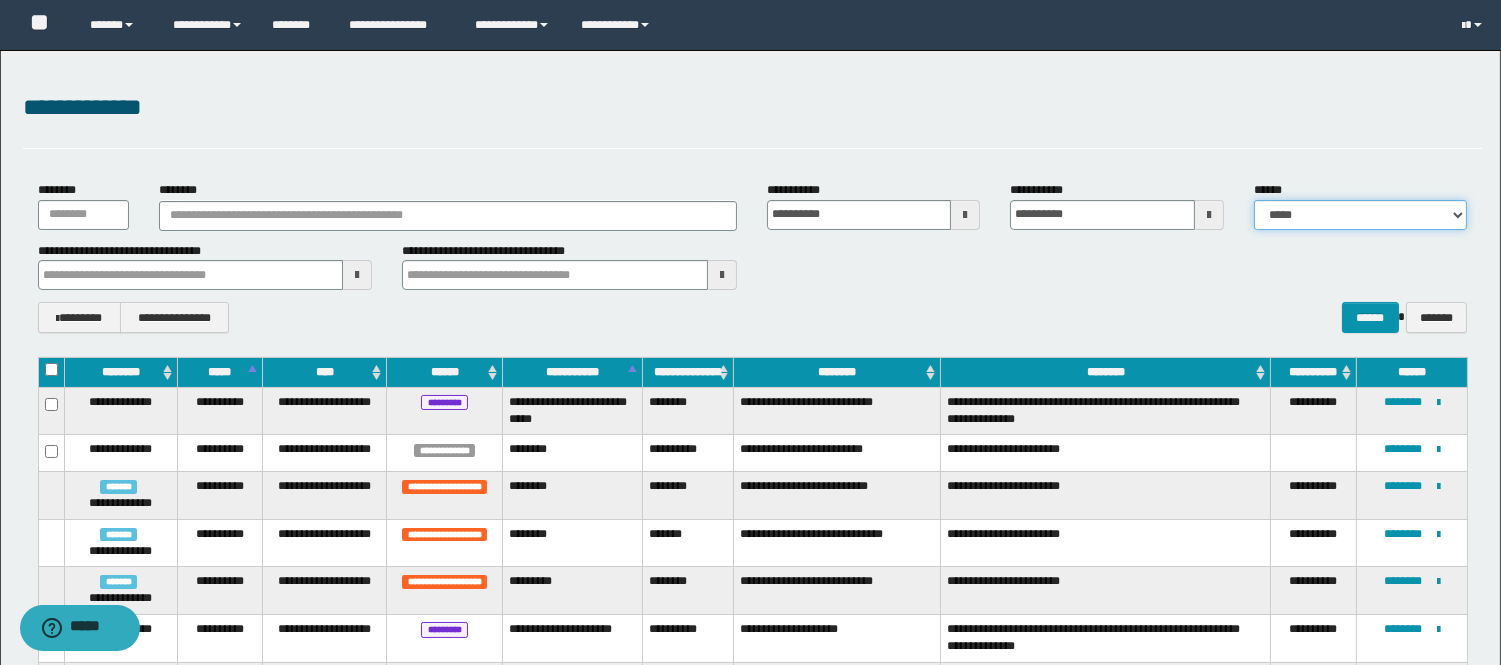 click on "**********" at bounding box center [1360, 215] 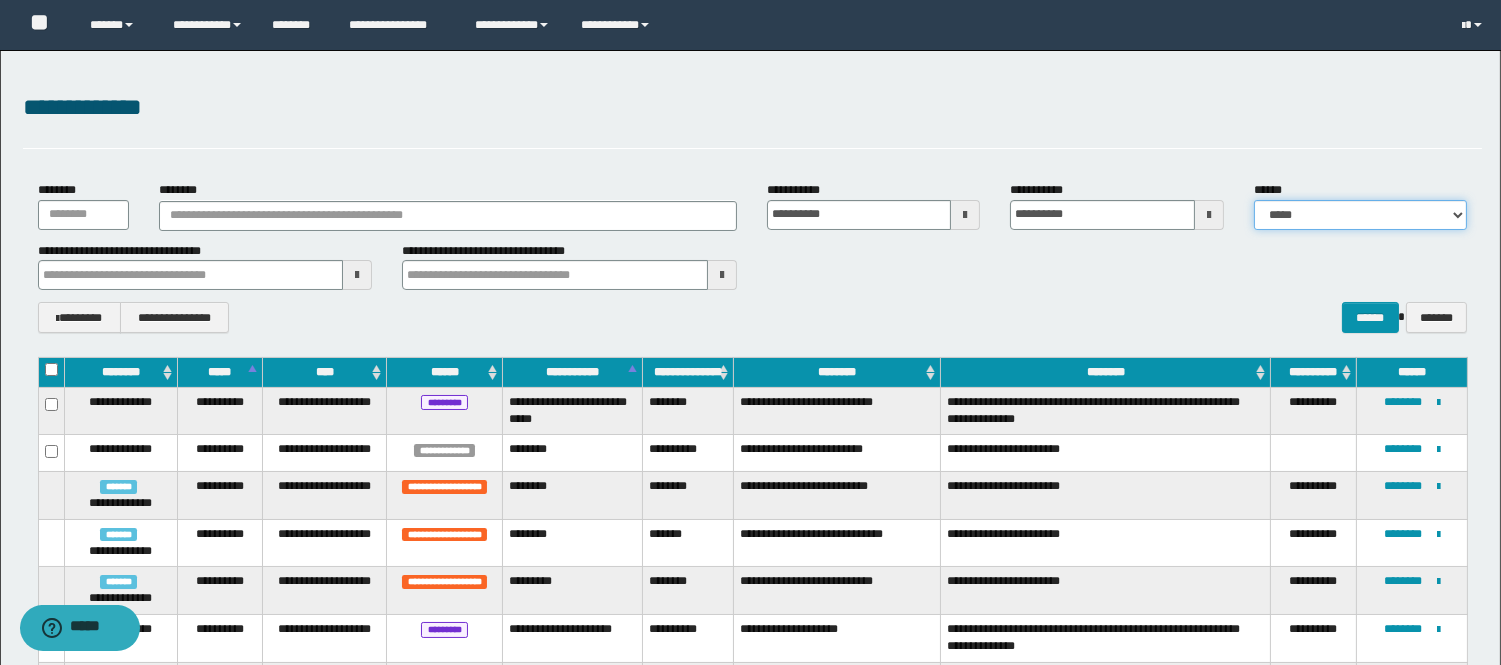 select on "*" 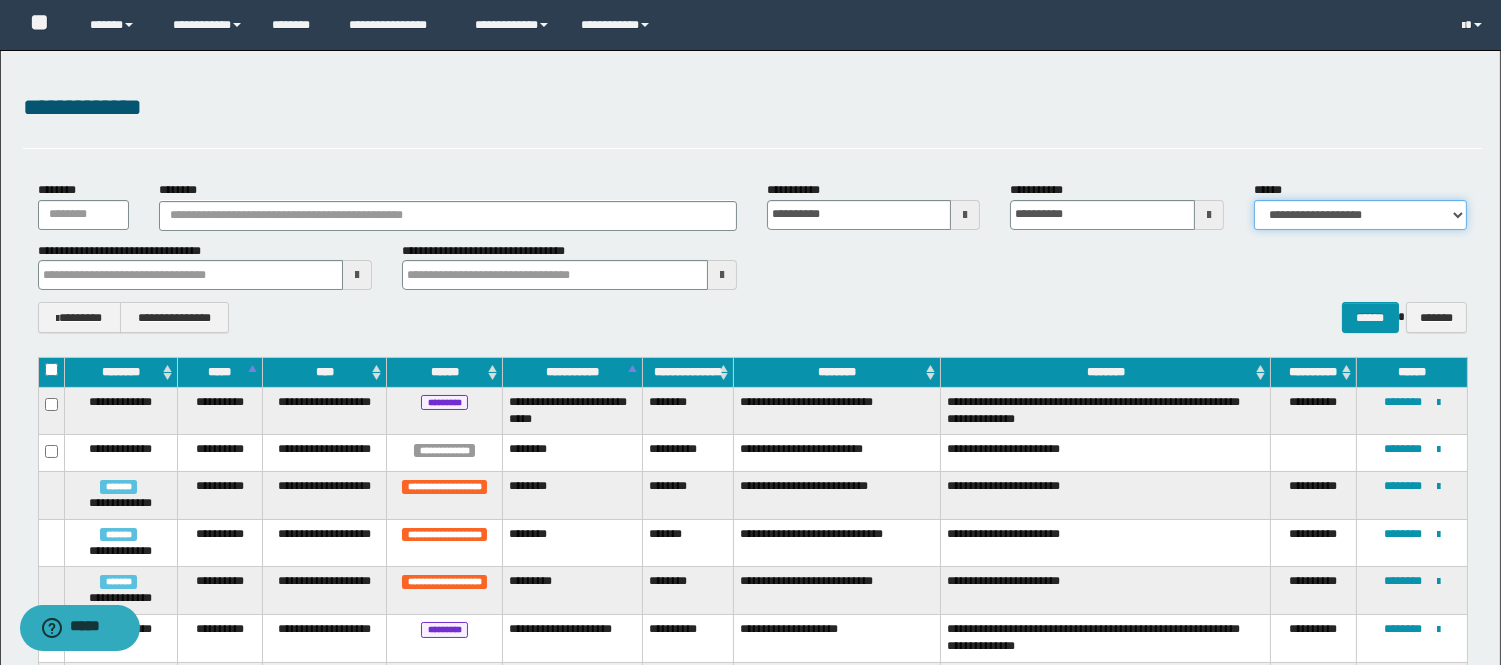 click on "**********" at bounding box center [1360, 215] 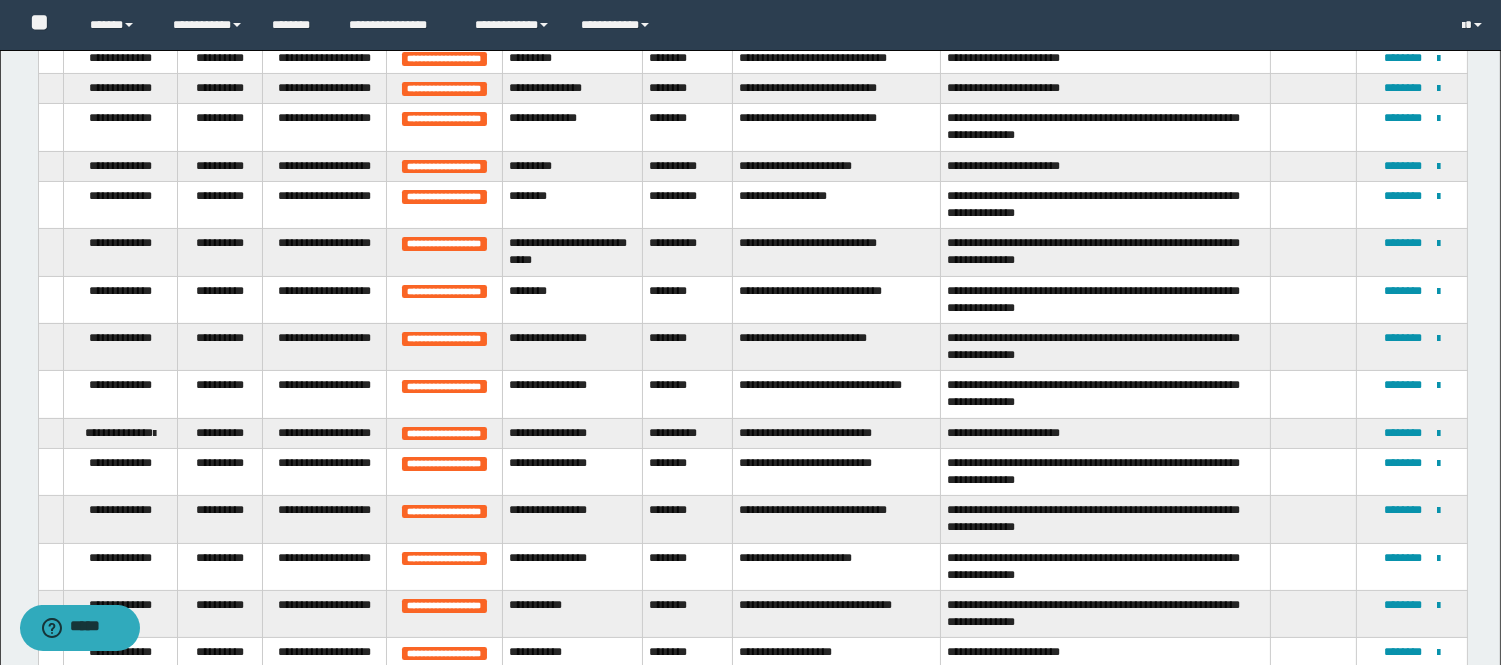 scroll, scrollTop: 646, scrollLeft: 0, axis: vertical 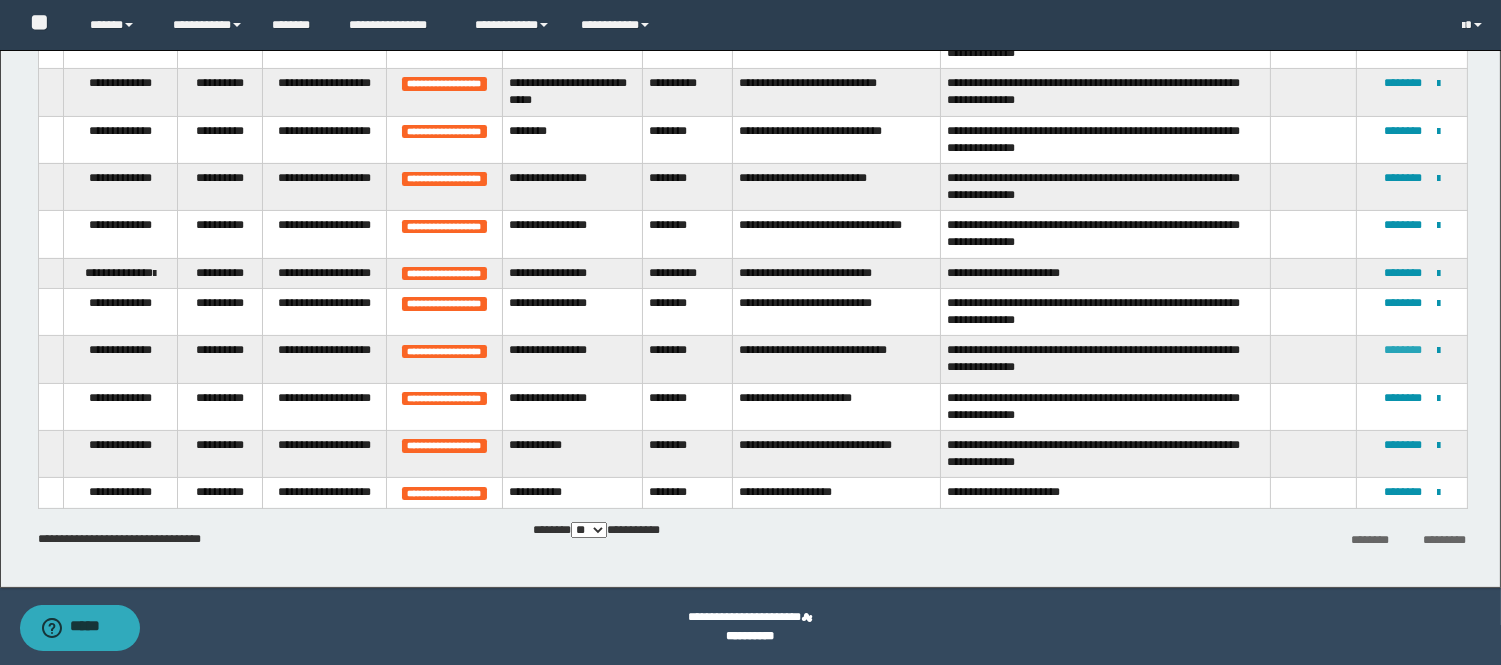 click on "********" at bounding box center (1403, 350) 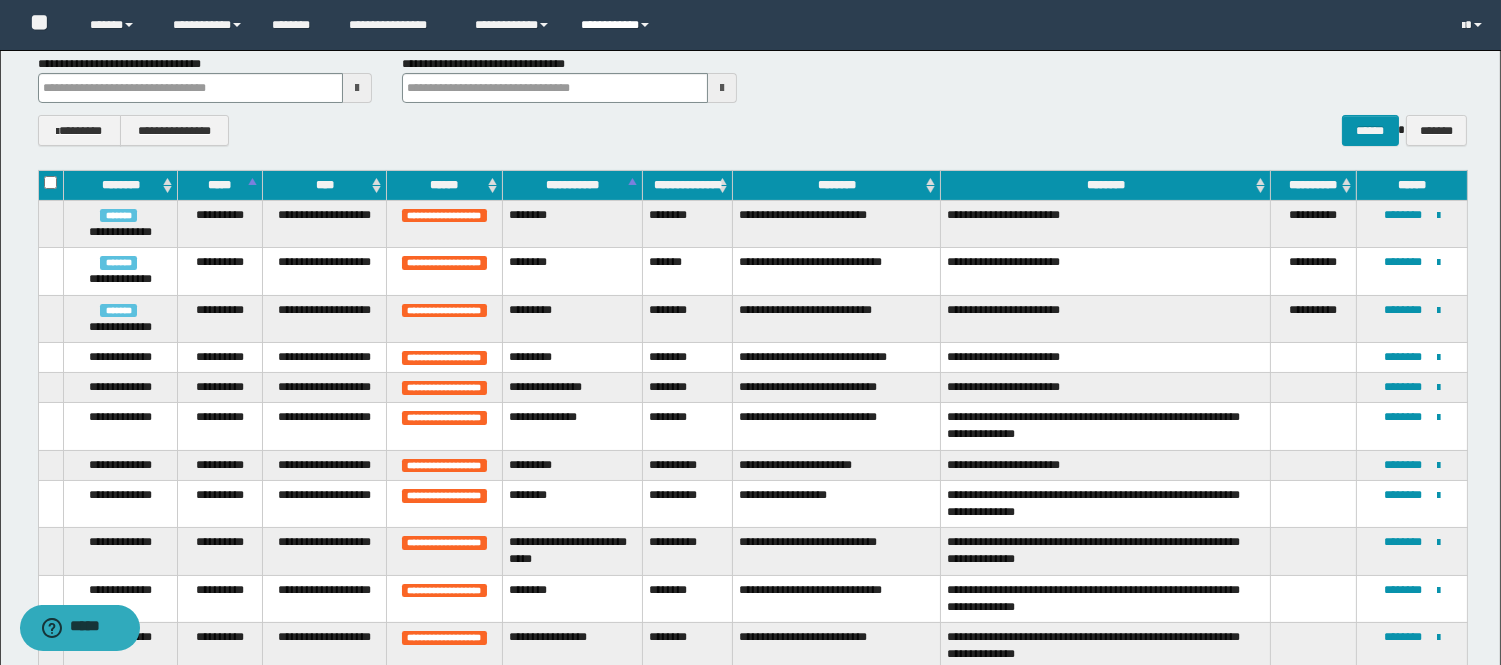 scroll, scrollTop: 0, scrollLeft: 0, axis: both 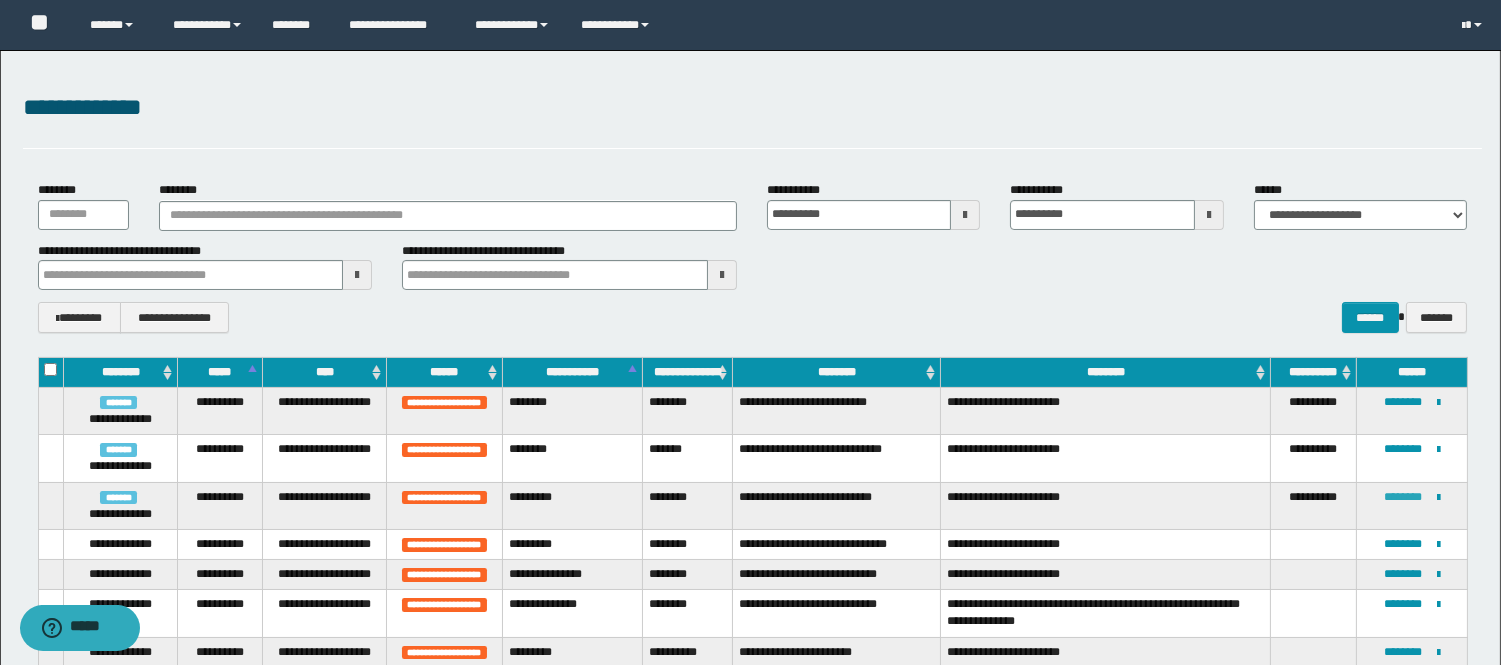 click on "********" at bounding box center (1403, 497) 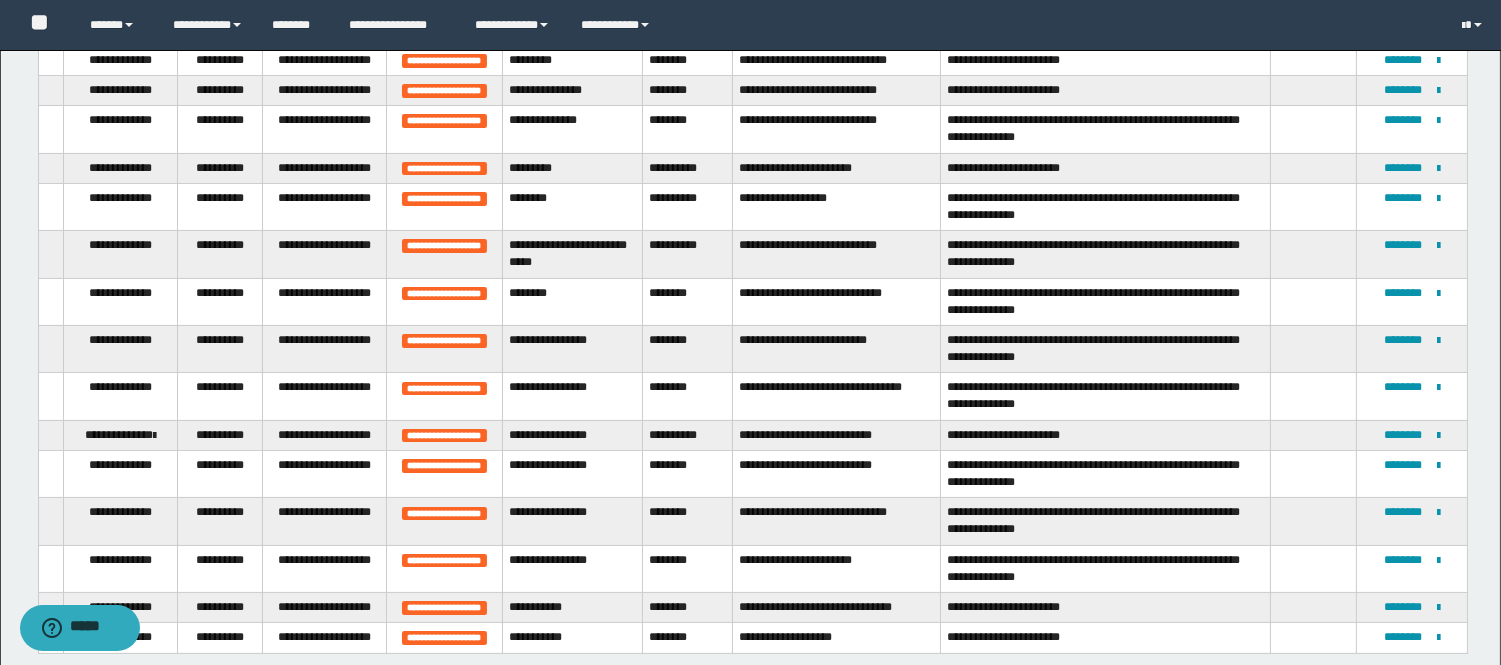 scroll, scrollTop: 628, scrollLeft: 0, axis: vertical 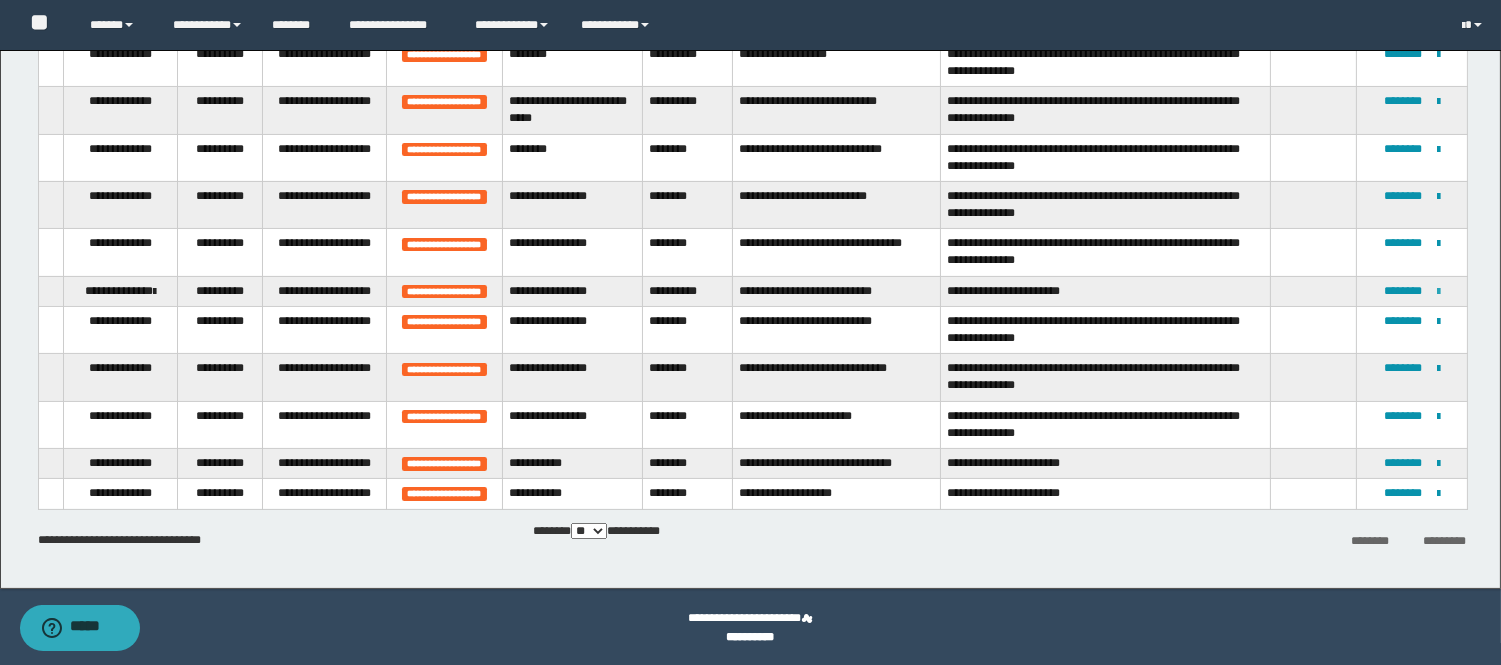 click at bounding box center (1438, 292) 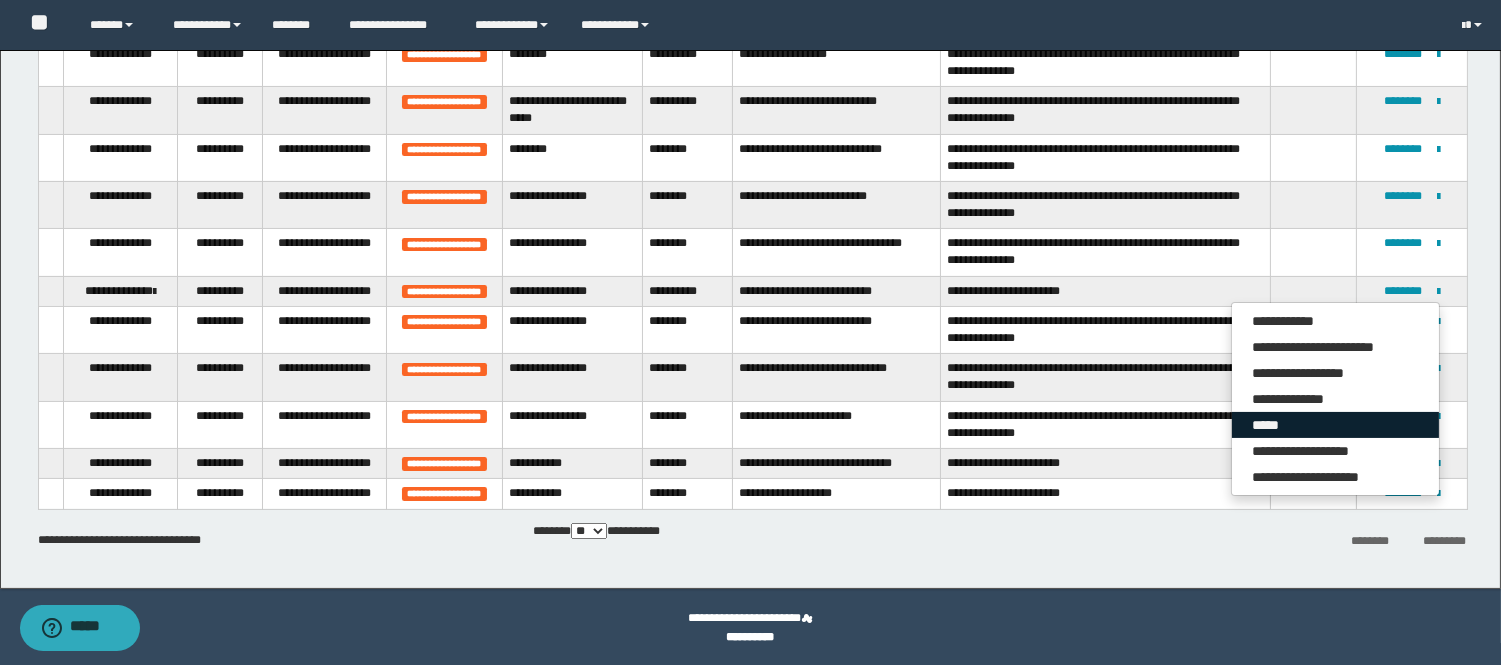 click on "*****" at bounding box center (1335, 425) 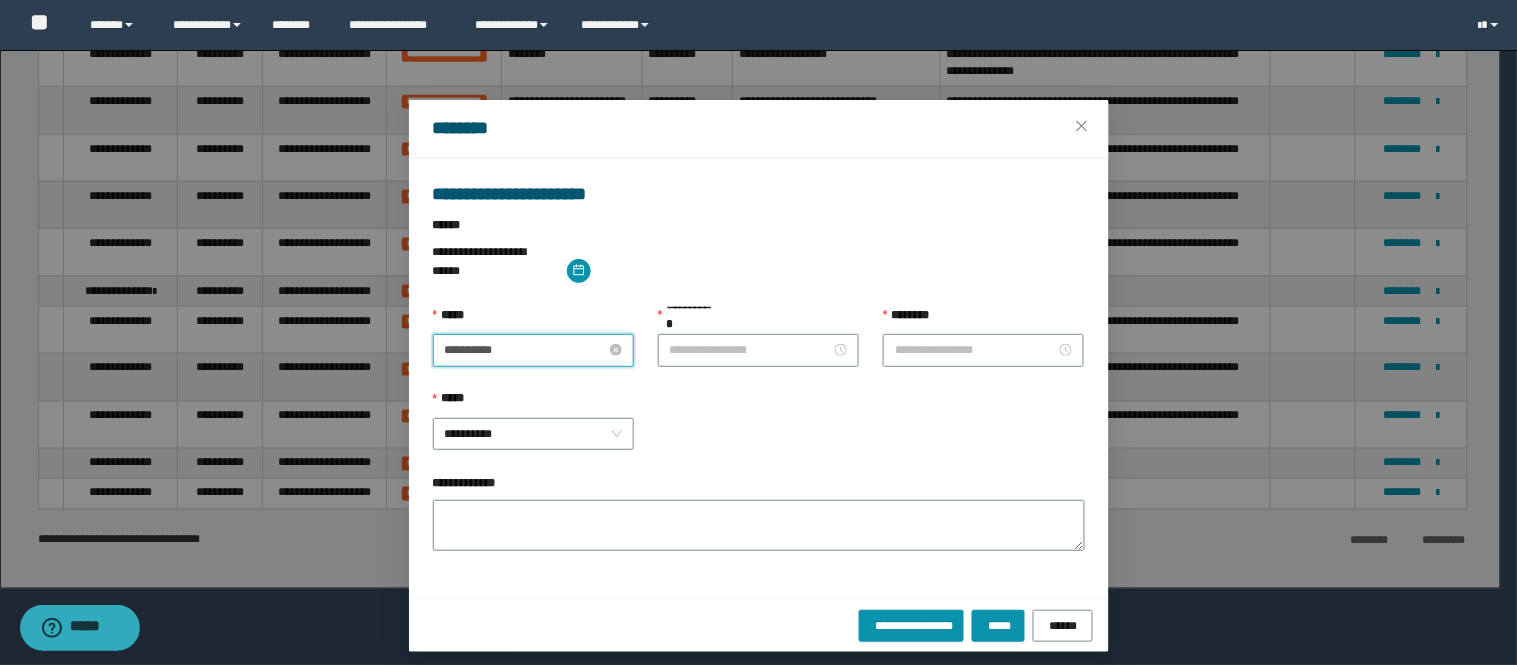 click on "**********" at bounding box center [525, 350] 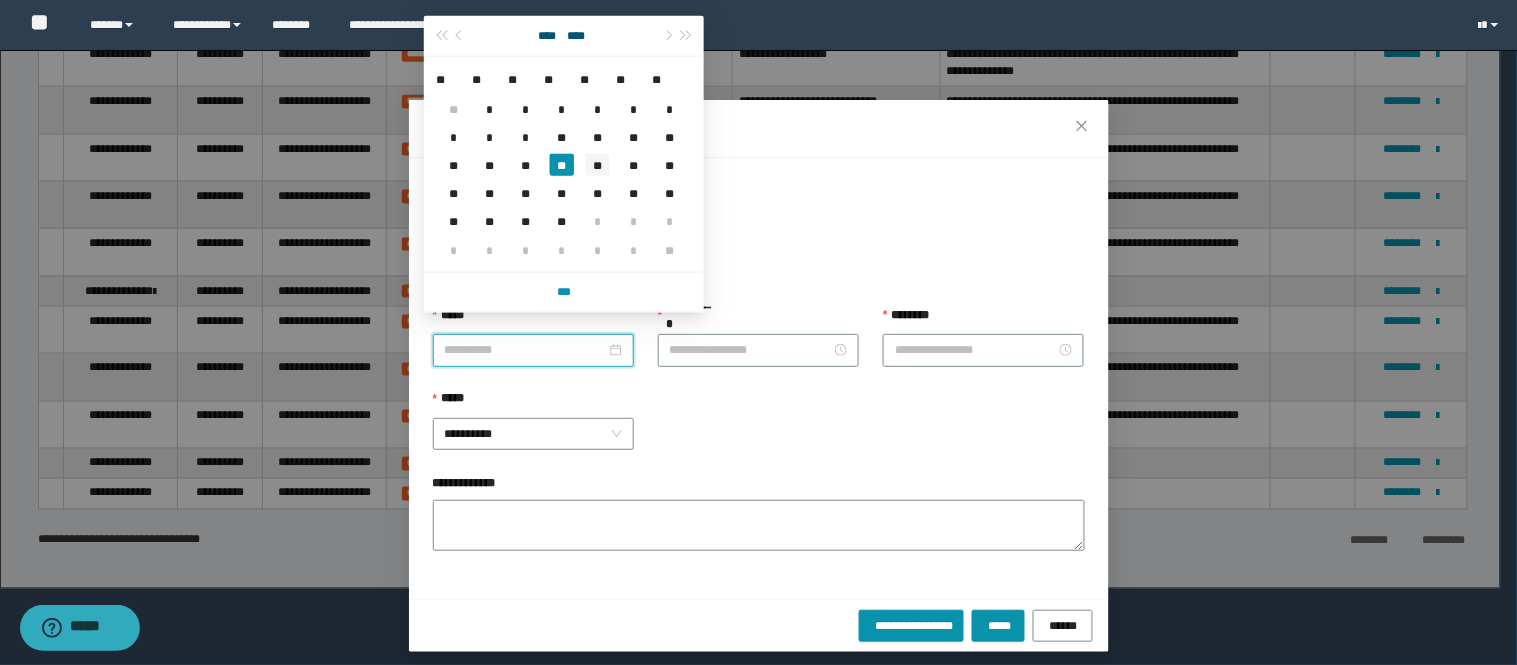 type on "**********" 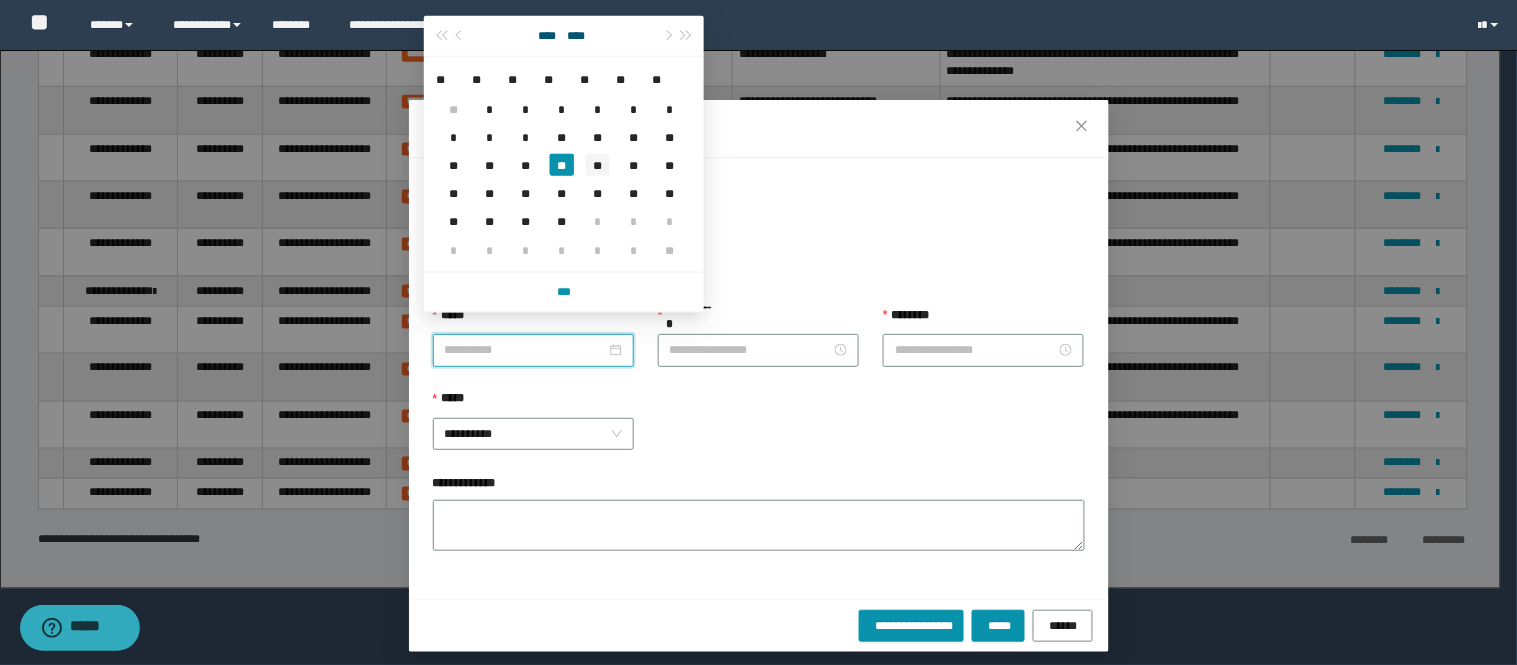 drag, startPoint x: 594, startPoint y: 163, endPoint x: 628, endPoint y: 191, distance: 44.04543 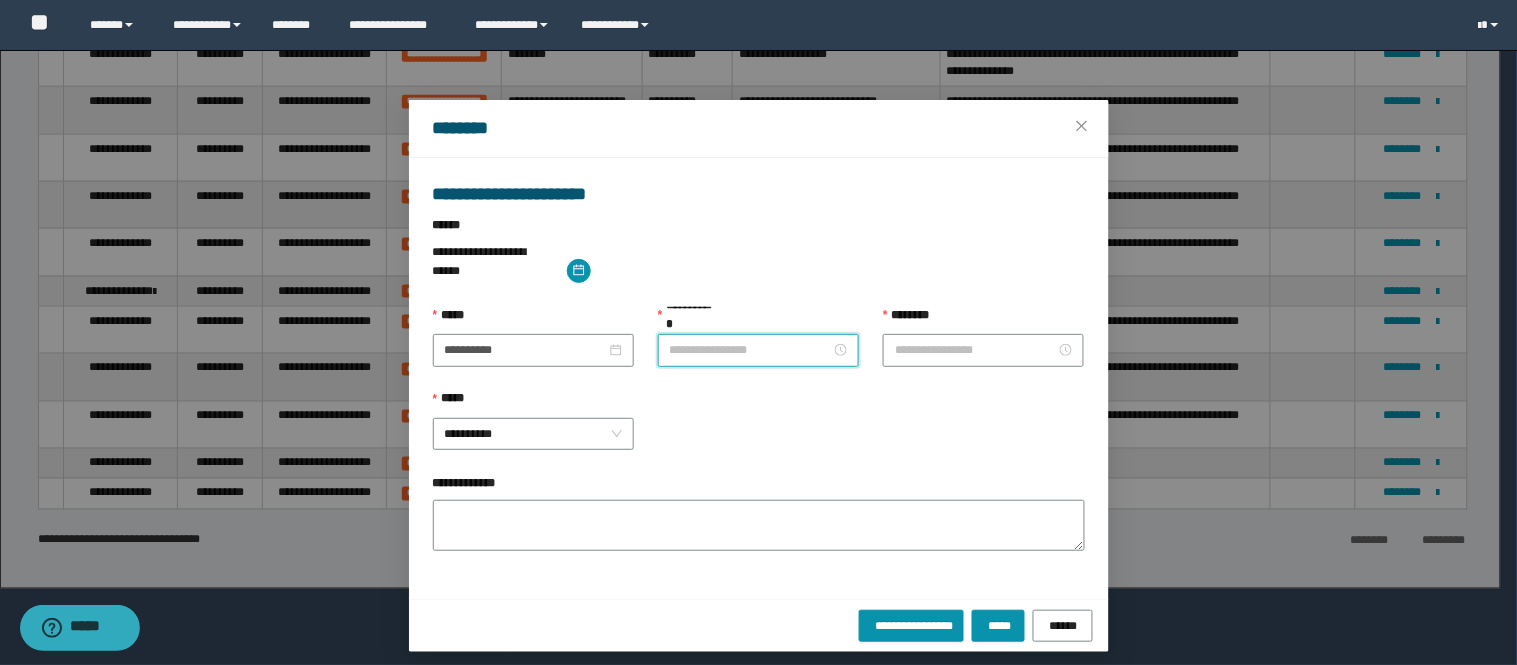 click on "**********" at bounding box center (750, 350) 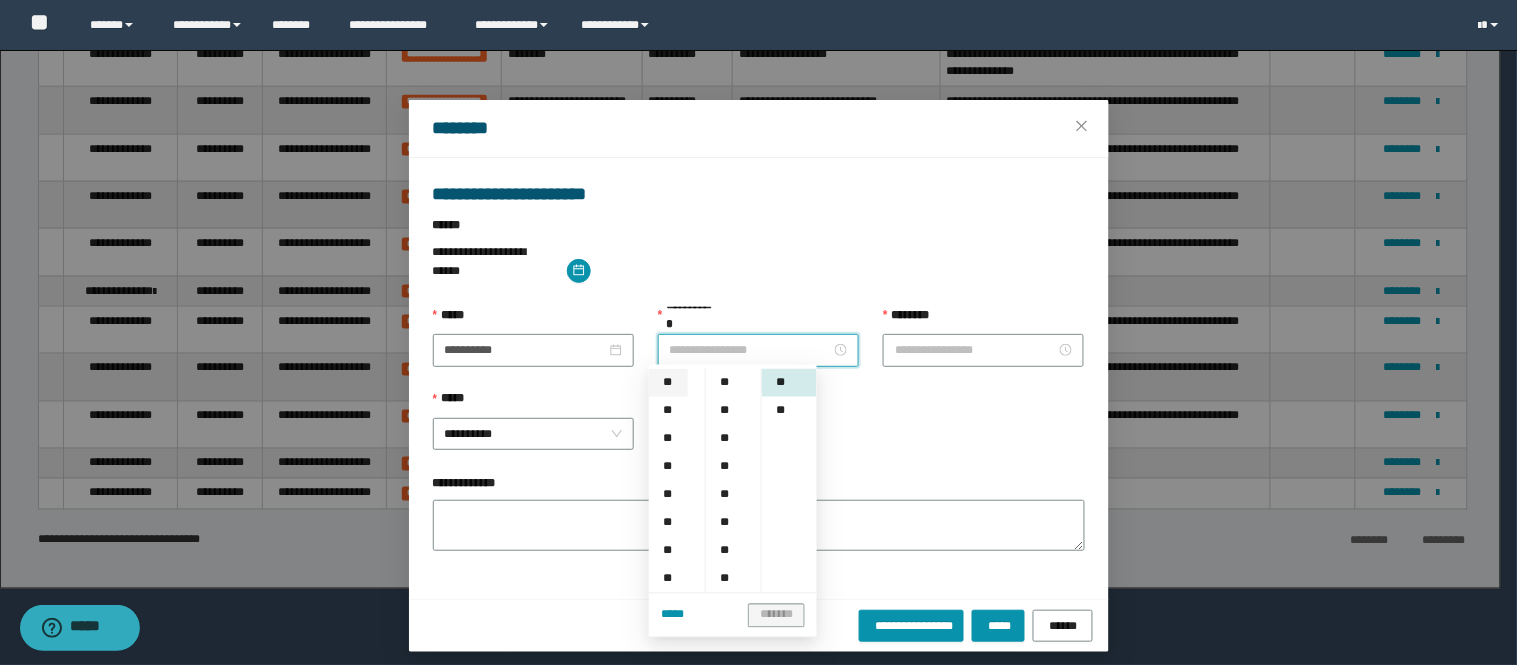 click on "**" at bounding box center (668, 383) 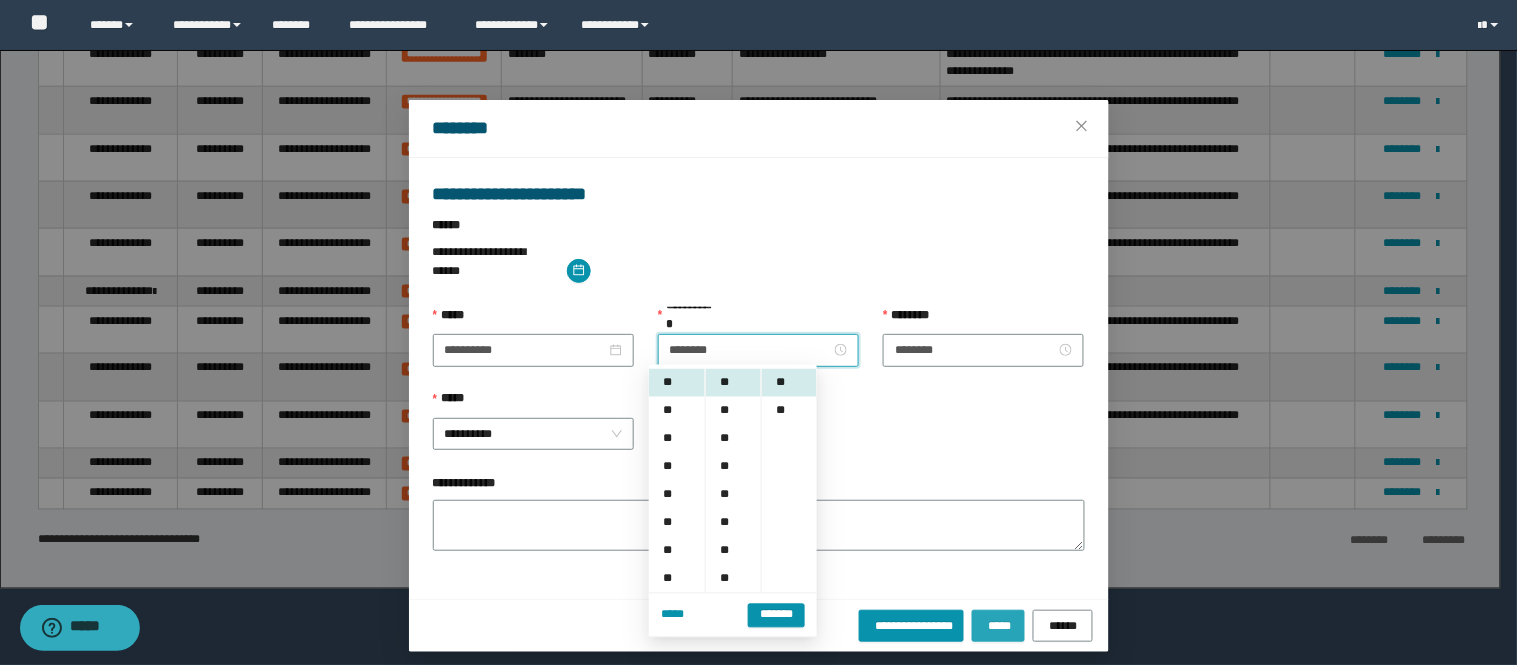 click on "*****" at bounding box center [998, 625] 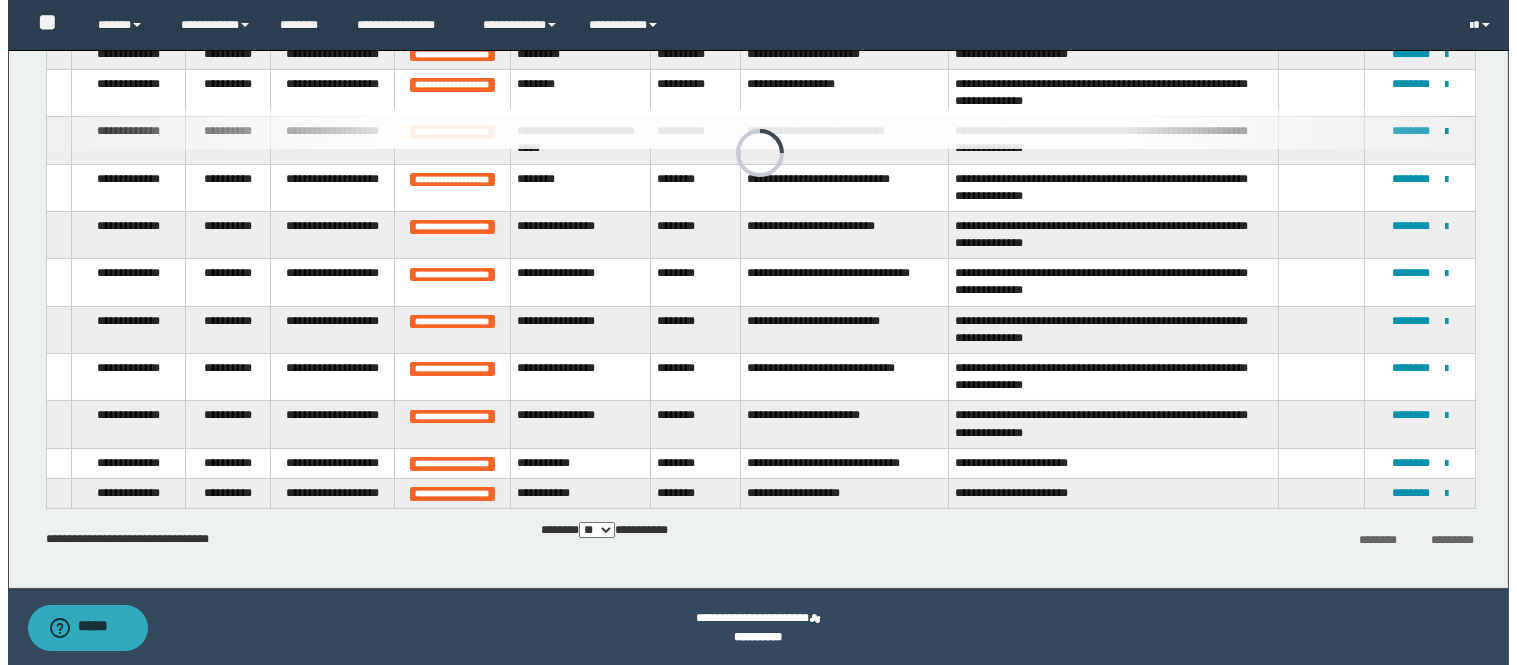 scroll, scrollTop: 0, scrollLeft: 0, axis: both 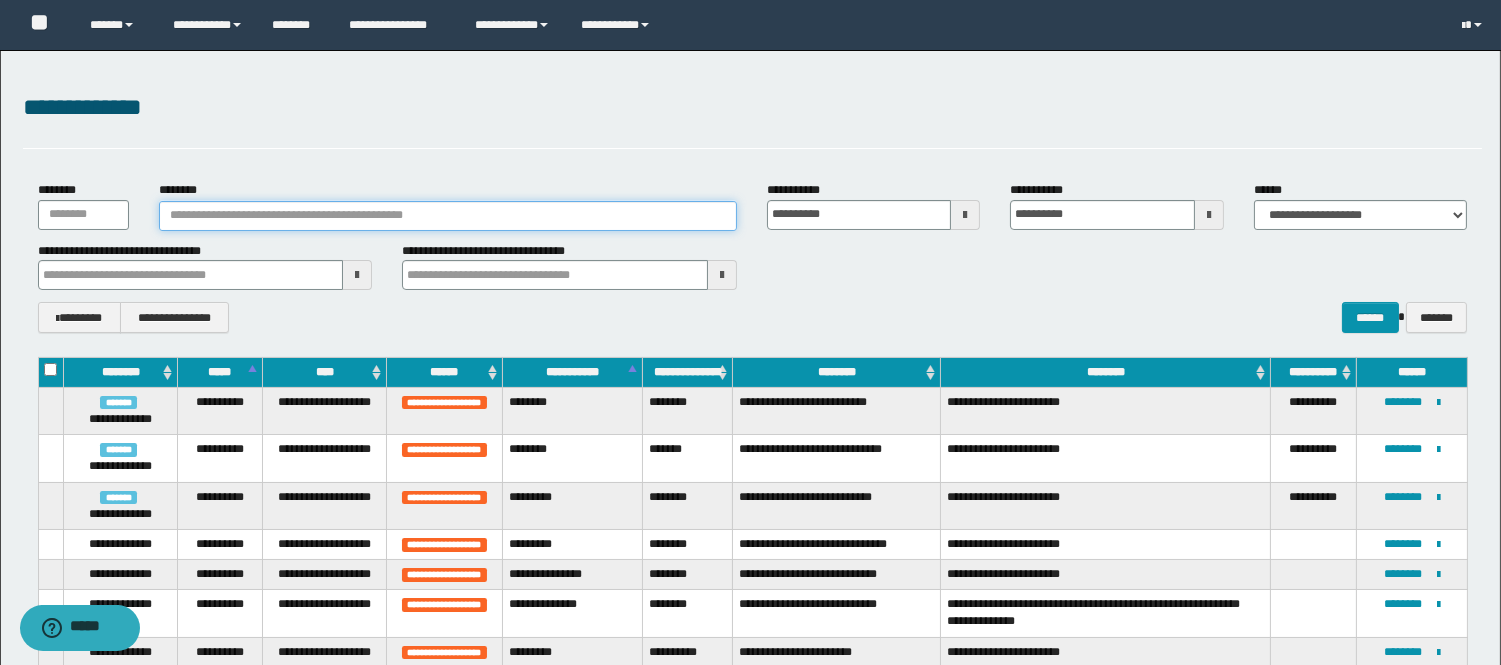 drag, startPoint x: 440, startPoint y: 215, endPoint x: 450, endPoint y: 213, distance: 10.198039 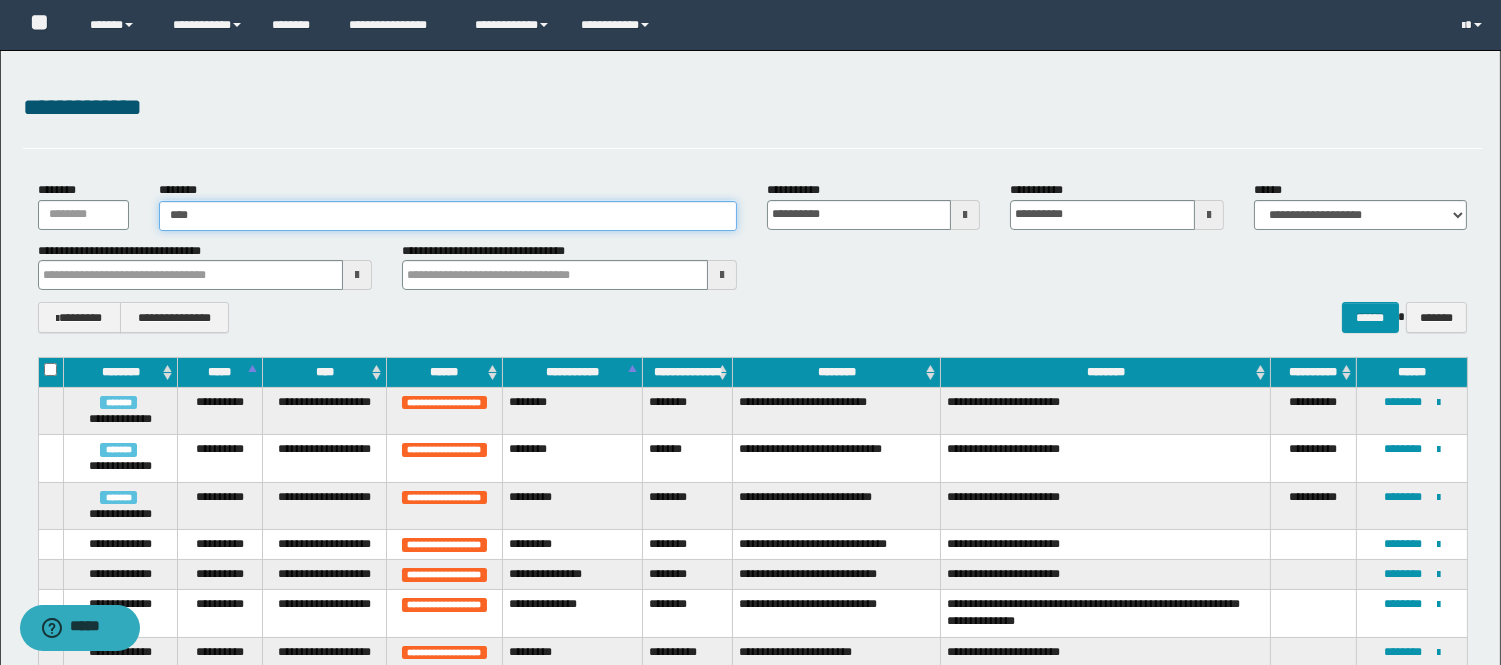 type on "*****" 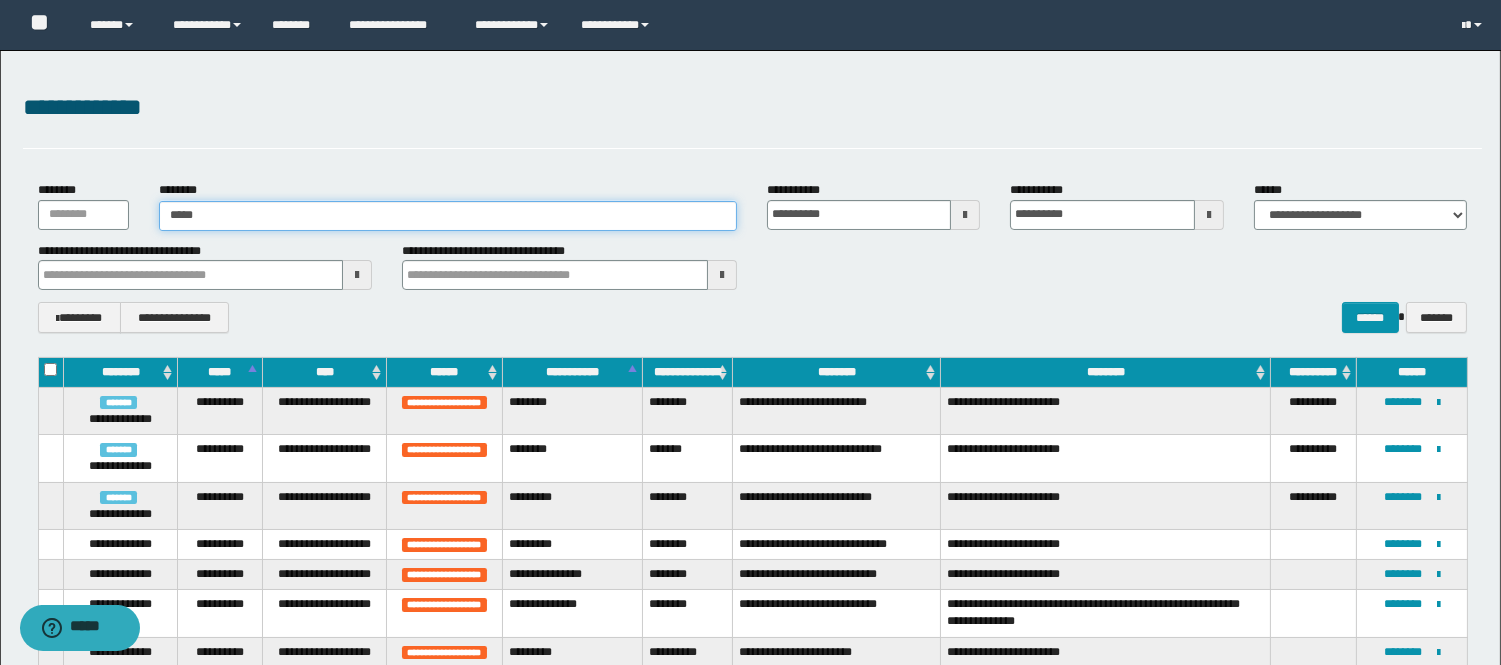 type on "*****" 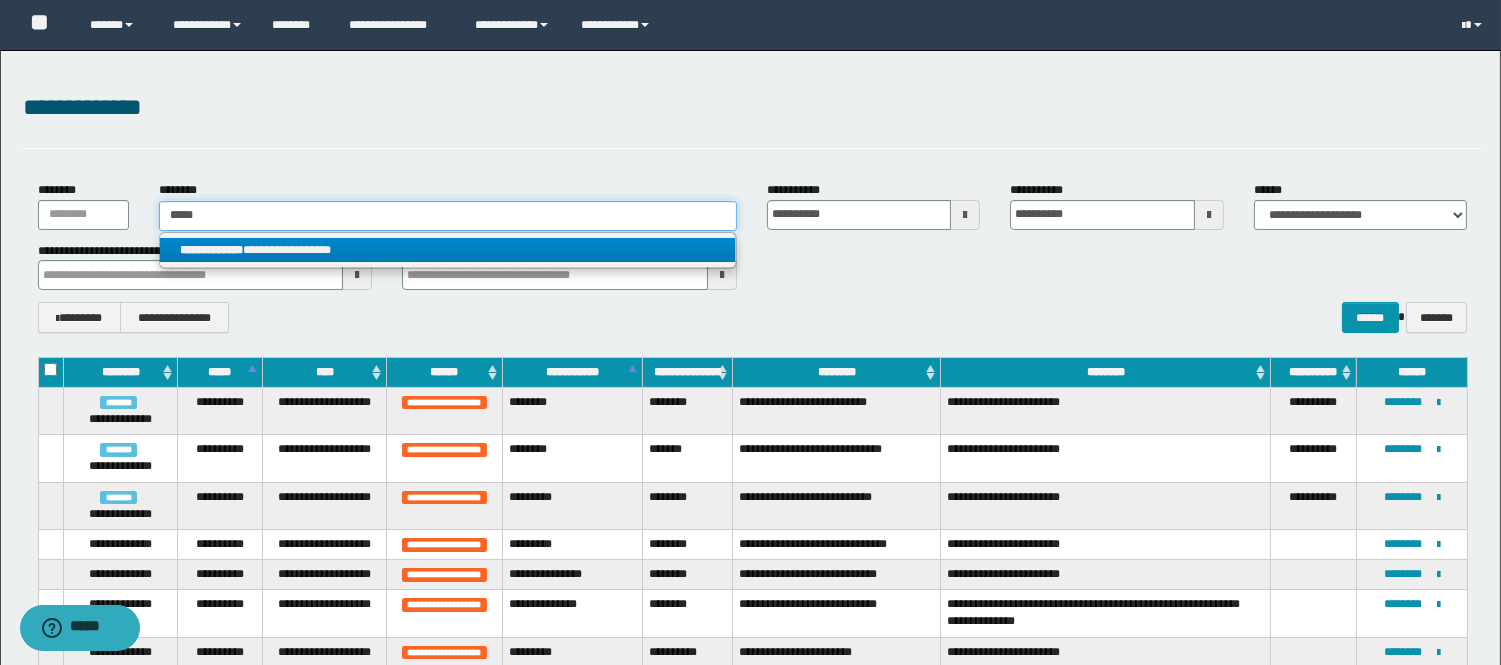 type on "*****" 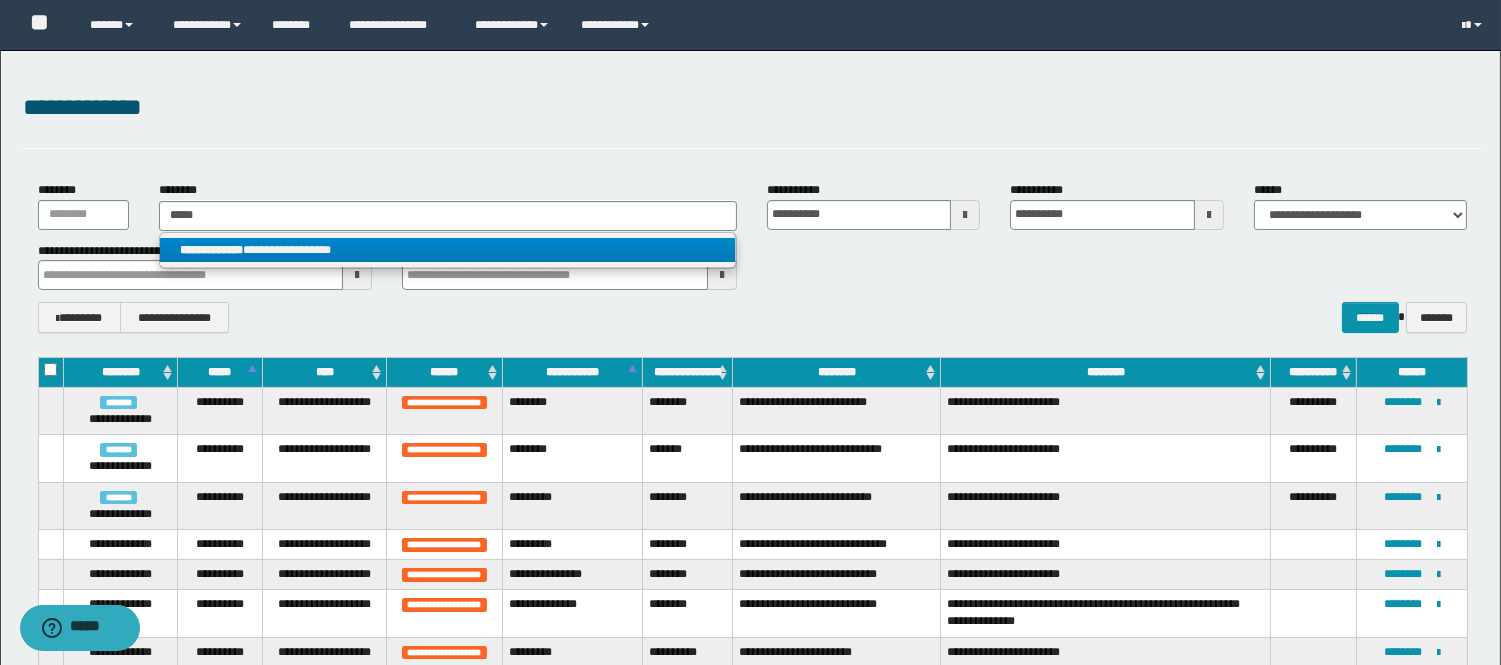 click on "**********" at bounding box center (448, 250) 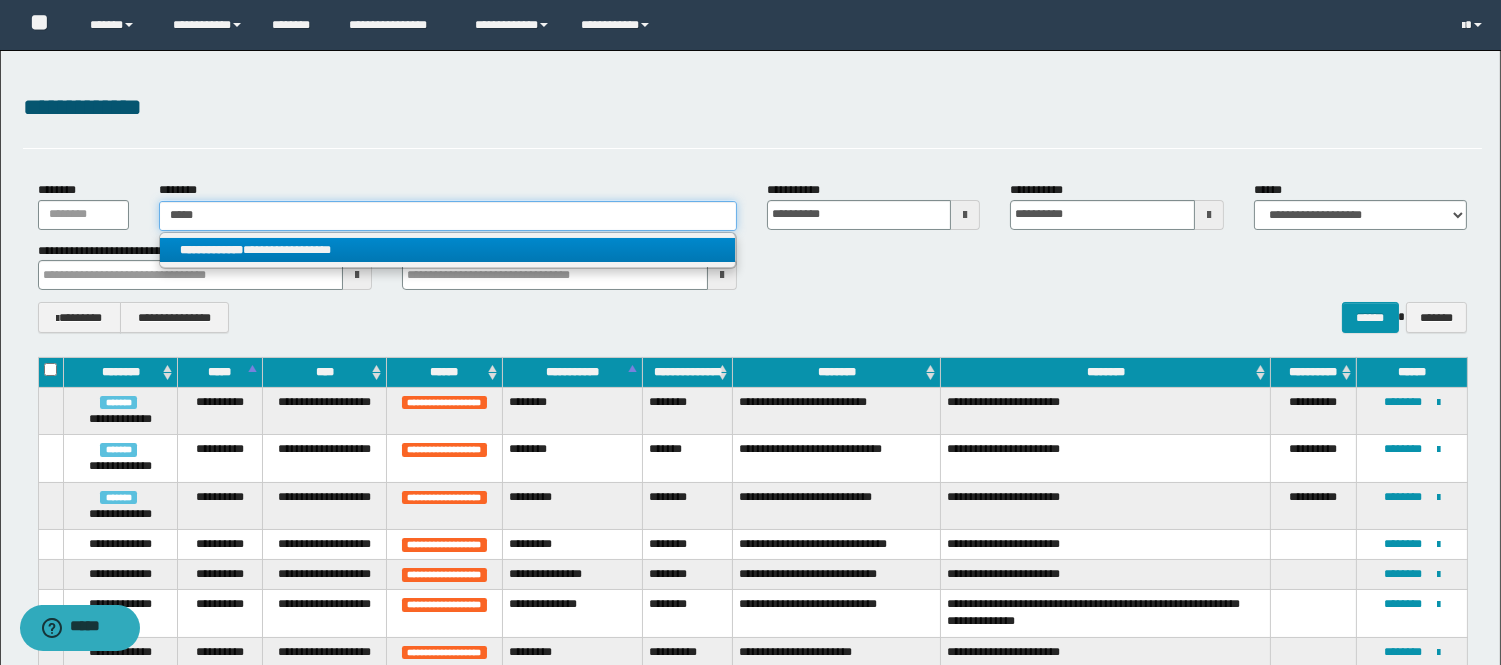 type 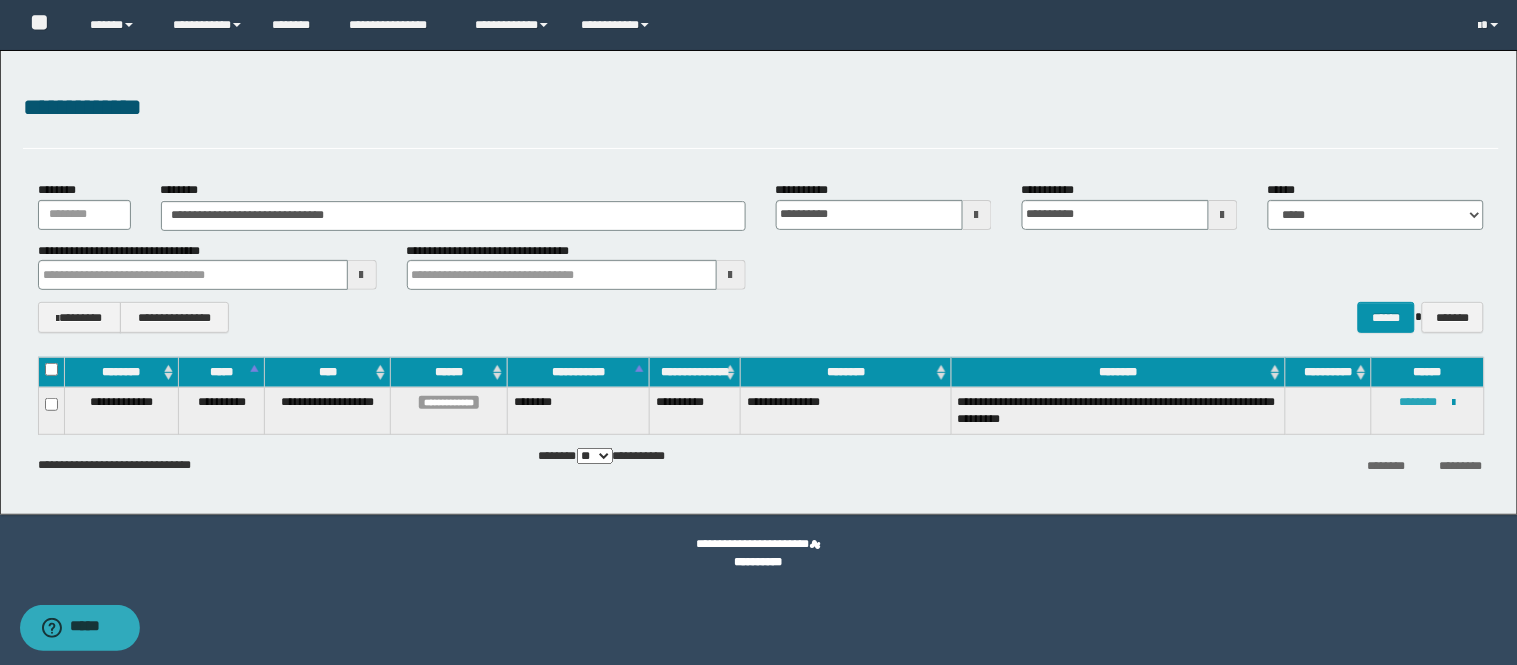 click on "********" at bounding box center [1419, 402] 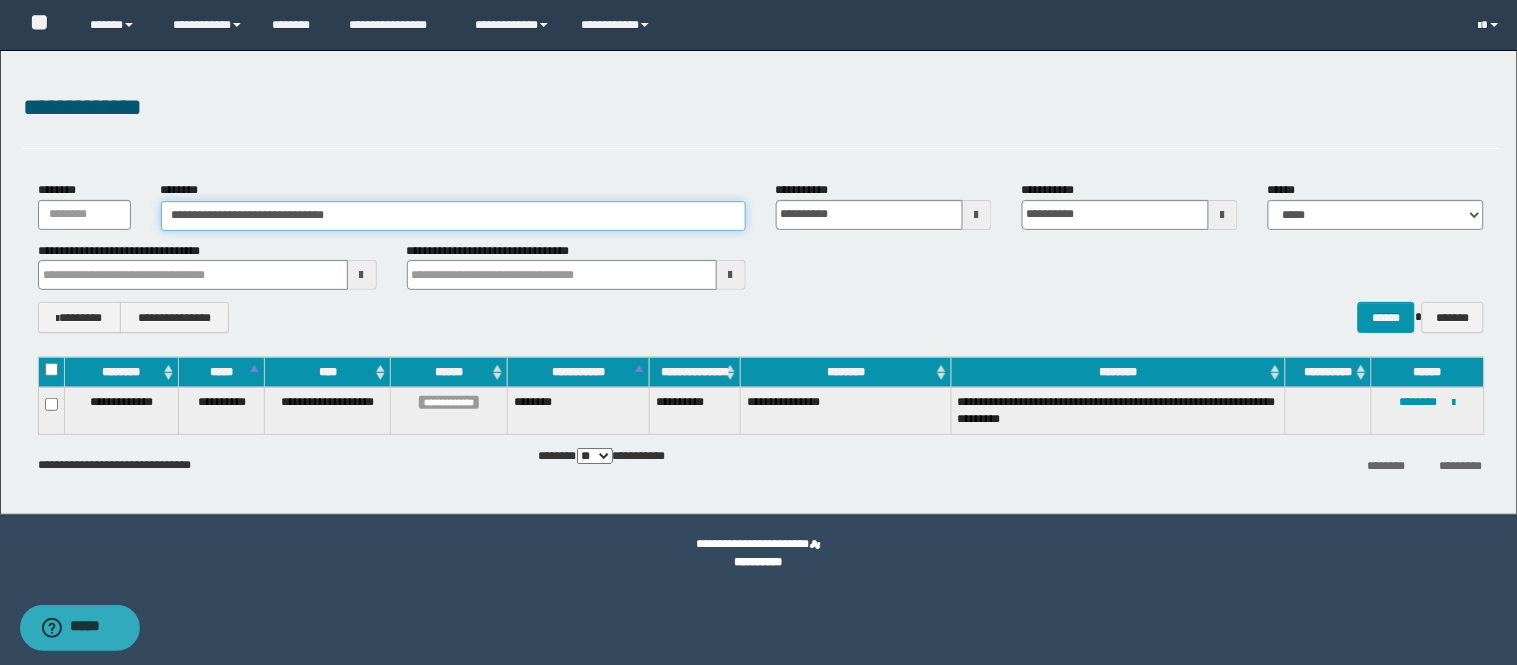 drag, startPoint x: 388, startPoint y: 220, endPoint x: 45, endPoint y: 148, distance: 350.4754 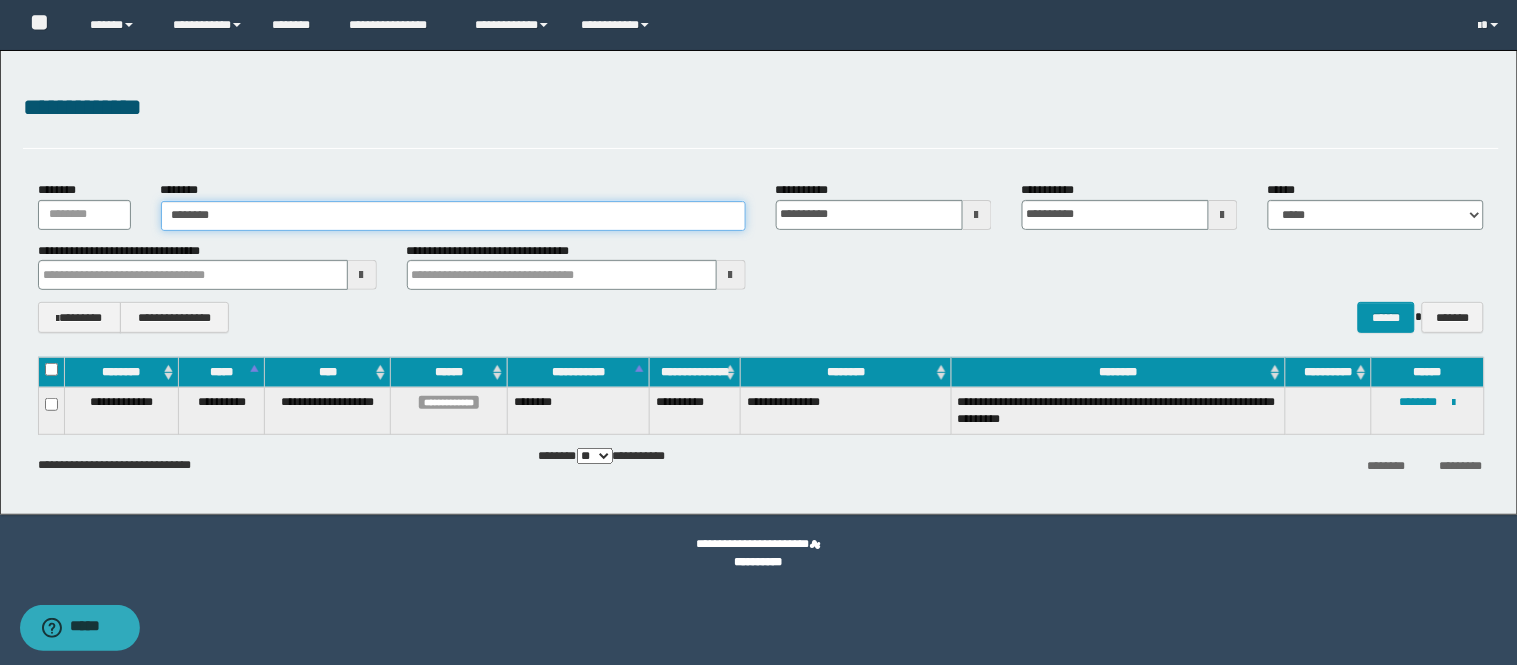 type on "*********" 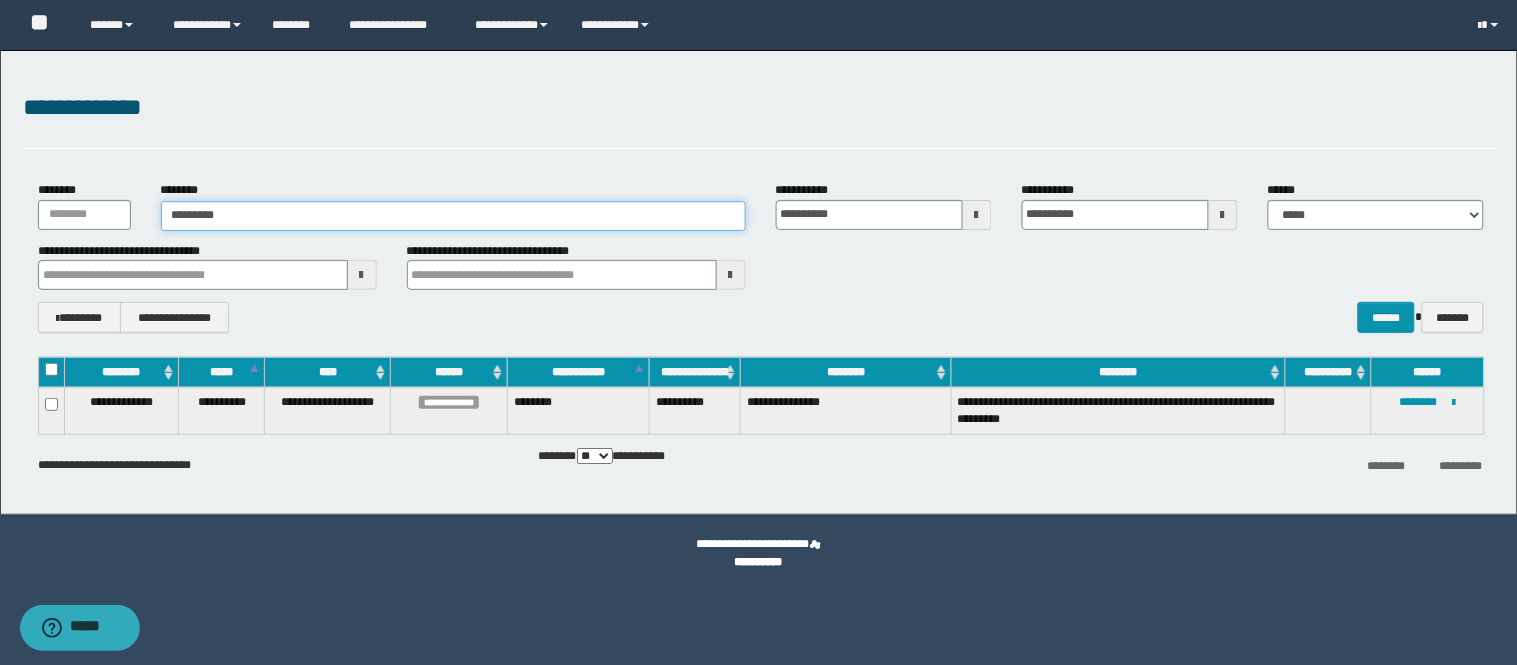 type on "*********" 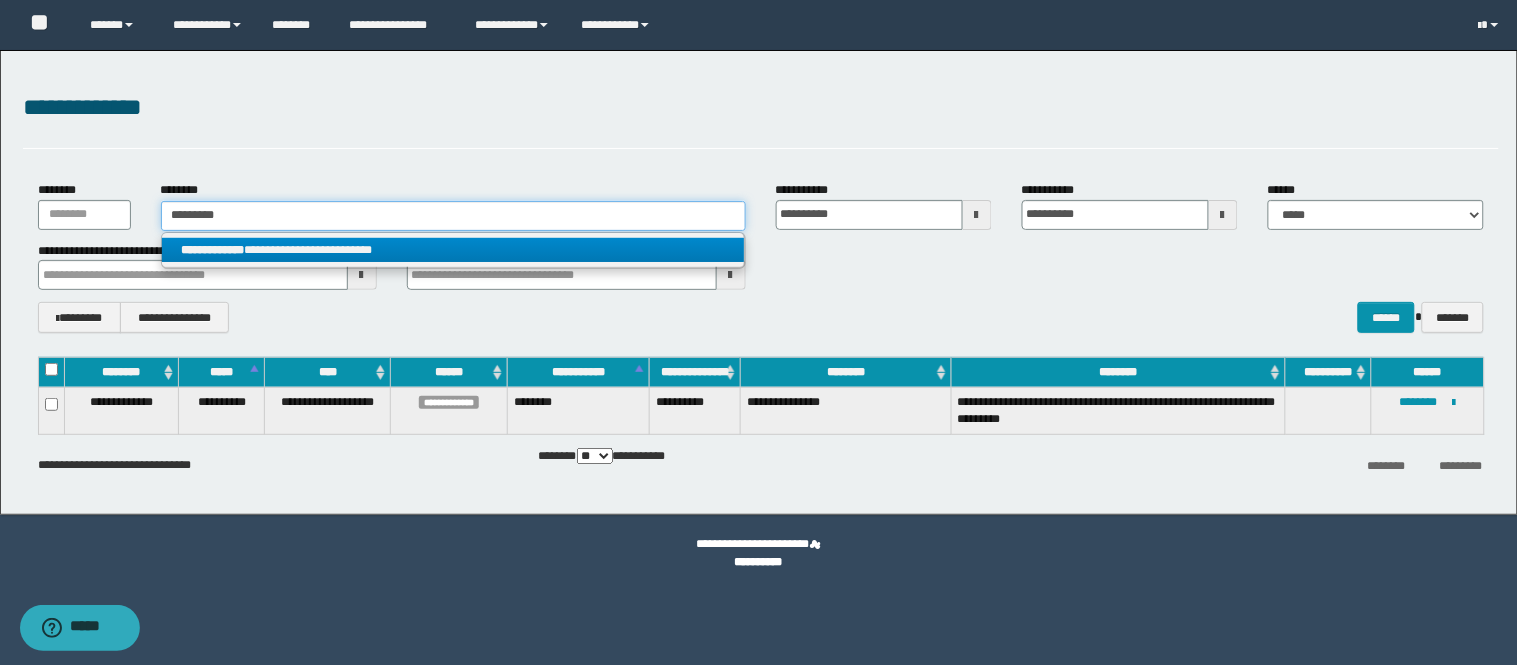 type on "*********" 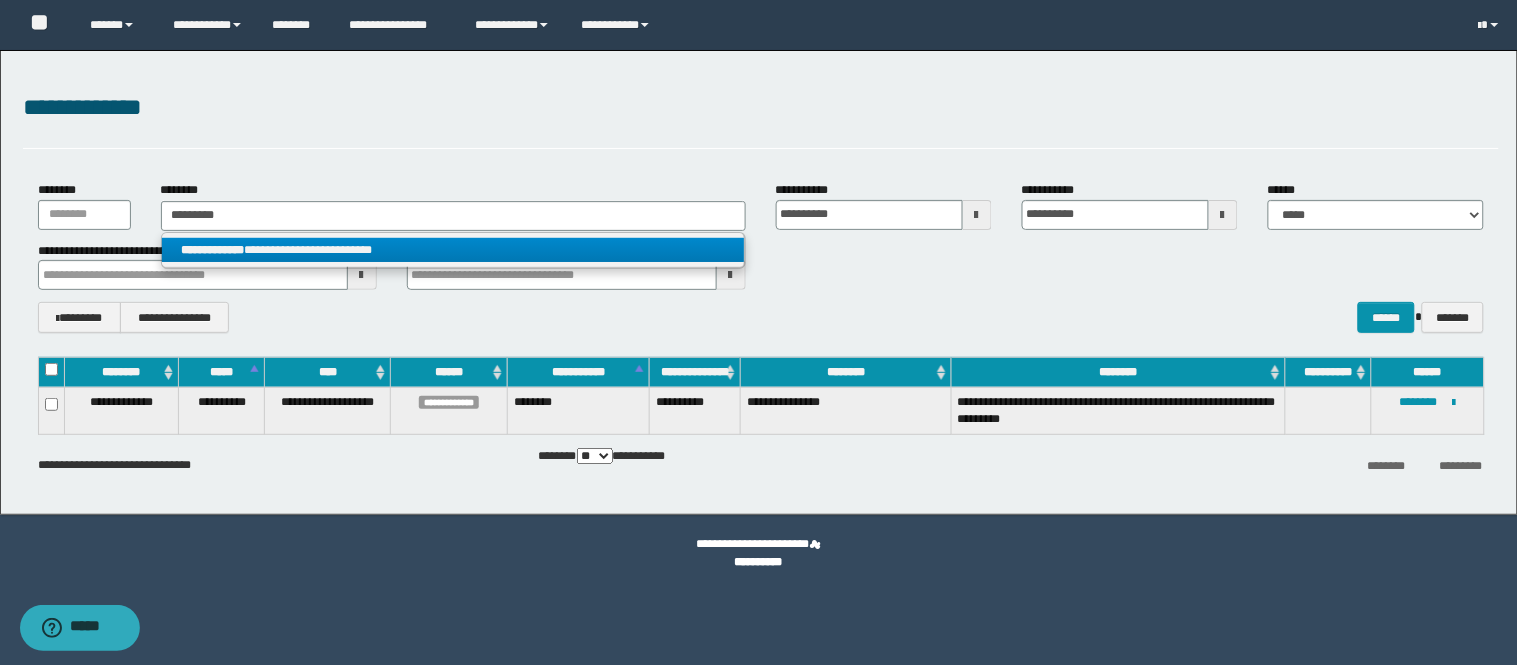 click on "**********" at bounding box center [453, 250] 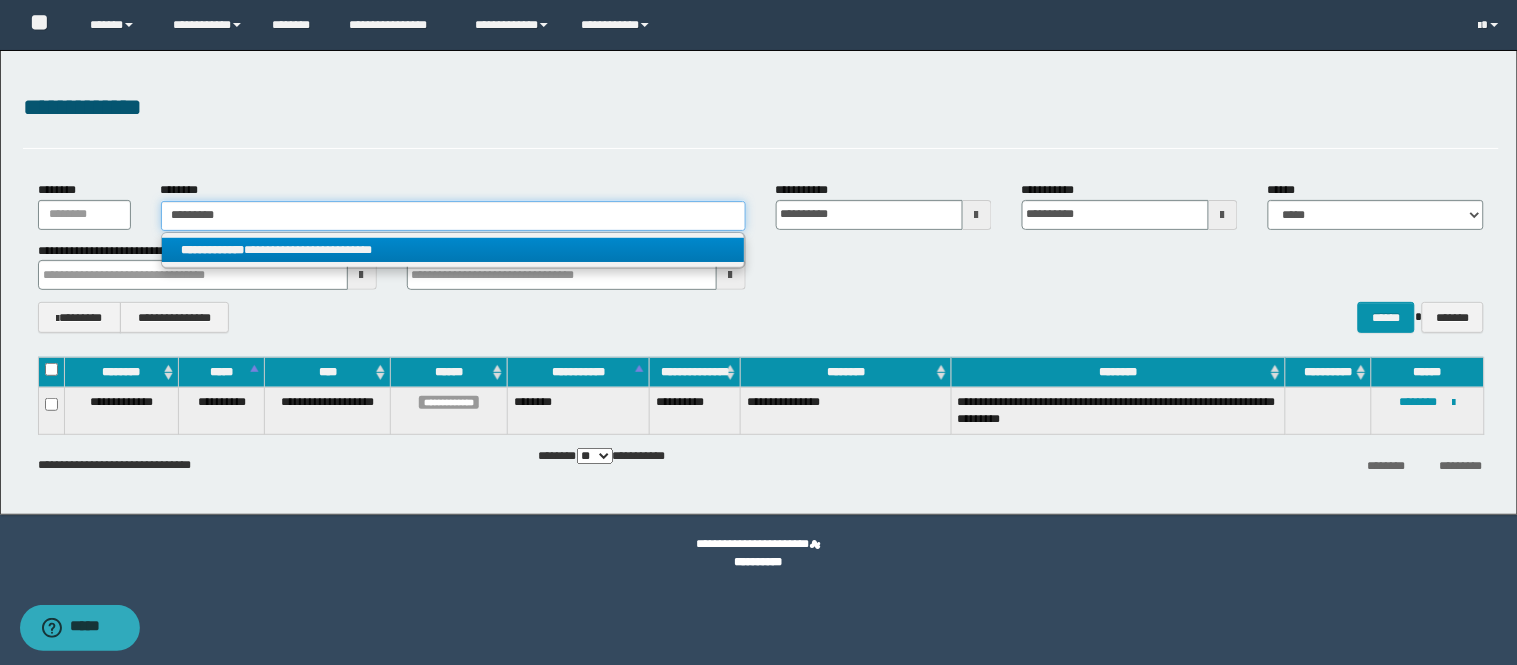type 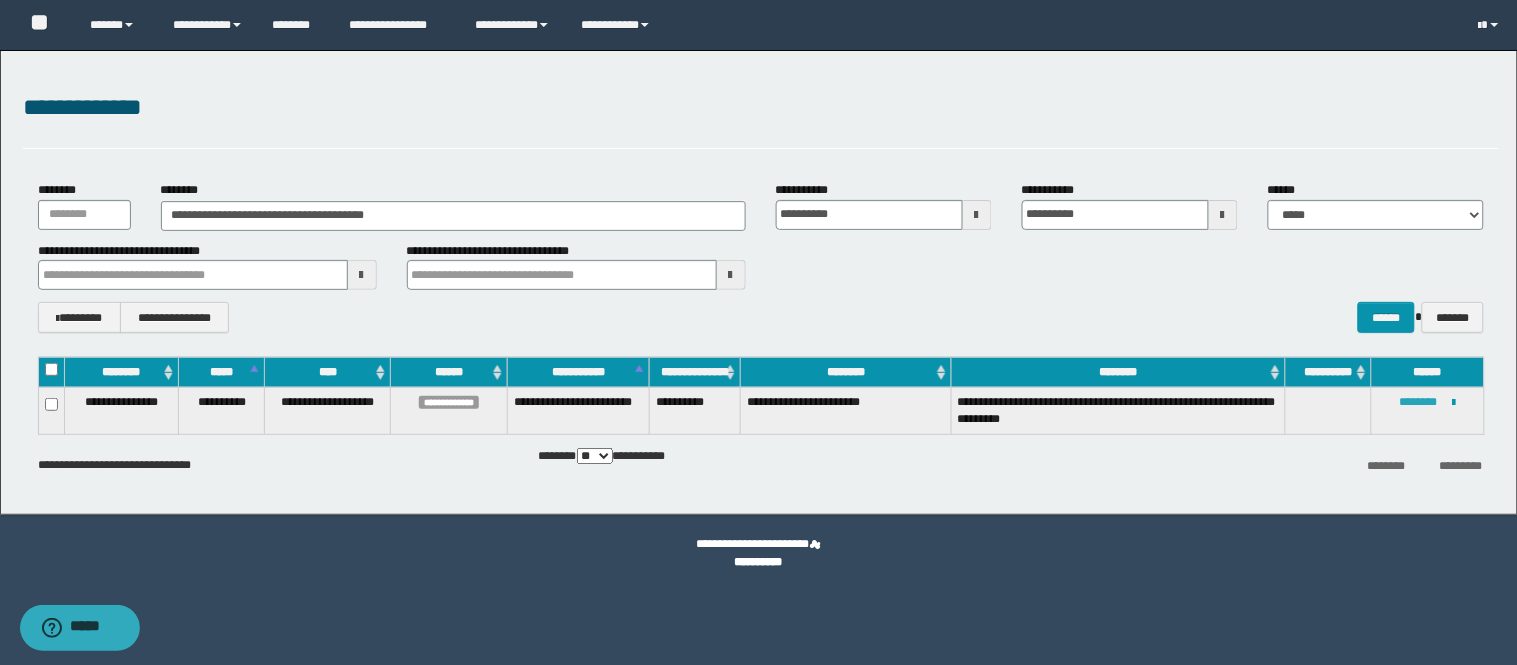 click on "********" at bounding box center (1419, 402) 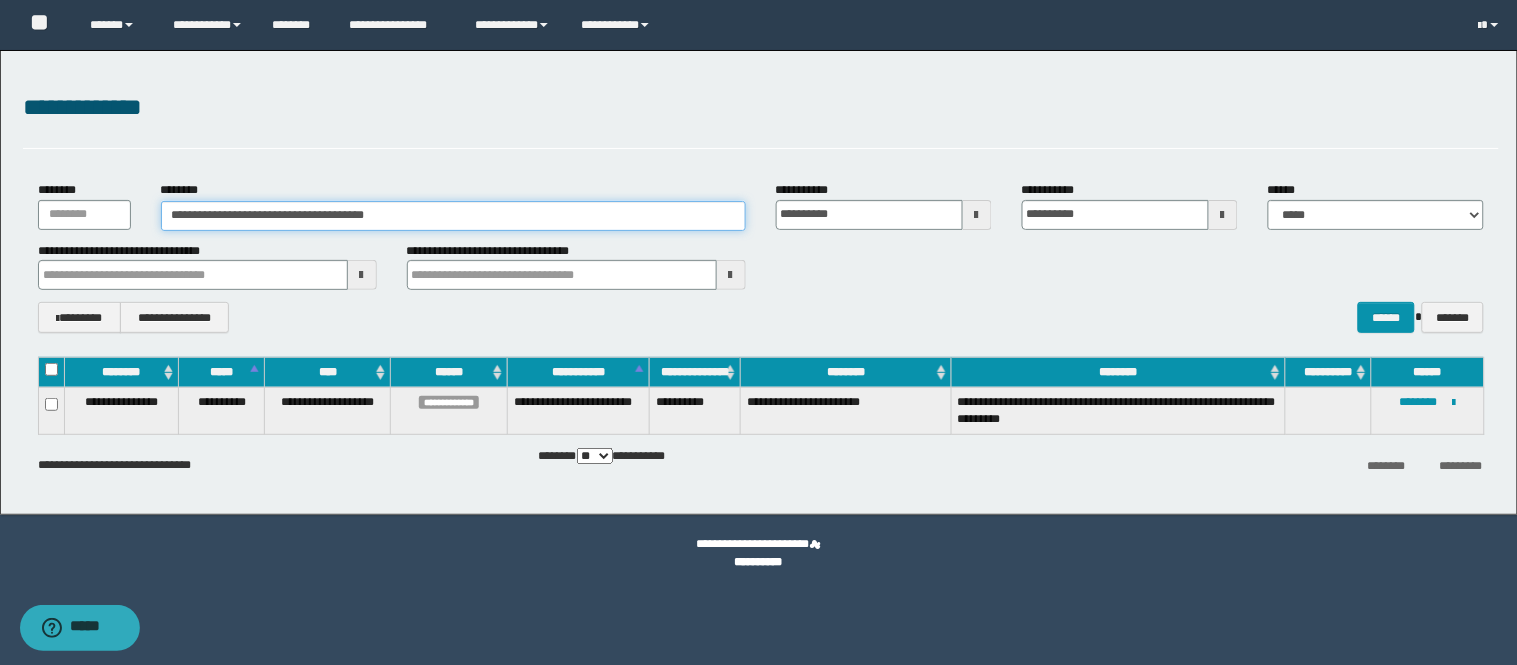 drag, startPoint x: 413, startPoint y: 215, endPoint x: 3, endPoint y: 187, distance: 410.955 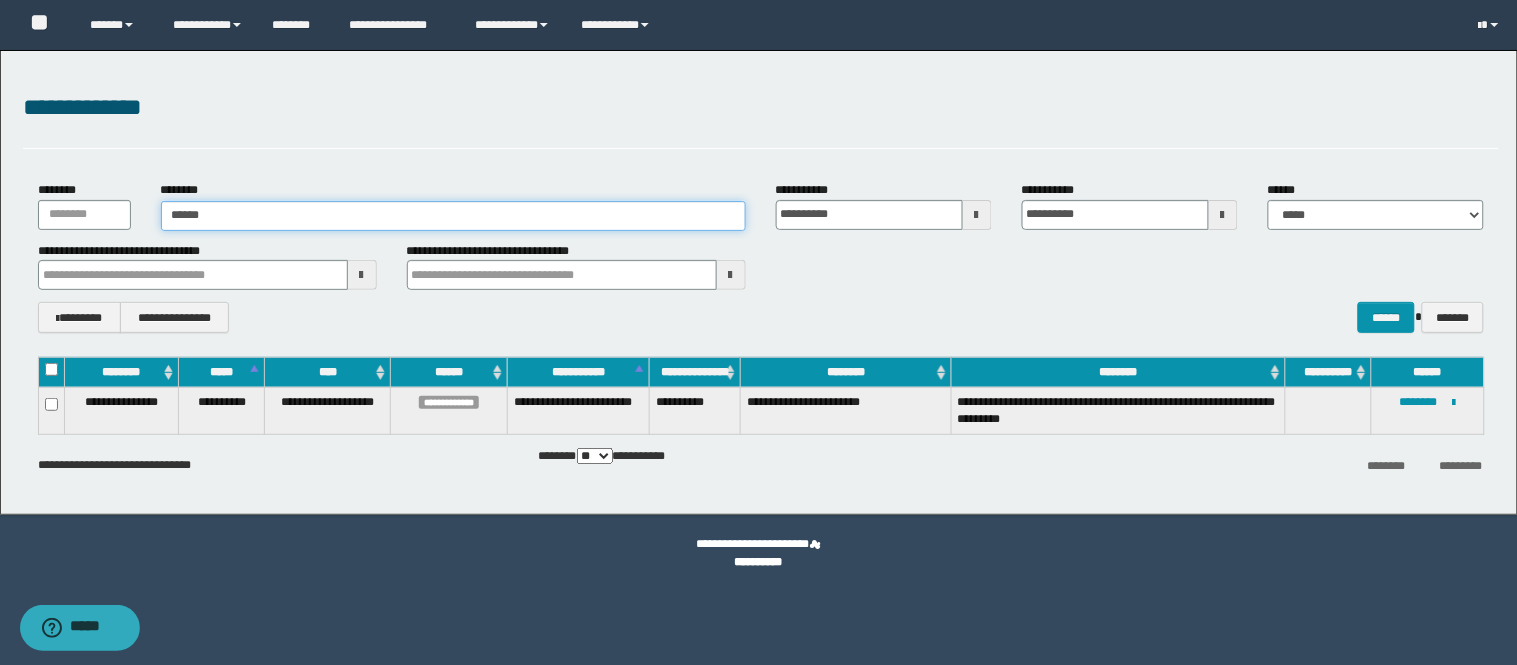 type on "*******" 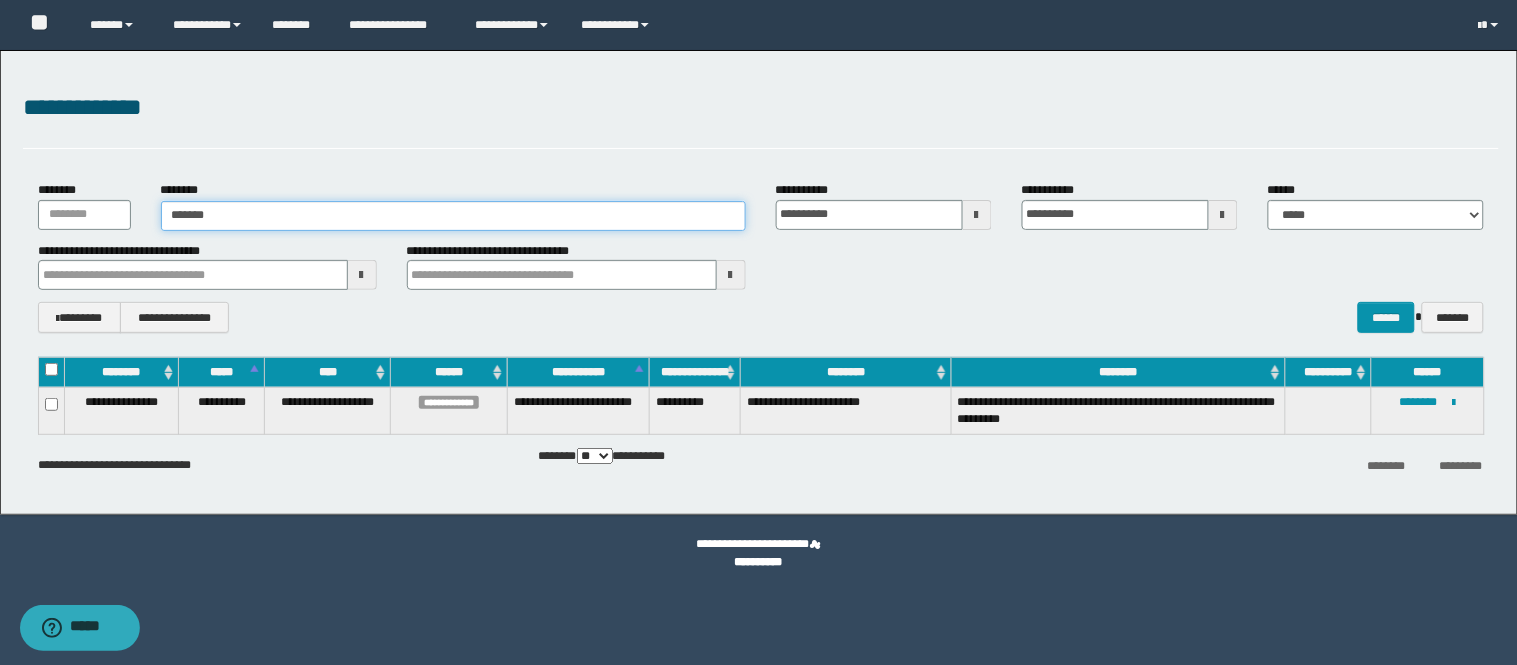 type on "*******" 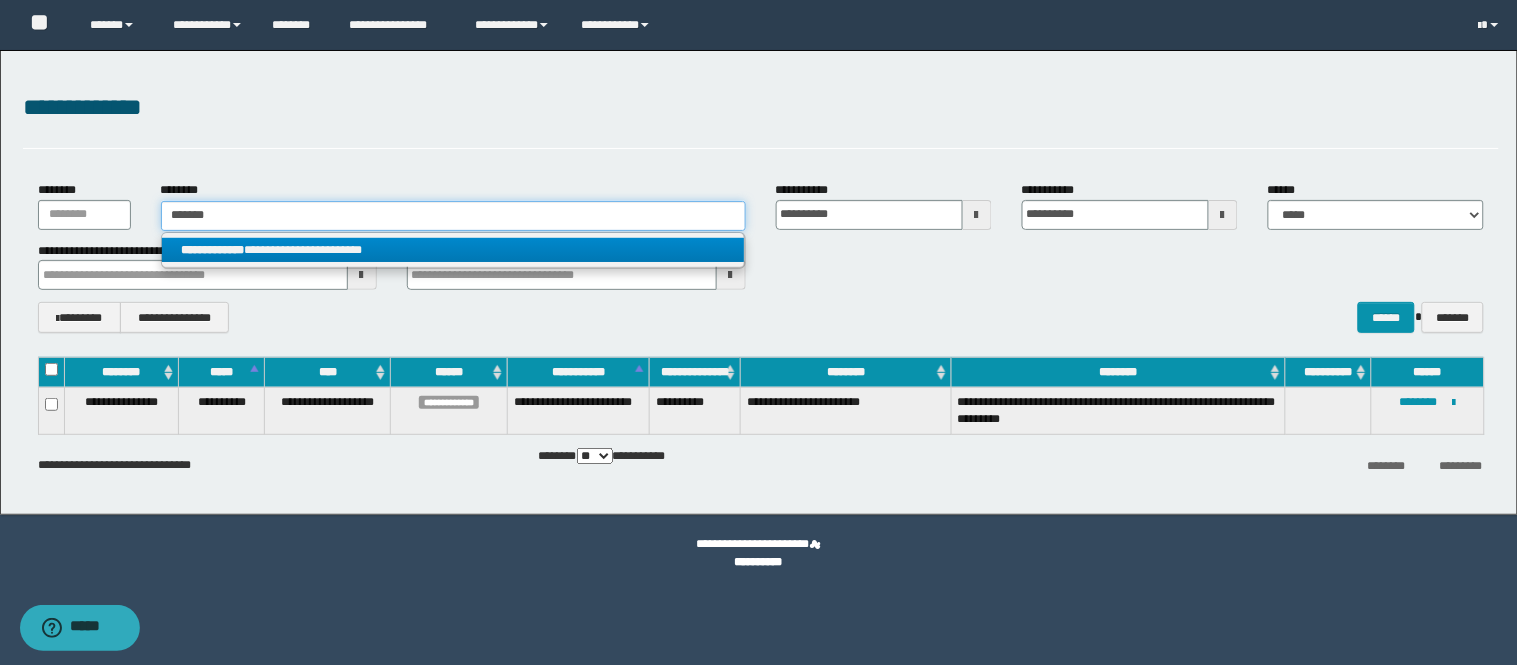 type on "*******" 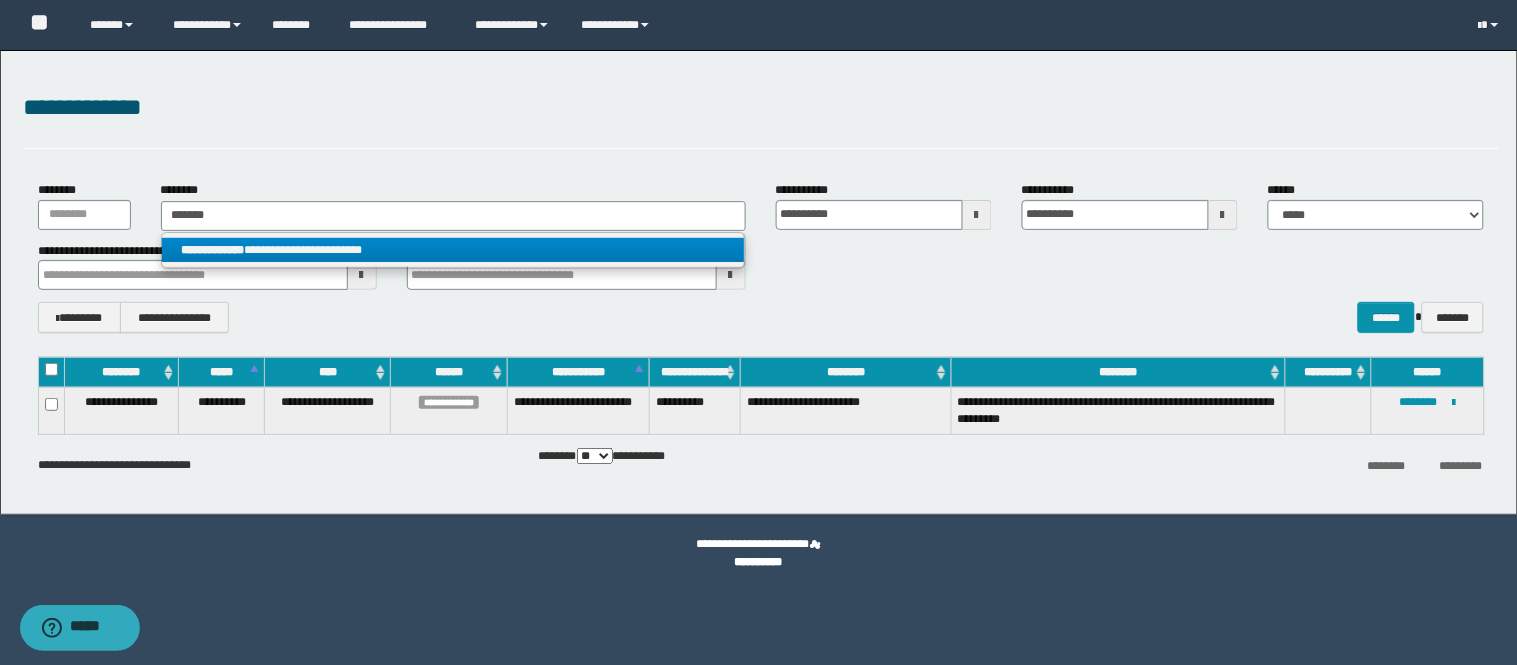 click on "**********" at bounding box center (453, 250) 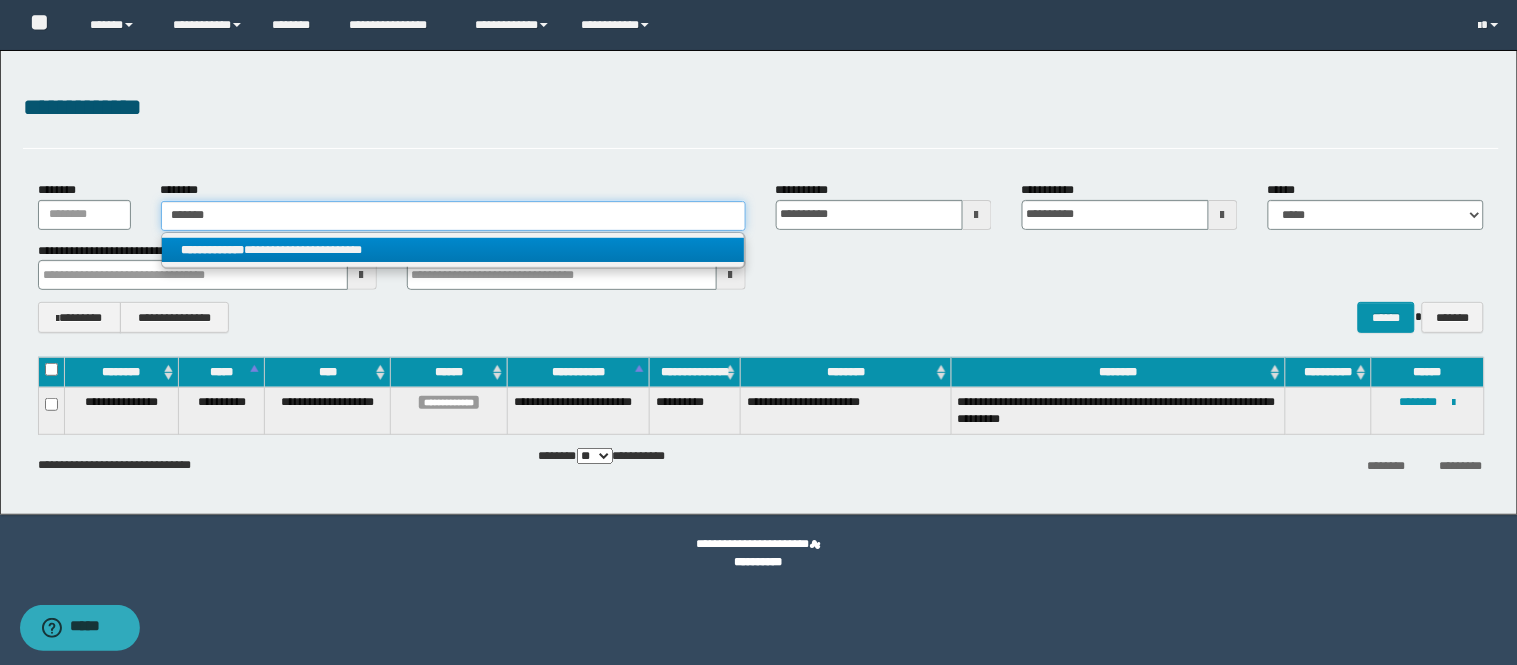 type 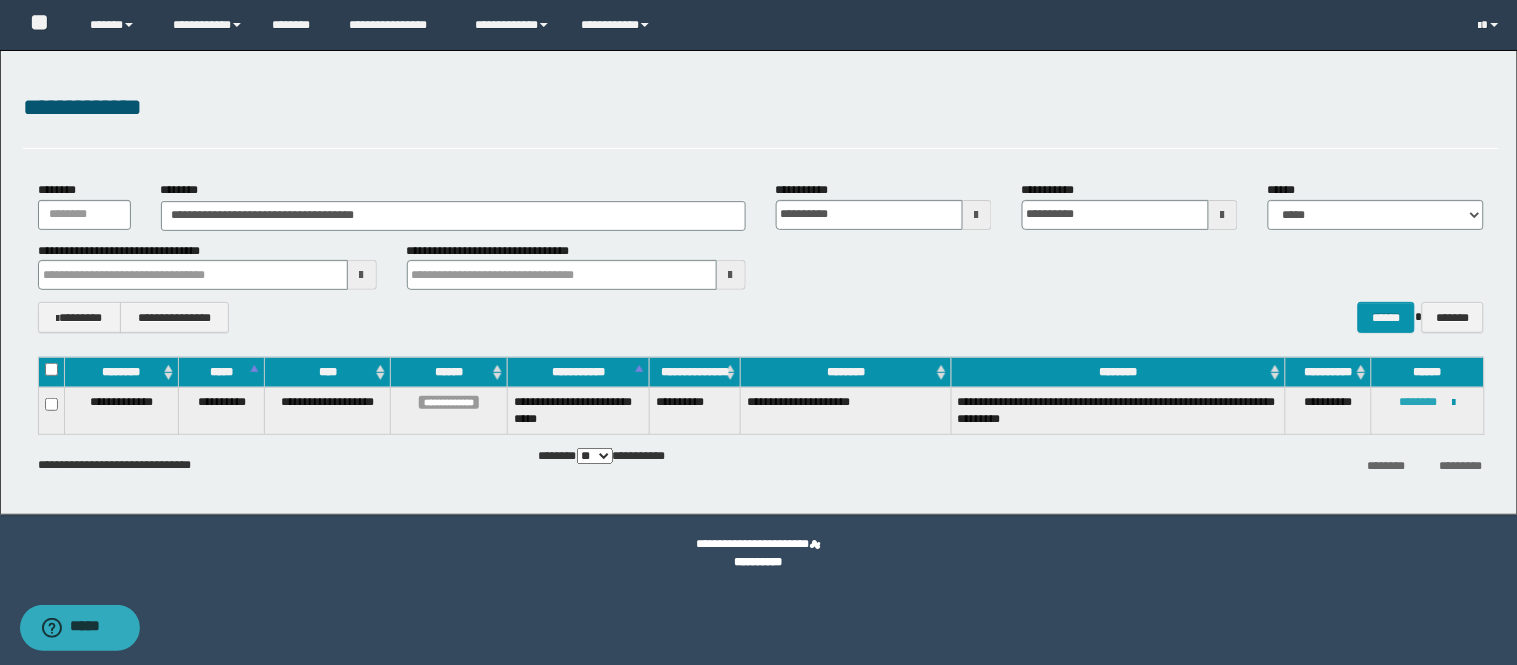 click on "********" at bounding box center [1419, 402] 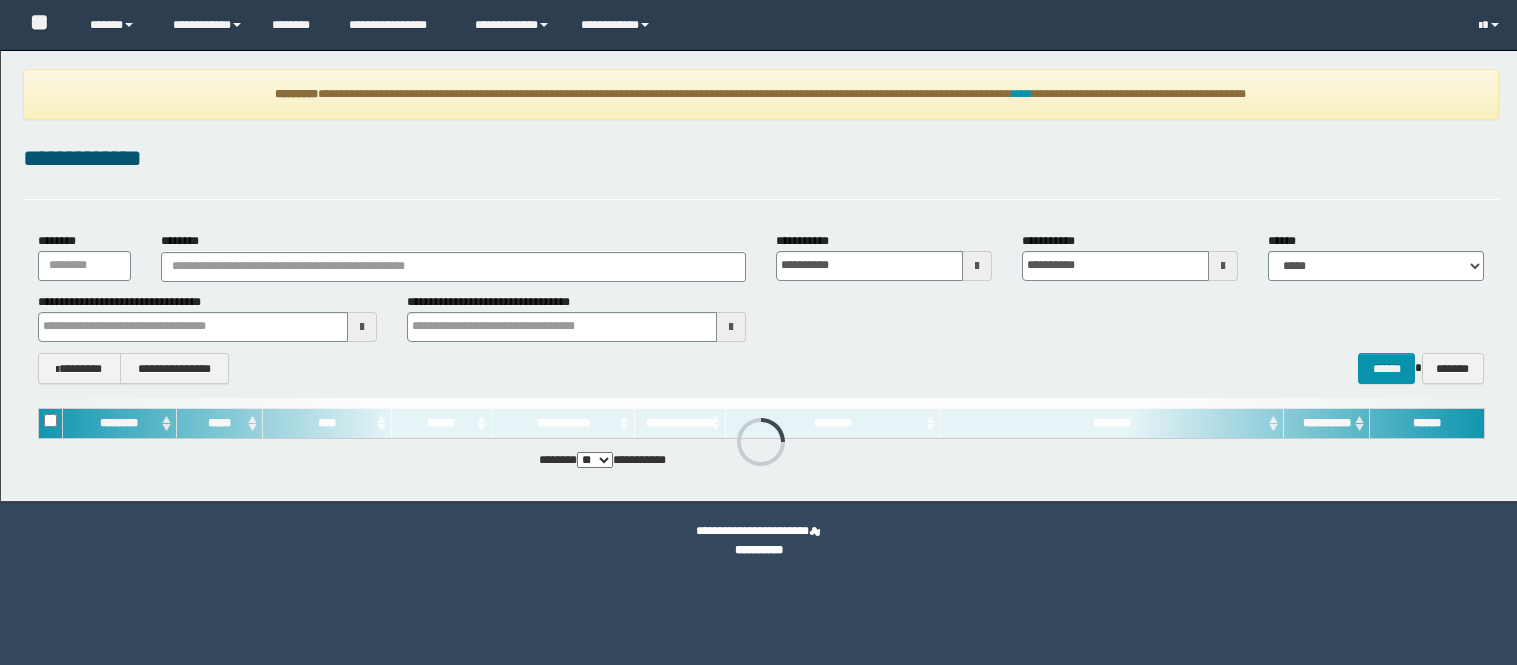 scroll, scrollTop: 0, scrollLeft: 0, axis: both 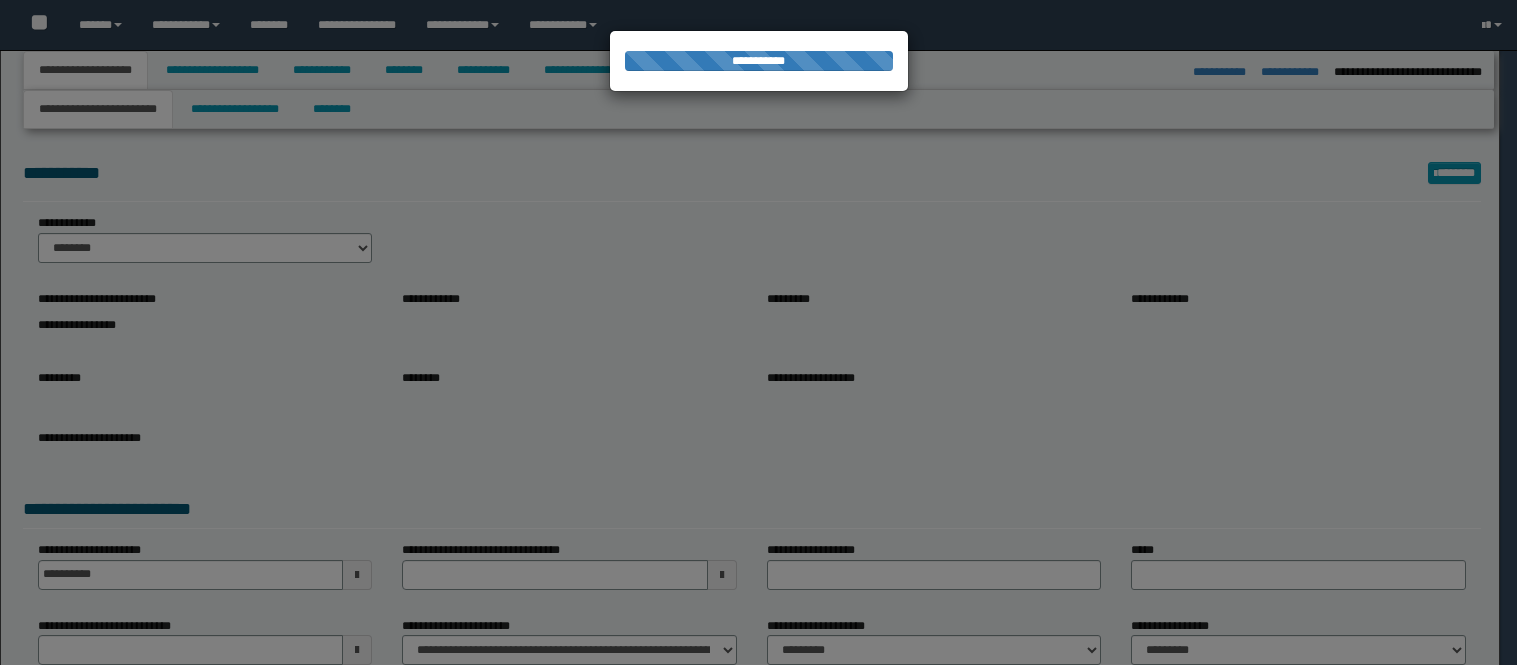 select on "*" 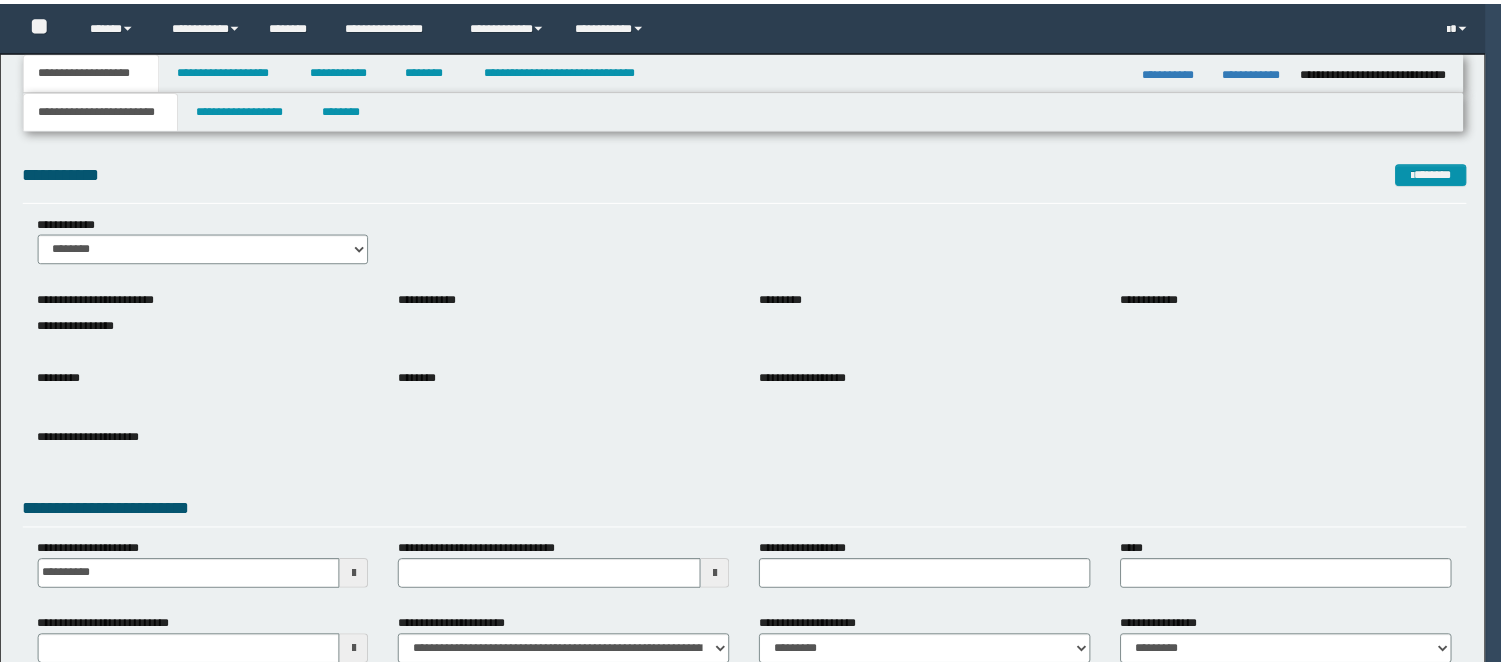 scroll, scrollTop: 0, scrollLeft: 0, axis: both 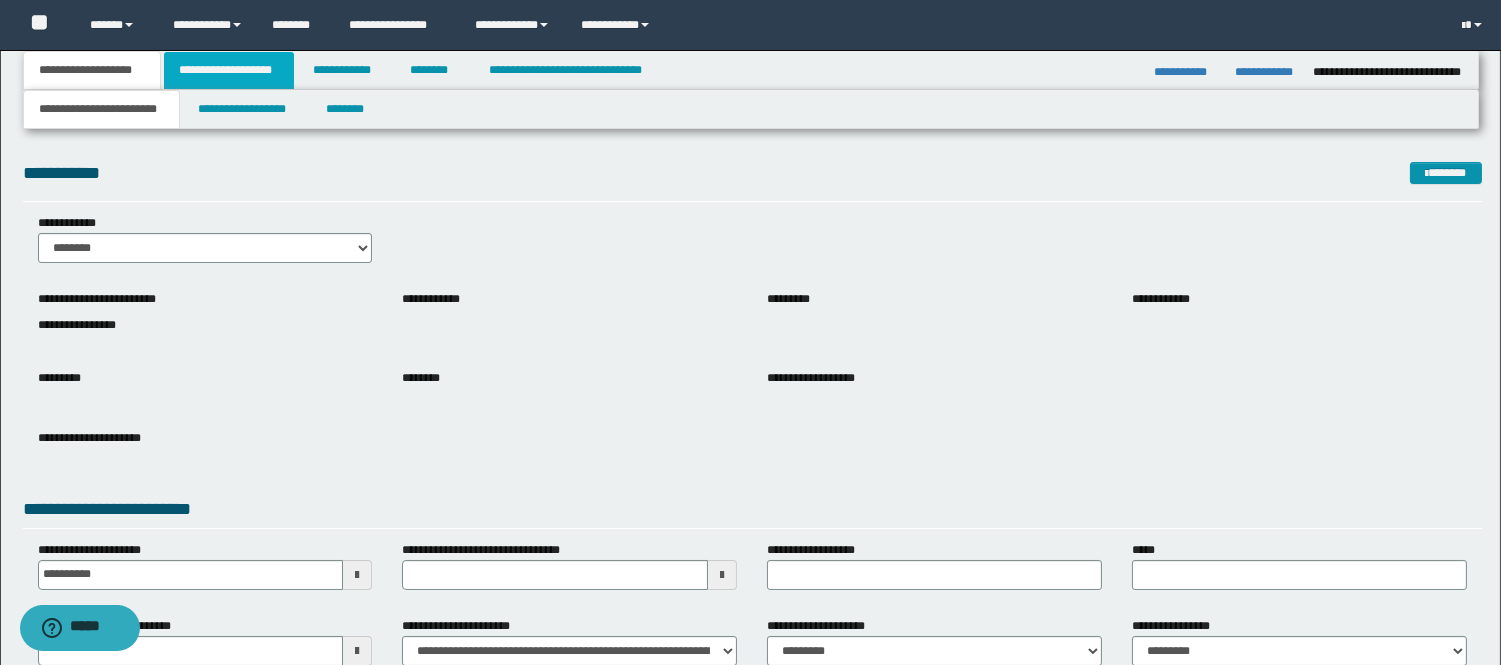 click on "**********" at bounding box center [229, 70] 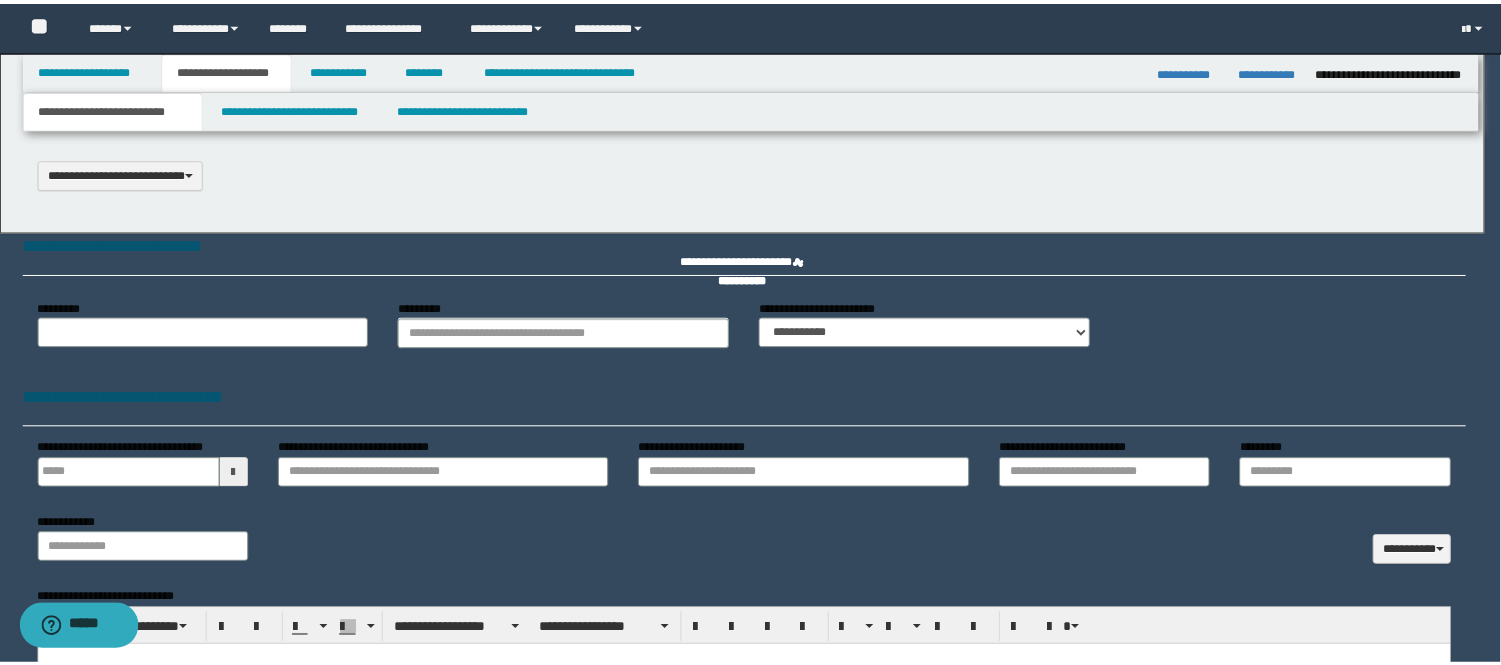 scroll, scrollTop: 0, scrollLeft: 0, axis: both 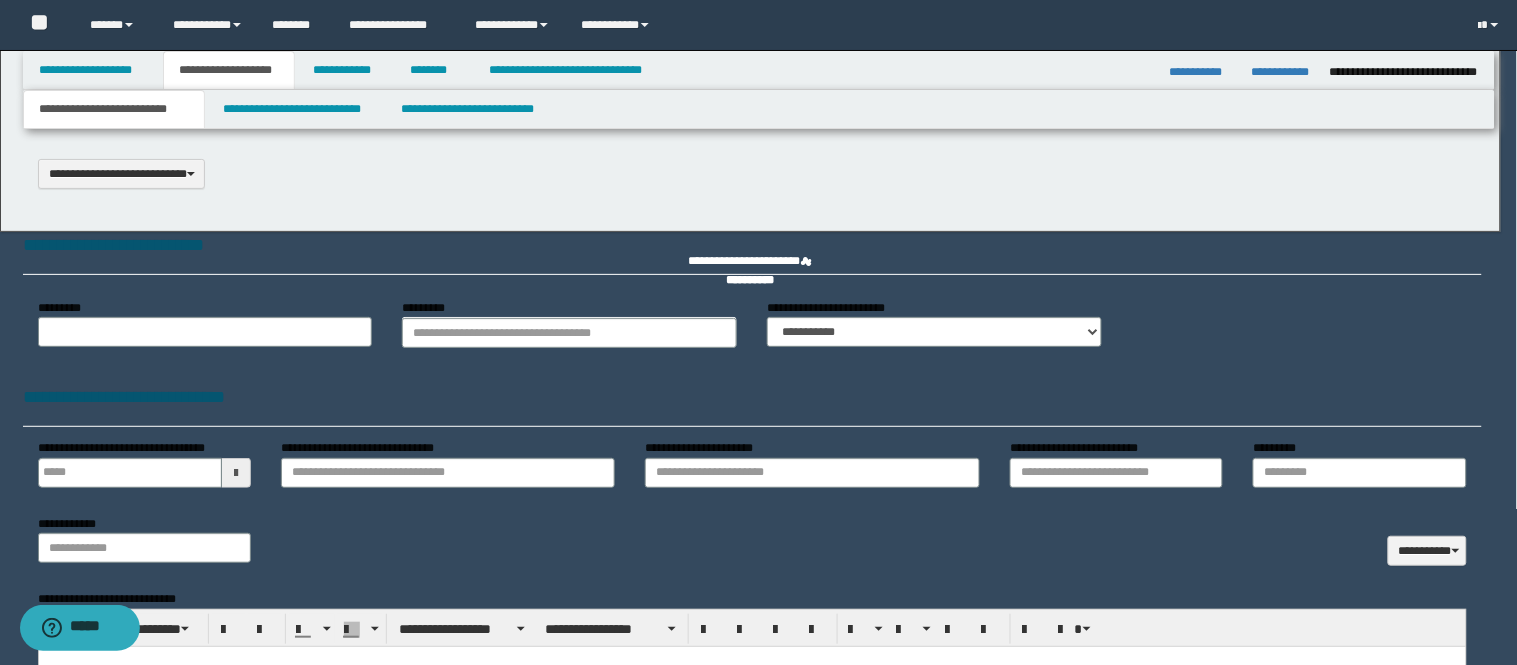 select on "*" 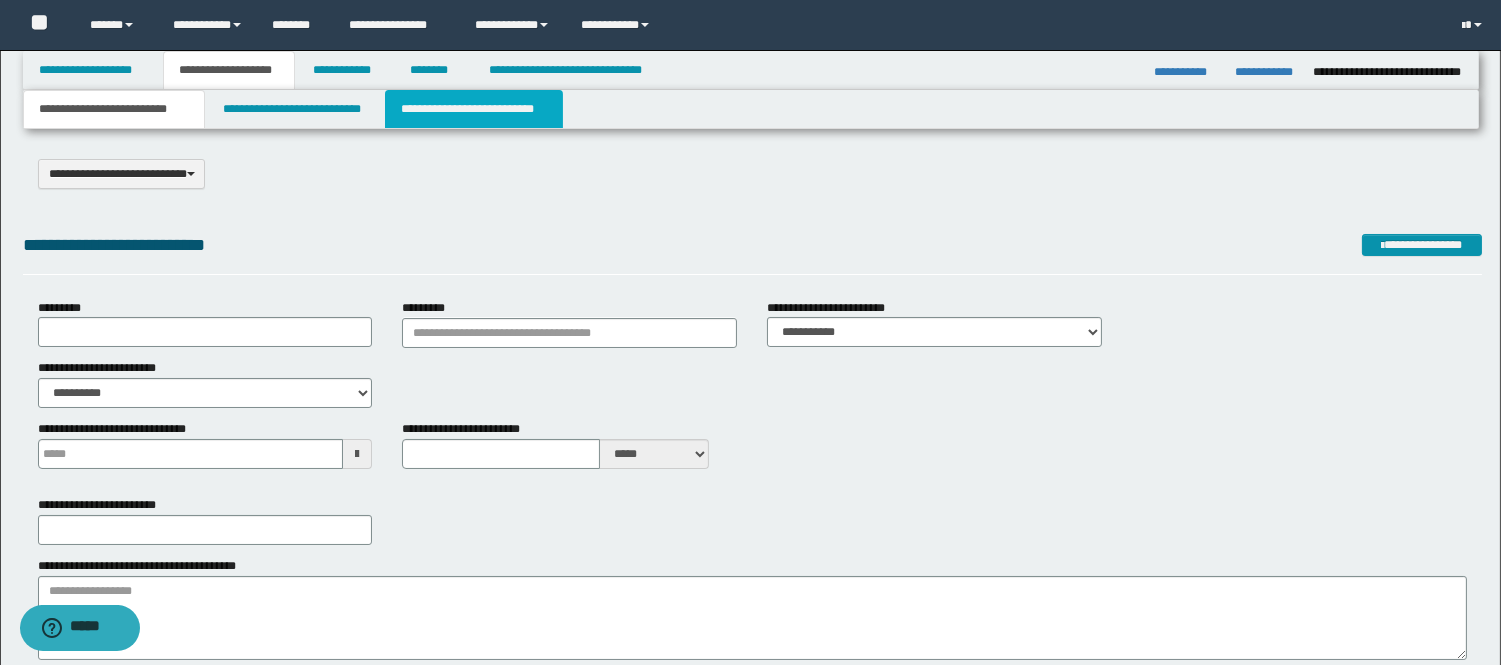 click on "**********" at bounding box center [474, 109] 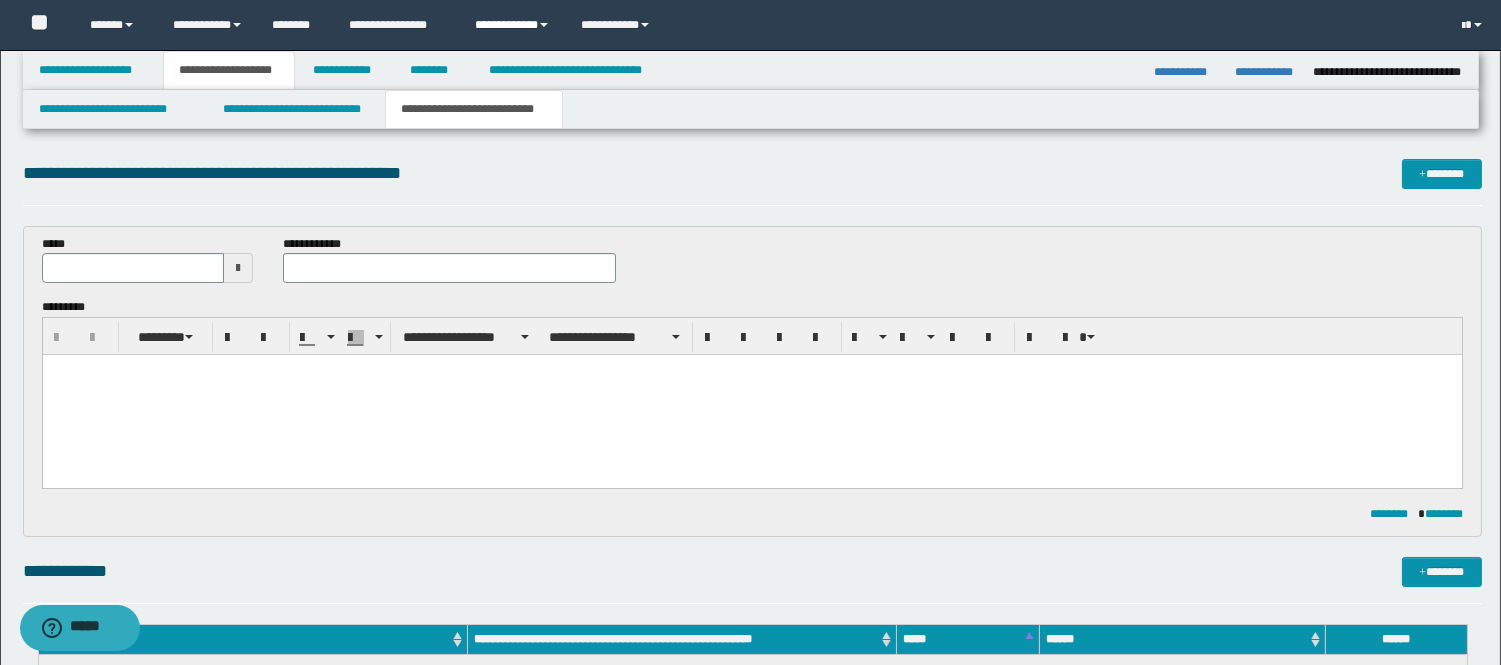 scroll, scrollTop: 0, scrollLeft: 0, axis: both 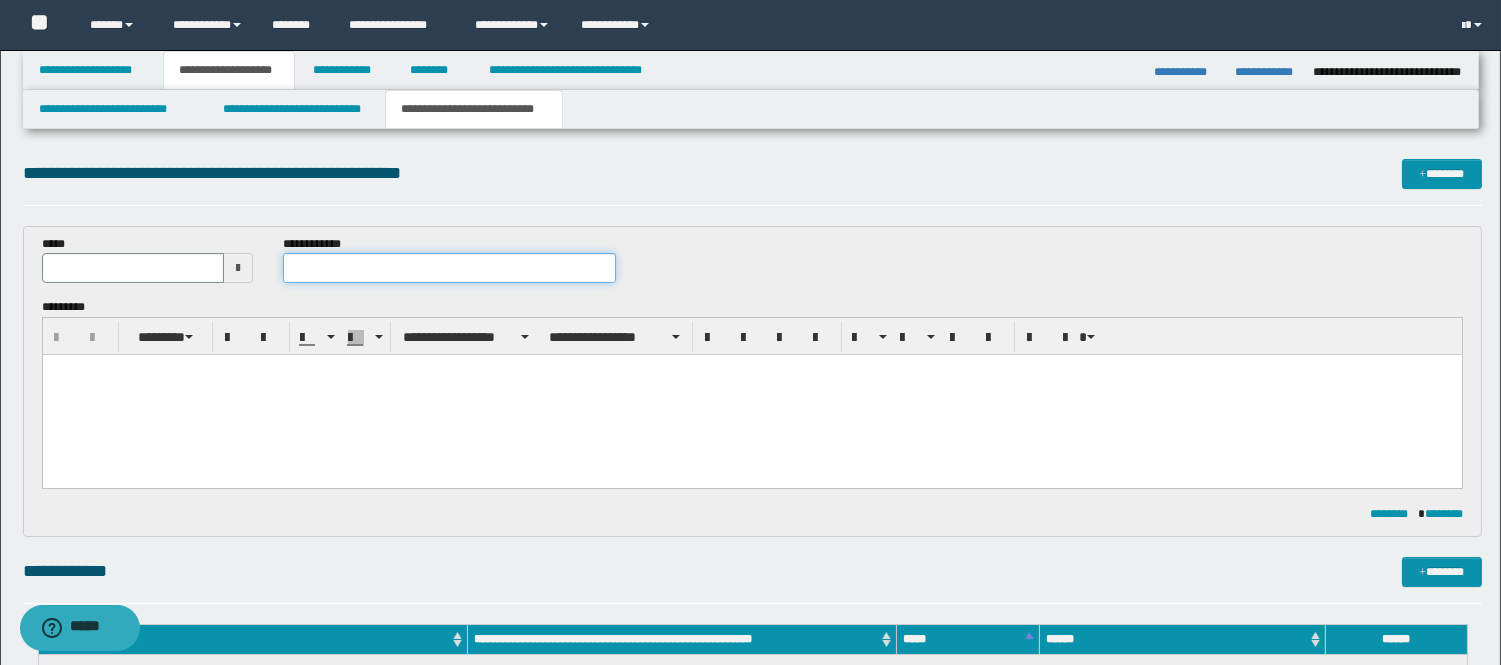 paste on "**********" 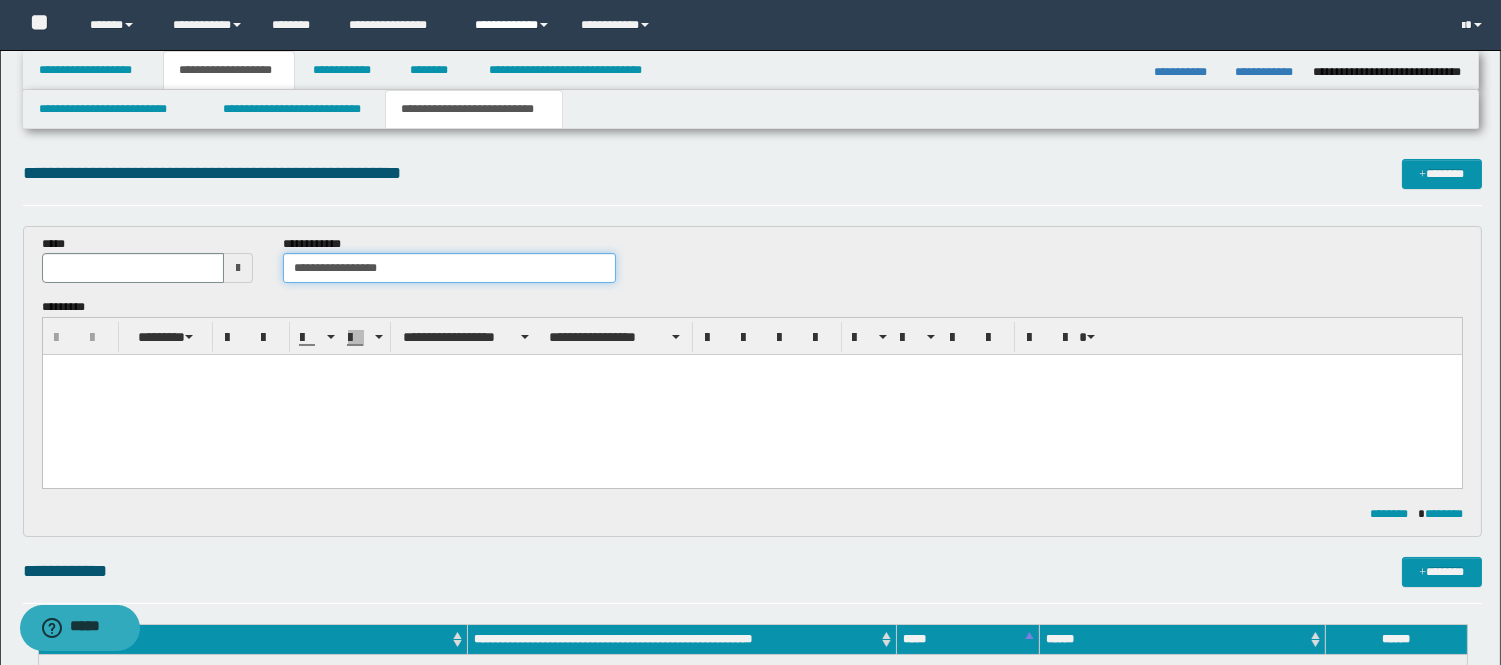 type on "**********" 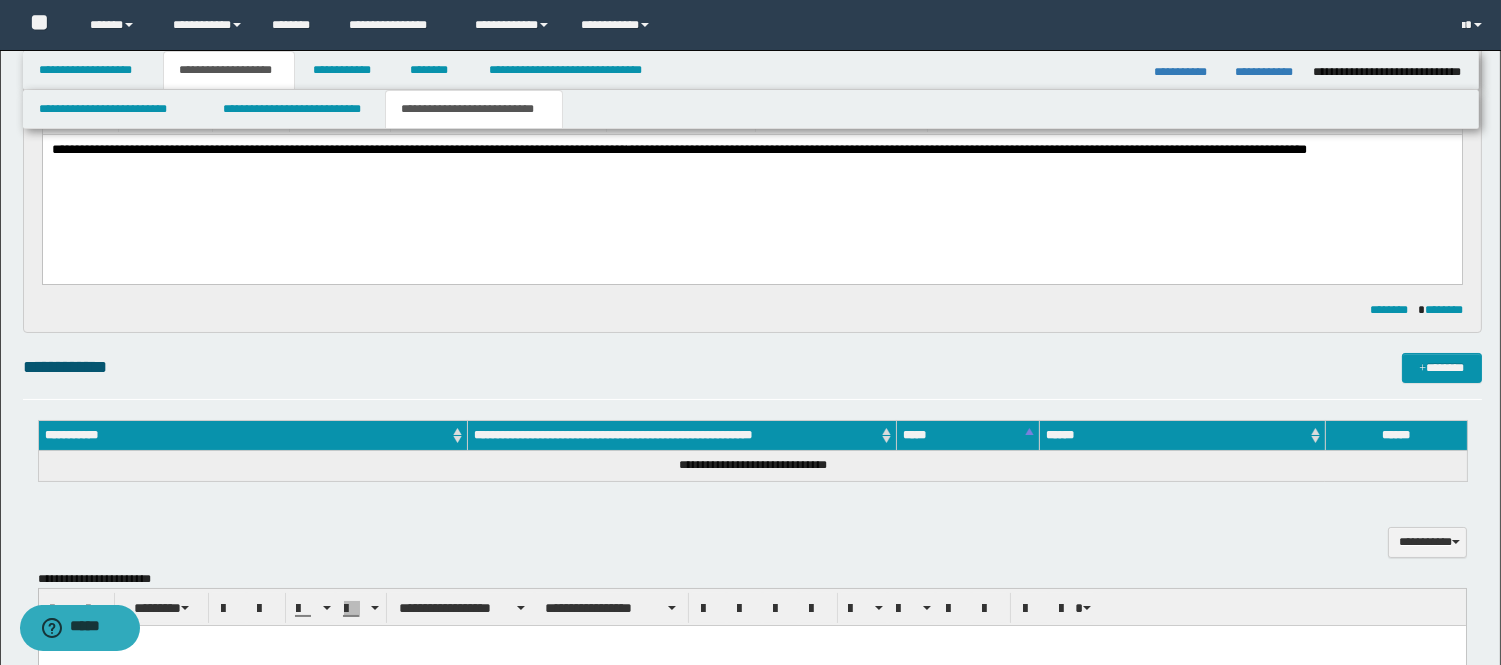 scroll, scrollTop: 444, scrollLeft: 0, axis: vertical 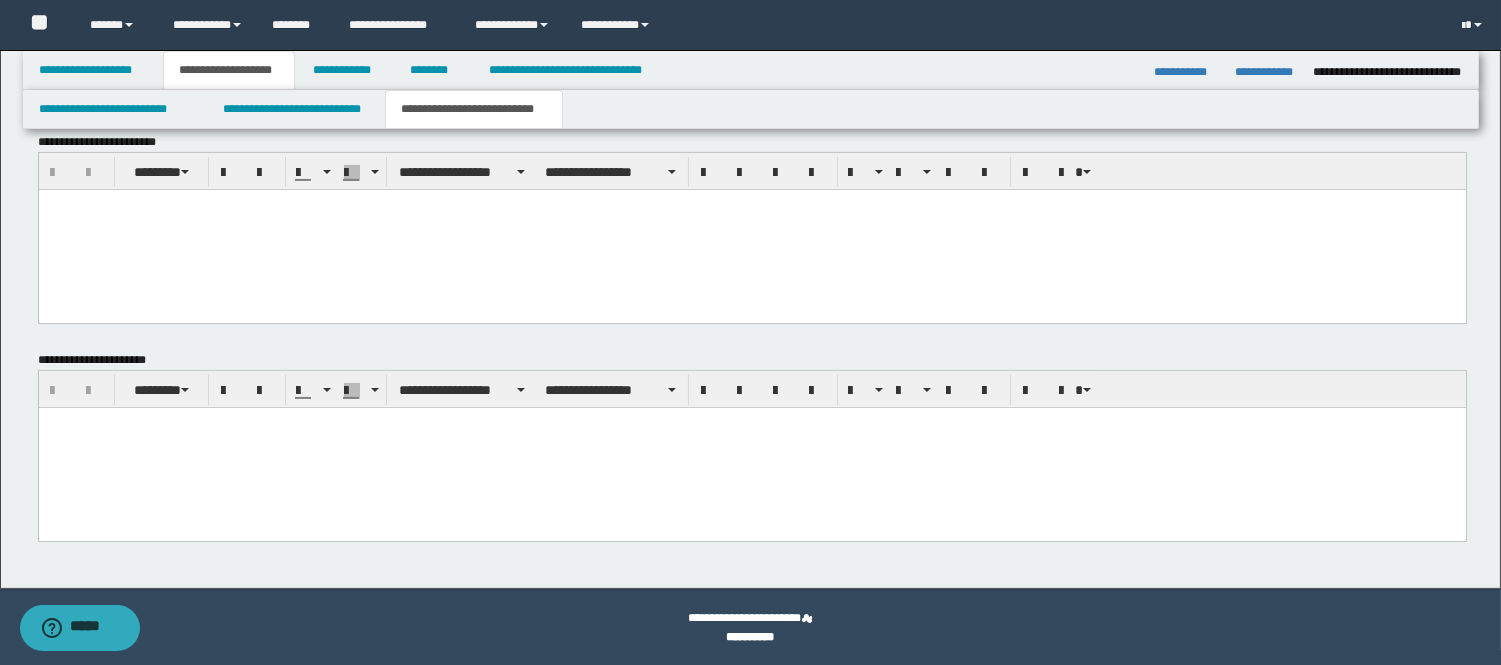 drag, startPoint x: 385, startPoint y: 209, endPoint x: 375, endPoint y: 221, distance: 15.6205 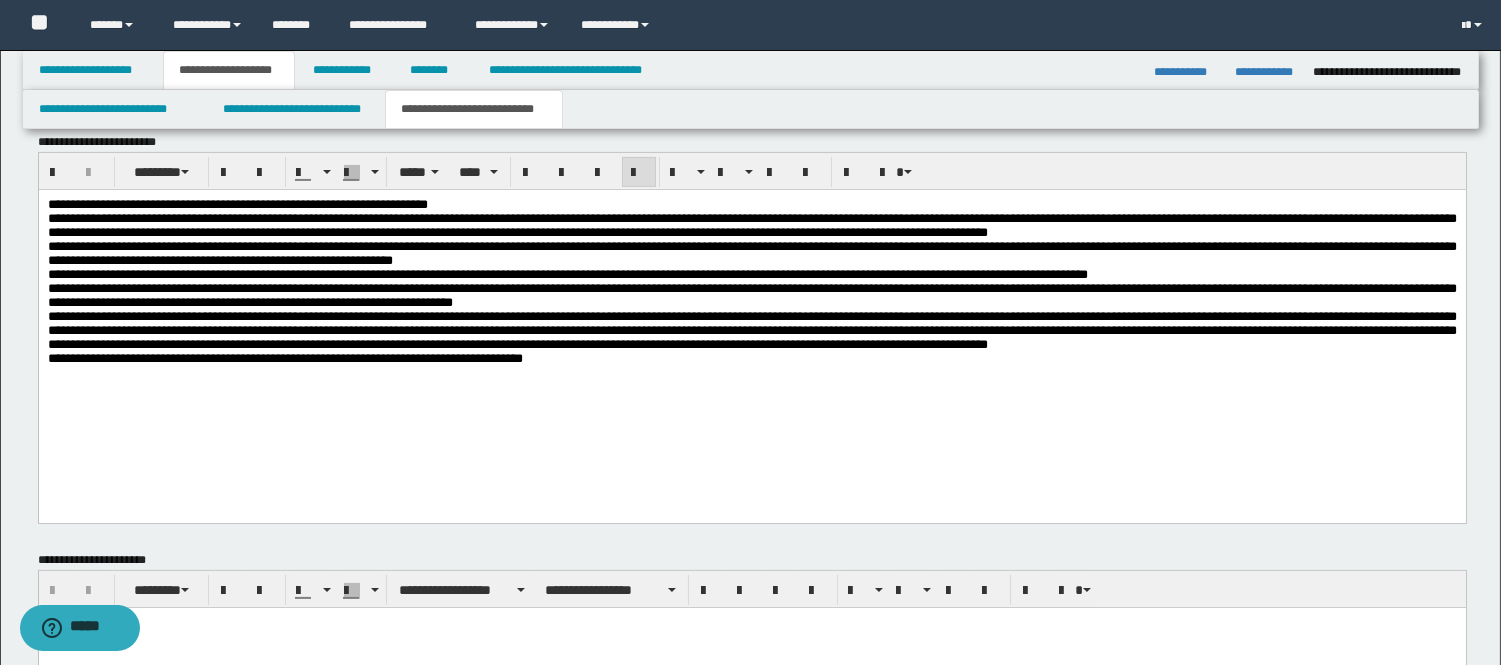 scroll, scrollTop: 1075, scrollLeft: 0, axis: vertical 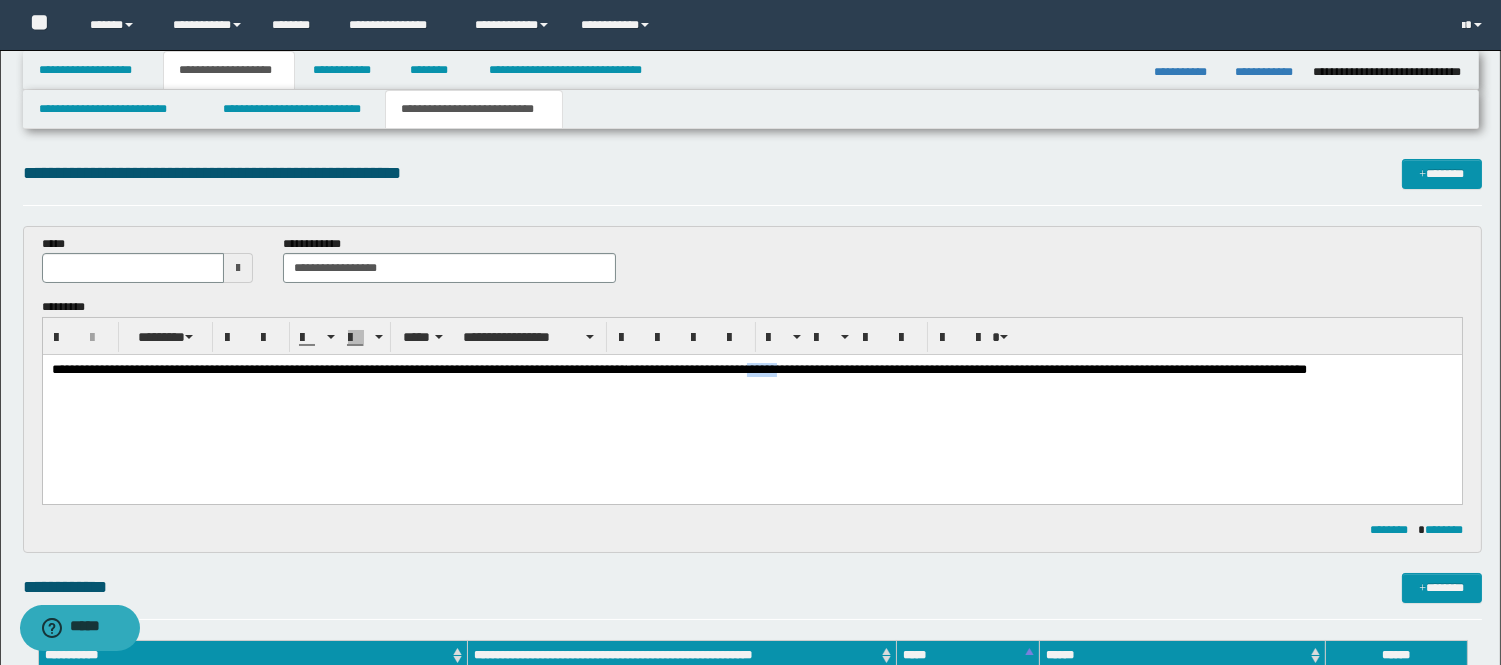 drag, startPoint x: 1009, startPoint y: 374, endPoint x: 975, endPoint y: 372, distance: 34.058773 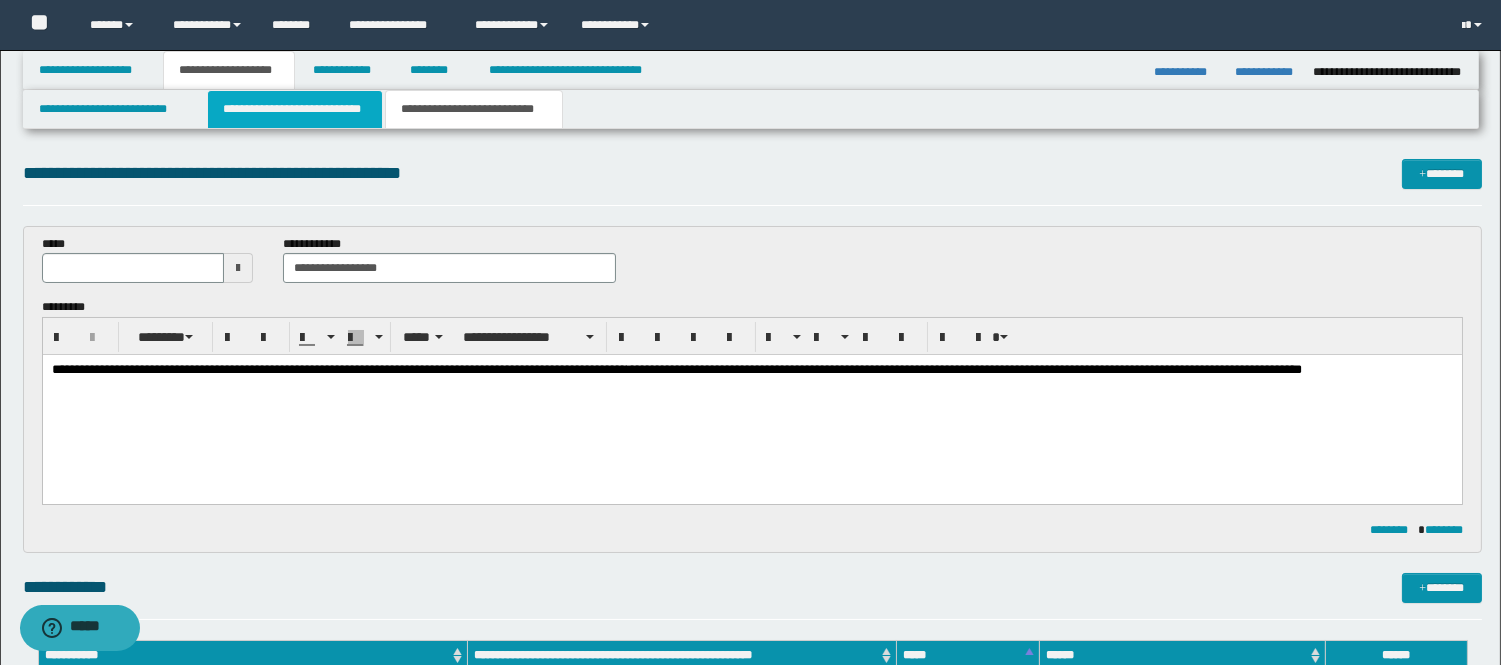 click on "**********" at bounding box center (295, 109) 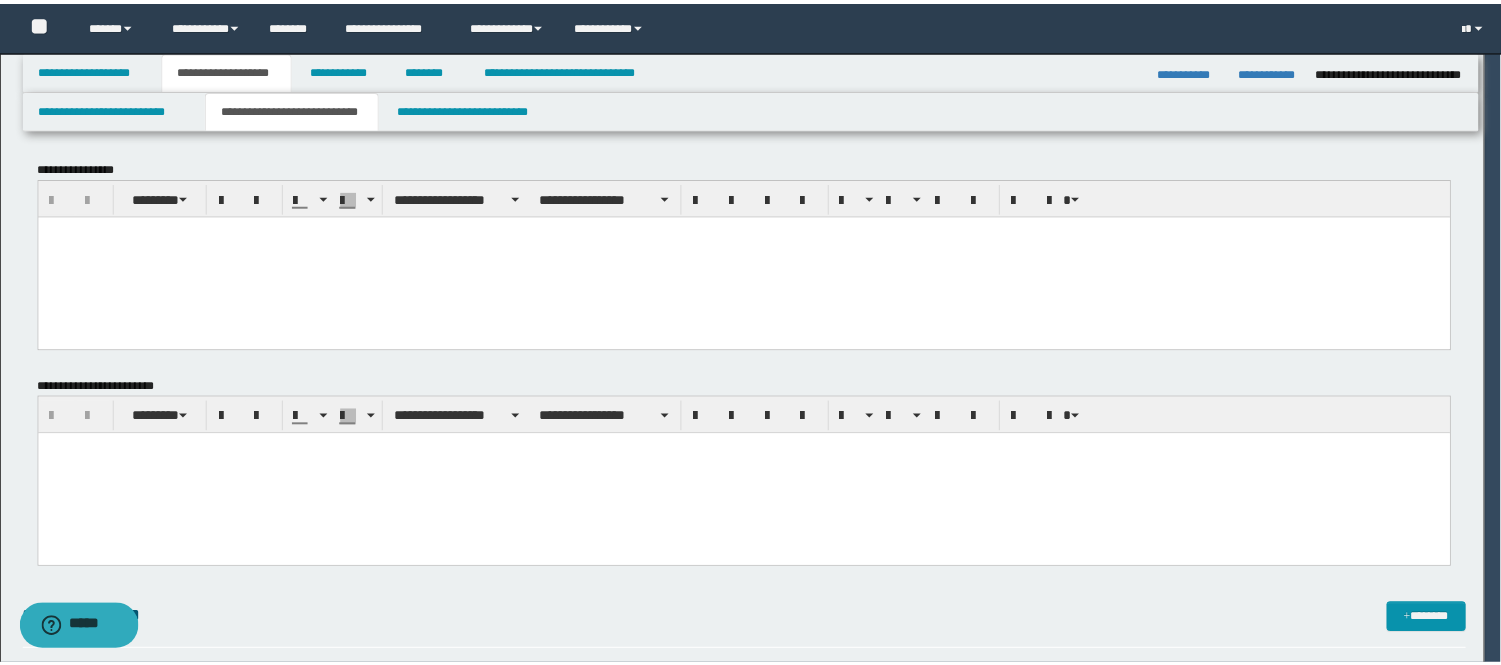 scroll, scrollTop: 0, scrollLeft: 0, axis: both 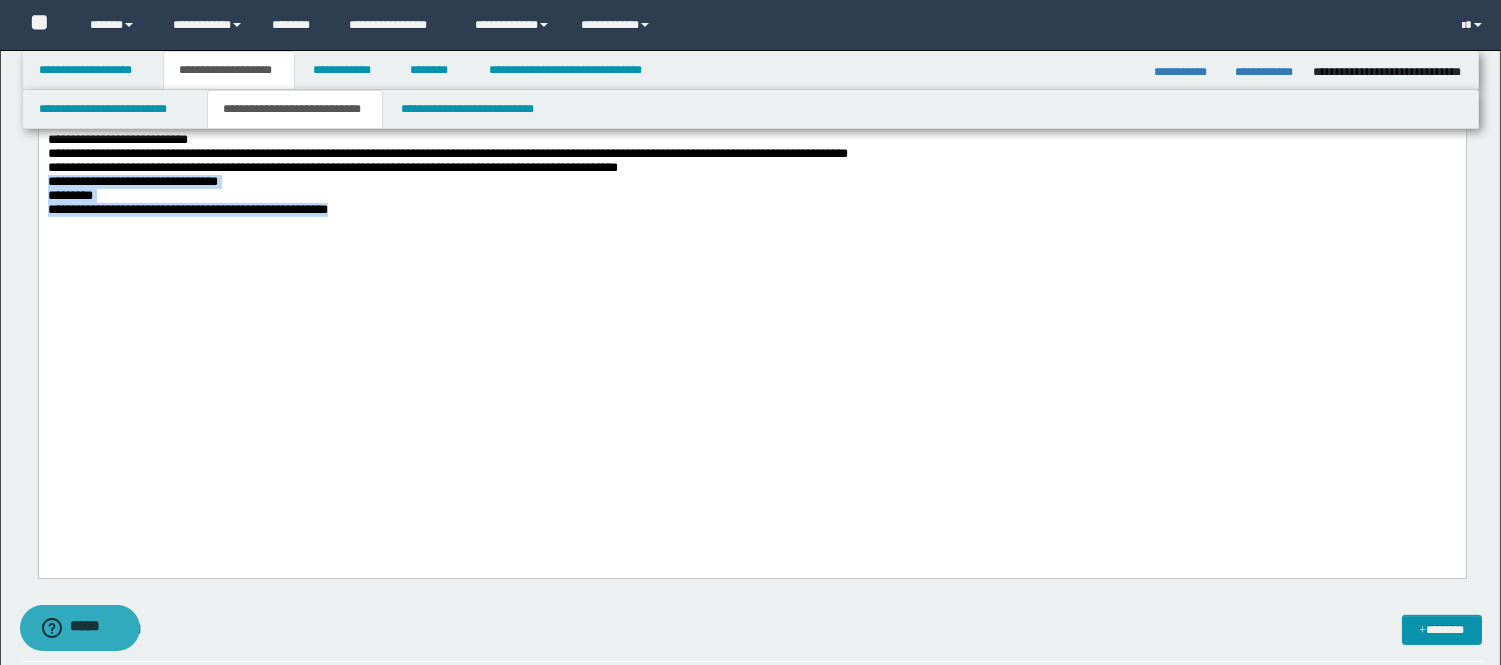 drag, startPoint x: 562, startPoint y: 470, endPoint x: 41, endPoint y: -683, distance: 1265.2471 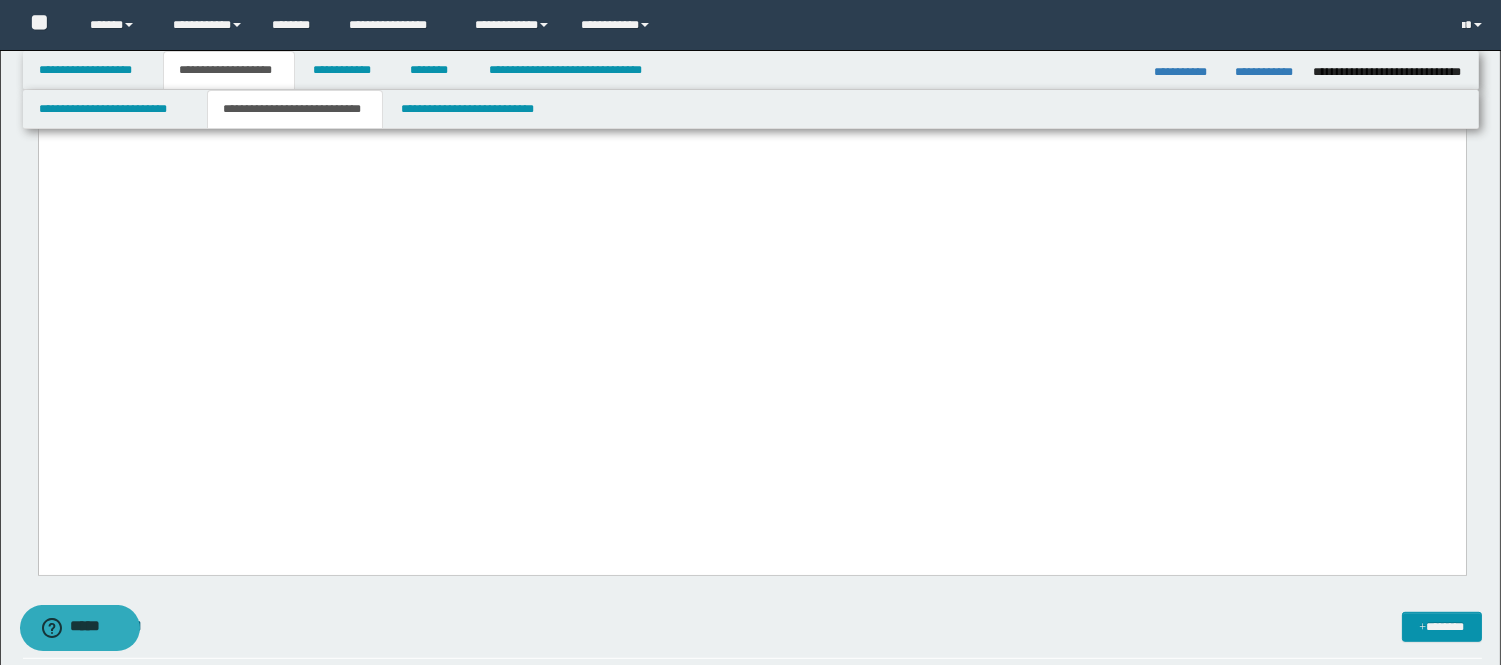 scroll, scrollTop: 2444, scrollLeft: 0, axis: vertical 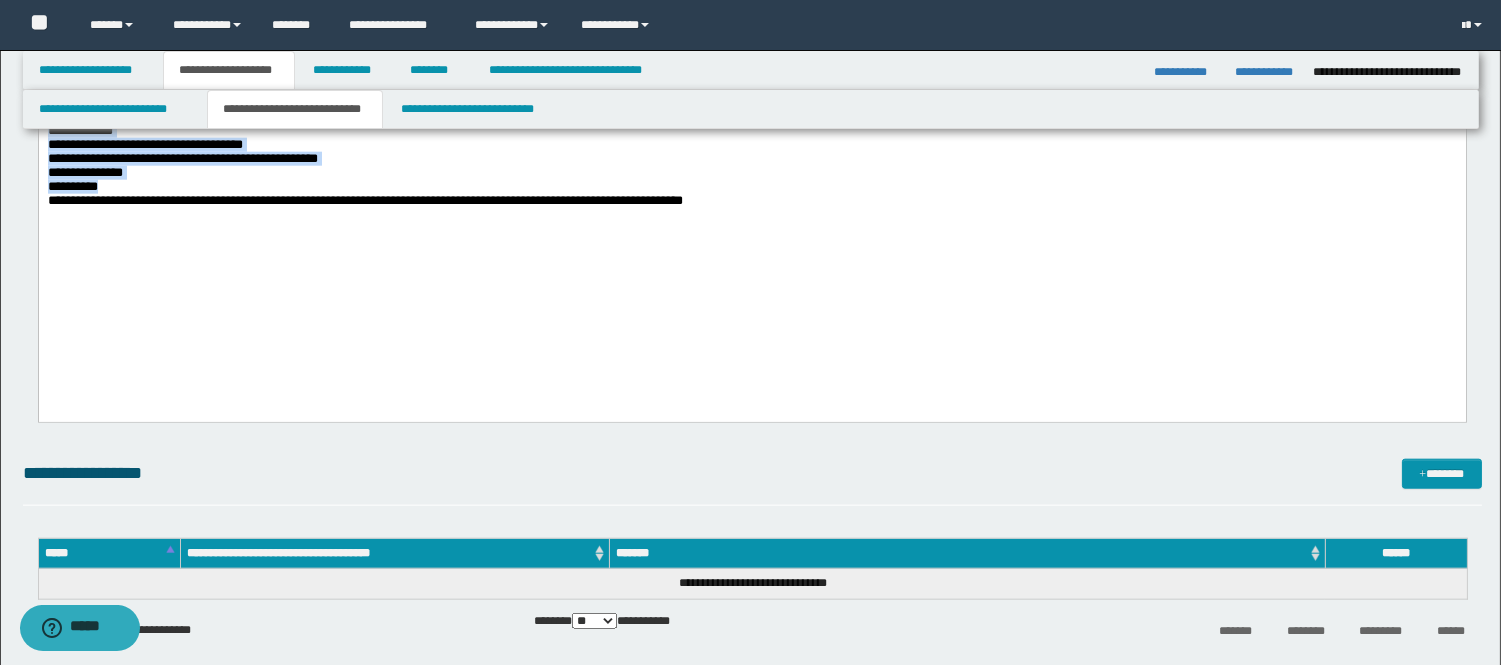 drag, startPoint x: 181, startPoint y: 292, endPoint x: 22, endPoint y: 187, distance: 190.54134 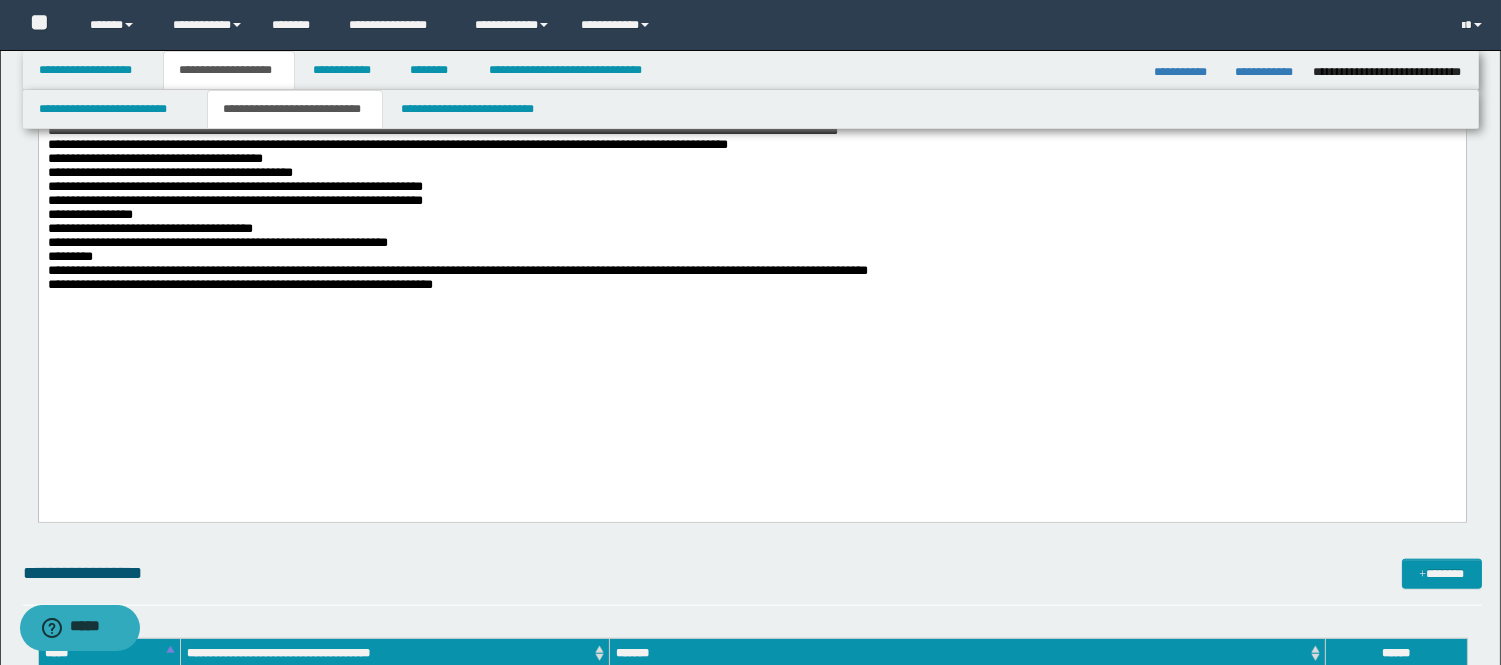 drag, startPoint x: 1220, startPoint y: 173, endPoint x: 11, endPoint y: 170, distance: 1209.0037 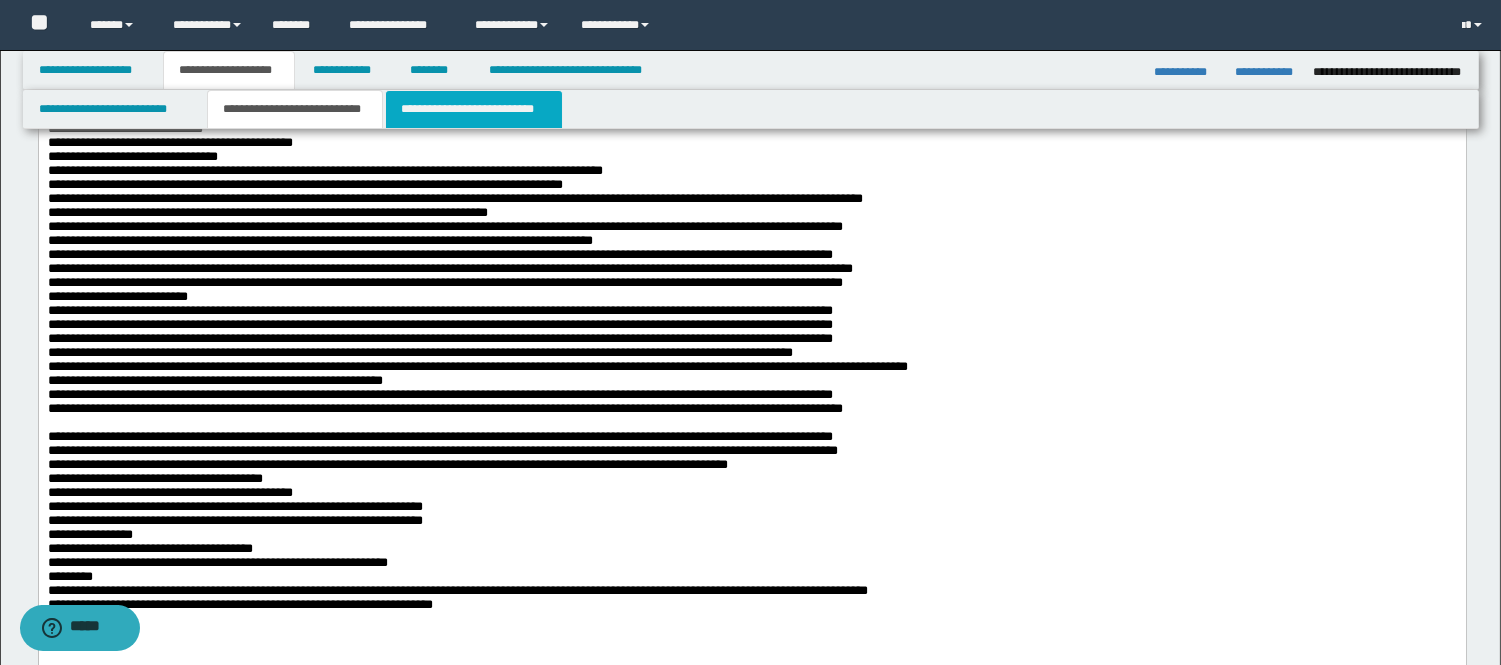 click on "**********" at bounding box center [474, 109] 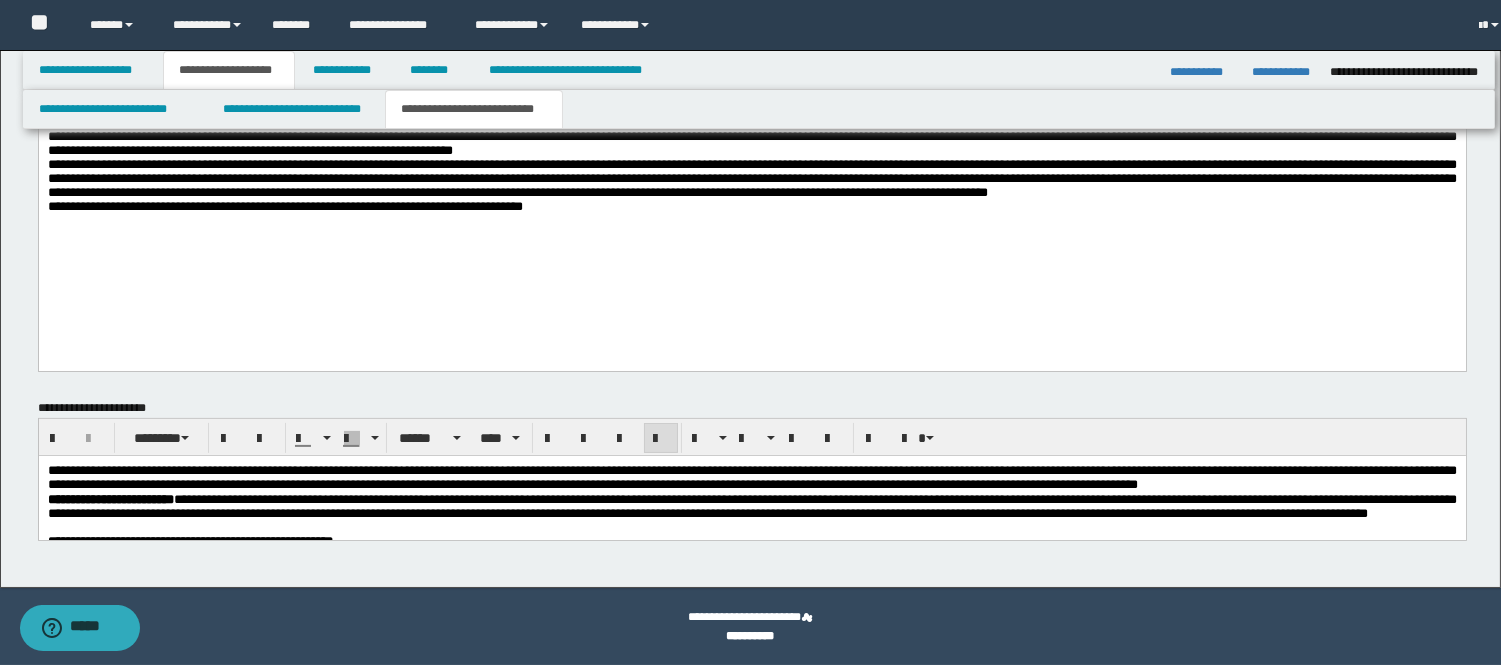 scroll, scrollTop: 1026, scrollLeft: 0, axis: vertical 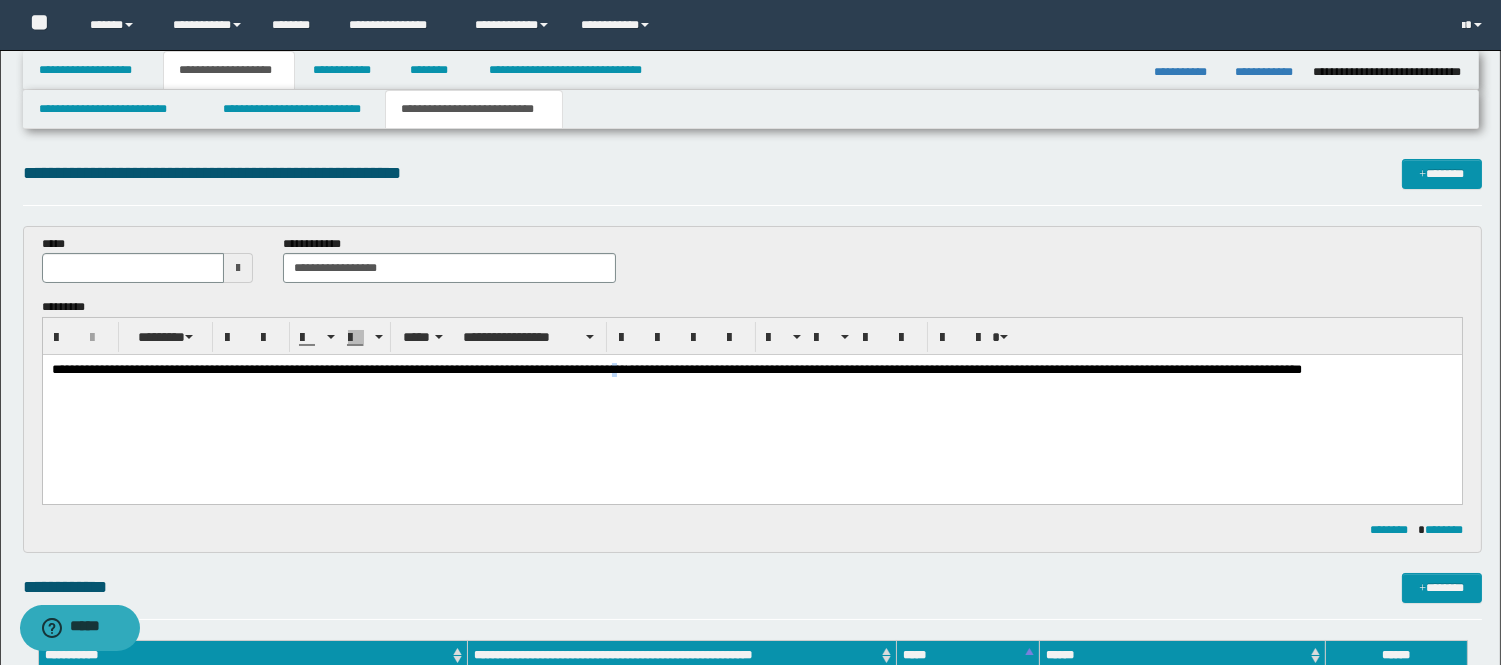 drag, startPoint x: 817, startPoint y: 365, endPoint x: 825, endPoint y: 372, distance: 10.630146 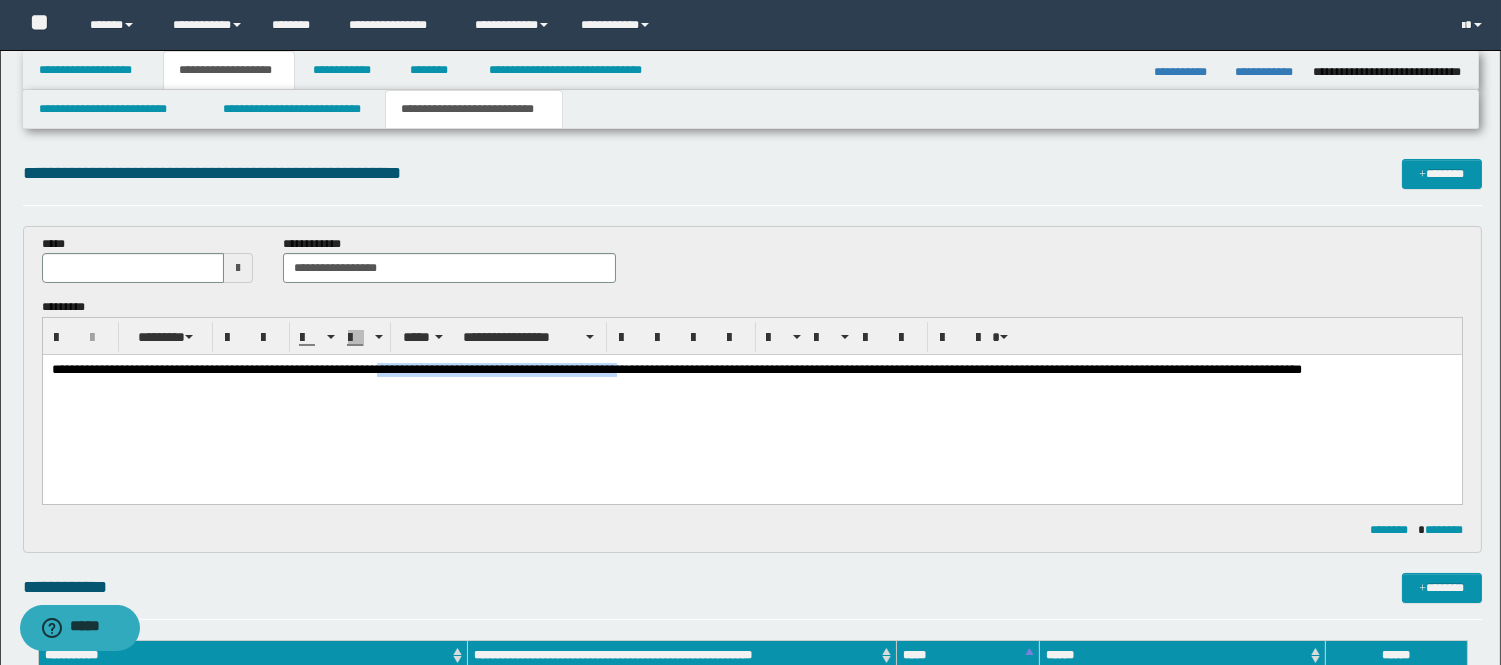 drag, startPoint x: 819, startPoint y: 366, endPoint x: 446, endPoint y: 365, distance: 373.00134 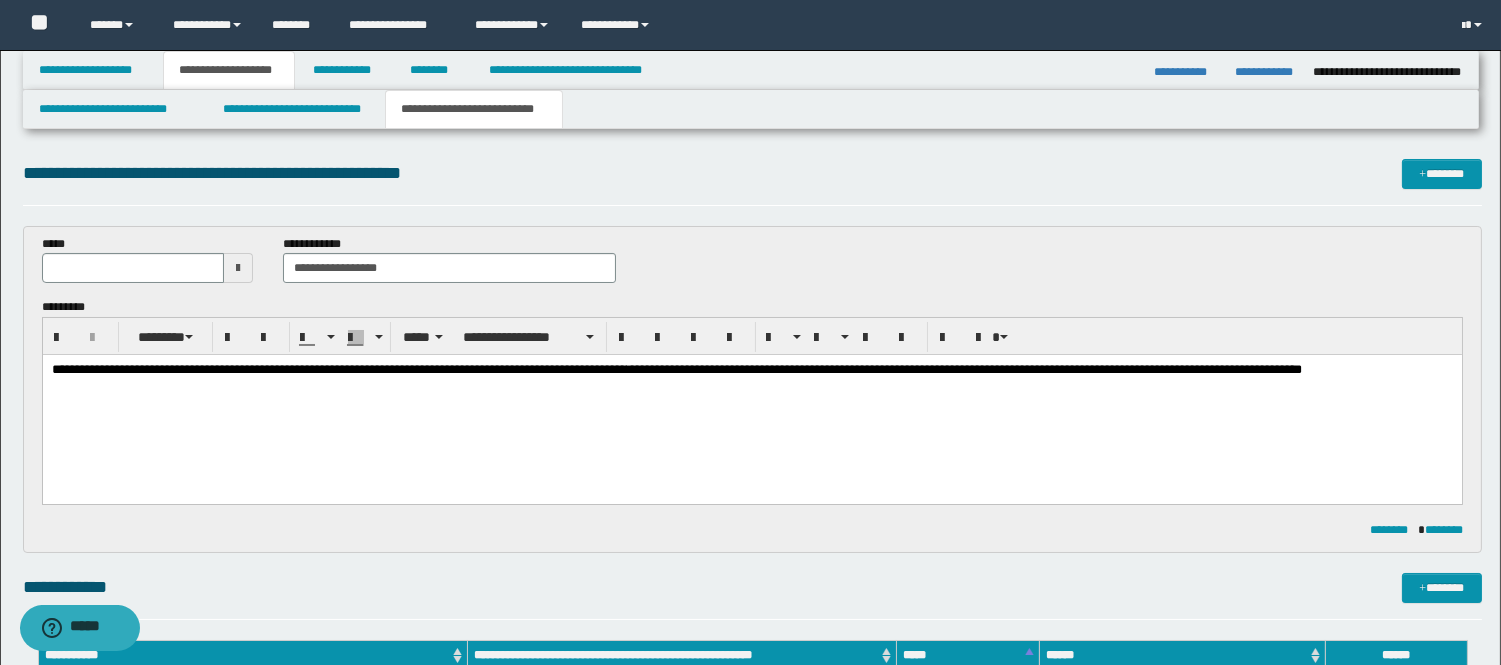 drag, startPoint x: 465, startPoint y: 385, endPoint x: 810, endPoint y: 426, distance: 347.4277 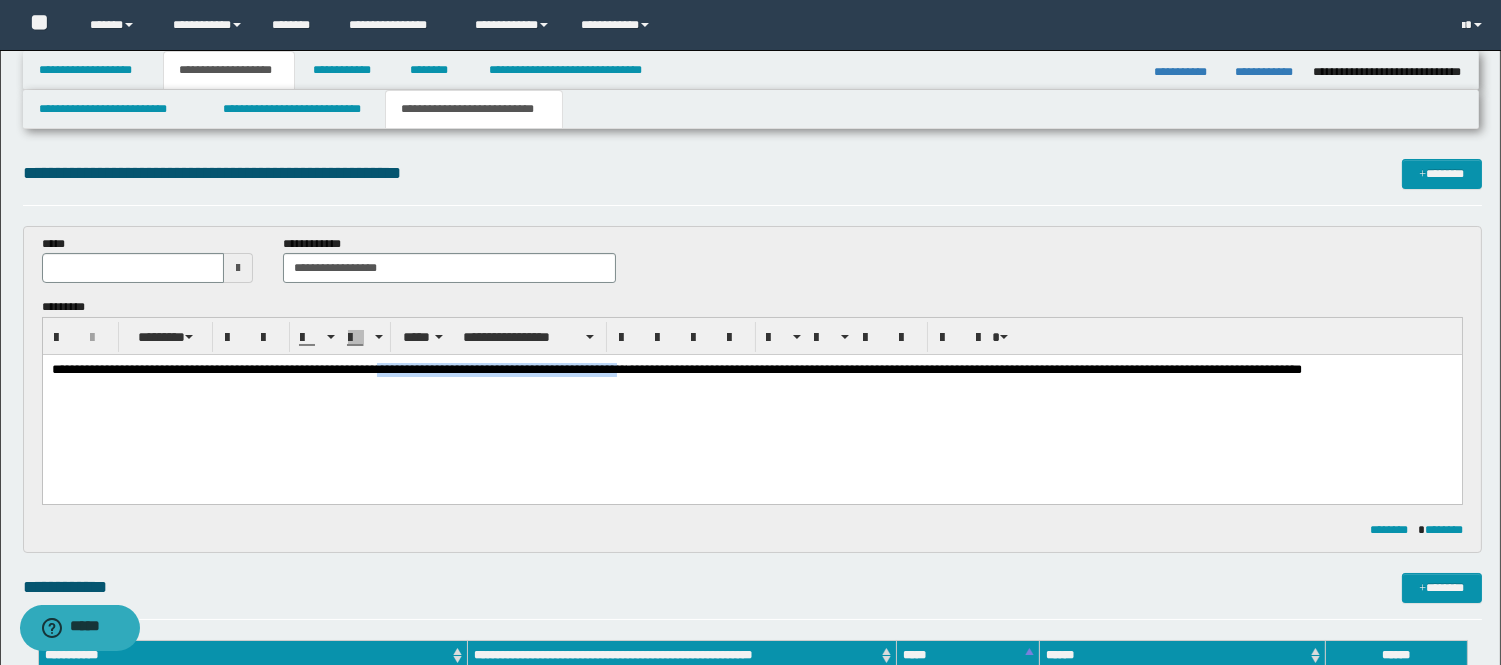 drag, startPoint x: 823, startPoint y: 365, endPoint x: 488, endPoint y: 710, distance: 480.8846 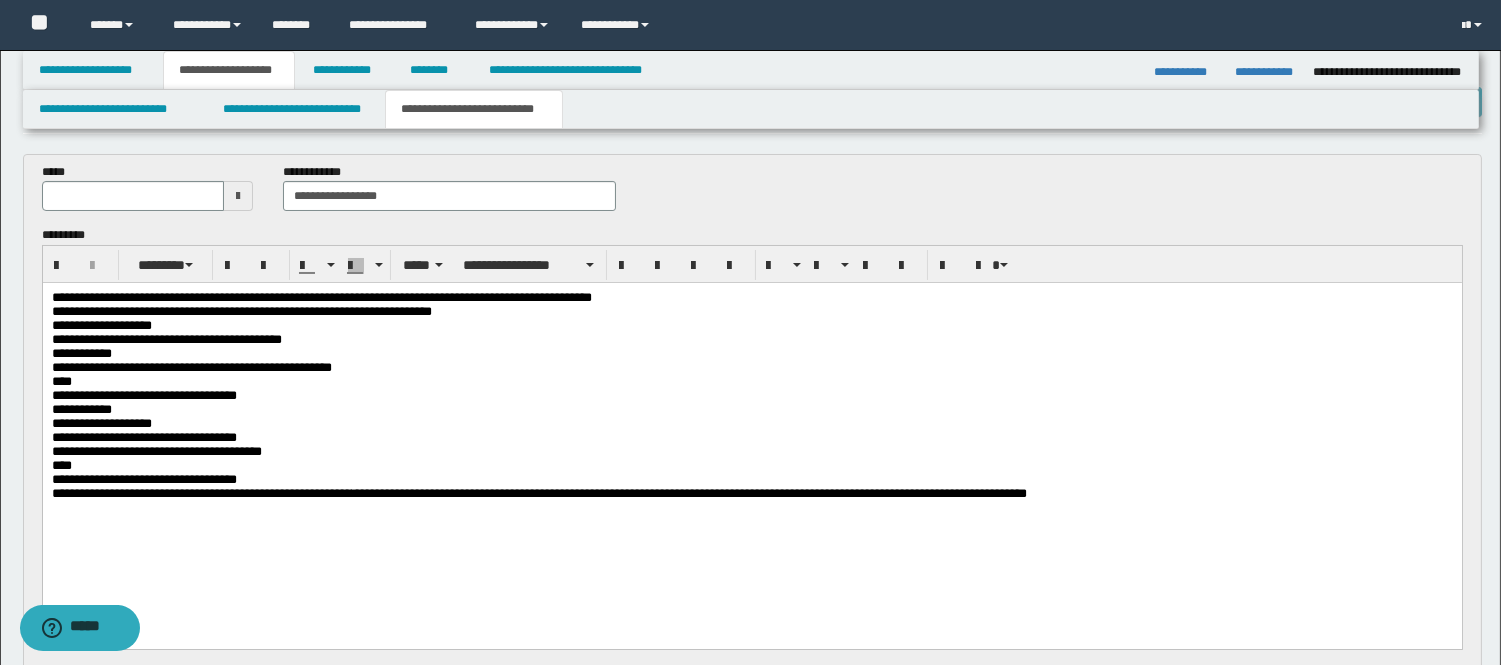 scroll, scrollTop: 111, scrollLeft: 0, axis: vertical 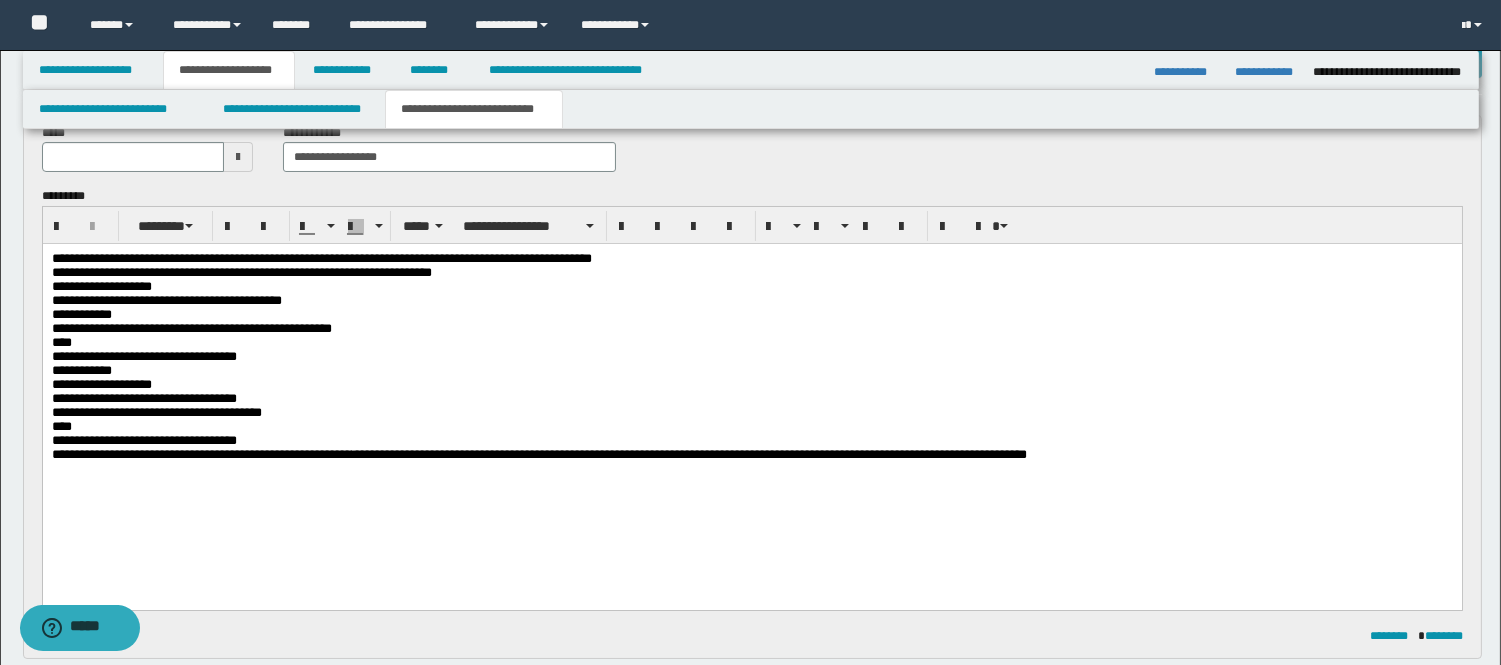 click on "**********" at bounding box center (751, 382) 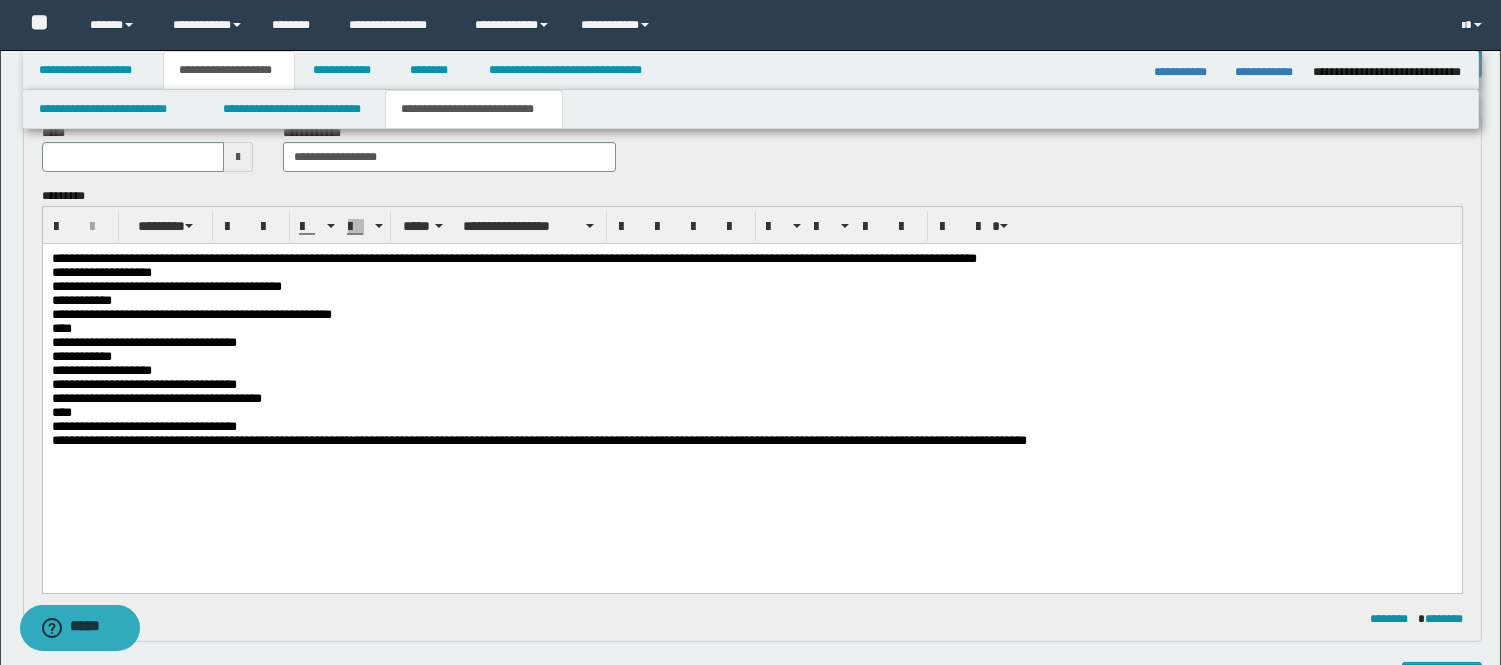 click on "**********" at bounding box center [751, 375] 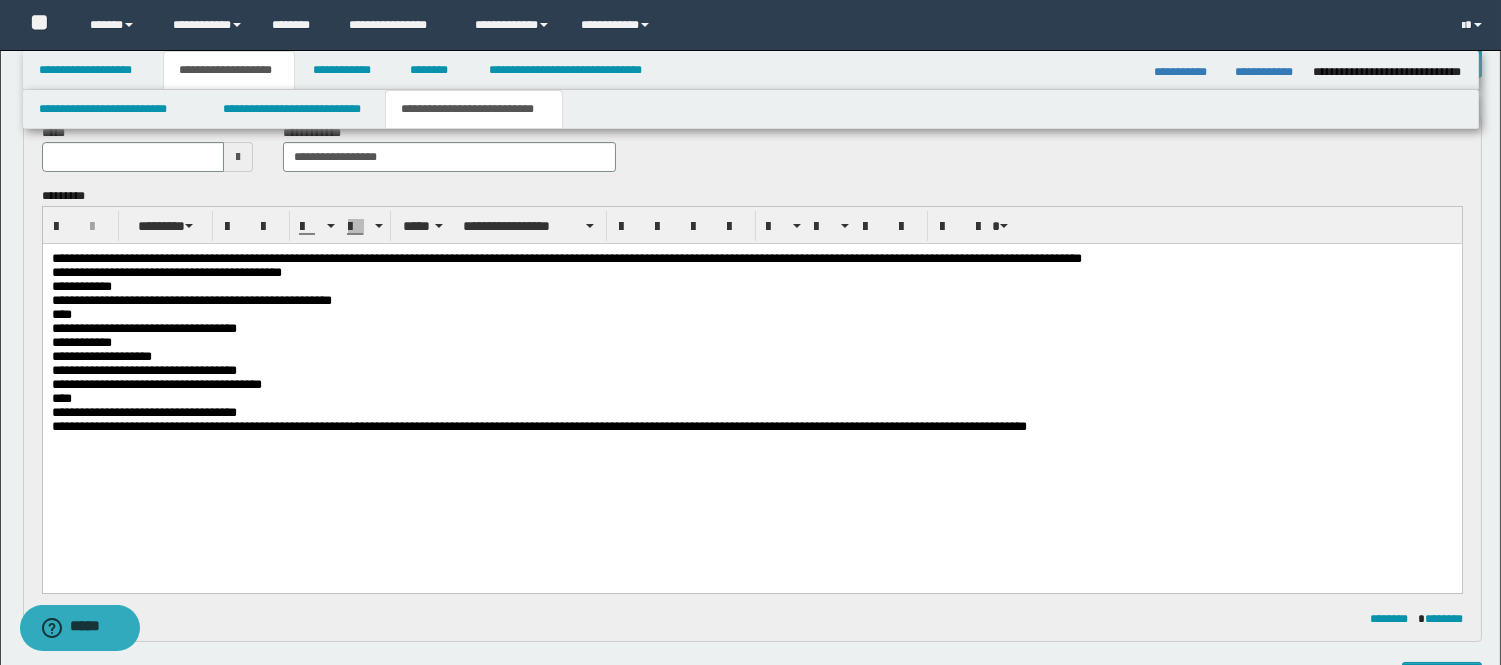 click on "**********" at bounding box center (566, 342) 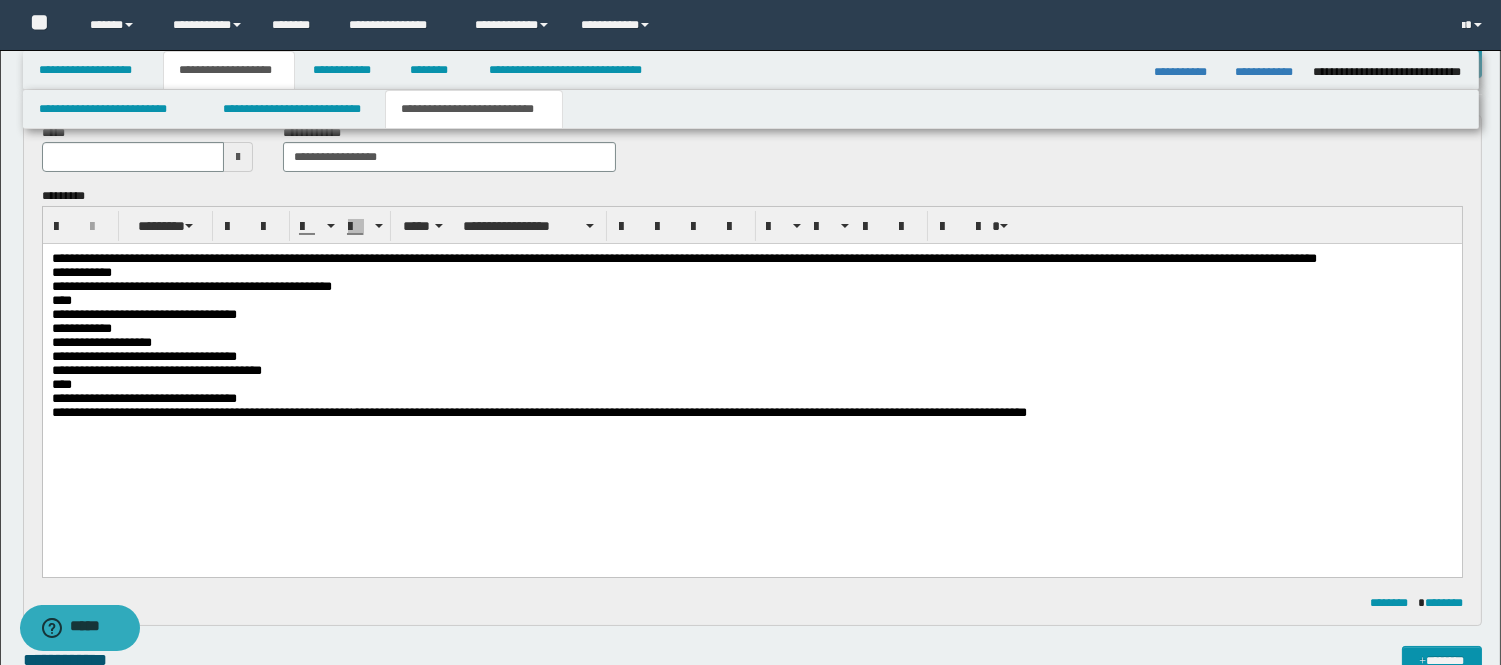 click on "**********" at bounding box center [751, 361] 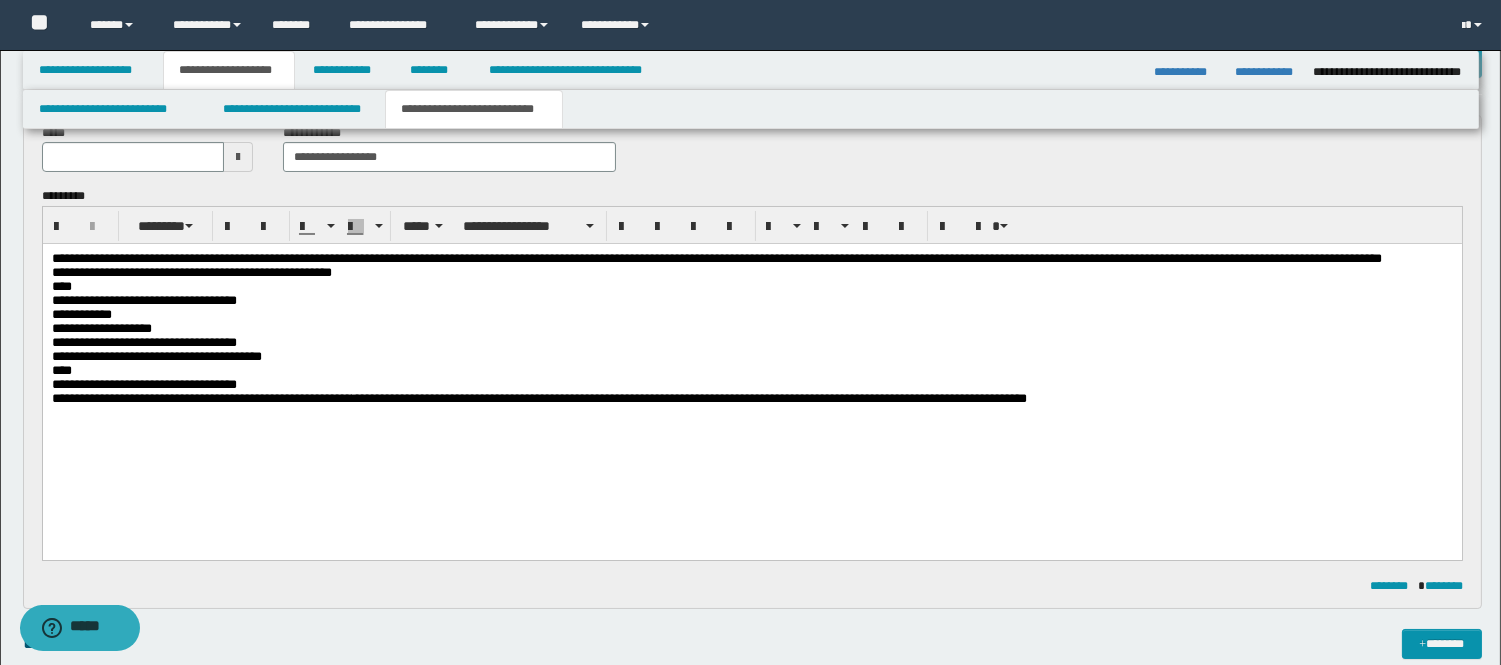 click on "**********" at bounding box center [751, 354] 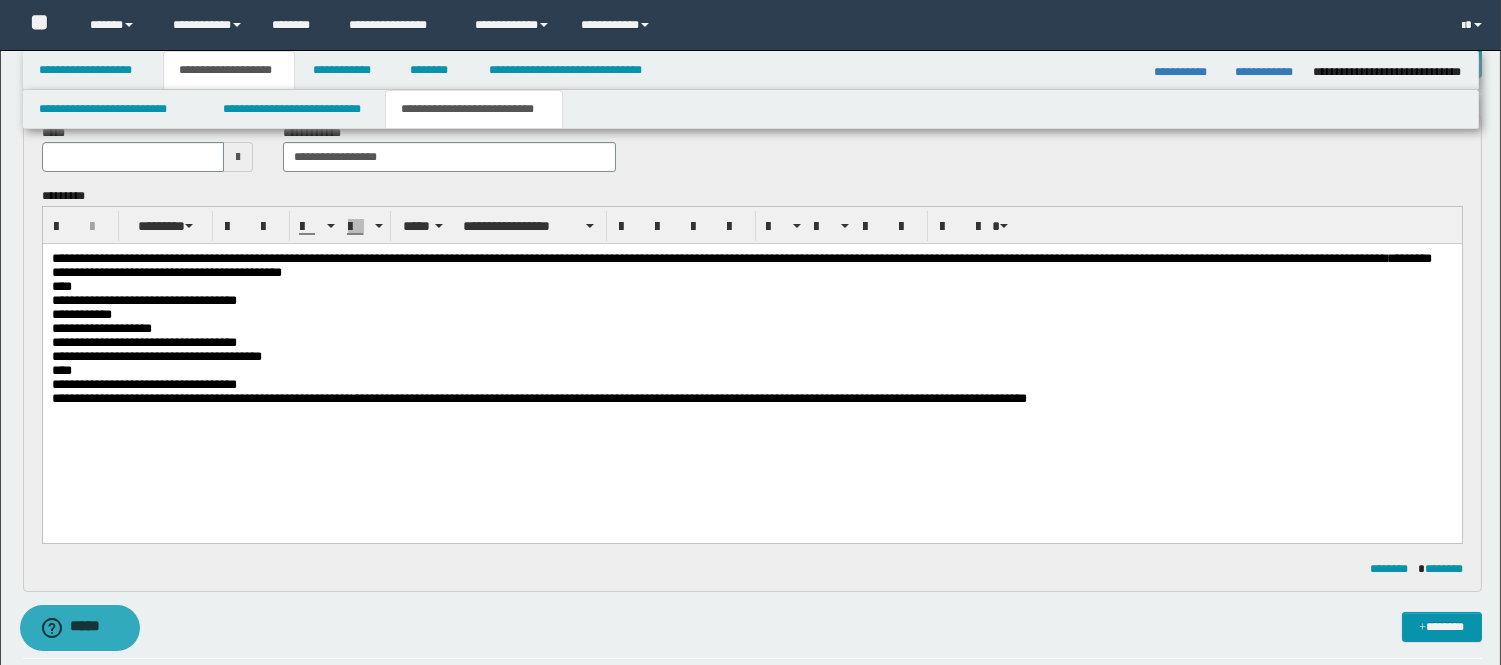 click on "**********" at bounding box center (751, 354) 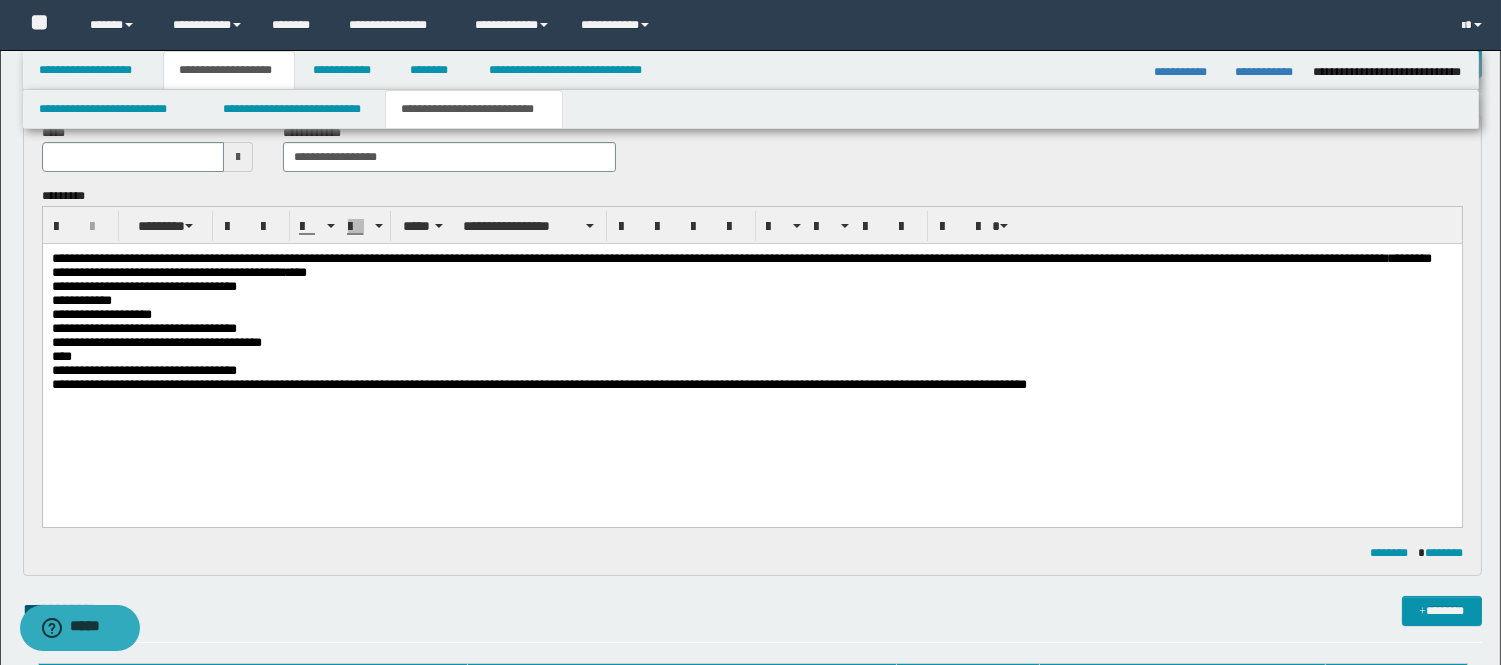 click on "**********" at bounding box center (751, 347) 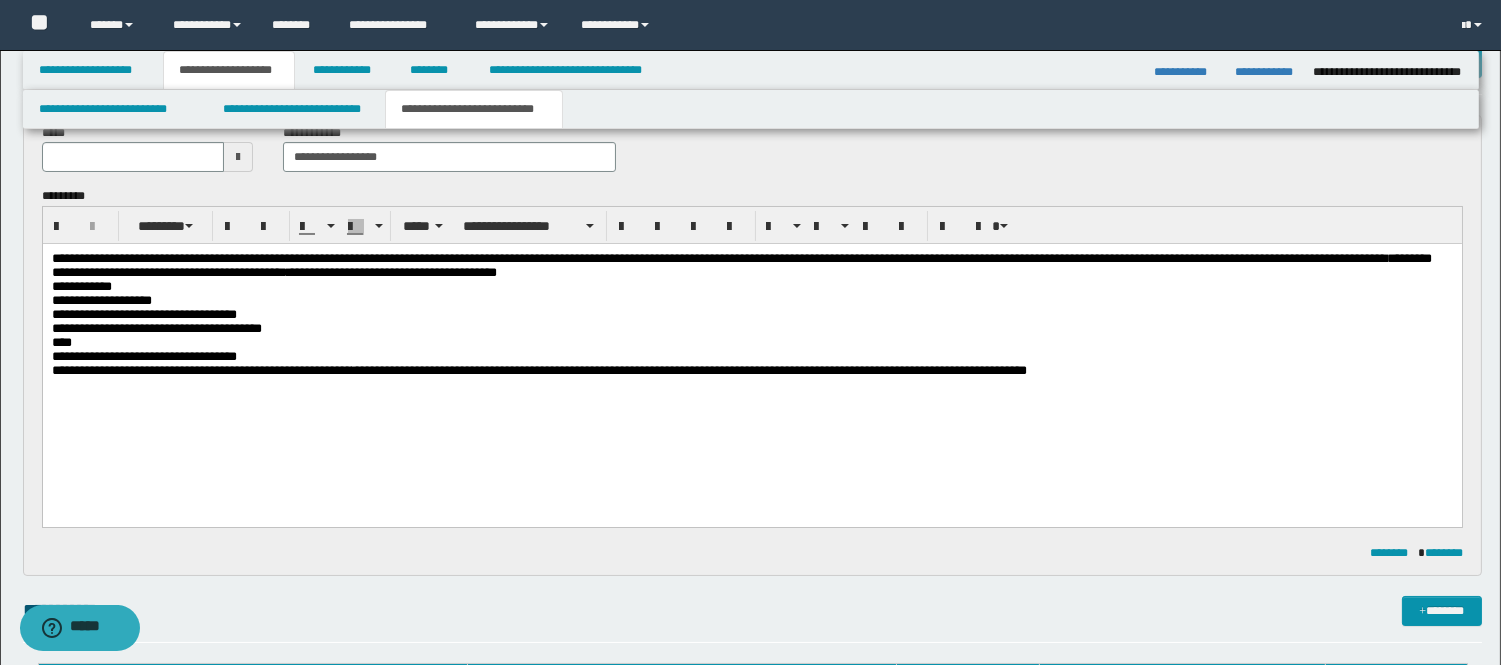 click on "**********" at bounding box center (741, 314) 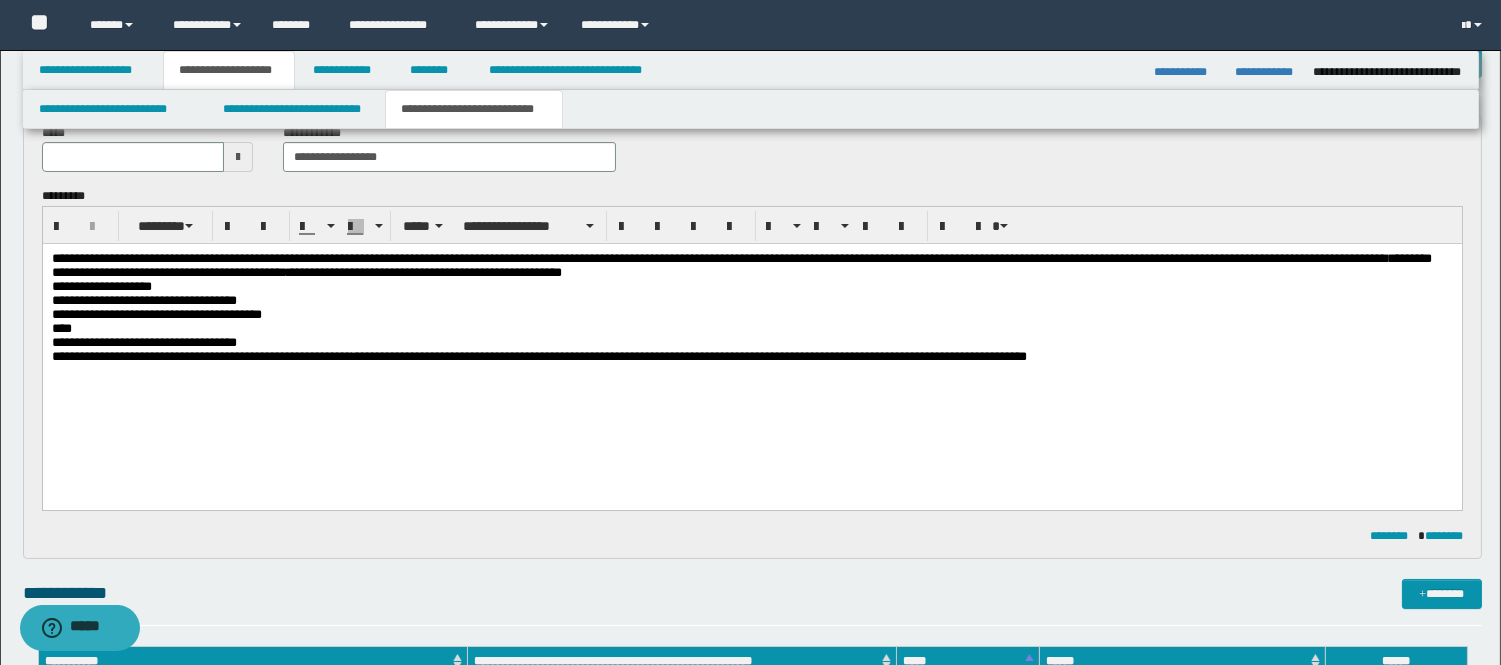 click on "**********" at bounding box center (741, 307) 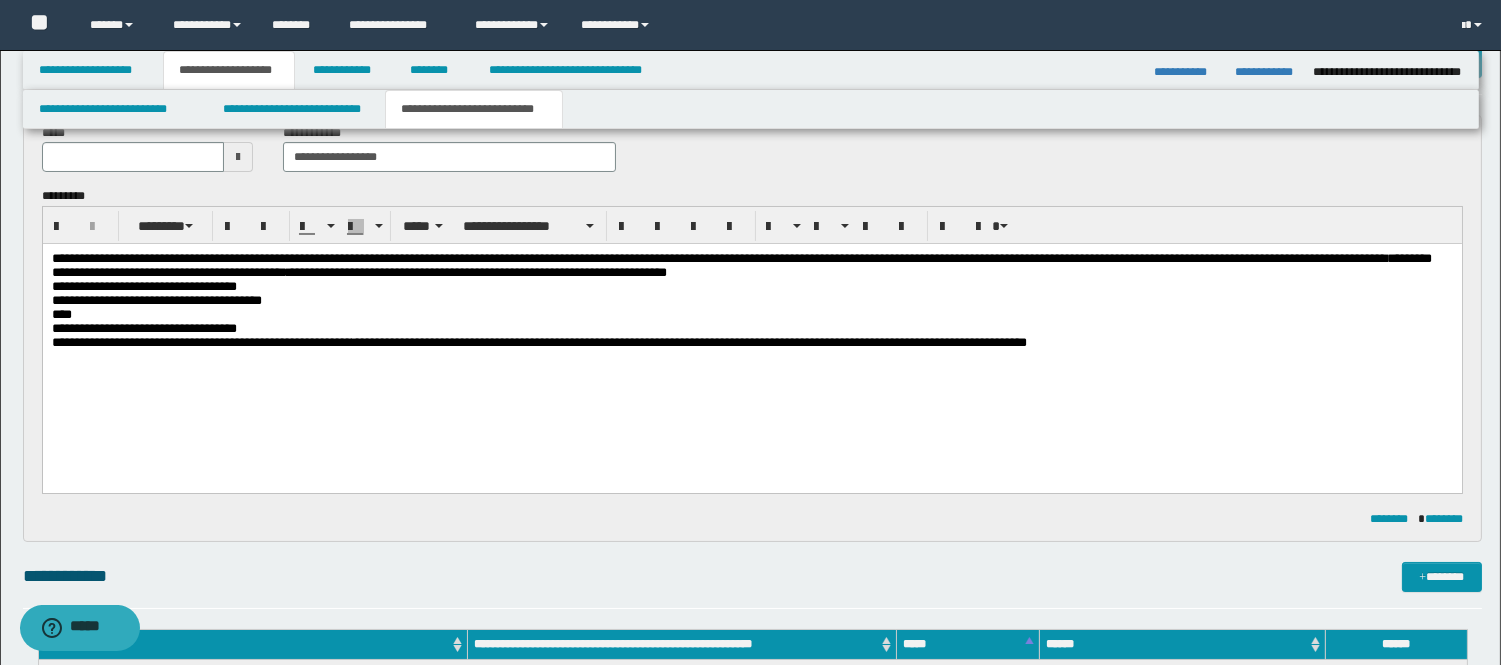 click on "**********" at bounding box center [741, 300] 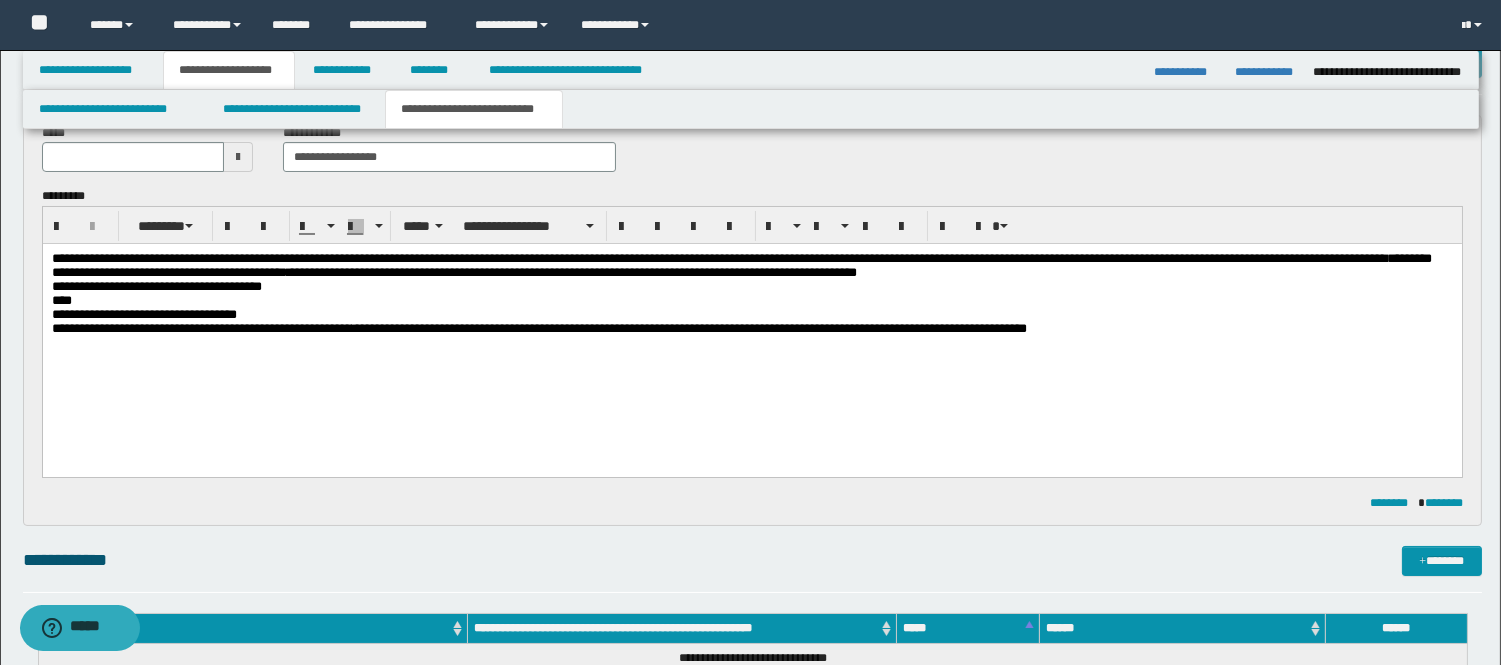 click on "**********" at bounding box center (741, 293) 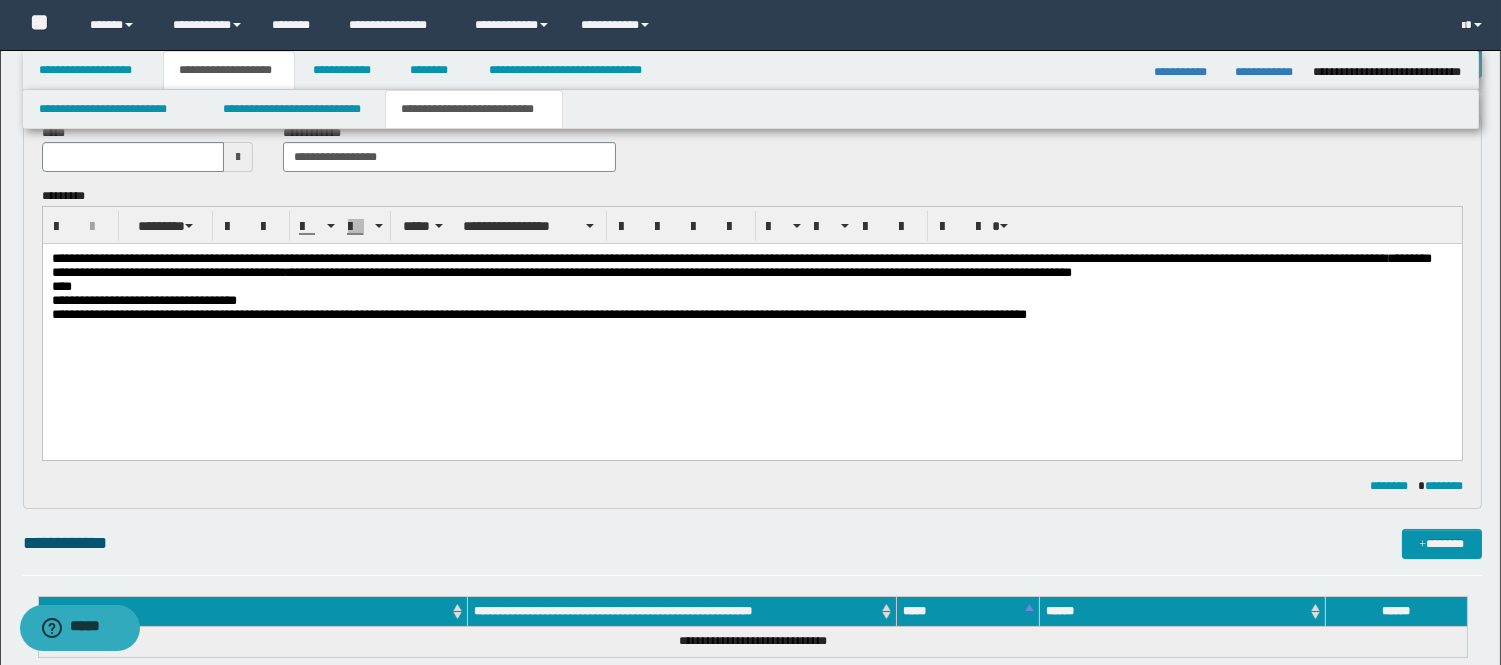 click on "**********" at bounding box center (741, 286) 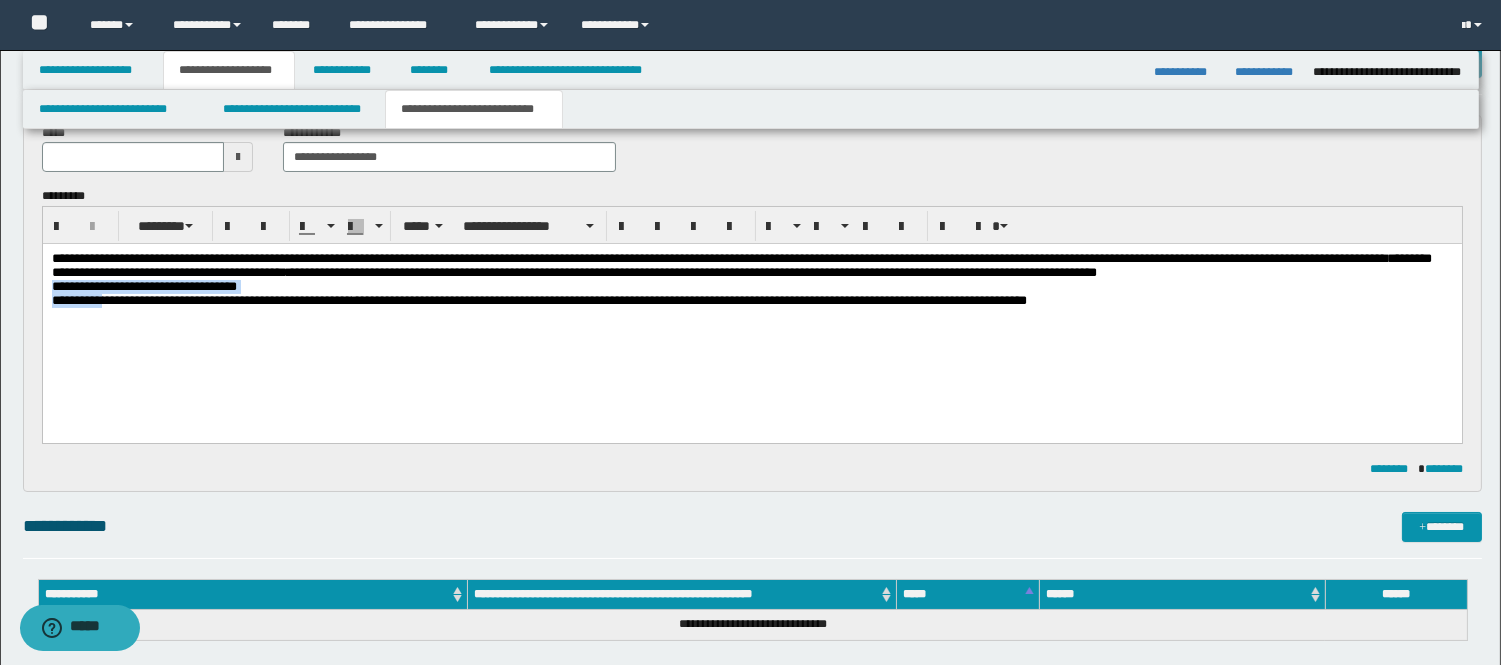drag, startPoint x: 52, startPoint y: 309, endPoint x: 171, endPoint y: 402, distance: 151.0298 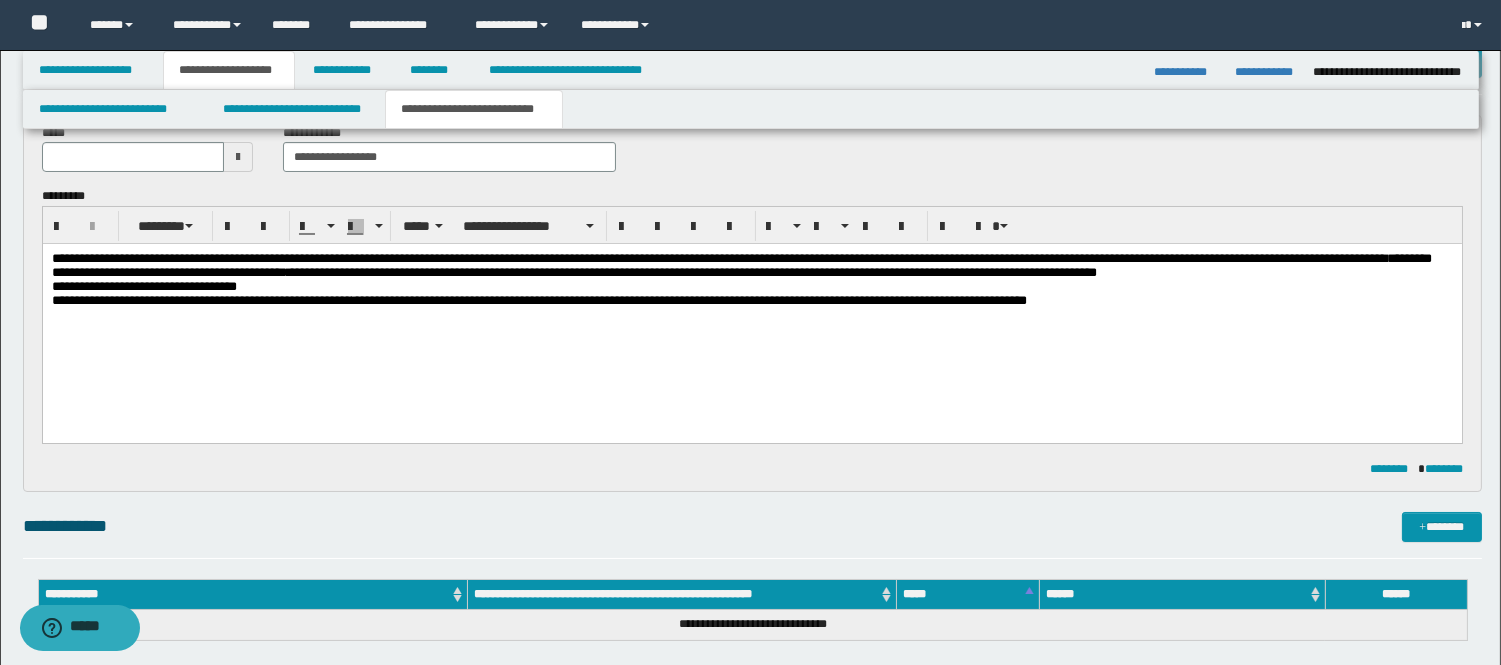 click on "**********" at bounding box center (741, 279) 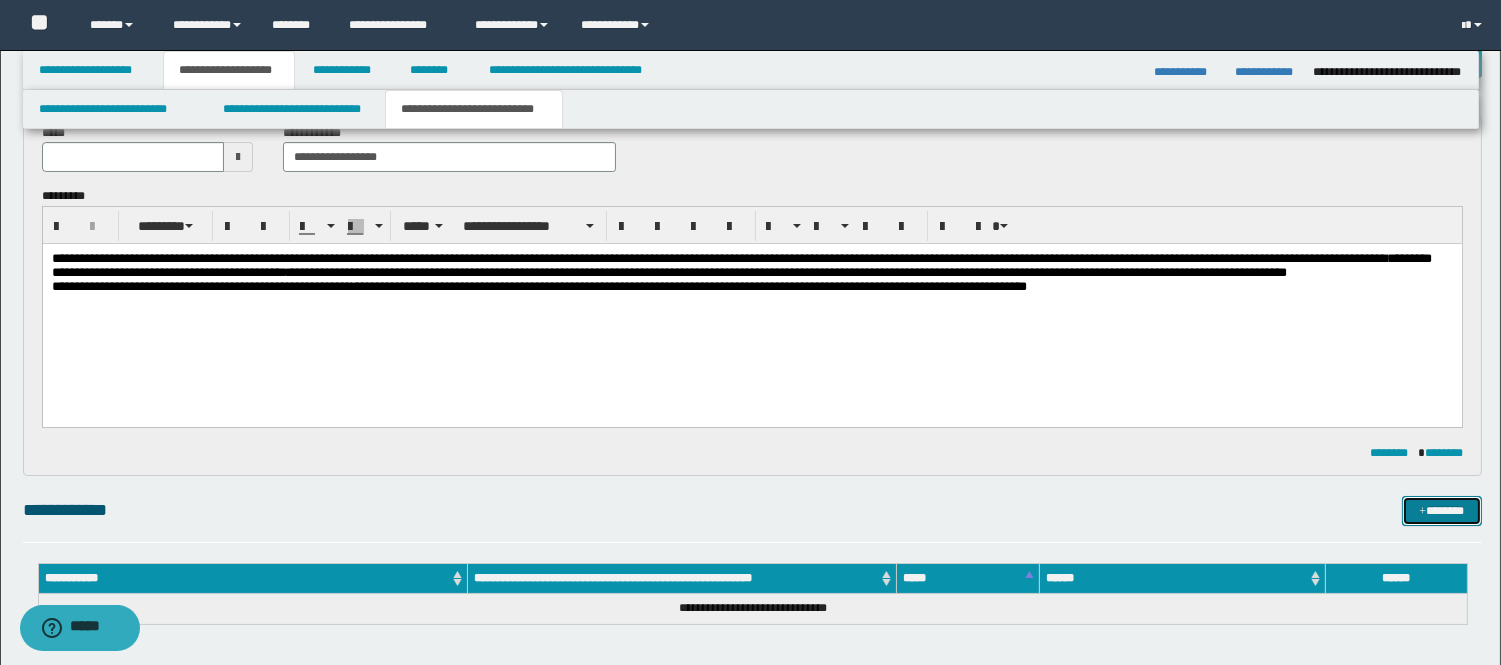 click on "*******" at bounding box center [1442, 511] 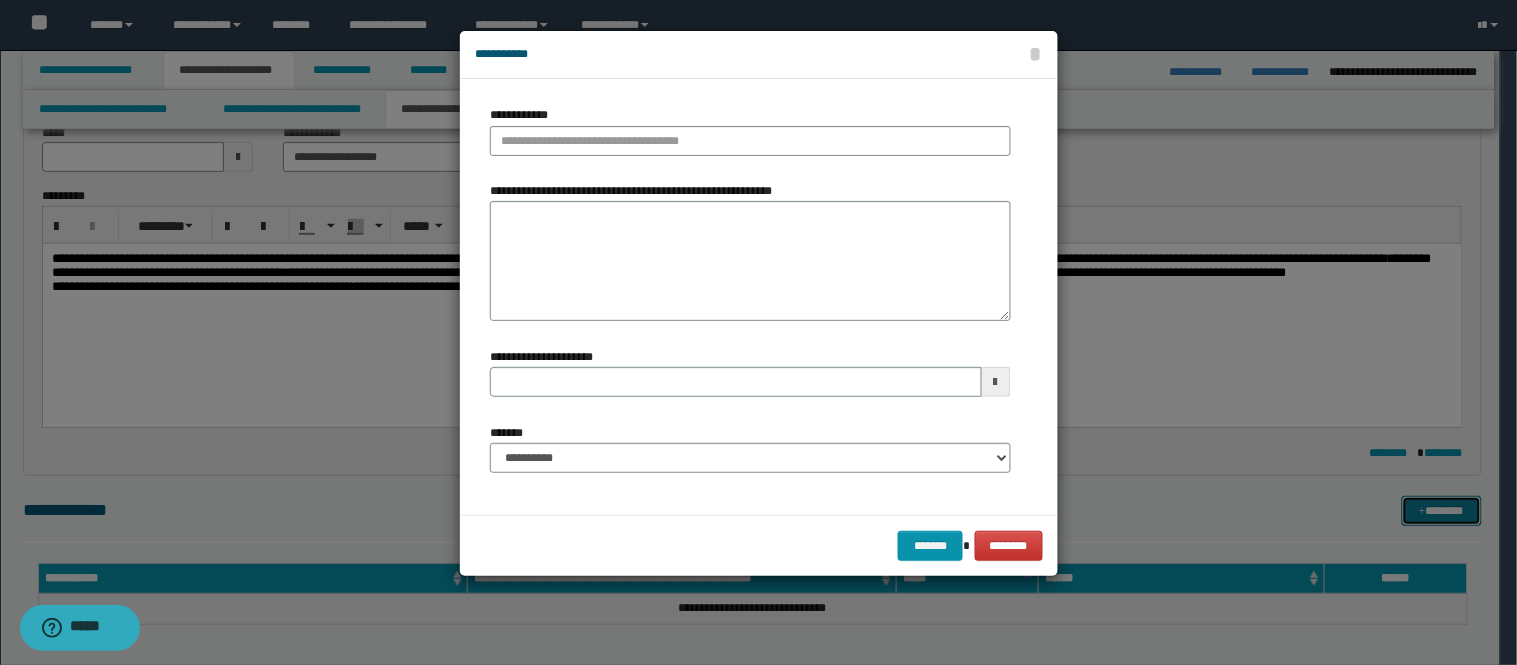 type 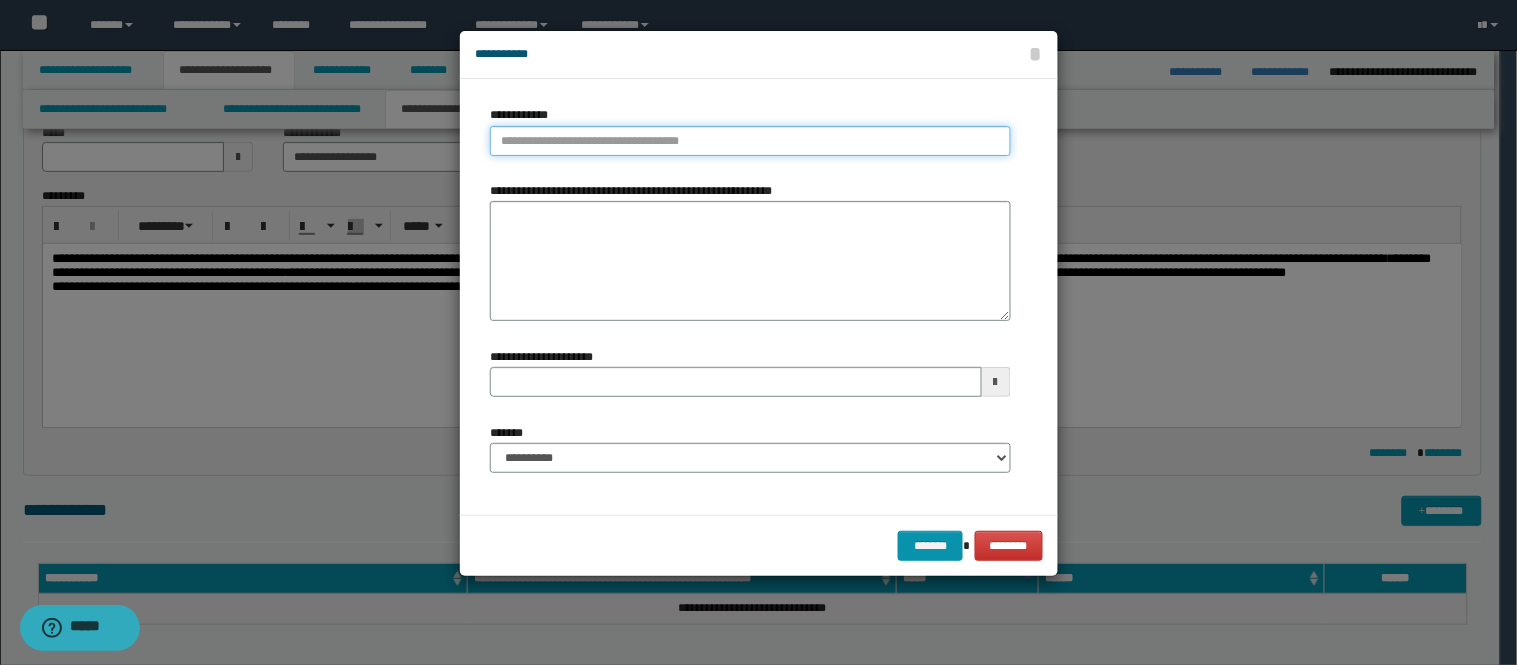 click on "**********" at bounding box center (750, 141) 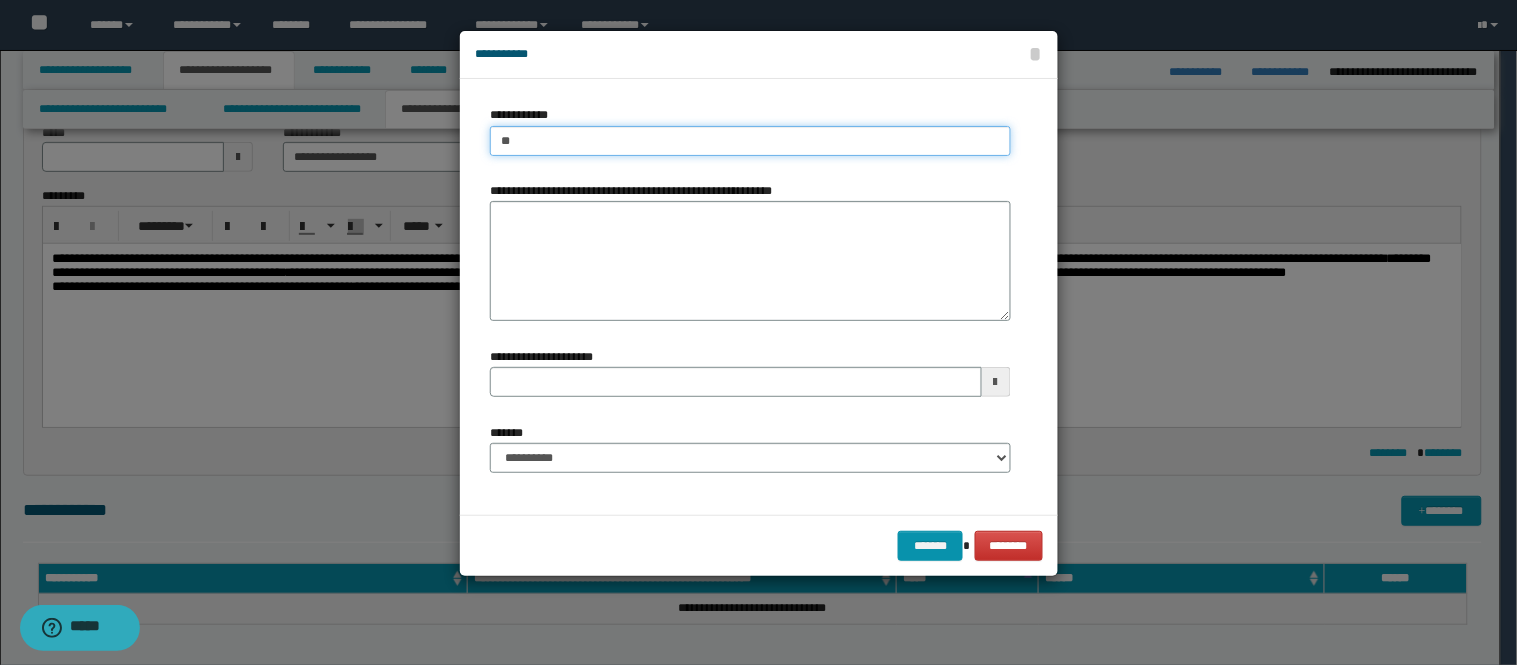 type on "*" 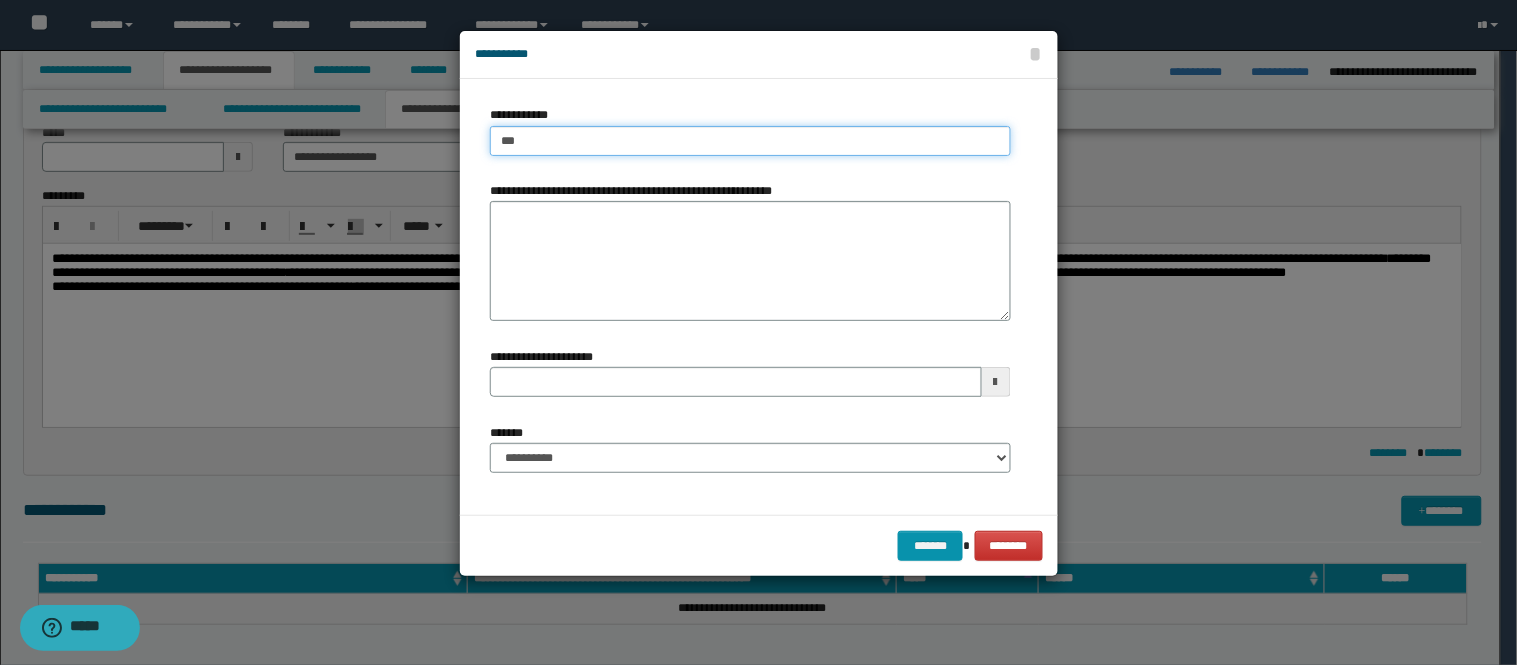 type on "***" 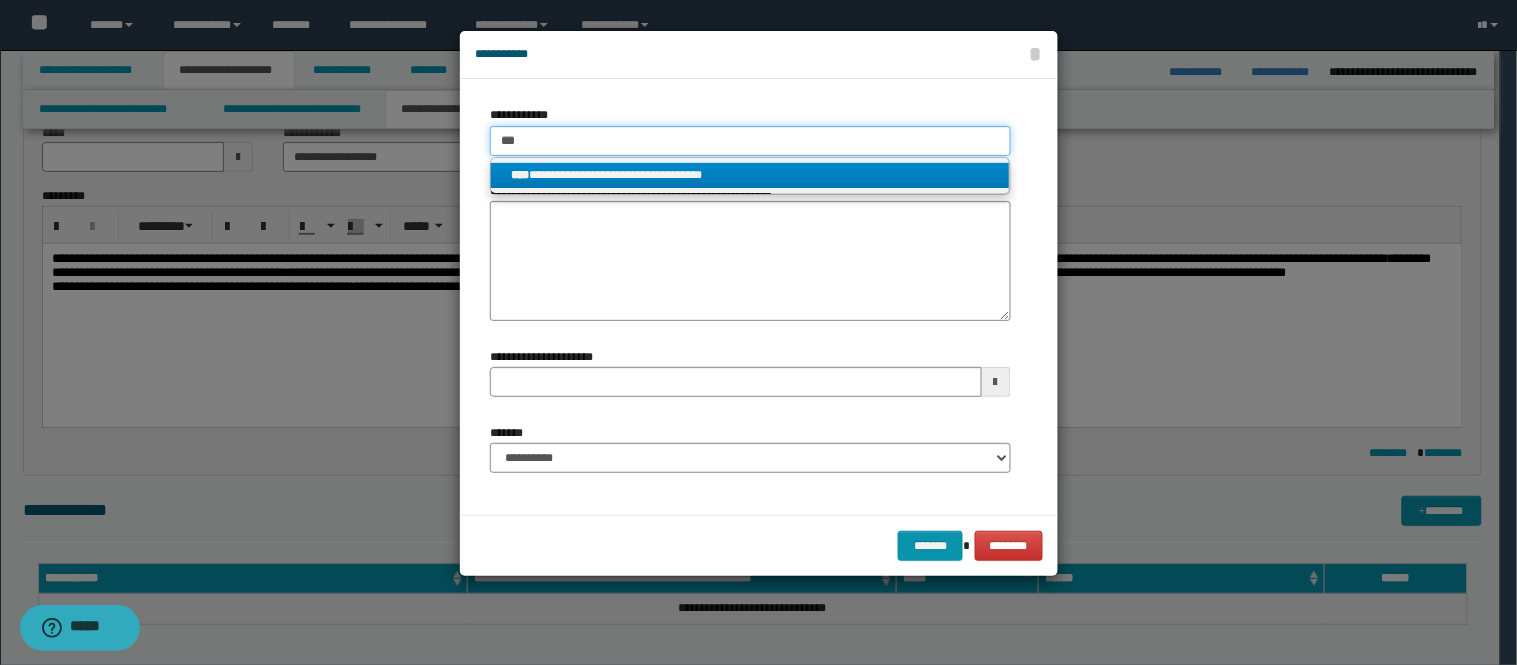 type on "***" 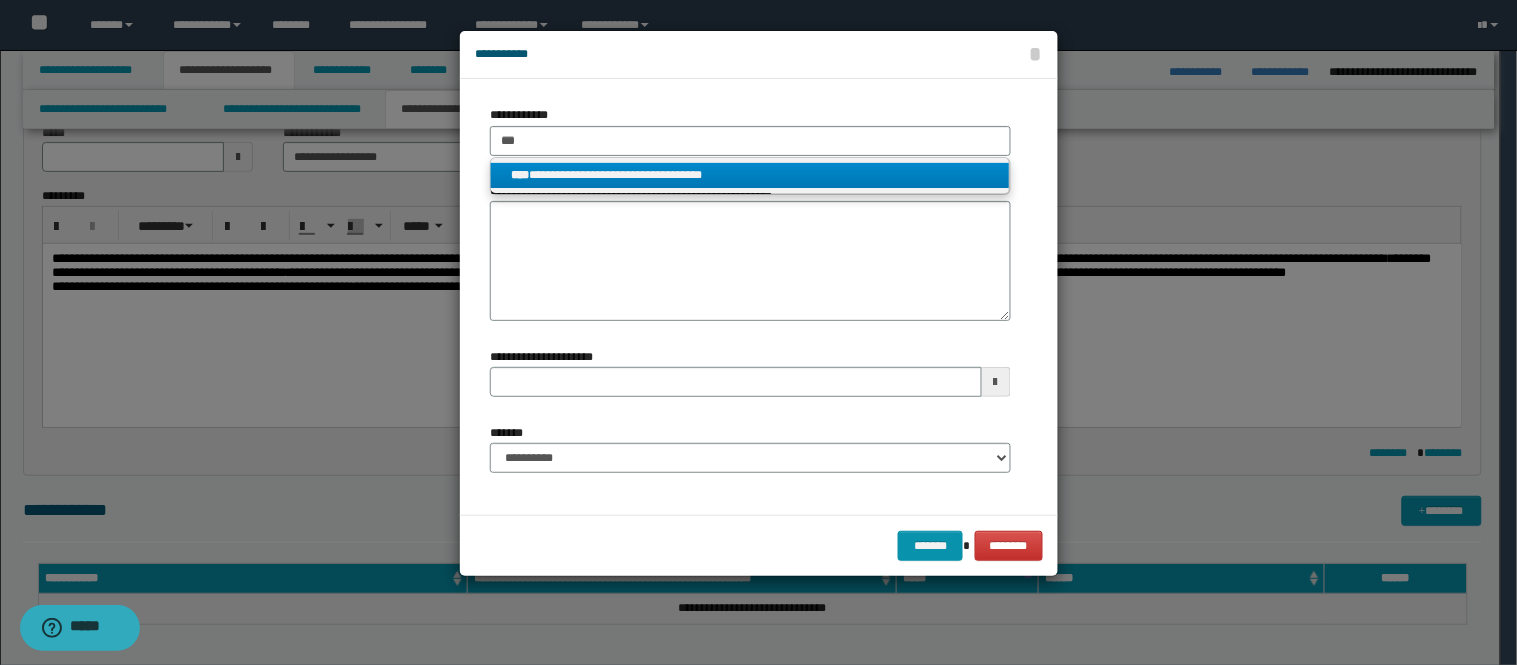 click on "**********" at bounding box center [750, 175] 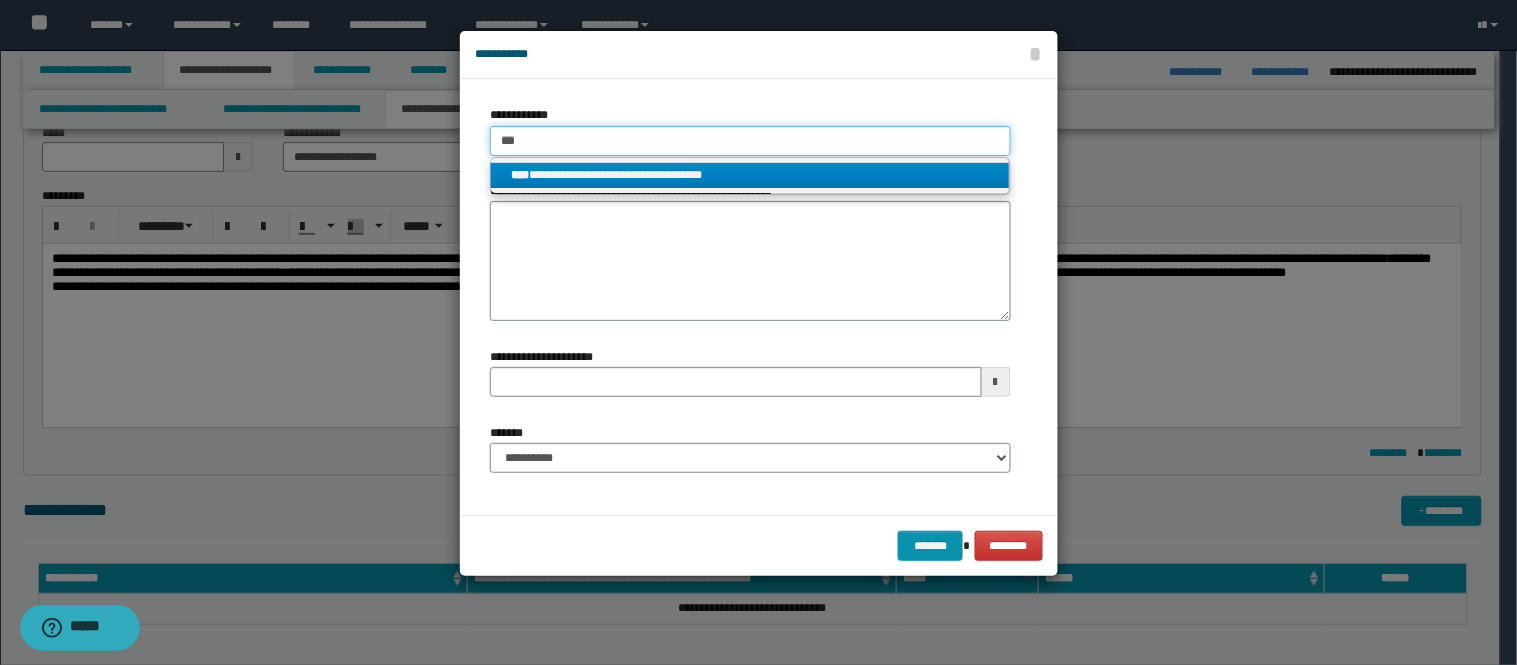 type 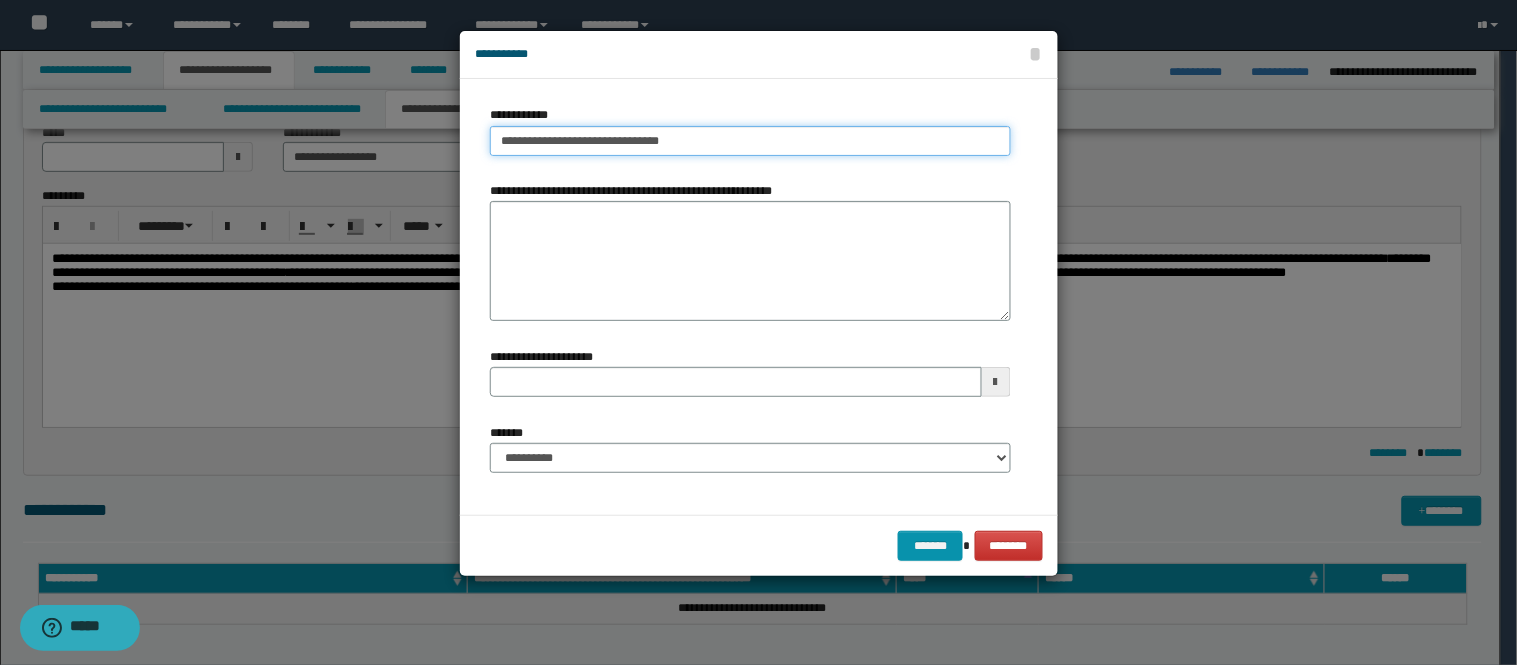type 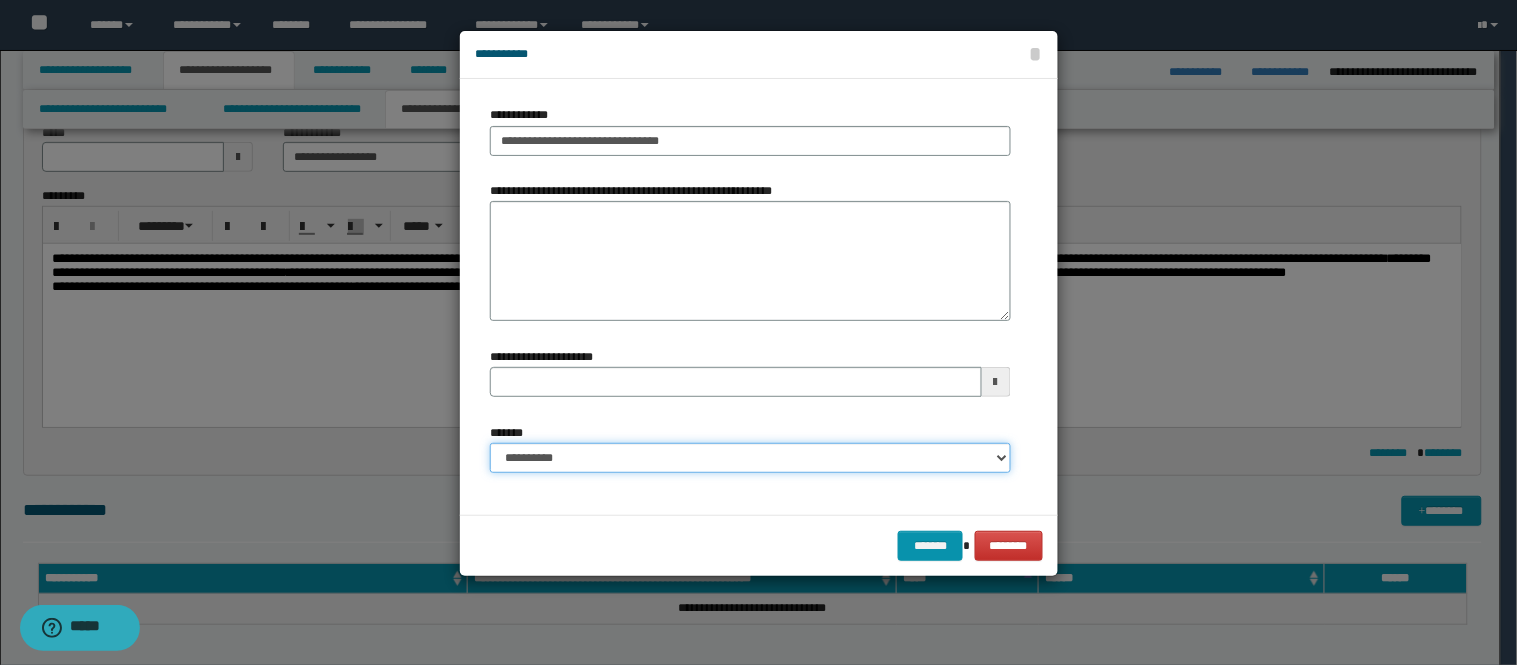 click on "**********" at bounding box center [750, 458] 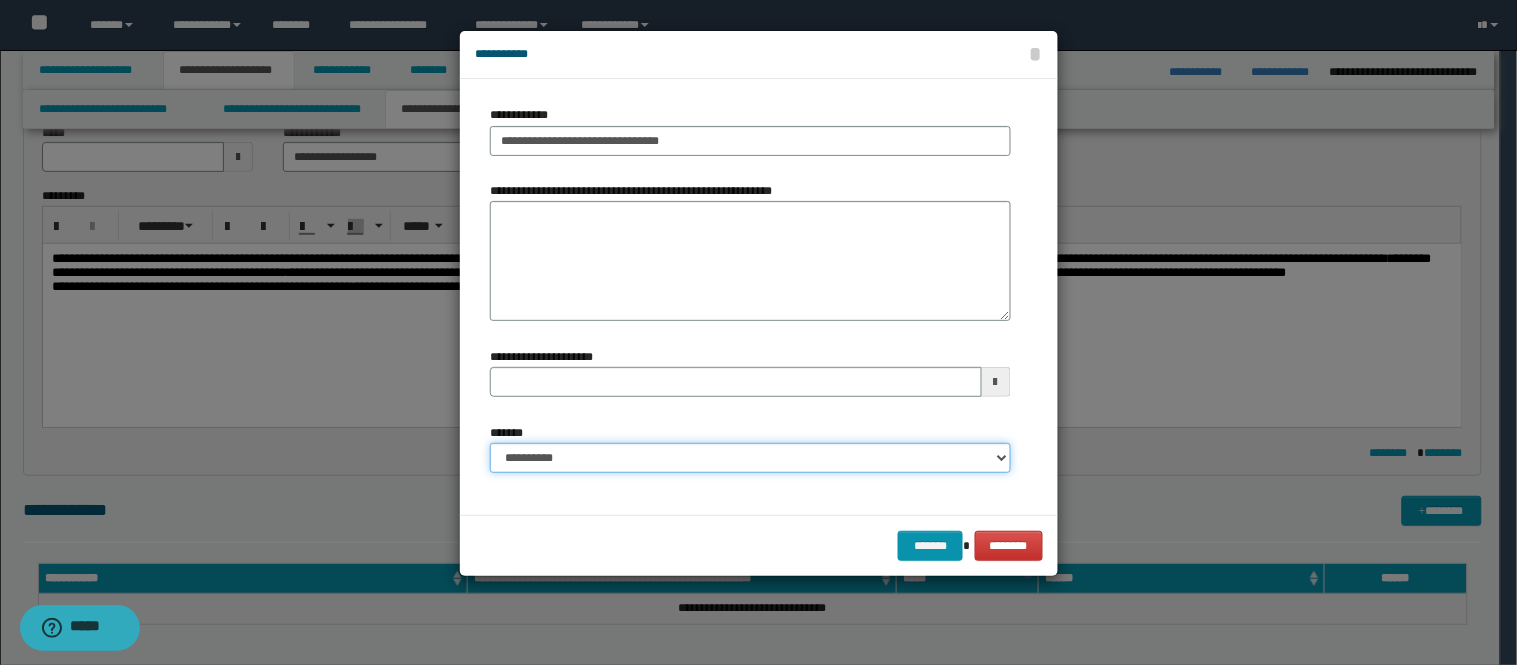 select on "*" 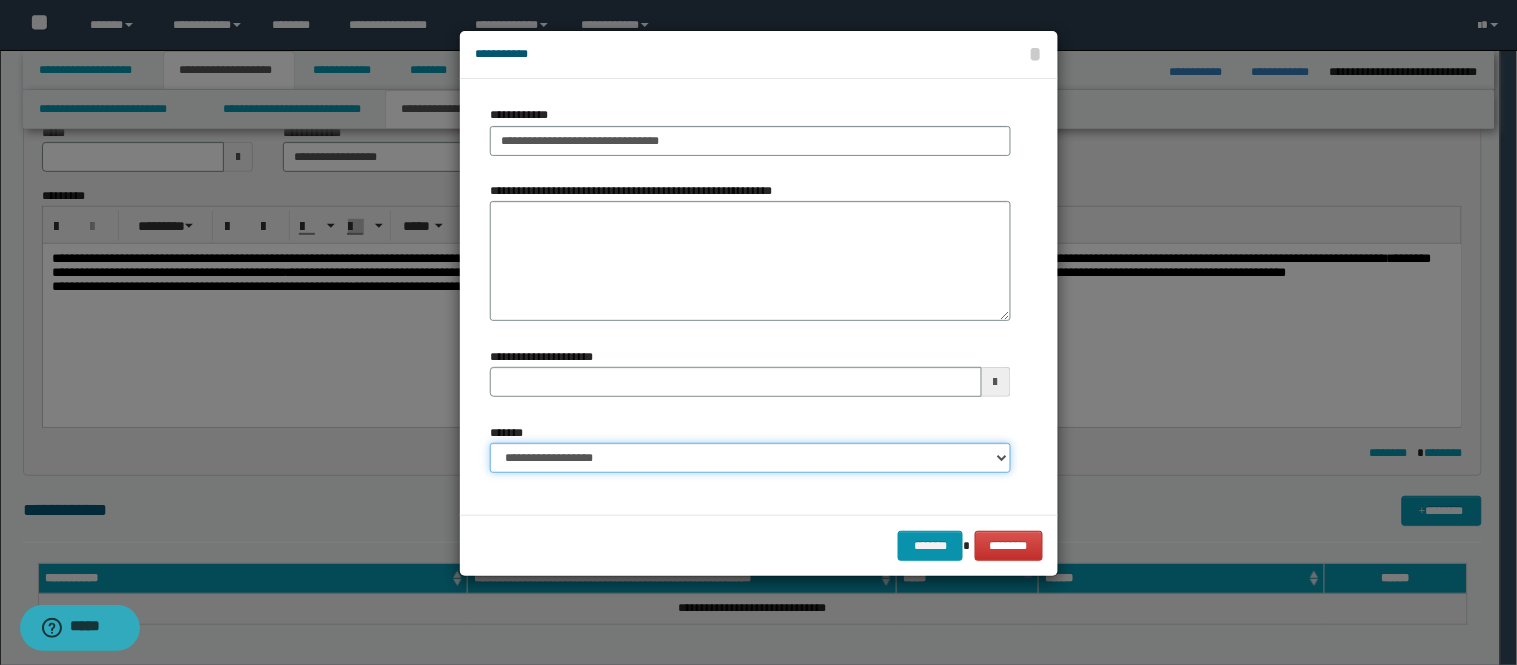 type 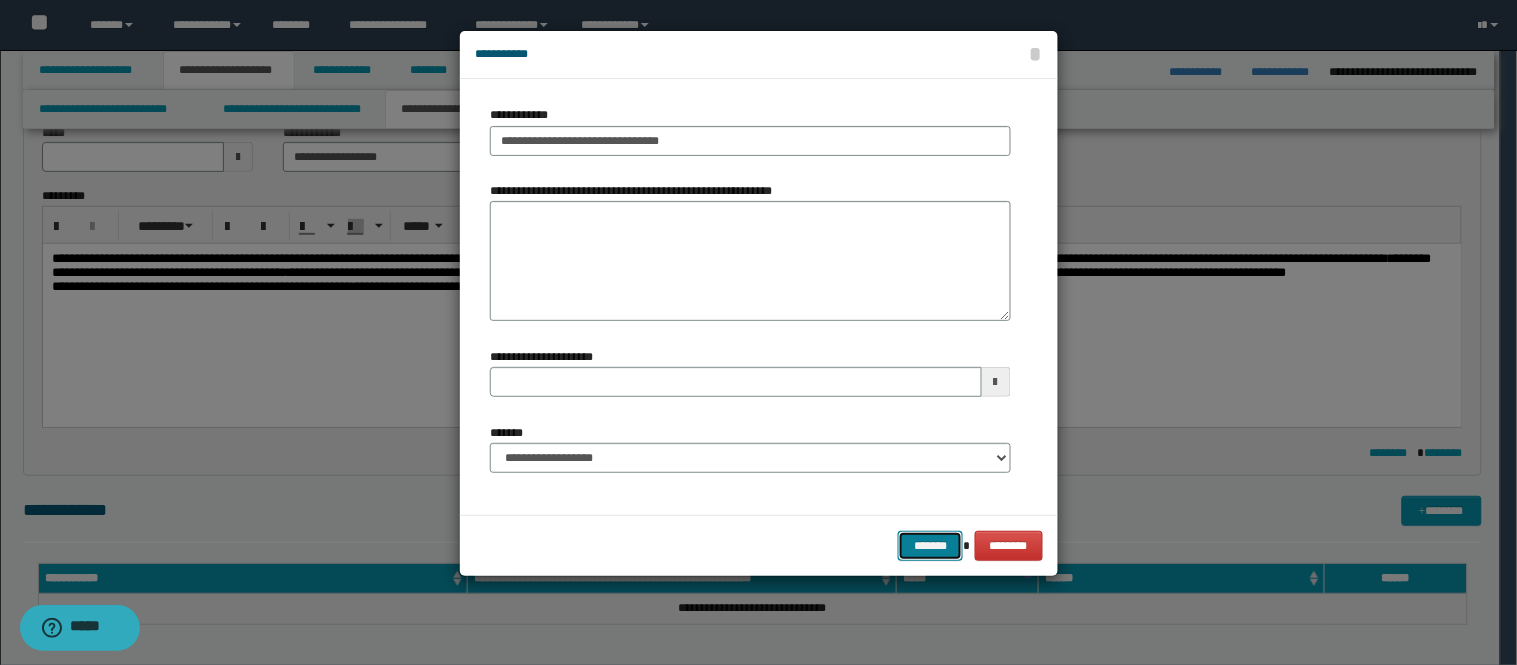 click on "*******" at bounding box center [930, 546] 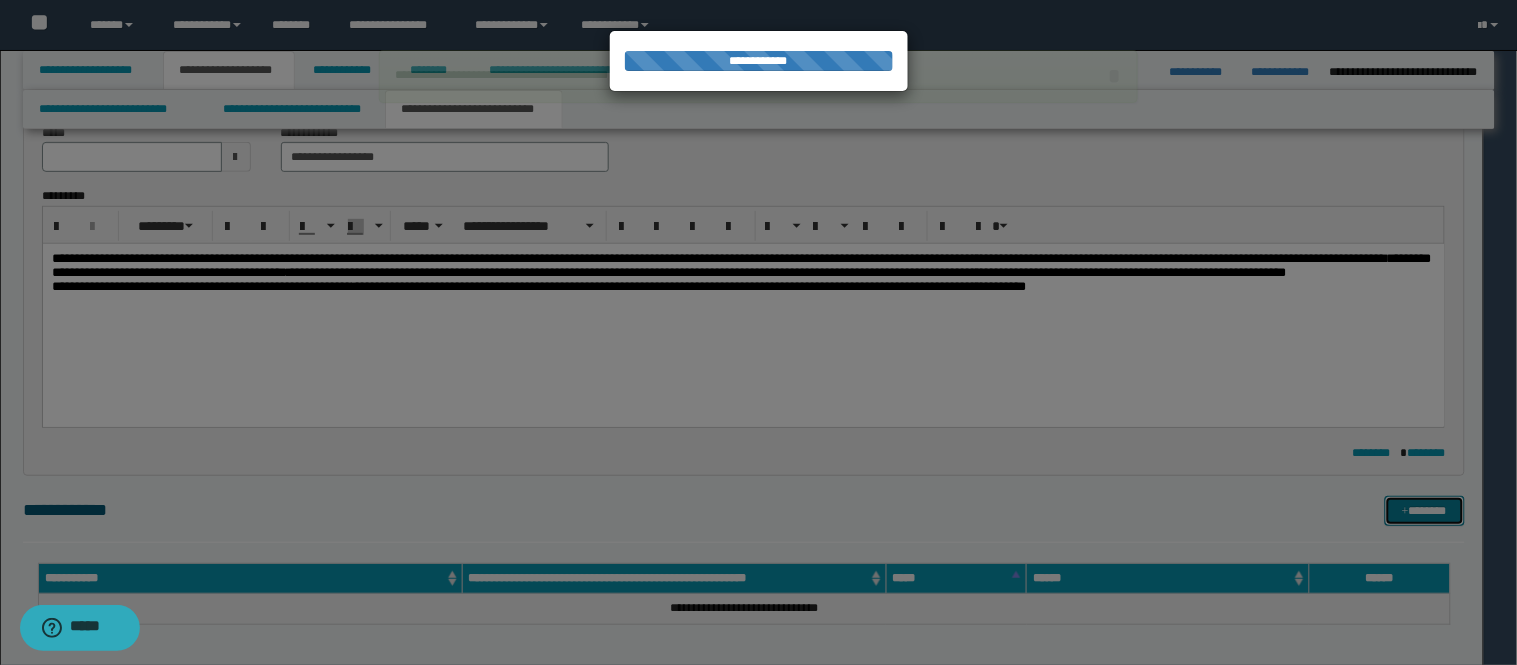 type 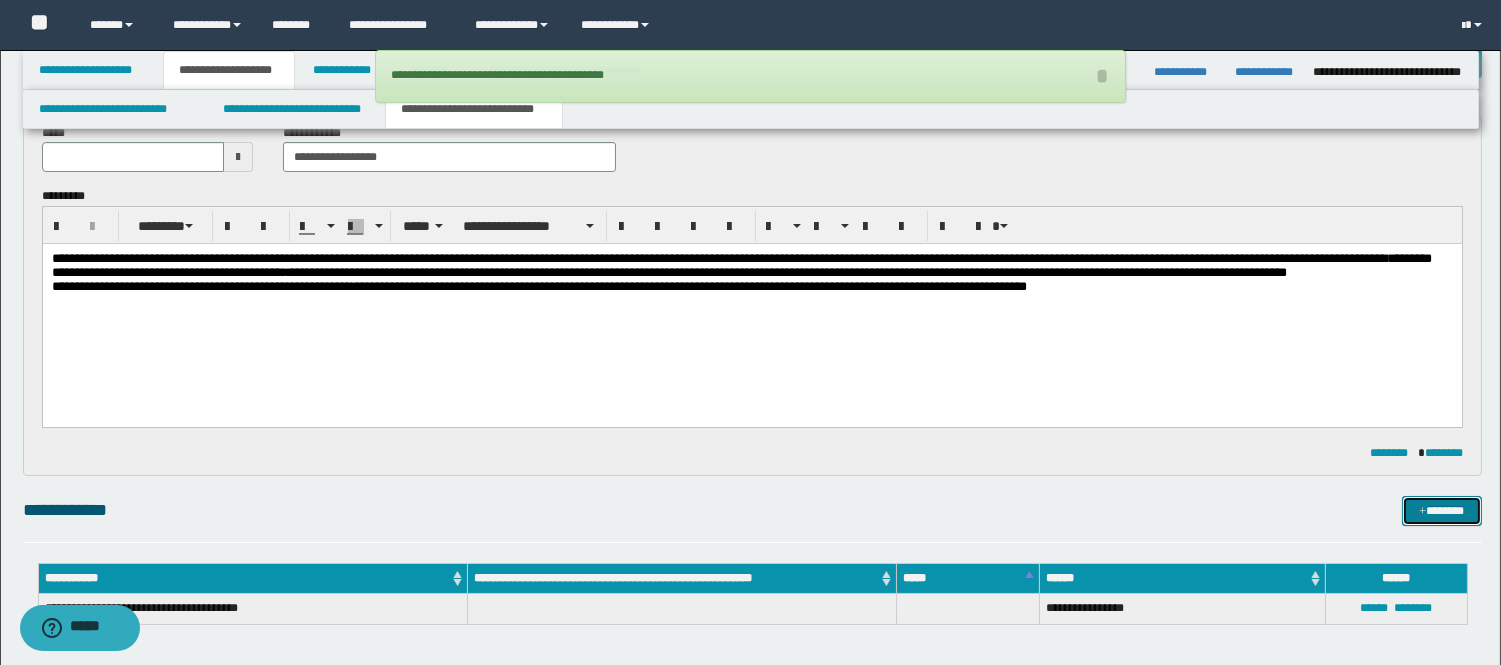 click at bounding box center (1422, 512) 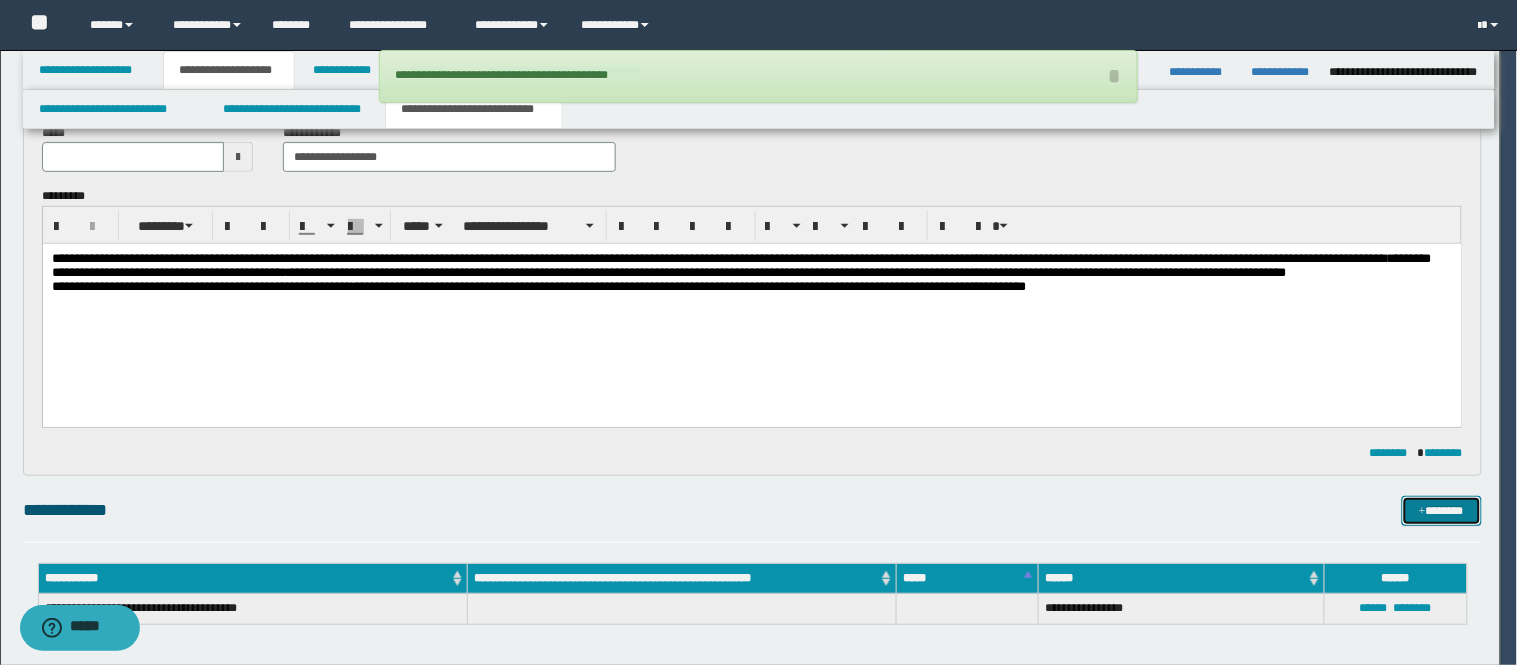 type 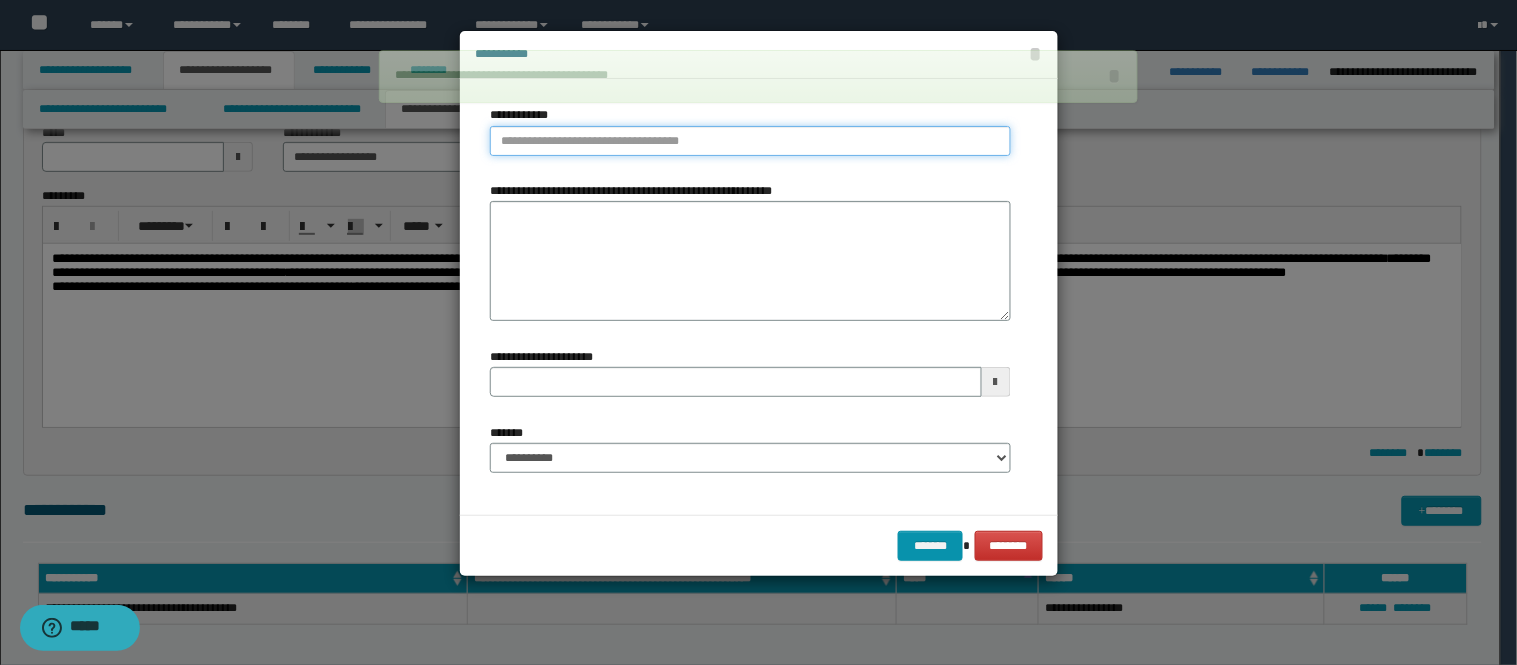 type on "**********" 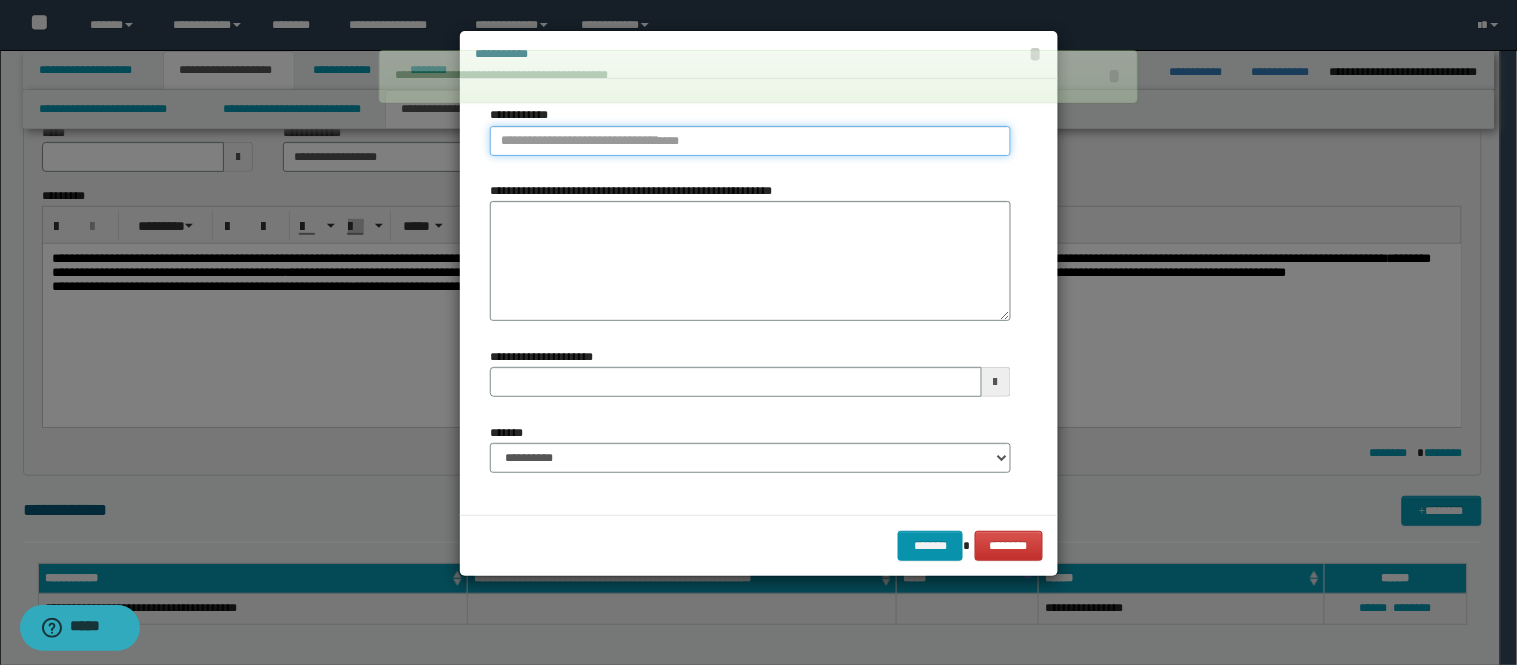 click on "**********" at bounding box center [750, 141] 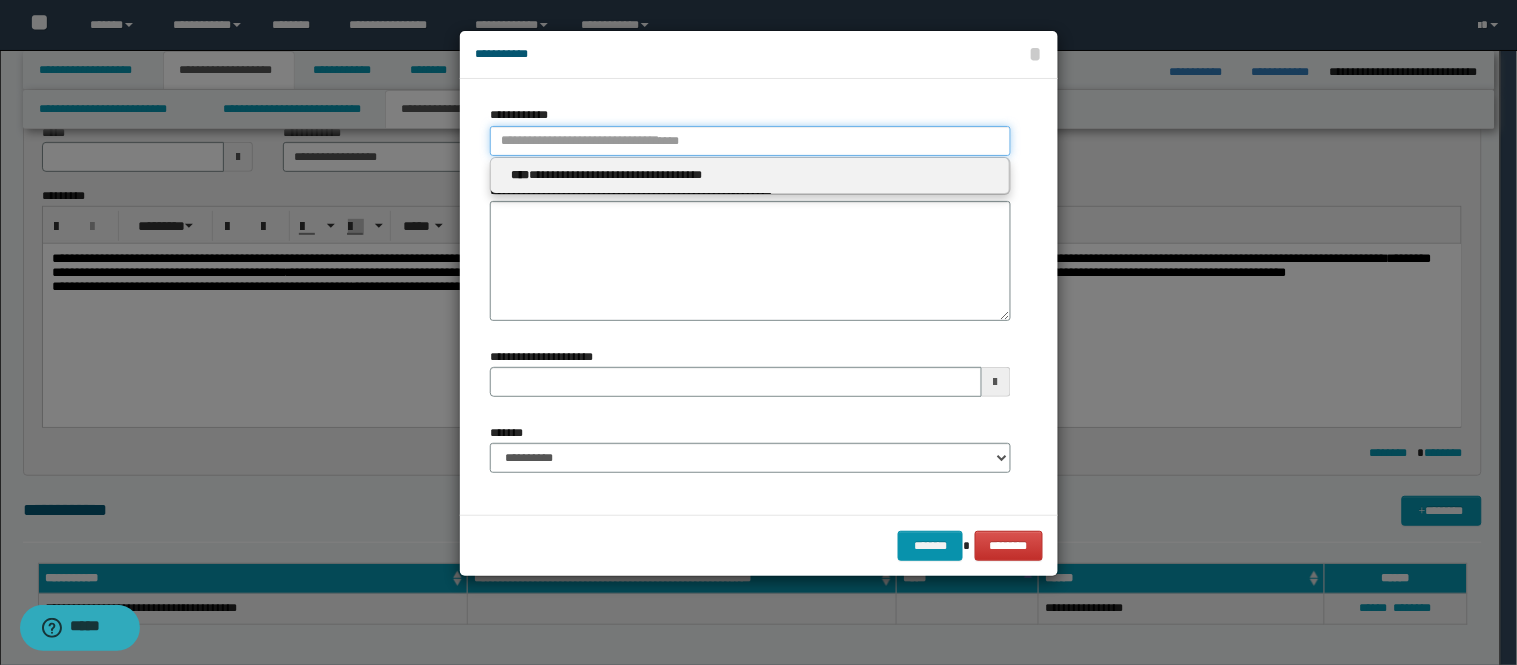 type 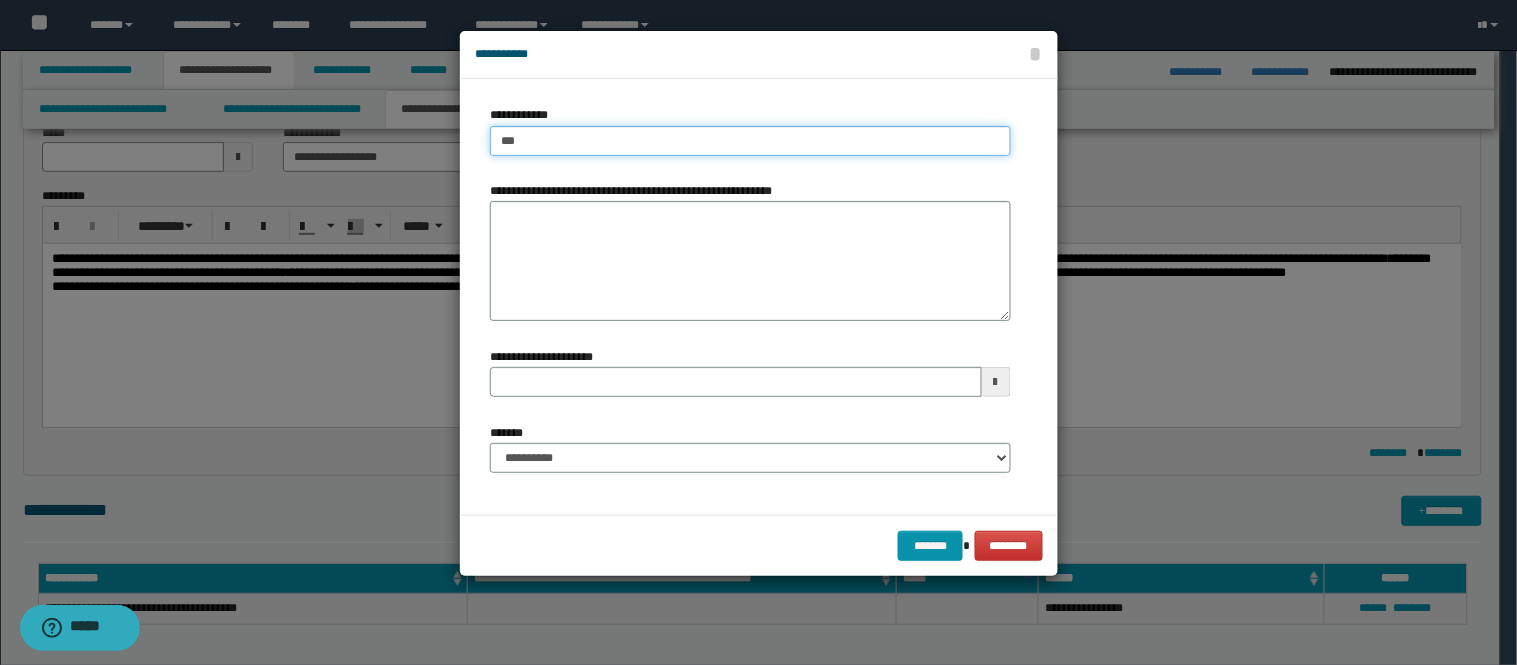 type on "****" 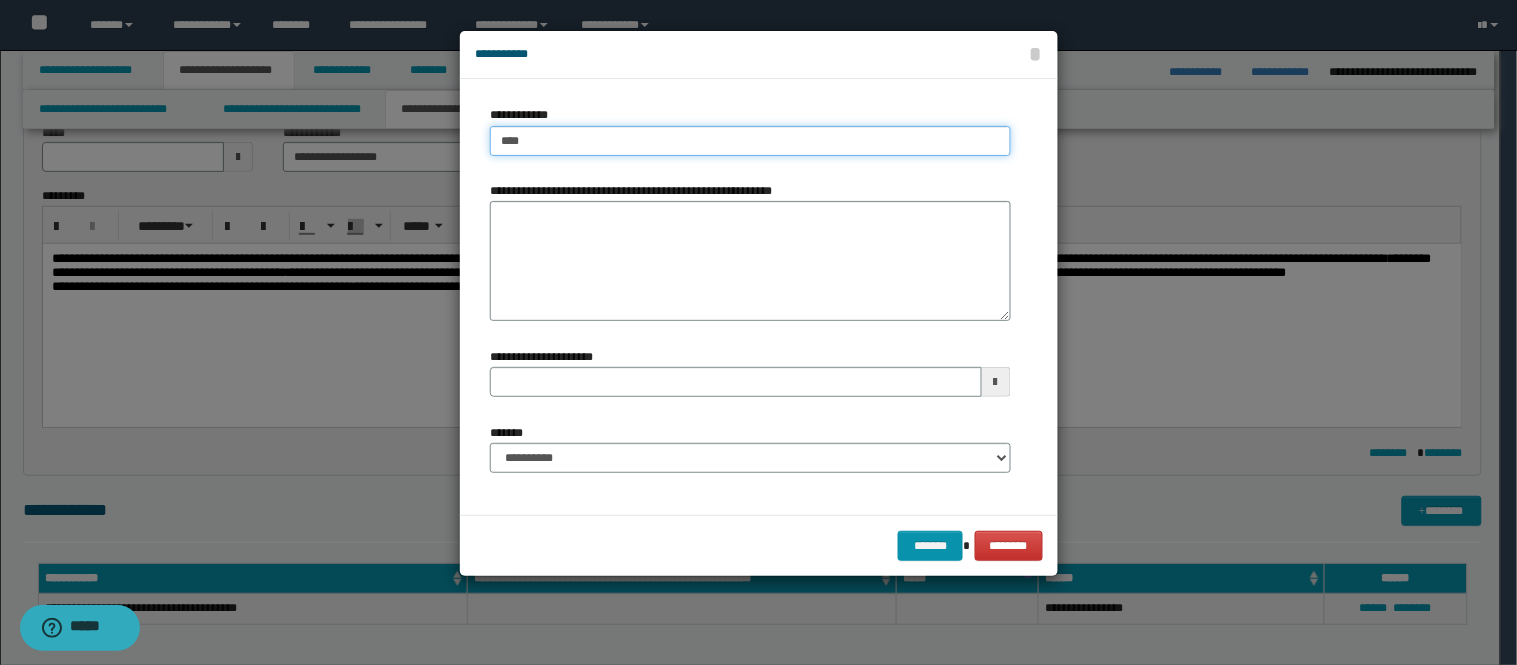 type on "****" 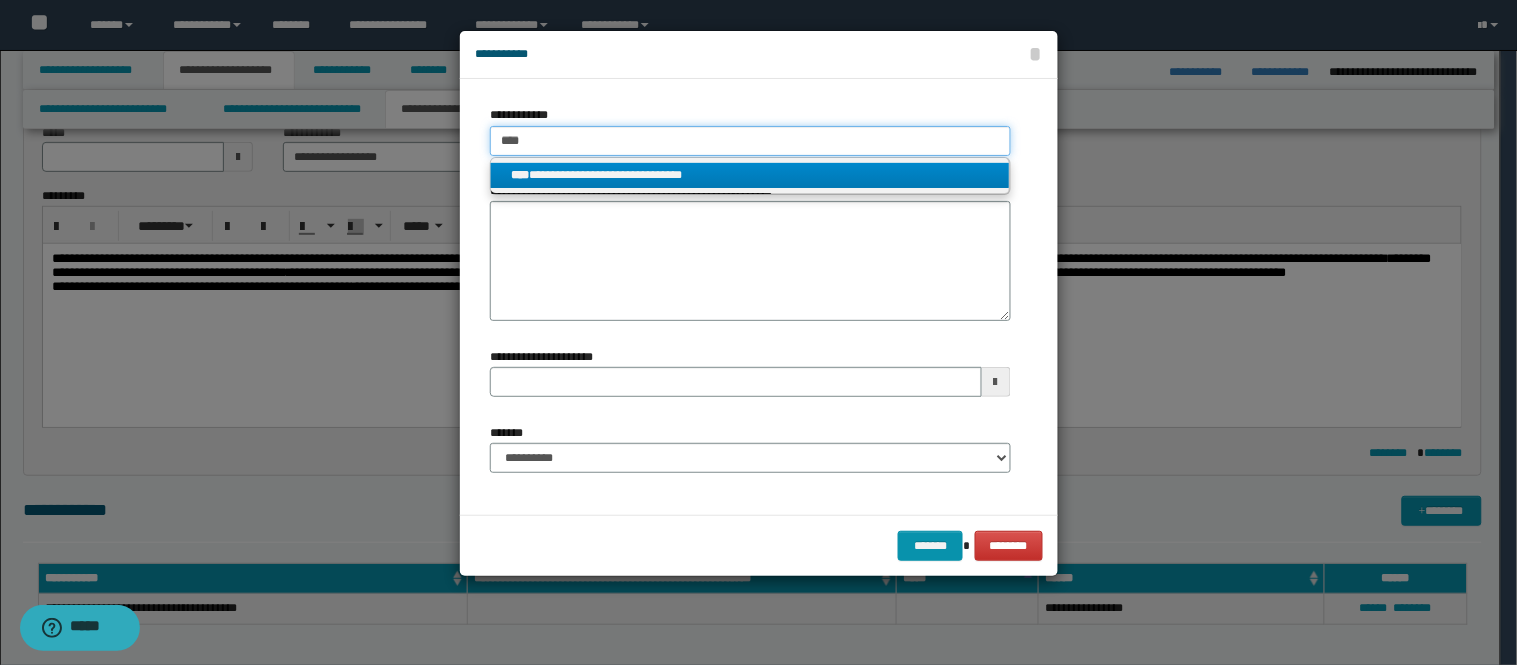 type on "****" 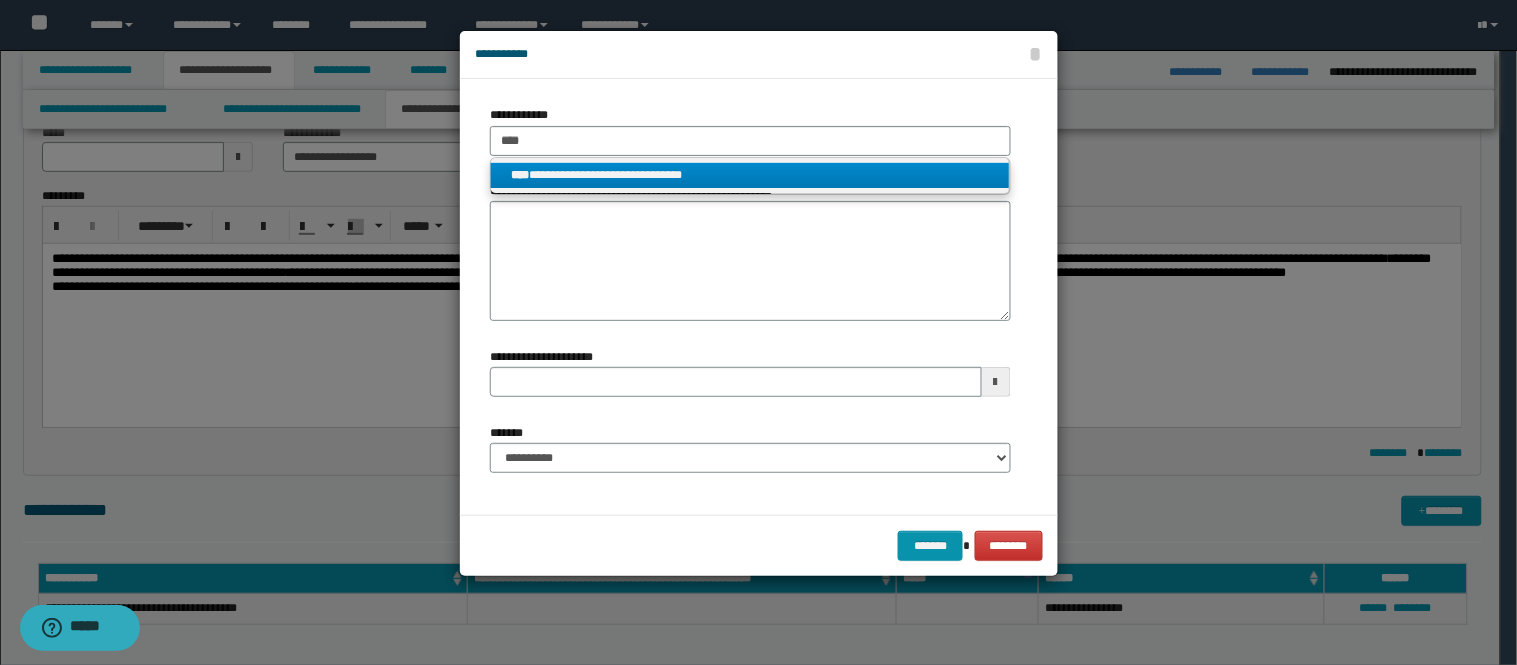 click on "**********" at bounding box center (750, 175) 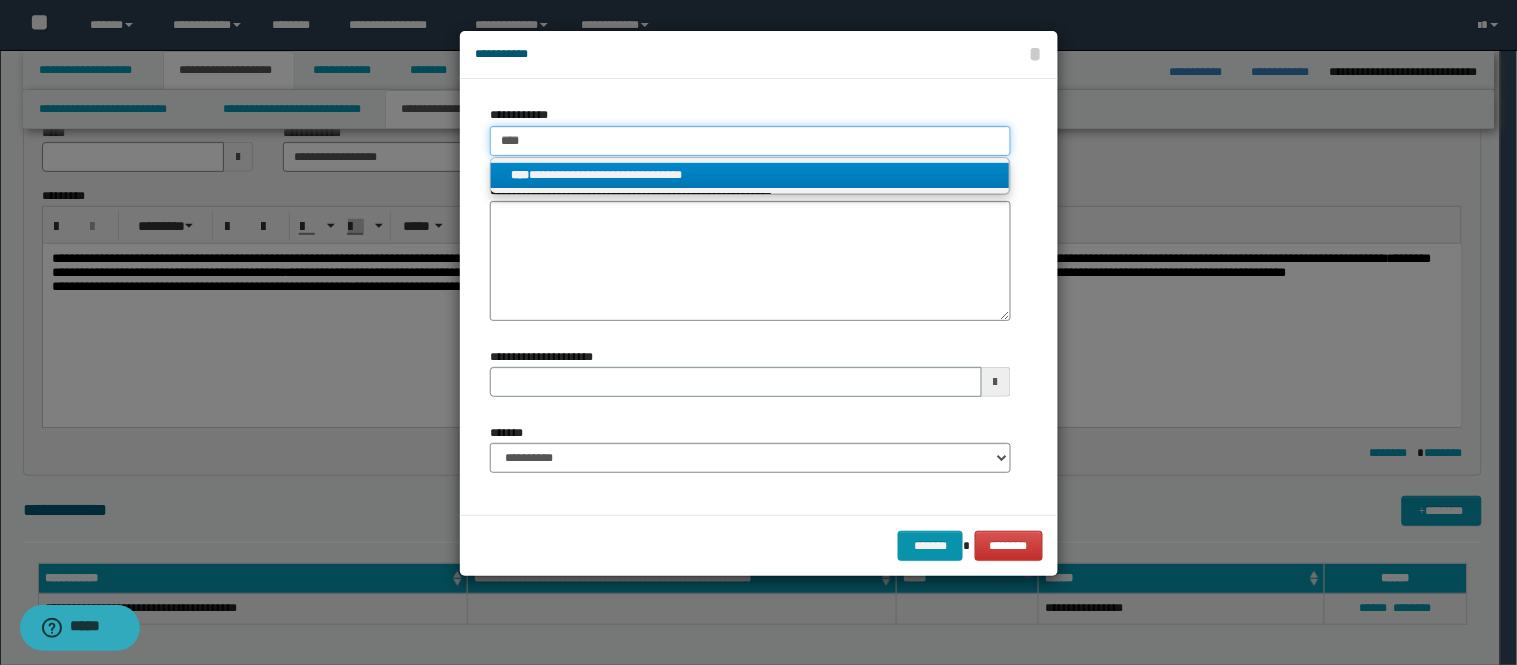 type 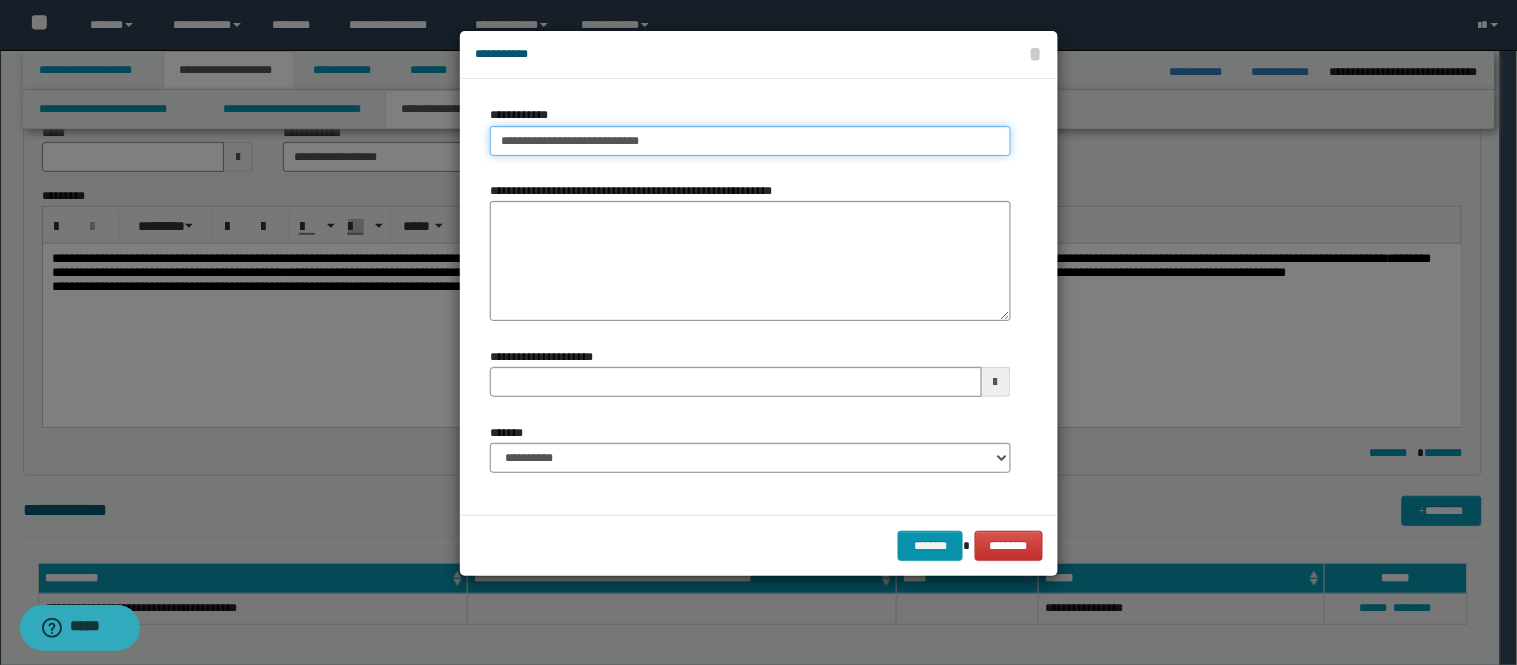 type 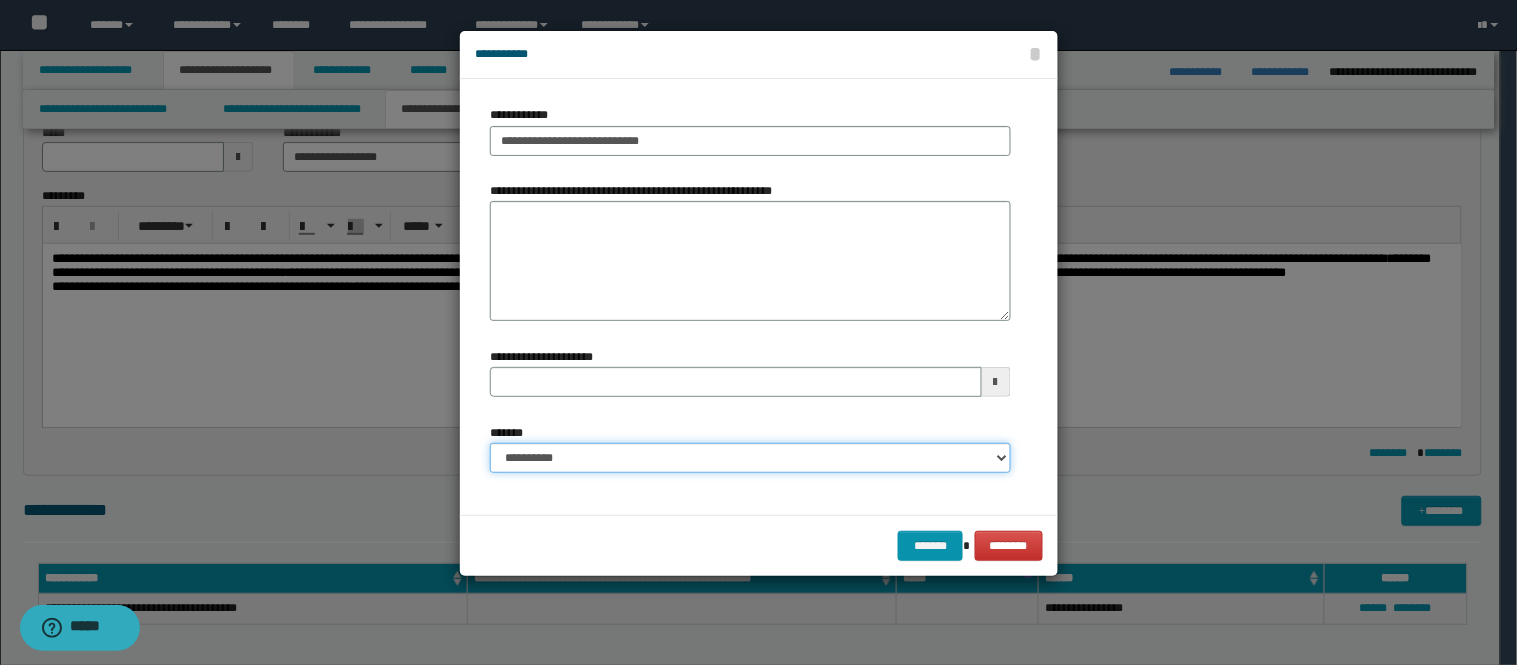 click on "**********" at bounding box center (750, 458) 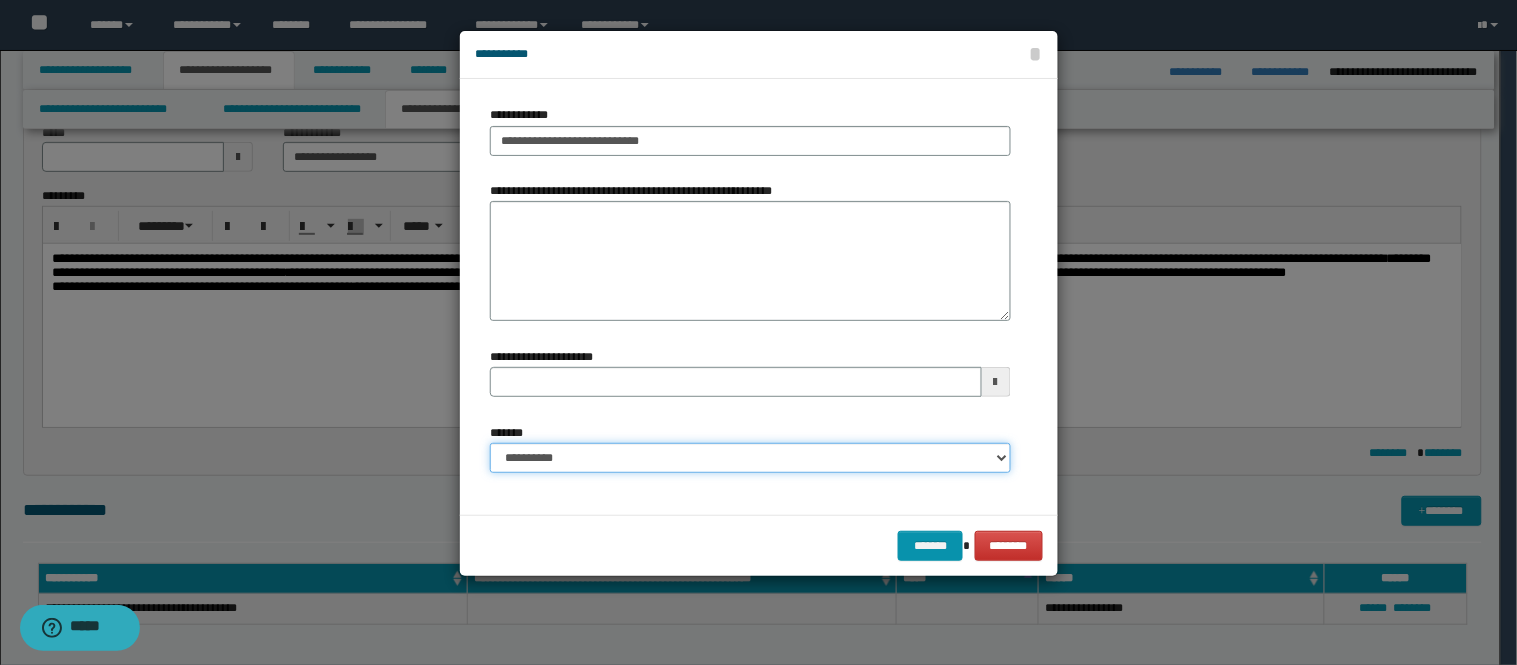 select on "*" 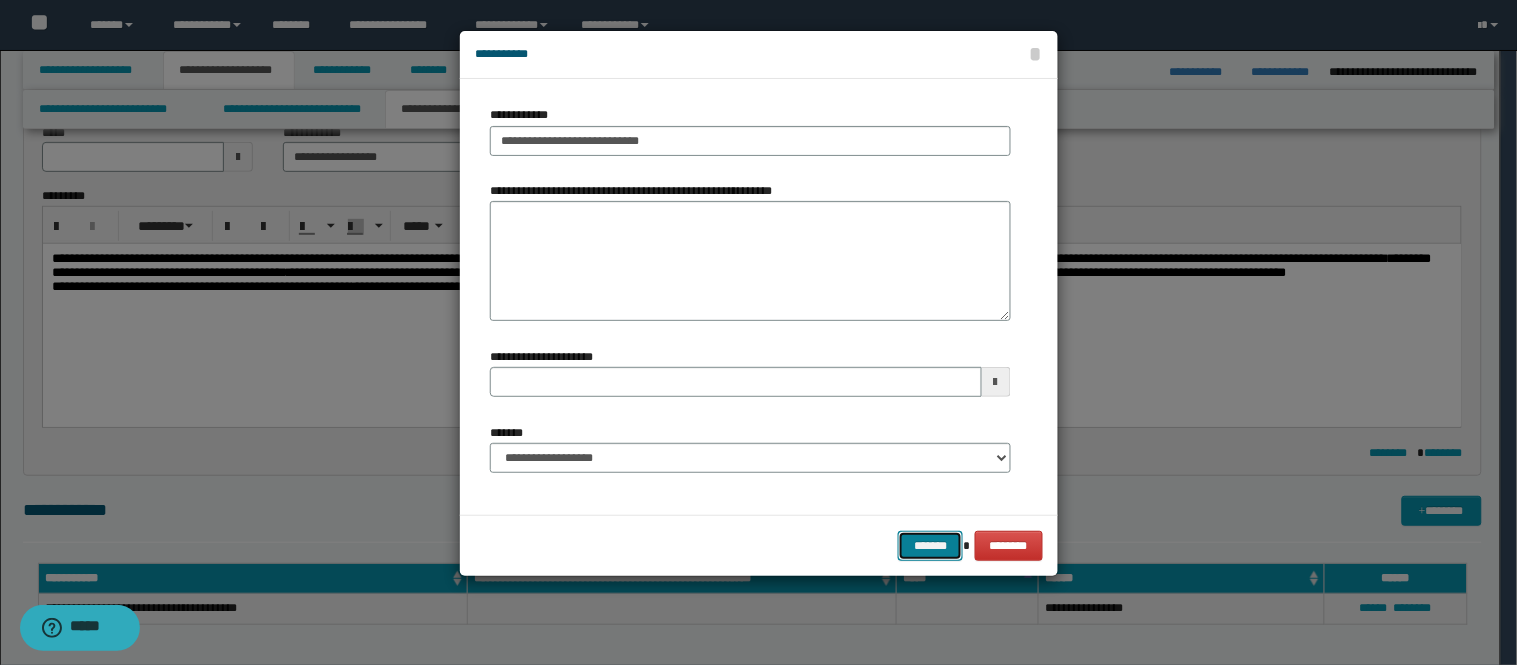 click on "*******" at bounding box center [930, 546] 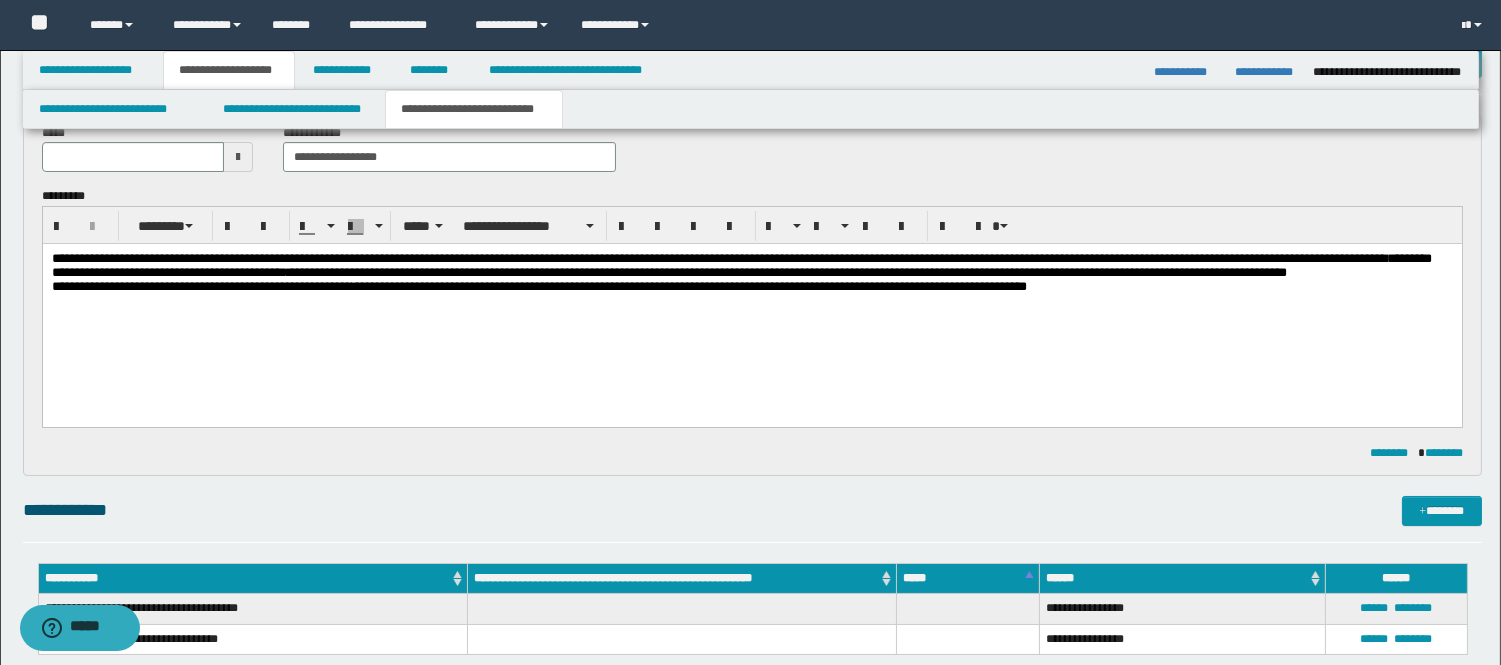 drag, startPoint x: 1381, startPoint y: 518, endPoint x: 1397, endPoint y: 525, distance: 17.464249 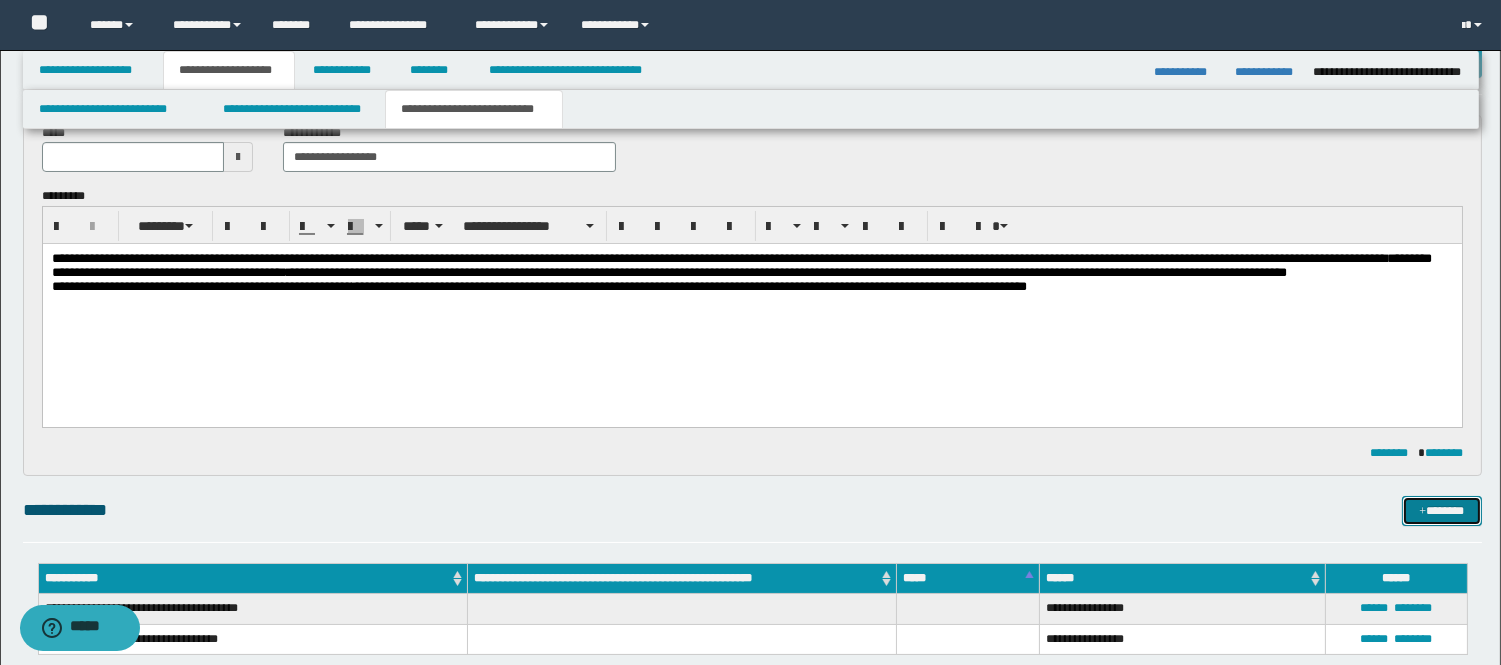 click on "*******" at bounding box center [1442, 511] 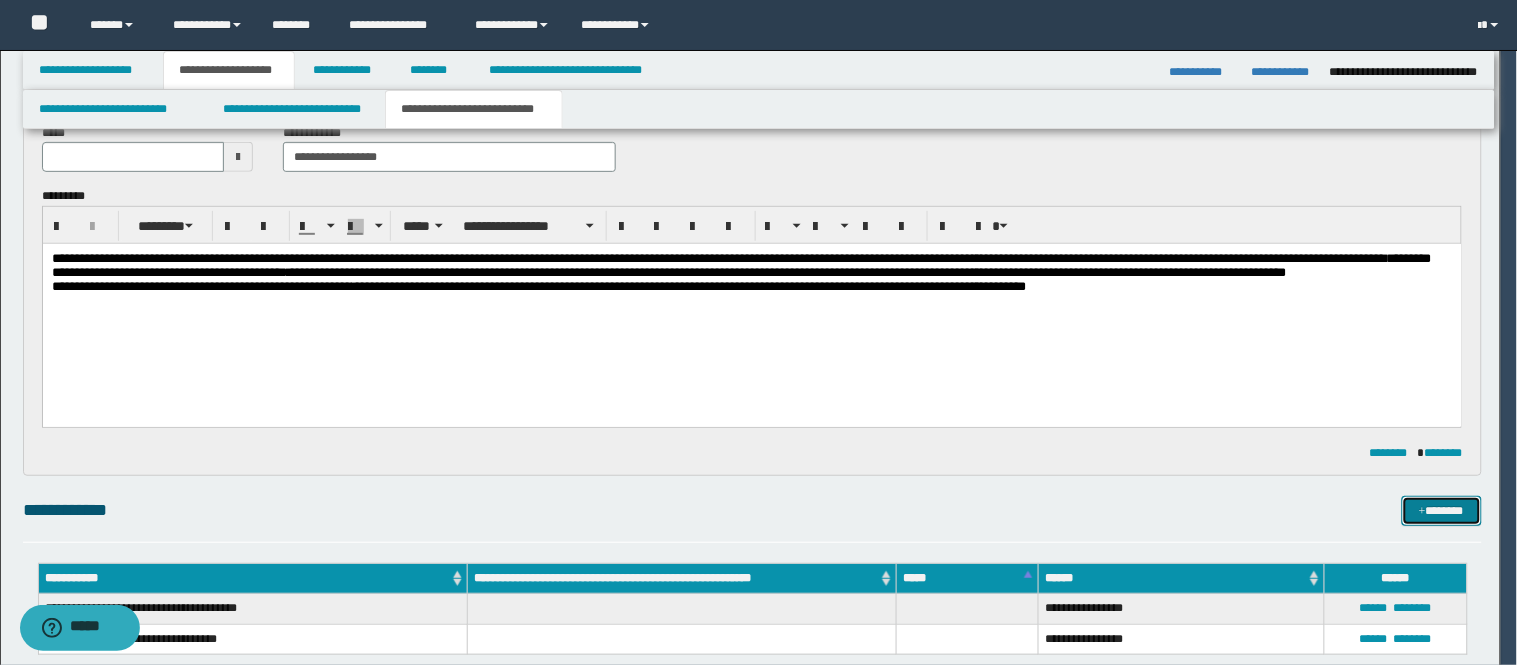 type 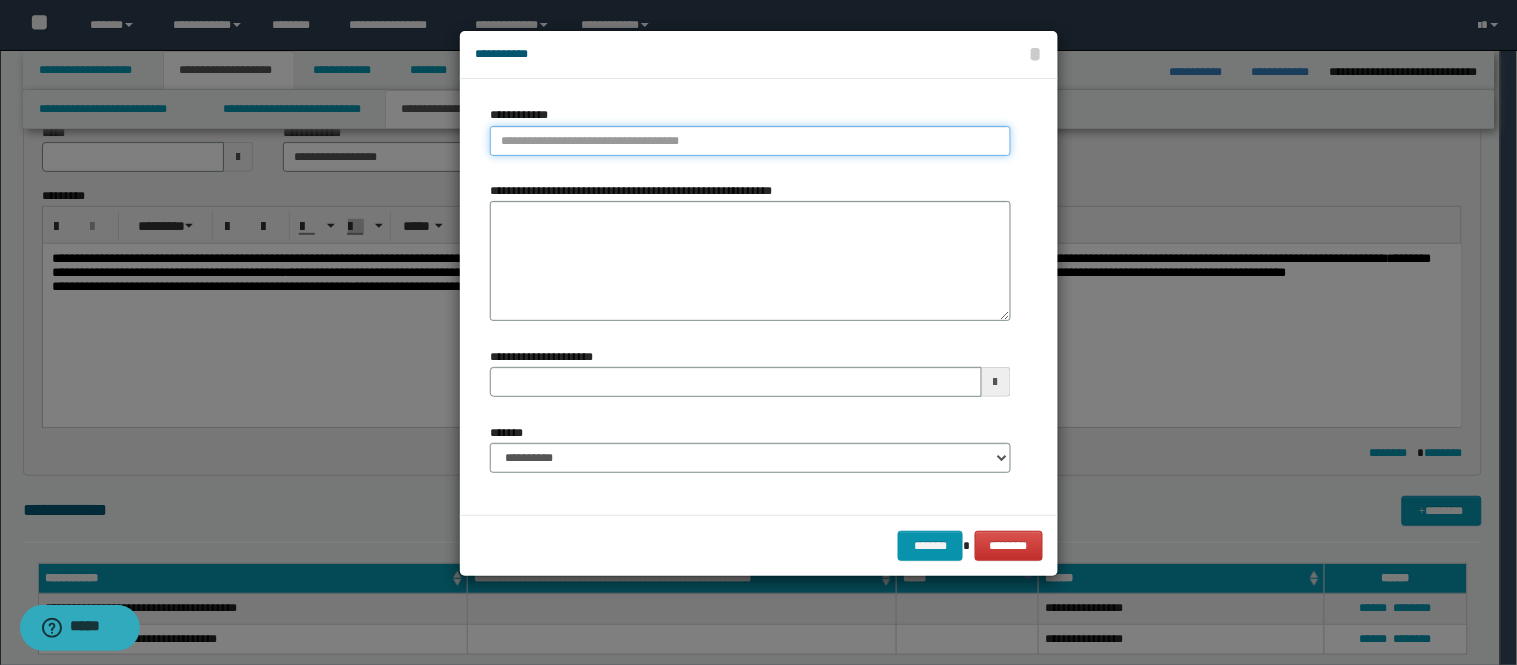 type on "**********" 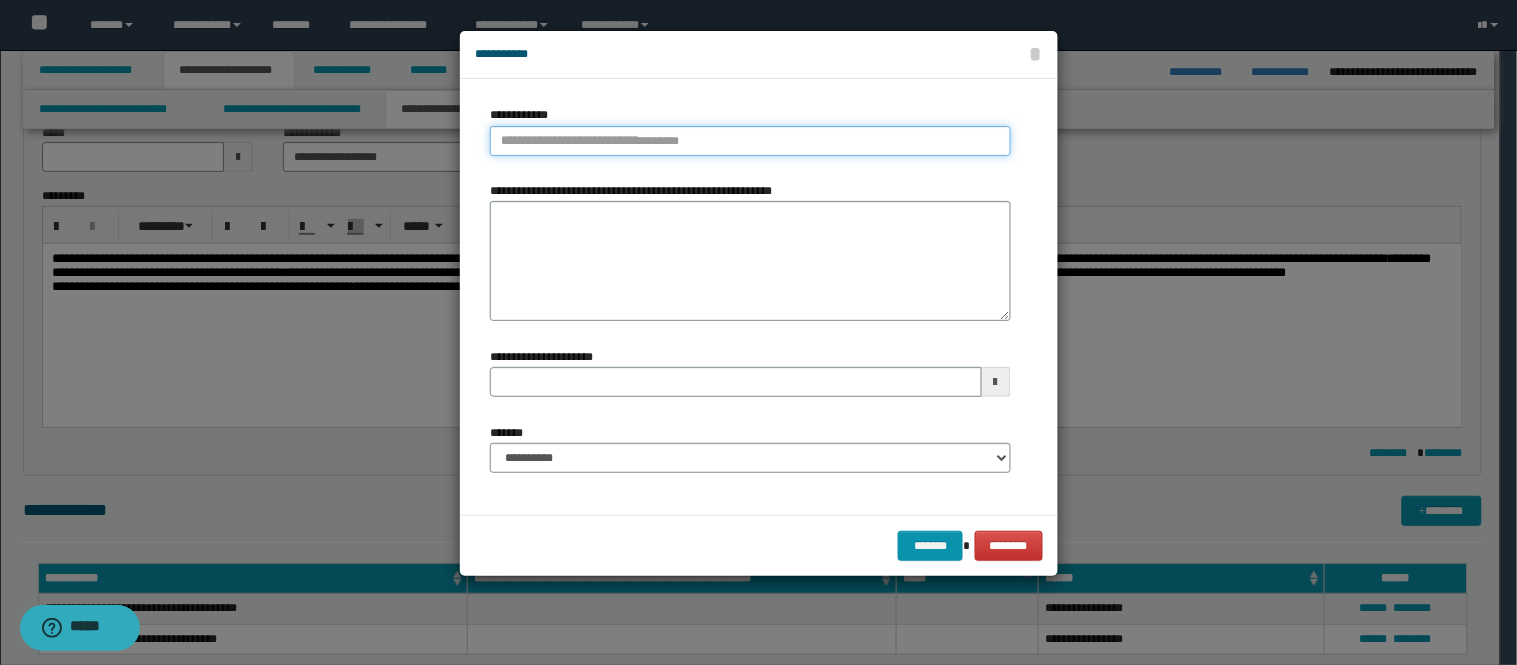 click on "**********" at bounding box center [750, 141] 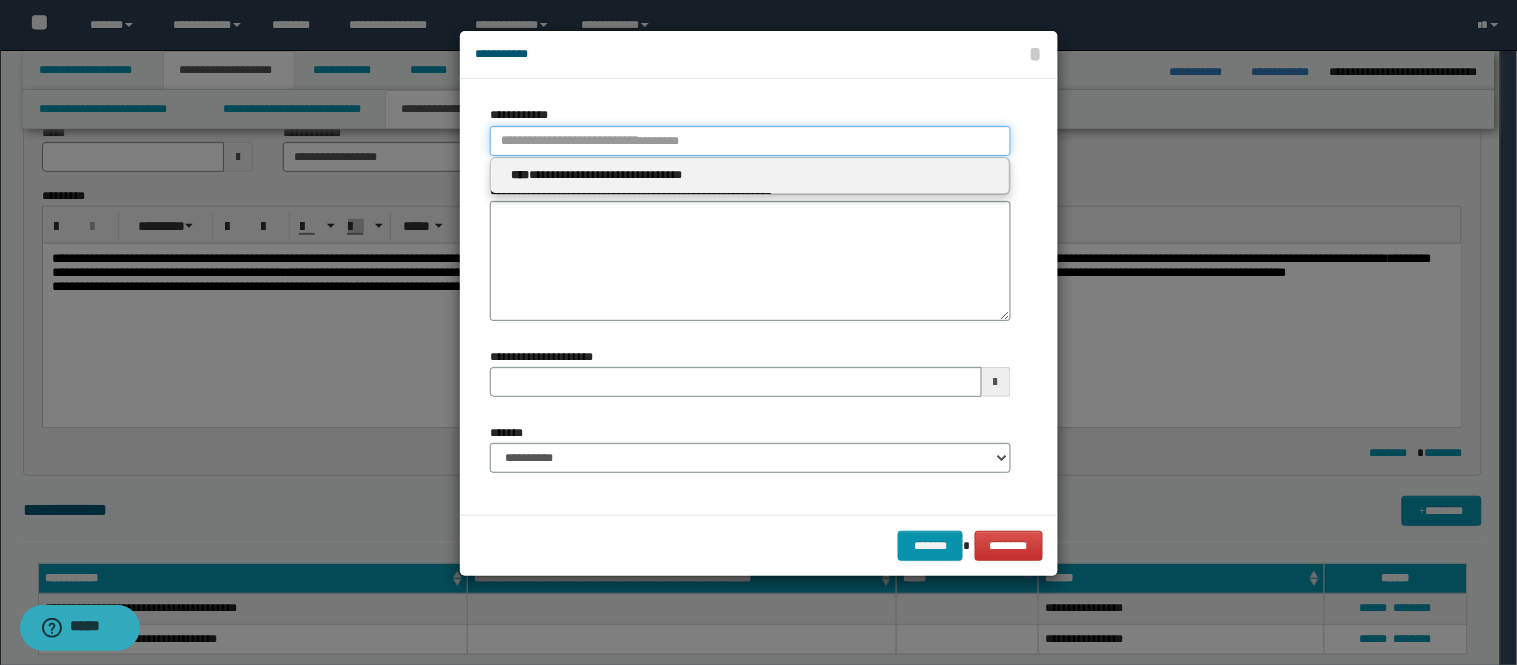 type 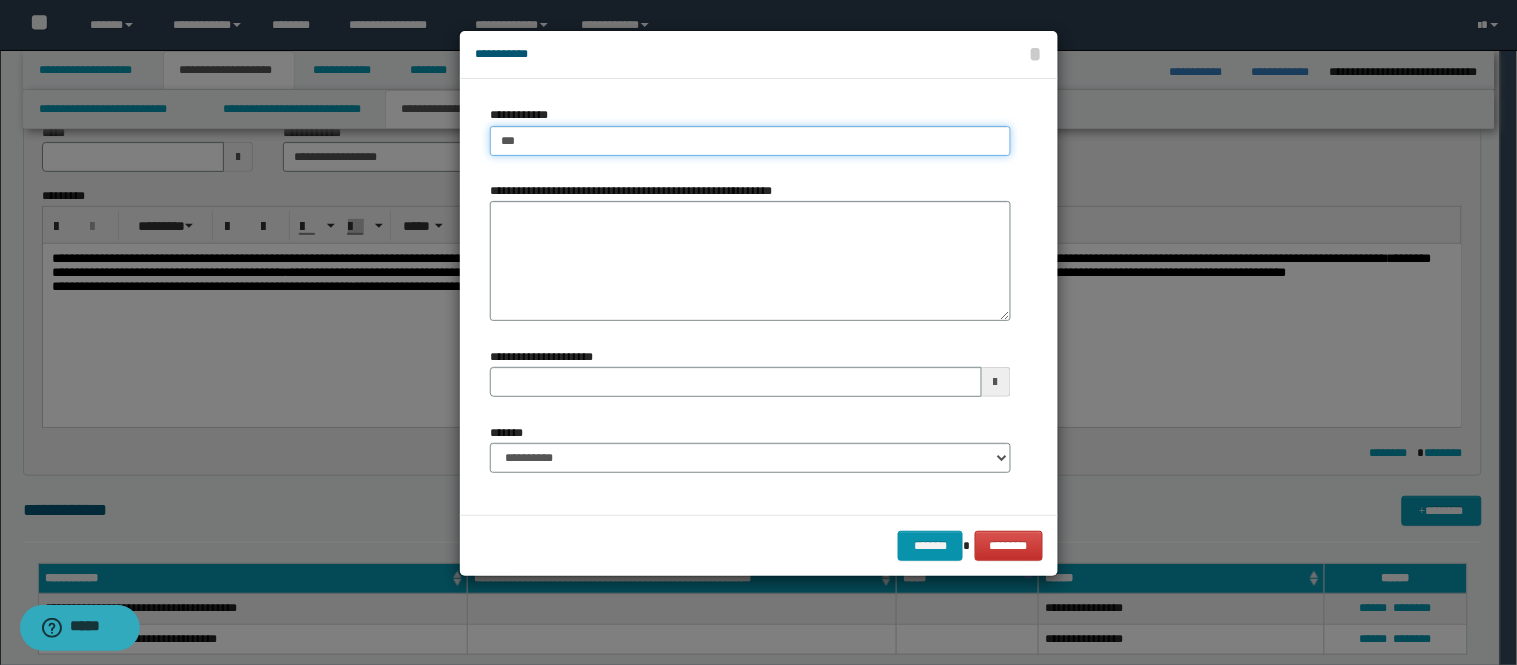 type on "****" 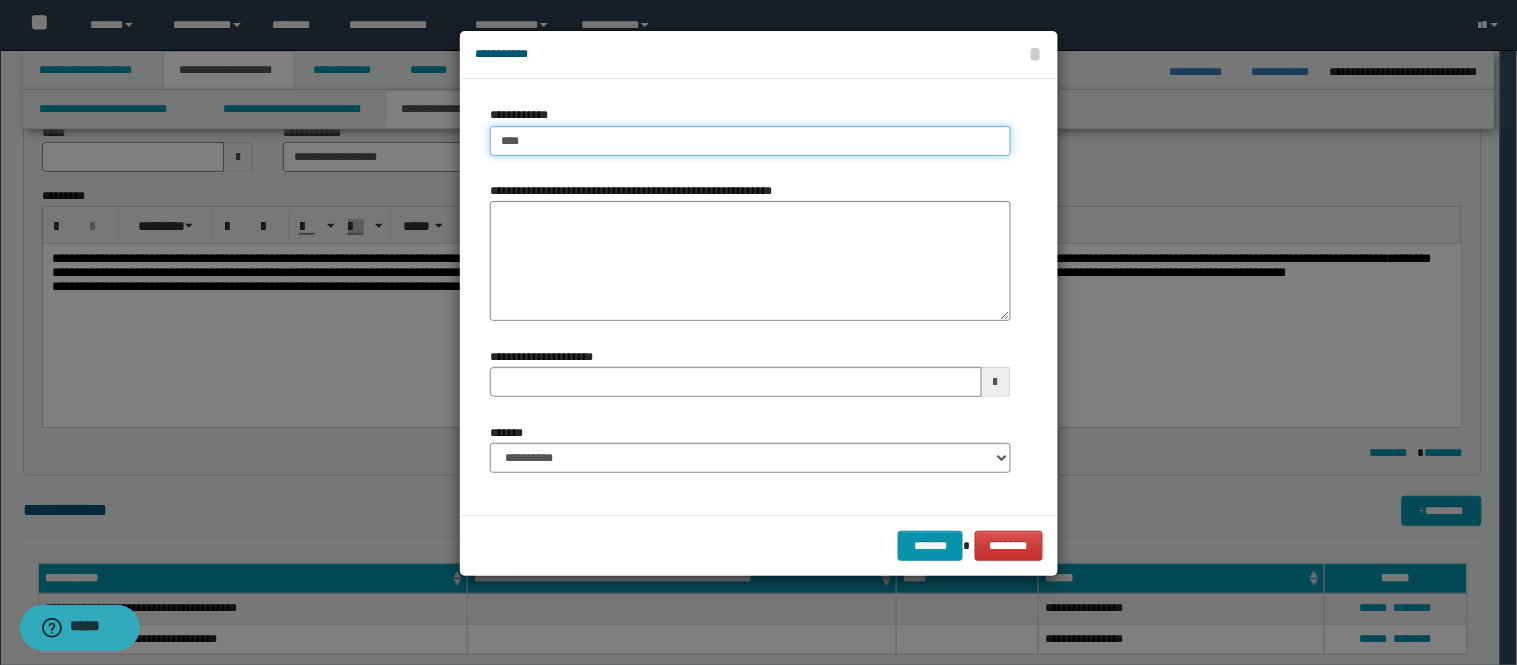 type on "****" 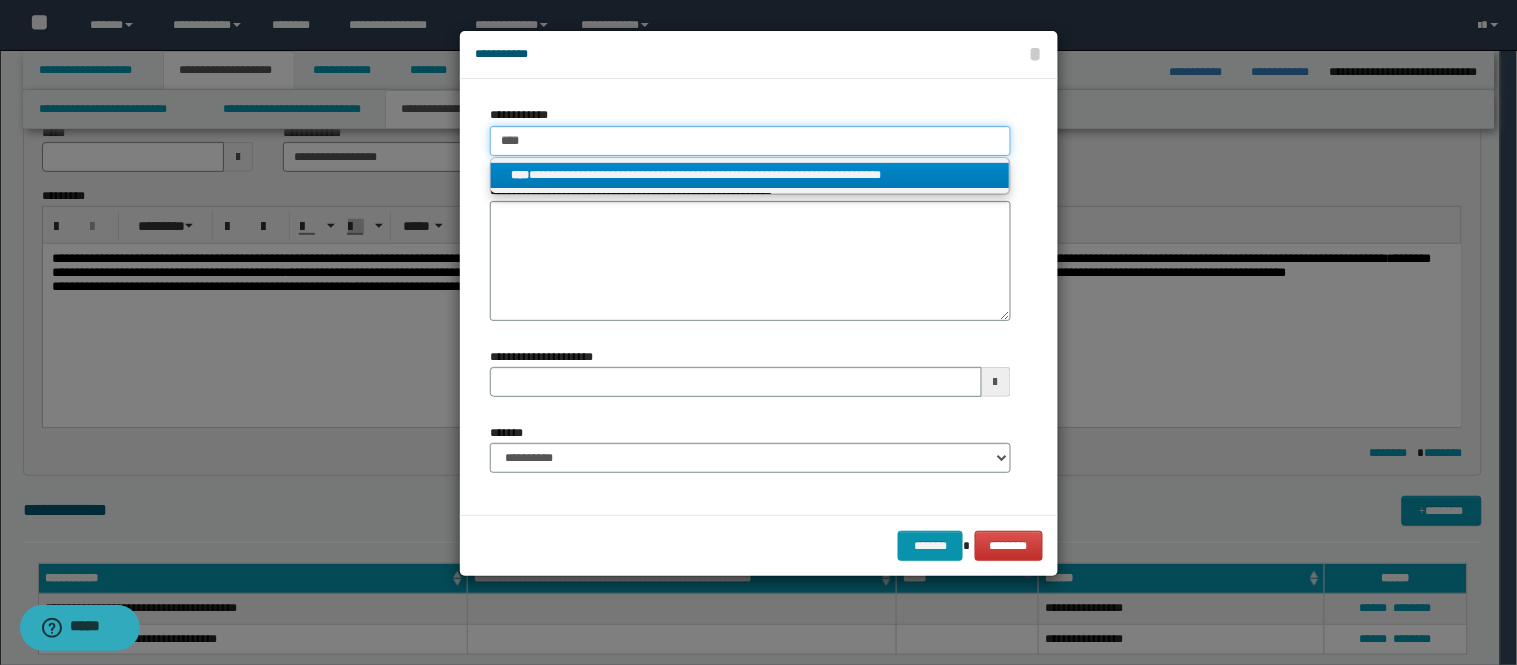 type on "****" 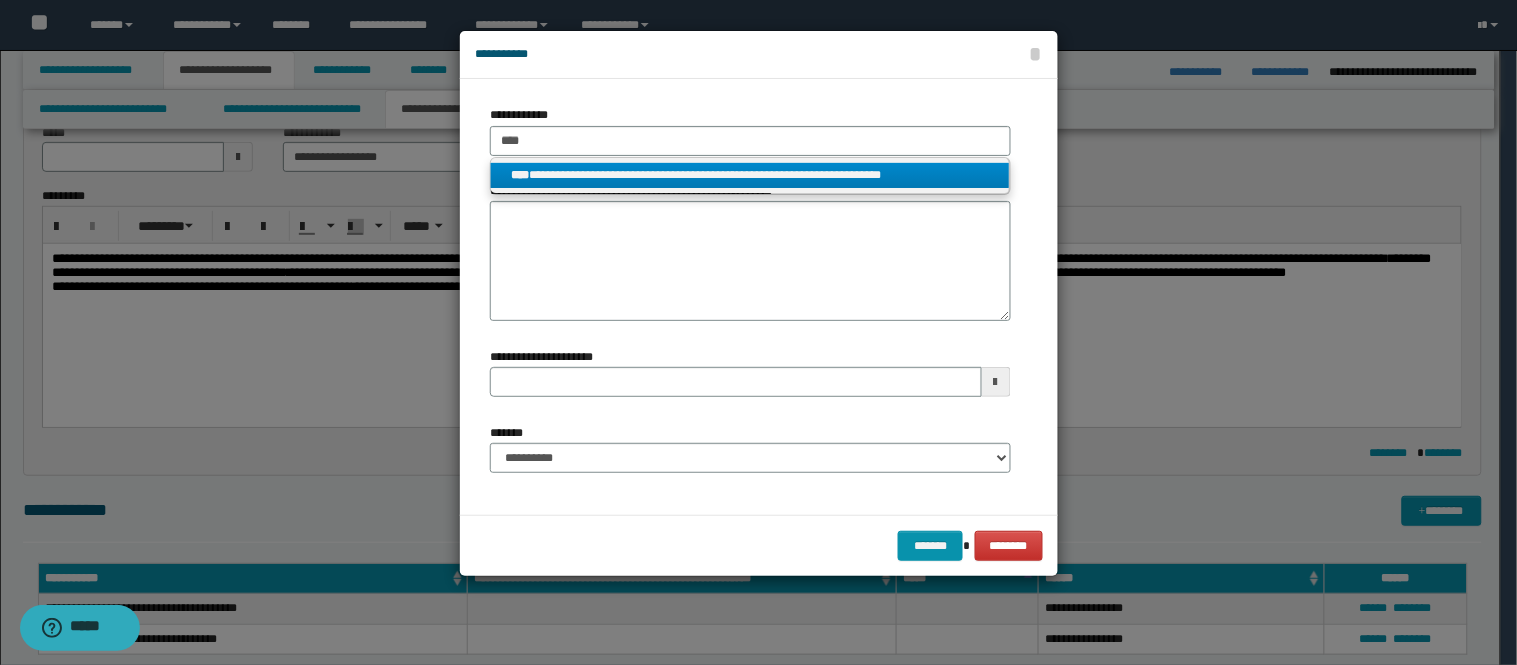 click on "**********" at bounding box center (750, 175) 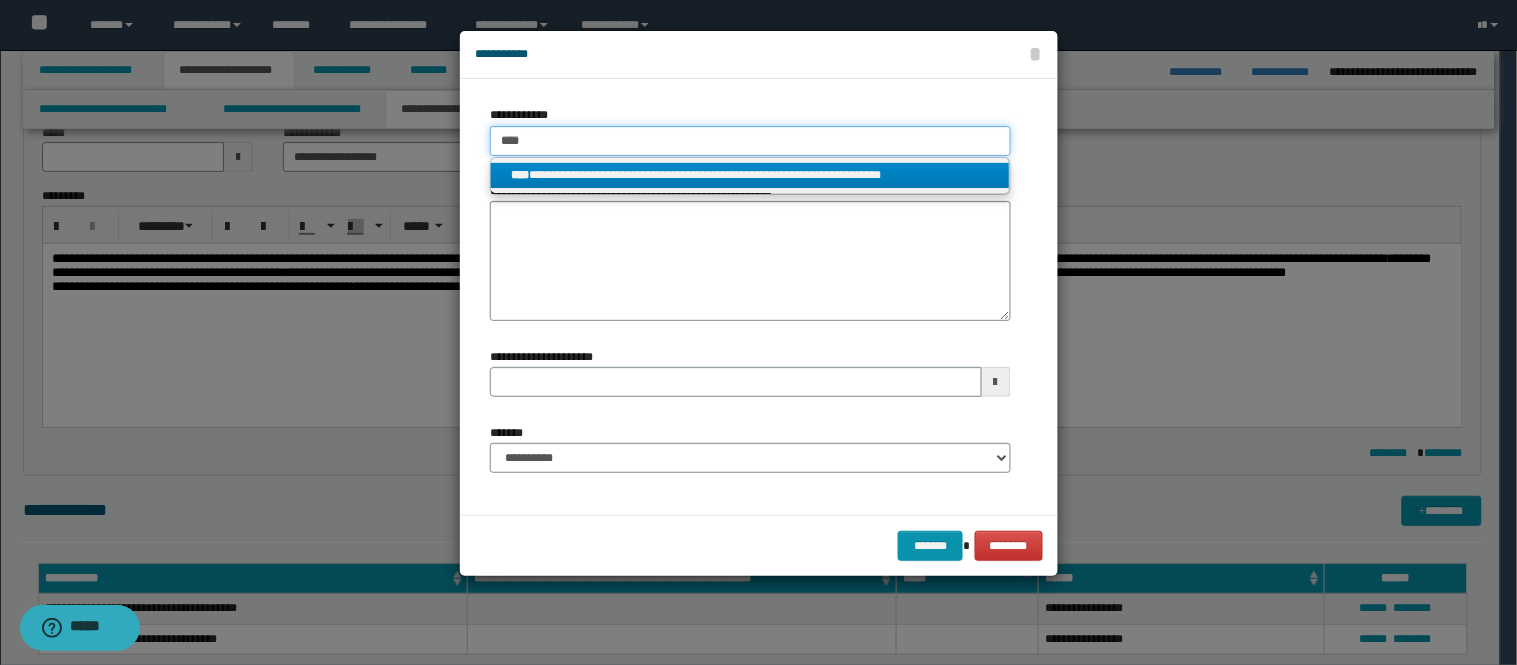 type 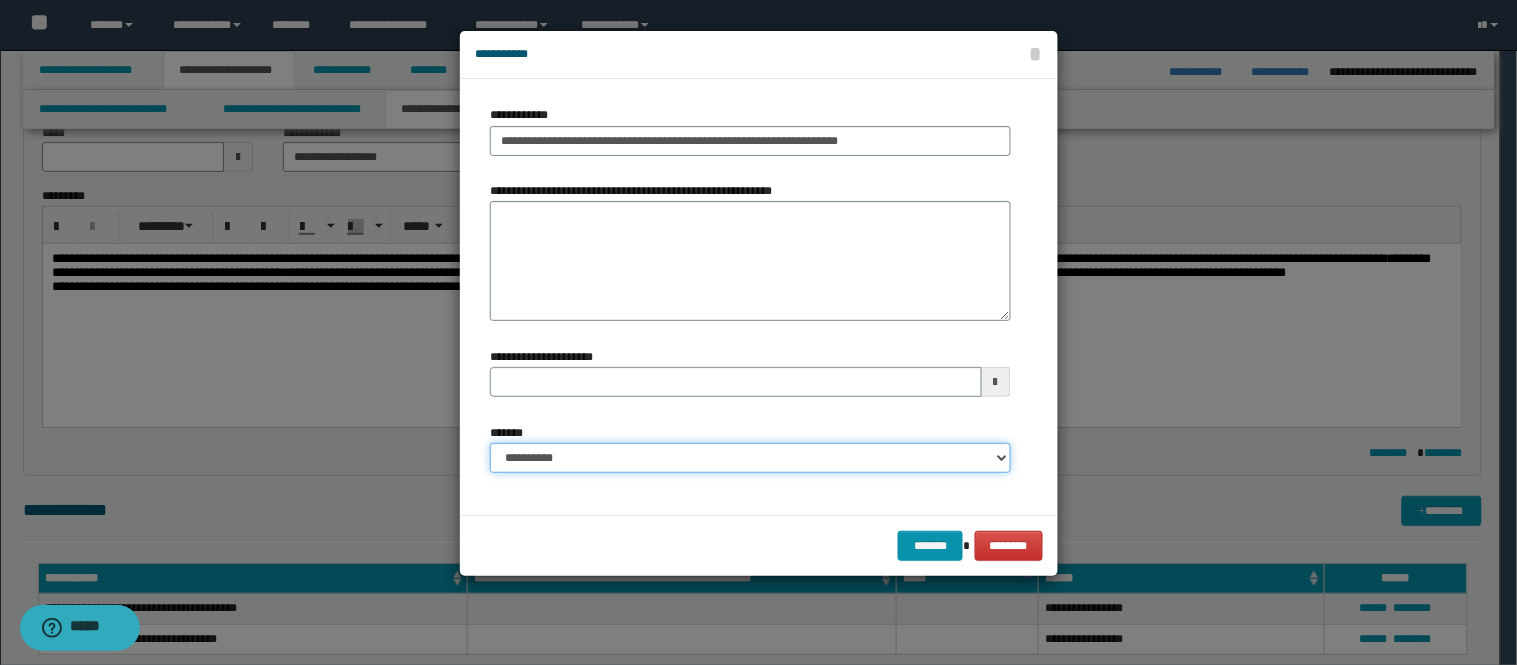 click on "**********" at bounding box center [750, 458] 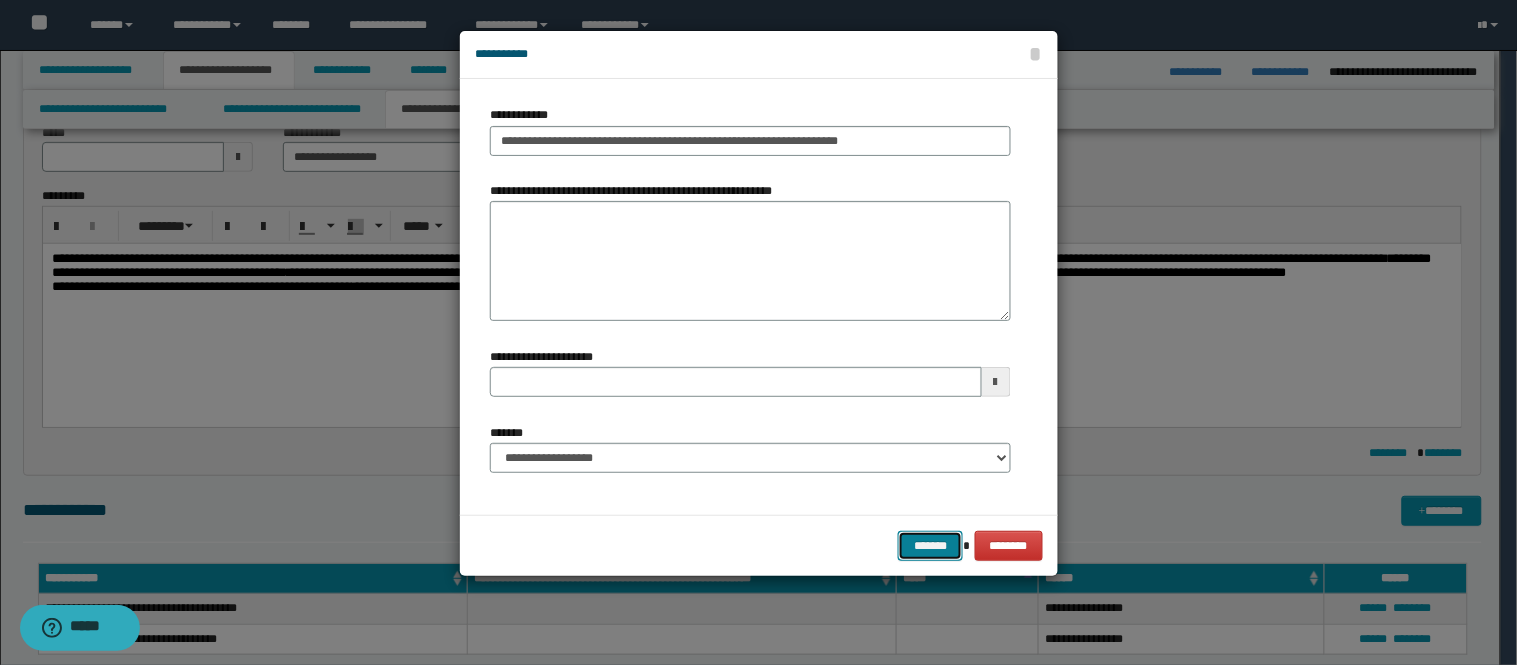 click on "*******" at bounding box center (930, 546) 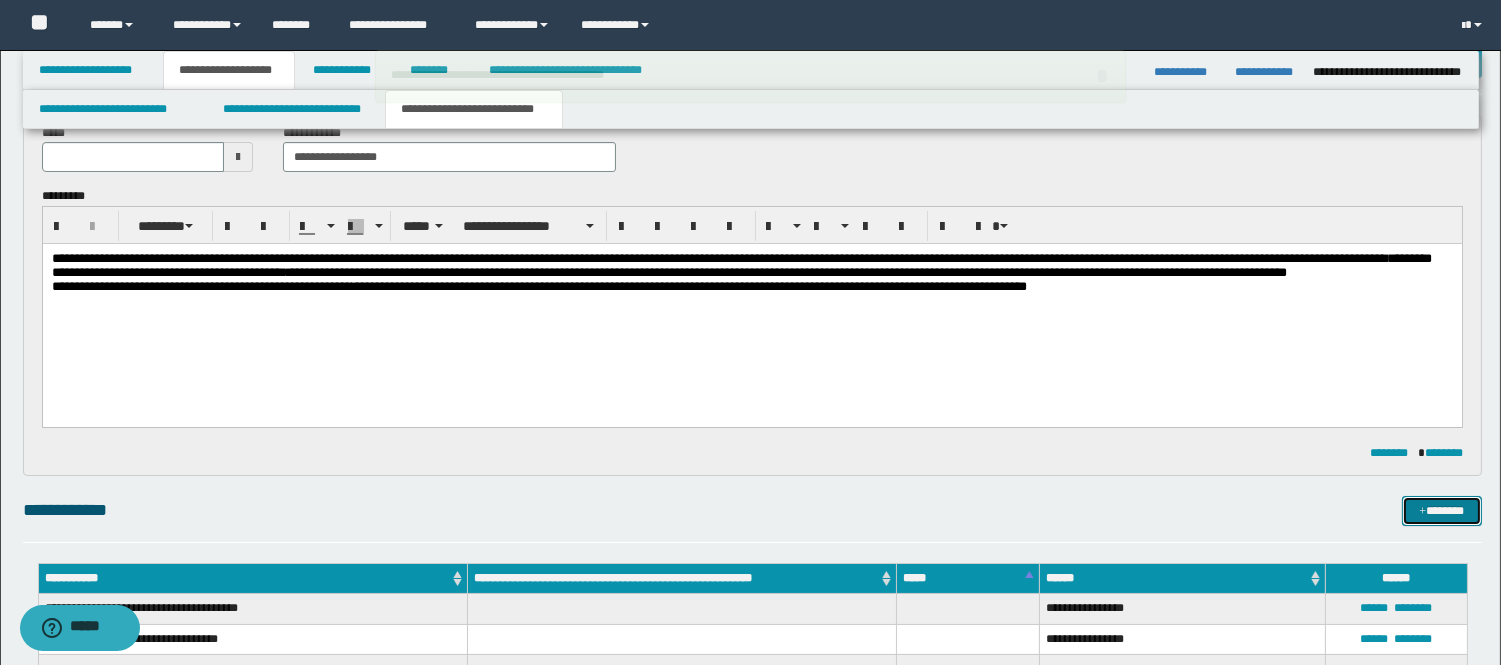 click on "*******" at bounding box center [1442, 511] 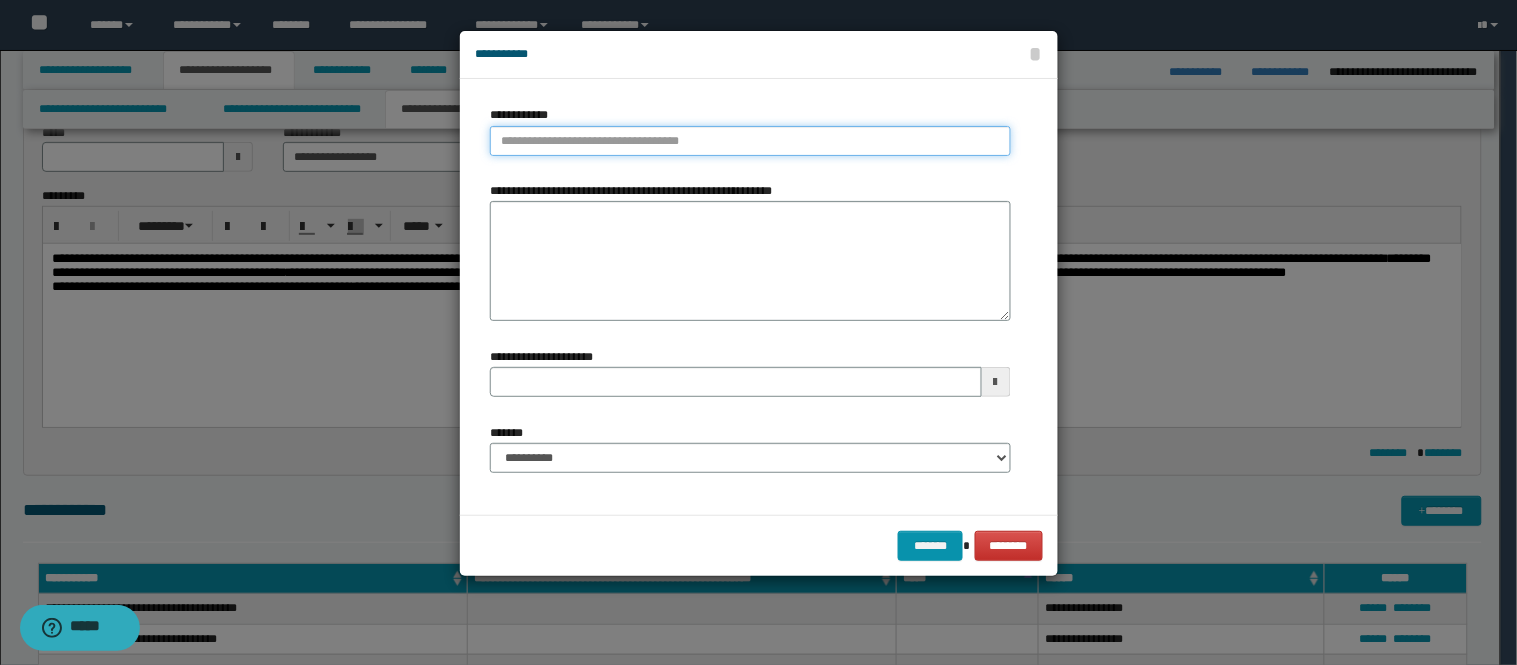 type on "**********" 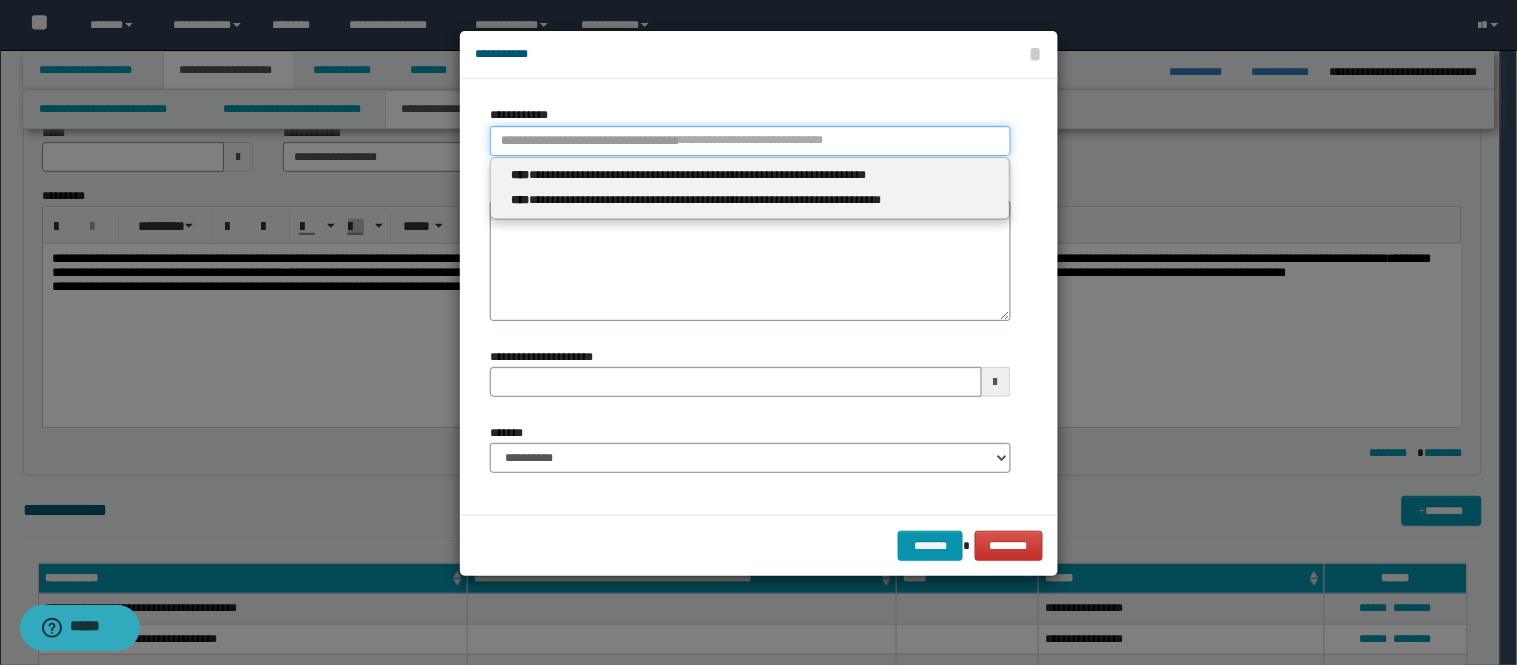 click on "**********" at bounding box center [750, 141] 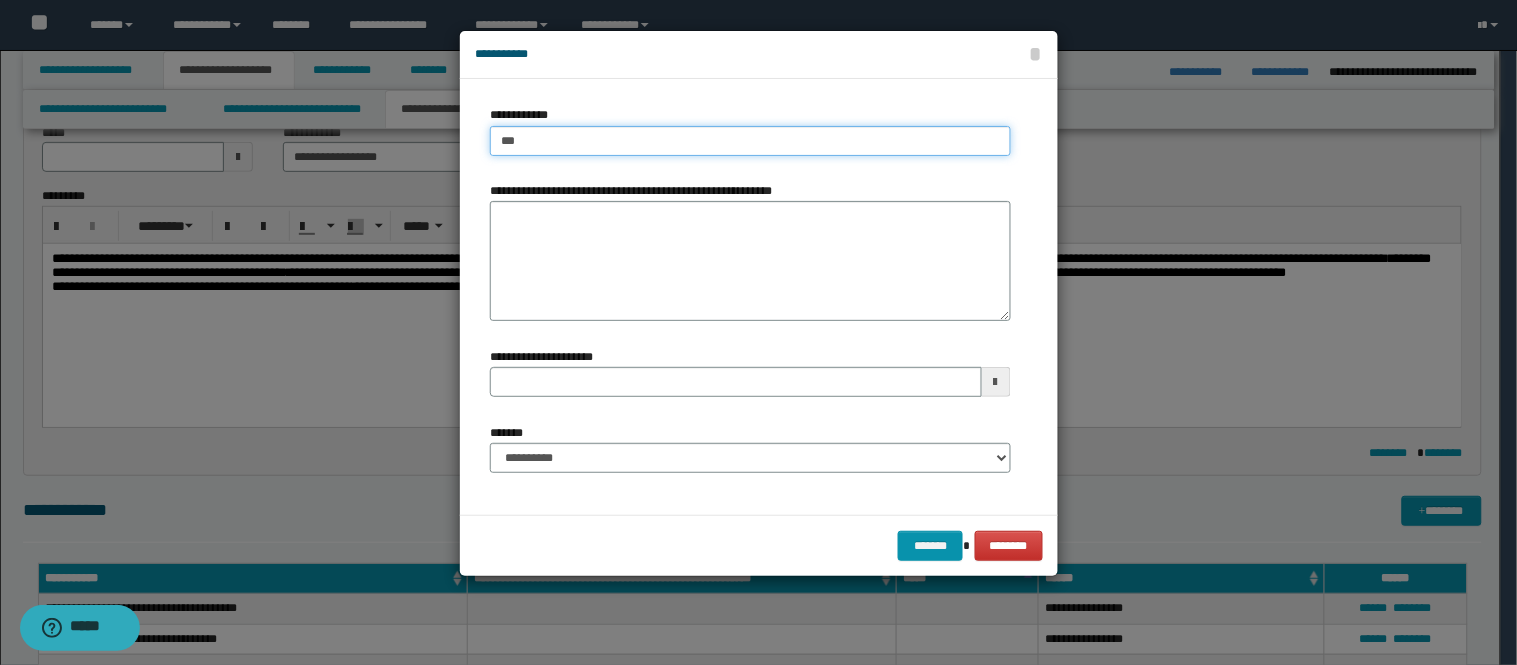 type on "****" 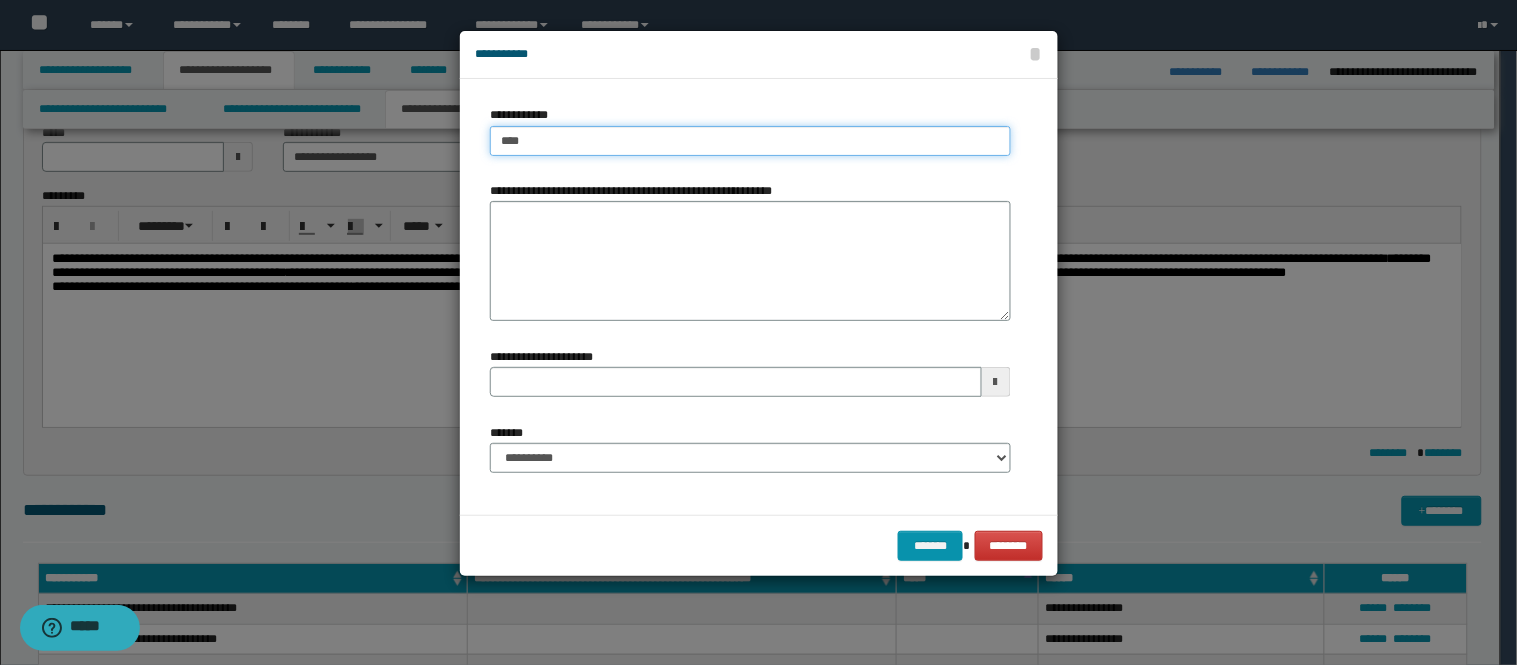 type on "****" 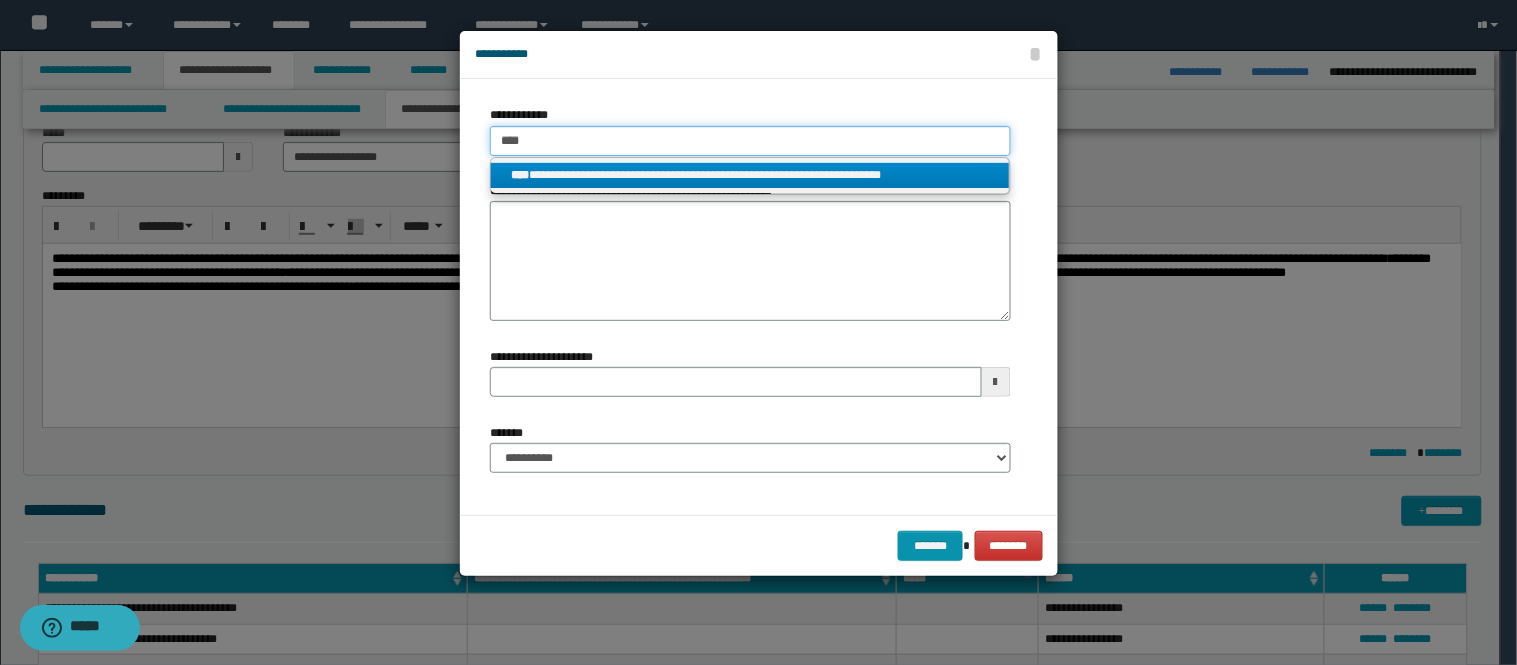 type on "****" 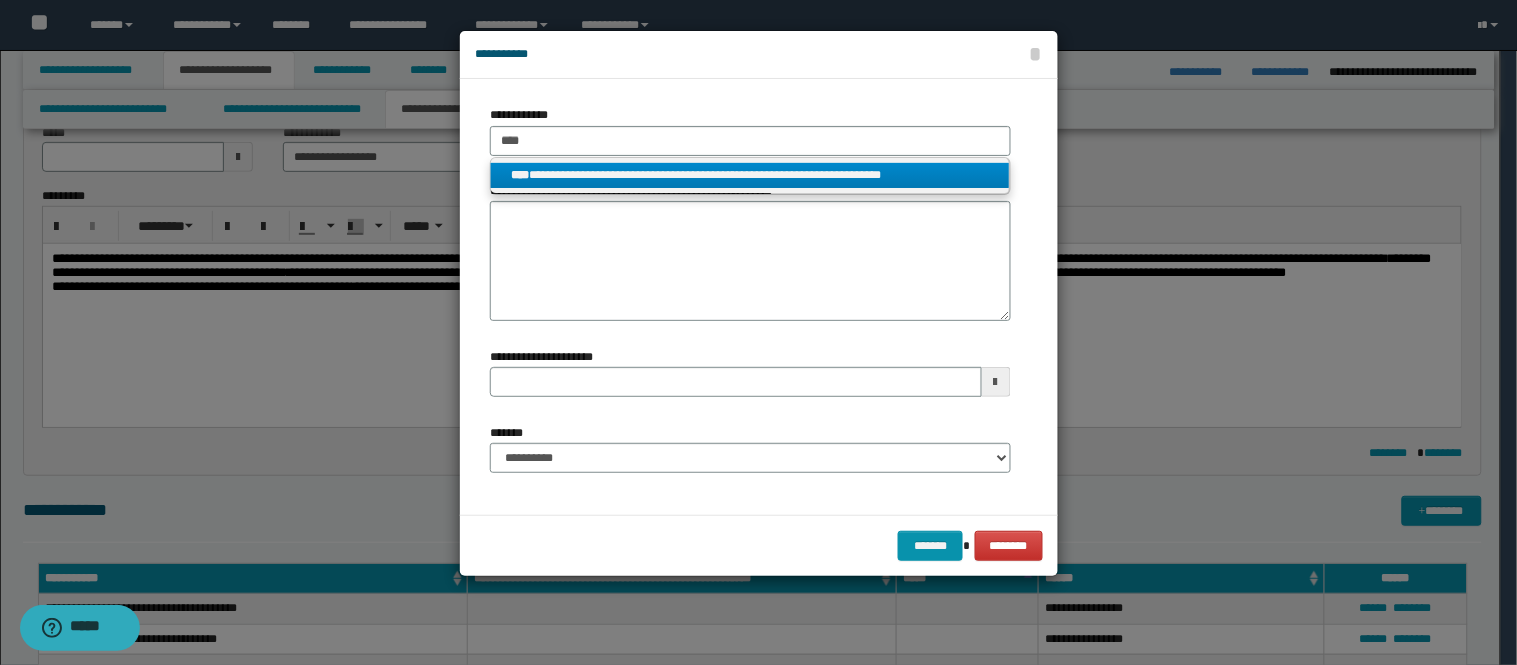 click on "**********" at bounding box center (750, 175) 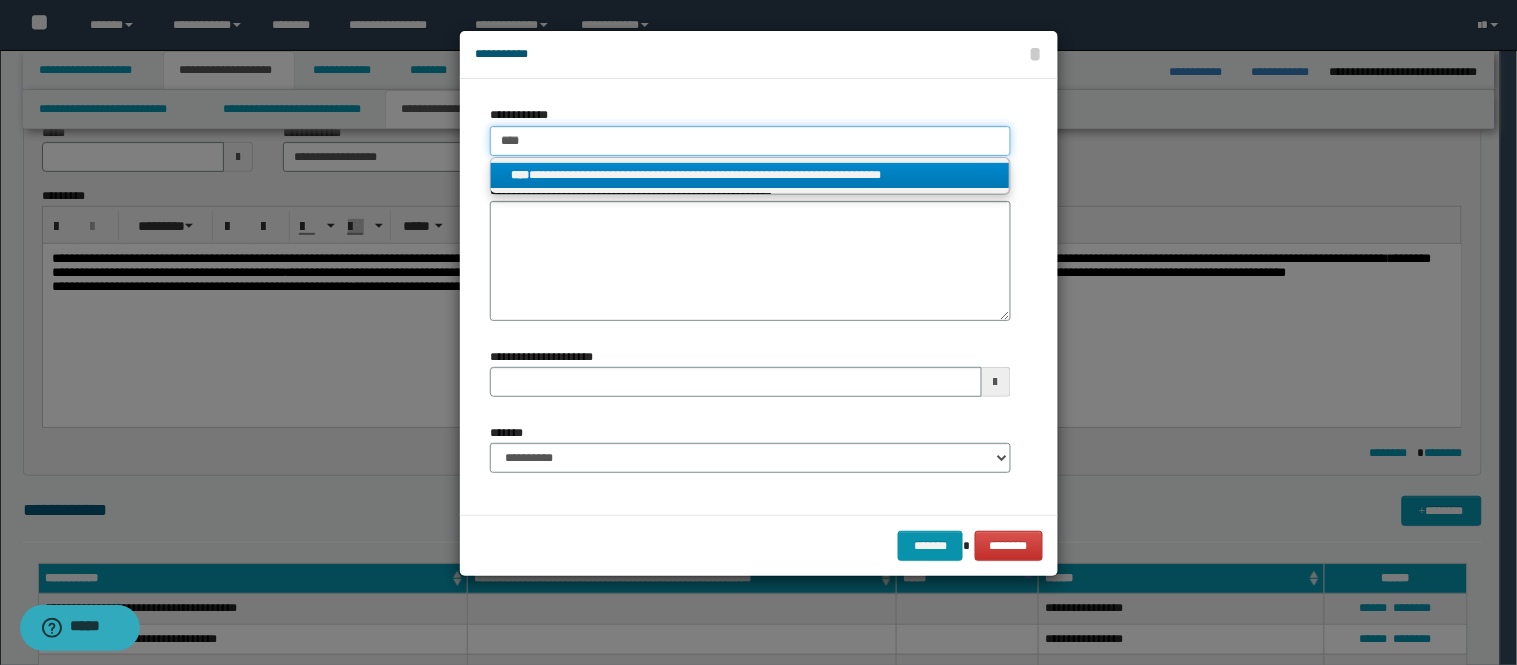 type 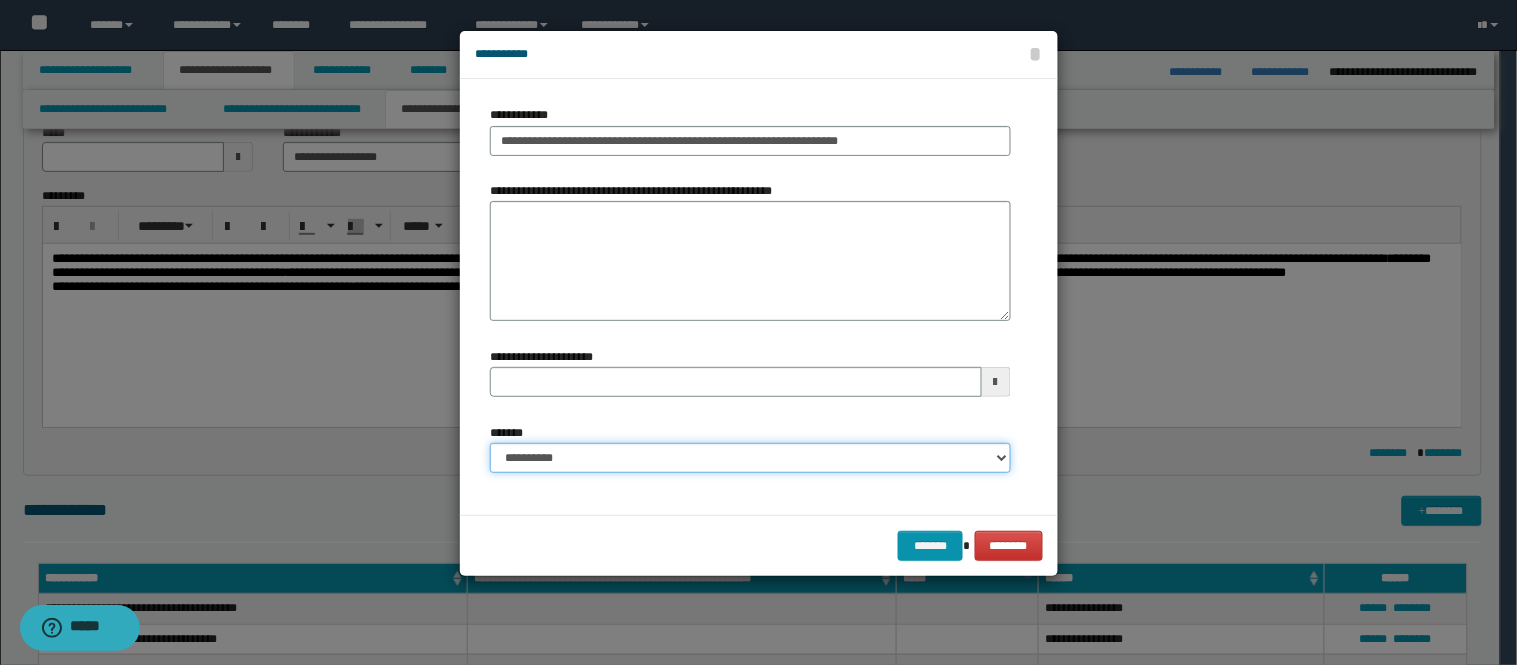 click on "**********" at bounding box center [750, 458] 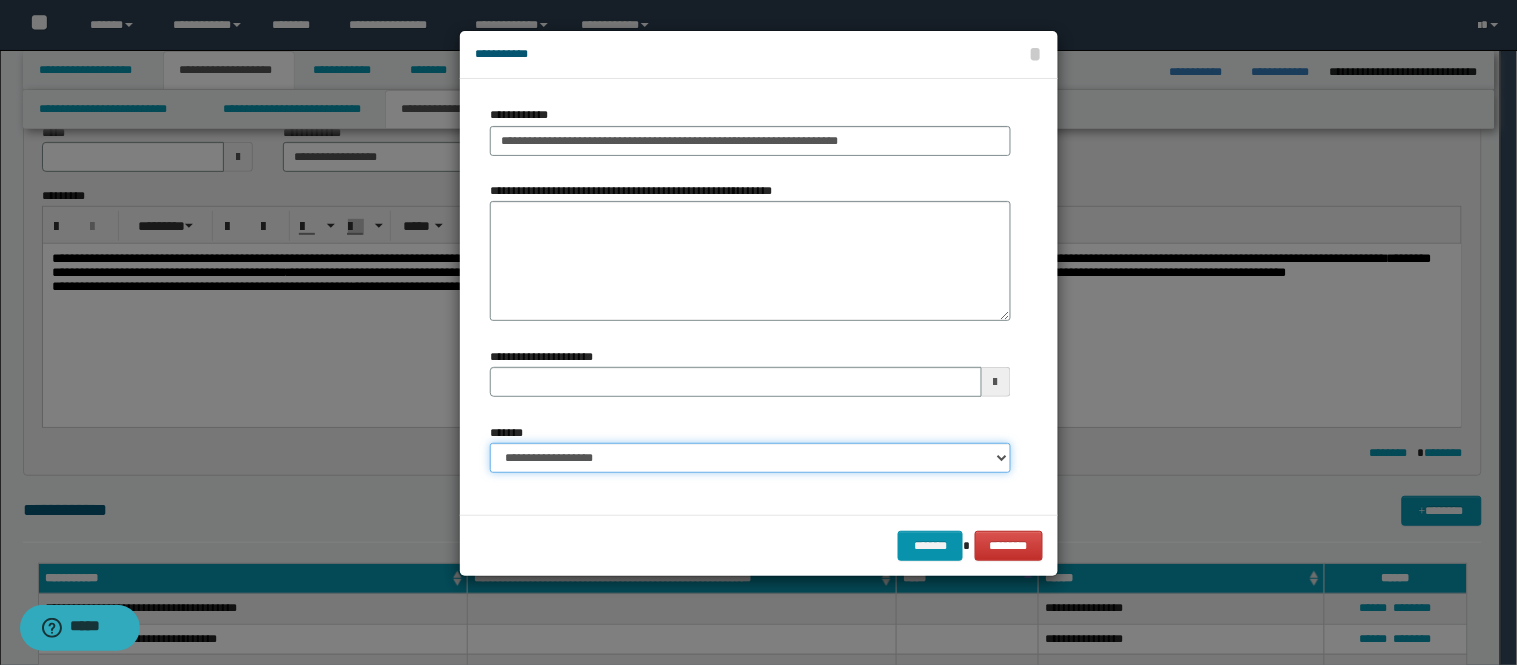 click on "**********" at bounding box center (750, 458) 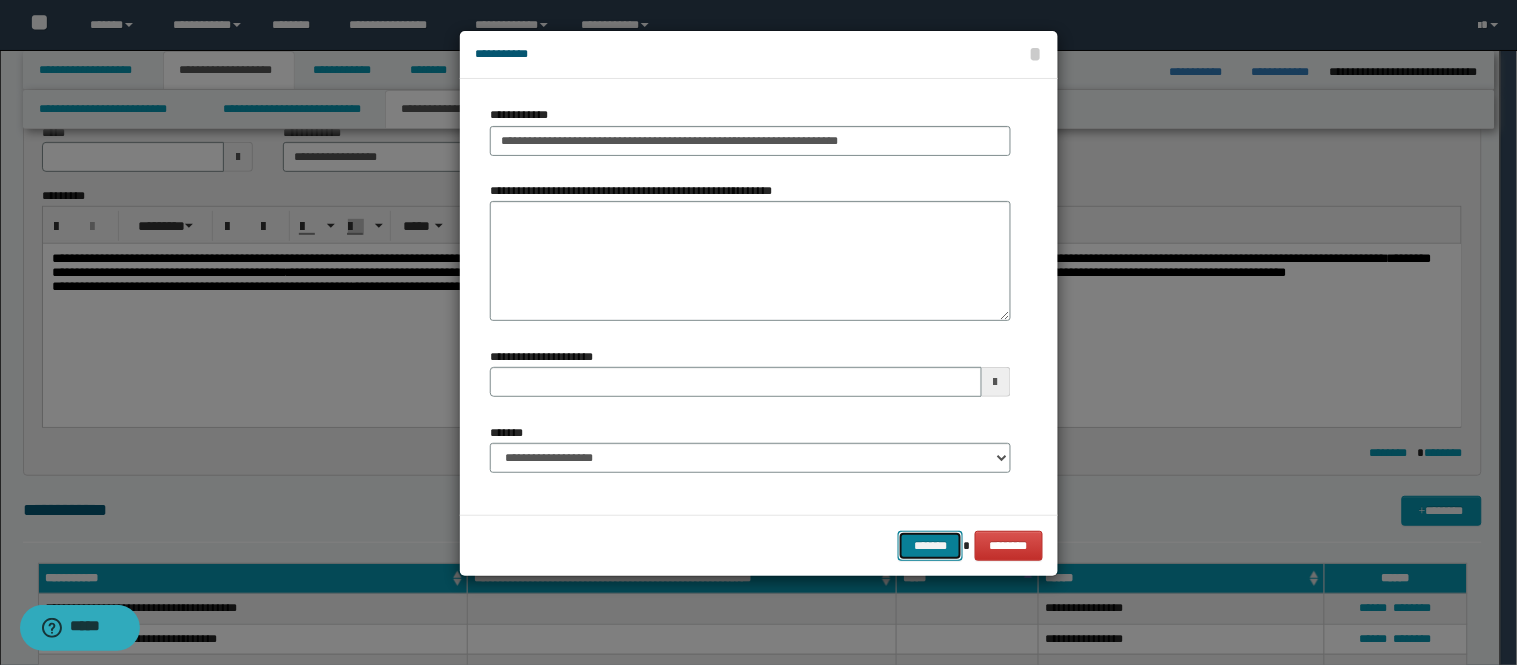 click on "*******" at bounding box center [930, 546] 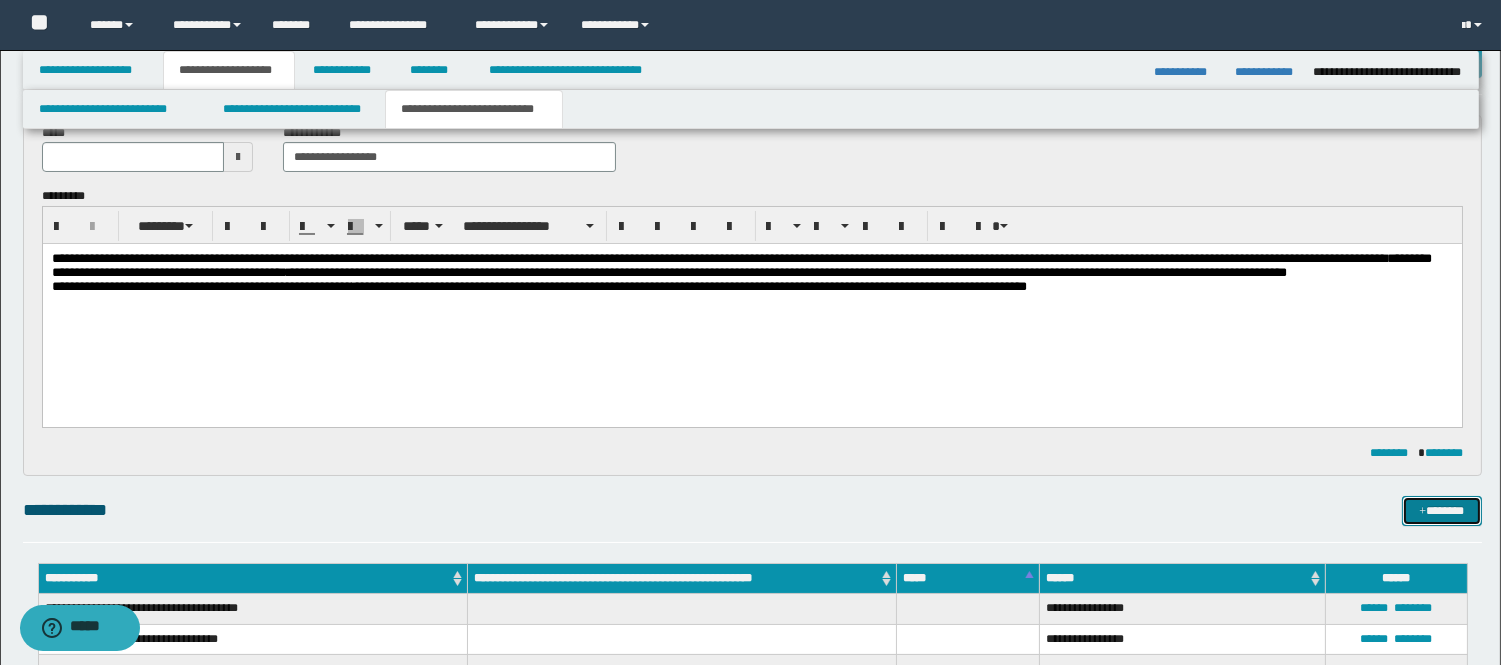 click on "*******" at bounding box center [1442, 511] 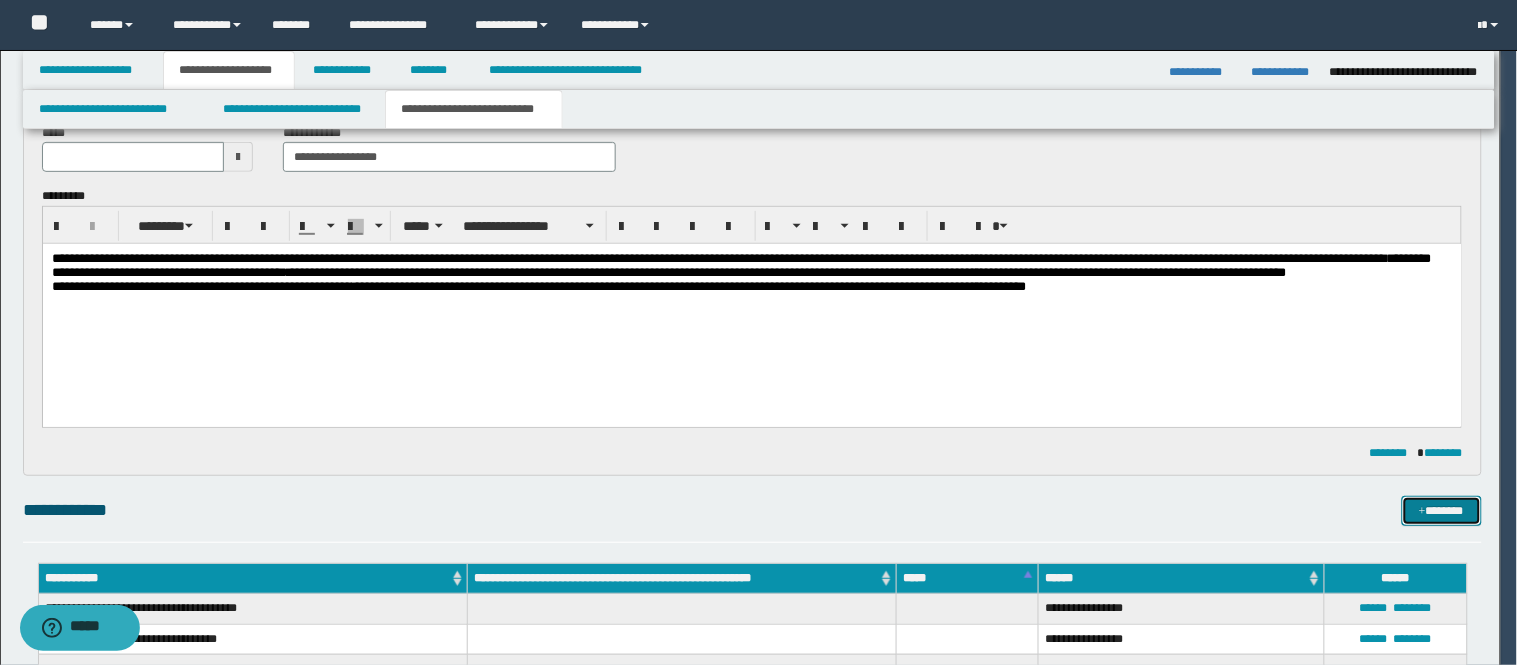 type 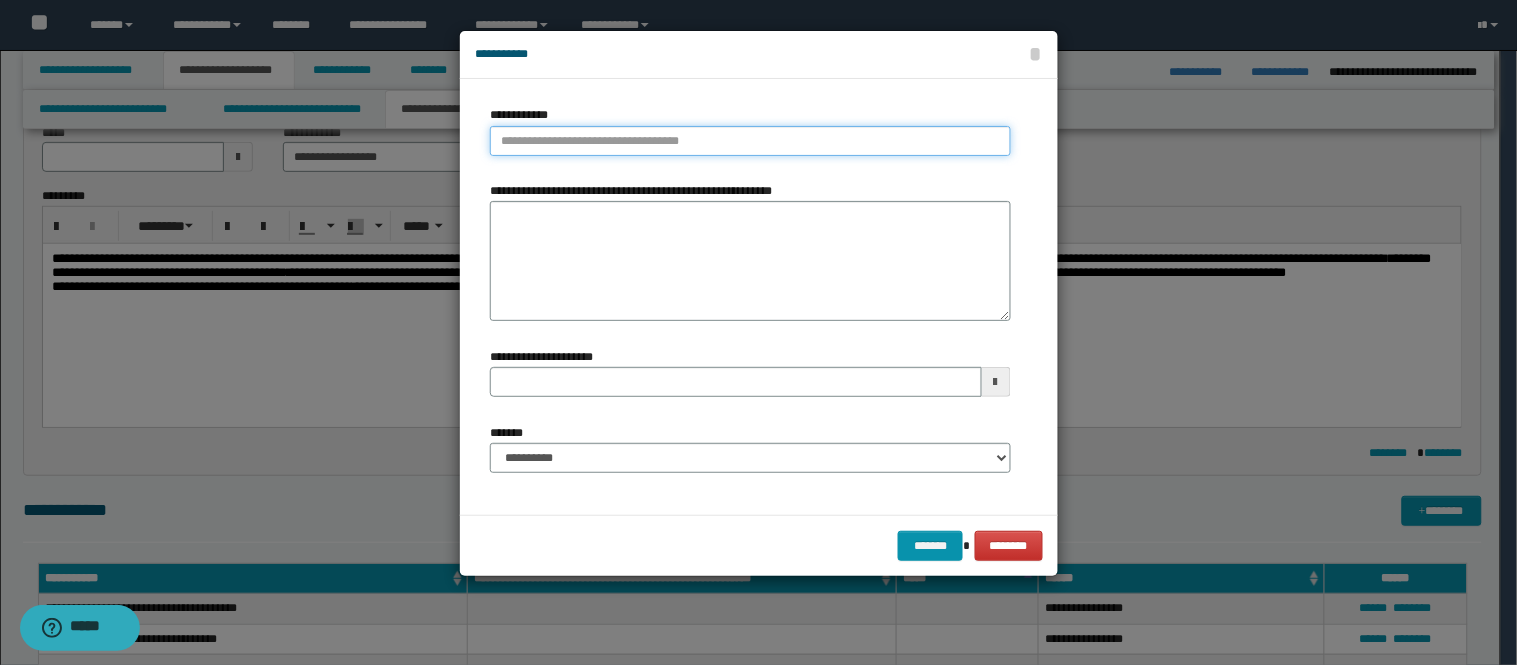 type on "**********" 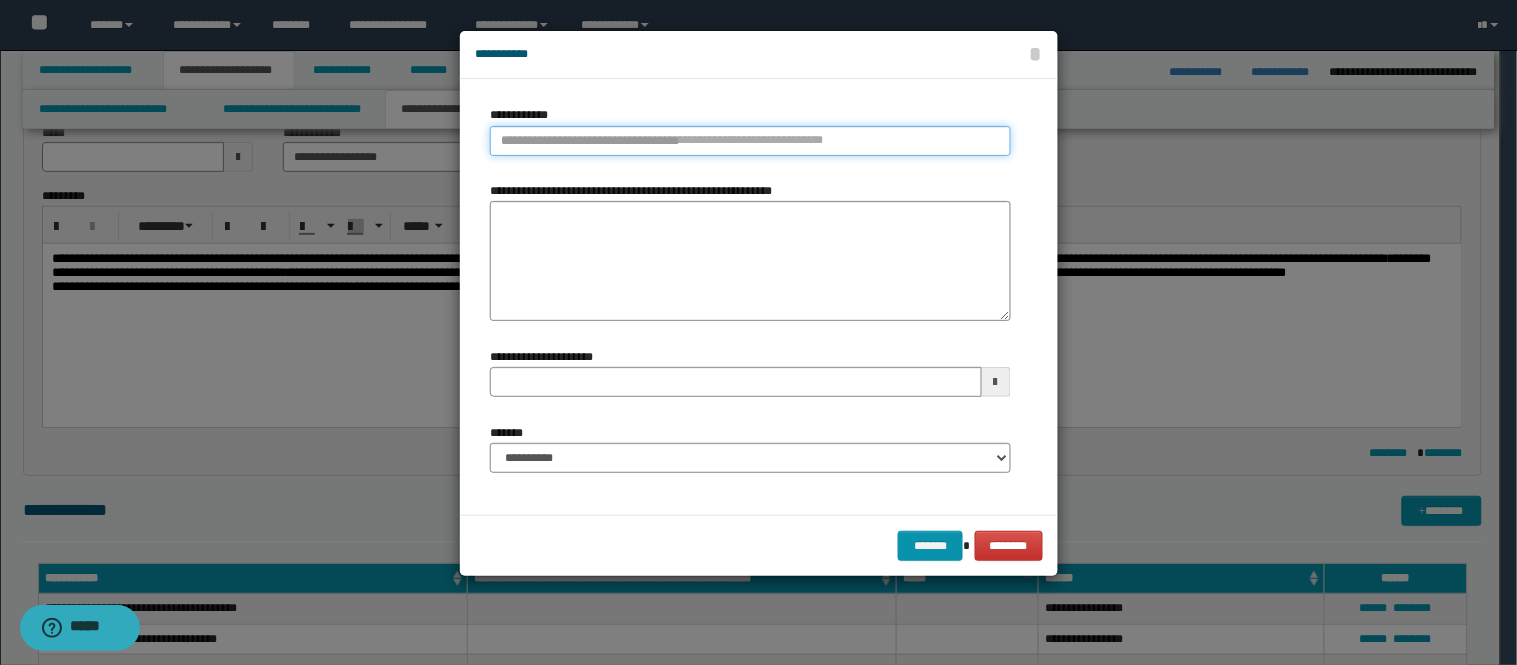 click on "**********" at bounding box center [750, 141] 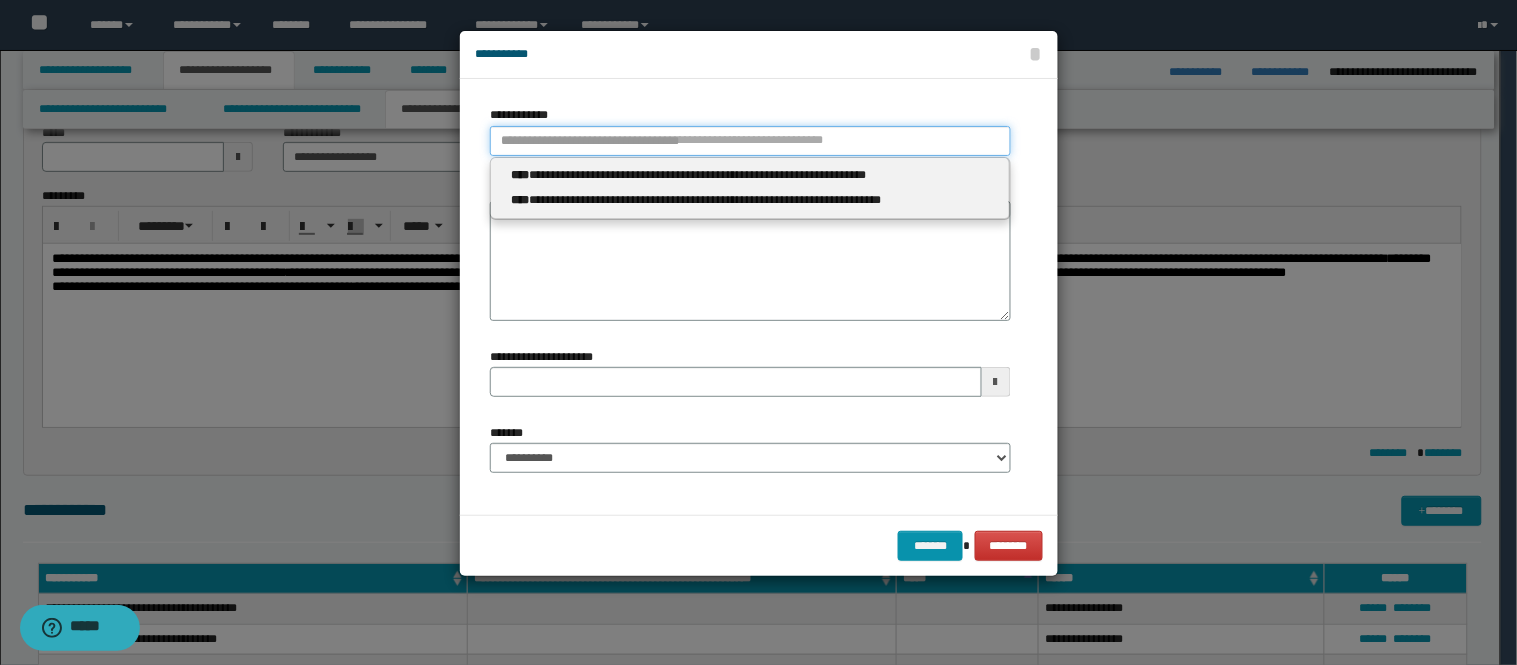 type 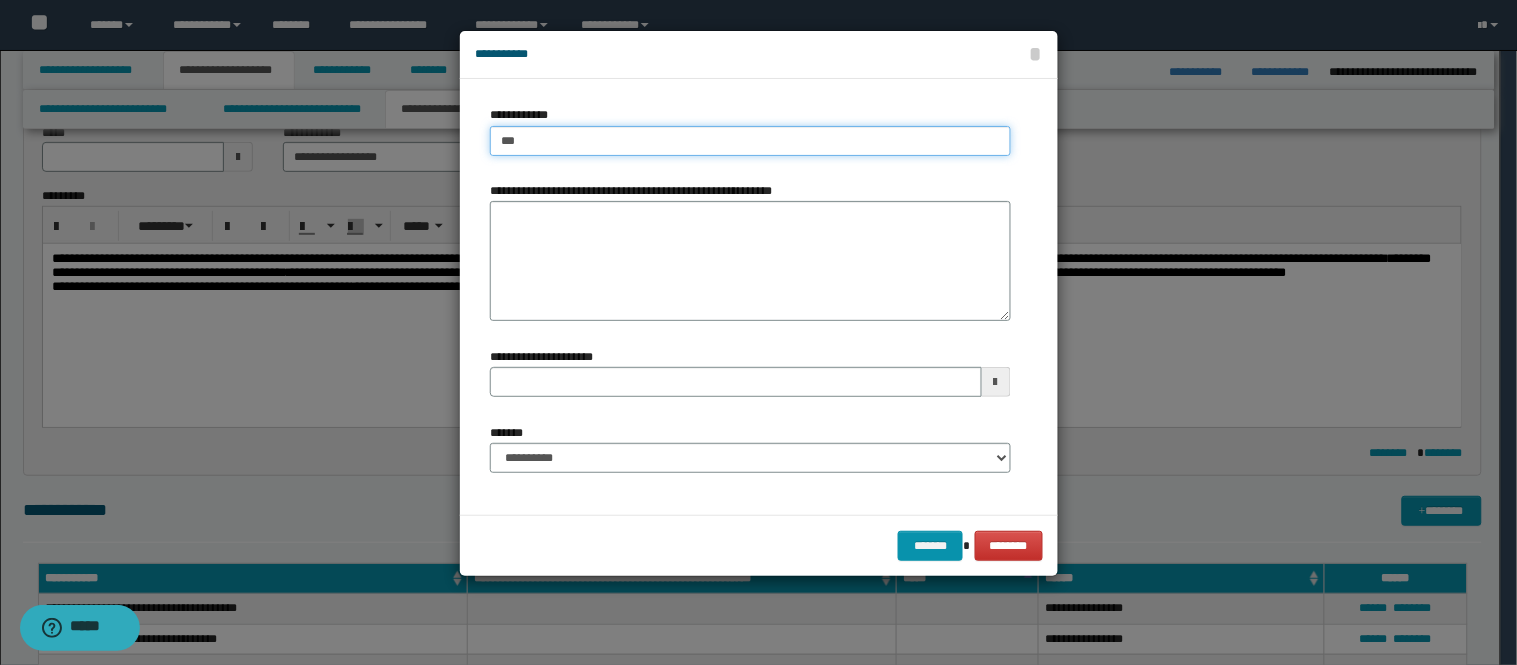 type on "****" 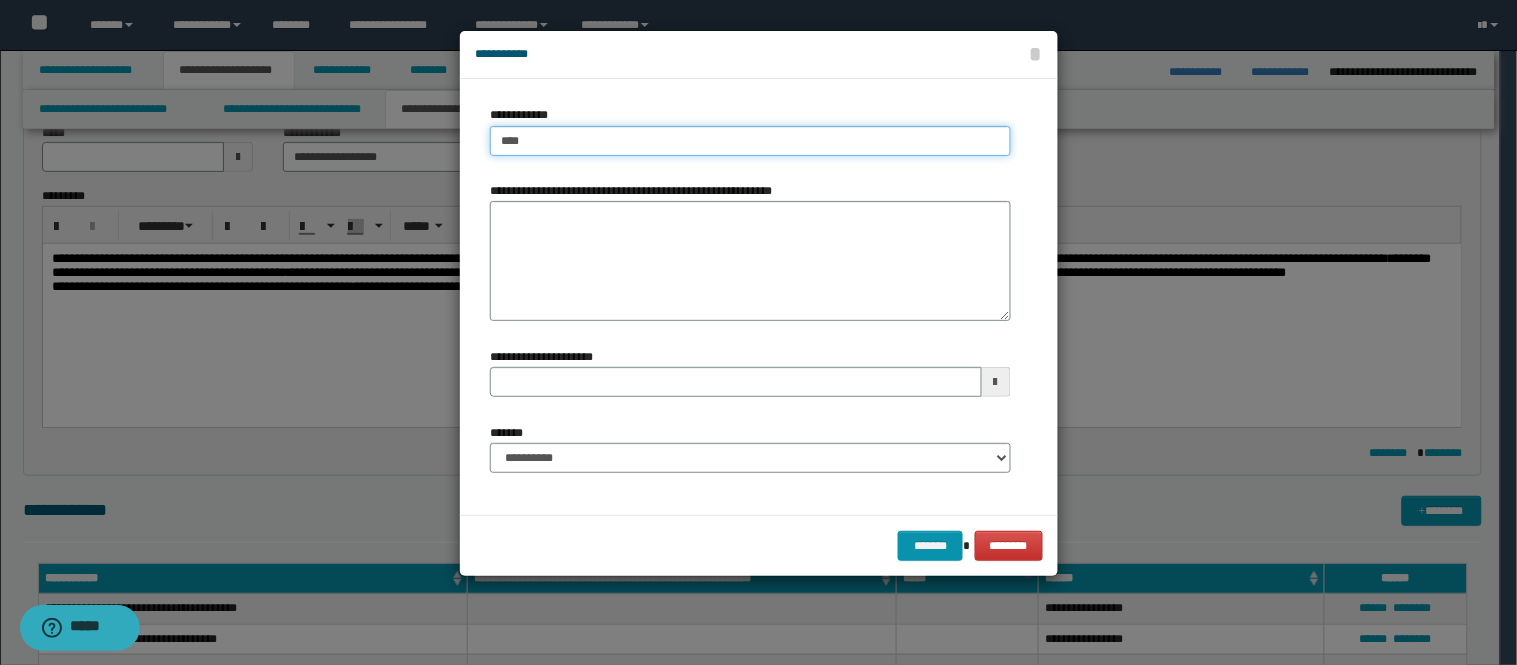 type on "****" 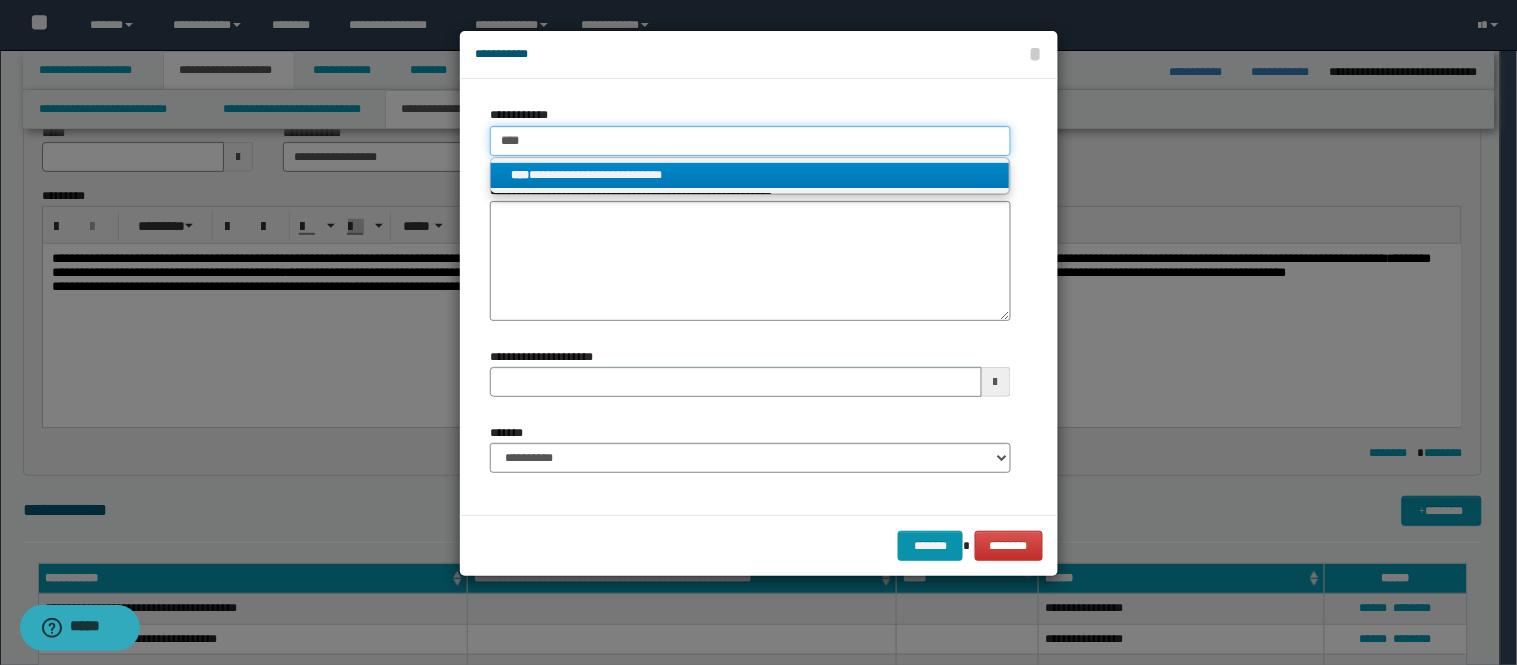 type on "****" 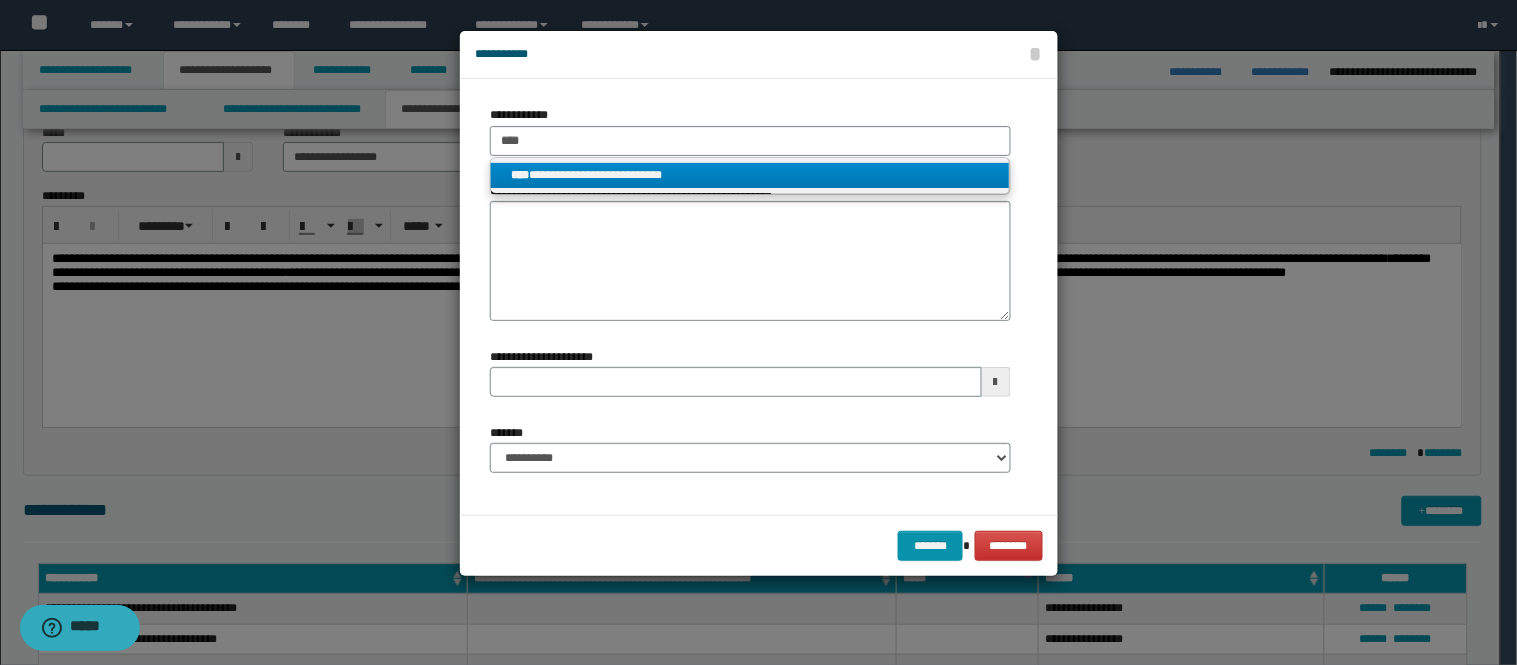 click on "**********" at bounding box center [750, 175] 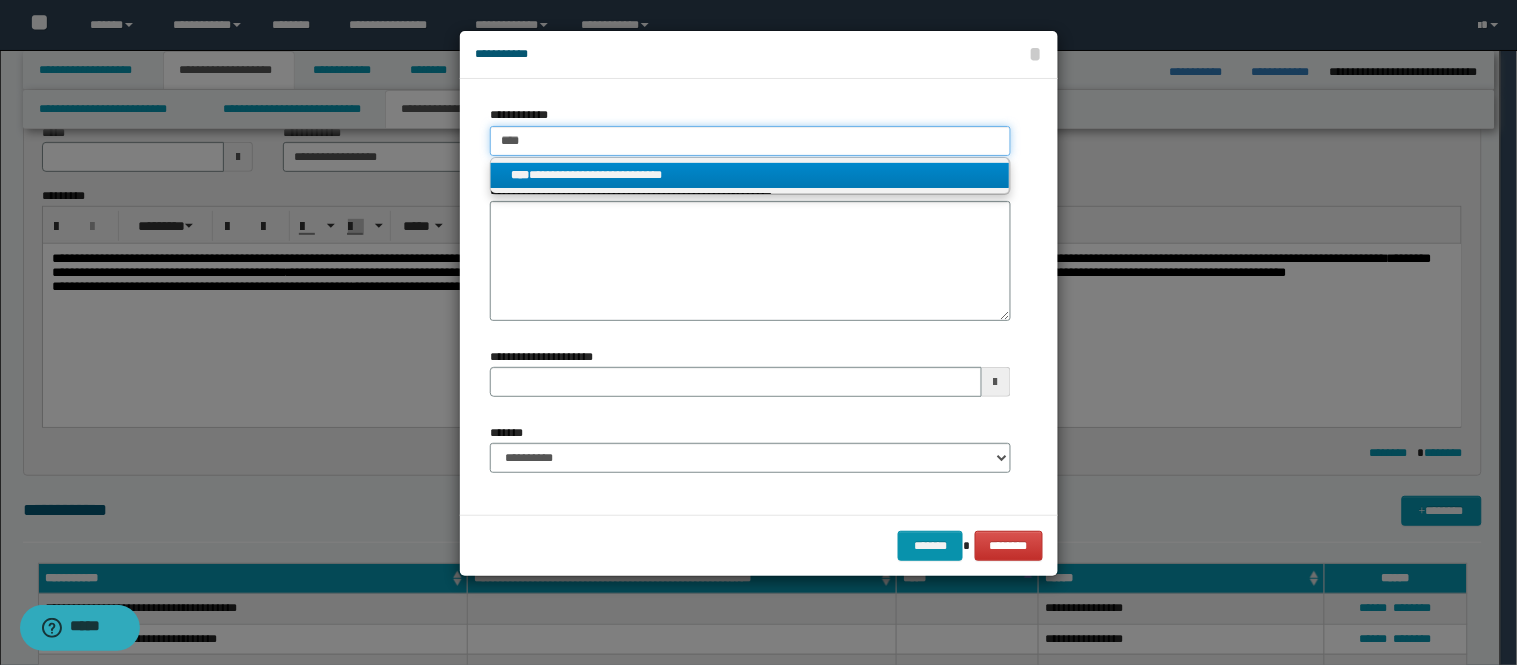 type 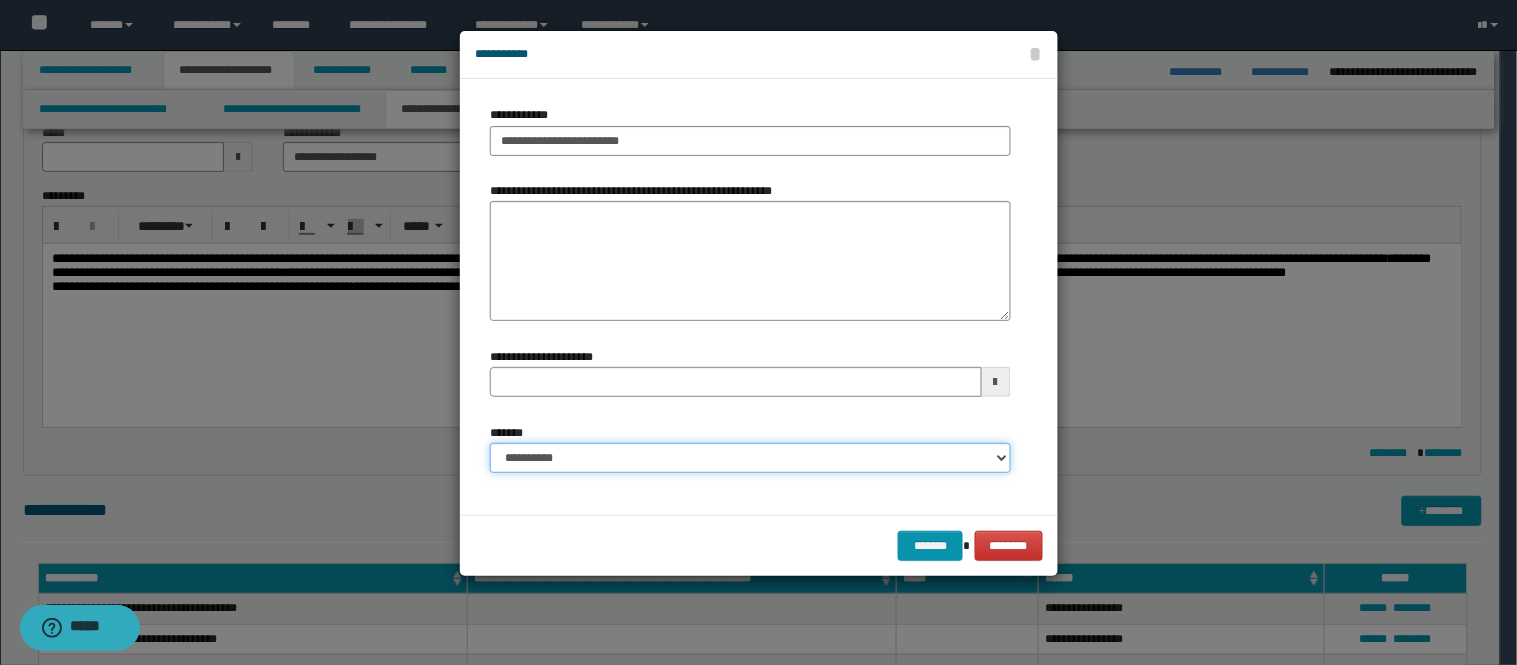 click on "**********" at bounding box center (750, 458) 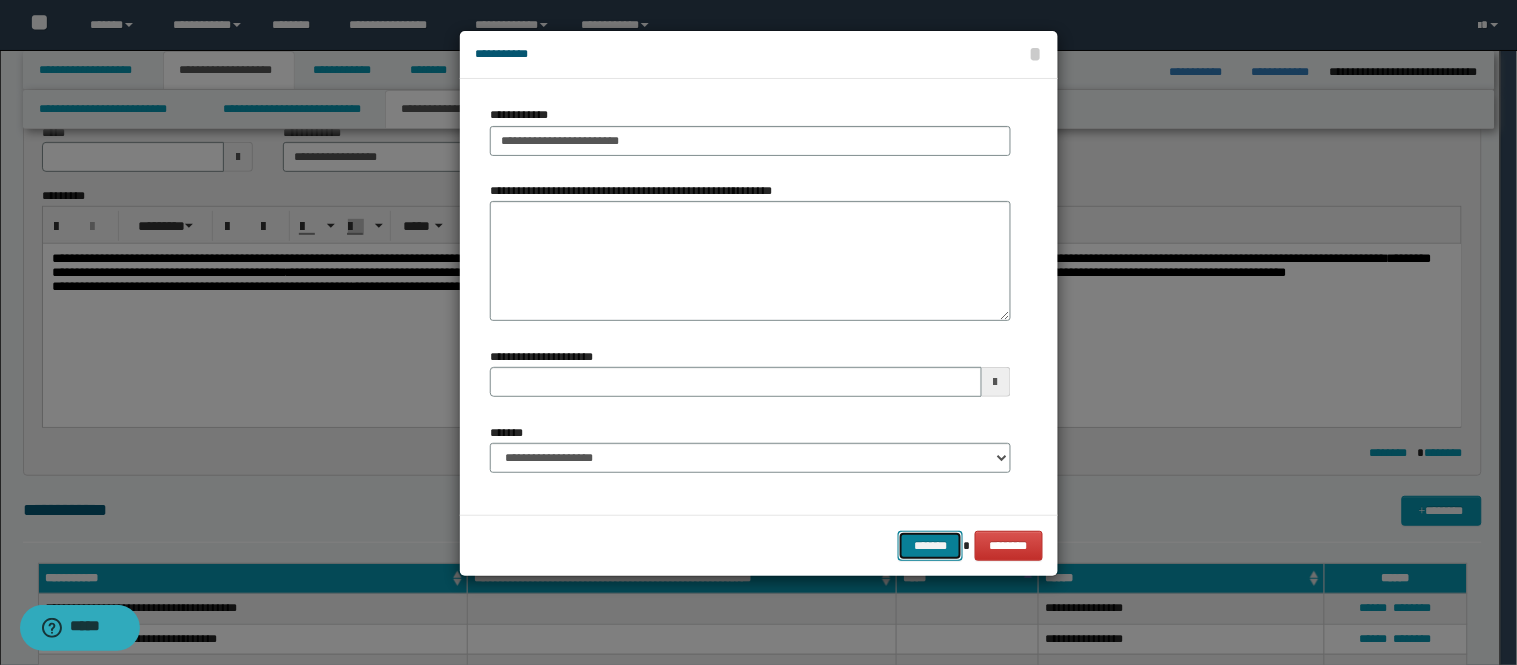 click on "*******" at bounding box center (930, 546) 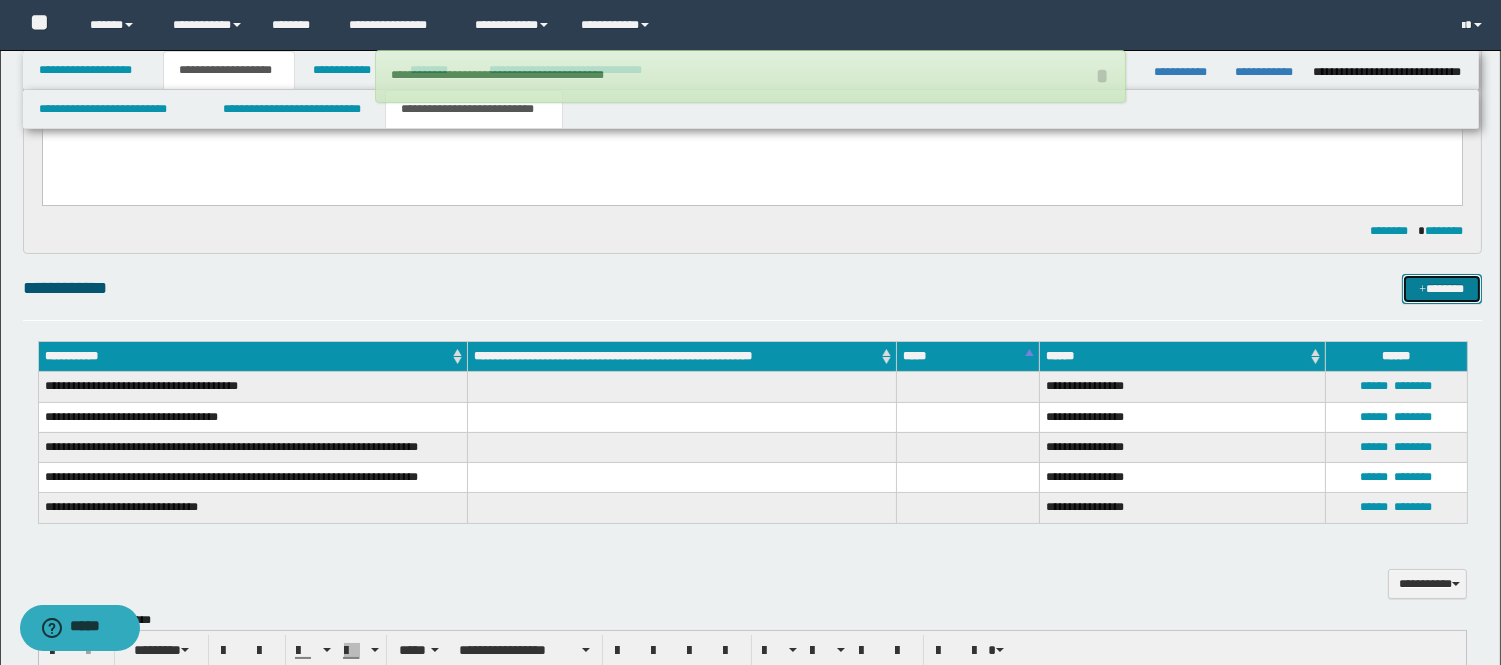 scroll, scrollTop: 222, scrollLeft: 0, axis: vertical 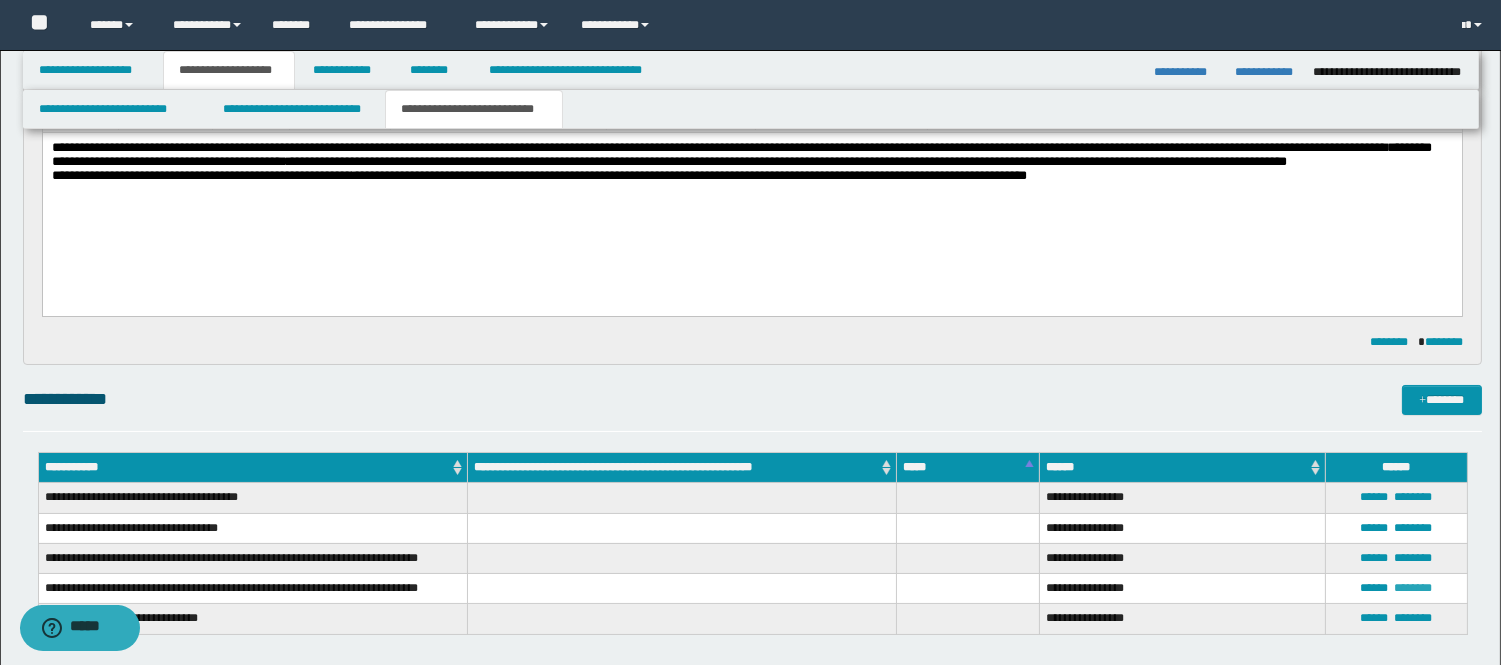 click on "********" at bounding box center (1413, 588) 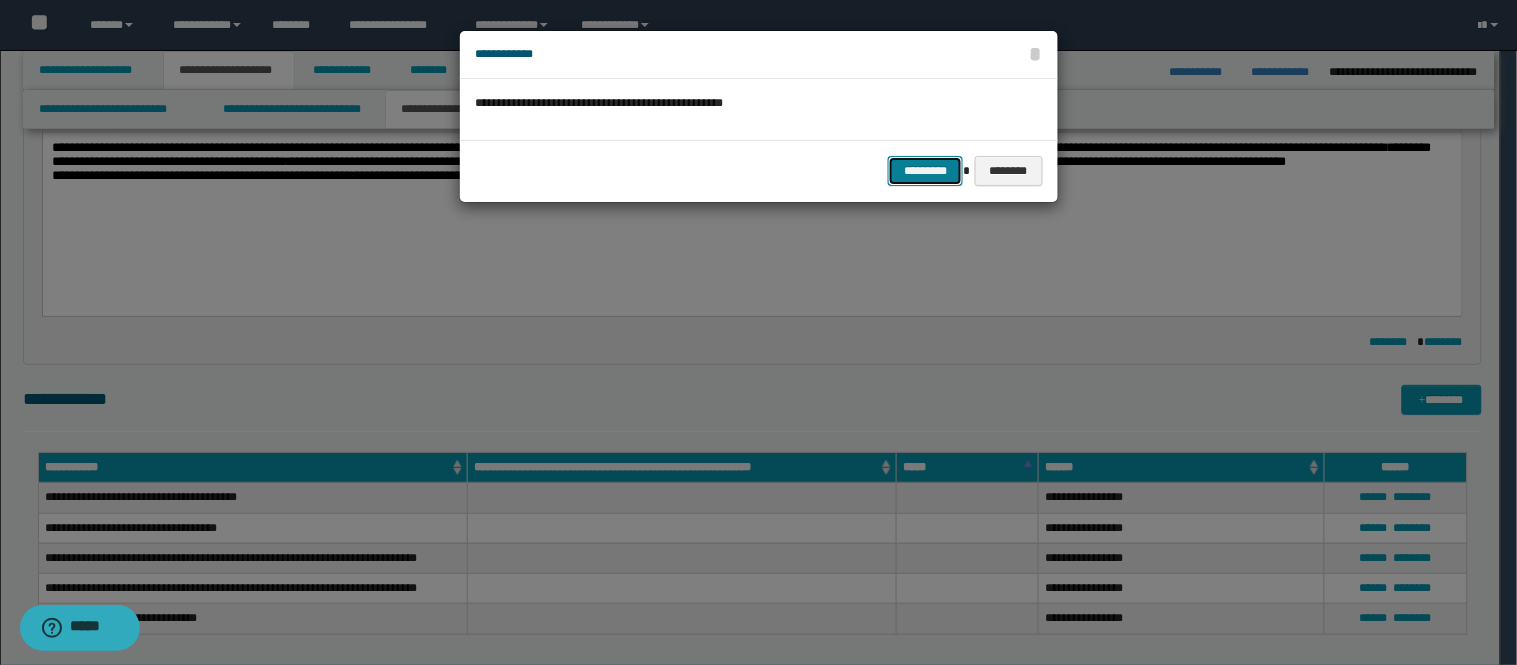 click on "*********" at bounding box center (925, 171) 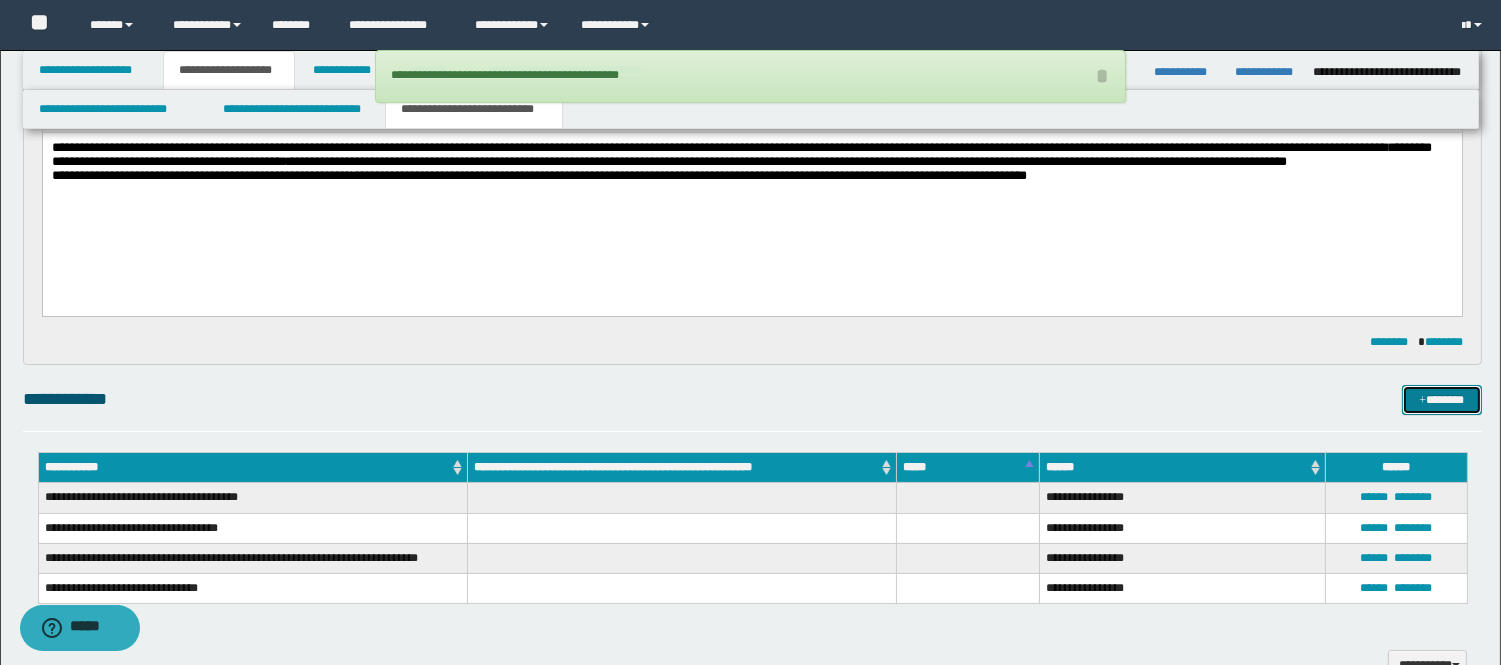 click on "*******" at bounding box center (1442, 400) 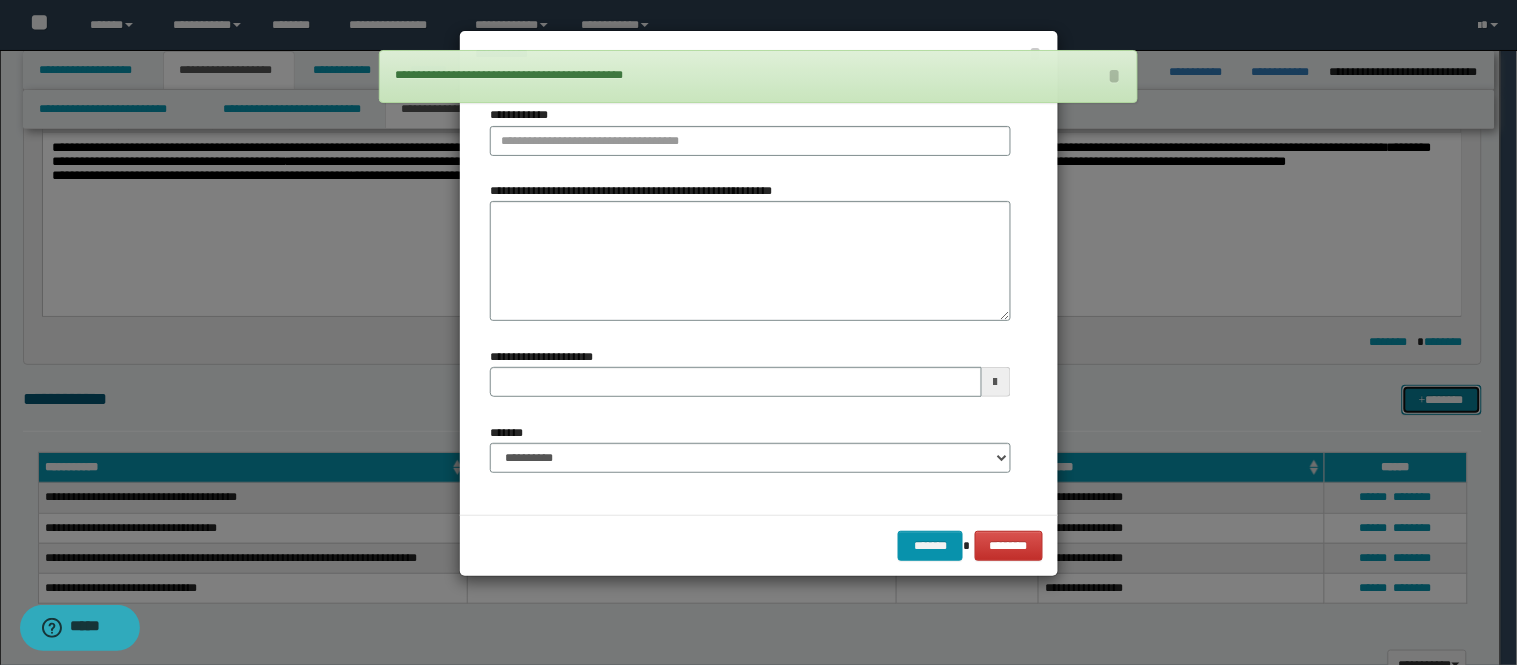 type 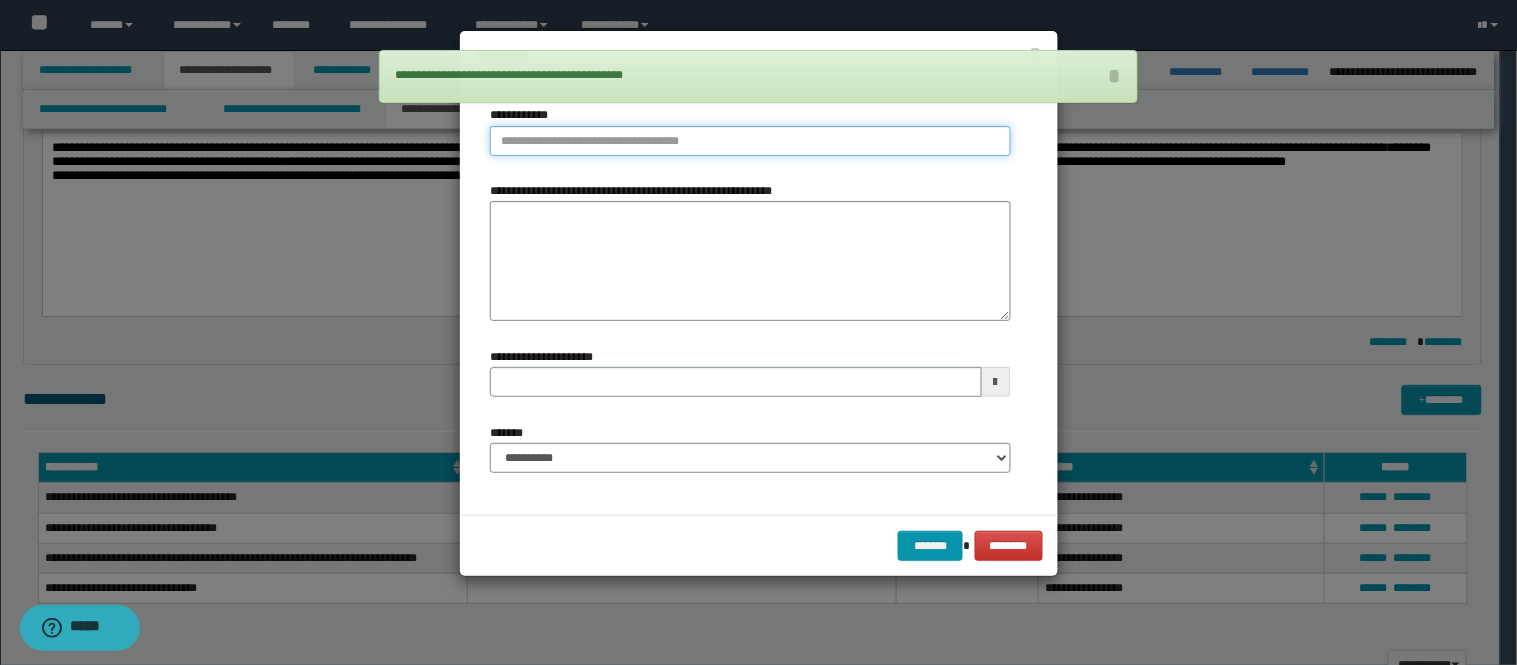 type on "**********" 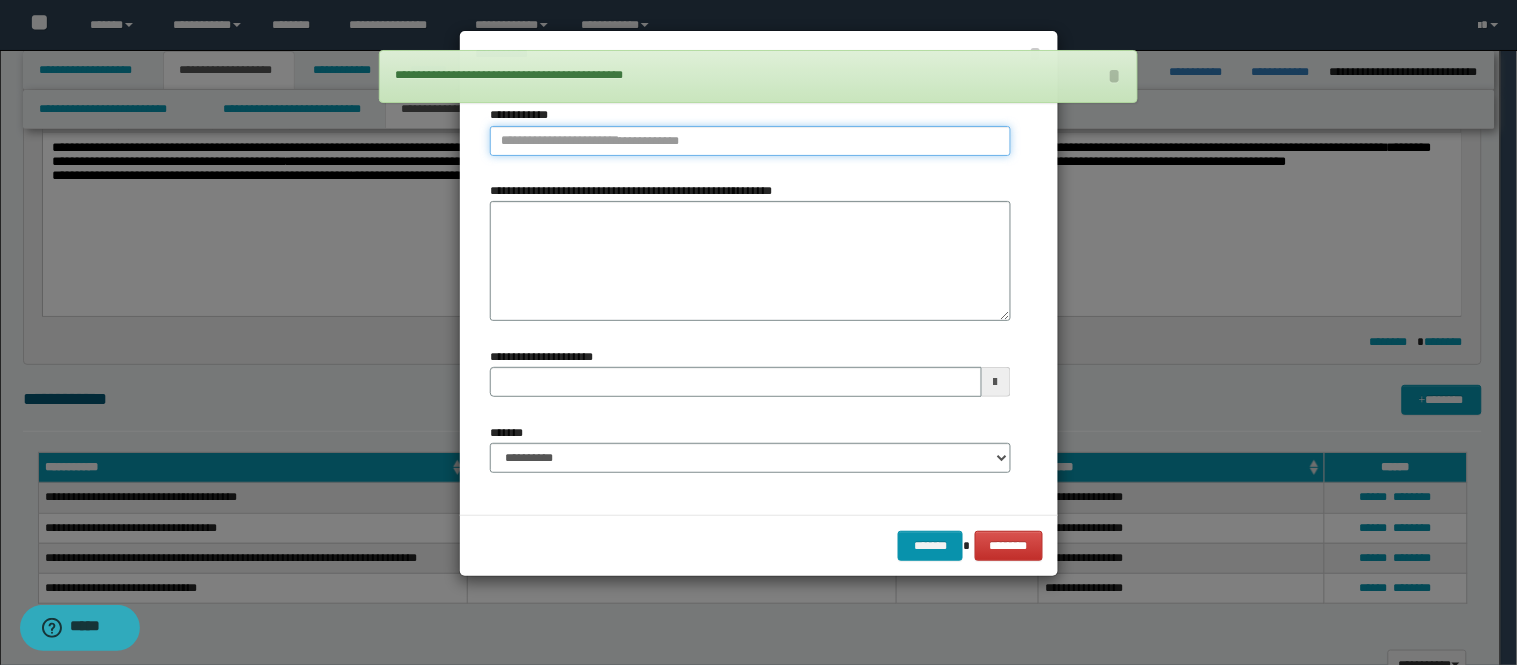 click on "**********" at bounding box center [750, 141] 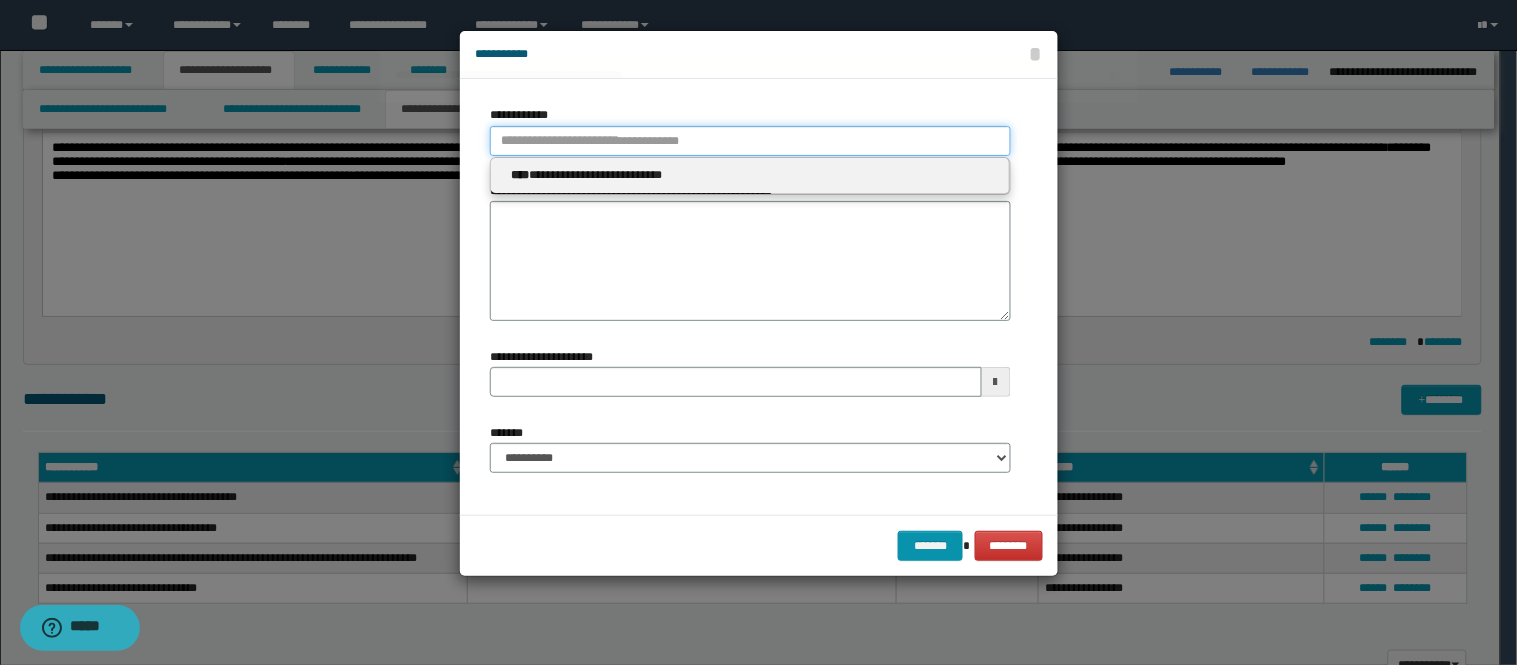 type 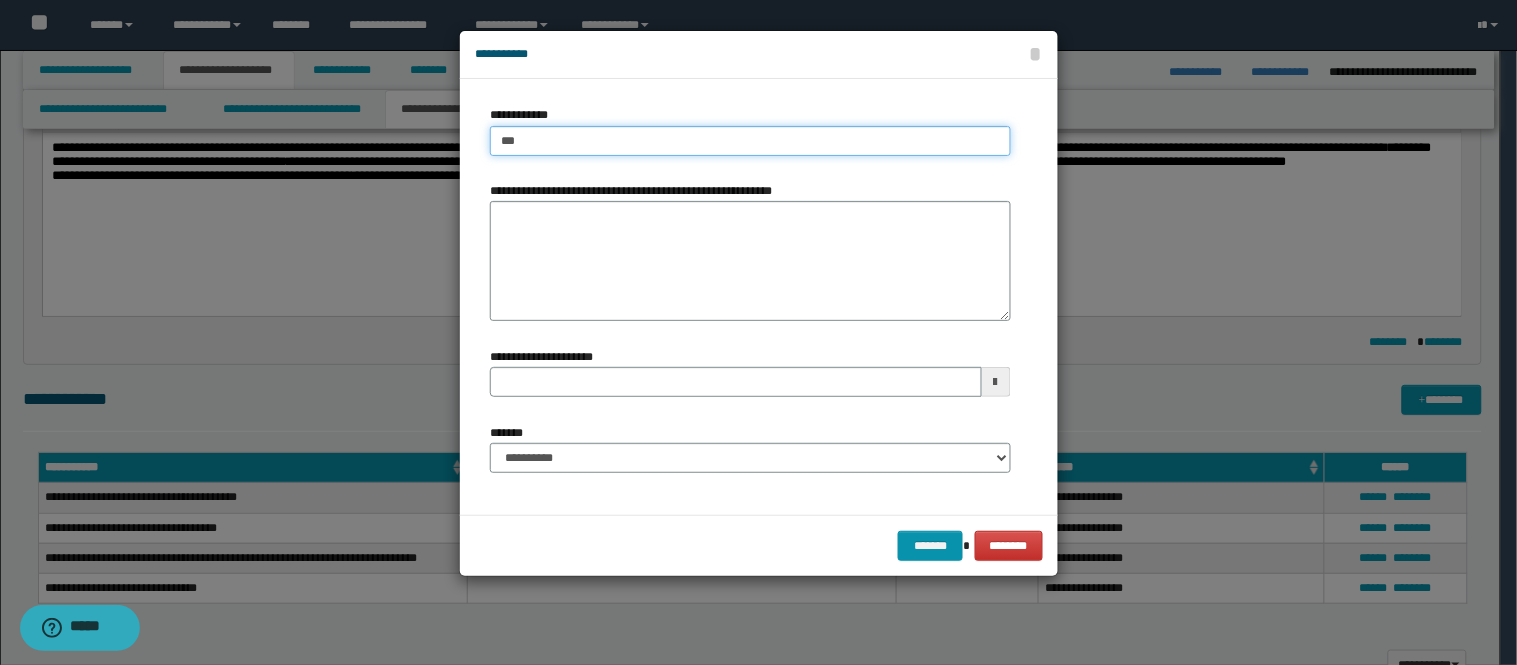 type on "****" 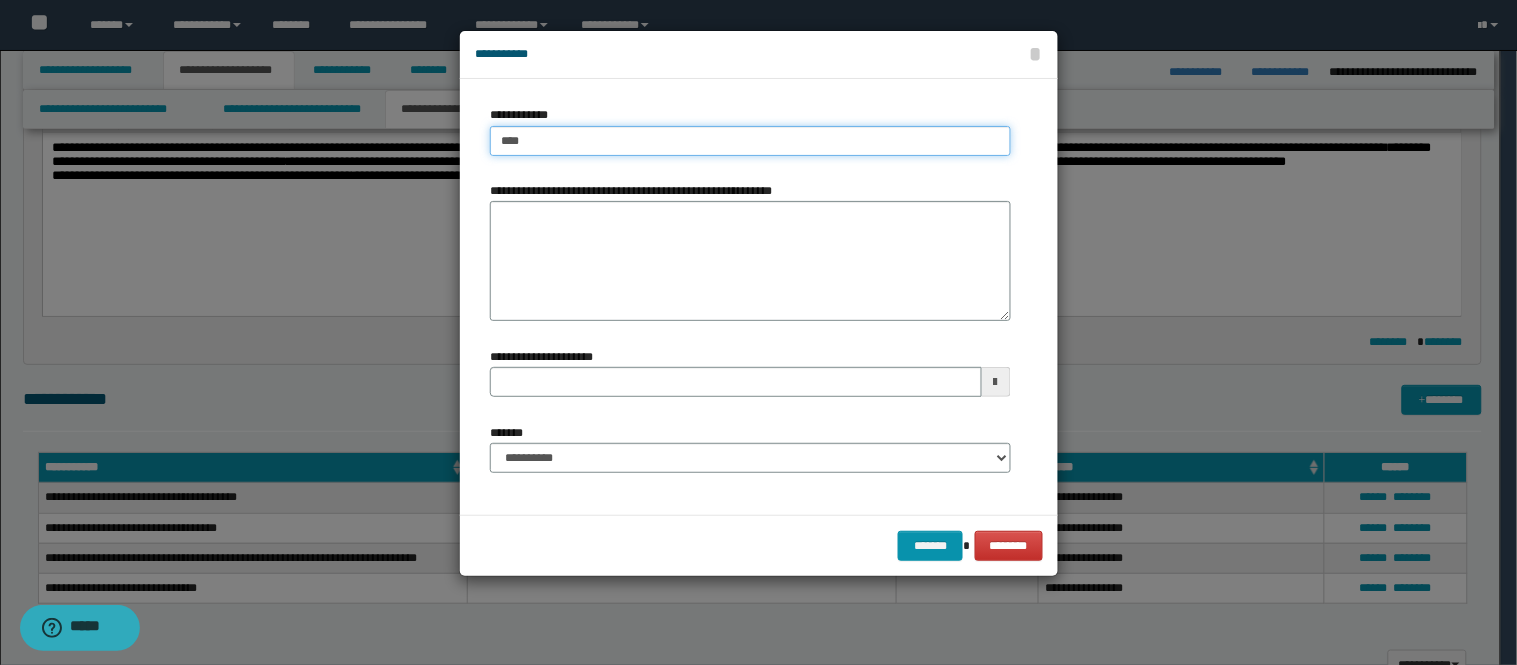 type on "****" 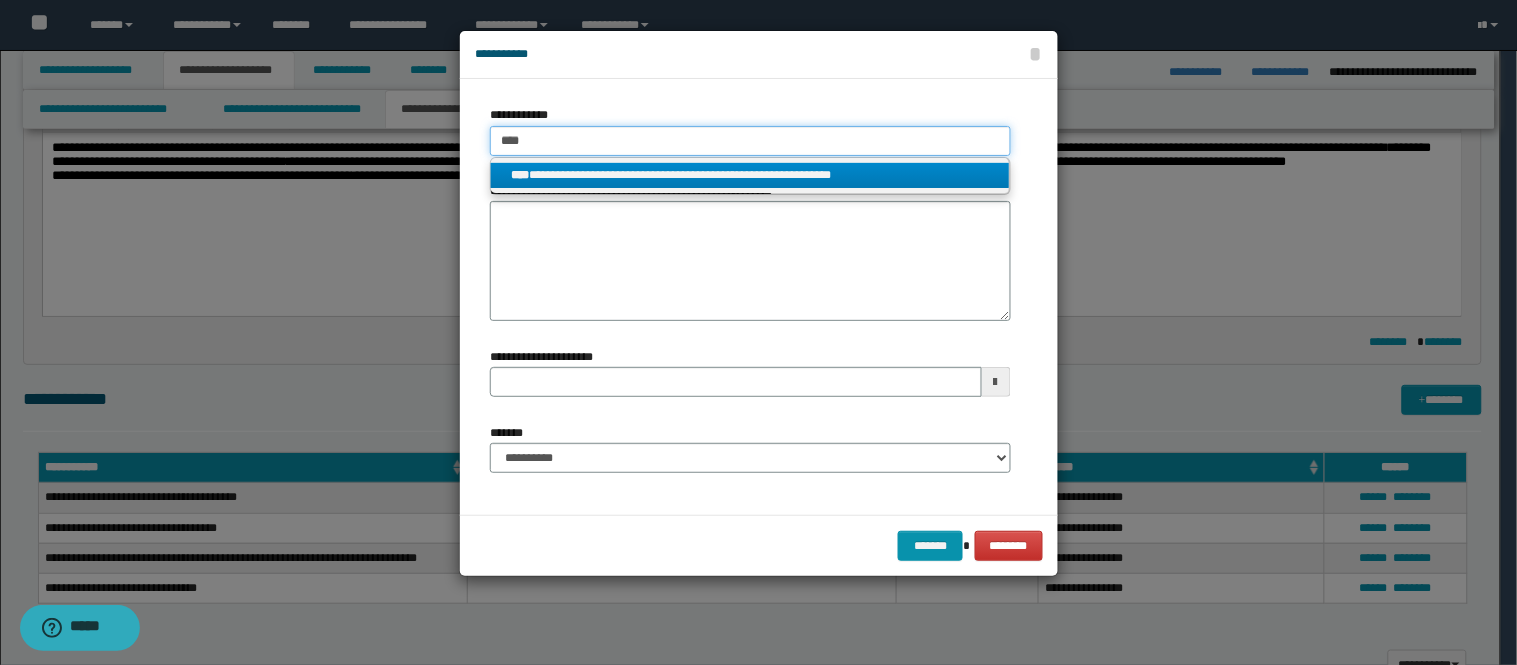 type on "****" 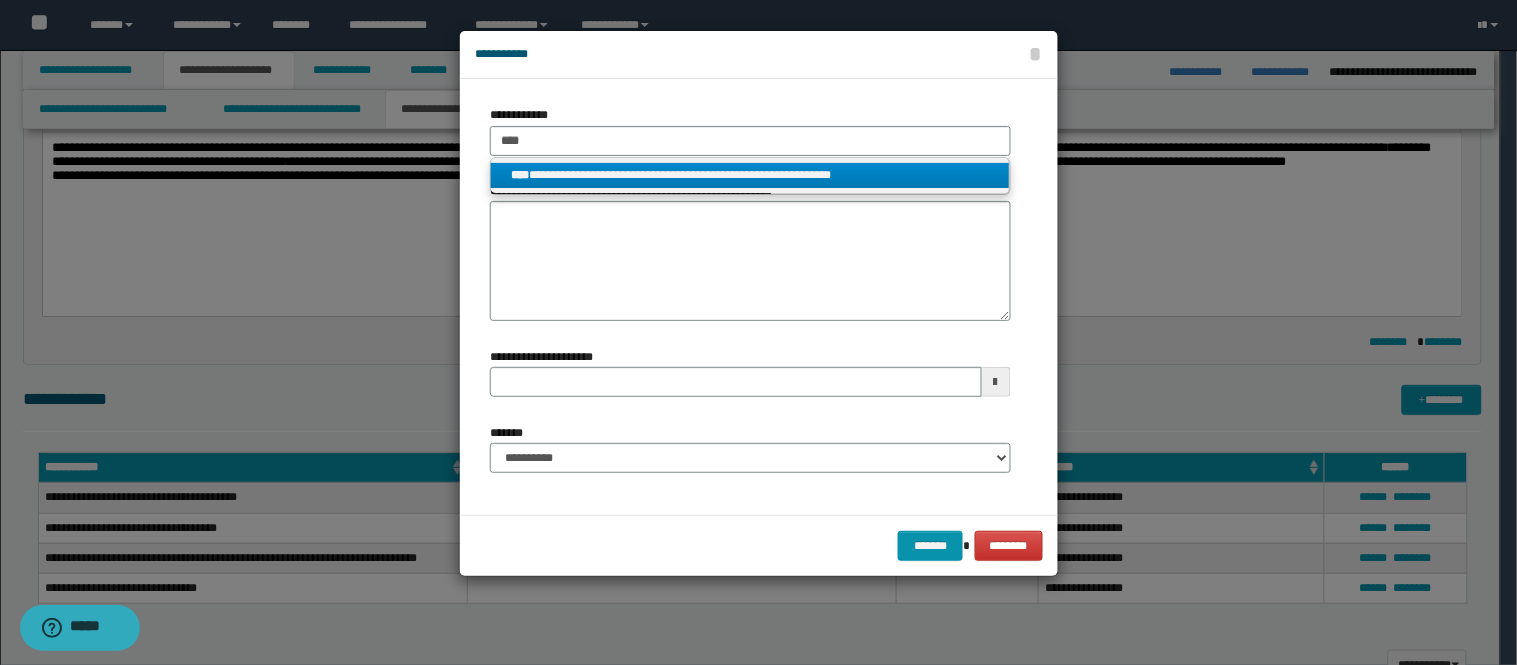 click on "**********" at bounding box center (750, 175) 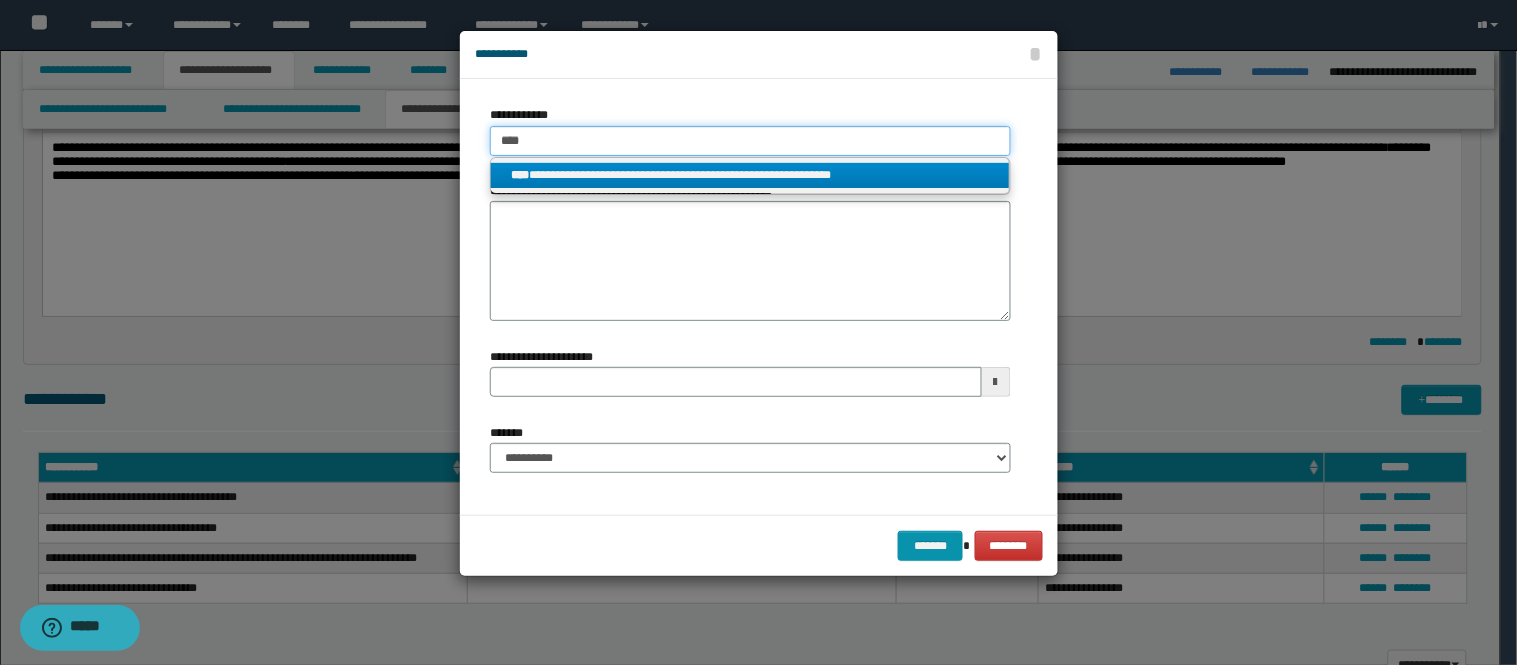 type 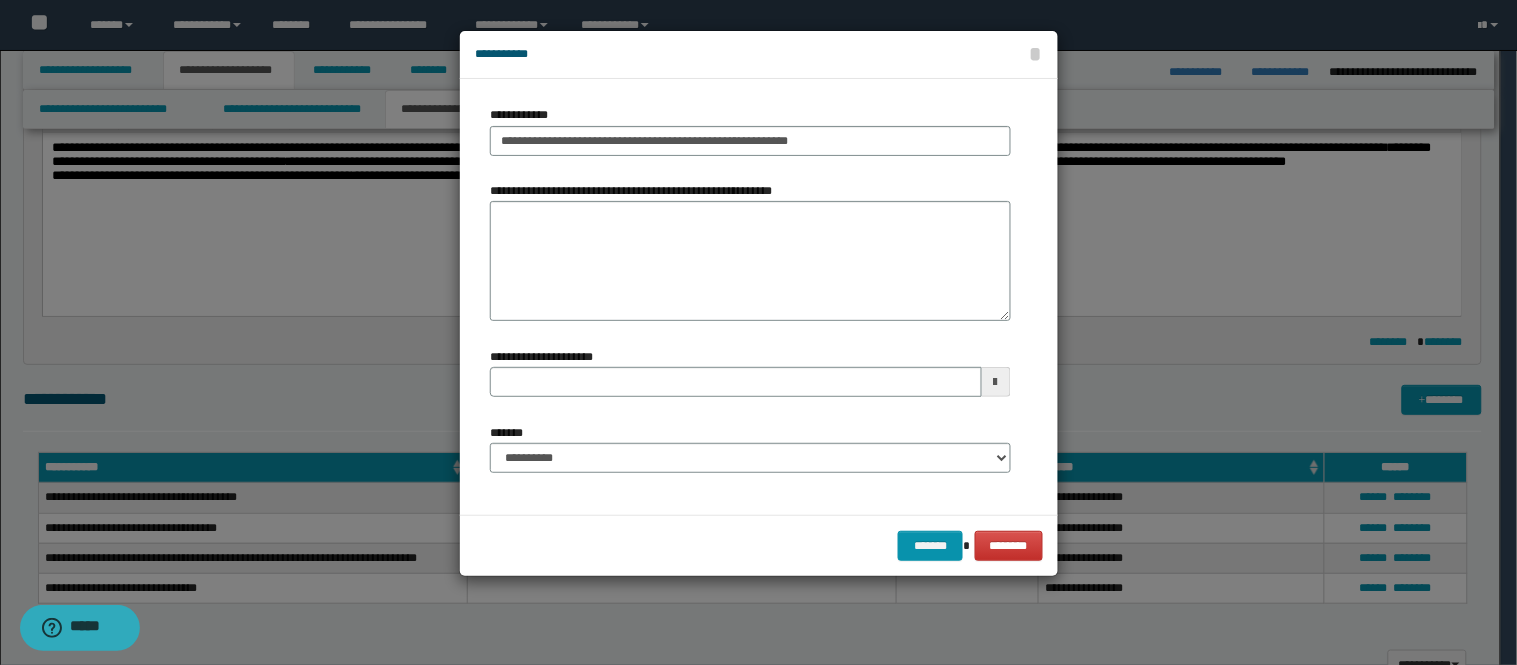 click on "**********" at bounding box center [750, 448] 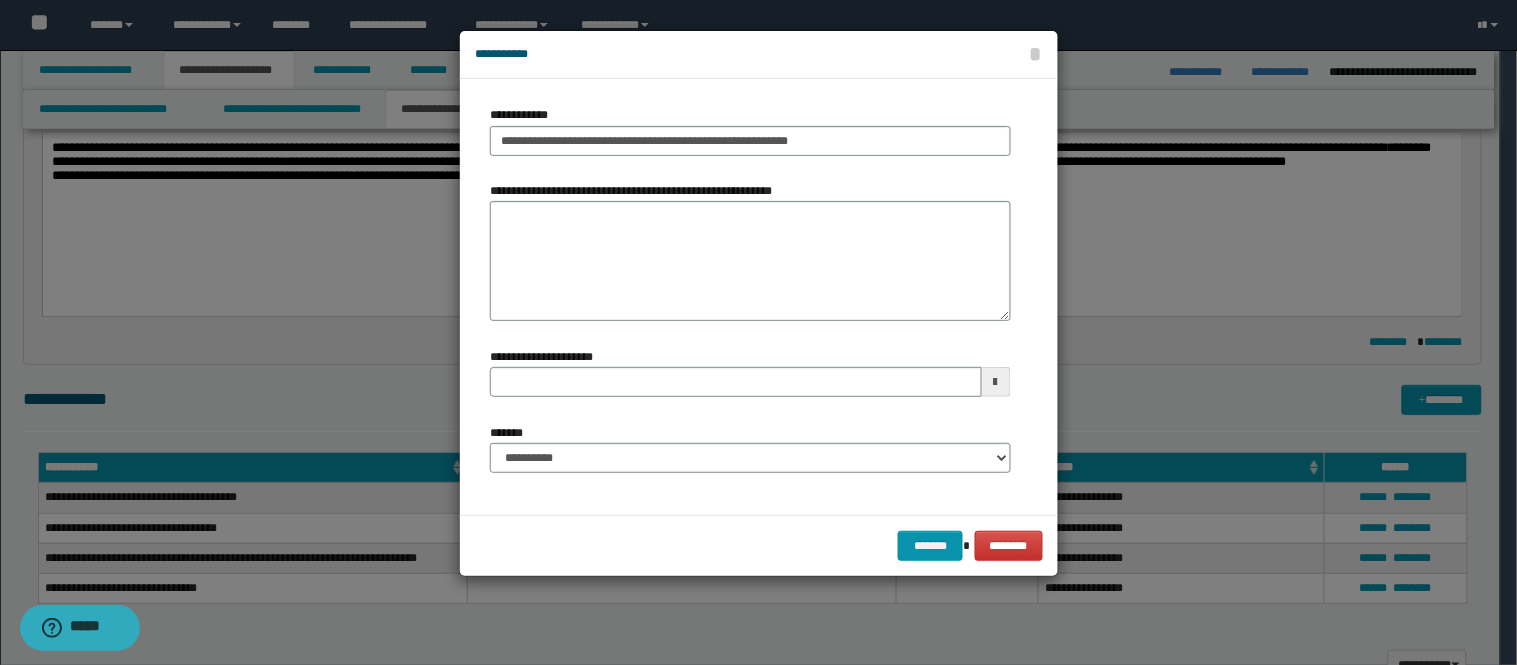 click on "**********" at bounding box center [750, 448] 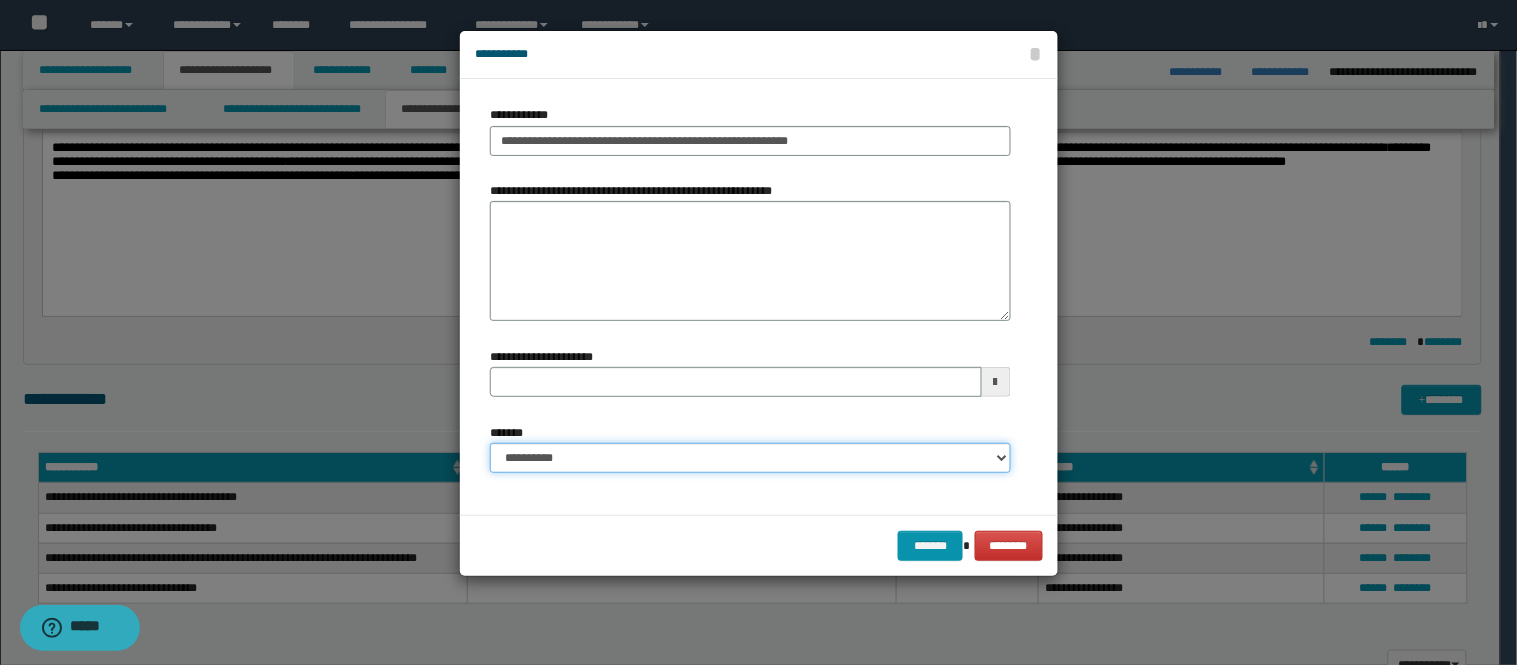 click on "**********" at bounding box center [750, 458] 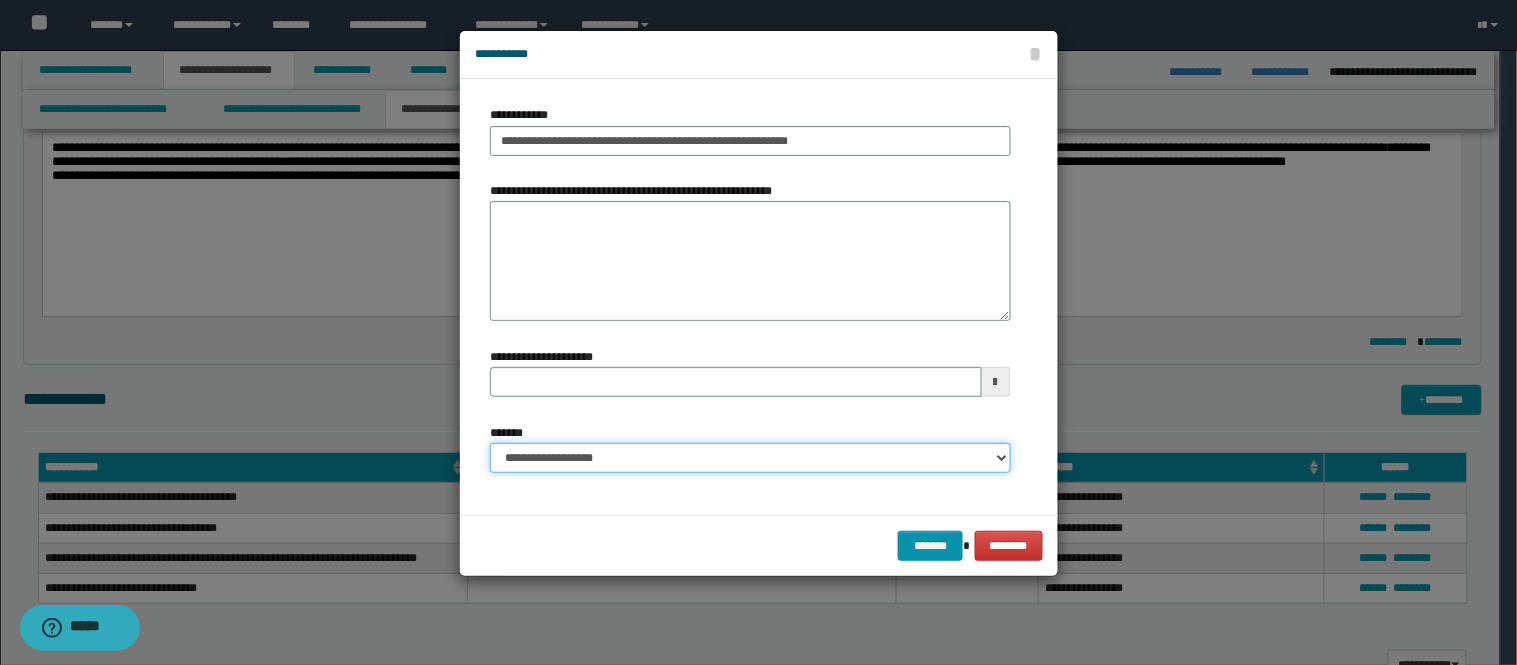 type 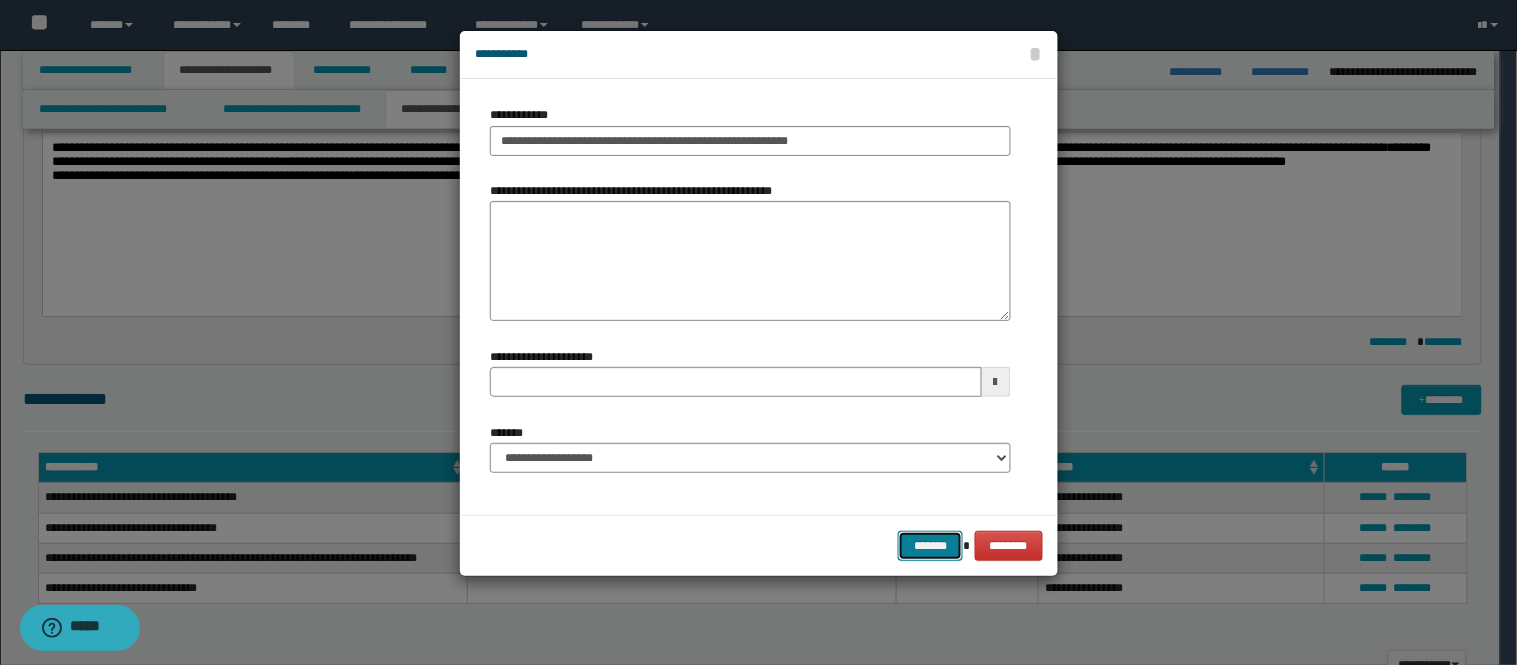 drag, startPoint x: 950, startPoint y: 540, endPoint x: 943, endPoint y: 521, distance: 20.248457 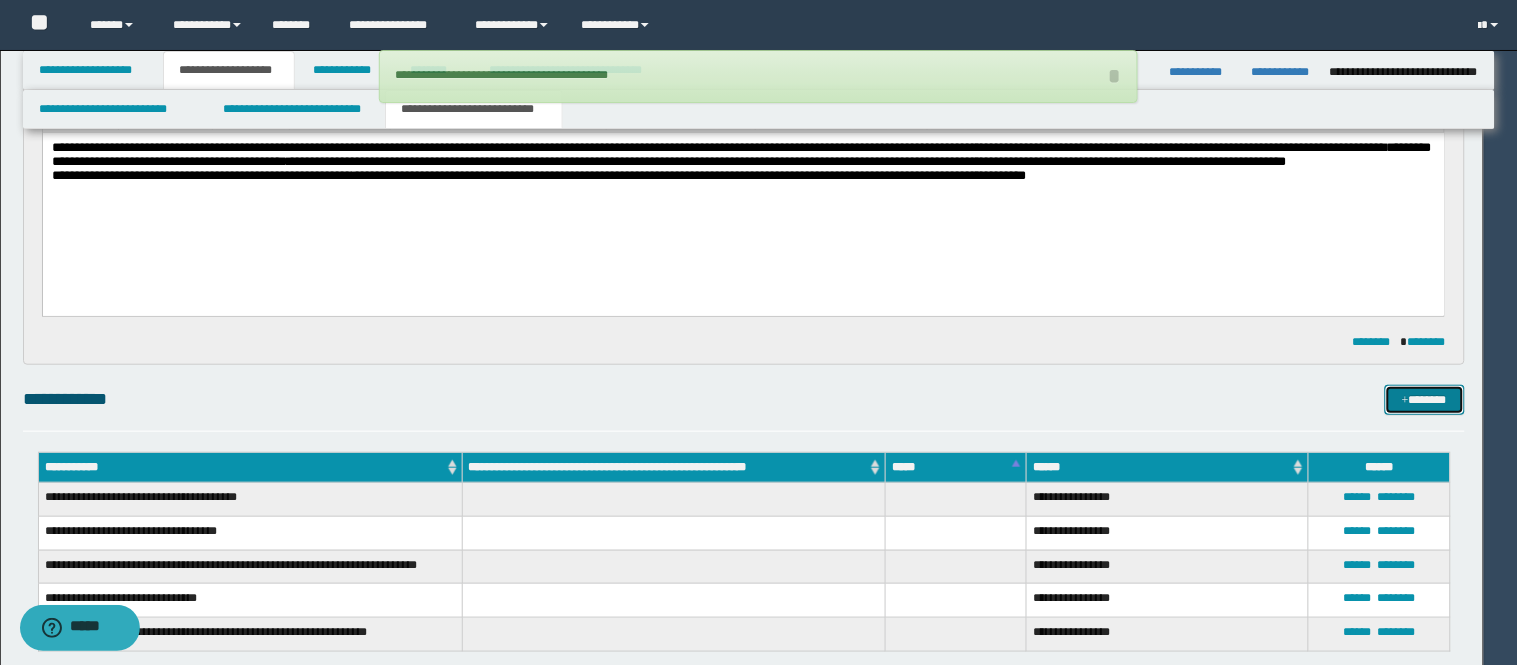 type 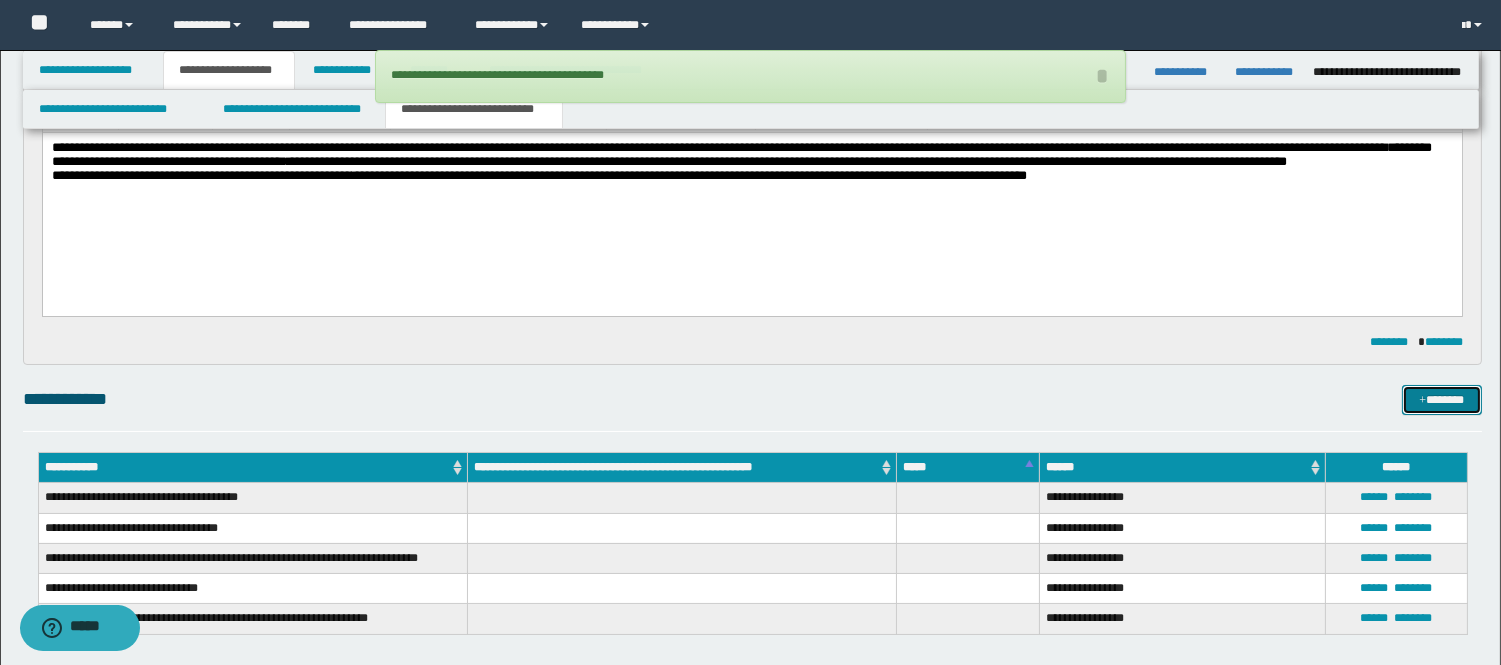 click on "*******" at bounding box center [1442, 400] 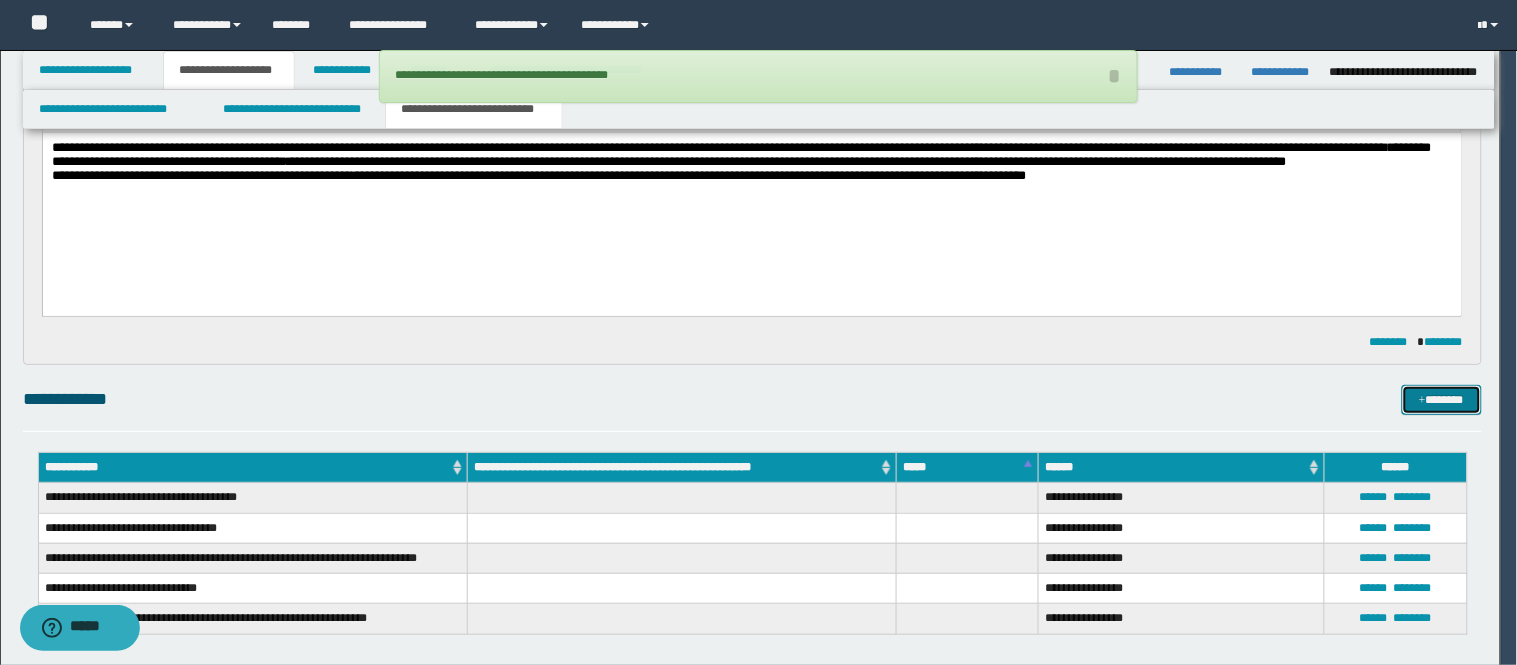 type 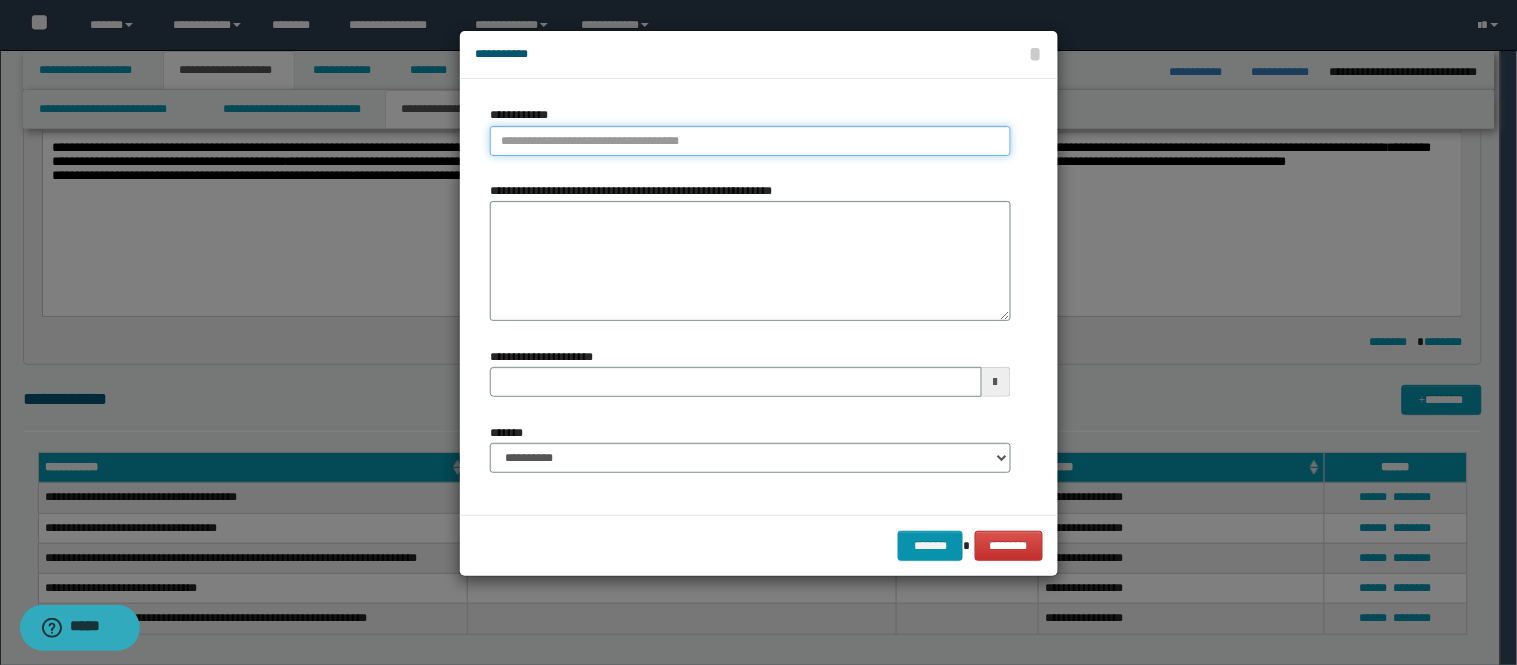 type on "**********" 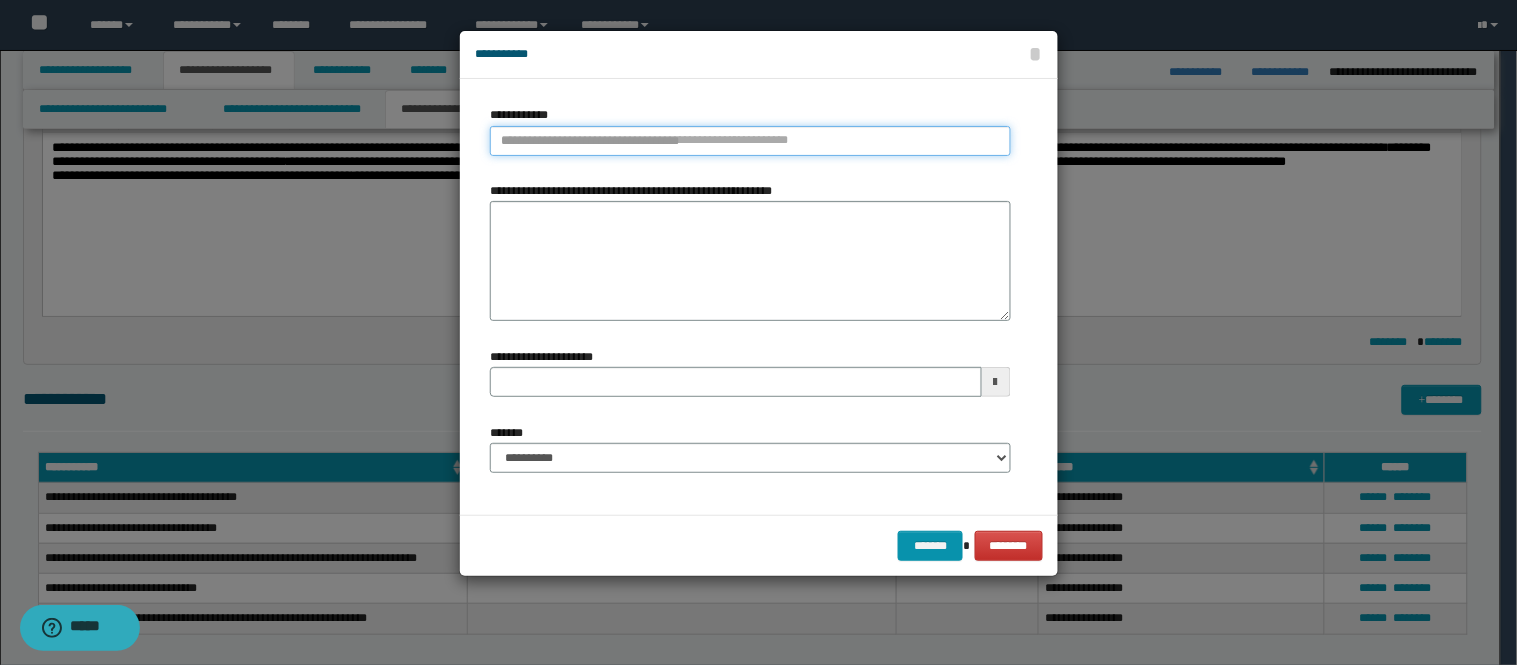 click on "**********" at bounding box center (750, 141) 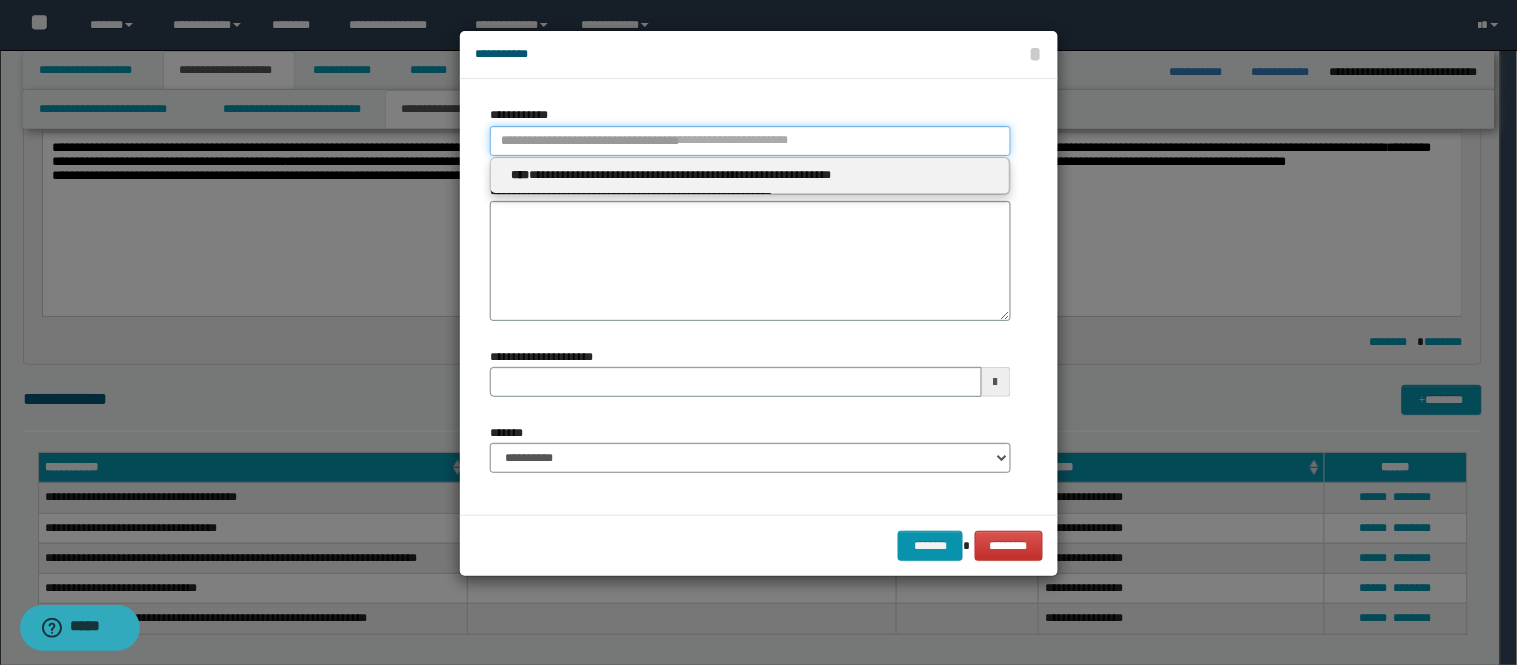 type 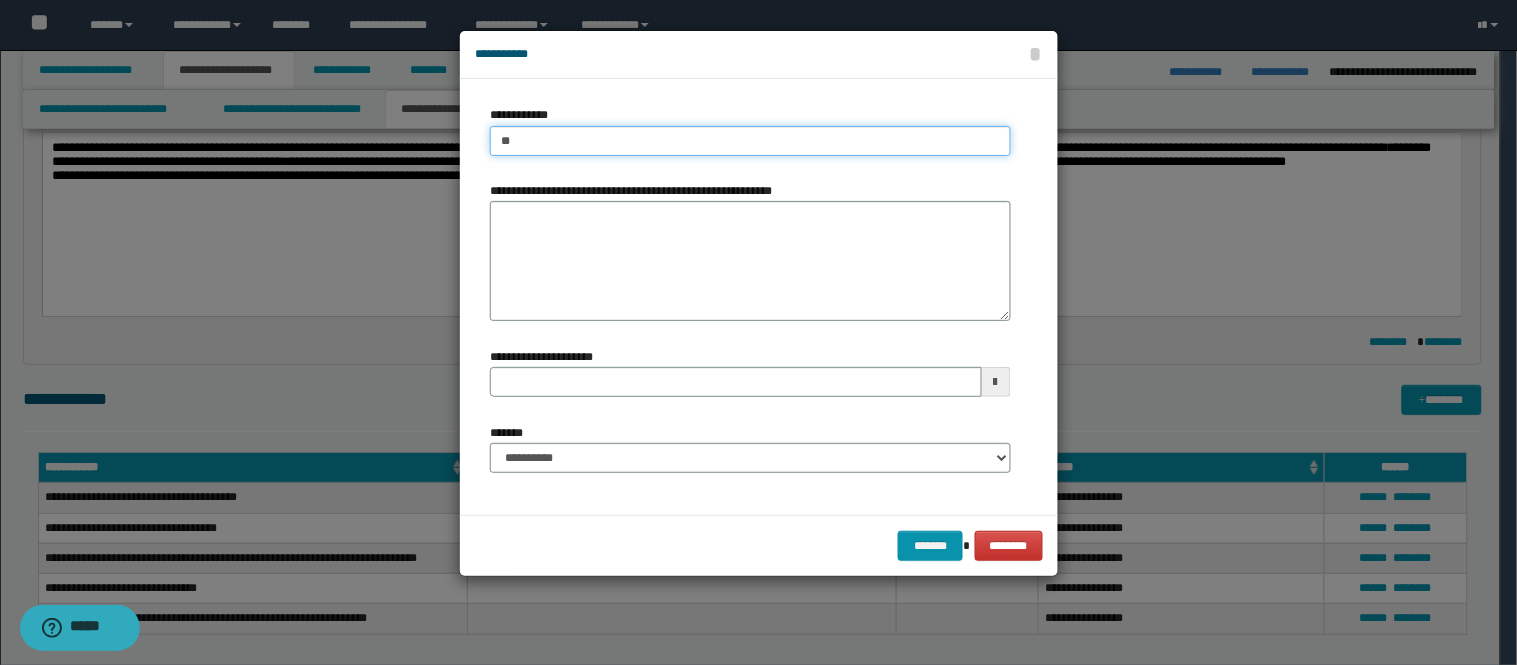 type on "***" 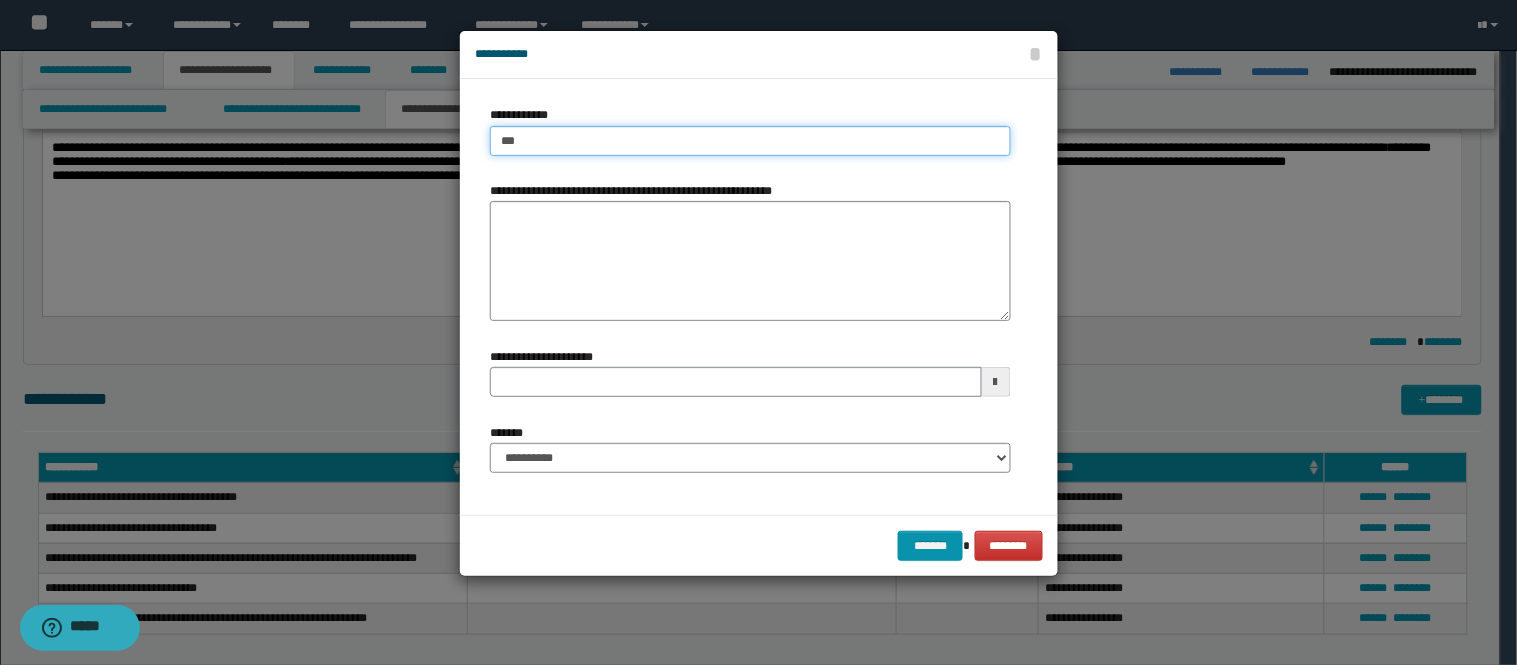 type on "***" 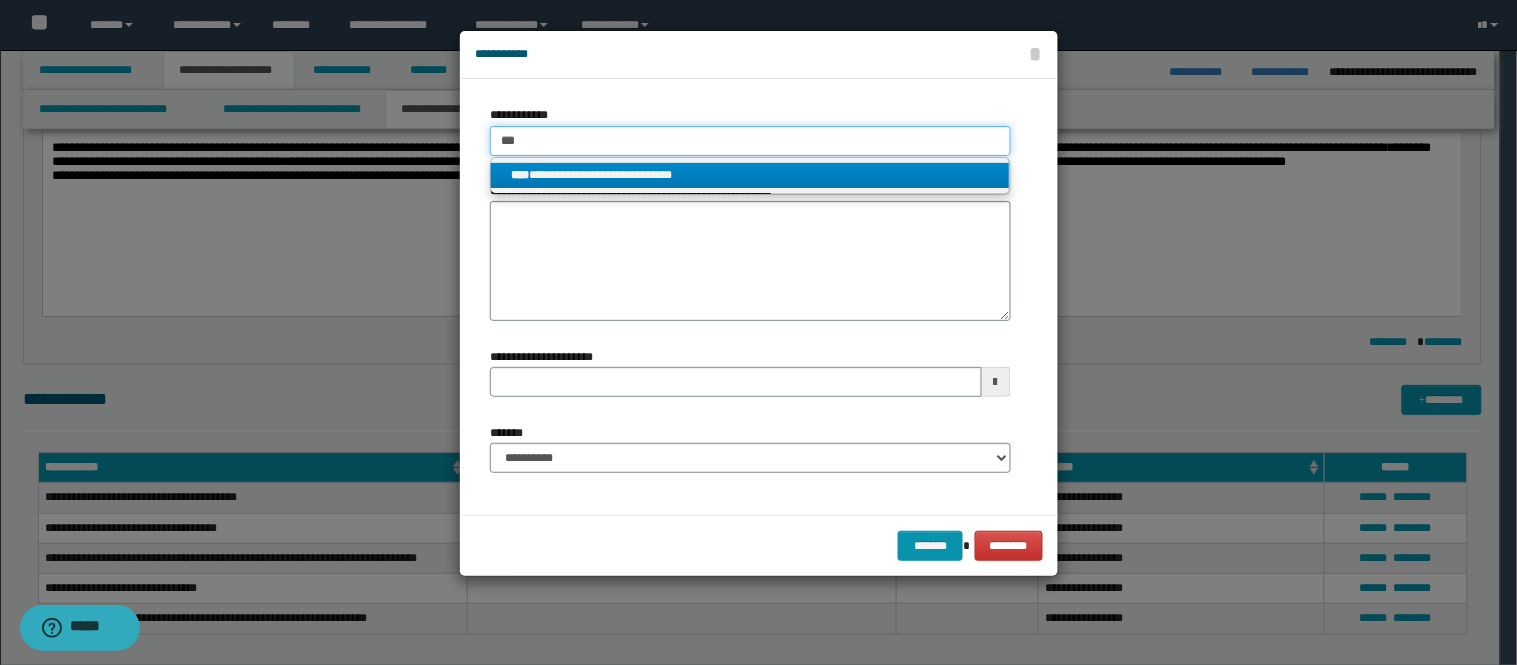 type on "***" 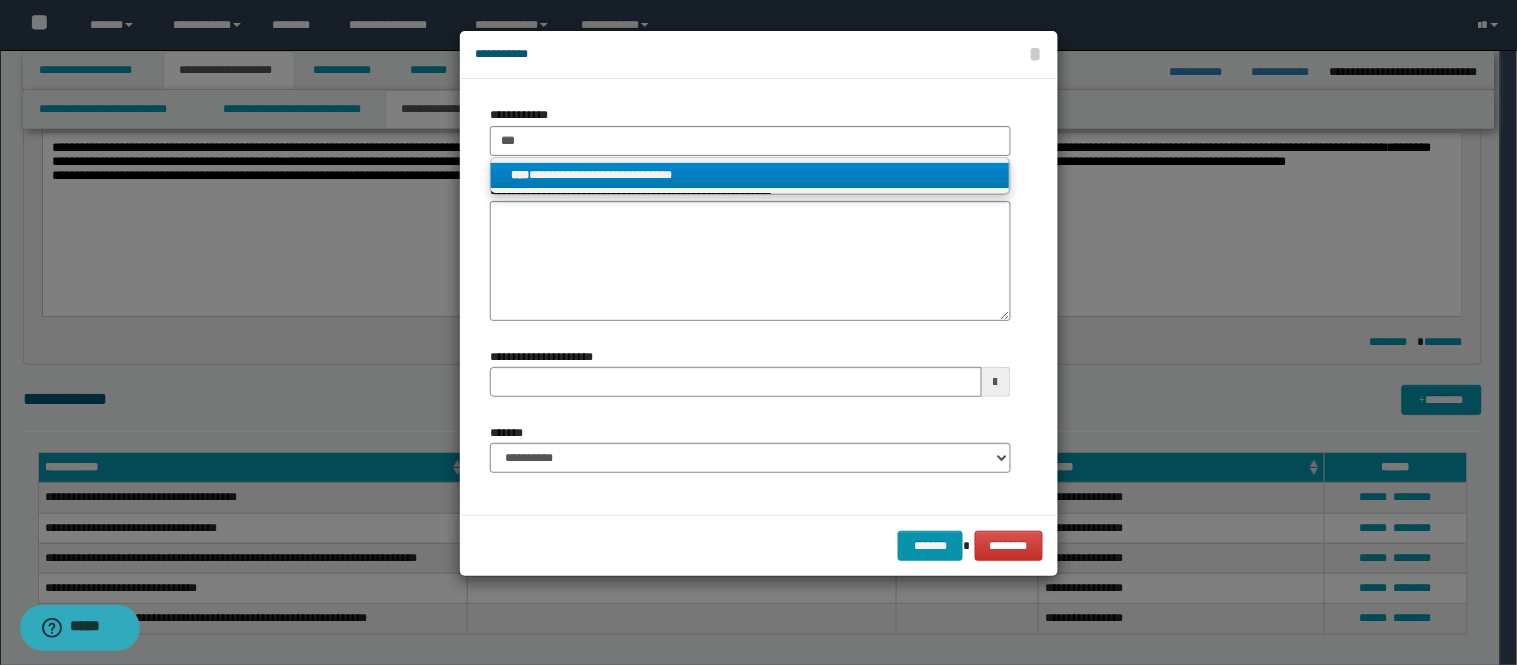 click on "**********" at bounding box center (750, 175) 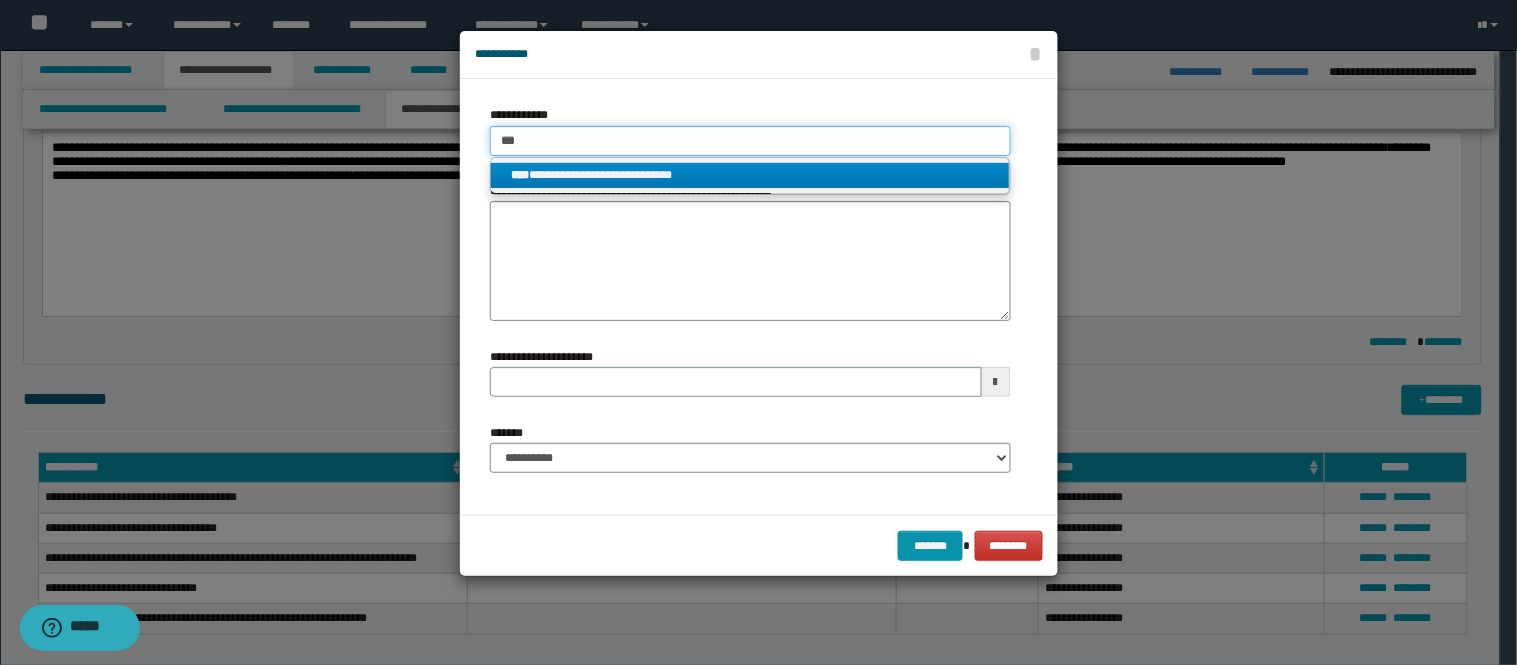 type 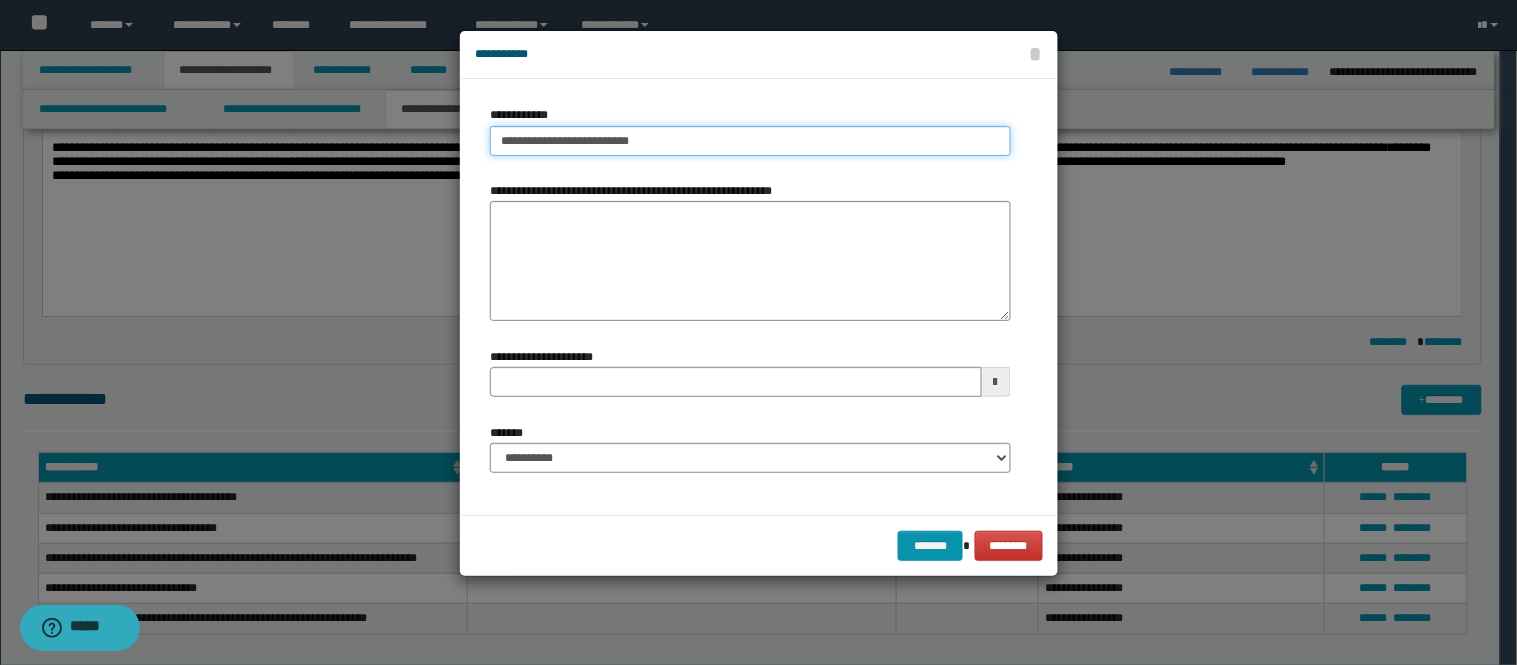 type 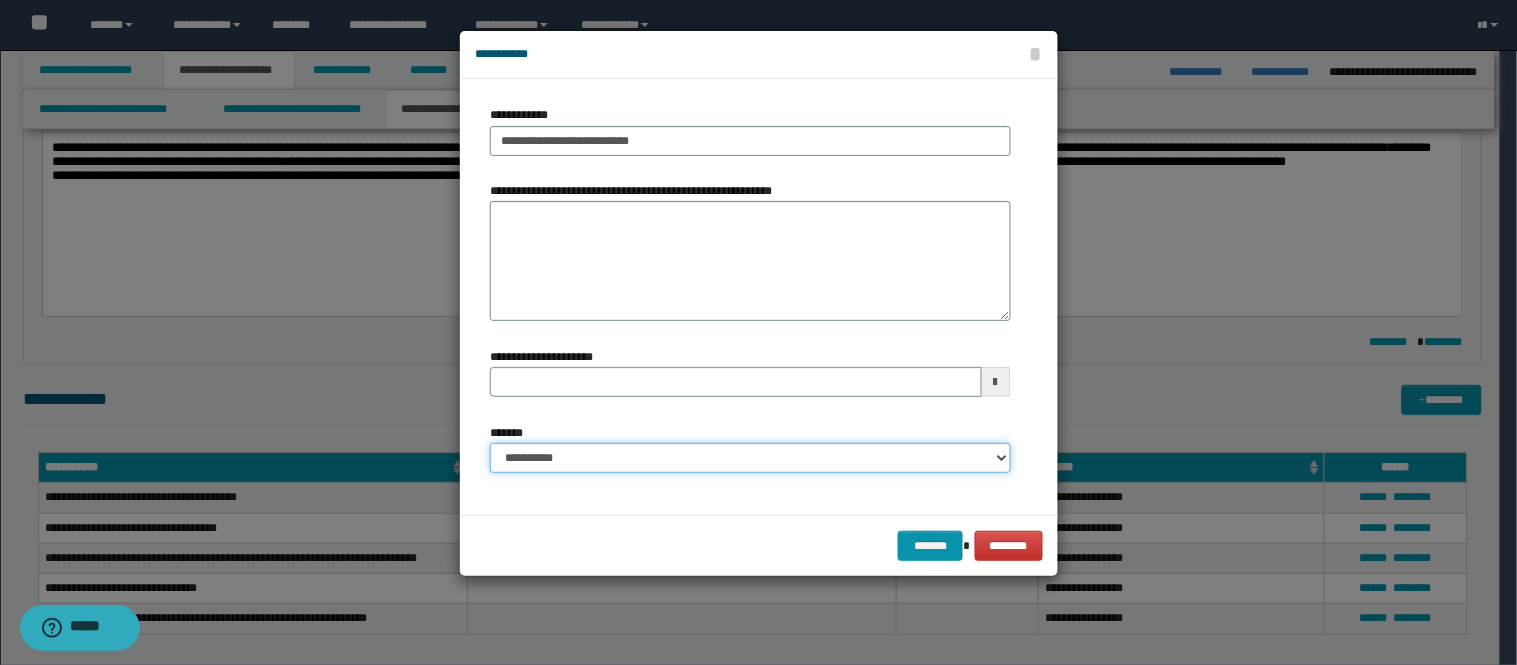 click on "**********" at bounding box center [750, 458] 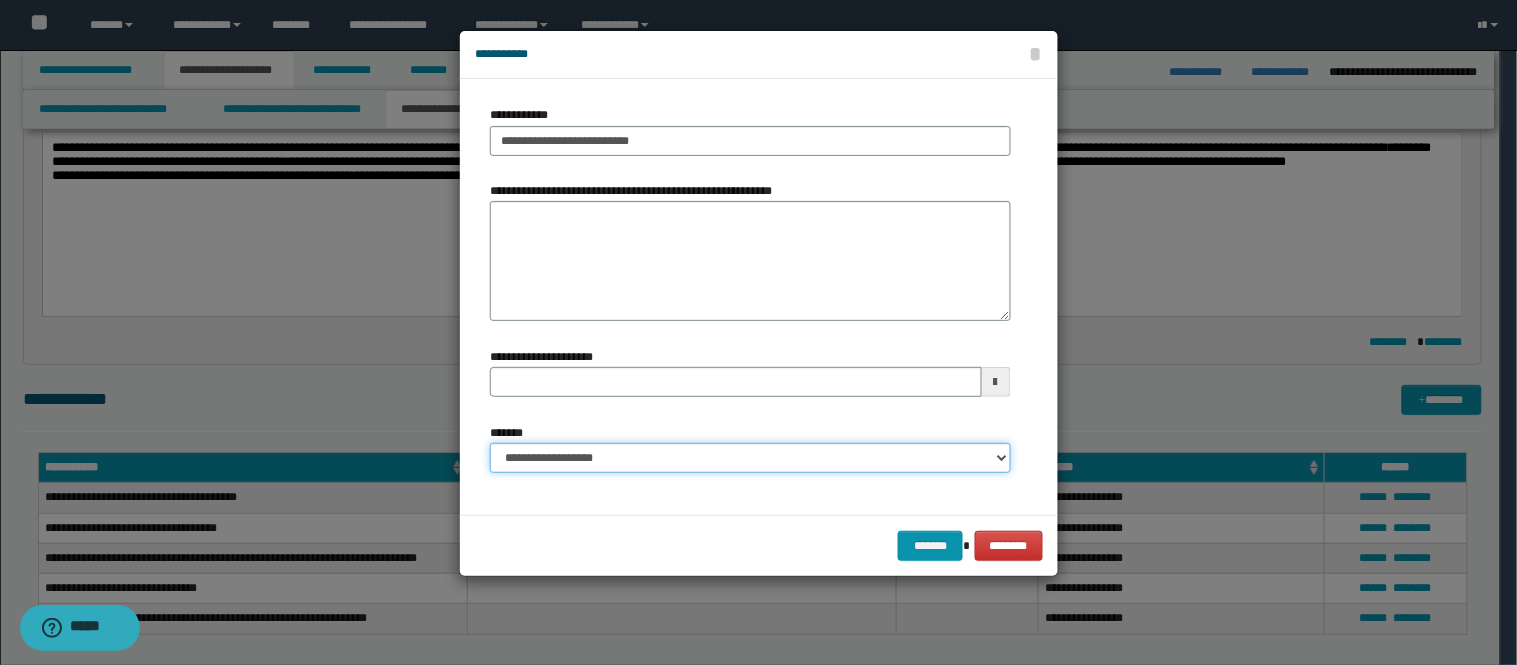 type 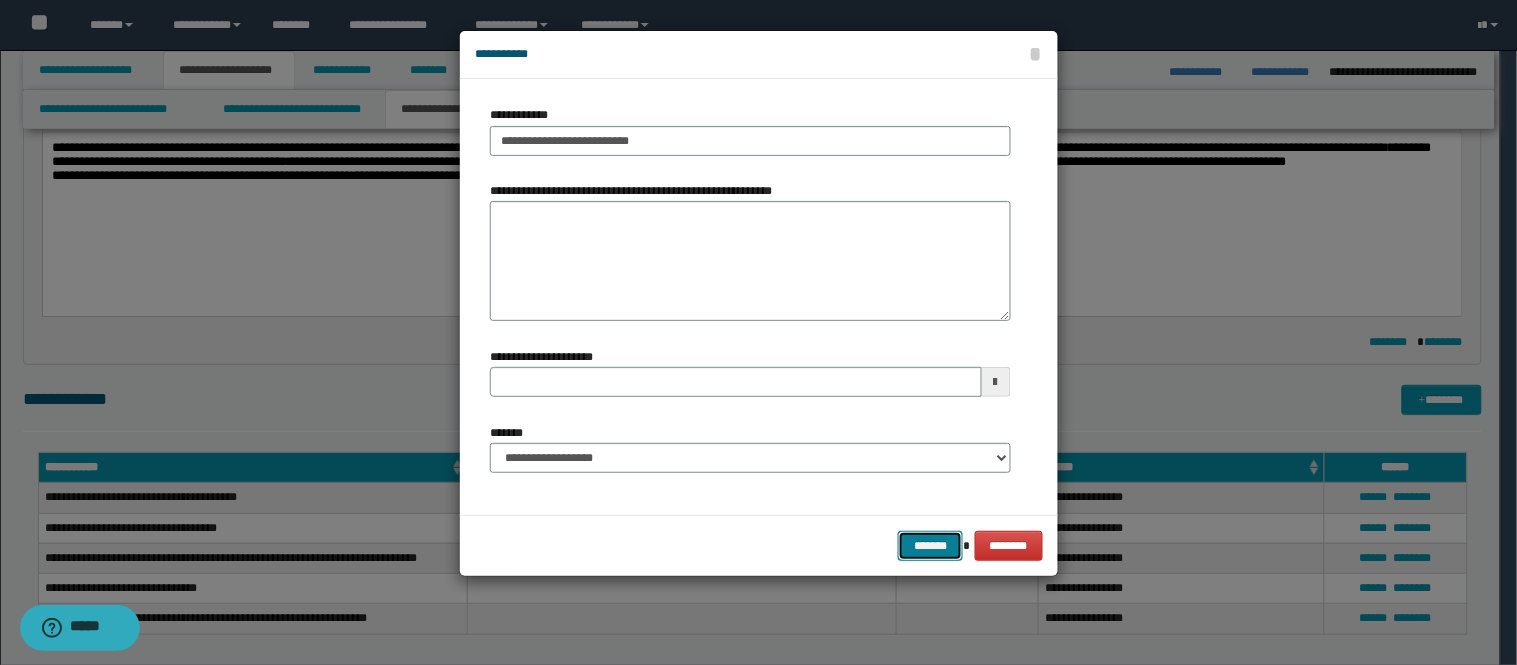 click on "*******" at bounding box center [930, 546] 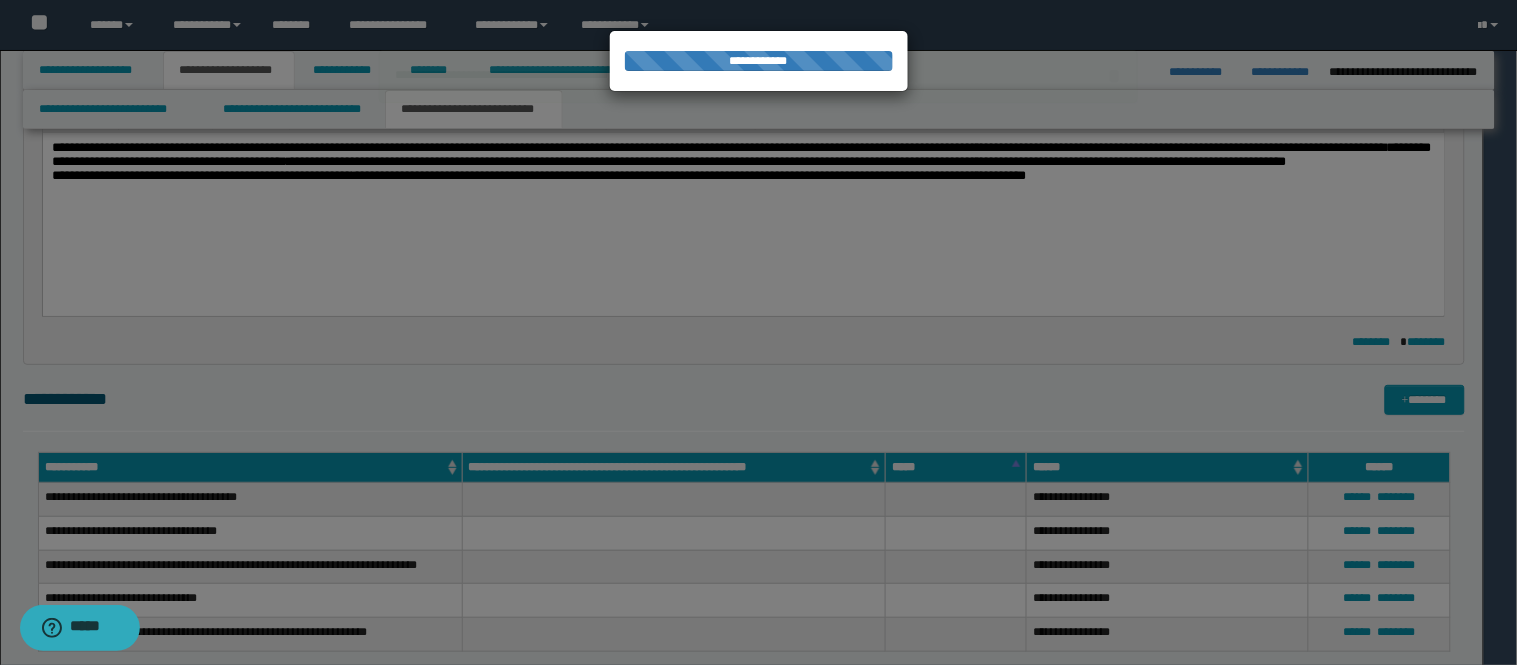 type 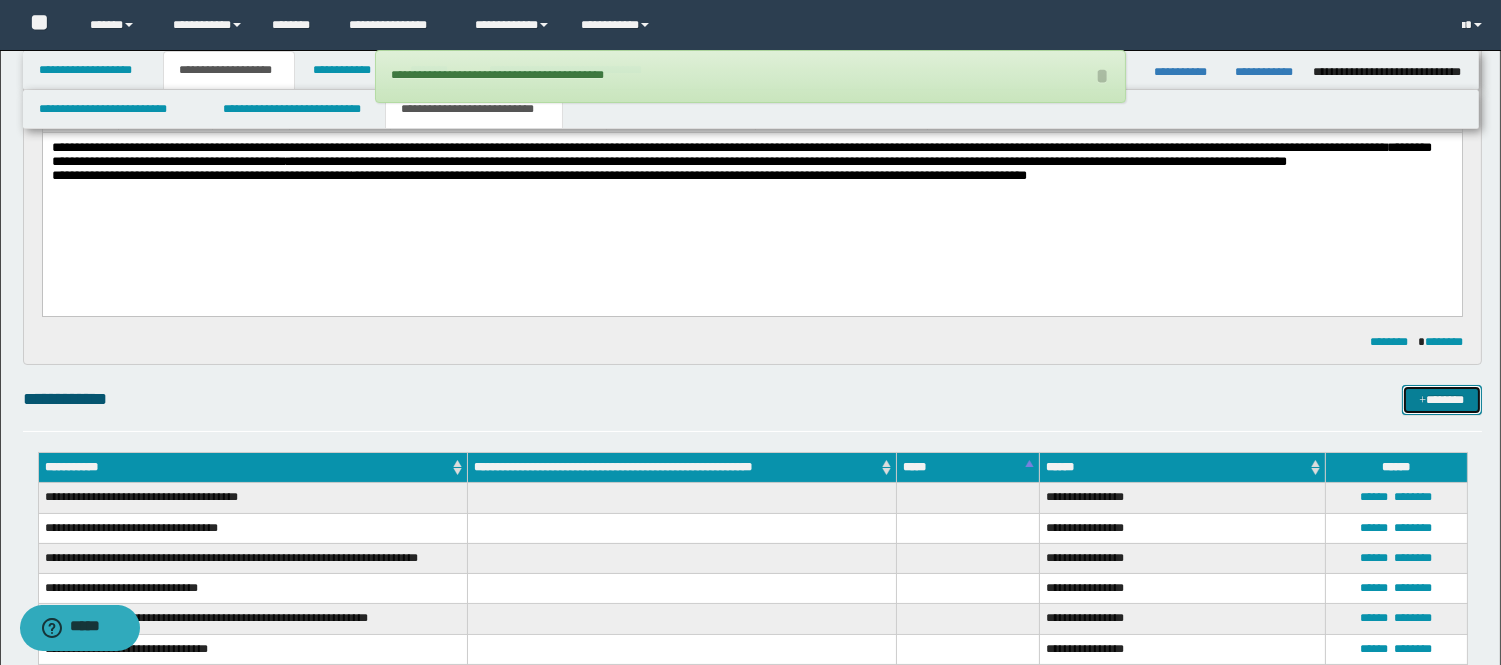 click on "*******" at bounding box center (1442, 400) 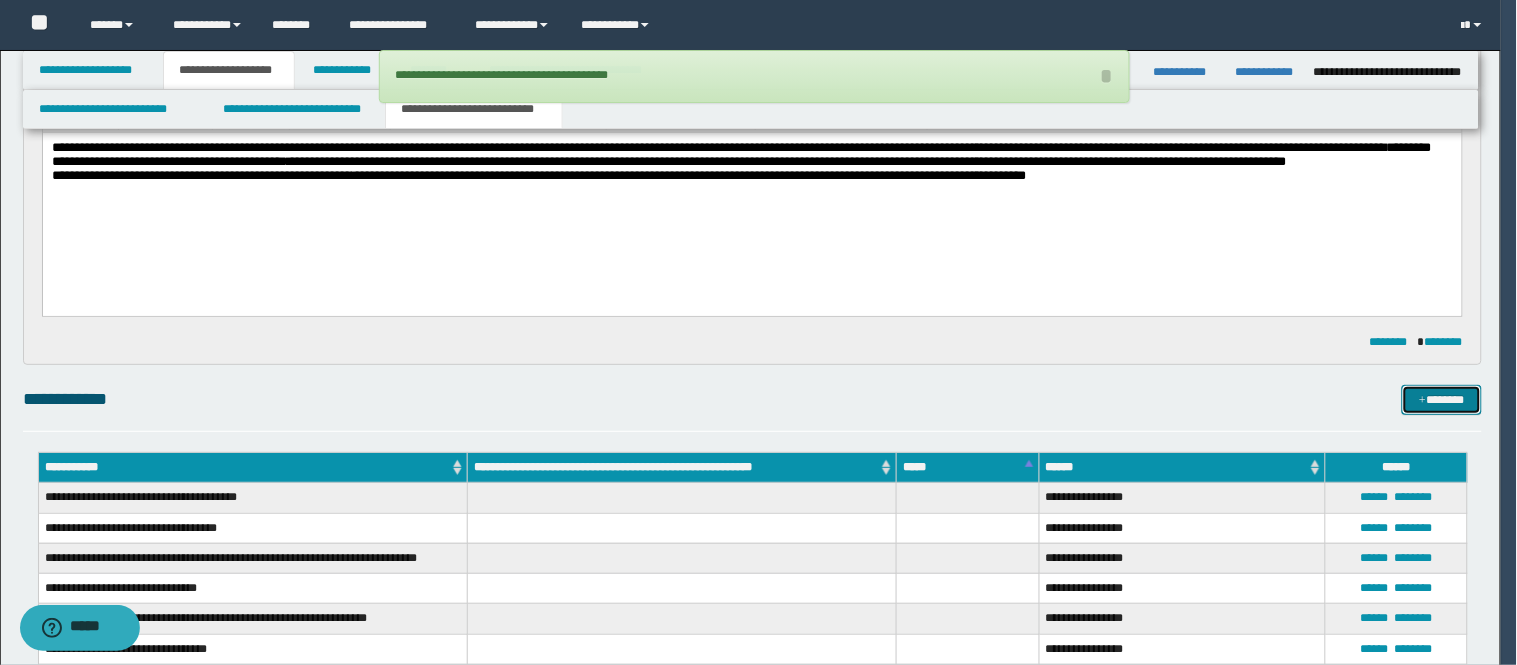 type 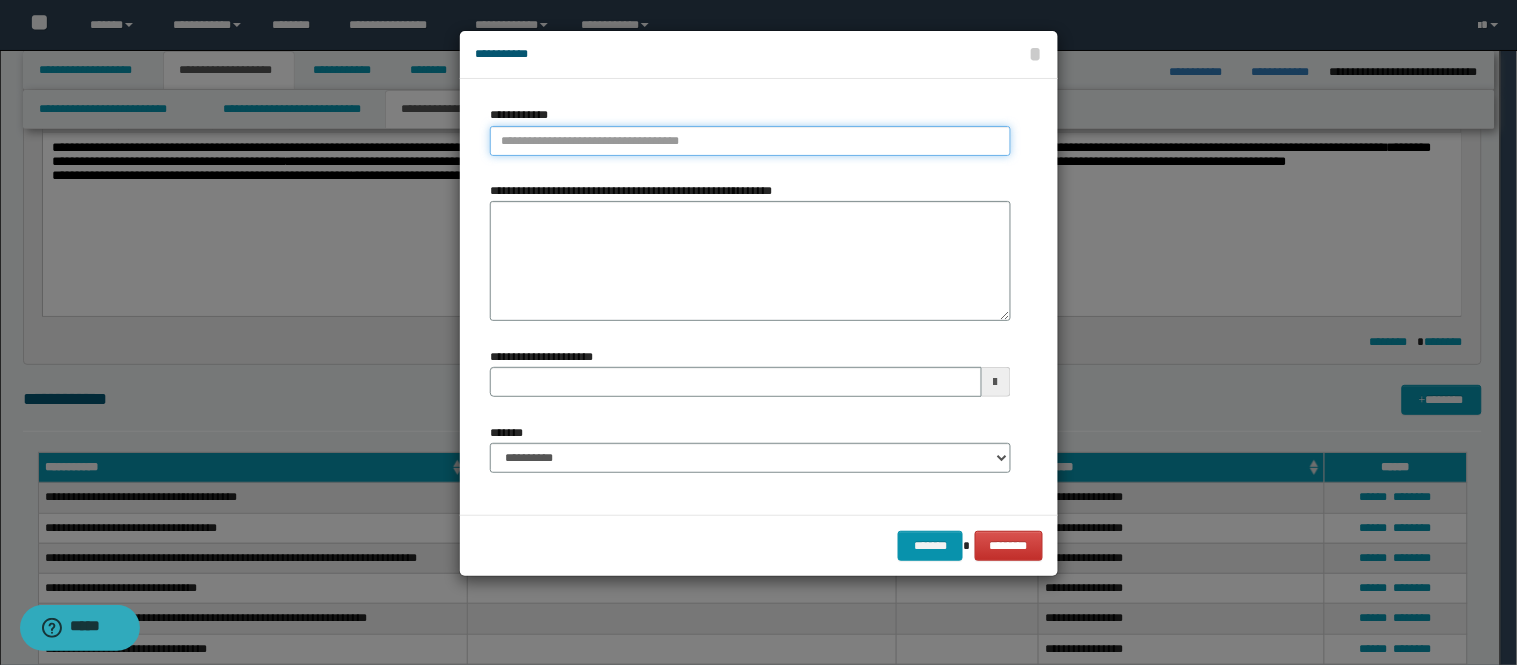 type on "**********" 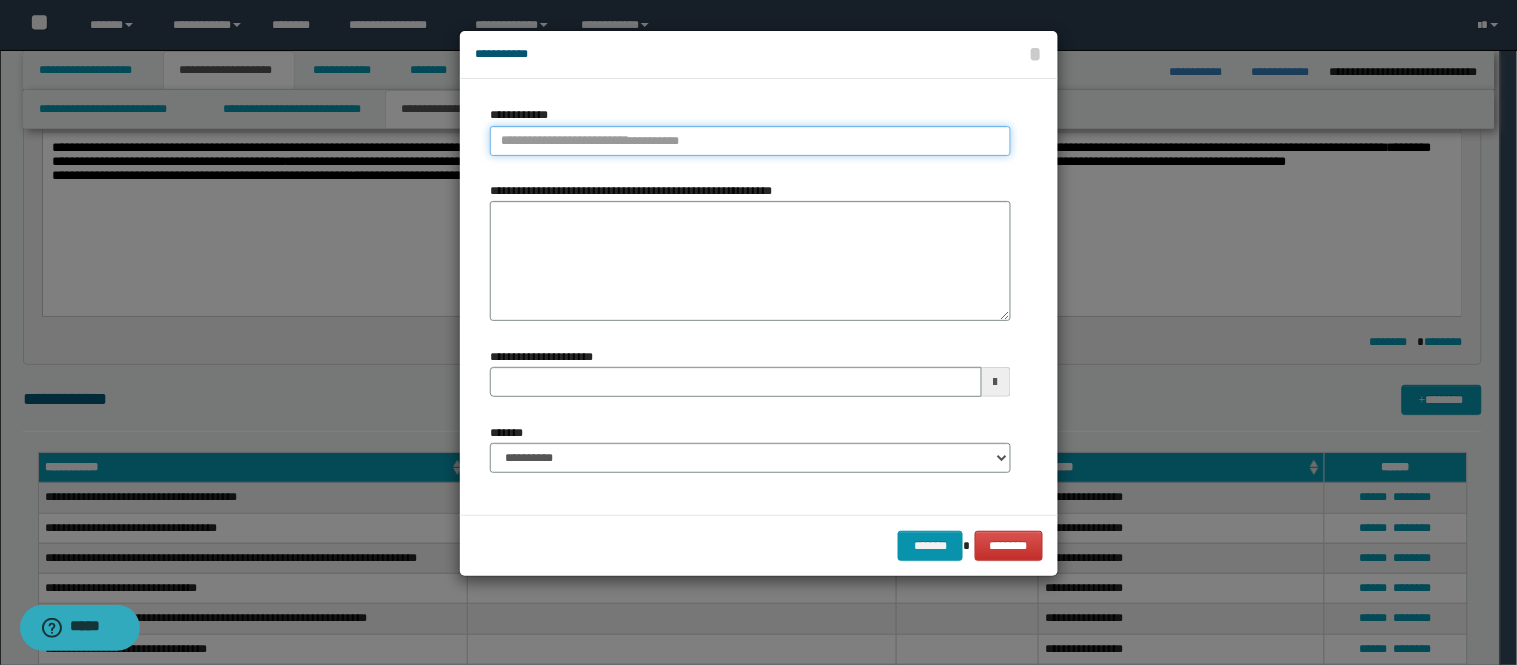 click on "**********" at bounding box center (750, 141) 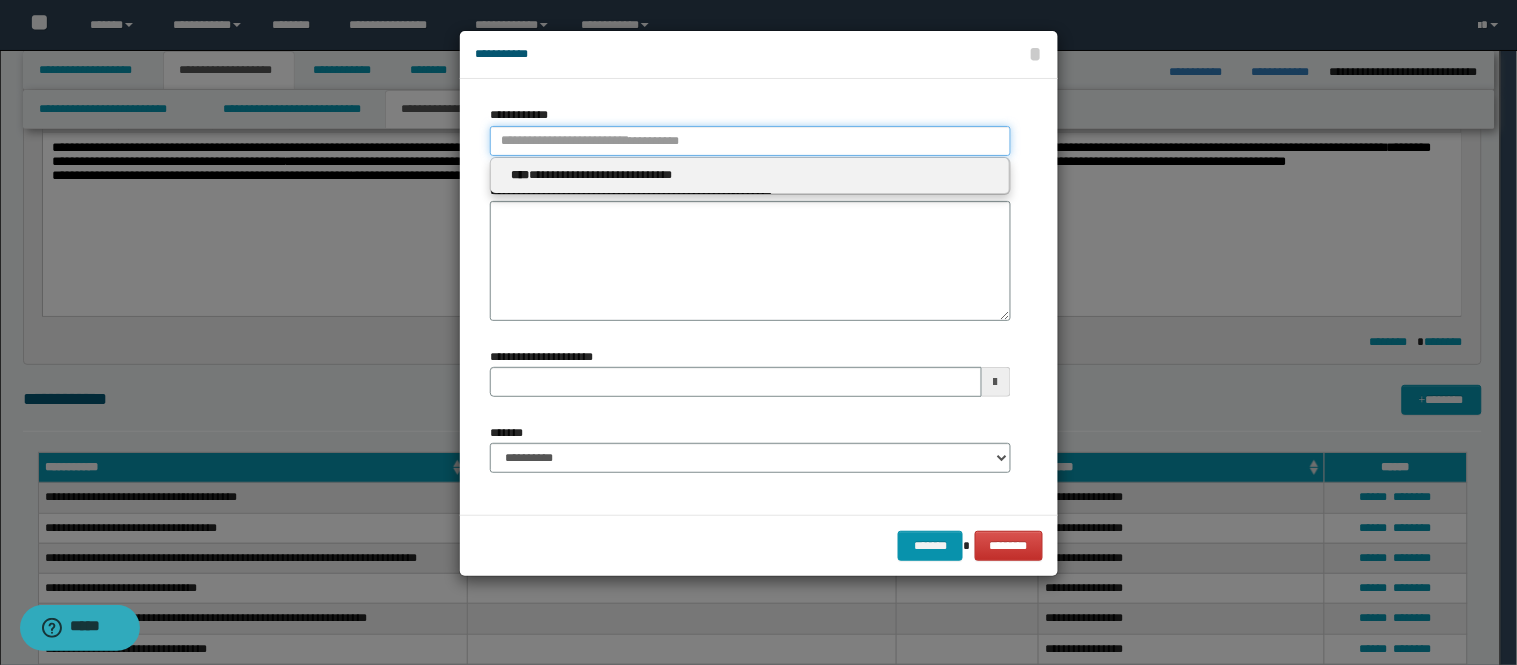 type 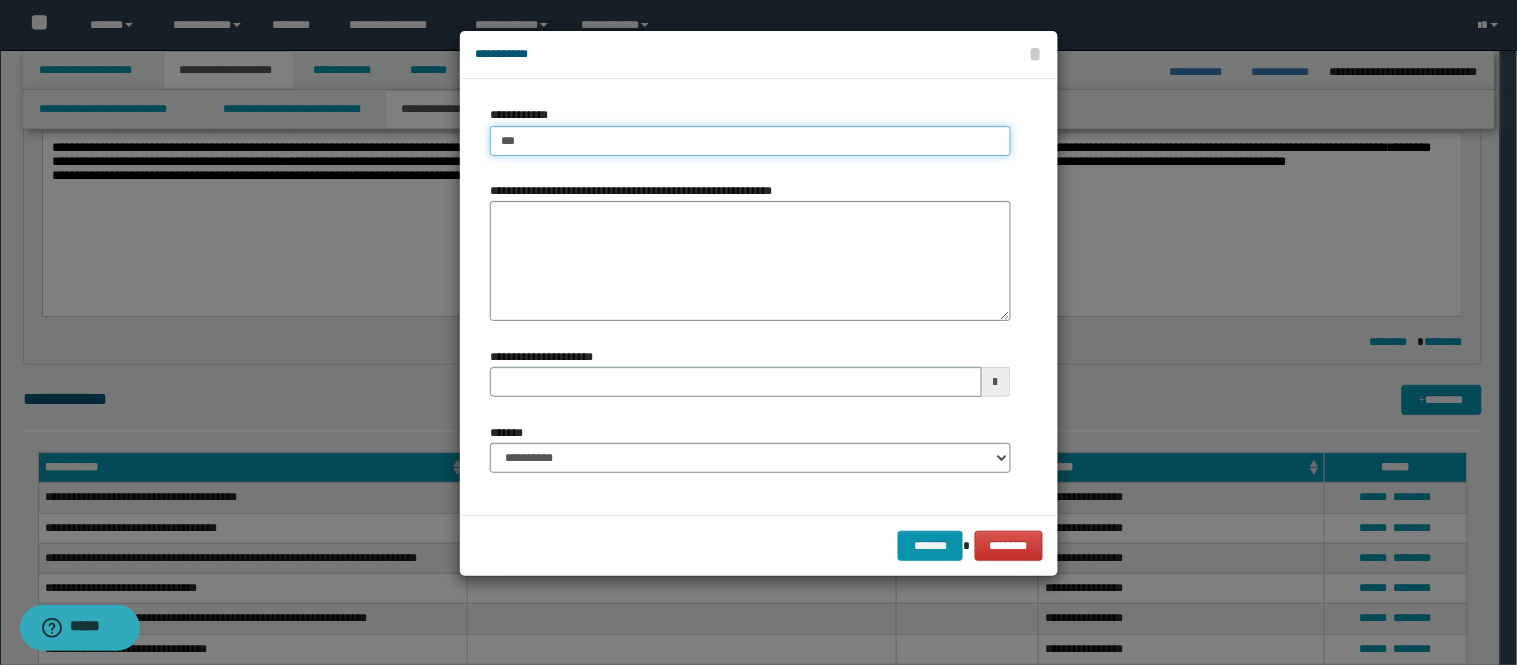 type on "****" 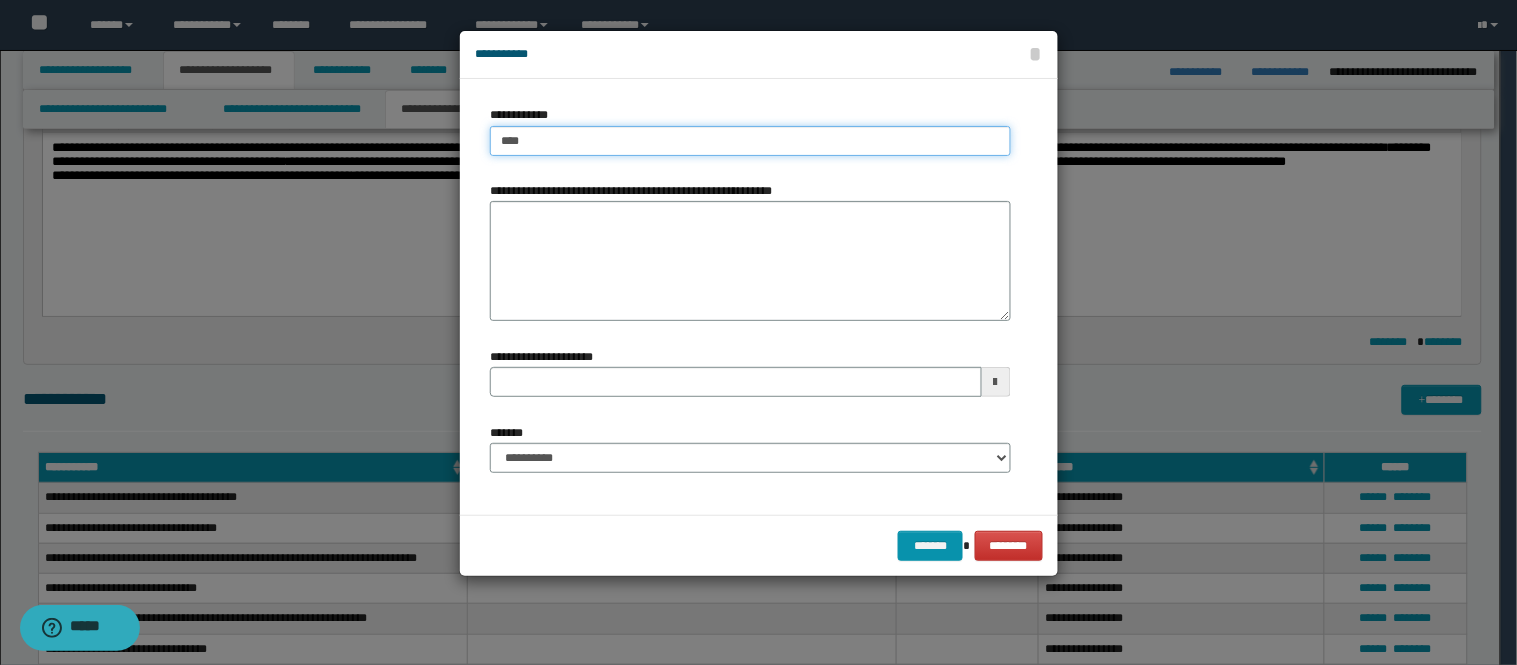 type on "****" 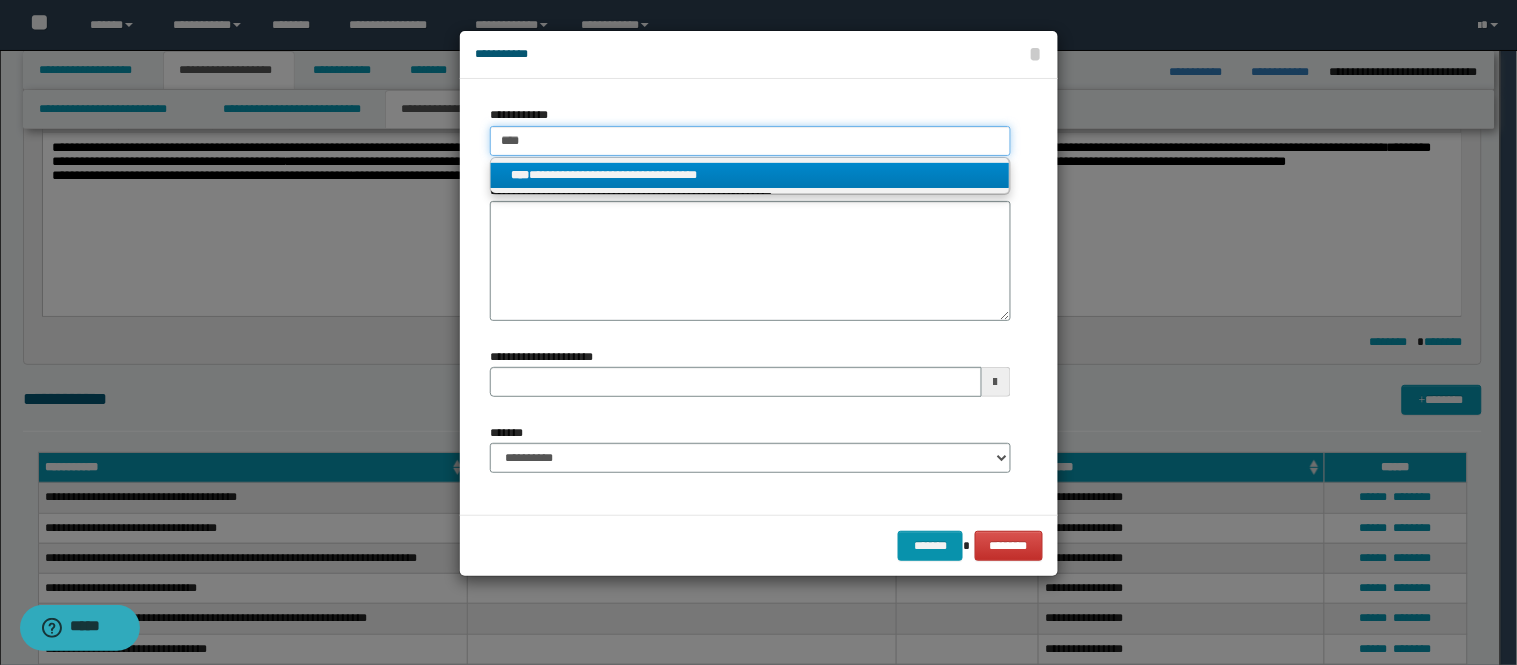 type on "****" 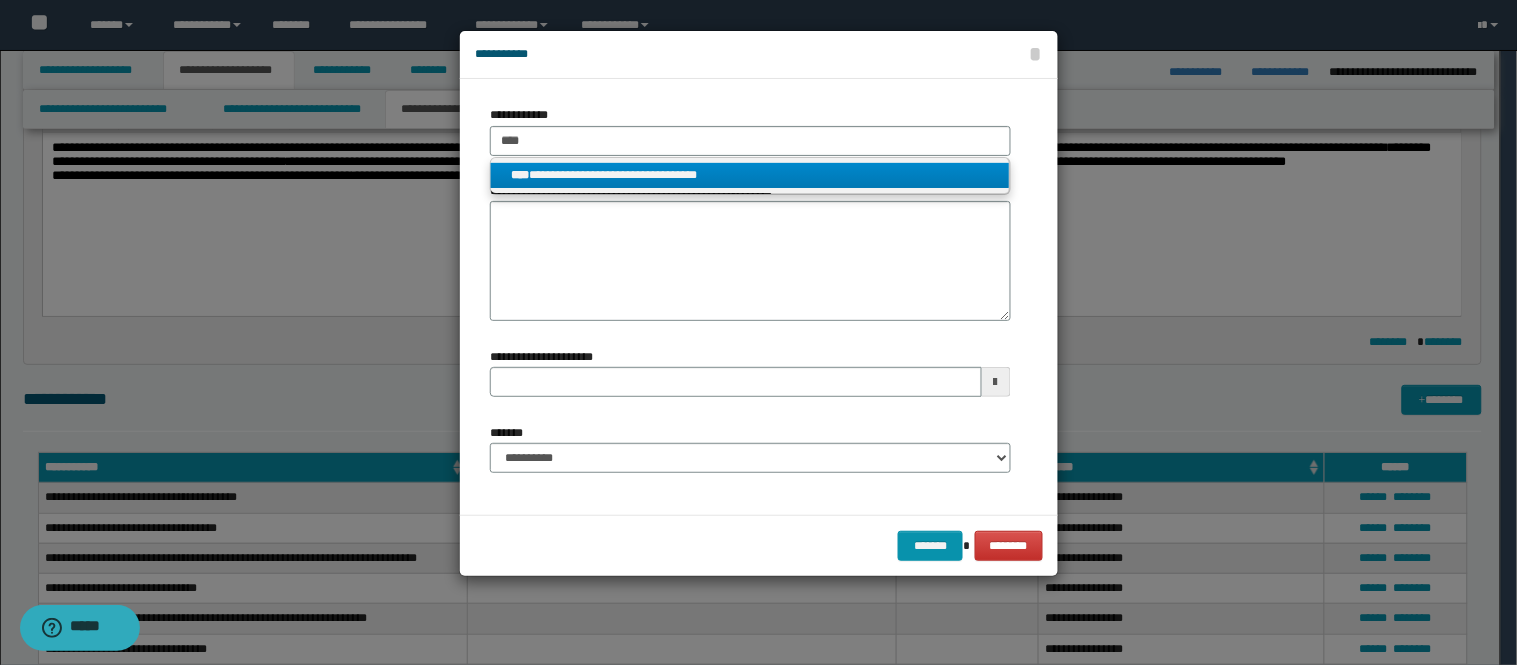 click on "**********" at bounding box center (750, 175) 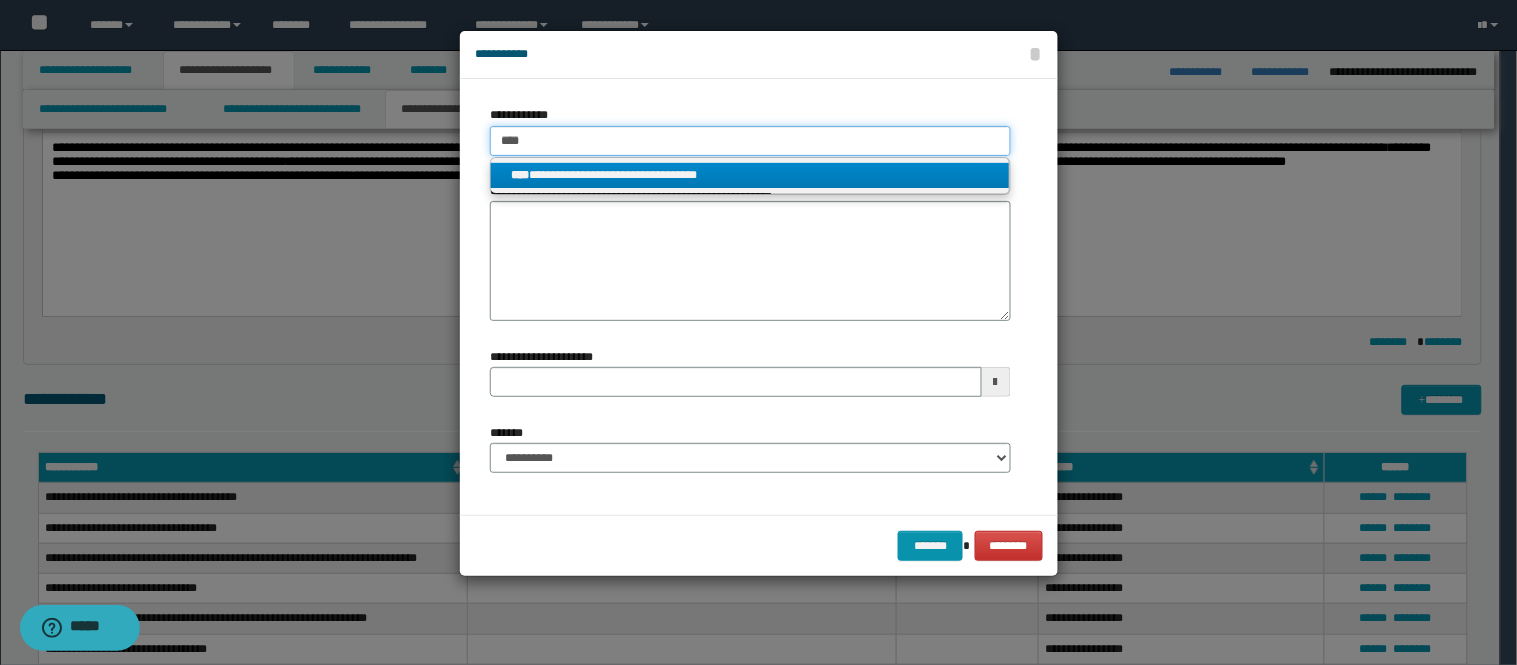 type 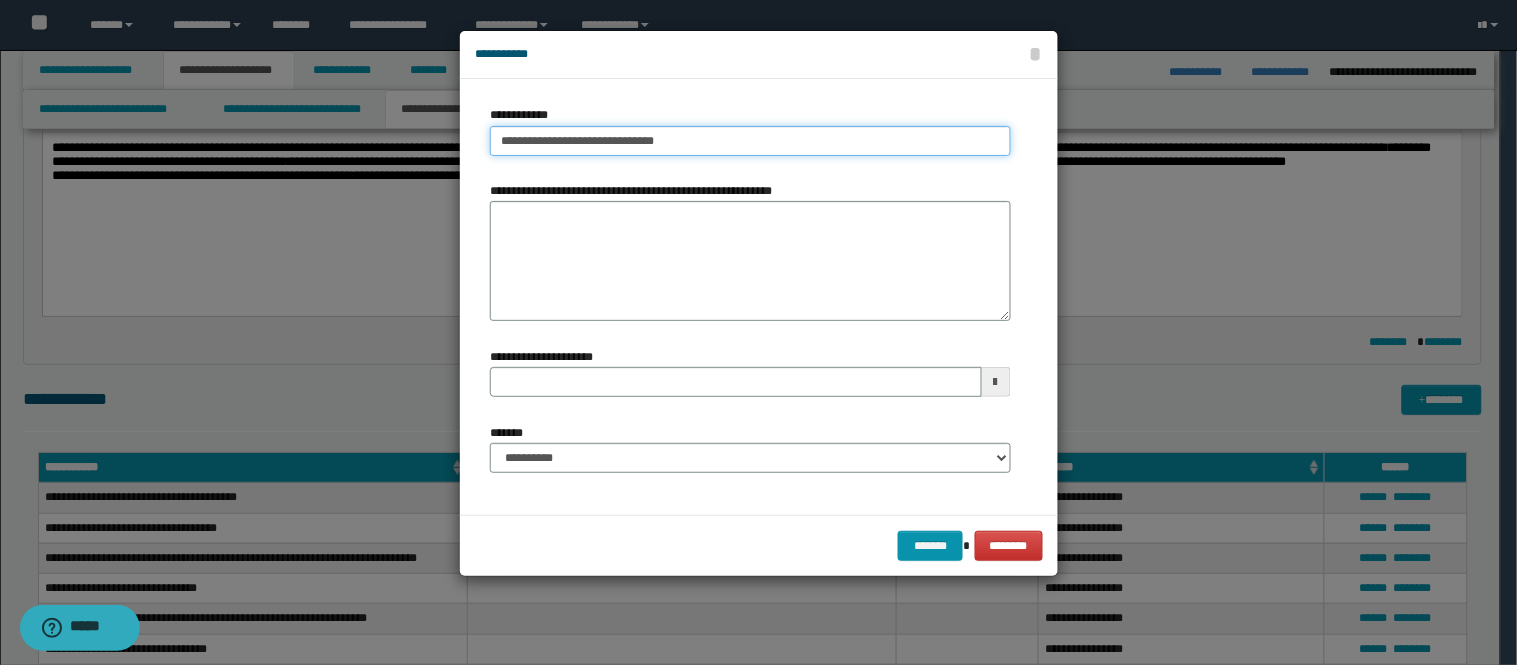 type 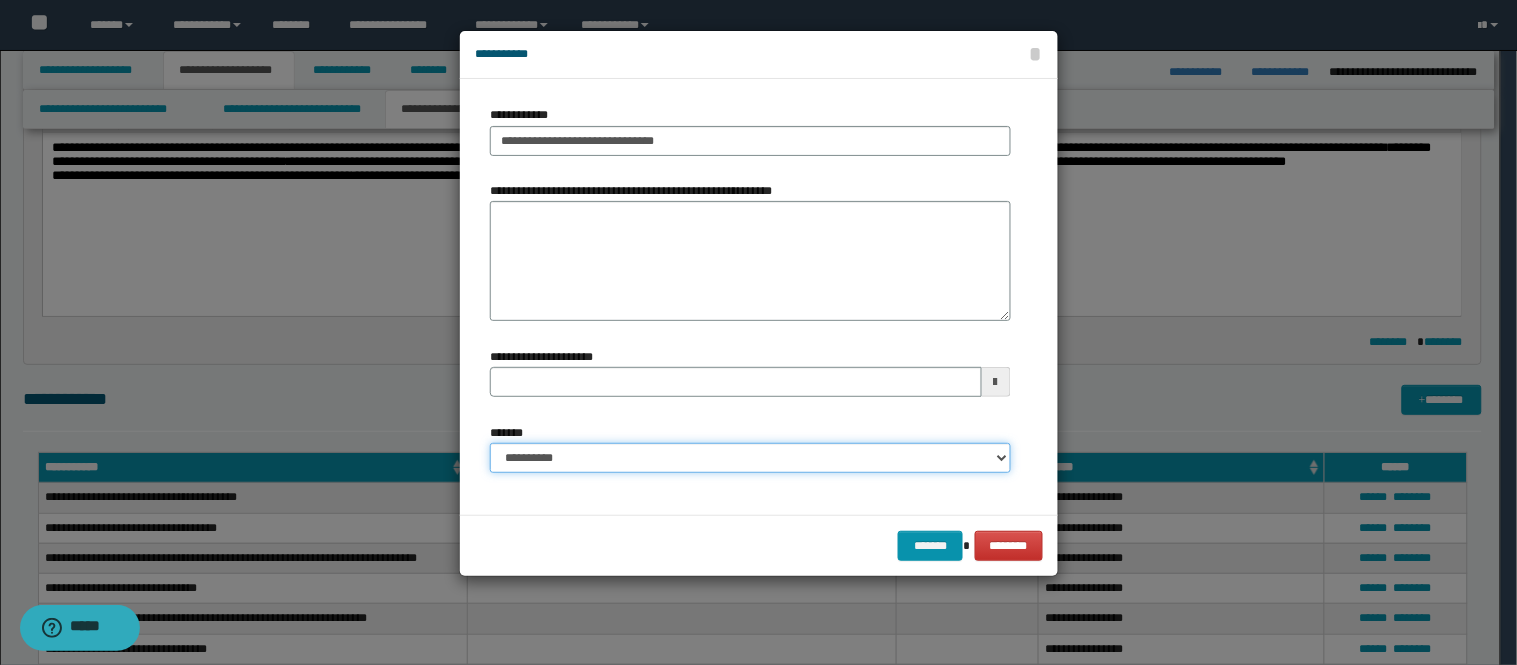 click on "**********" at bounding box center [750, 458] 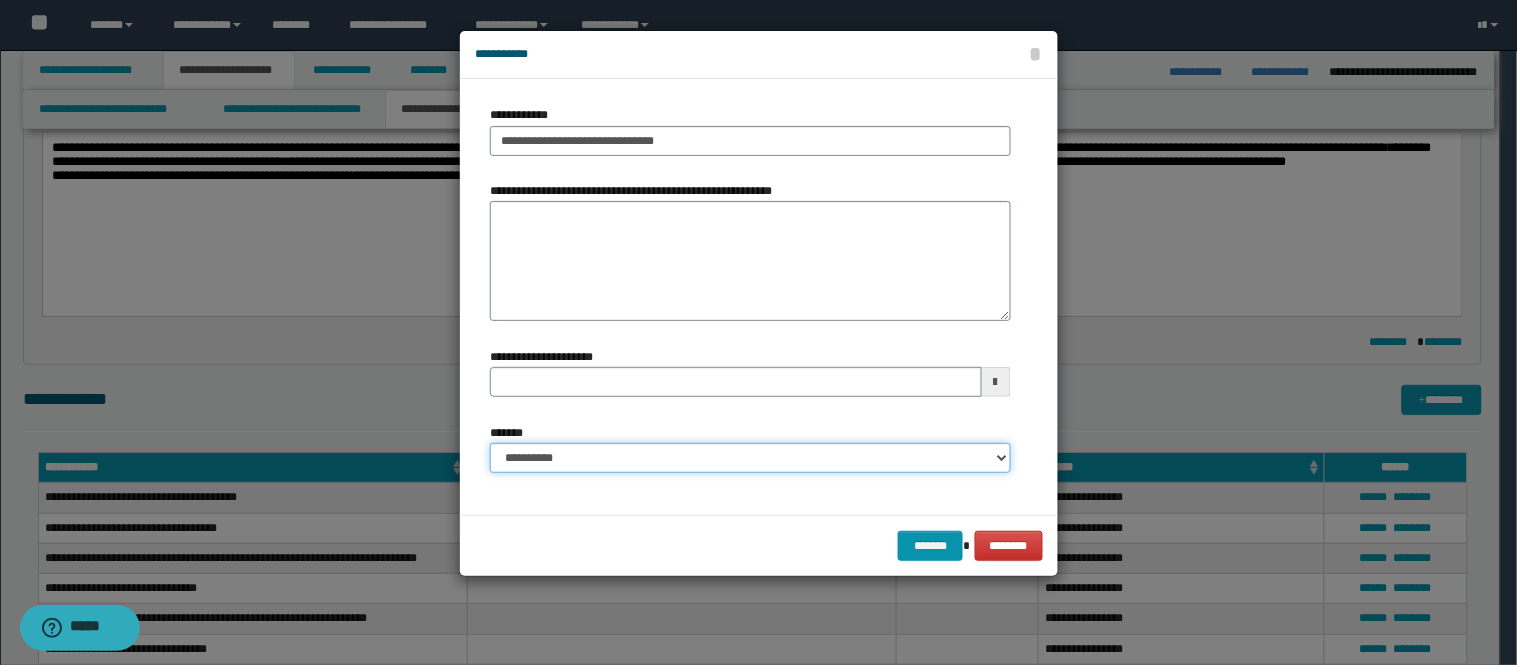 select on "*" 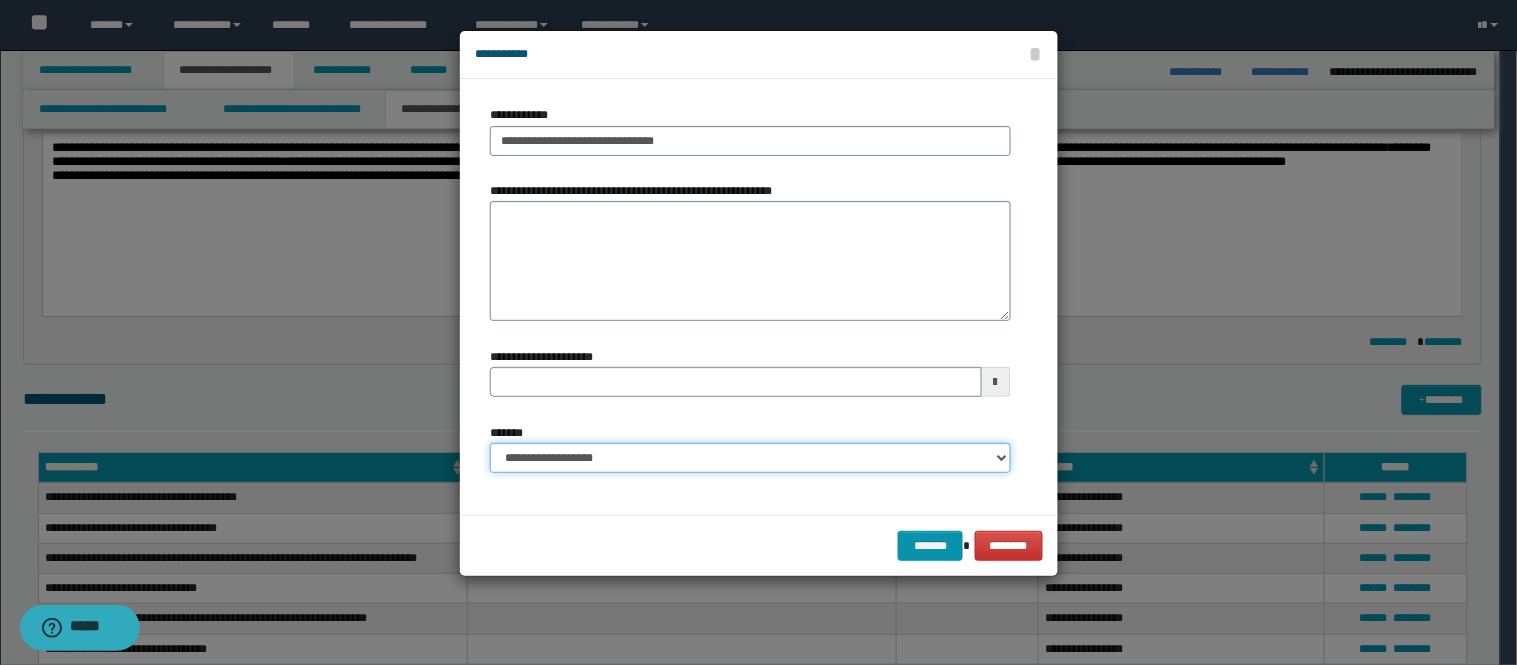 type 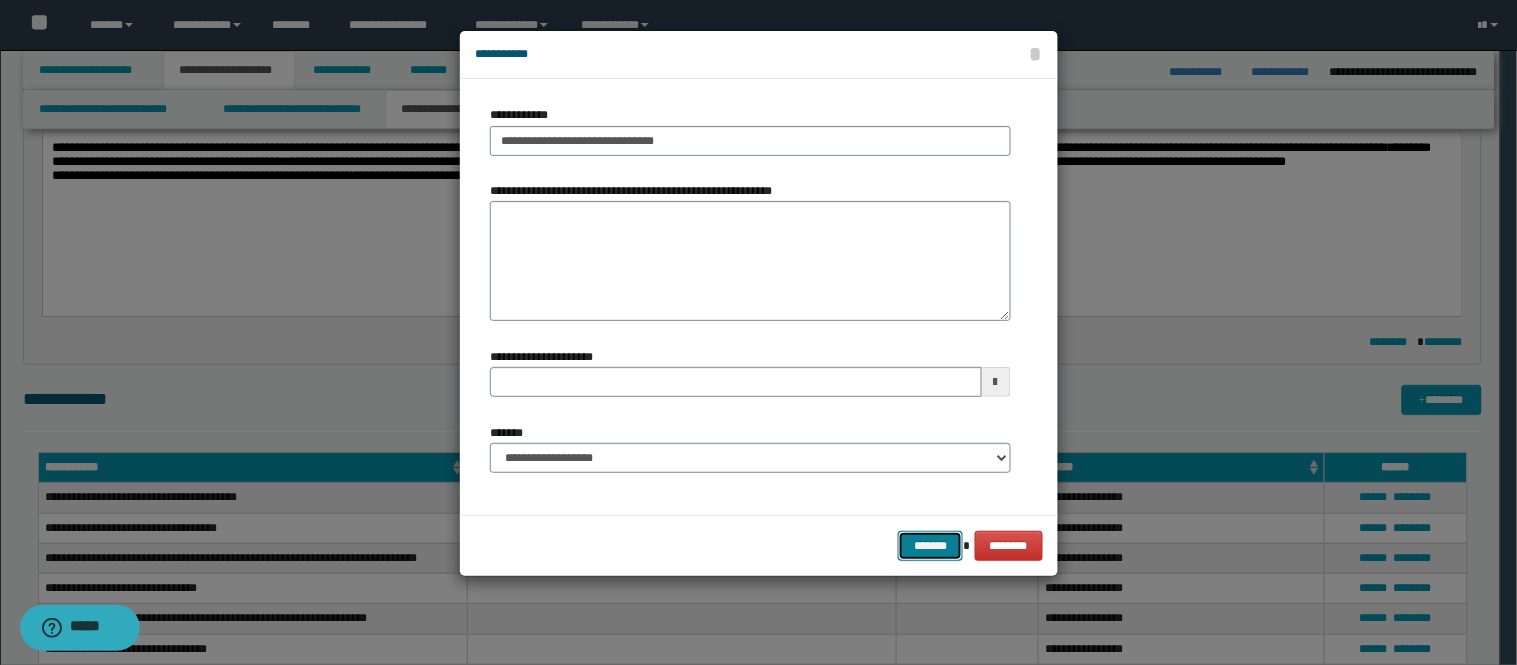 click on "*******" at bounding box center [930, 546] 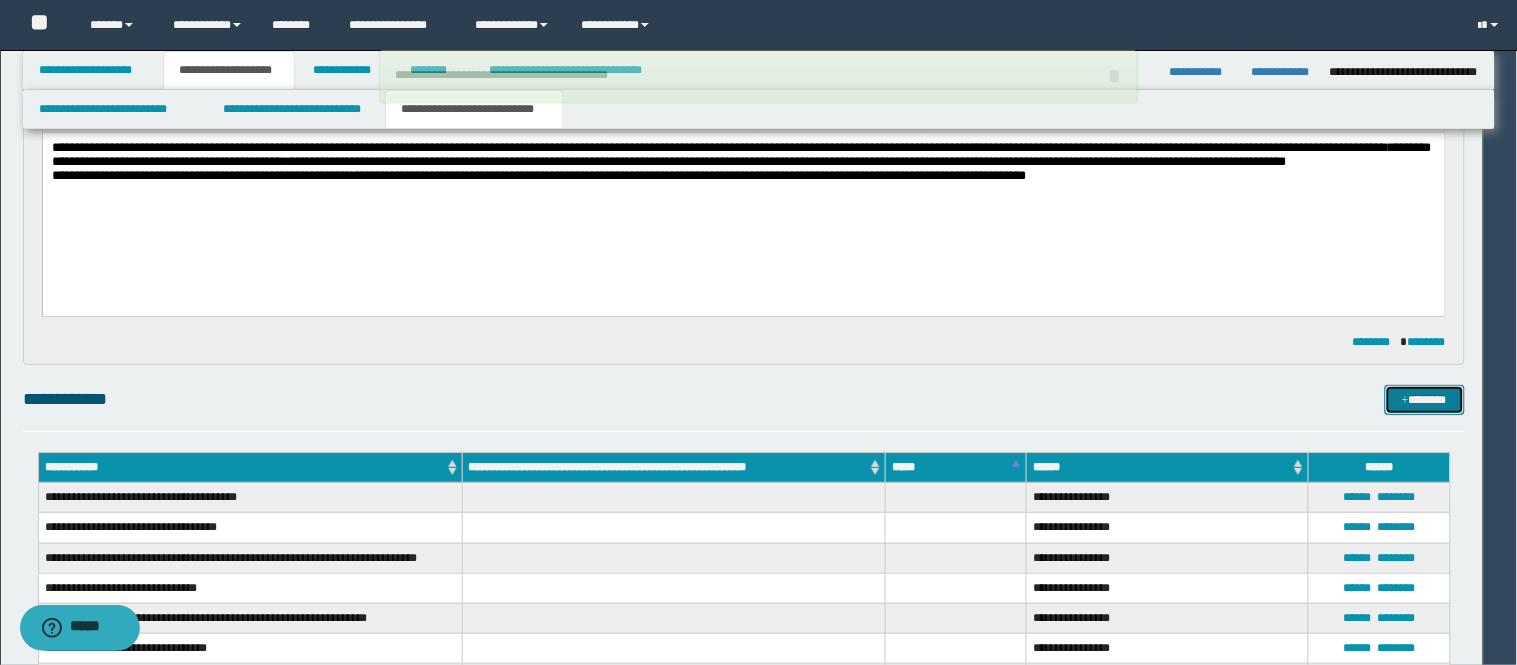 type 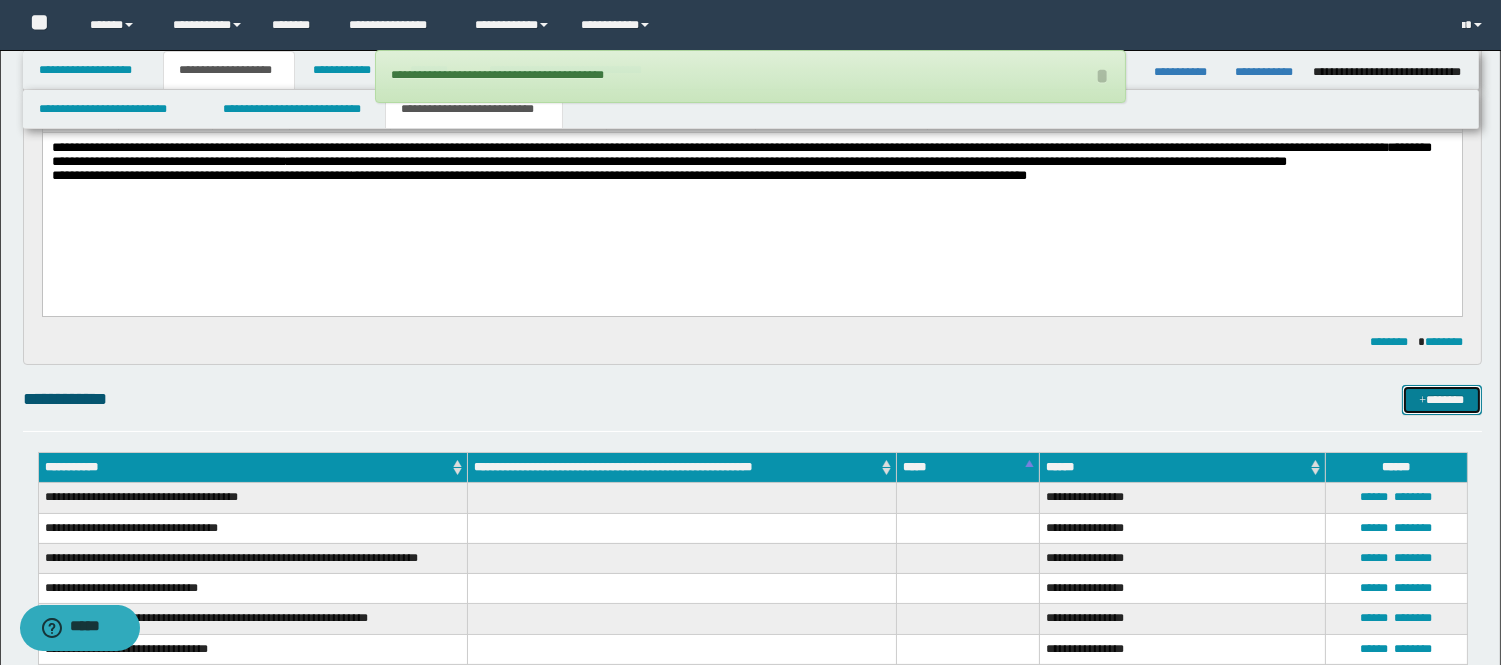 click on "*******" at bounding box center [1442, 400] 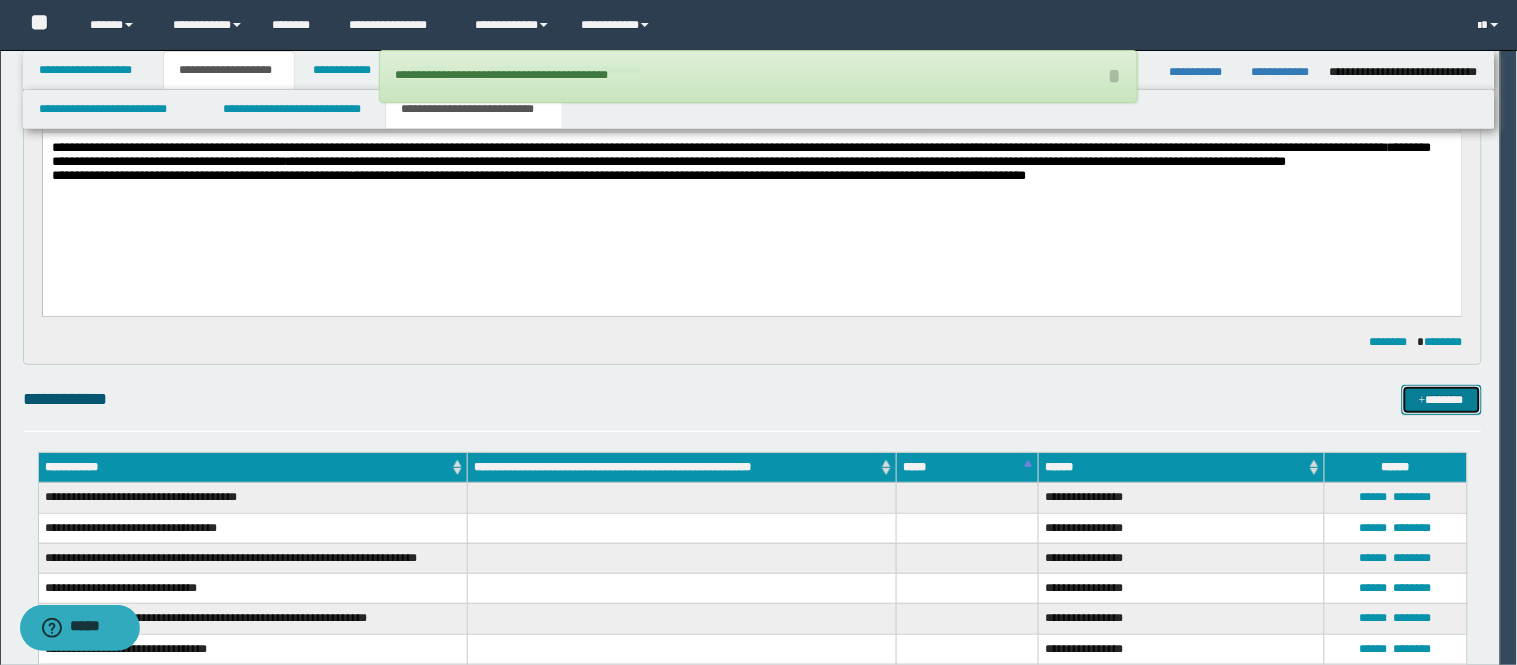 type 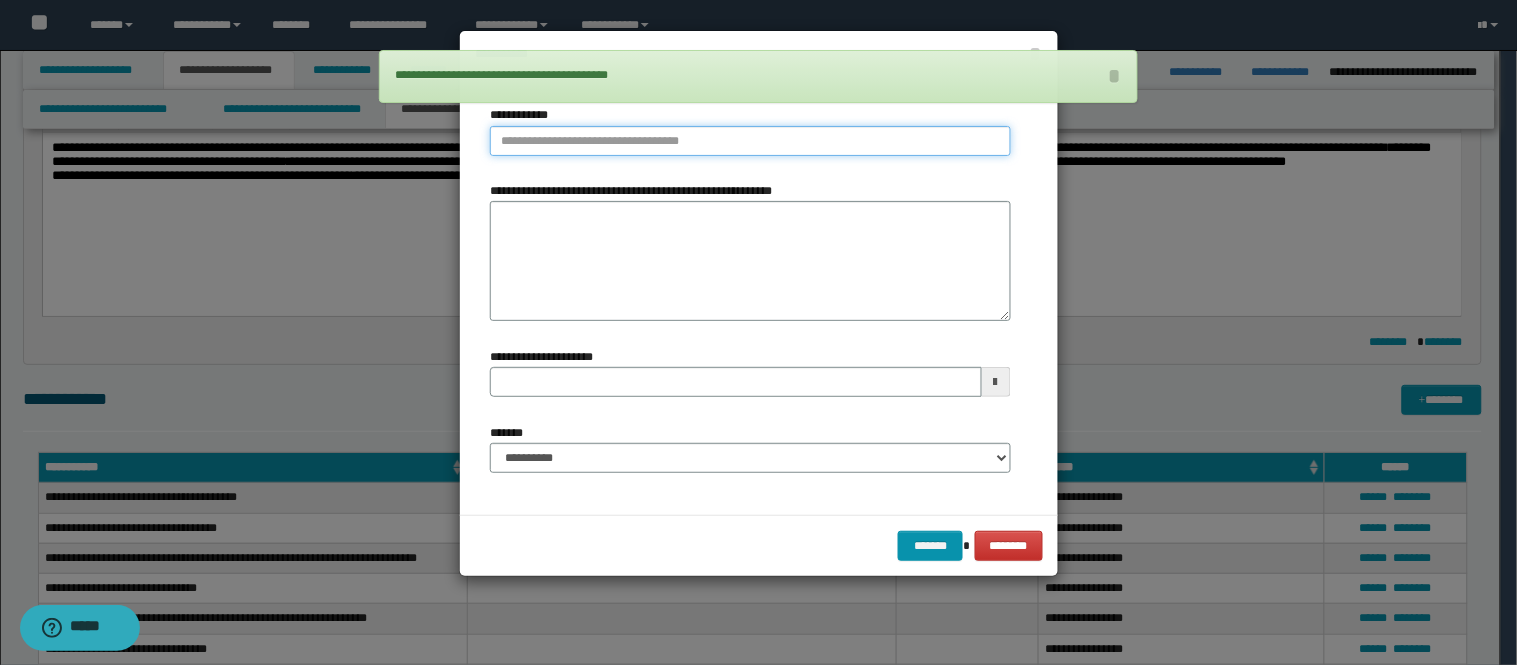 type on "**********" 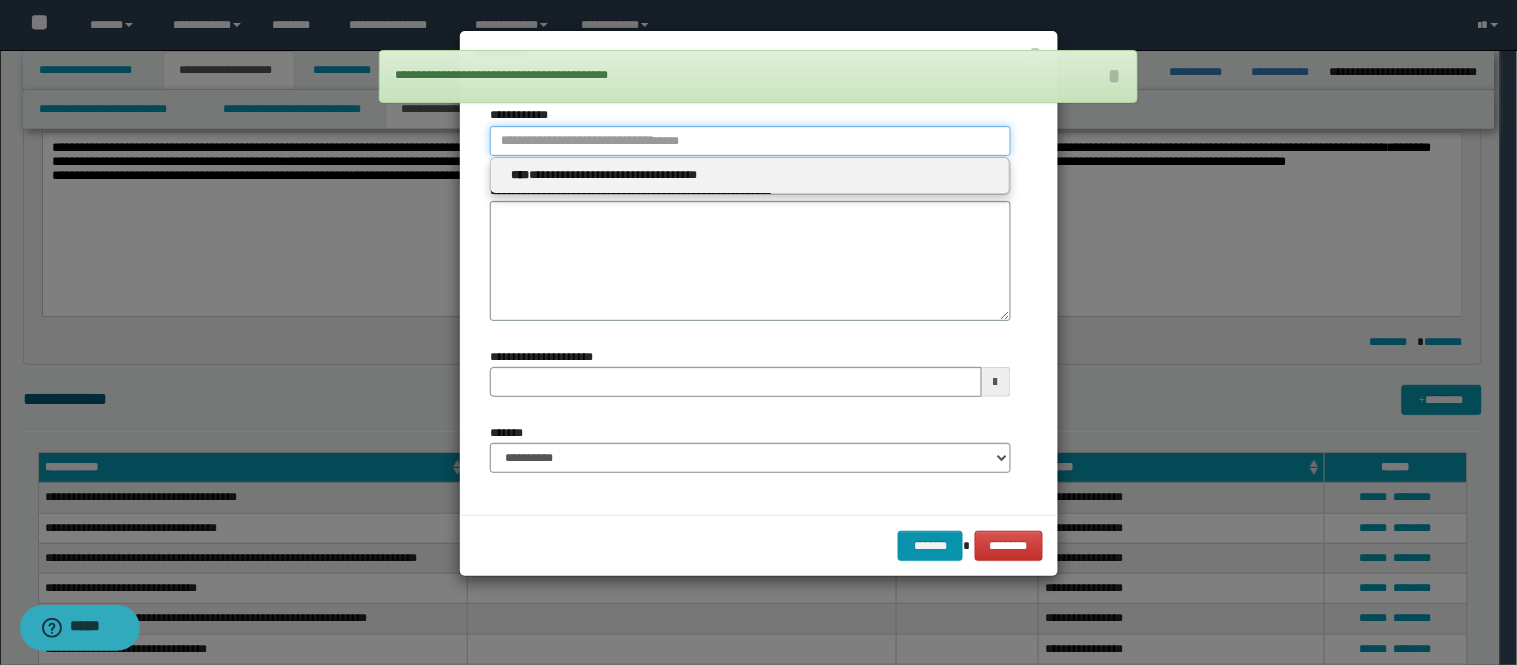 click on "**********" at bounding box center [750, 141] 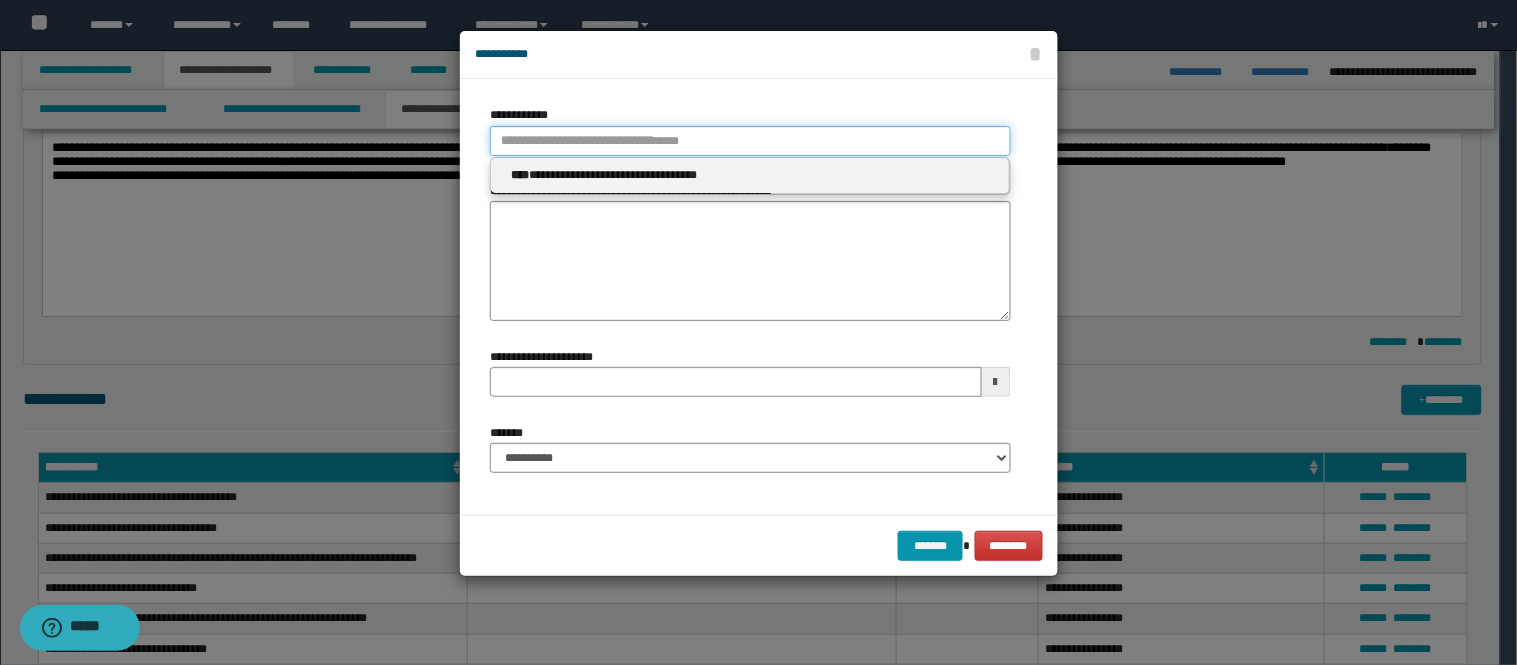 type 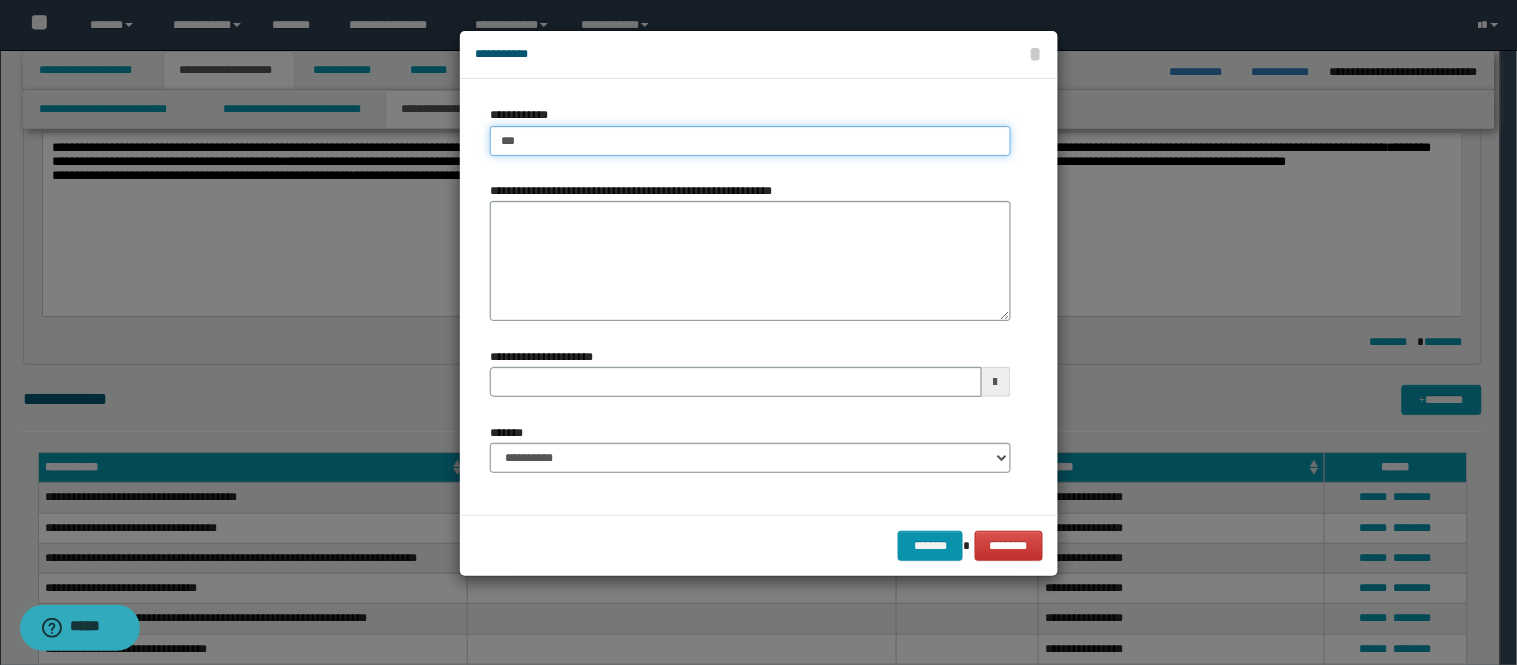 type on "****" 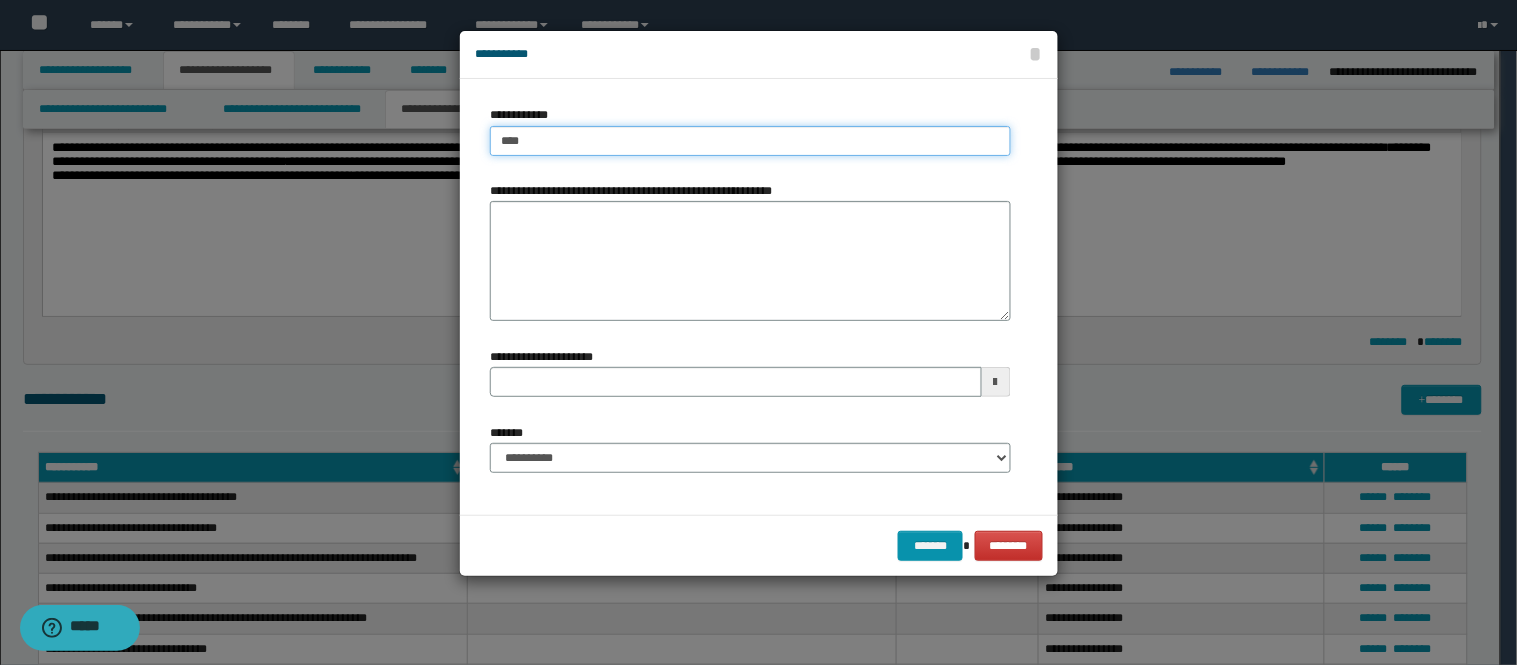 type on "****" 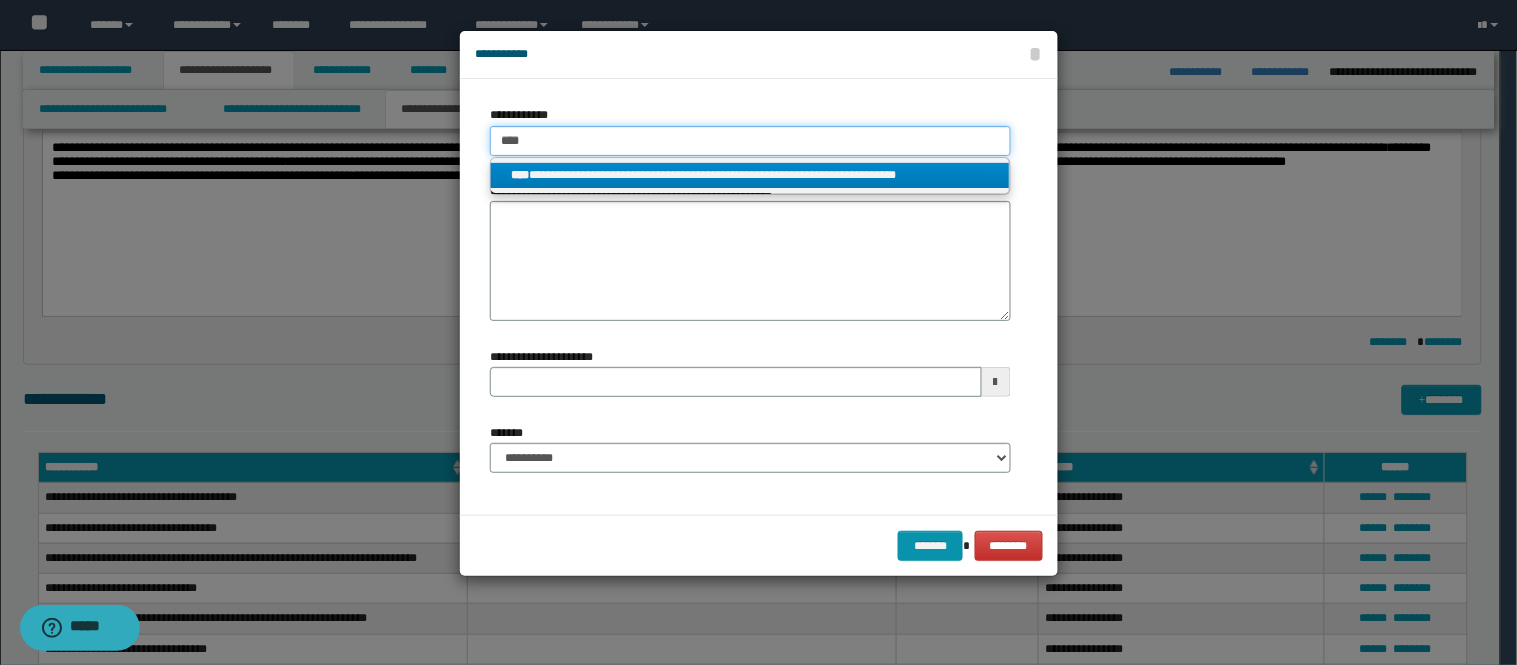 type on "****" 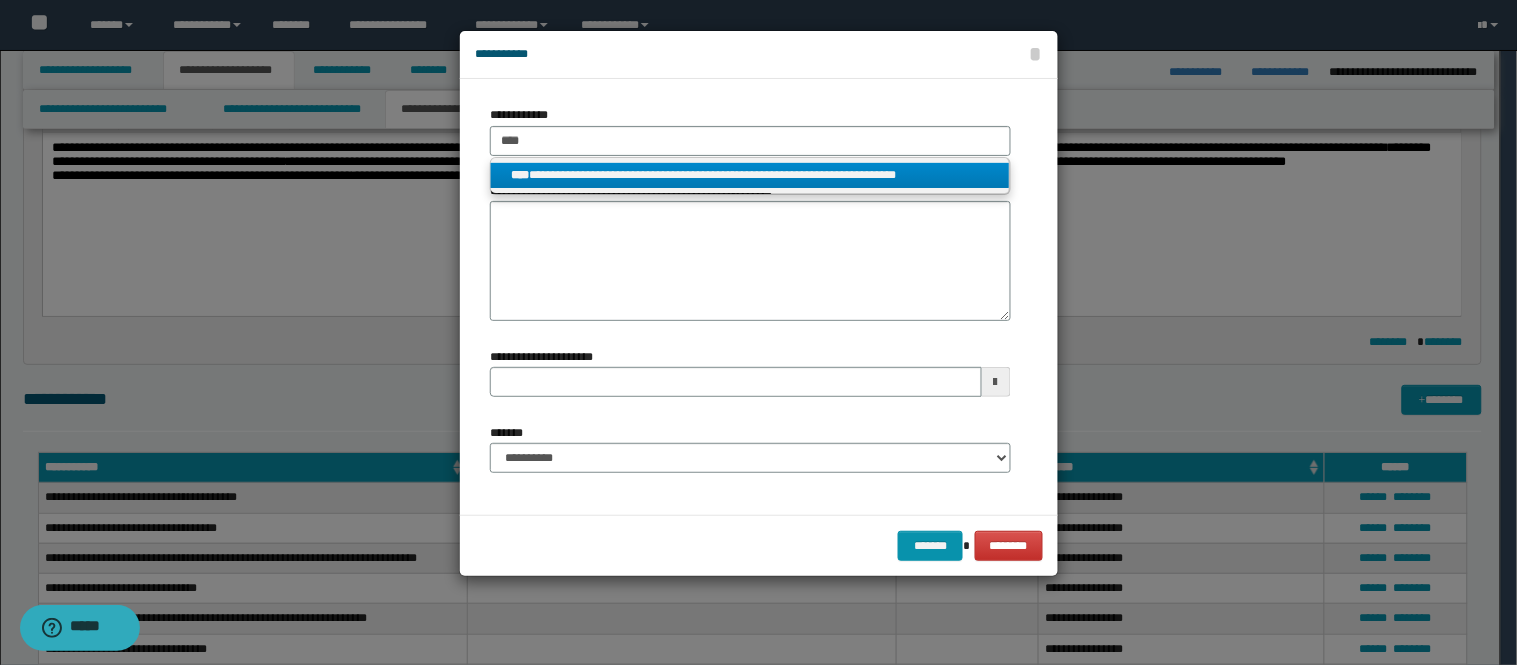 click on "**********" at bounding box center (750, 175) 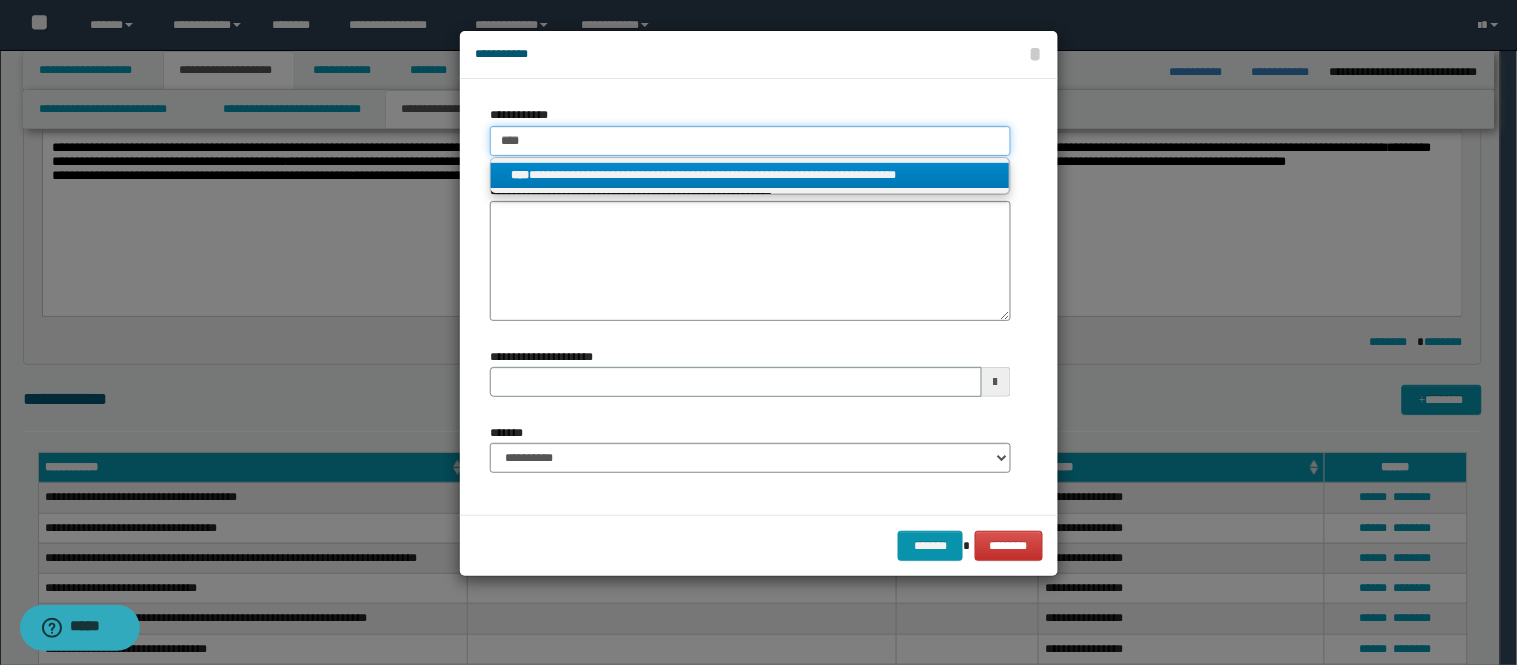 type 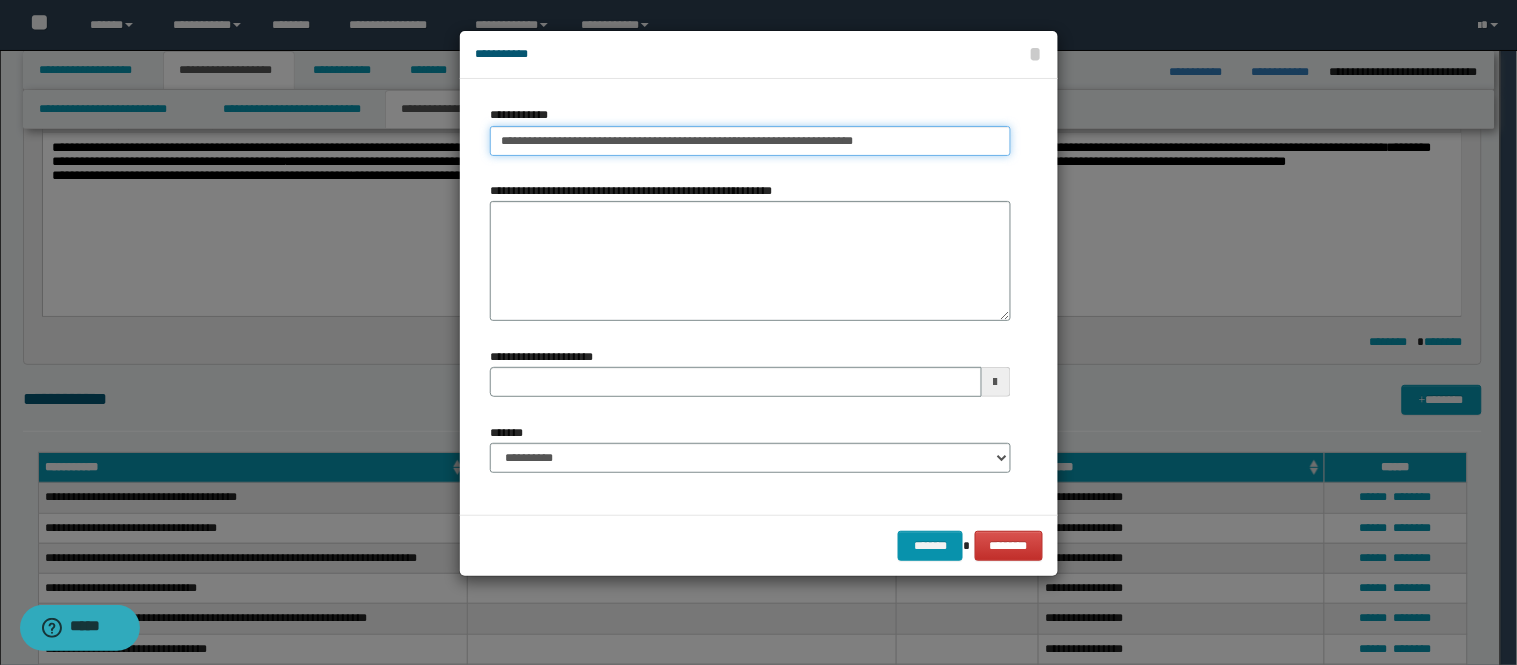 type 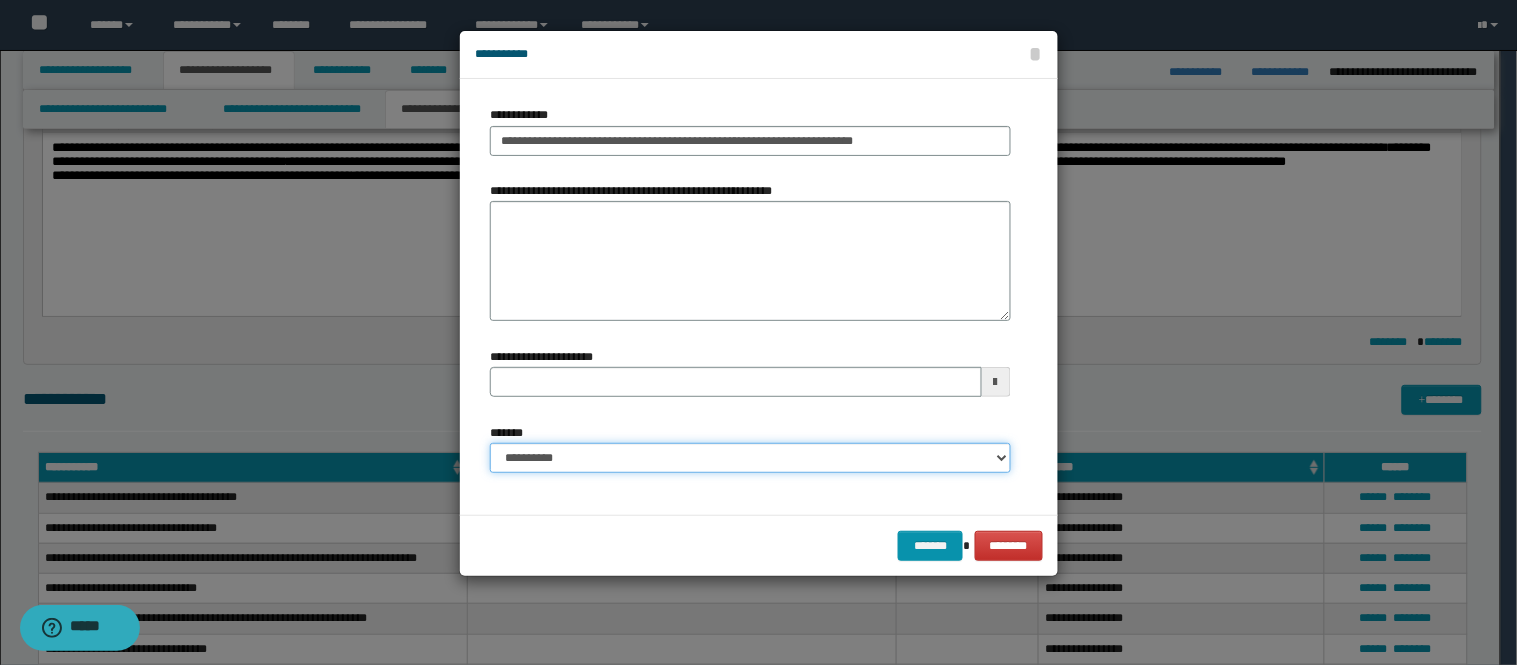 click on "**********" at bounding box center (750, 458) 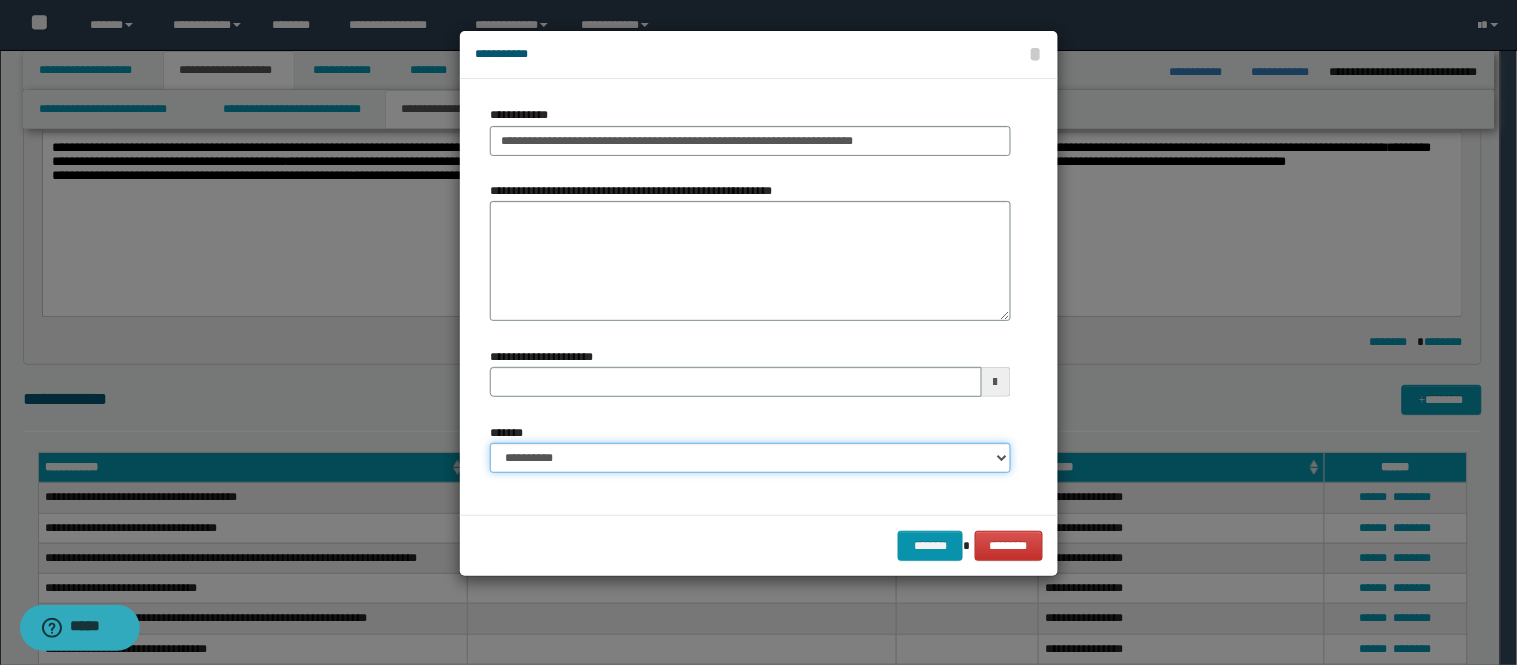 select on "*" 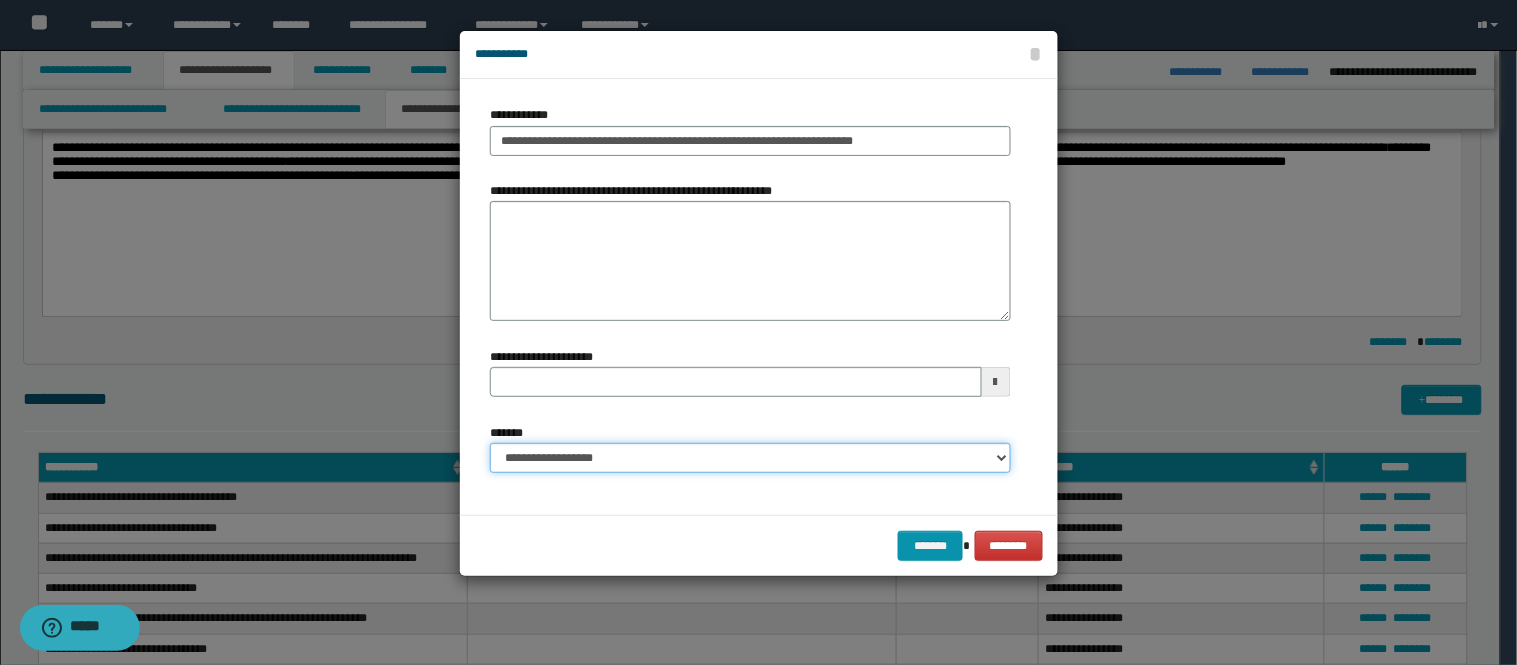 type 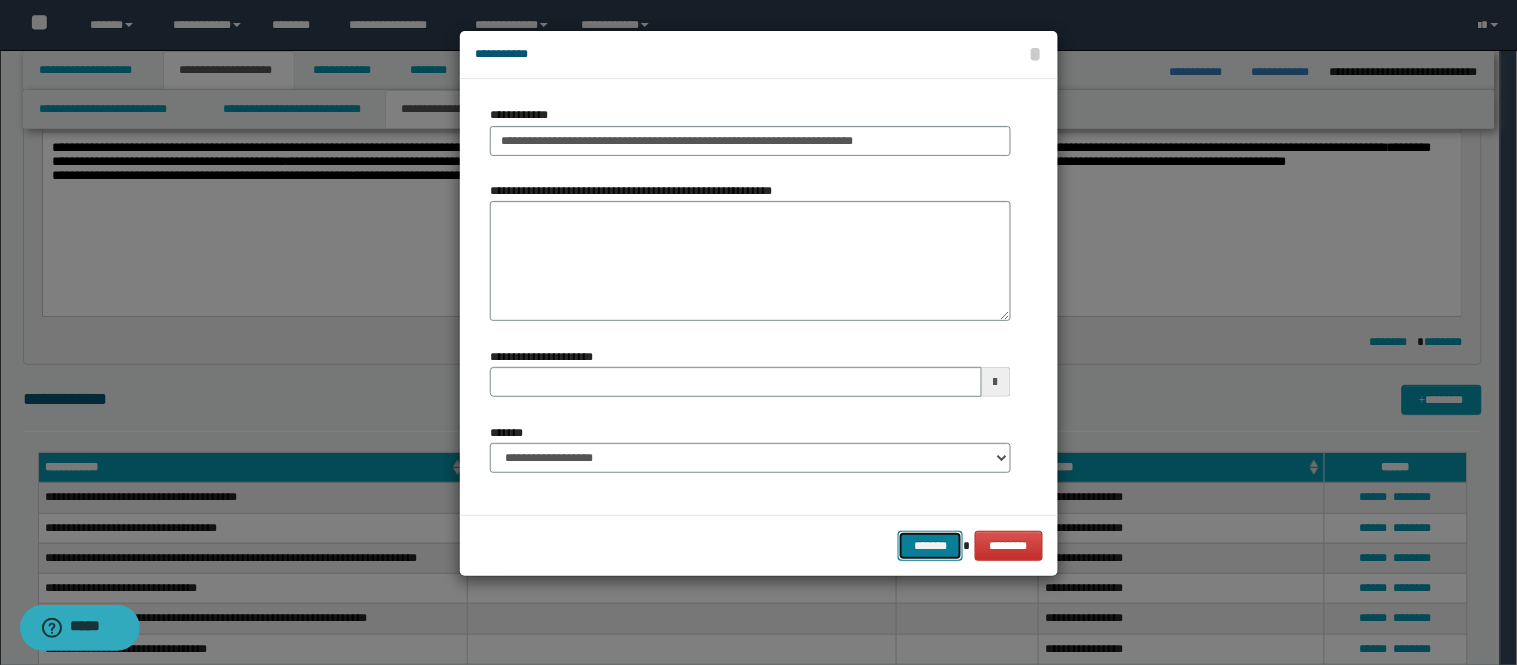 click on "*******" at bounding box center [930, 546] 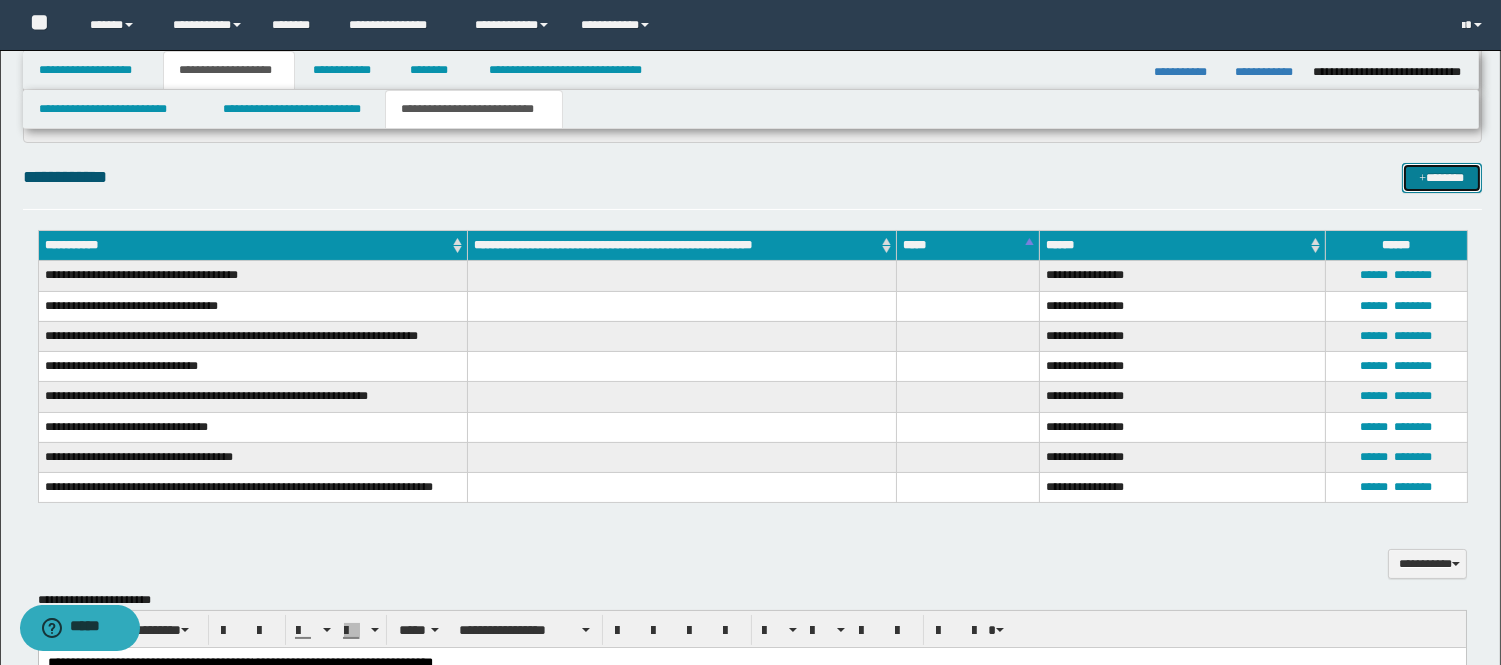 scroll, scrollTop: 777, scrollLeft: 0, axis: vertical 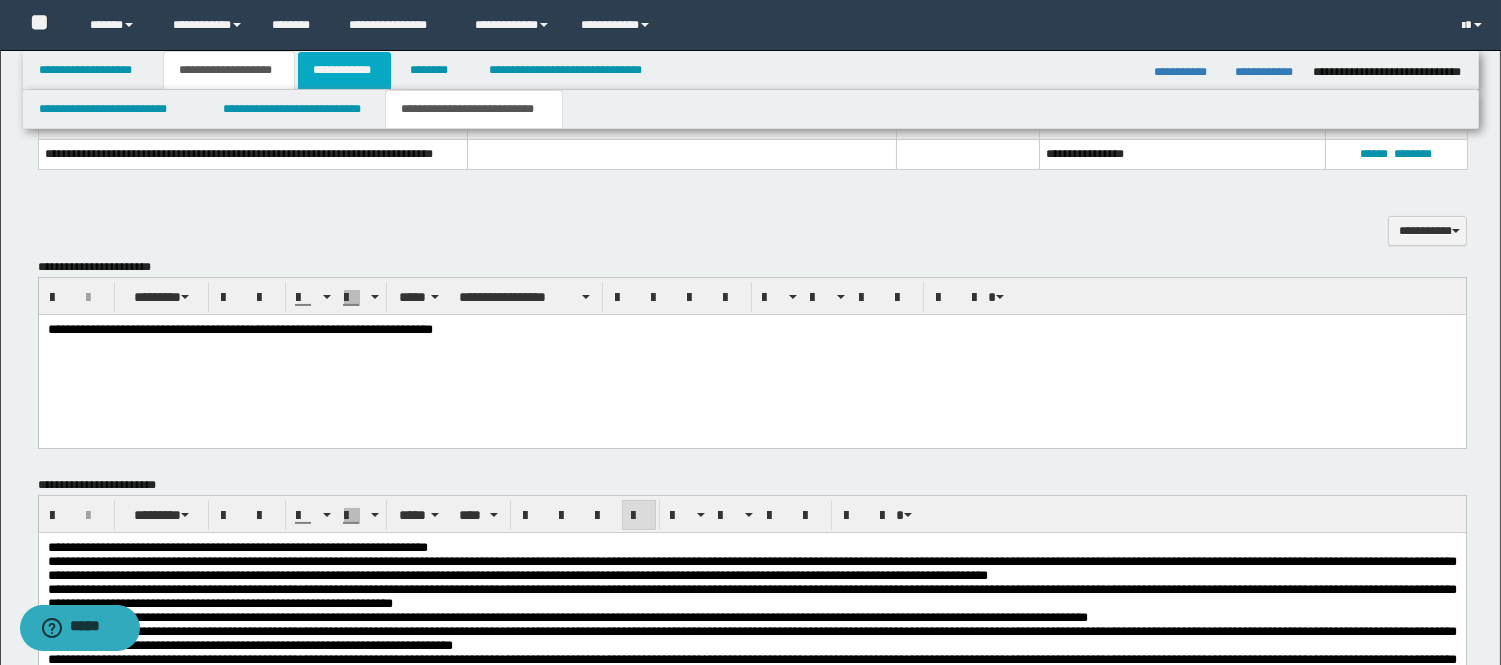 click on "**********" at bounding box center [344, 70] 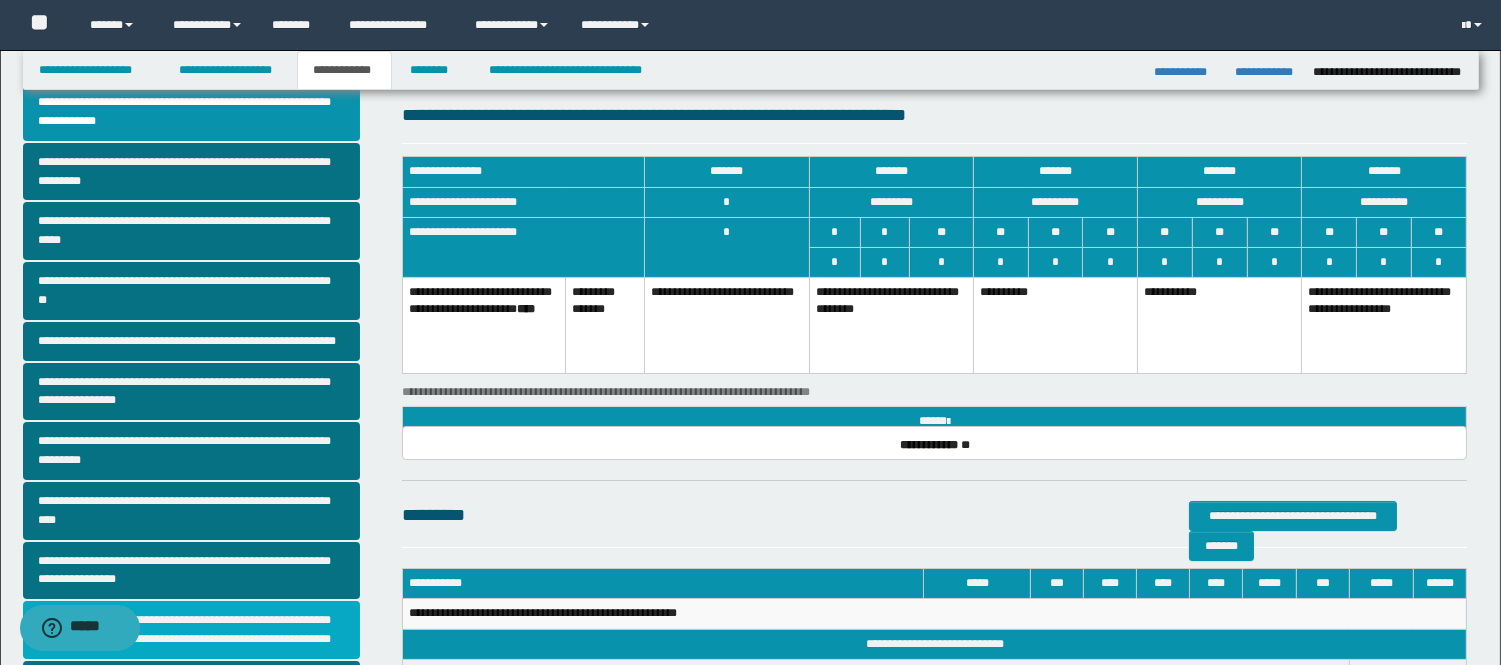 scroll, scrollTop: 0, scrollLeft: 0, axis: both 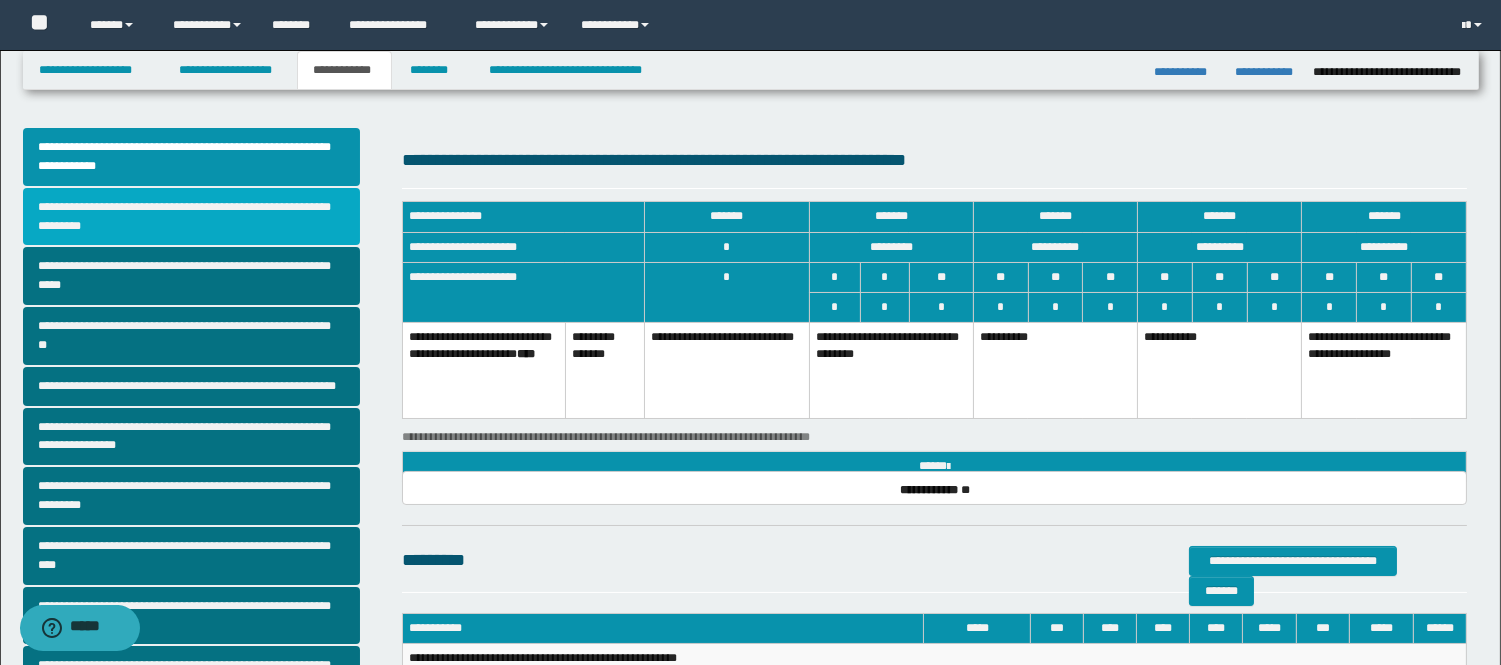 click on "**********" at bounding box center (192, 217) 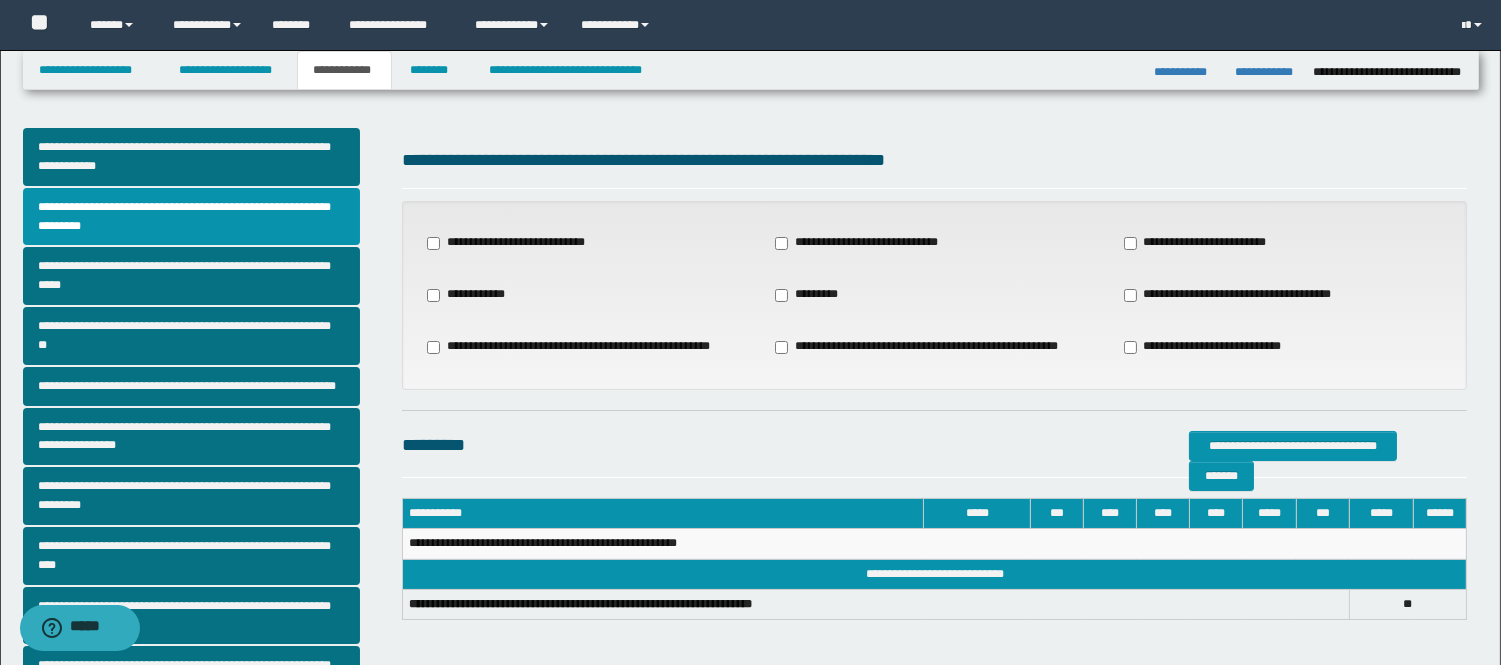 click on "**********" at bounding box center (1239, 295) 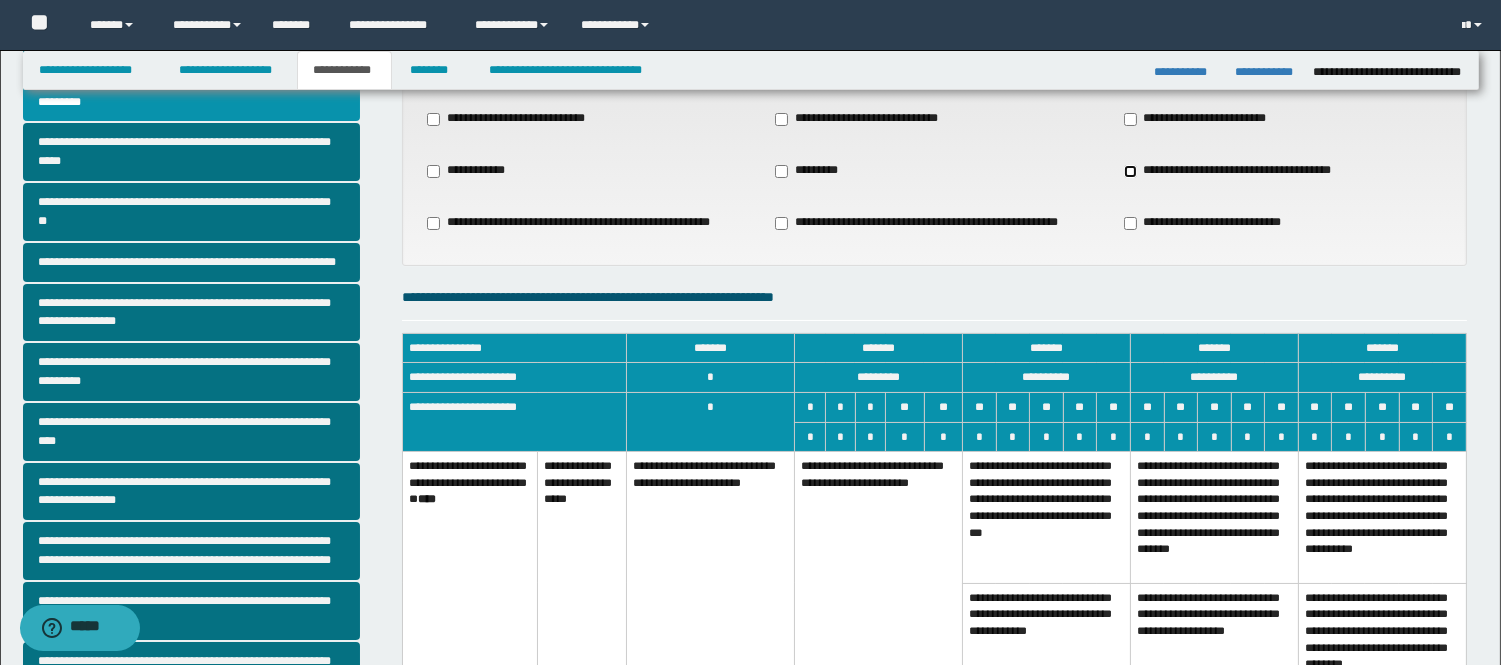 scroll, scrollTop: 222, scrollLeft: 0, axis: vertical 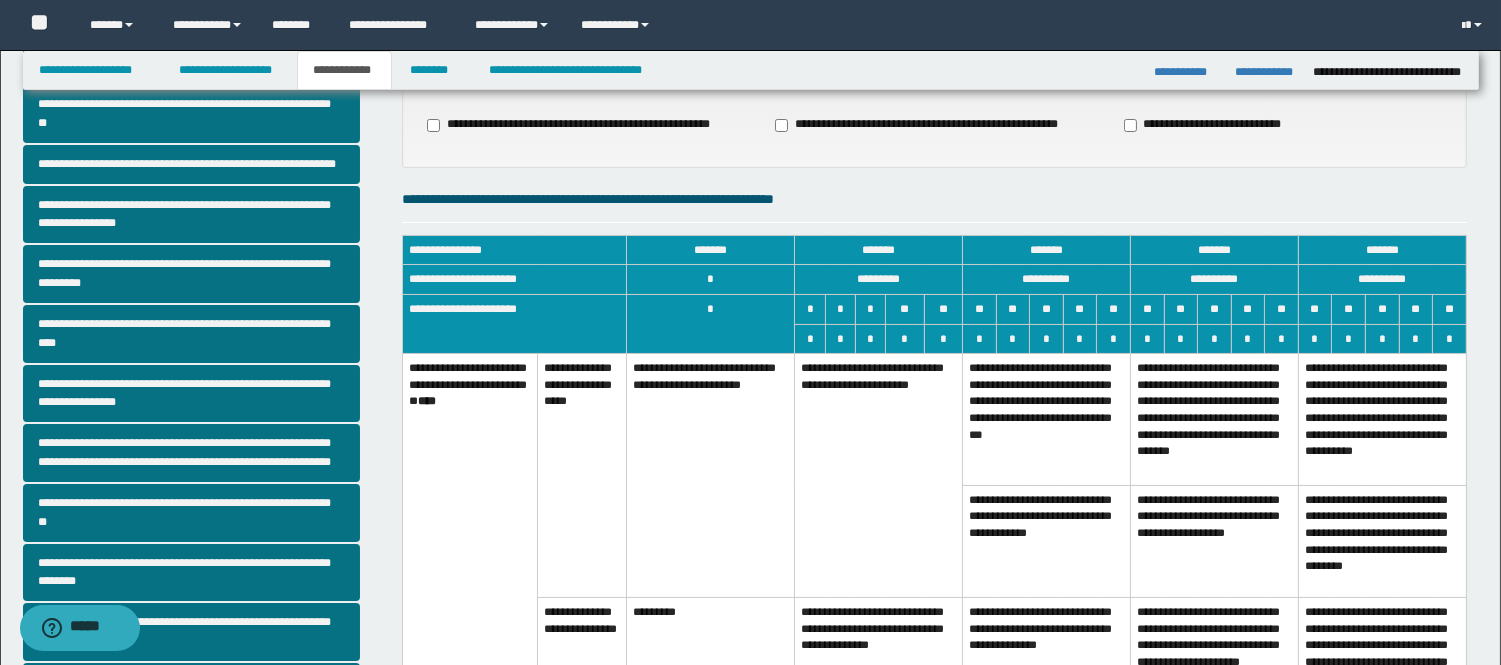 drag, startPoint x: 940, startPoint y: 444, endPoint x: 1027, endPoint y: 433, distance: 87.69264 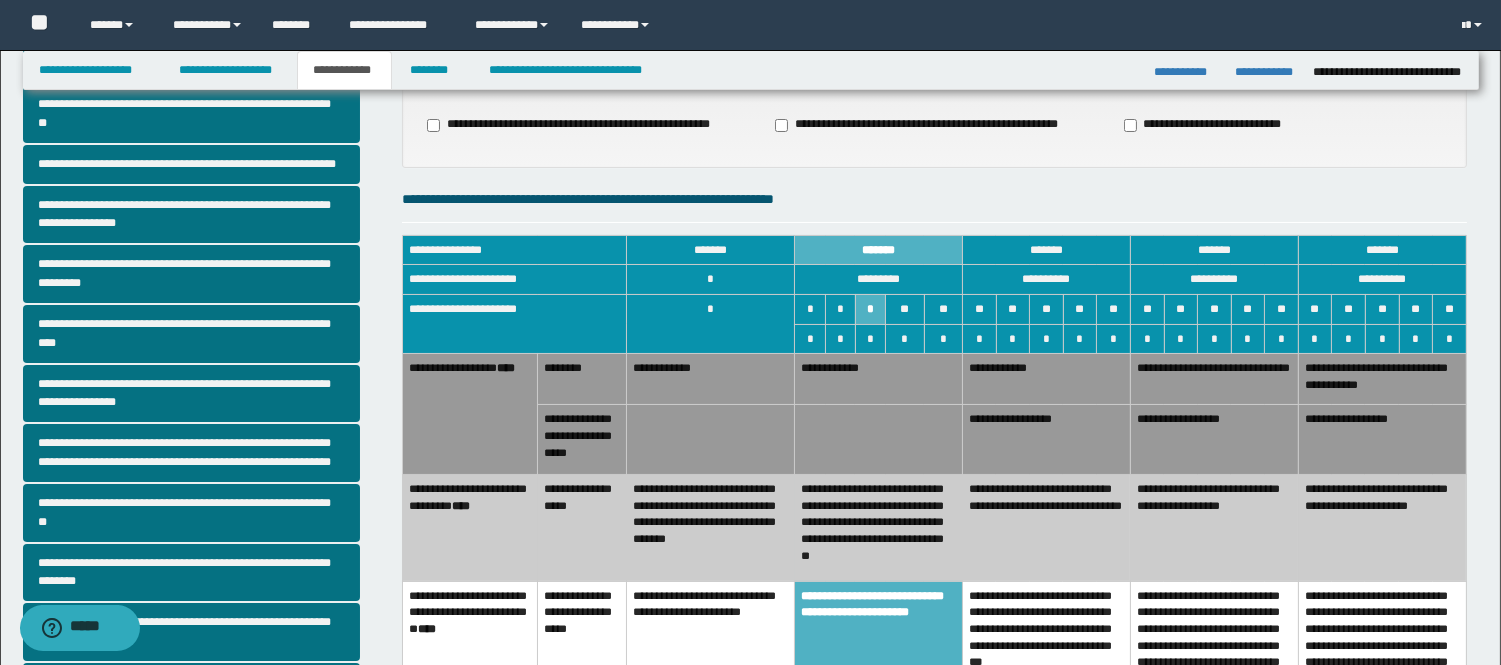 click on "**********" at bounding box center (1047, 440) 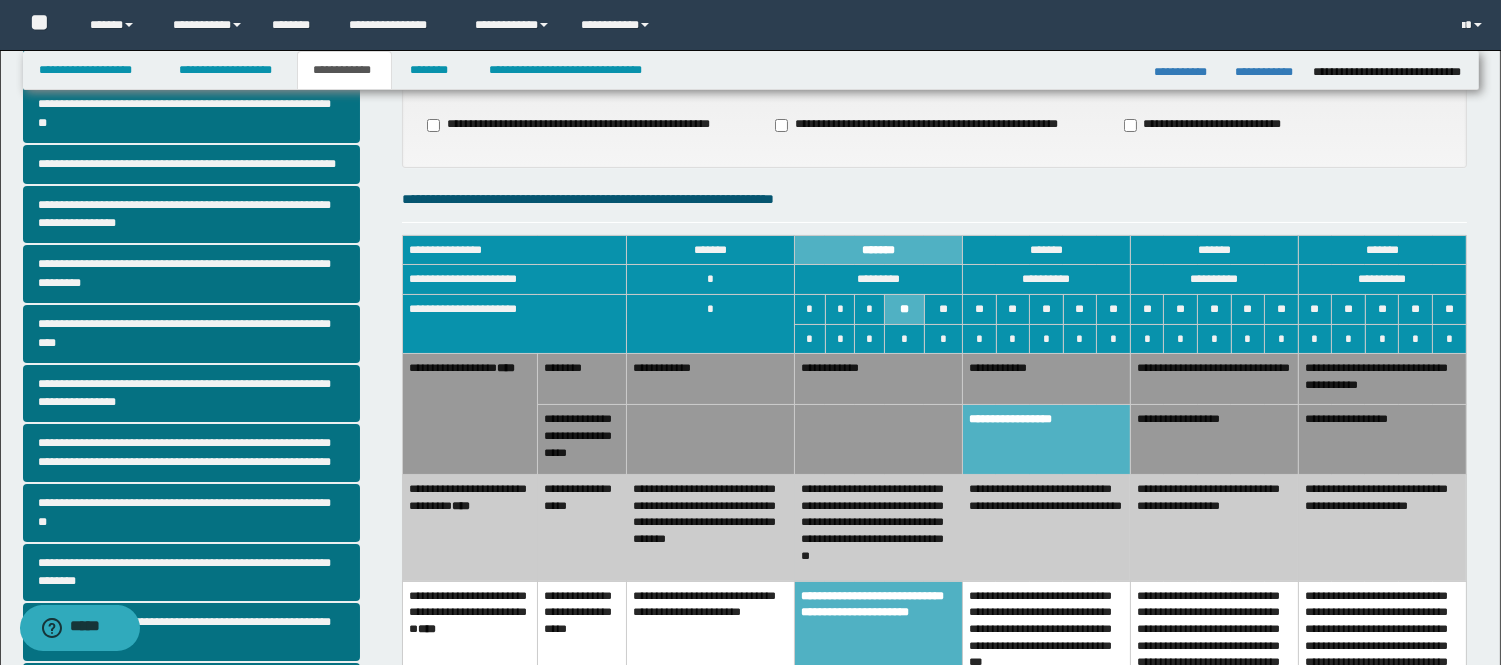 click on "**********" at bounding box center (1214, 440) 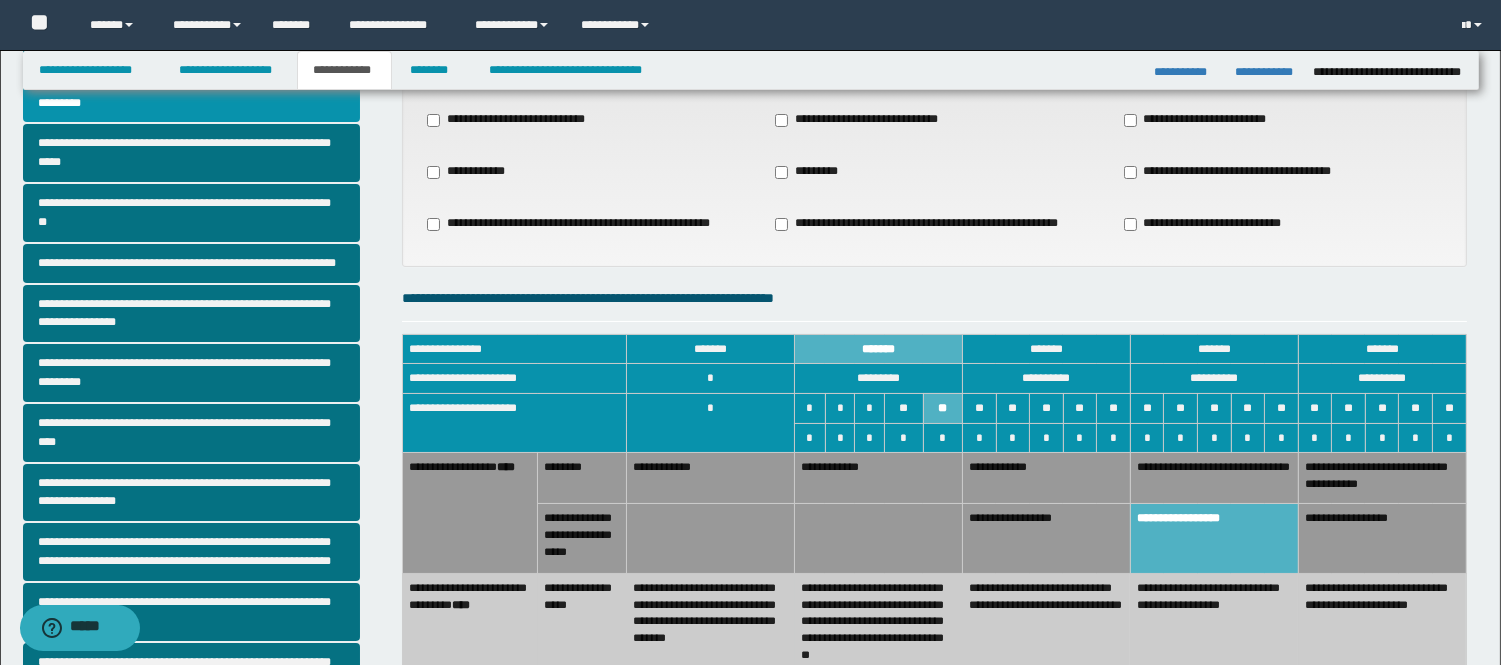 scroll, scrollTop: 0, scrollLeft: 0, axis: both 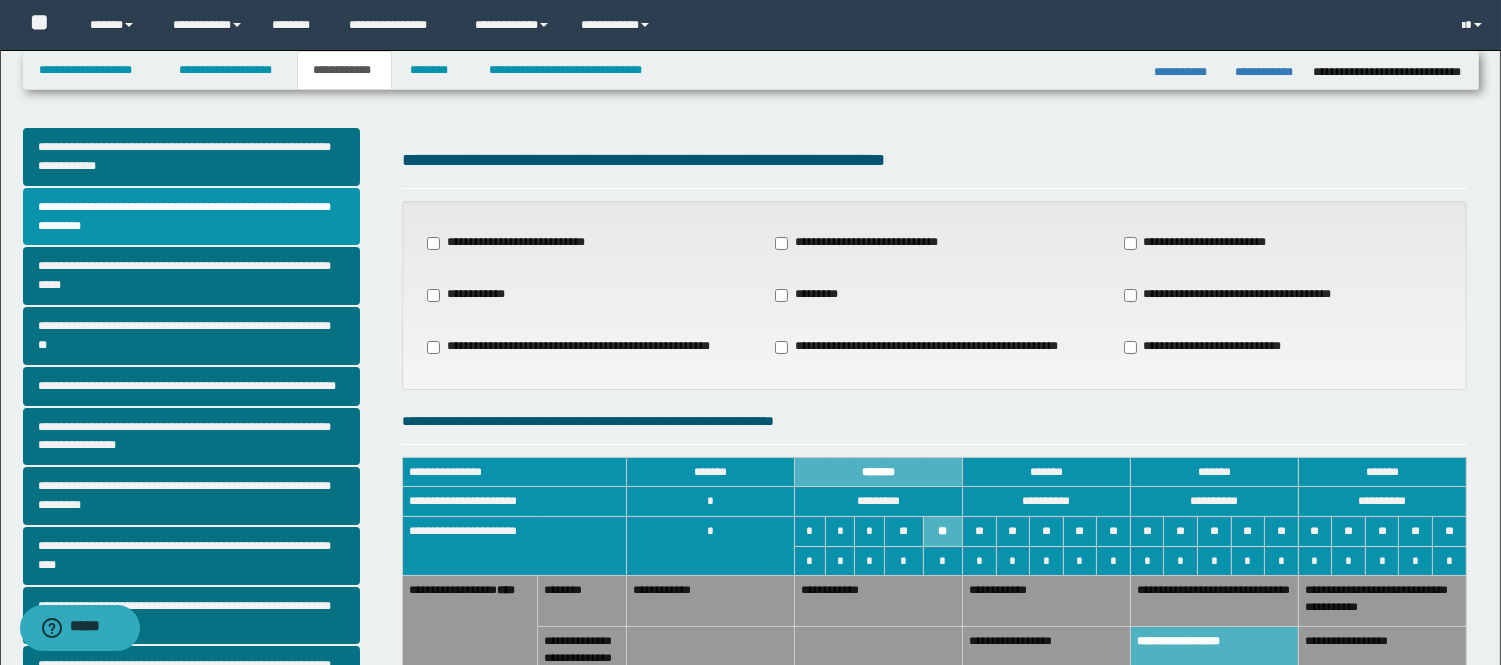 click on "**********" at bounding box center [863, 243] 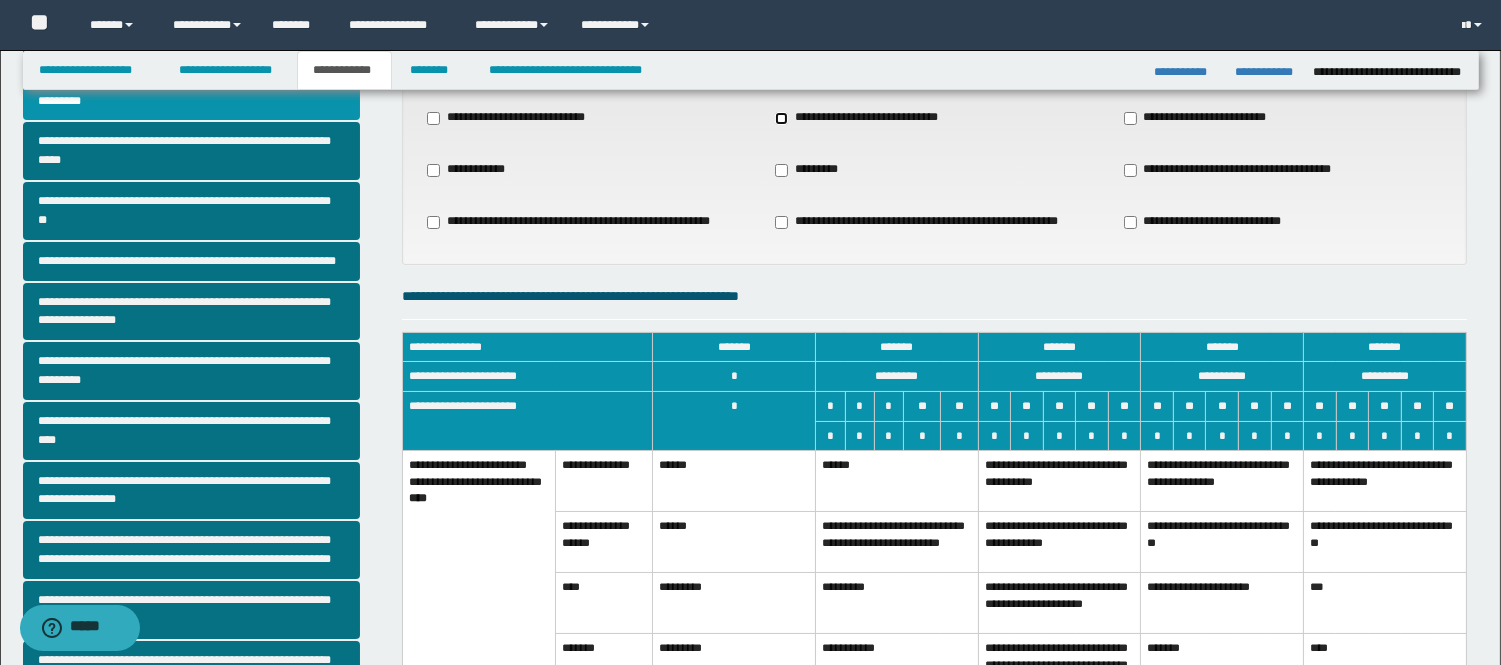 scroll, scrollTop: 333, scrollLeft: 0, axis: vertical 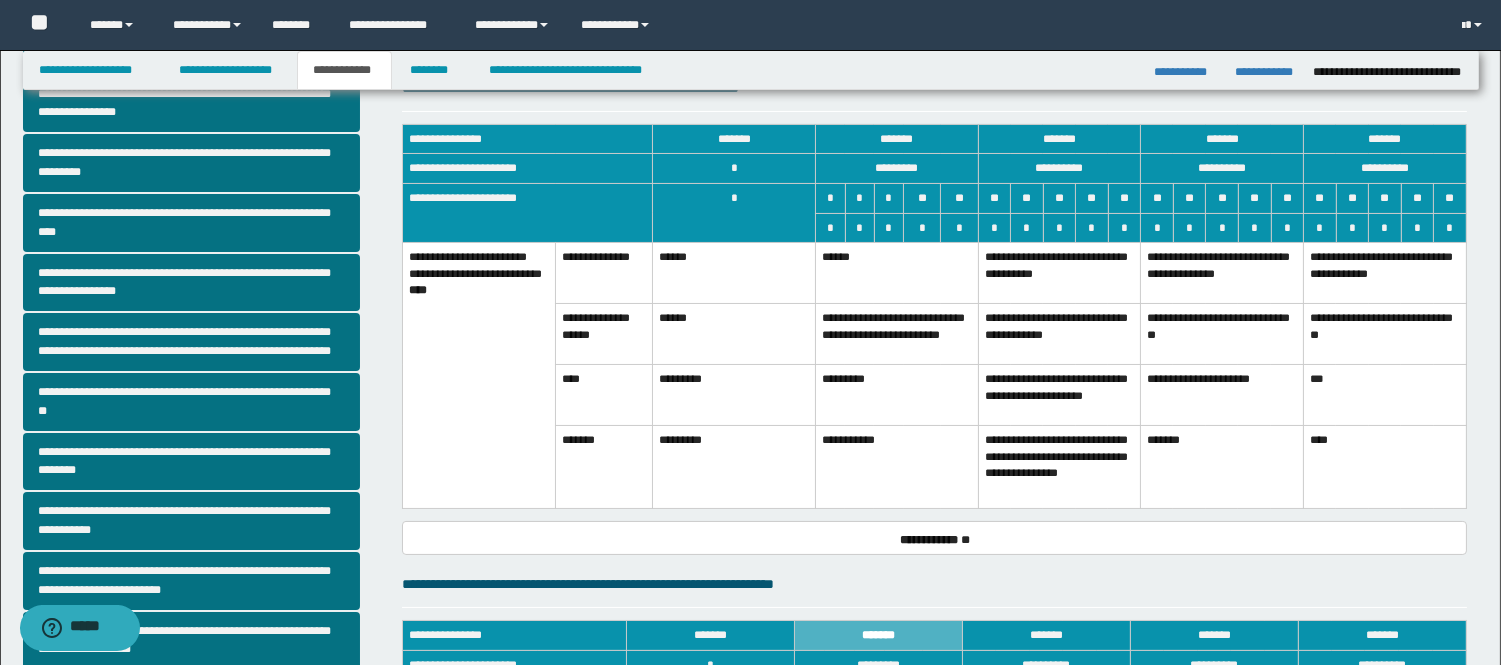 click on "**********" at bounding box center (897, 334) 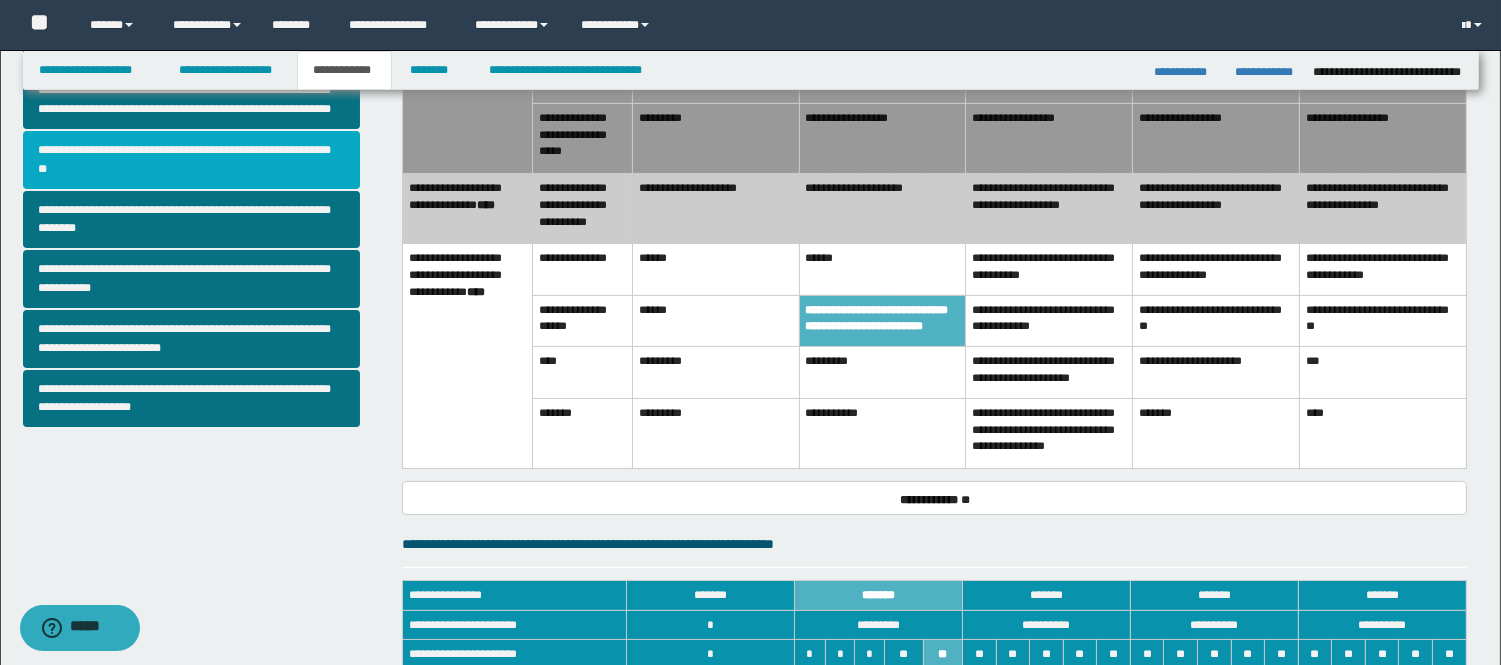 scroll, scrollTop: 444, scrollLeft: 0, axis: vertical 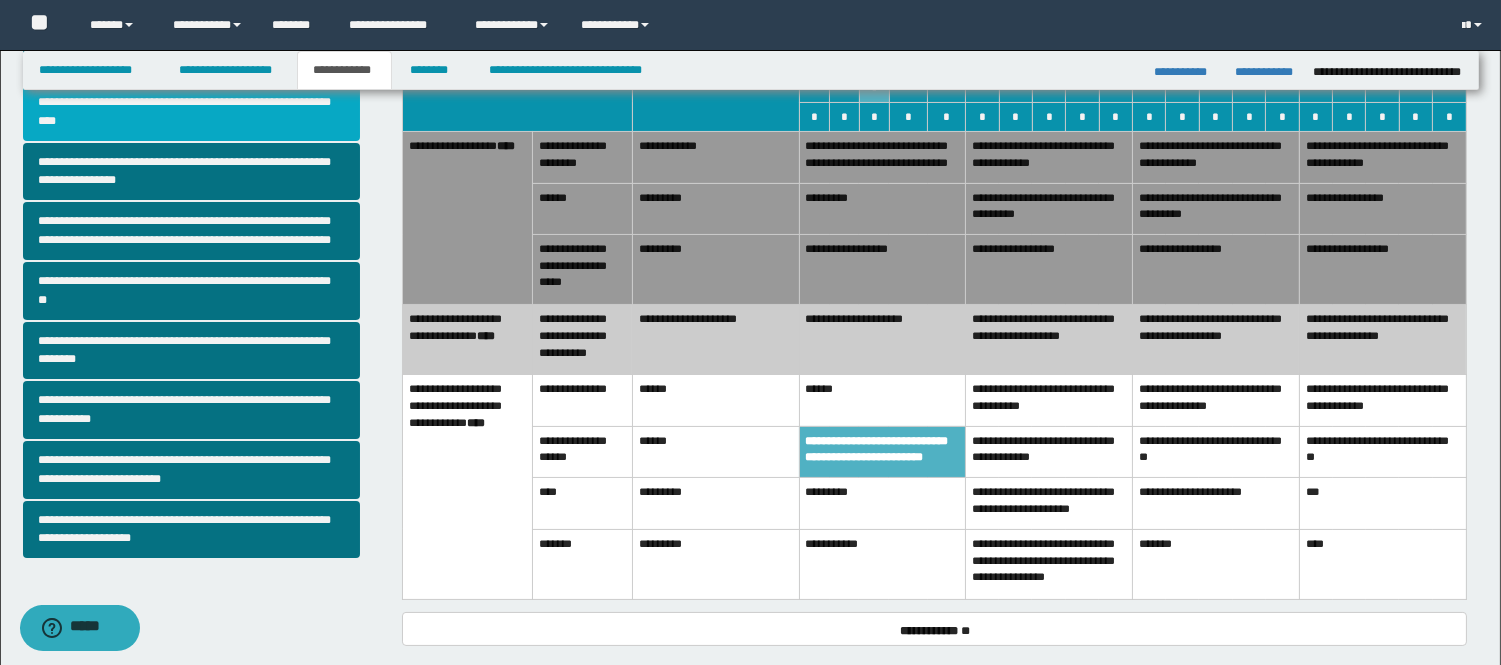 click on "**********" at bounding box center (192, 112) 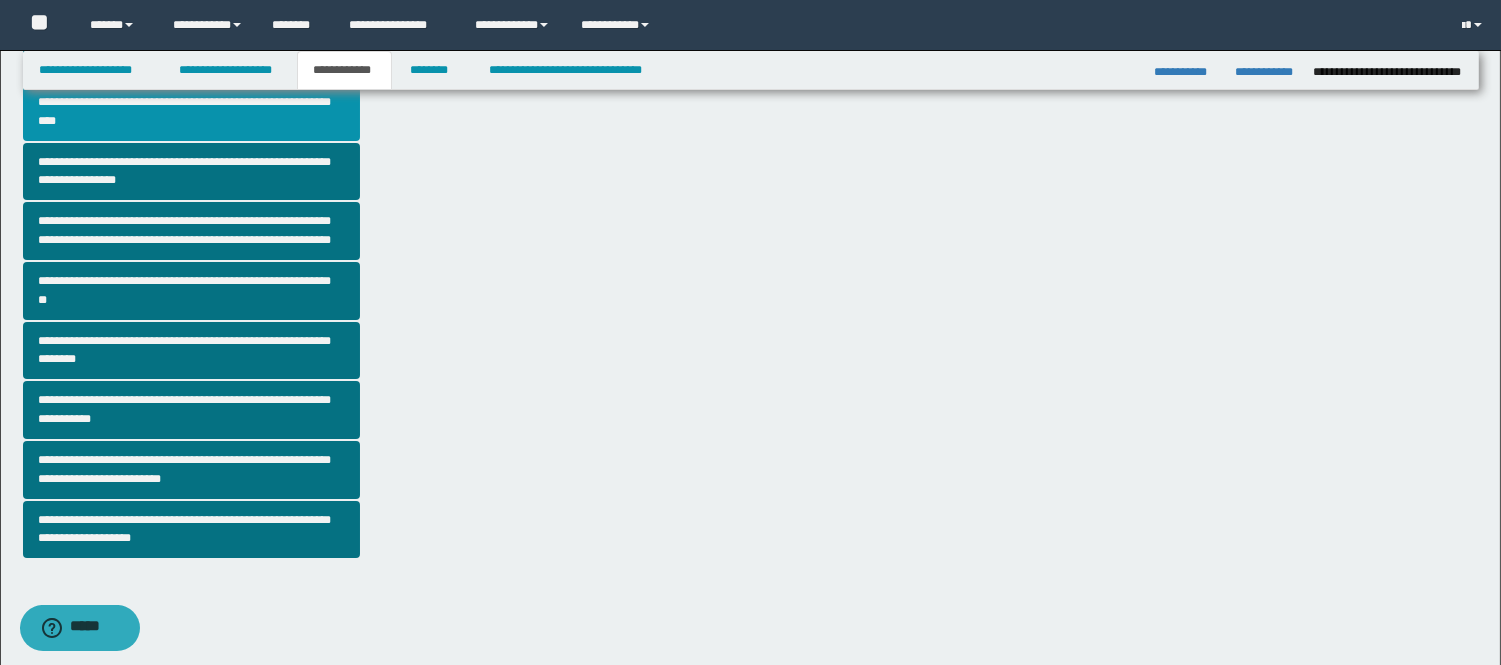 scroll, scrollTop: 0, scrollLeft: 0, axis: both 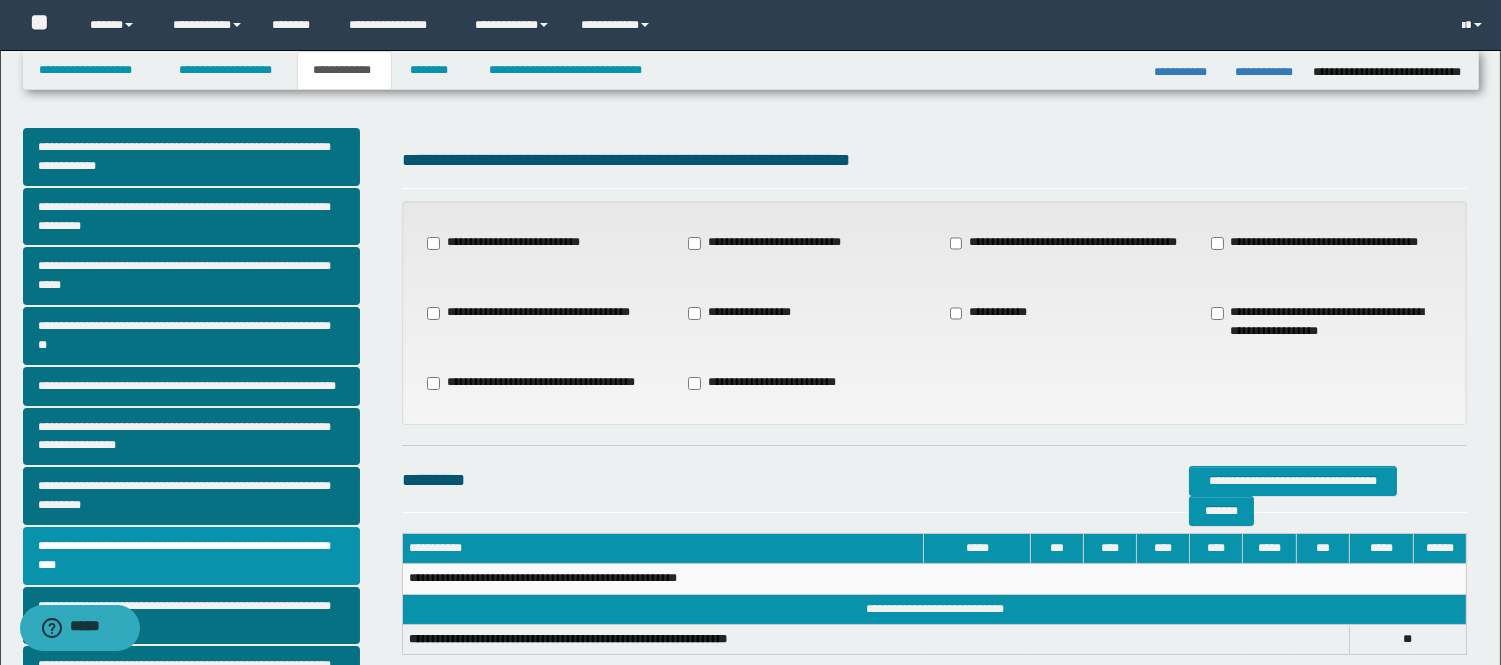 click on "**********" at bounding box center [771, 243] 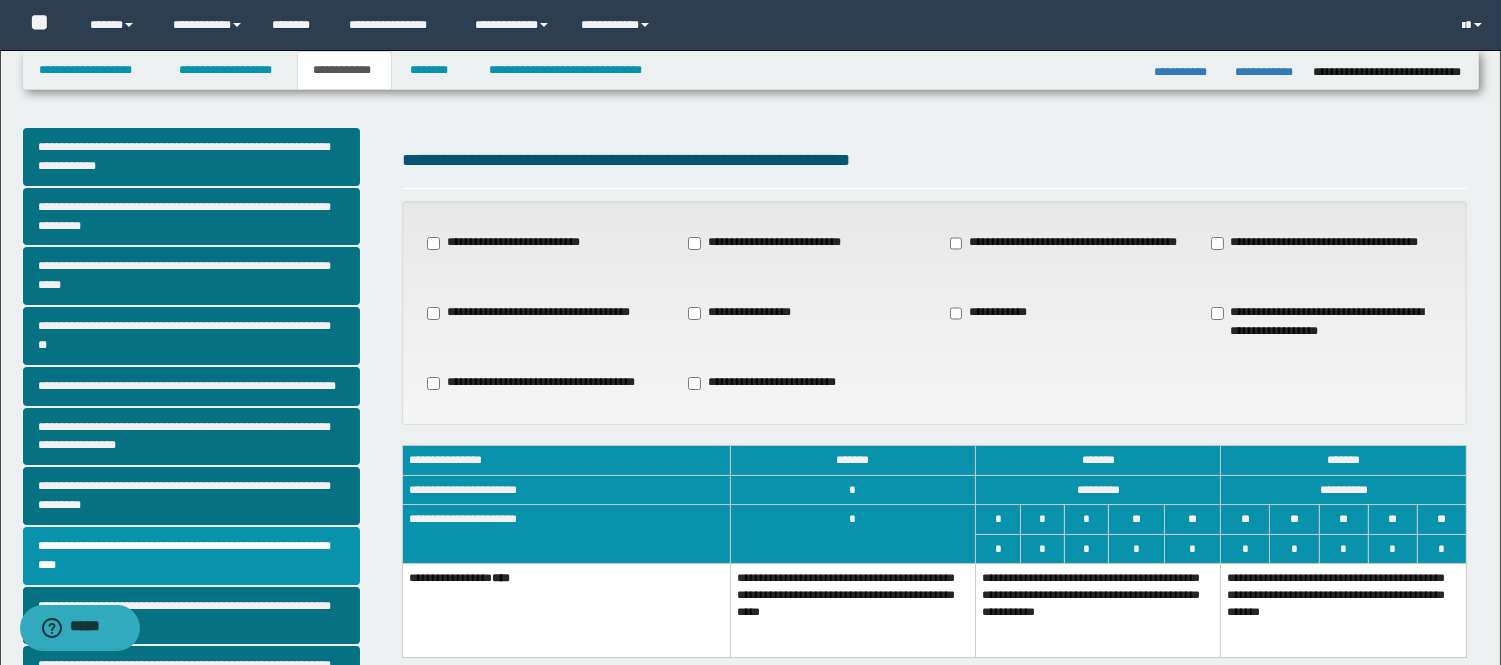 drag, startPoint x: 1030, startPoint y: 574, endPoint x: 952, endPoint y: 581, distance: 78.31347 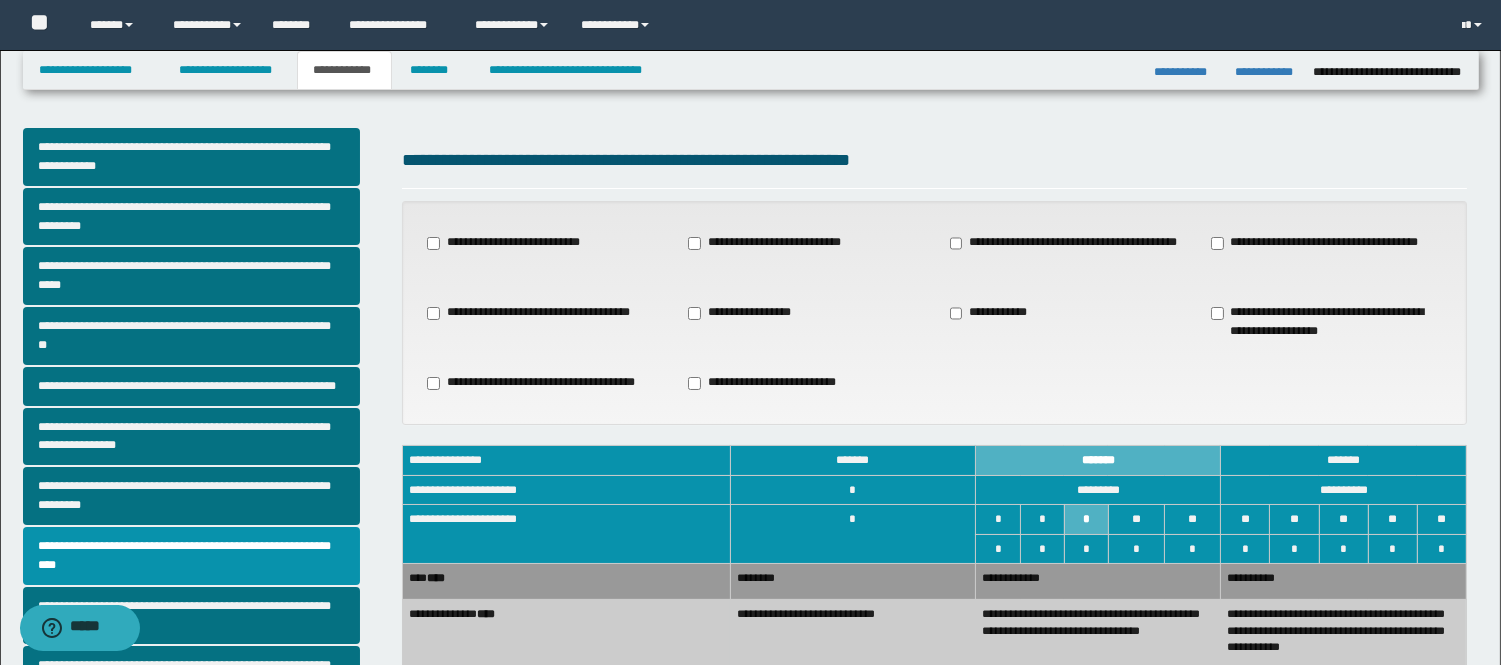 click on "********" at bounding box center (852, 582) 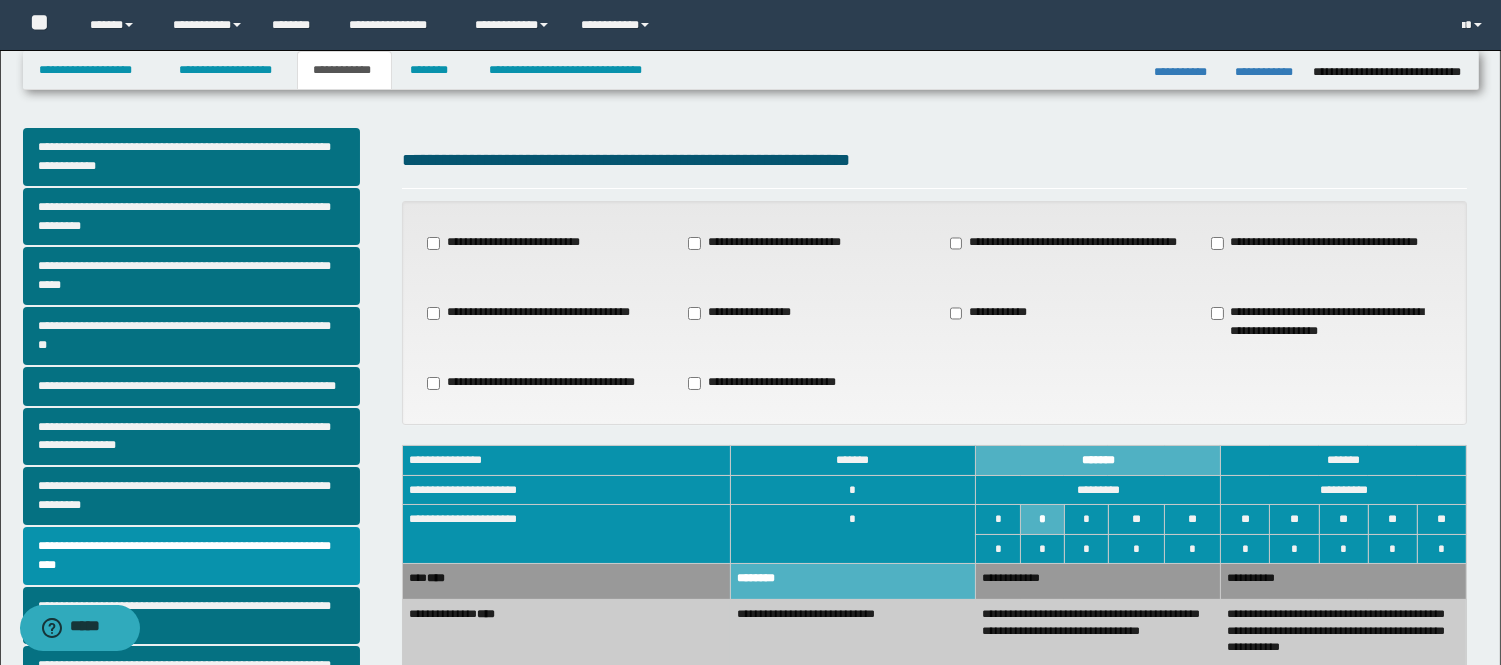 drag, startPoint x: 697, startPoint y: 291, endPoint x: 714, endPoint y: 293, distance: 17.117243 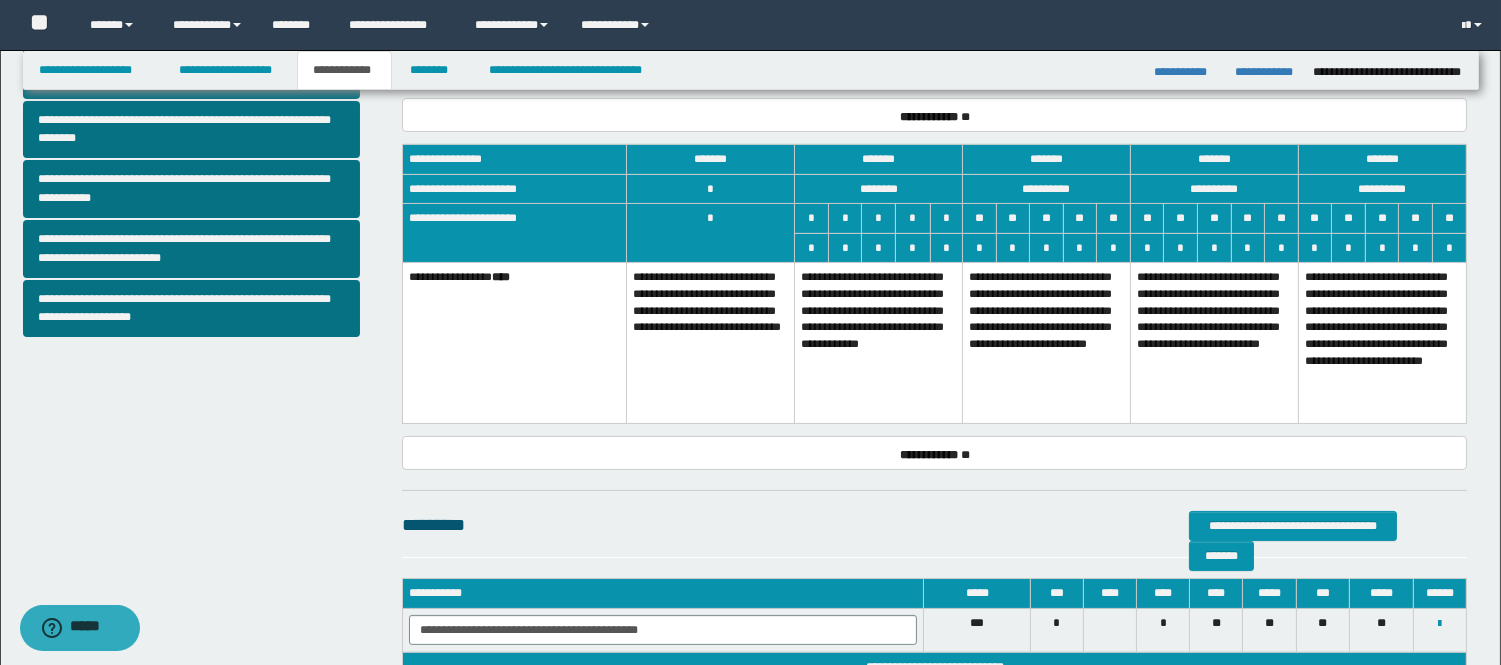 scroll, scrollTop: 666, scrollLeft: 0, axis: vertical 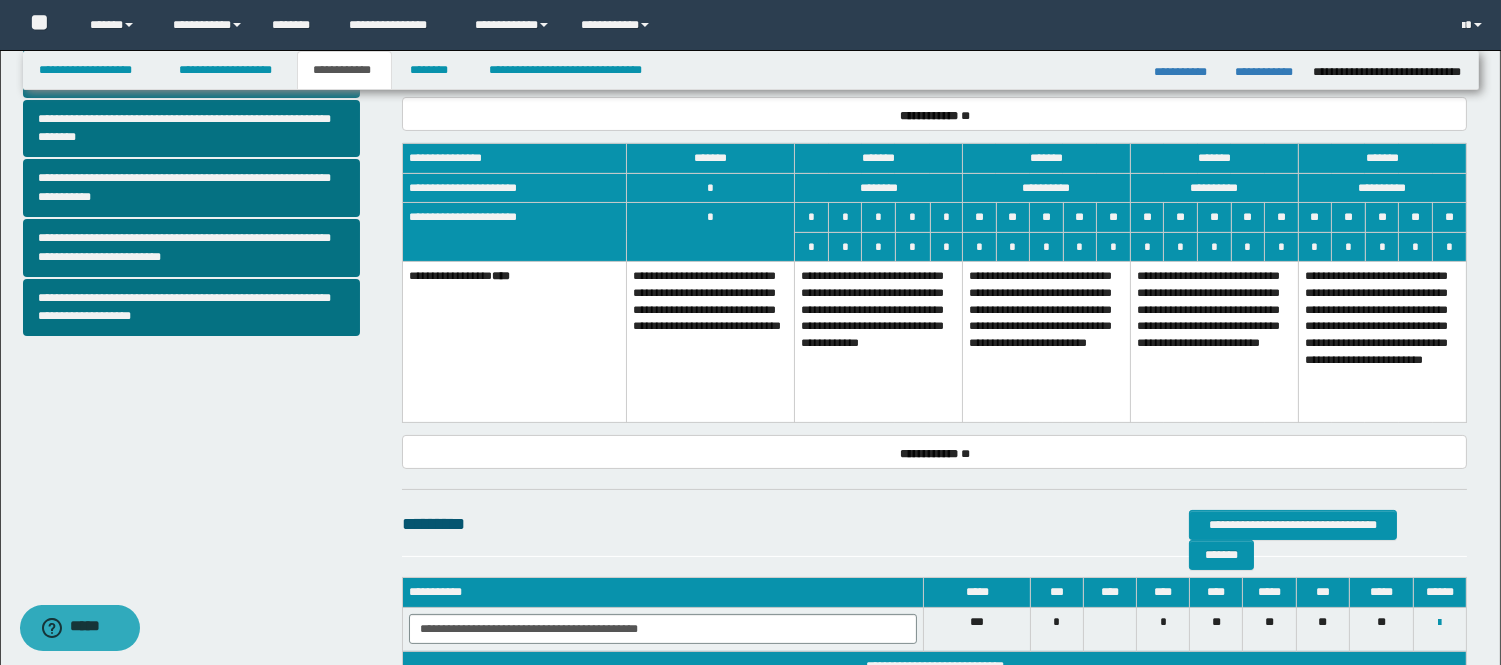 click on "**********" at bounding box center [1047, 342] 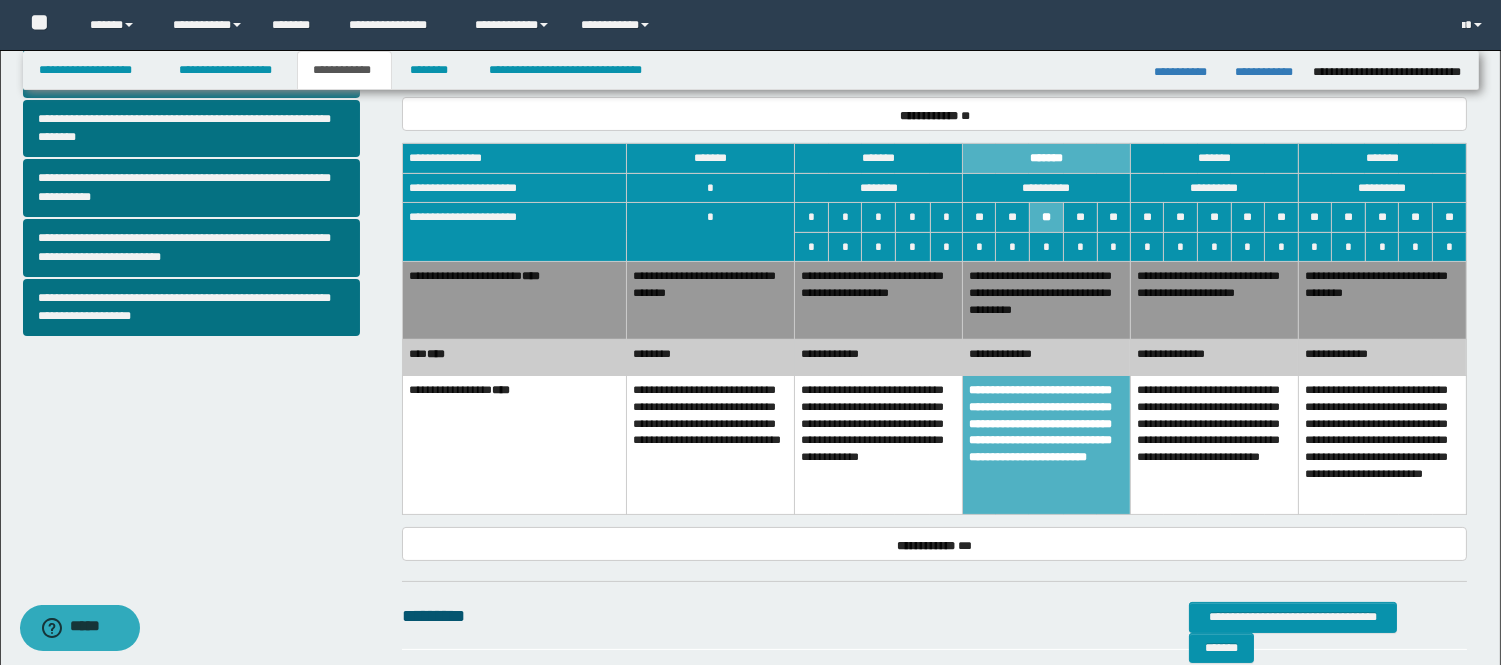click on "**********" at bounding box center (879, 300) 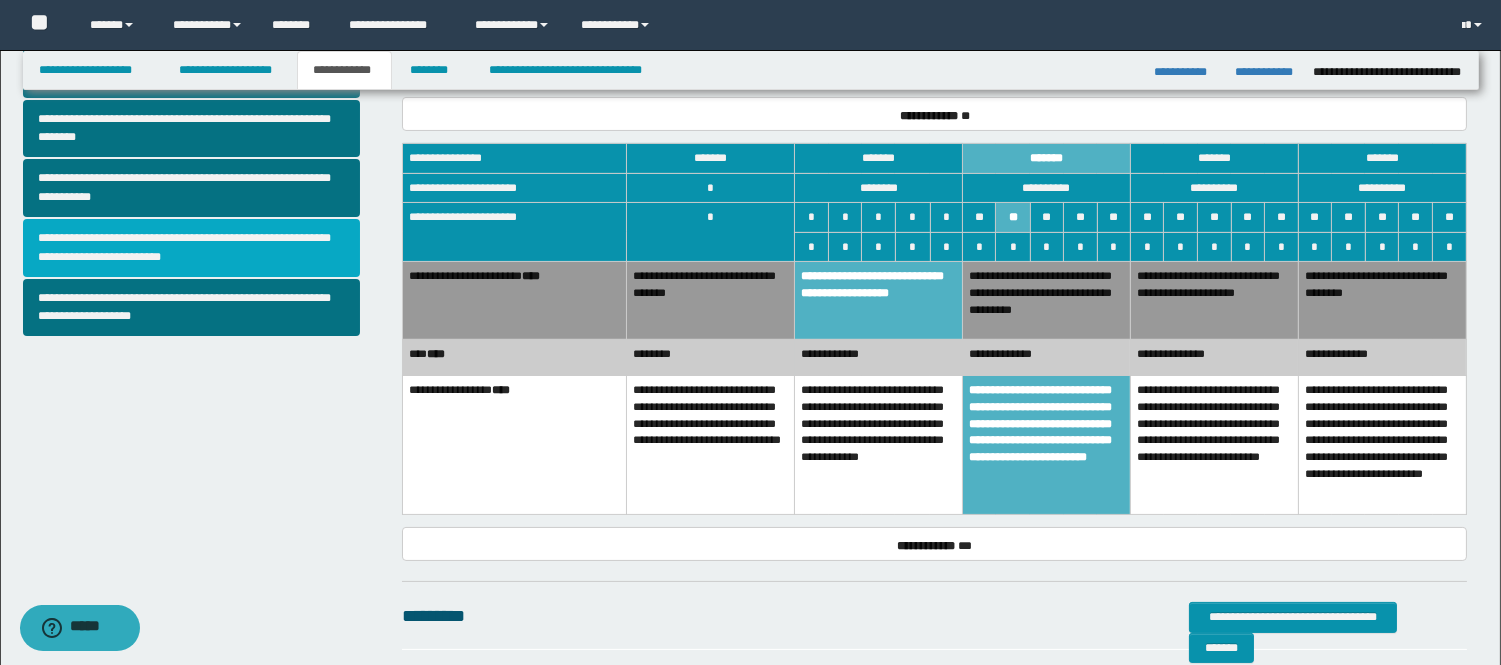 click on "**********" at bounding box center [192, 248] 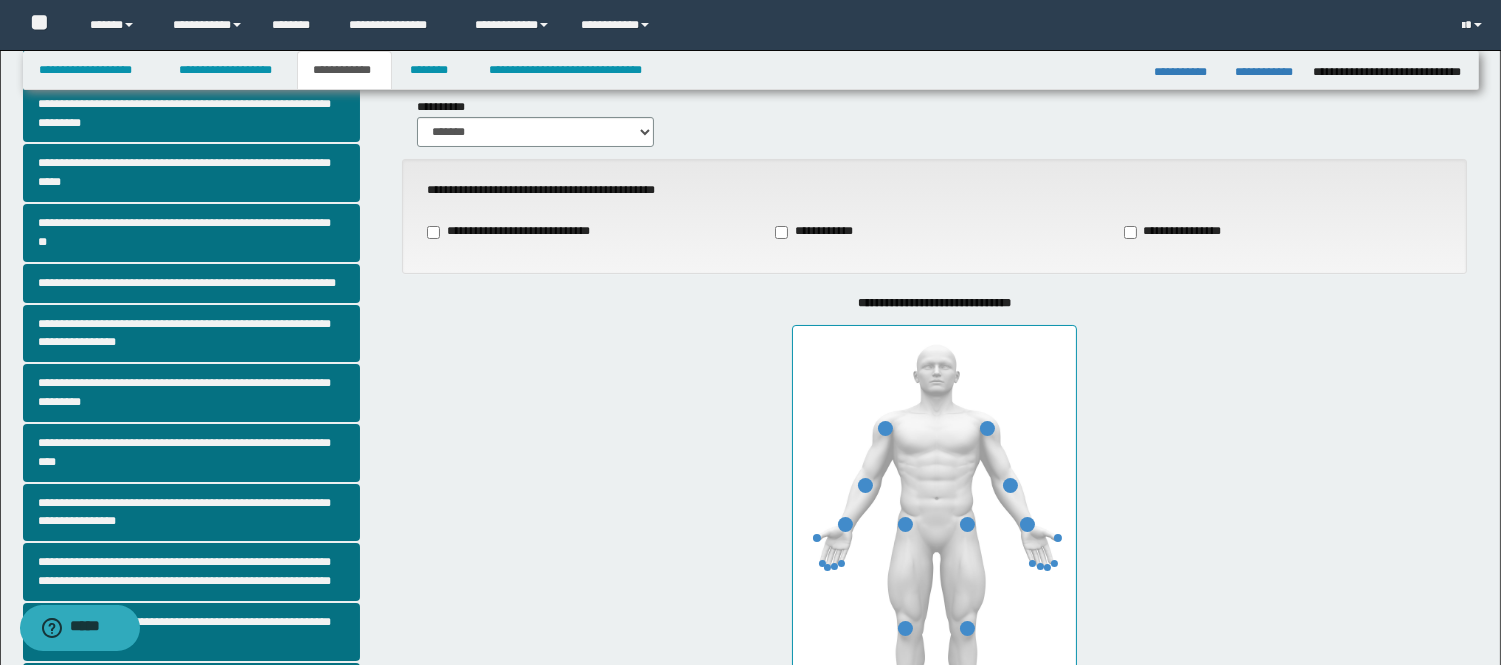 scroll, scrollTop: 333, scrollLeft: 0, axis: vertical 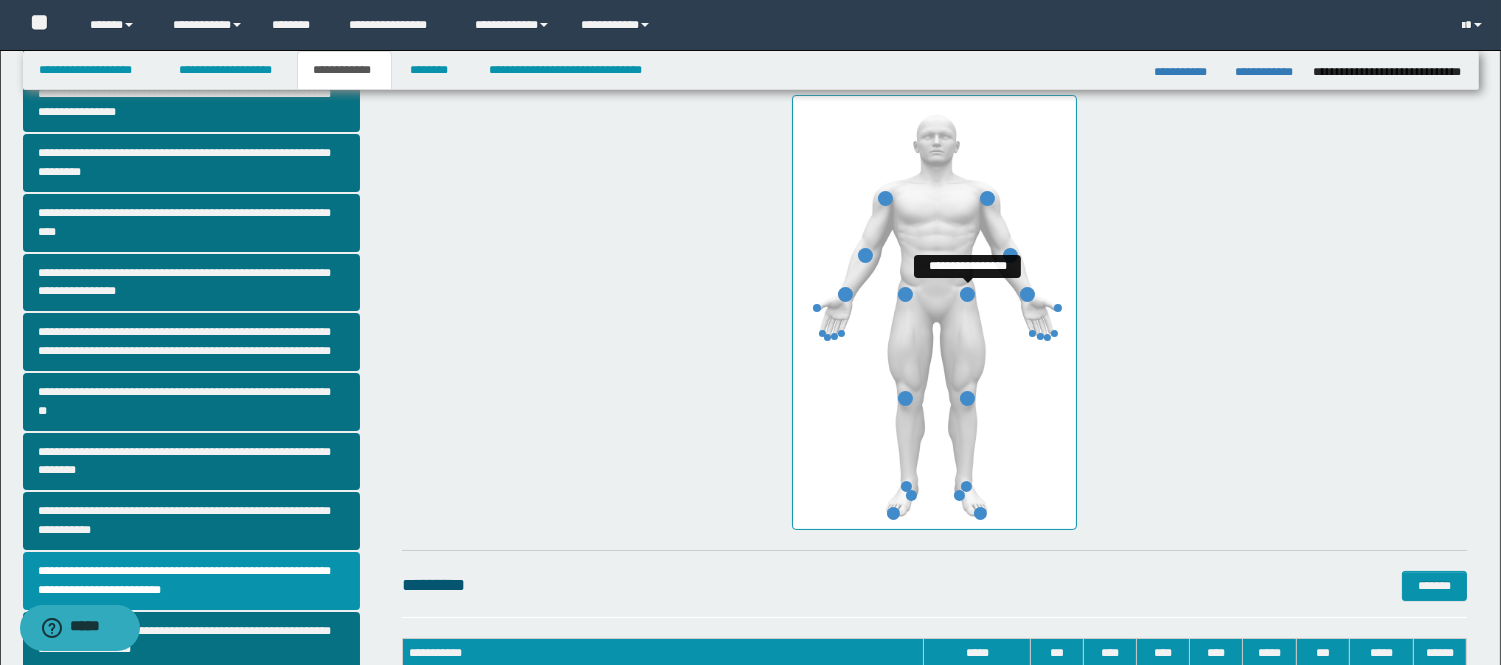 click at bounding box center (967, 294) 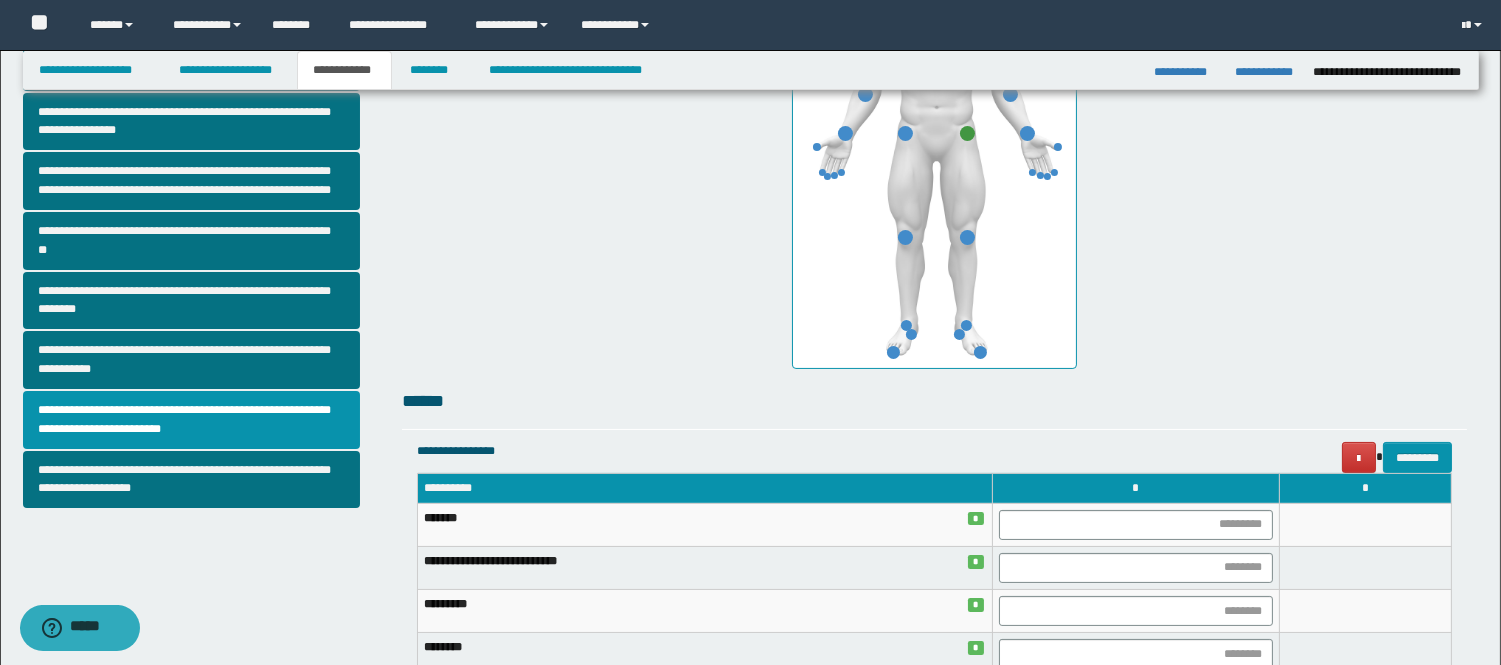 scroll, scrollTop: 666, scrollLeft: 0, axis: vertical 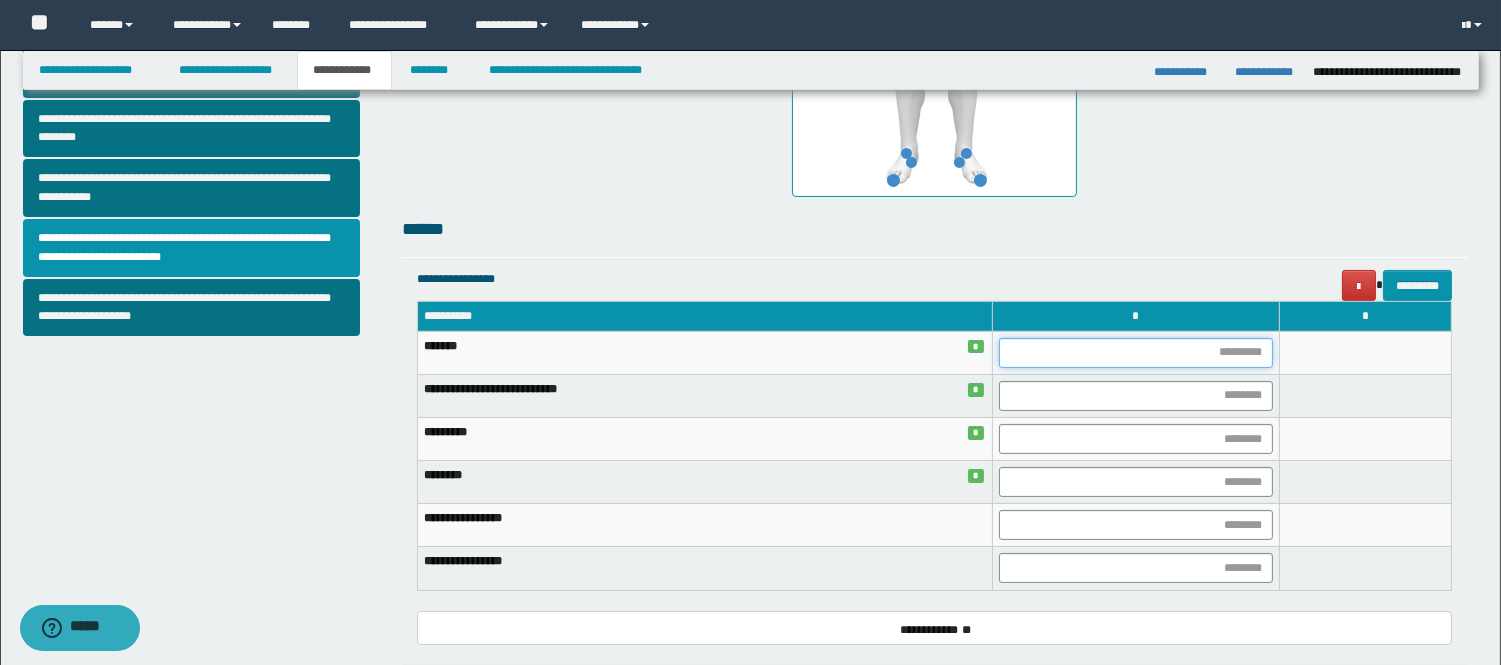 click at bounding box center (1136, 353) 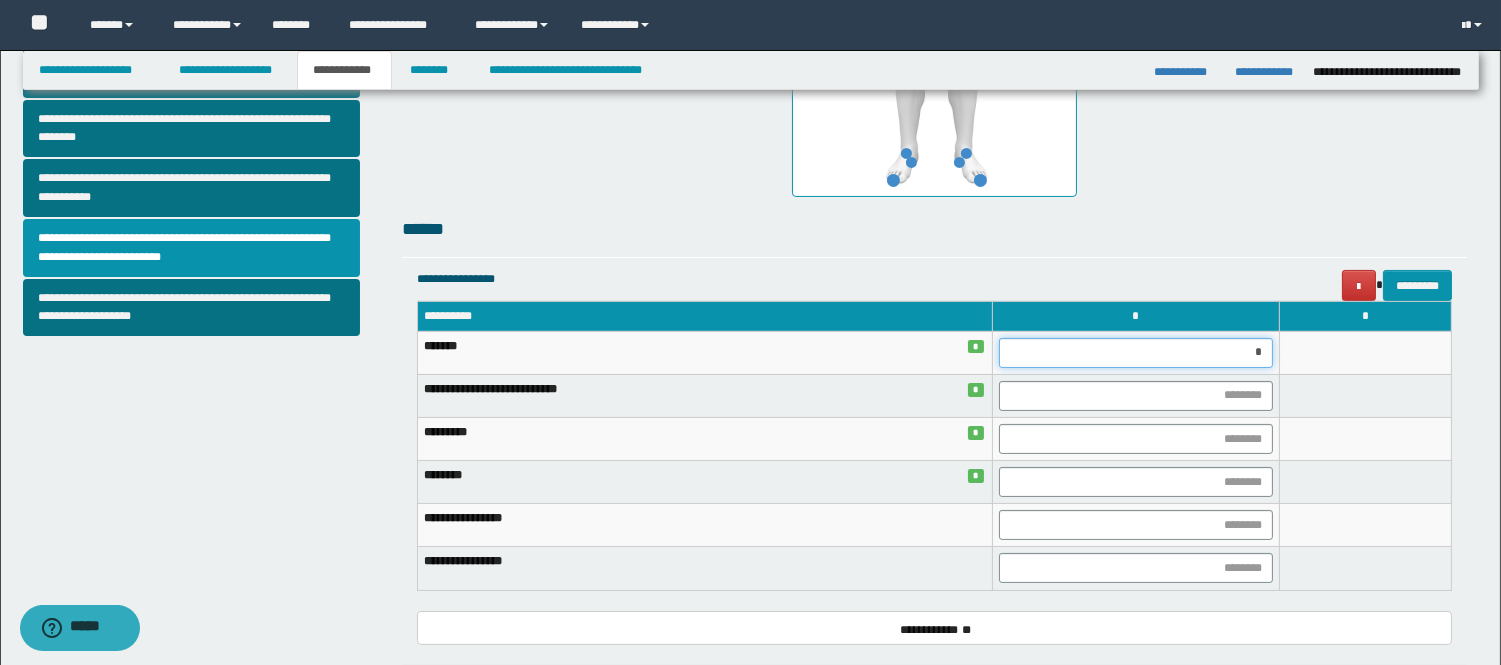 type on "**" 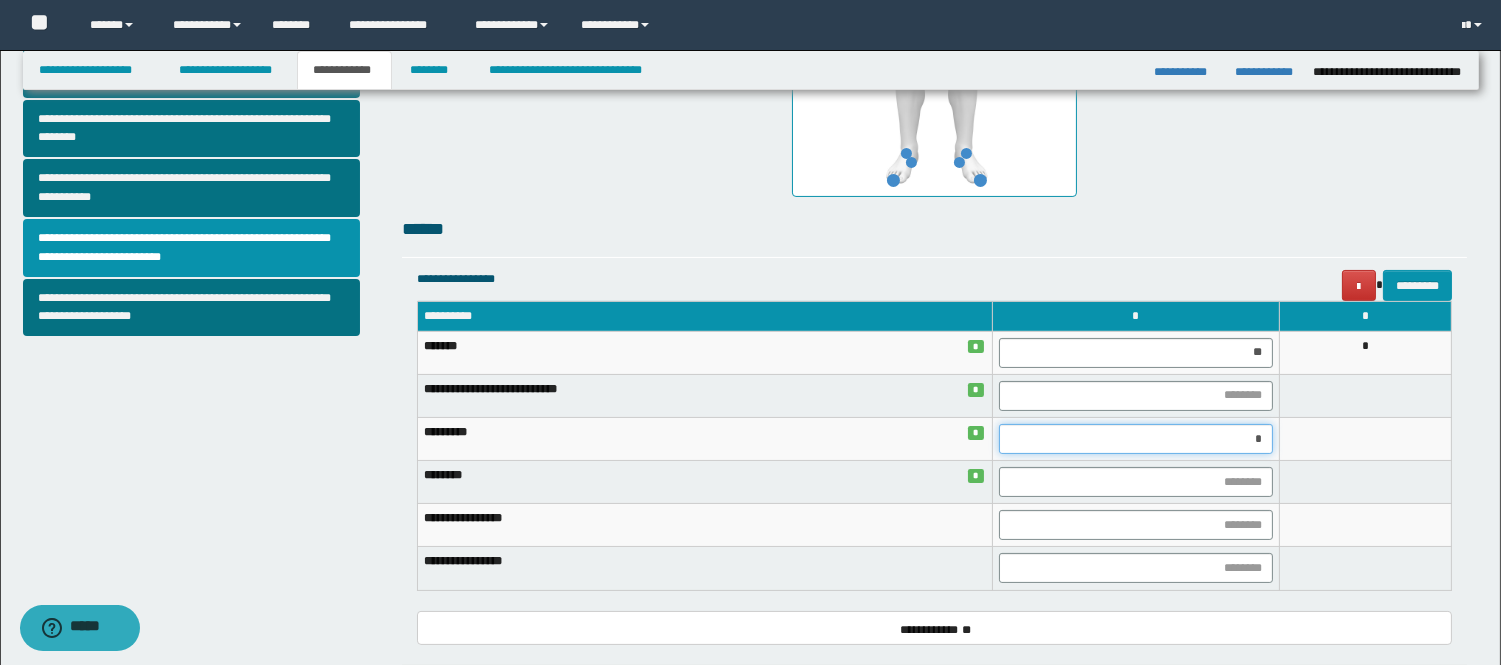 type on "**" 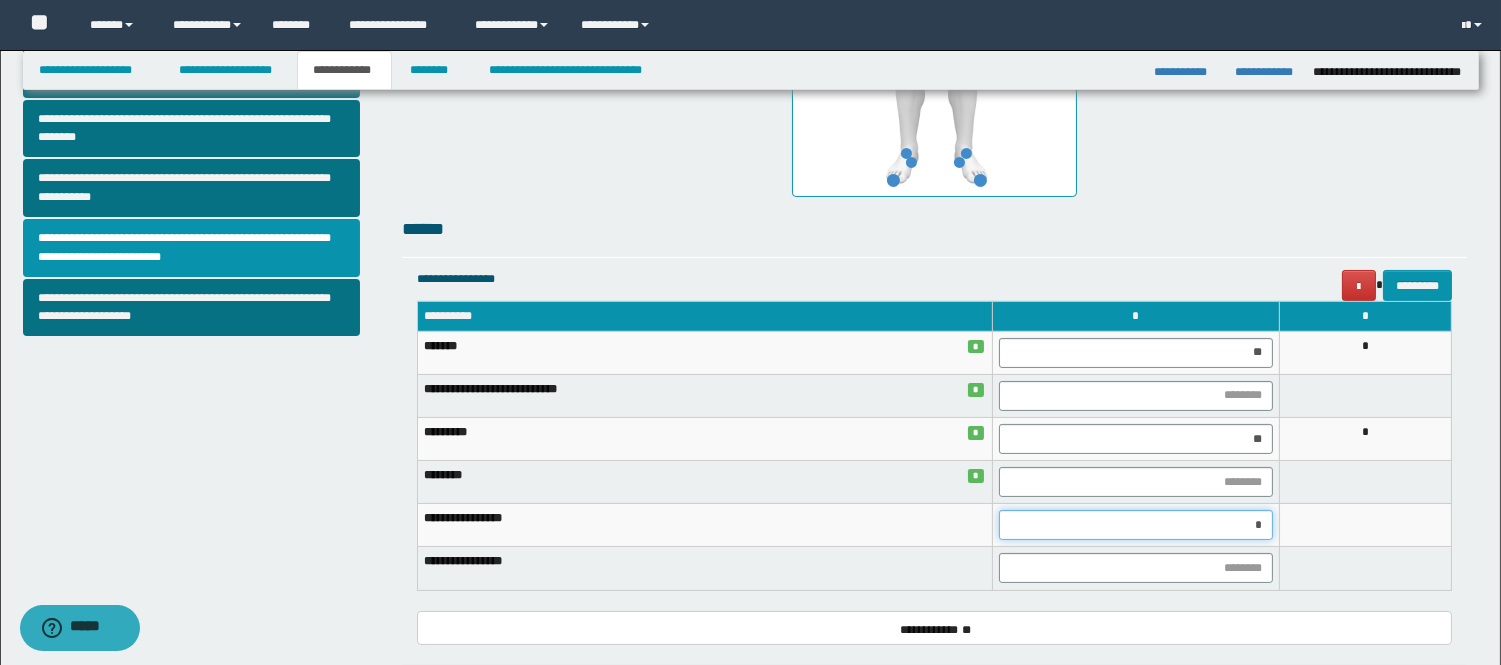 type on "**" 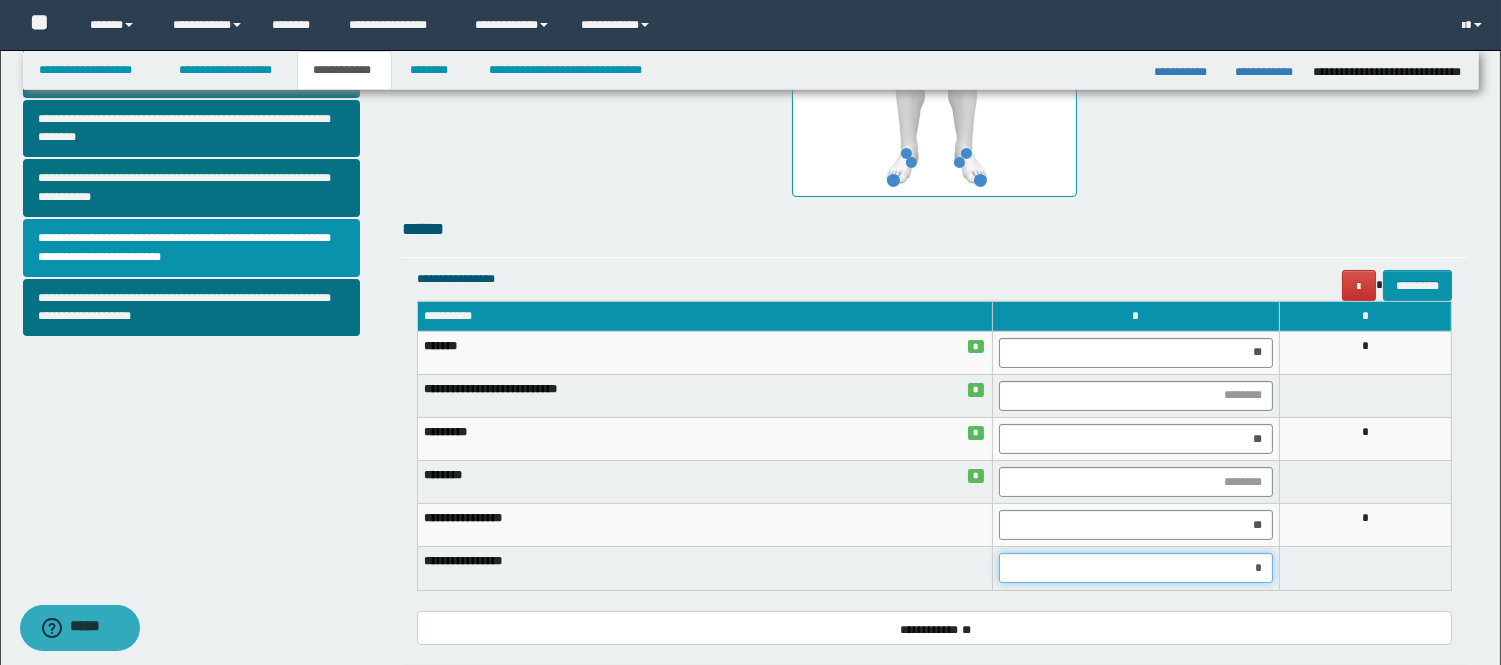 type on "**" 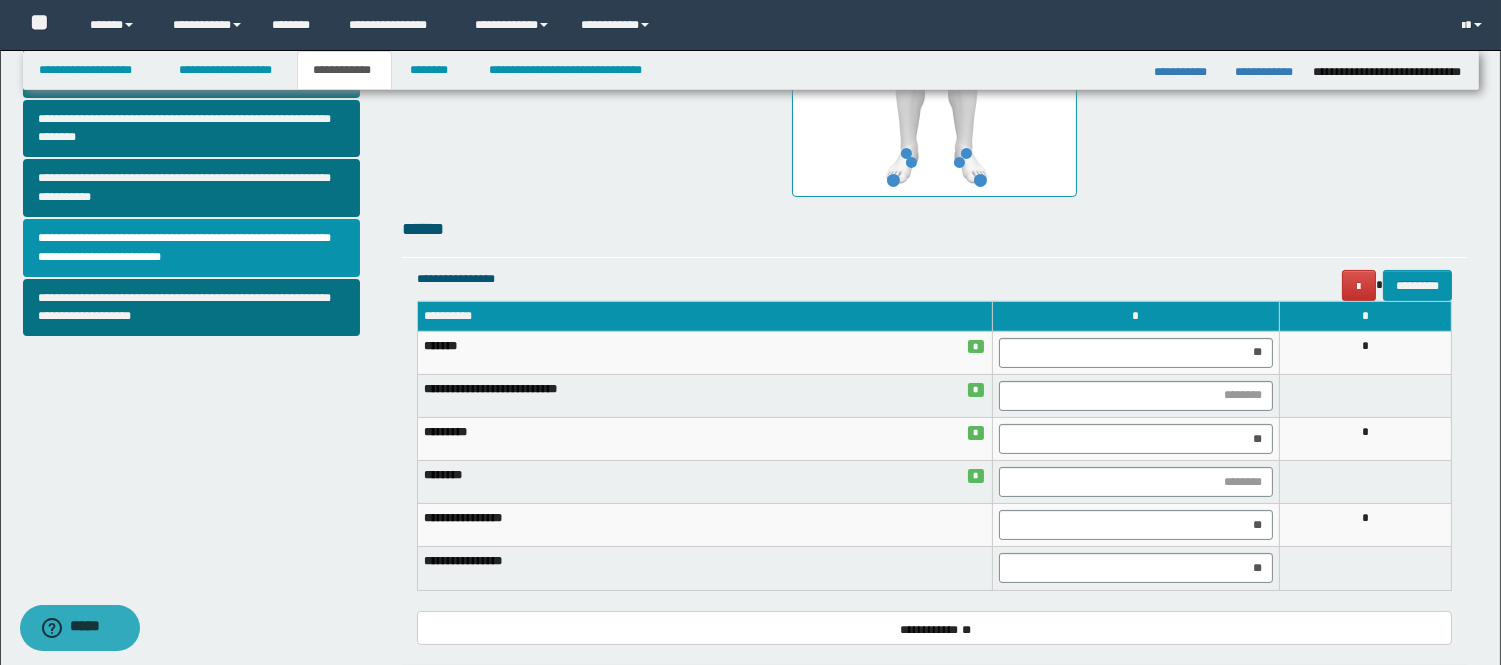 scroll, scrollTop: 1017, scrollLeft: 0, axis: vertical 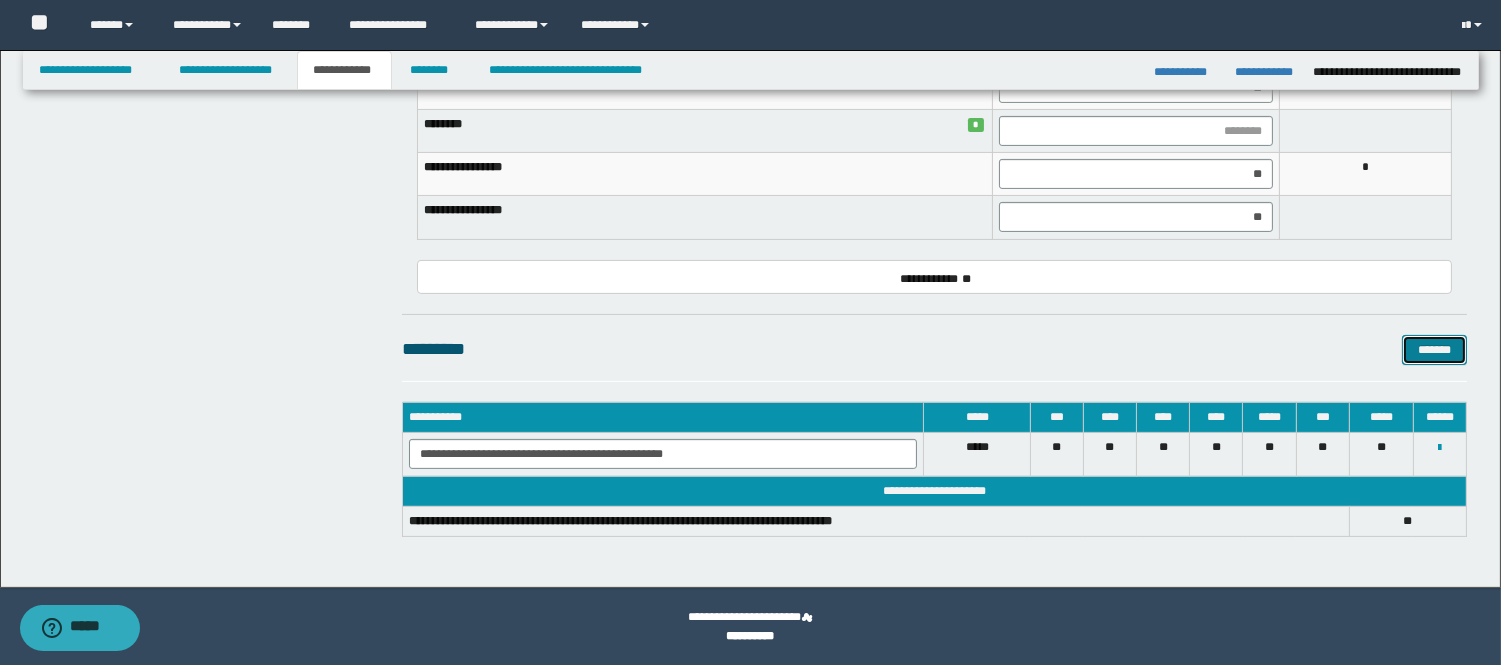 type 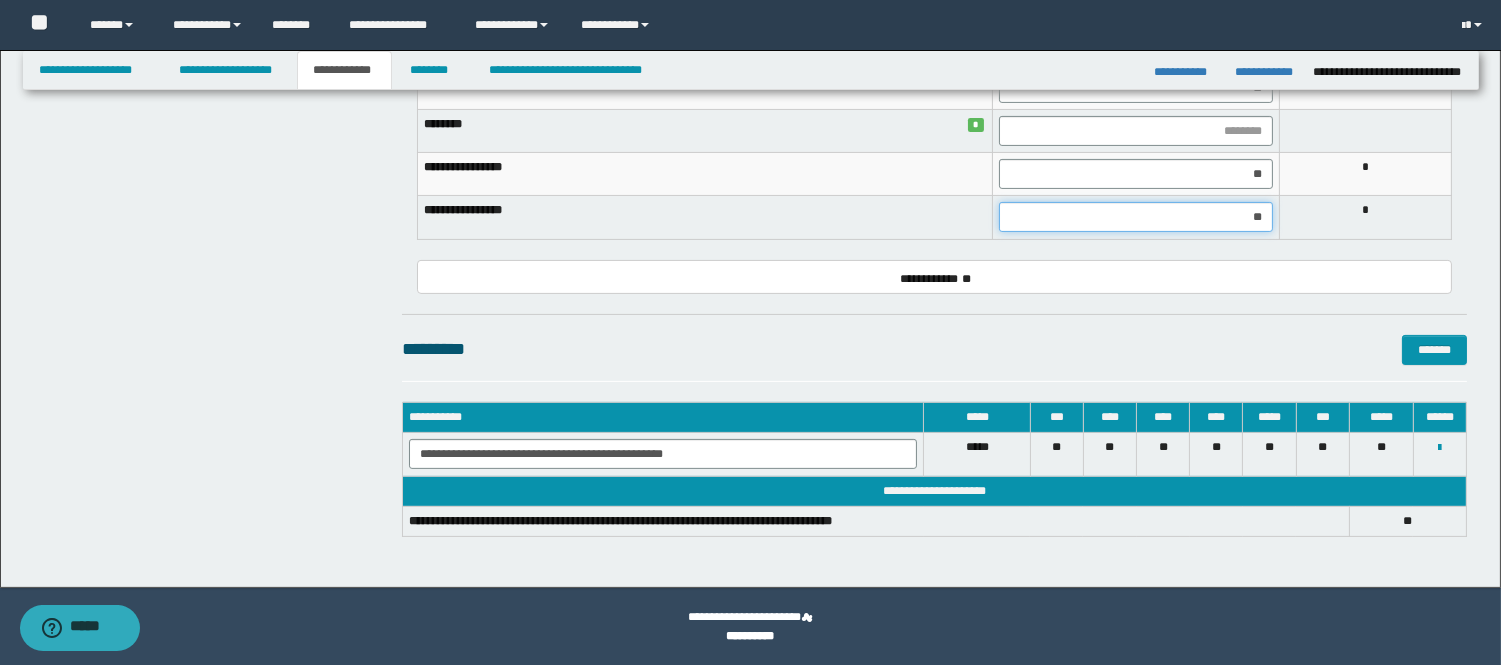 click on "**" at bounding box center [1136, 217] 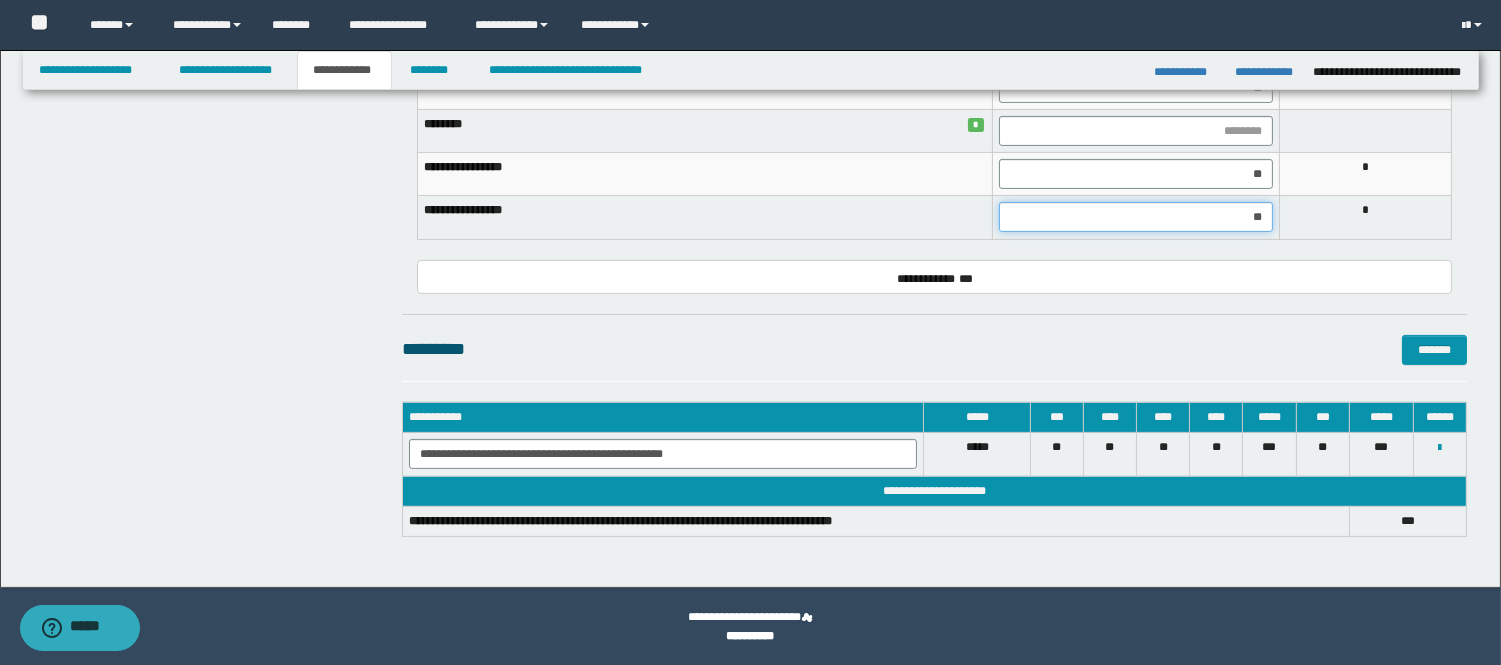click on "**" at bounding box center (1136, 217) 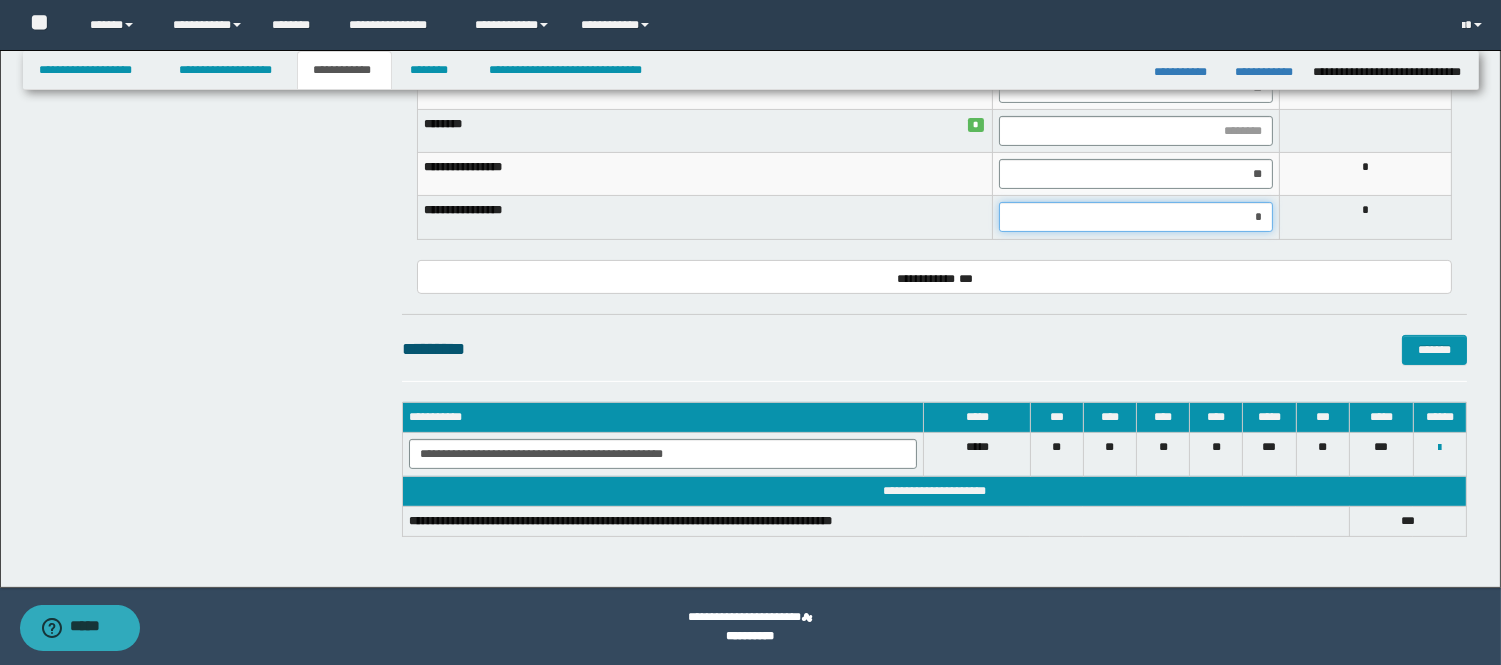 type on "**" 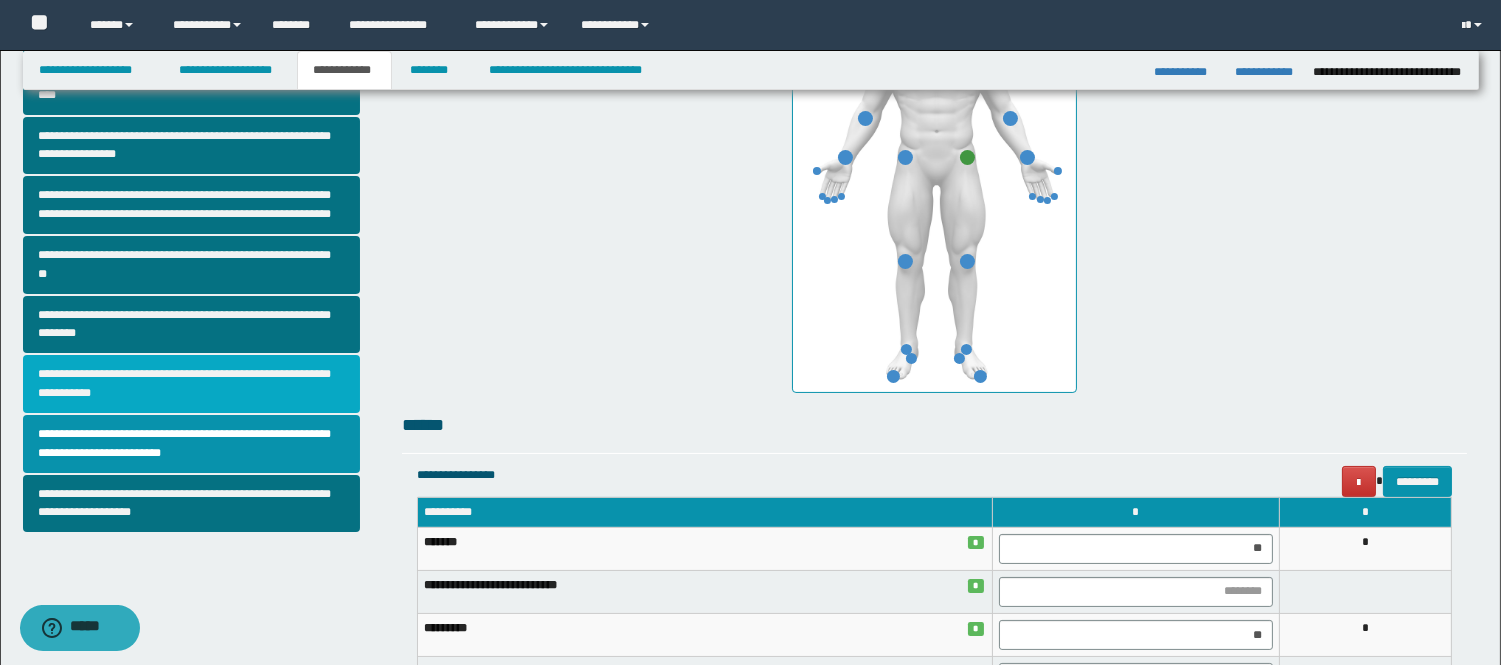 scroll, scrollTop: 462, scrollLeft: 0, axis: vertical 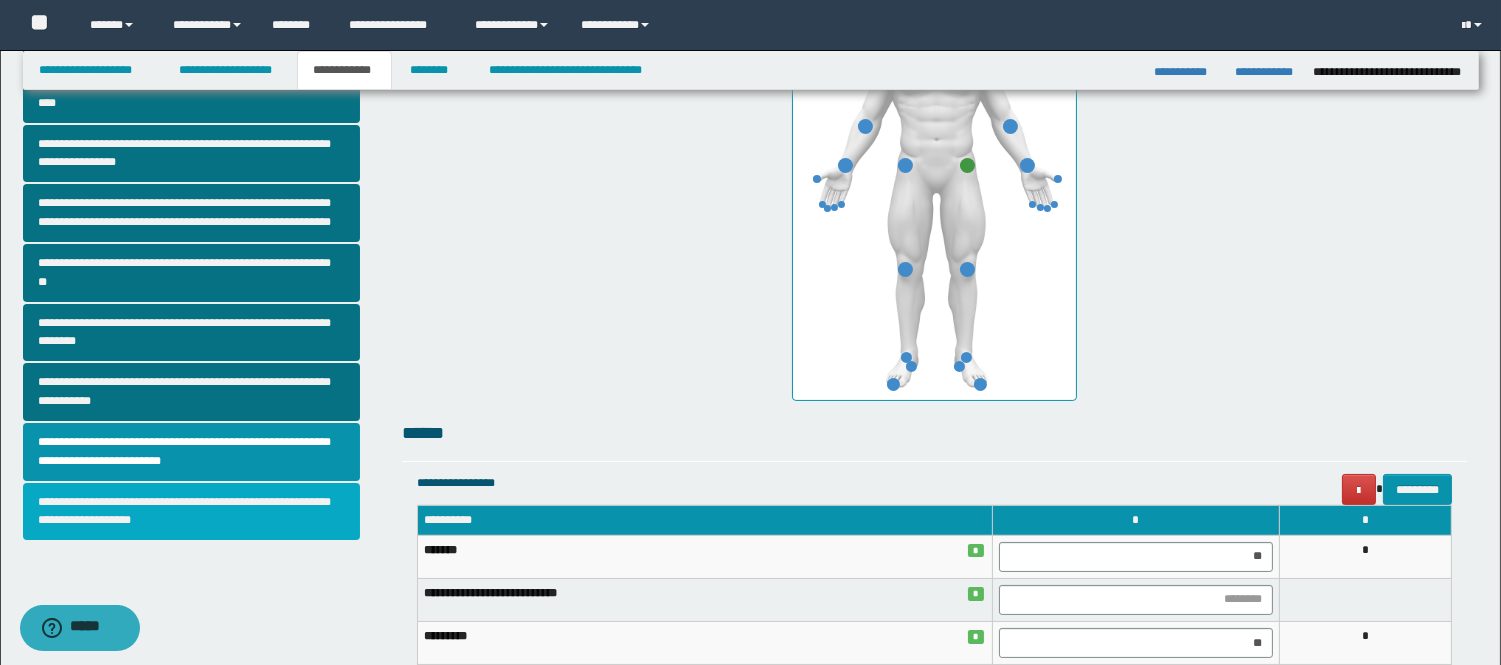 drag, startPoint x: 174, startPoint y: 492, endPoint x: 205, endPoint y: 495, distance: 31.144823 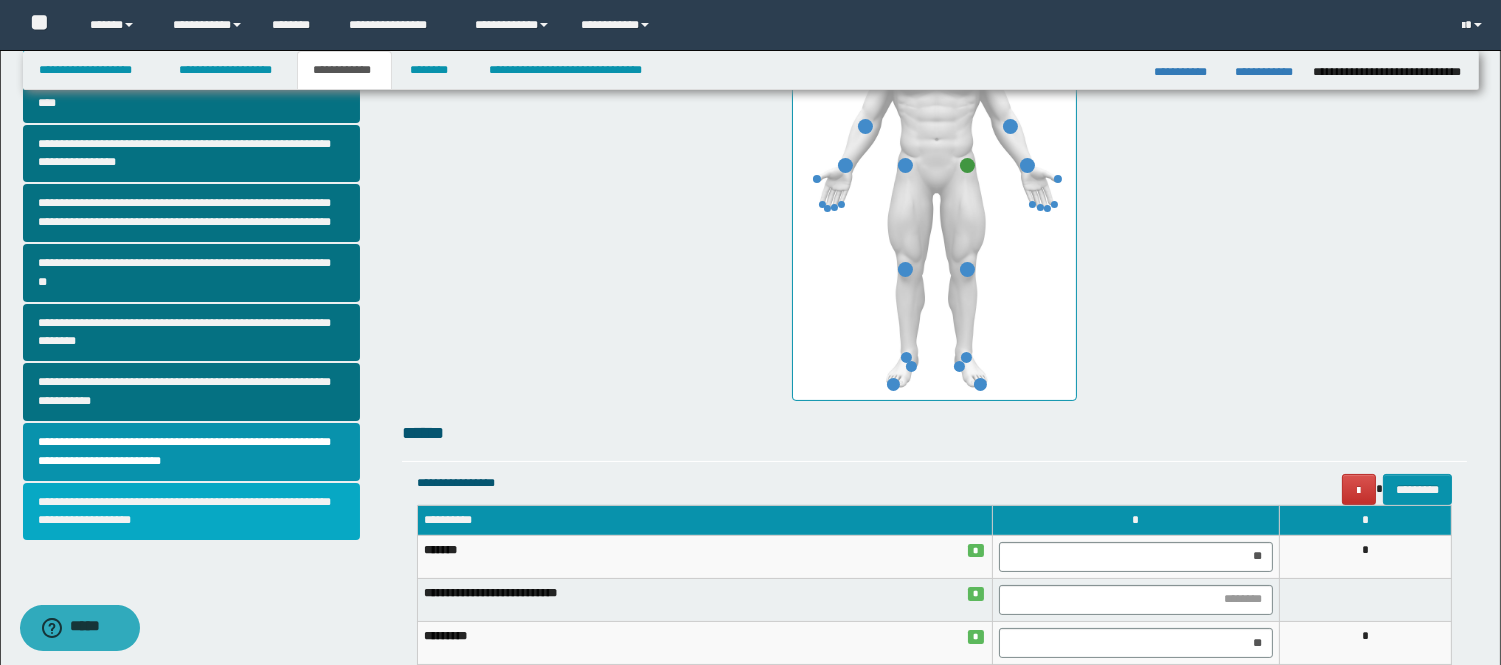 scroll, scrollTop: 0, scrollLeft: 0, axis: both 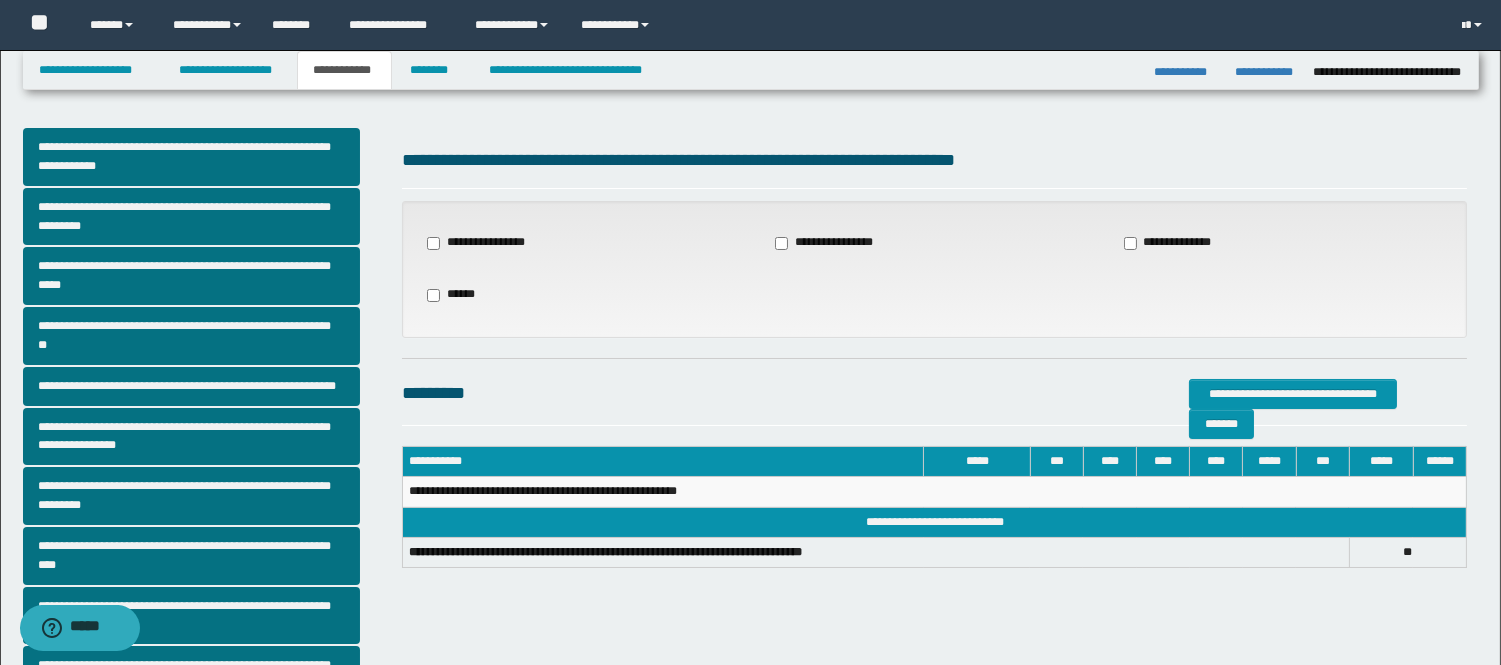 click on "**********" at bounding box center (1178, 243) 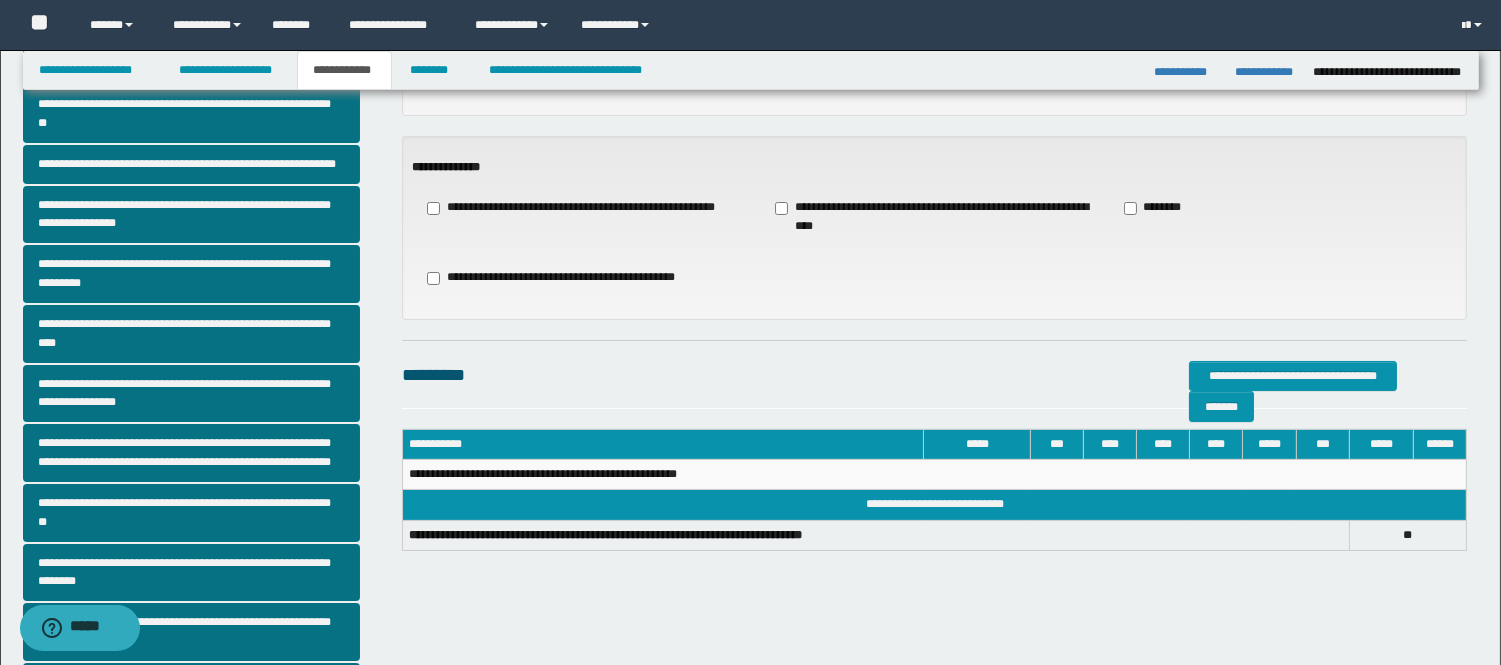 click on "**********" at bounding box center [934, 217] 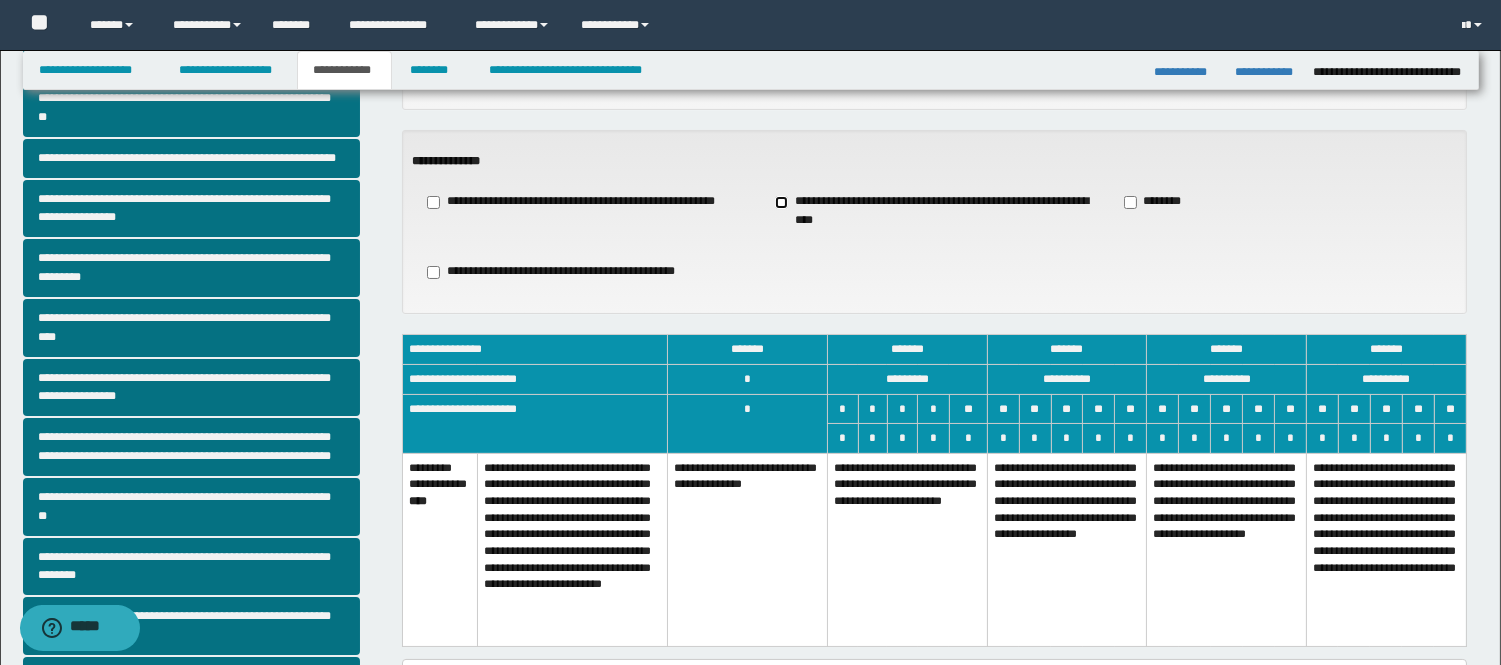 scroll, scrollTop: 444, scrollLeft: 0, axis: vertical 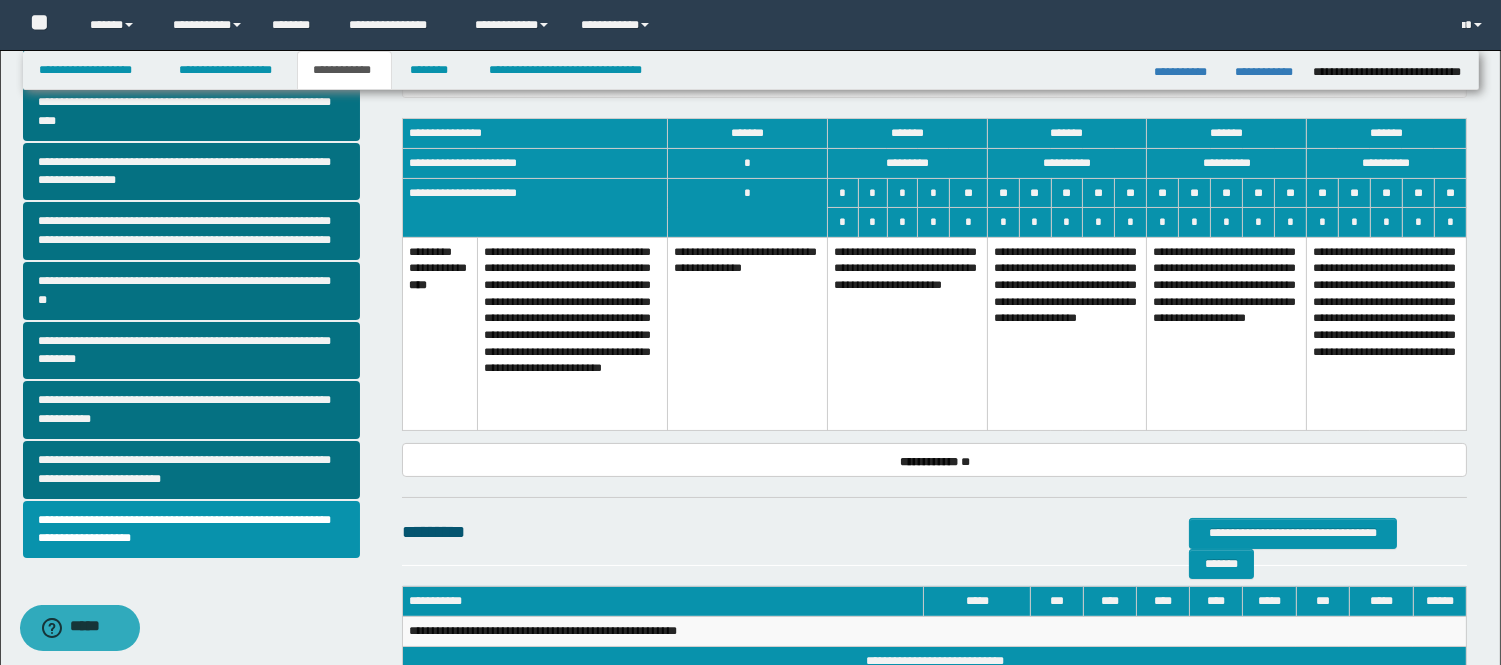 click on "**********" at bounding box center (908, 334) 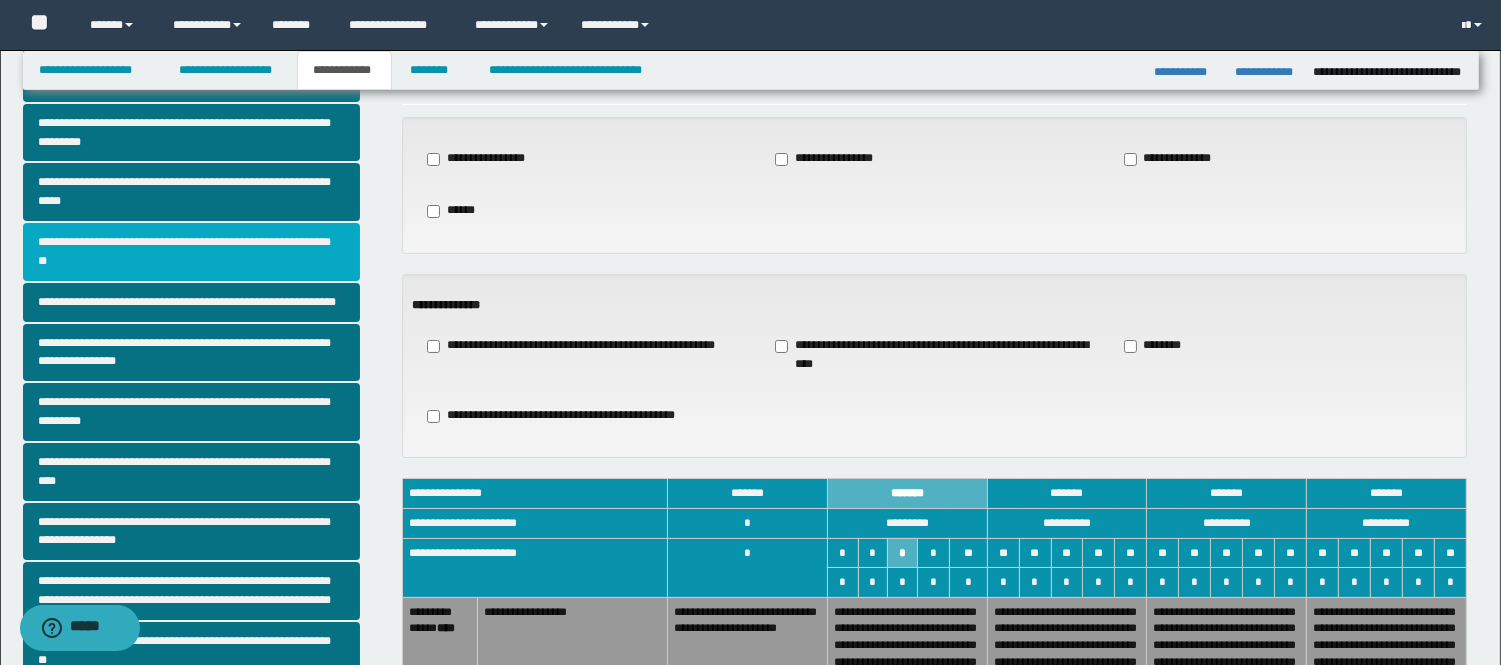scroll, scrollTop: 0, scrollLeft: 0, axis: both 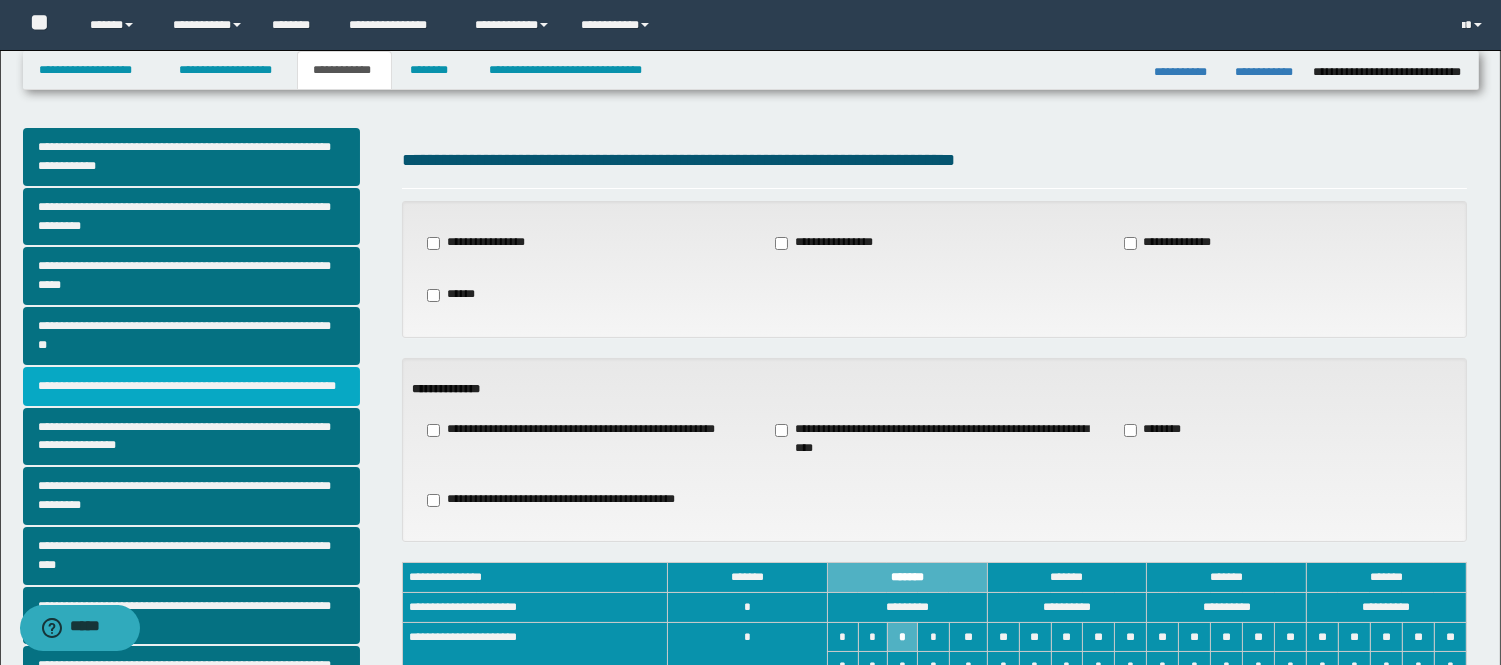 click on "**********" at bounding box center (192, 386) 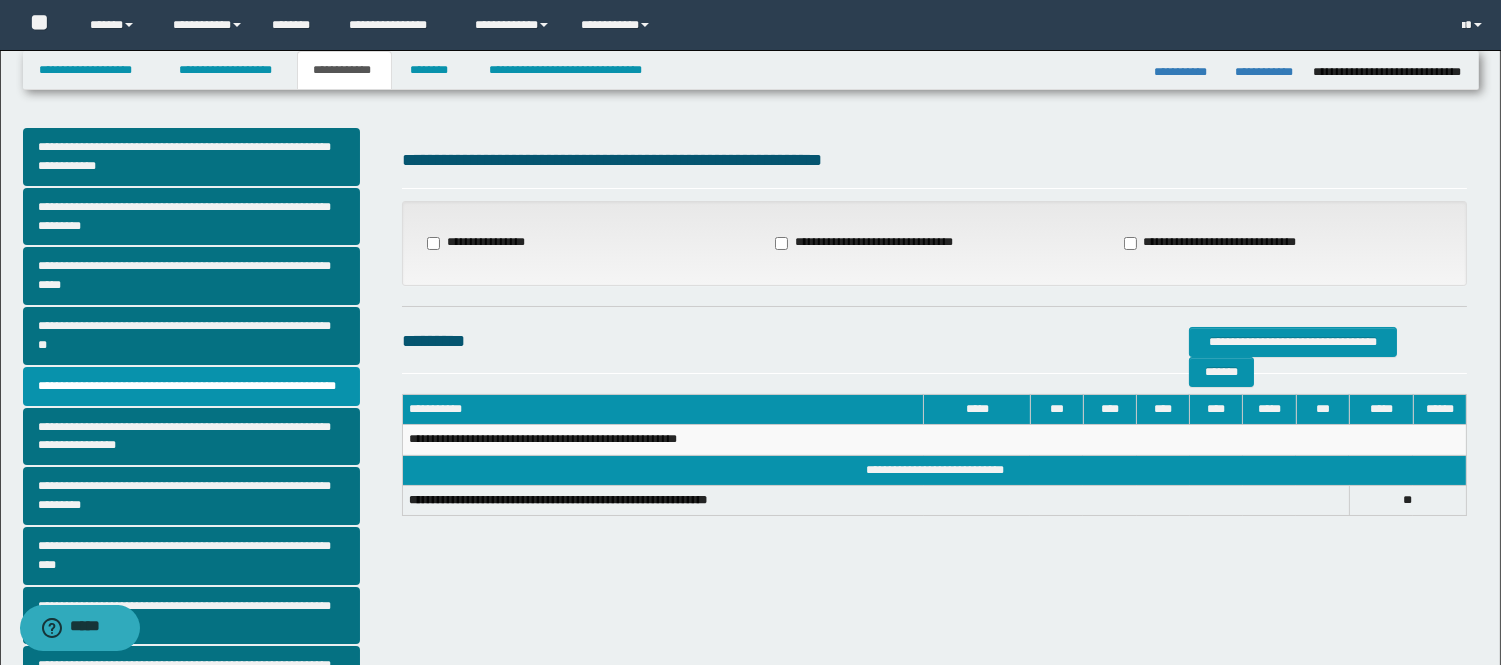 click on "**********" at bounding box center (876, 243) 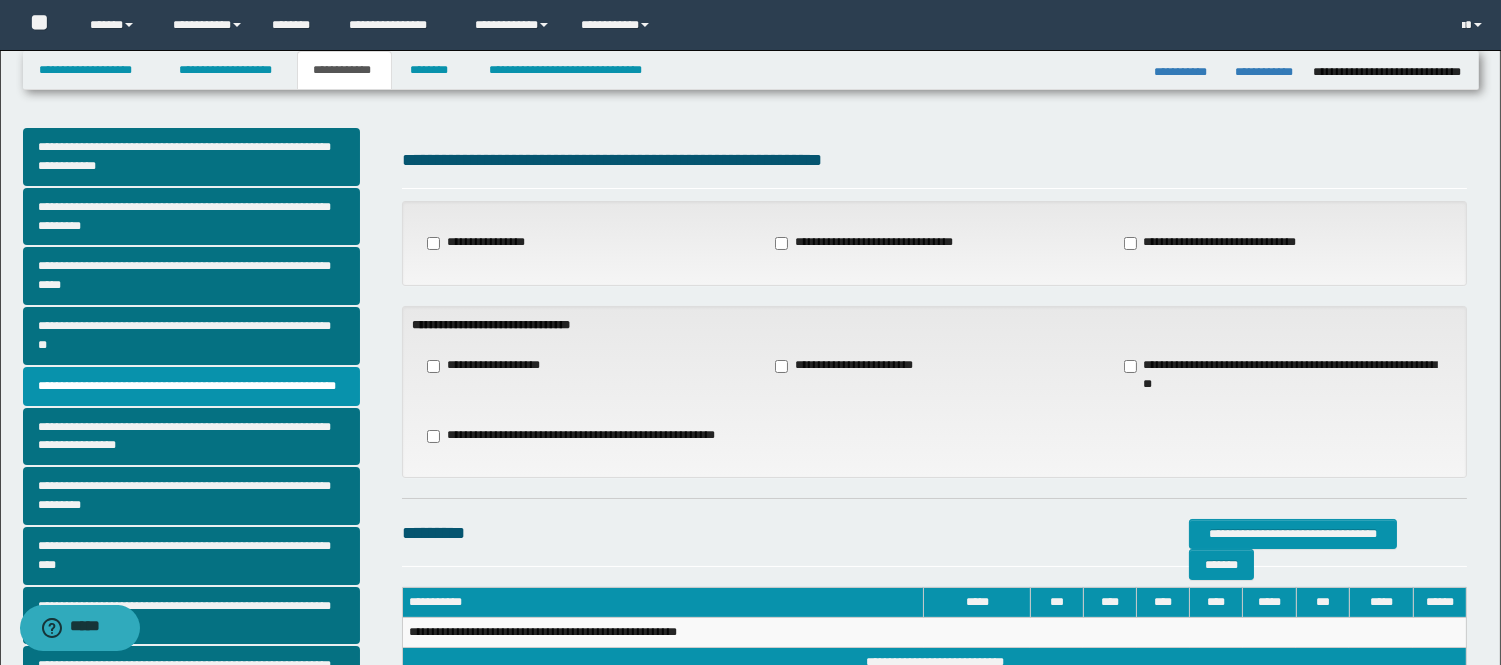 click on "**********" at bounding box center (580, 436) 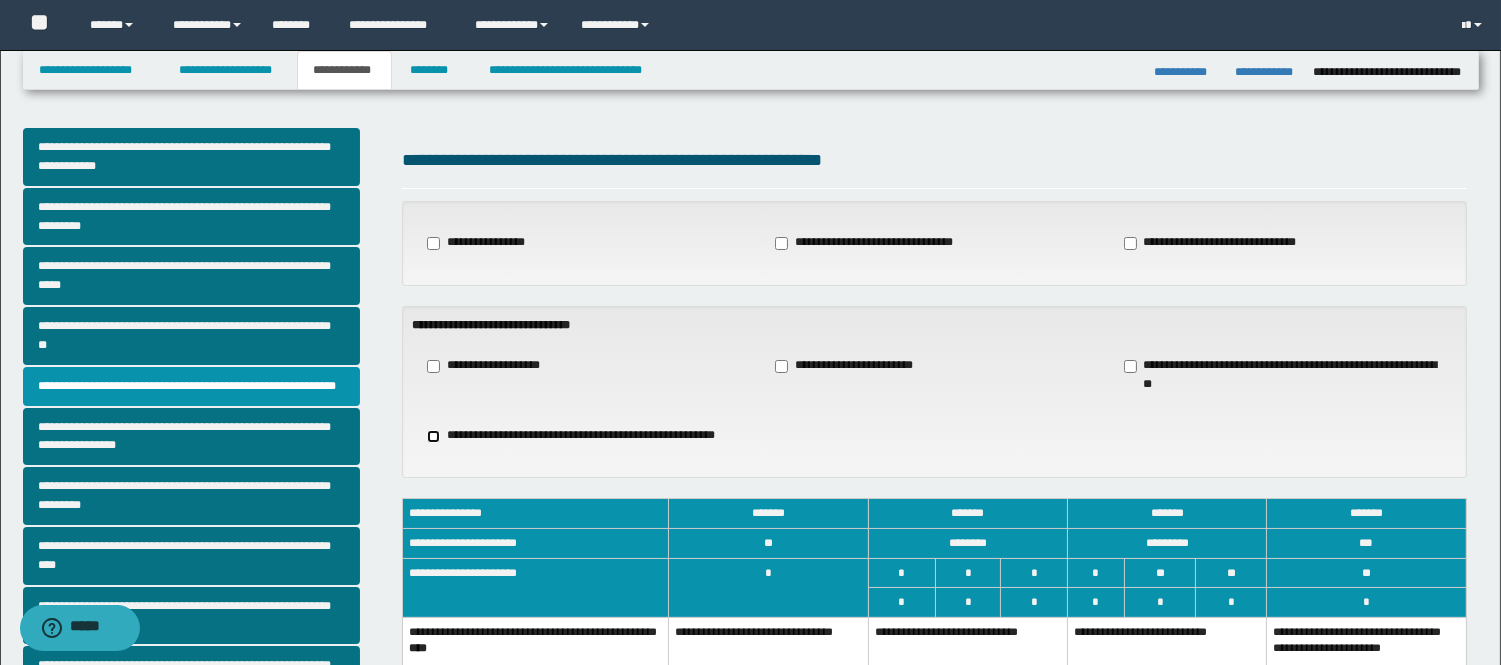 scroll, scrollTop: 111, scrollLeft: 0, axis: vertical 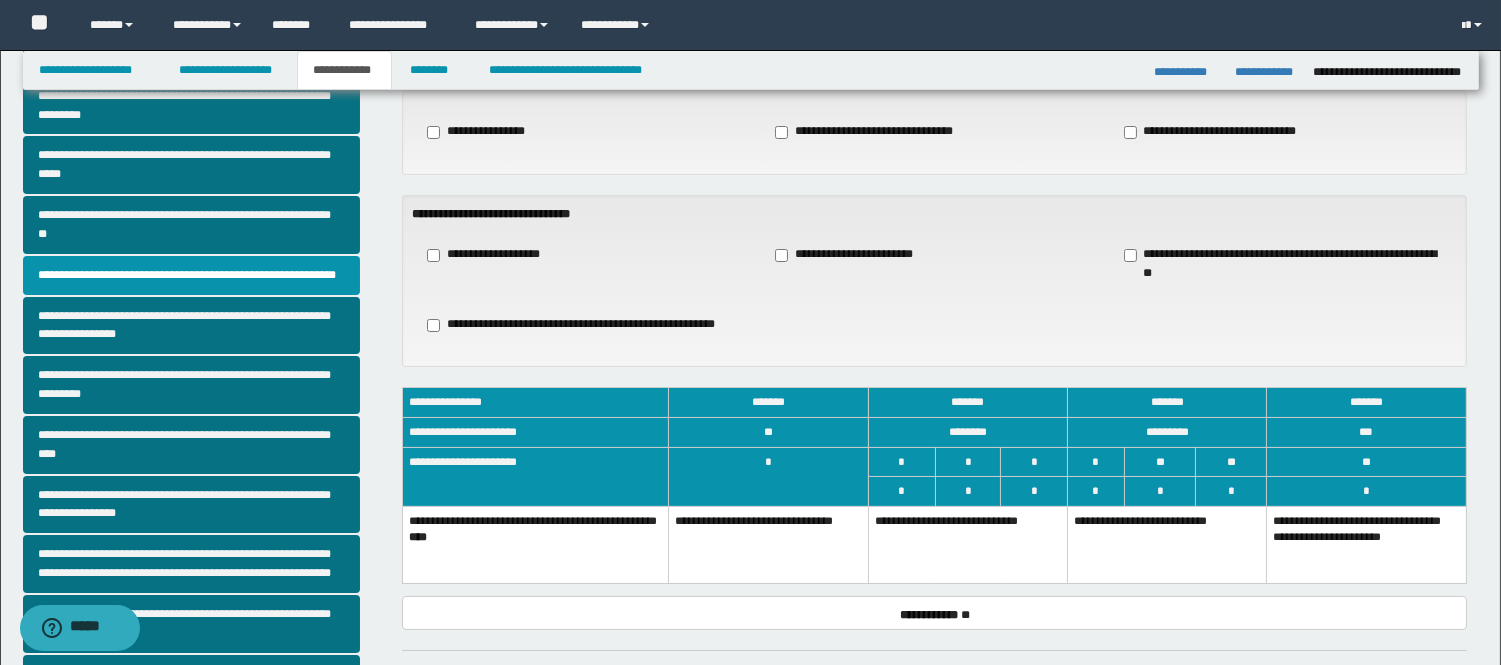click on "**********" at bounding box center [1167, 544] 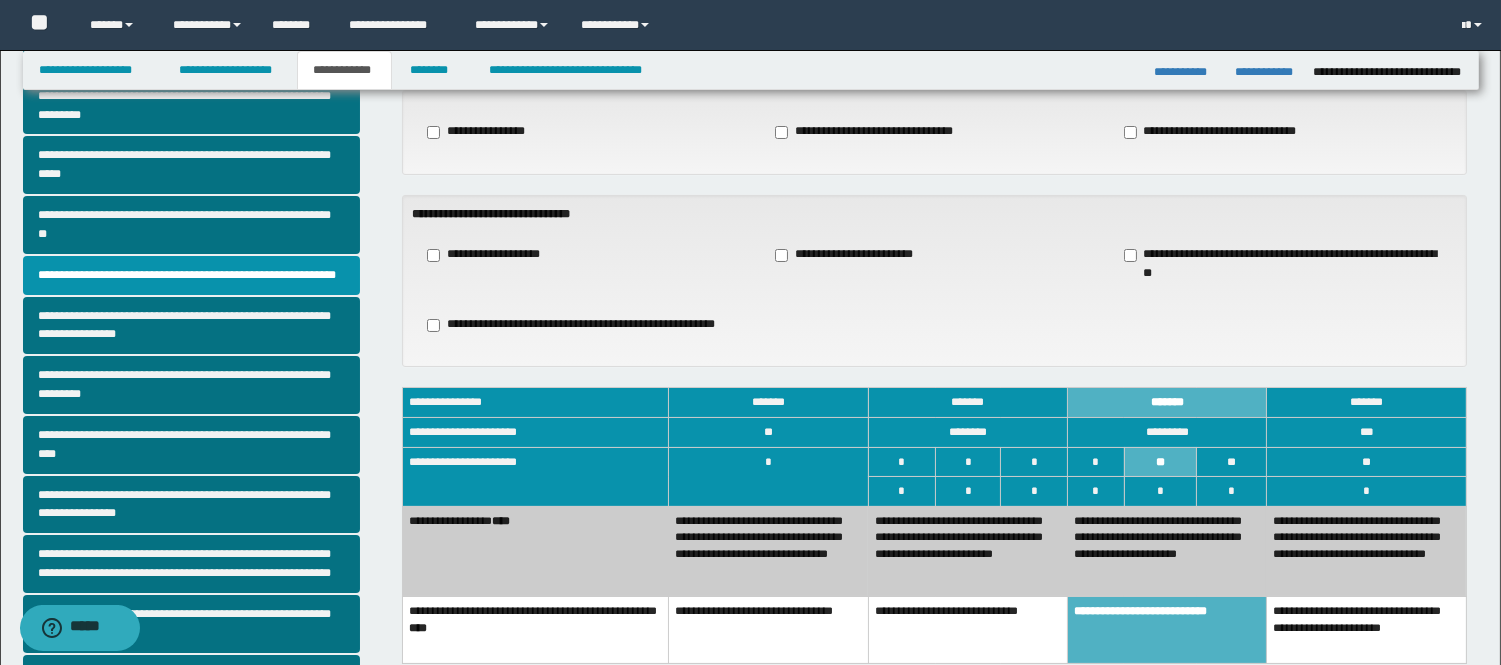click on "**********" at bounding box center (967, 551) 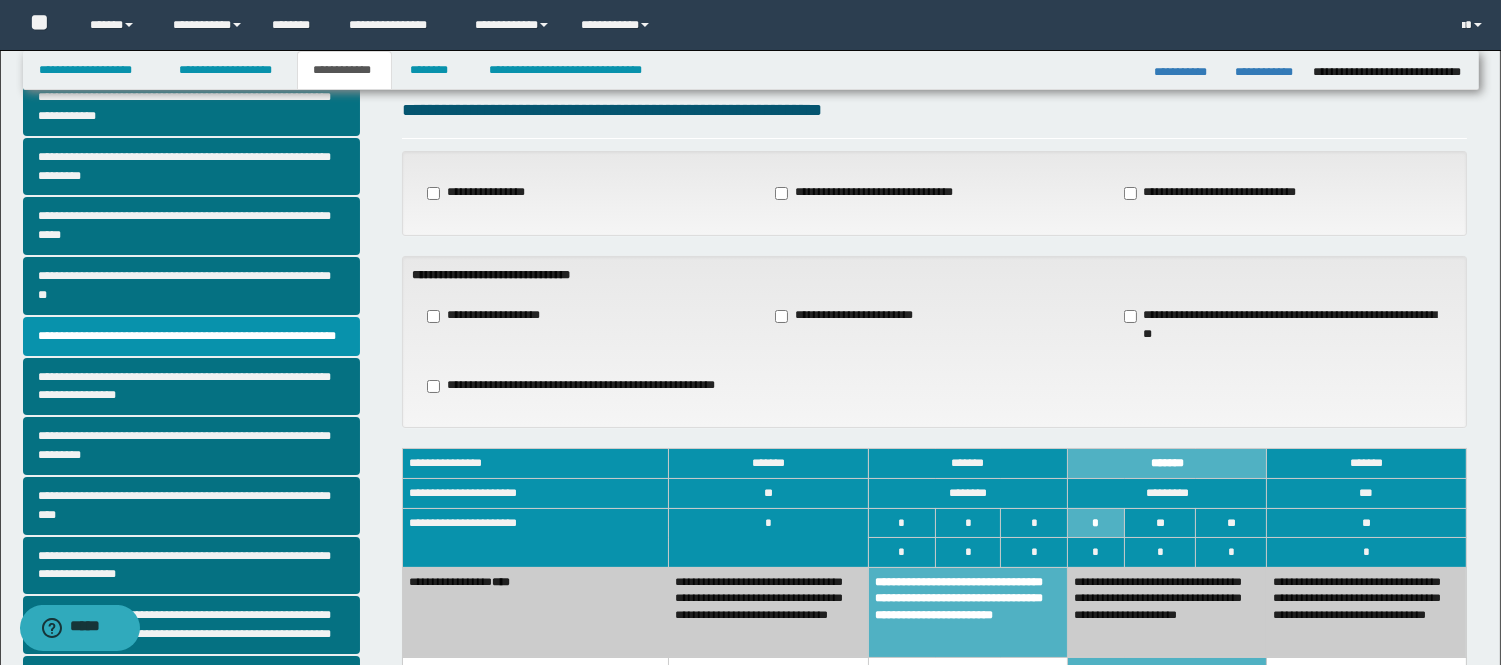 scroll, scrollTop: 0, scrollLeft: 0, axis: both 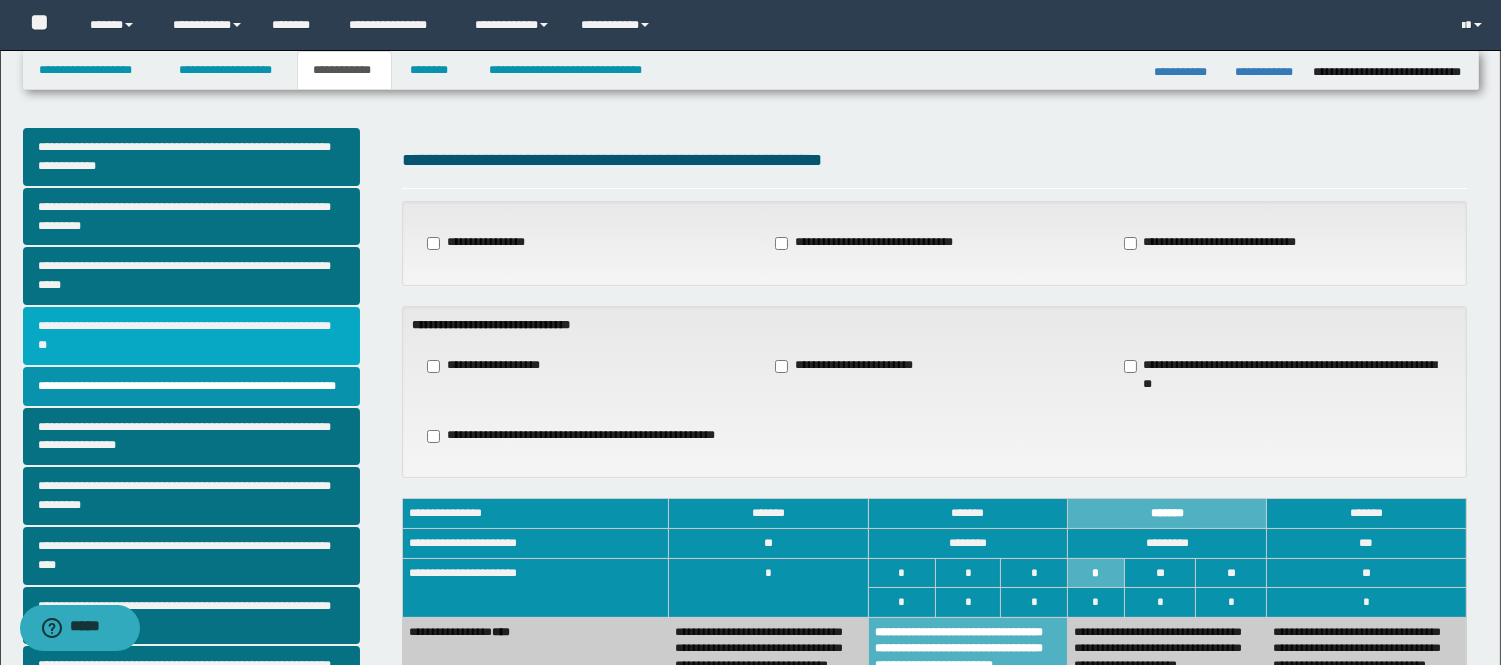 click on "**********" at bounding box center (192, 336) 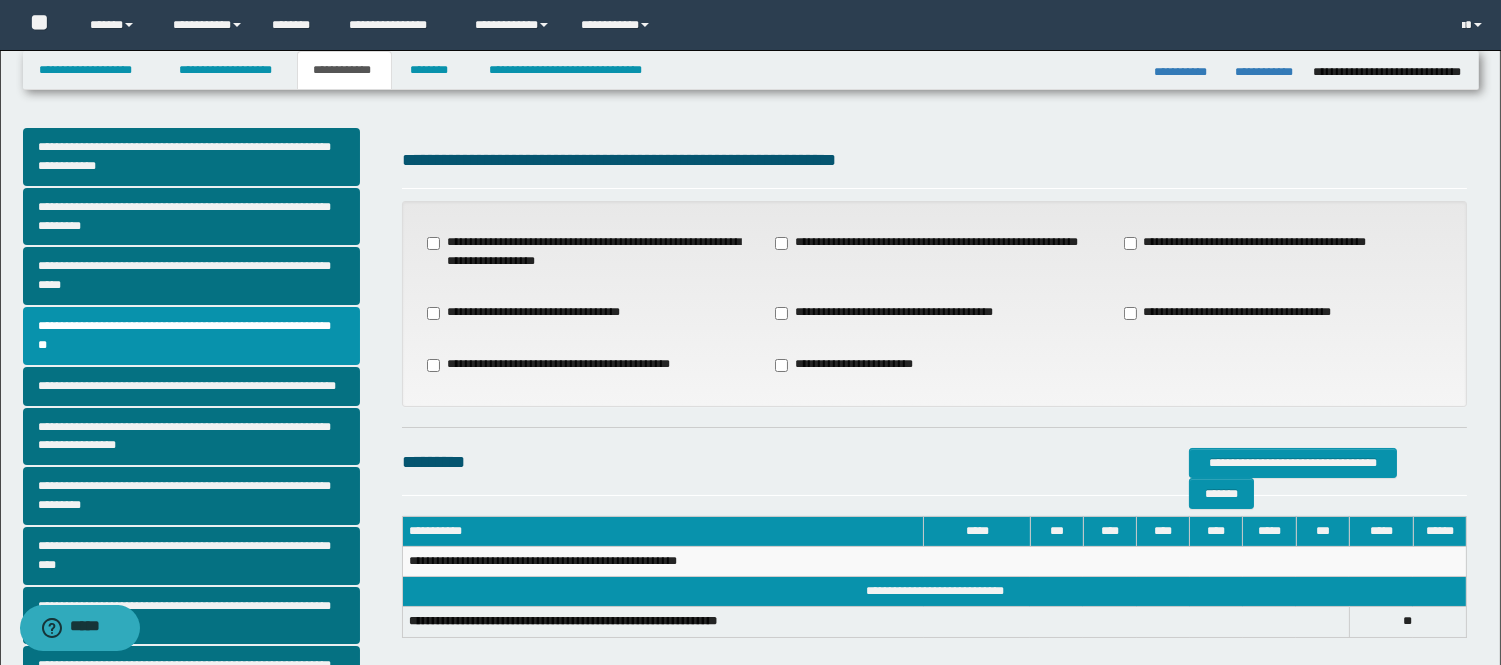 click on "**********" at bounding box center [1283, 243] 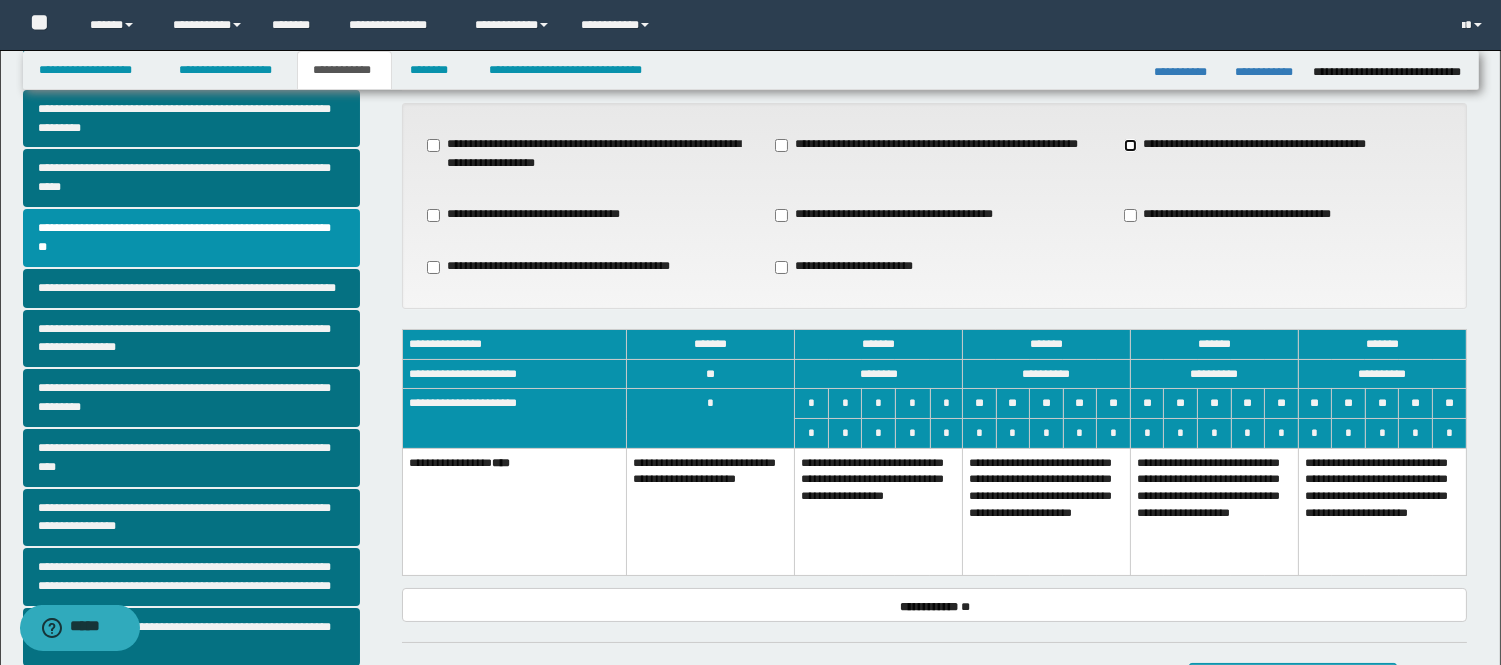 scroll, scrollTop: 222, scrollLeft: 0, axis: vertical 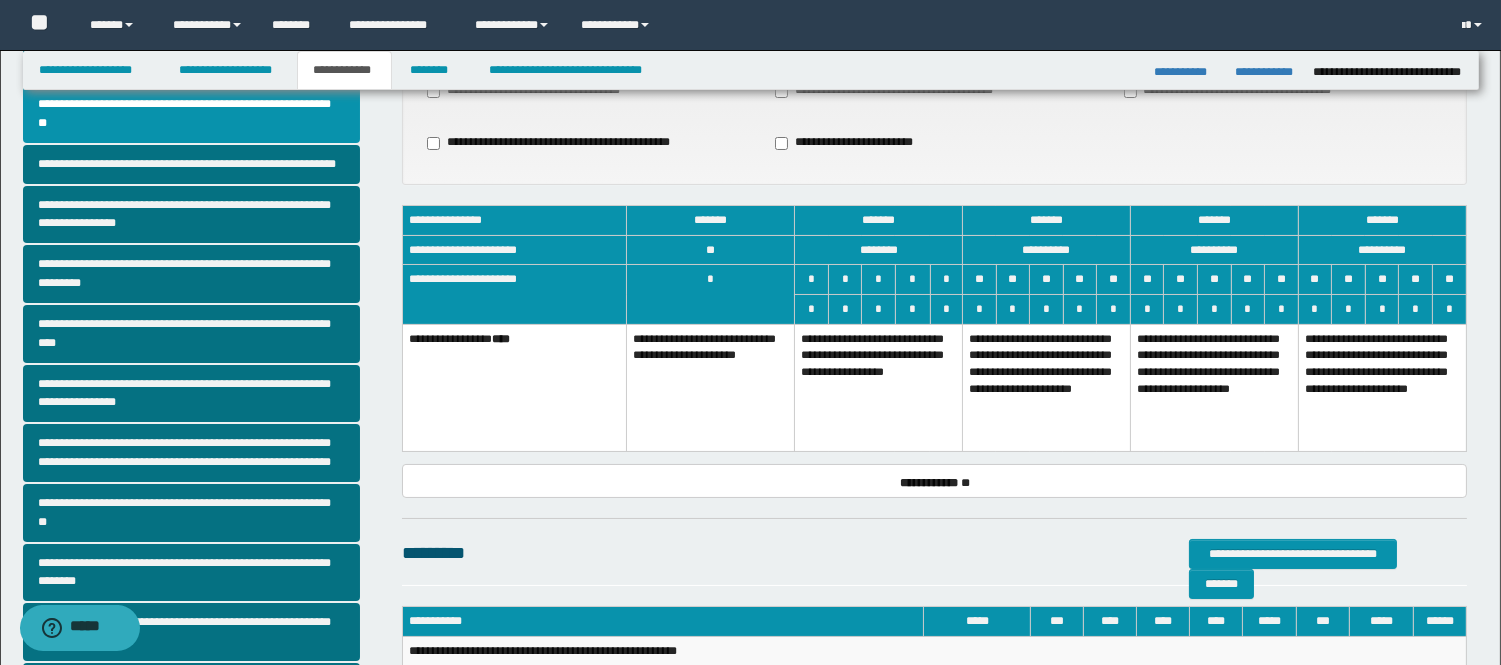 click on "**********" at bounding box center [879, 387] 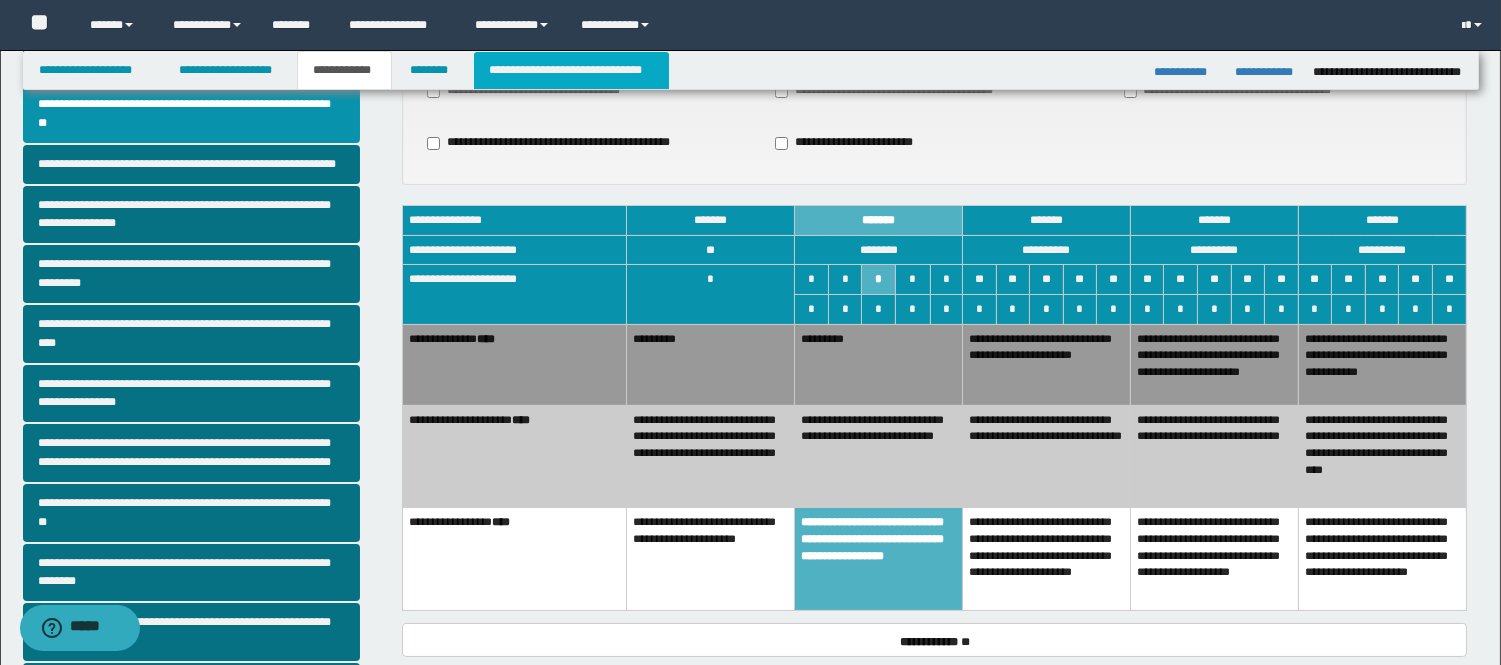 click on "**********" at bounding box center [571, 70] 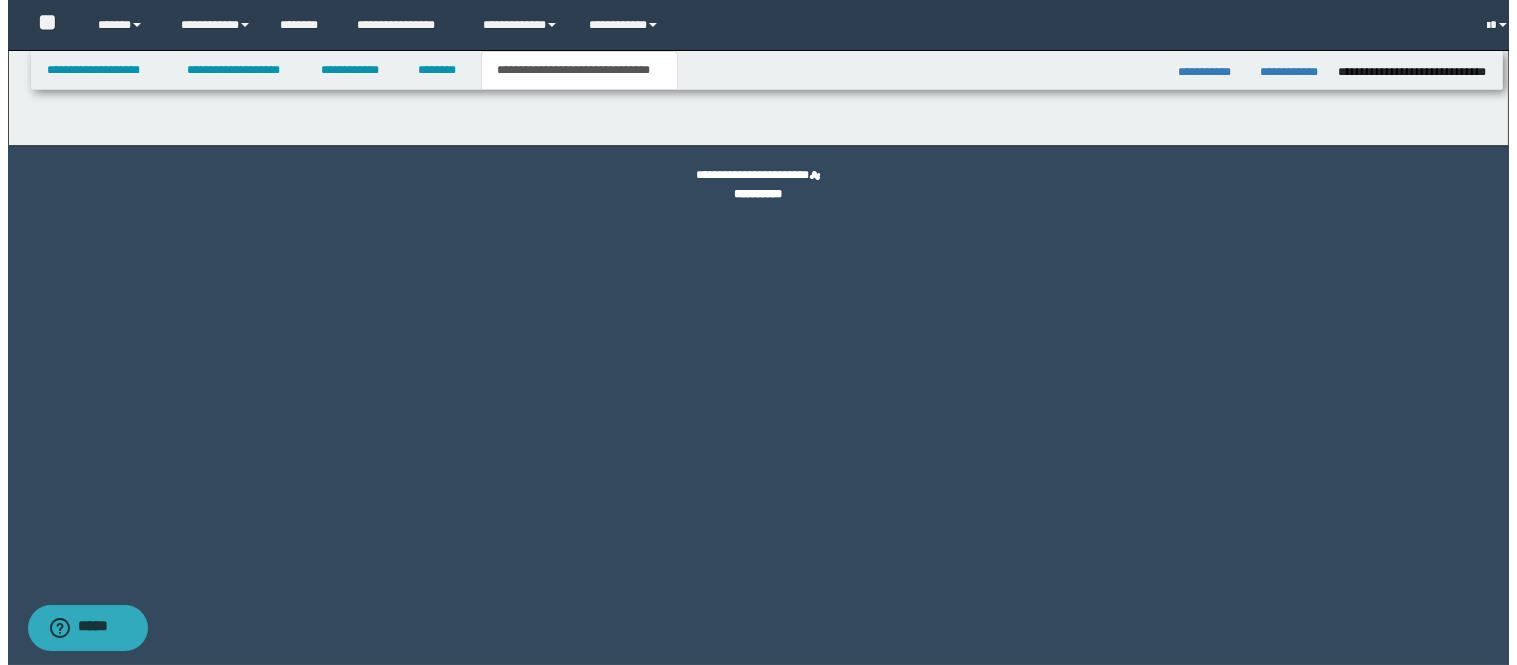 scroll, scrollTop: 0, scrollLeft: 0, axis: both 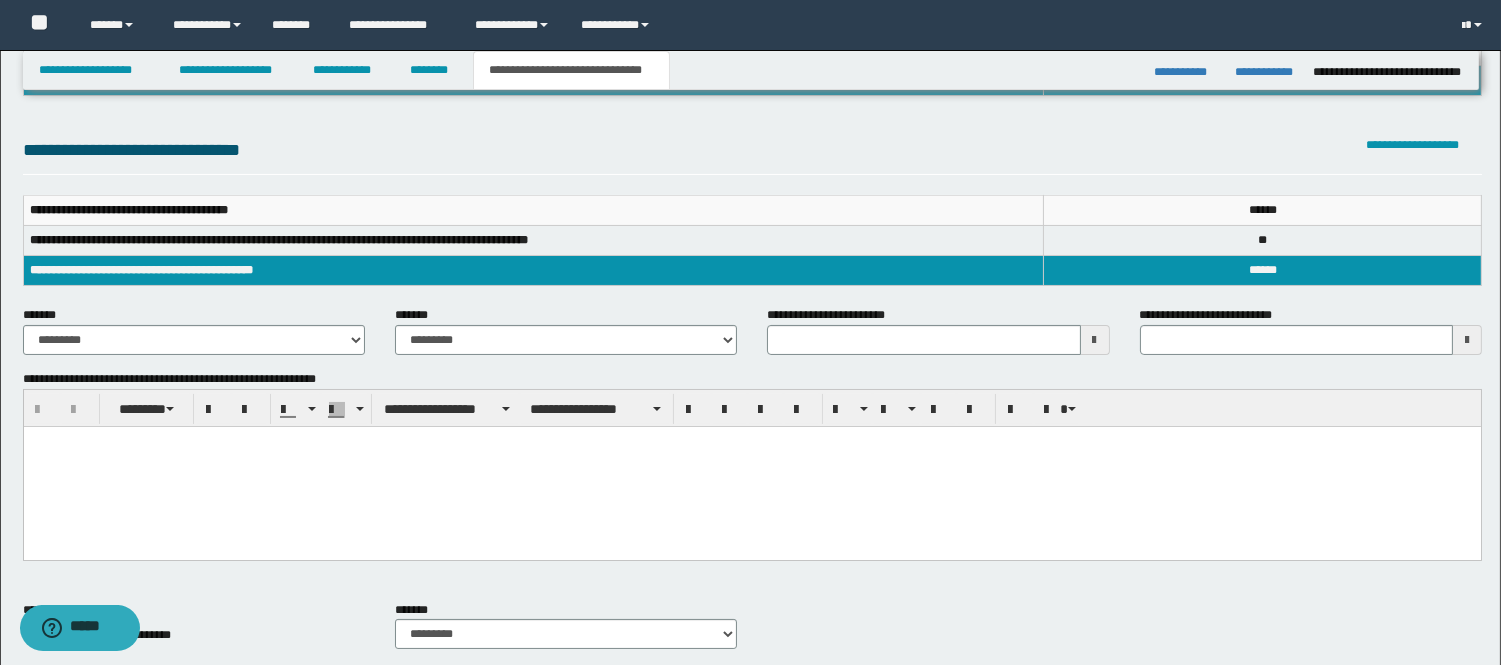 type 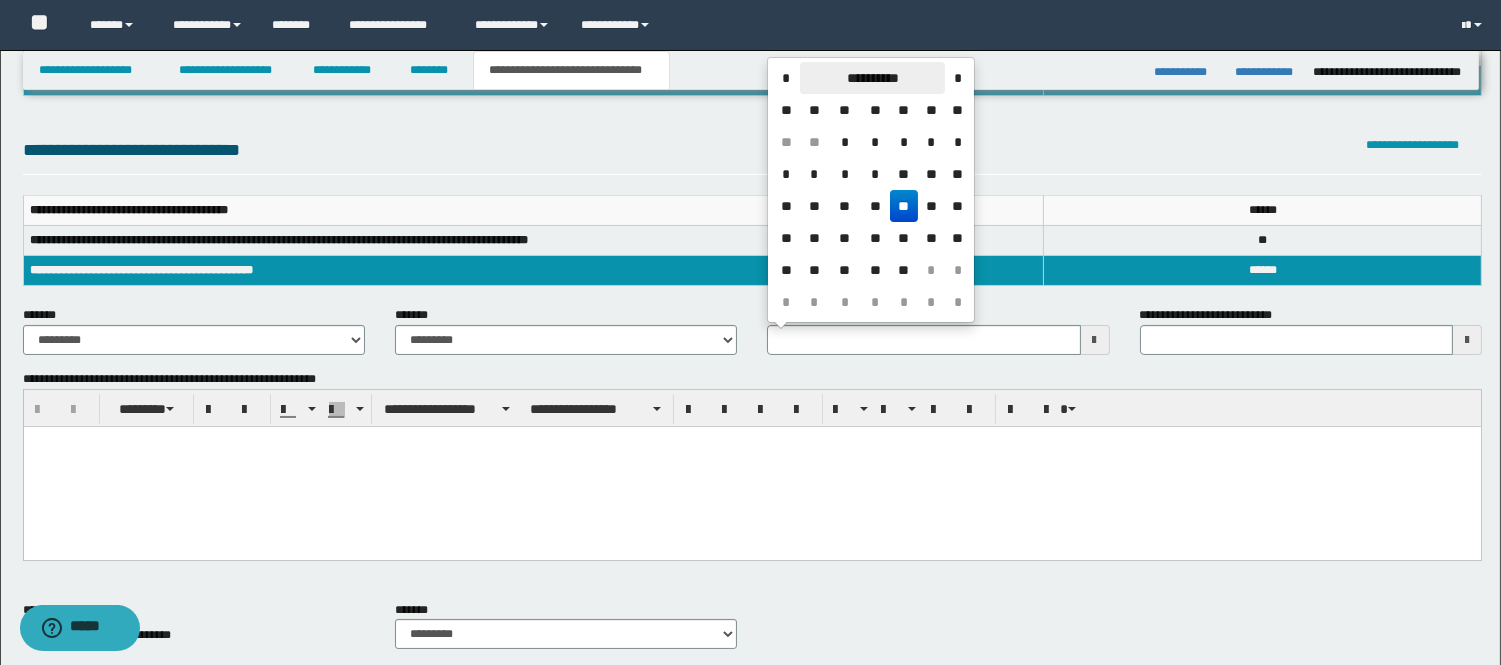 click on "**********" at bounding box center (872, 78) 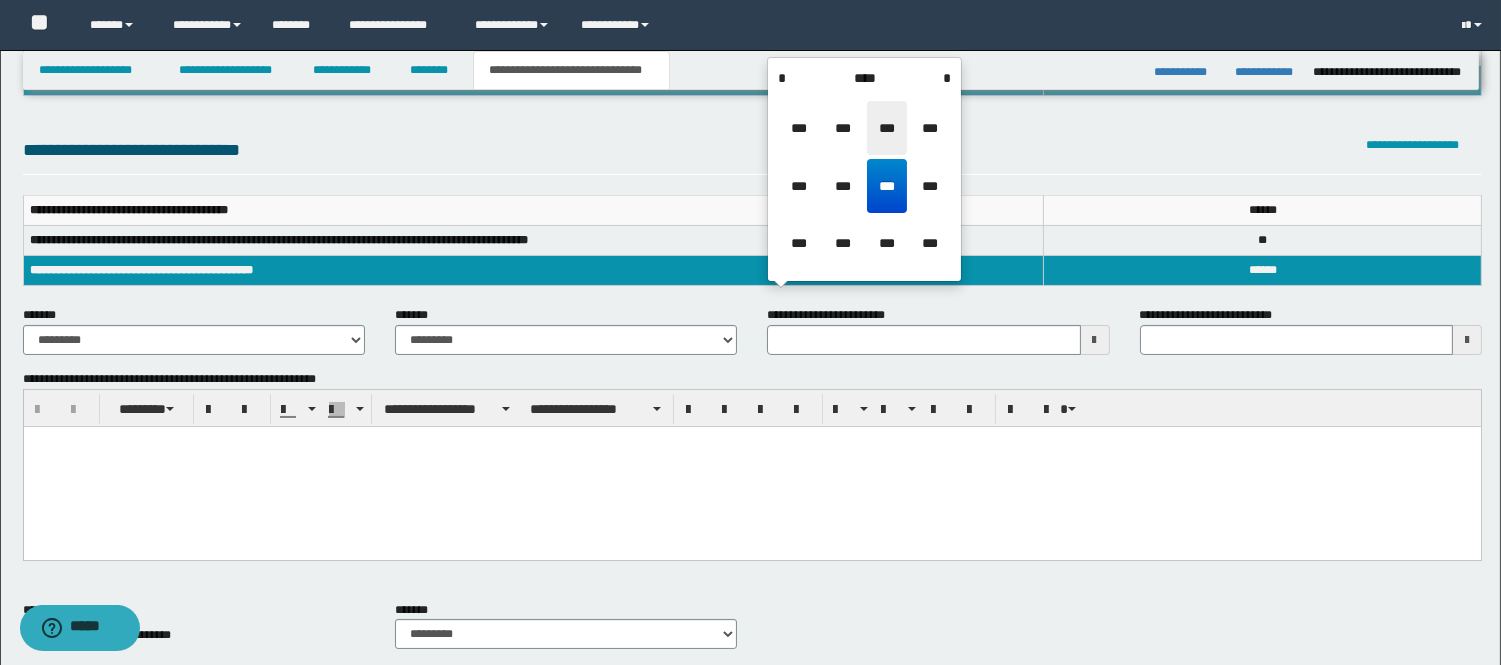 click on "***" at bounding box center [887, 128] 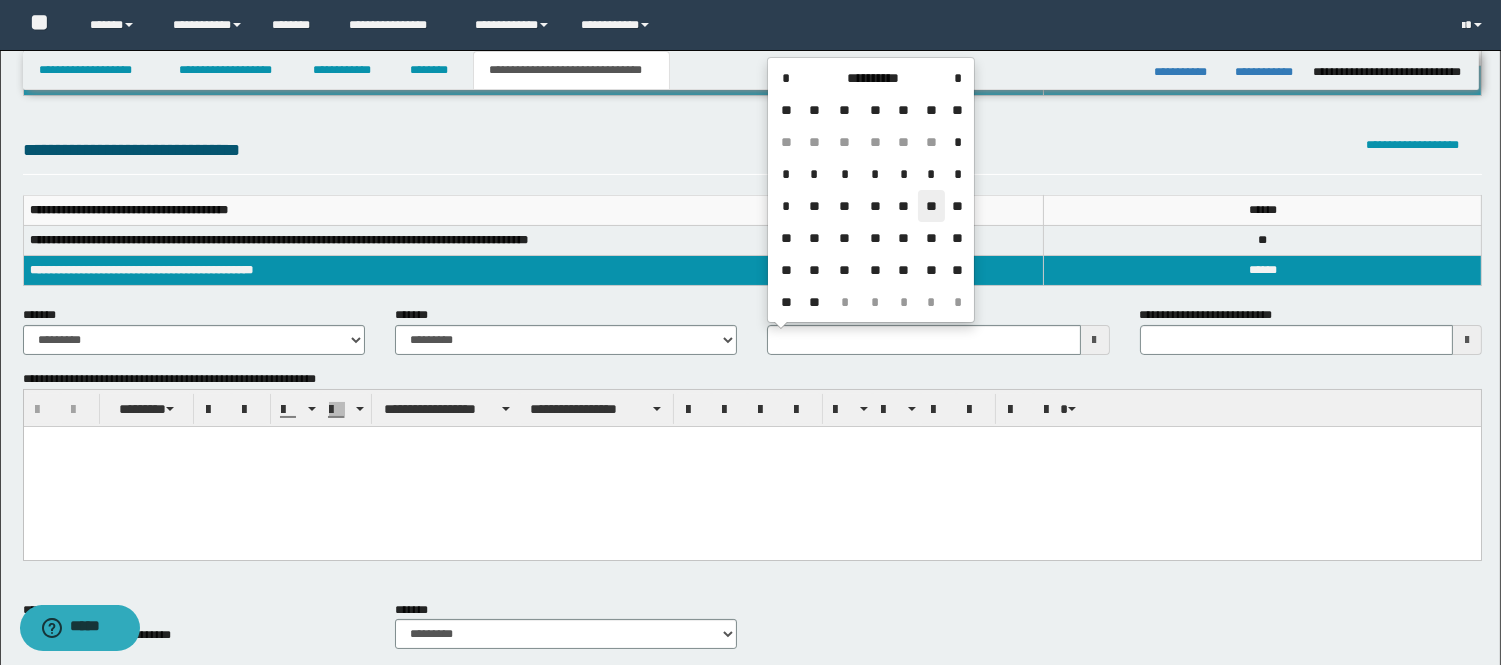 click on "**" at bounding box center (932, 206) 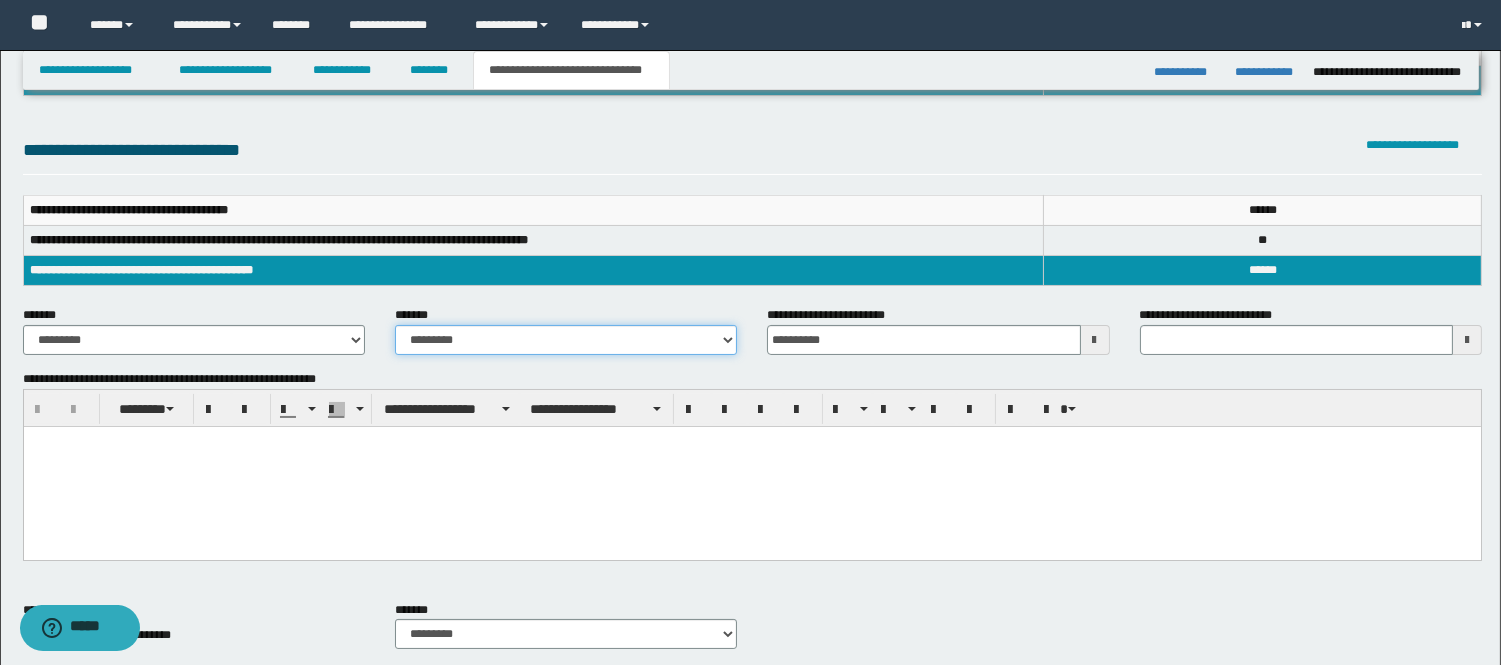 drag, startPoint x: 568, startPoint y: 350, endPoint x: 558, endPoint y: 346, distance: 10.770329 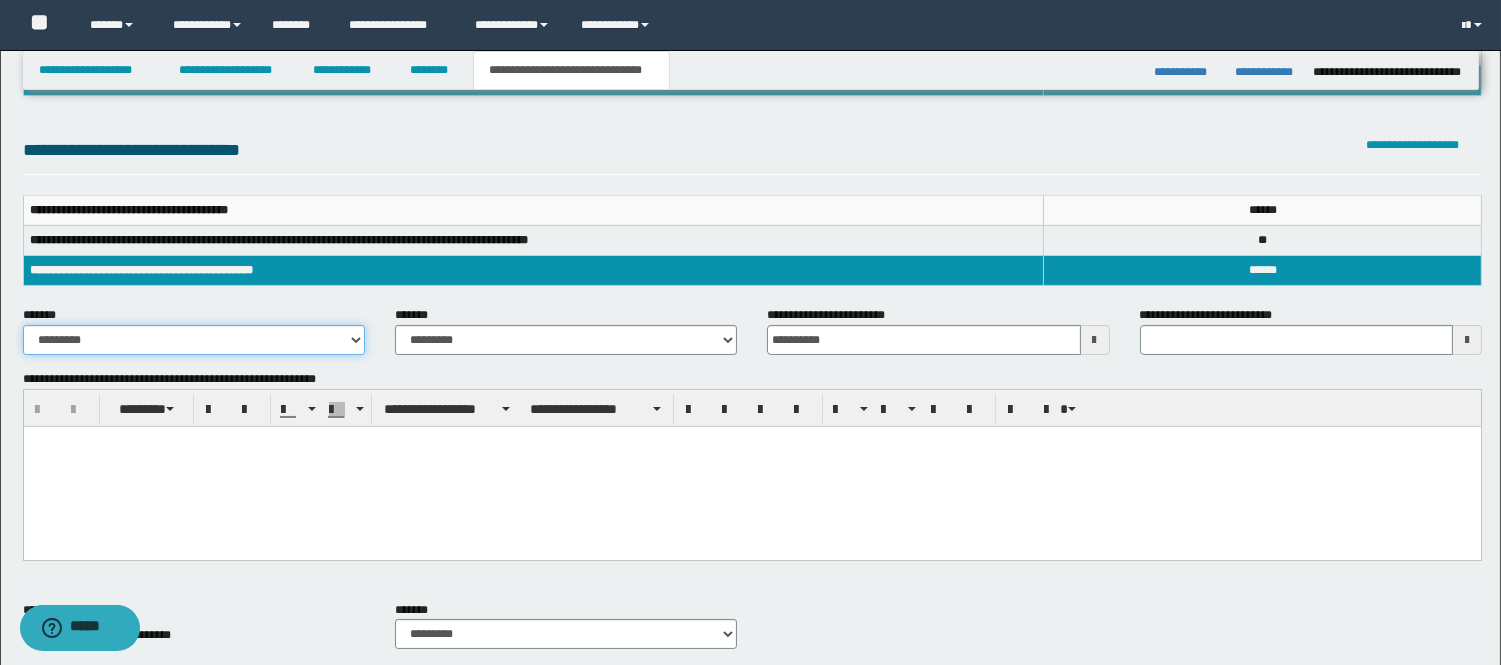 click on "**********" at bounding box center [194, 340] 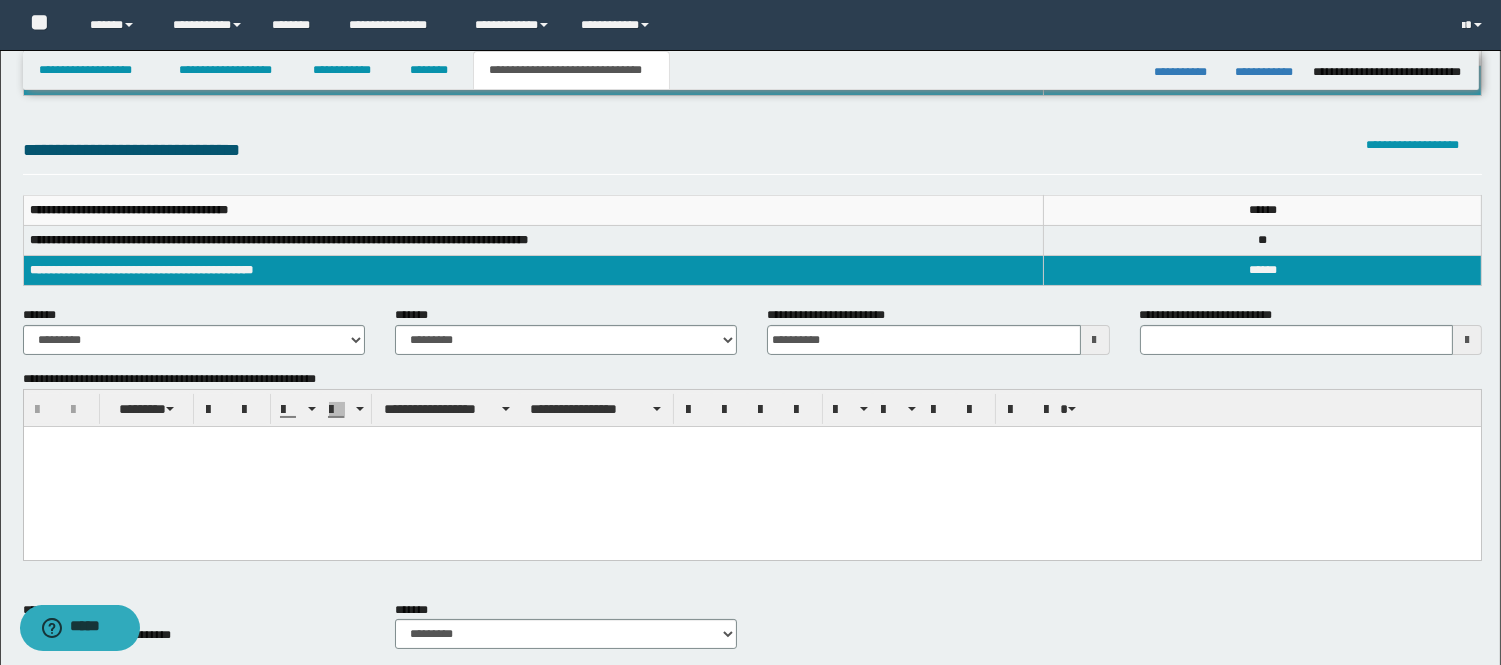 click at bounding box center [751, 467] 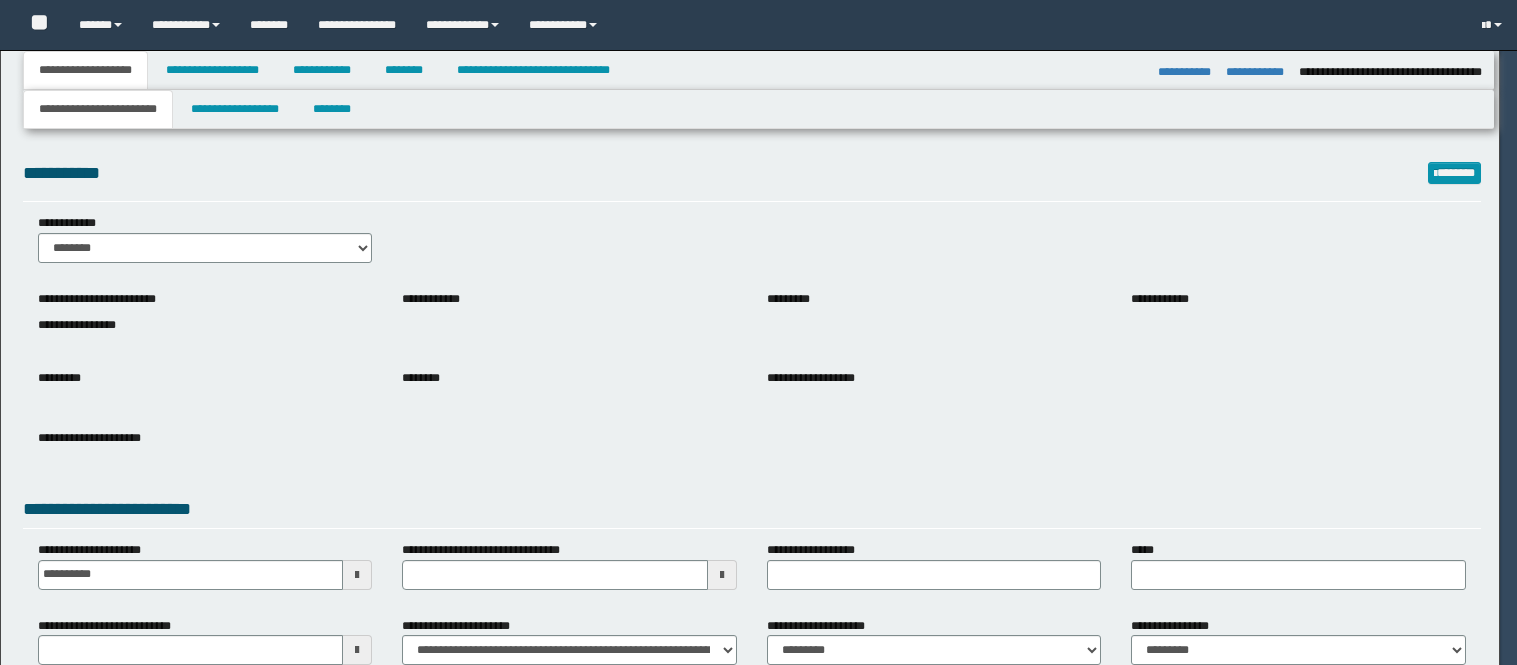 select on "*" 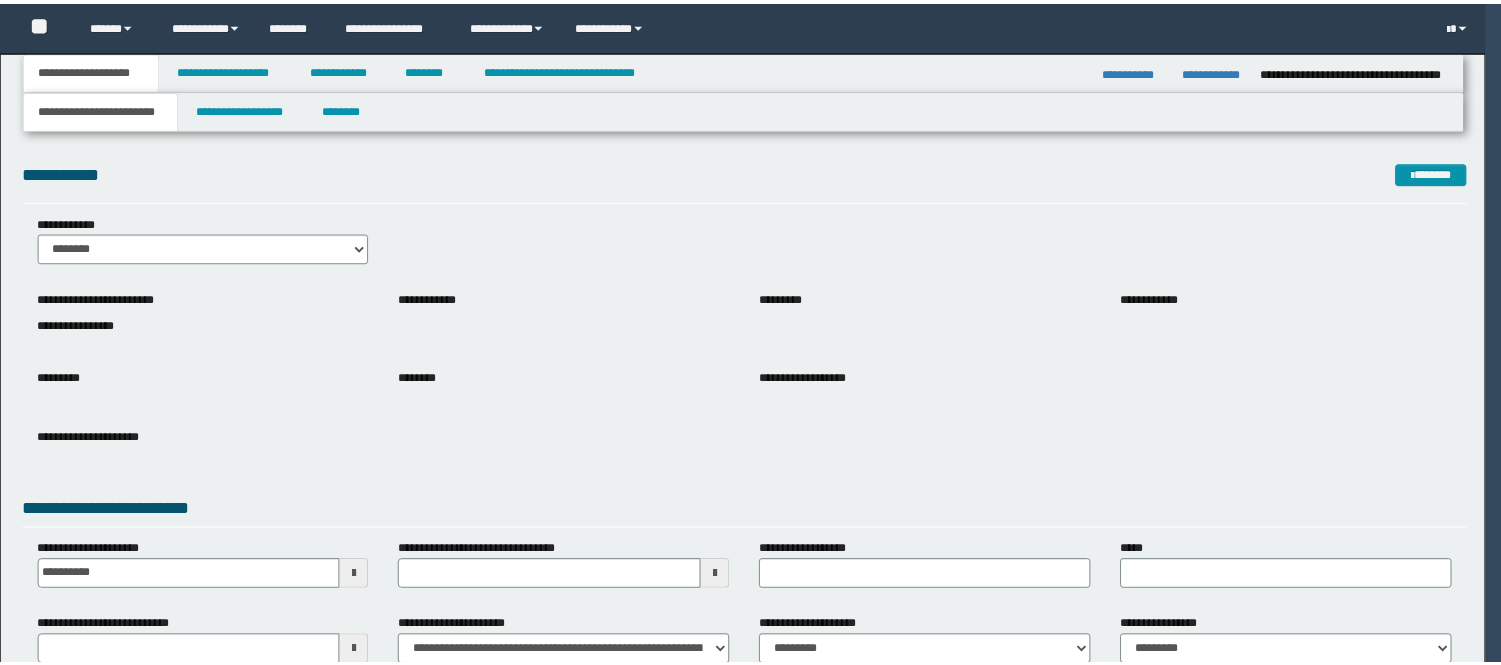 scroll, scrollTop: 0, scrollLeft: 0, axis: both 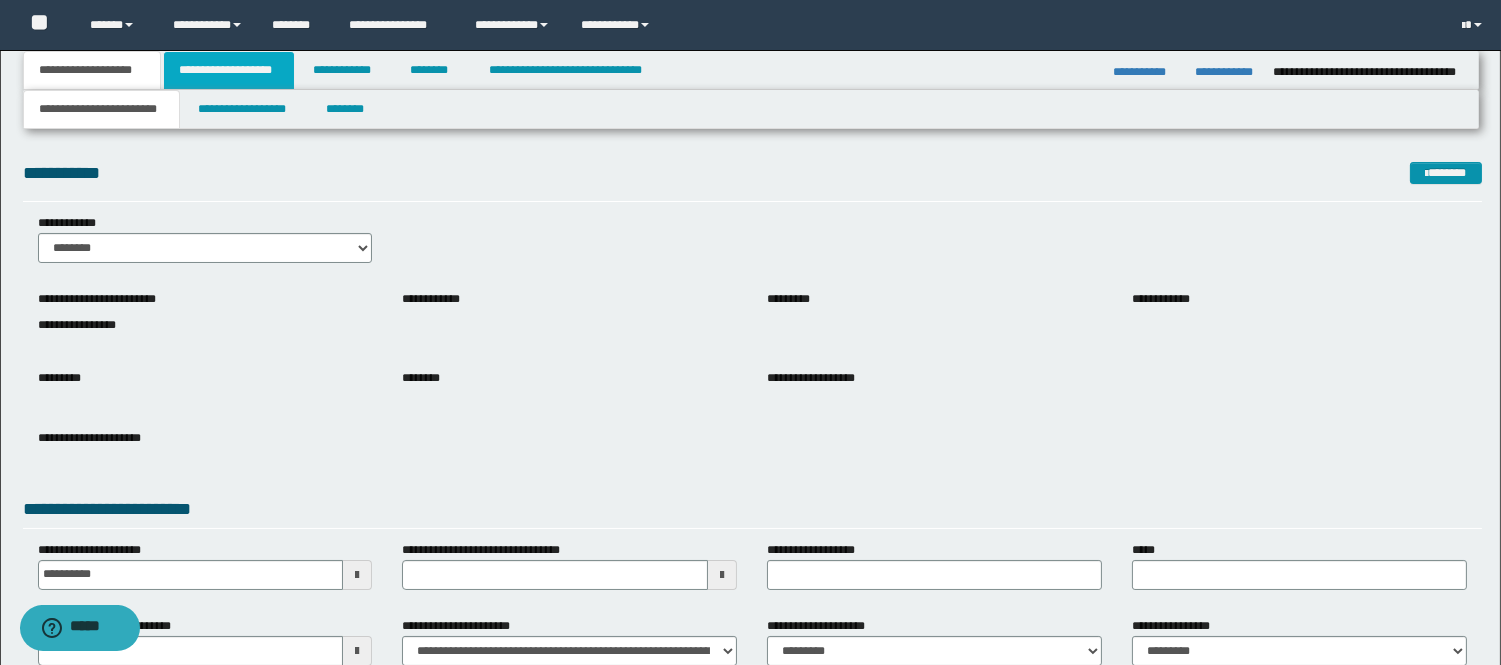 click on "**********" at bounding box center (229, 70) 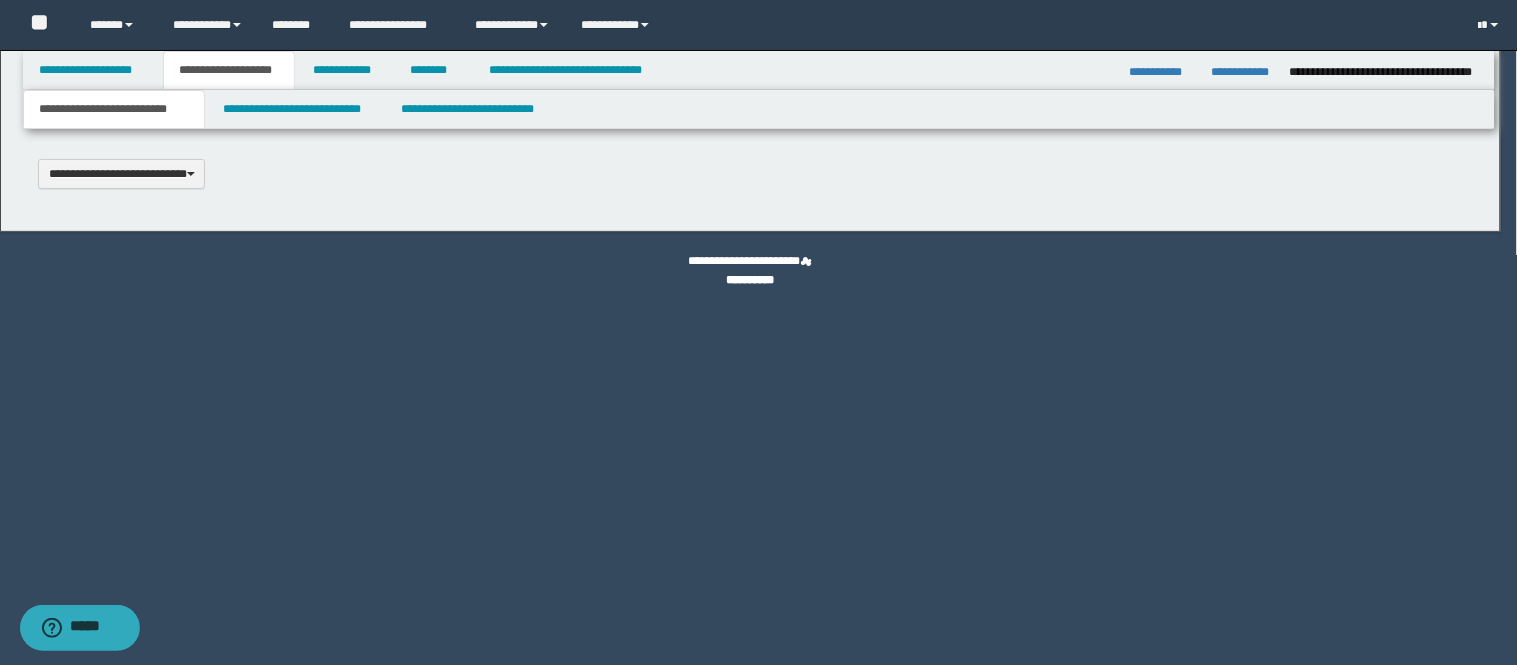 scroll, scrollTop: 0, scrollLeft: 0, axis: both 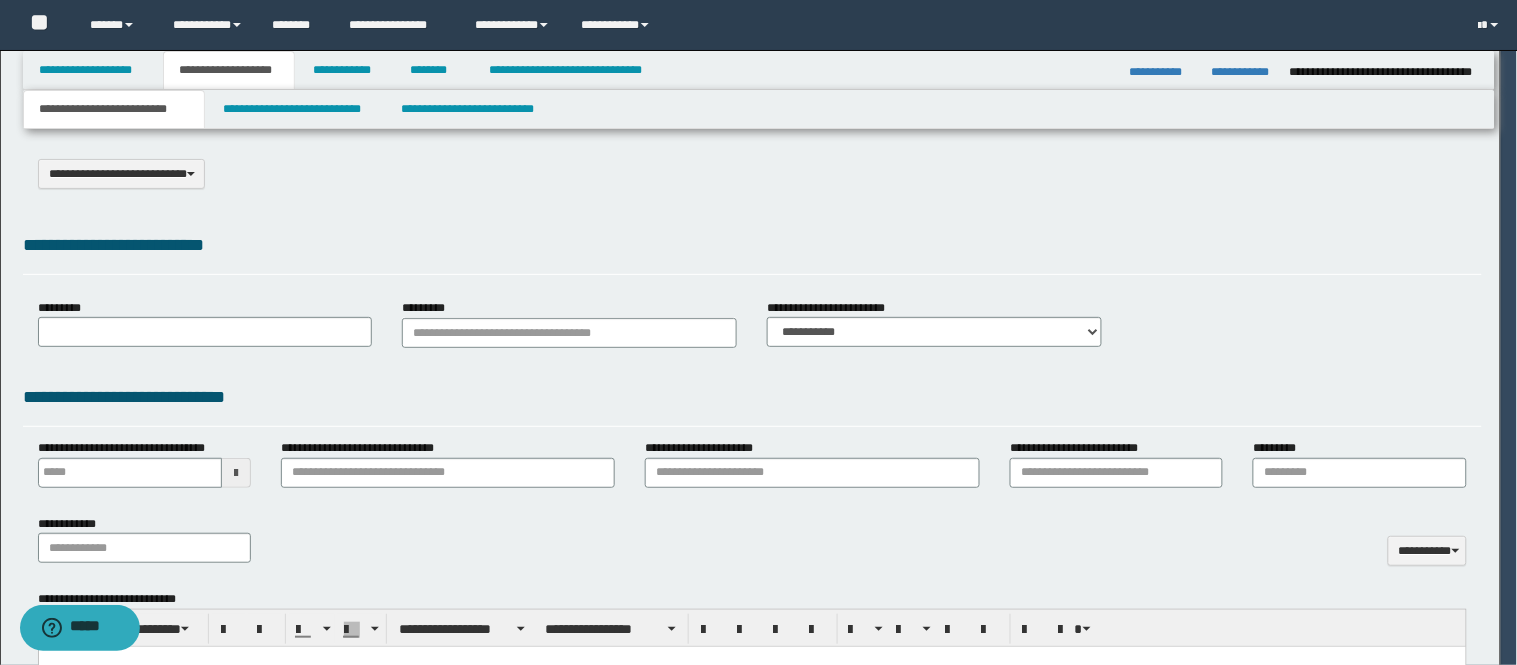 select on "*" 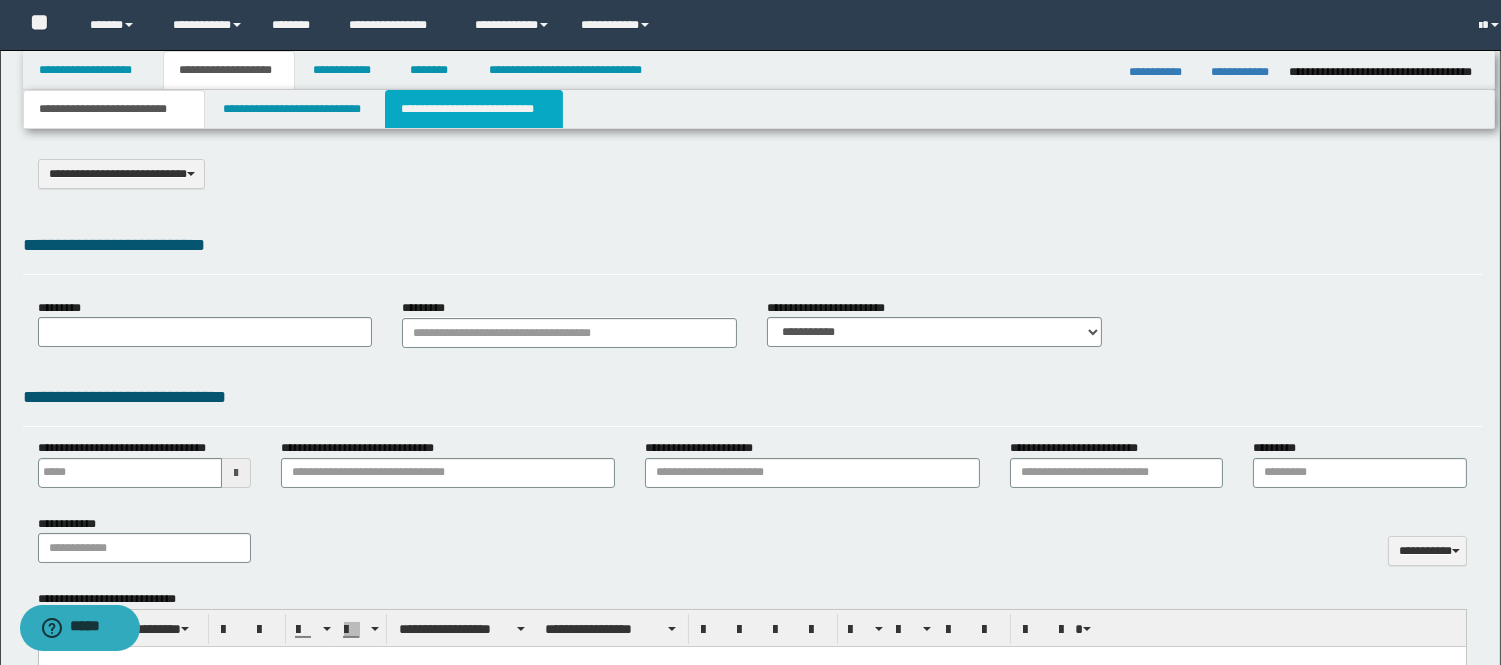 click on "**********" at bounding box center [474, 109] 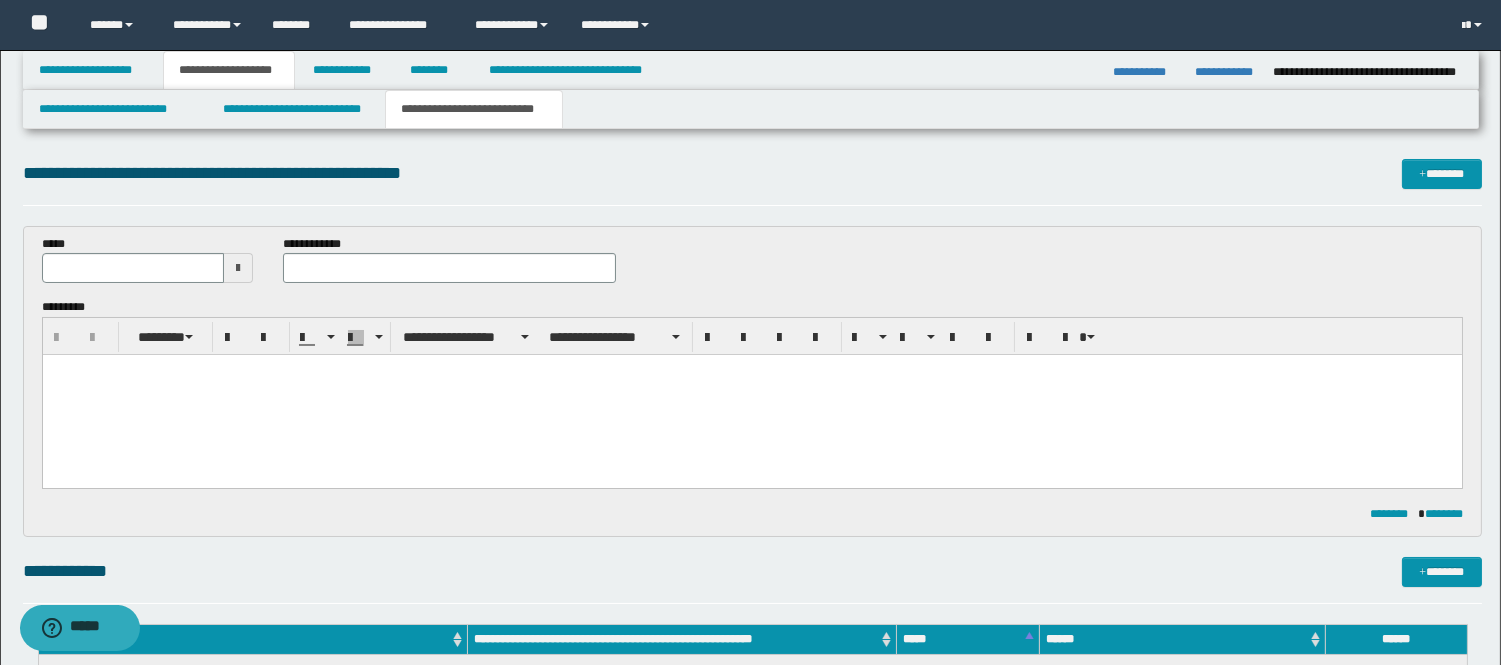 scroll, scrollTop: 0, scrollLeft: 0, axis: both 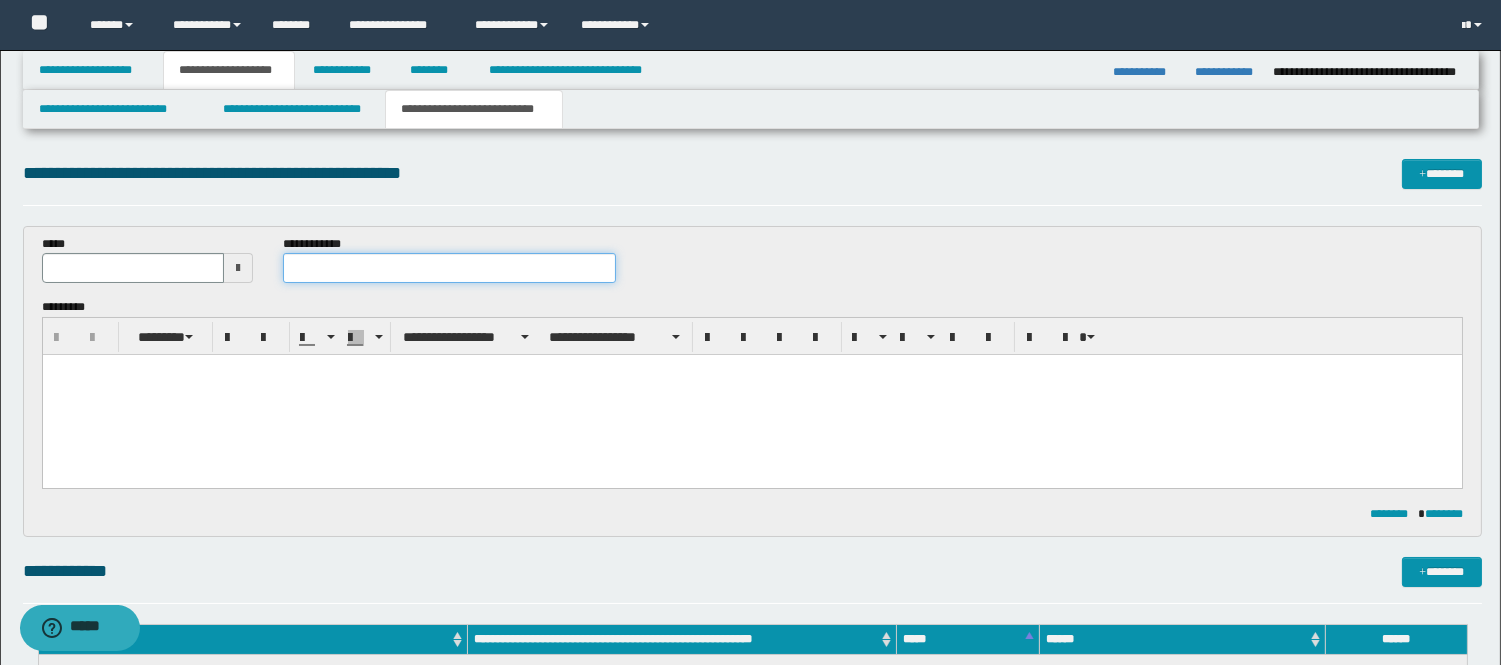 paste on "**********" 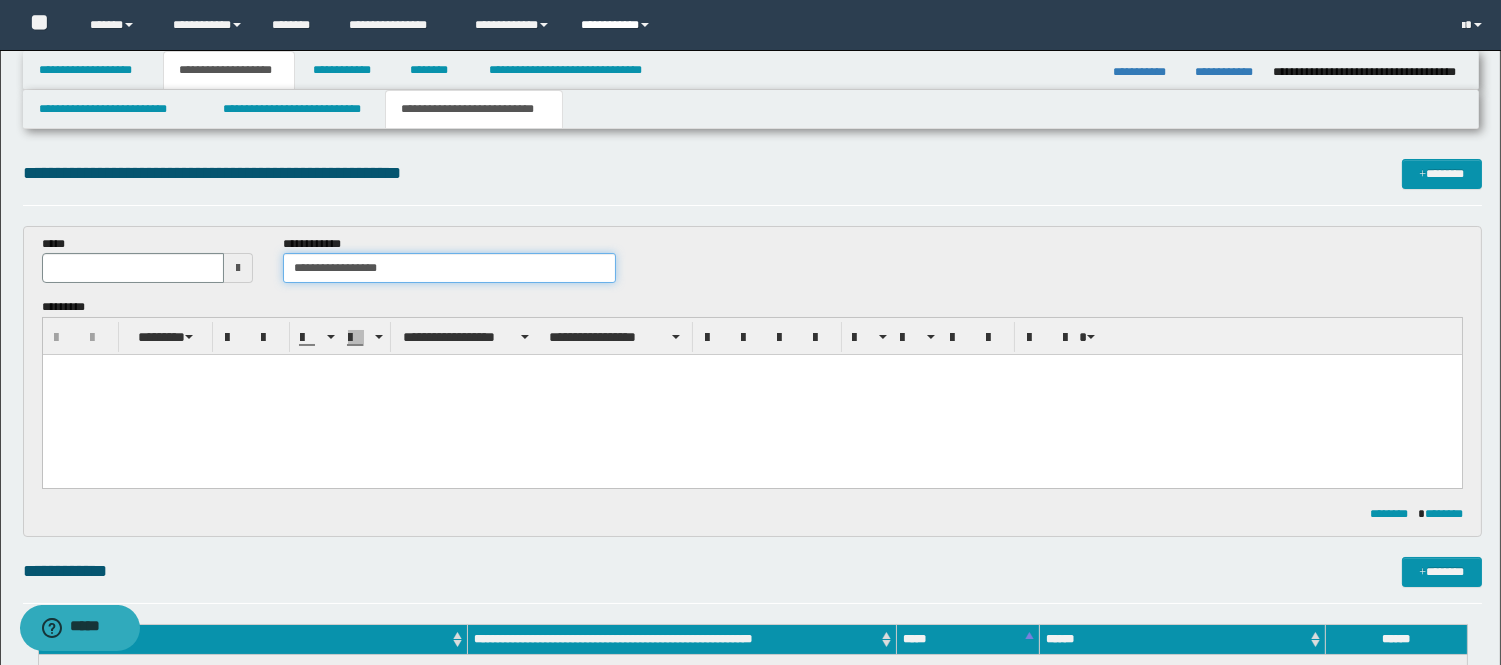 type on "**********" 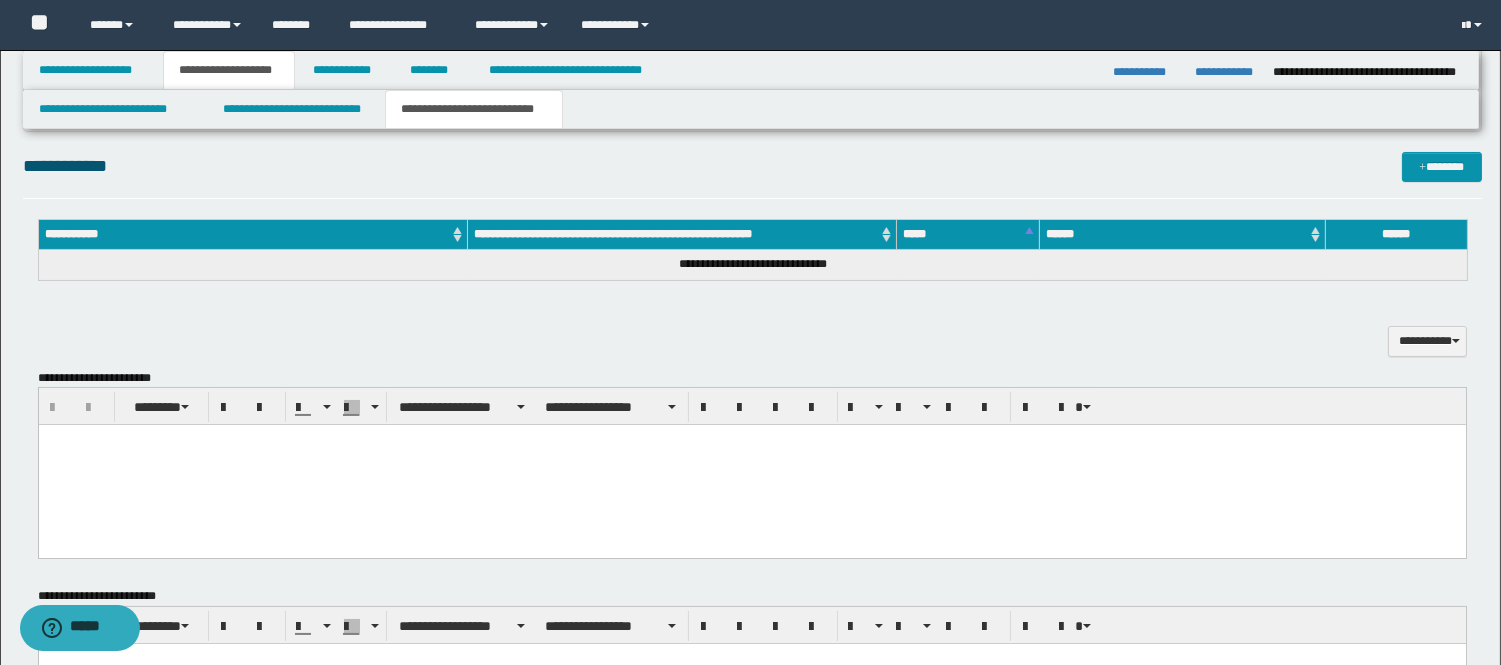 scroll, scrollTop: 666, scrollLeft: 0, axis: vertical 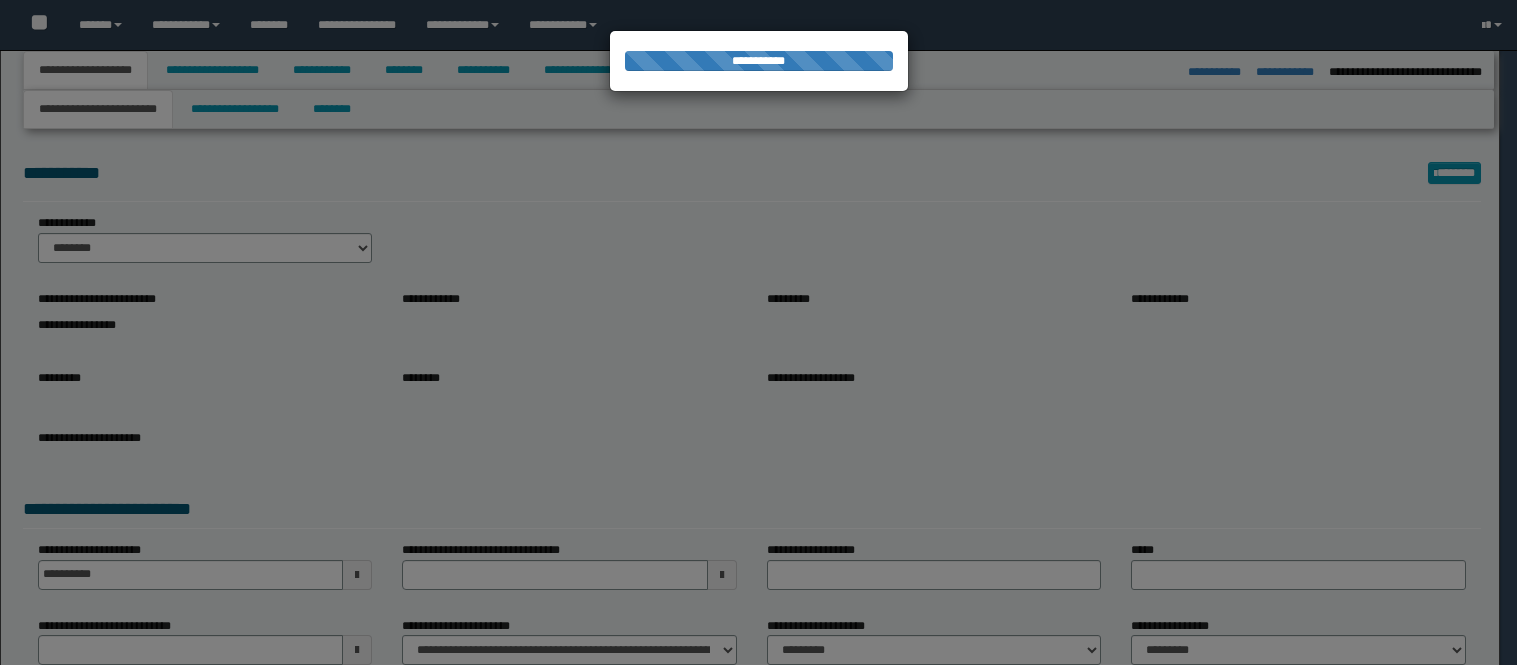 select on "**" 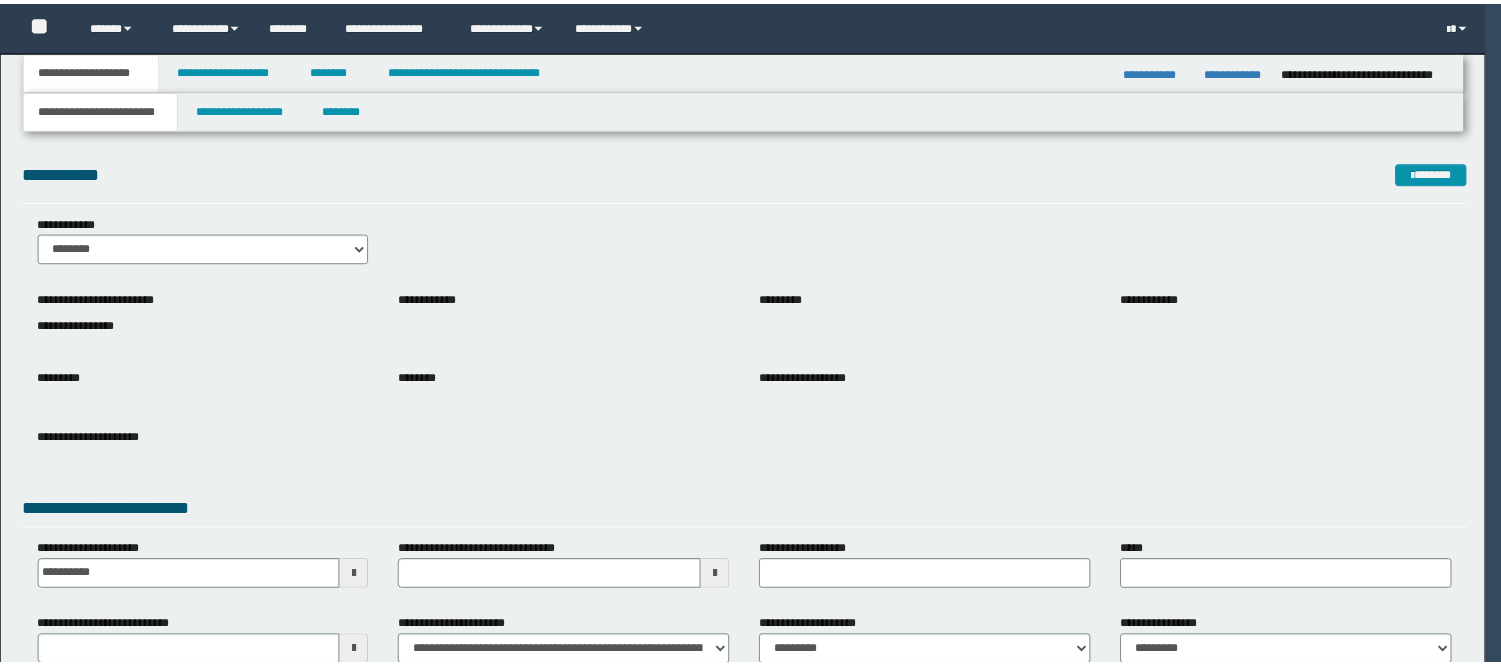 scroll, scrollTop: 0, scrollLeft: 0, axis: both 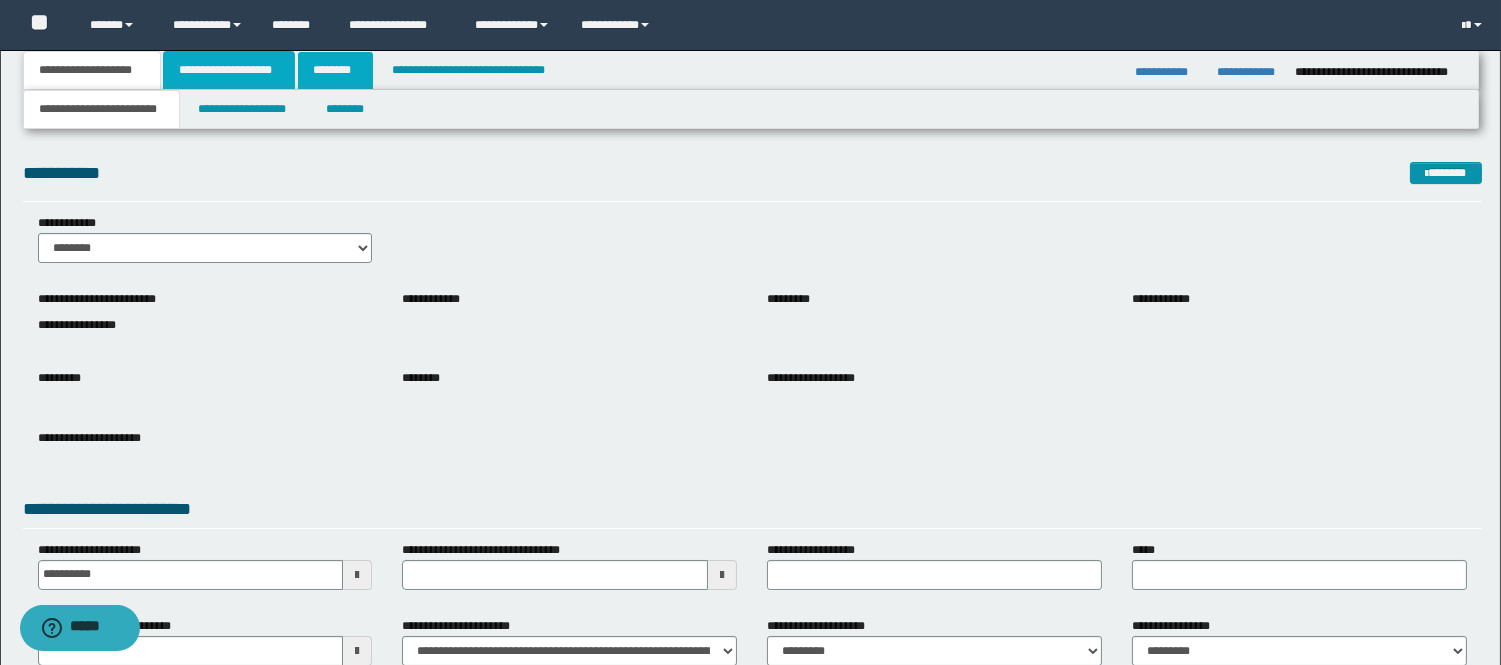 drag, startPoint x: 256, startPoint y: 61, endPoint x: 312, endPoint y: 85, distance: 60.926186 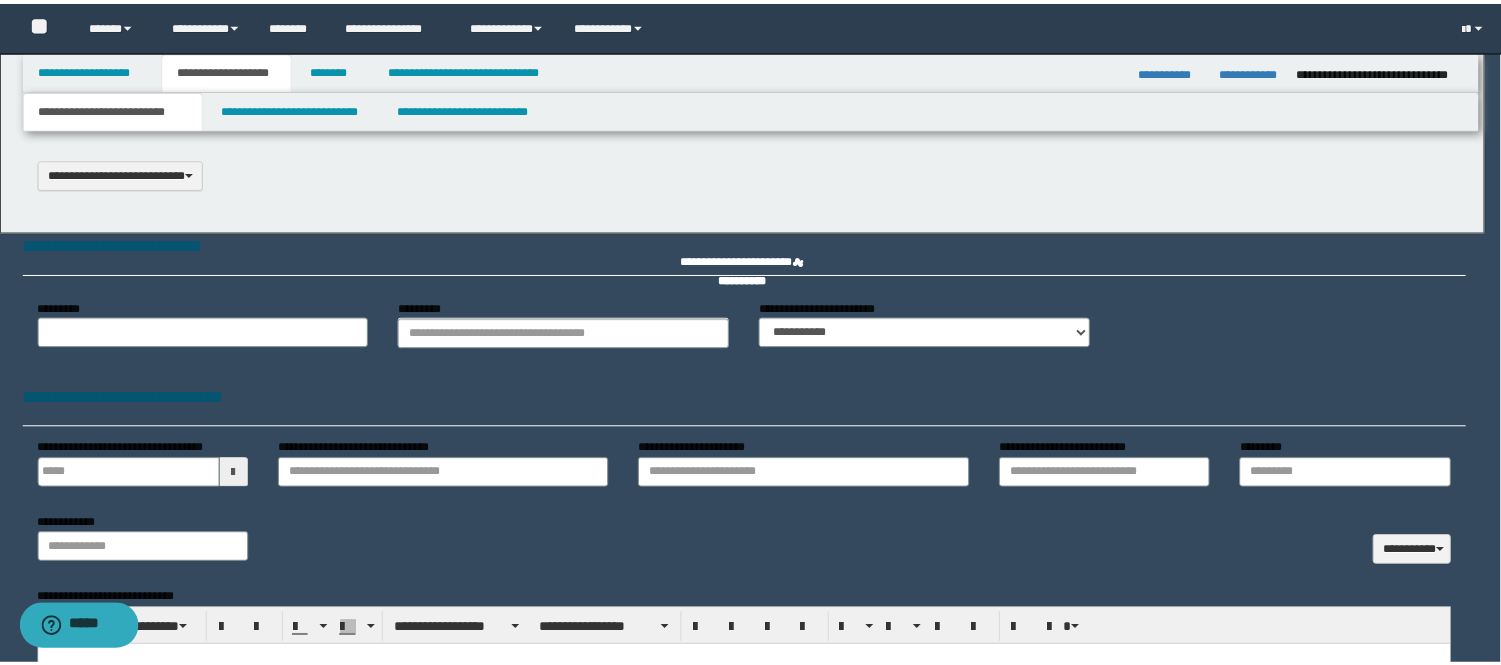 scroll, scrollTop: 0, scrollLeft: 0, axis: both 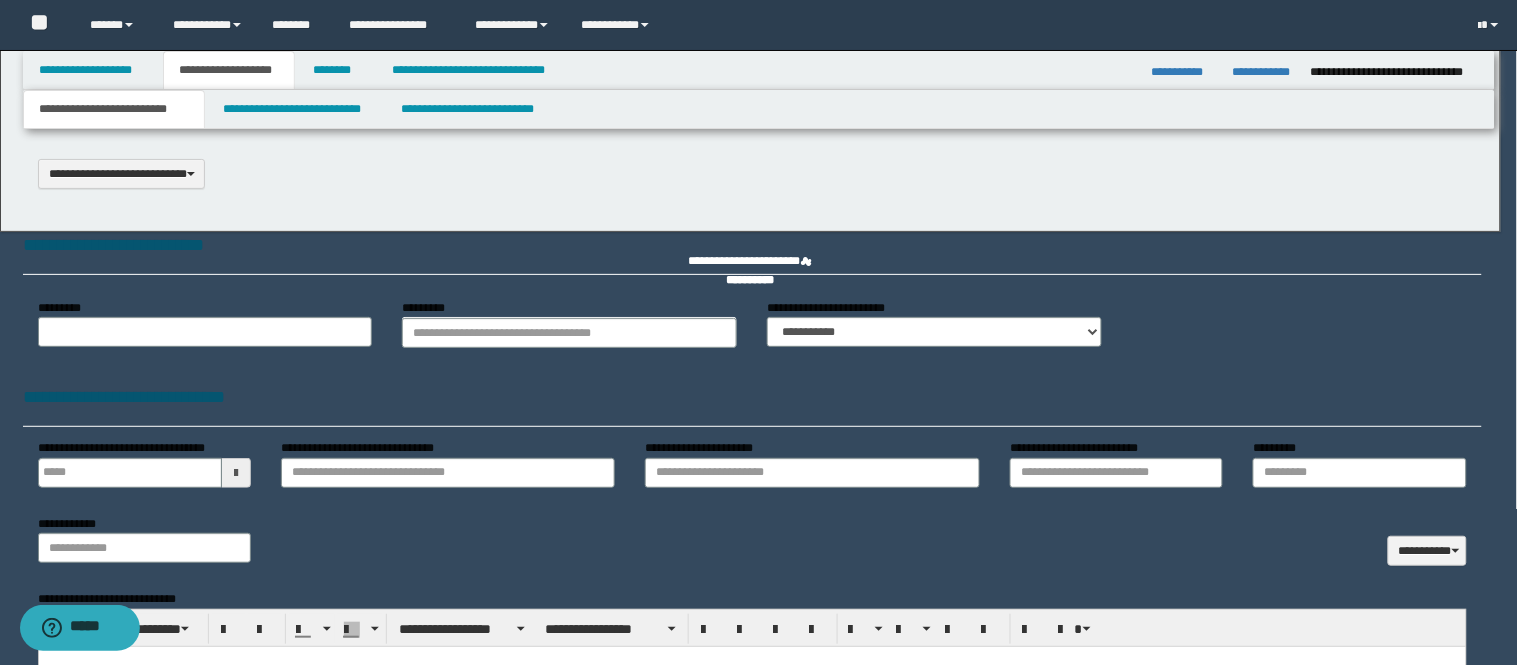 select on "*" 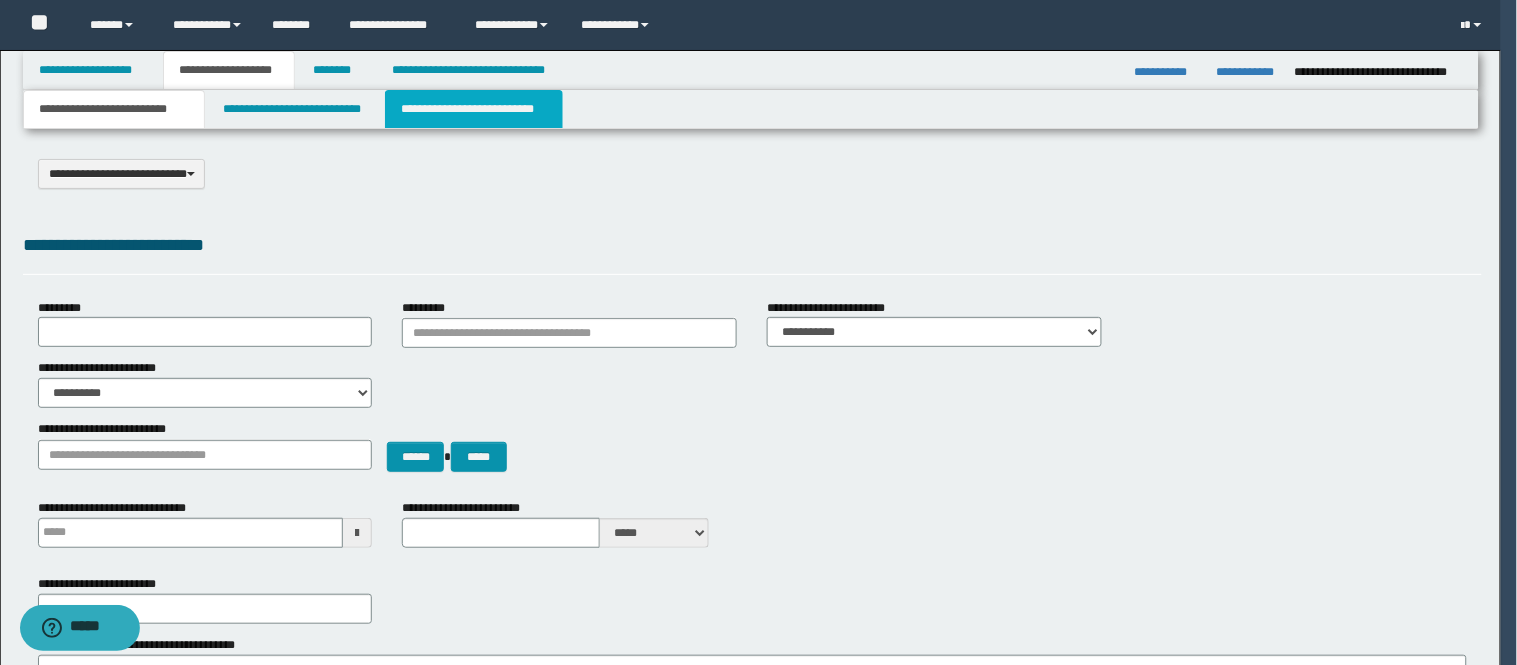 click on "**********" at bounding box center (474, 109) 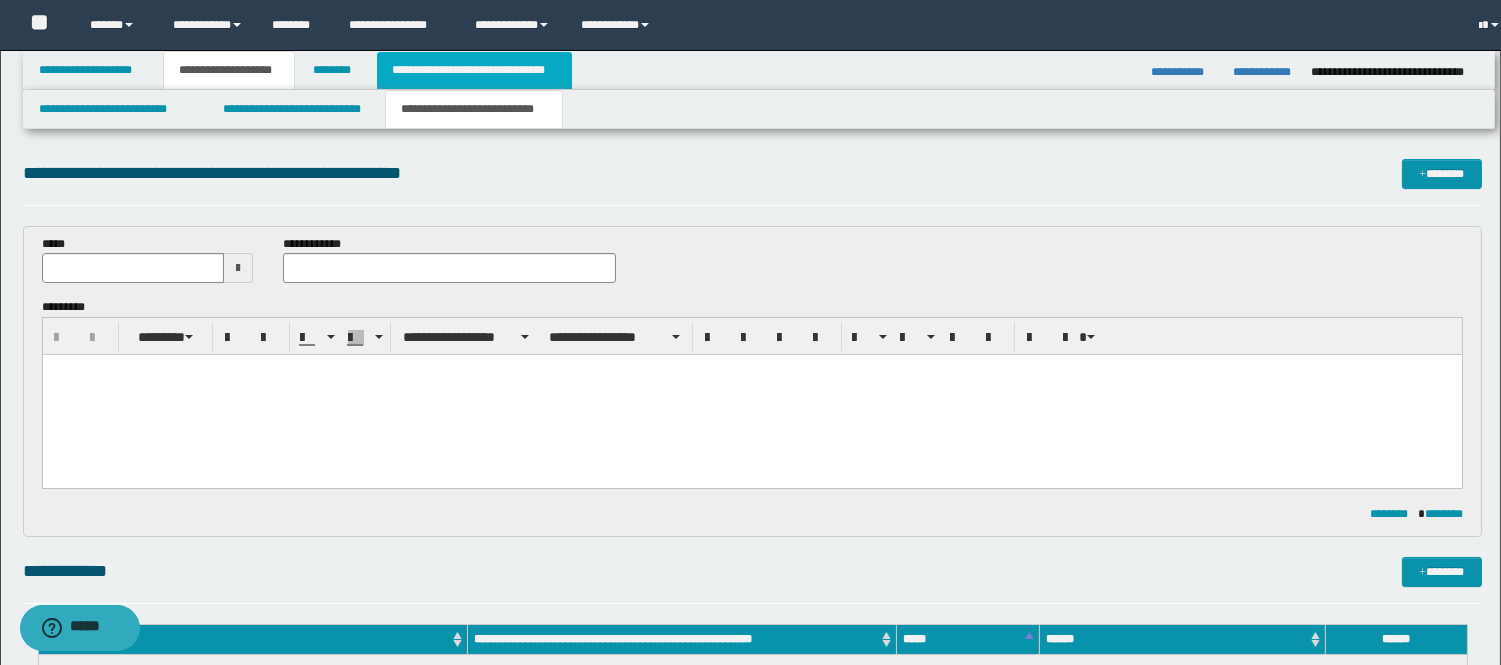 scroll, scrollTop: 0, scrollLeft: 0, axis: both 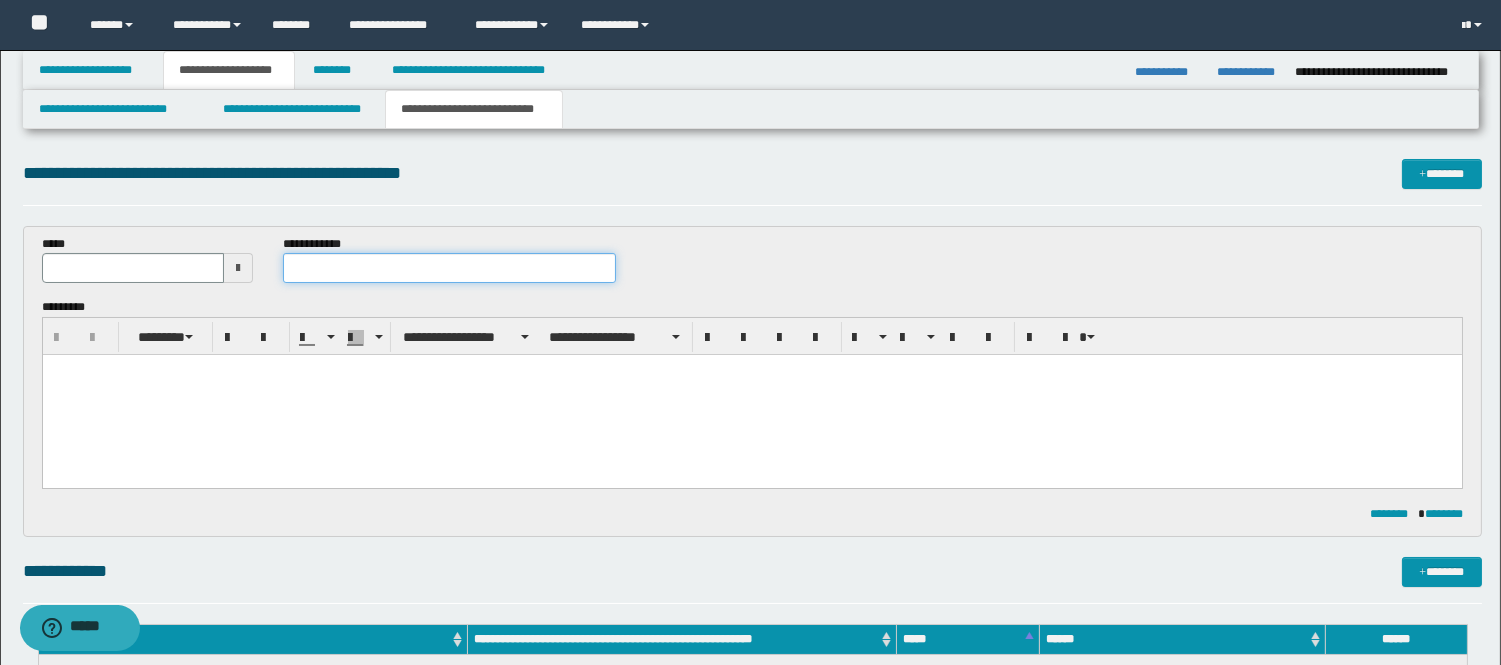 paste on "**********" 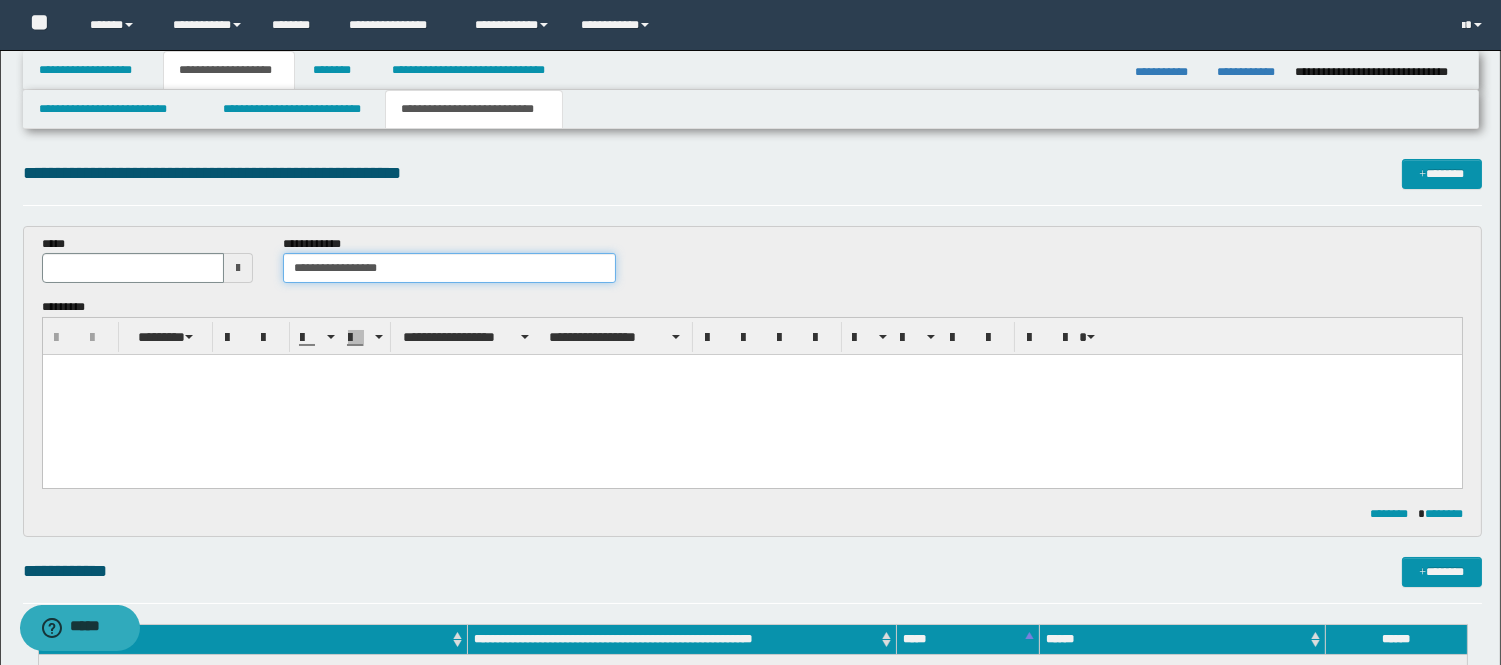 type on "**********" 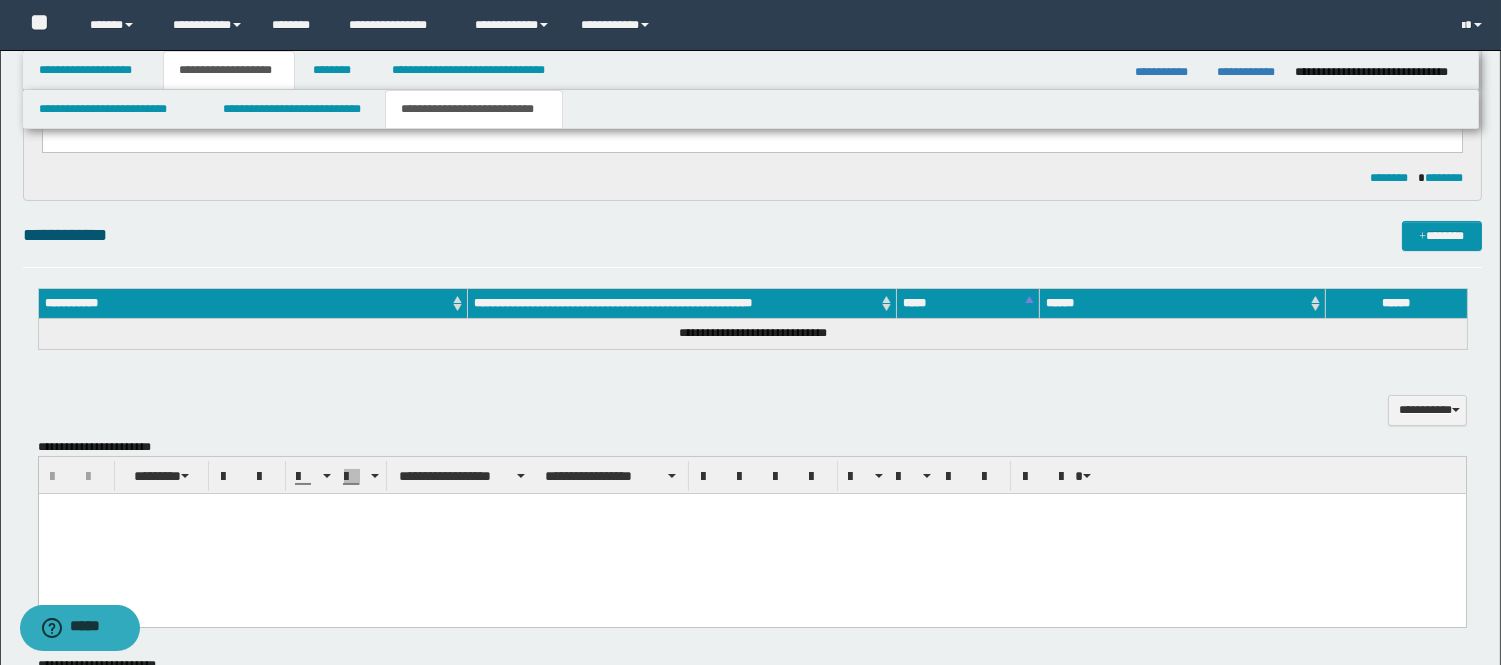 scroll, scrollTop: 444, scrollLeft: 0, axis: vertical 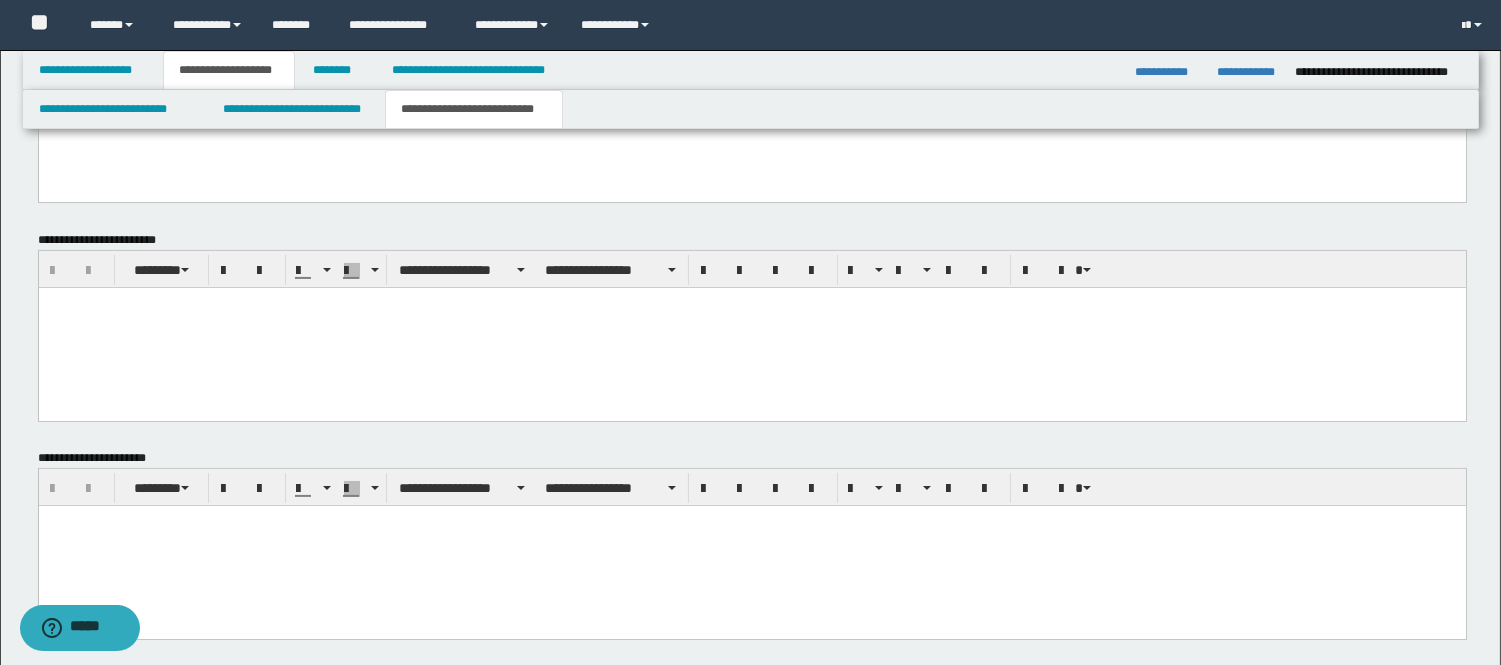 drag, startPoint x: 304, startPoint y: 362, endPoint x: 239, endPoint y: 339, distance: 68.94926 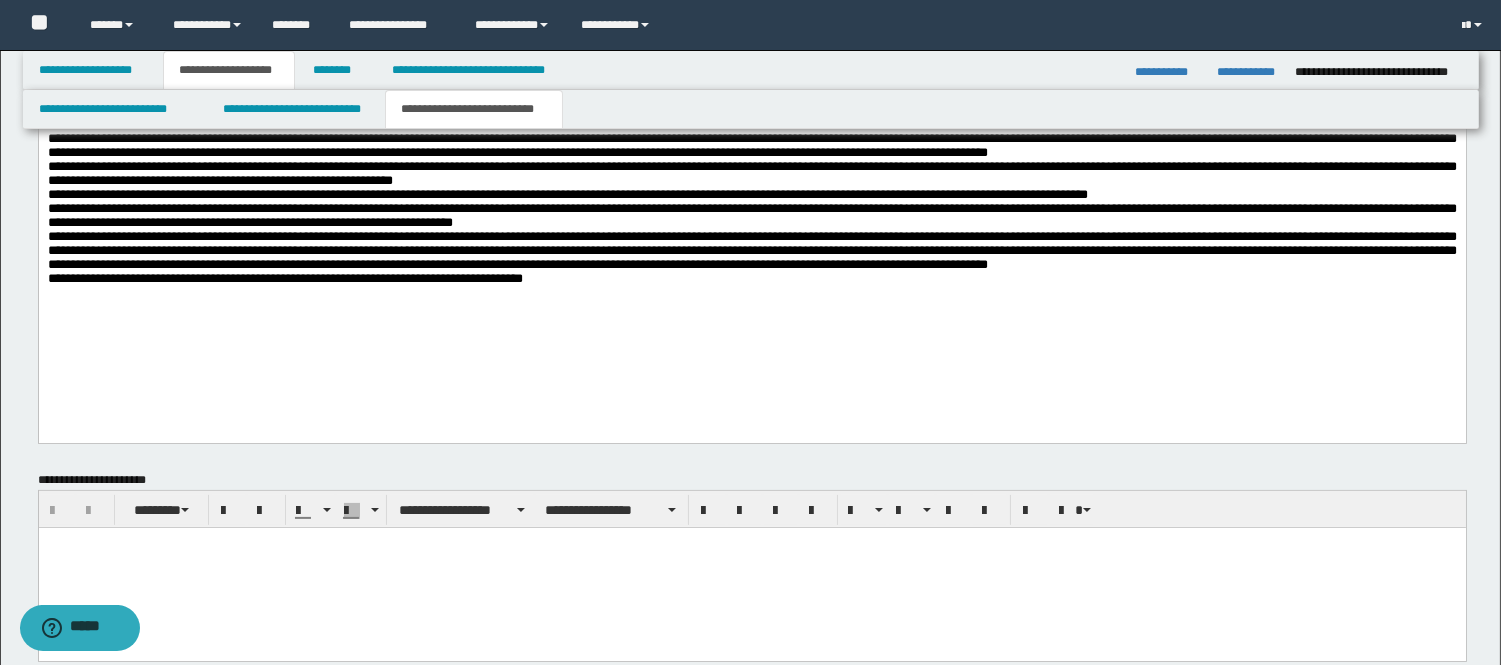 scroll, scrollTop: 1075, scrollLeft: 0, axis: vertical 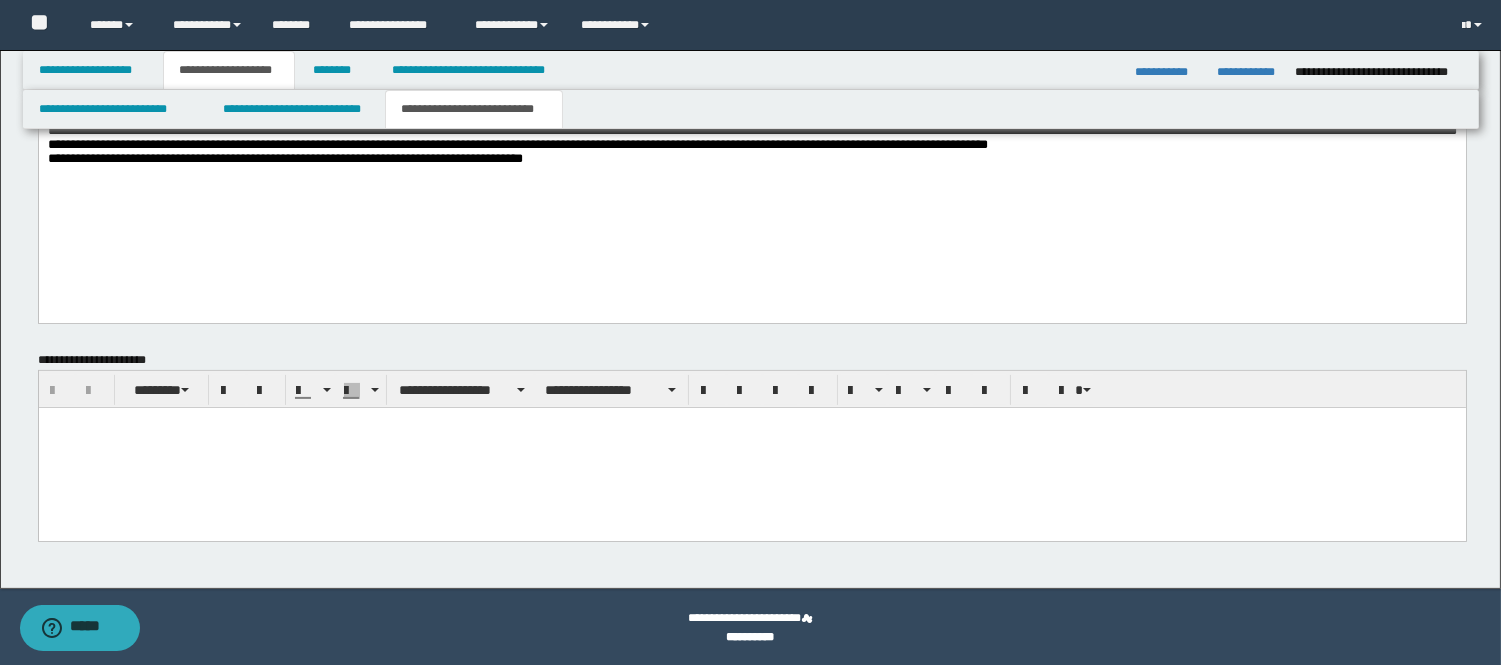 drag, startPoint x: 339, startPoint y: 486, endPoint x: 236, endPoint y: 436, distance: 114.494545 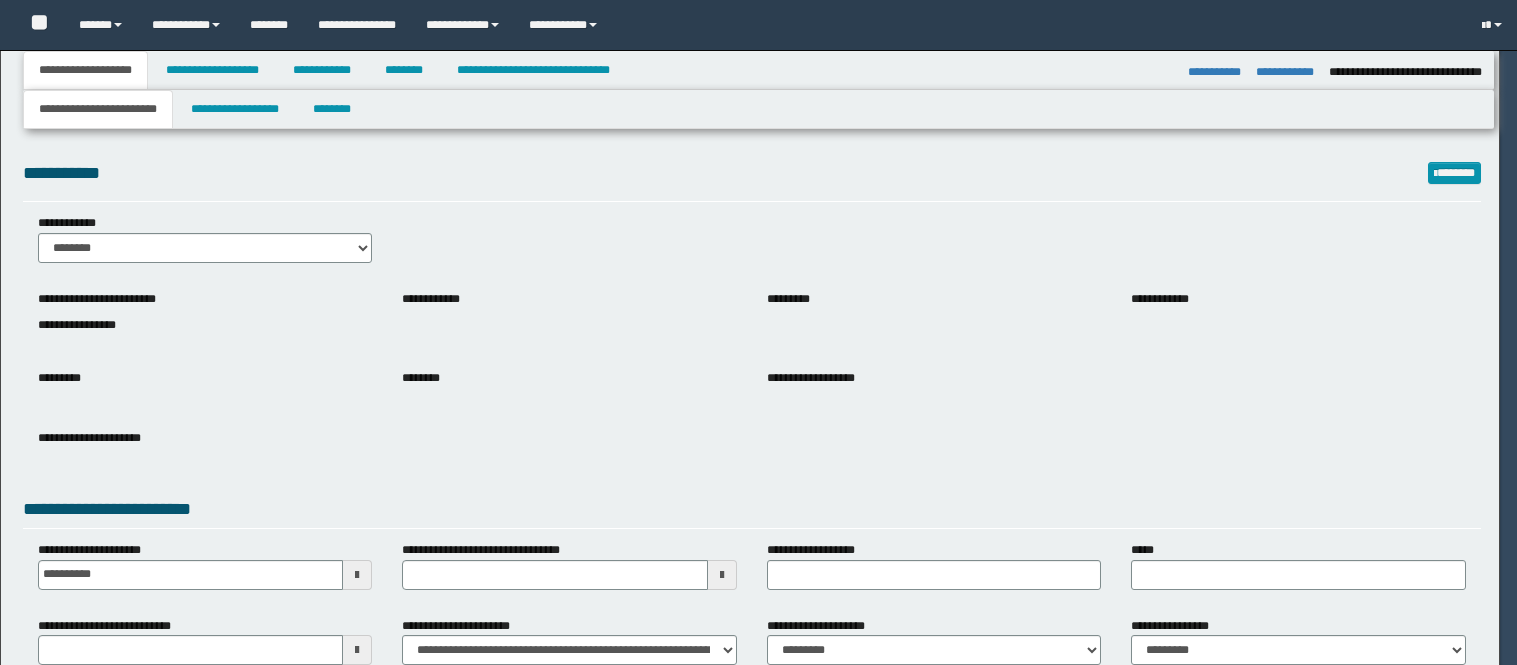 select on "*" 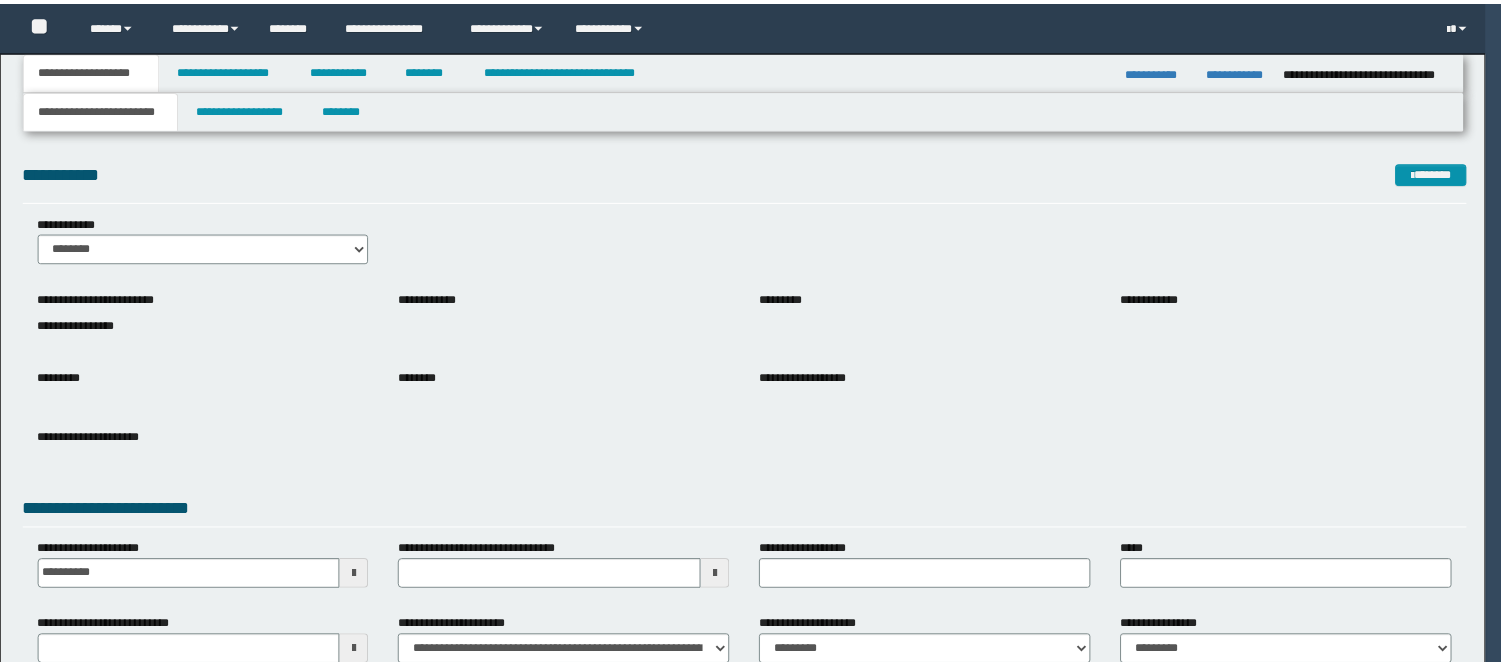 scroll, scrollTop: 0, scrollLeft: 0, axis: both 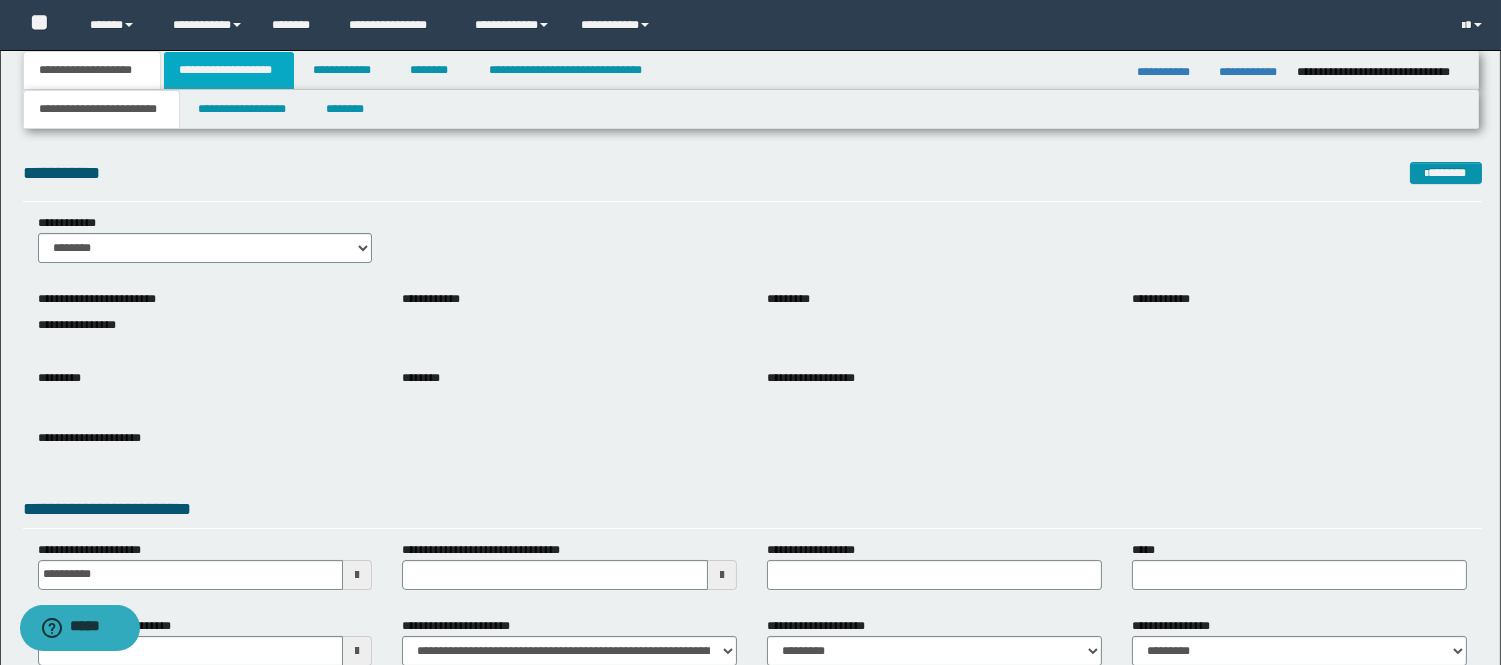 click on "**********" at bounding box center (229, 70) 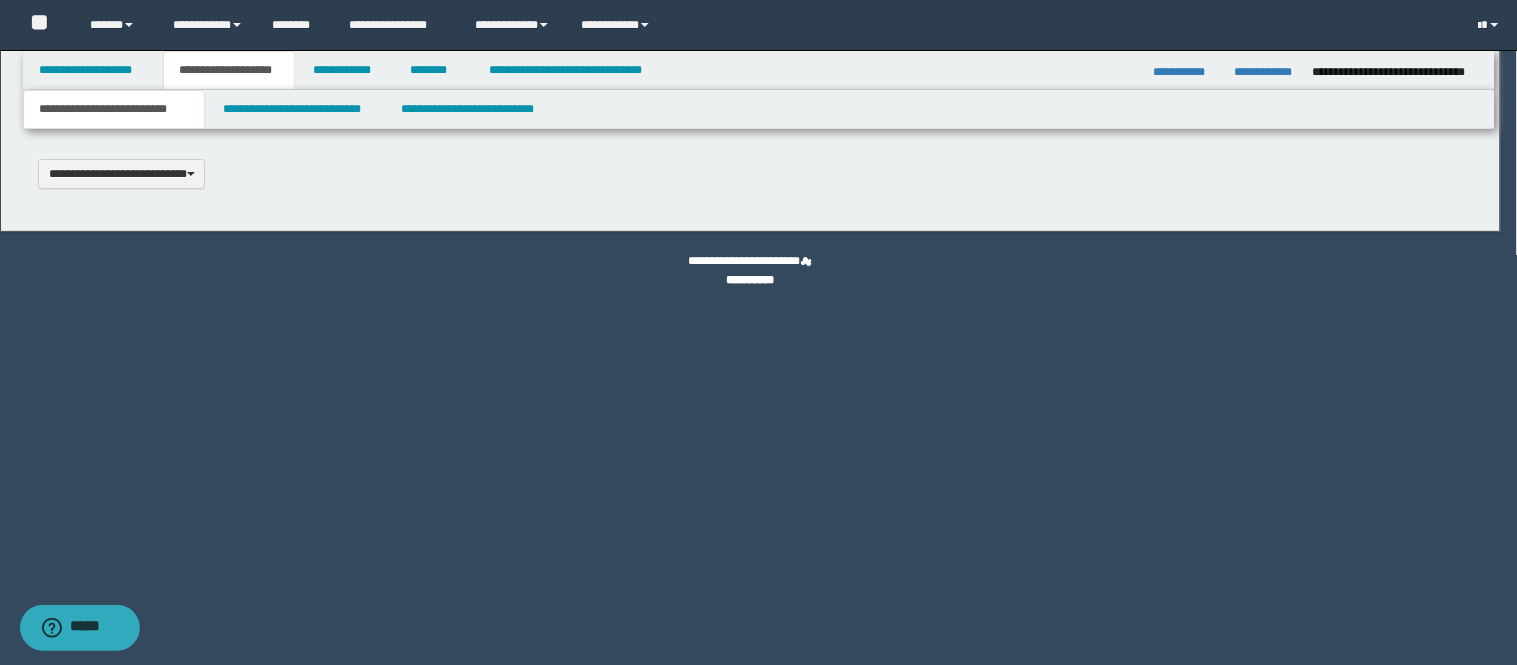 scroll, scrollTop: 0, scrollLeft: 0, axis: both 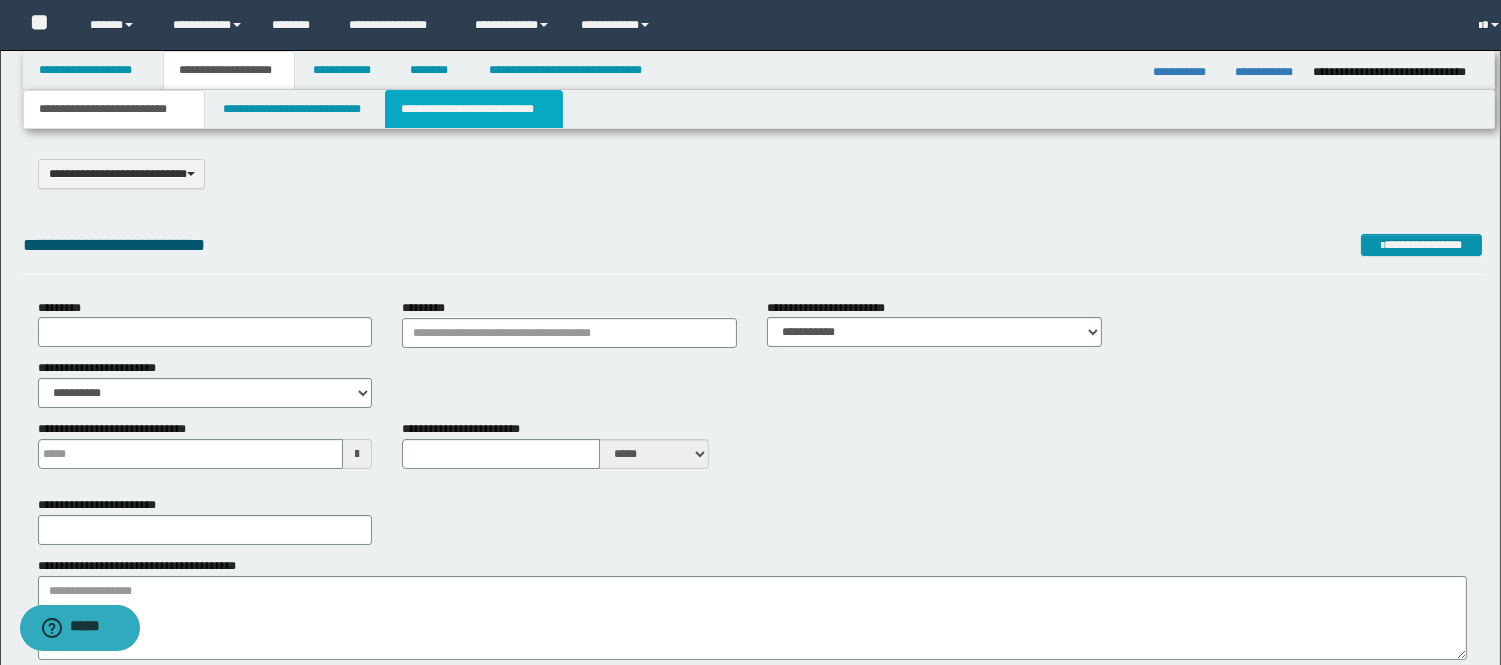click on "**********" at bounding box center (474, 109) 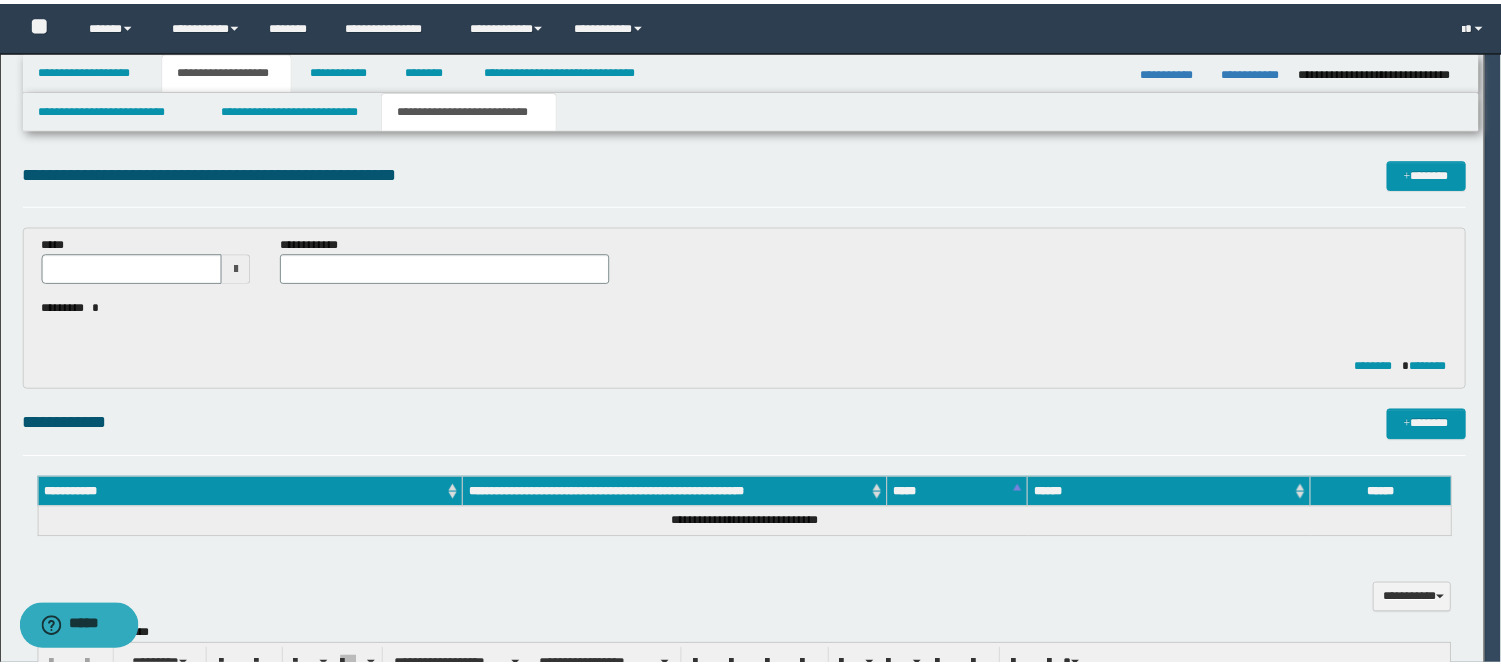 scroll, scrollTop: 0, scrollLeft: 0, axis: both 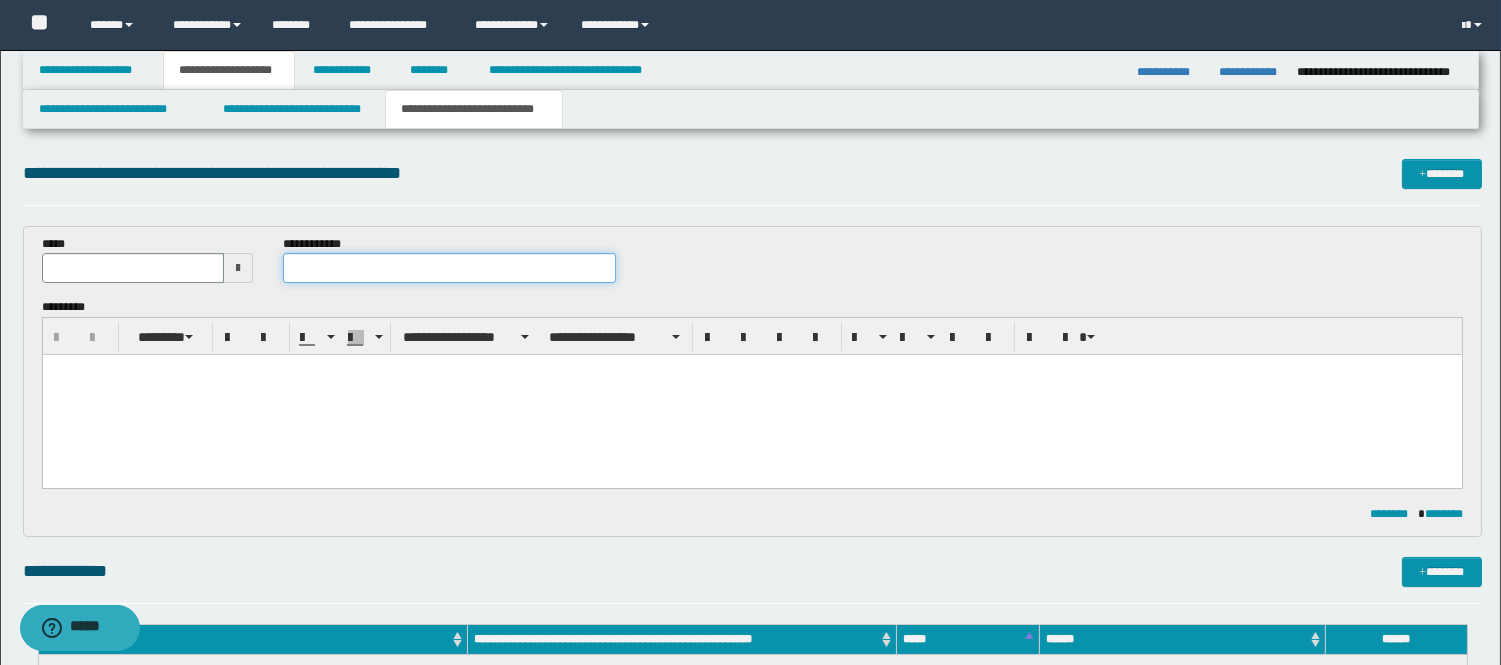 paste on "**********" 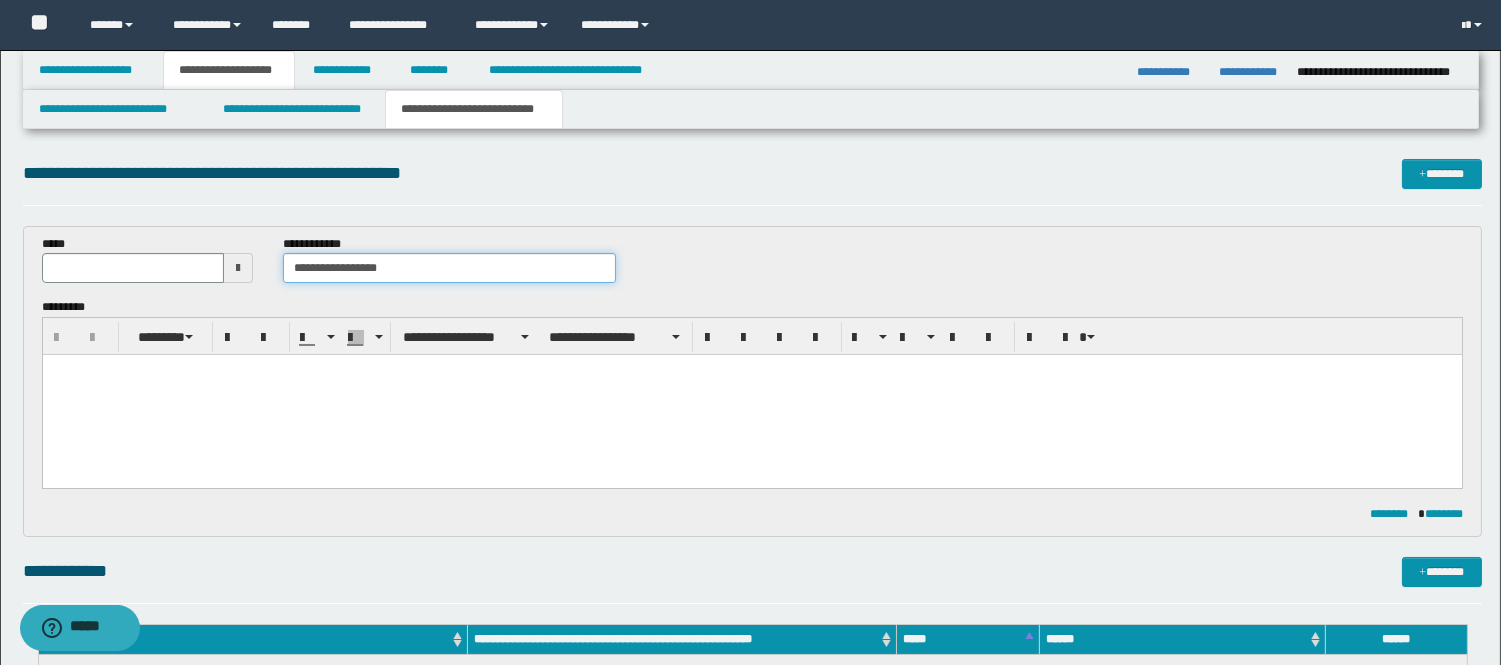 type on "**********" 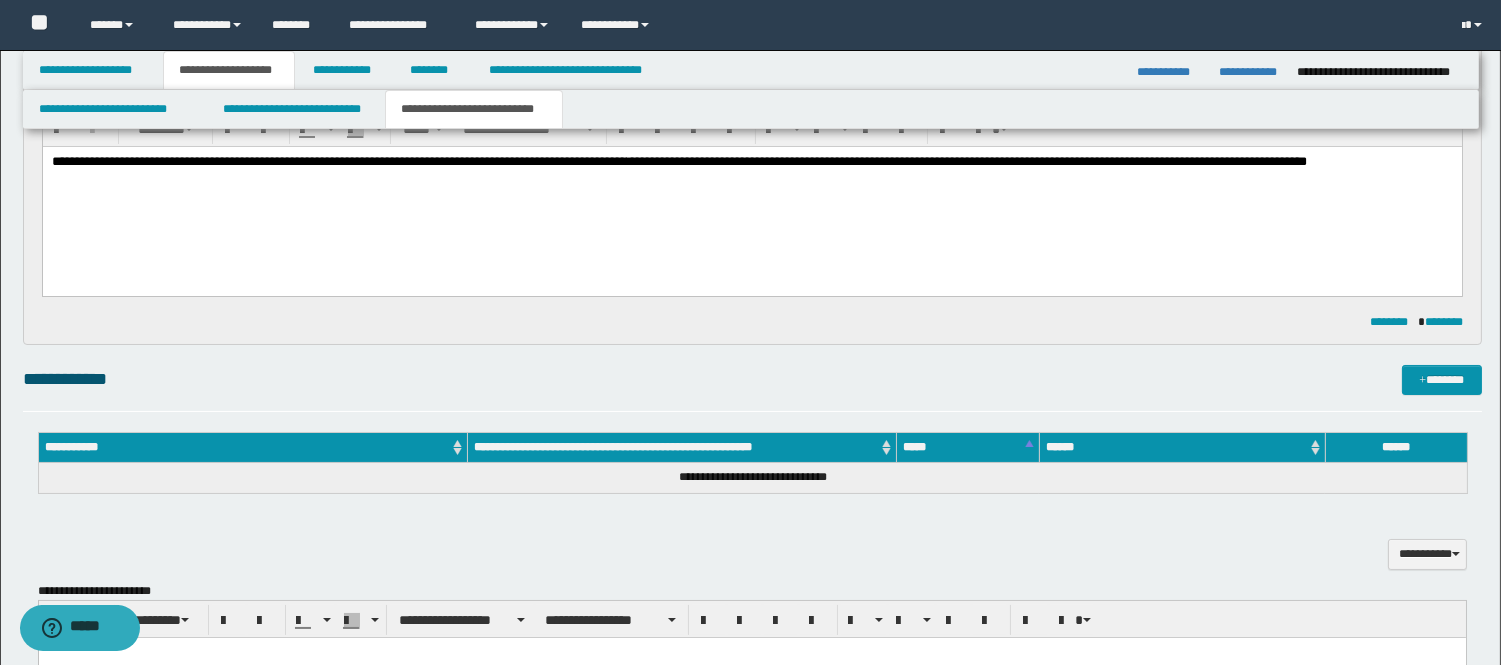 scroll, scrollTop: 333, scrollLeft: 0, axis: vertical 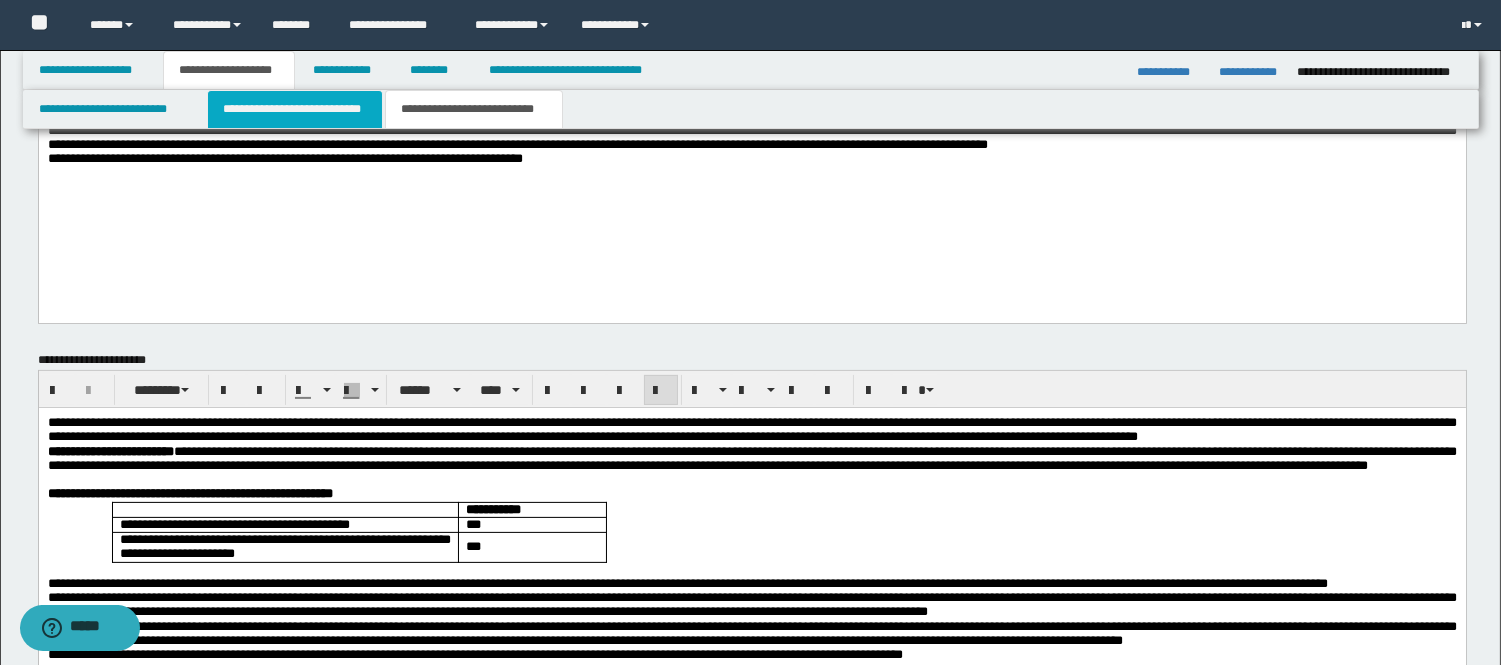 click on "**********" at bounding box center [295, 109] 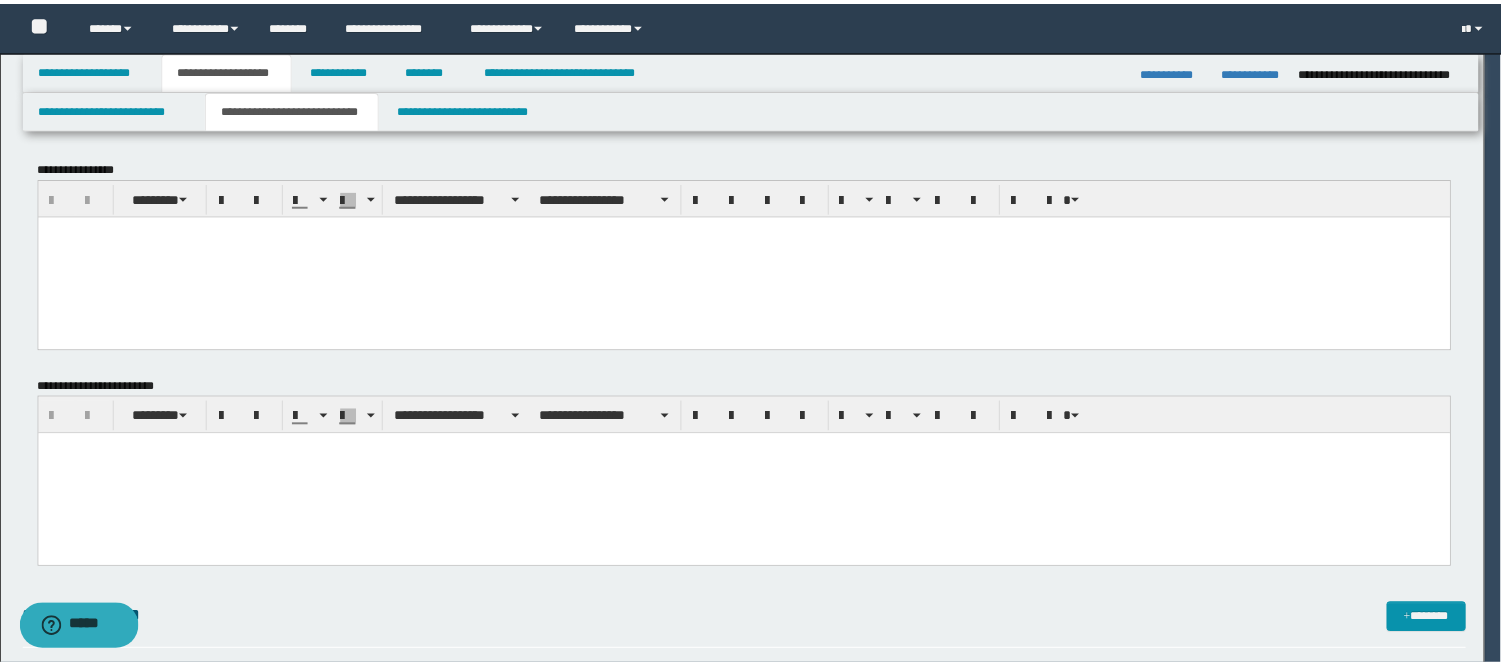 scroll, scrollTop: 0, scrollLeft: 0, axis: both 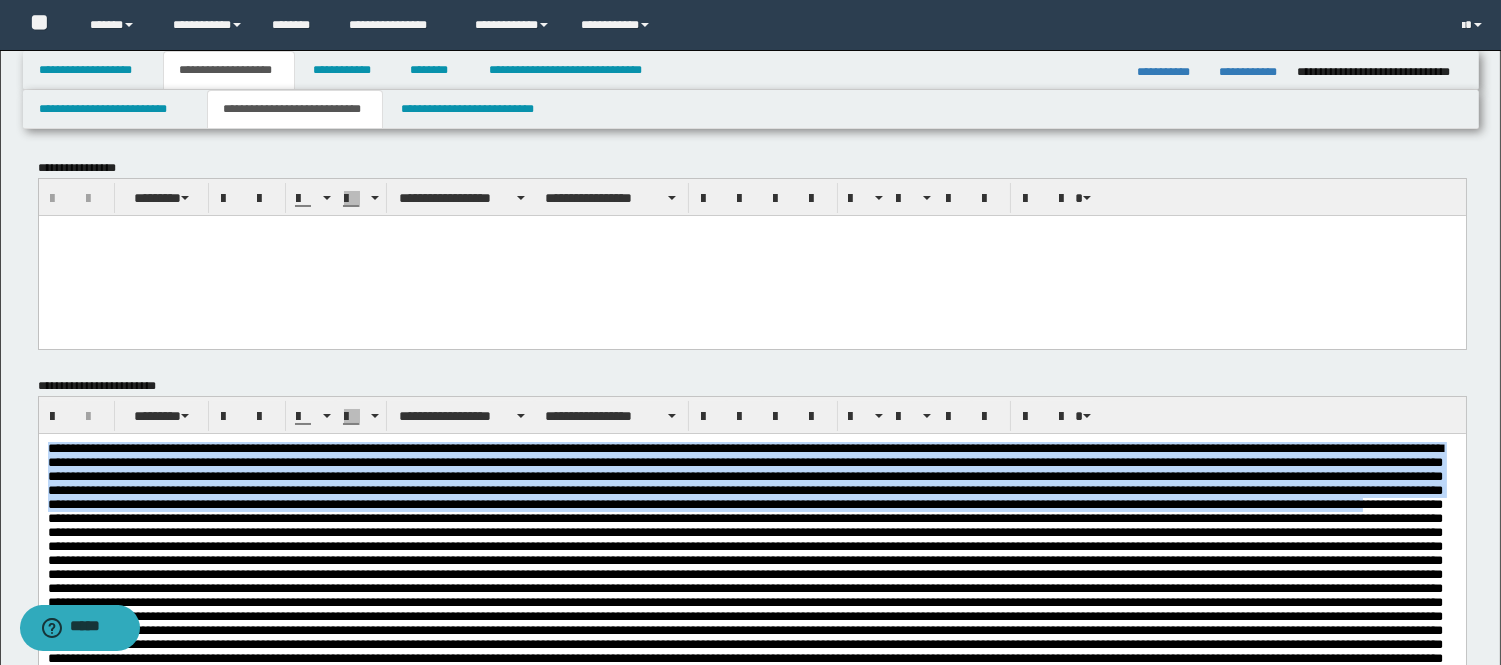 drag, startPoint x: 565, startPoint y: 539, endPoint x: -1, endPoint y: 111, distance: 709.6055 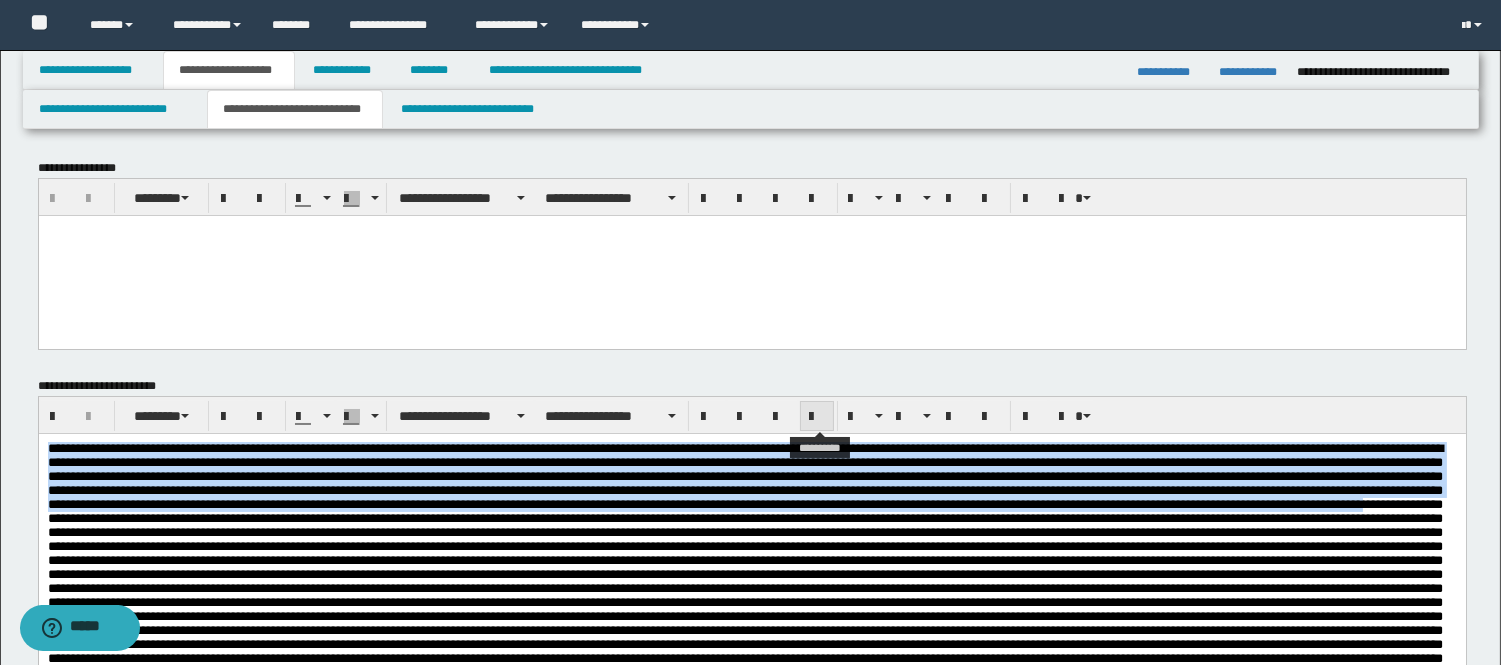 click at bounding box center (817, 416) 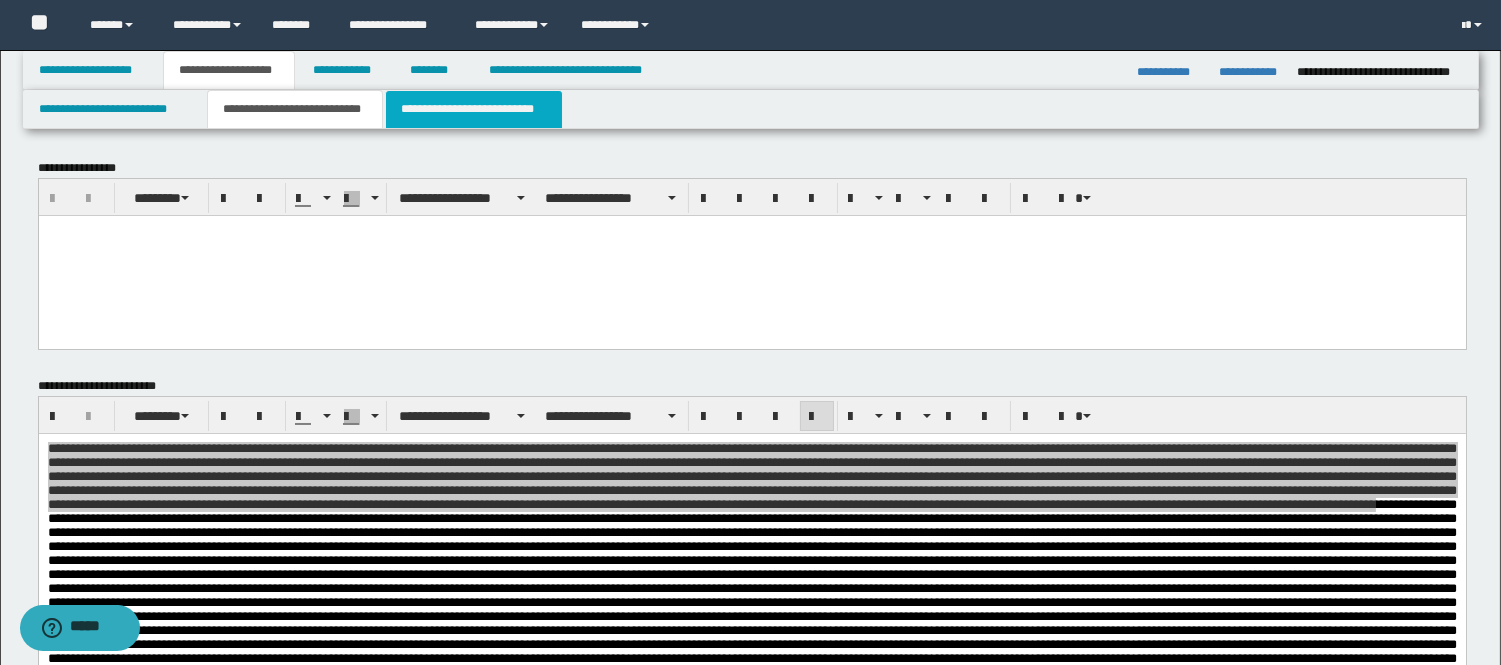 click on "**********" at bounding box center (474, 109) 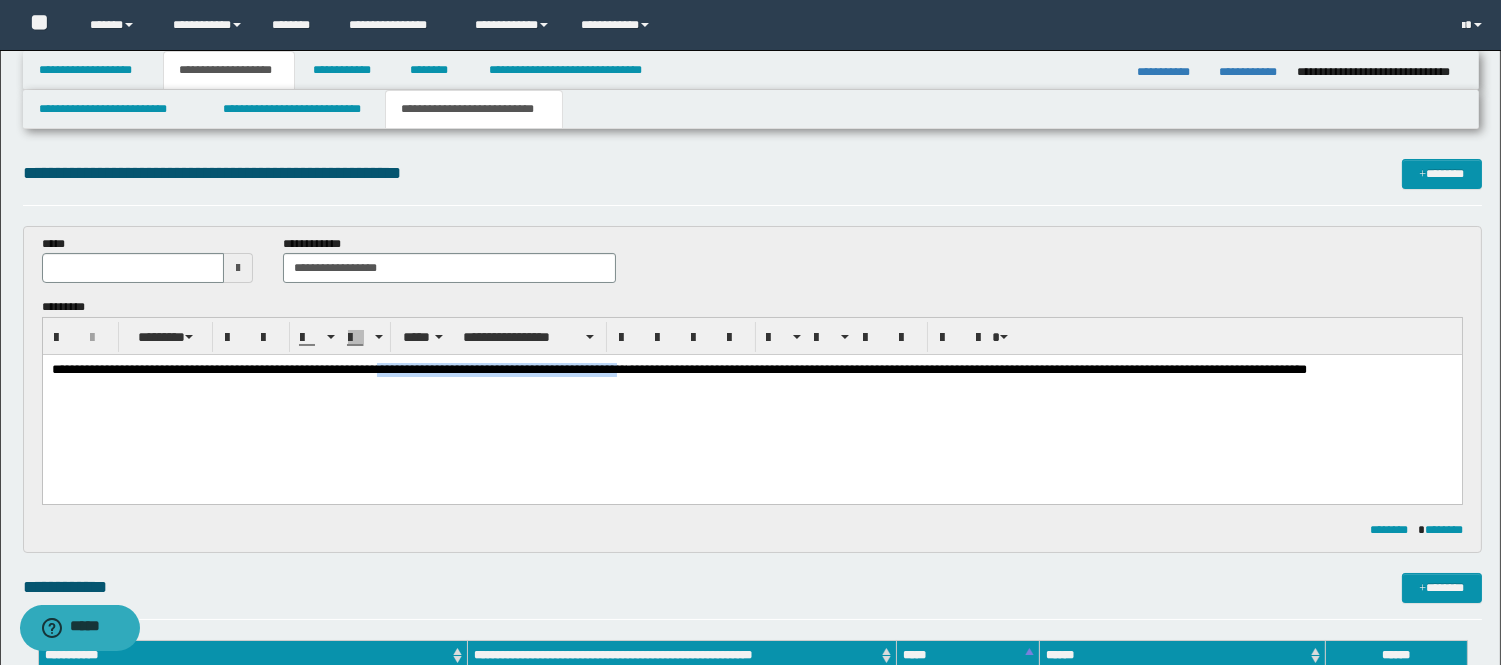 drag, startPoint x: 821, startPoint y: 373, endPoint x: 444, endPoint y: 366, distance: 377.06497 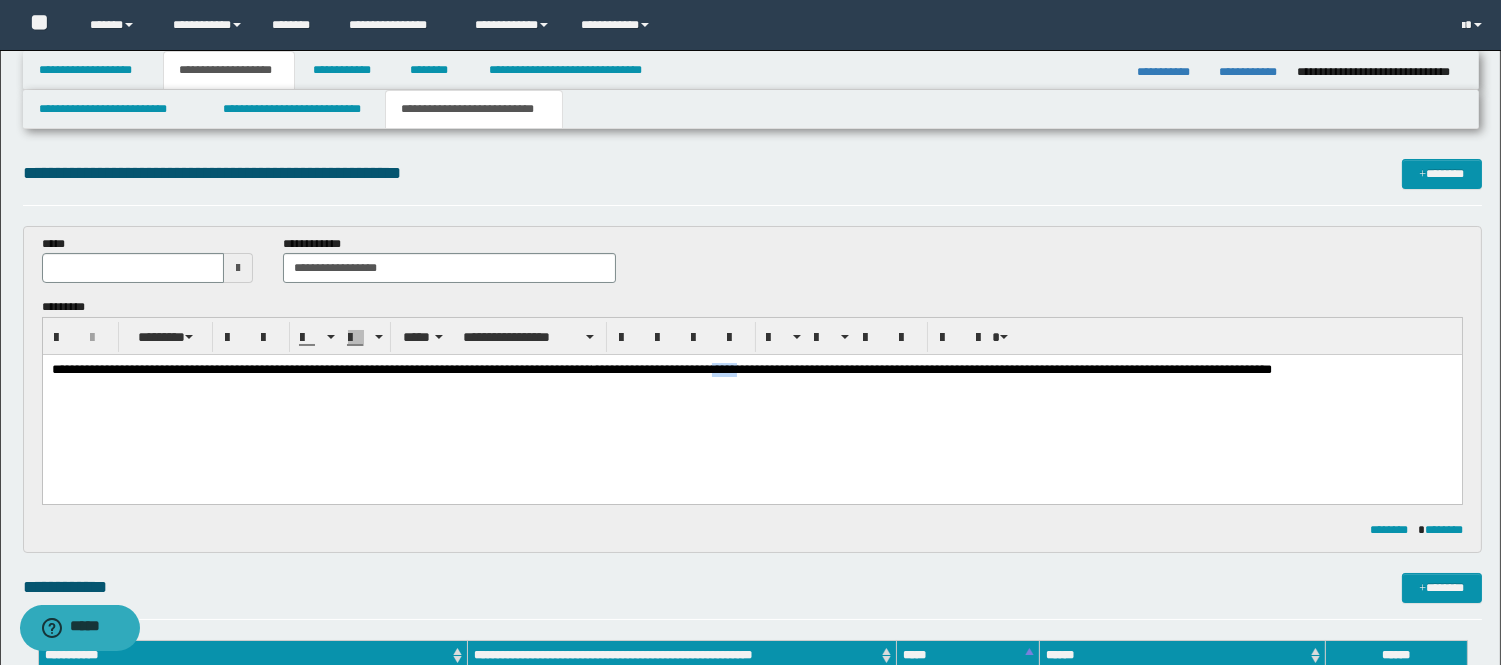 drag, startPoint x: 944, startPoint y: 372, endPoint x: 915, endPoint y: 373, distance: 29.017237 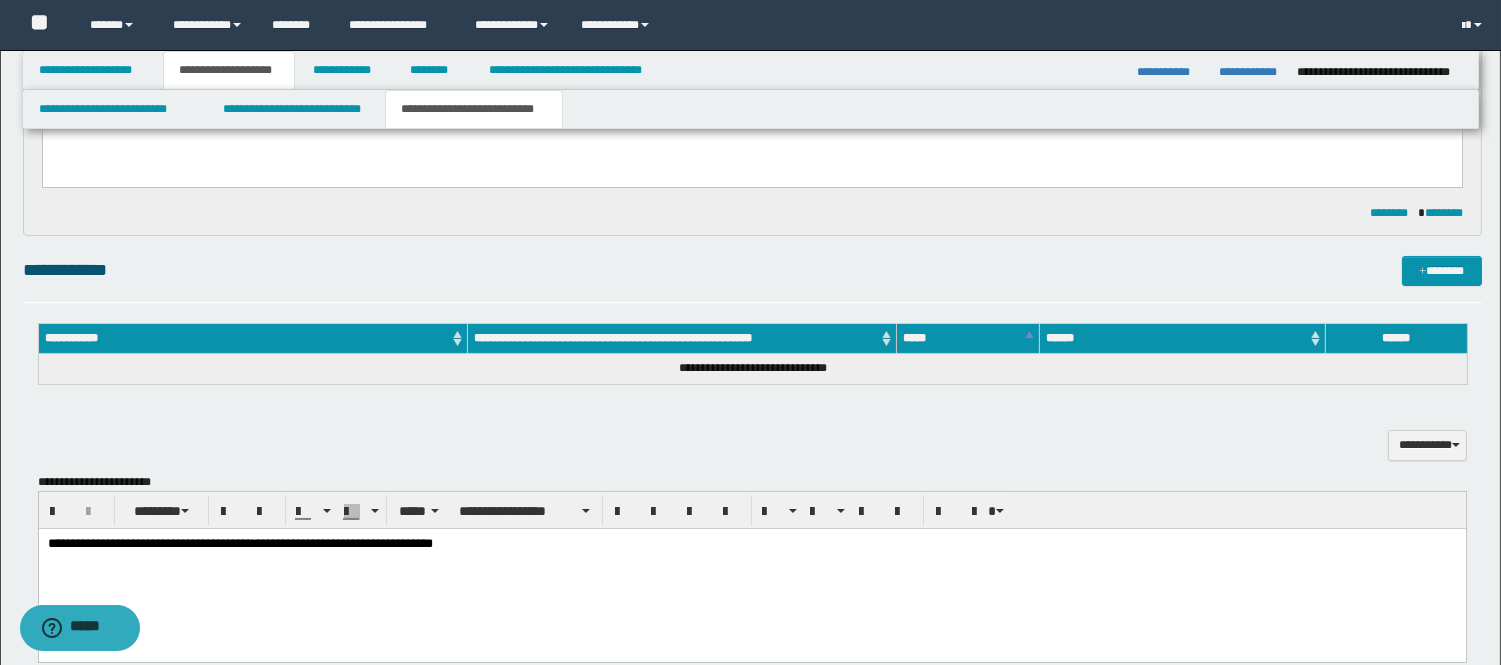 scroll, scrollTop: 333, scrollLeft: 0, axis: vertical 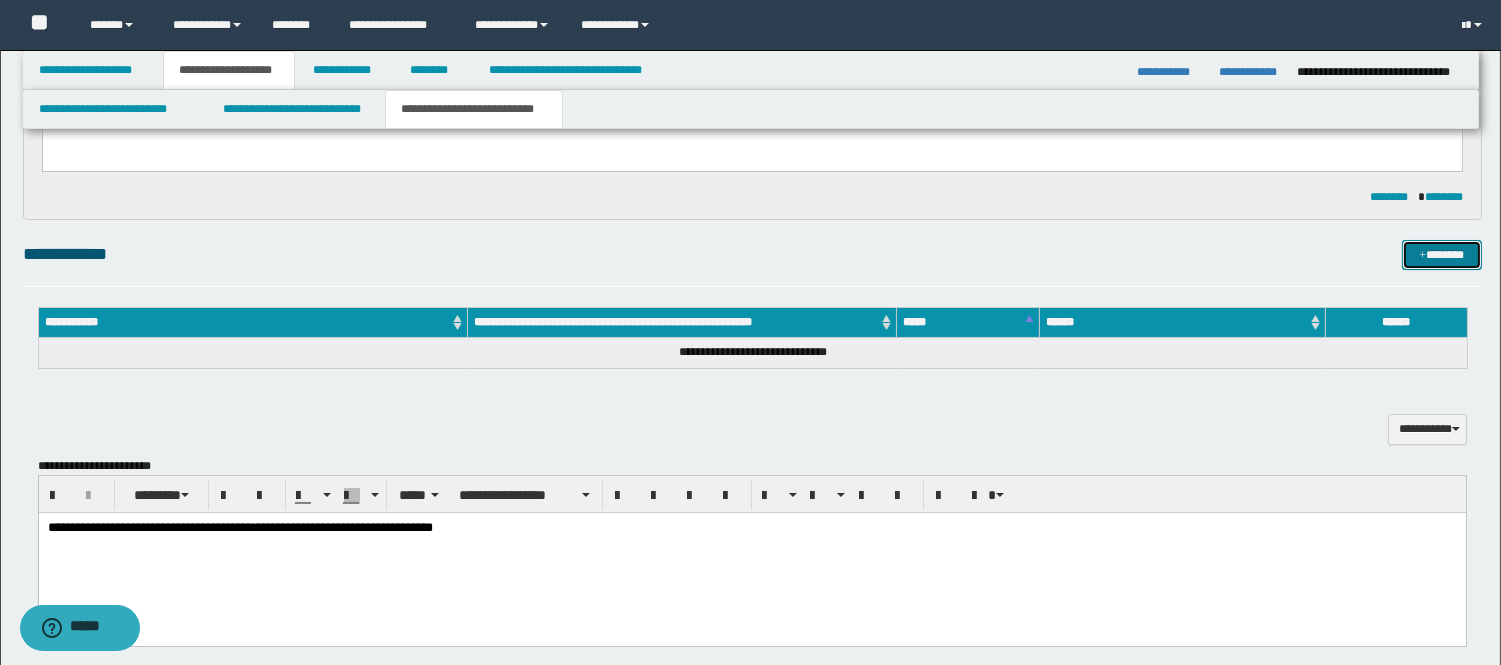 click on "*******" at bounding box center [1442, 255] 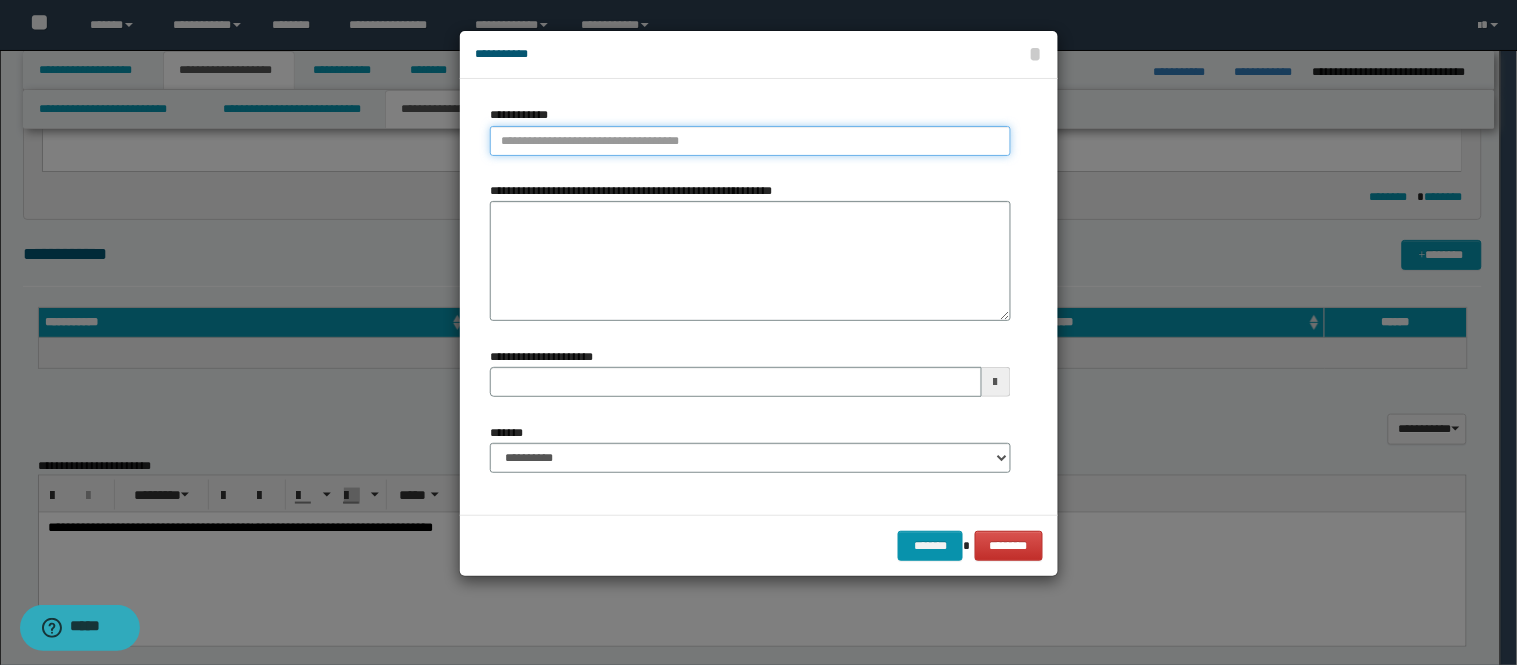 click on "**********" at bounding box center (750, 141) 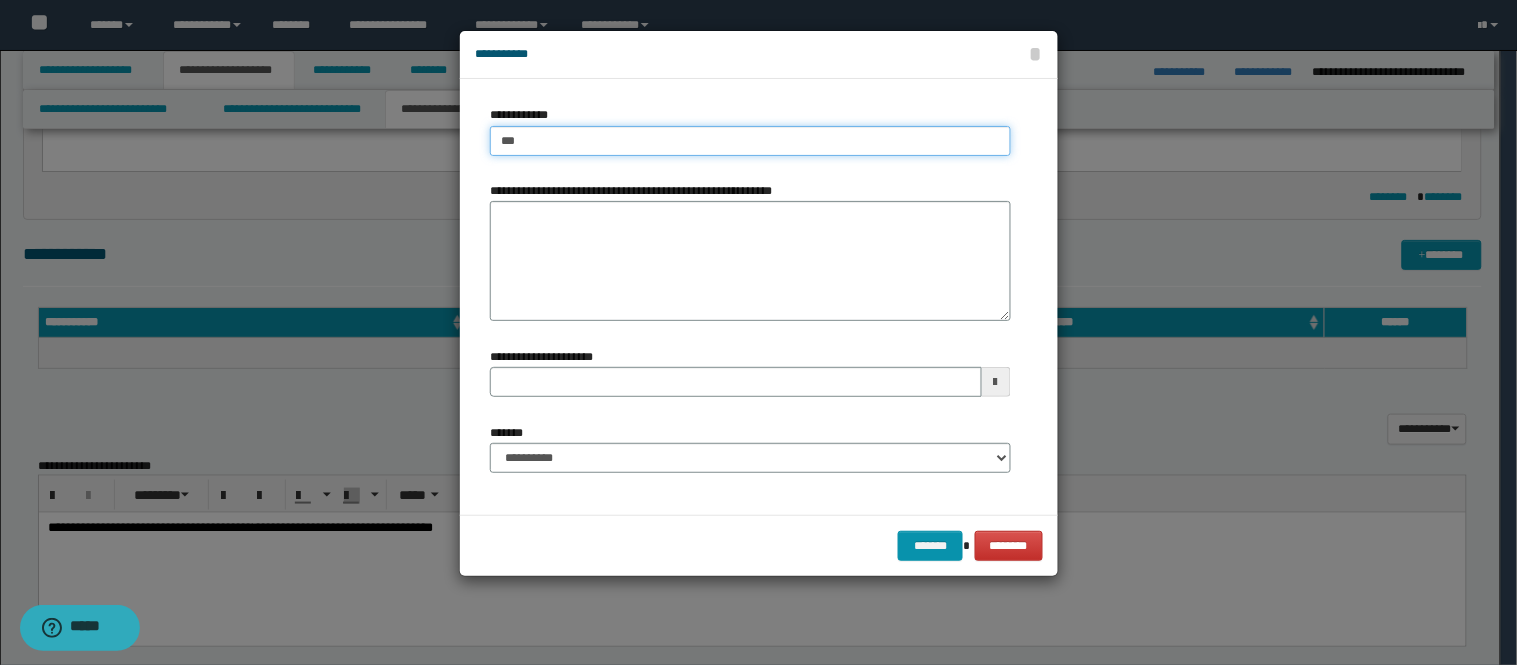 type on "****" 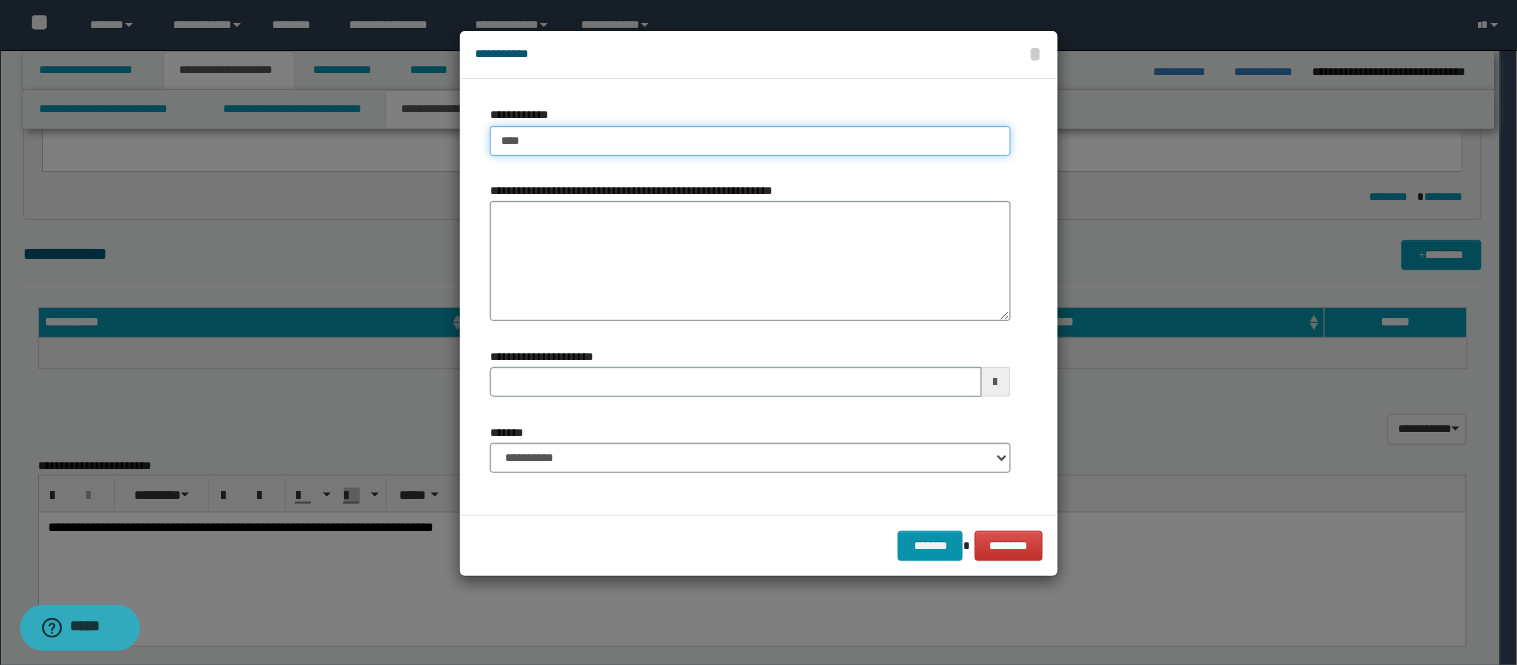 type on "****" 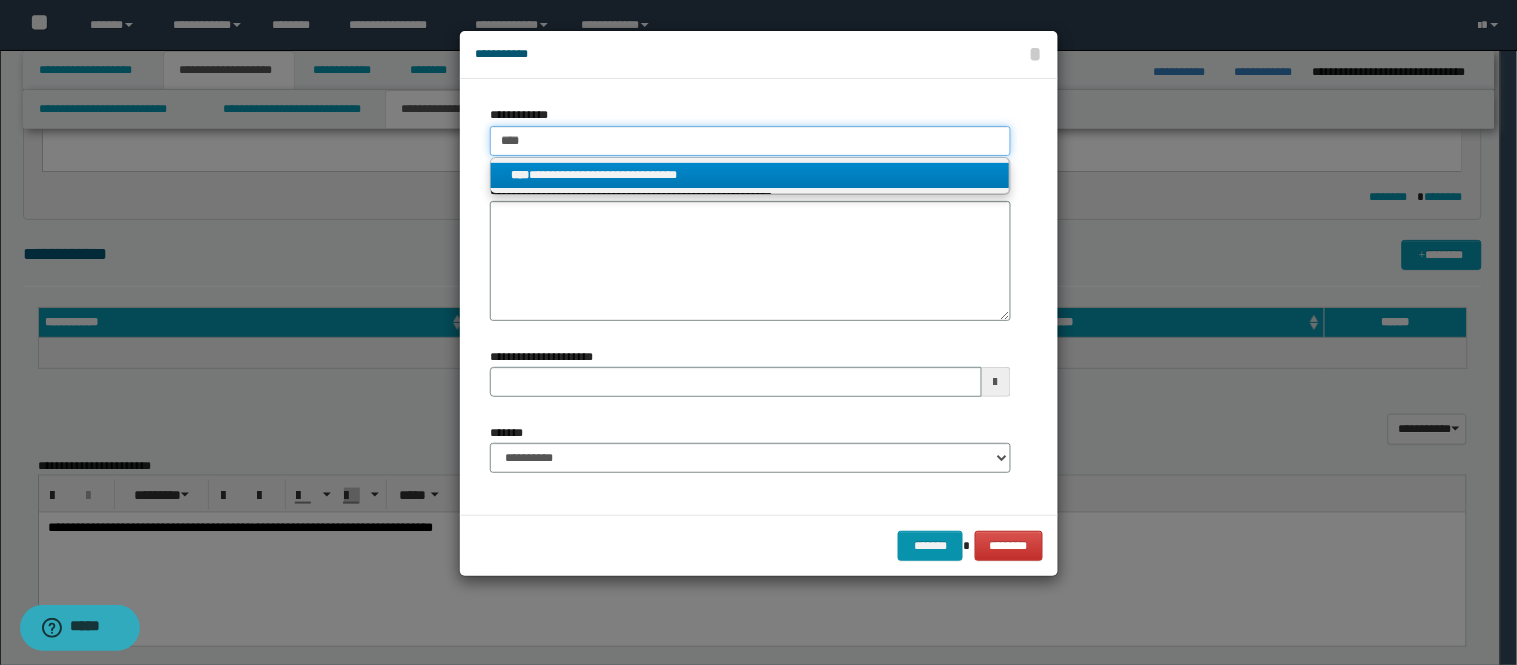 type on "****" 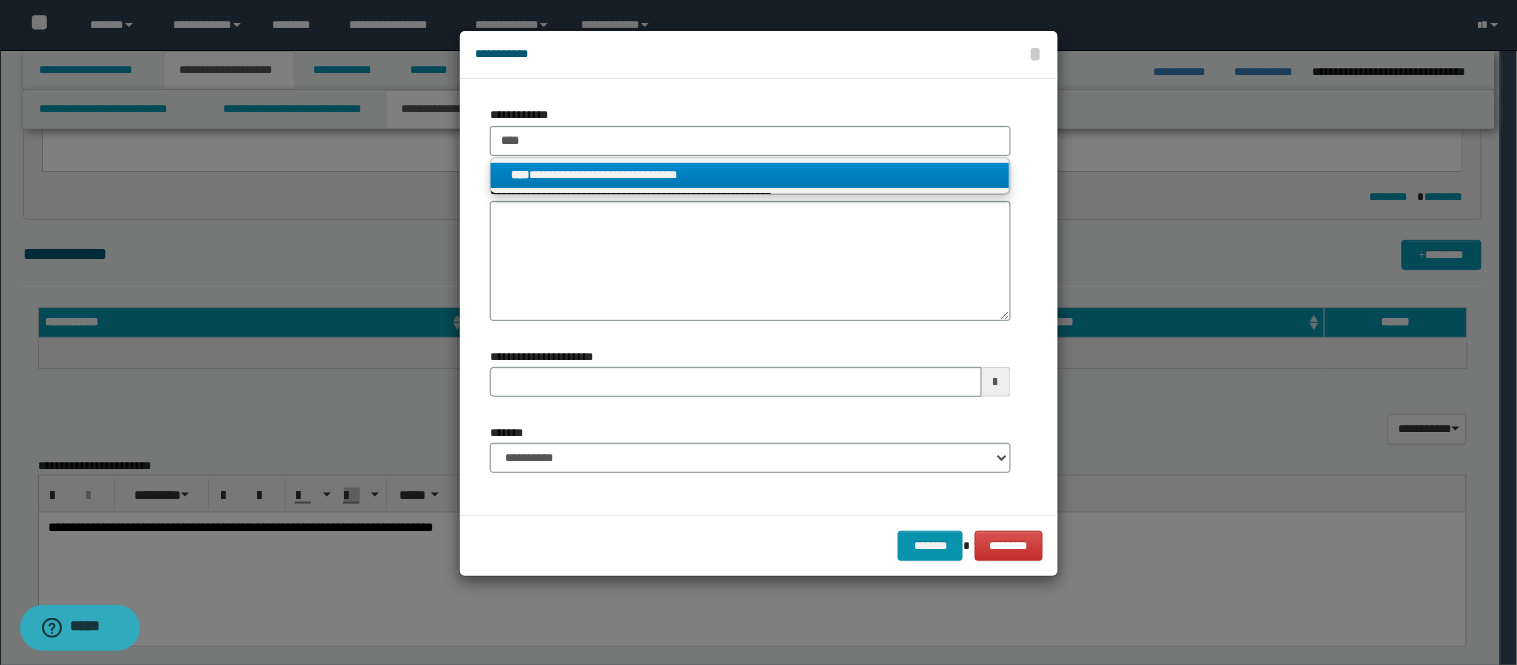click on "**********" at bounding box center [750, 175] 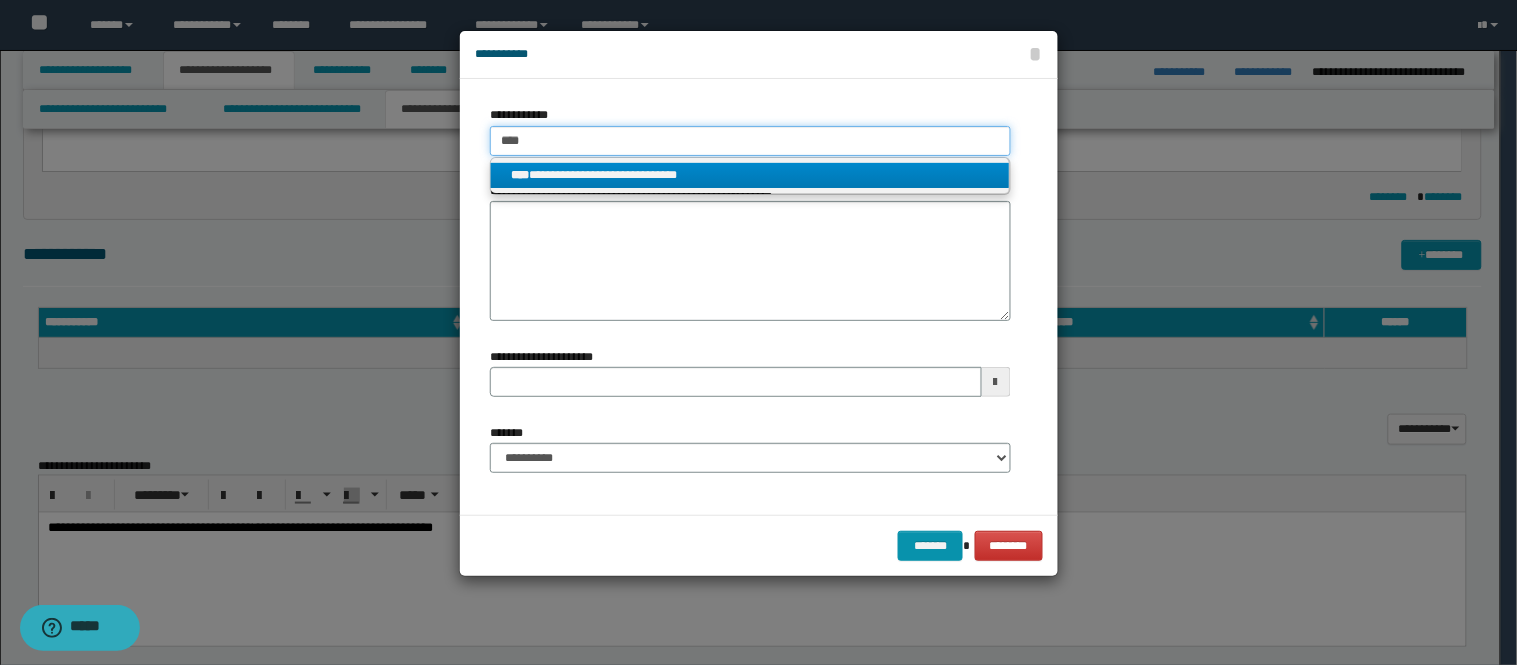 type 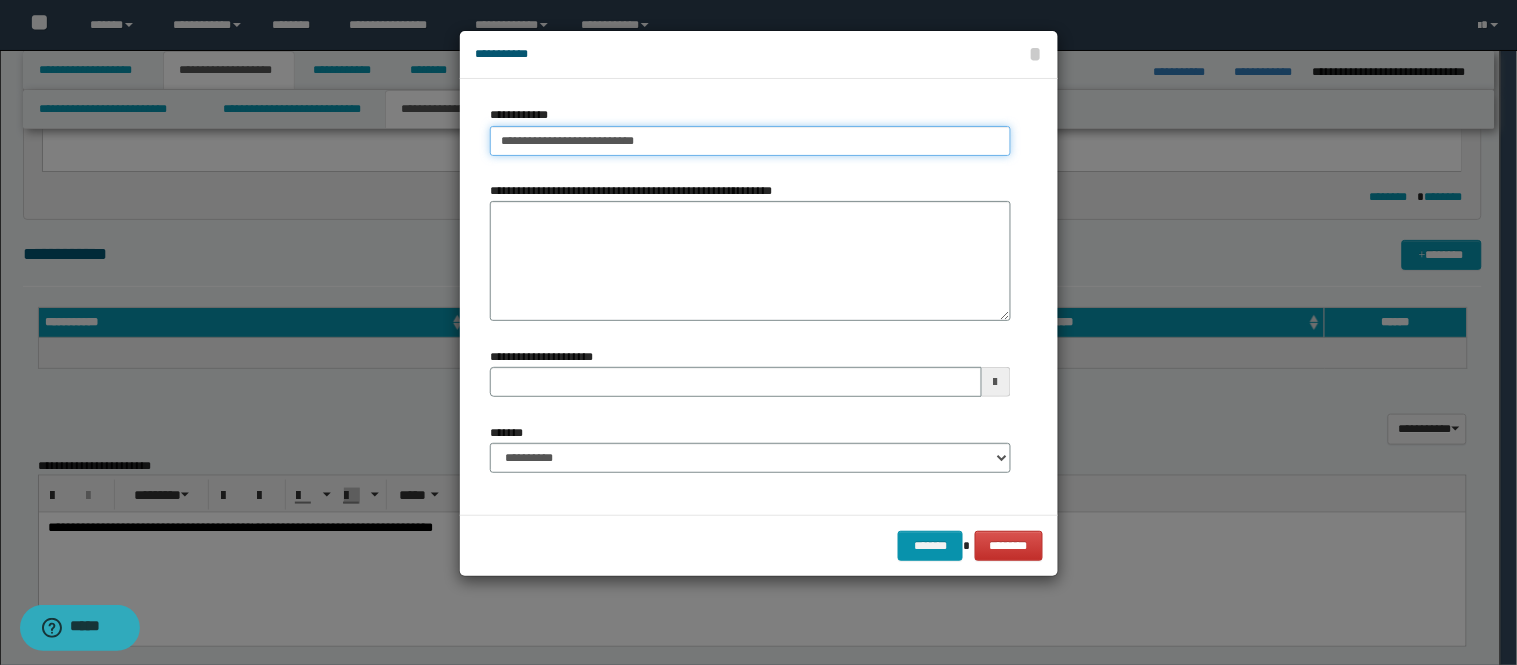 type 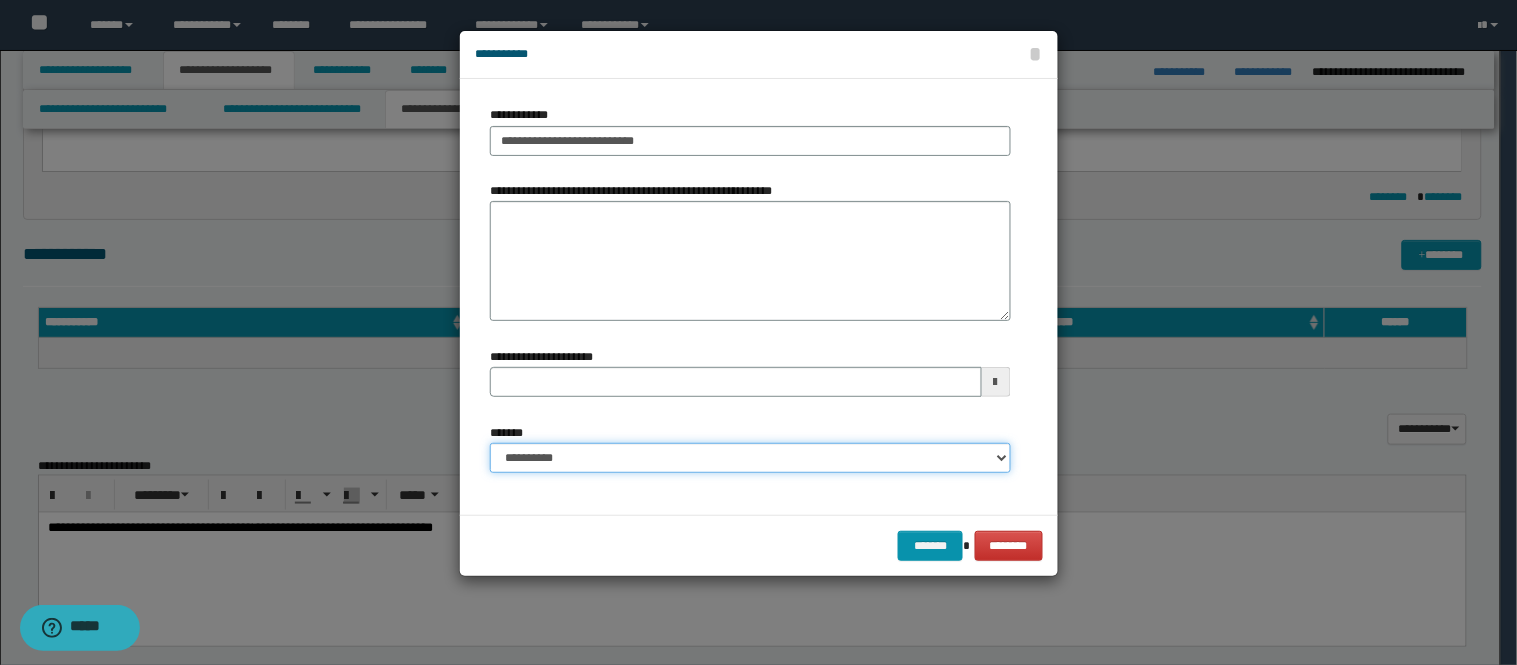 drag, startPoint x: 642, startPoint y: 463, endPoint x: 627, endPoint y: 446, distance: 22.671568 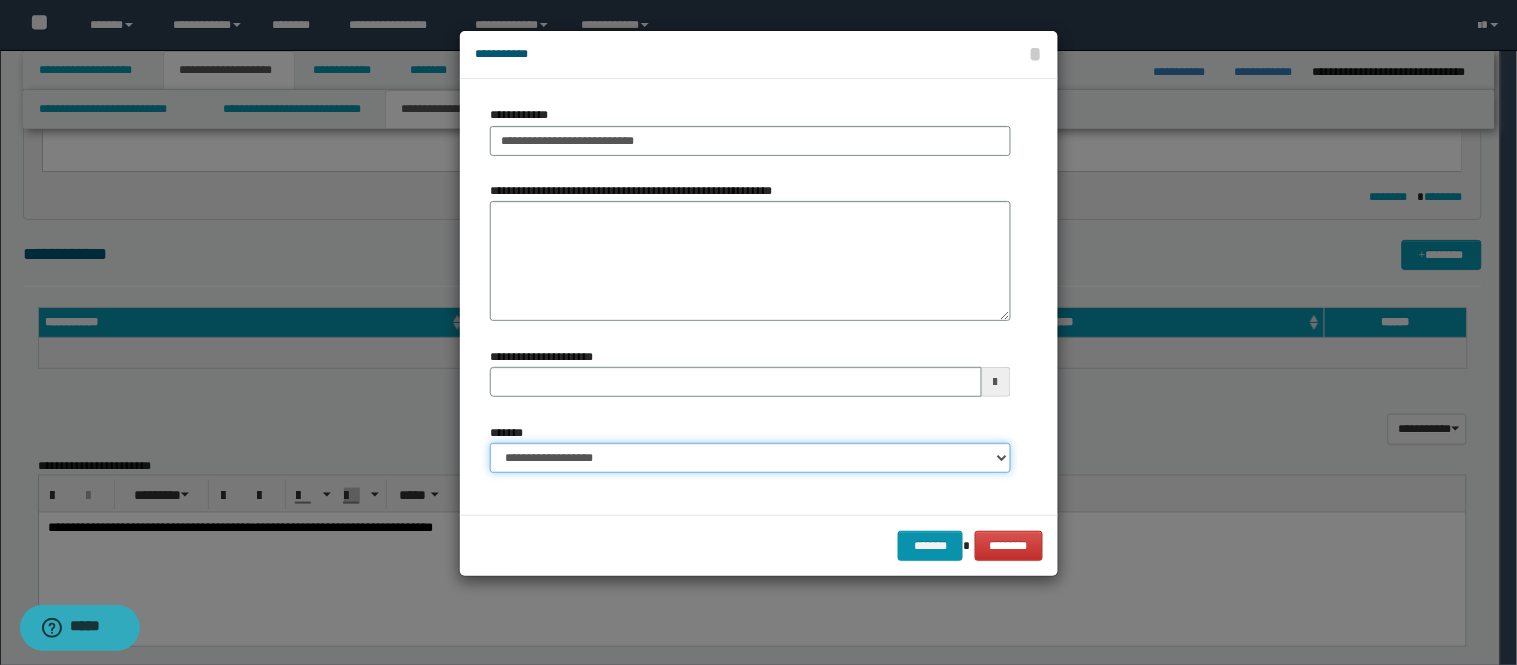 type 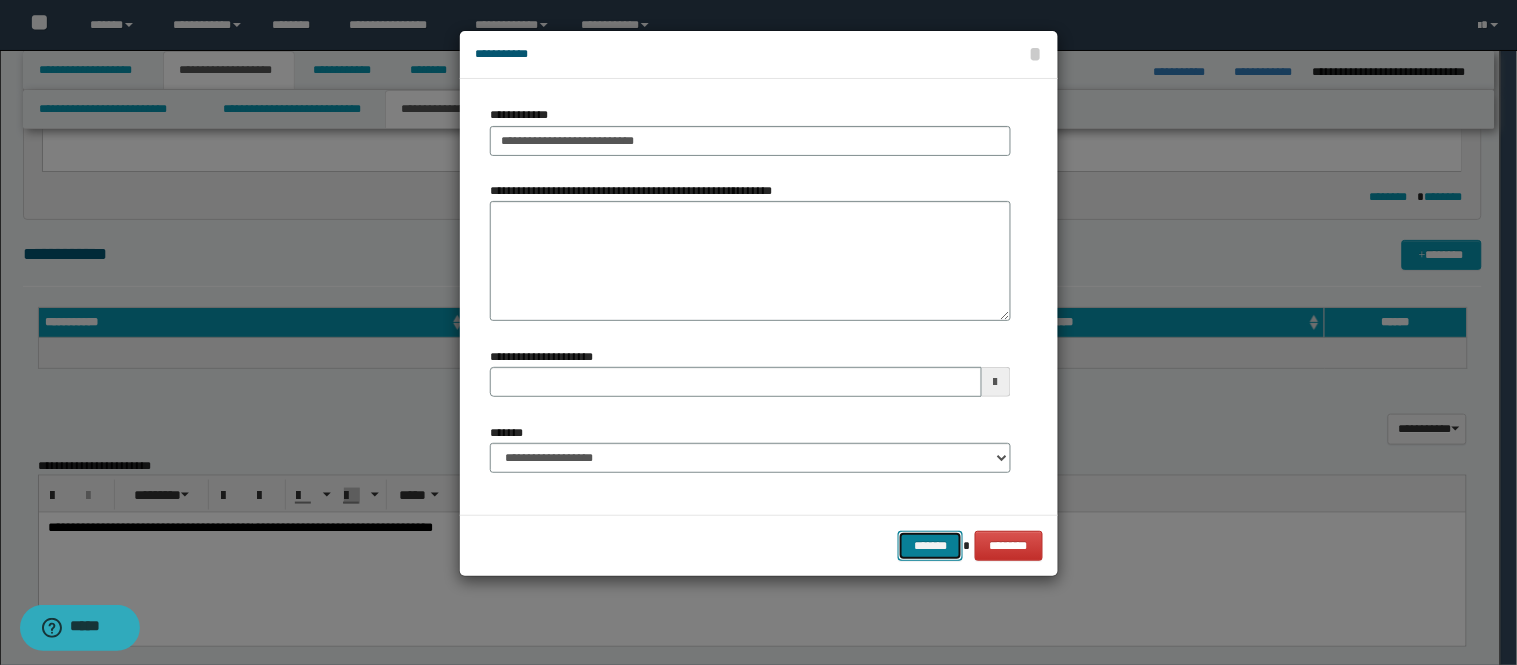 click on "*******" at bounding box center (930, 546) 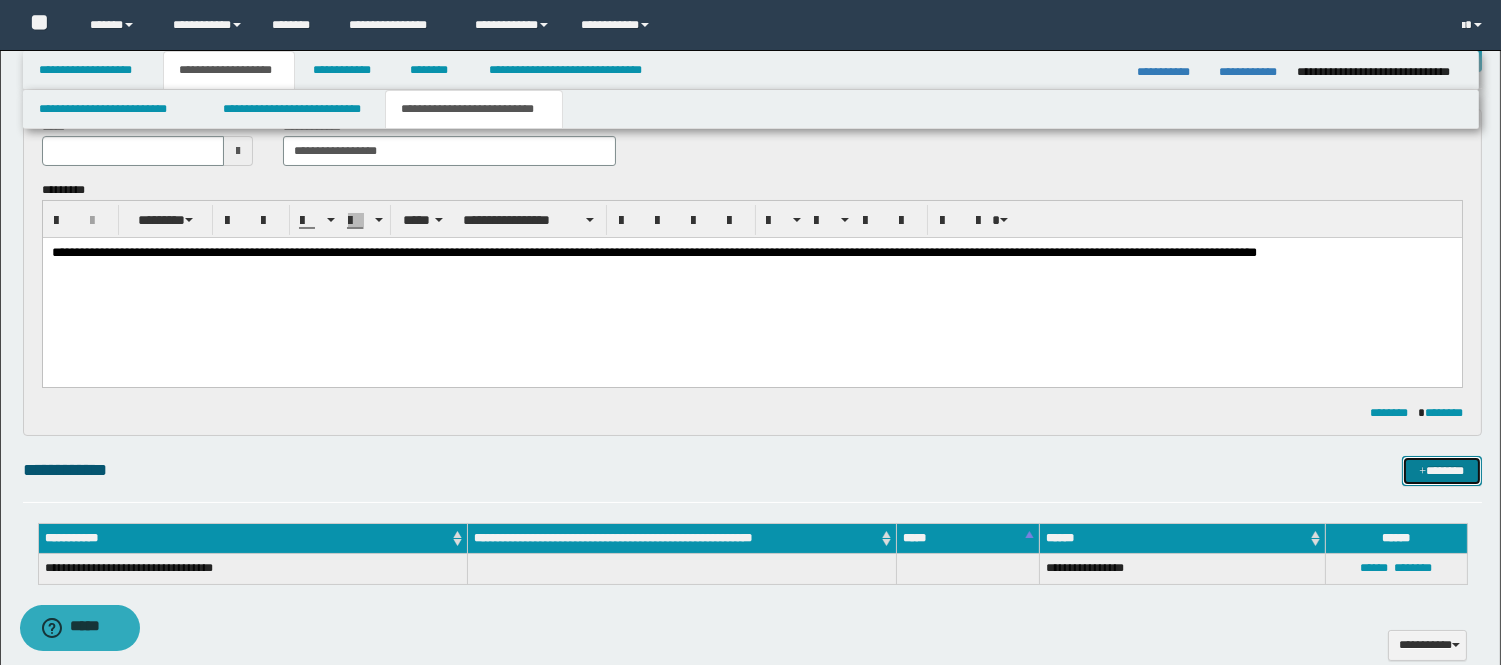 scroll, scrollTop: 111, scrollLeft: 0, axis: vertical 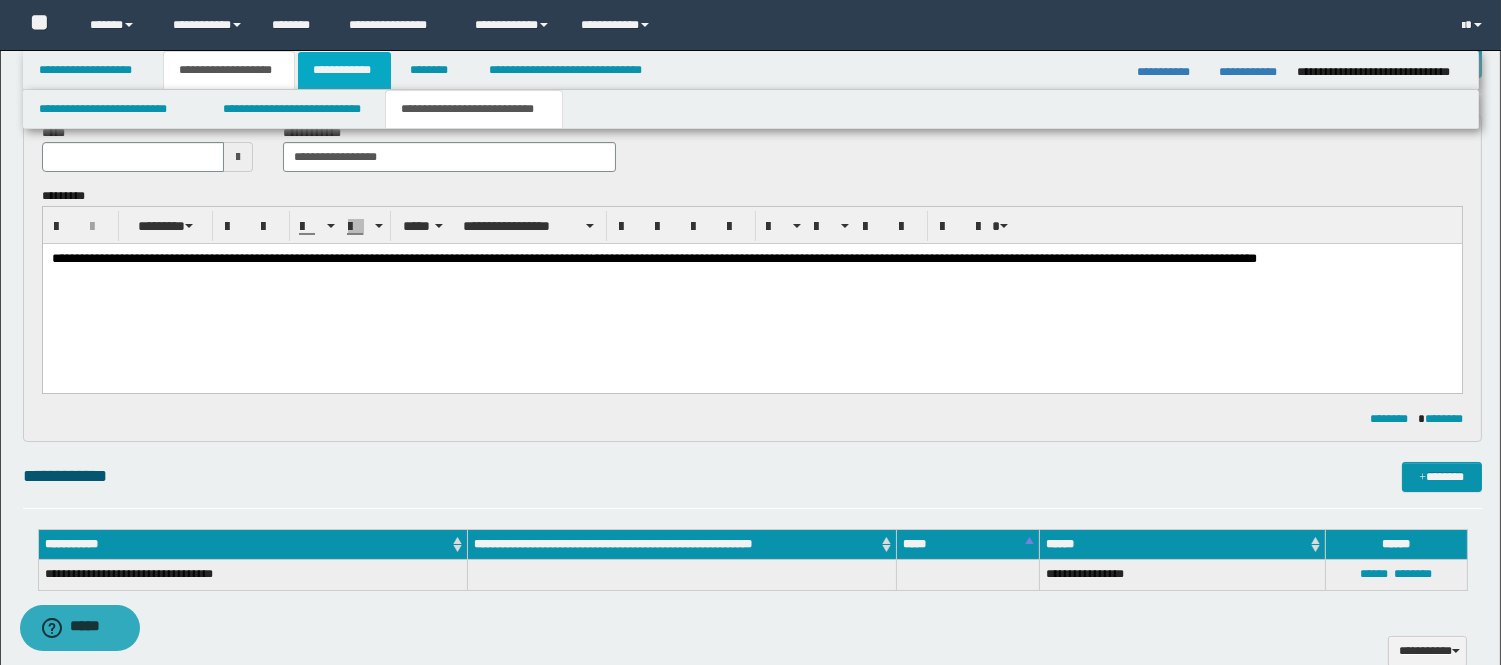 click on "**********" at bounding box center [344, 70] 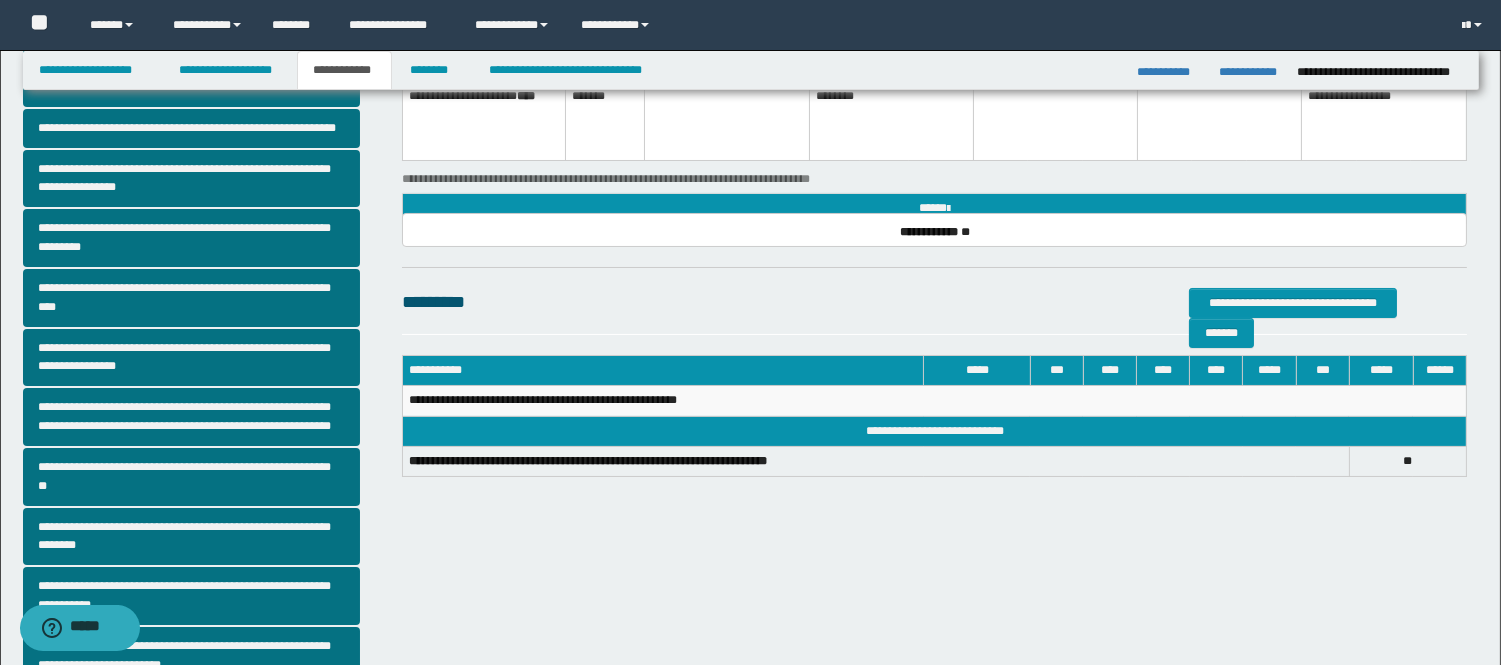 scroll, scrollTop: 445, scrollLeft: 0, axis: vertical 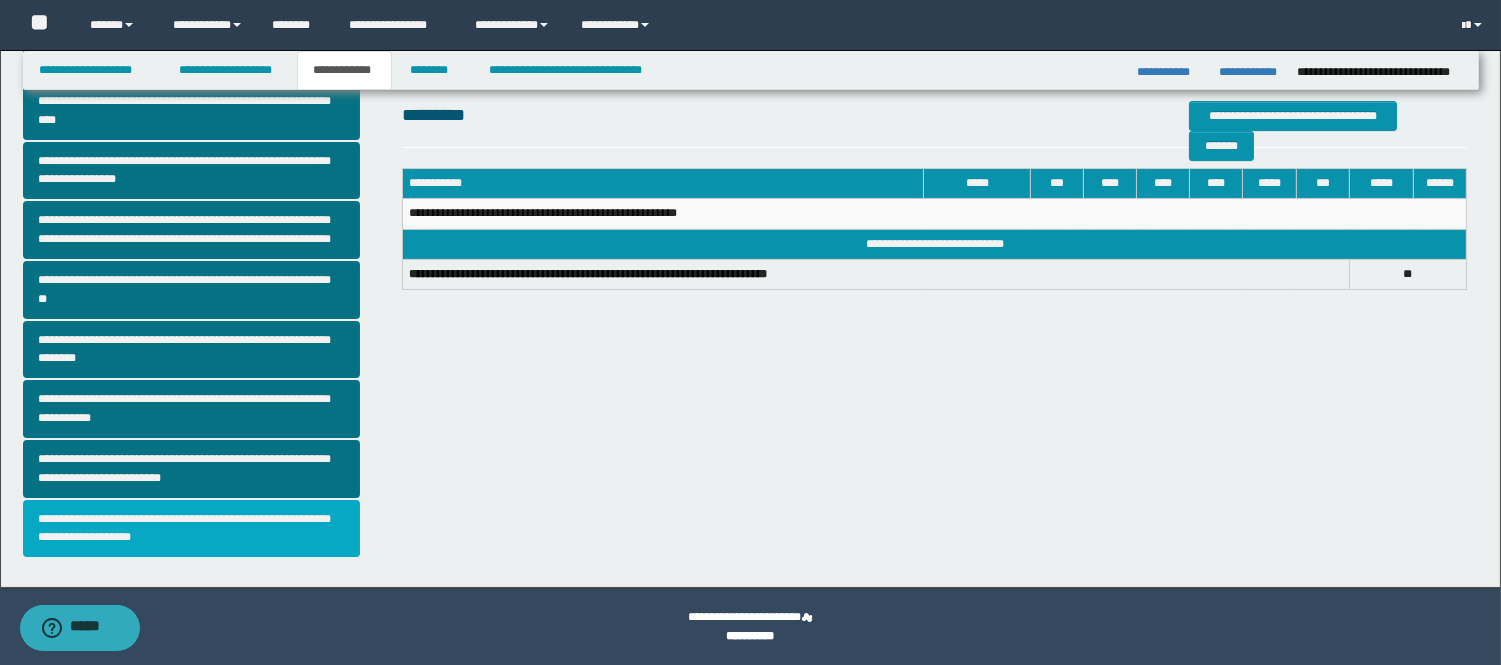 click on "**********" at bounding box center [192, 529] 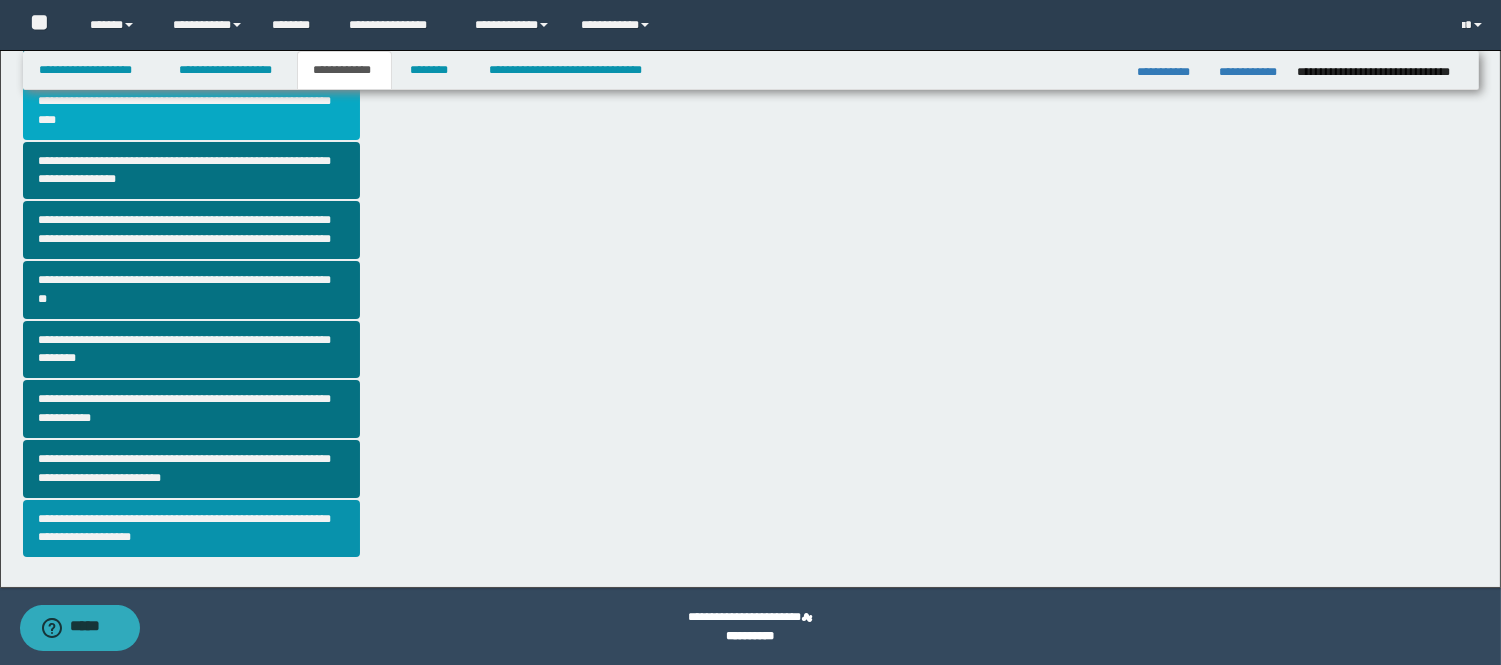scroll, scrollTop: 0, scrollLeft: 0, axis: both 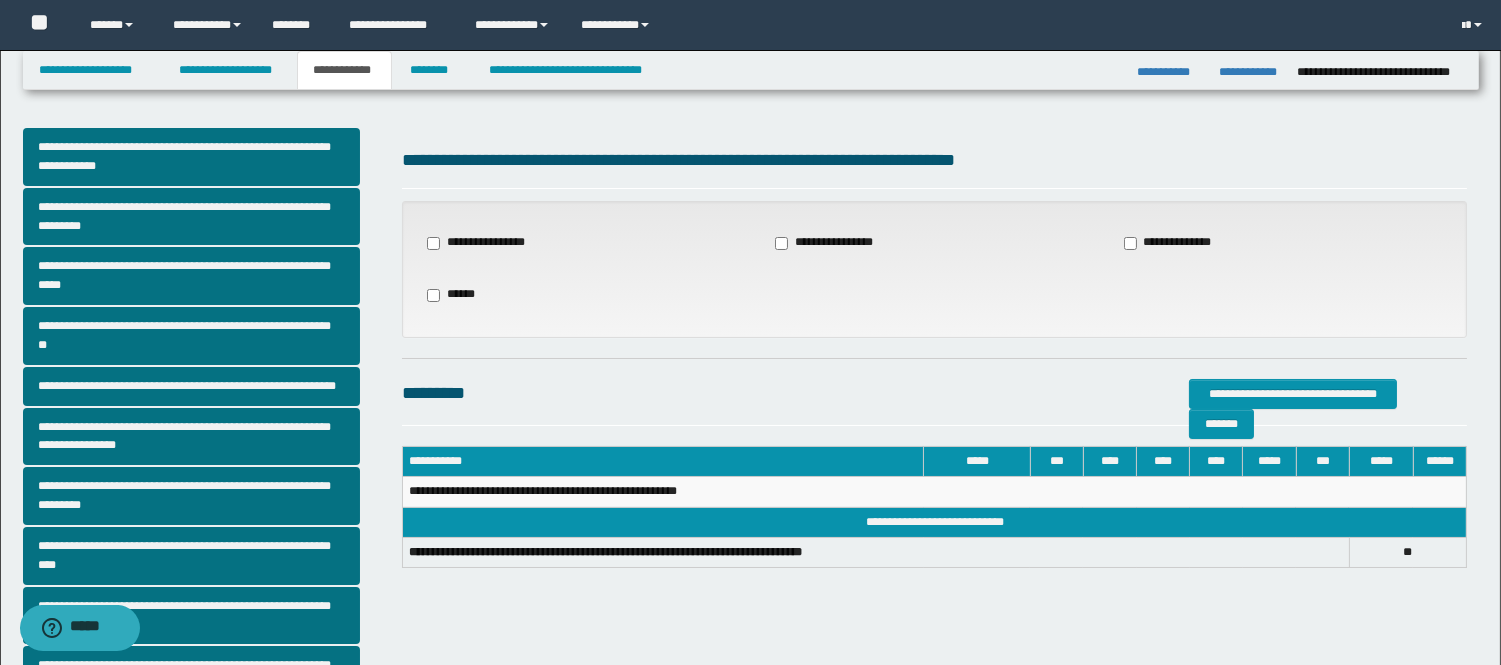 click on "**********" at bounding box center (1283, 243) 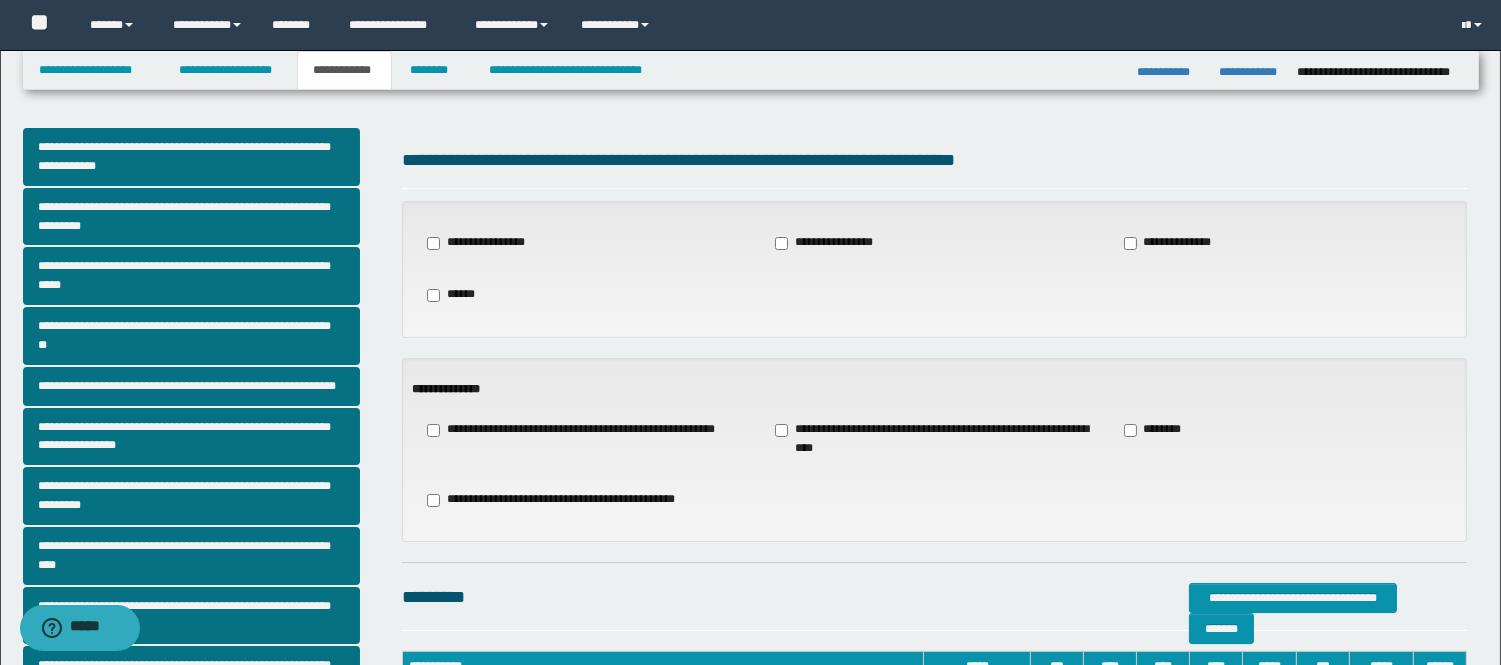 click on "**********" at bounding box center (934, 439) 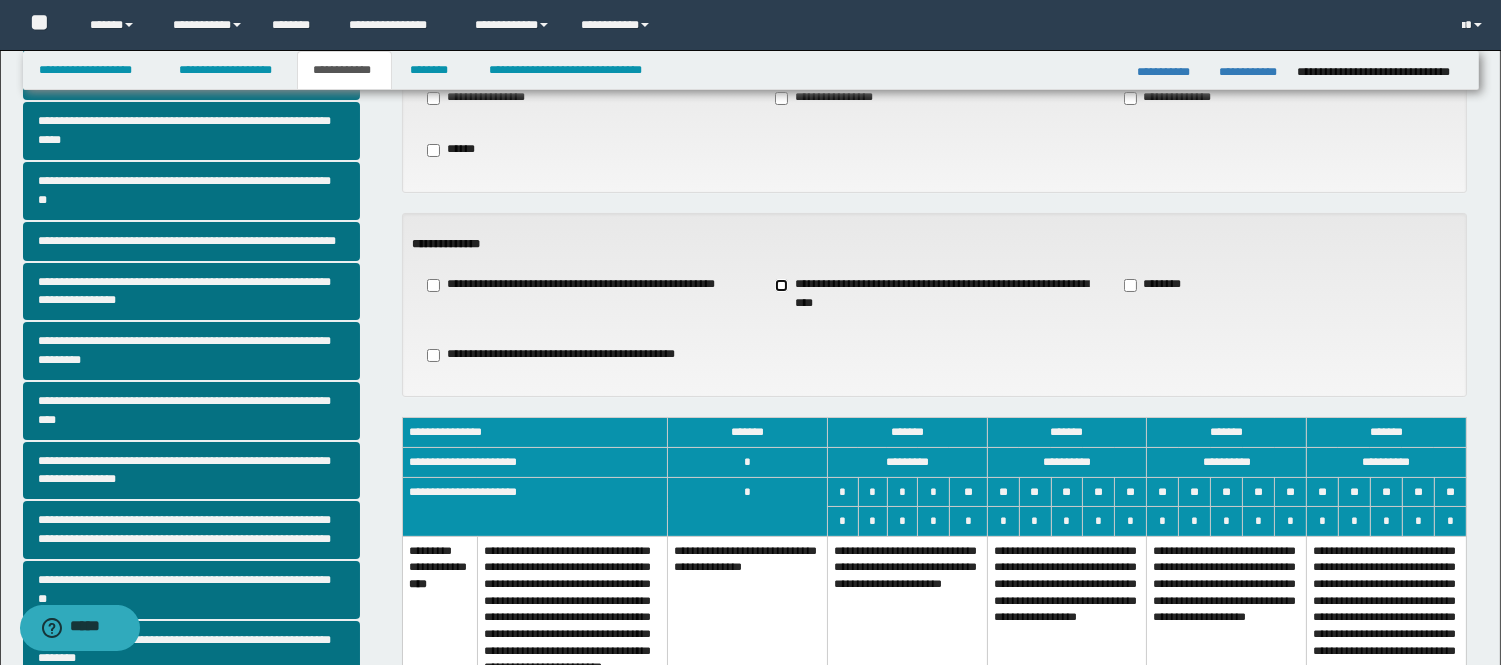 scroll, scrollTop: 333, scrollLeft: 0, axis: vertical 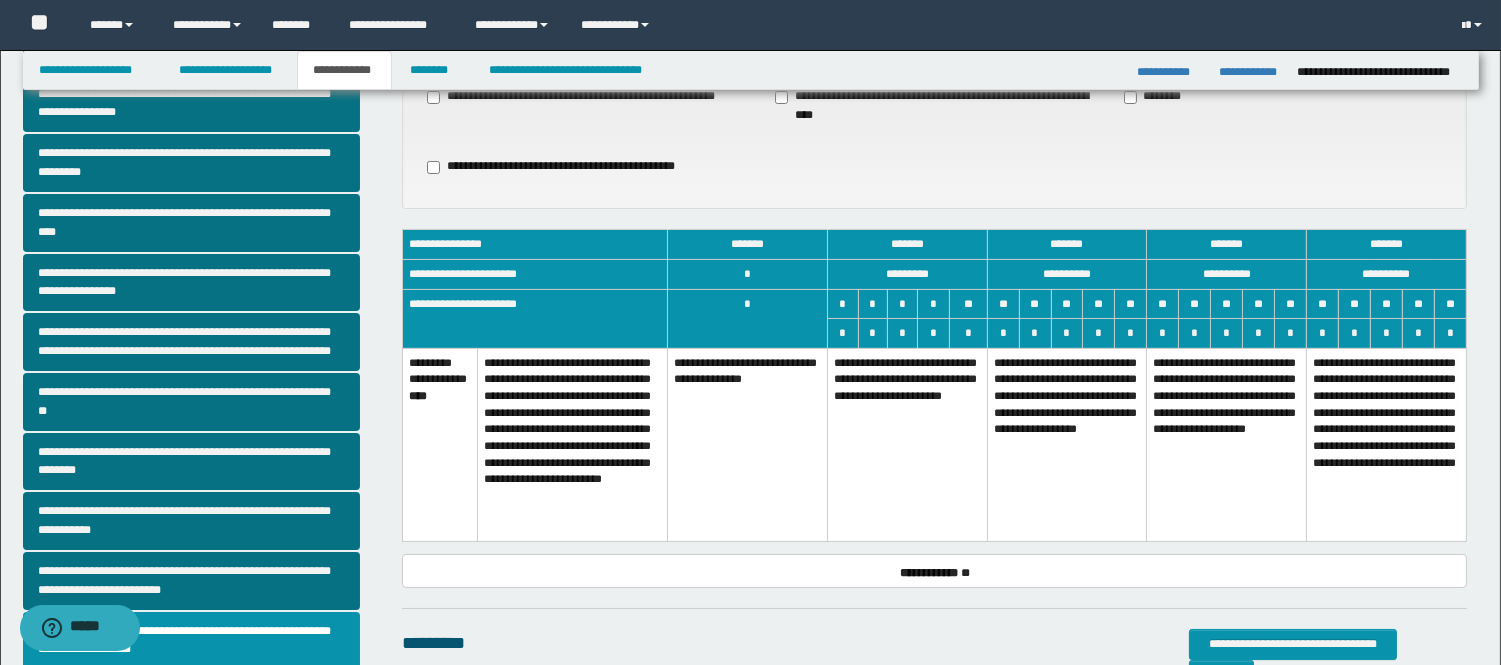 click on "**********" at bounding box center (908, 445) 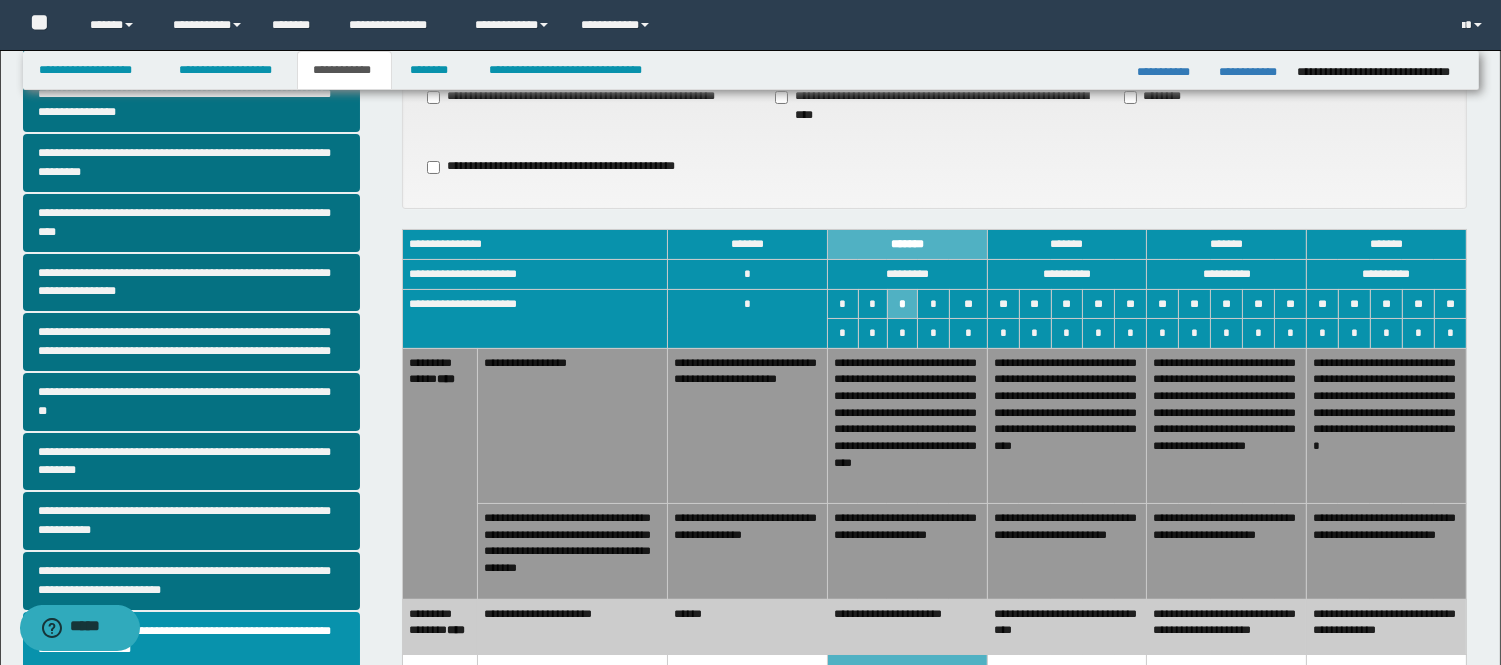 click on "**********" at bounding box center (1067, 425) 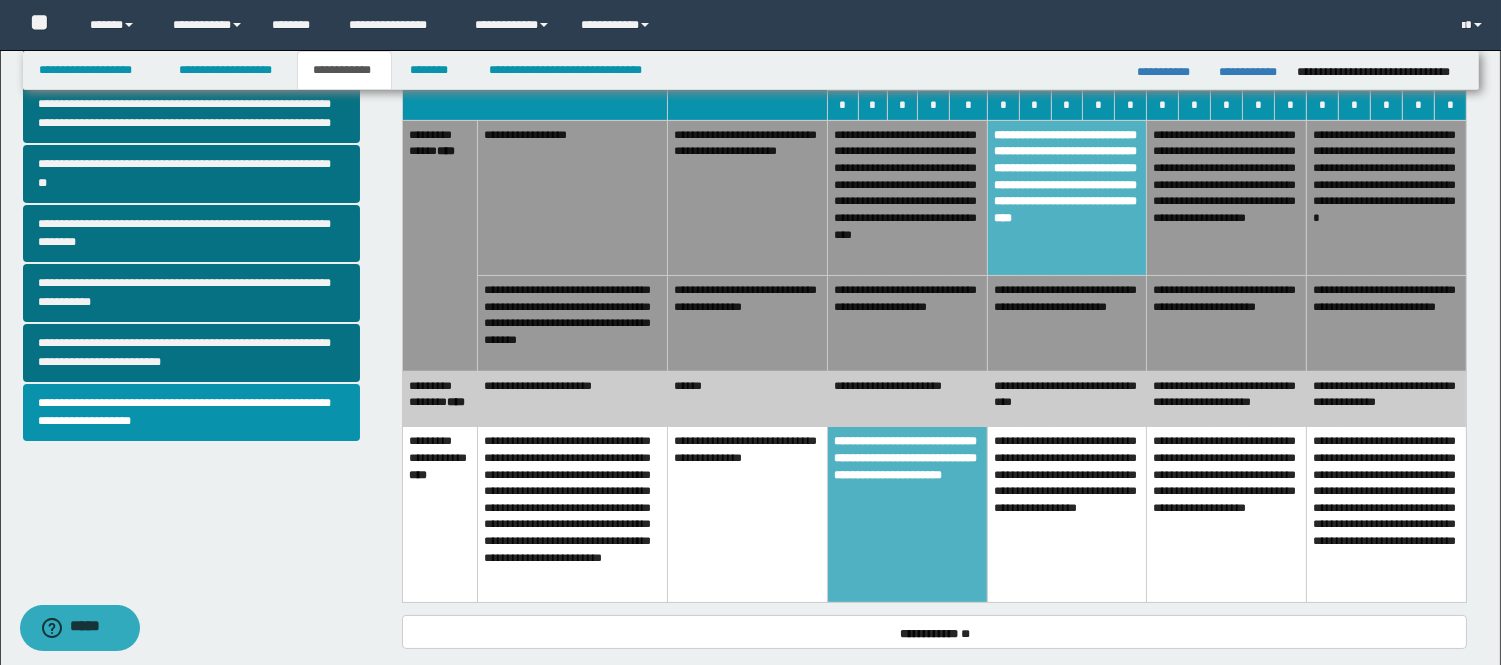 scroll, scrollTop: 555, scrollLeft: 0, axis: vertical 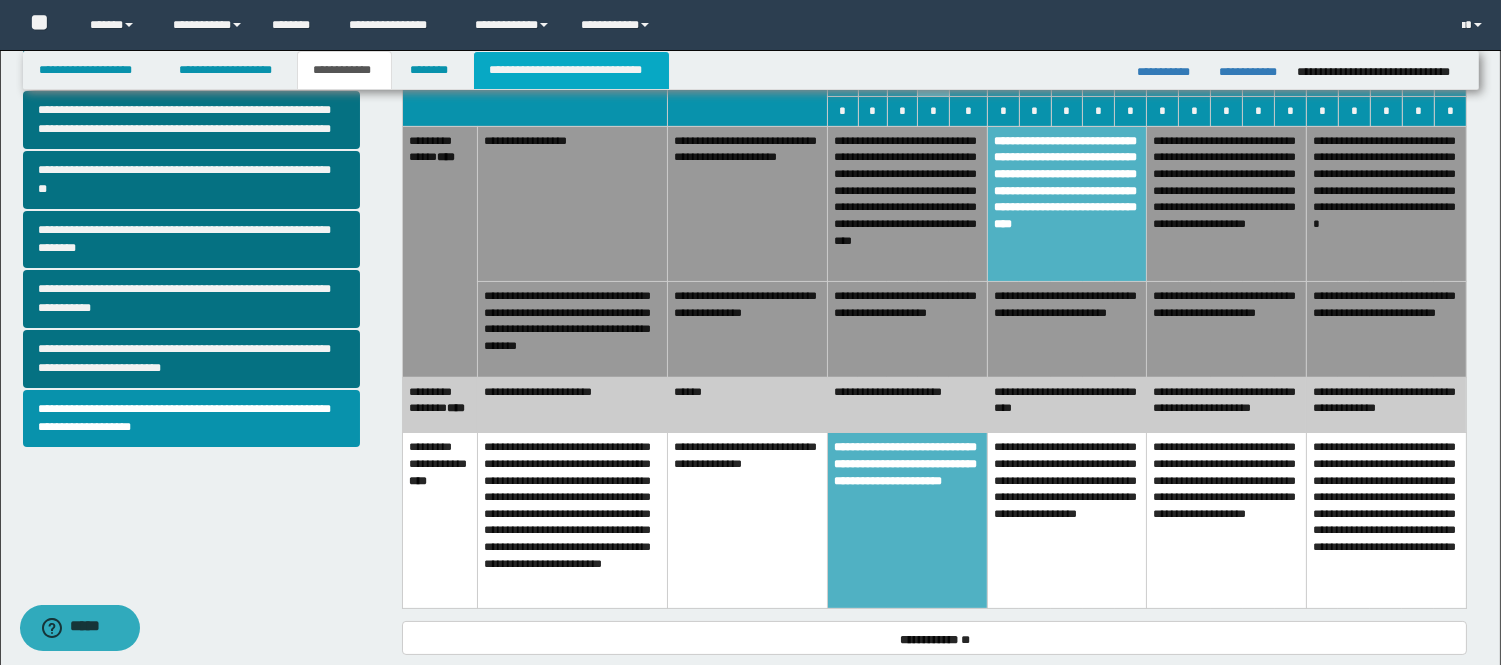 click on "**********" at bounding box center [571, 70] 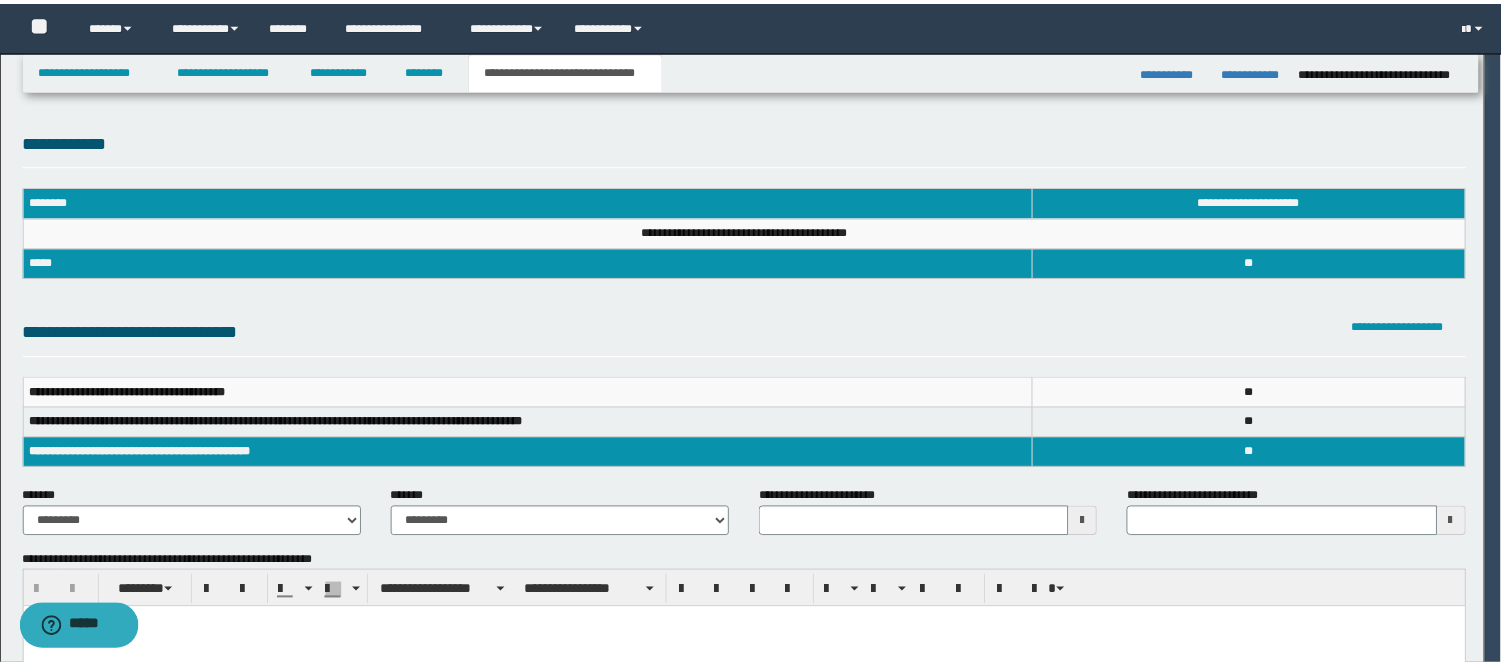 scroll, scrollTop: 0, scrollLeft: 0, axis: both 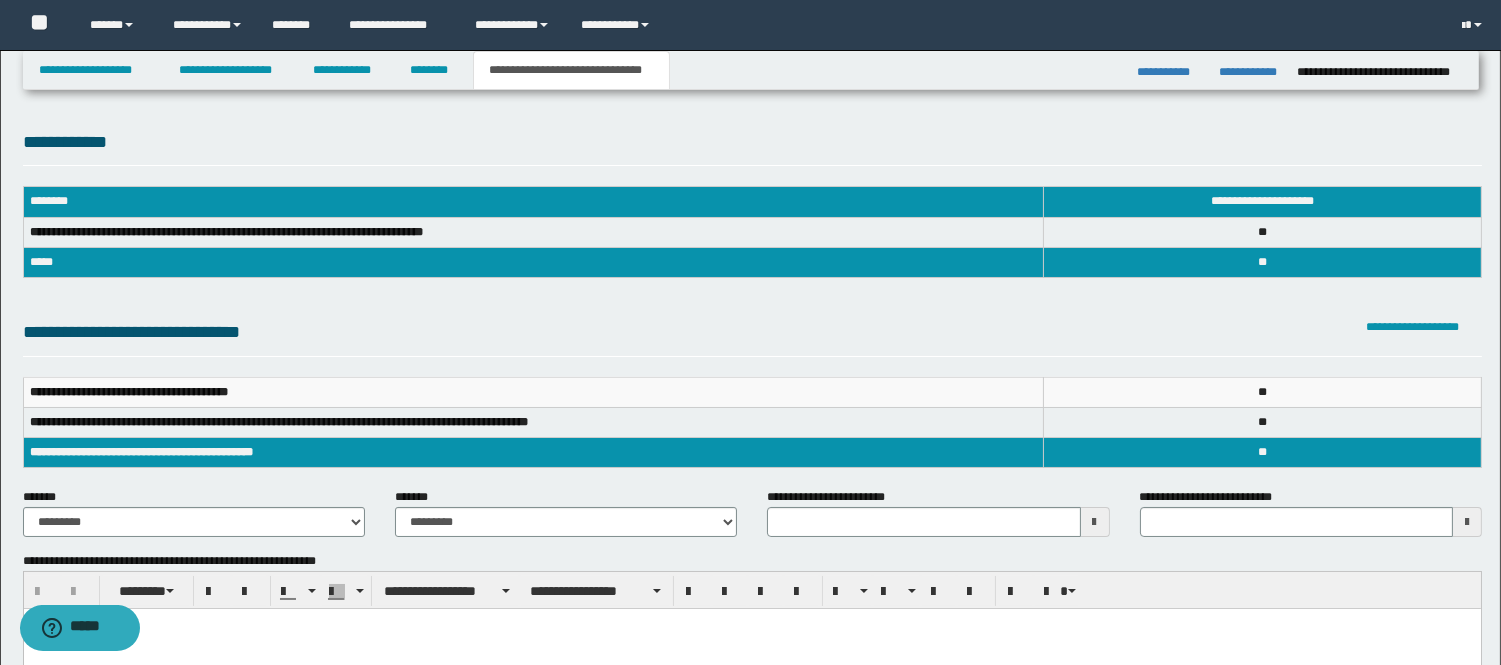 click at bounding box center [1095, 522] 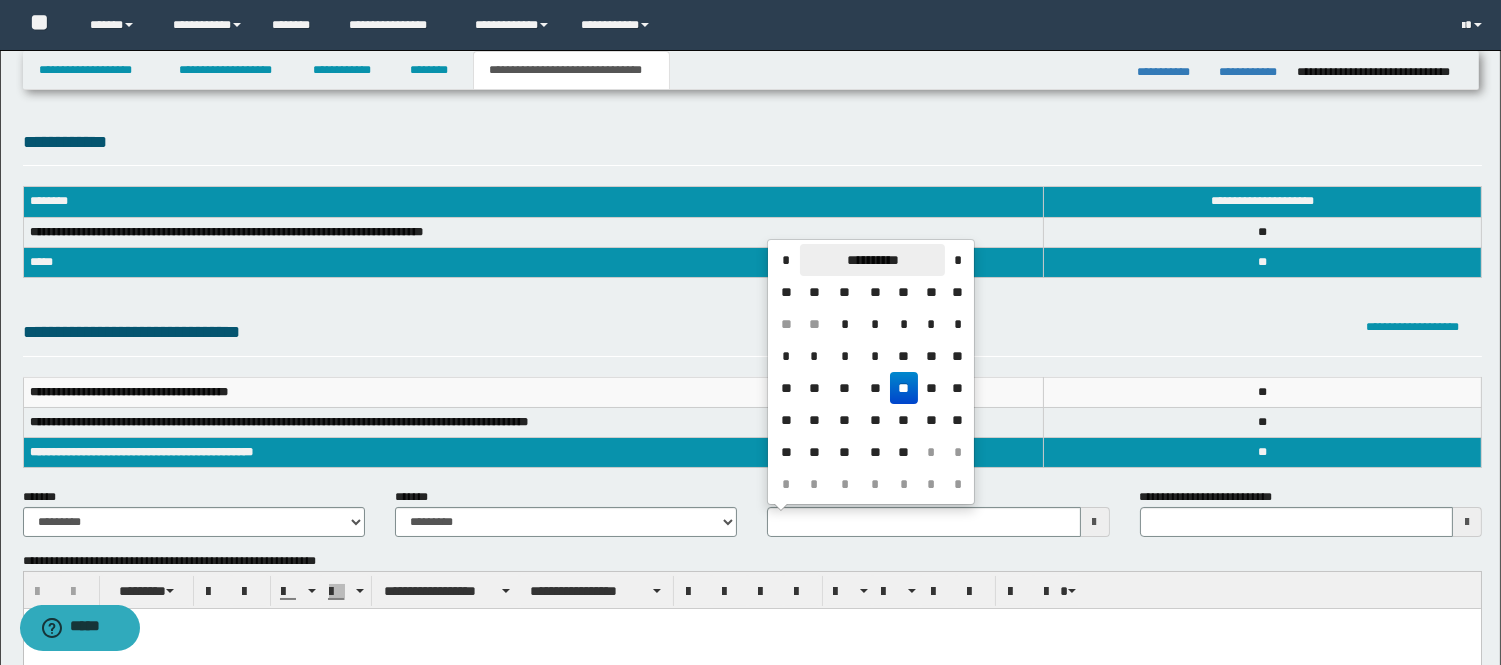 click on "**********" at bounding box center [872, 260] 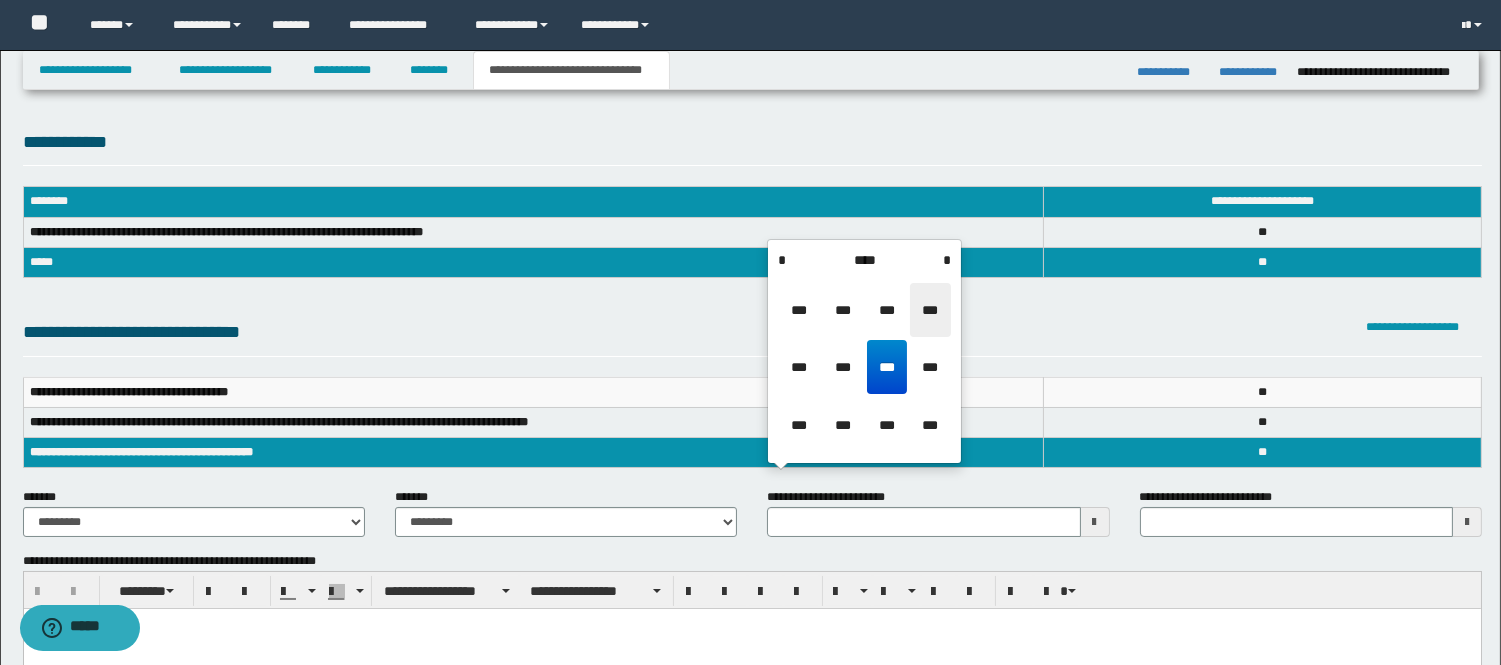 click on "***" at bounding box center (930, 310) 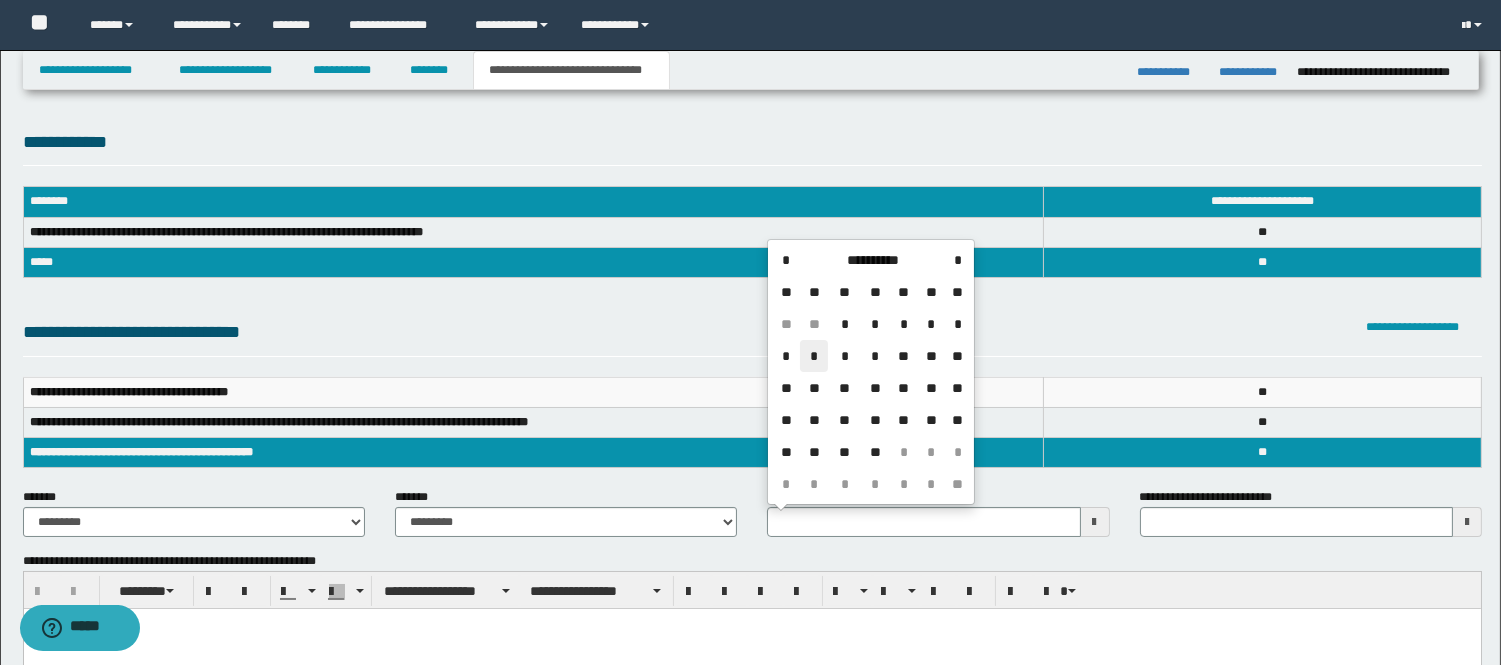 click on "*" at bounding box center [814, 356] 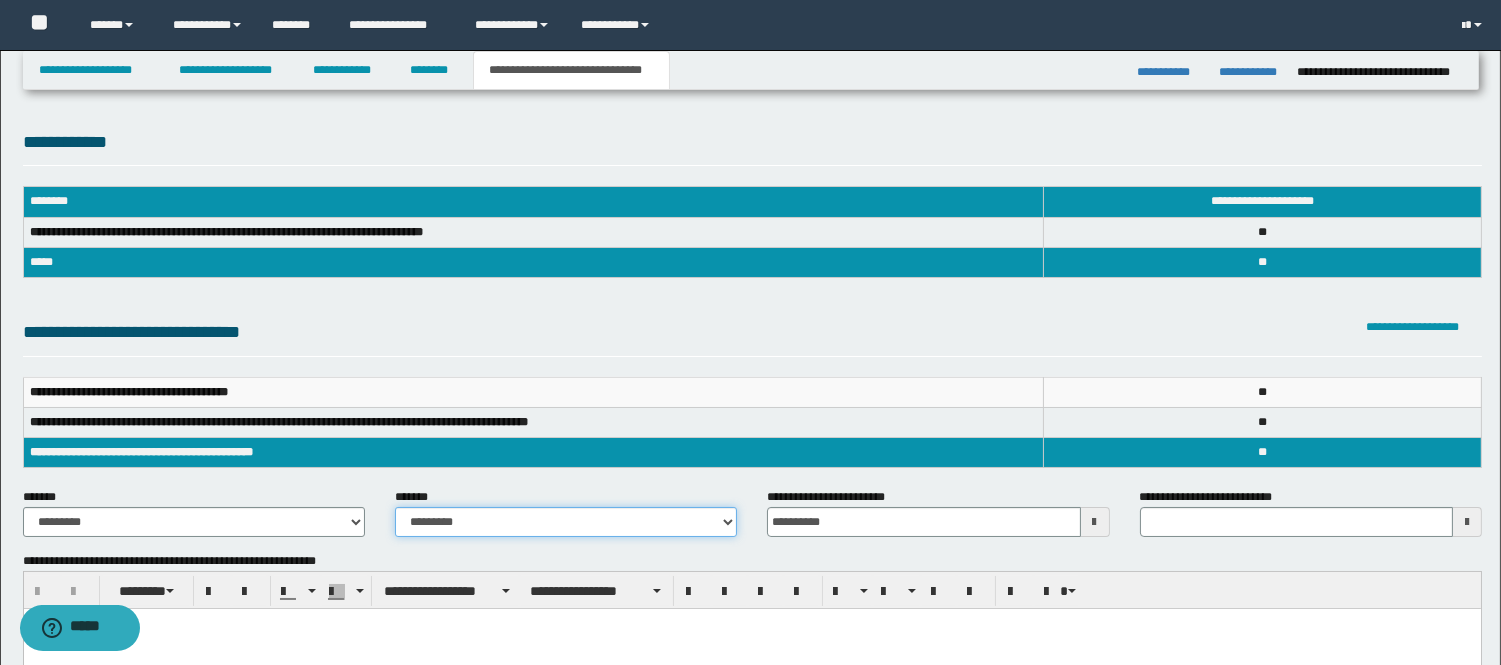 drag, startPoint x: 523, startPoint y: 525, endPoint x: 504, endPoint y: 524, distance: 19.026299 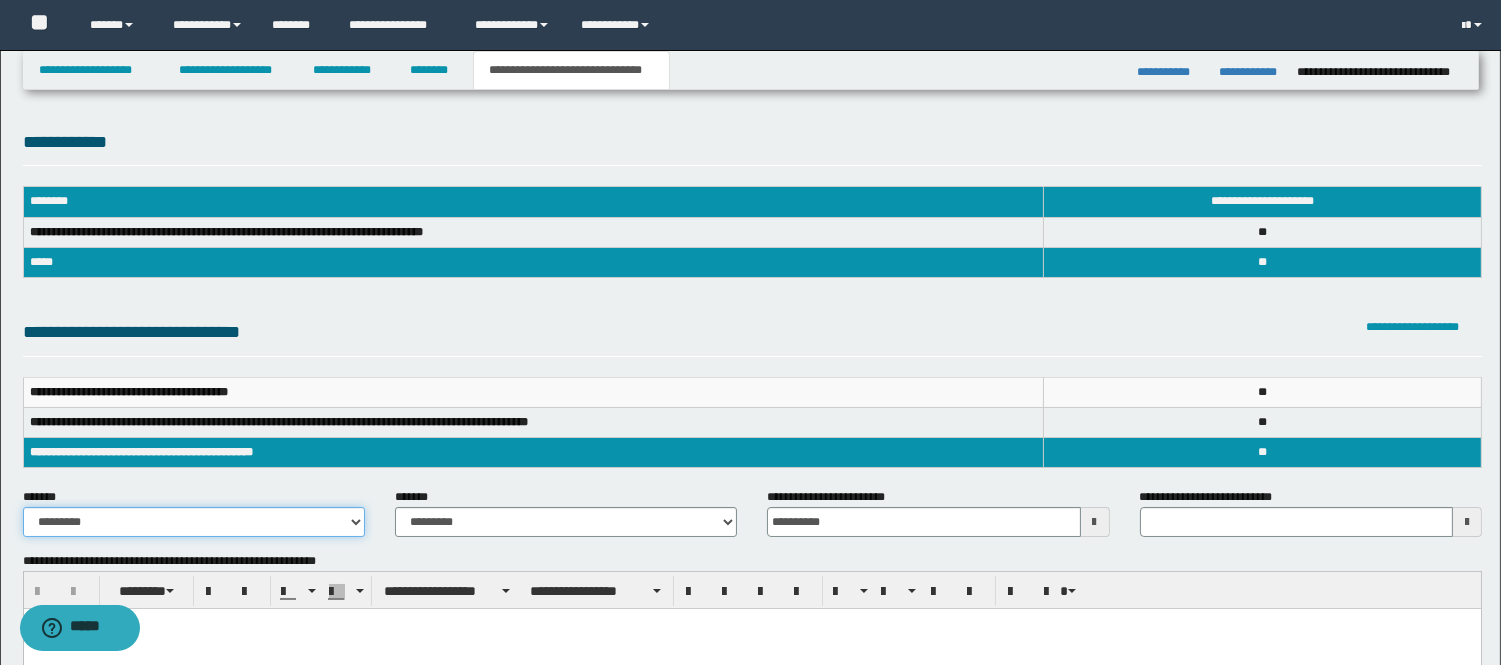 click on "**********" at bounding box center [194, 522] 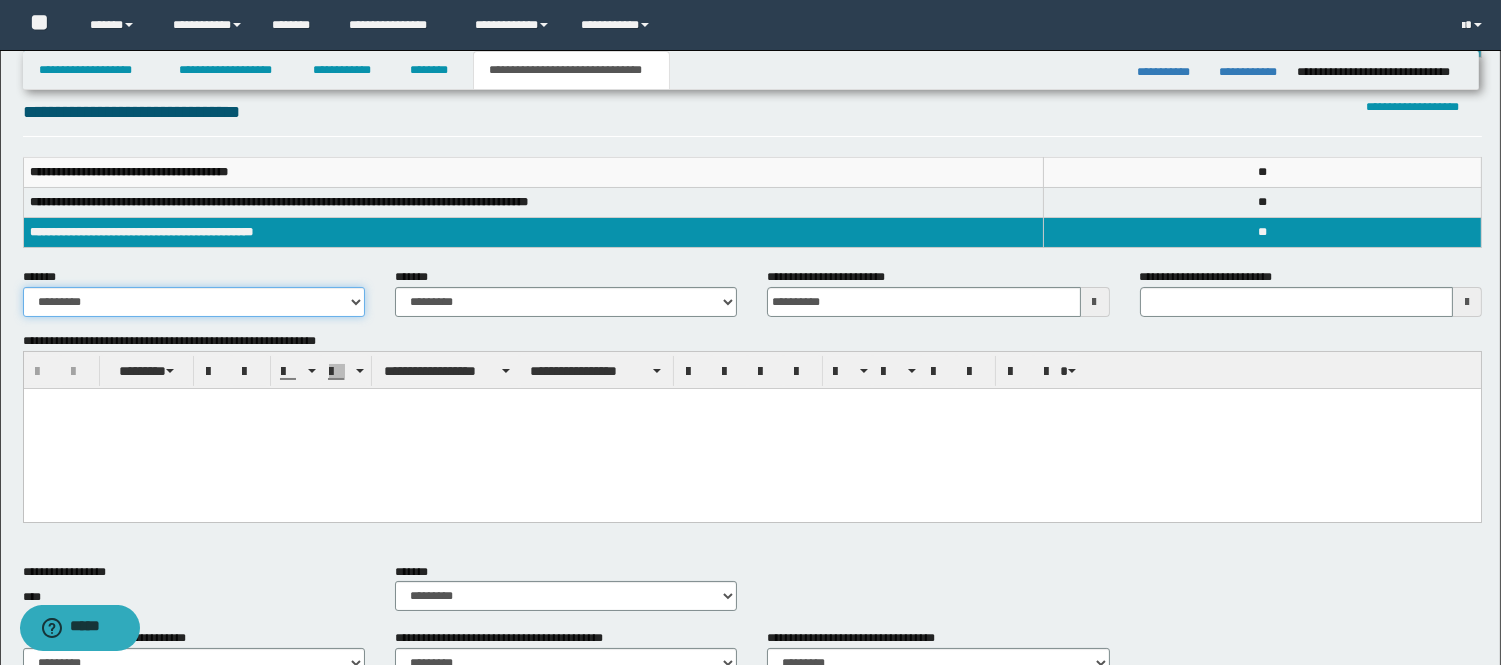 scroll, scrollTop: 222, scrollLeft: 0, axis: vertical 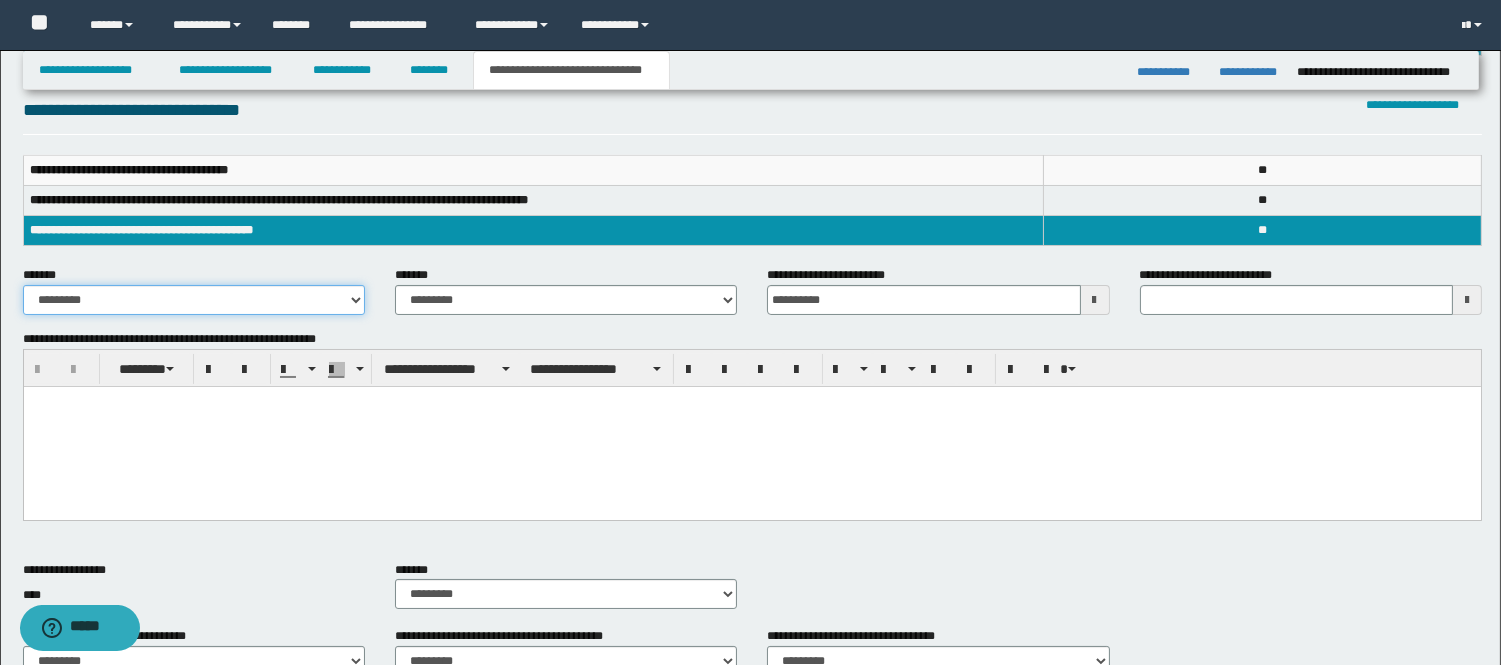 click on "**********" at bounding box center (194, 300) 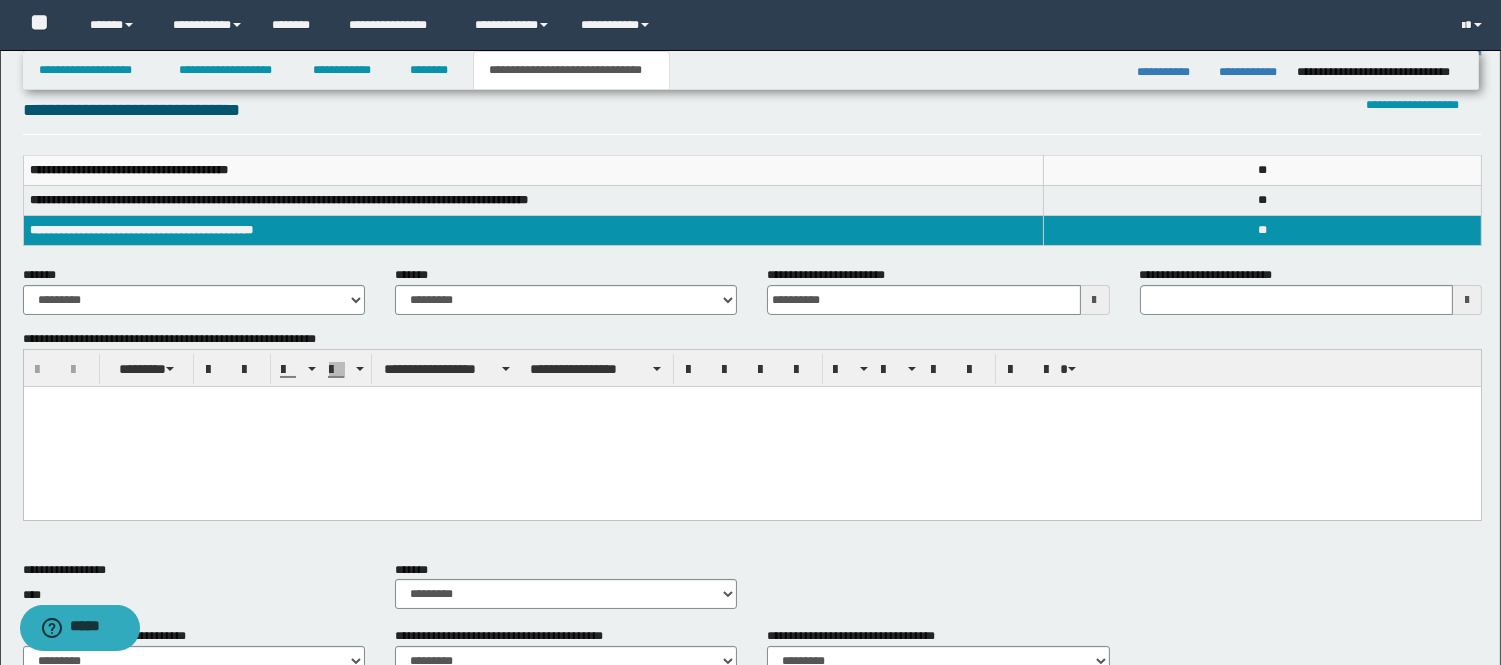 click at bounding box center (751, 426) 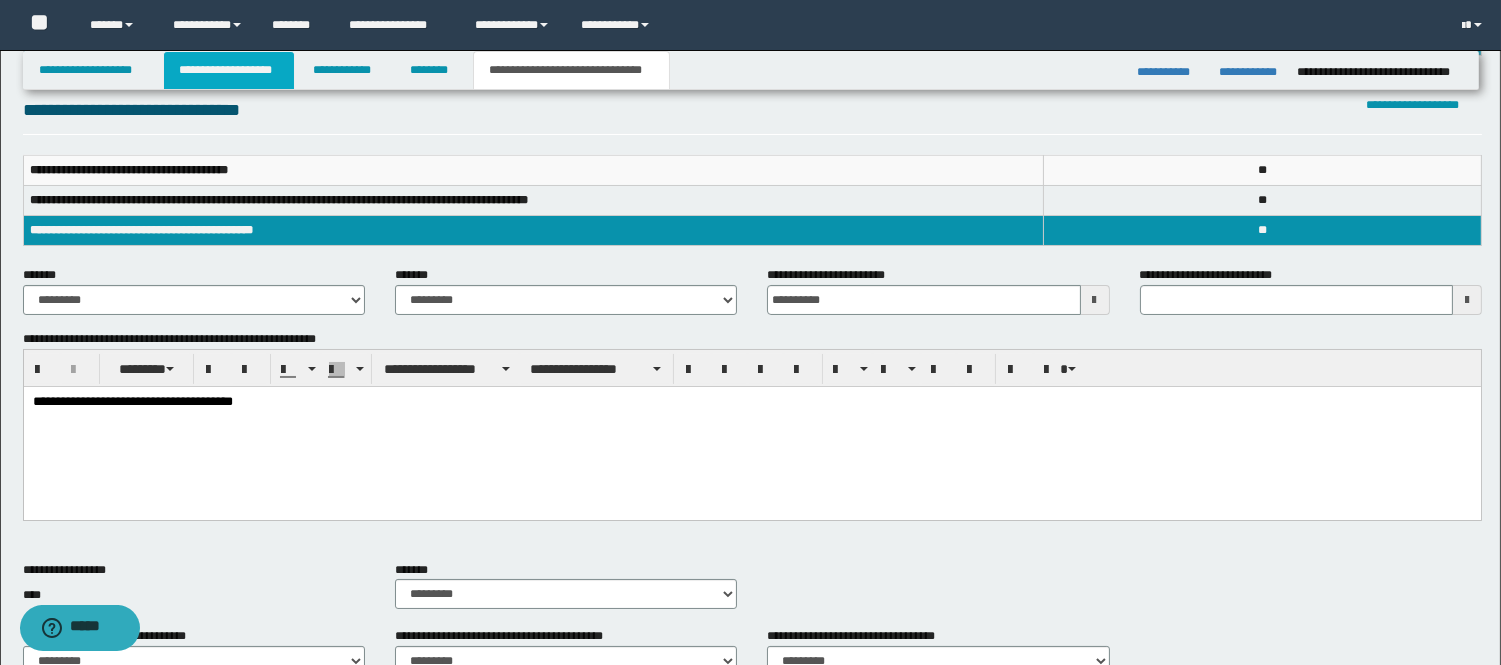 click on "**********" at bounding box center (229, 70) 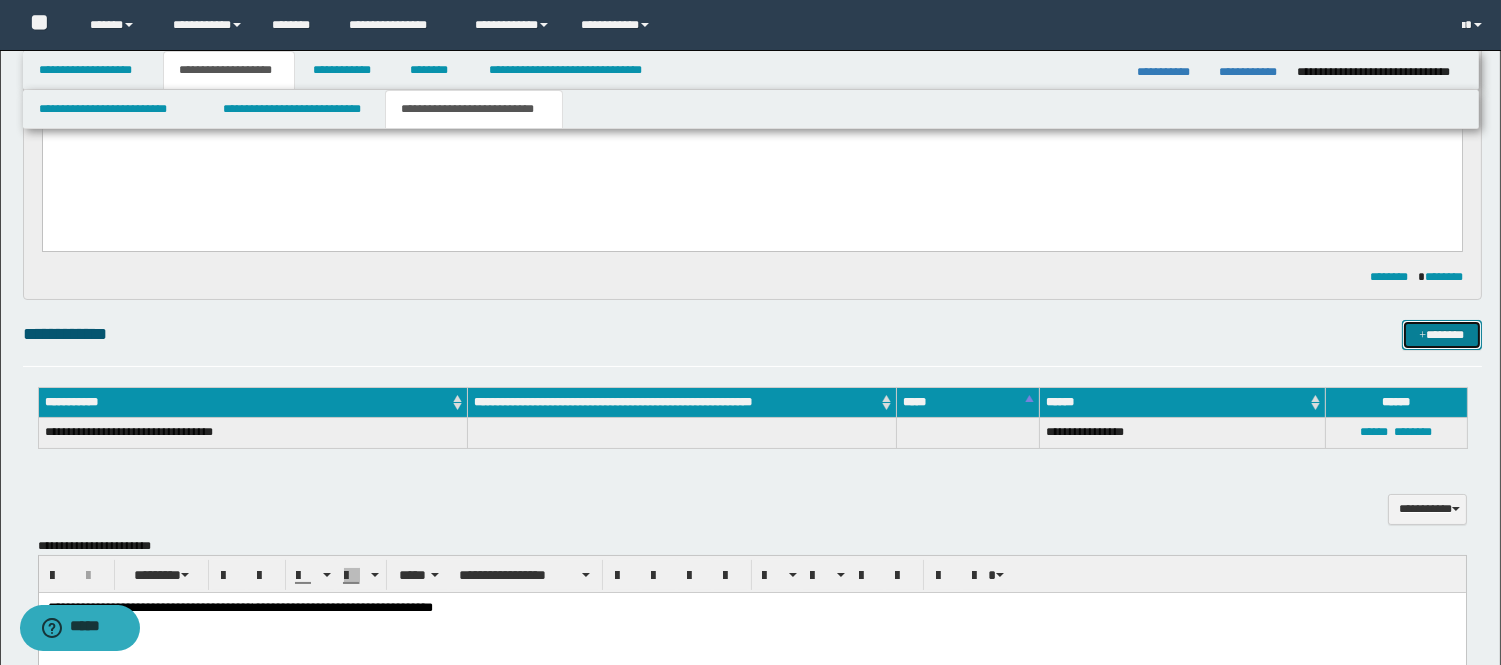click at bounding box center (1422, 336) 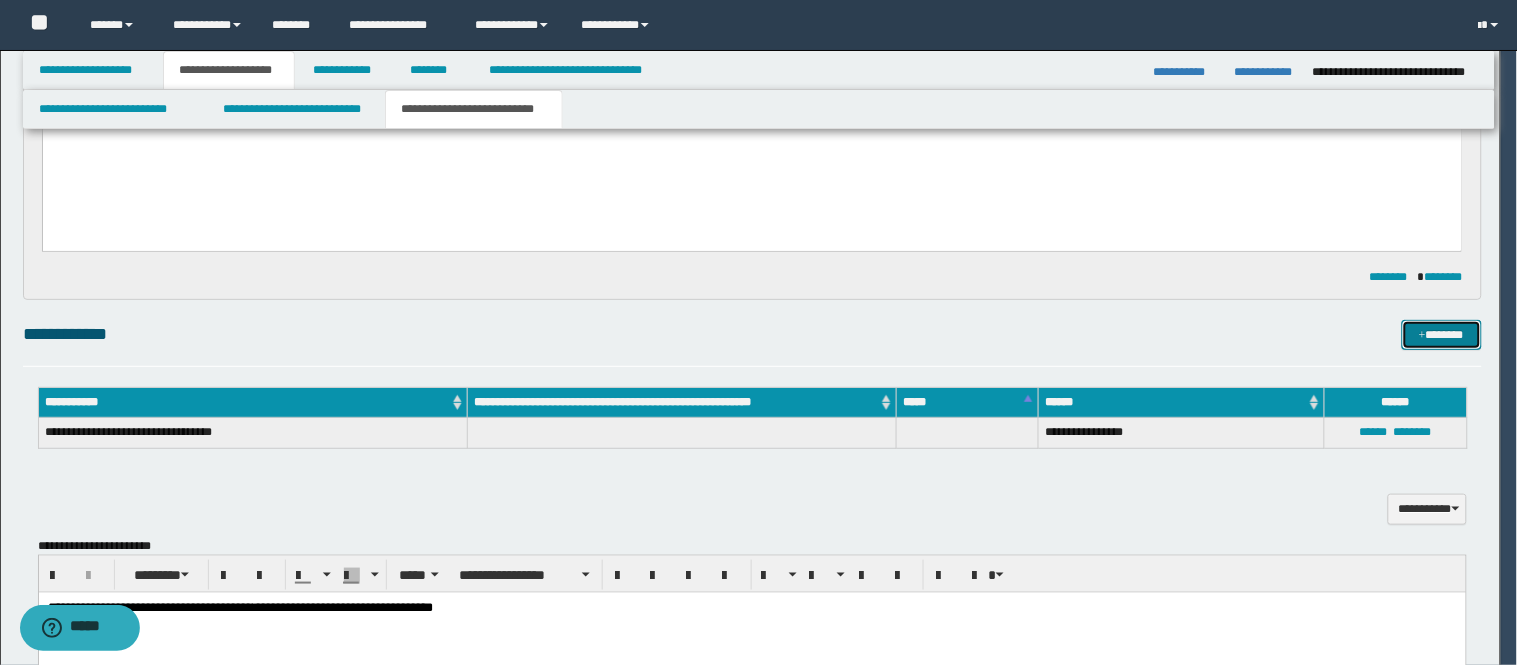 type 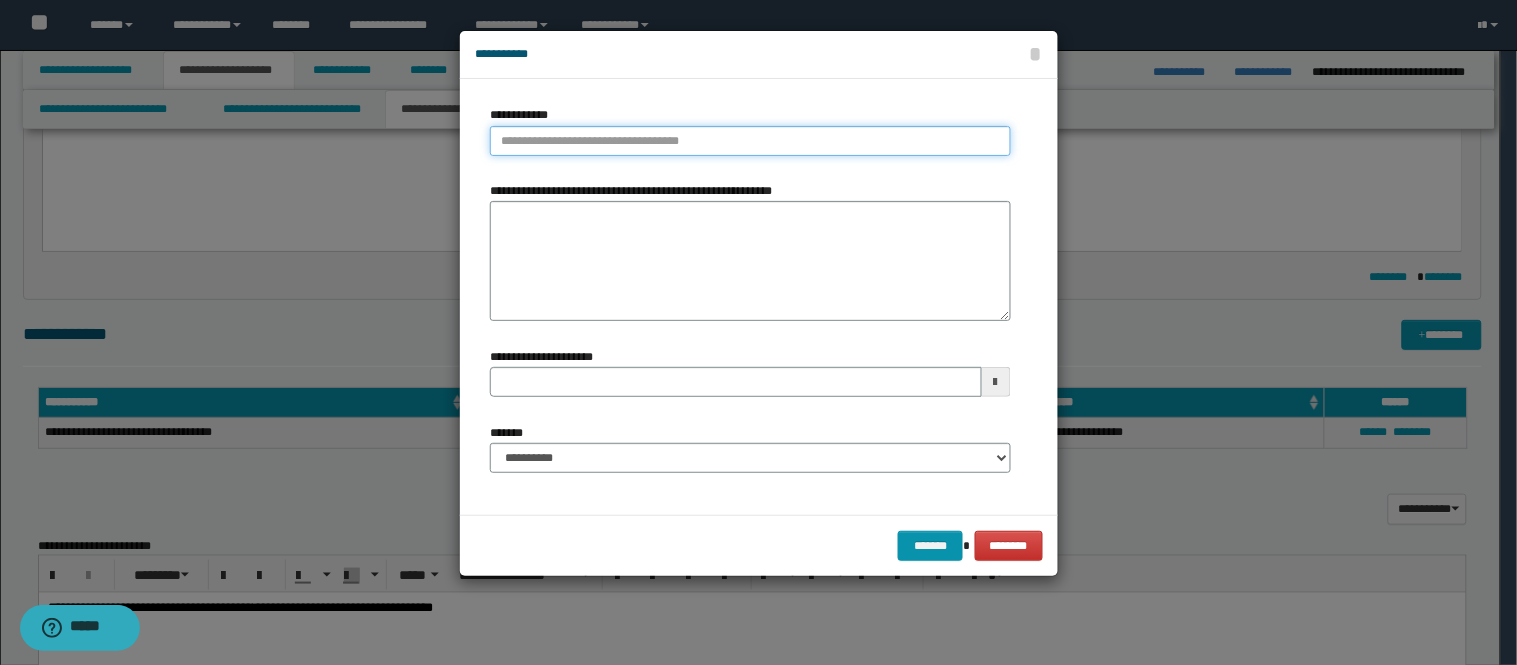 type on "**********" 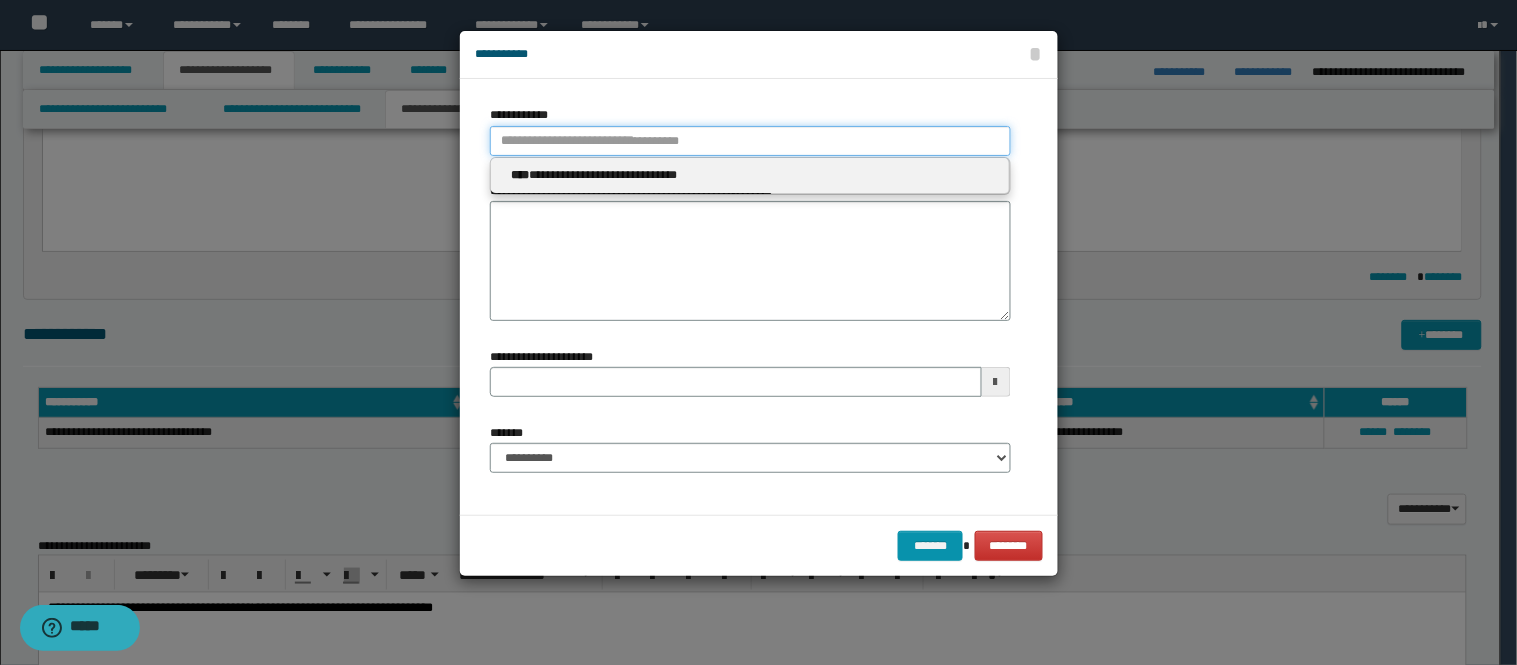 click on "**********" at bounding box center (750, 141) 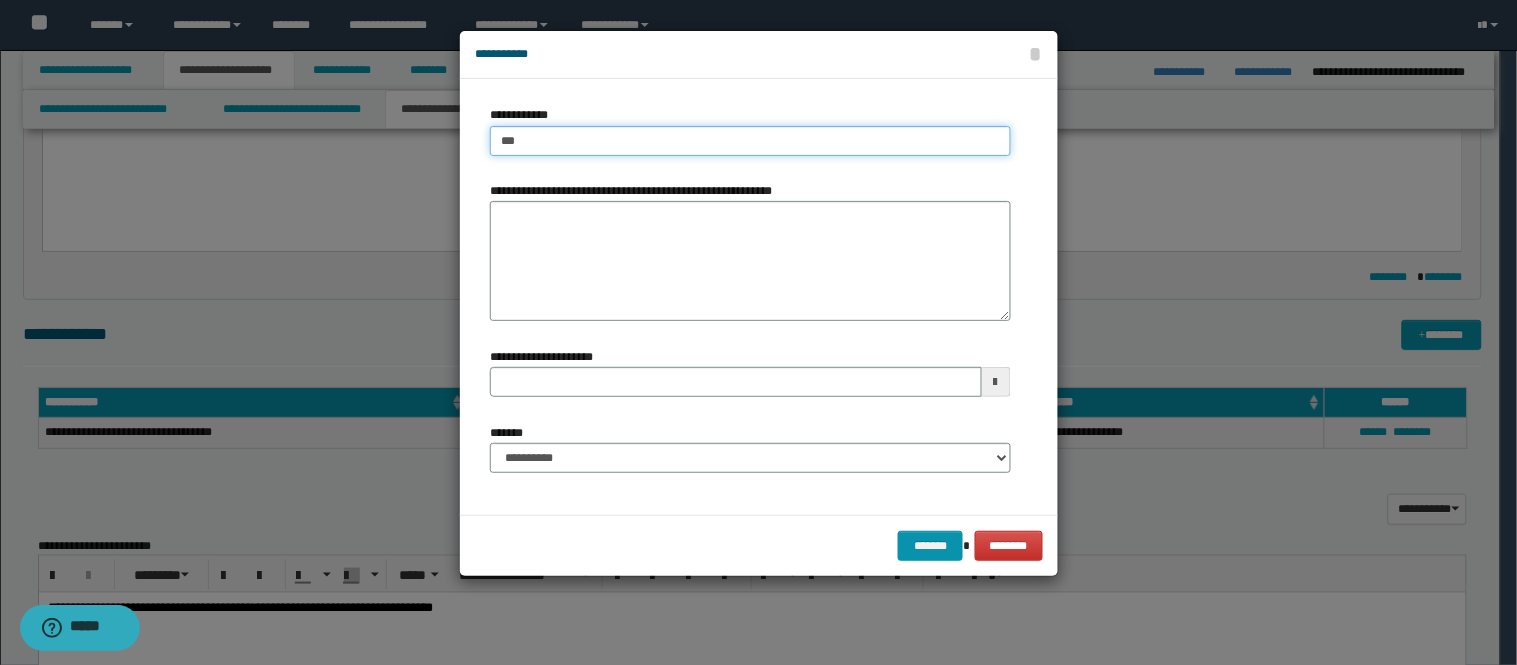 type on "****" 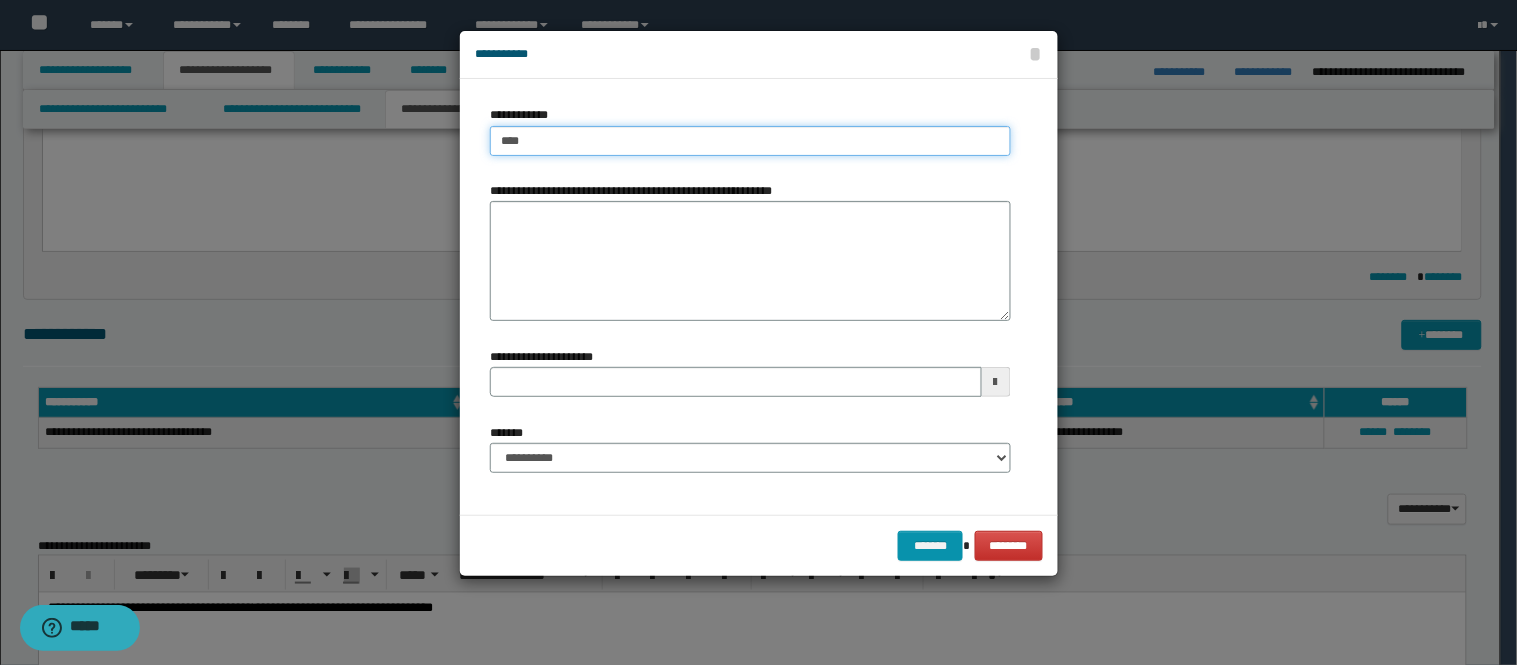 type on "****" 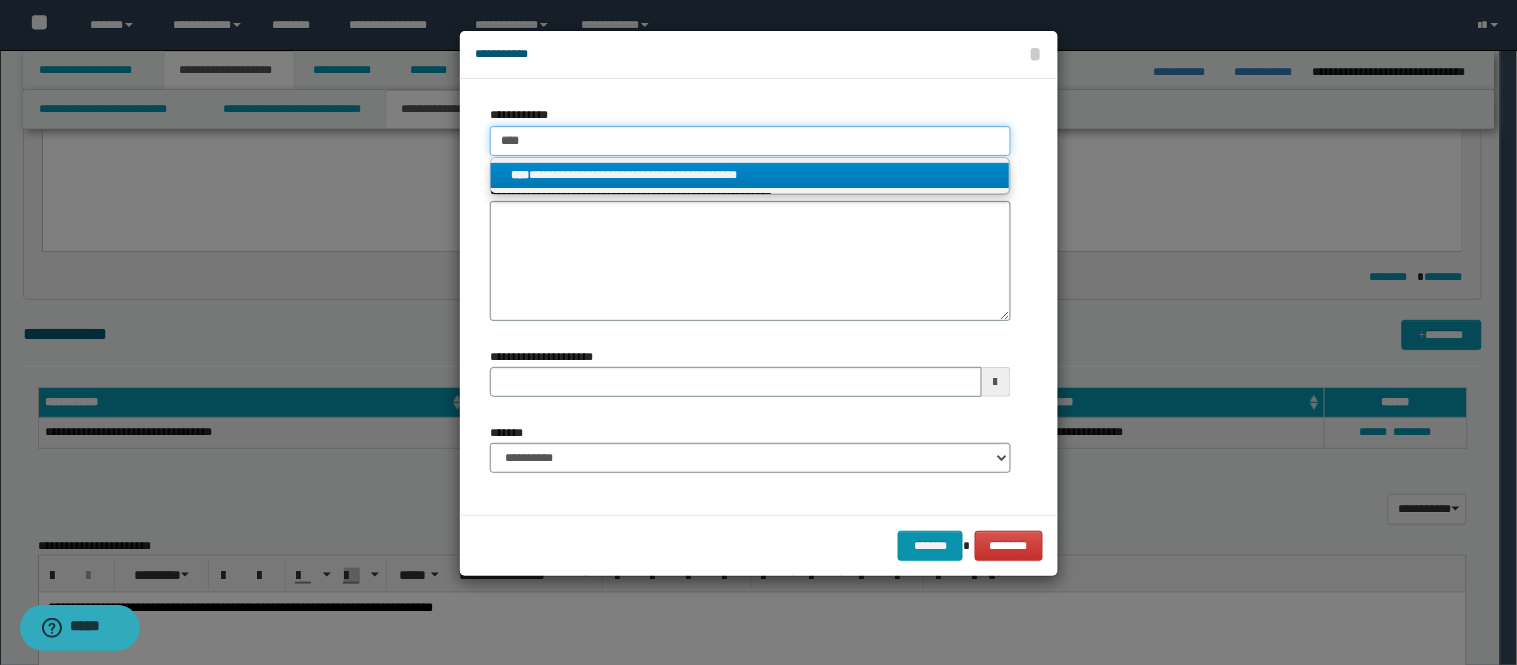 type on "****" 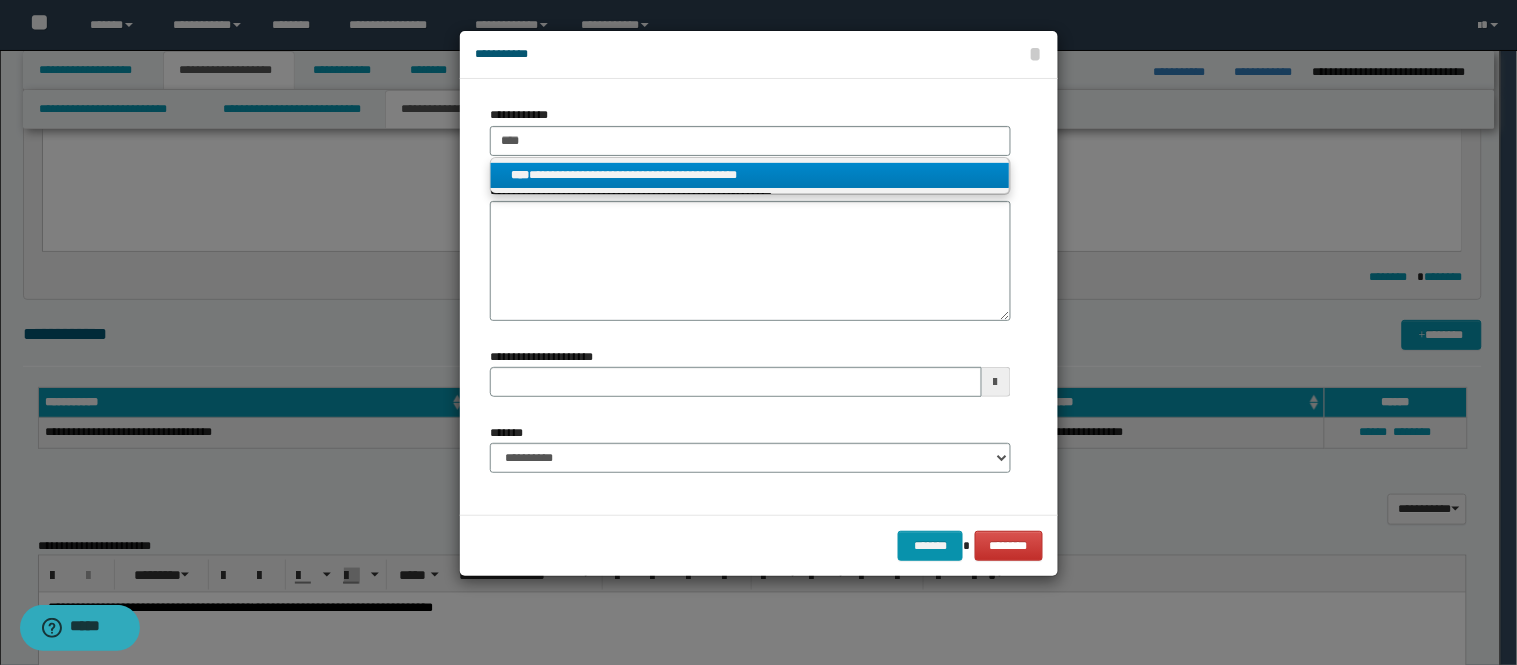 click on "**********" at bounding box center (750, 175) 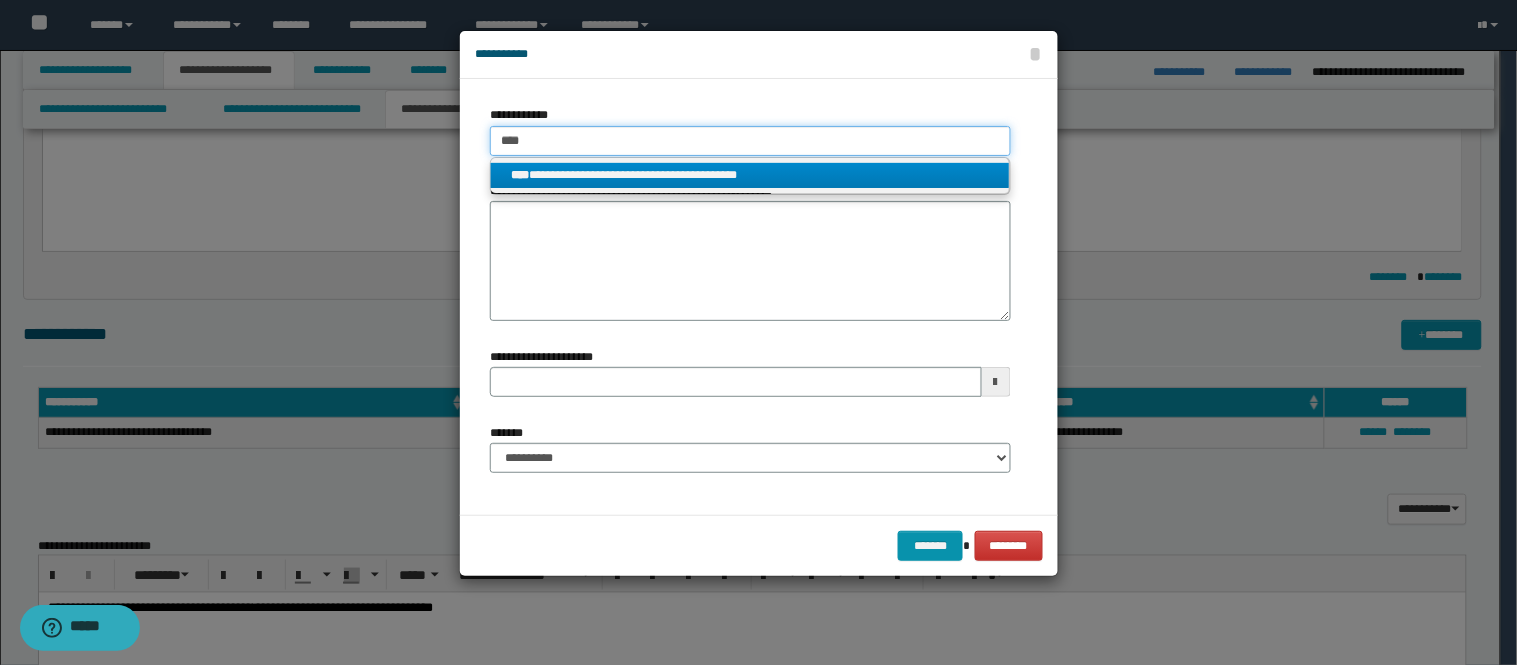 type 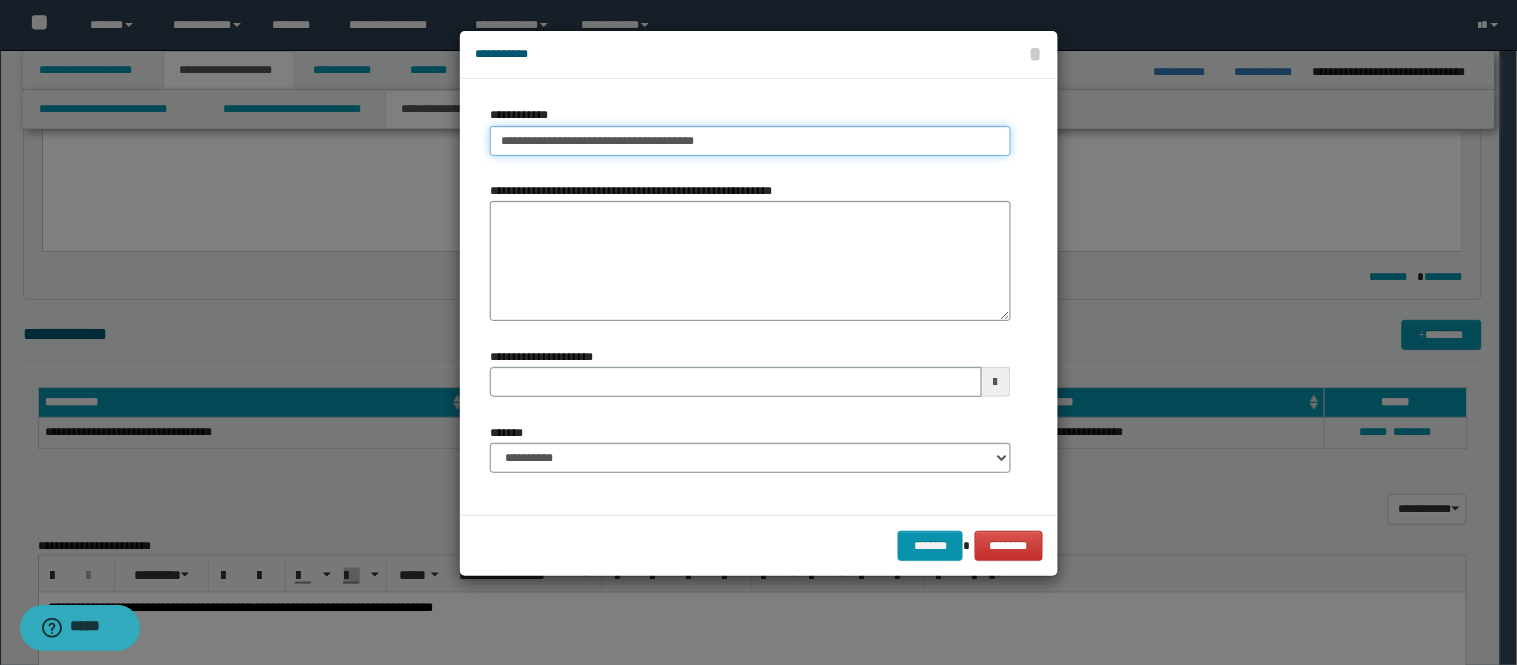 type 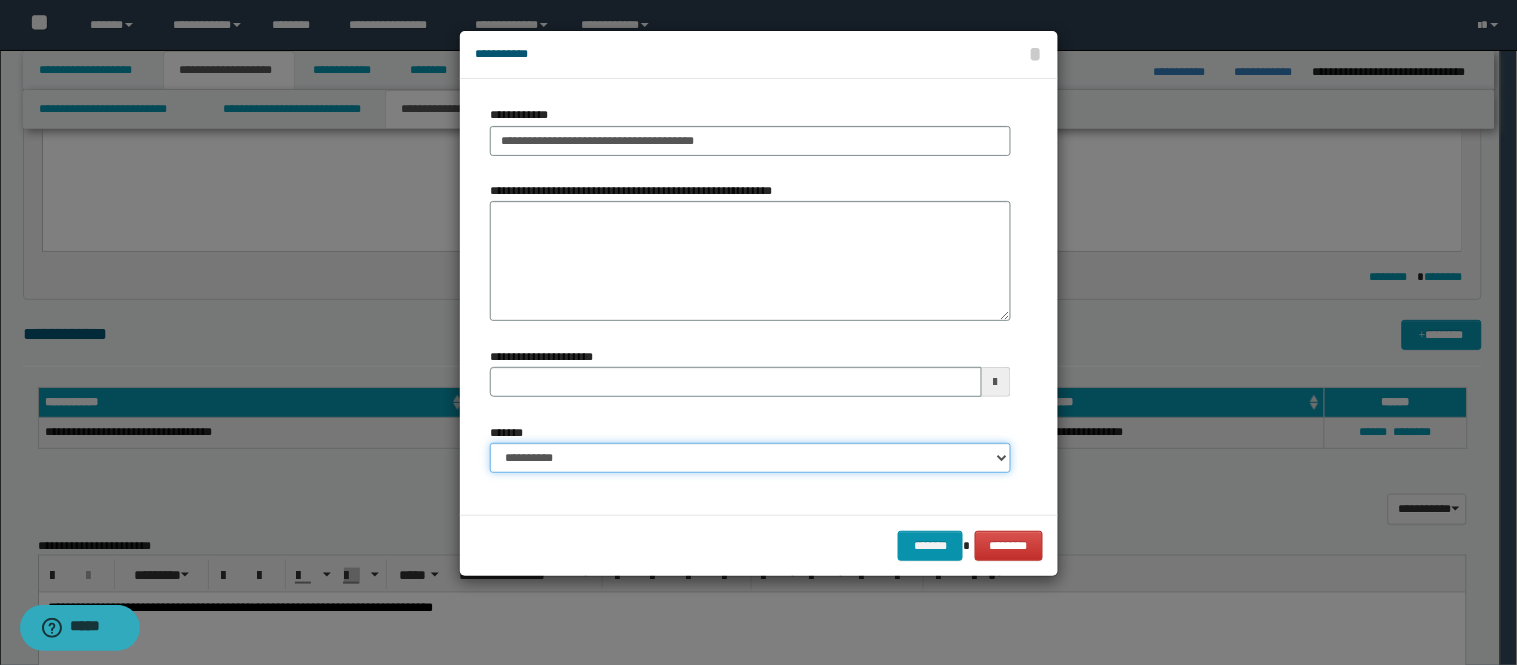 click on "**********" at bounding box center (750, 458) 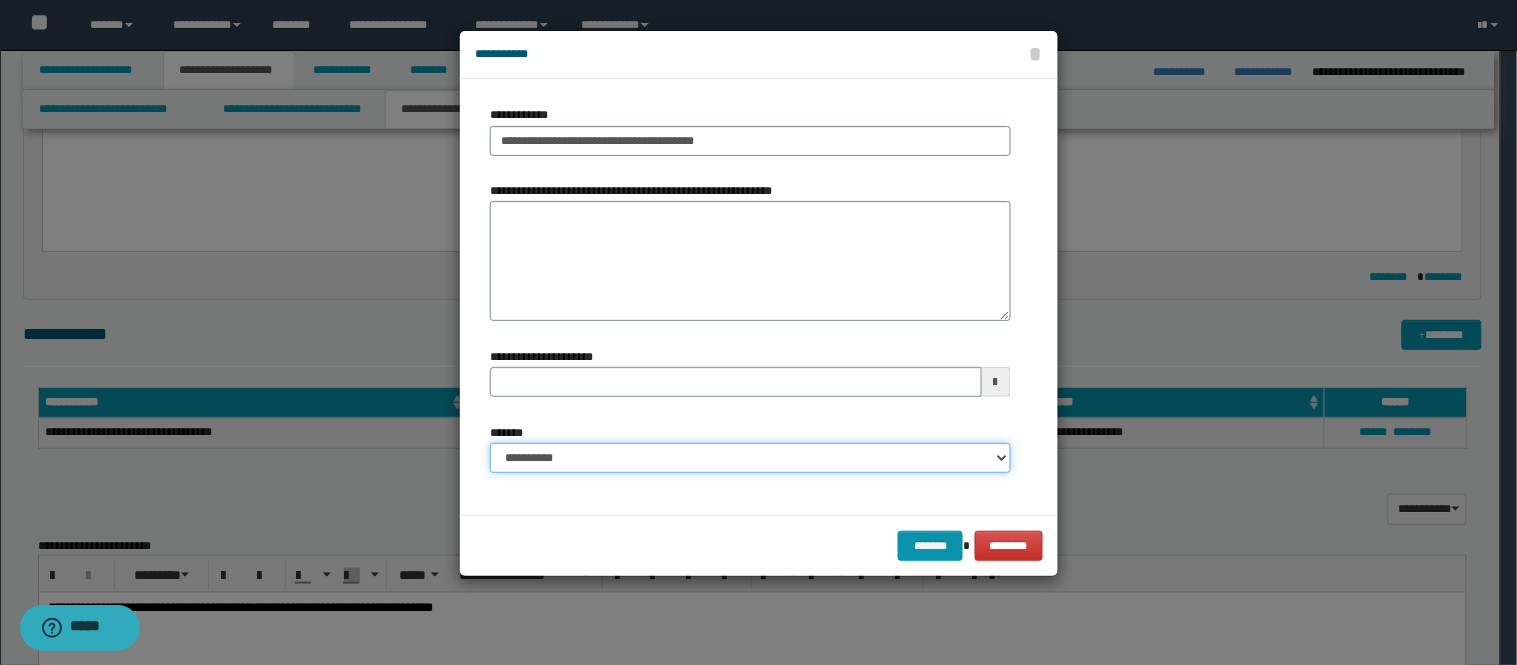 select on "*" 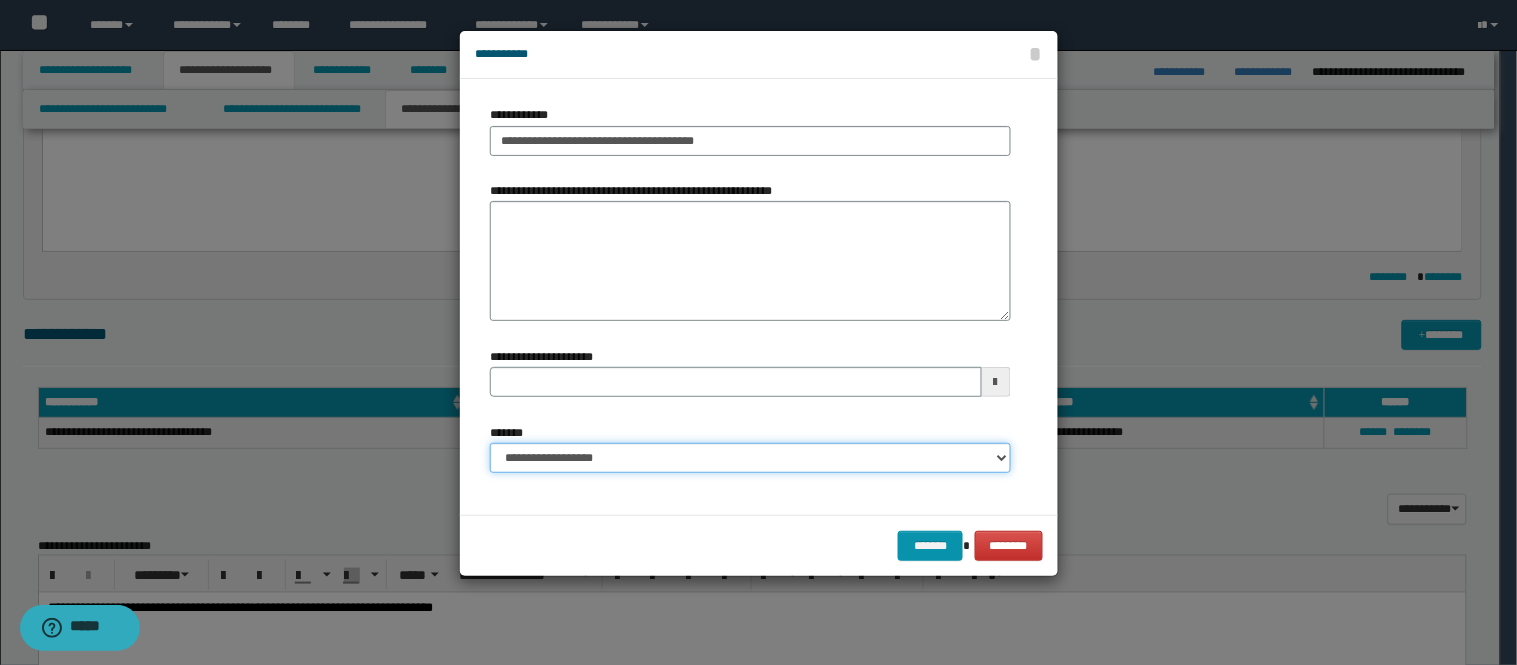 type 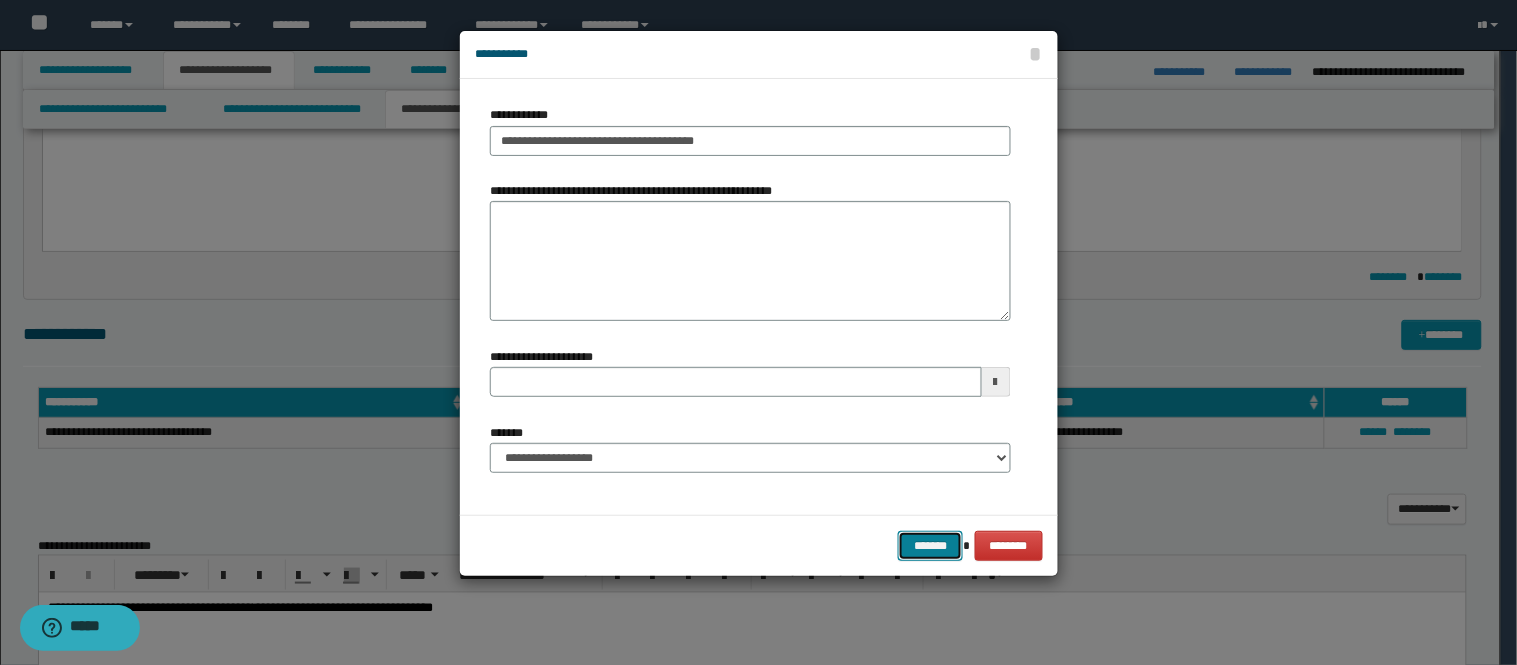 click on "*******" at bounding box center [930, 546] 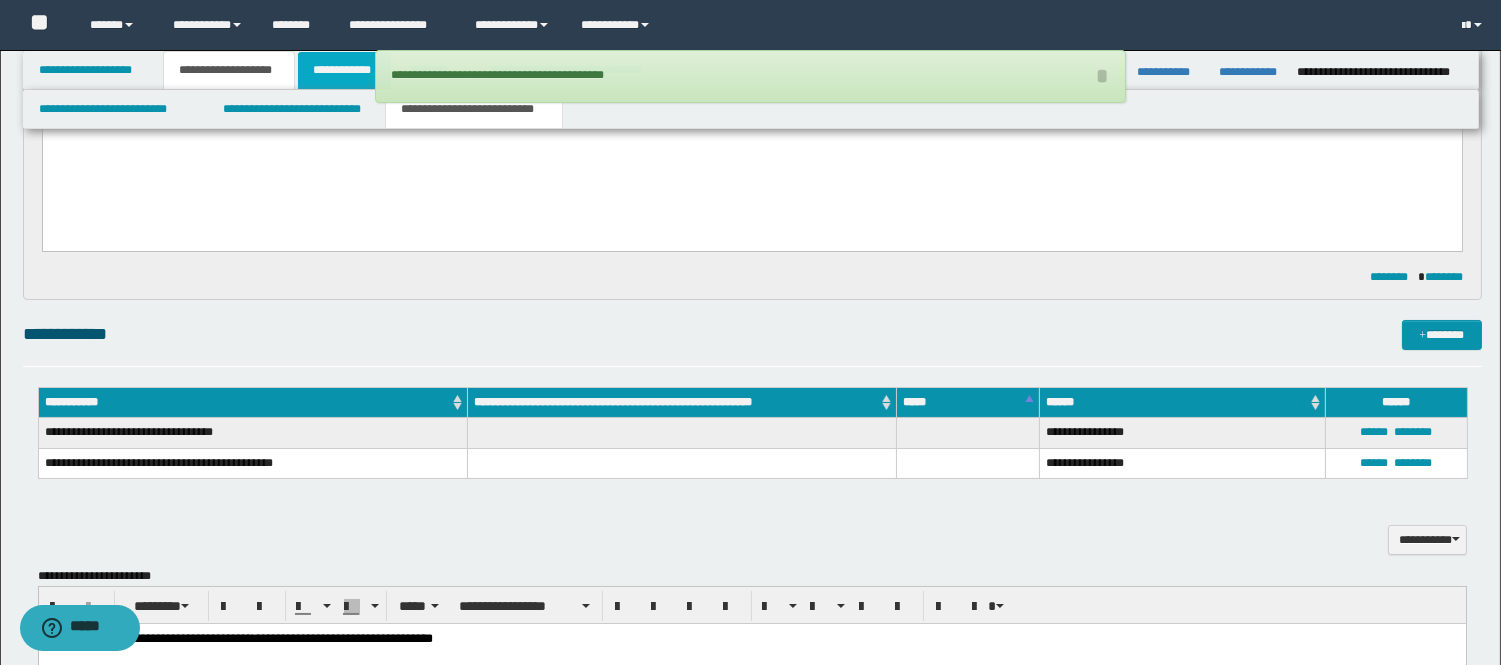 click on "**********" at bounding box center (344, 70) 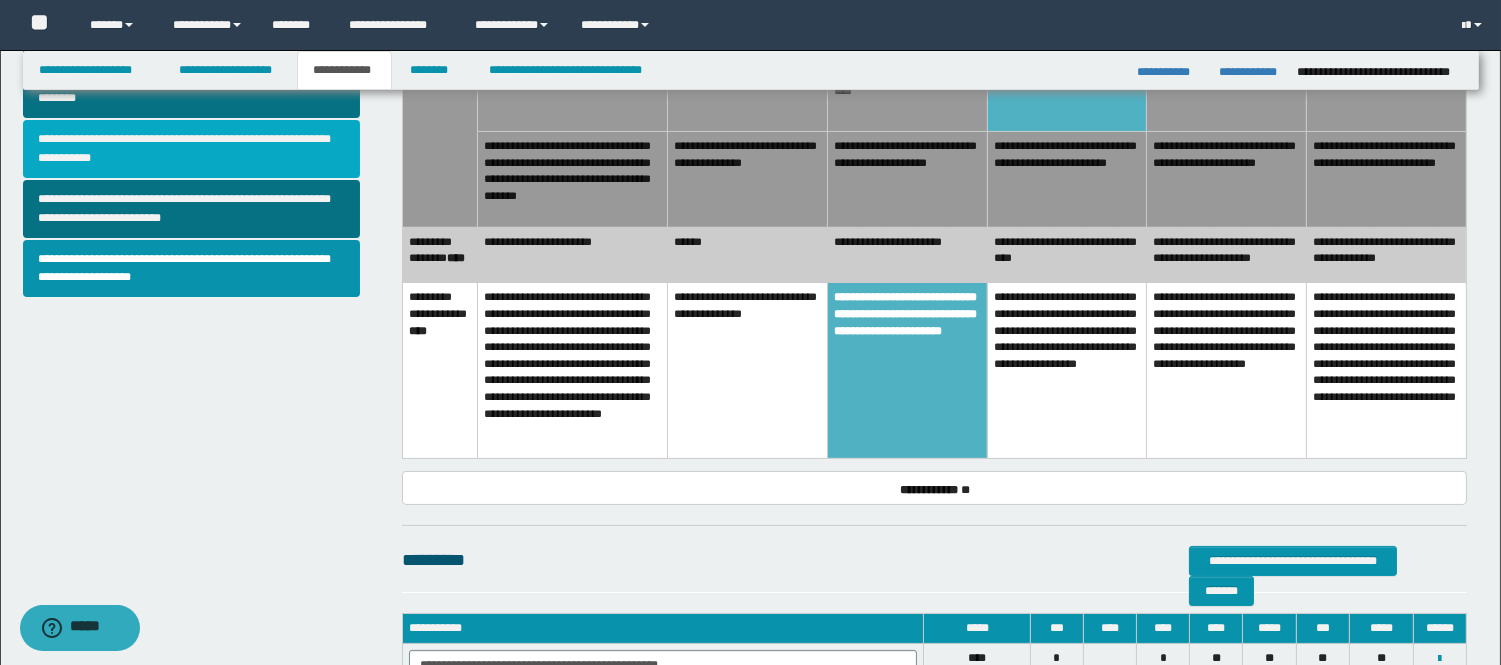 scroll, scrollTop: 666, scrollLeft: 0, axis: vertical 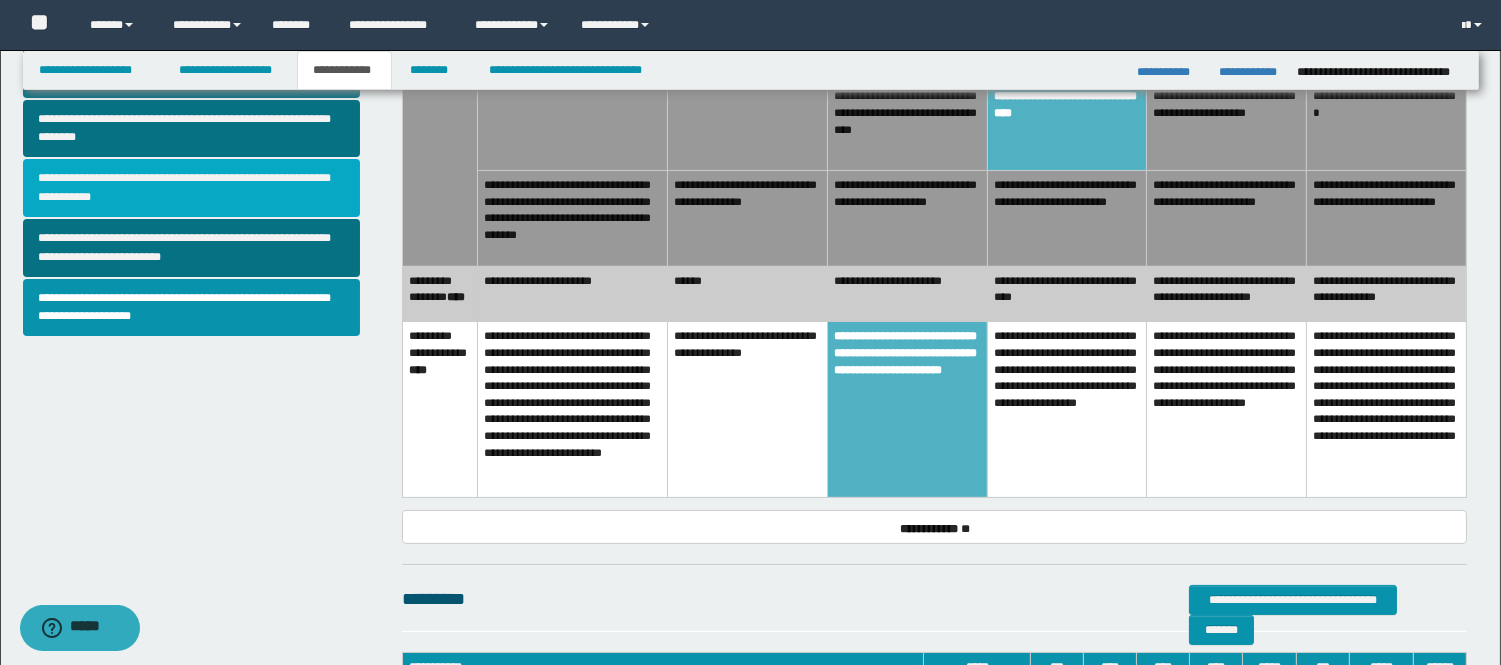 click on "**********" at bounding box center [192, 188] 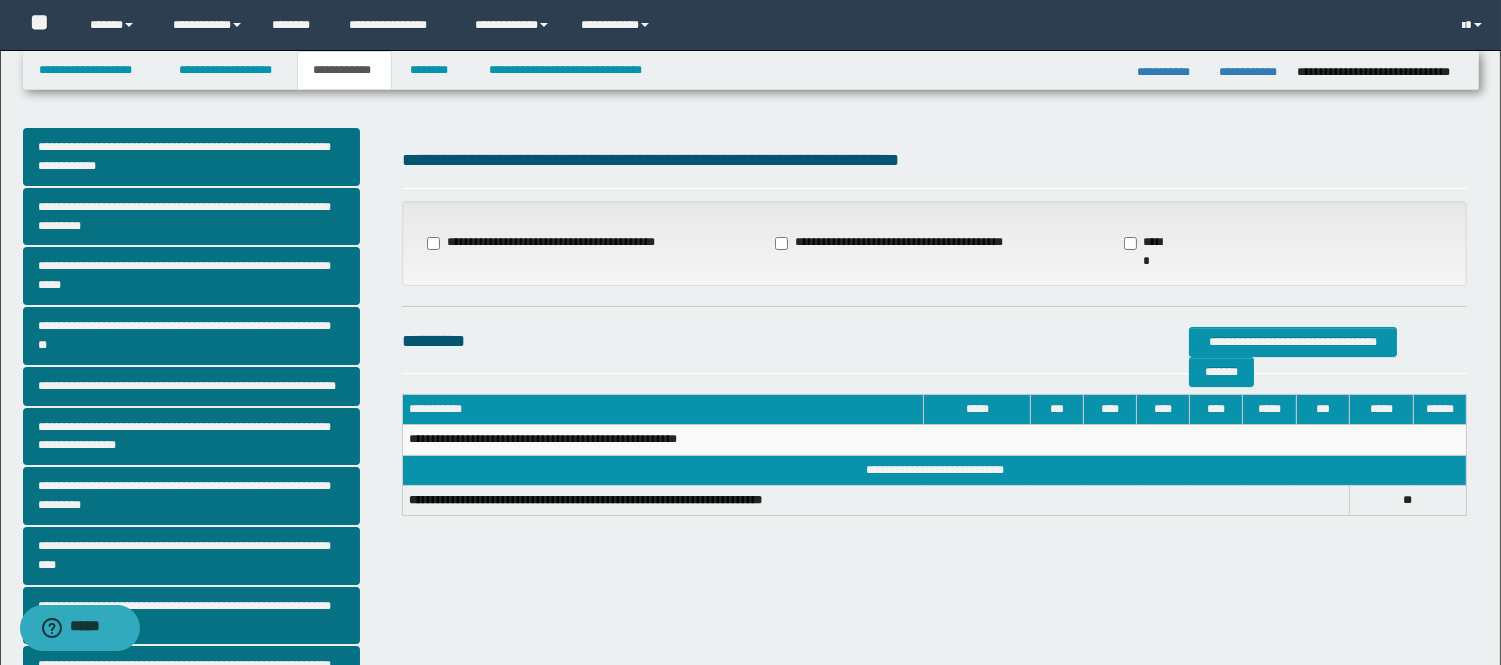 click on "**********" at bounding box center (890, 243) 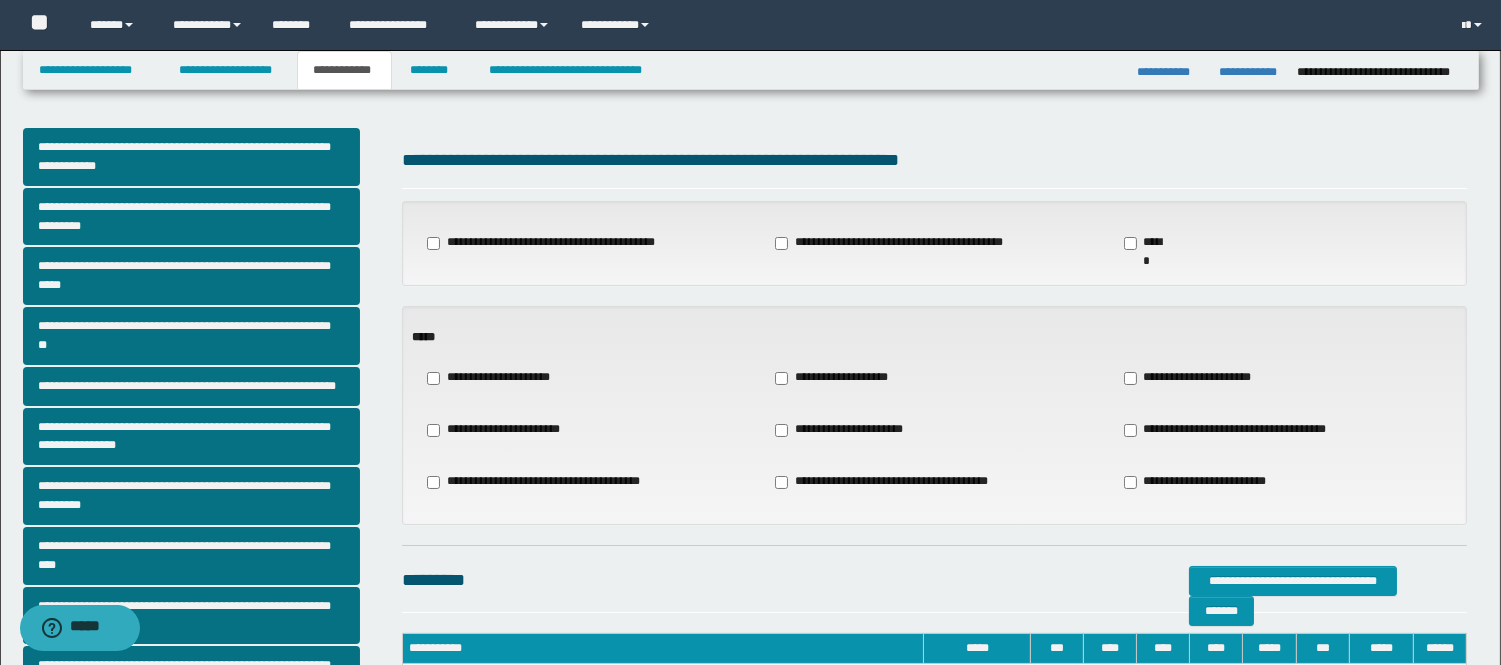 click on "**********" at bounding box center (934, 378) 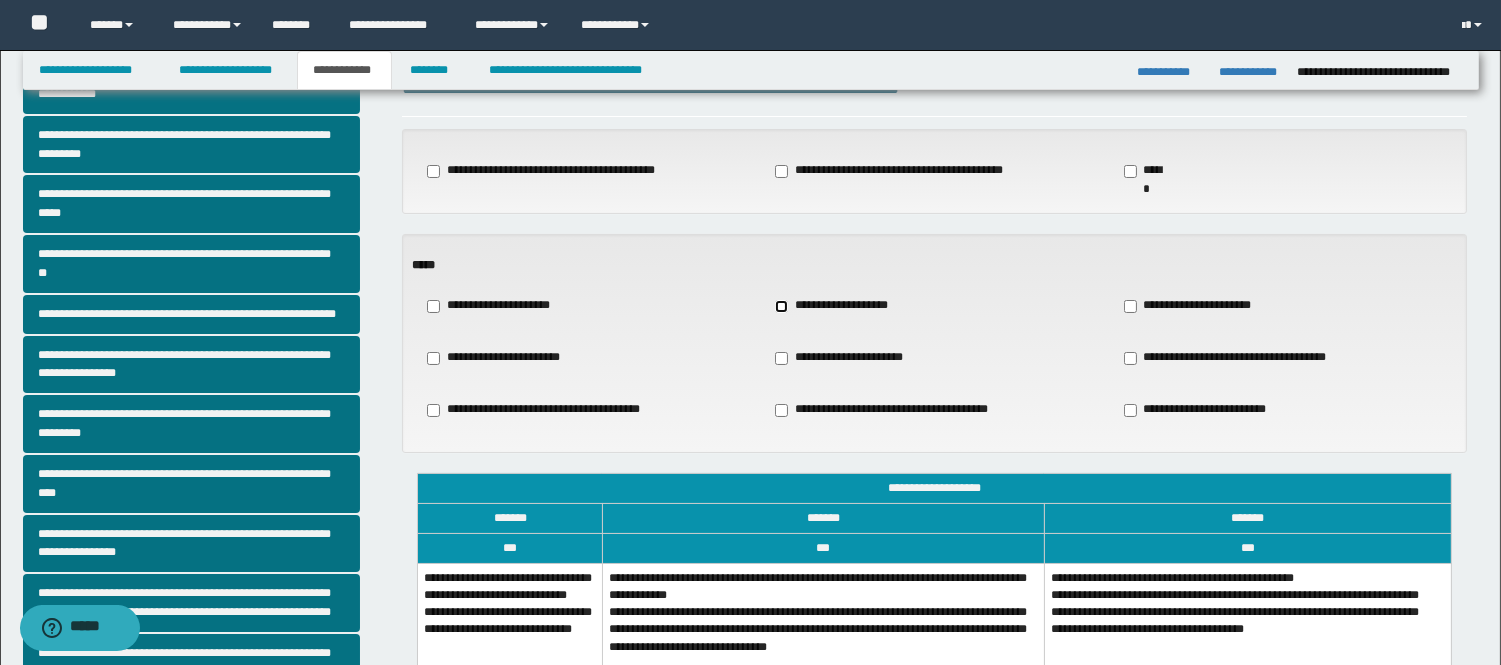 scroll, scrollTop: 111, scrollLeft: 0, axis: vertical 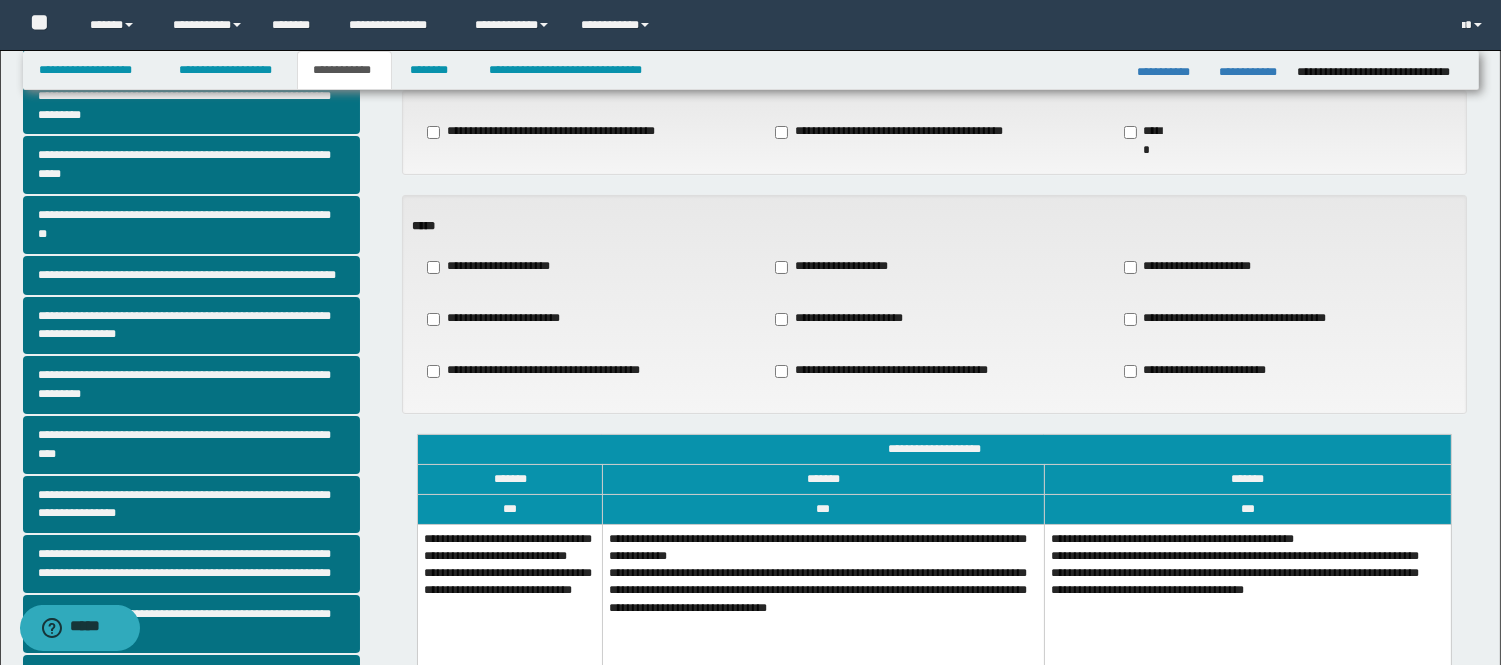 click on "**********" at bounding box center (510, 599) 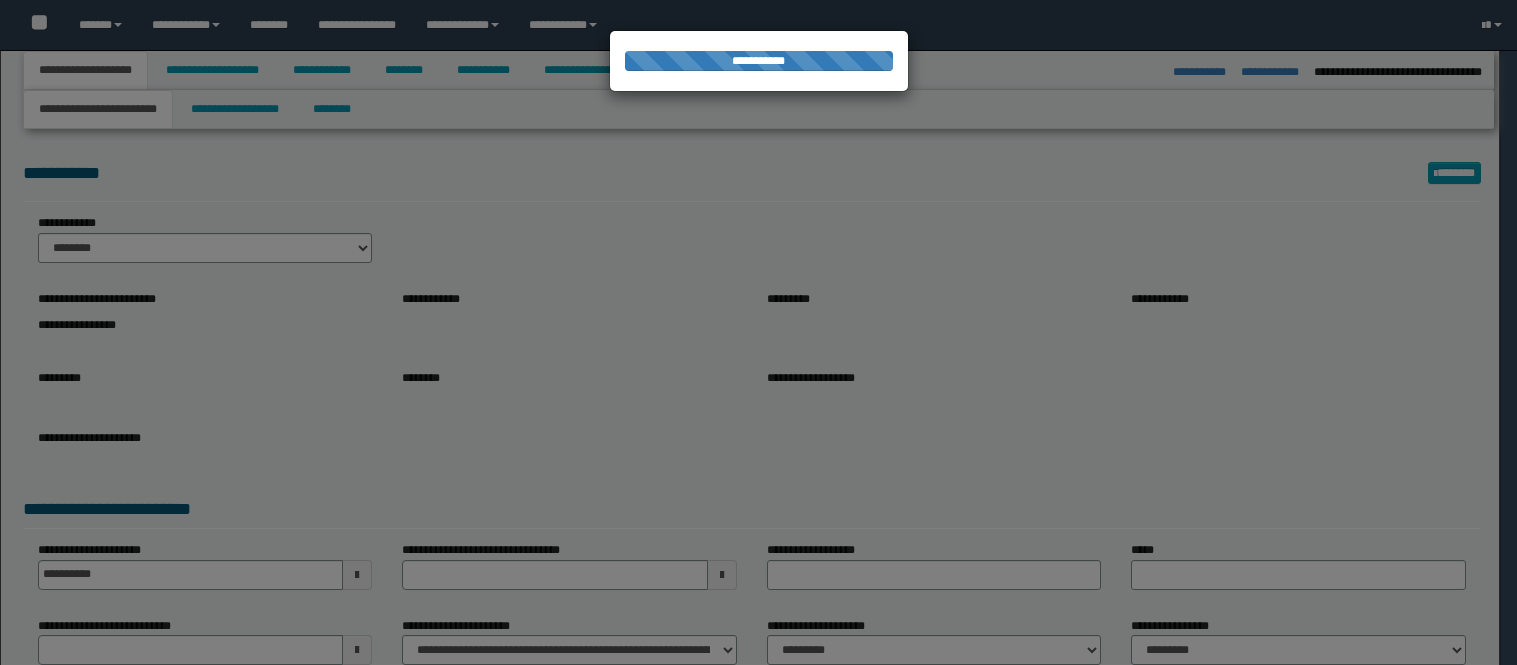 select on "*" 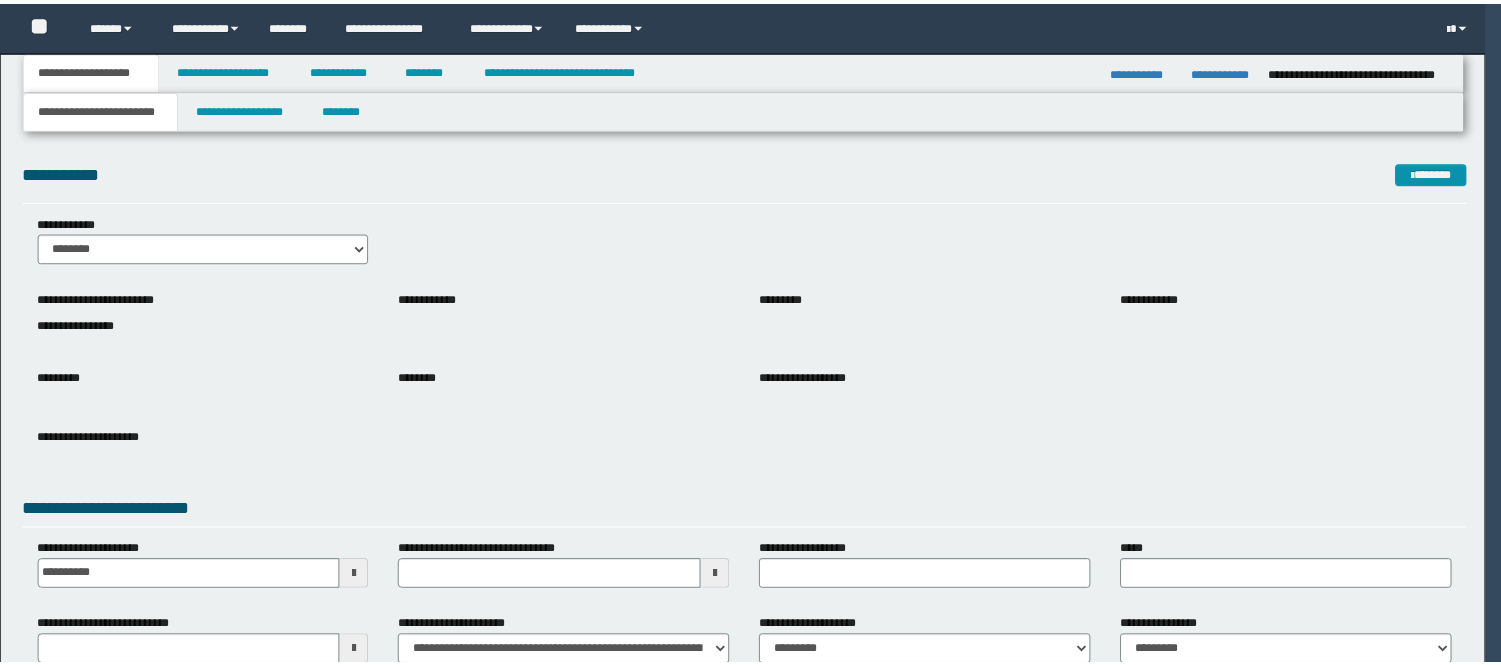 scroll, scrollTop: 0, scrollLeft: 0, axis: both 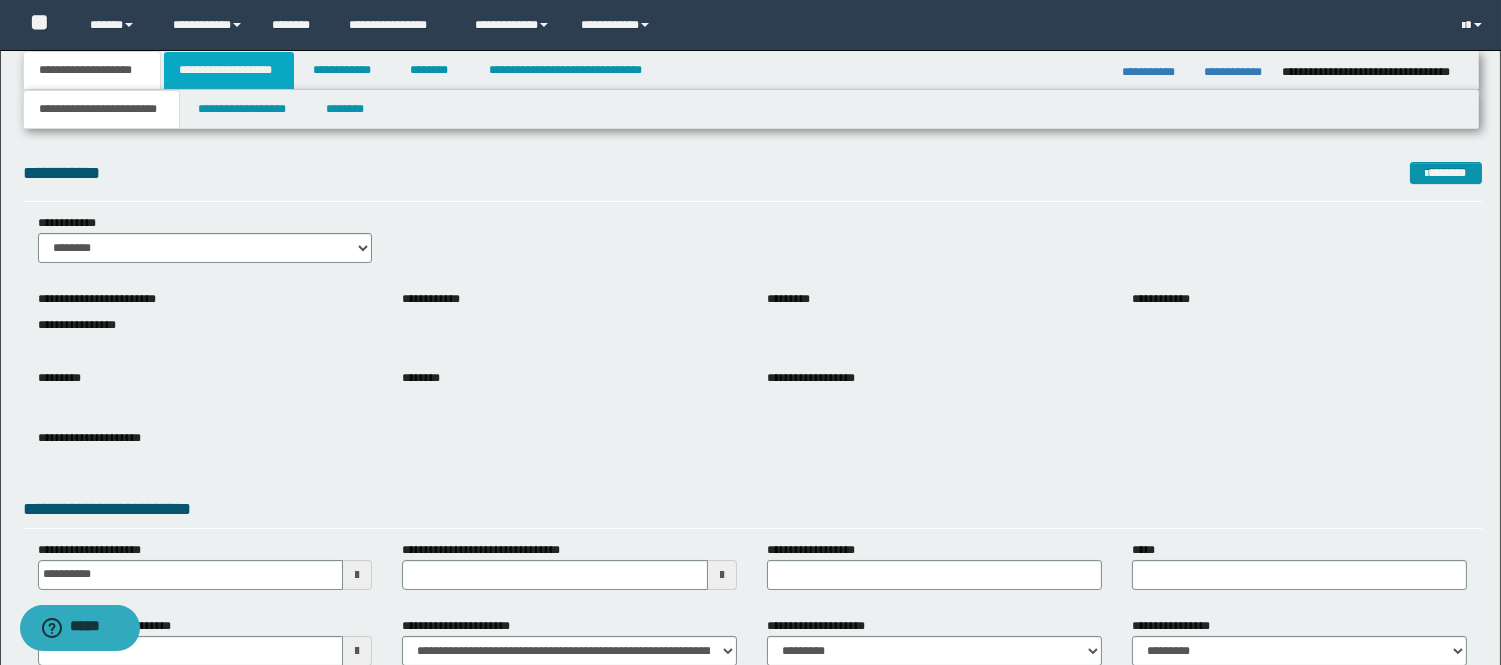 click on "**********" at bounding box center [229, 70] 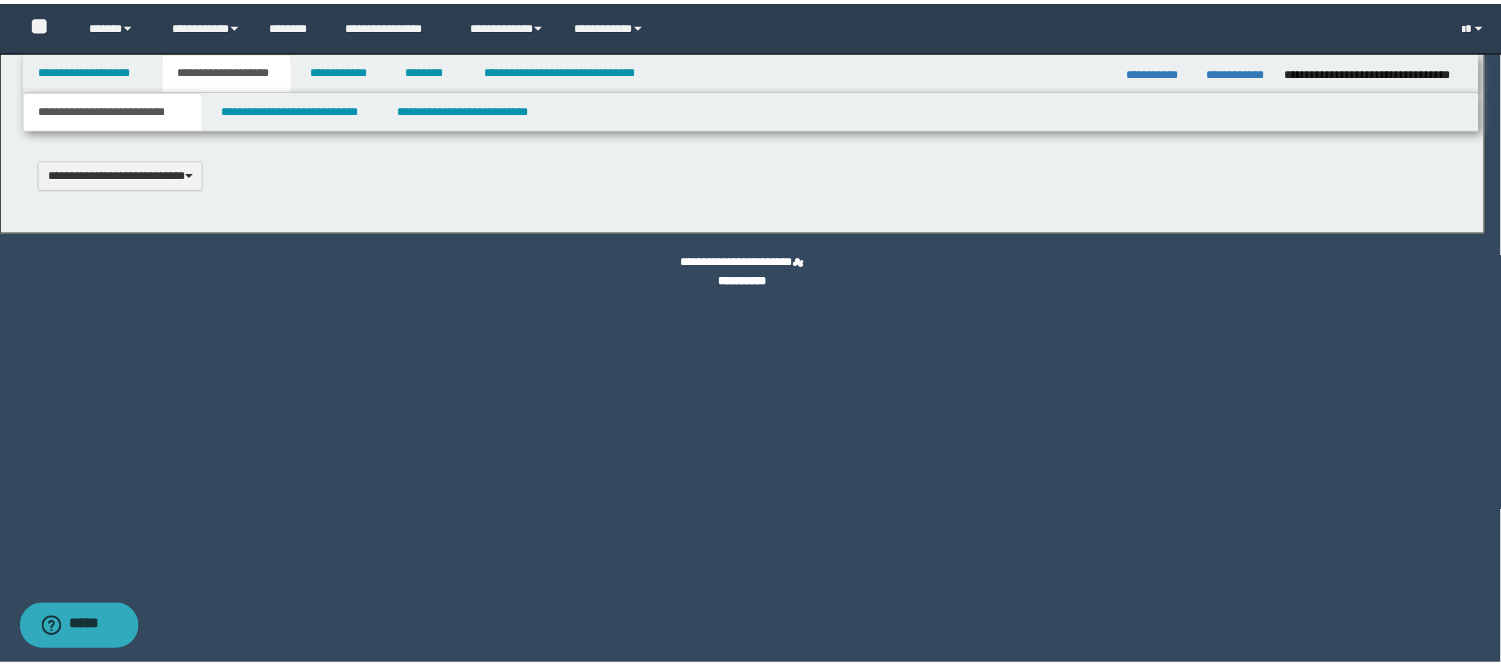 scroll, scrollTop: 0, scrollLeft: 0, axis: both 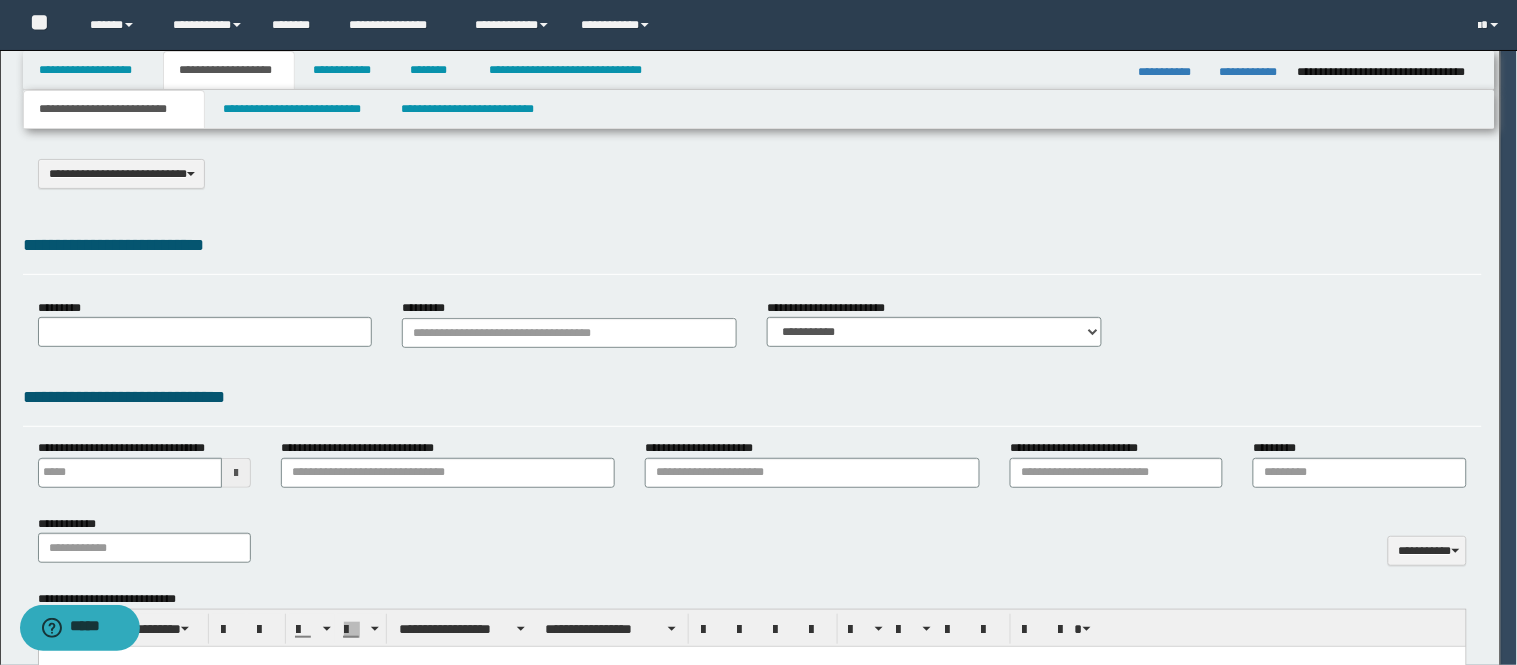 select on "*" 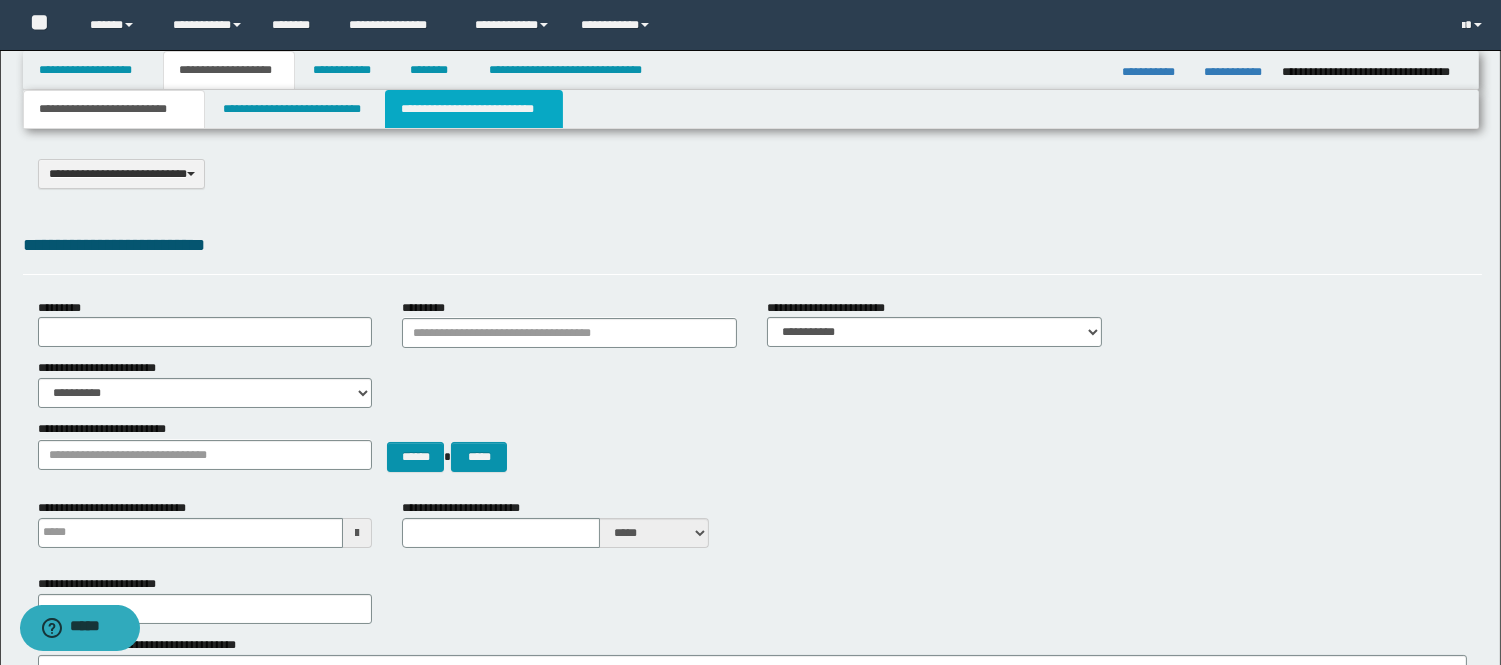 click on "**********" at bounding box center [474, 109] 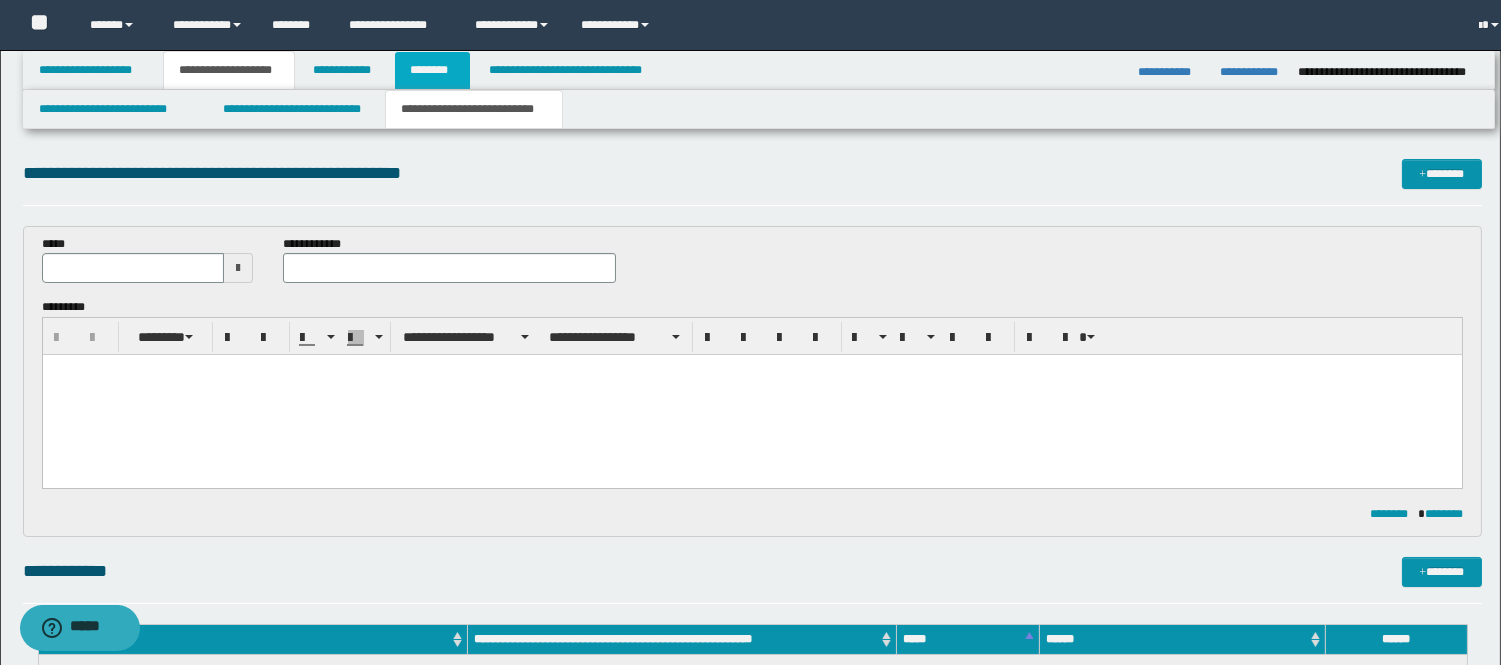 scroll, scrollTop: 0, scrollLeft: 0, axis: both 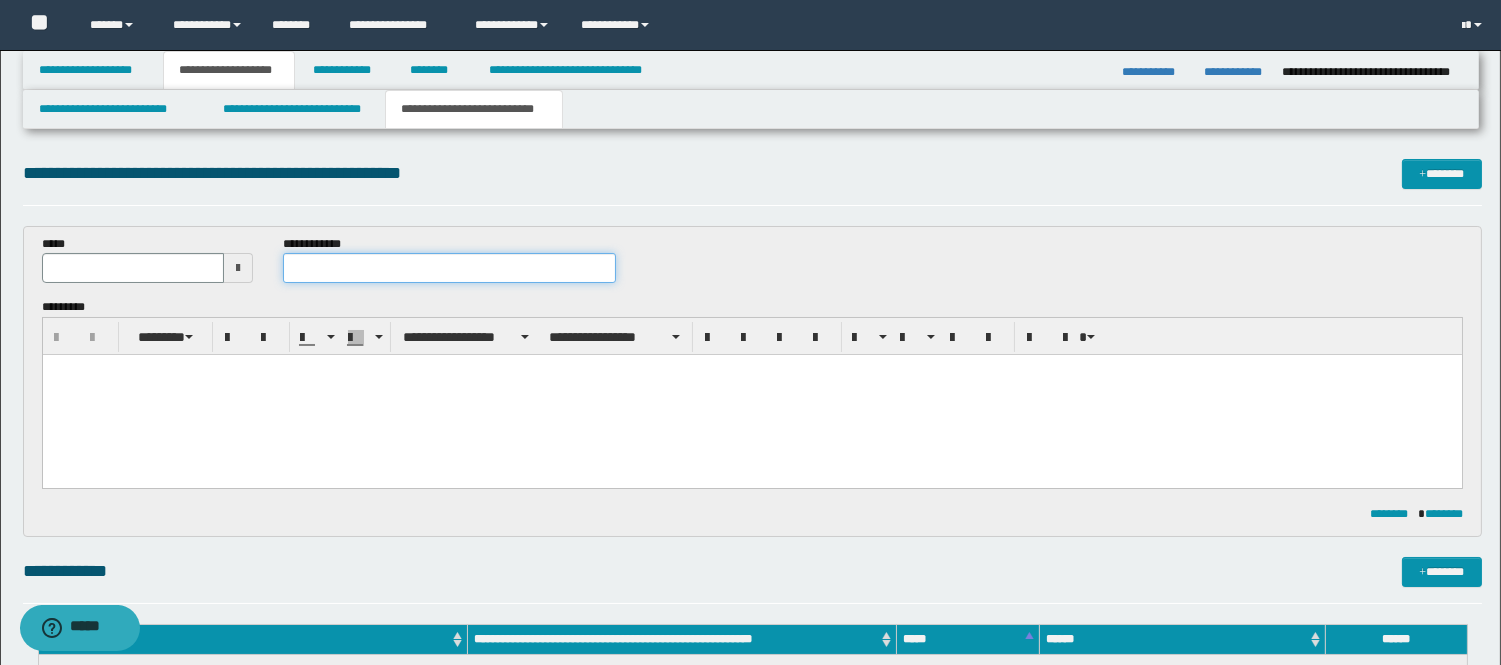 drag, startPoint x: 463, startPoint y: 246, endPoint x: 462, endPoint y: 263, distance: 17.029387 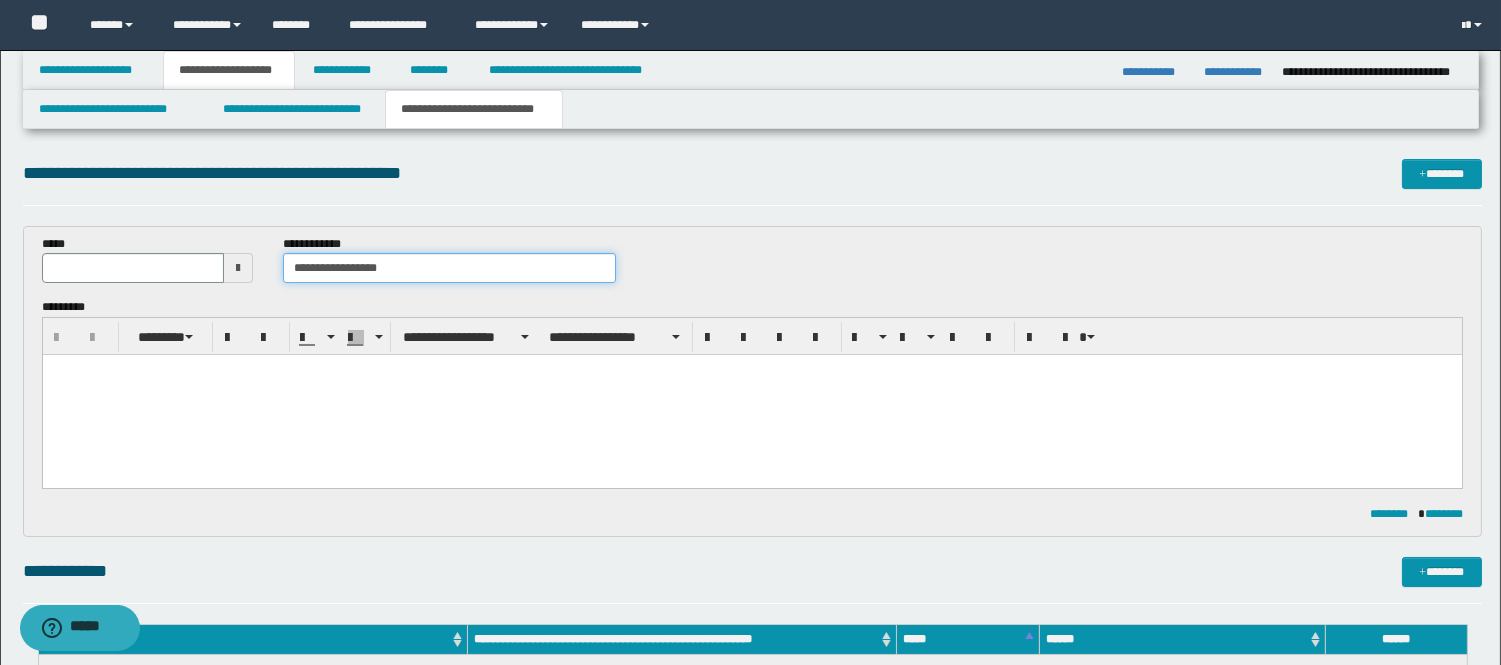 type on "**********" 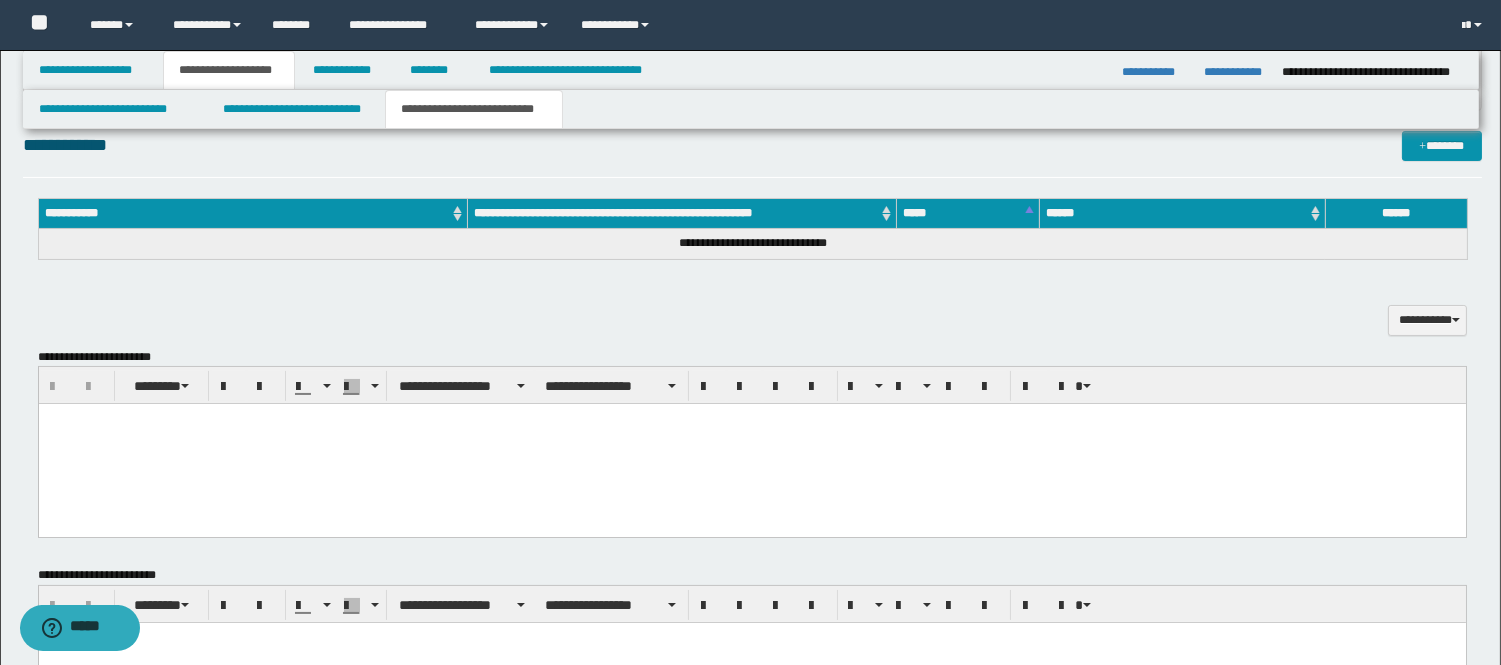 scroll, scrollTop: 444, scrollLeft: 0, axis: vertical 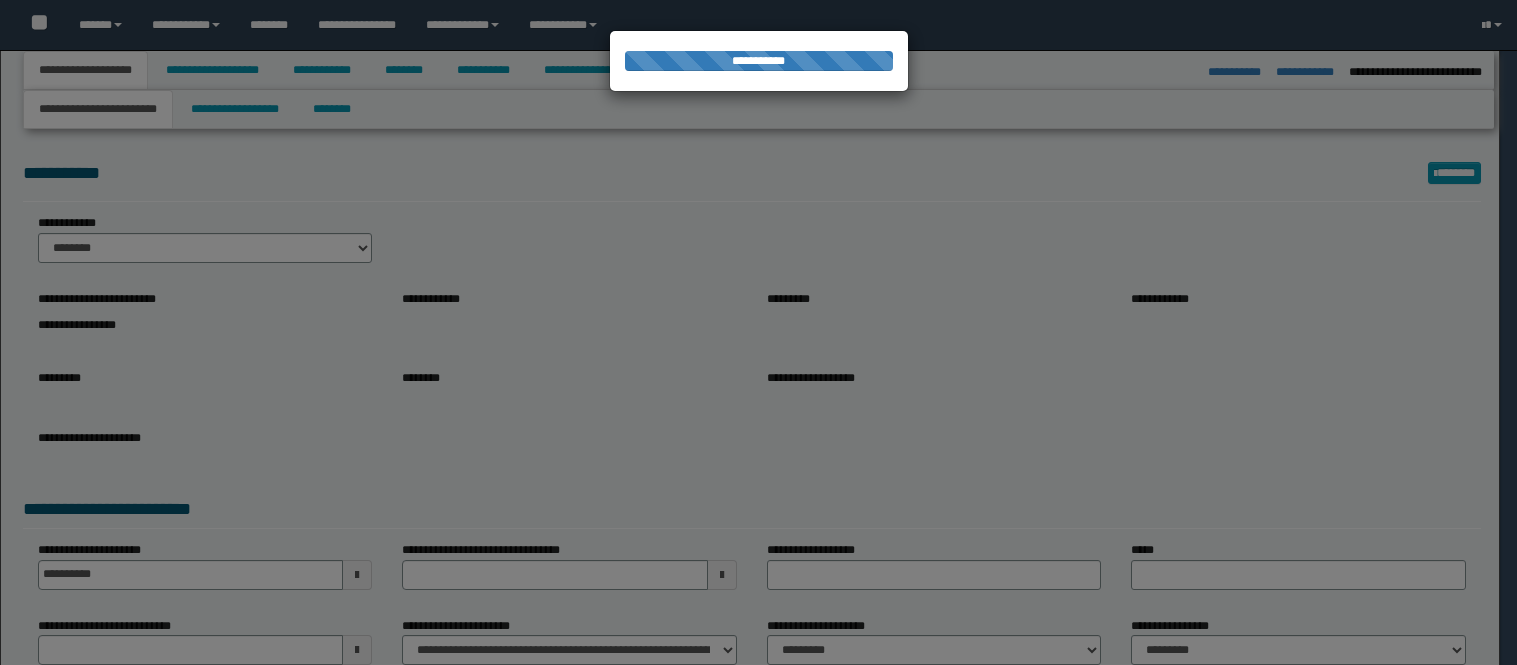select on "*" 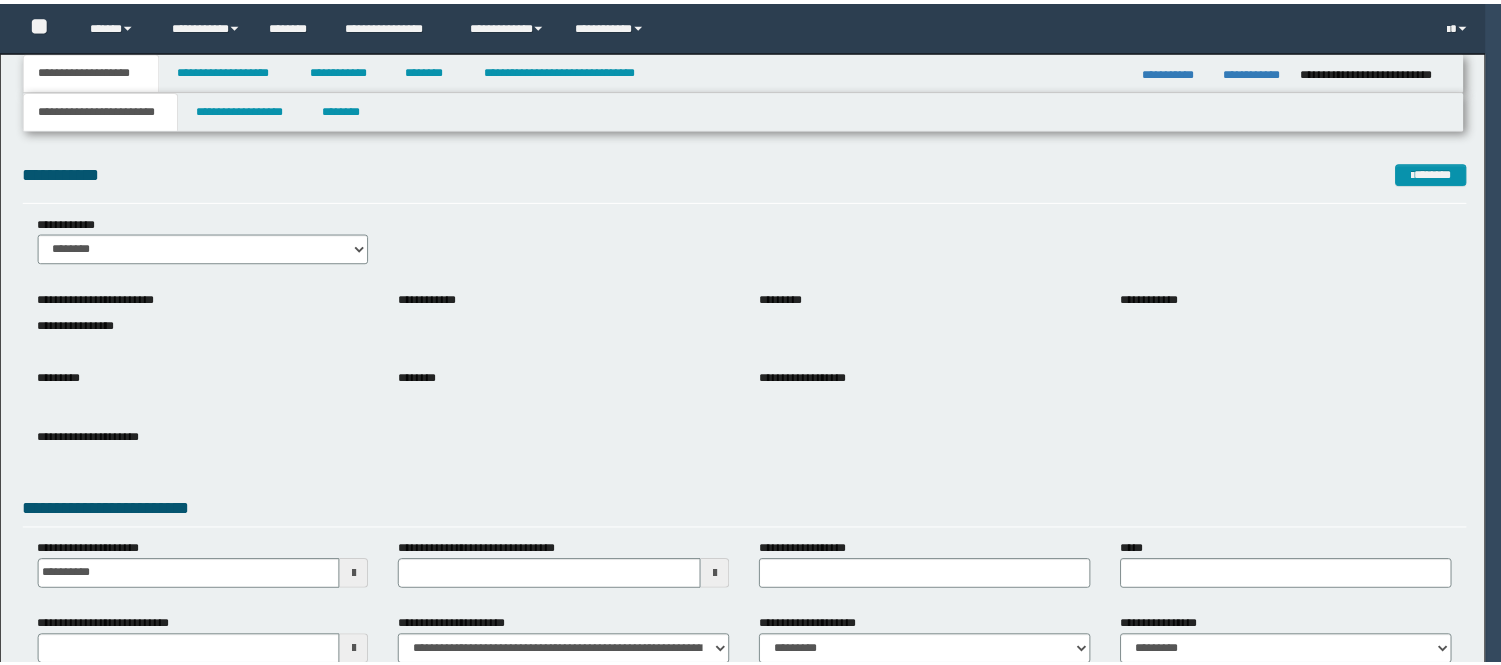 scroll, scrollTop: 0, scrollLeft: 0, axis: both 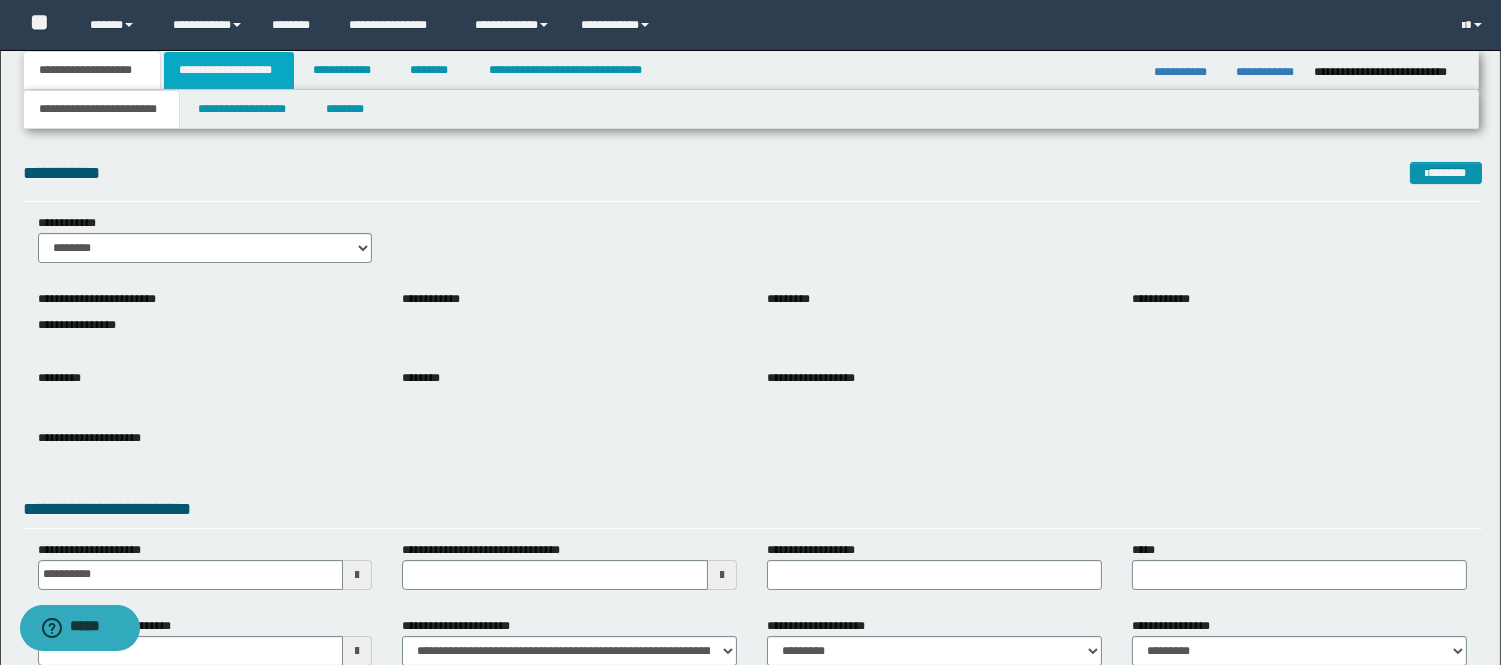 click on "**********" at bounding box center (229, 70) 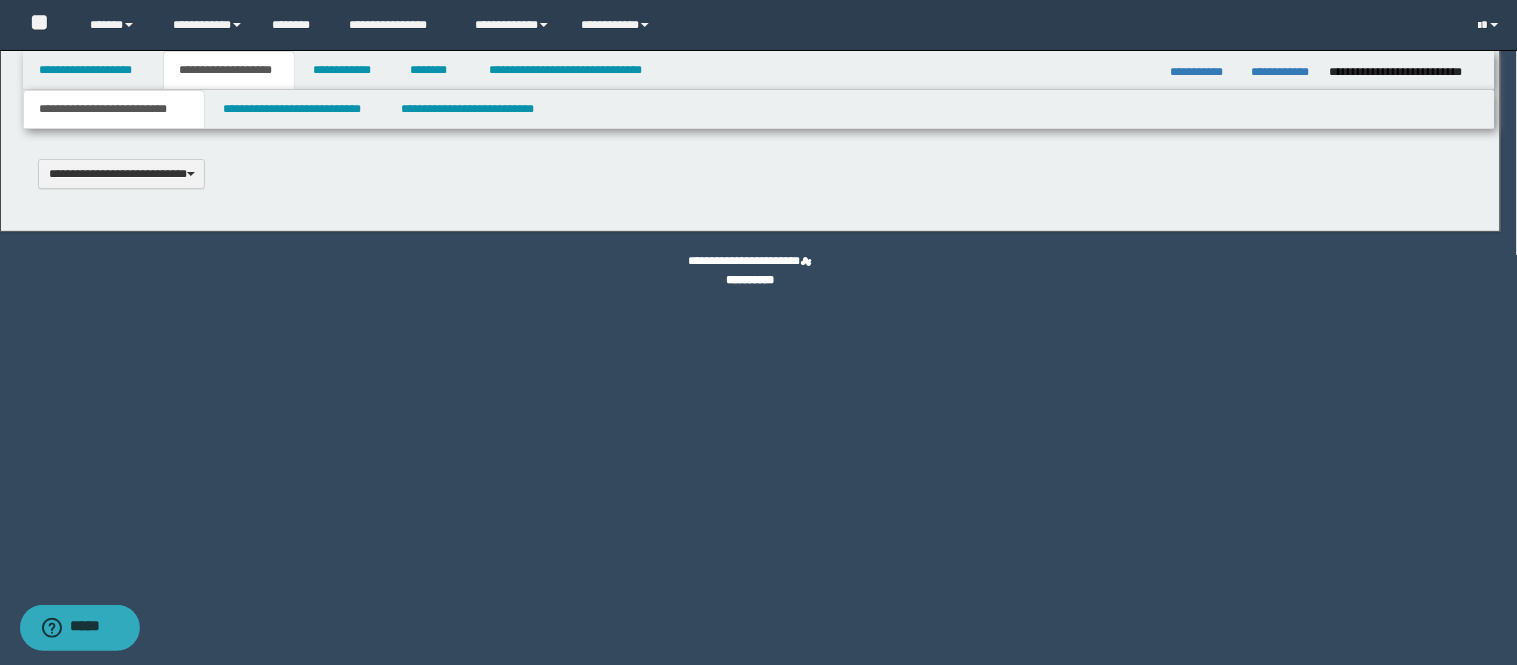 scroll, scrollTop: 0, scrollLeft: 0, axis: both 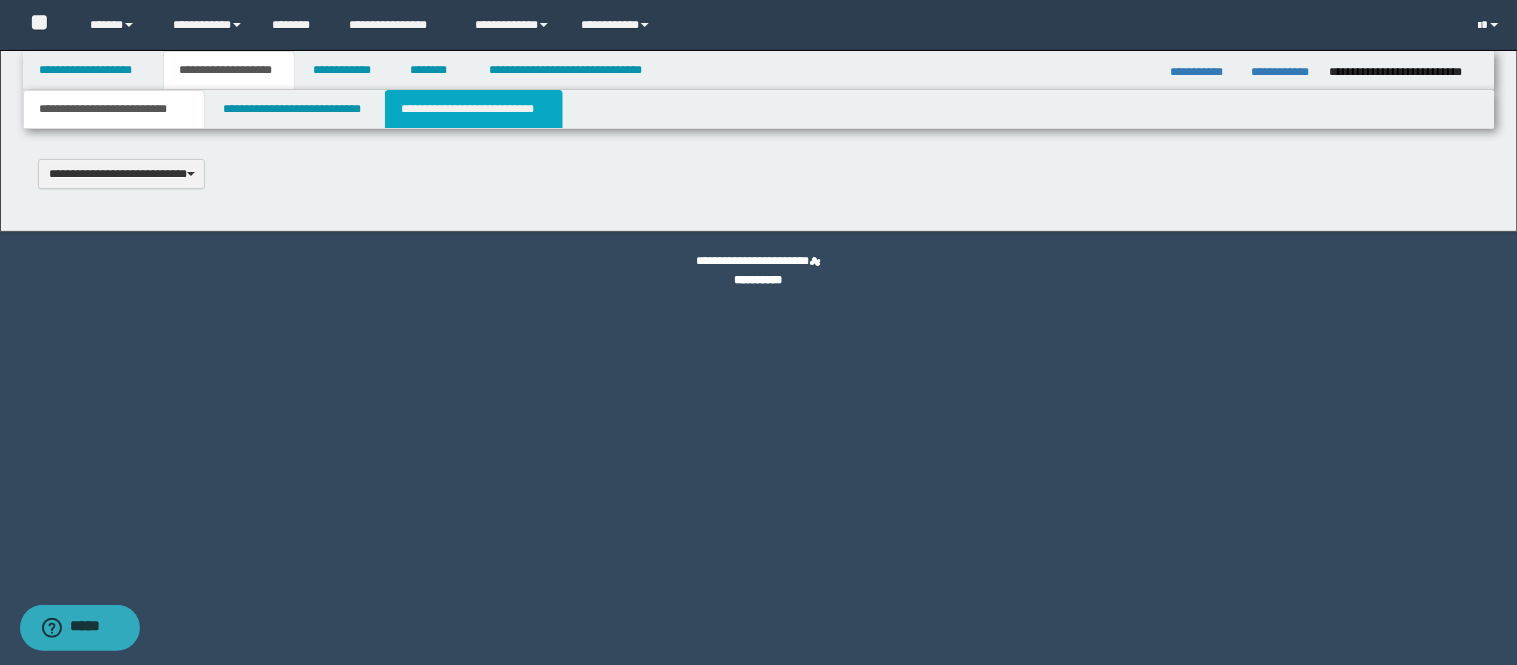 click on "**********" at bounding box center (474, 109) 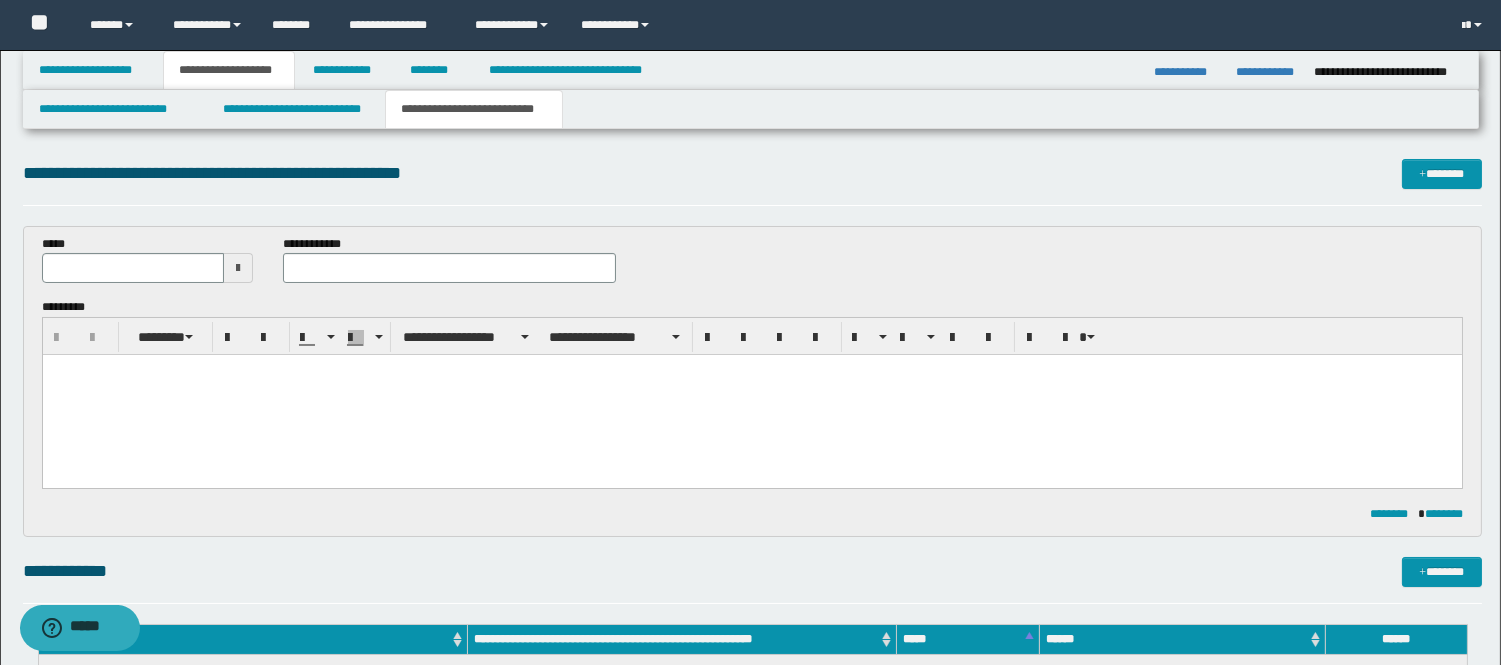 scroll, scrollTop: 0, scrollLeft: 0, axis: both 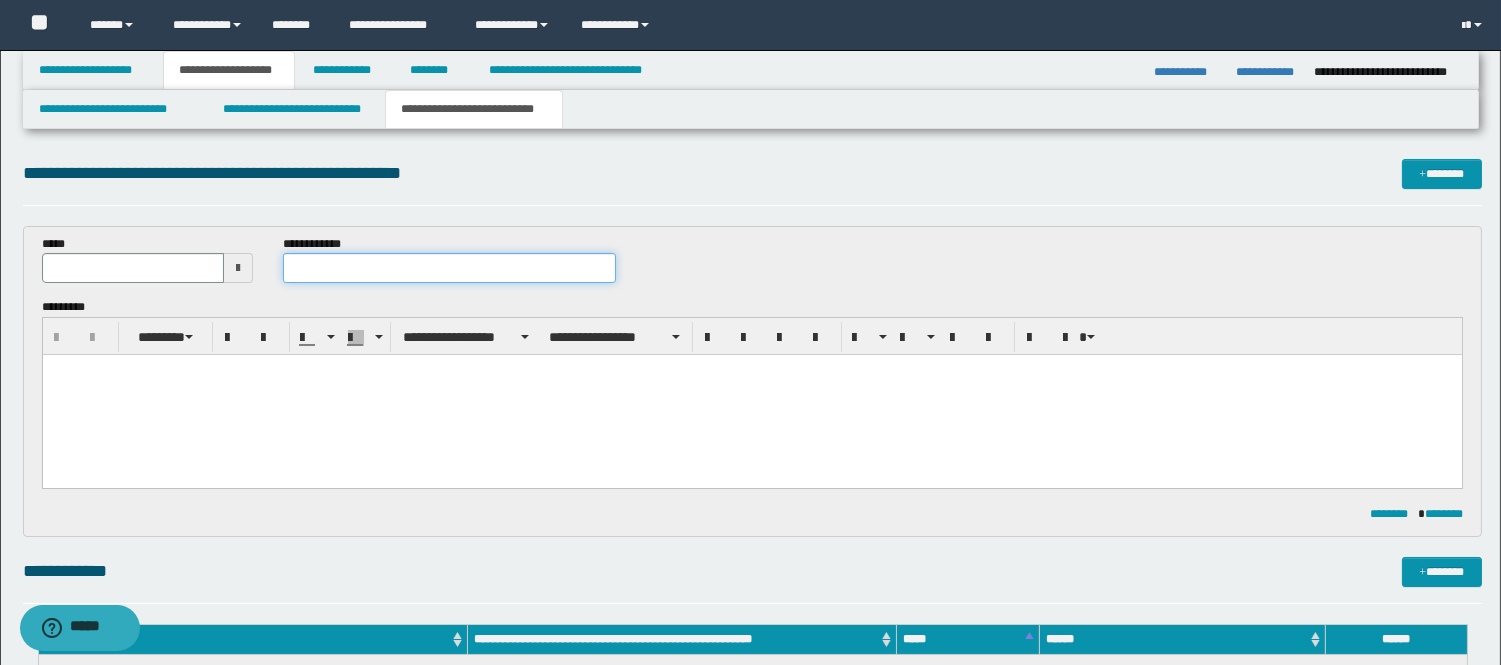 paste on "**********" 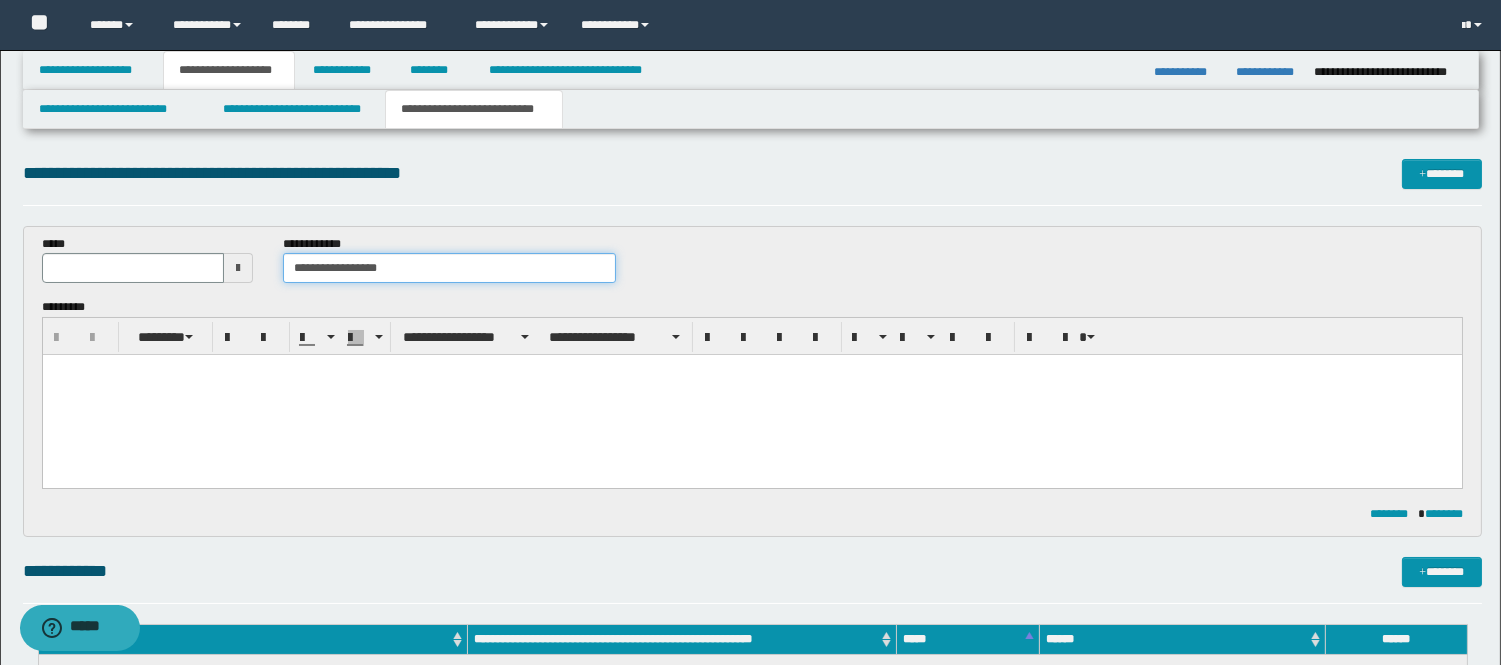 type on "**********" 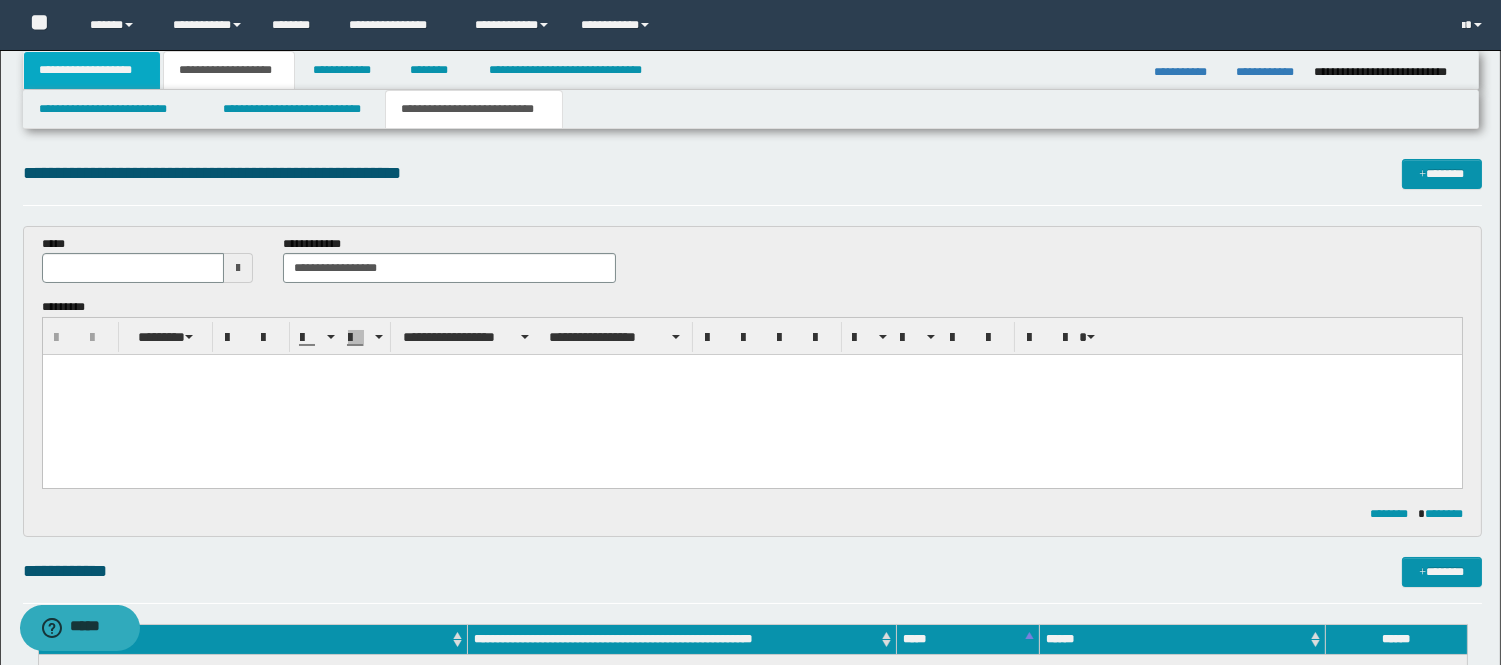 click on "**********" at bounding box center [92, 70] 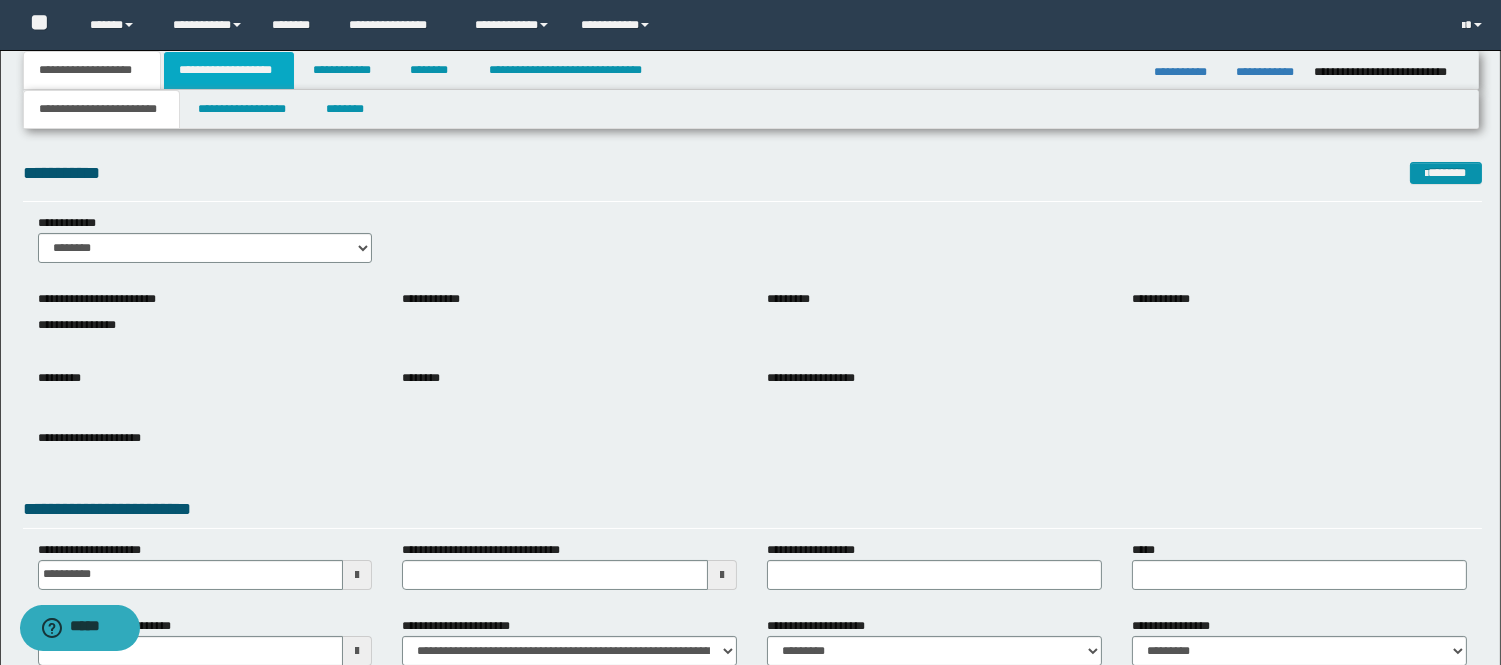 click on "**********" at bounding box center (229, 70) 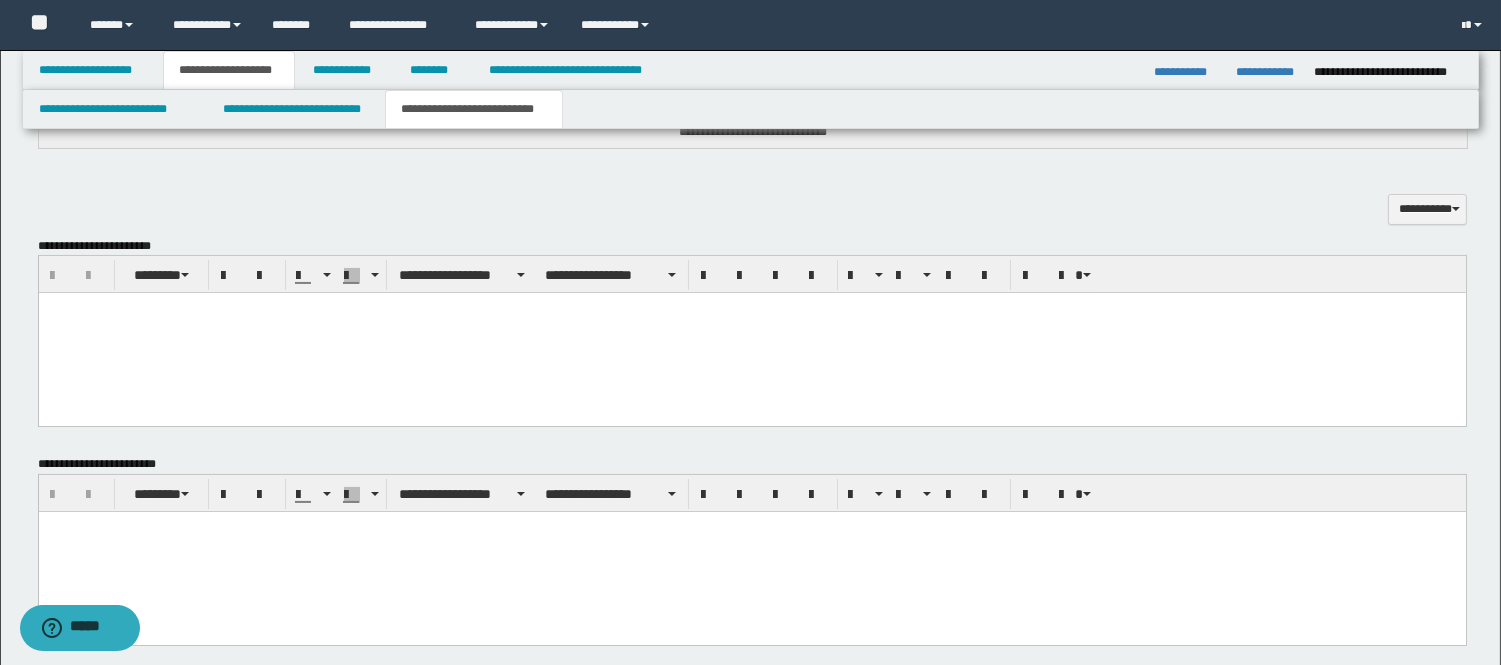 scroll, scrollTop: 555, scrollLeft: 0, axis: vertical 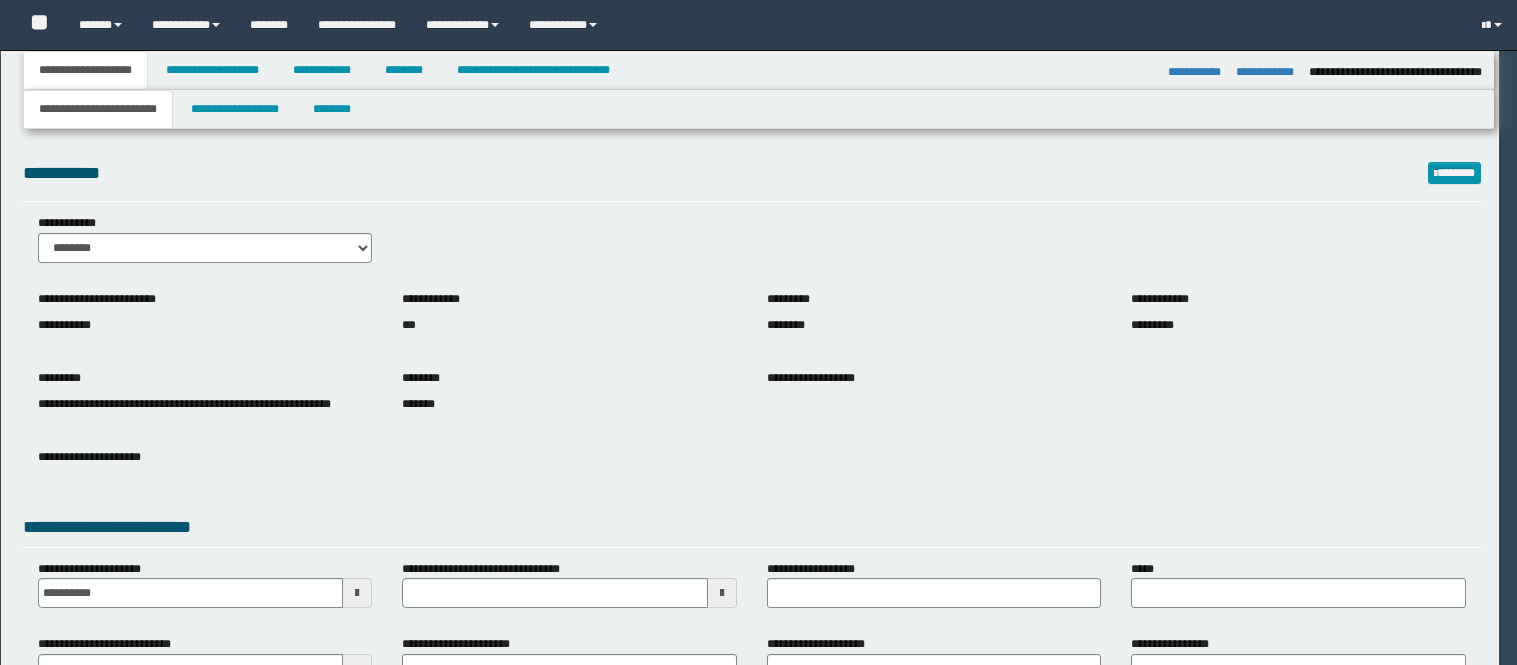 select on "*" 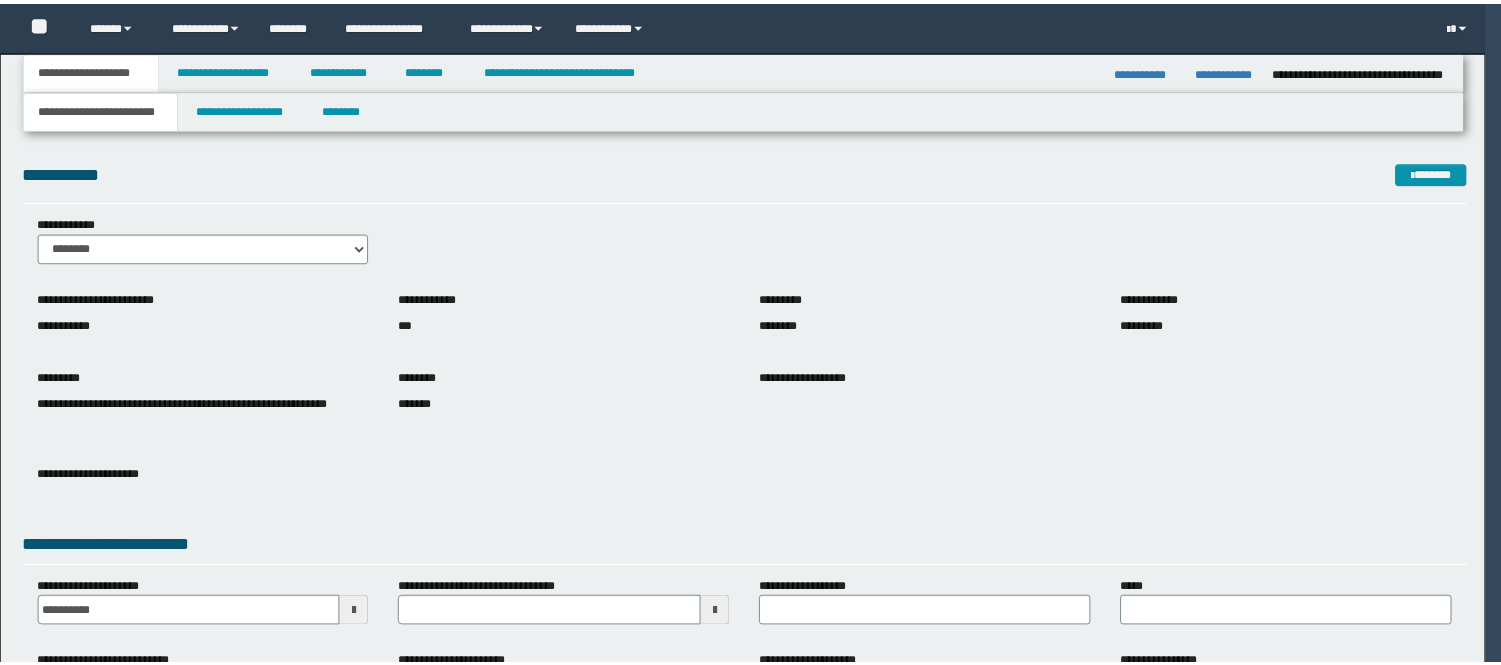 scroll, scrollTop: 0, scrollLeft: 0, axis: both 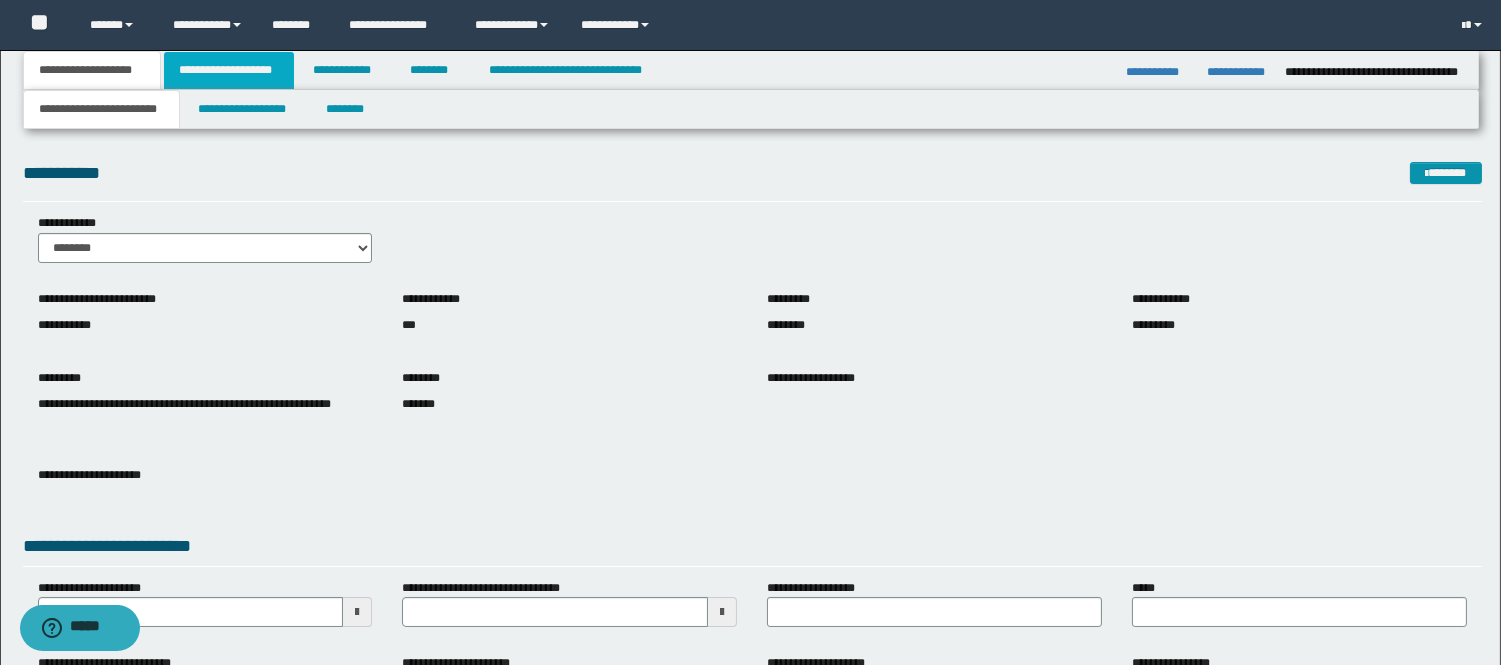 click on "**********" at bounding box center (229, 70) 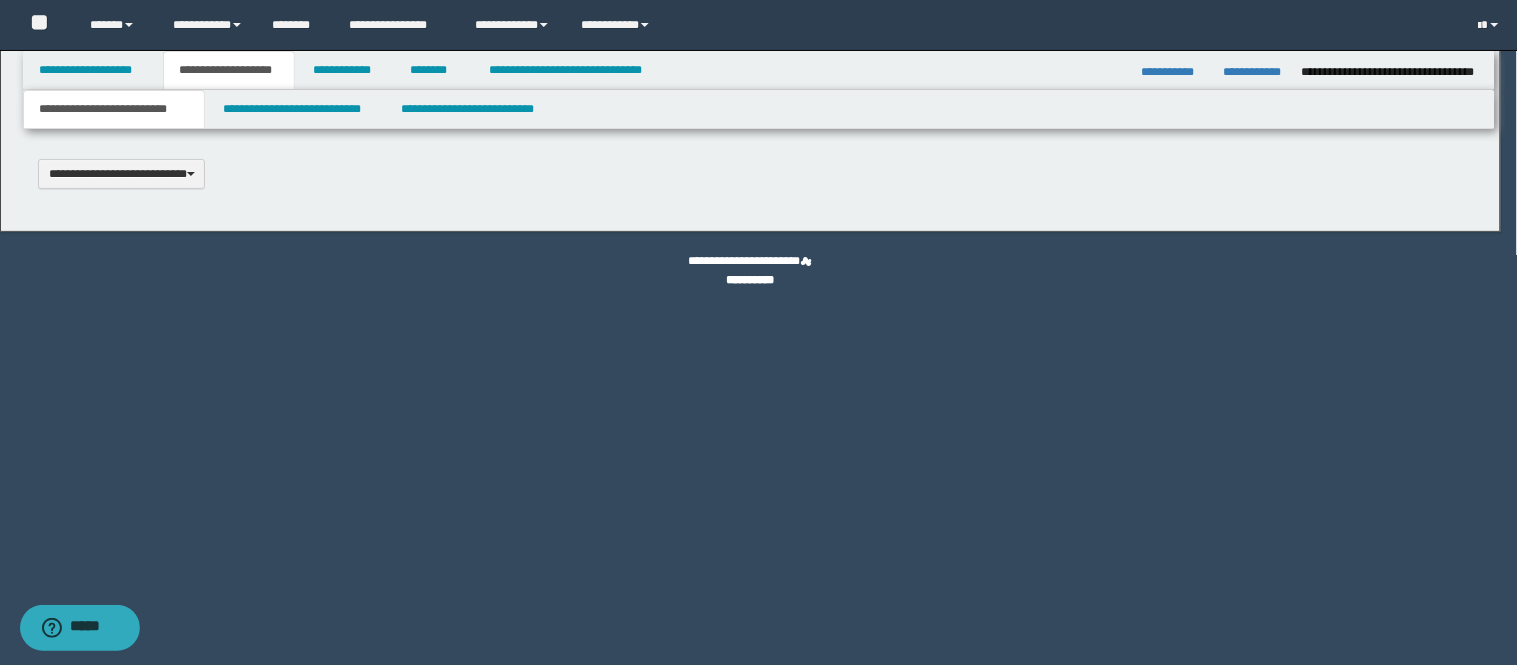 scroll, scrollTop: 0, scrollLeft: 0, axis: both 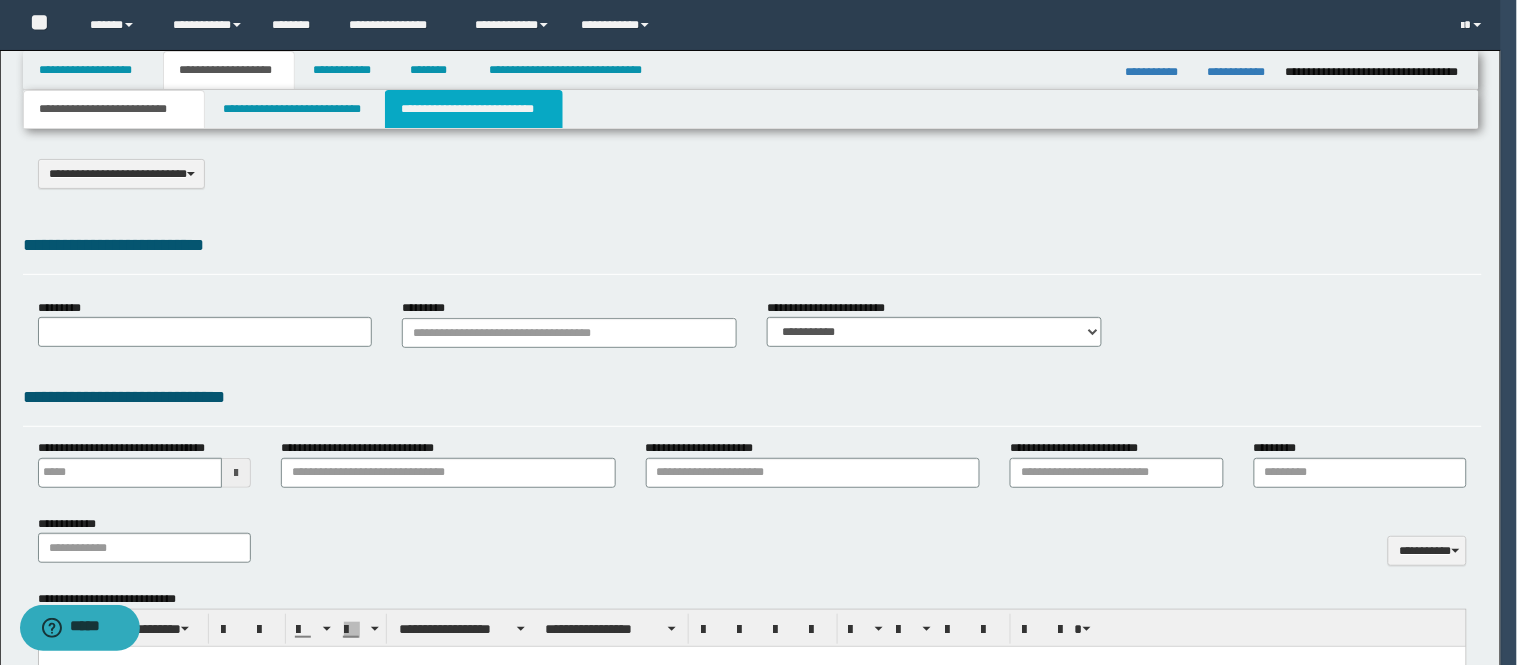 select on "*" 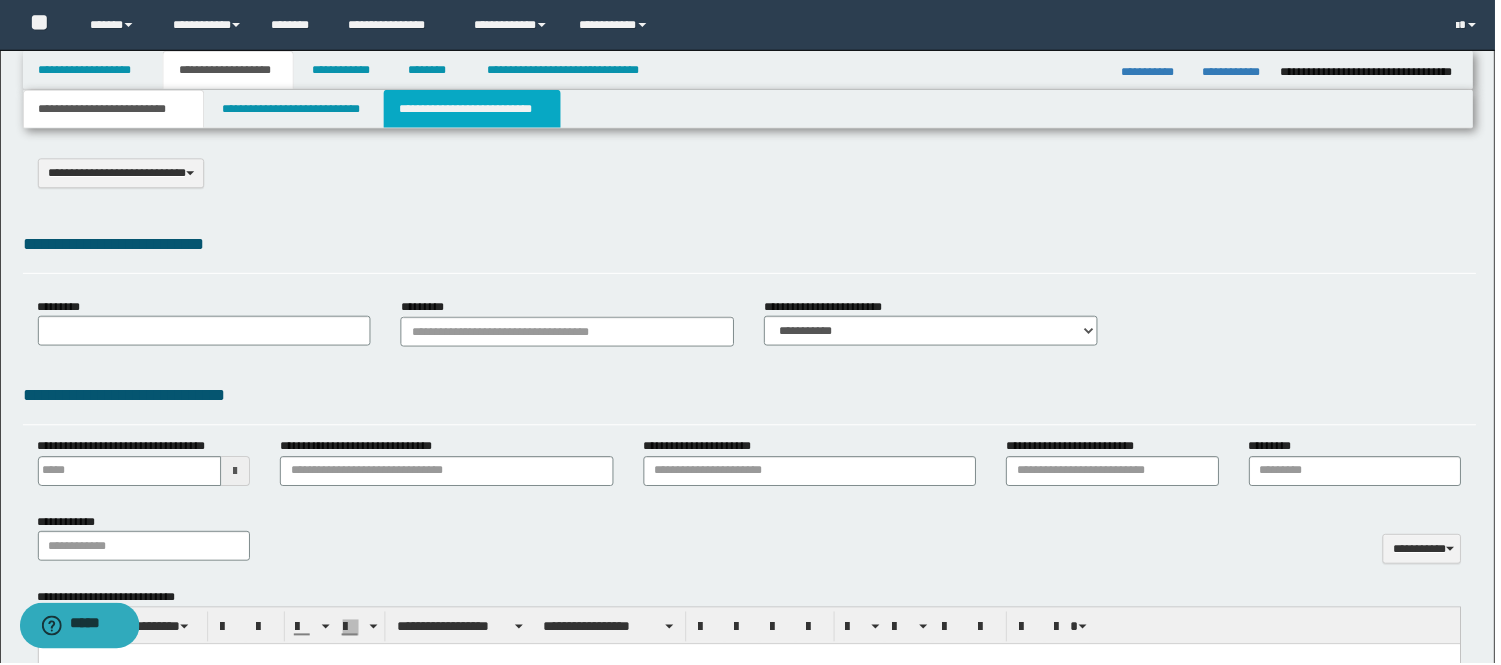 click on "**********" at bounding box center [474, 109] 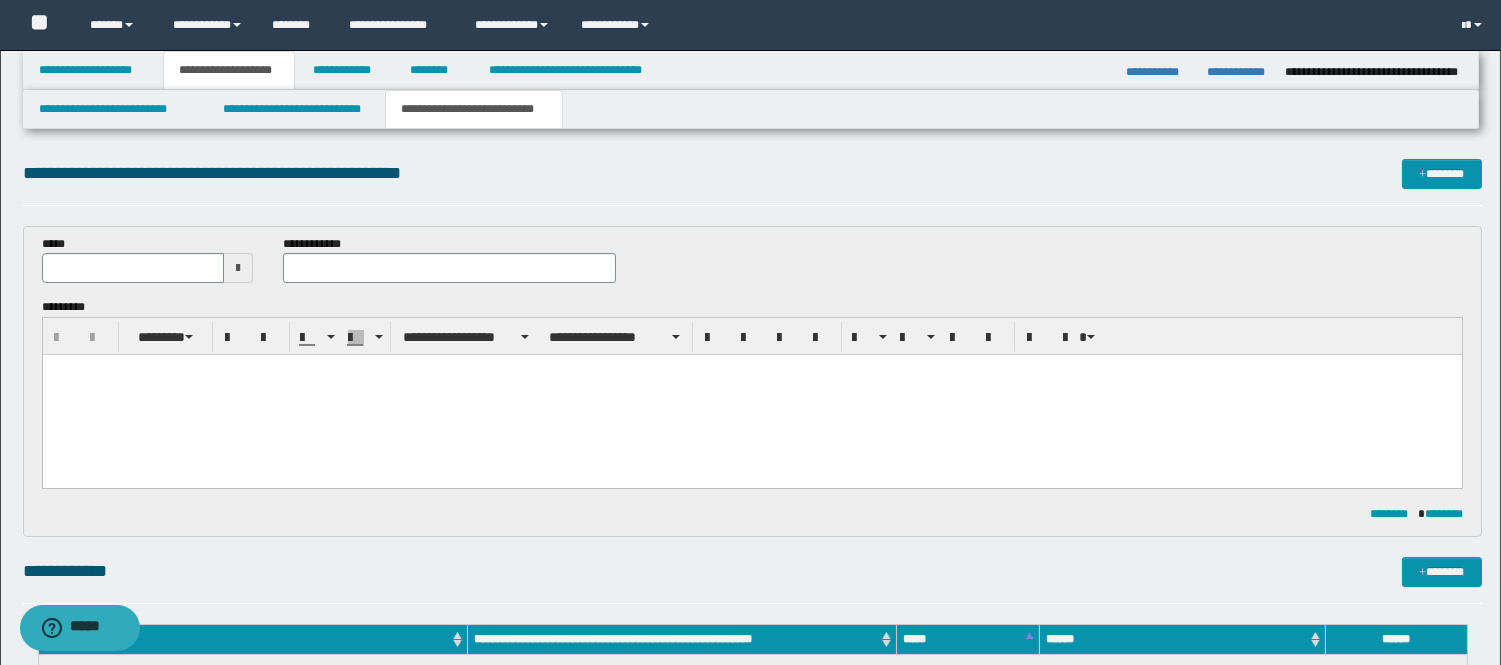 scroll, scrollTop: 0, scrollLeft: 0, axis: both 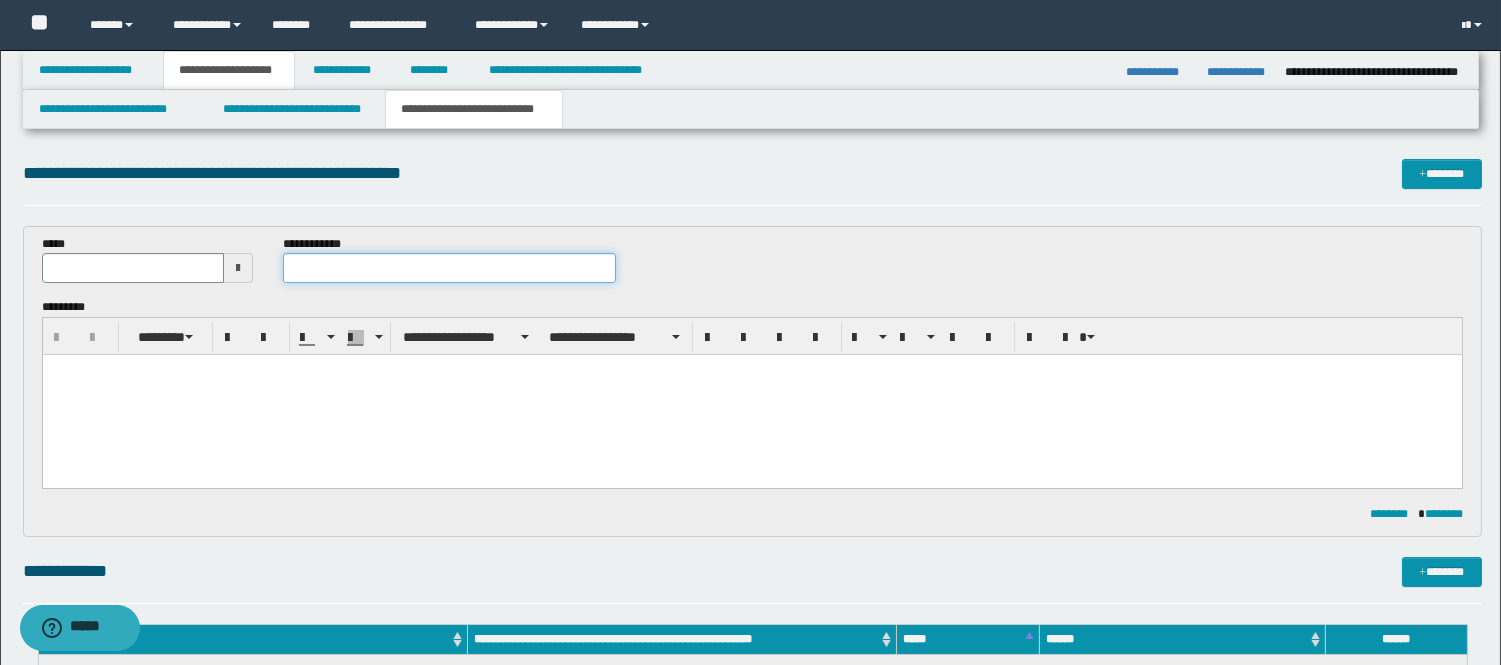 paste on "**********" 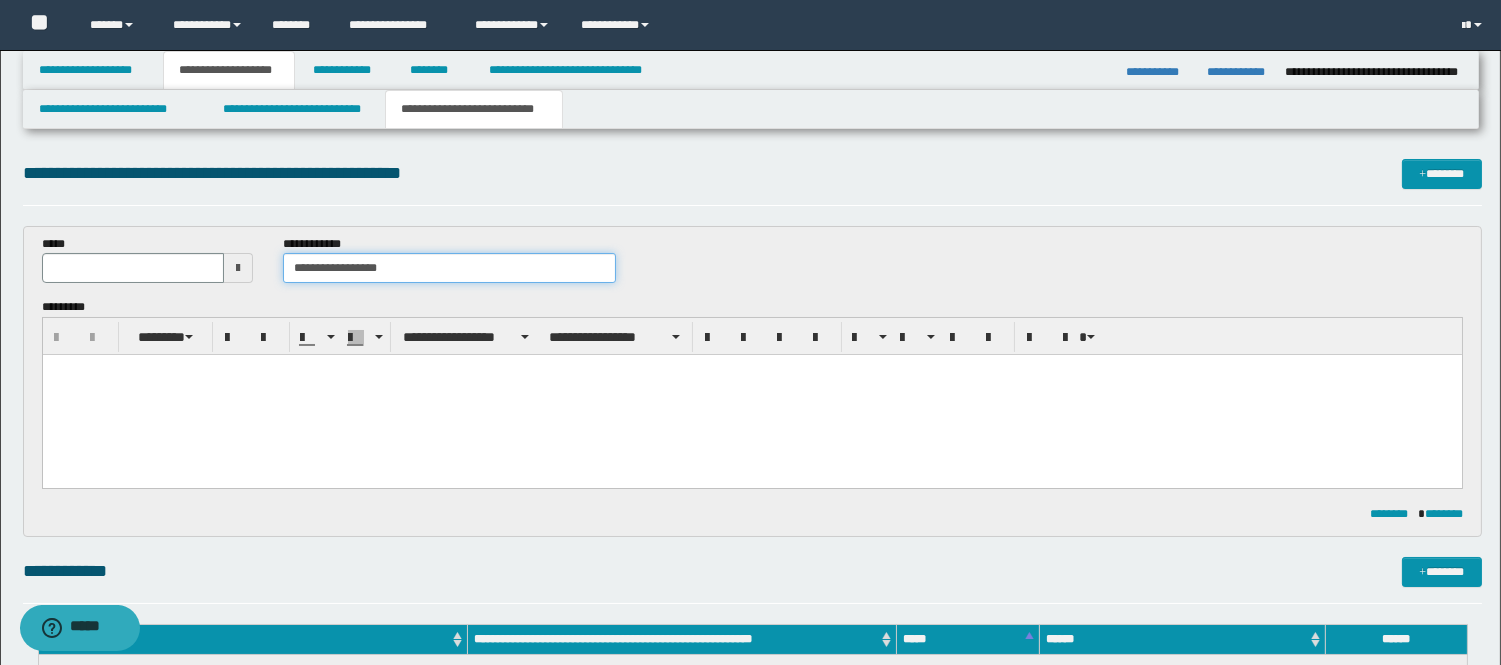 type on "**********" 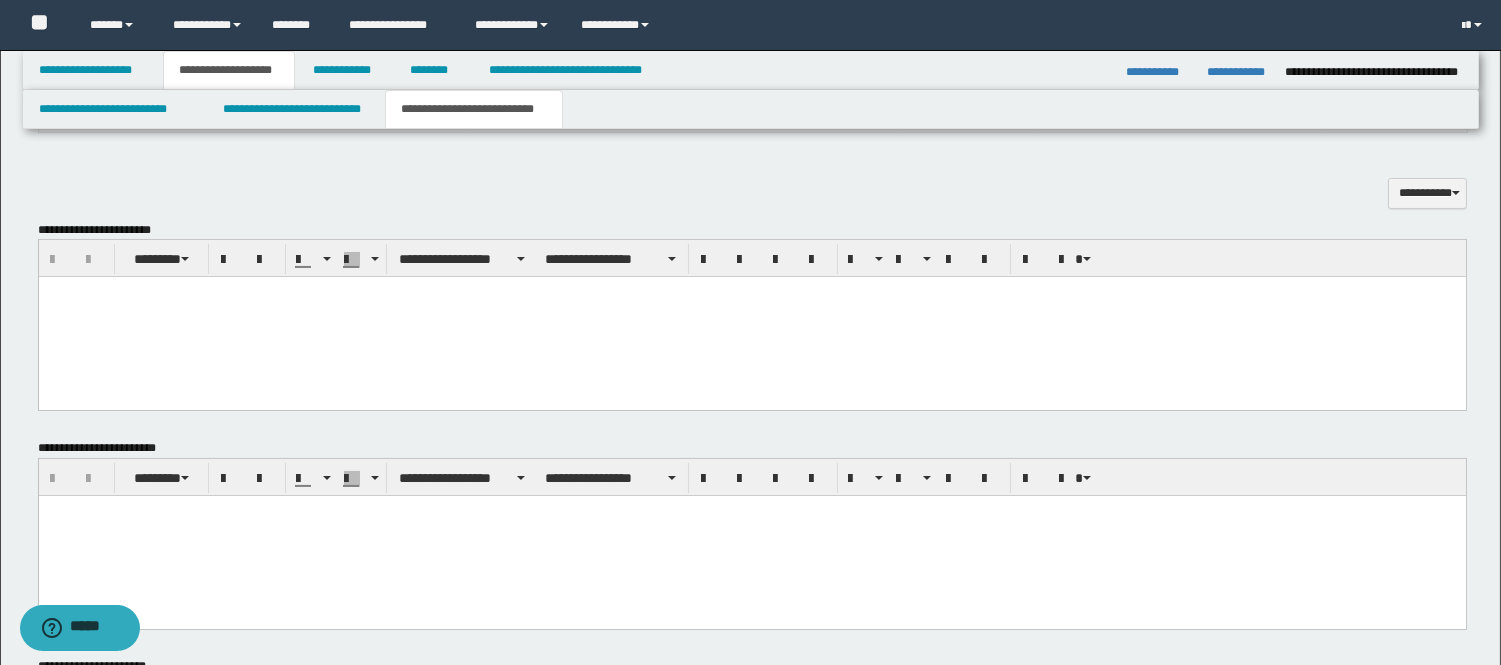 scroll, scrollTop: 555, scrollLeft: 0, axis: vertical 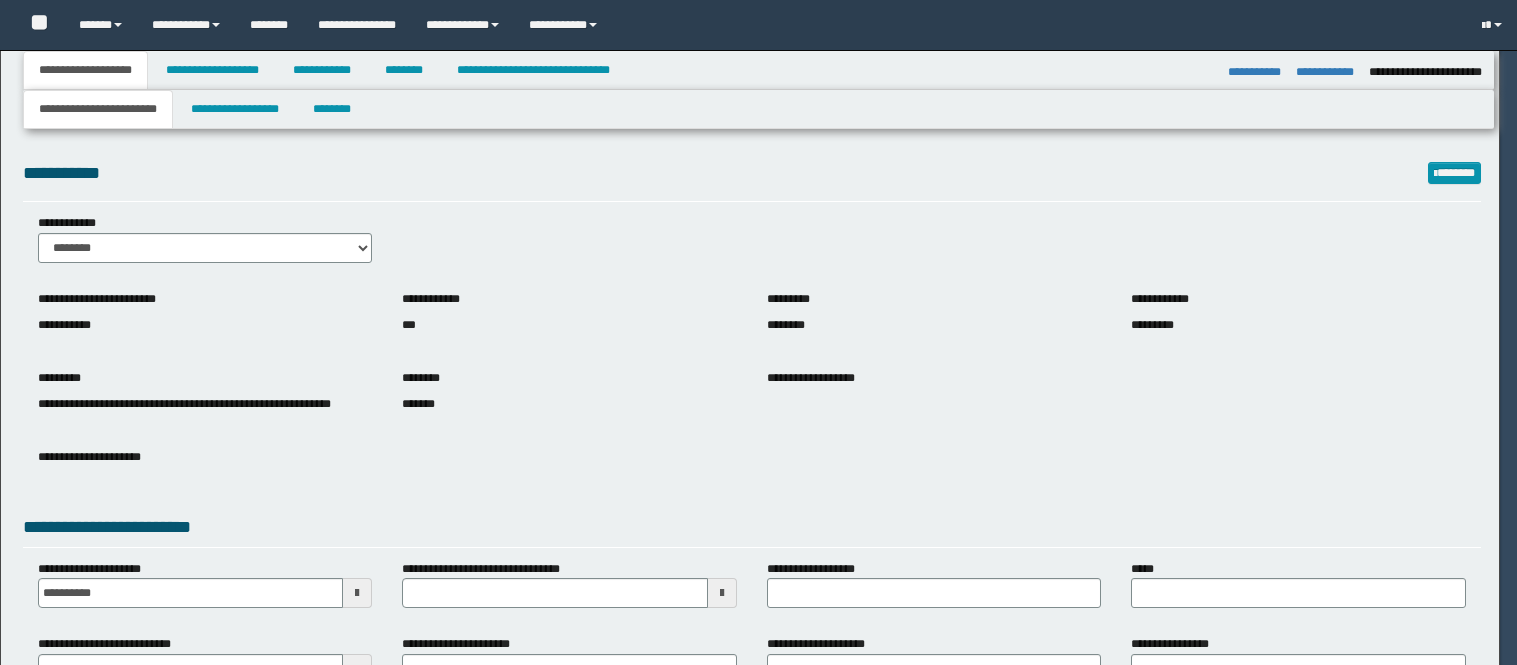 select on "*" 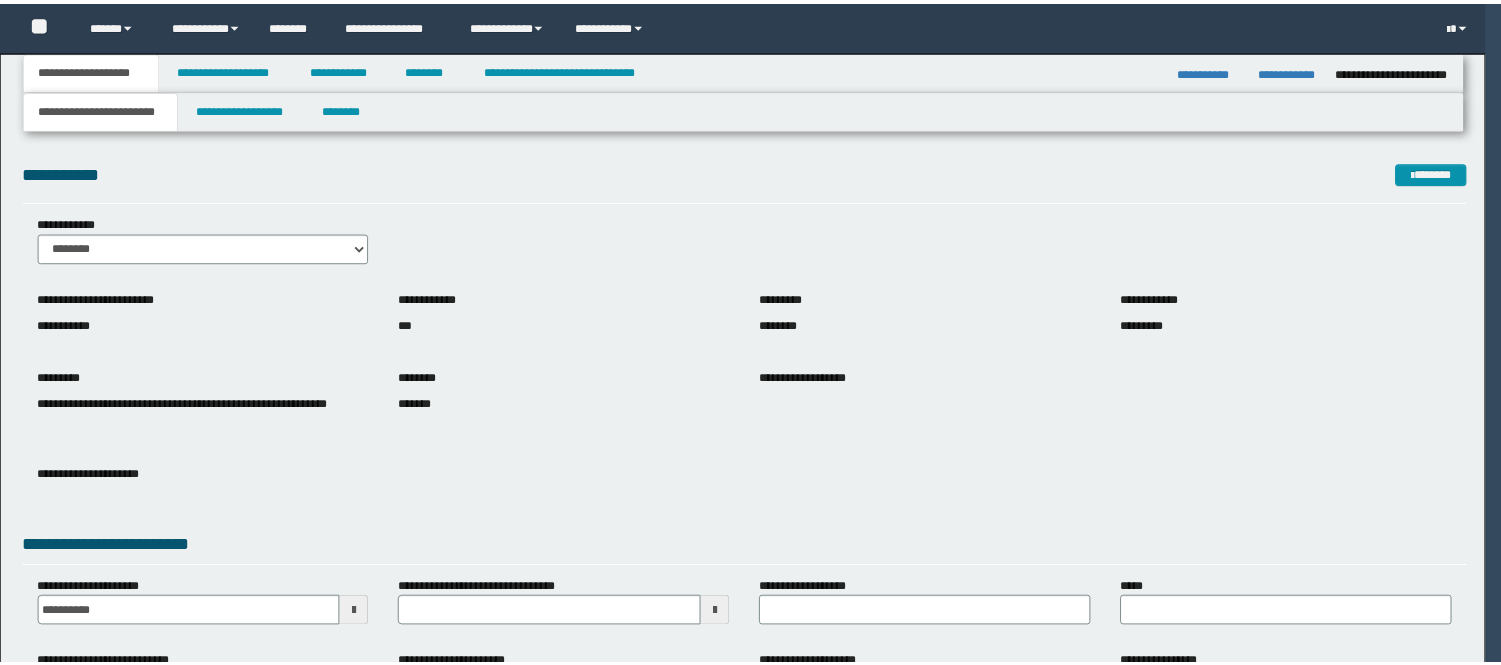 scroll, scrollTop: 0, scrollLeft: 0, axis: both 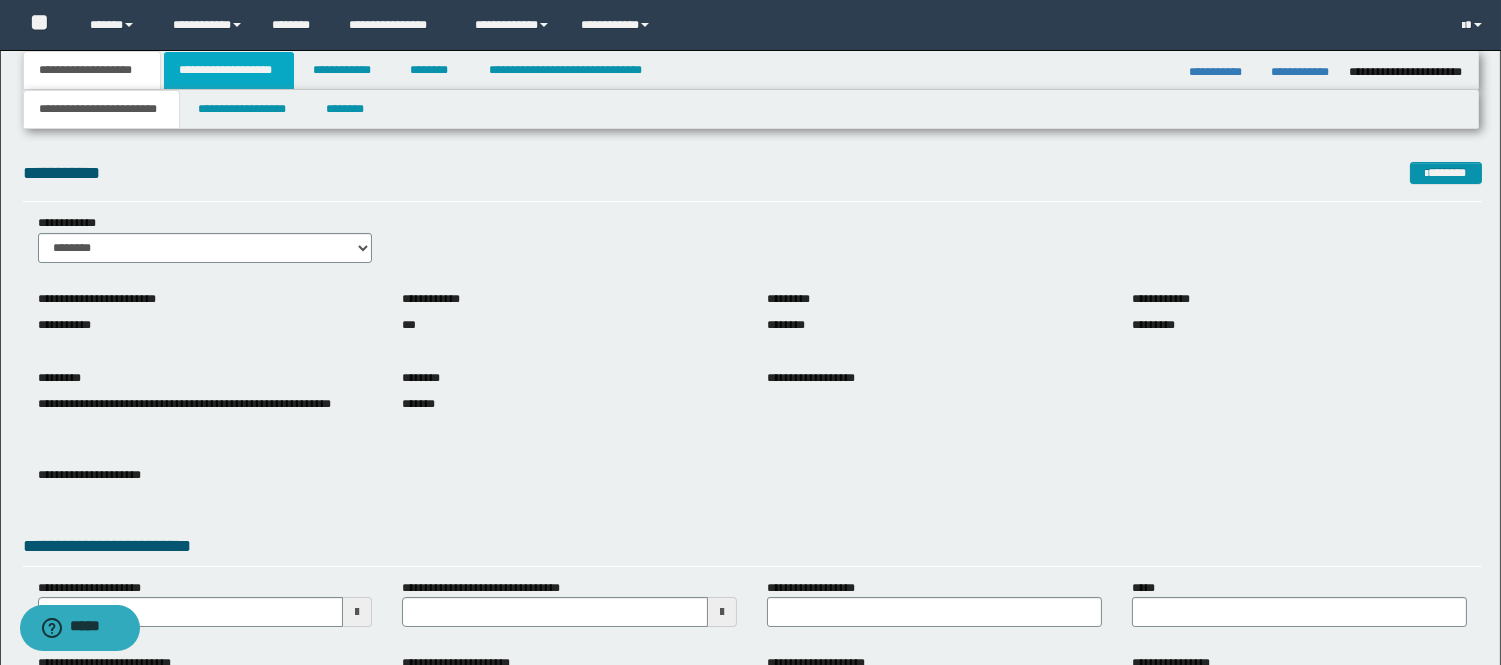 click on "**********" at bounding box center [229, 70] 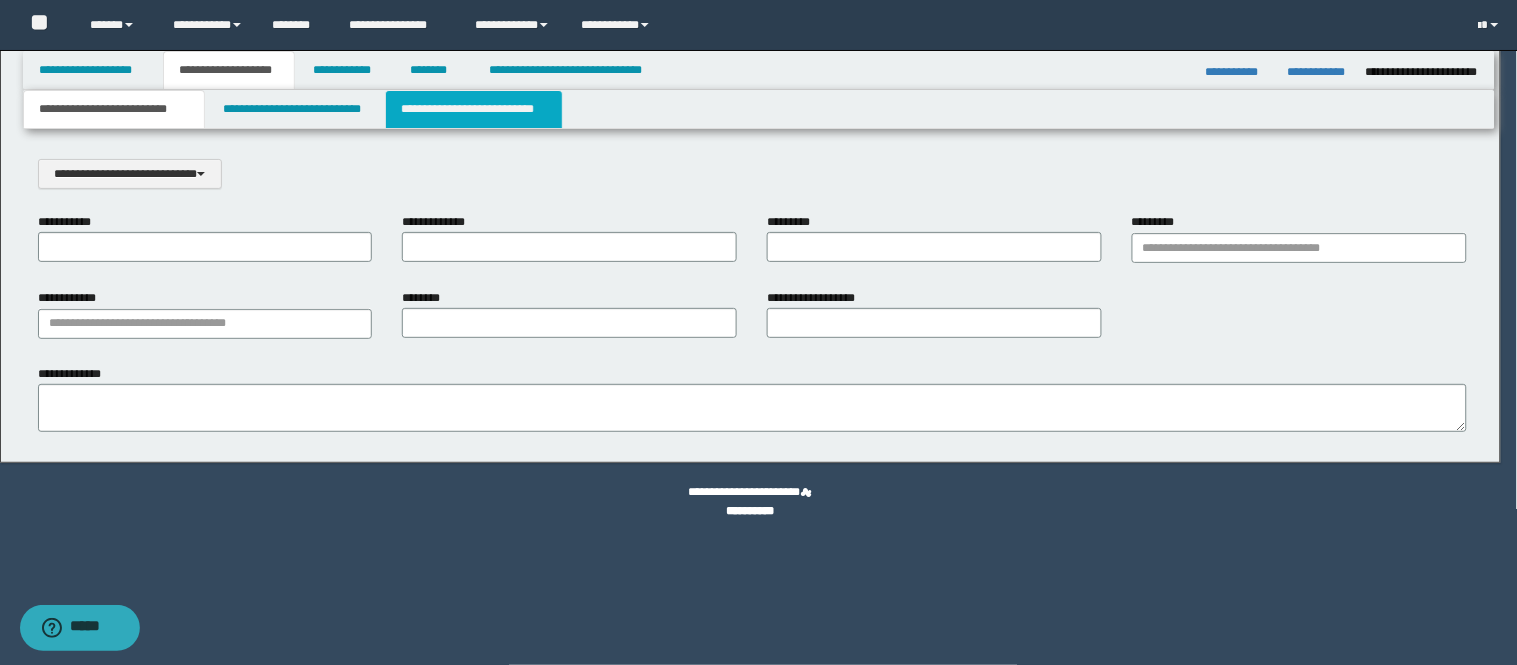 scroll, scrollTop: 0, scrollLeft: 0, axis: both 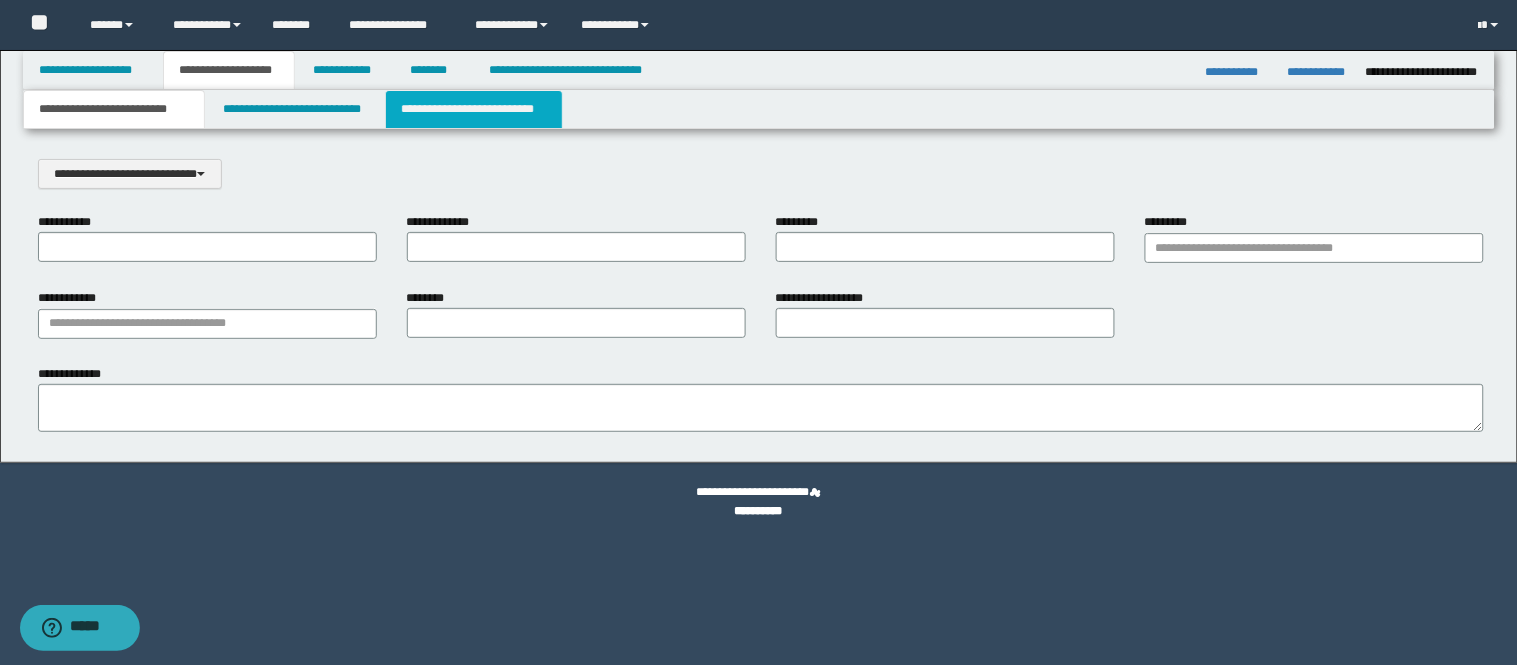 click on "**********" at bounding box center [474, 109] 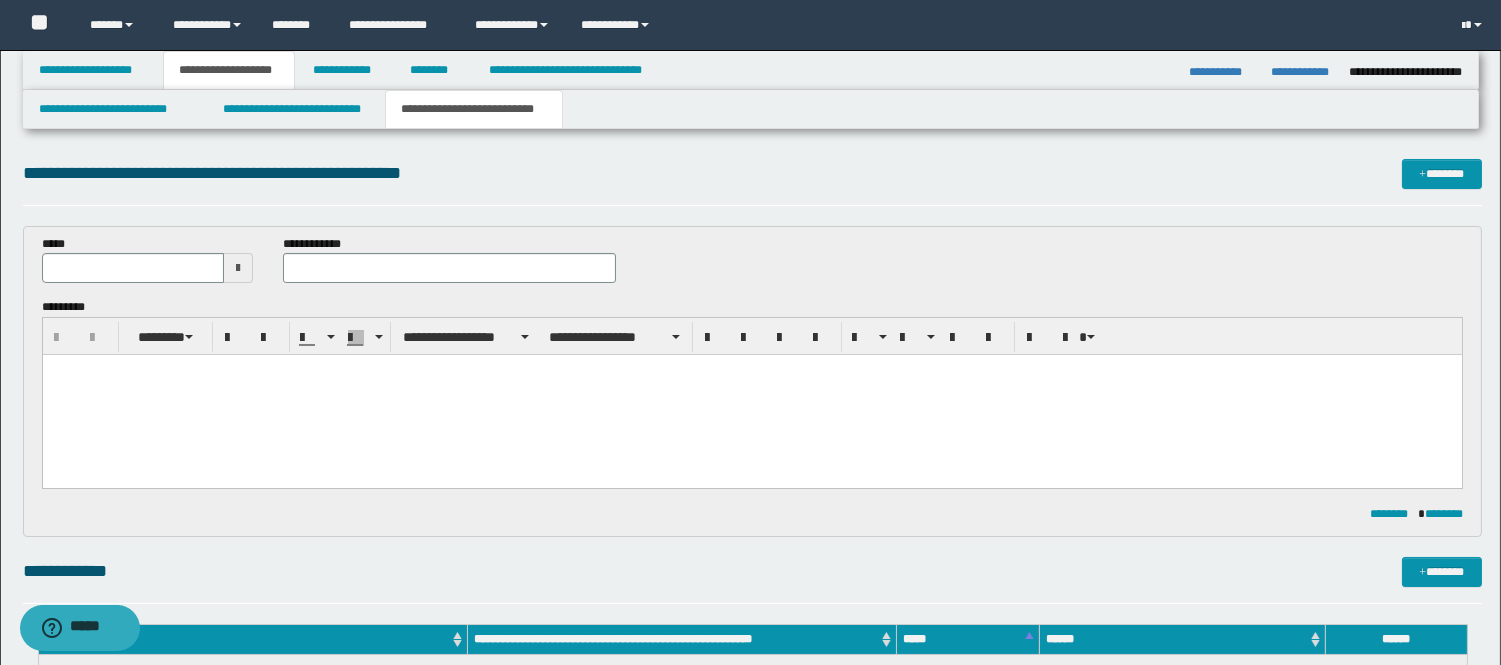 scroll, scrollTop: 0, scrollLeft: 0, axis: both 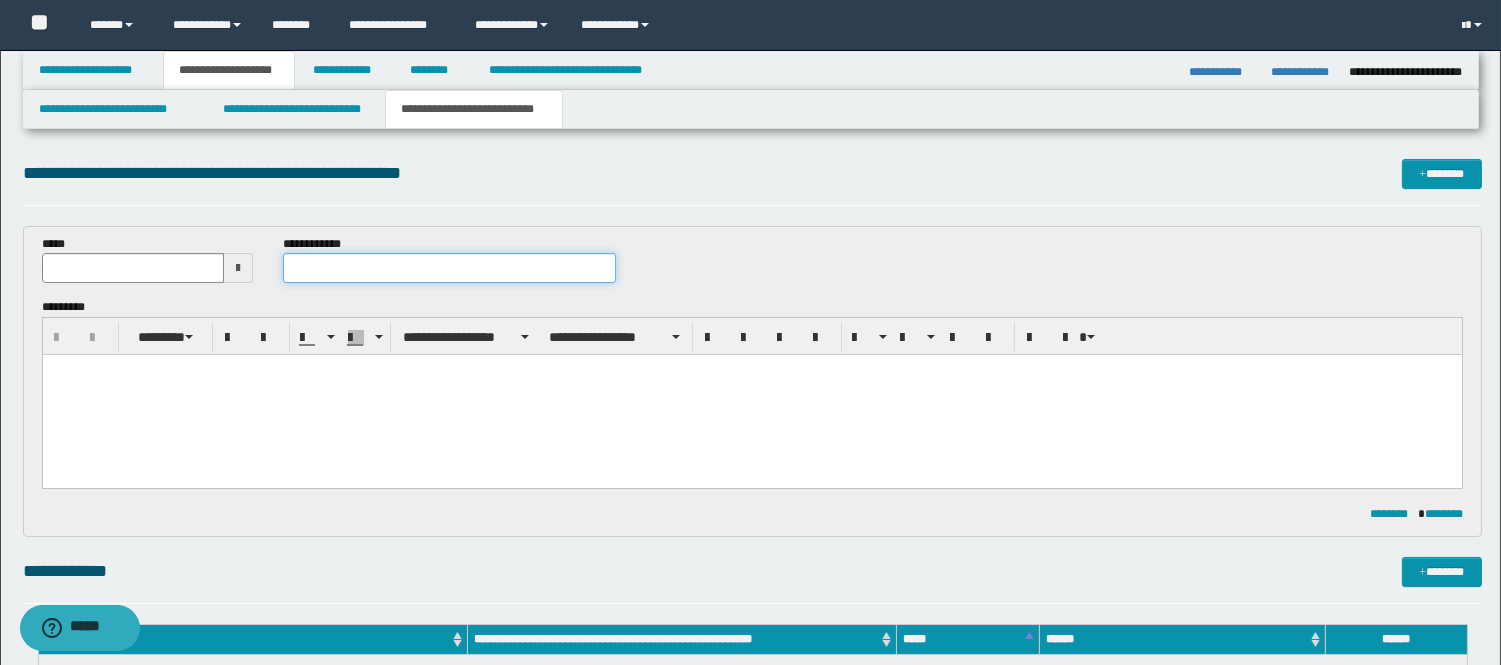 drag, startPoint x: 356, startPoint y: 276, endPoint x: 358, endPoint y: 266, distance: 10.198039 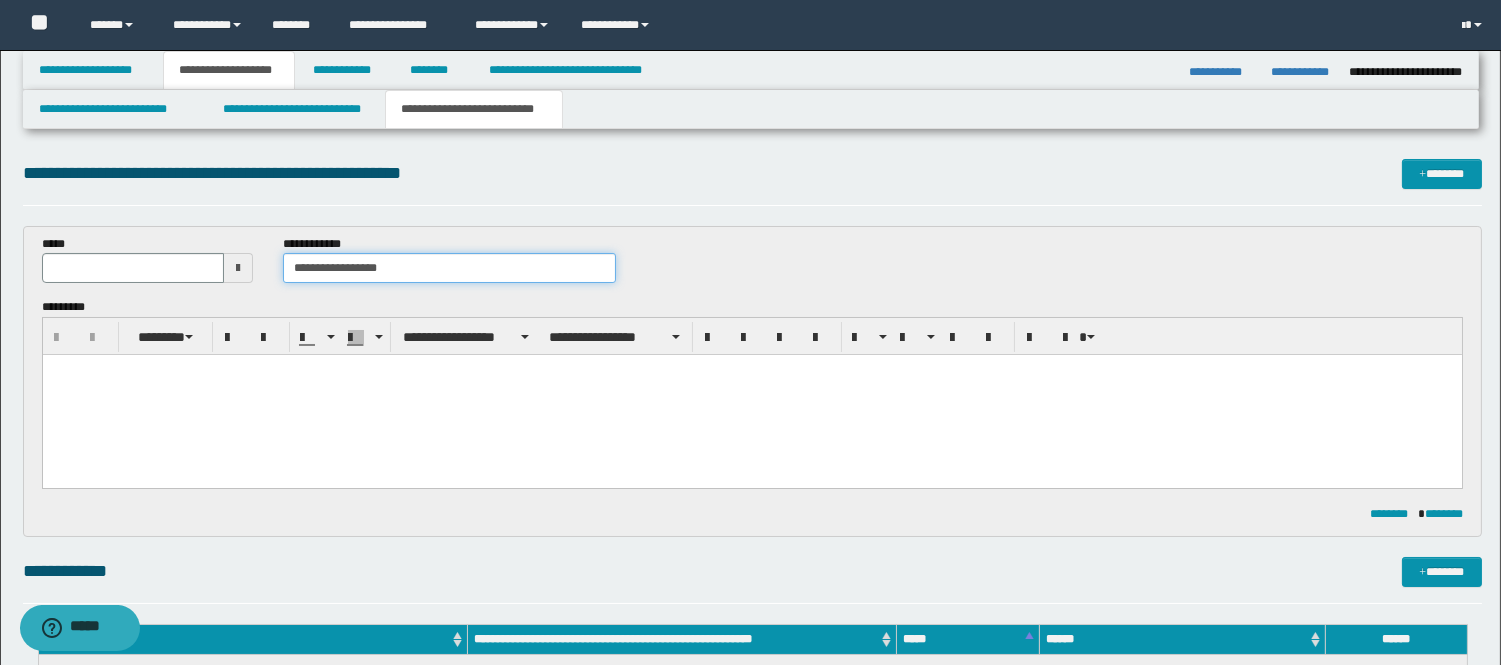 type on "**********" 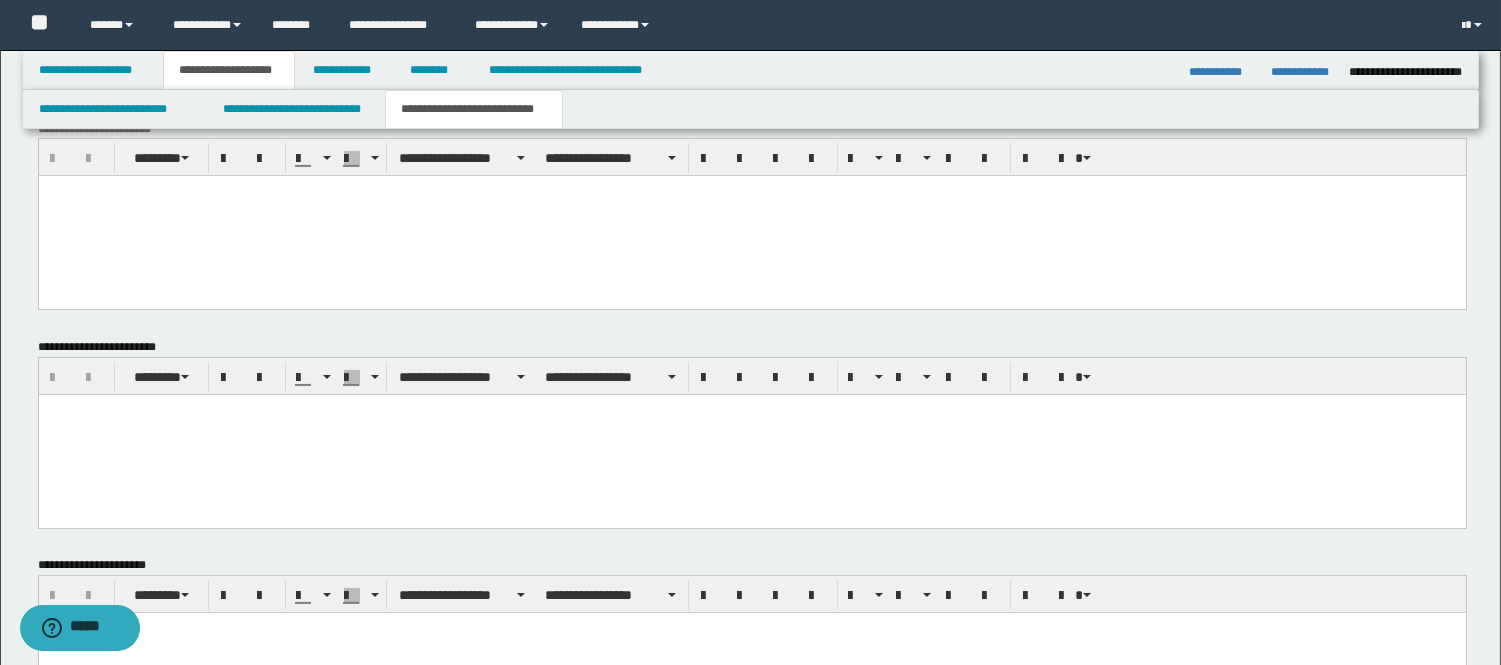 scroll, scrollTop: 666, scrollLeft: 0, axis: vertical 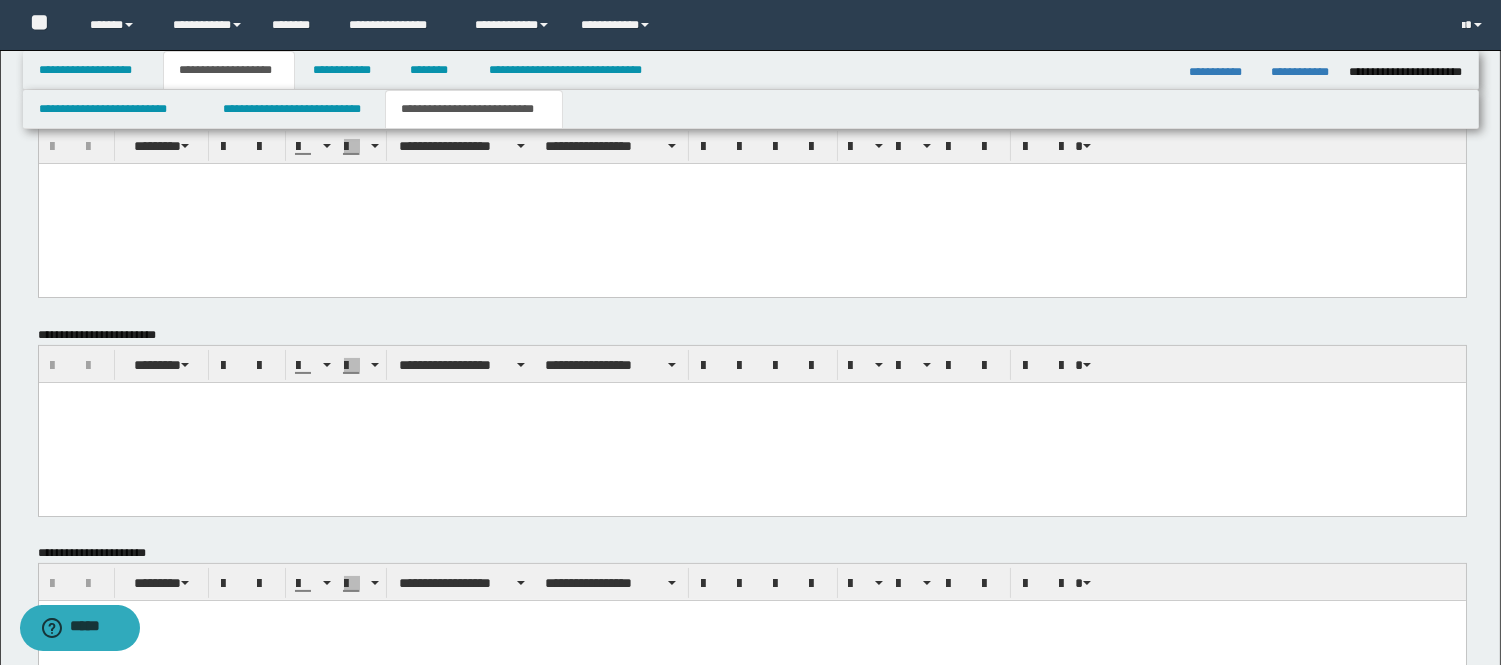 drag, startPoint x: 363, startPoint y: 459, endPoint x: 296, endPoint y: 420, distance: 77.52419 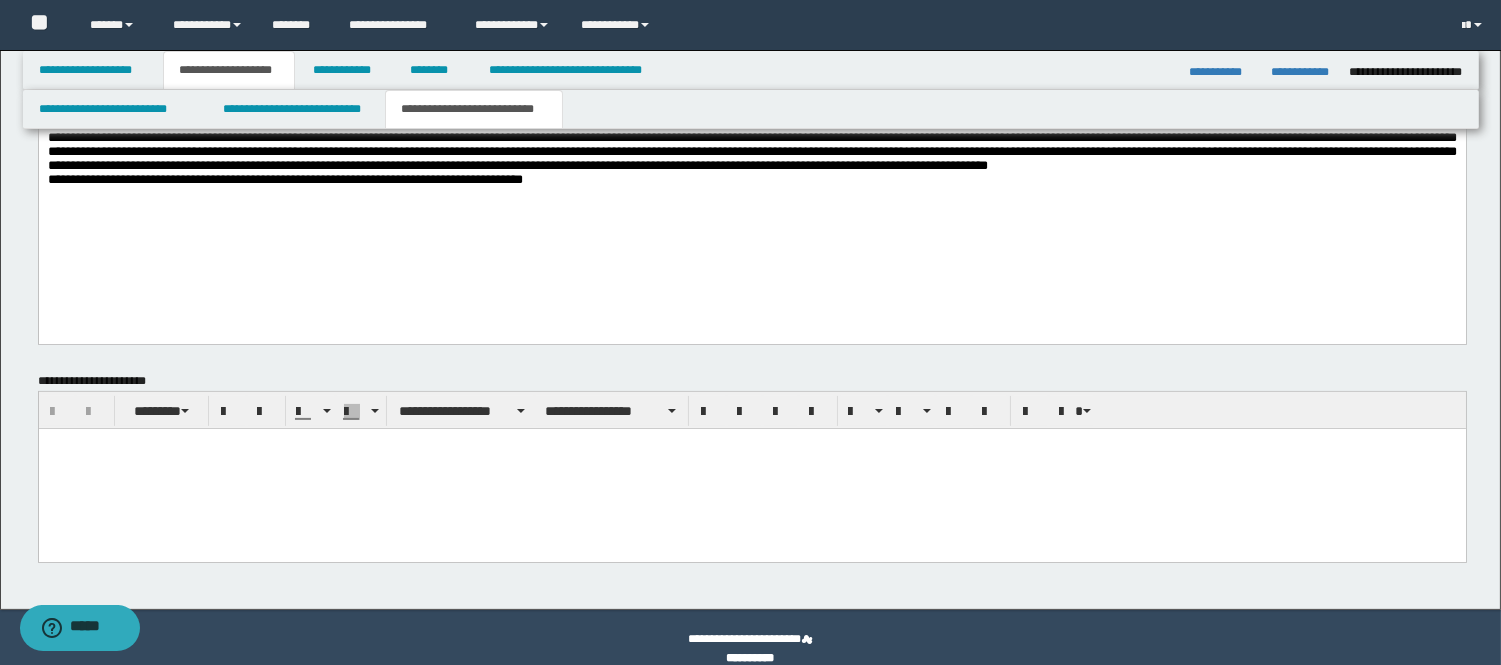 scroll, scrollTop: 1060, scrollLeft: 0, axis: vertical 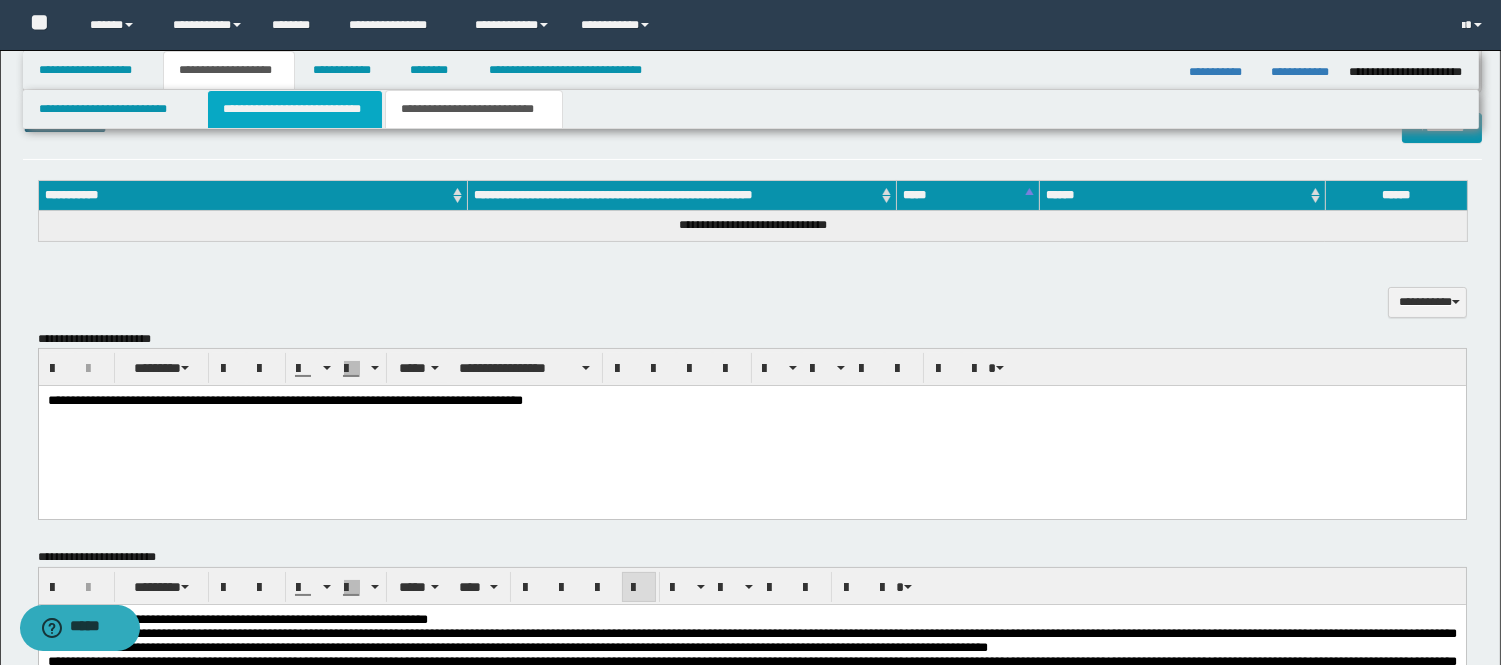 click on "**********" at bounding box center (295, 109) 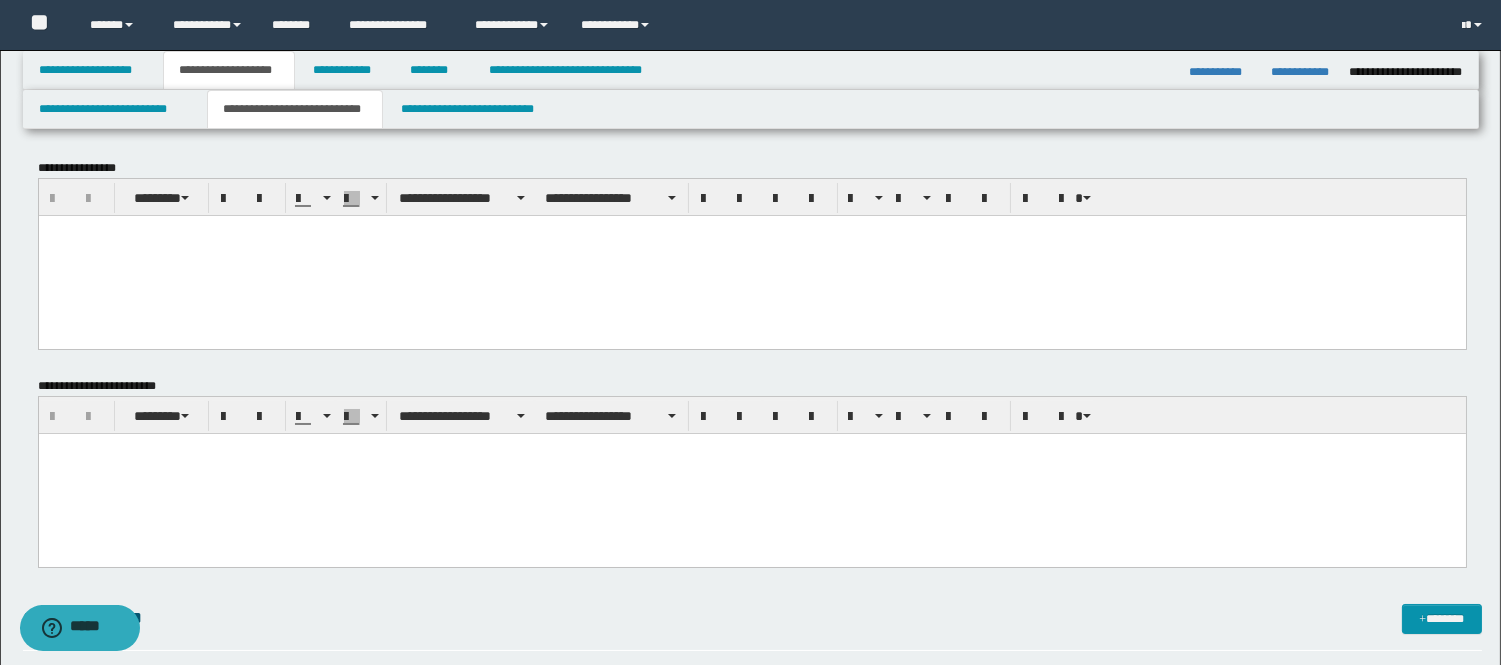 scroll, scrollTop: 0, scrollLeft: 0, axis: both 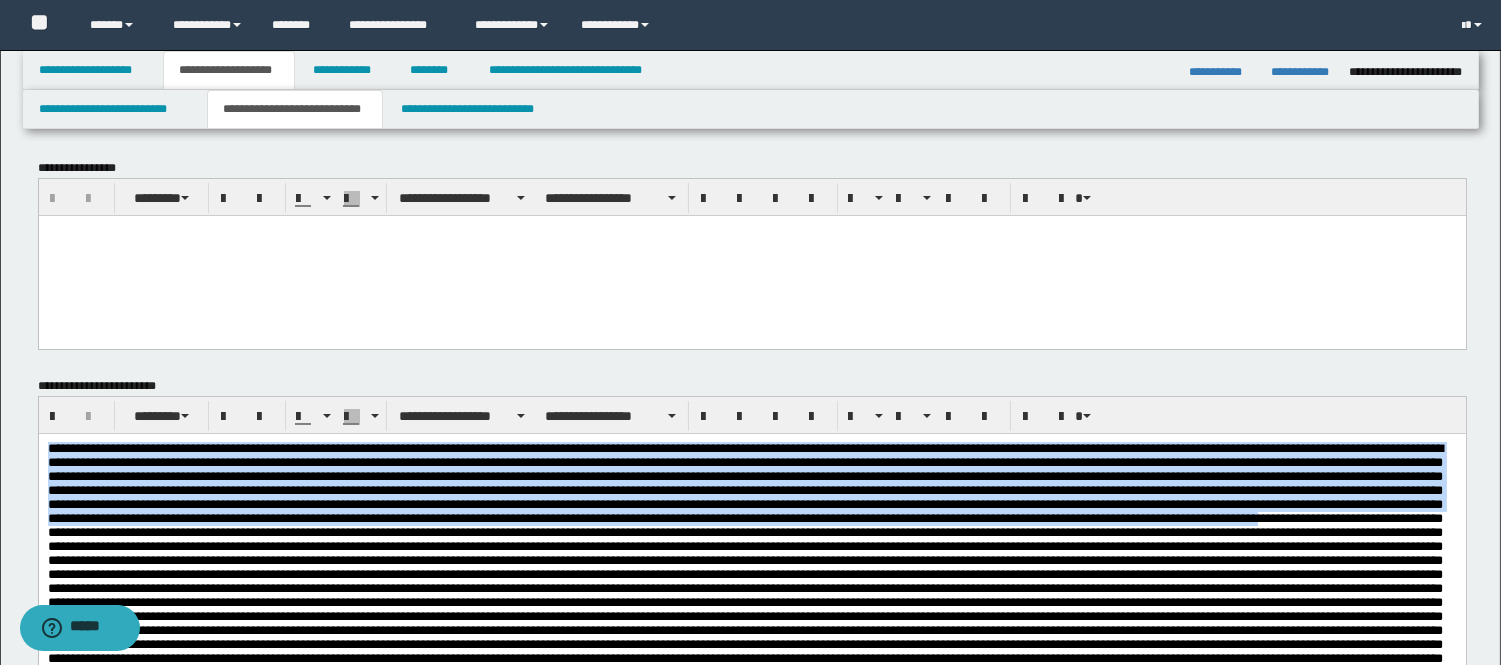 drag, startPoint x: 655, startPoint y: 543, endPoint x: -1, endPoint y: 372, distance: 677.9211 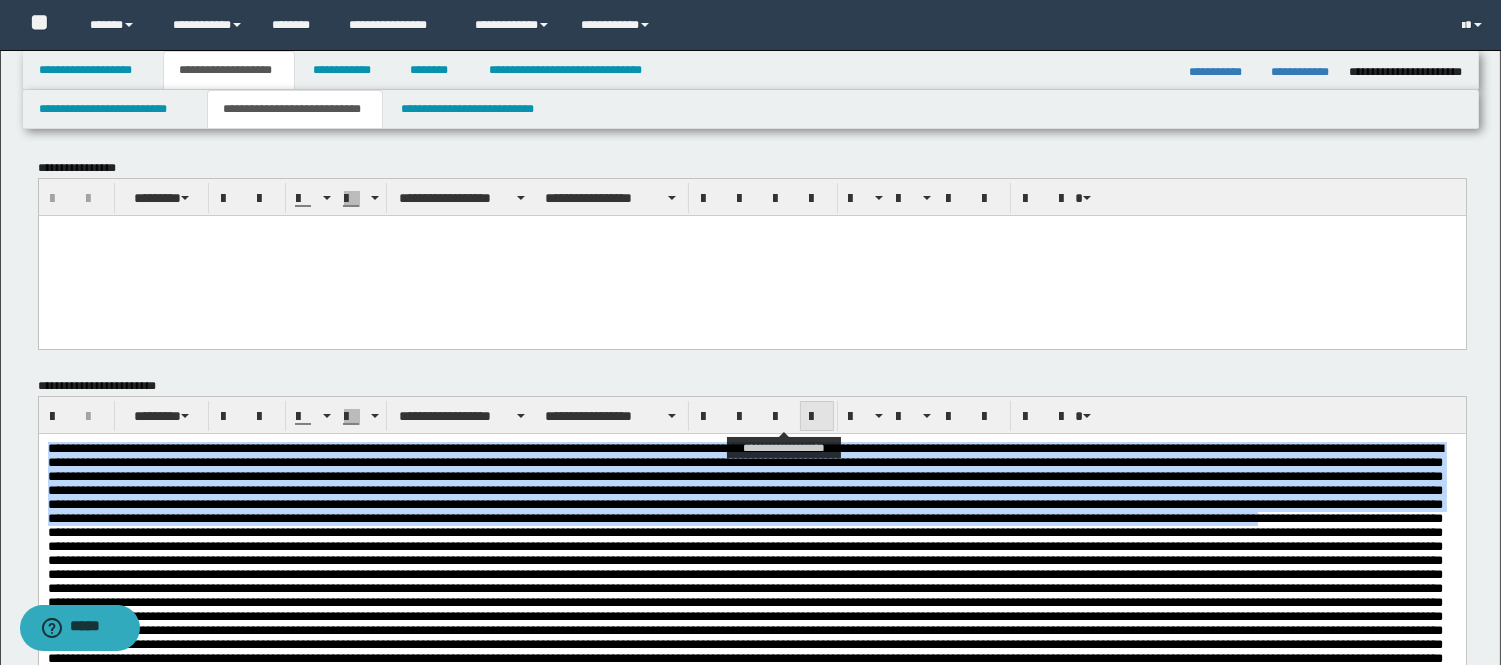 click at bounding box center (817, 416) 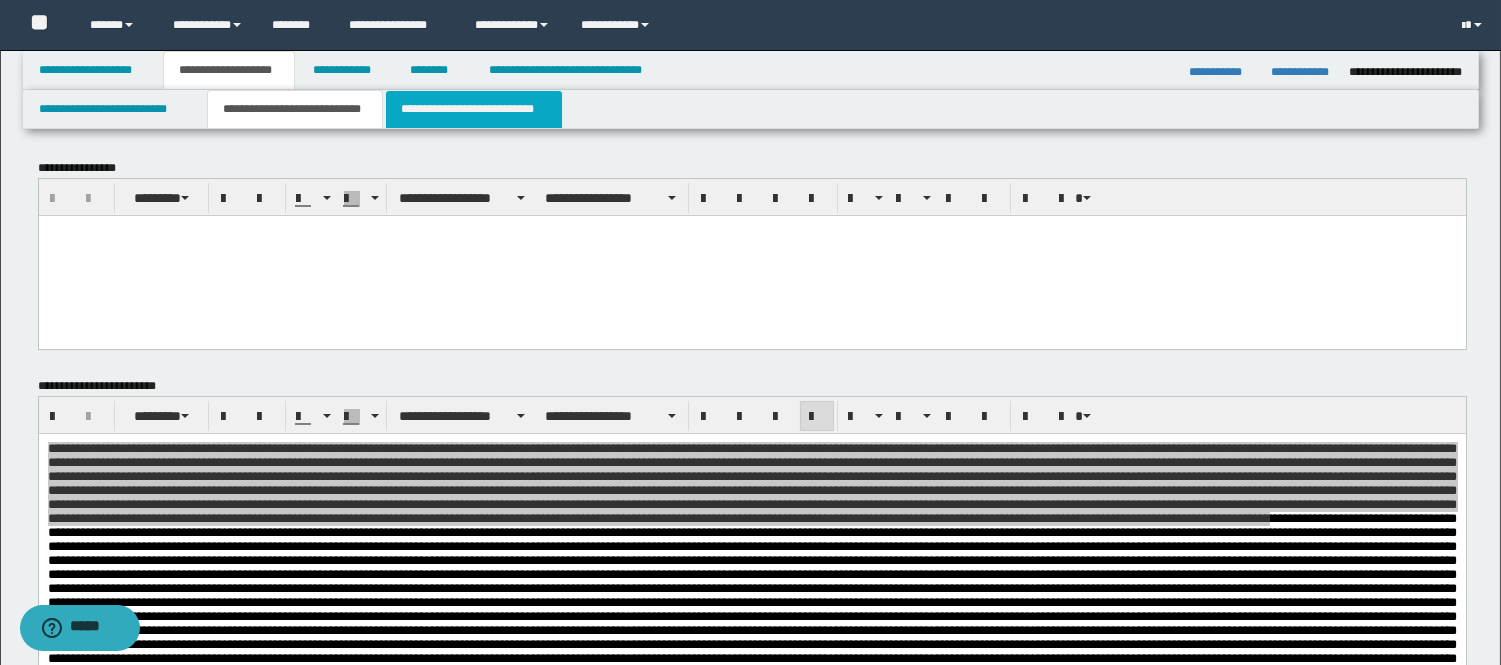click on "**********" at bounding box center (474, 109) 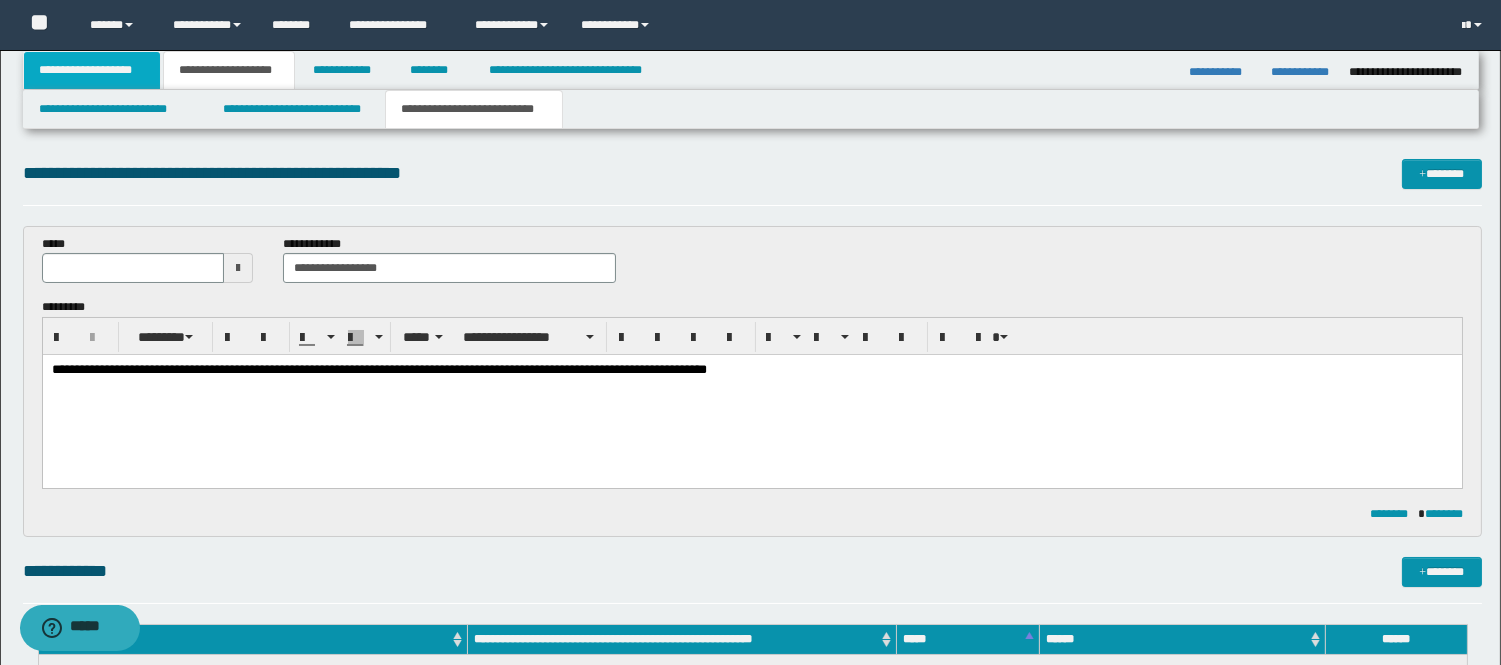 click on "**********" at bounding box center [92, 70] 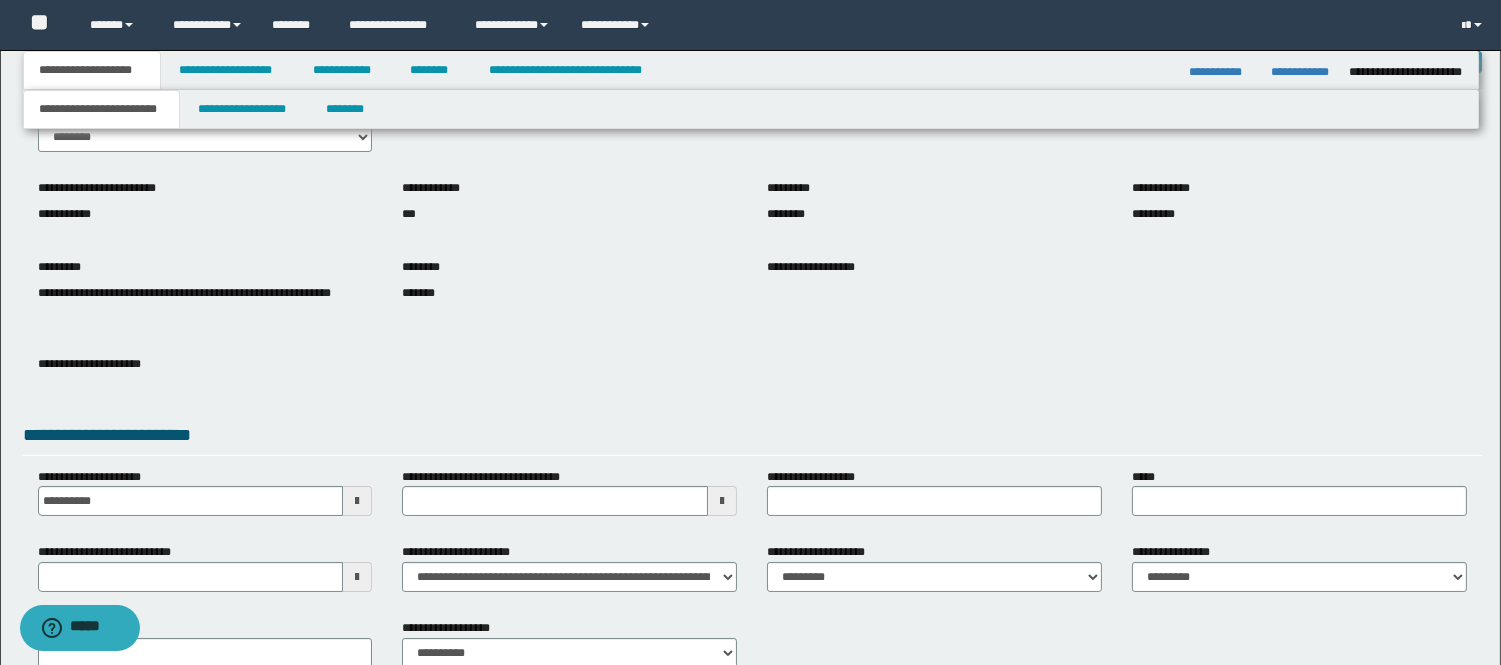 scroll, scrollTop: 237, scrollLeft: 0, axis: vertical 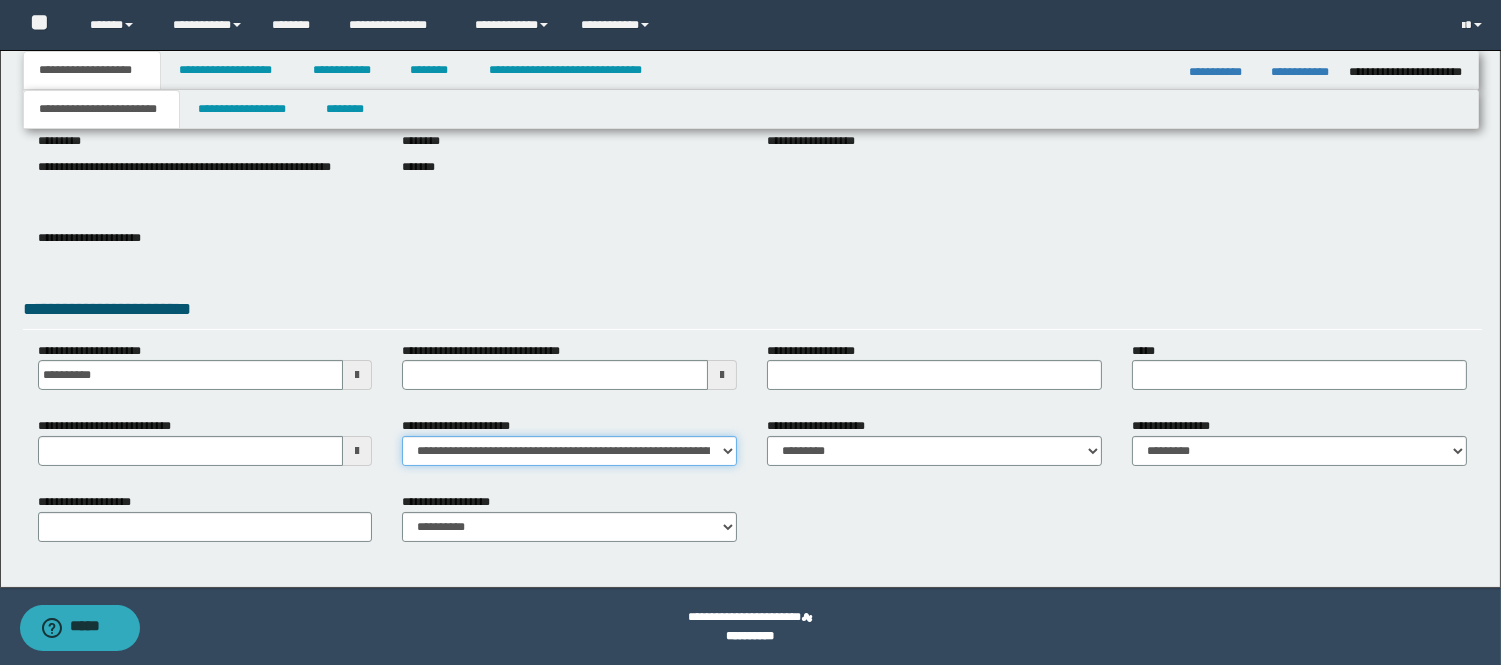 click on "**********" at bounding box center (569, 451) 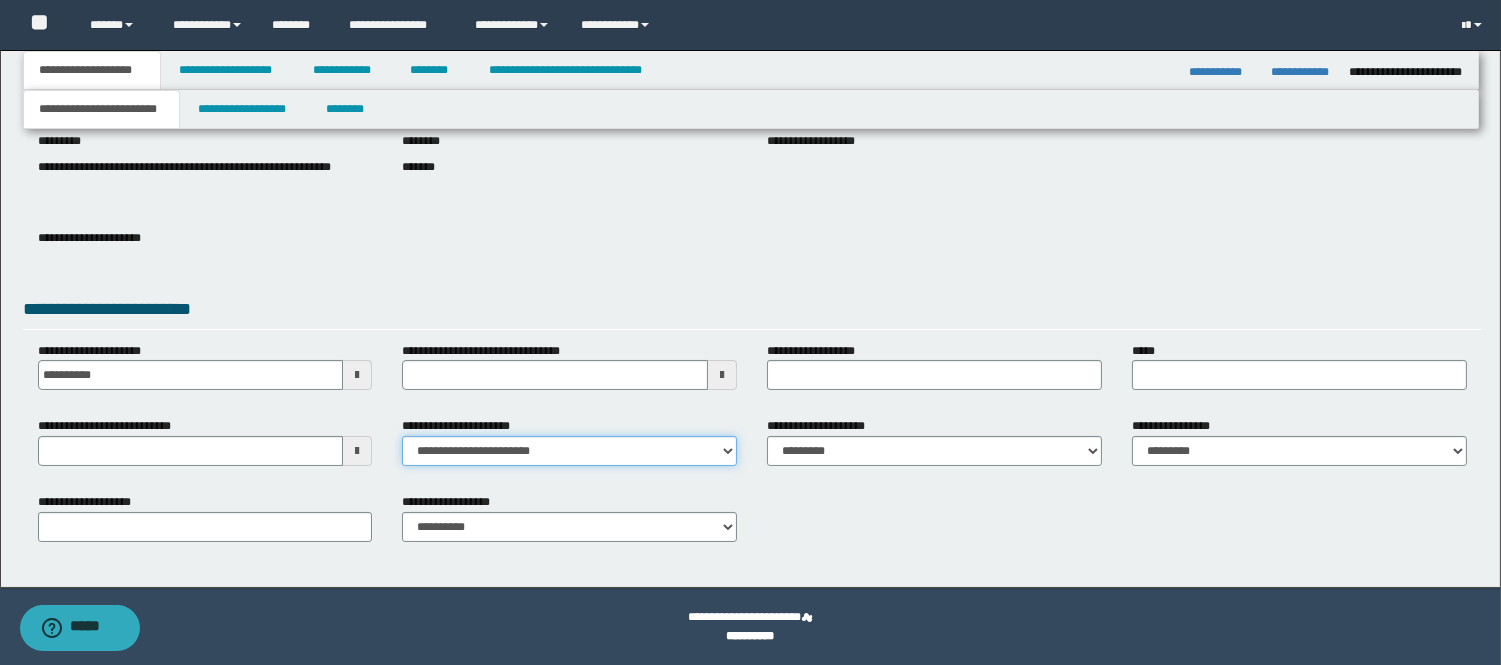 click on "**********" at bounding box center (569, 451) 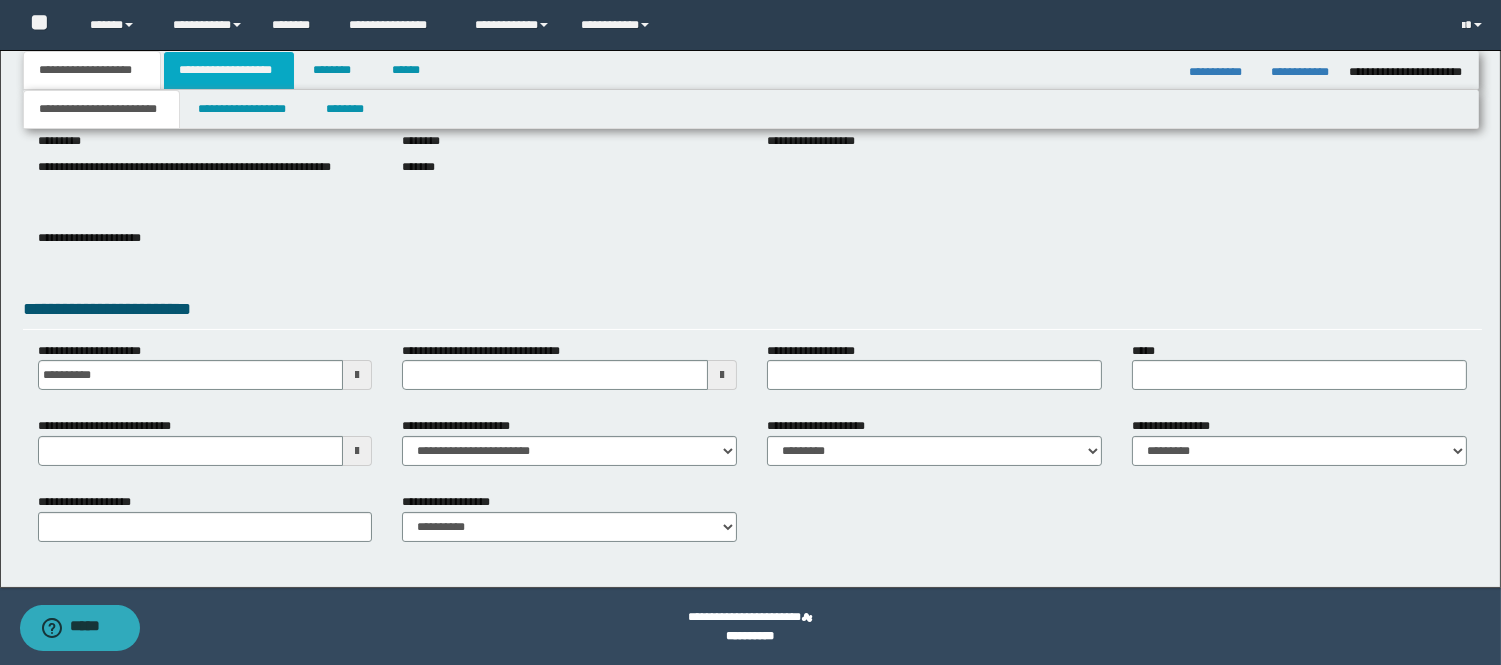 click on "**********" at bounding box center [229, 70] 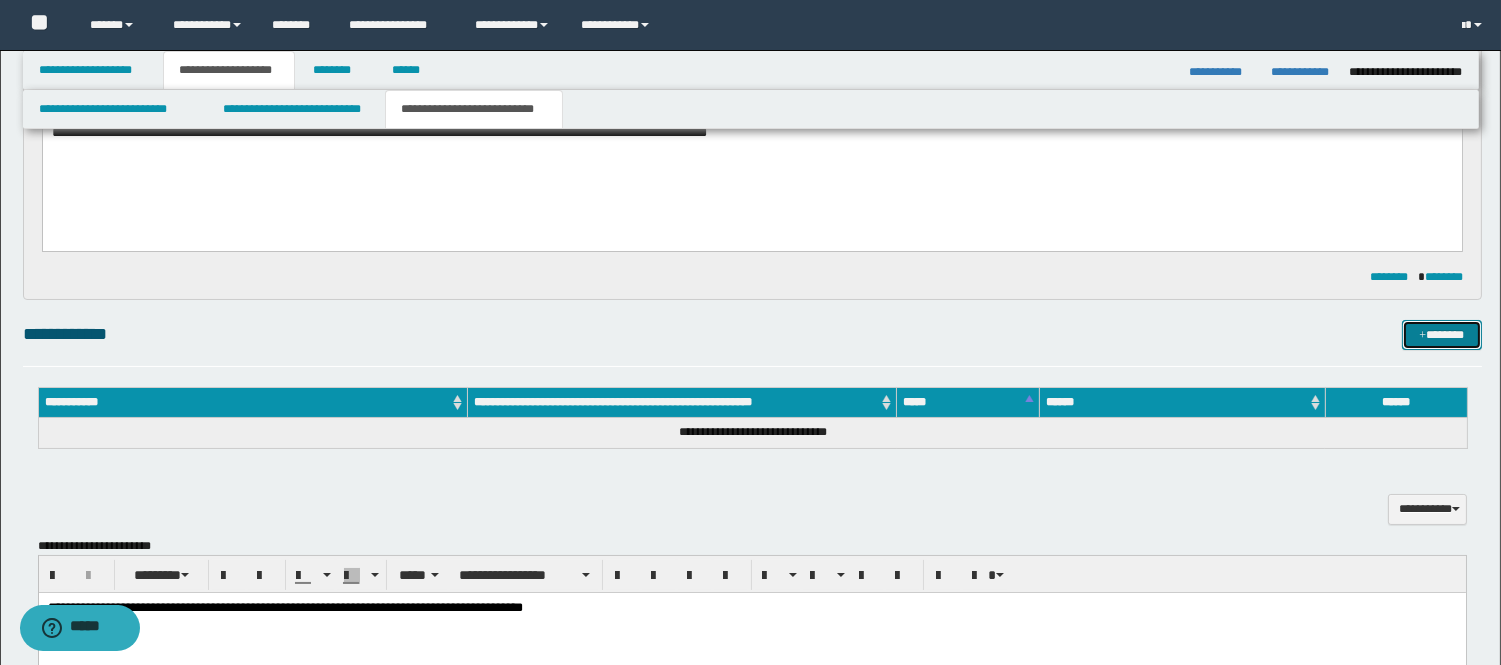 drag, startPoint x: 1427, startPoint y: 342, endPoint x: 1371, endPoint y: 350, distance: 56.568542 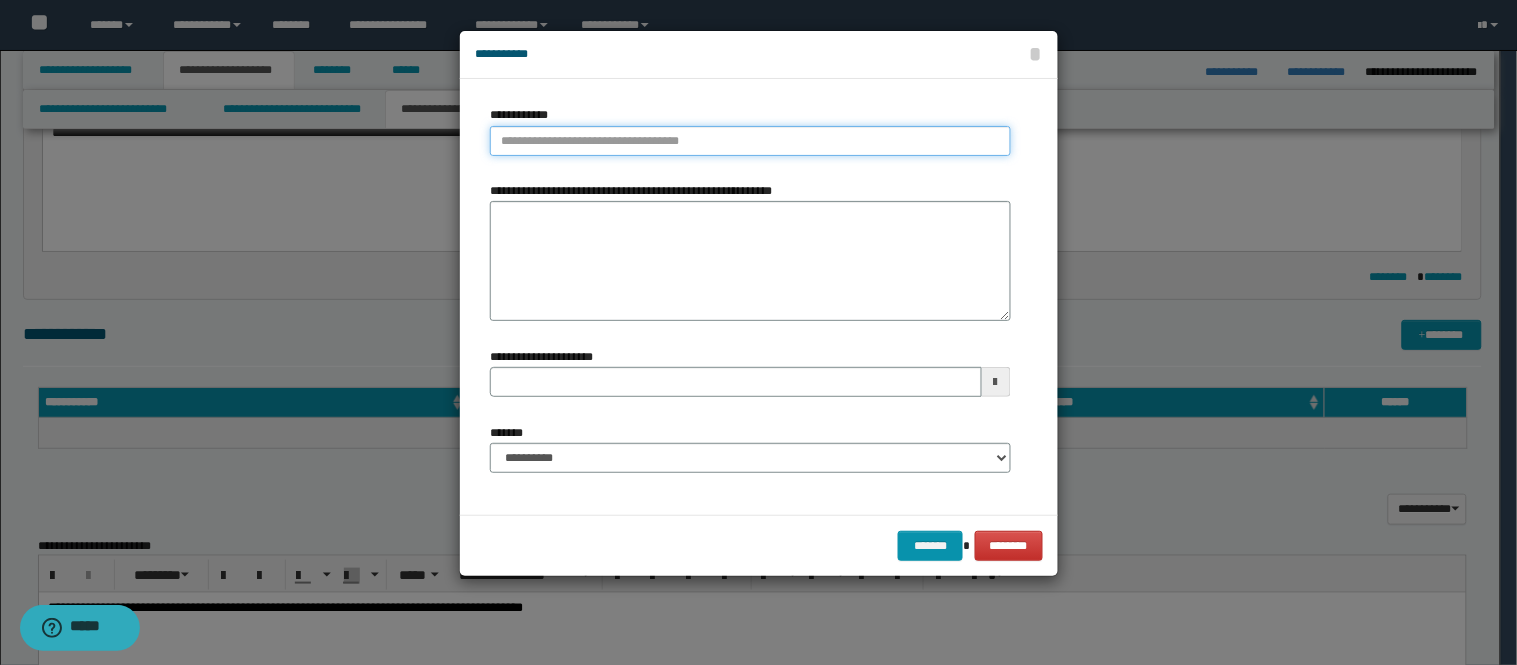 click on "**********" at bounding box center [750, 141] 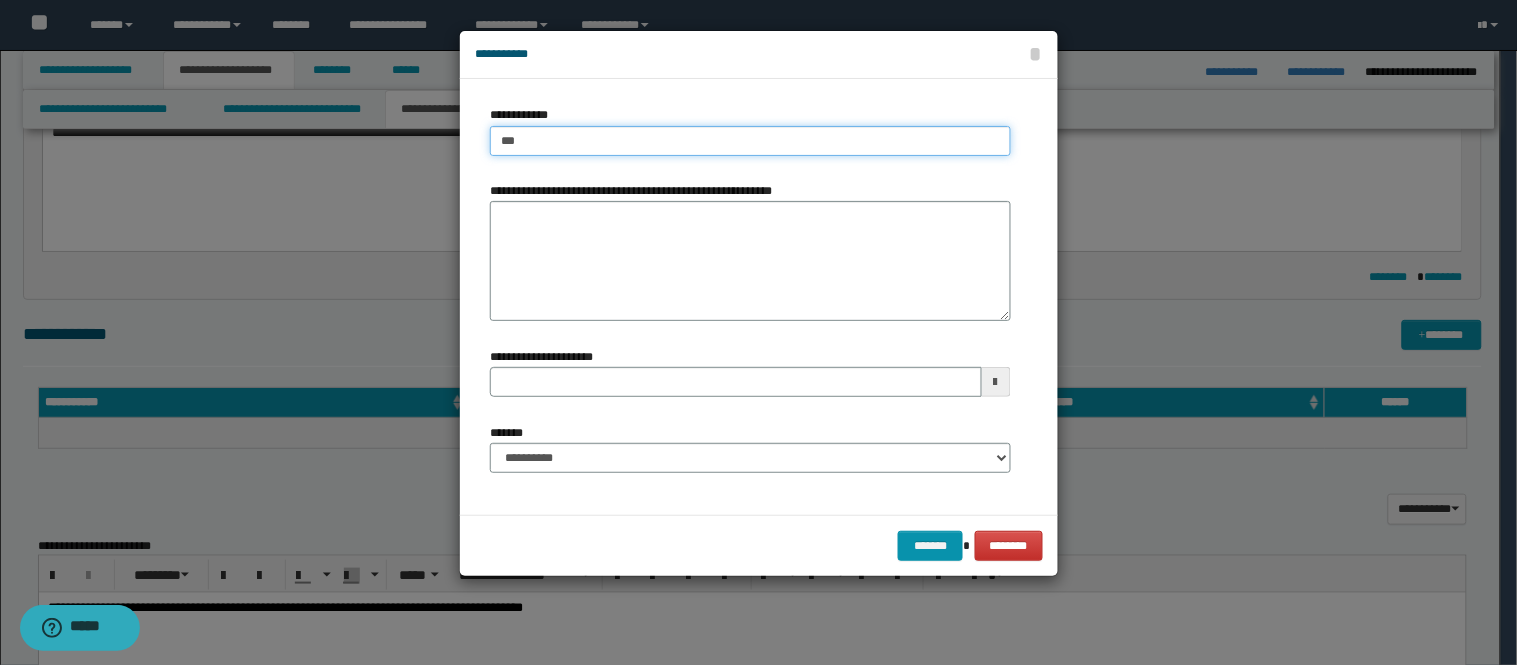 type on "****" 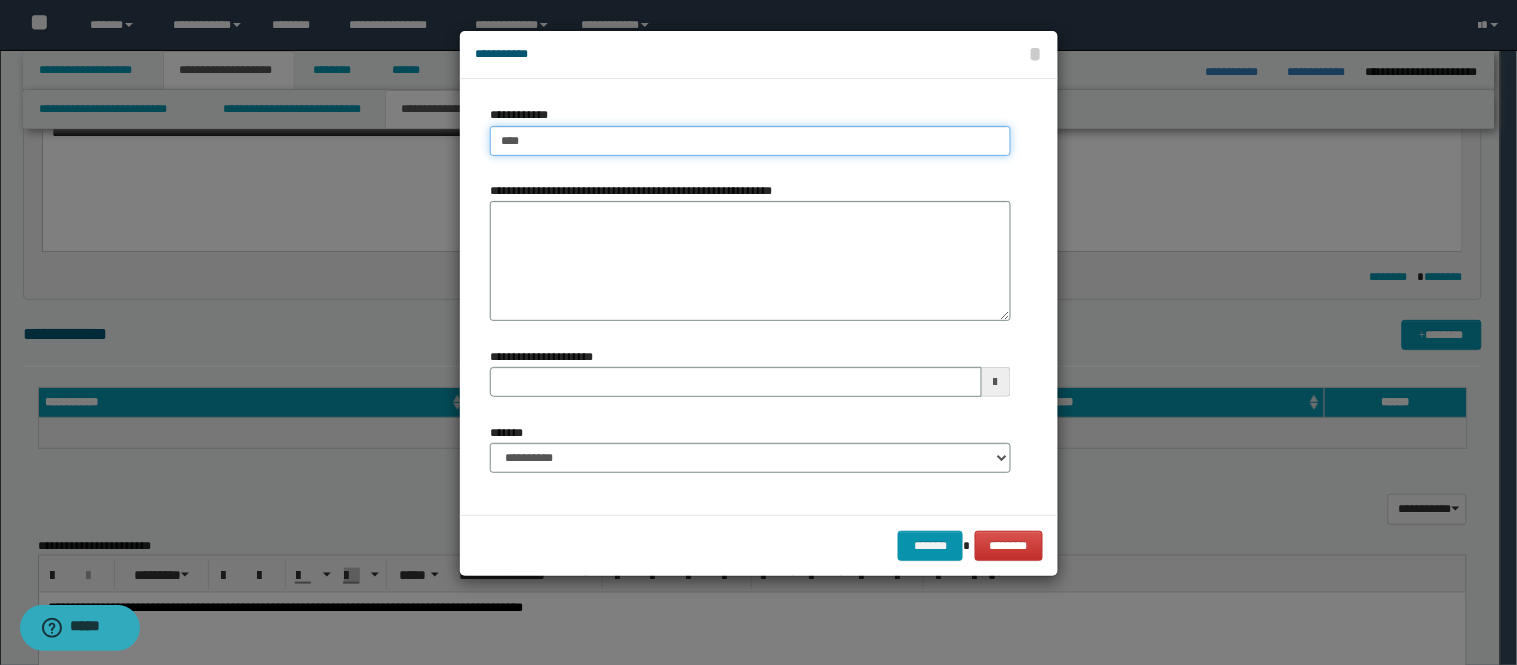 type on "****" 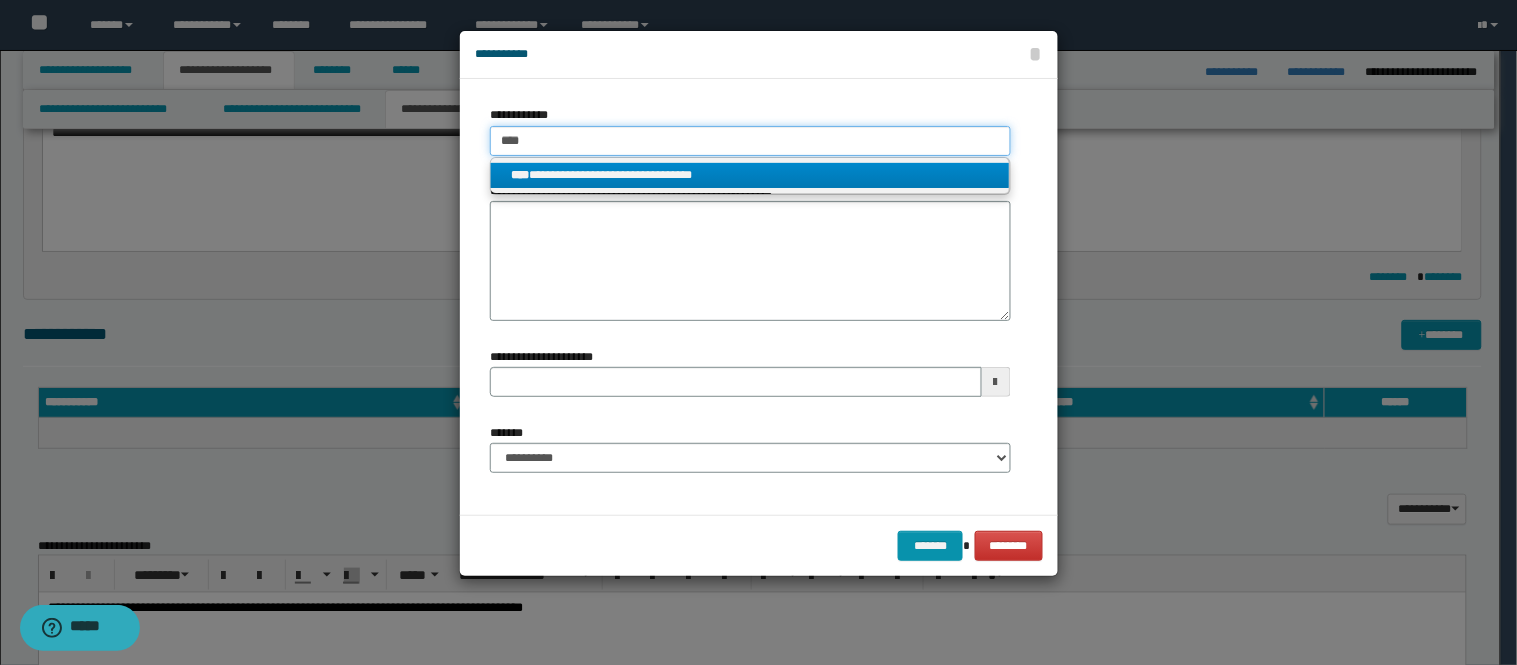 type on "****" 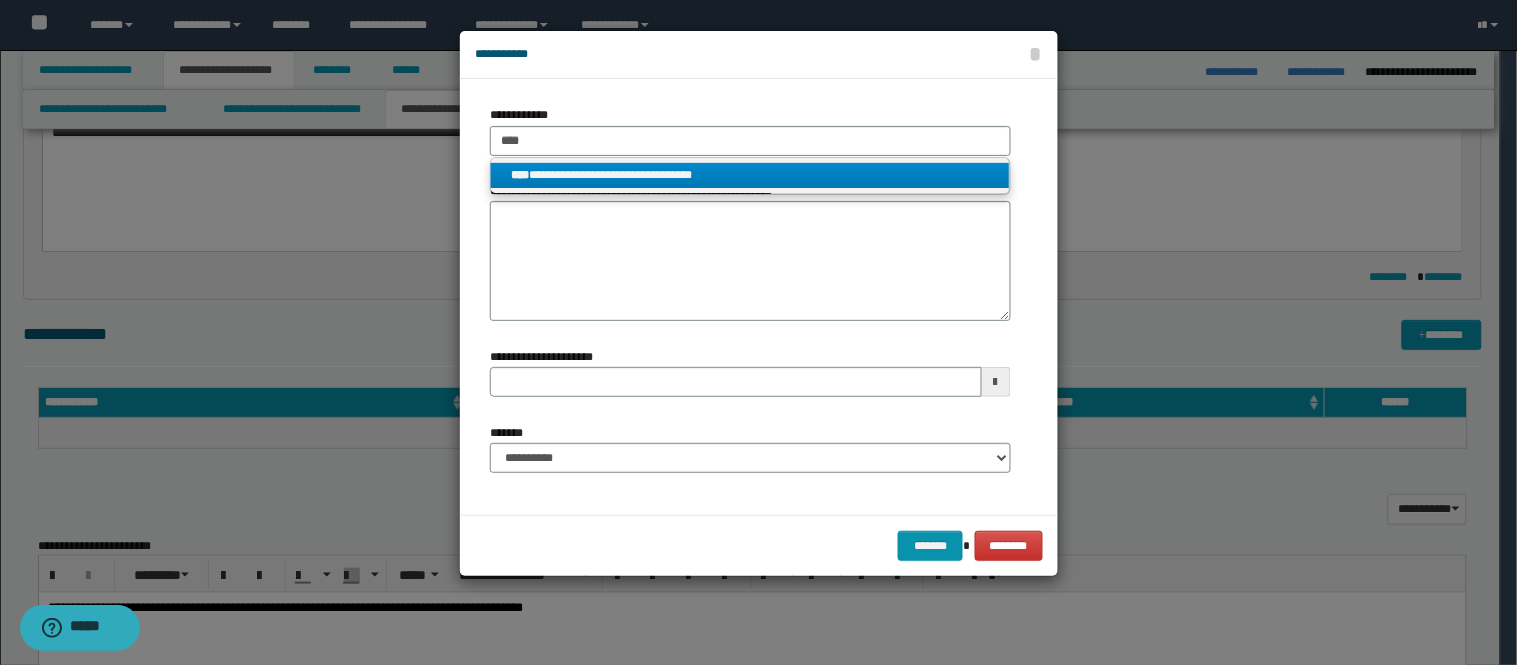 click on "**********" at bounding box center [750, 175] 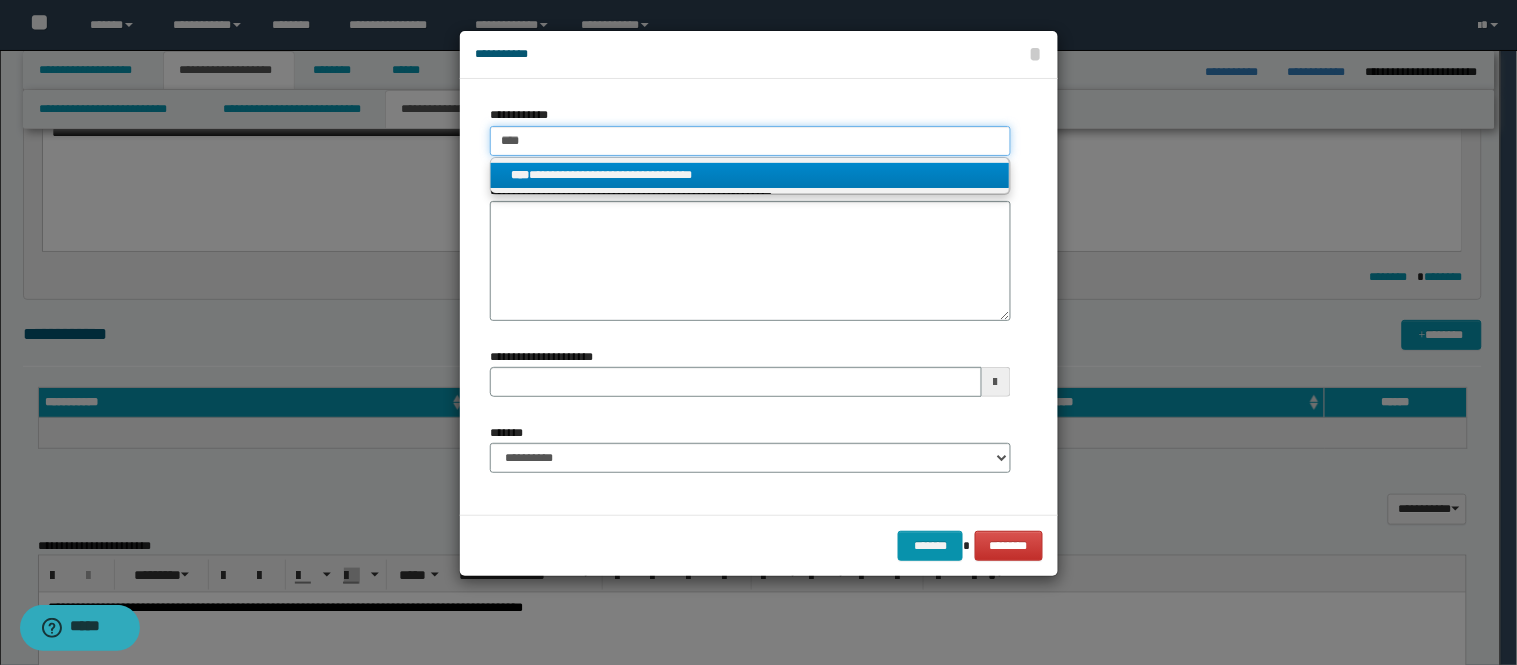 type 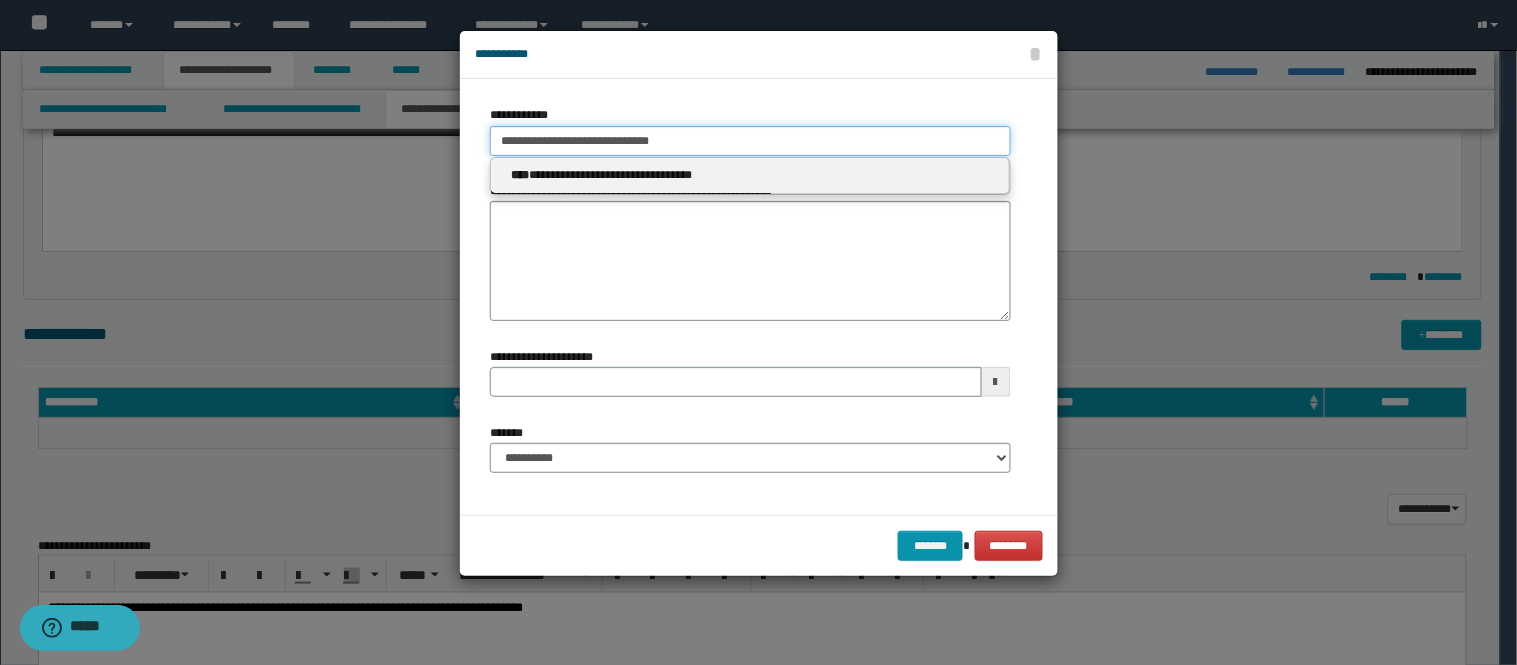 type on "**********" 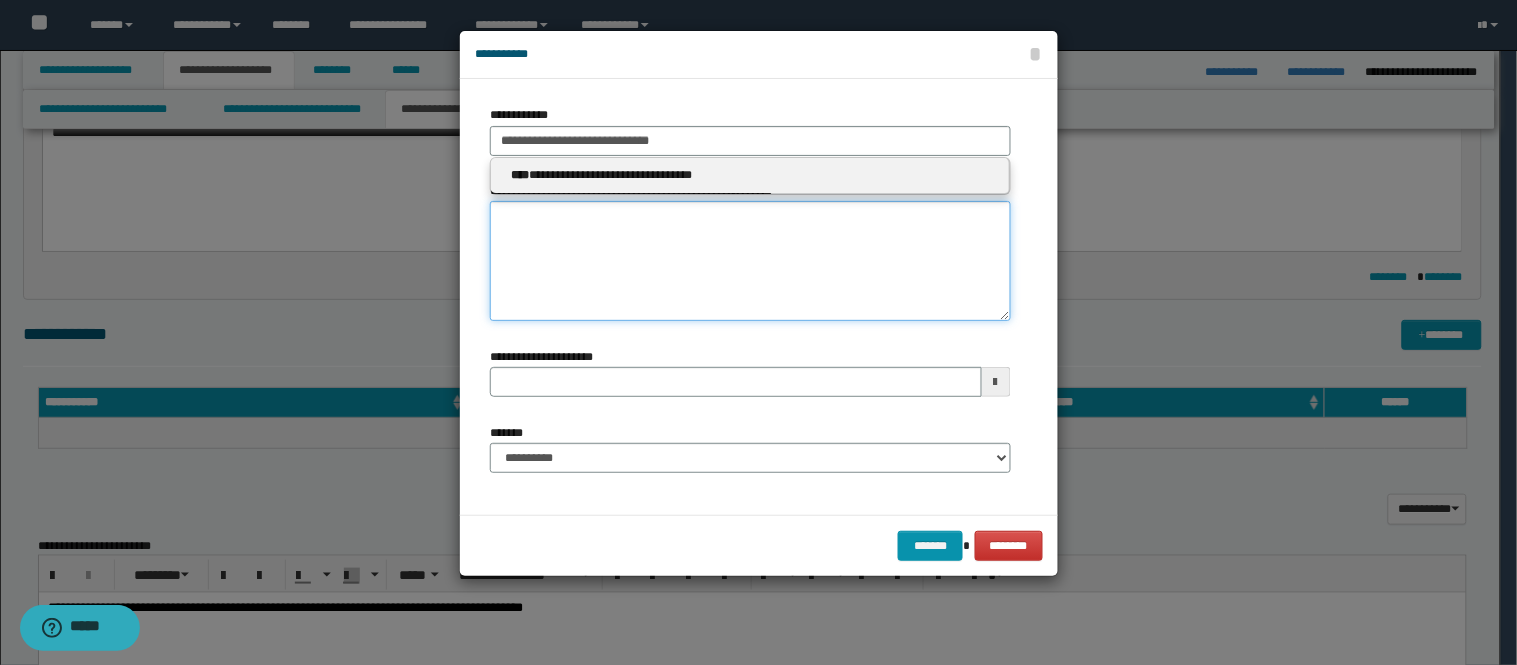 type 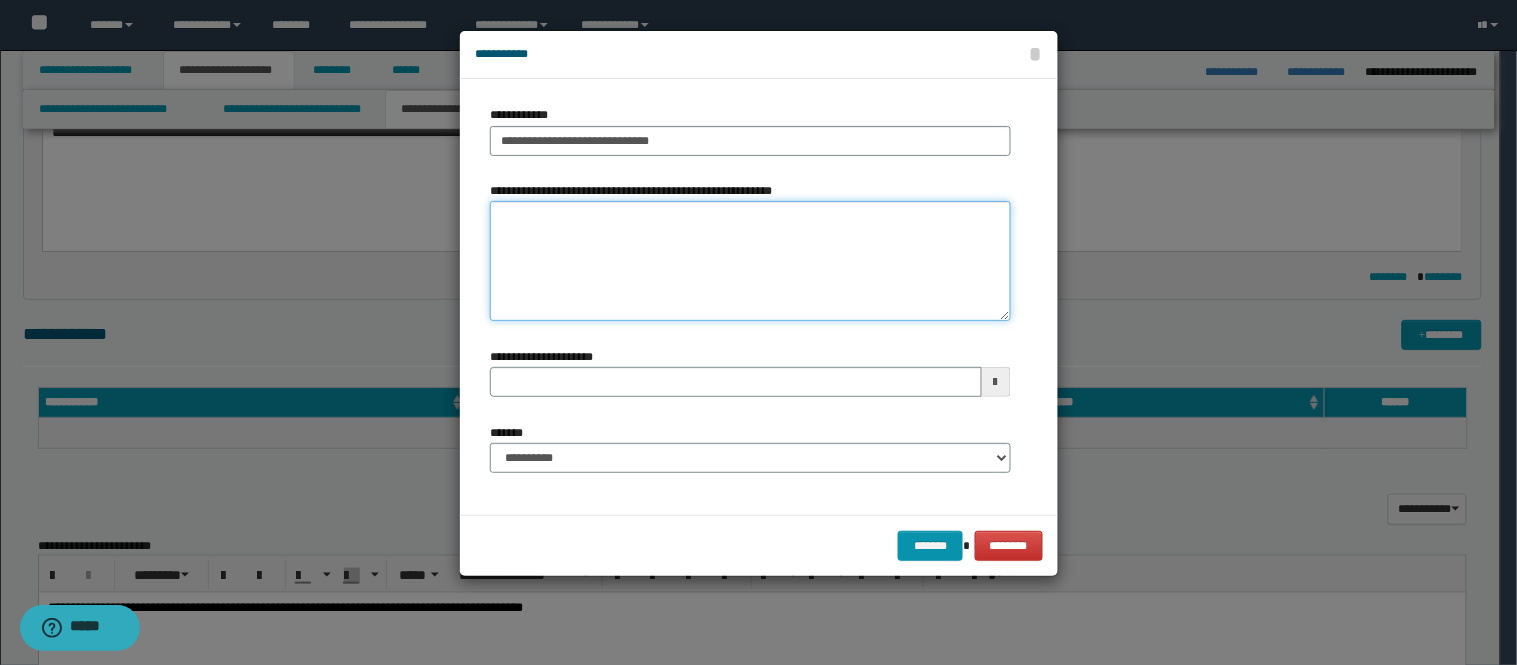 click on "**********" at bounding box center (750, 261) 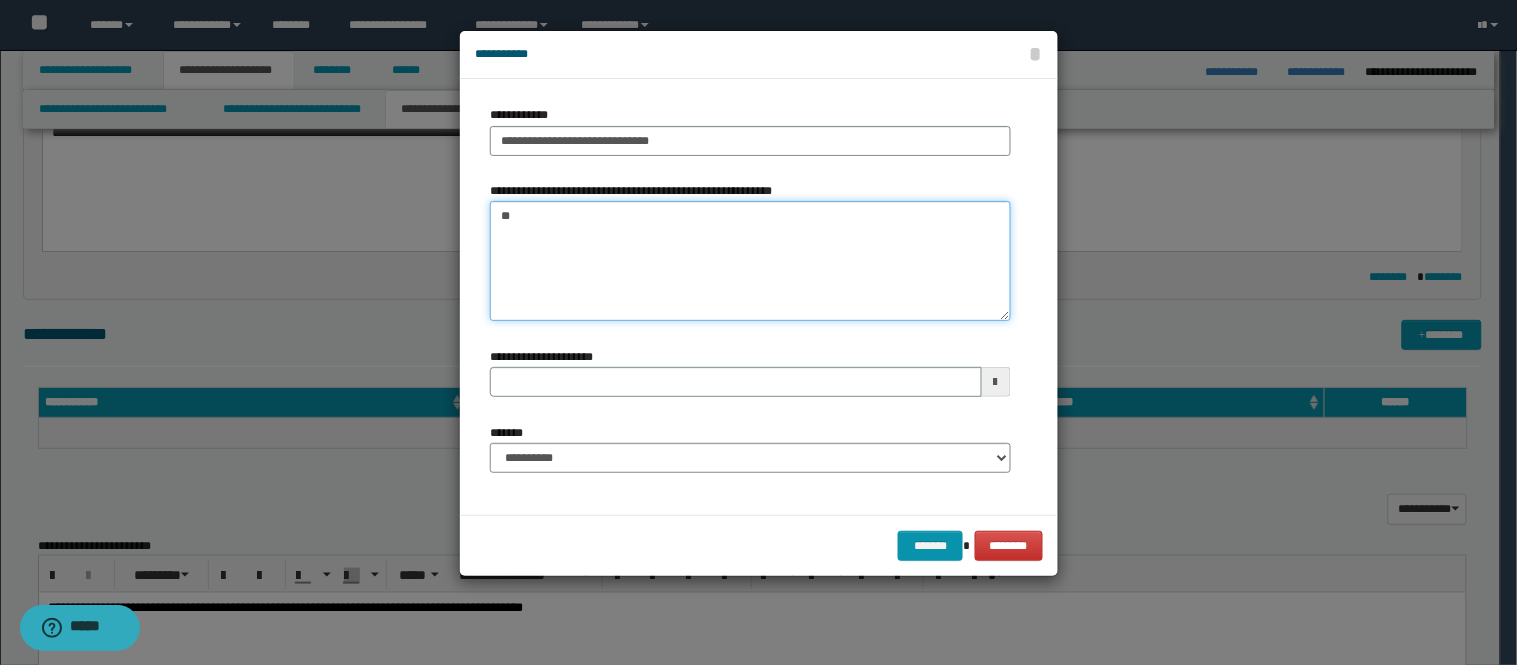 type on "***" 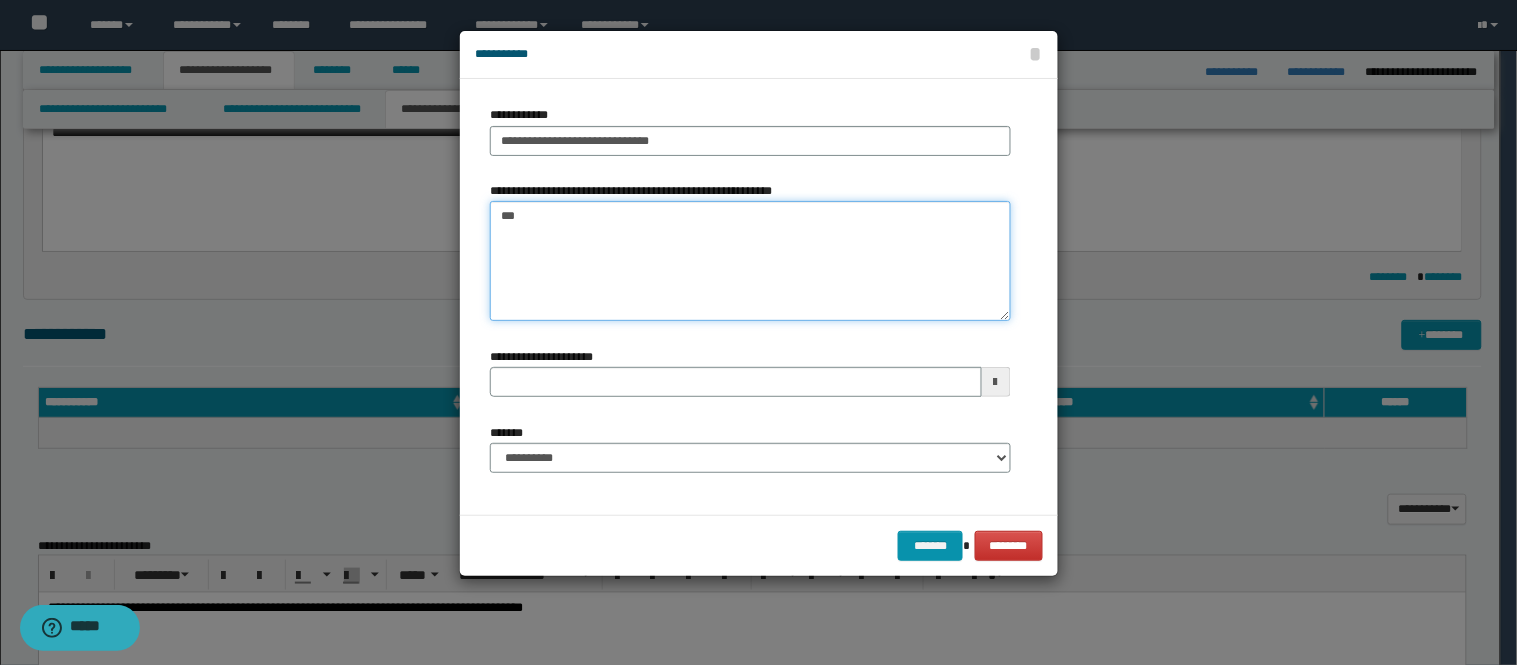 type 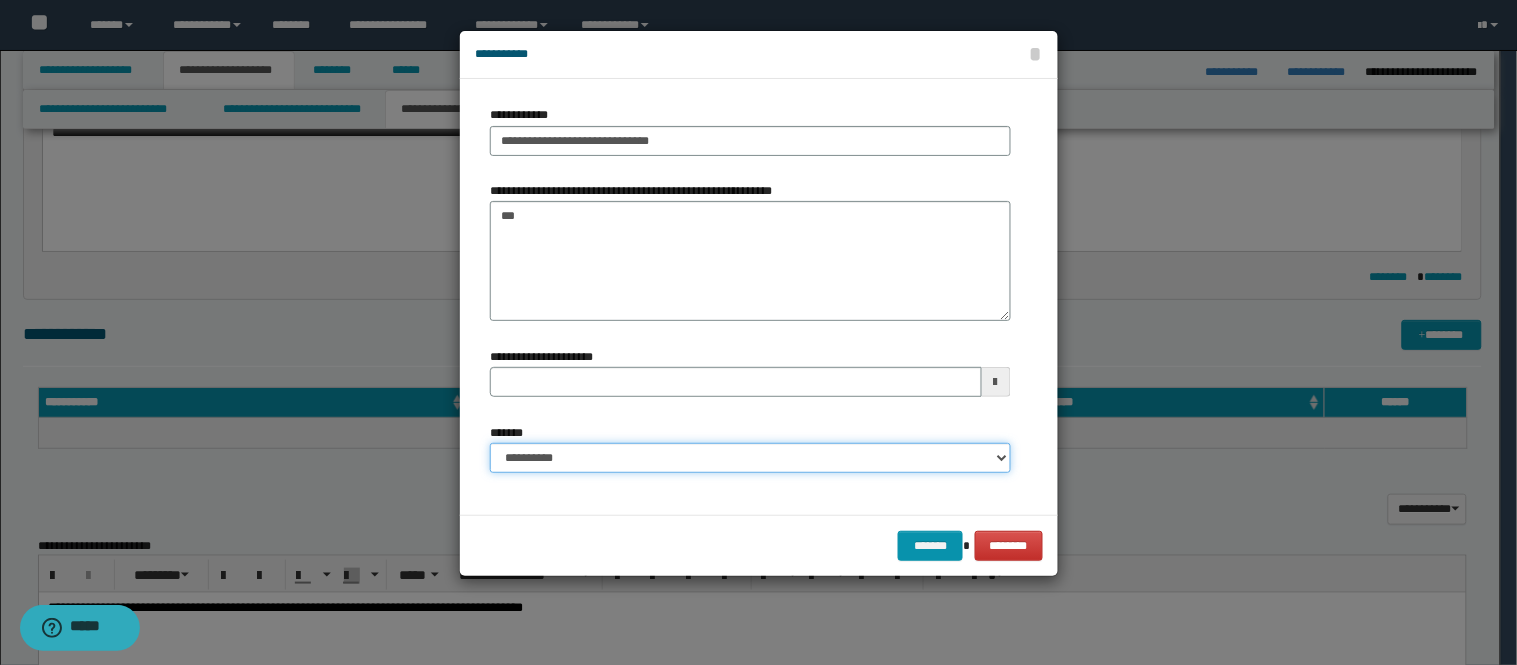 click on "**********" at bounding box center [750, 458] 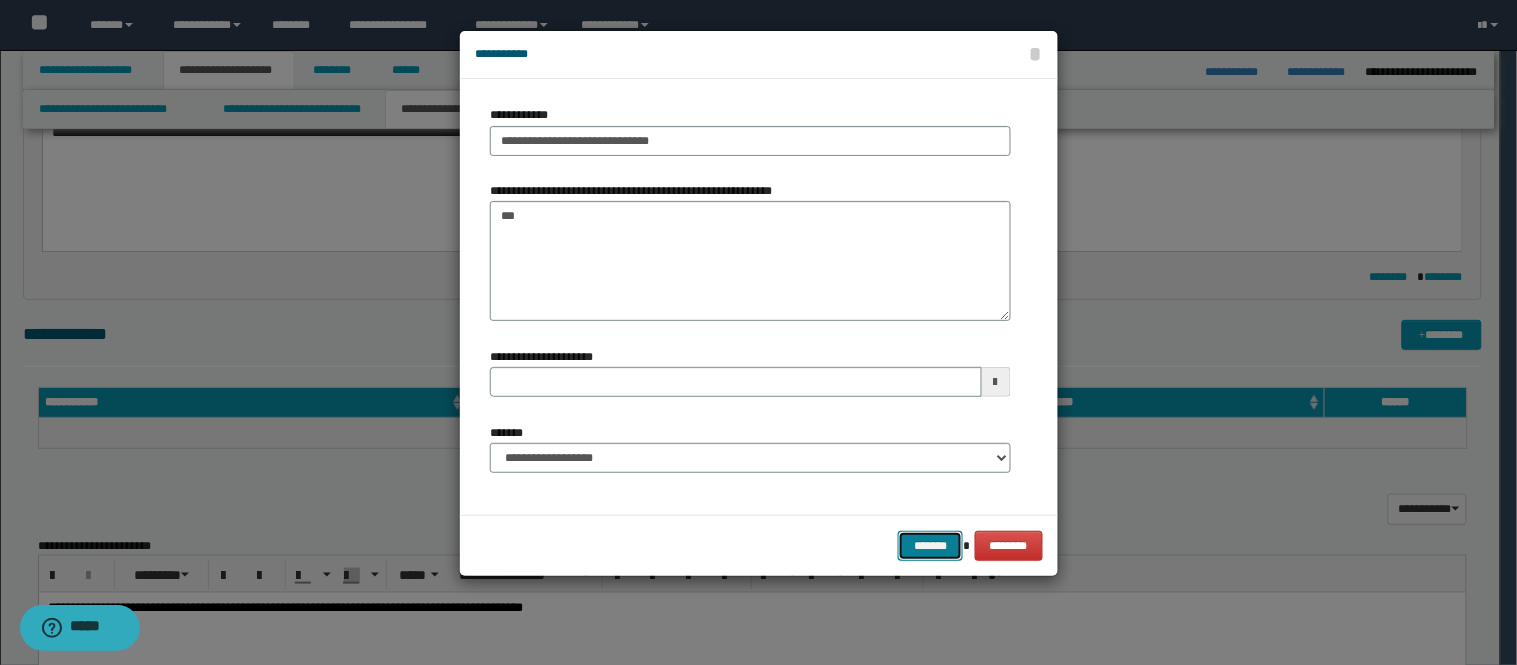 click on "*******" at bounding box center (930, 546) 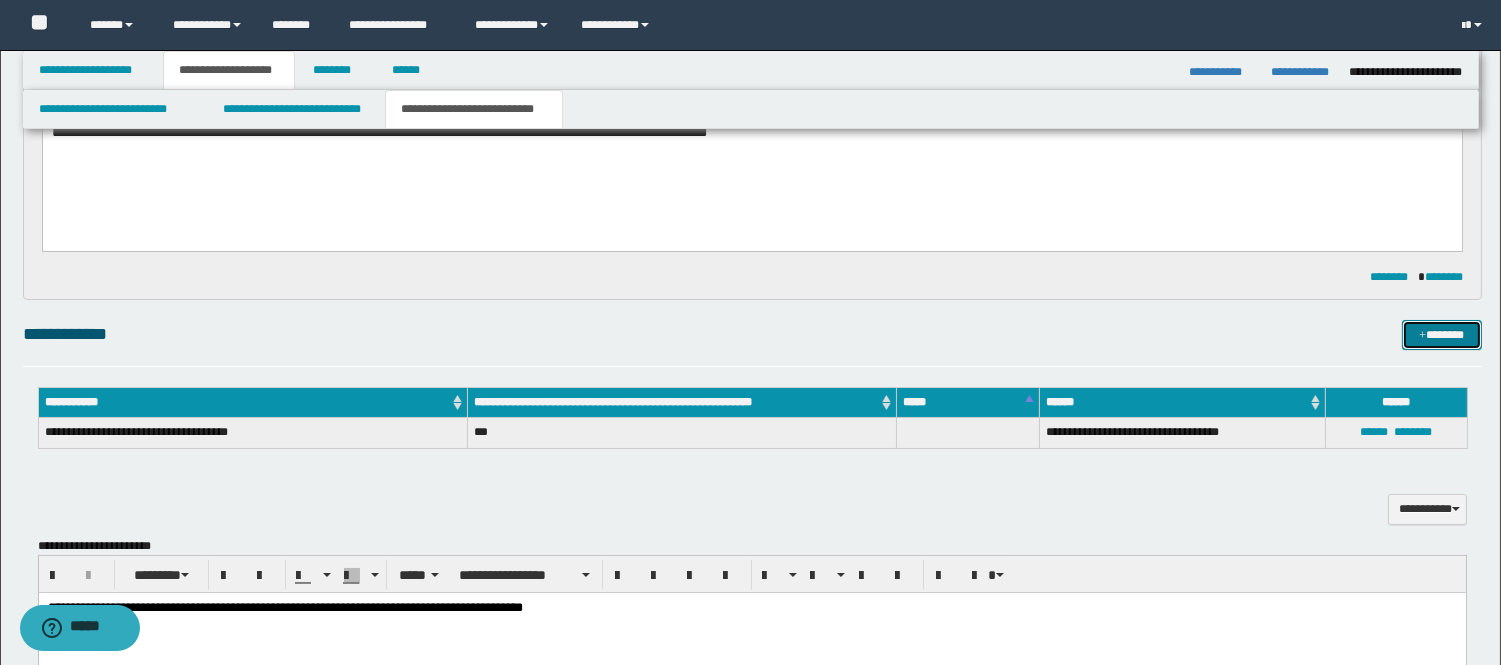 click on "*******" at bounding box center [1442, 335] 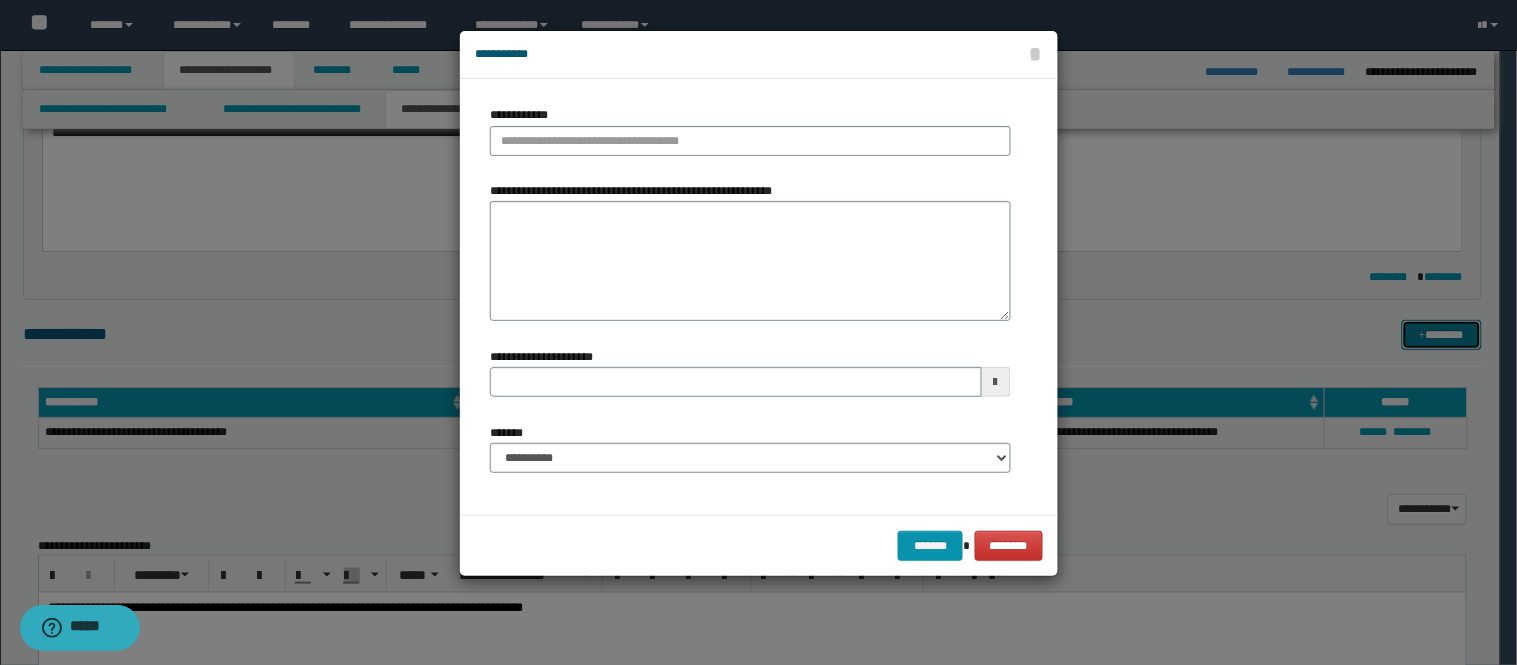 type 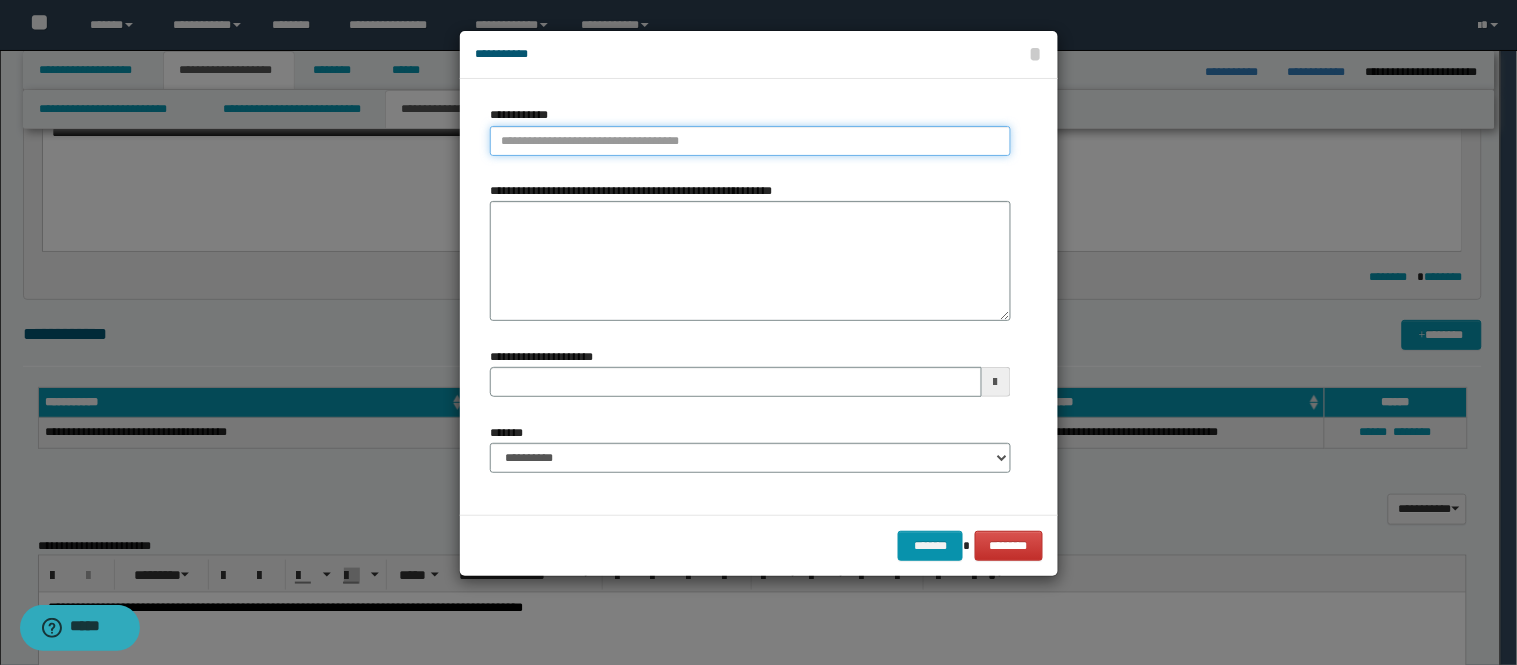 type on "**********" 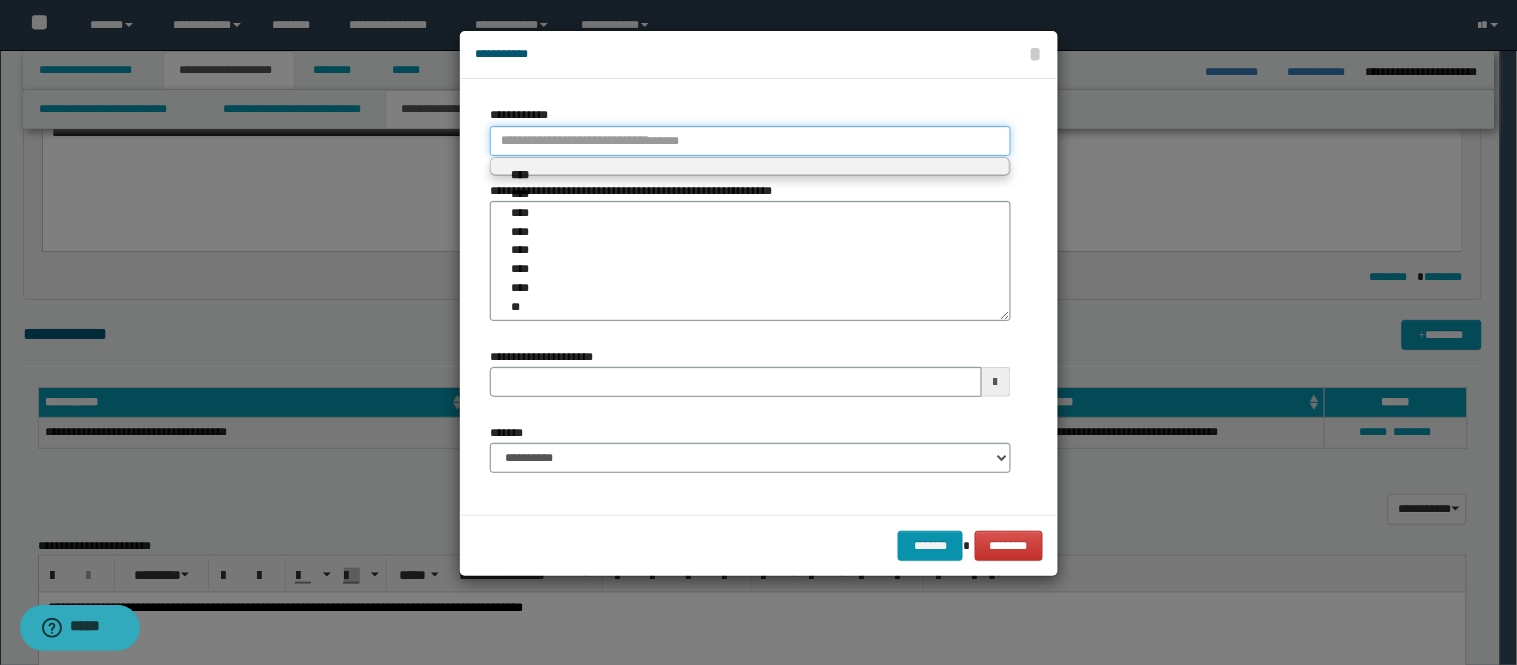 drag, startPoint x: 646, startPoint y: 141, endPoint x: 774, endPoint y: 191, distance: 137.41907 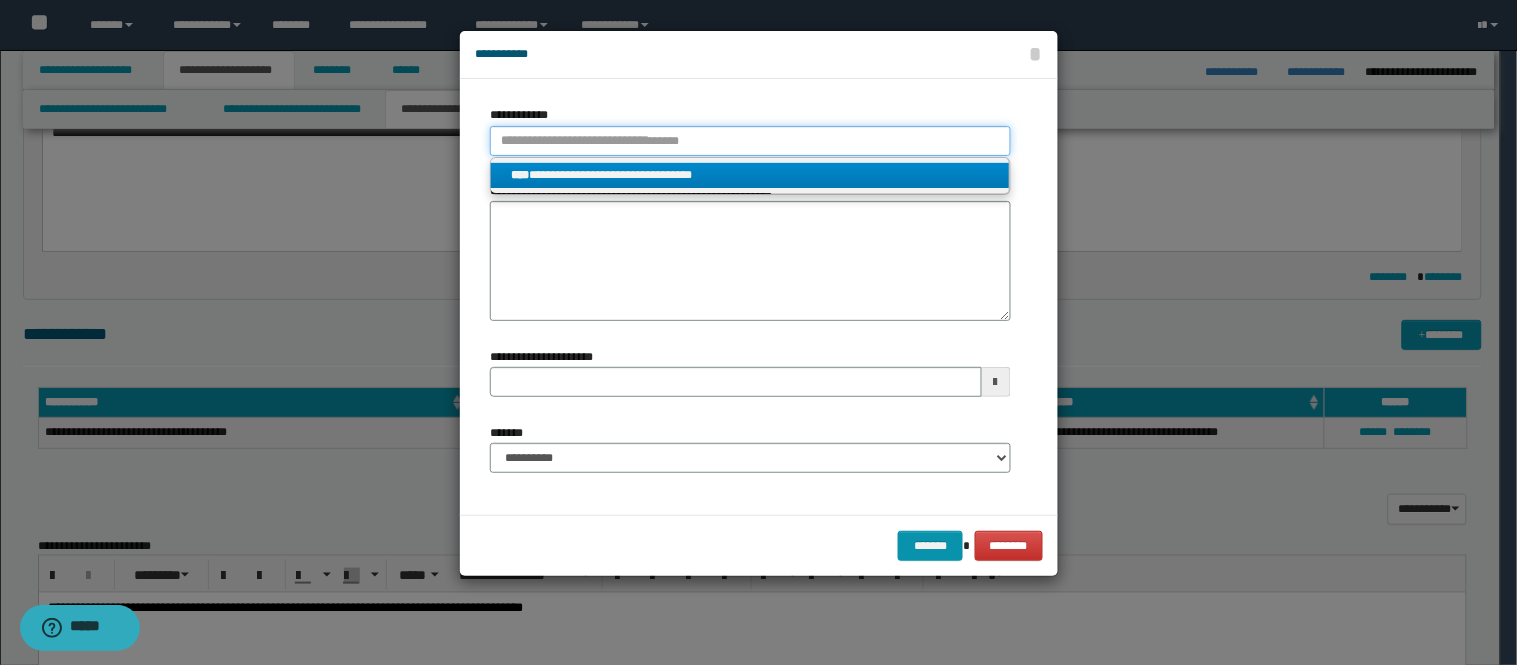 type 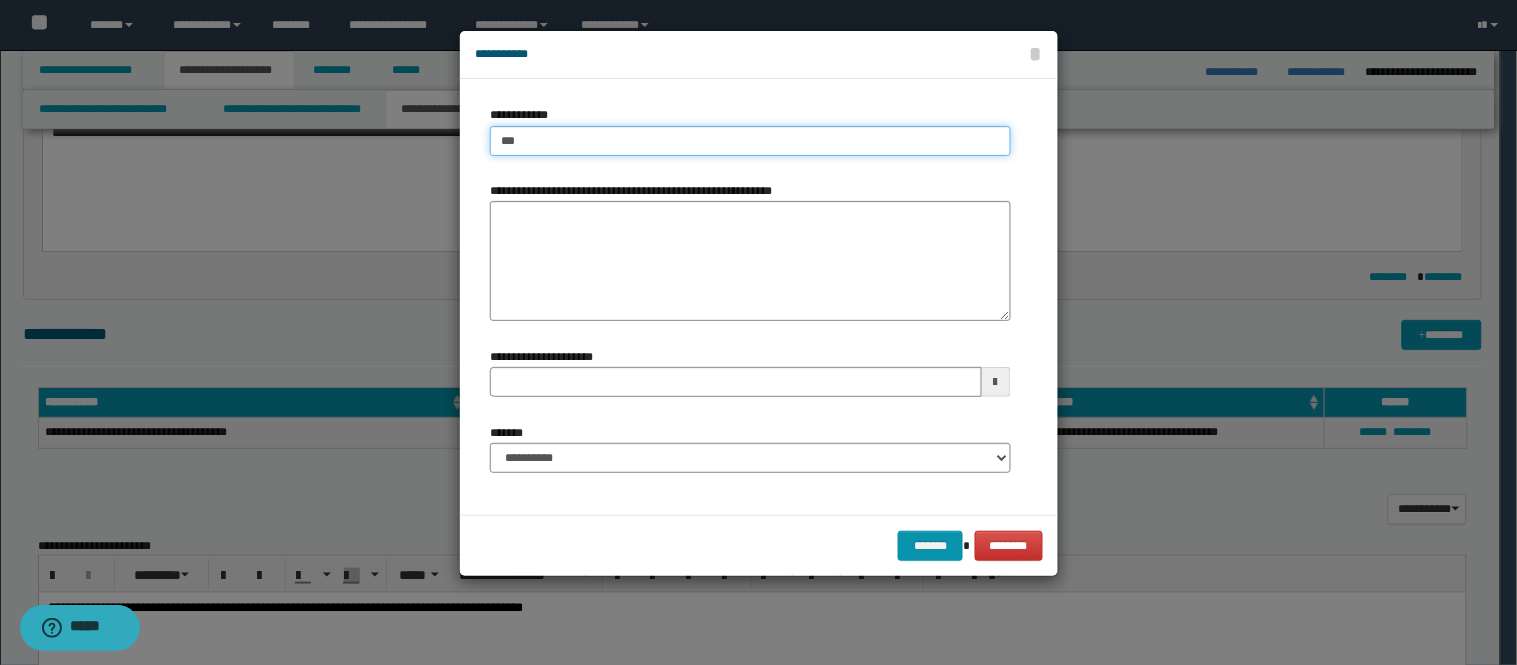 type on "****" 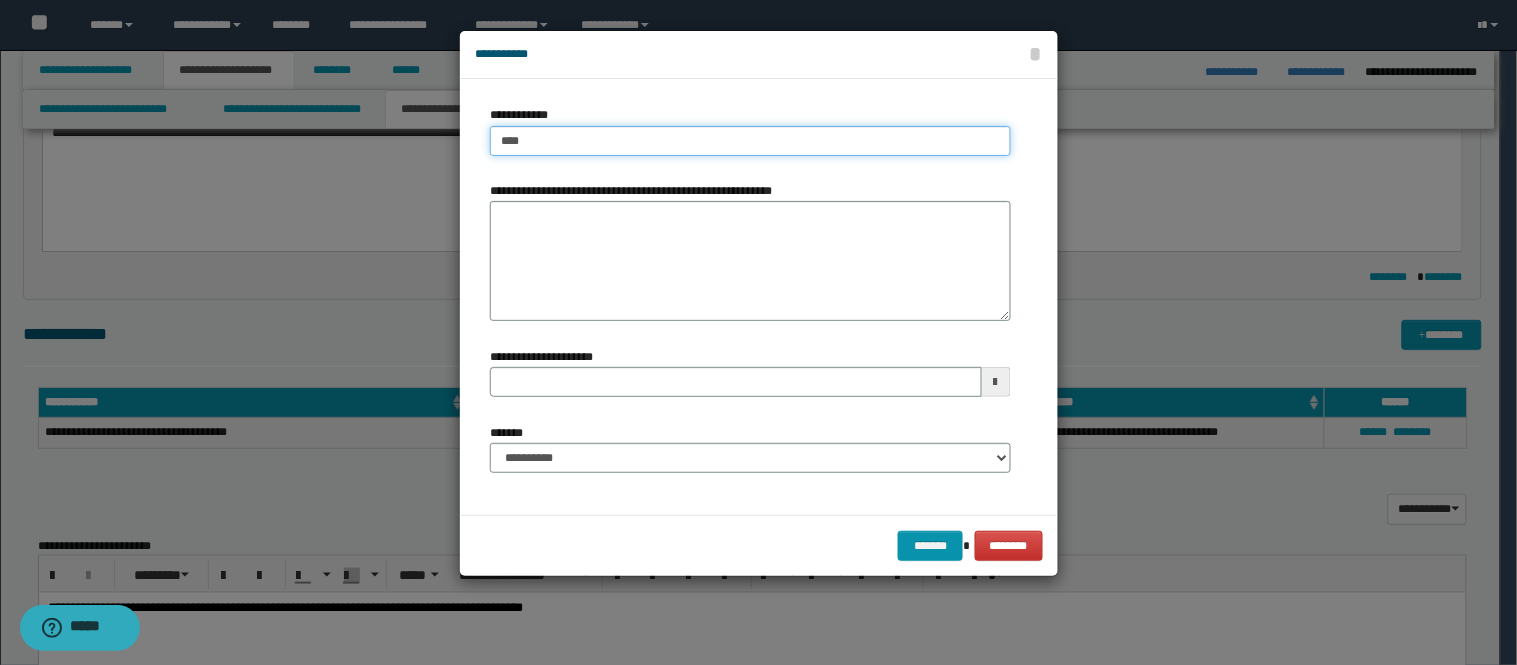 type on "****" 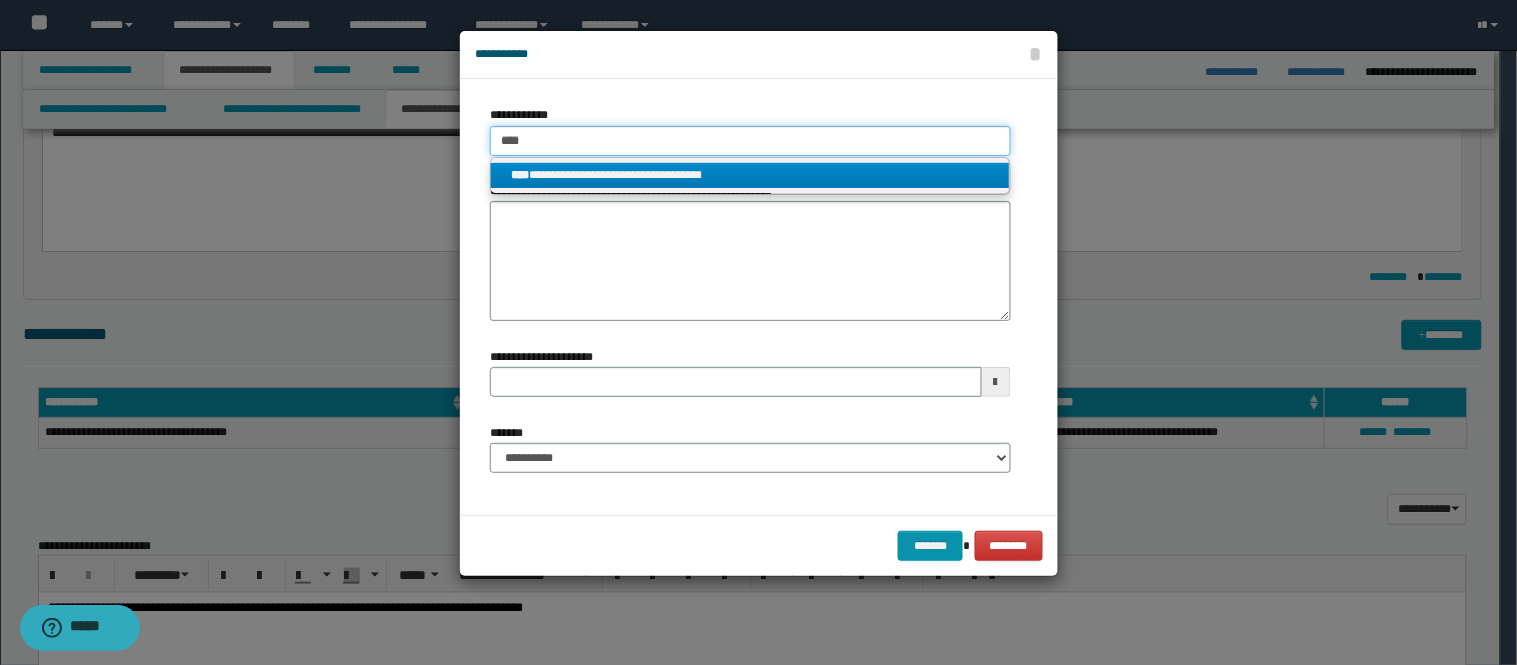 type on "****" 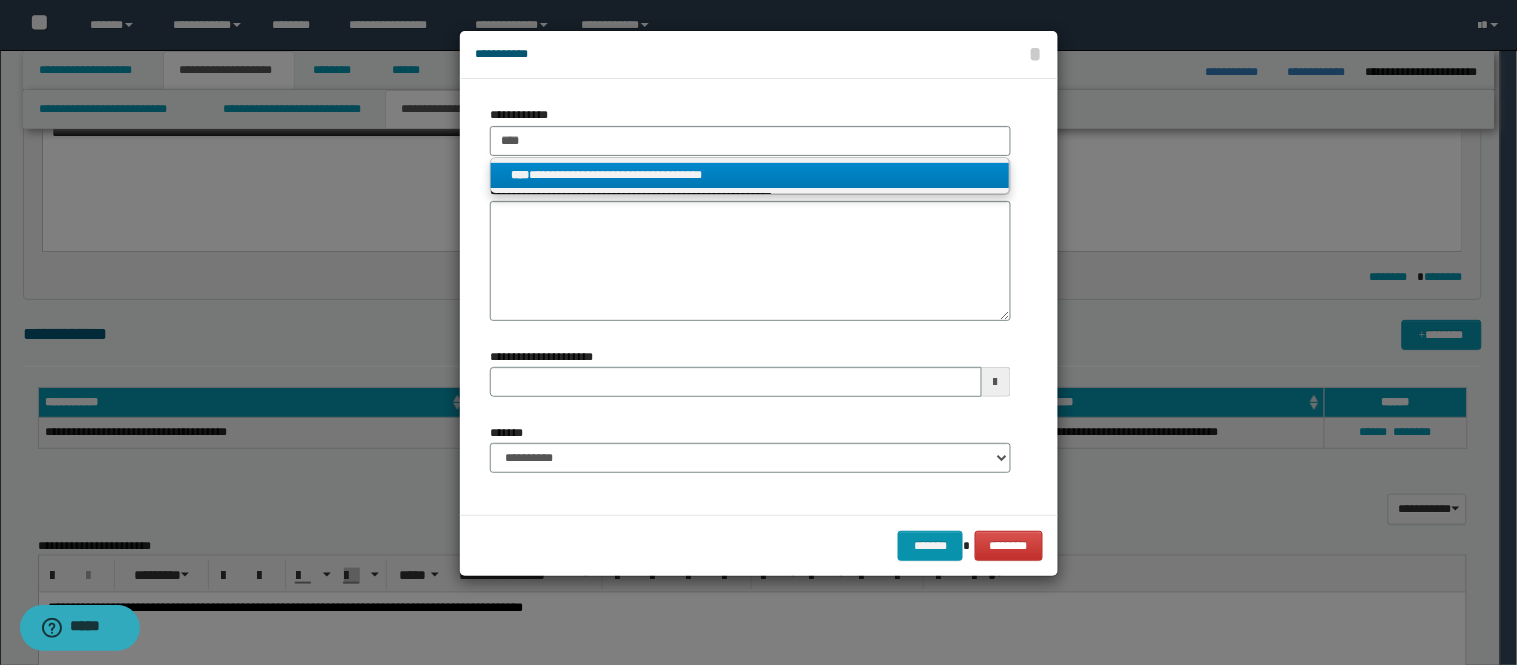 click on "**********" at bounding box center (750, 175) 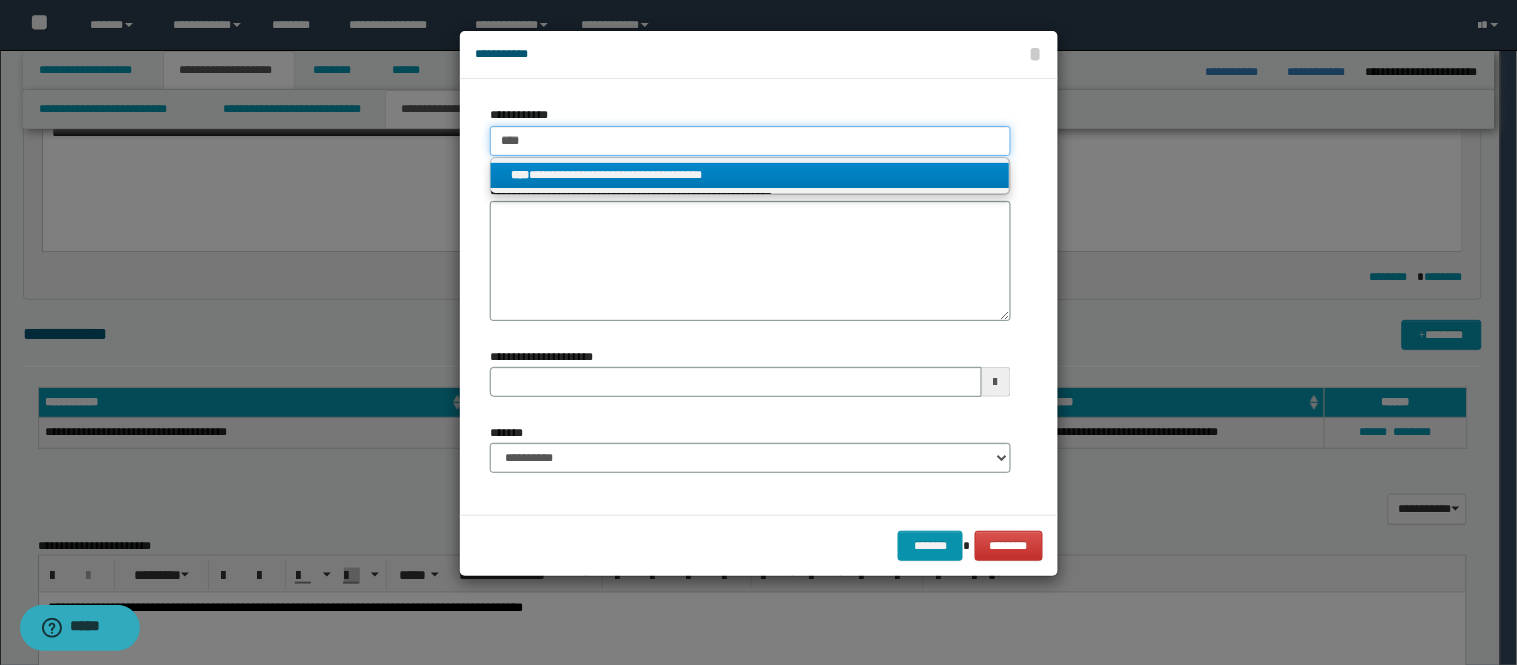 type 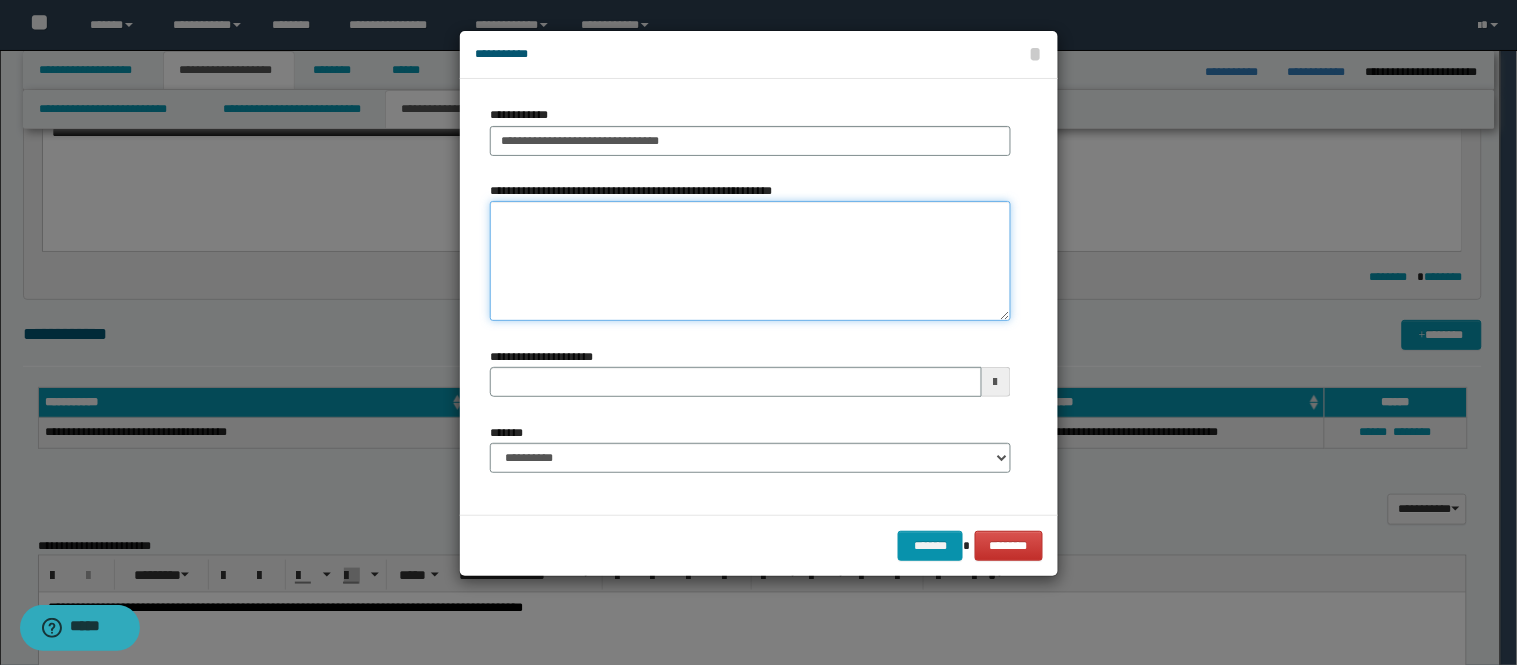 click on "**********" at bounding box center [750, 261] 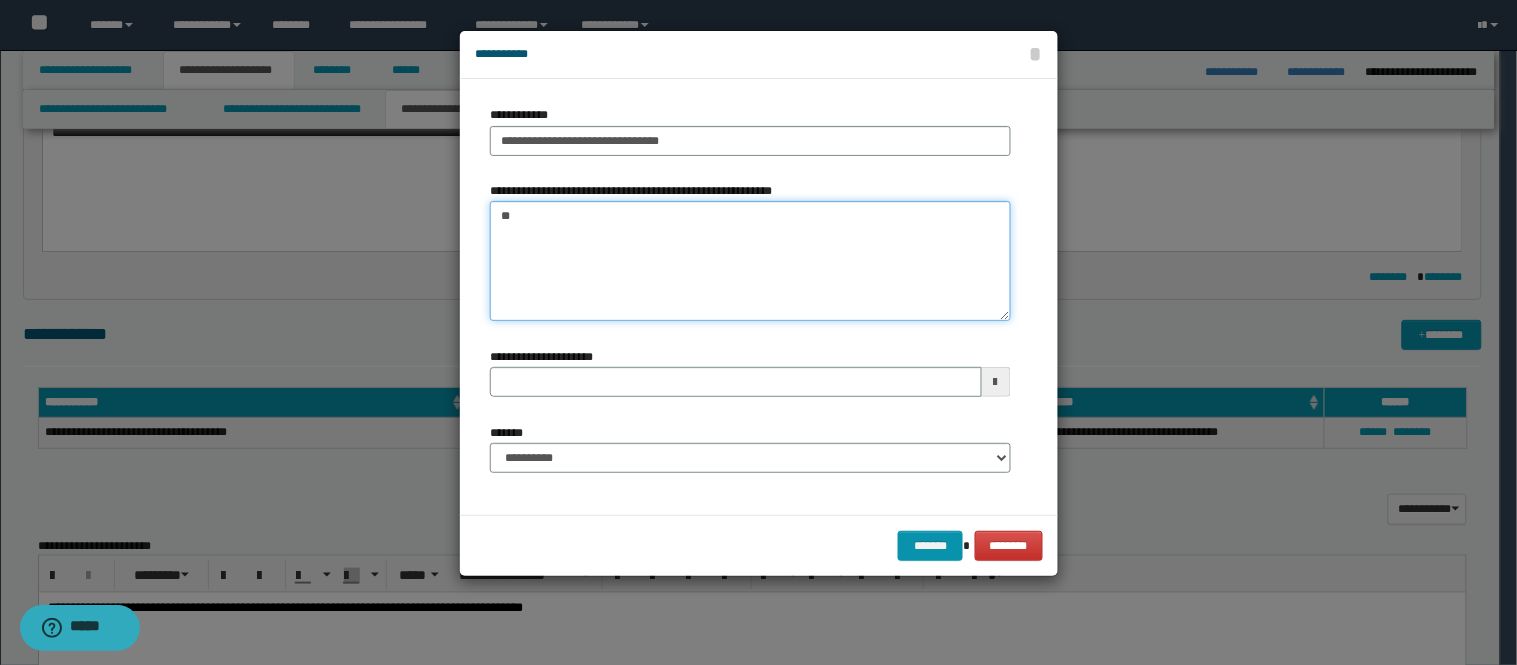type on "***" 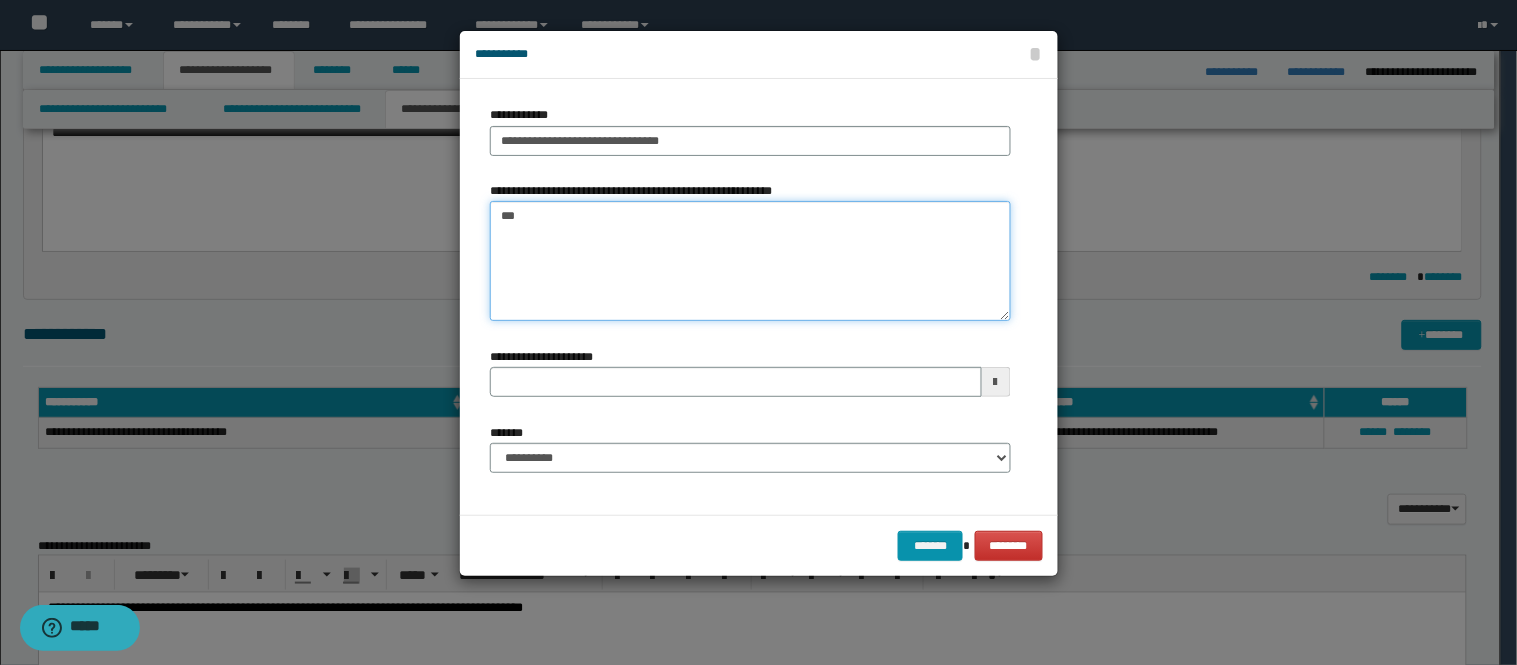 type 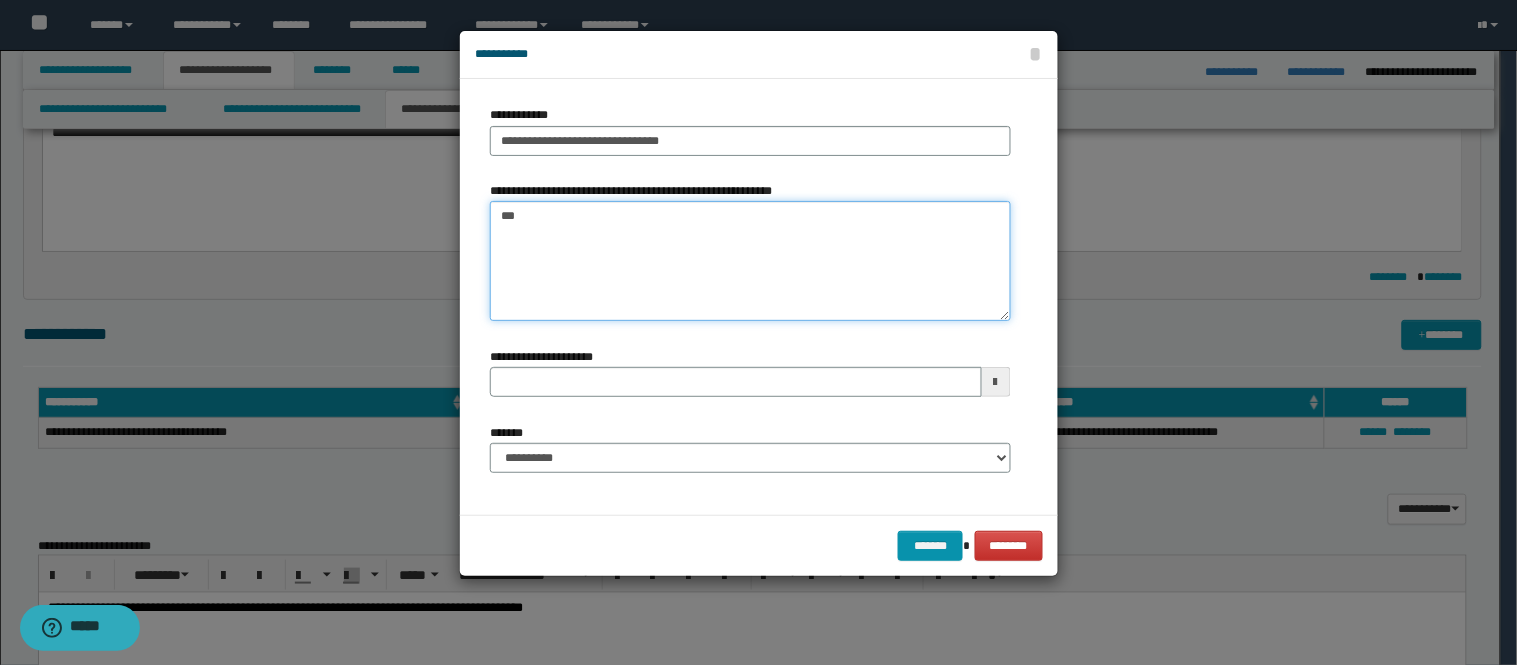 type on "***" 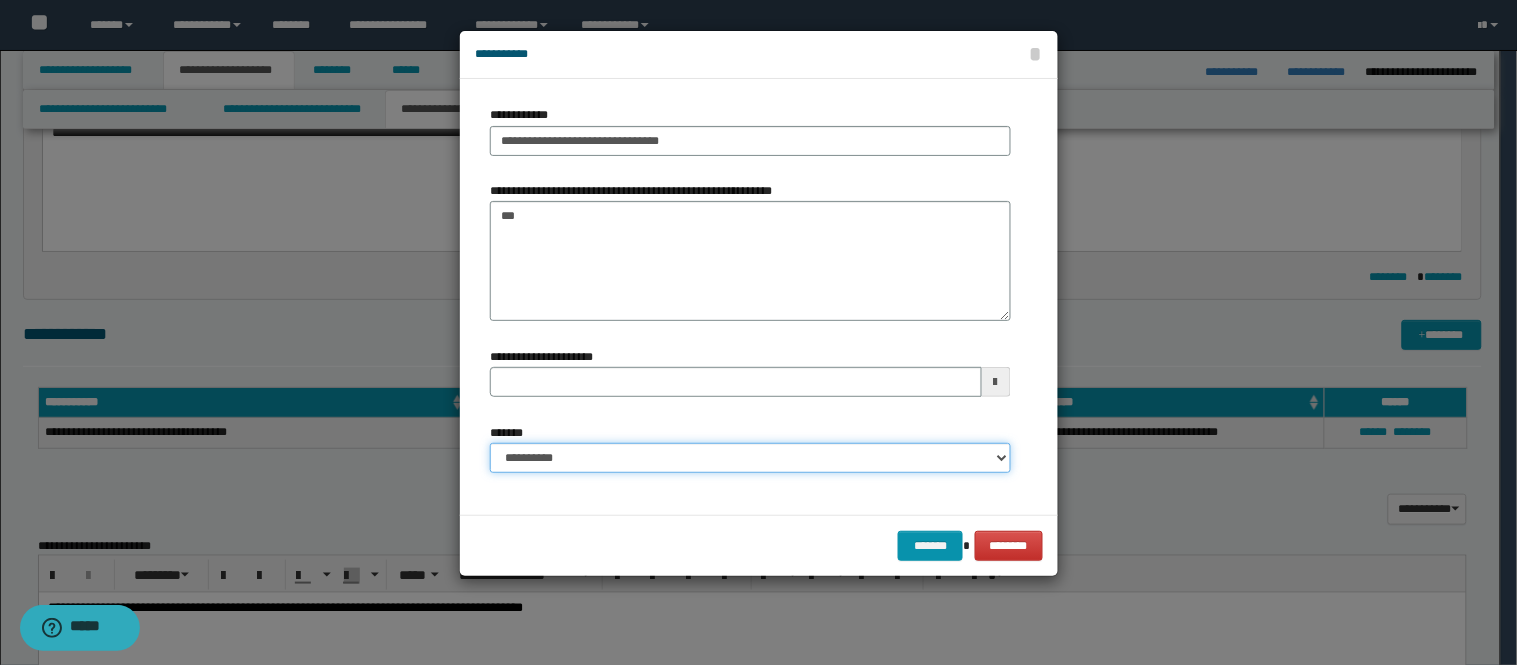 drag, startPoint x: 752, startPoint y: 458, endPoint x: 732, endPoint y: 457, distance: 20.024984 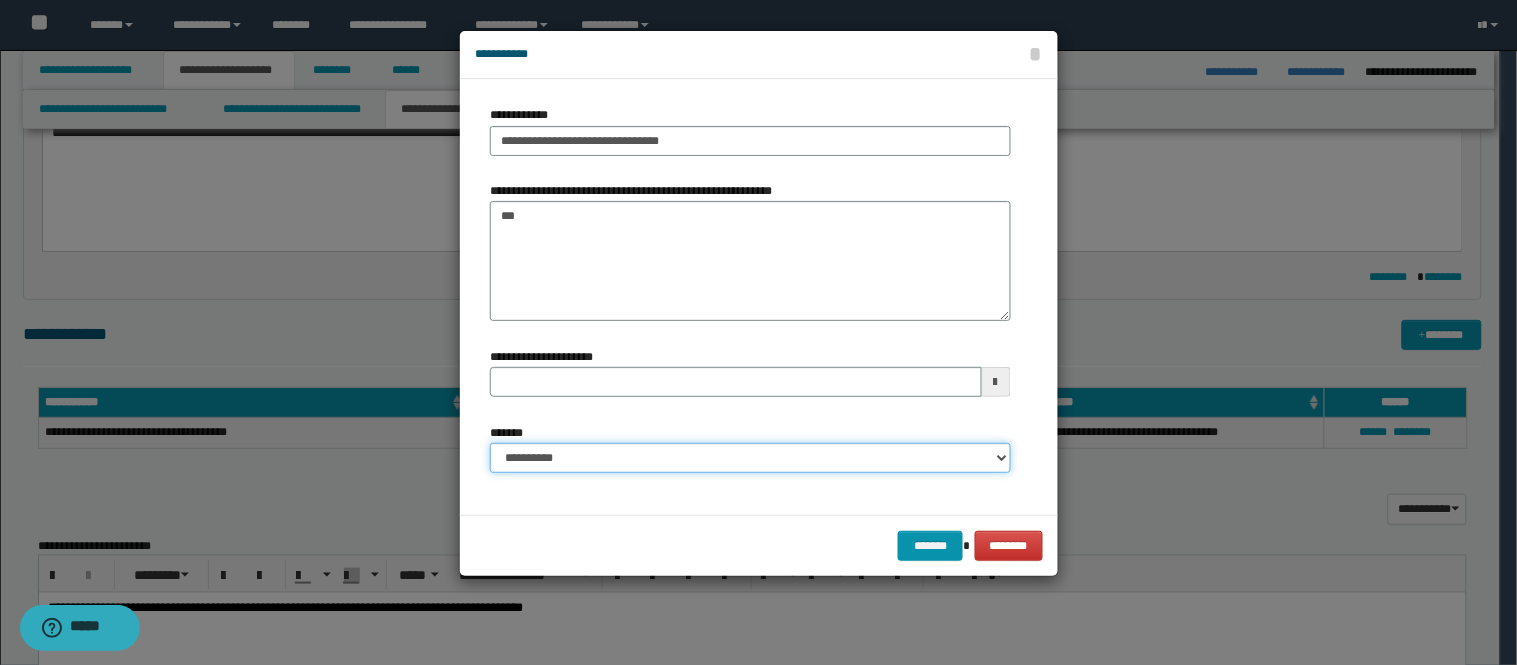 select on "*" 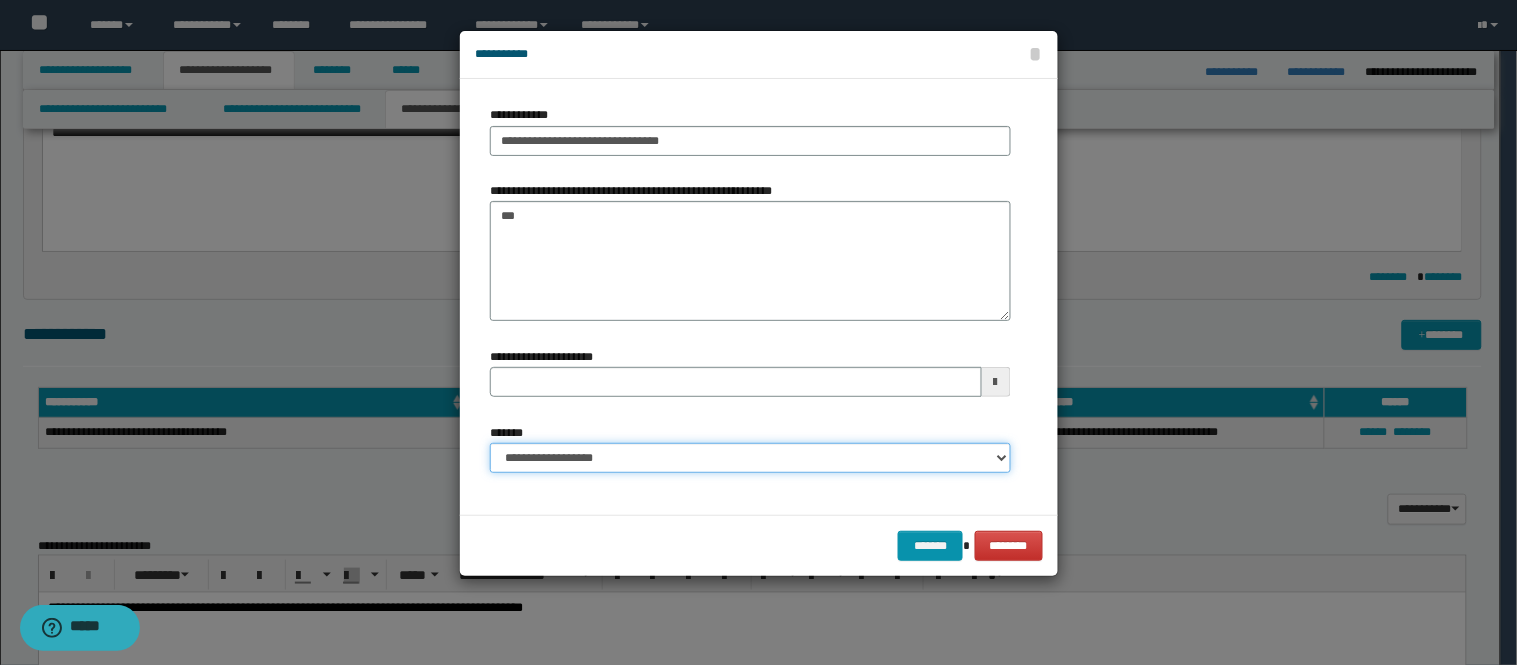 type 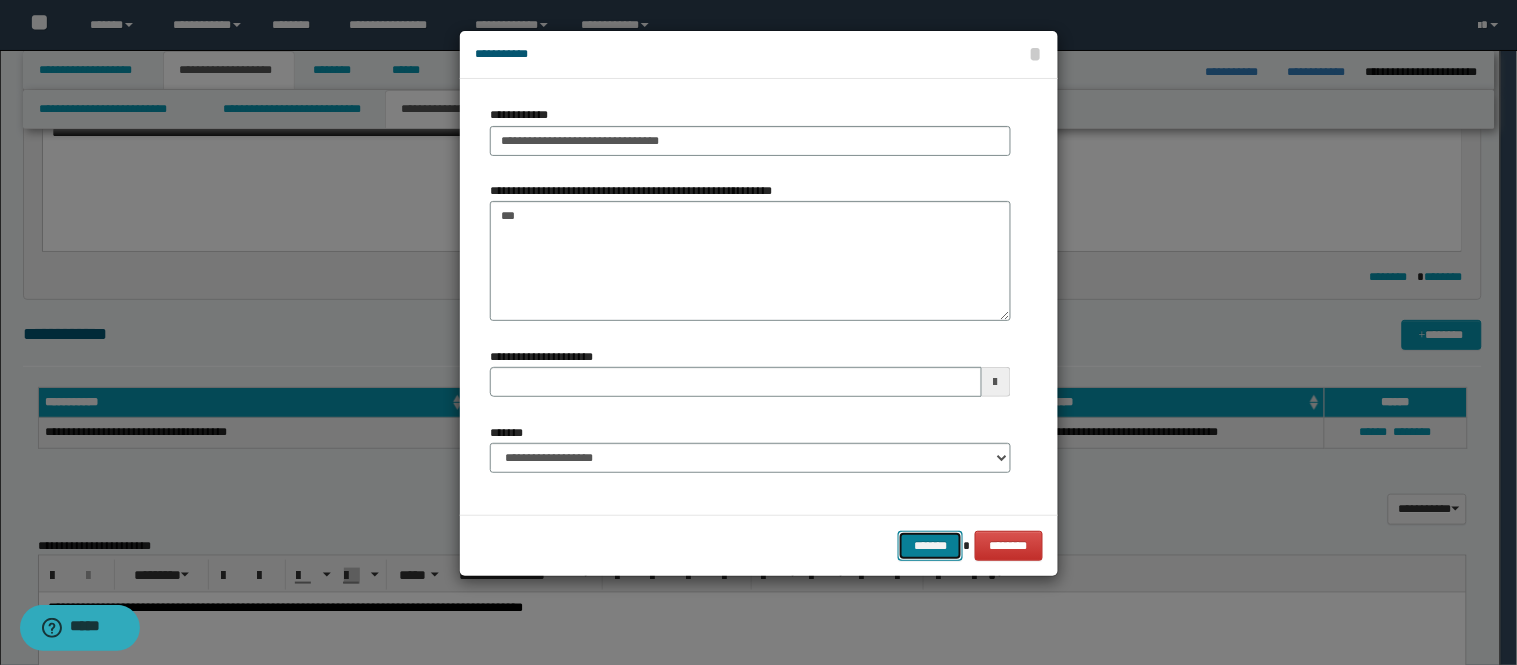 click on "*******" at bounding box center (930, 546) 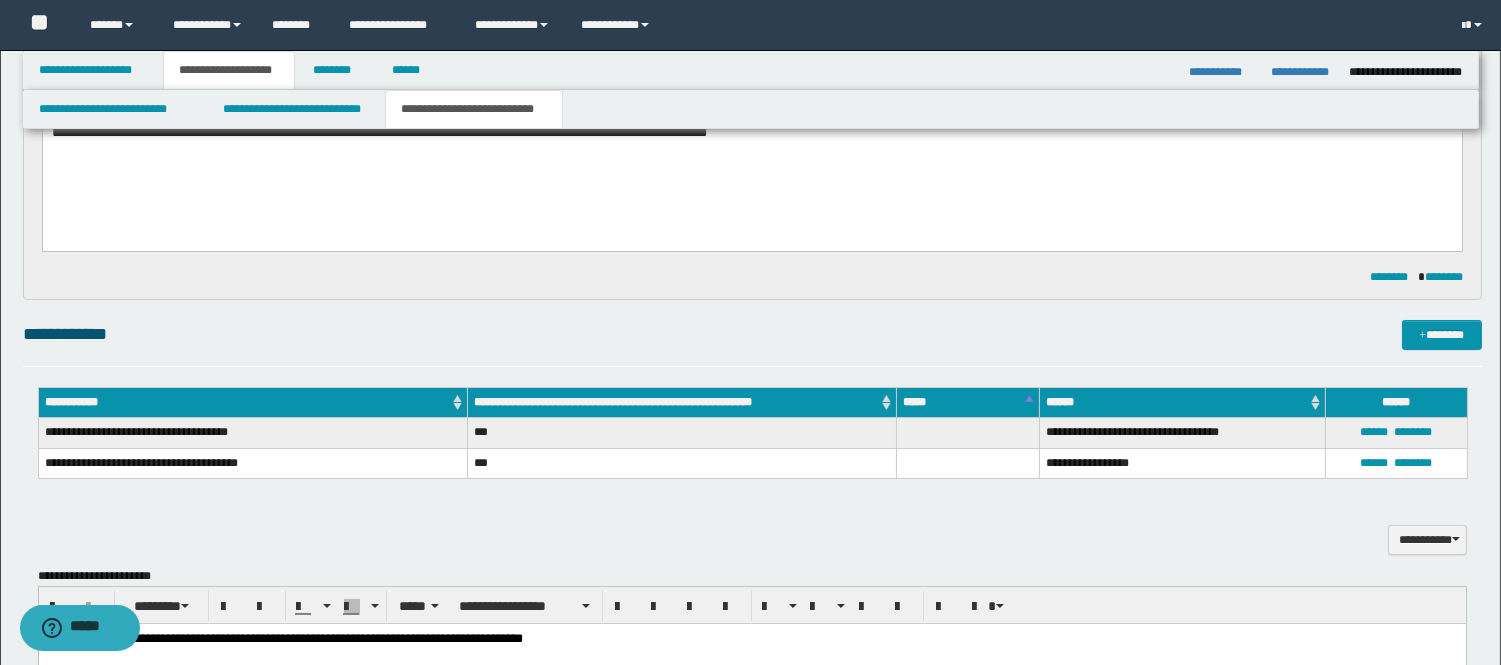 click on "**********" at bounding box center [752, 343] 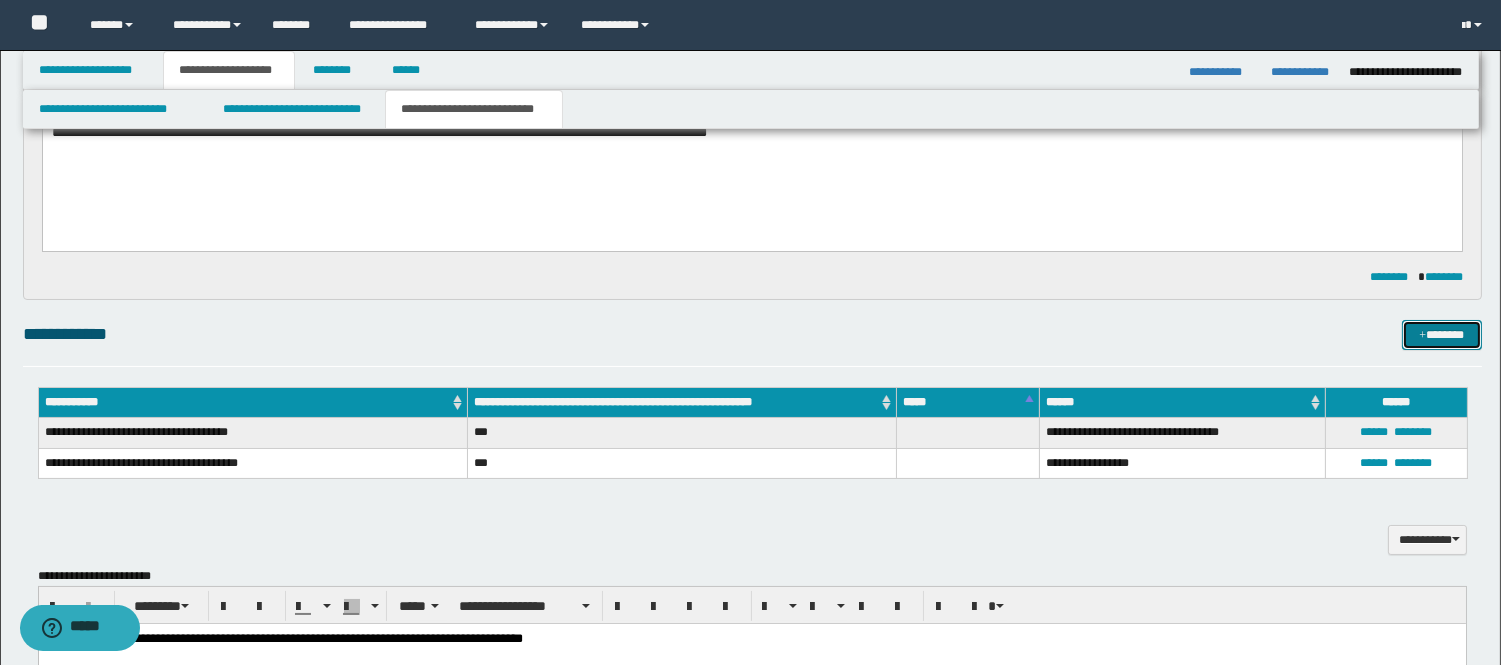 drag, startPoint x: 1456, startPoint y: 346, endPoint x: 1421, endPoint y: 345, distance: 35.014282 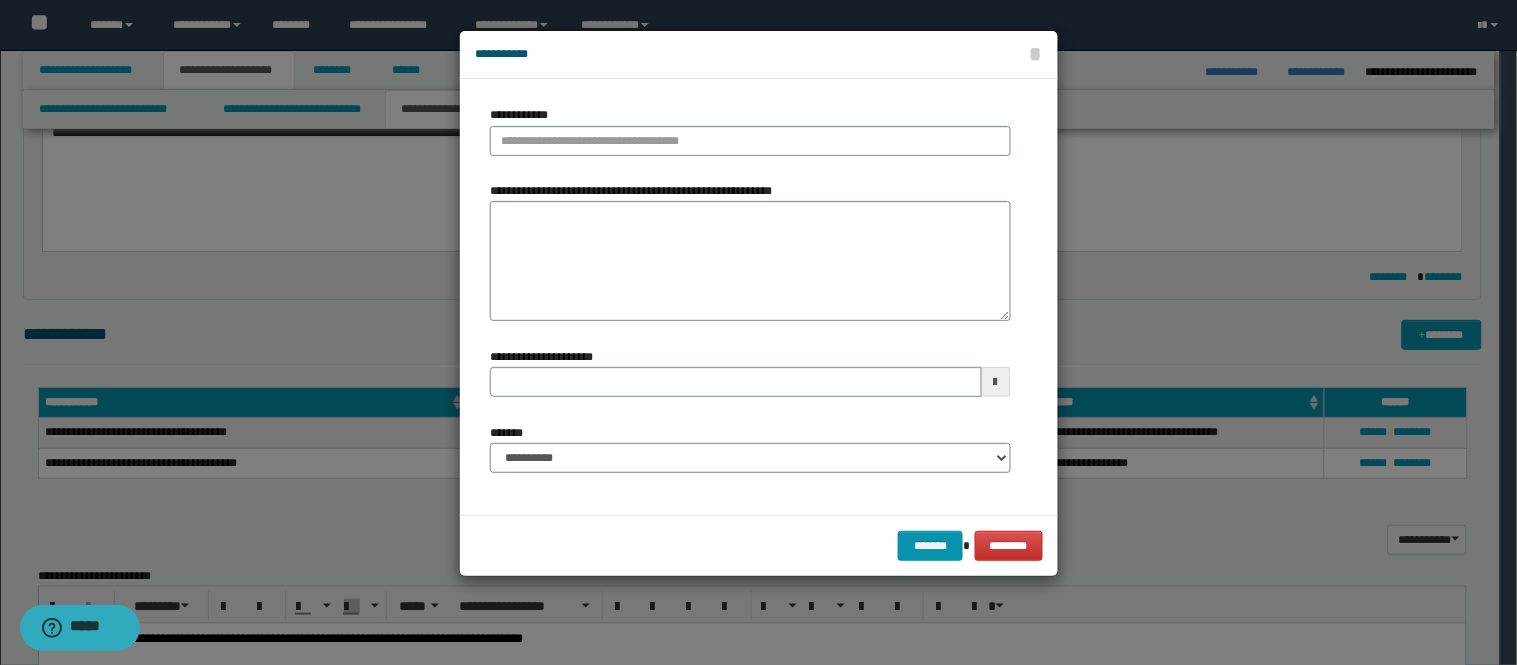 click on "**********" at bounding box center (750, 138) 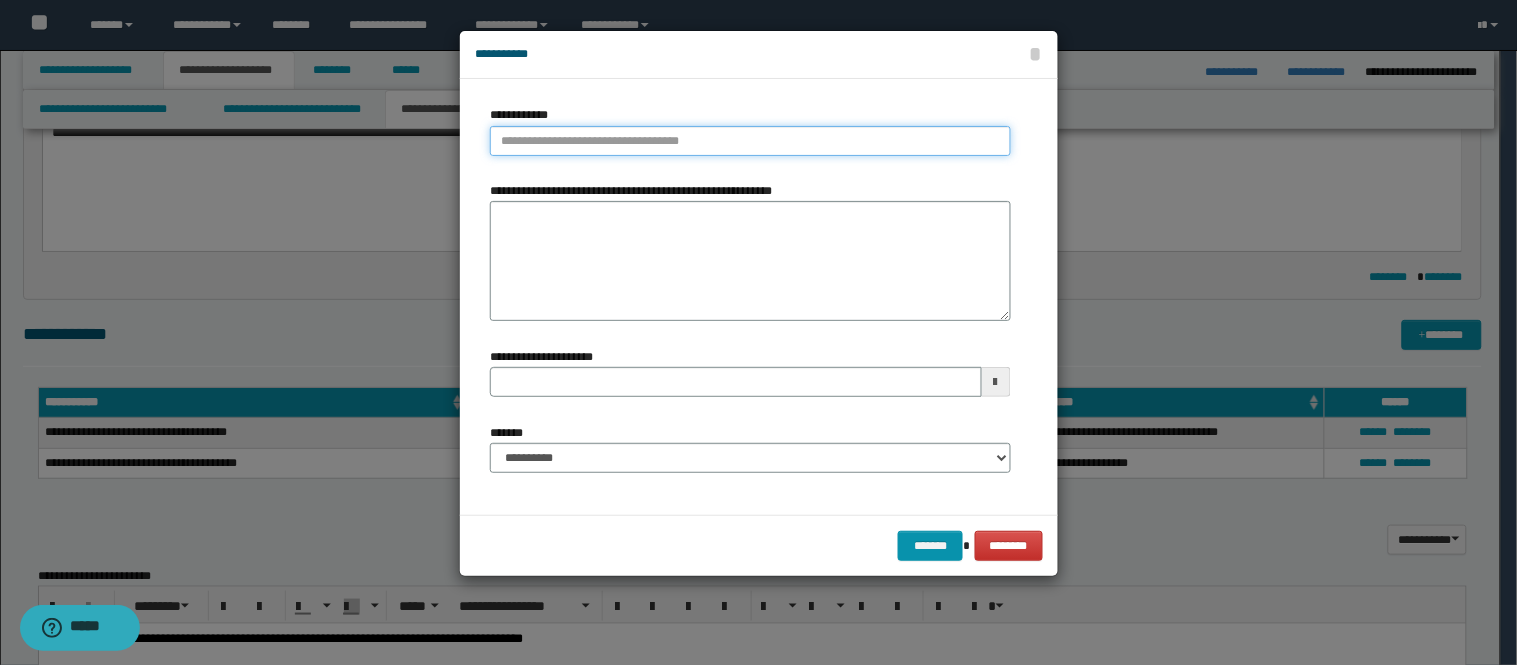 type on "**********" 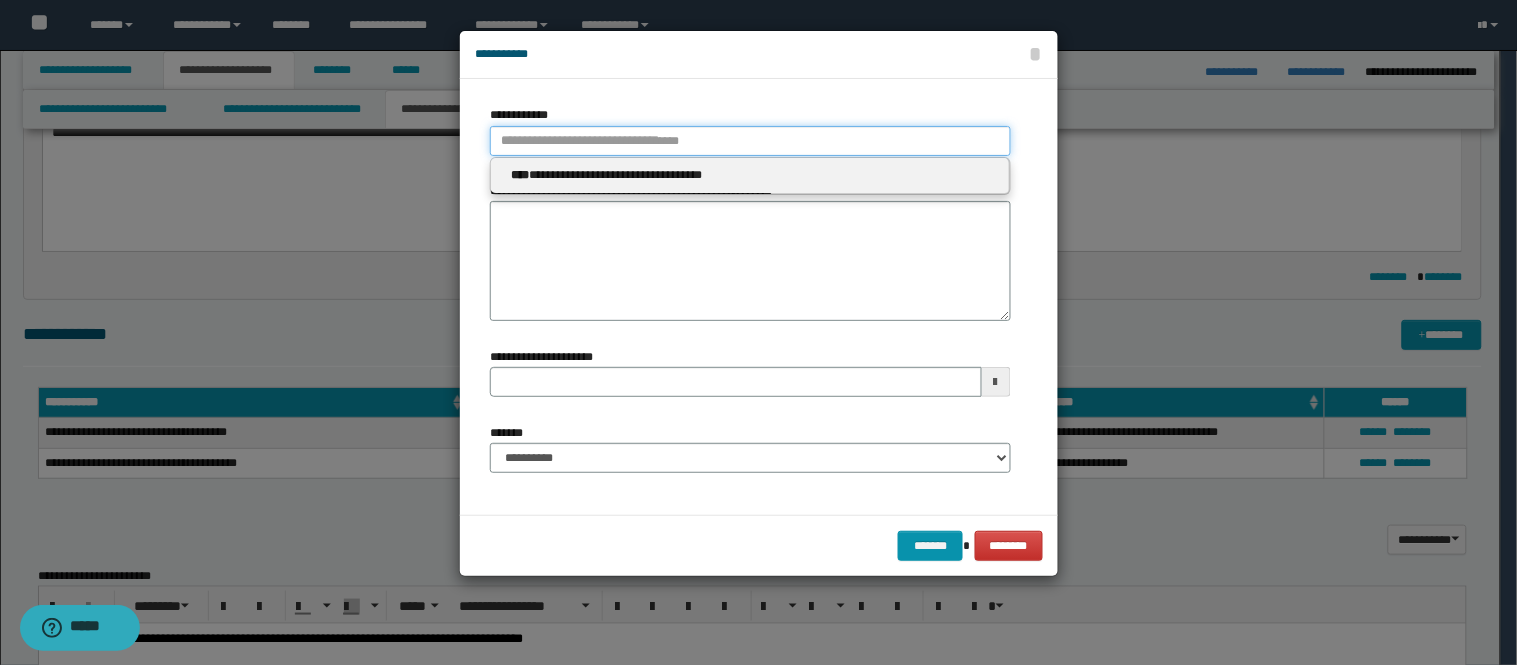 type 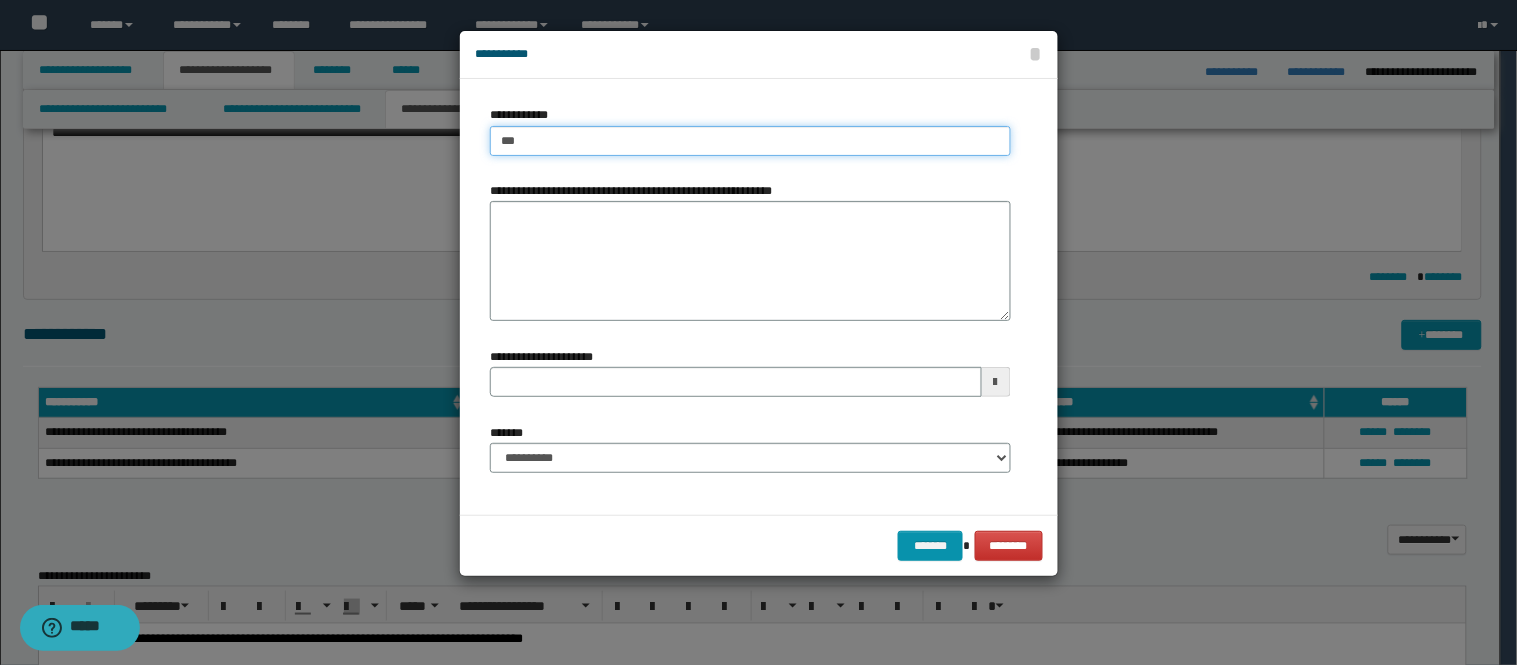 type on "****" 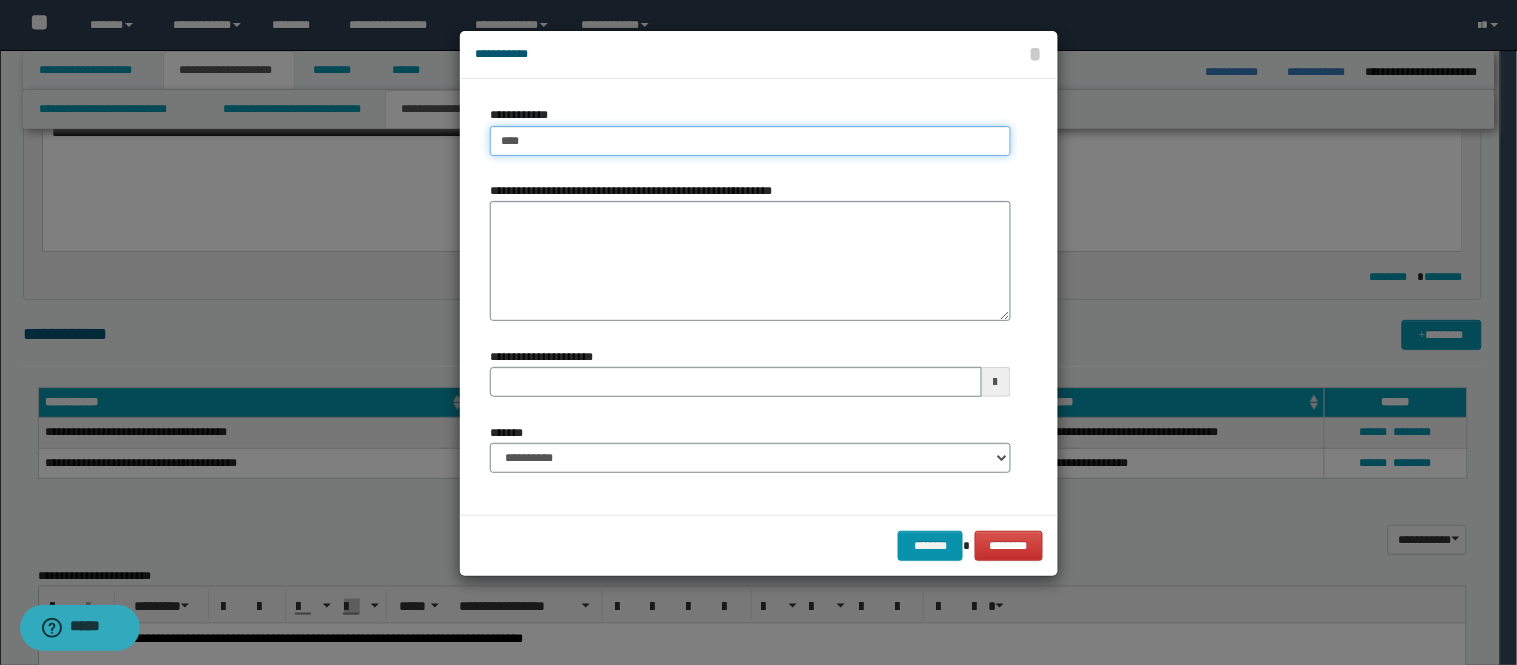 type on "****" 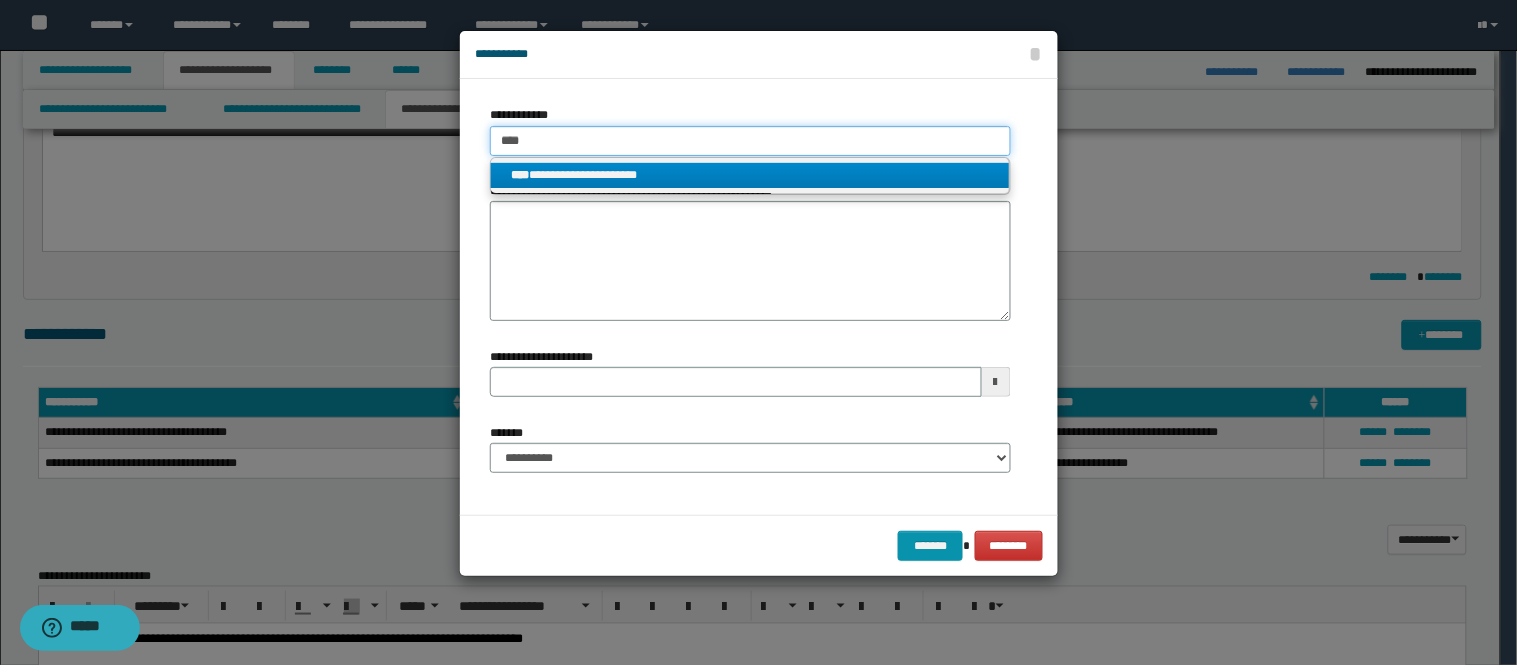 type on "****" 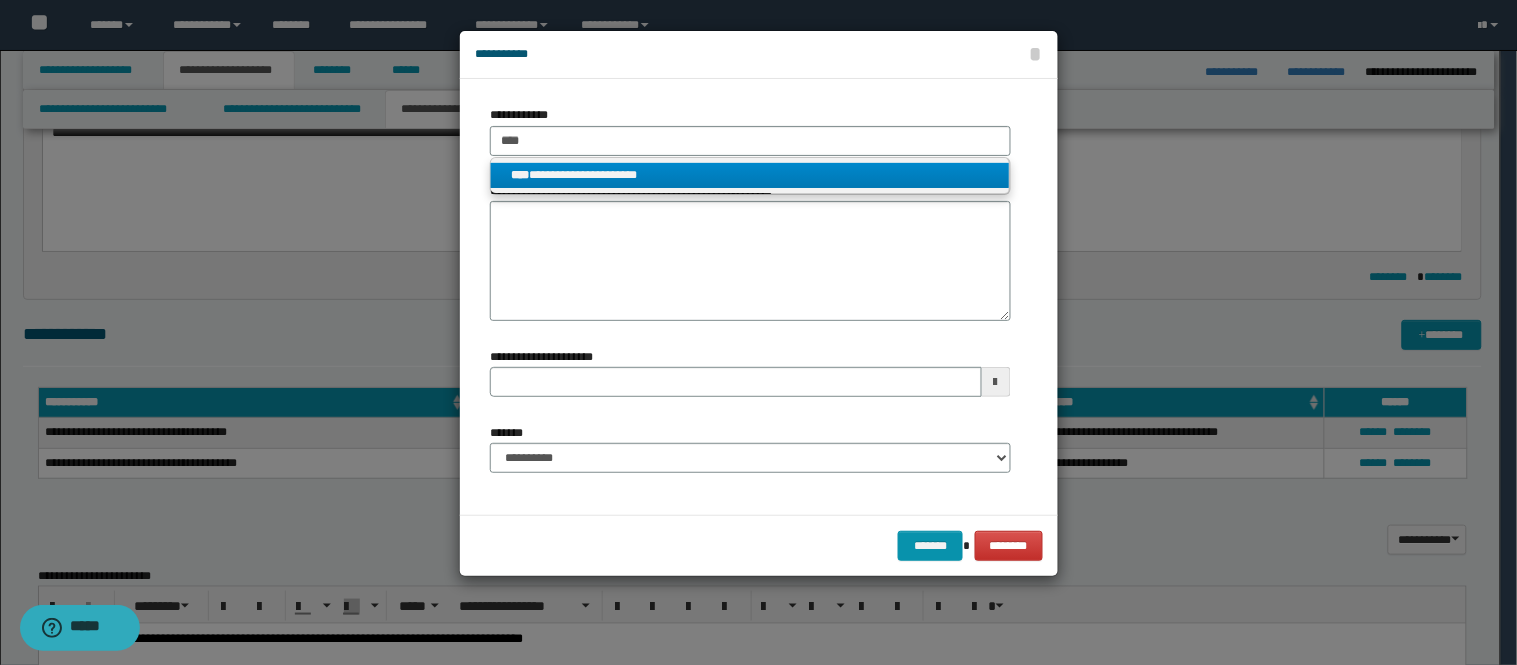 drag, startPoint x: 638, startPoint y: 165, endPoint x: 656, endPoint y: 234, distance: 71.30919 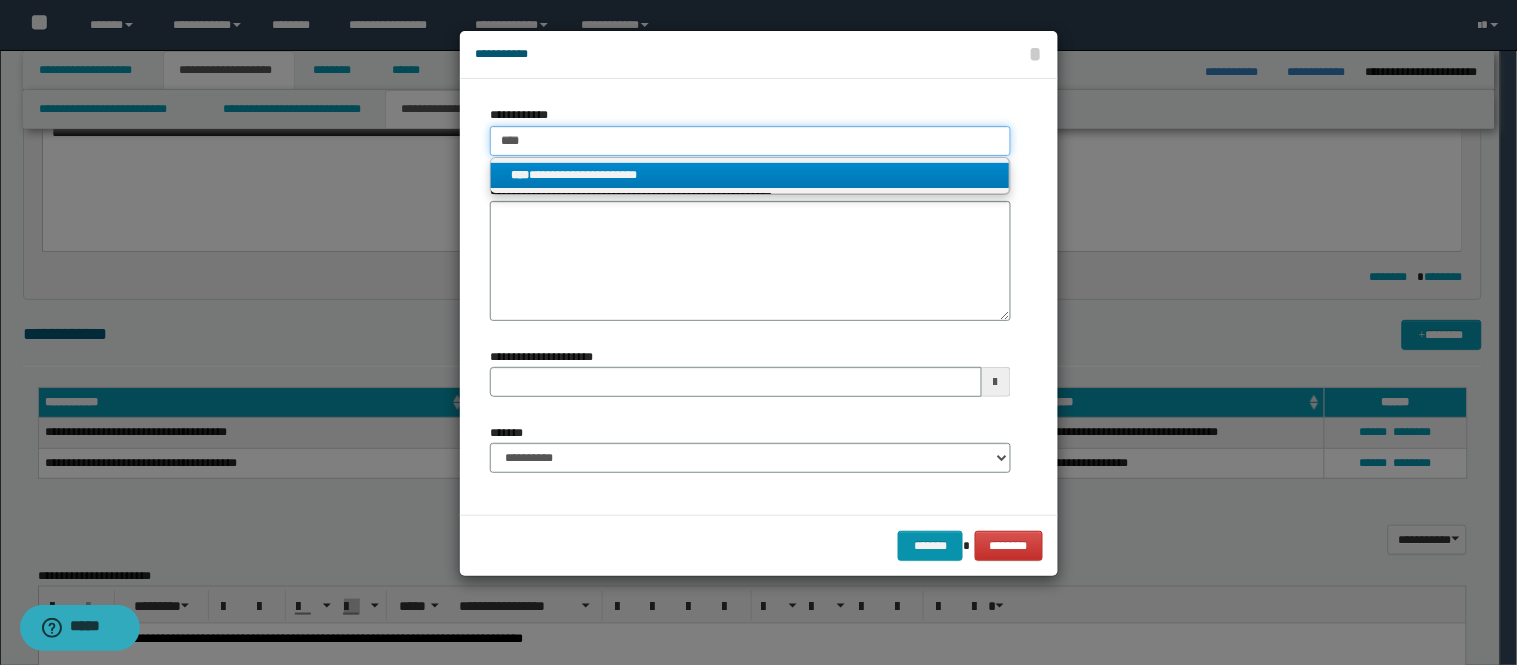 type 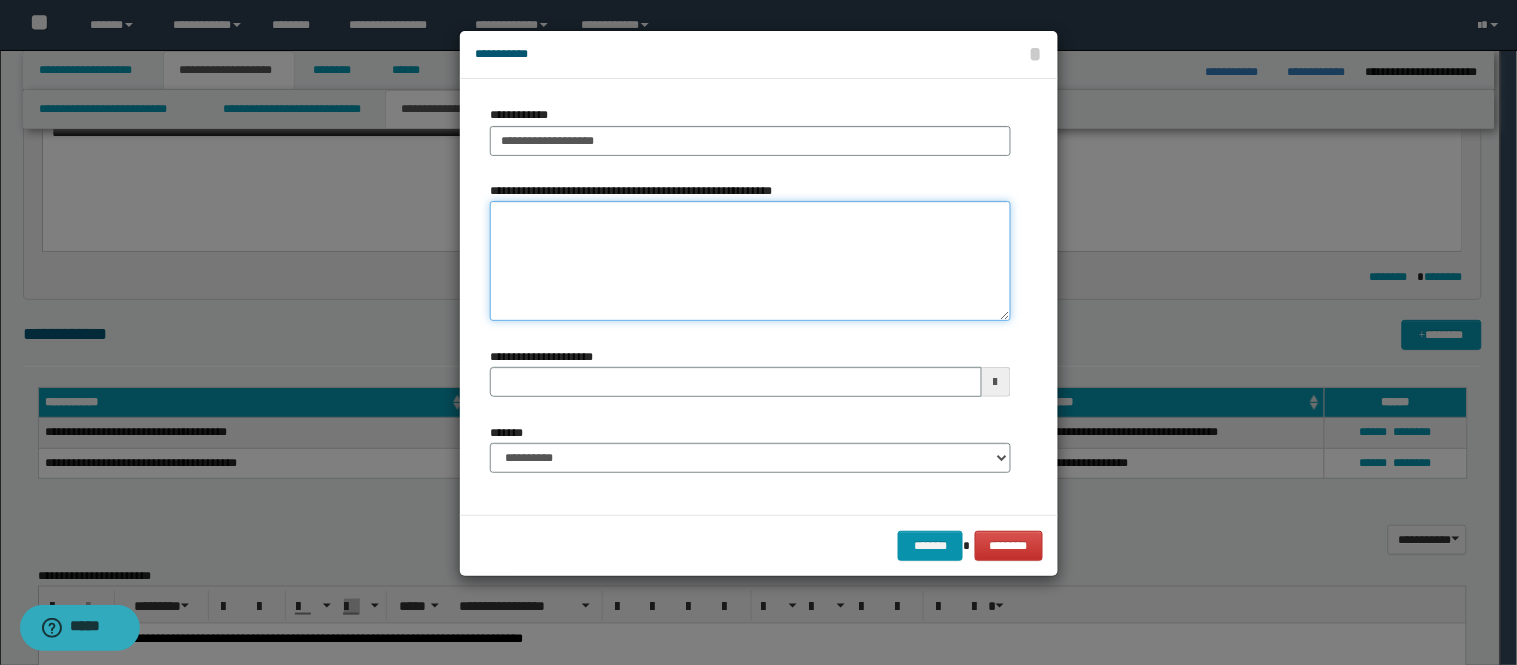click on "**********" at bounding box center (750, 261) 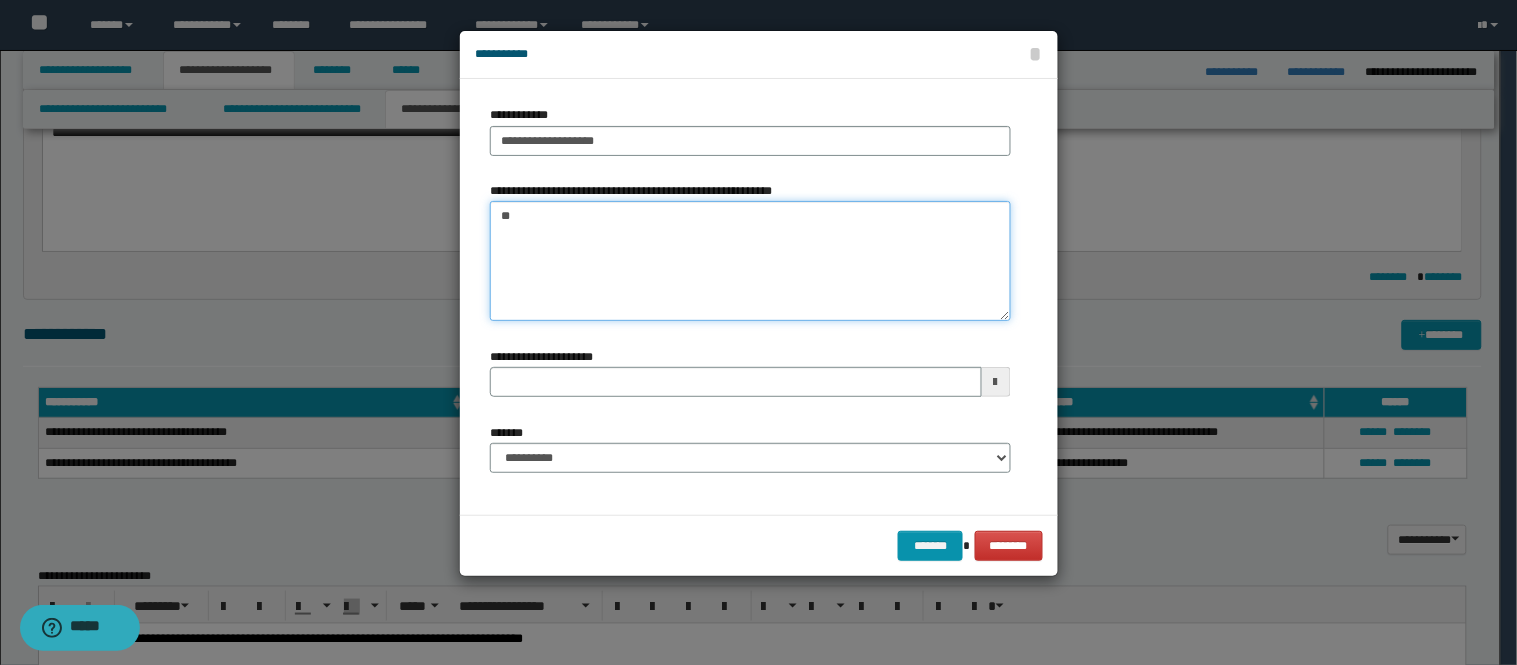 type on "***" 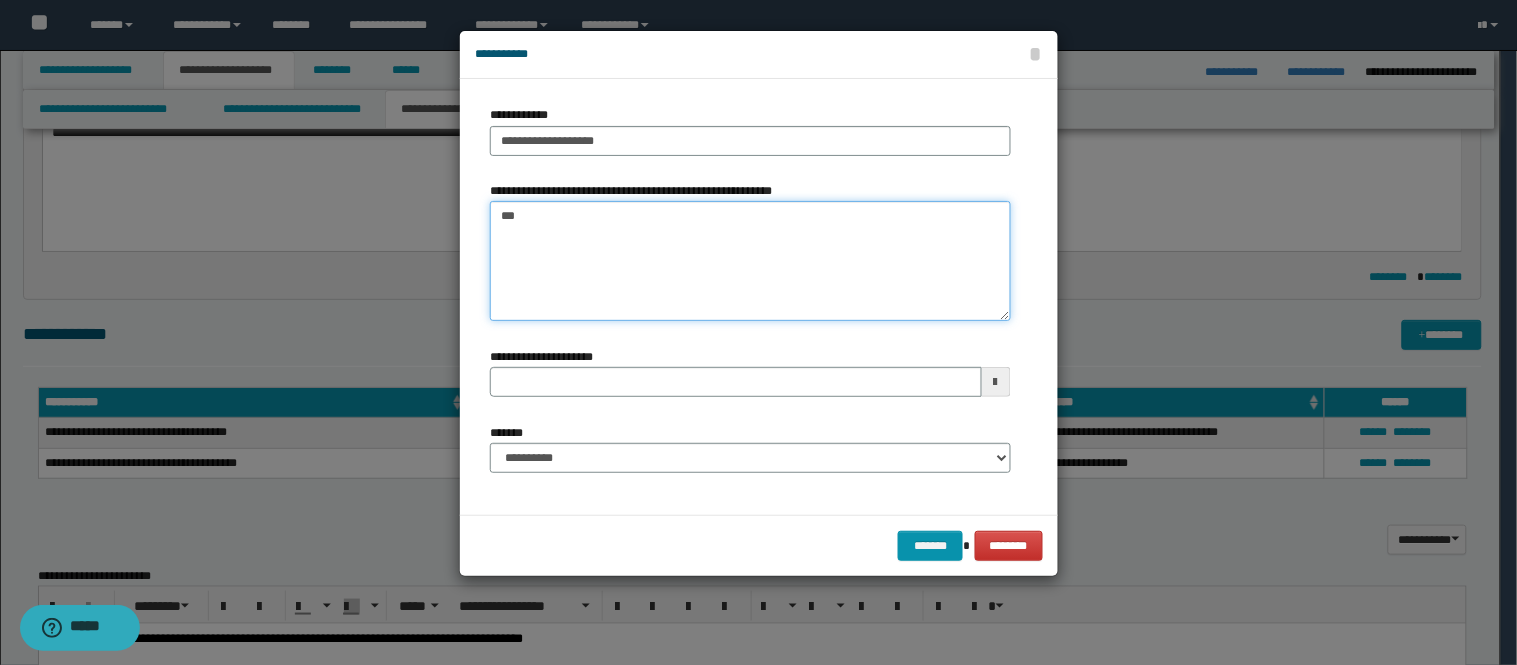 type 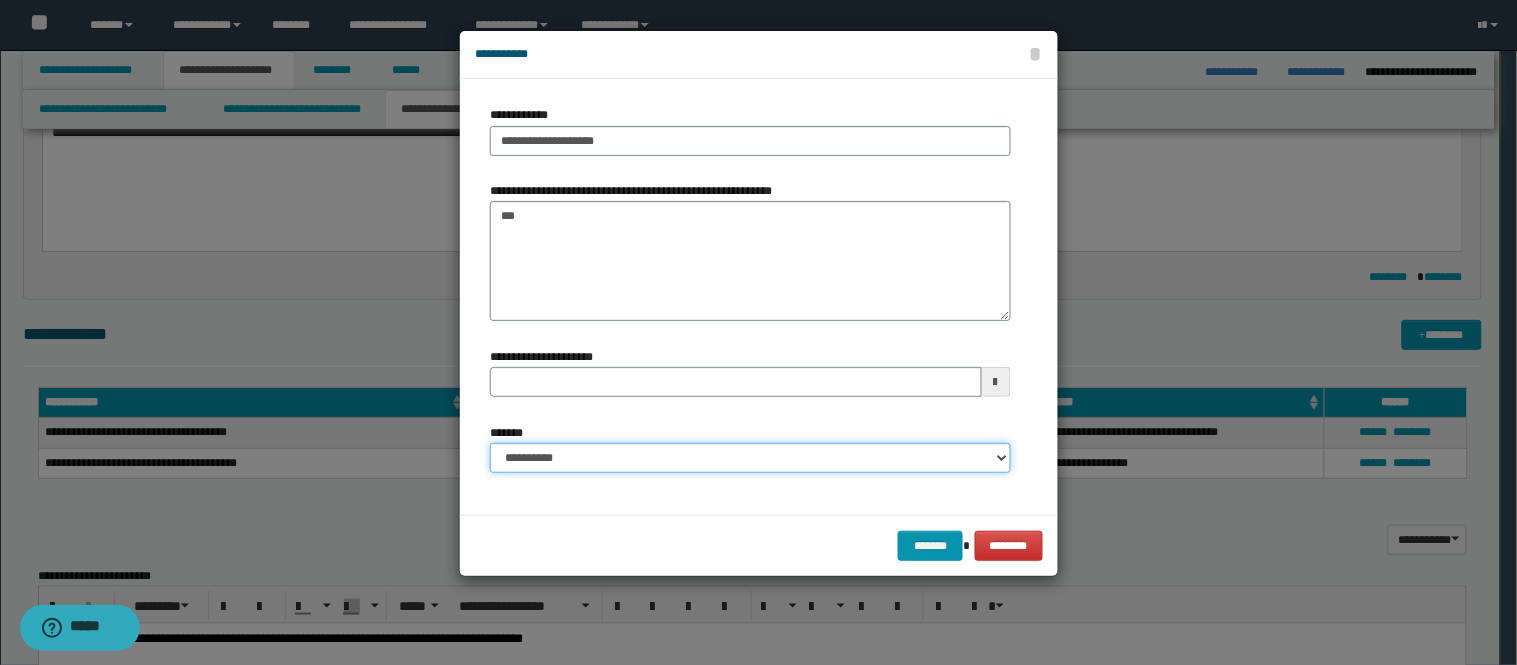 click on "**********" at bounding box center [750, 458] 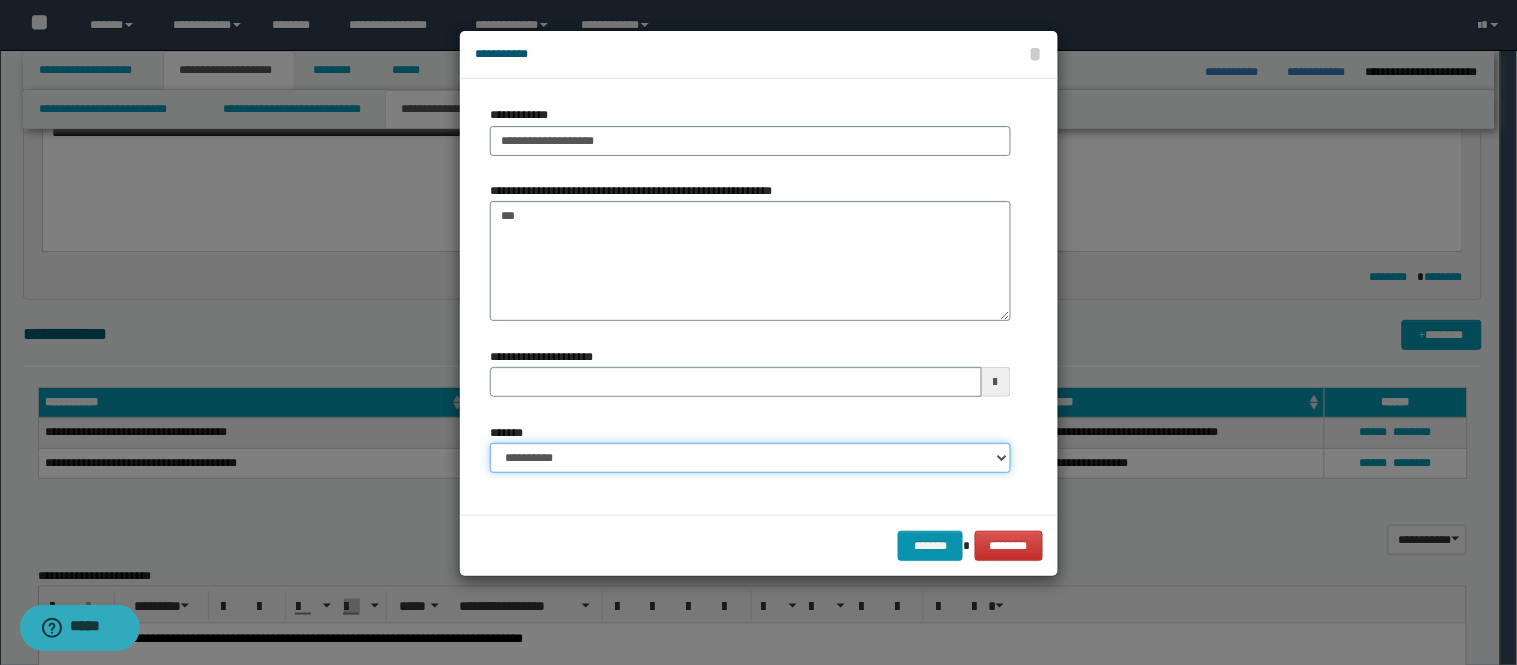 select on "*" 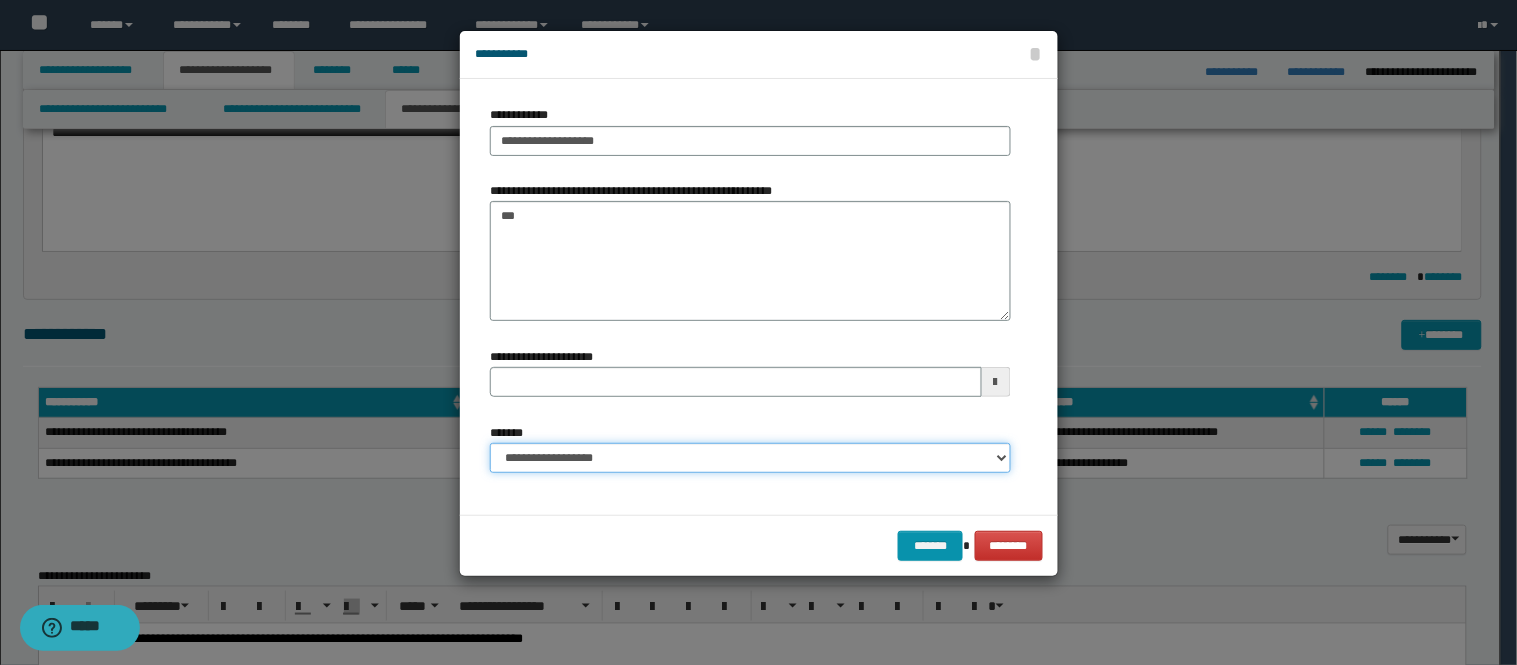 type 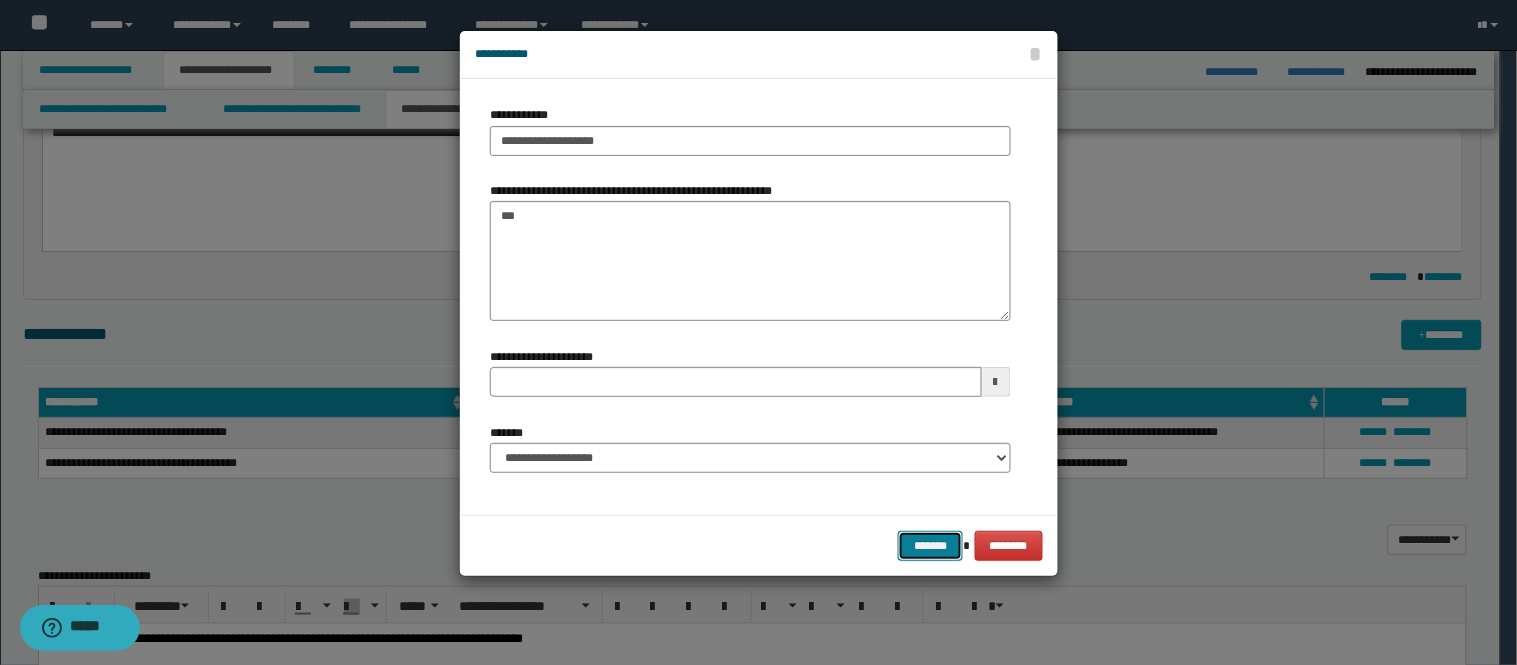 click on "*******" at bounding box center (930, 546) 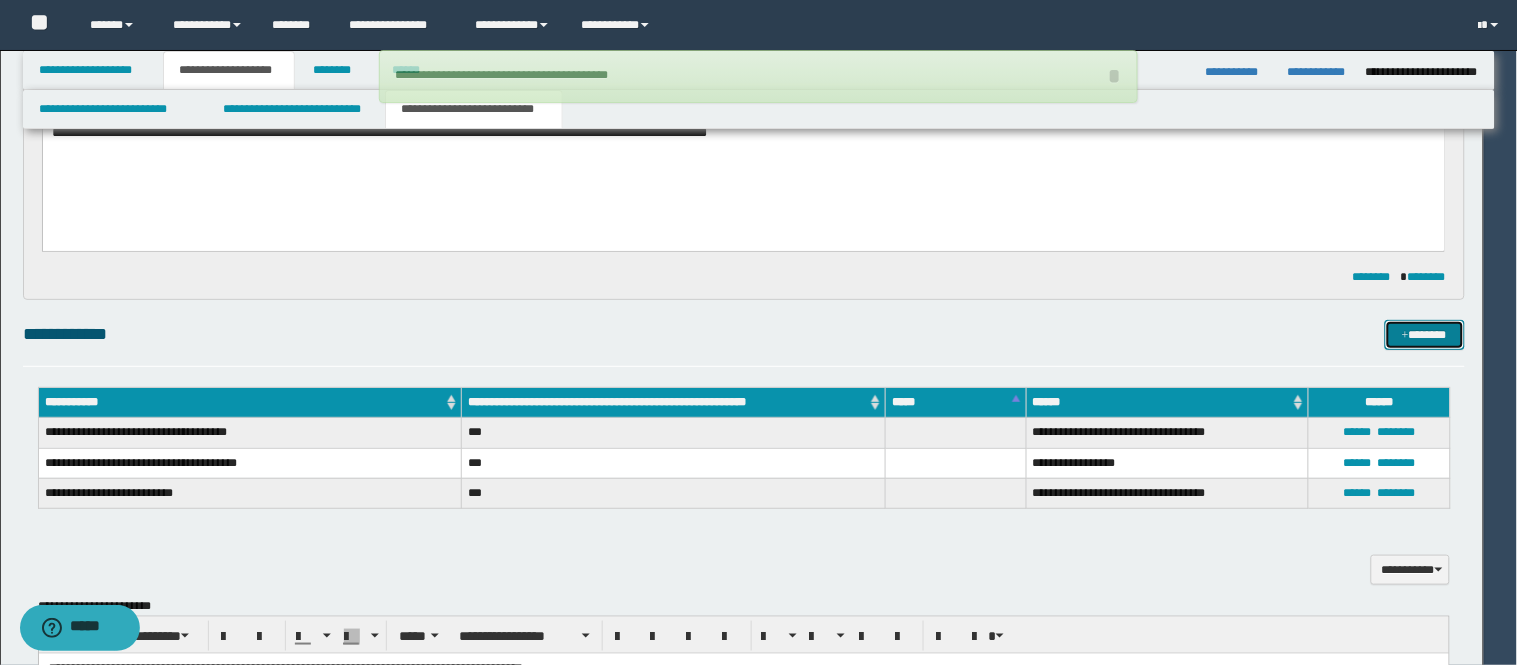 type 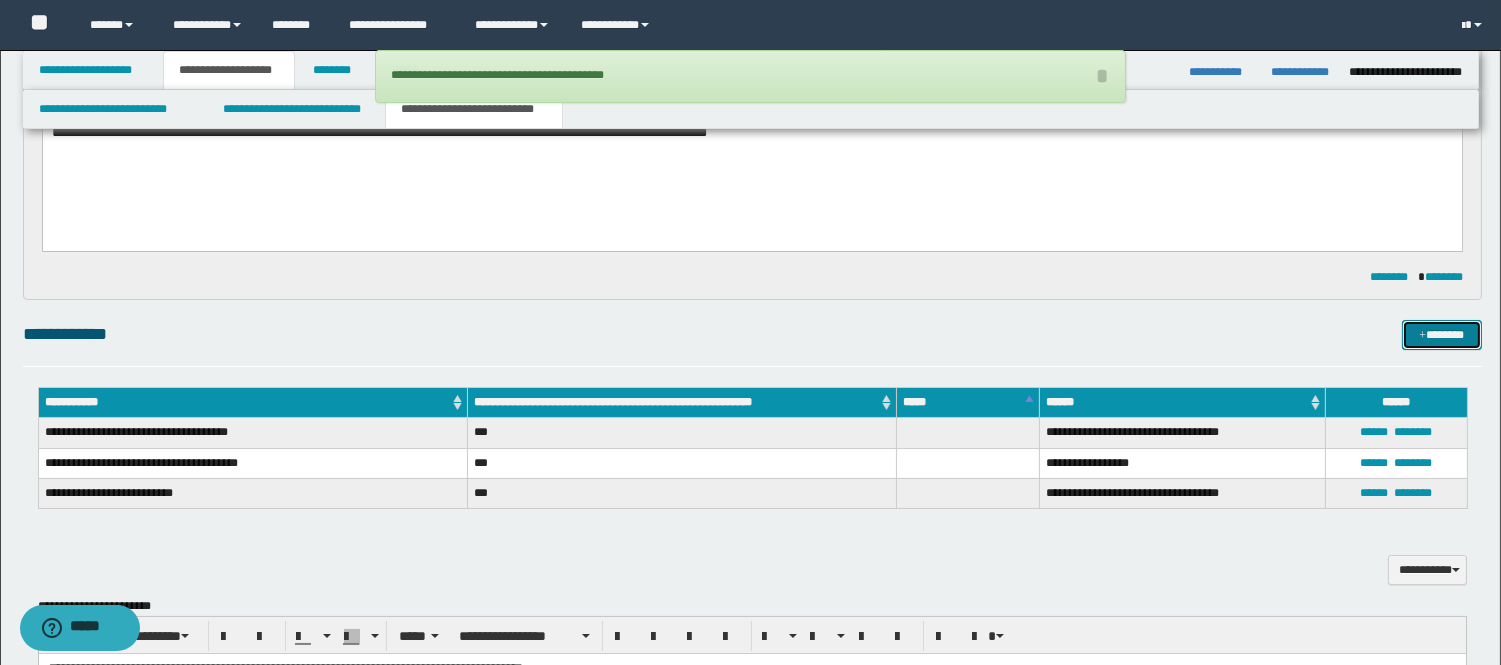 click on "*******" at bounding box center (1442, 335) 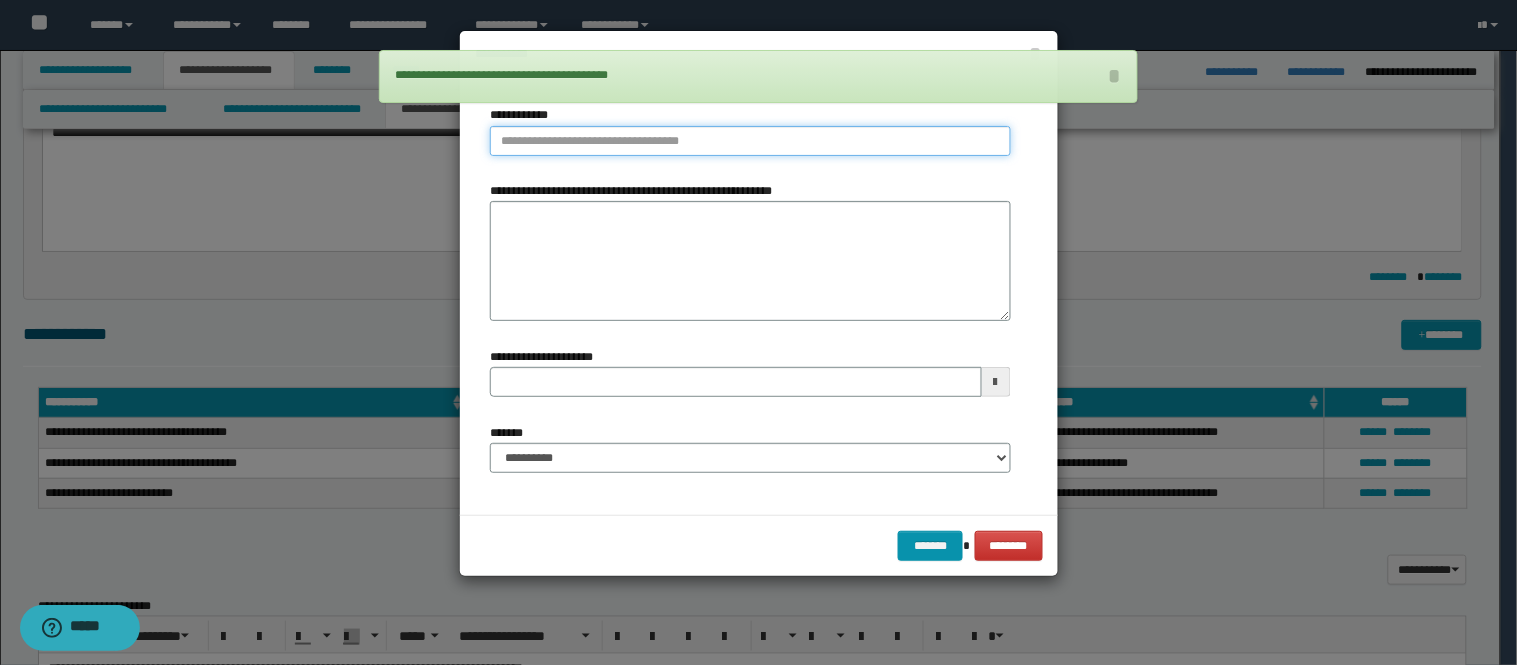 type on "**********" 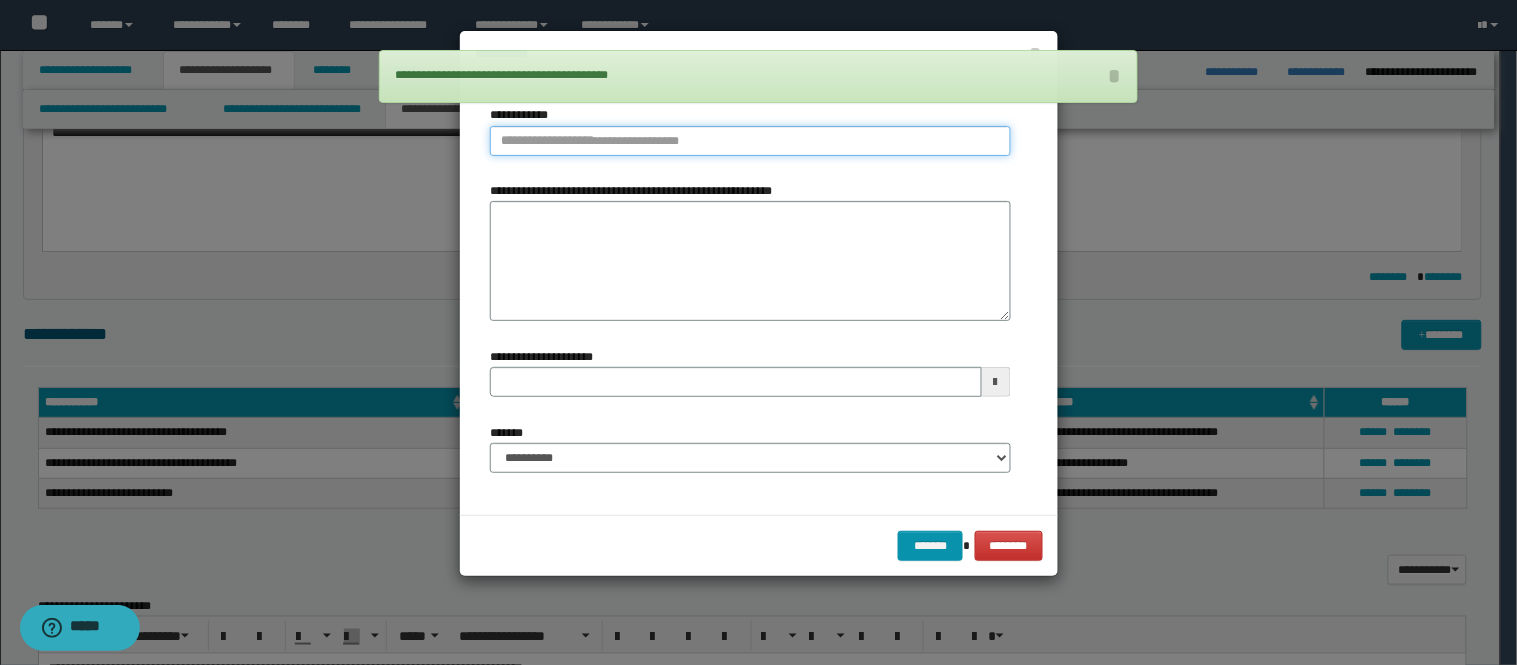 click on "**********" at bounding box center [750, 141] 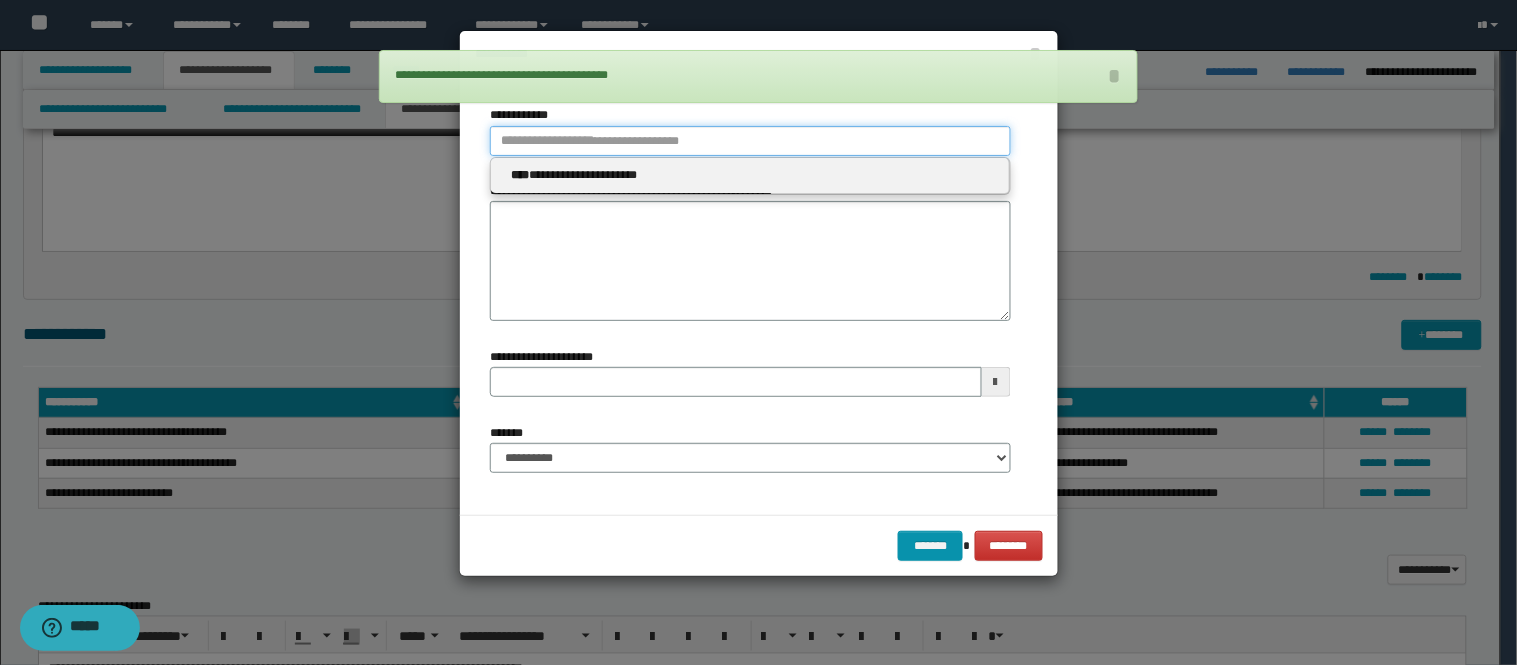 type 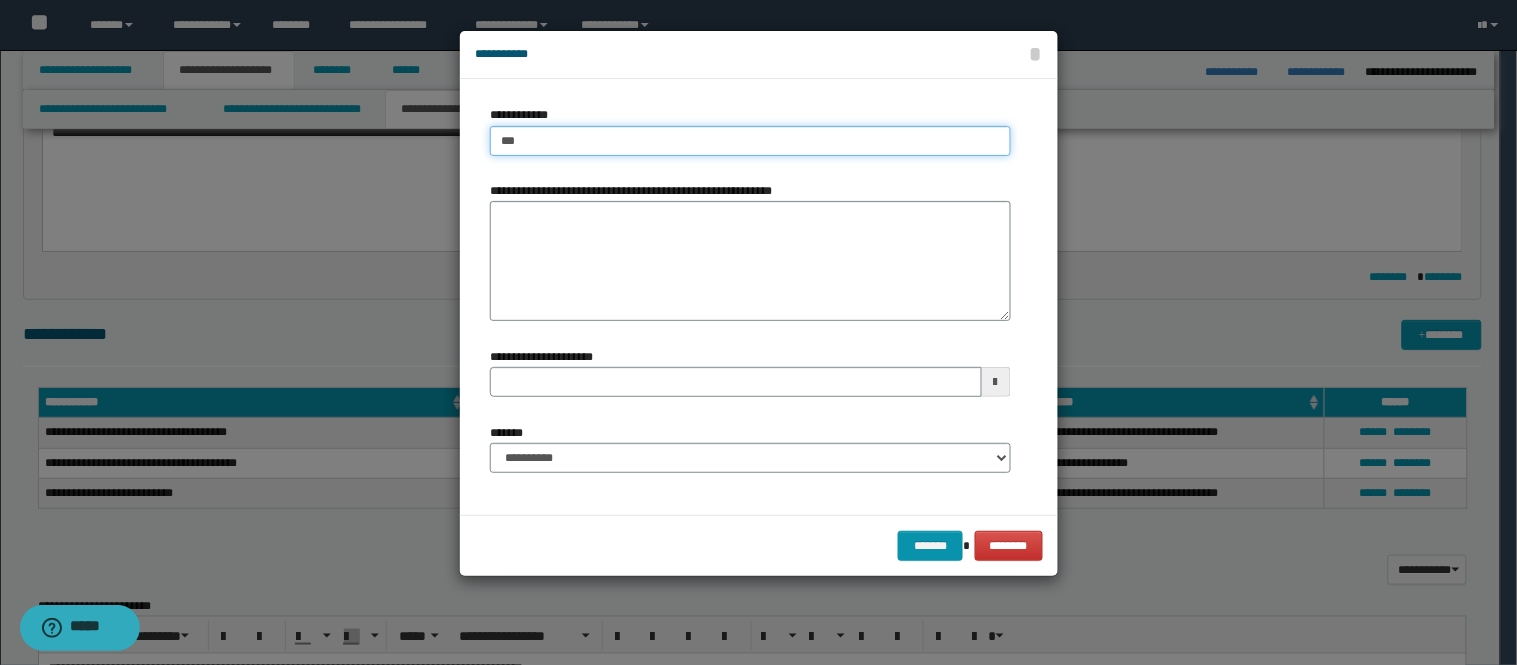 type on "****" 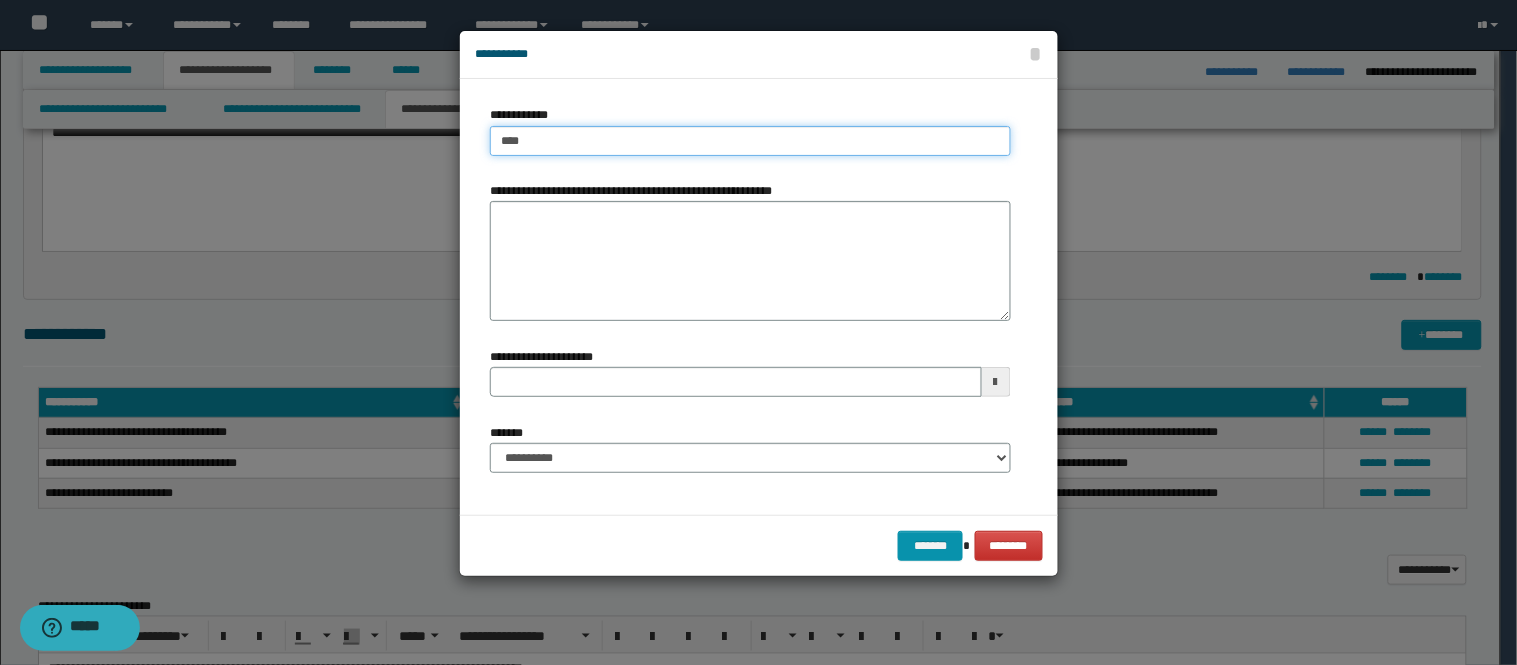 type on "****" 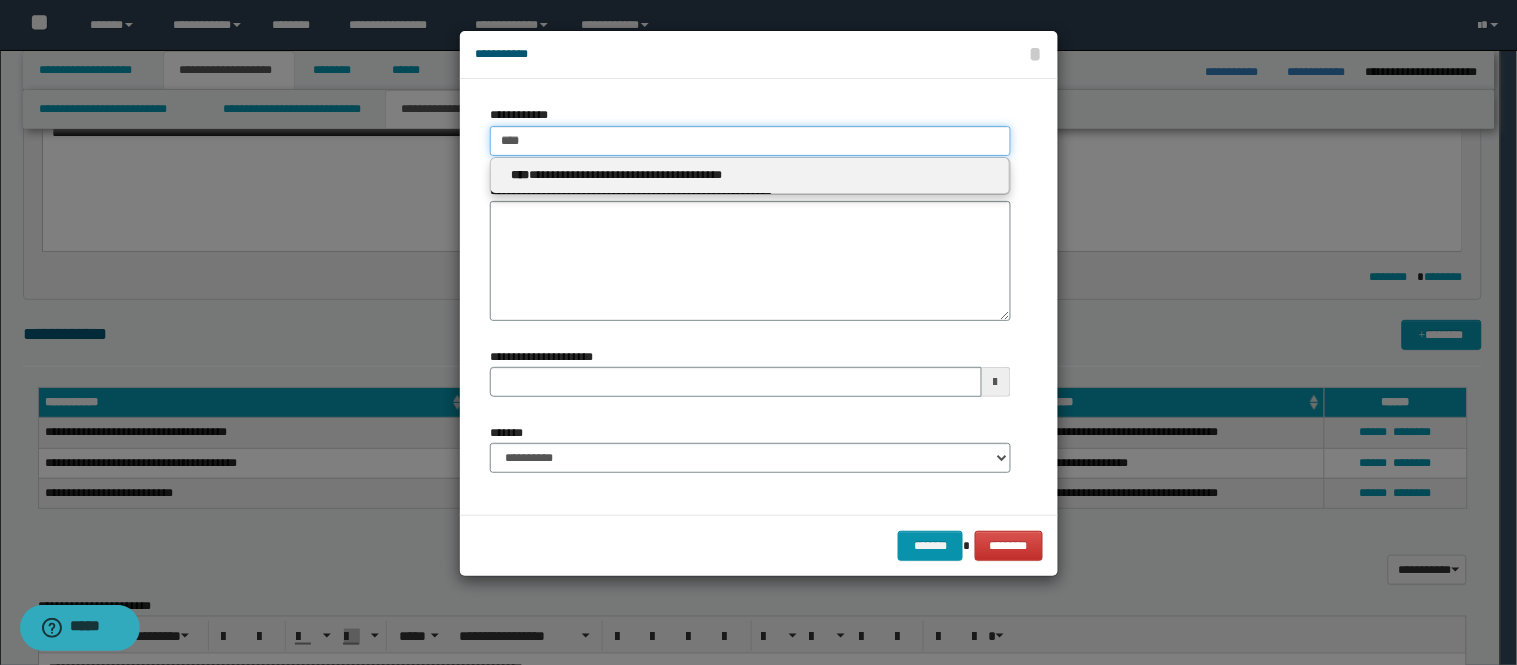 type 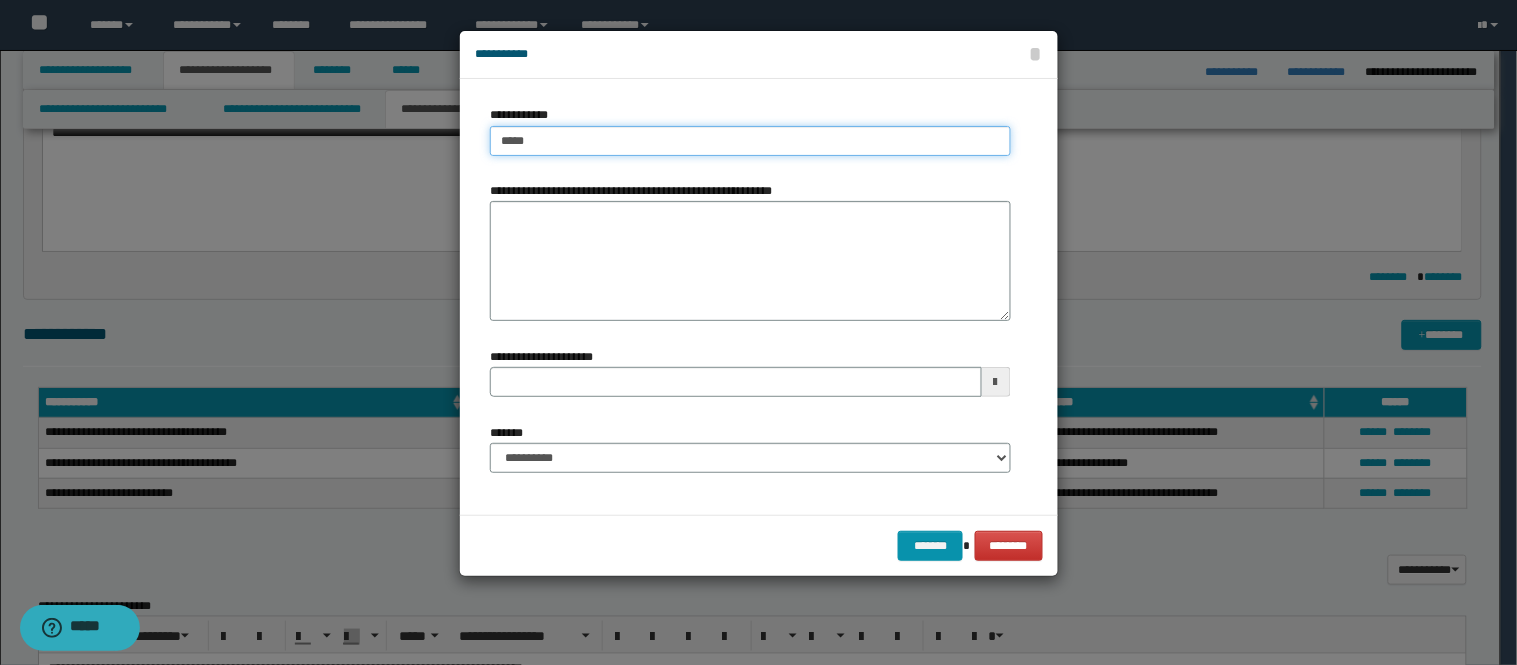 type on "****" 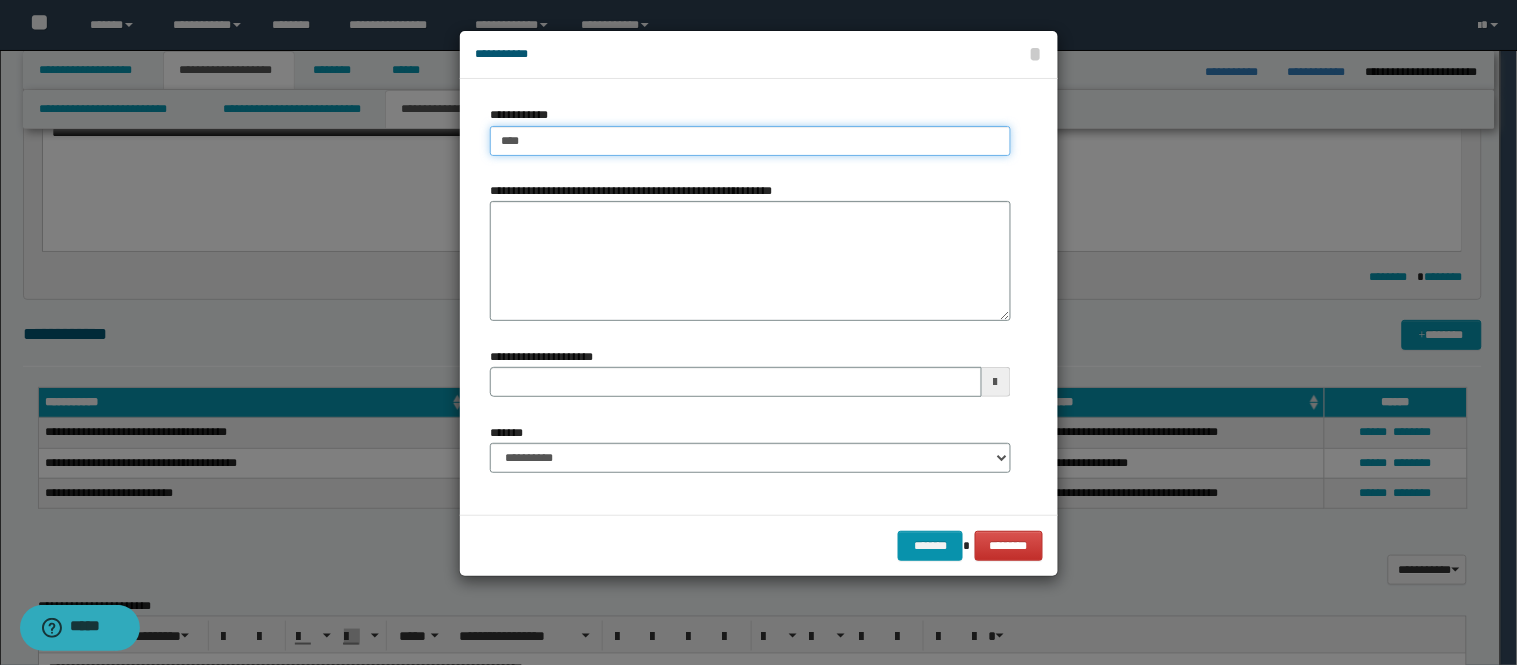 type on "****" 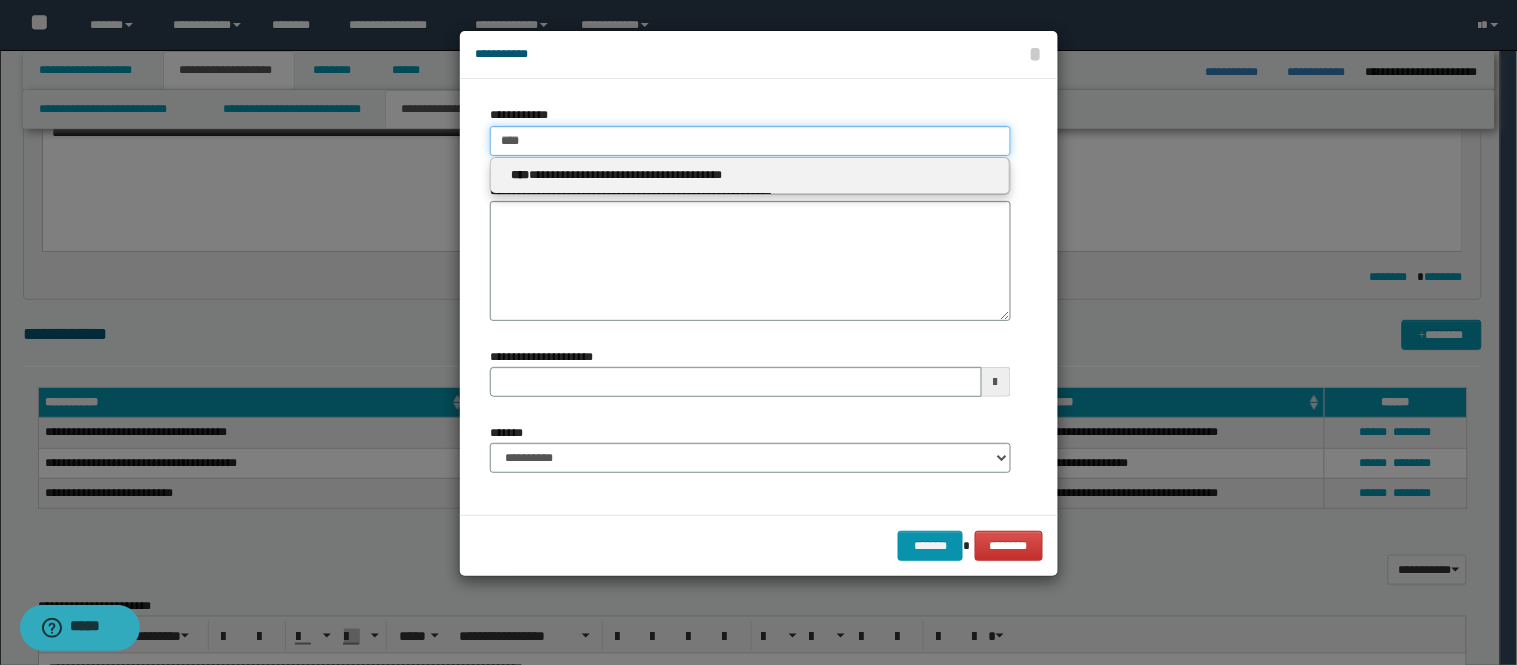 type 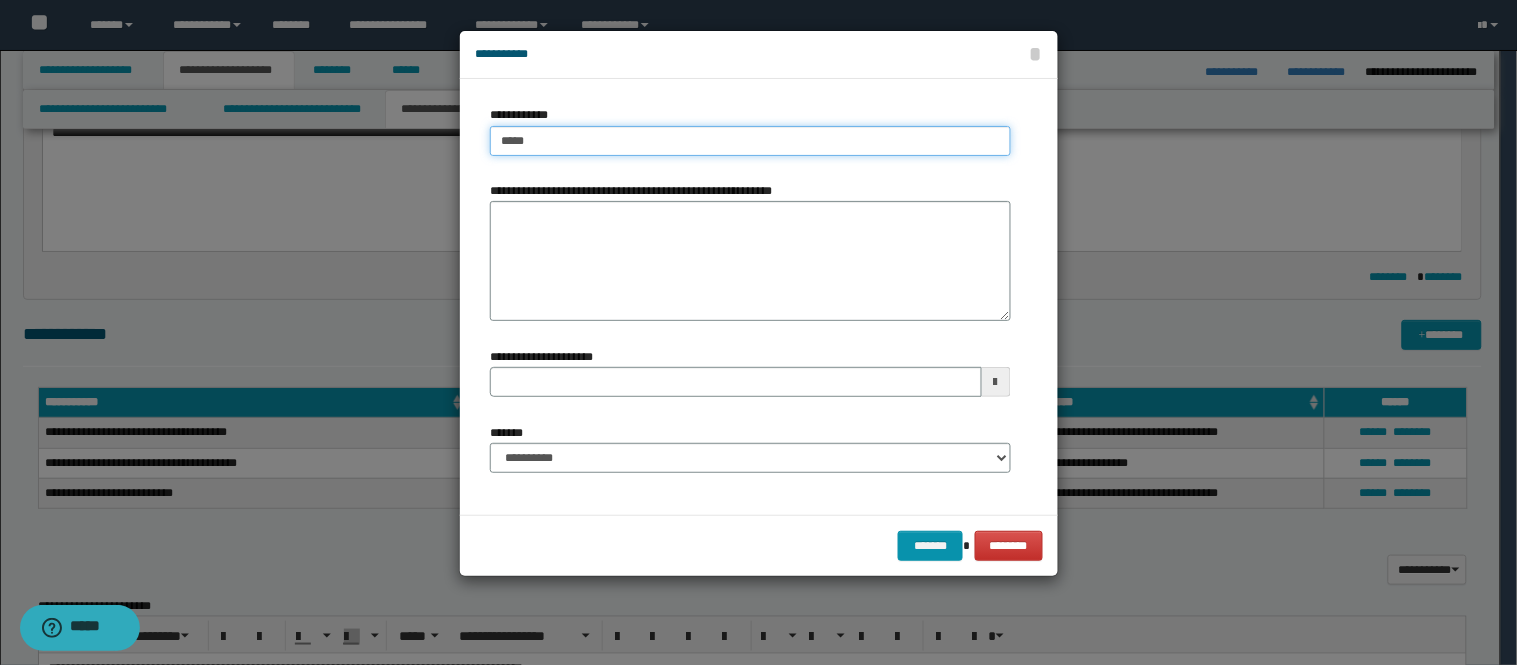 type on "****" 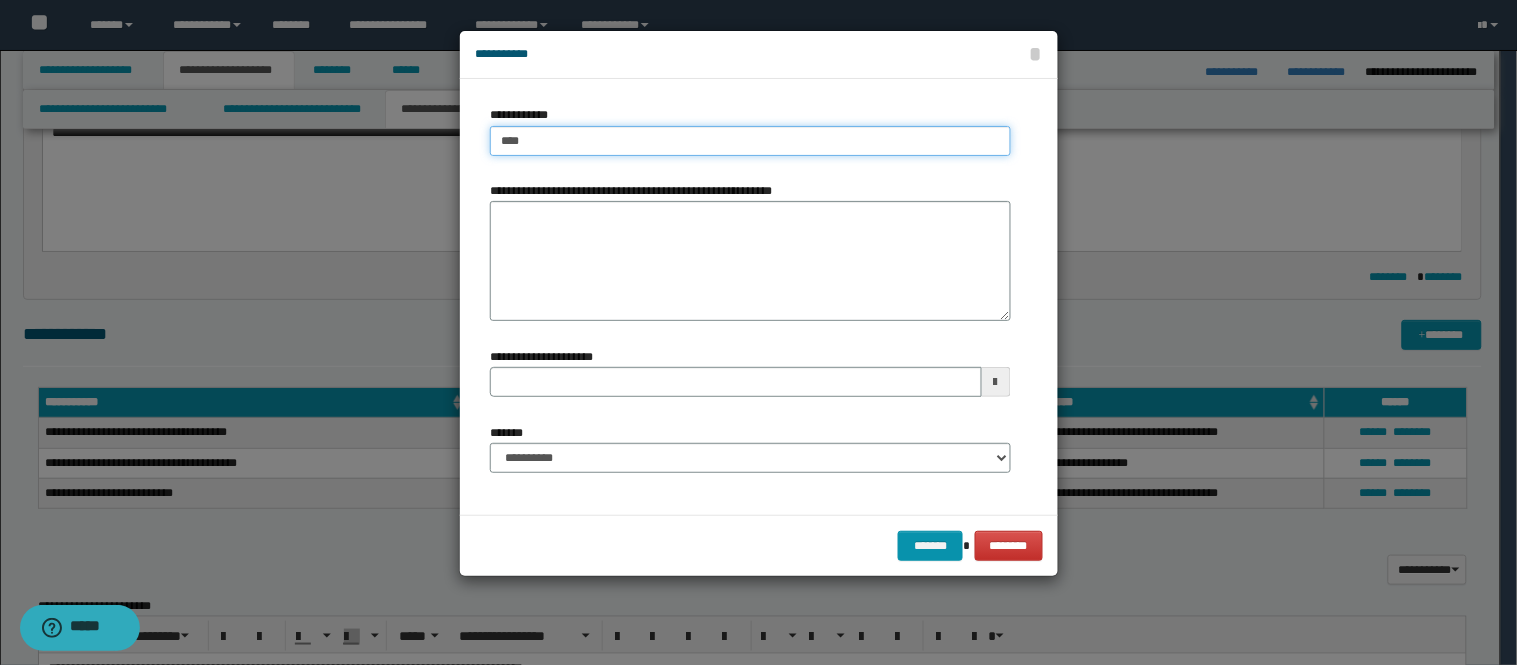 type on "****" 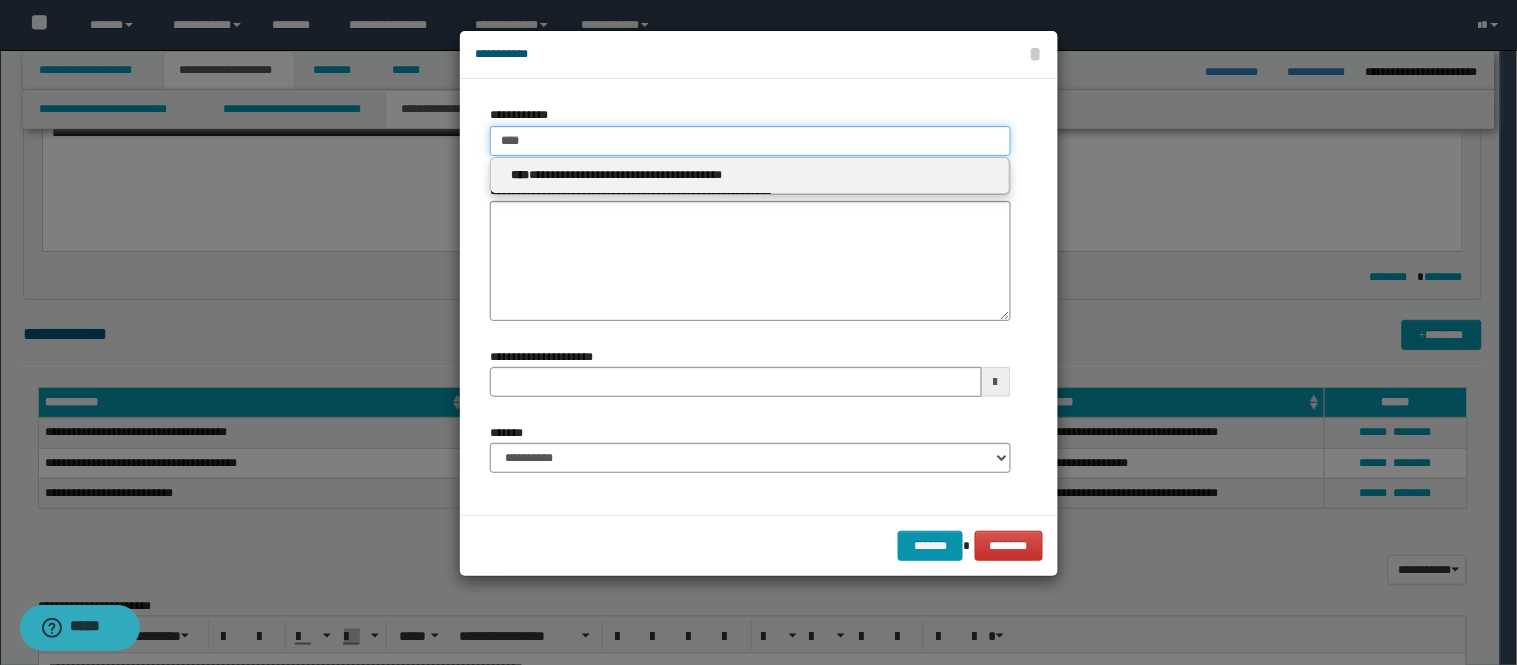 type 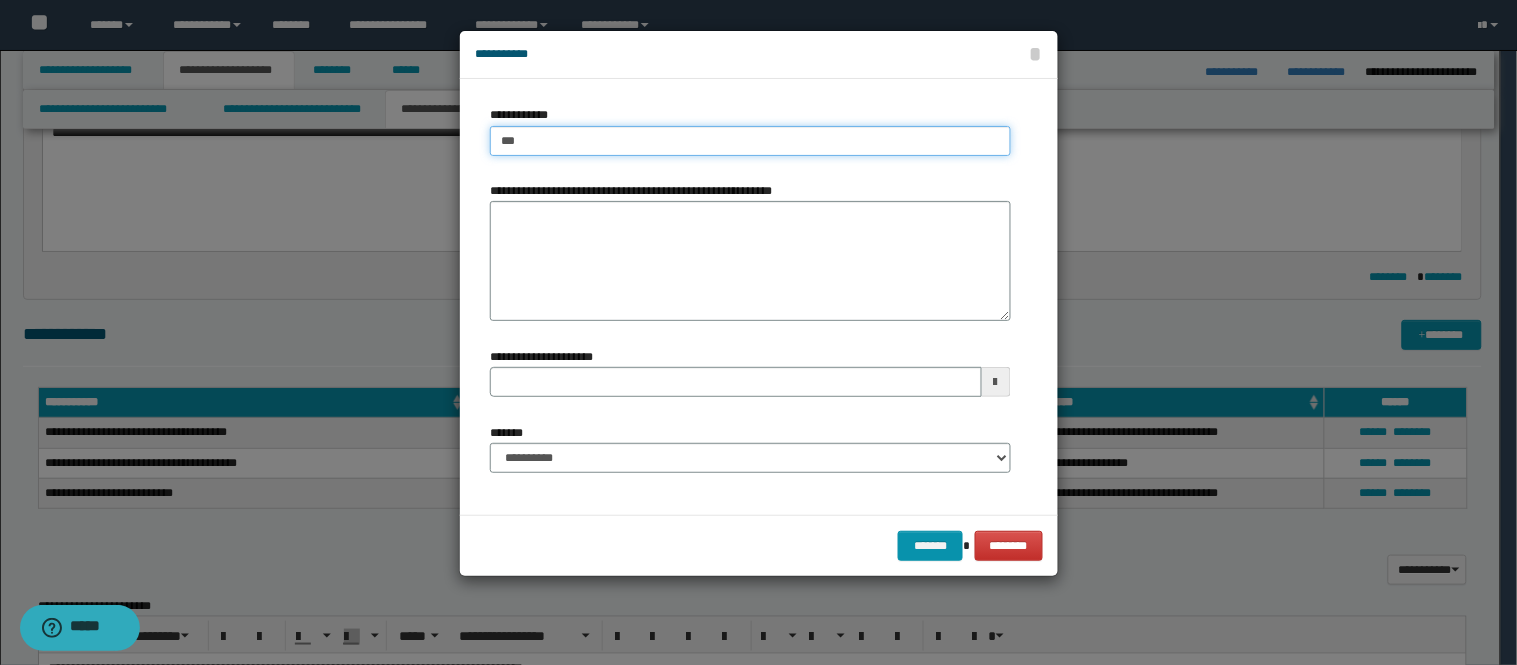 type on "****" 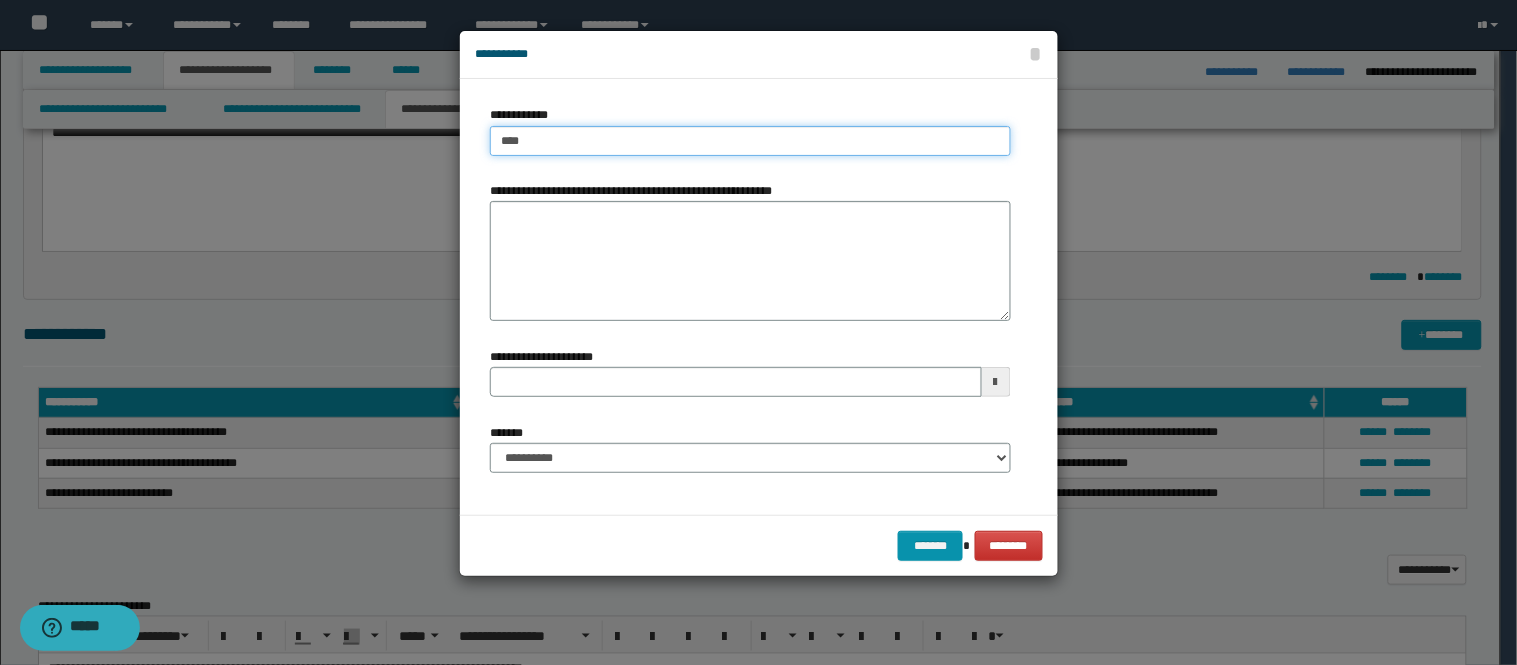 type on "****" 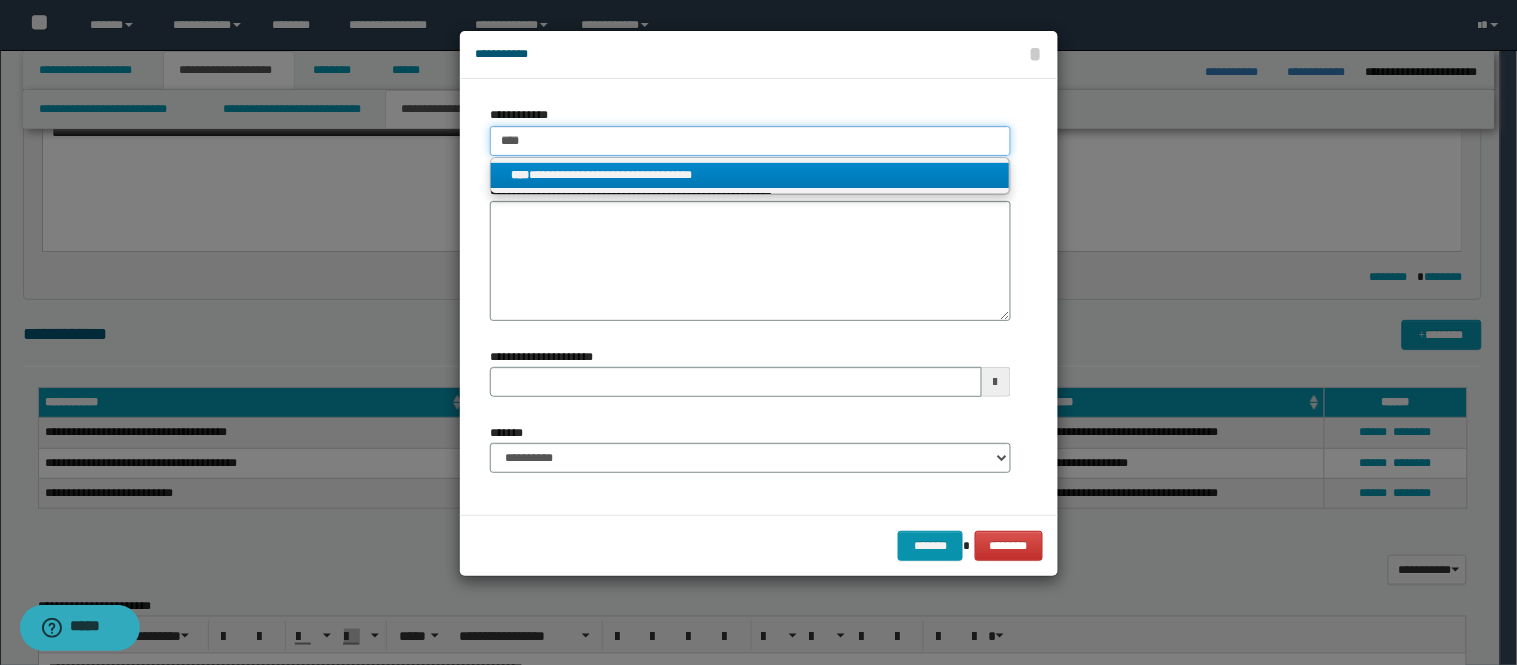 type on "****" 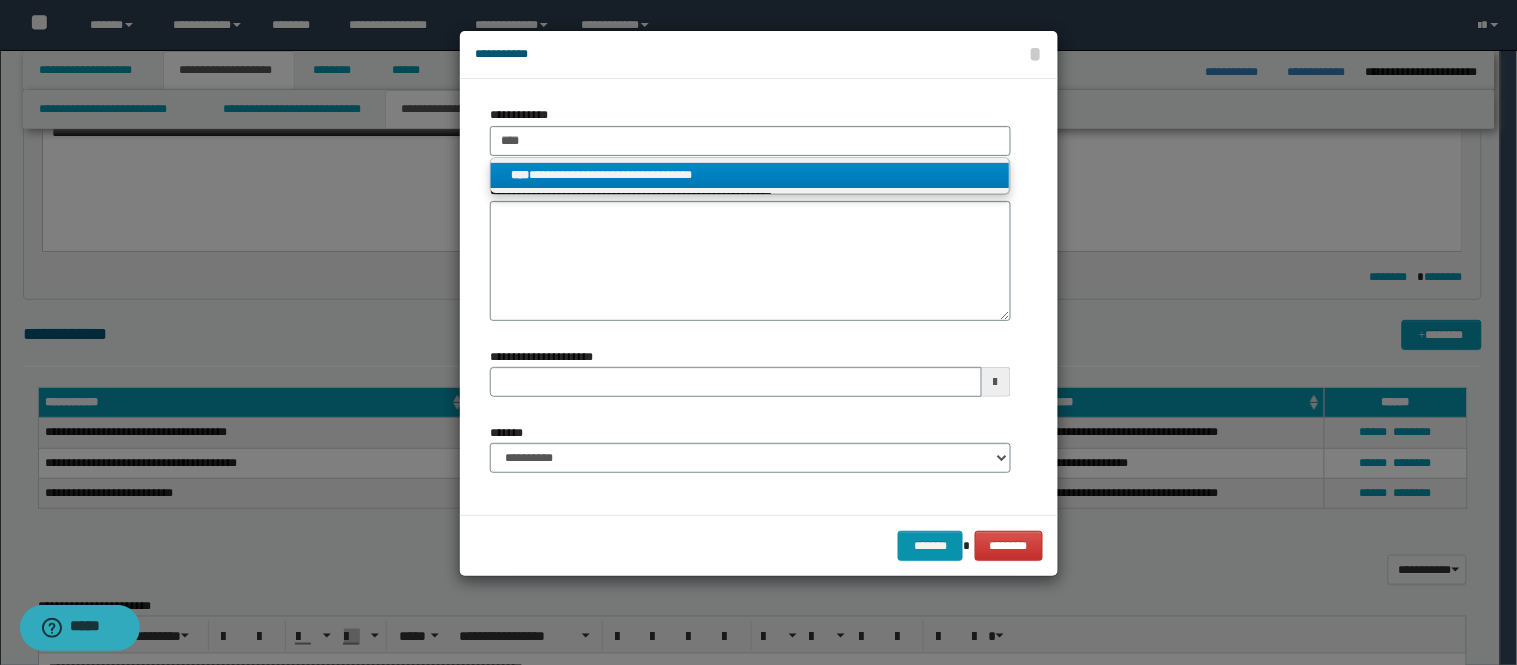 click on "**********" at bounding box center (750, 175) 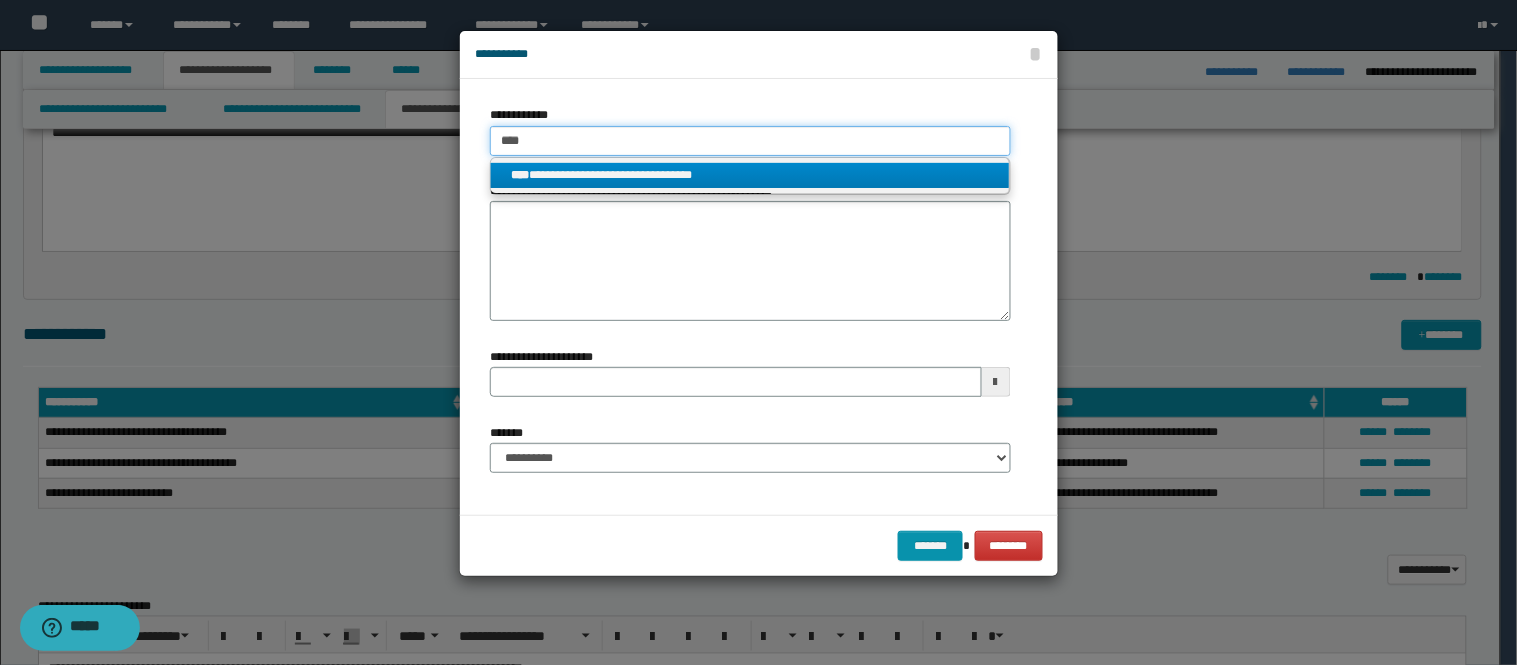 type 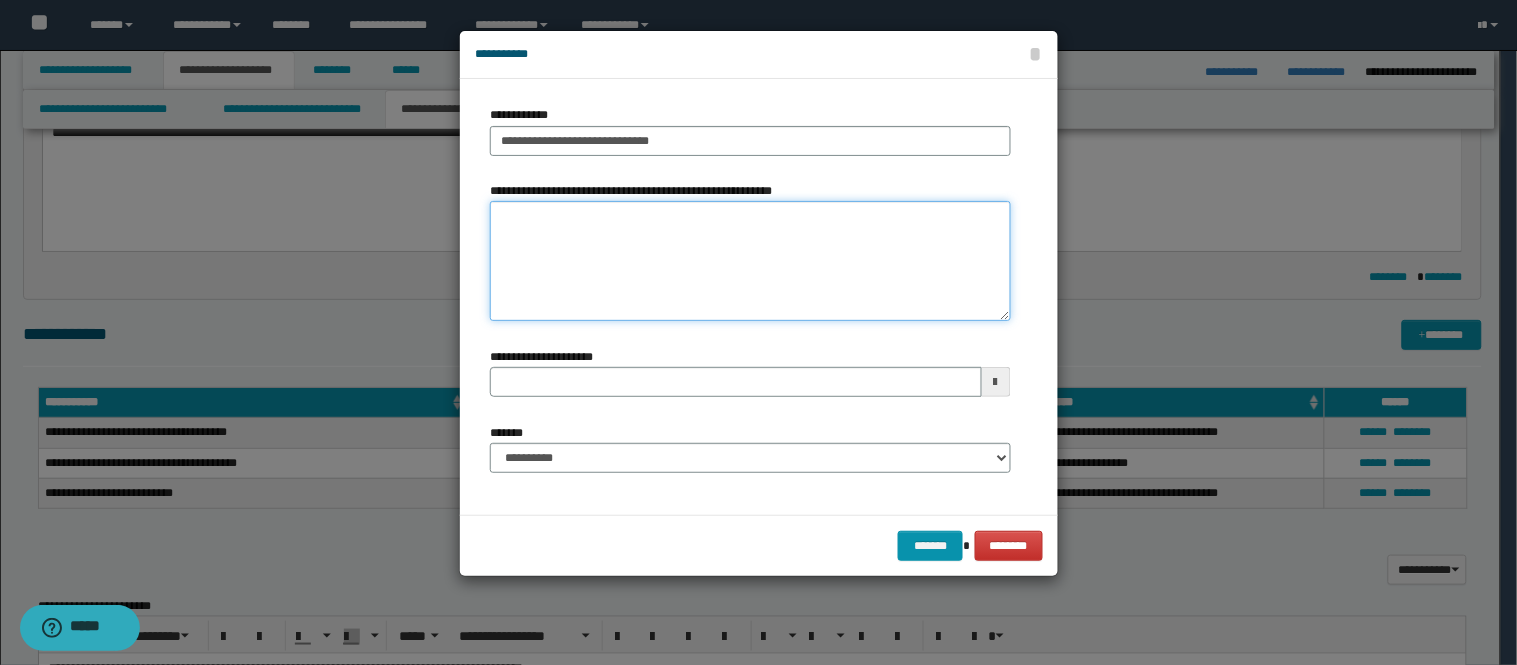 click on "**********" at bounding box center [750, 261] 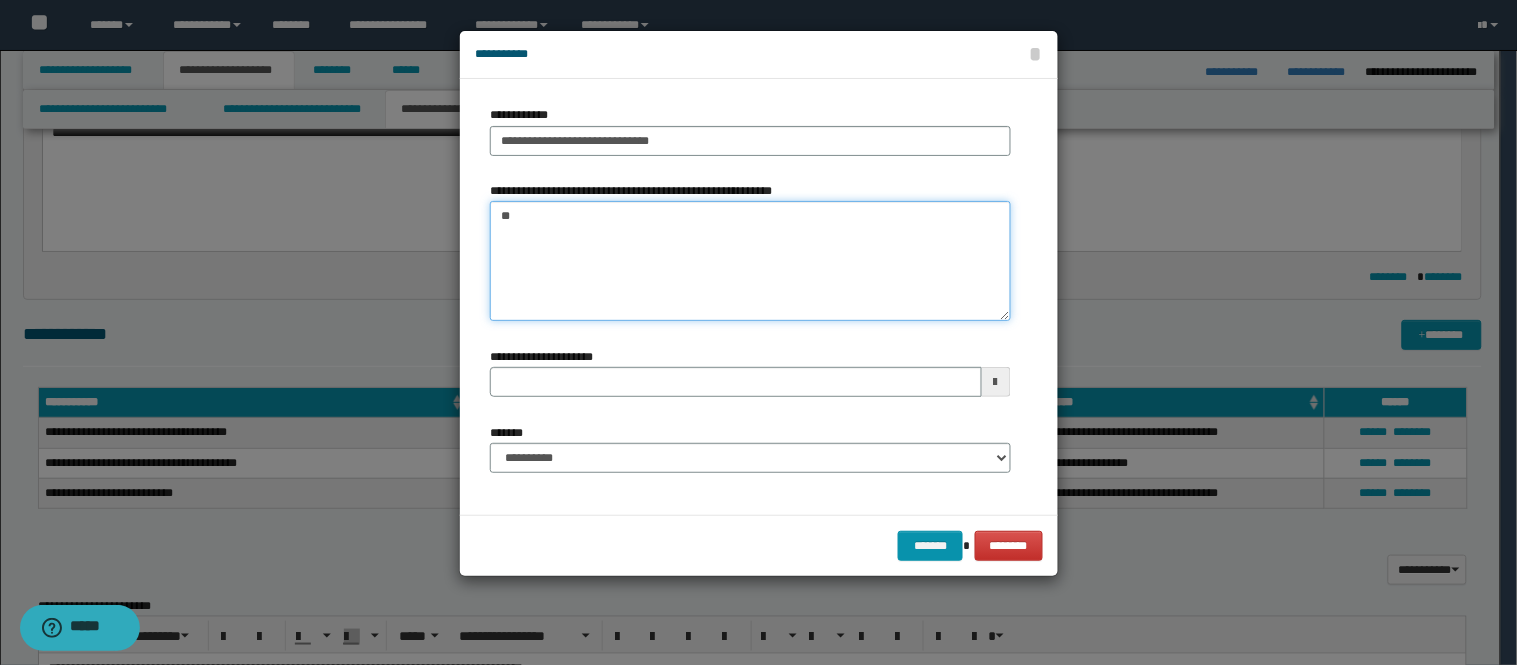 type on "***" 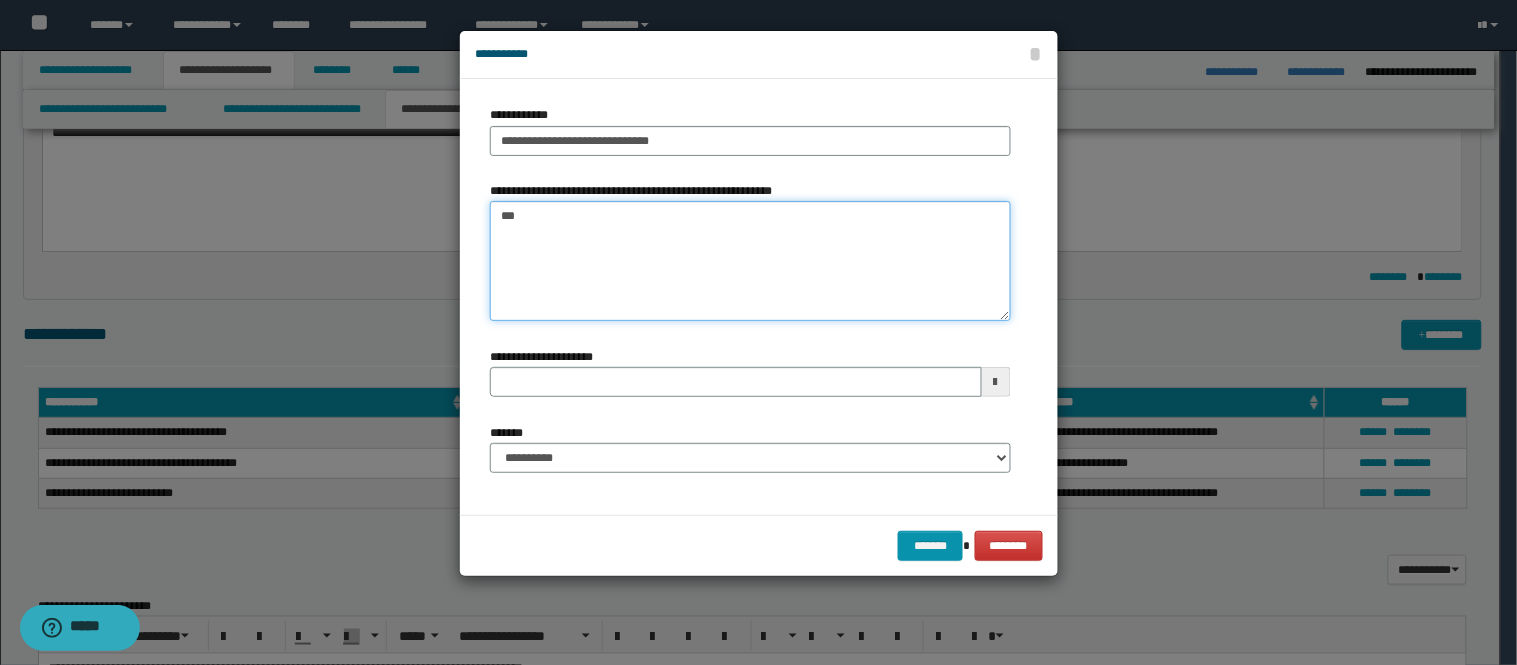 type 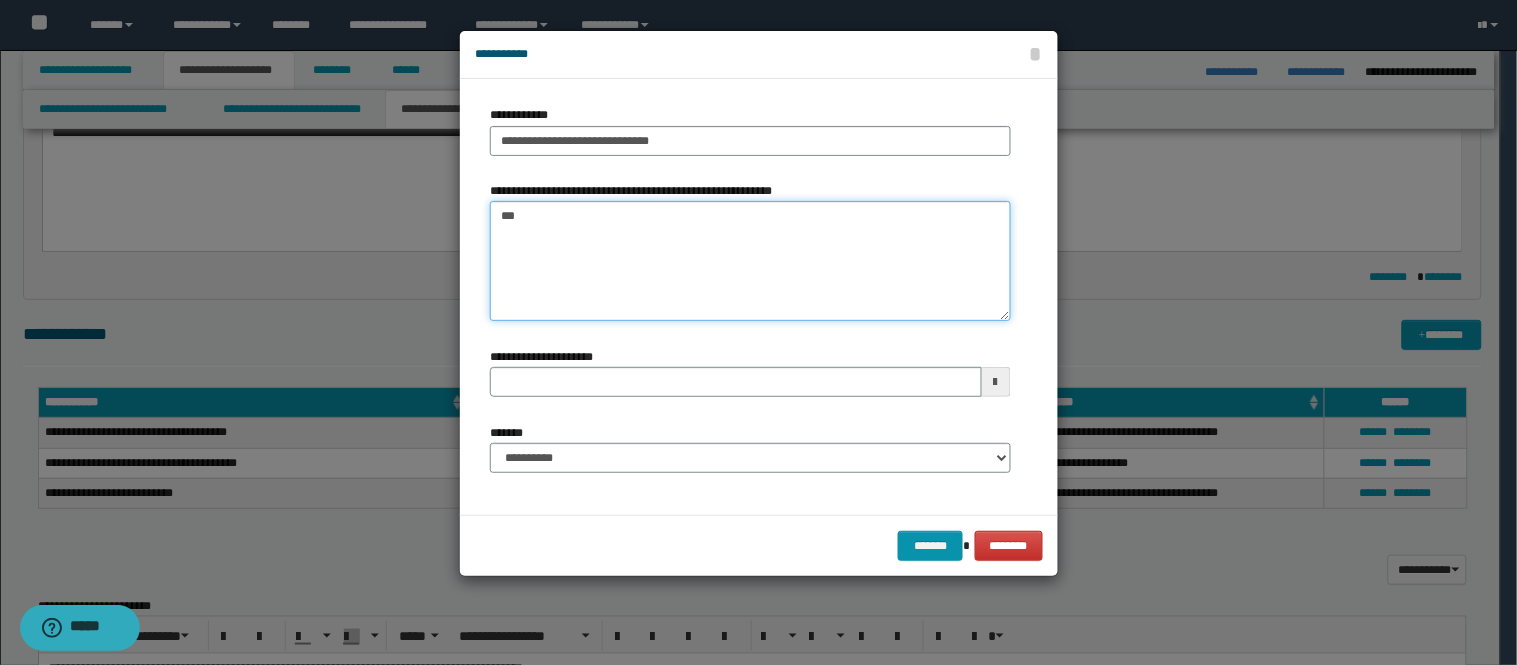 type on "***" 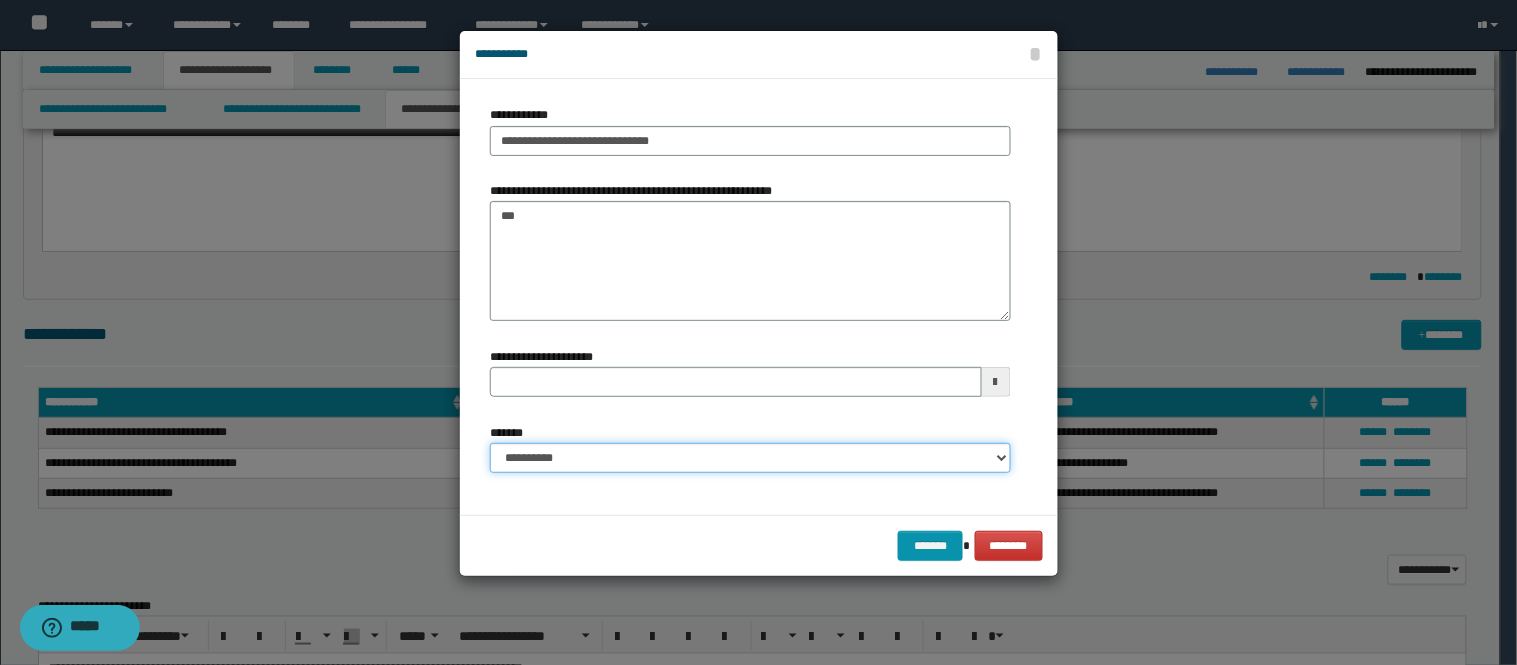 click on "**********" at bounding box center (750, 458) 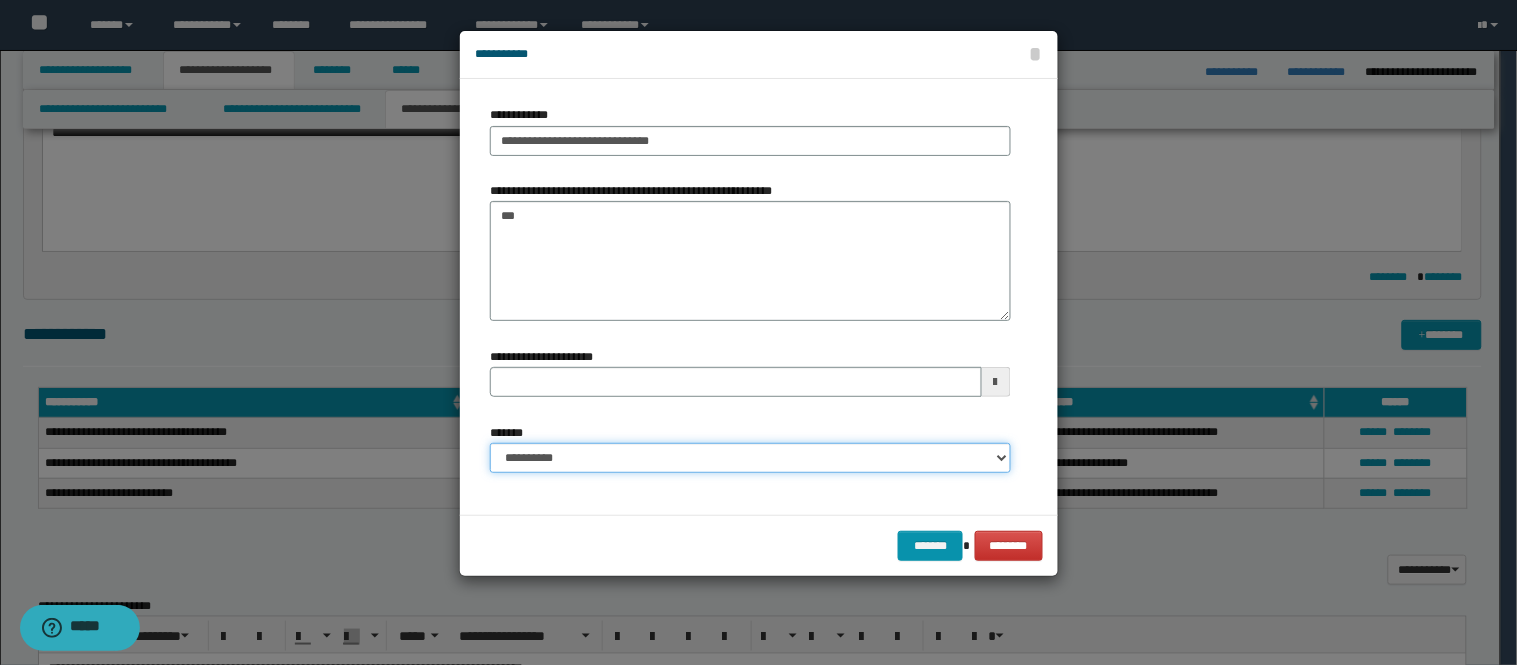 select on "*" 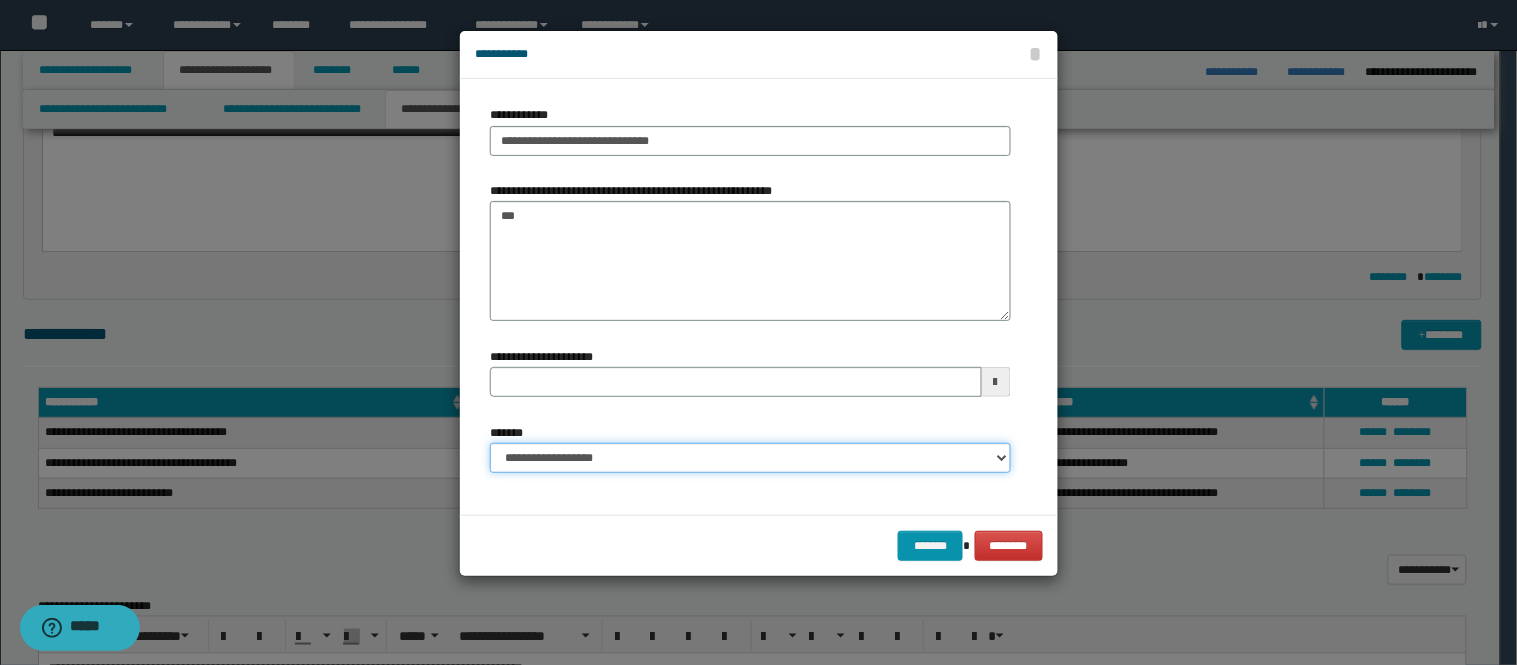 type 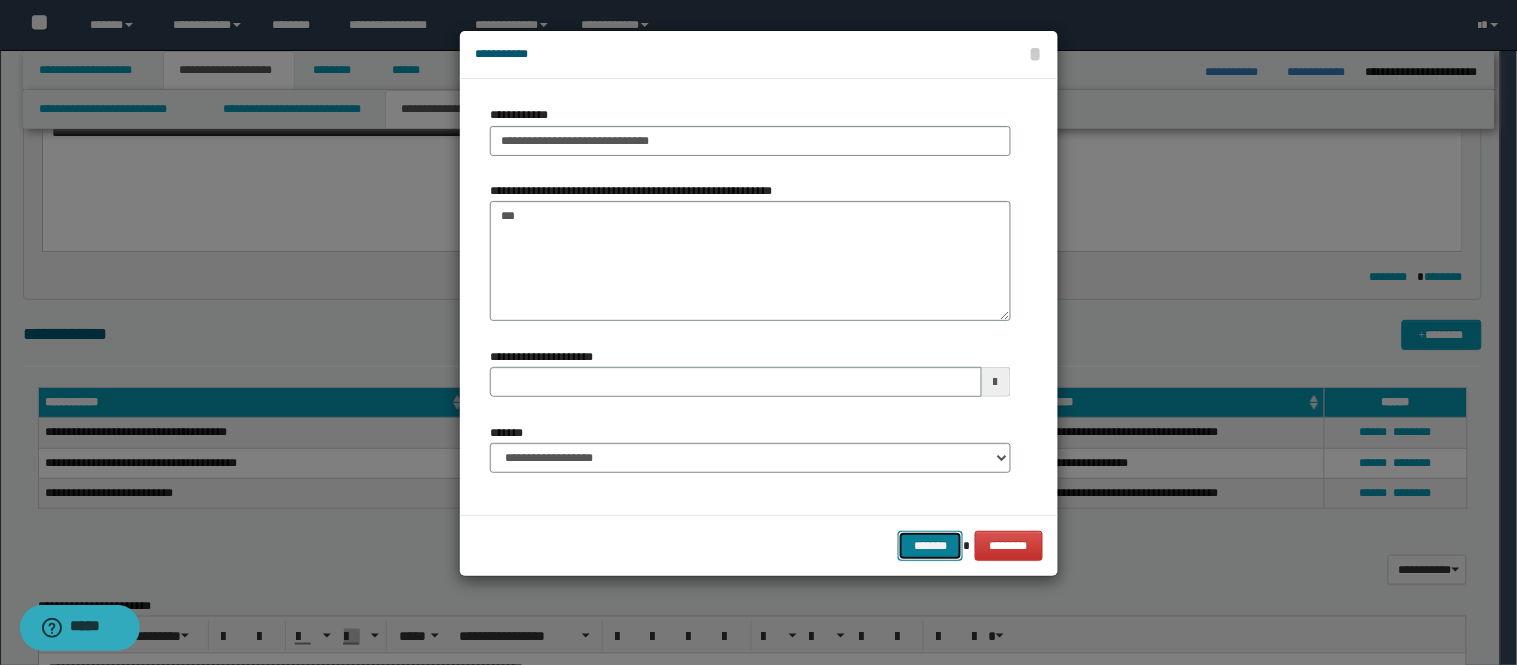 drag, startPoint x: 932, startPoint y: 544, endPoint x: 947, endPoint y: 523, distance: 25.806976 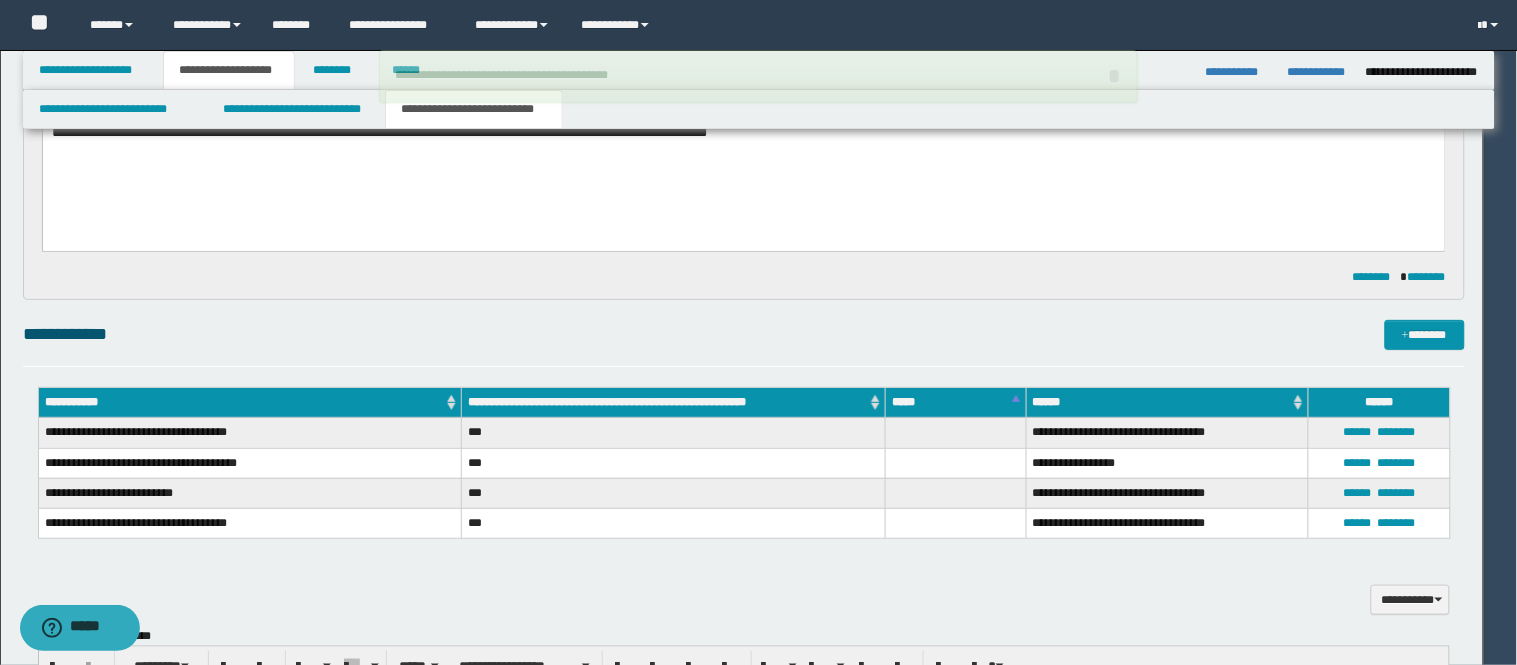 type 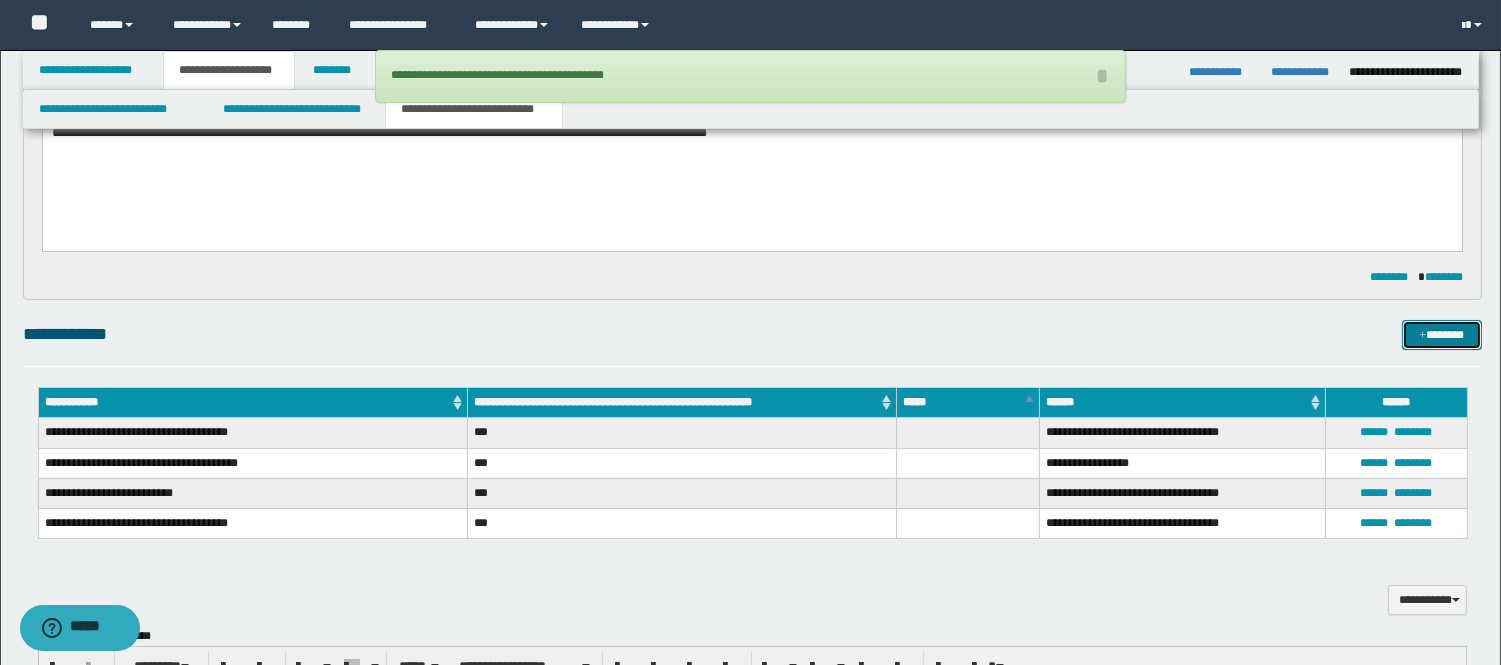 click on "*******" at bounding box center (1442, 335) 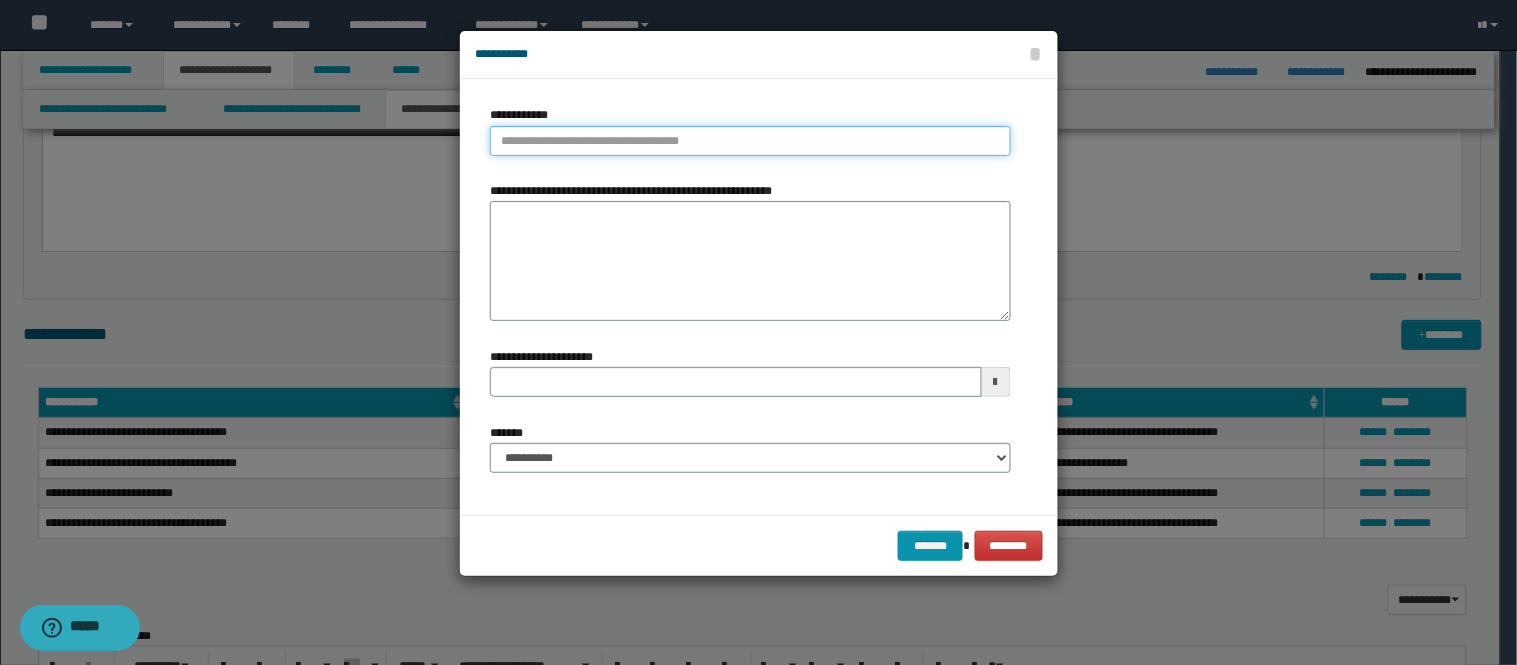 type on "**********" 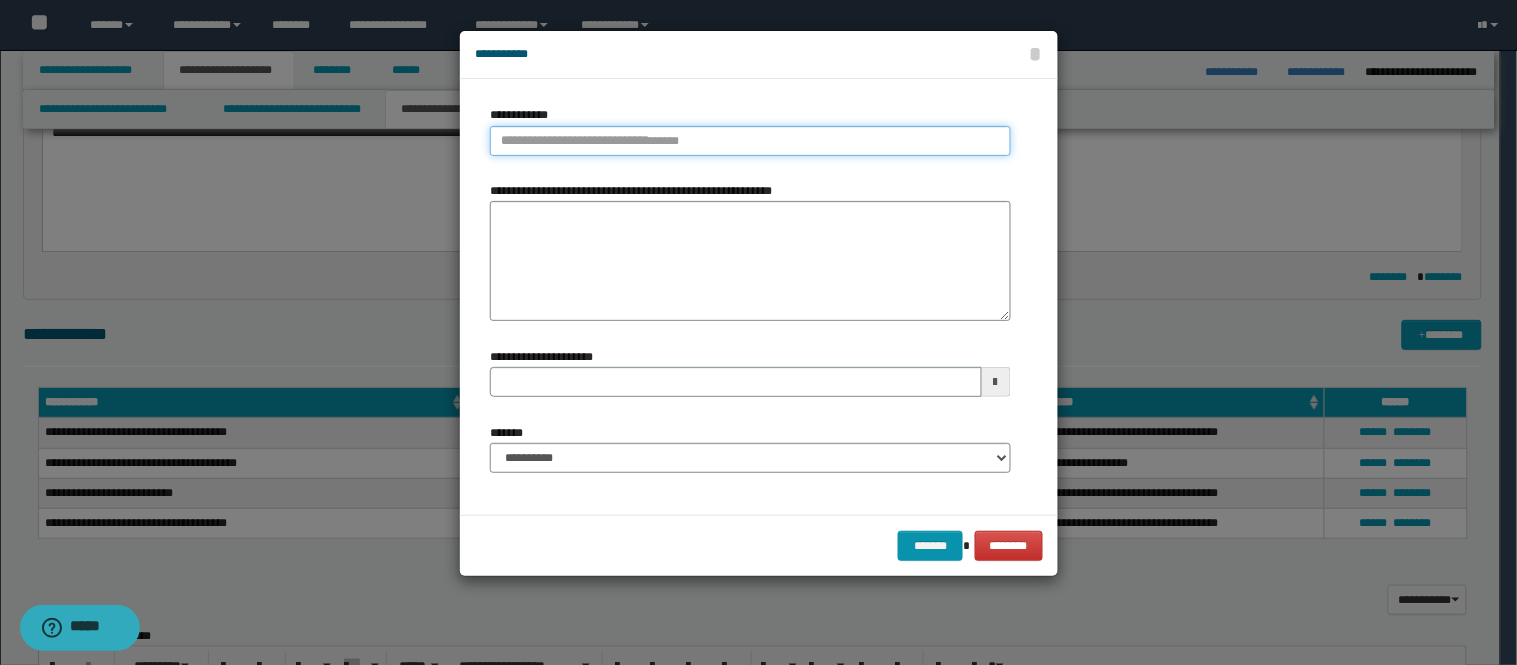 click on "**********" at bounding box center (750, 141) 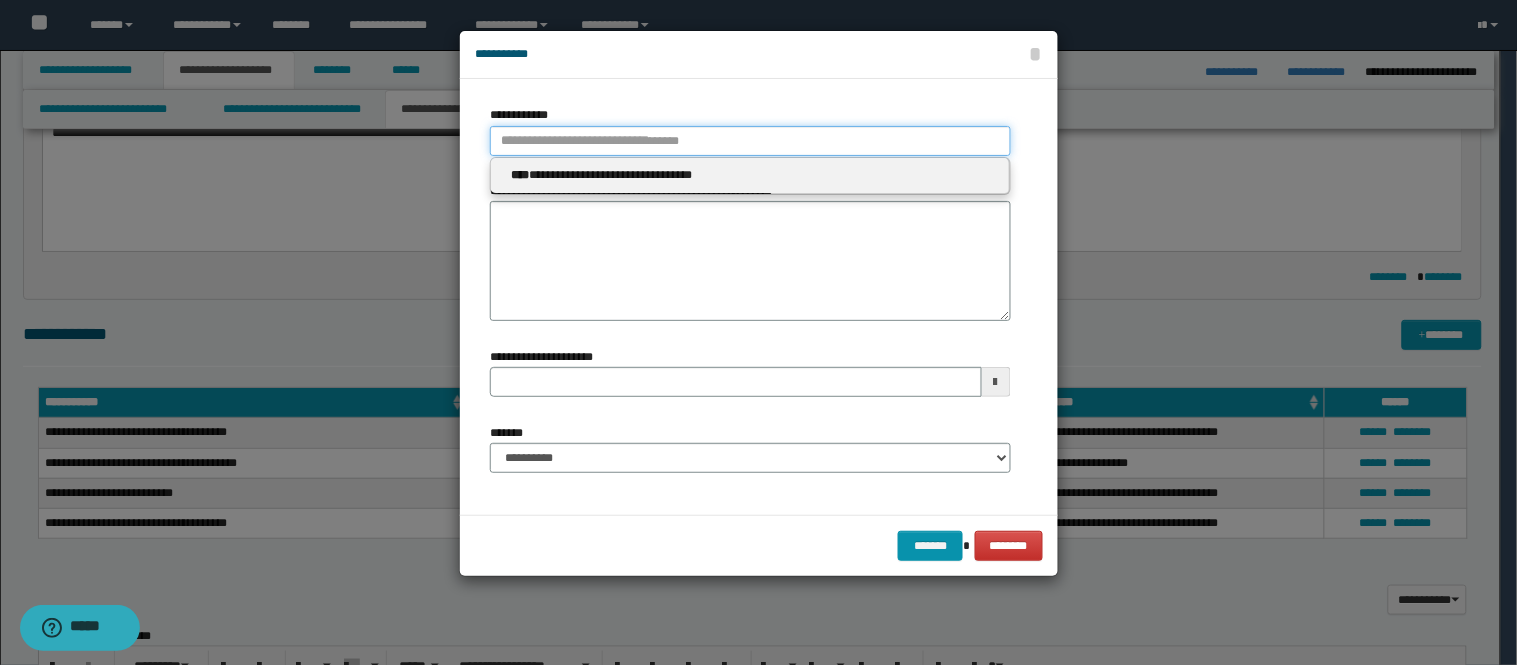type 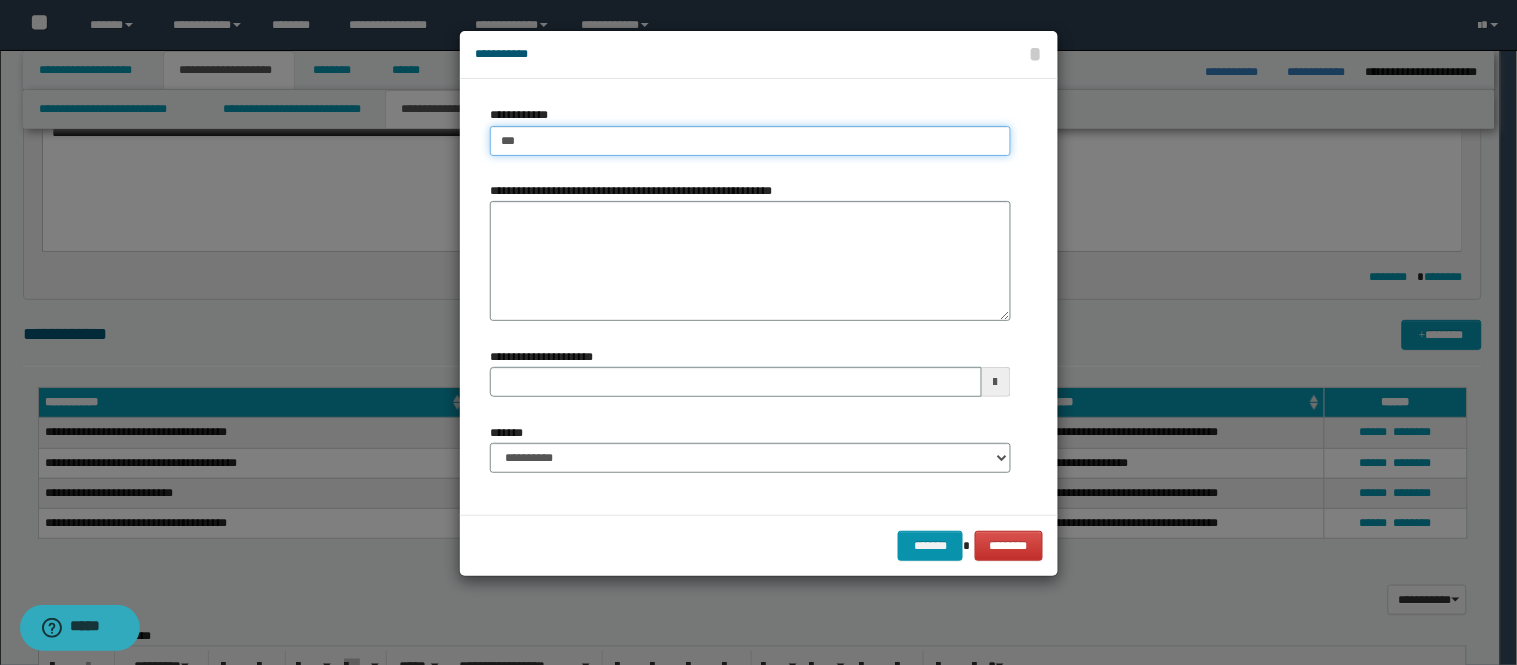 type on "****" 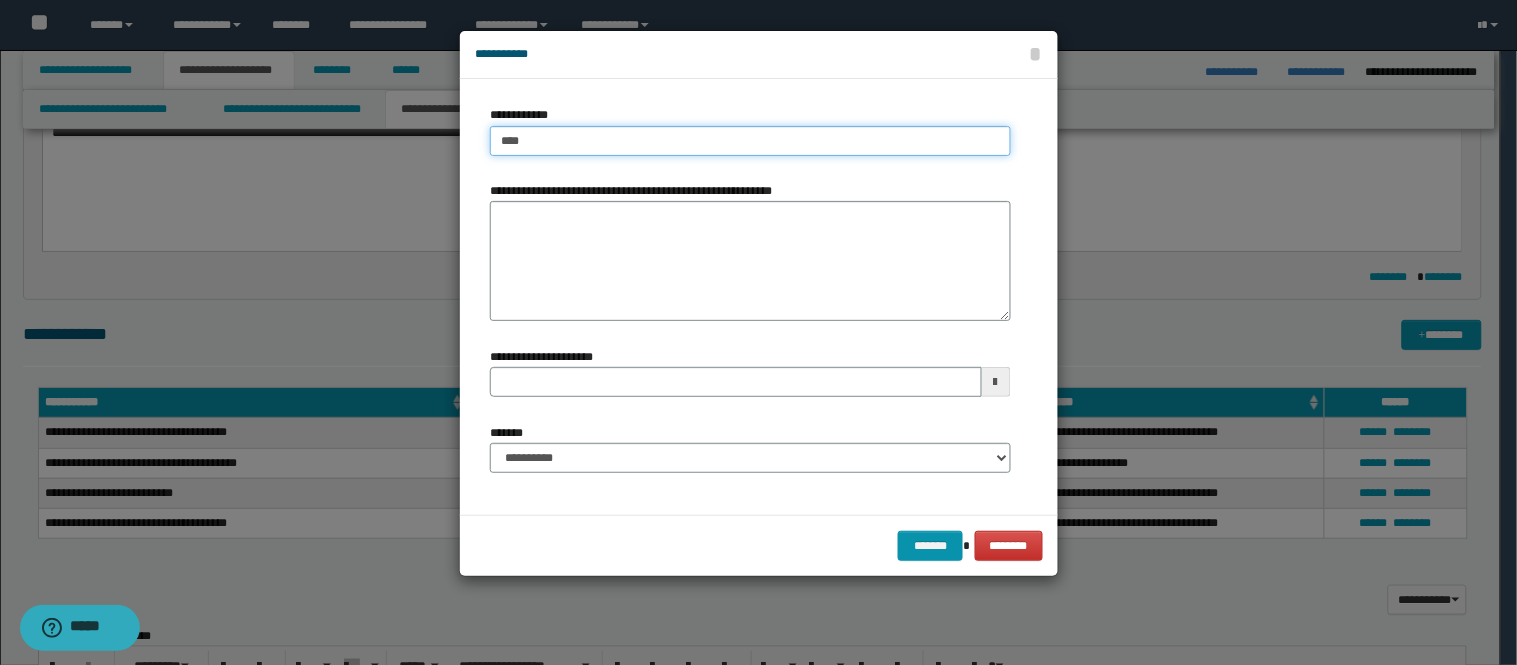 type on "****" 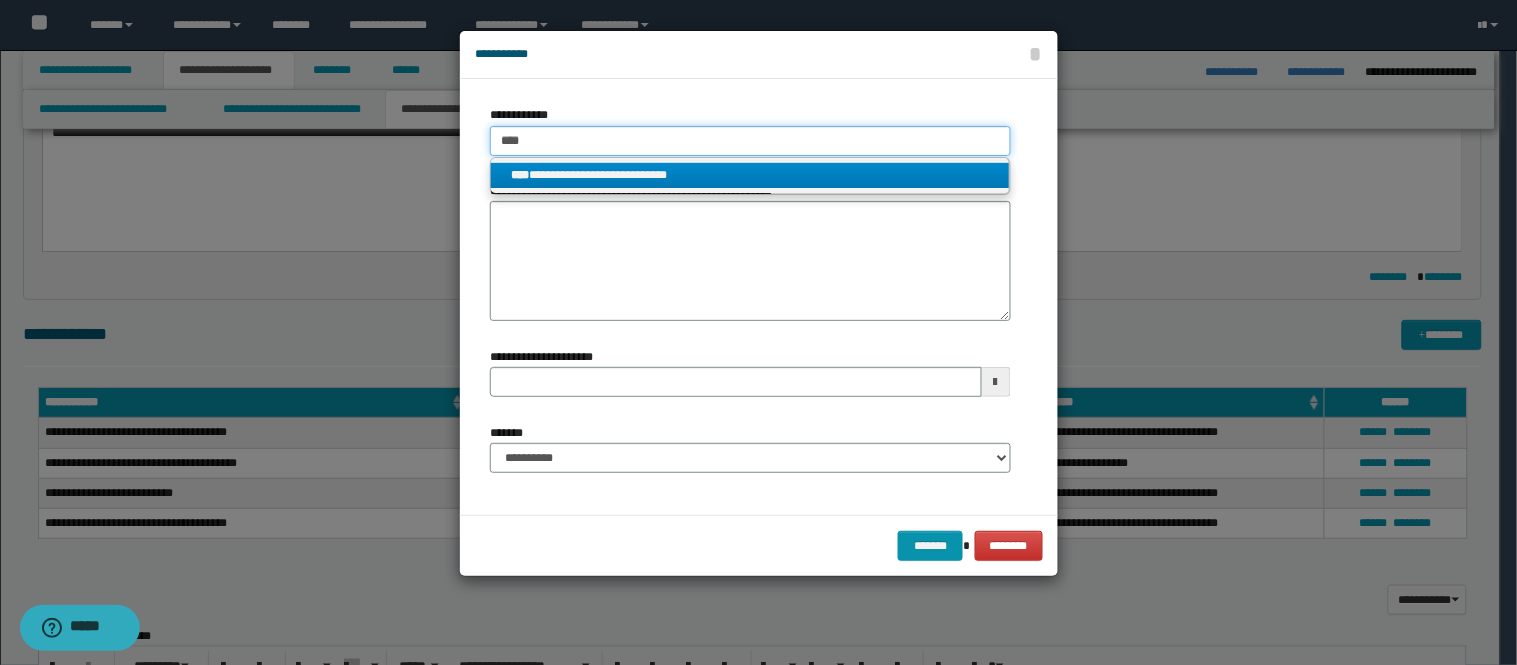 type on "****" 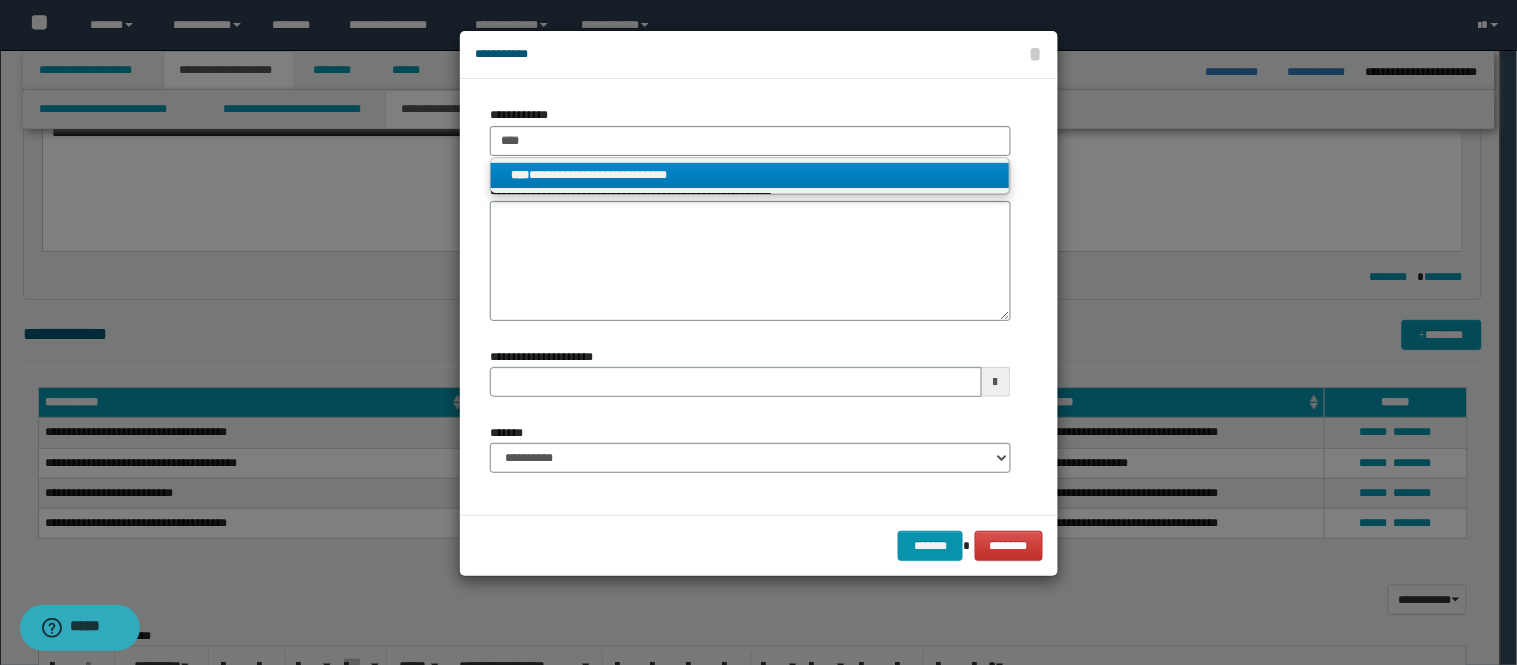 click on "**********" at bounding box center [750, 175] 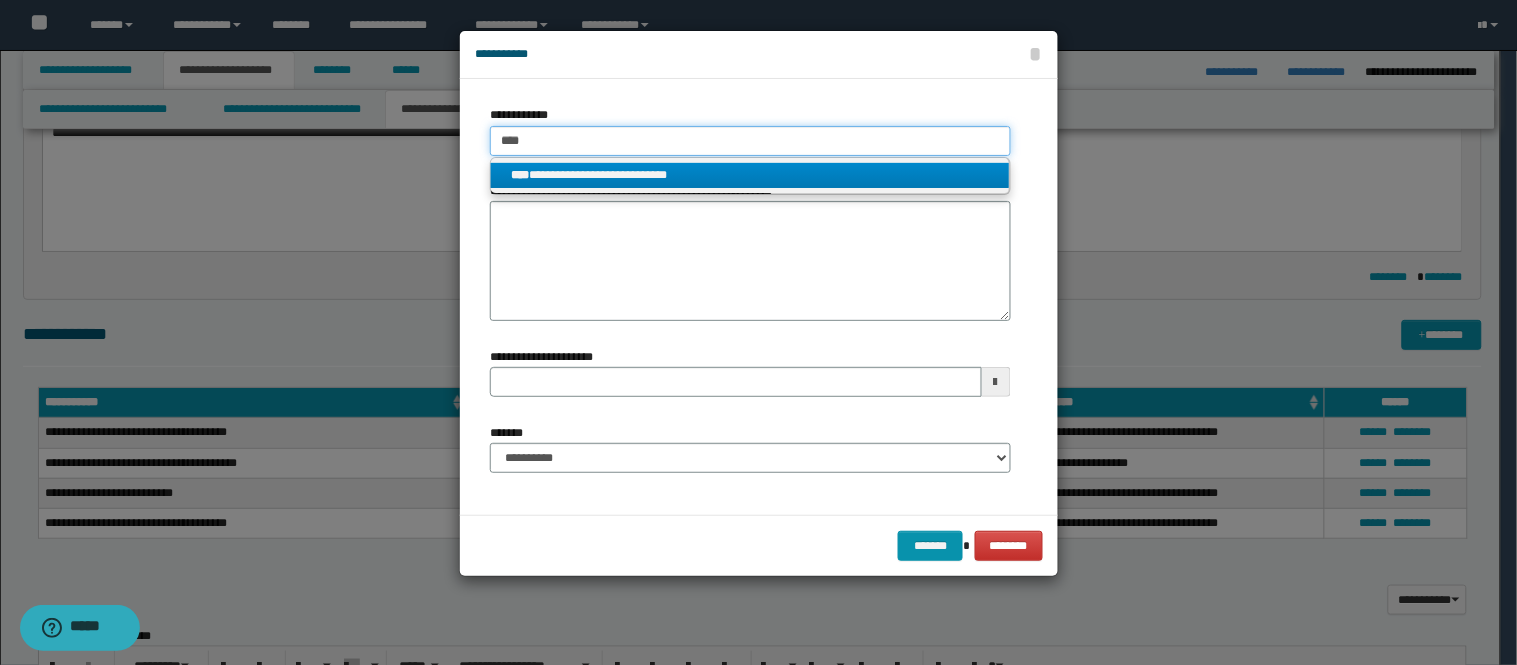 type 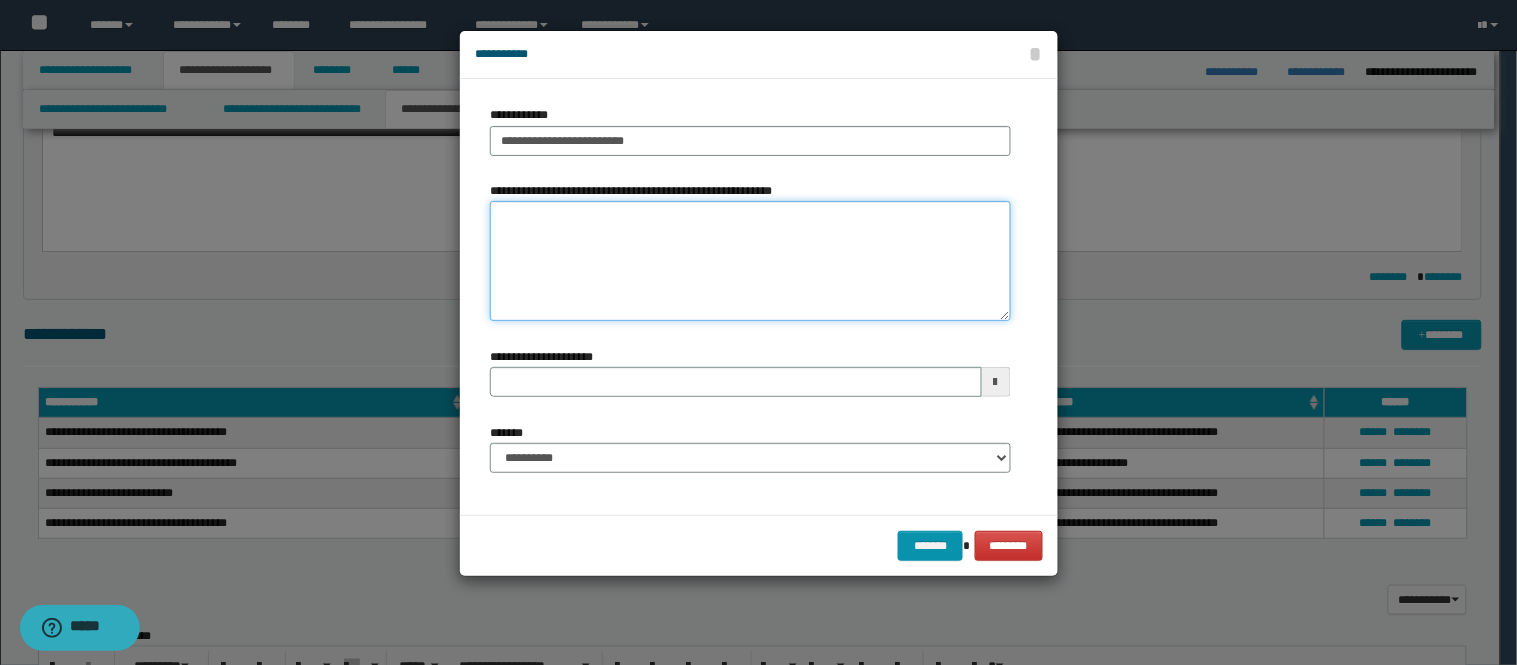 click on "**********" at bounding box center [750, 261] 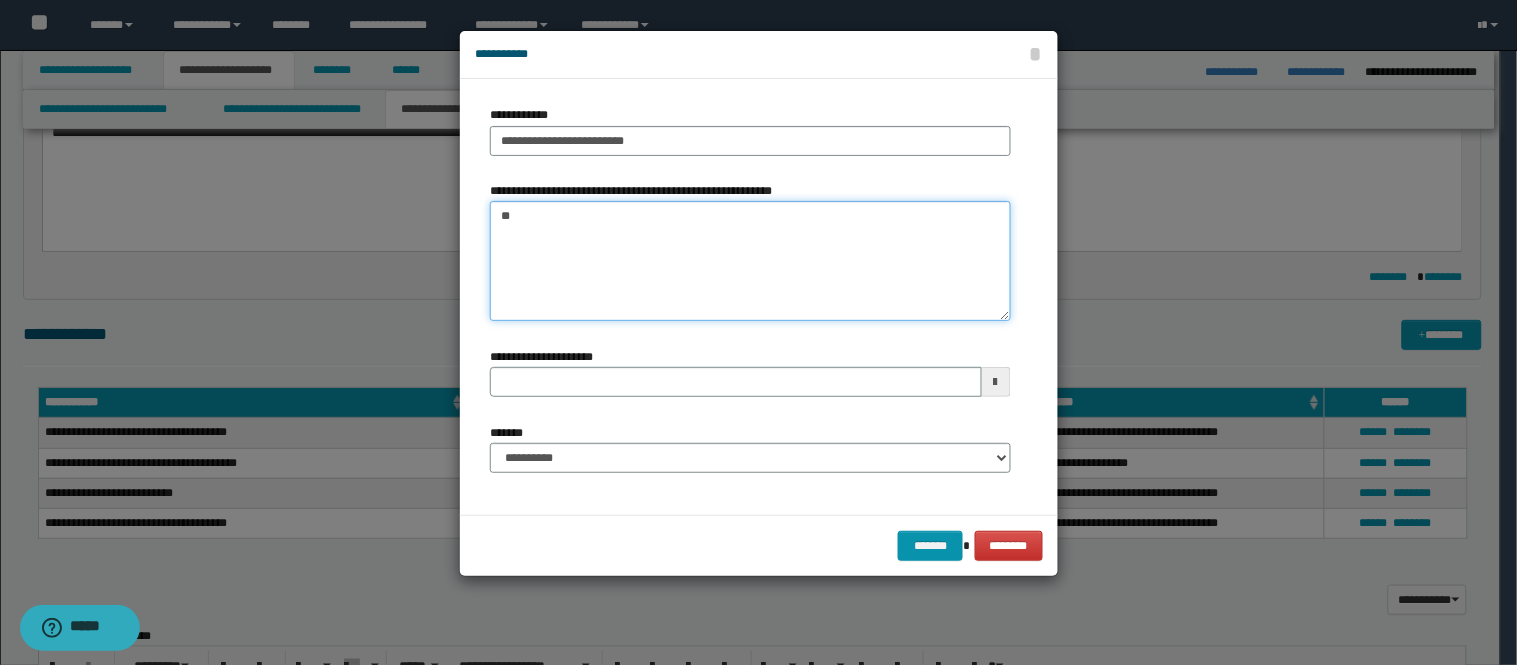 type on "***" 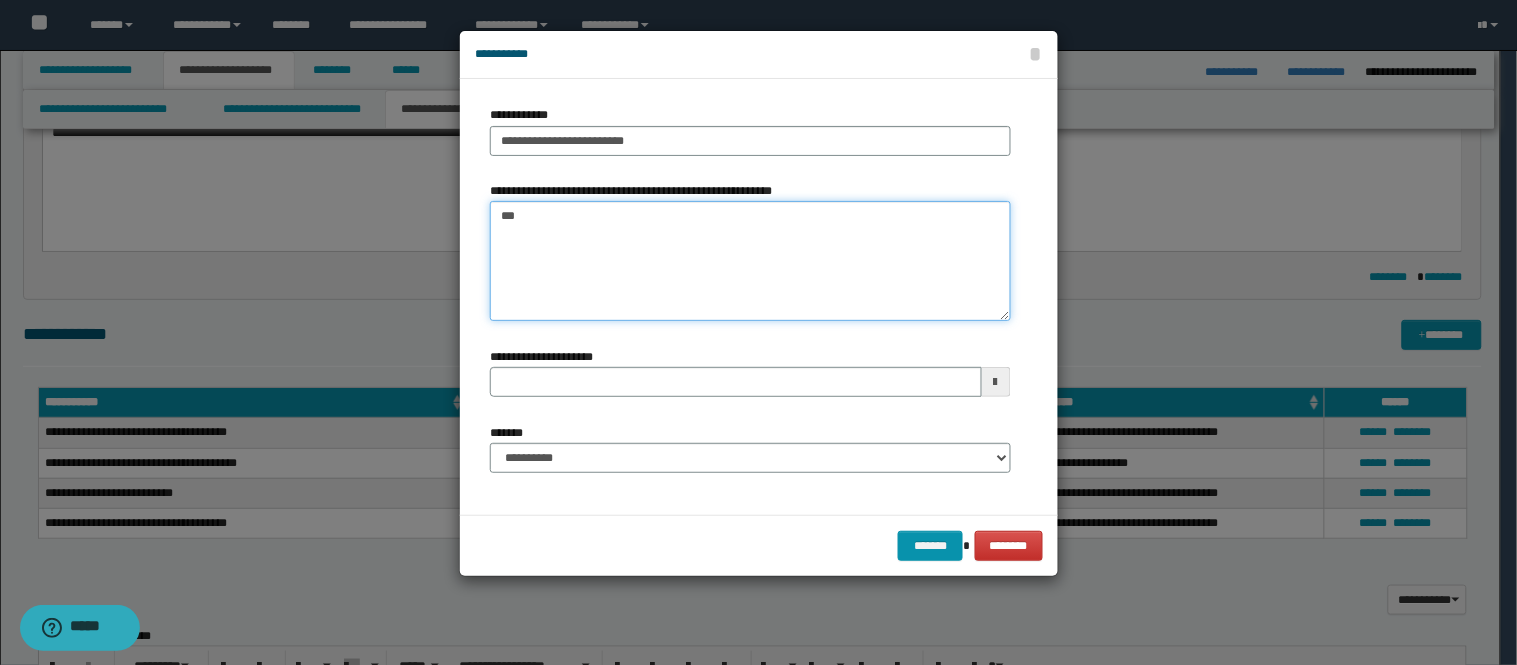 type 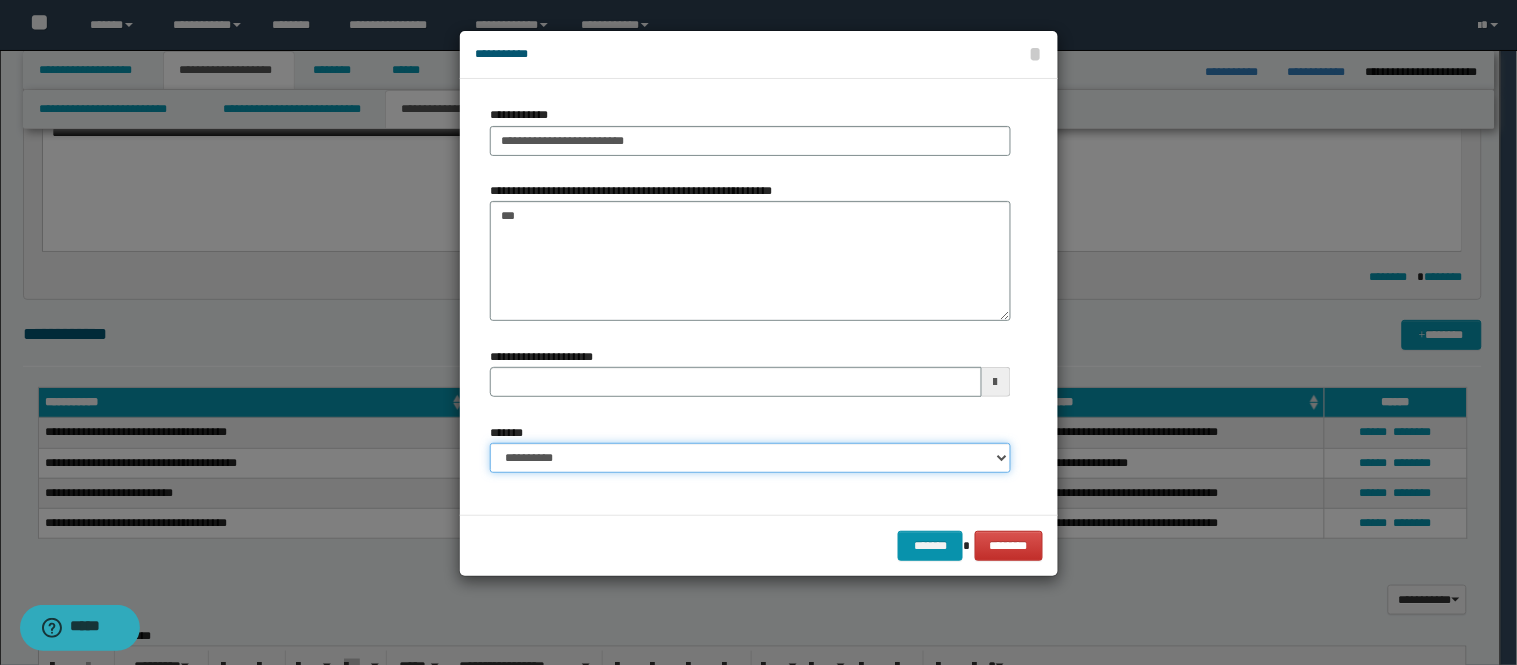 click on "**********" at bounding box center [750, 458] 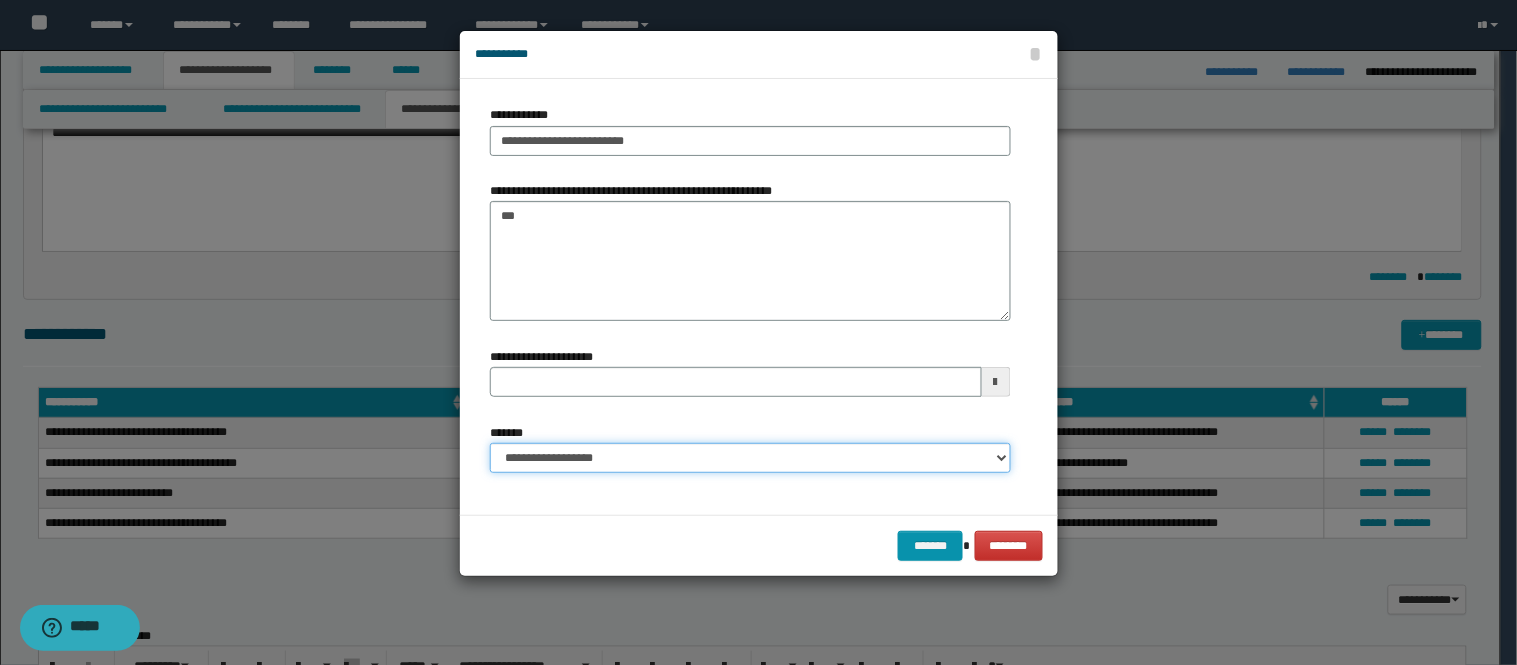 click on "**********" at bounding box center (750, 458) 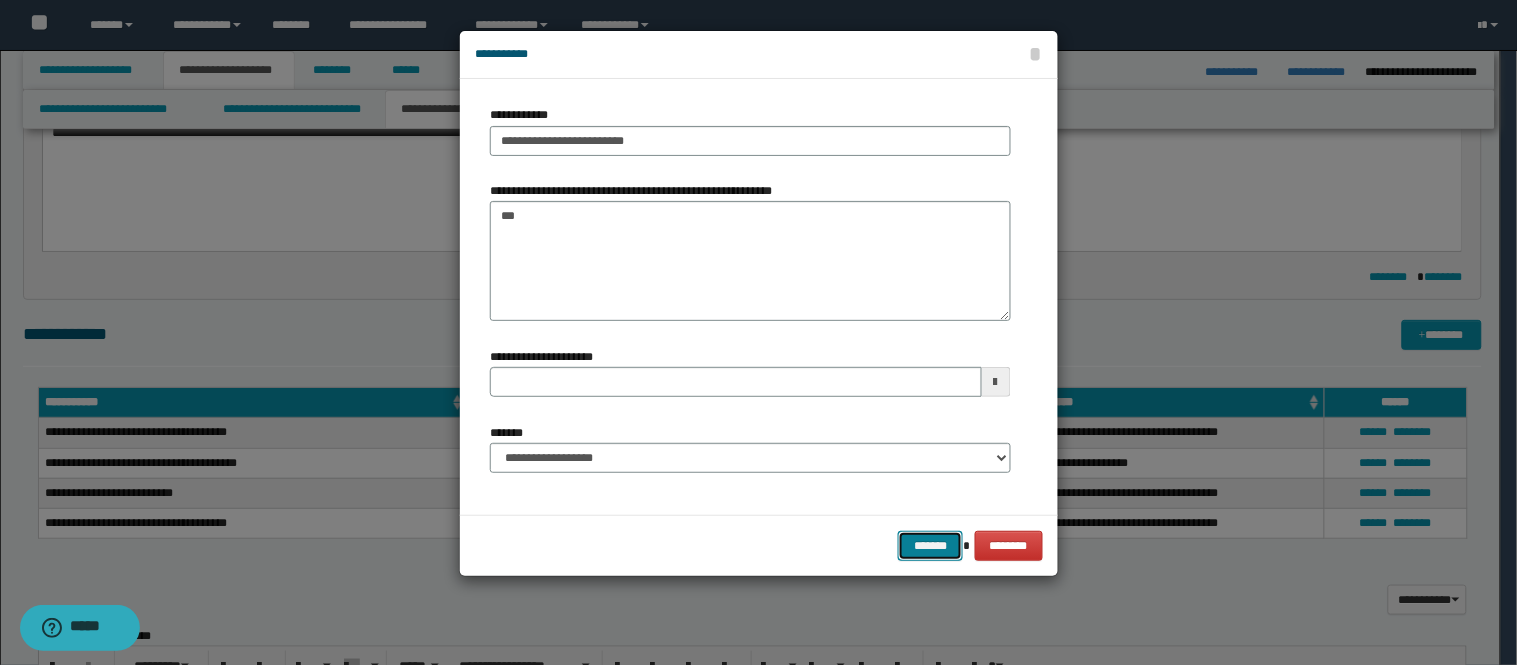 click on "*******" at bounding box center (930, 546) 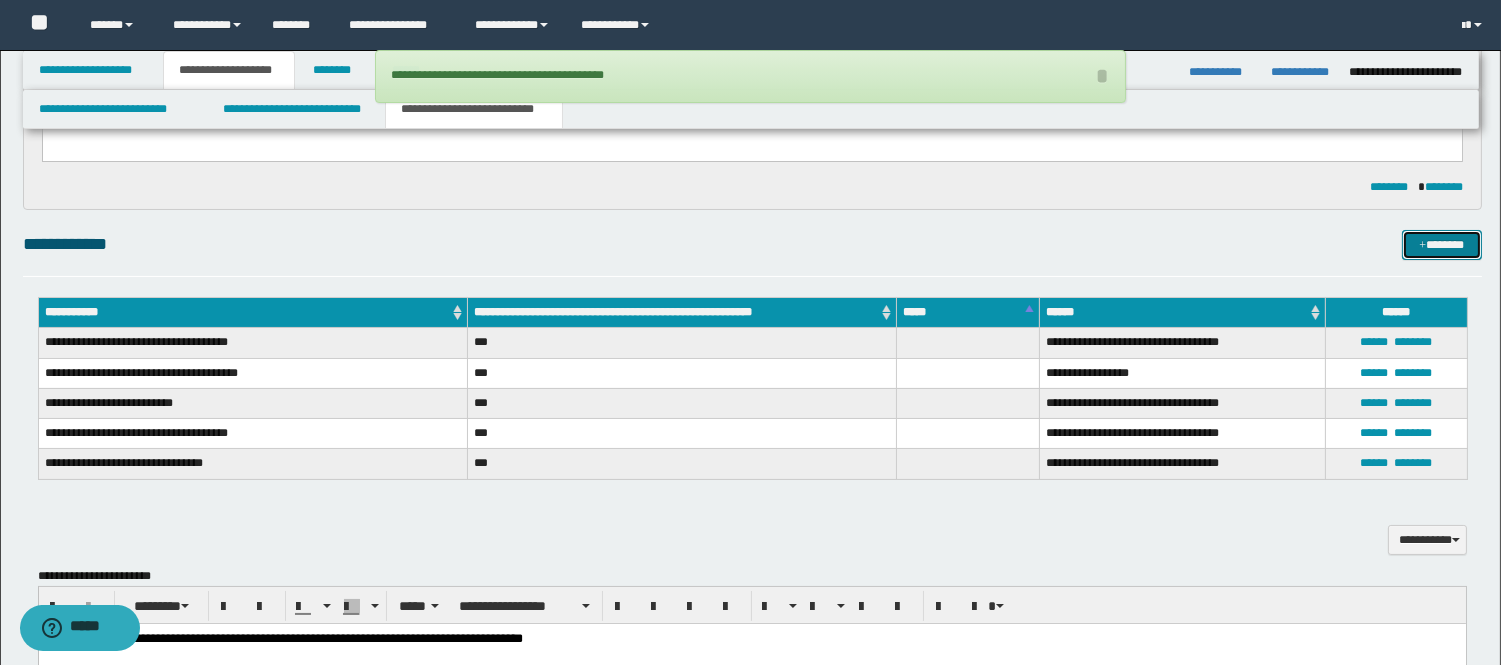 scroll, scrollTop: 460, scrollLeft: 0, axis: vertical 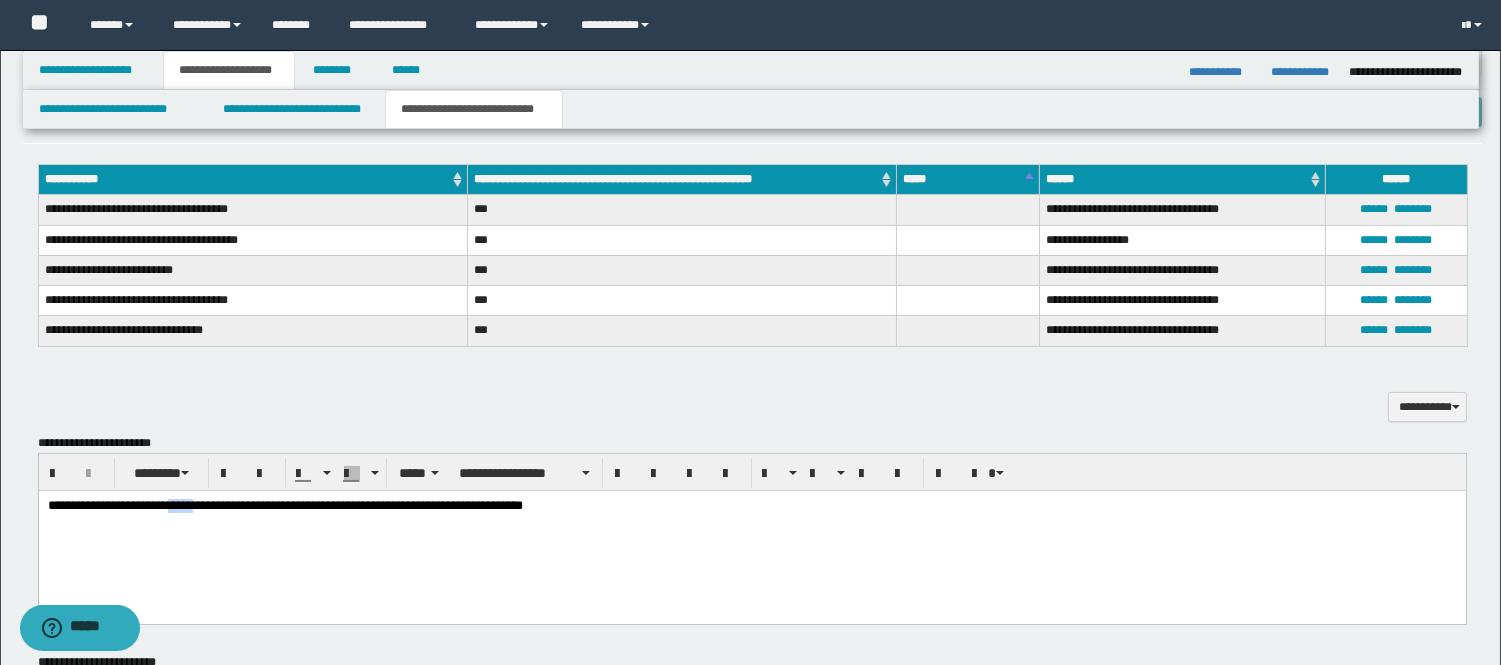 drag, startPoint x: 219, startPoint y: 512, endPoint x: 190, endPoint y: 504, distance: 30.083218 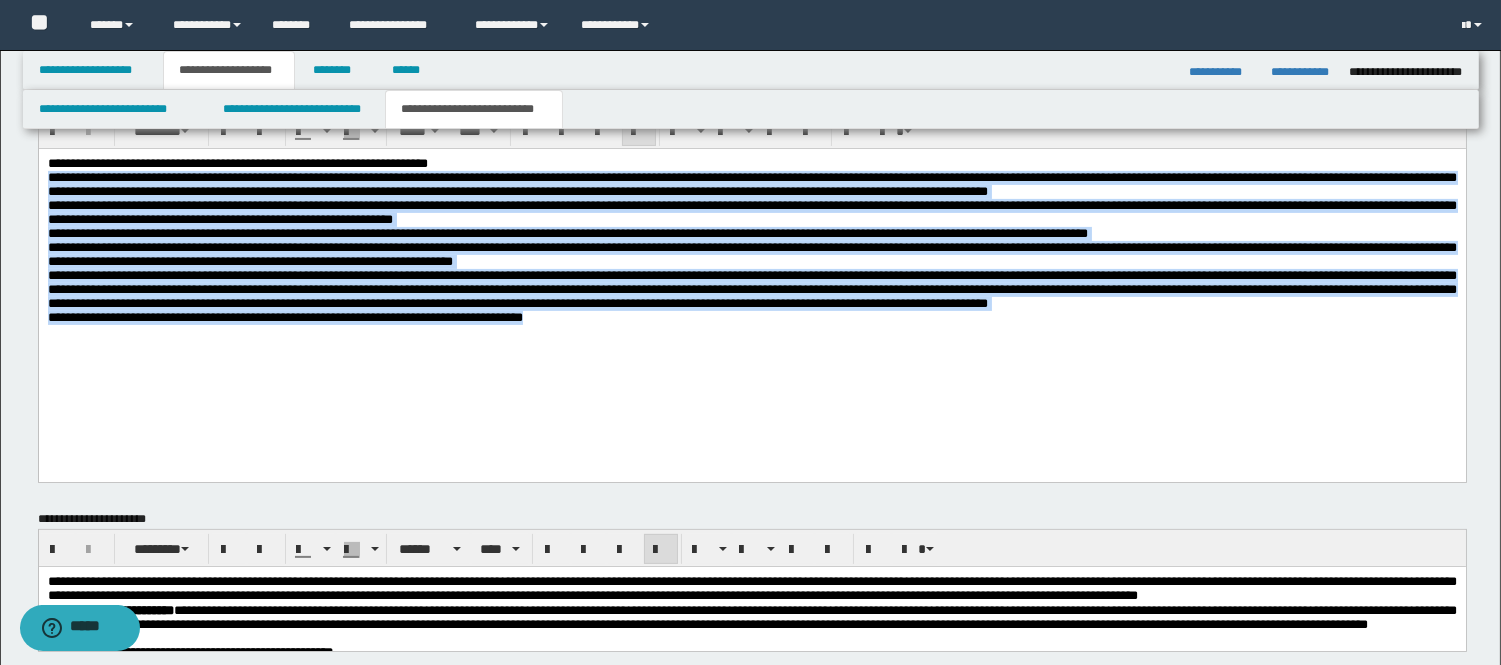scroll, scrollTop: 582, scrollLeft: 0, axis: vertical 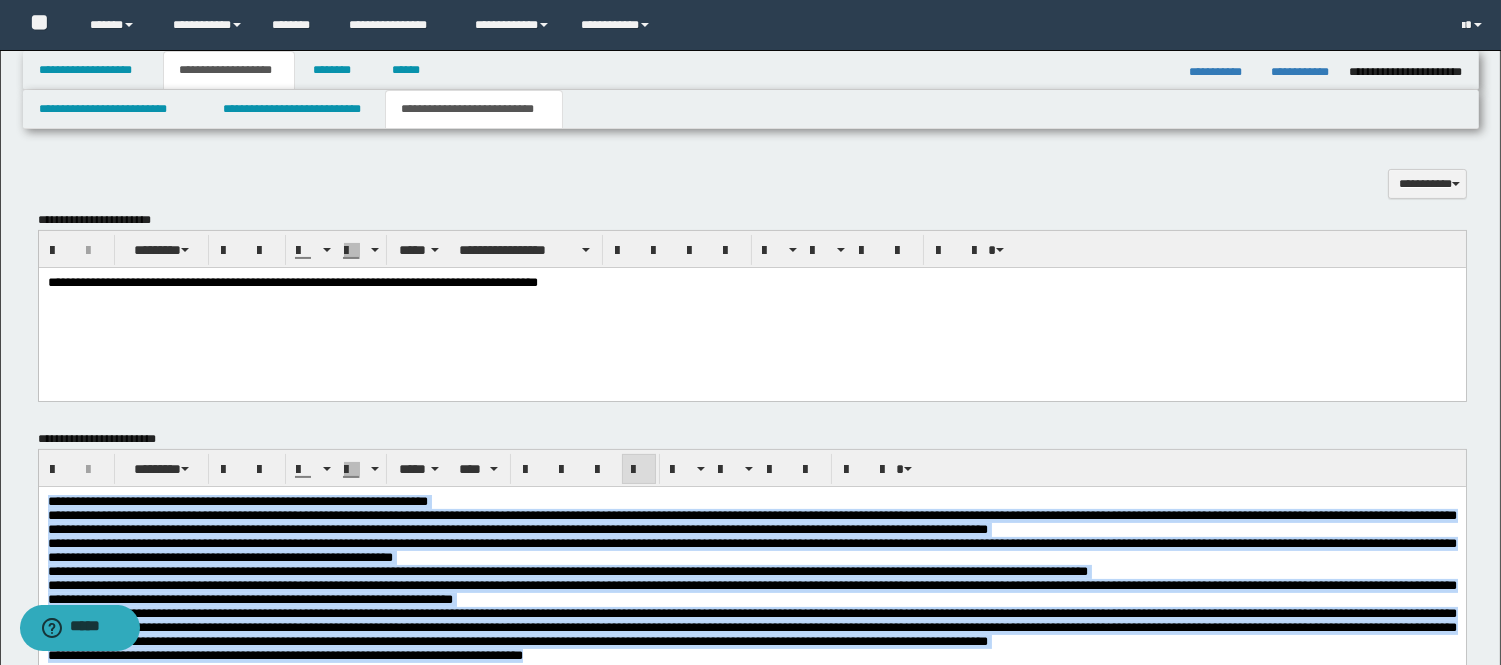 drag, startPoint x: 638, startPoint y: 720, endPoint x: -1, endPoint y: 29, distance: 941.17053 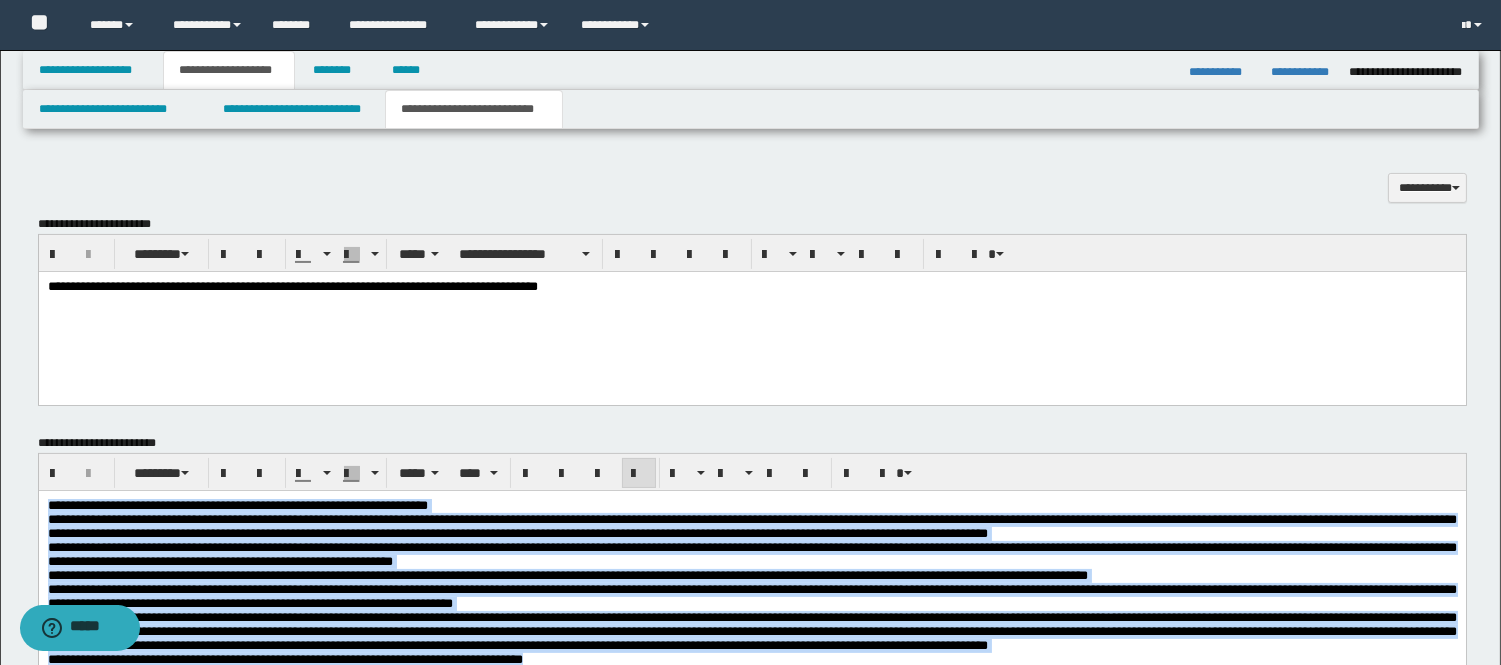 click on "**********" at bounding box center (751, 607) 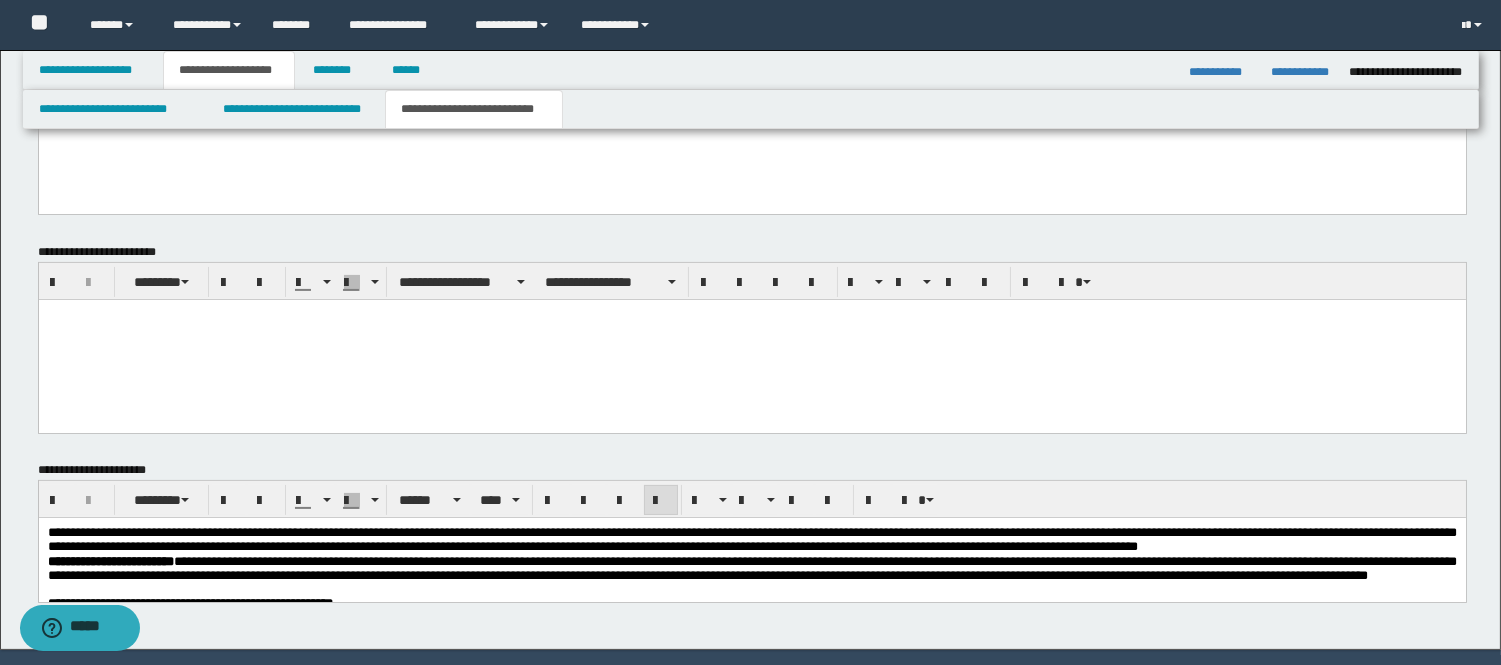 scroll, scrollTop: 932, scrollLeft: 0, axis: vertical 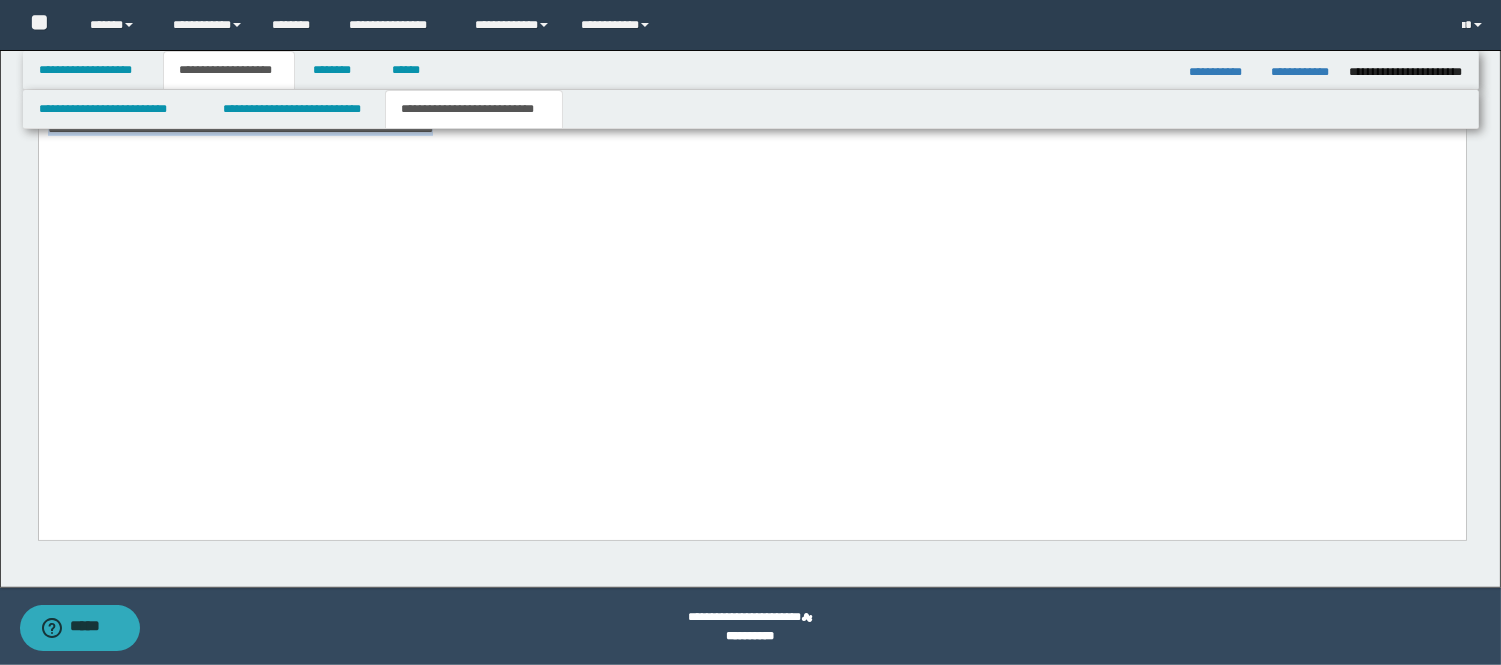 drag, startPoint x: 50, startPoint y: -1187, endPoint x: 939, endPoint y: -640, distance: 1043.8055 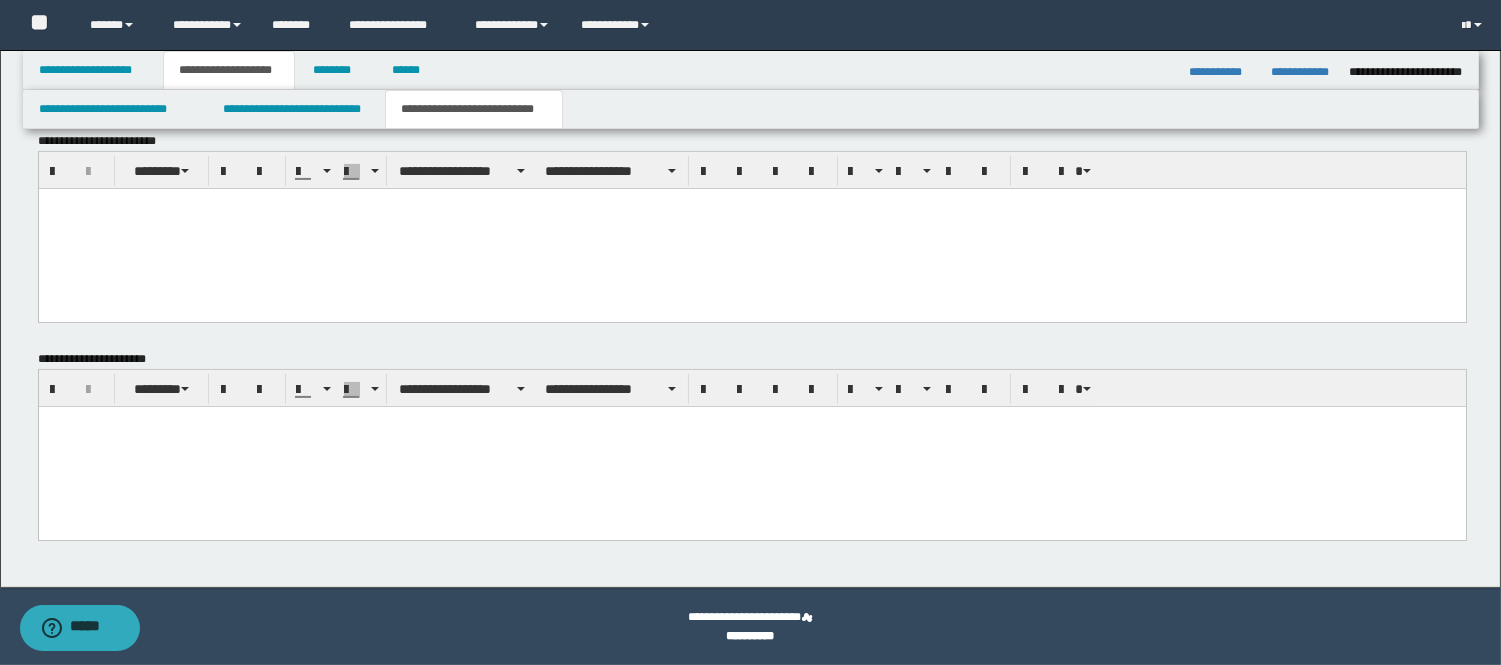 scroll, scrollTop: 203, scrollLeft: 0, axis: vertical 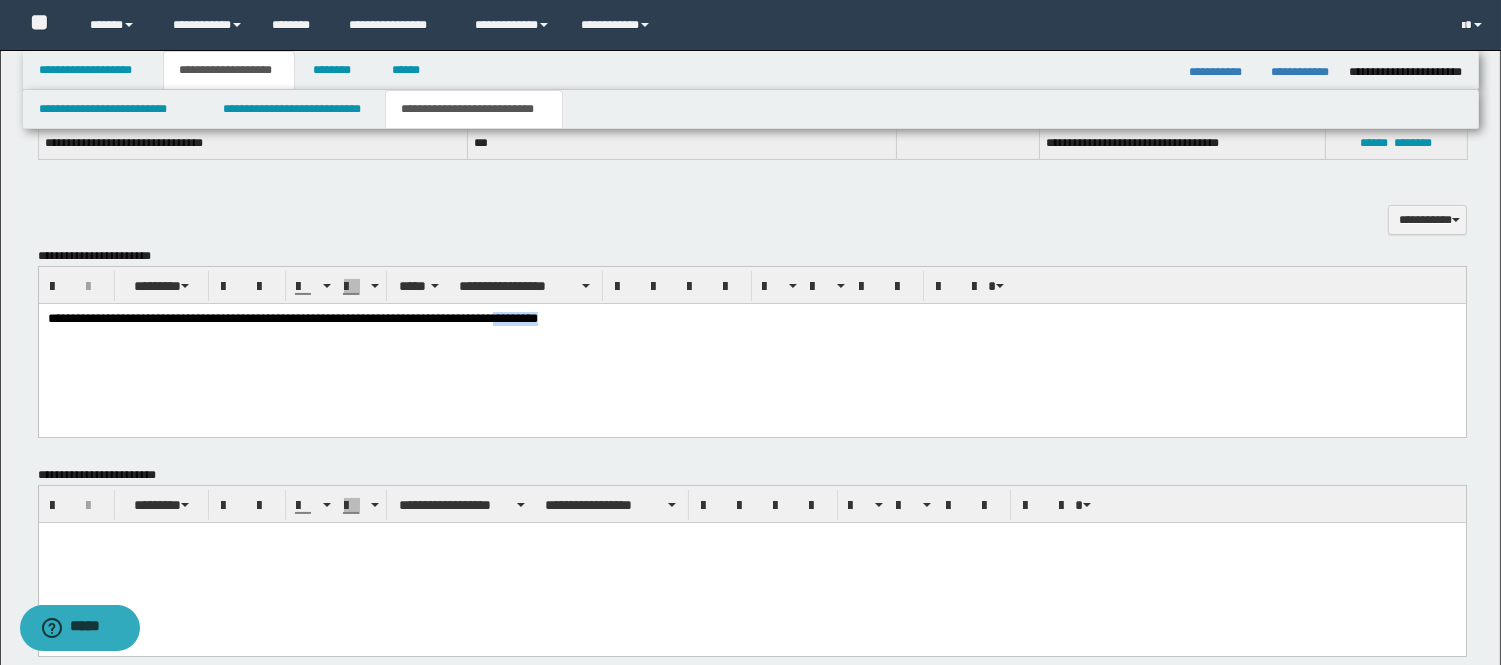 drag, startPoint x: 651, startPoint y: 319, endPoint x: 584, endPoint y: 317, distance: 67.02985 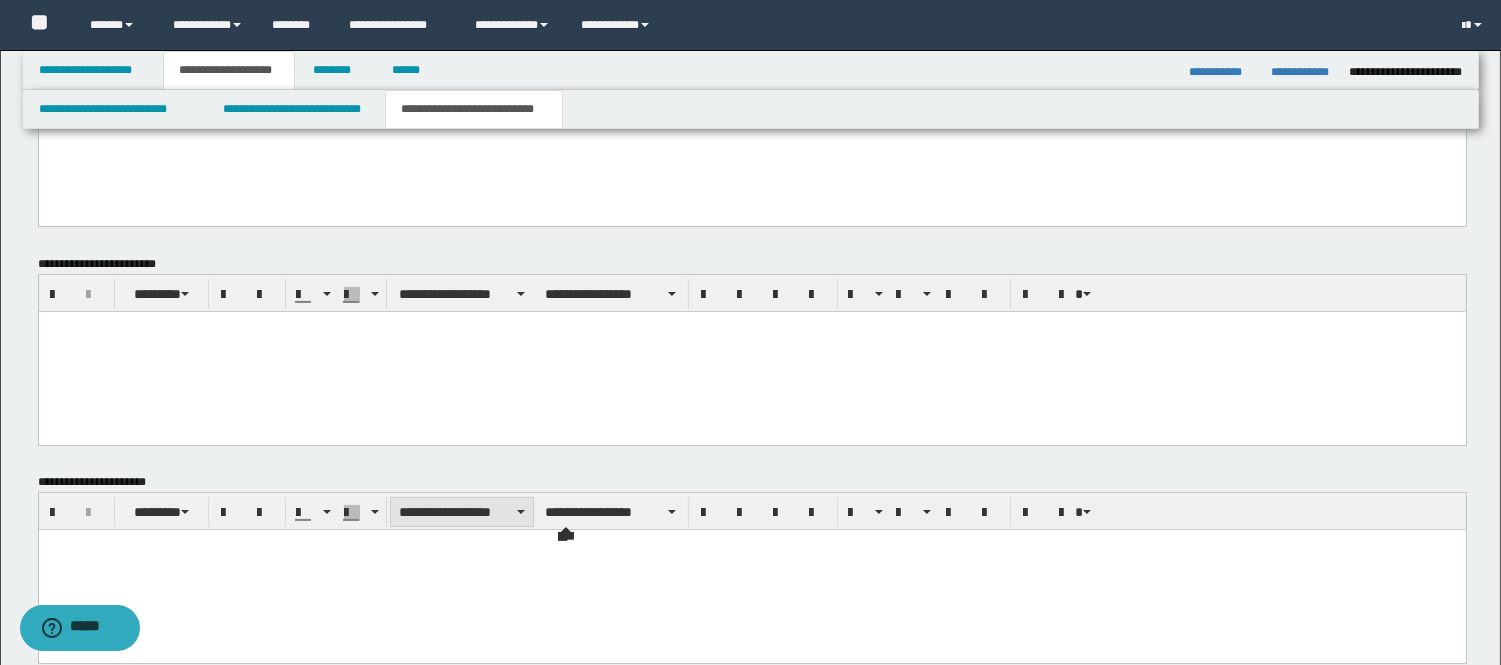 scroll, scrollTop: 981, scrollLeft: 0, axis: vertical 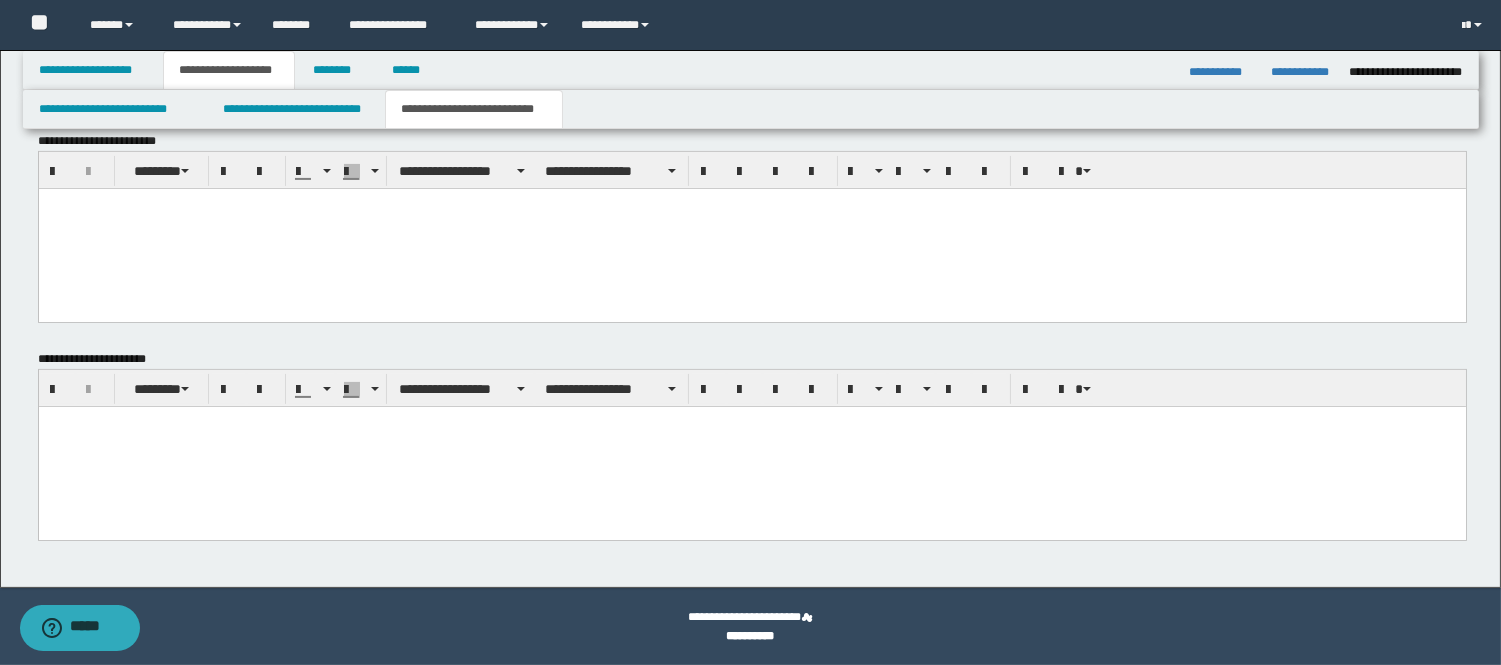 drag, startPoint x: 448, startPoint y: 234, endPoint x: 436, endPoint y: 243, distance: 15 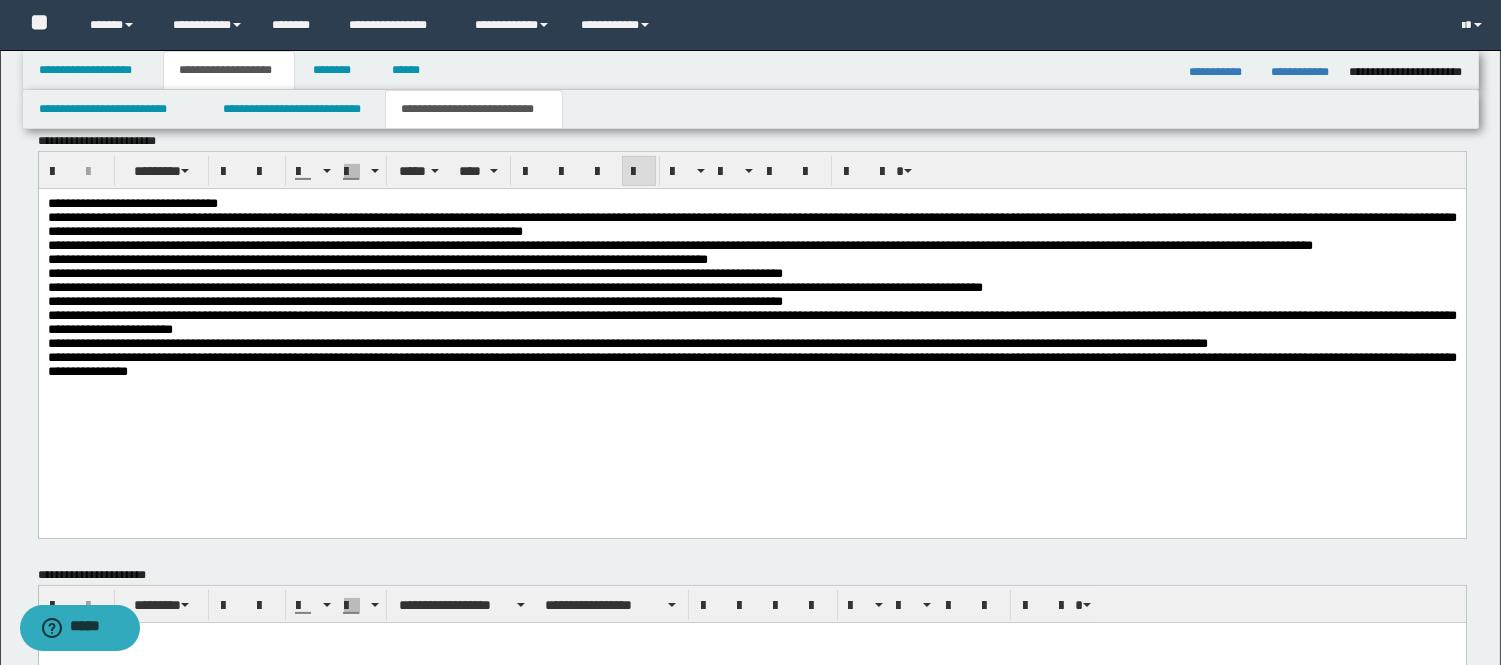 scroll, scrollTop: 1196, scrollLeft: 0, axis: vertical 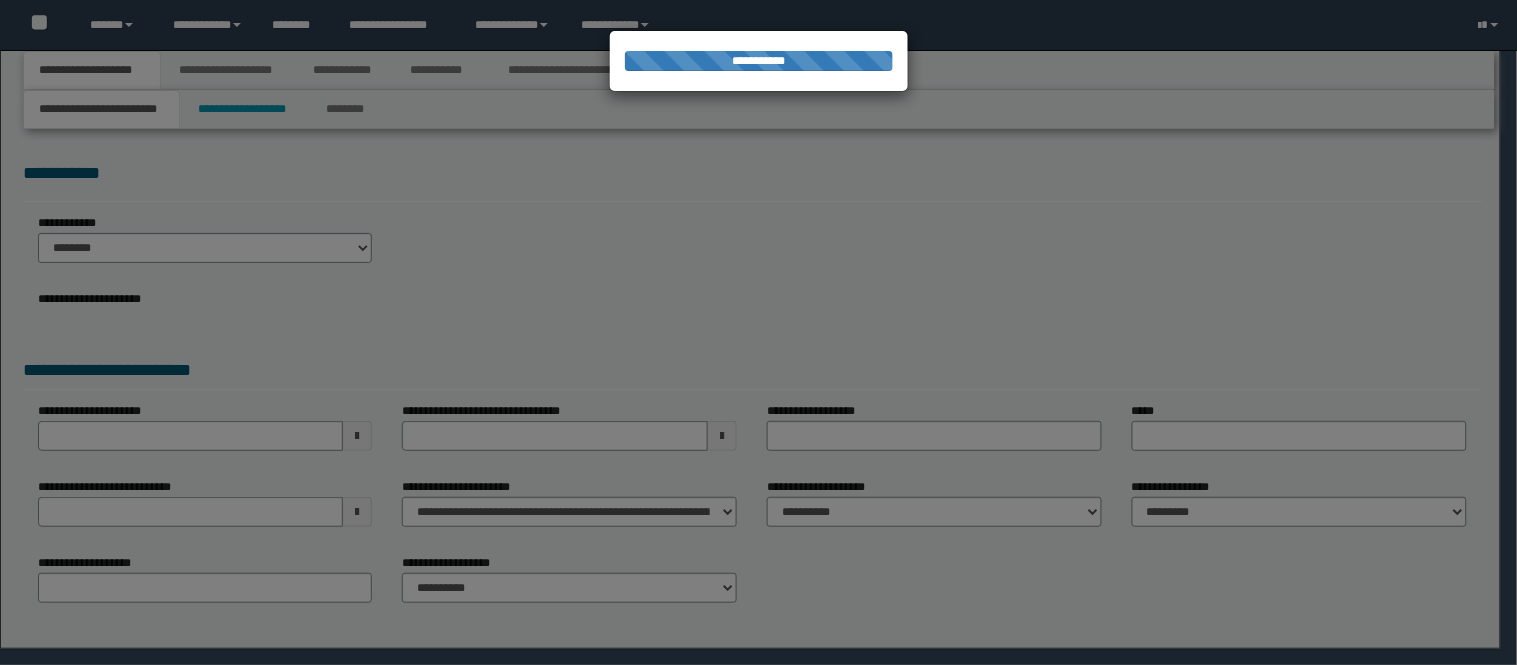 select on "*" 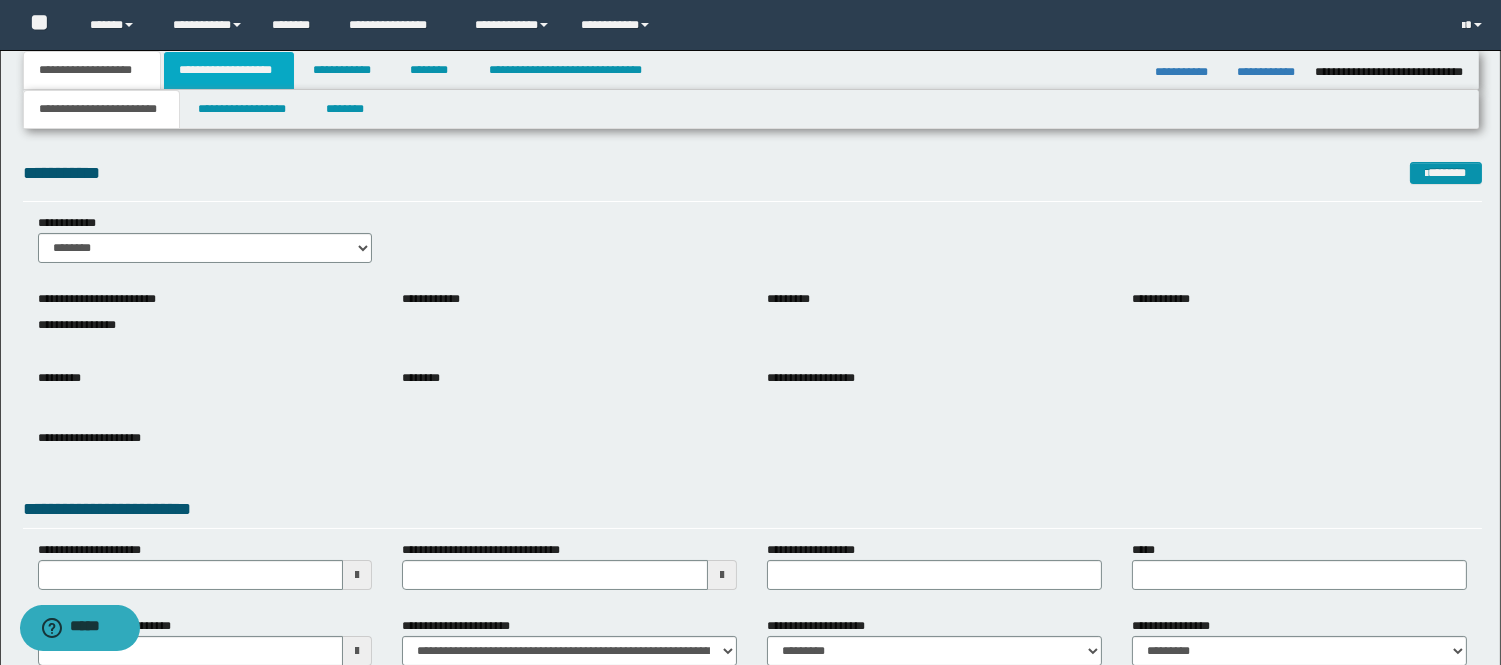click on "**********" at bounding box center (229, 70) 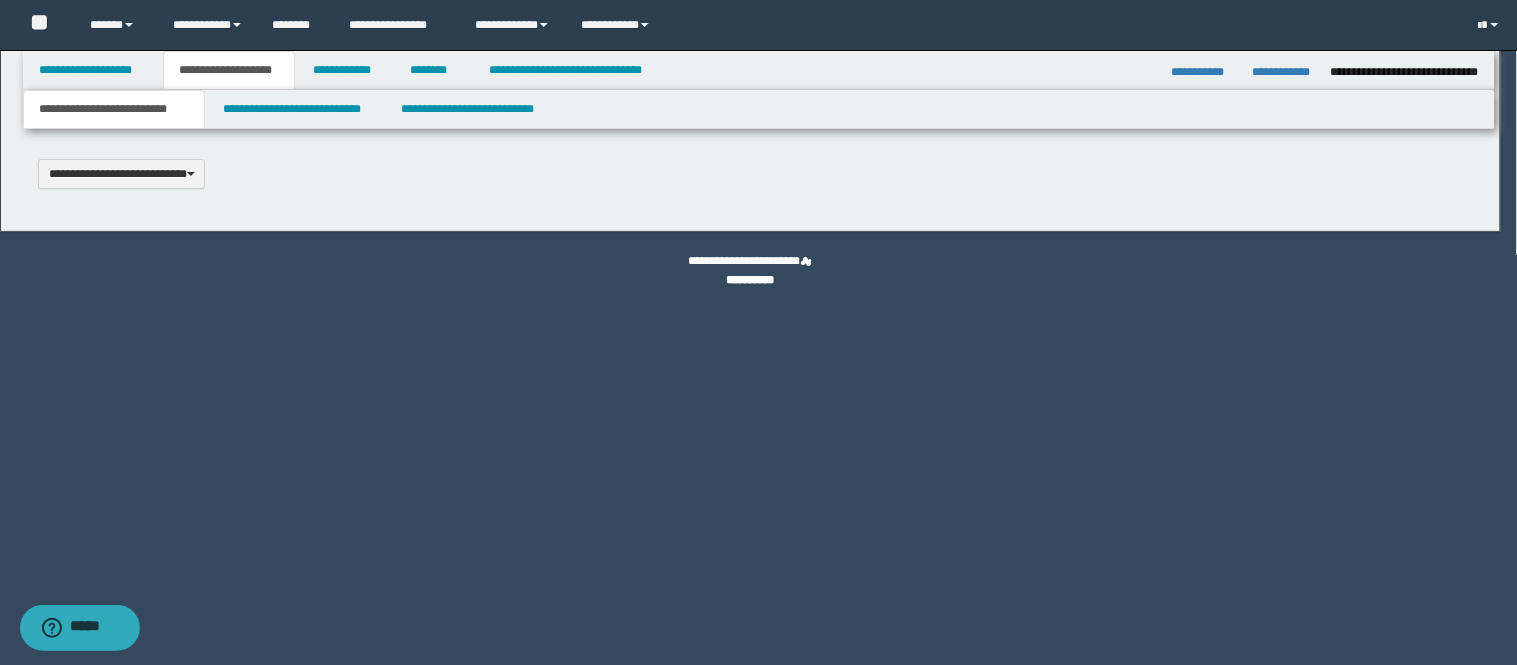 scroll, scrollTop: 0, scrollLeft: 0, axis: both 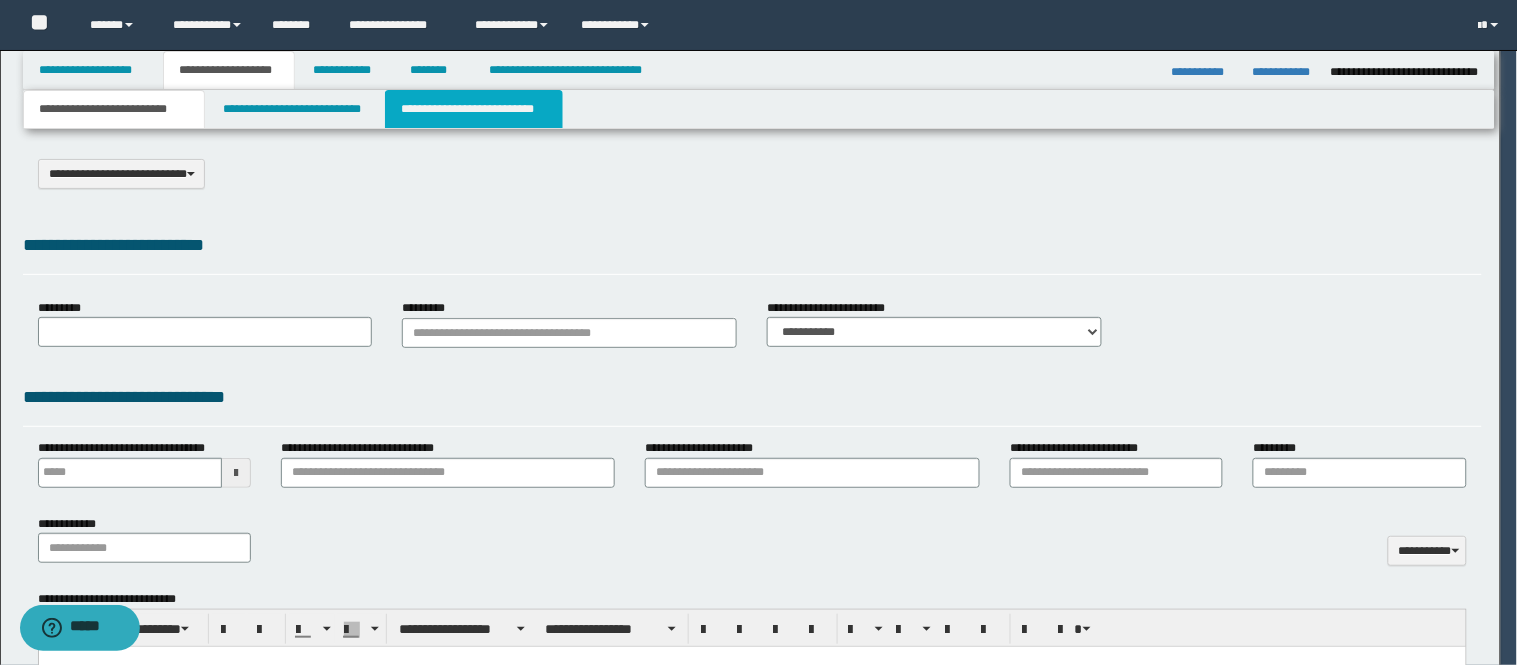 select on "*" 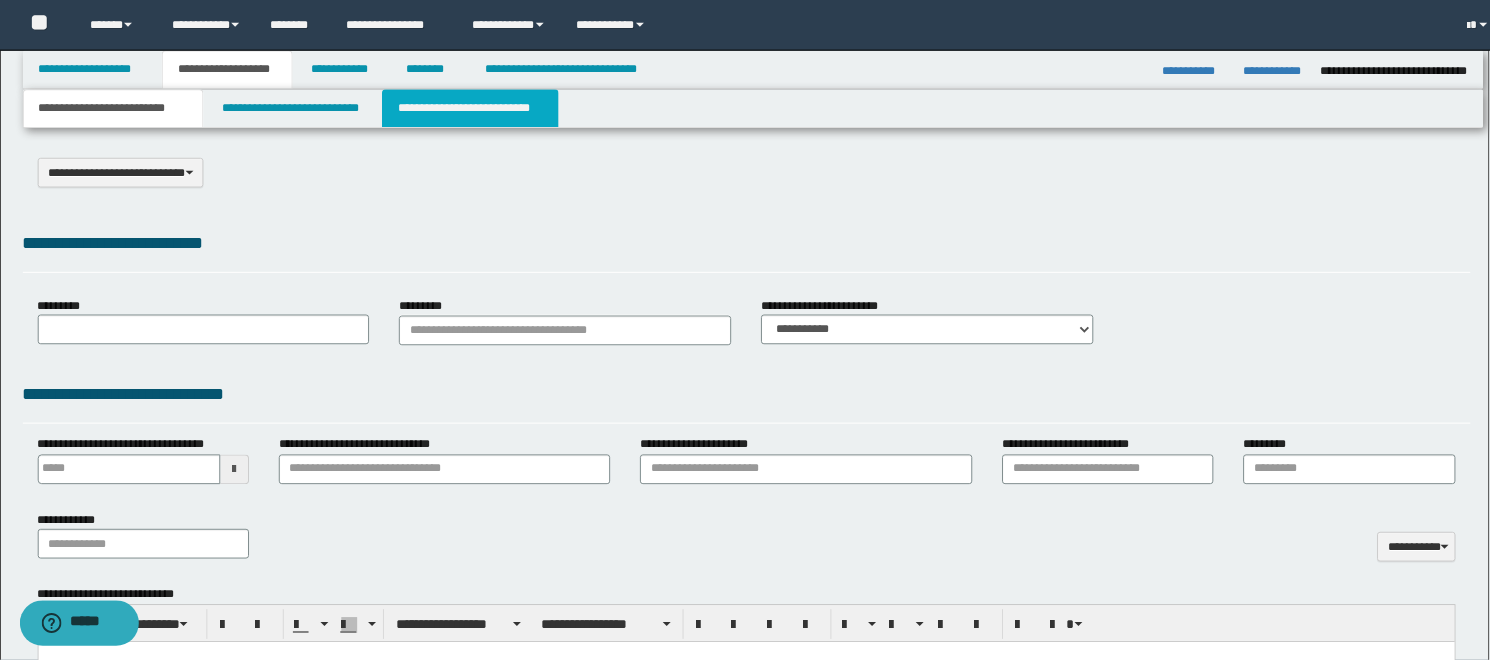 click on "**********" at bounding box center (474, 109) 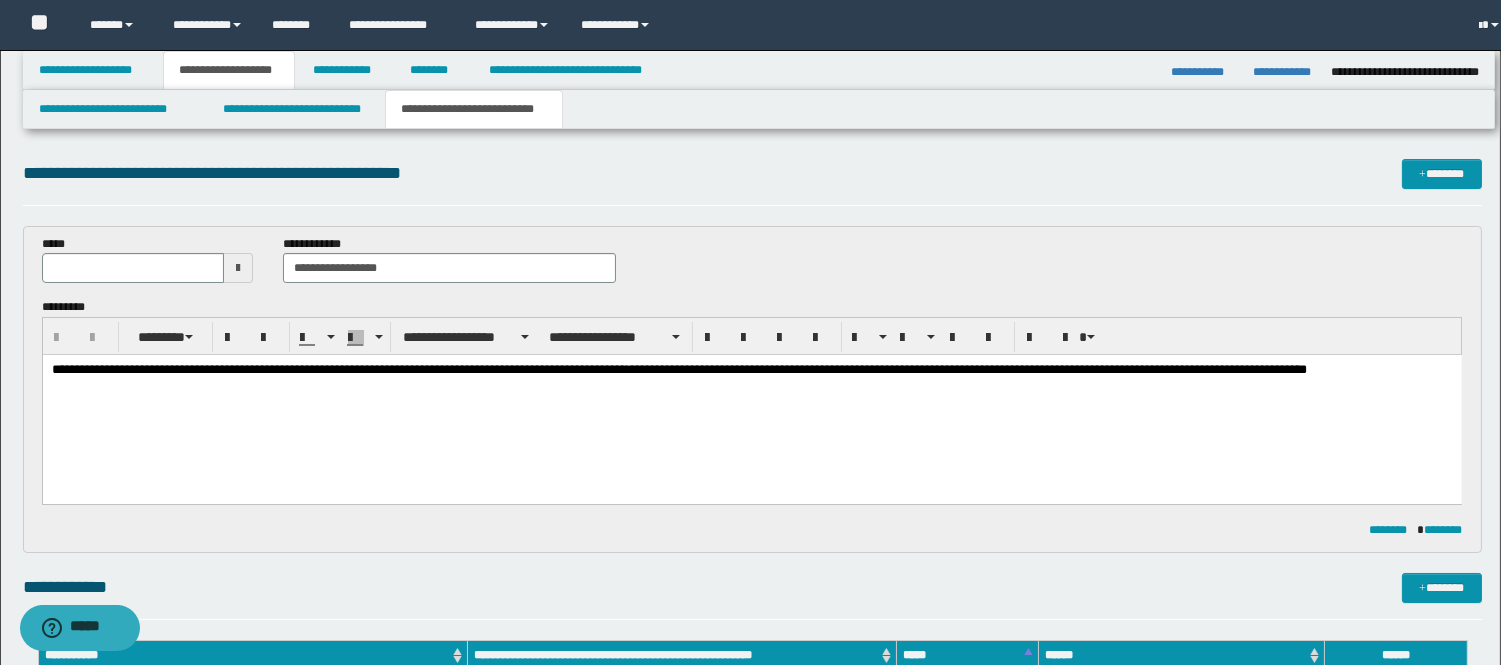 scroll, scrollTop: 0, scrollLeft: 0, axis: both 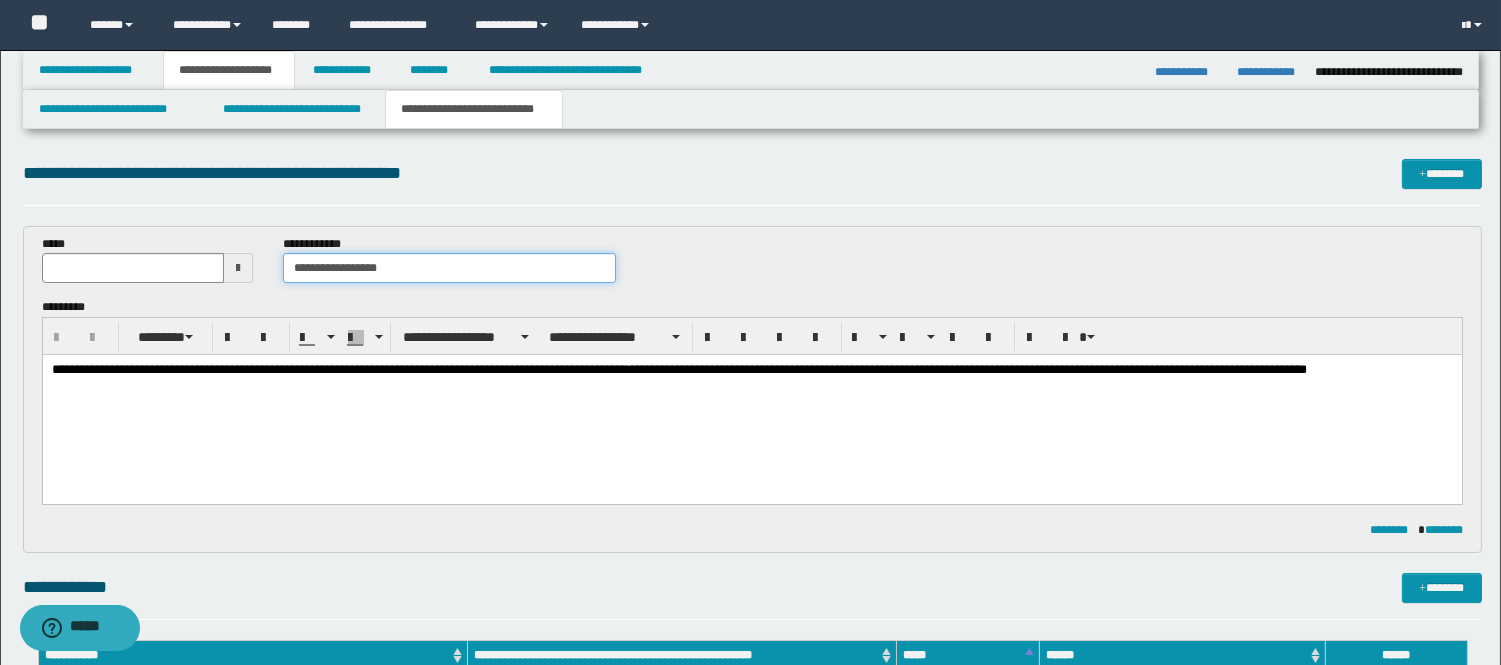 type 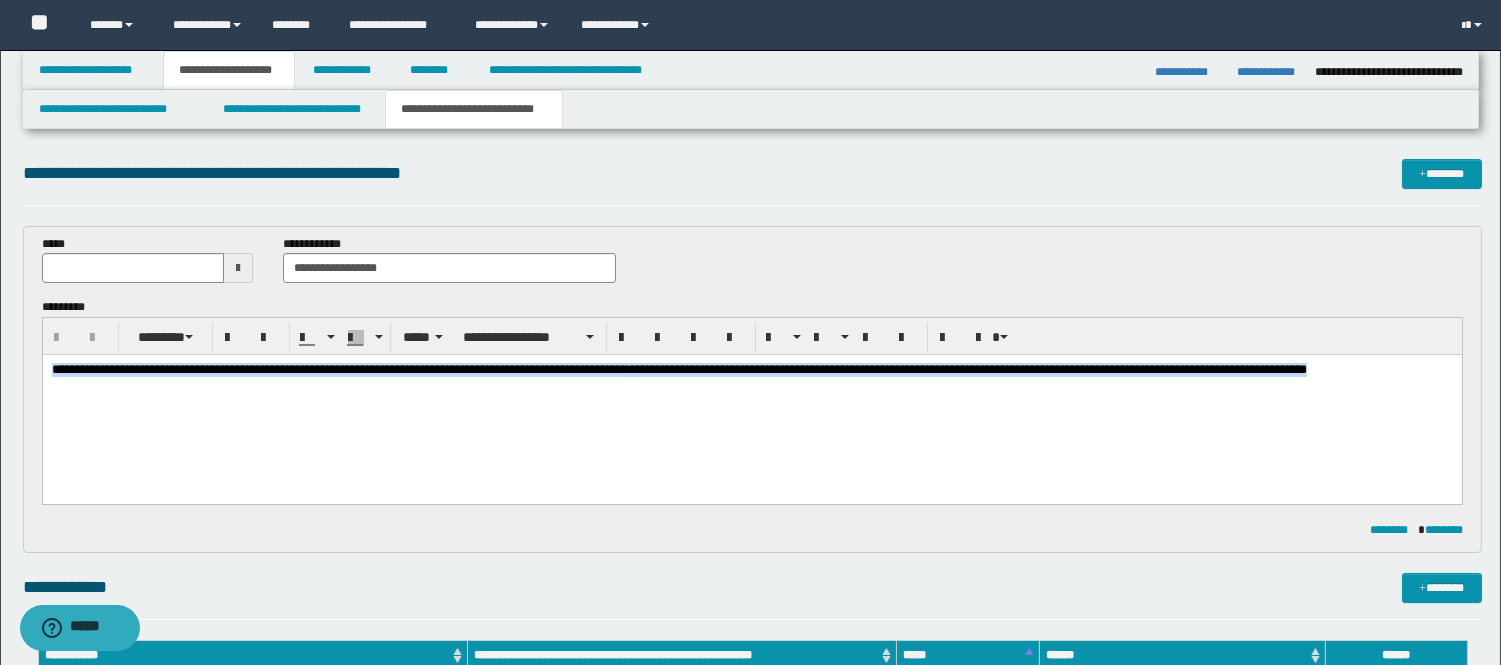drag, startPoint x: 285, startPoint y: 399, endPoint x: 106, endPoint y: 653, distance: 310.73624 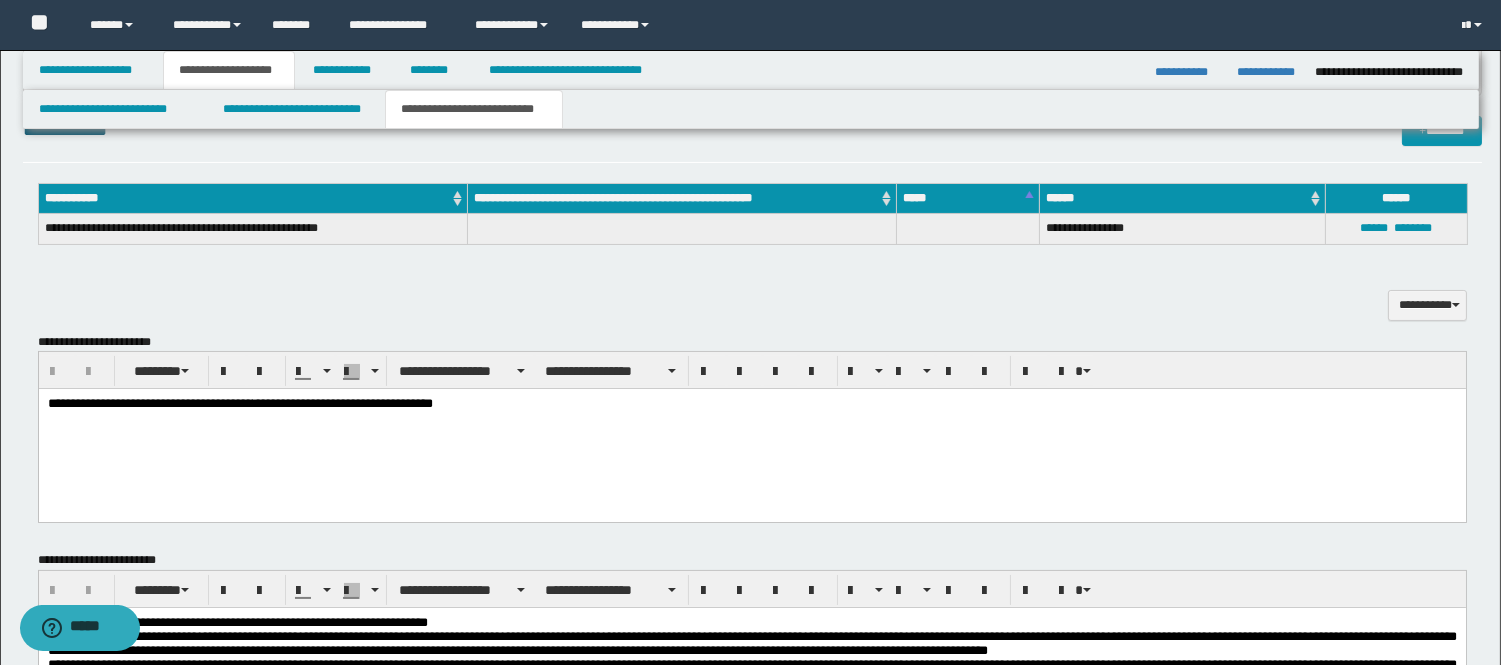 scroll, scrollTop: 666, scrollLeft: 0, axis: vertical 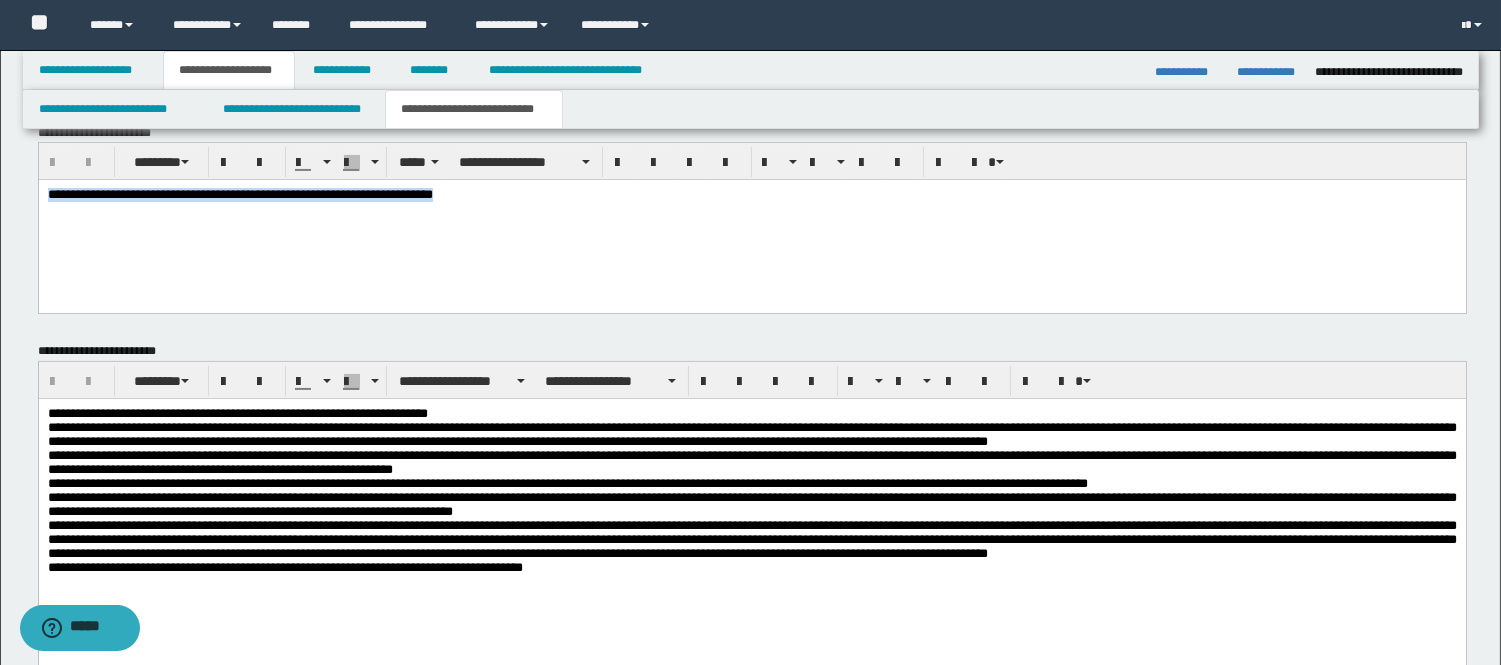 drag, startPoint x: 528, startPoint y: 208, endPoint x: -1, endPoint y: 99, distance: 540.113 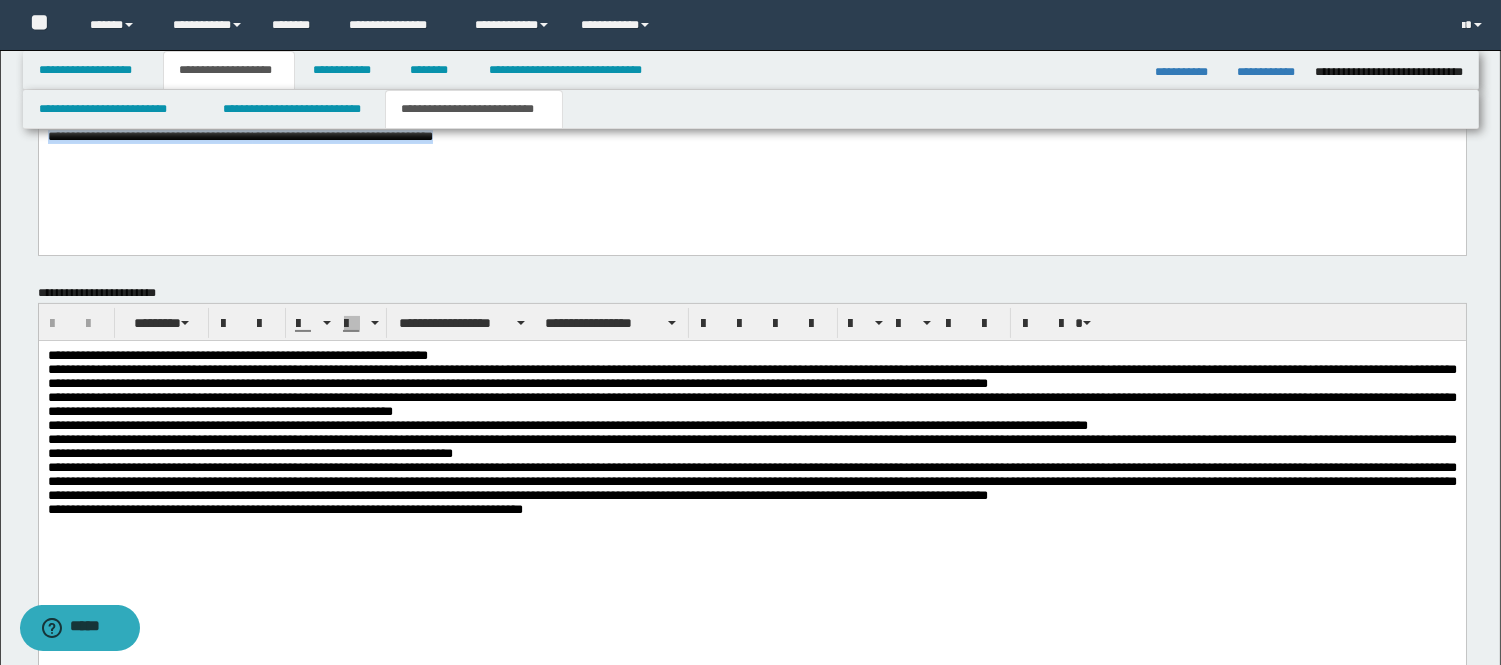 scroll, scrollTop: 777, scrollLeft: 0, axis: vertical 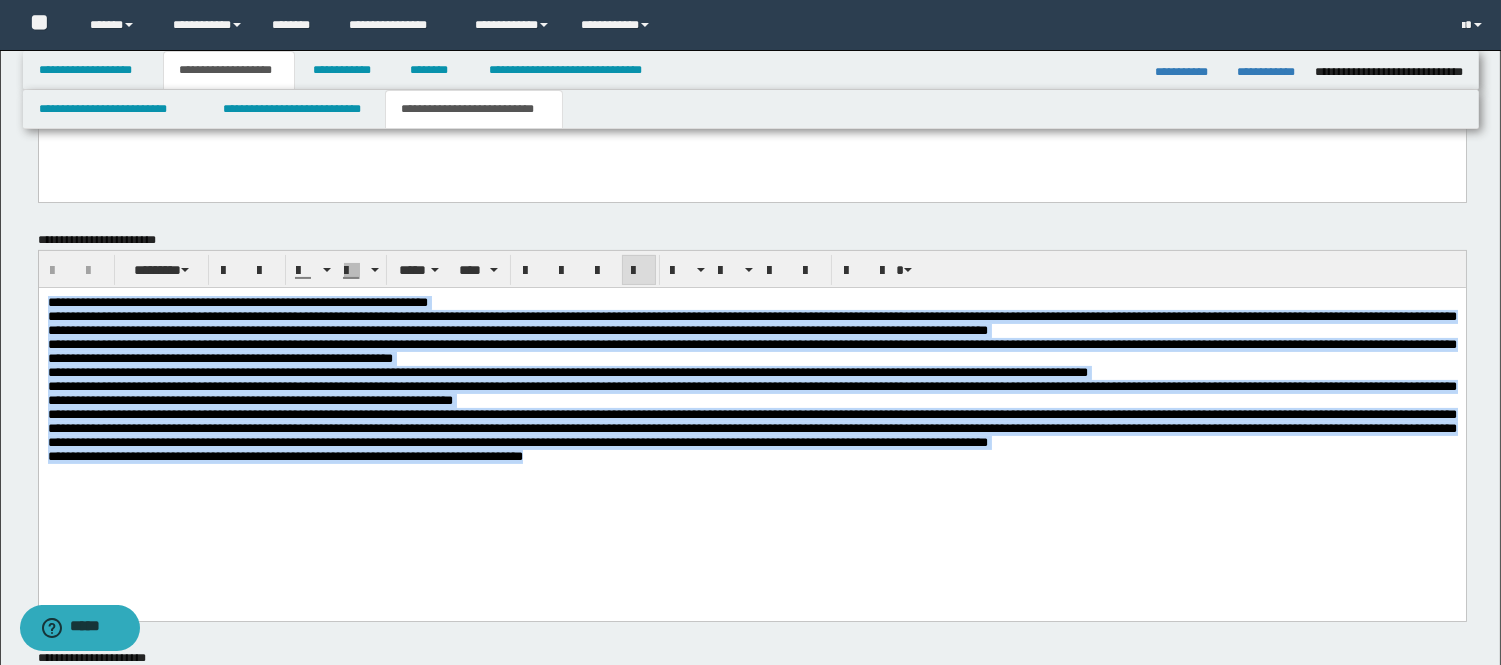 drag, startPoint x: 640, startPoint y: 517, endPoint x: -1, endPoint y: 250, distance: 694.38464 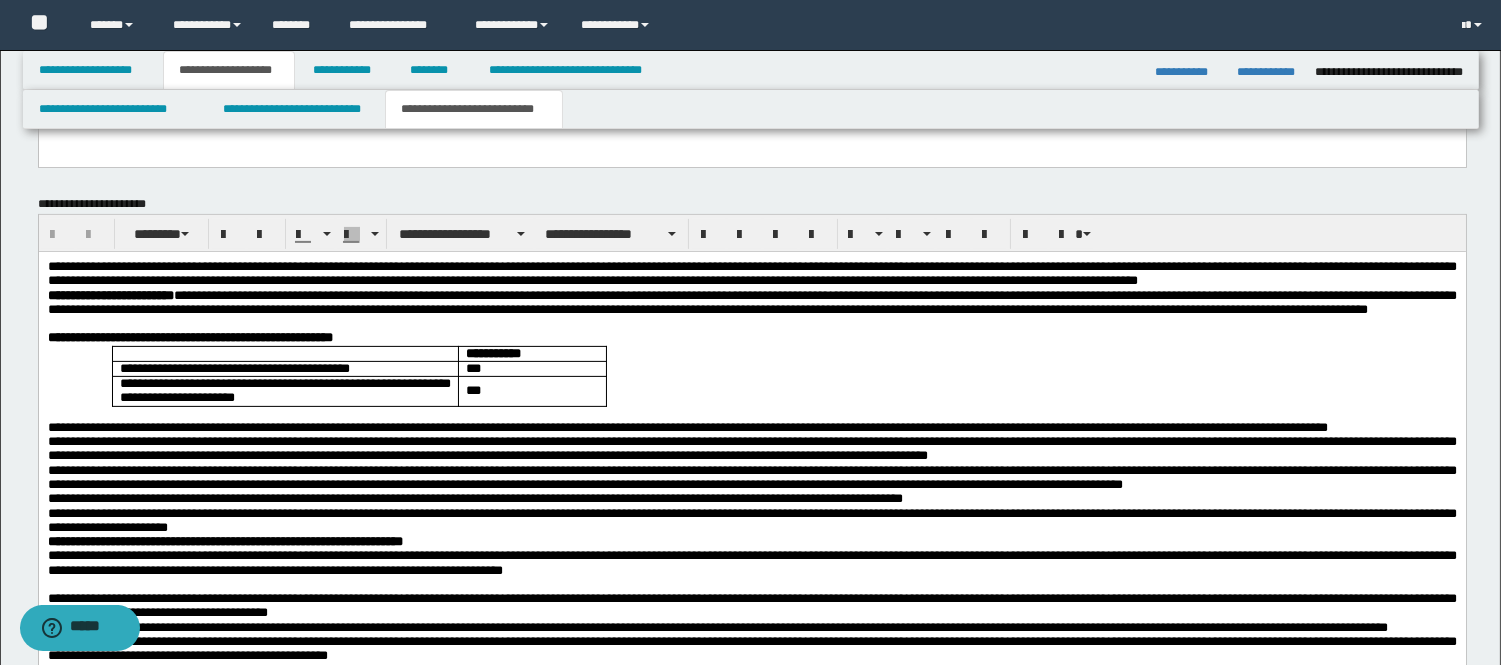 scroll, scrollTop: 1333, scrollLeft: 0, axis: vertical 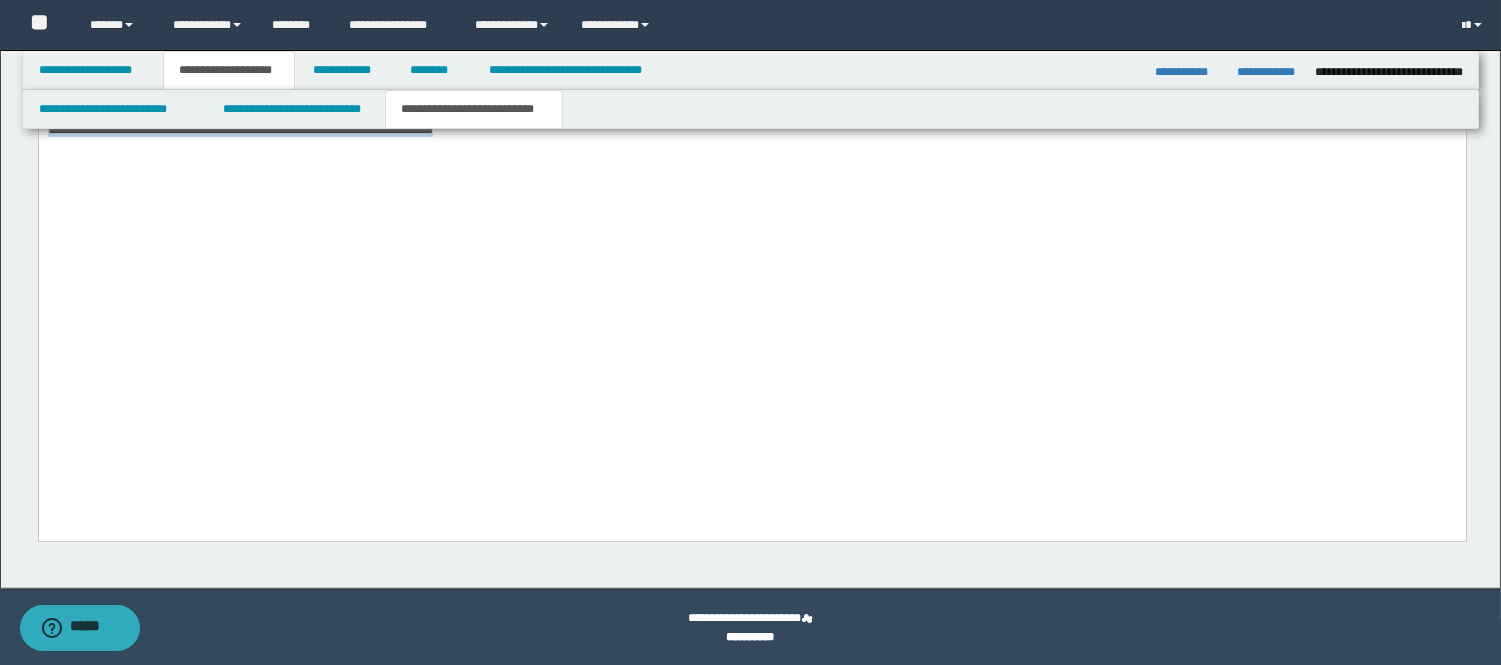 drag, startPoint x: 48, startPoint y: -1191, endPoint x: 74, endPoint y: 348, distance: 1539.2196 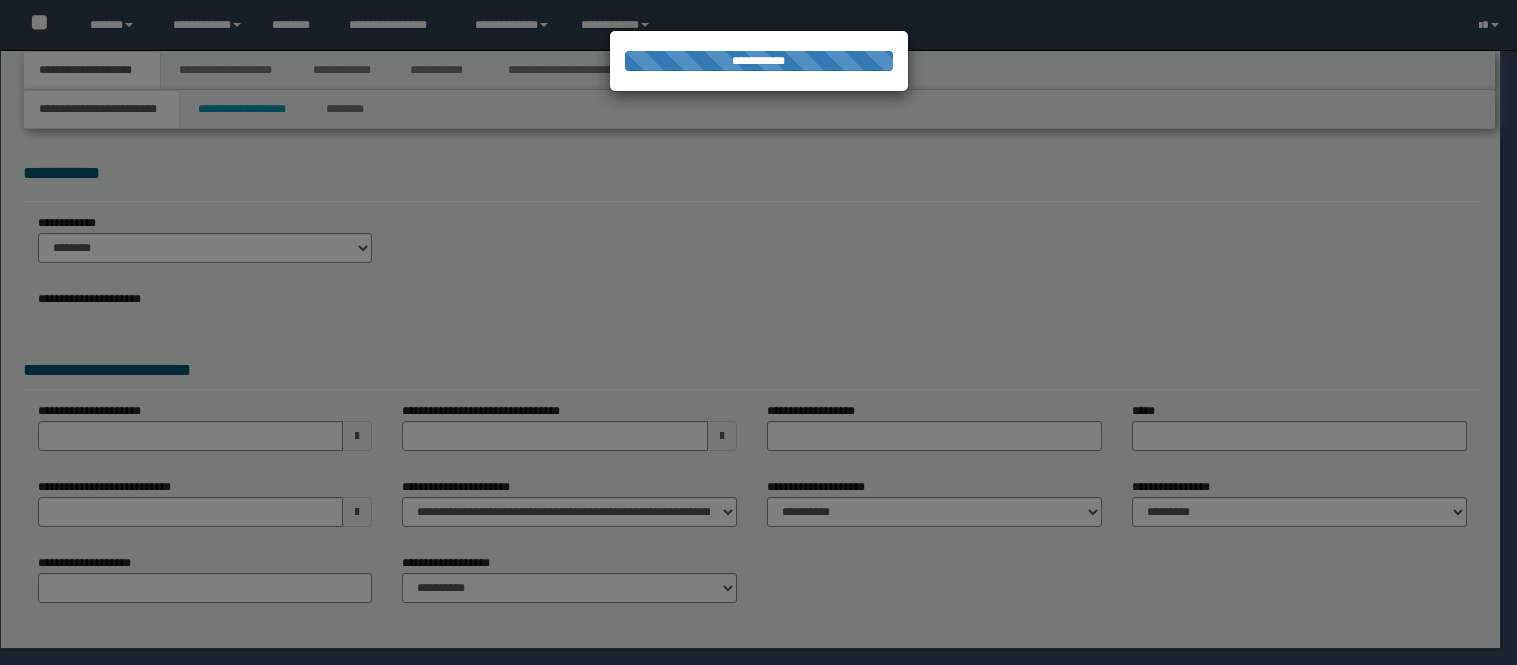 scroll, scrollTop: 0, scrollLeft: 0, axis: both 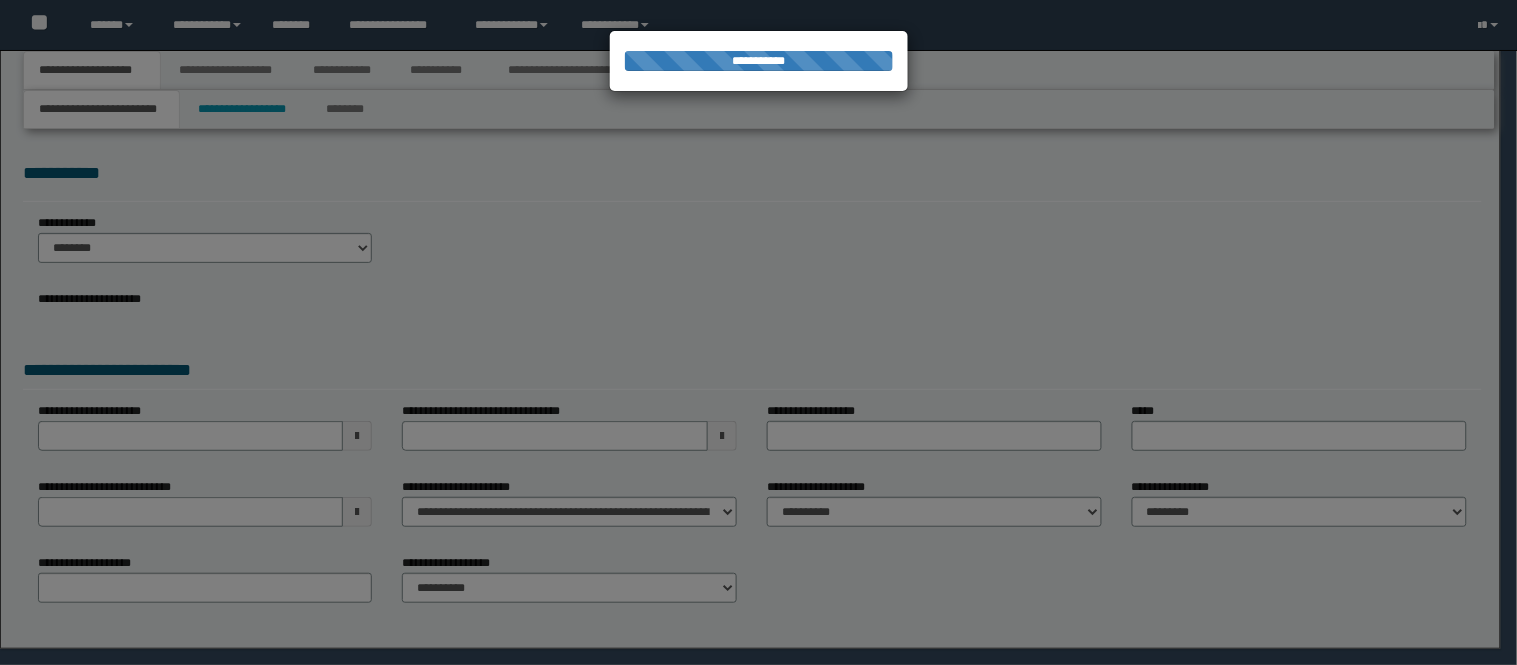select on "*" 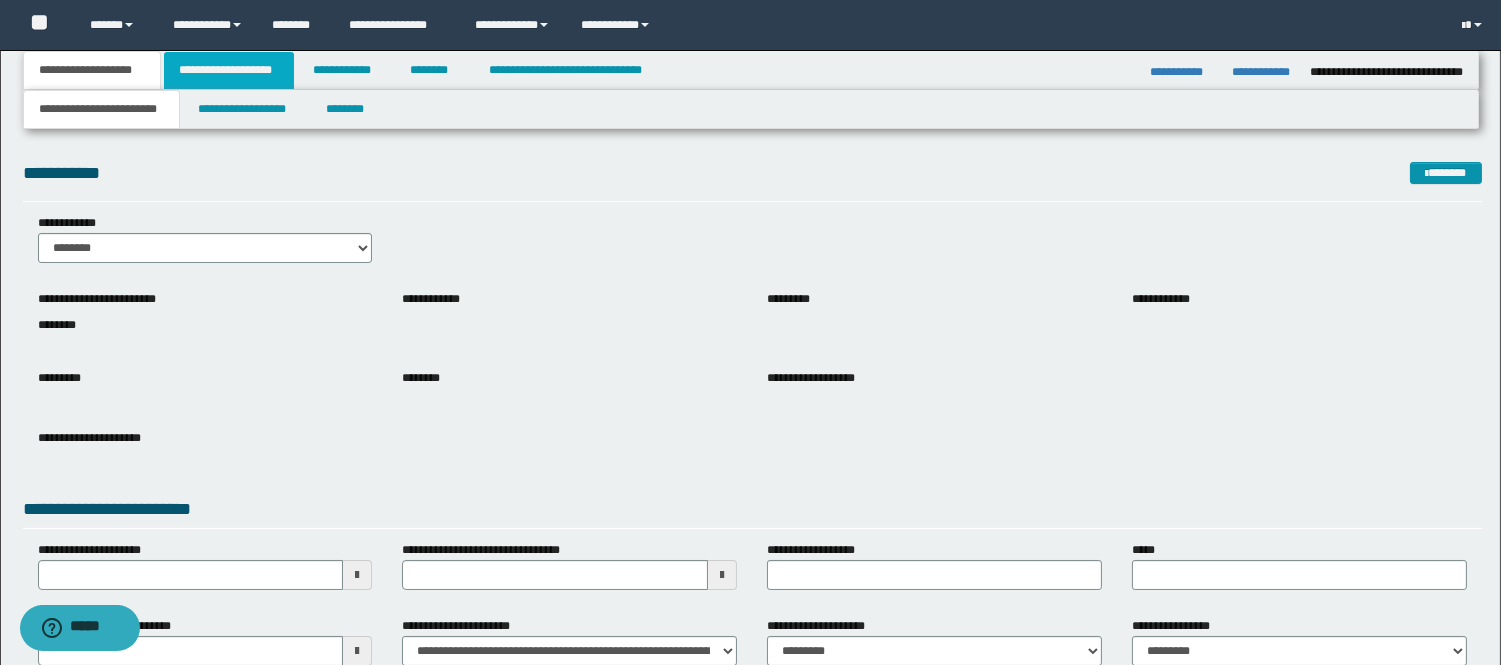 click on "**********" at bounding box center (229, 70) 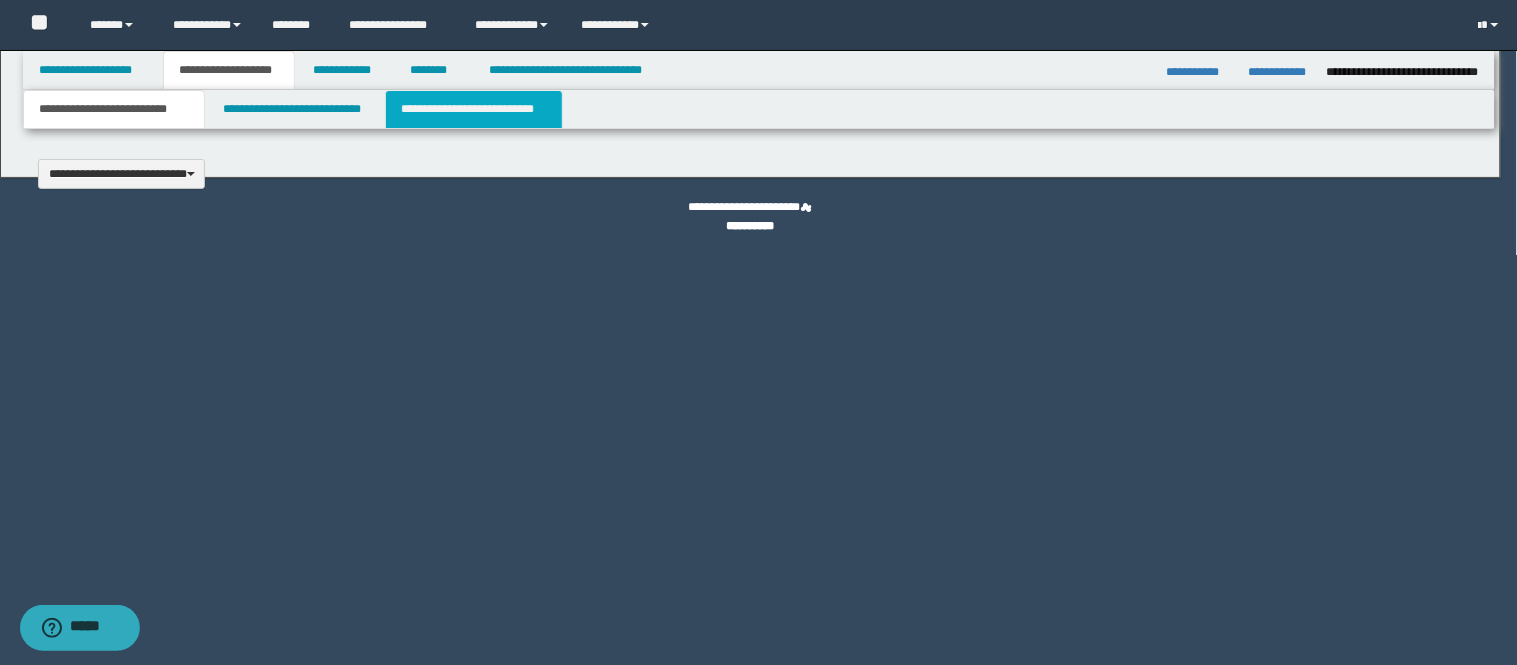 type 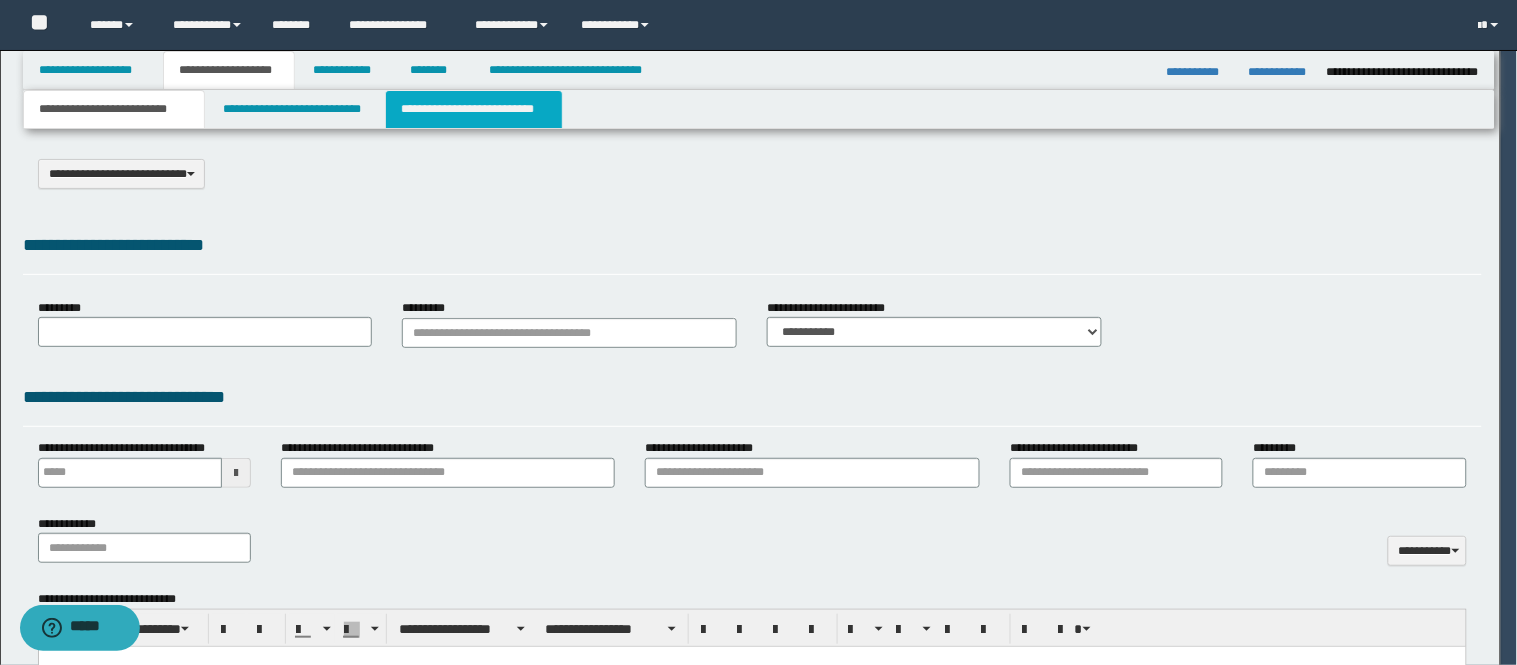 select on "*" 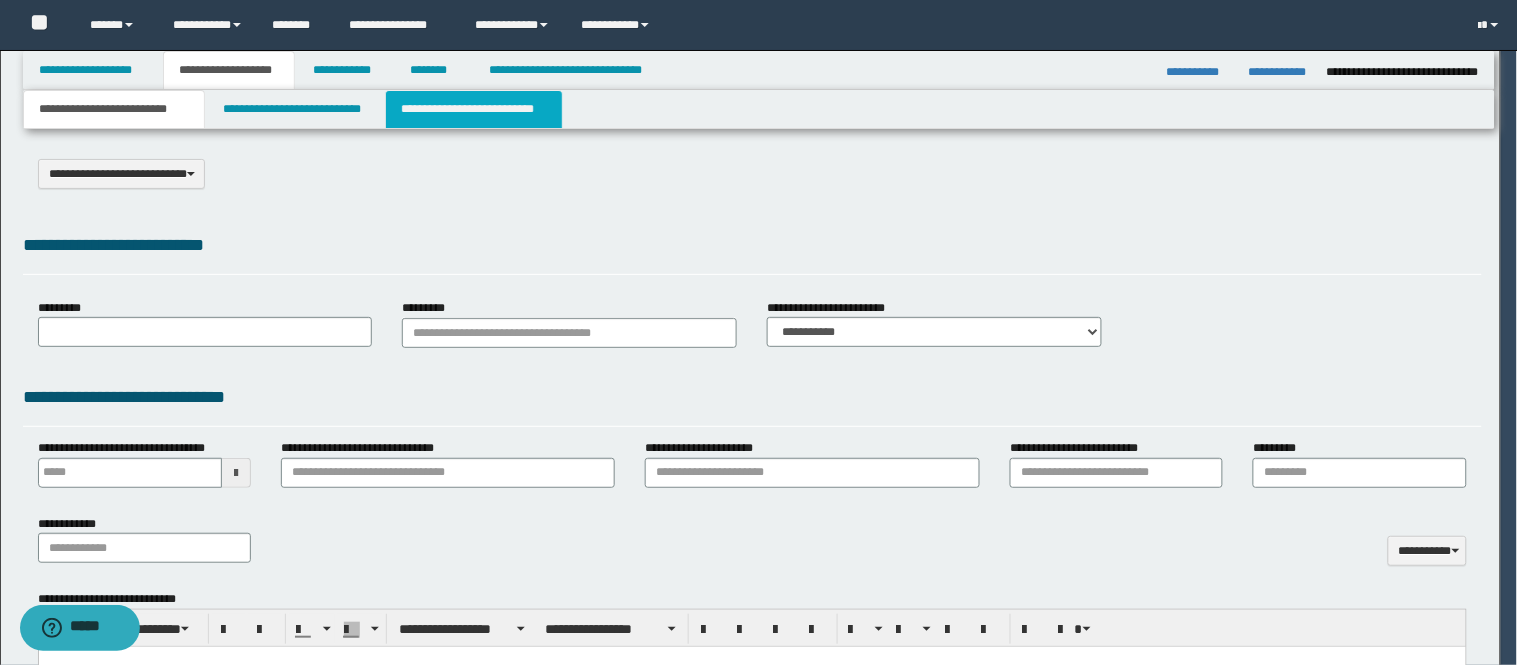 scroll, scrollTop: 0, scrollLeft: 0, axis: both 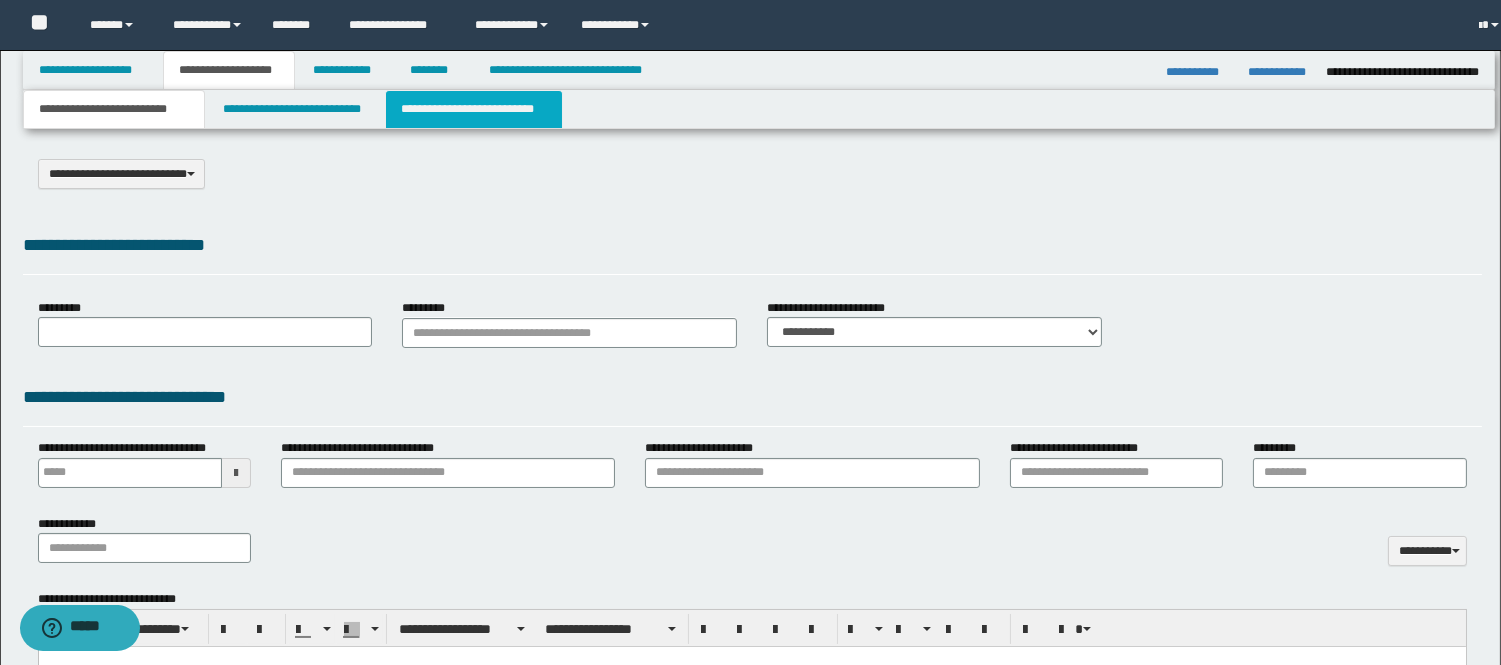 click on "**********" at bounding box center (474, 109) 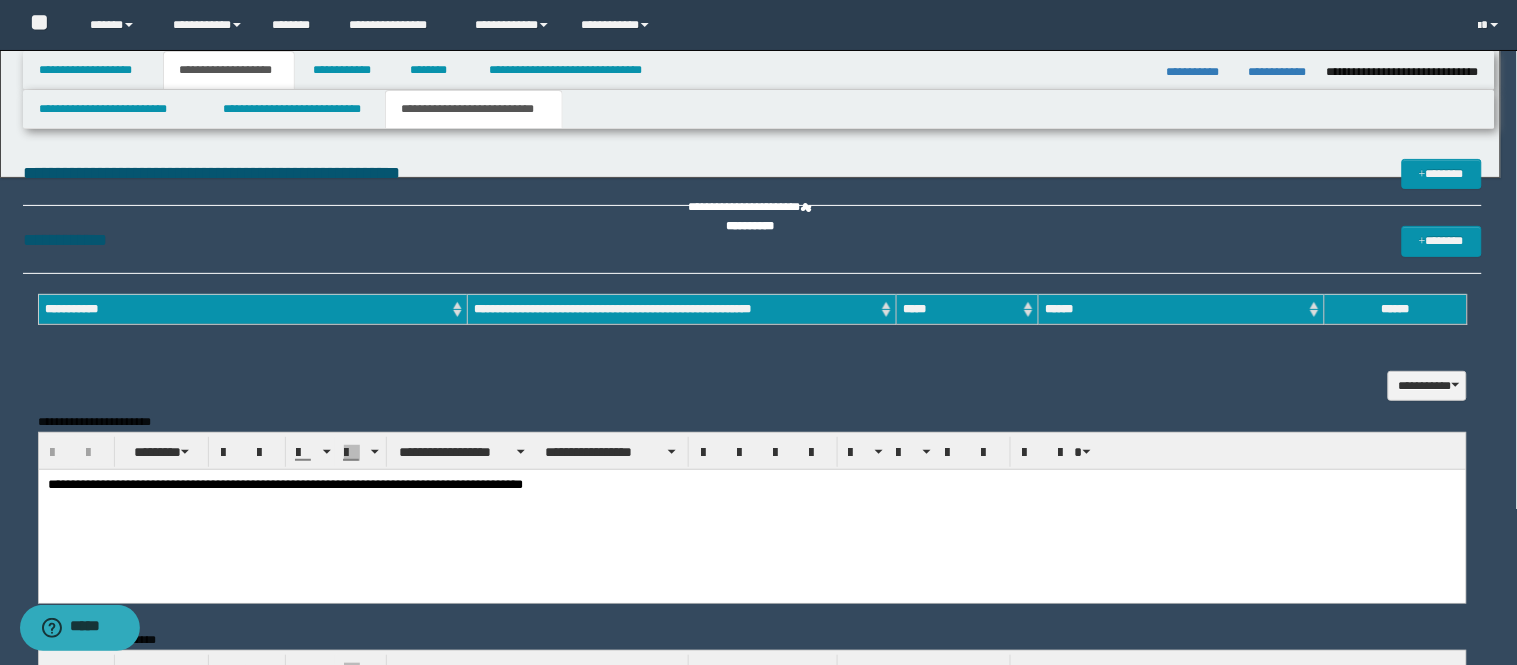 scroll, scrollTop: 0, scrollLeft: 0, axis: both 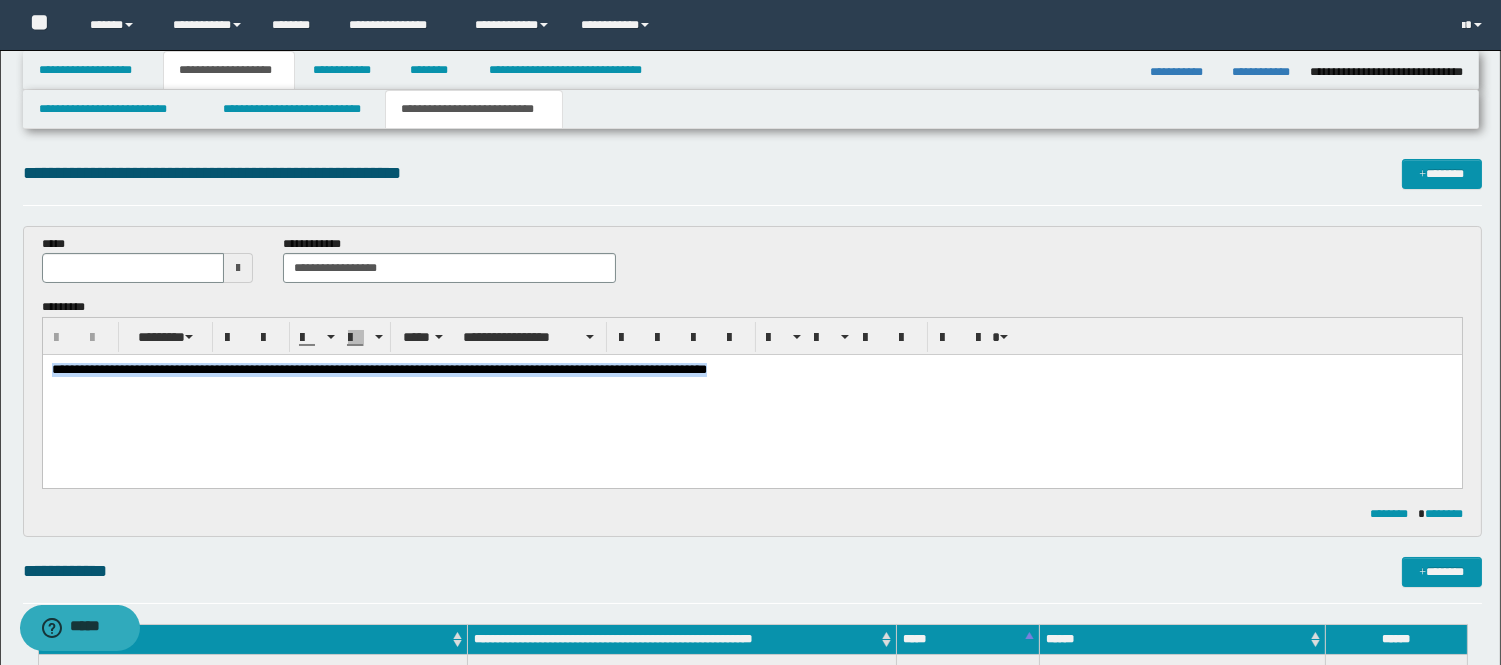 drag, startPoint x: 861, startPoint y: 381, endPoint x: 164, endPoint y: 702, distance: 767.3656 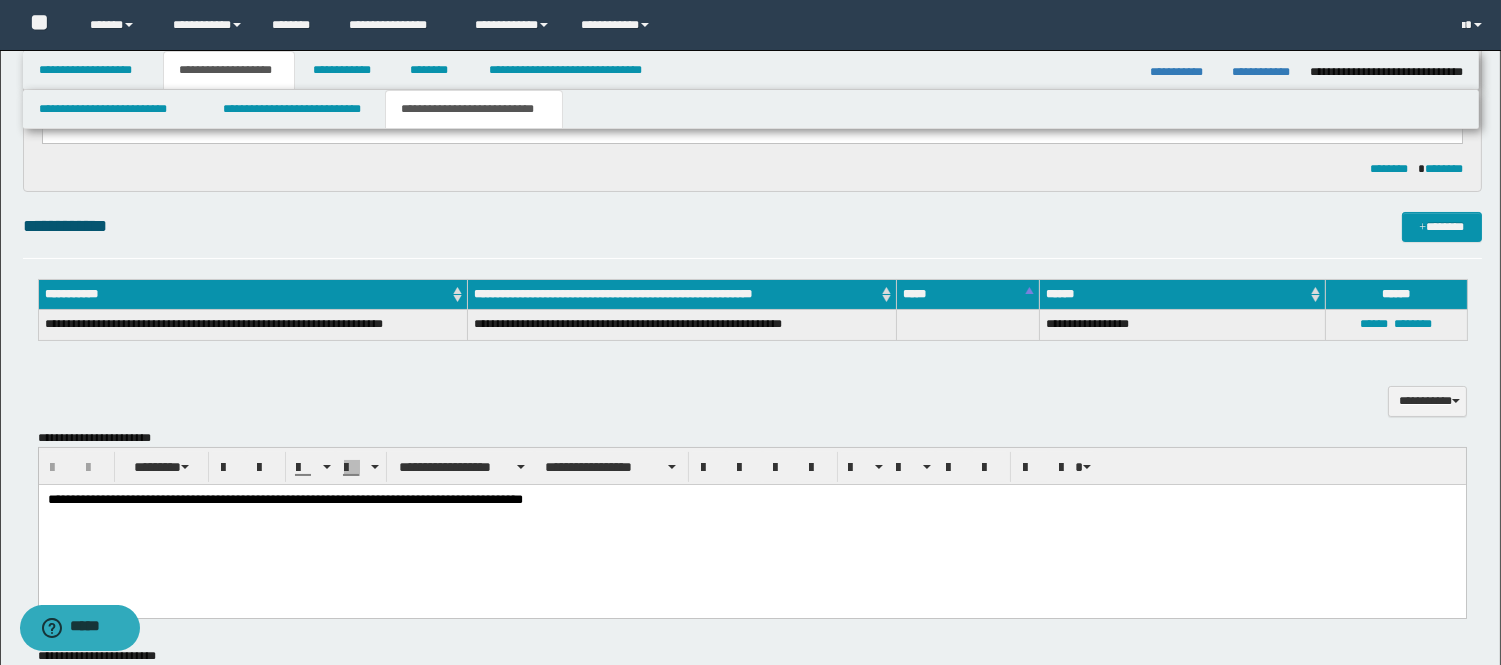 scroll, scrollTop: 444, scrollLeft: 0, axis: vertical 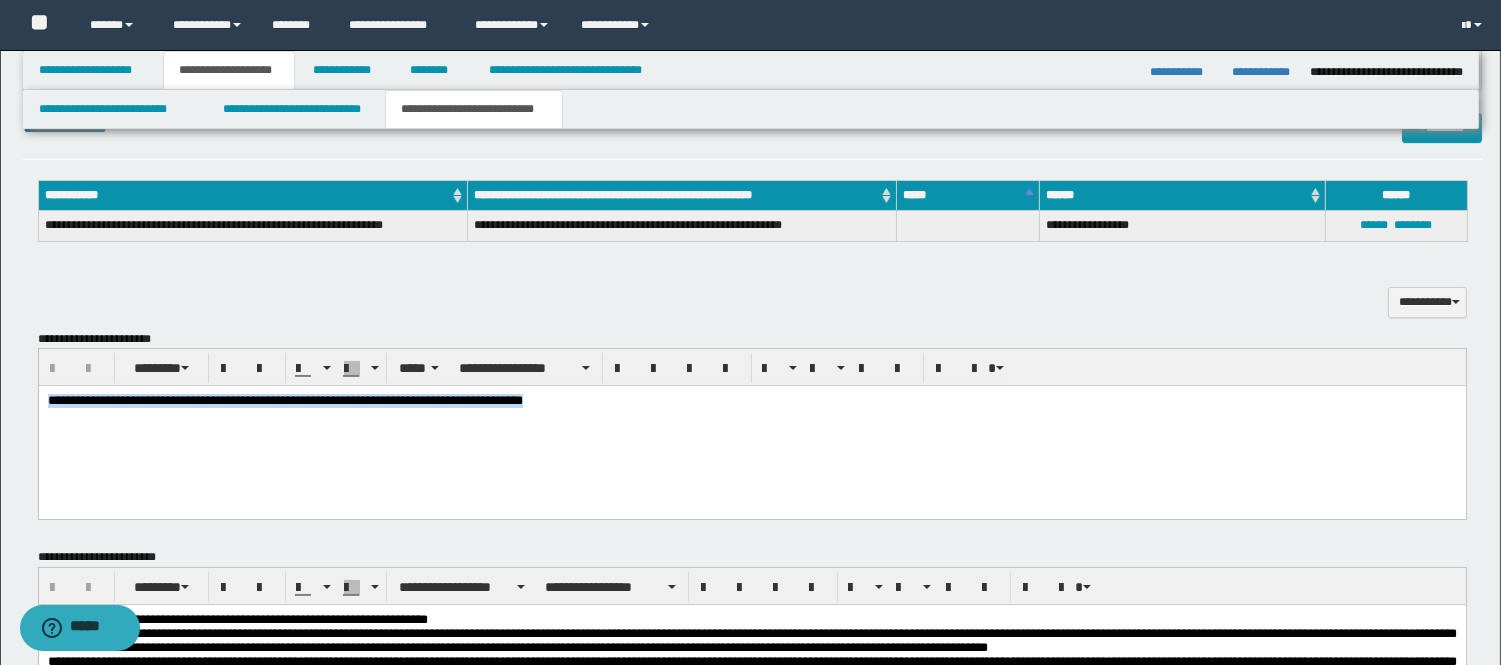 drag, startPoint x: 612, startPoint y: 413, endPoint x: 62, endPoint y: 781, distance: 661.75824 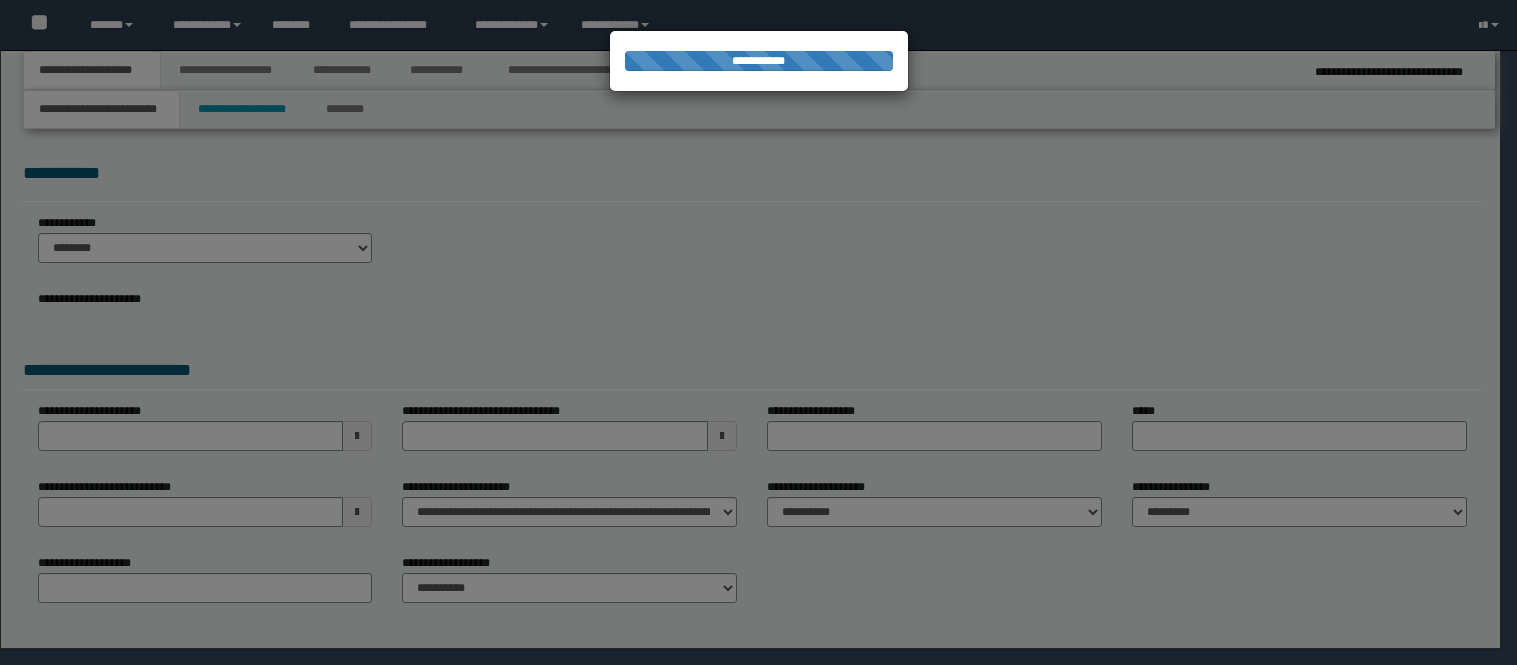 scroll, scrollTop: 0, scrollLeft: 0, axis: both 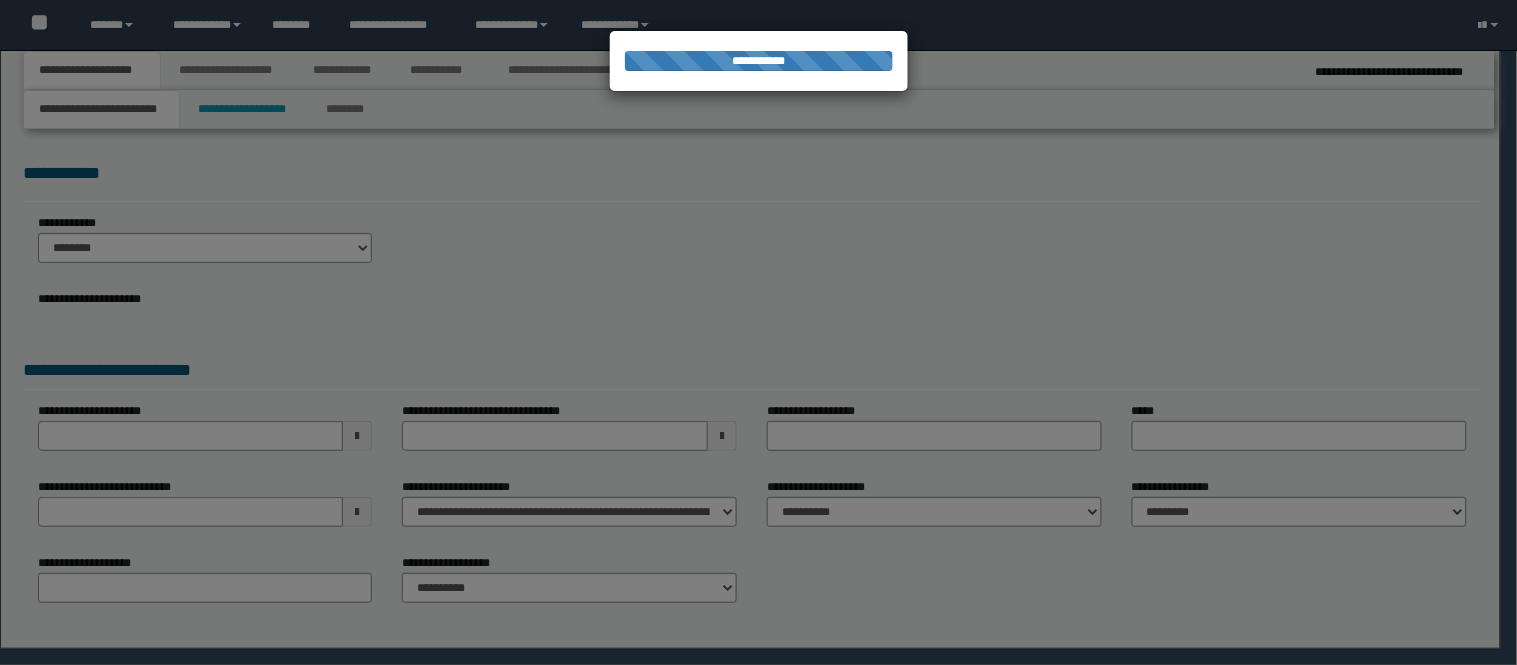 select on "*" 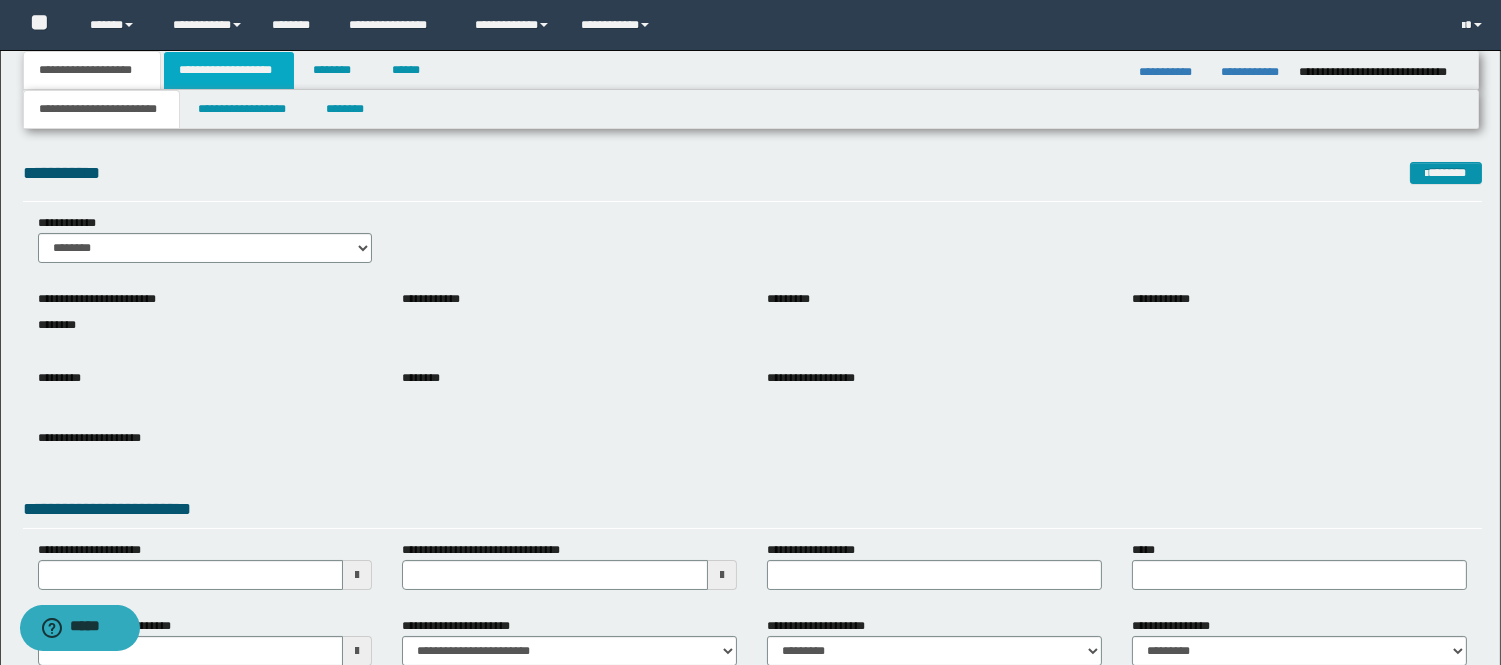 click on "**********" at bounding box center (229, 70) 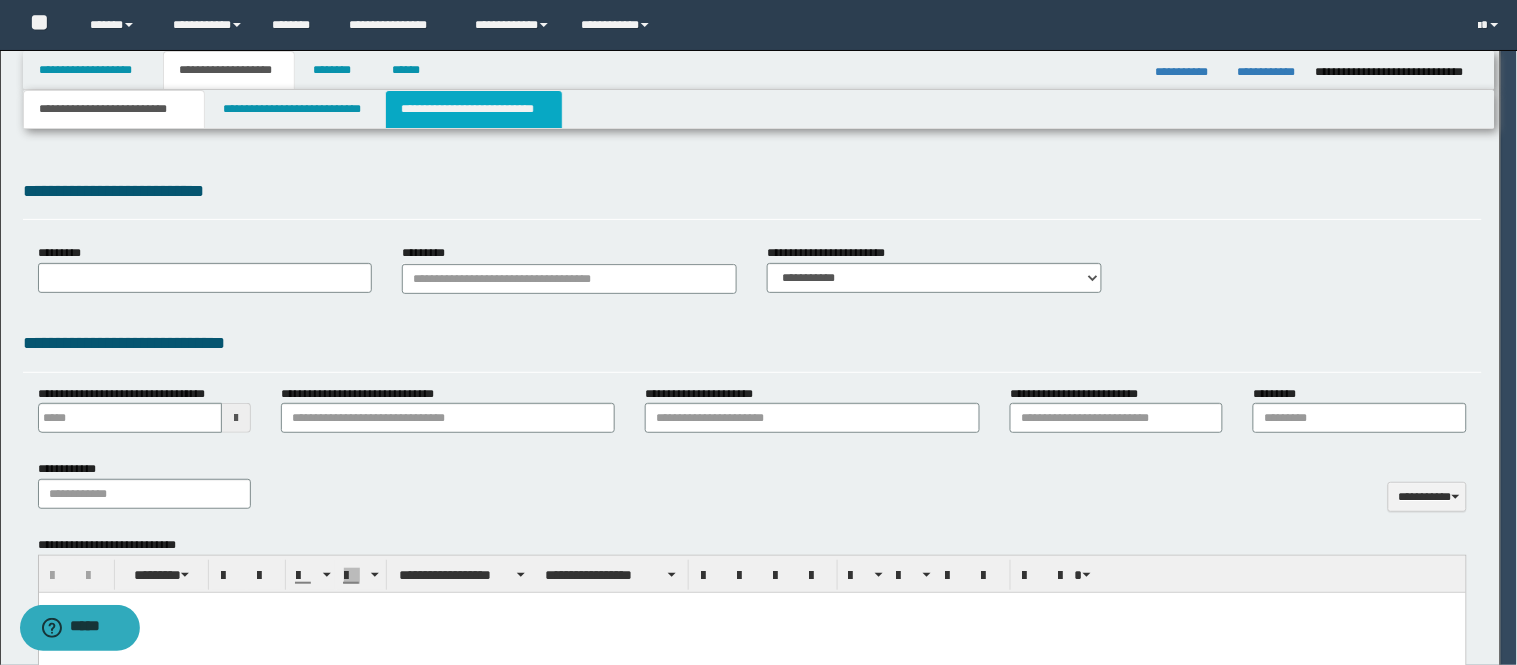 type 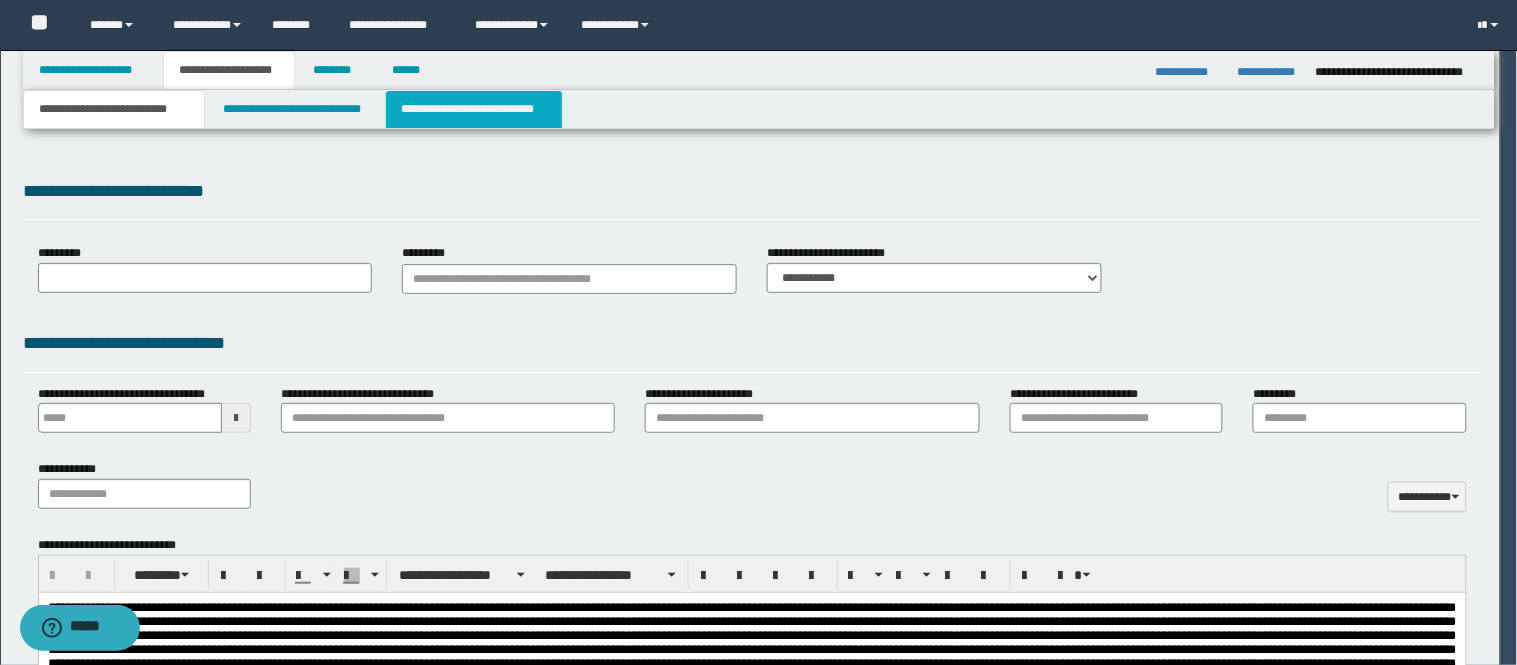 scroll, scrollTop: 0, scrollLeft: 0, axis: both 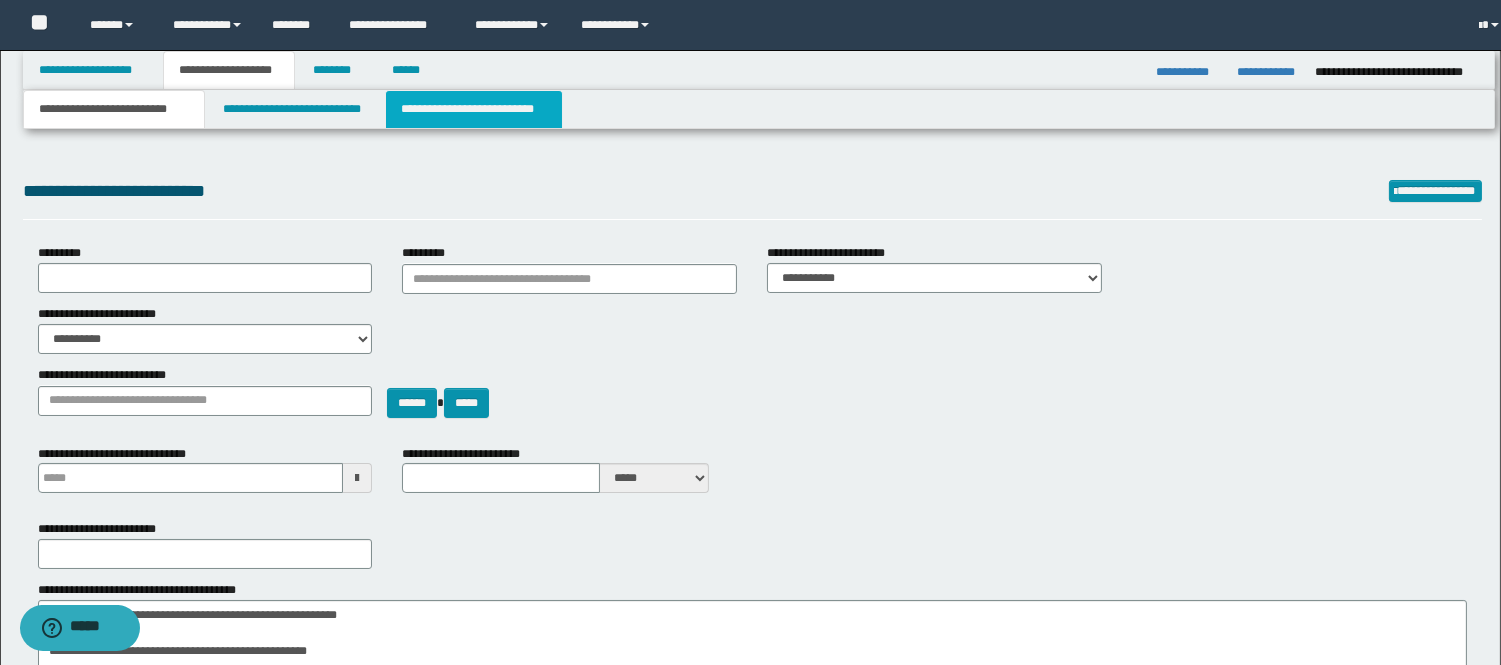 click on "**********" at bounding box center [474, 109] 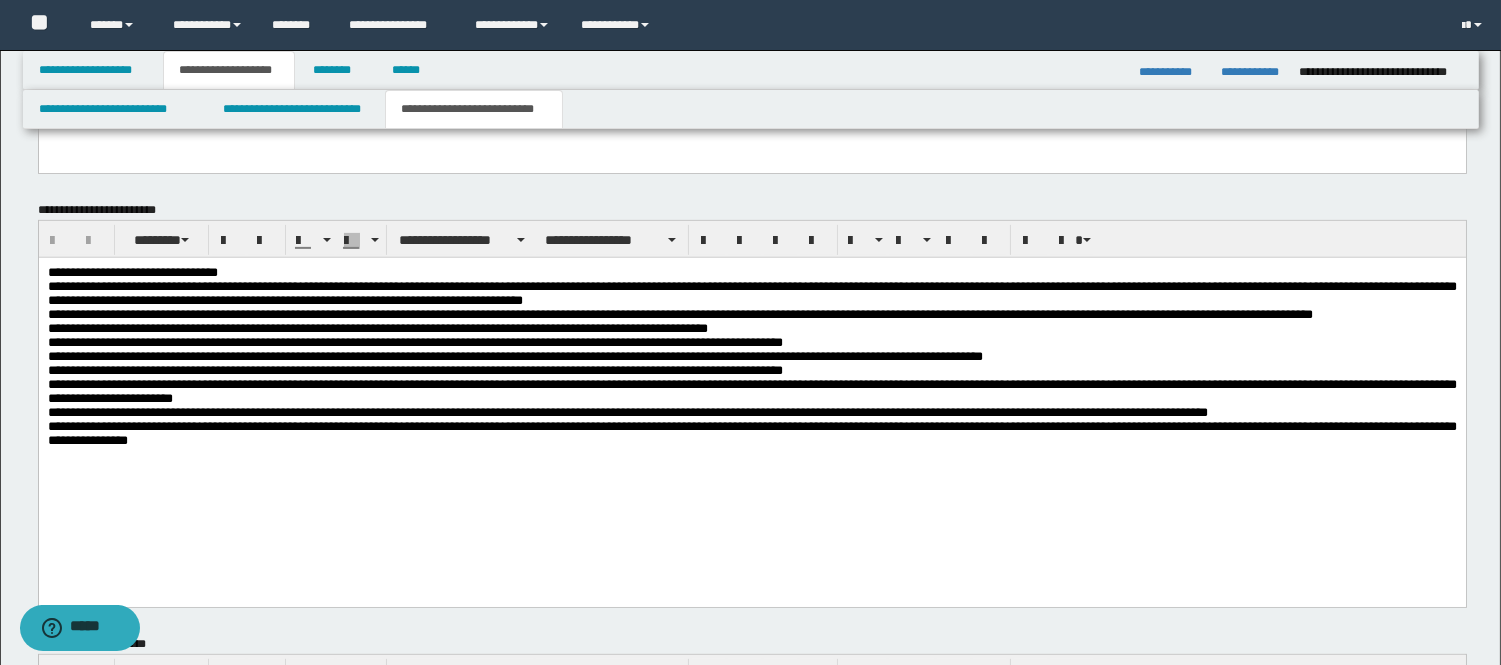 scroll, scrollTop: 1333, scrollLeft: 0, axis: vertical 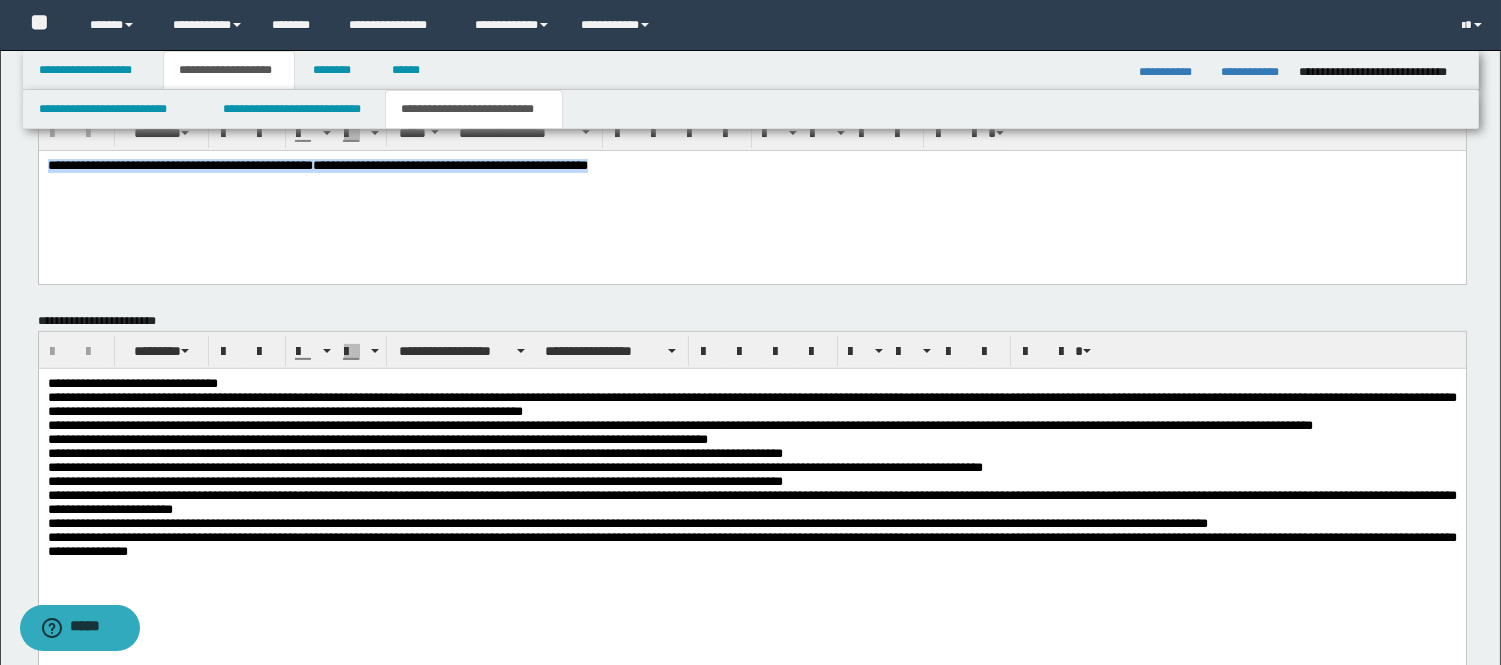 drag, startPoint x: 705, startPoint y: 177, endPoint x: -1, endPoint y: 139, distance: 707.0219 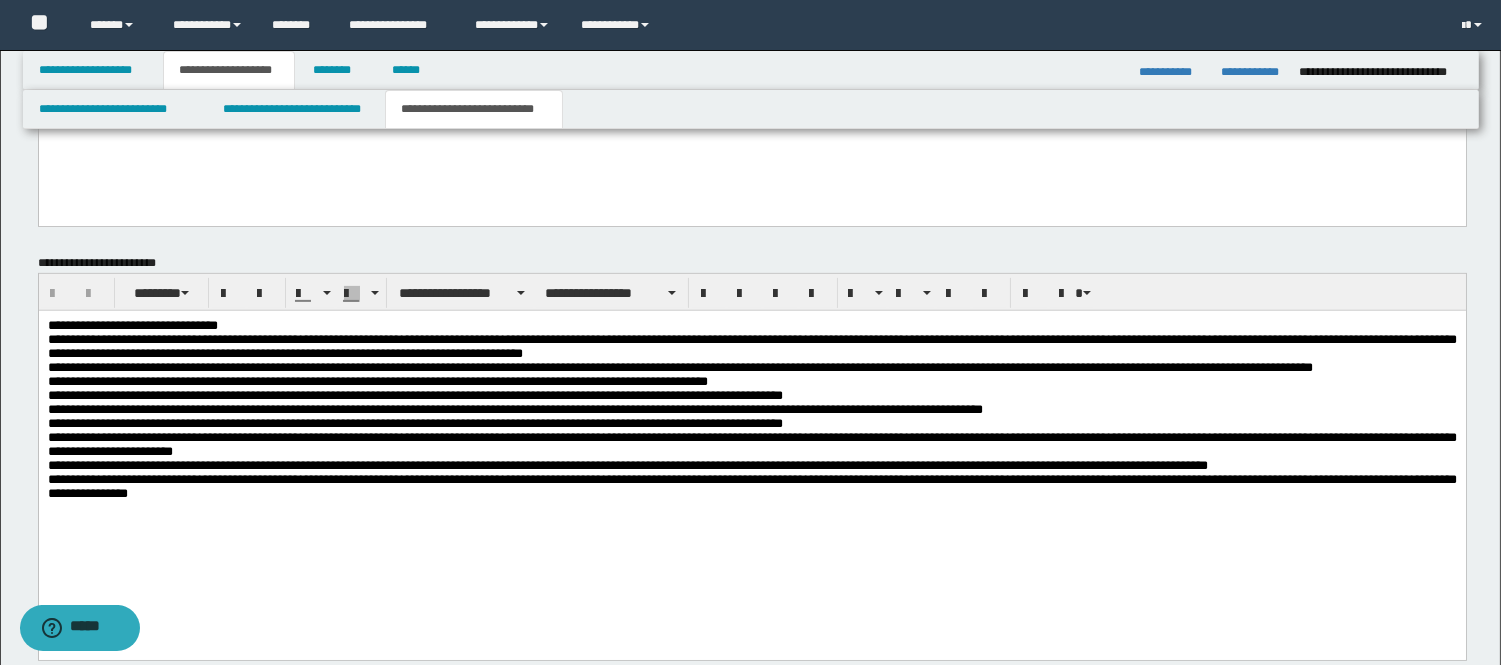 scroll, scrollTop: 1444, scrollLeft: 0, axis: vertical 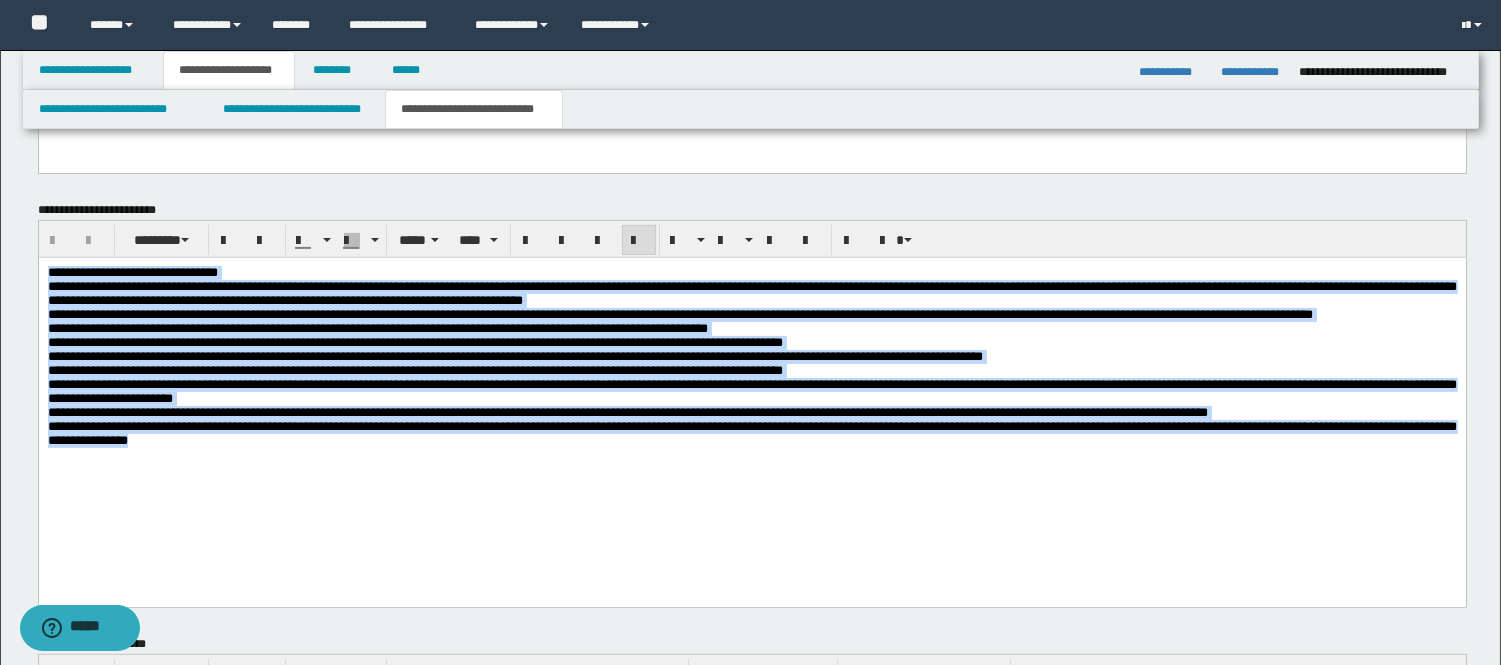 drag, startPoint x: 471, startPoint y: 503, endPoint x: -1, endPoint y: 141, distance: 594.8344 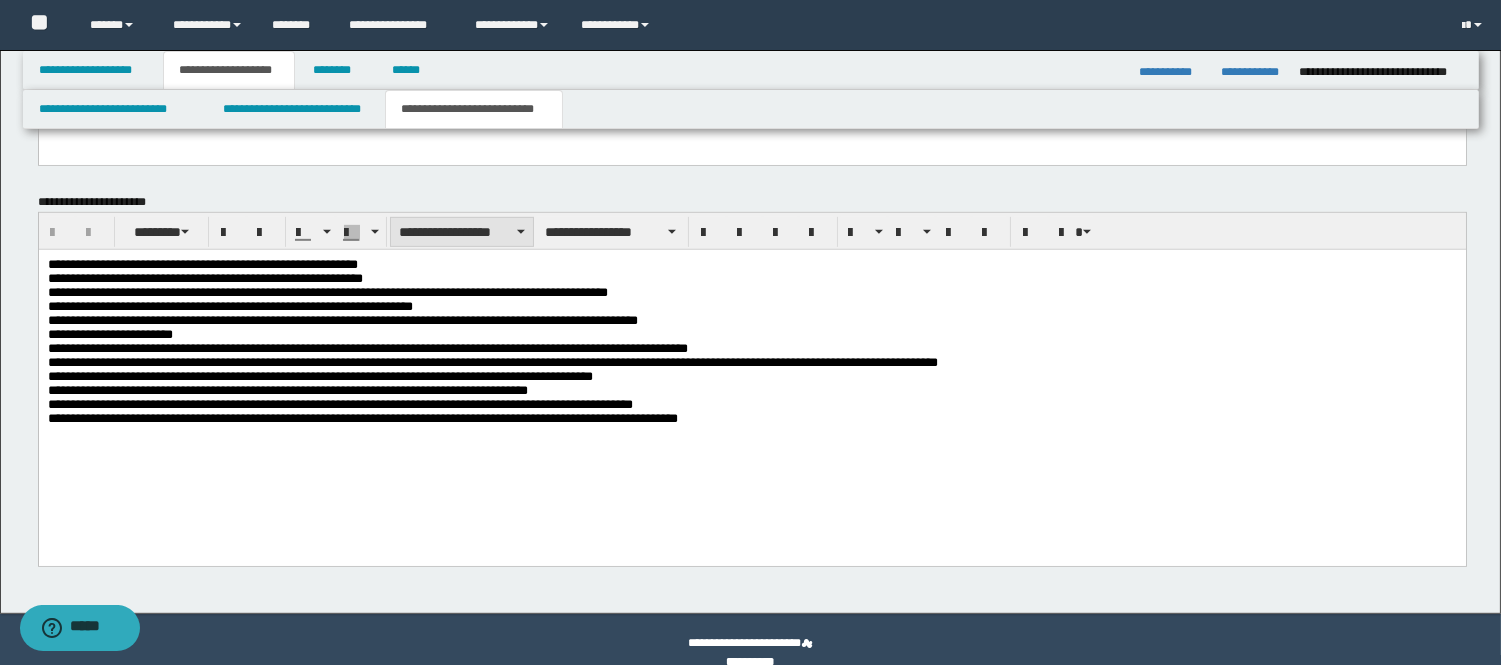scroll, scrollTop: 1888, scrollLeft: 0, axis: vertical 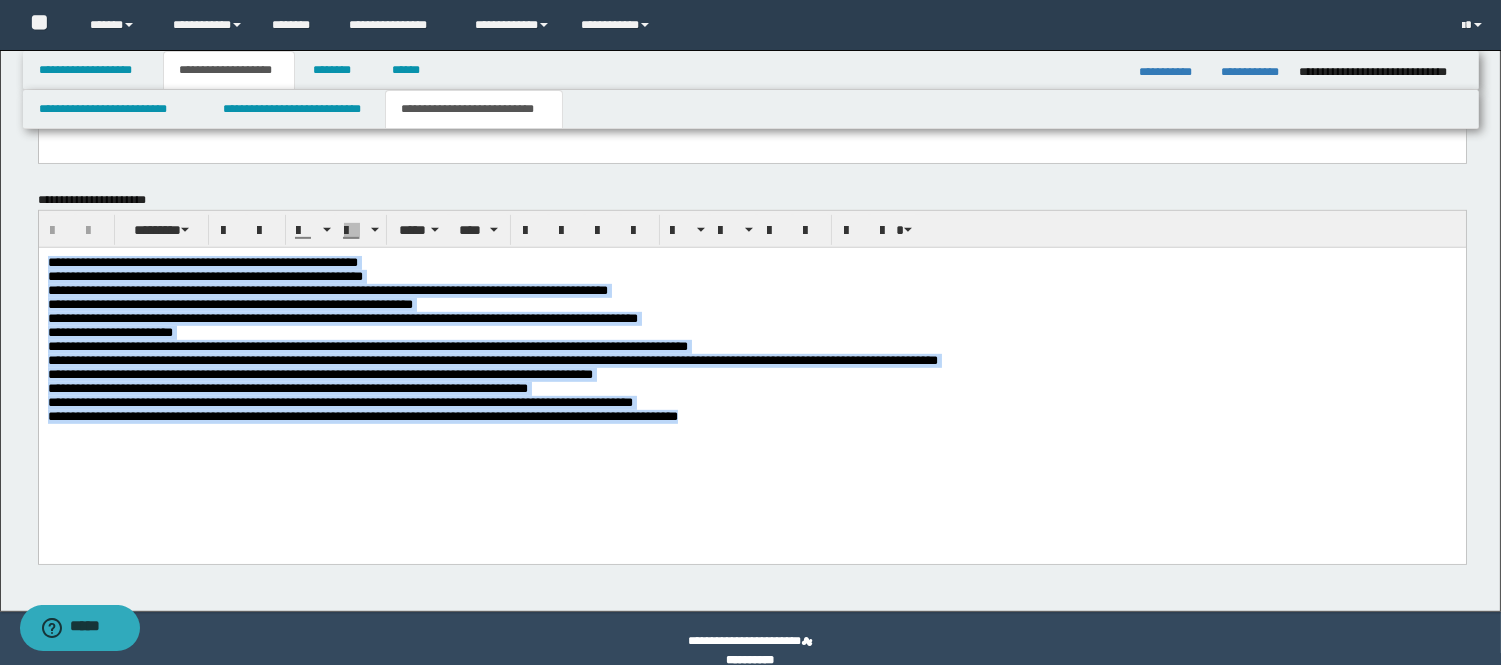 drag, startPoint x: 860, startPoint y: 447, endPoint x: -1, endPoint y: 154, distance: 909.4889 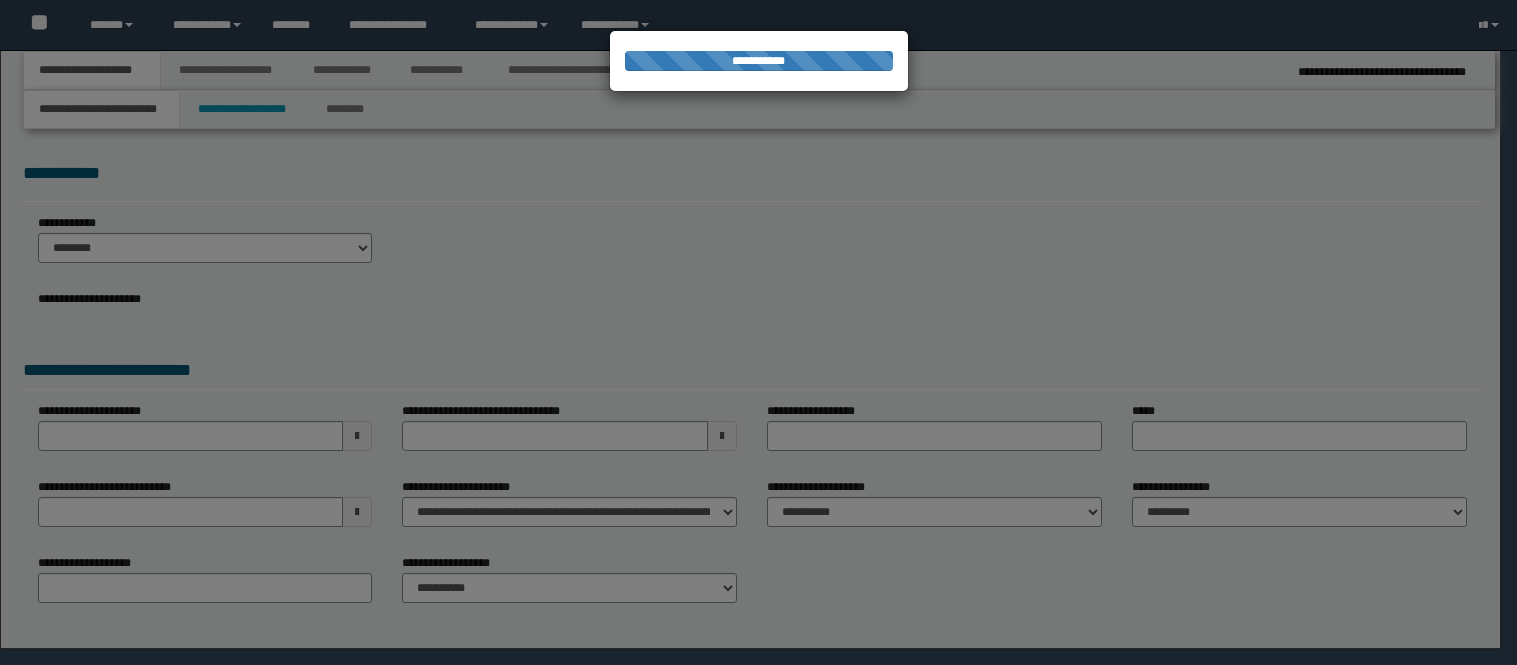 scroll, scrollTop: 0, scrollLeft: 0, axis: both 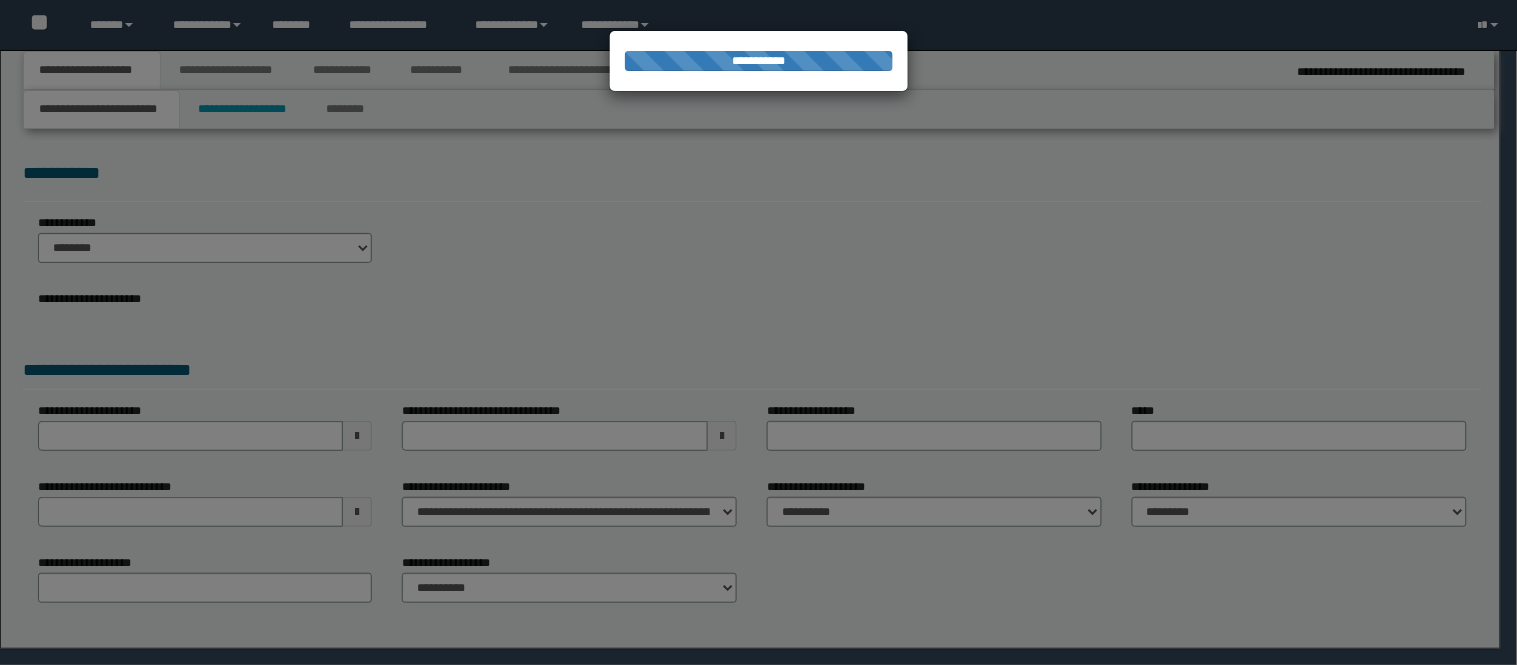 select on "*" 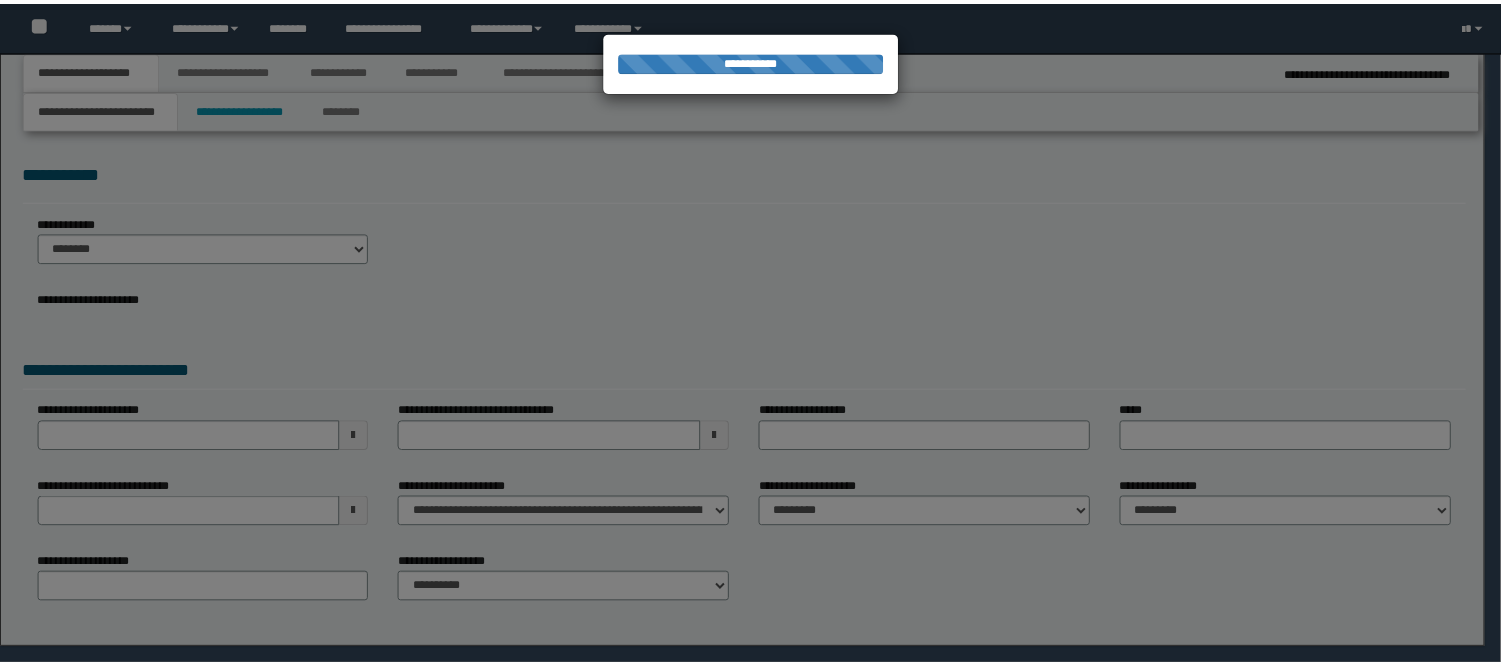scroll, scrollTop: 0, scrollLeft: 0, axis: both 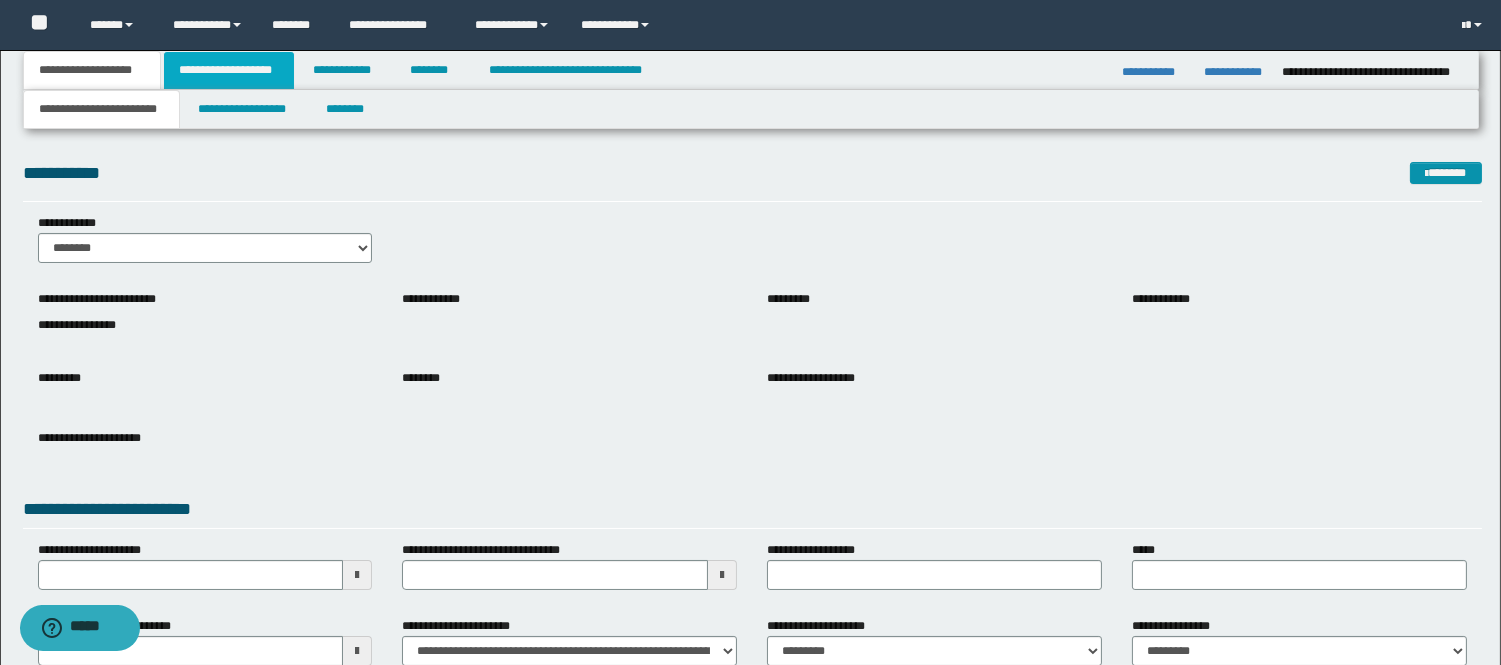 click on "**********" at bounding box center (229, 70) 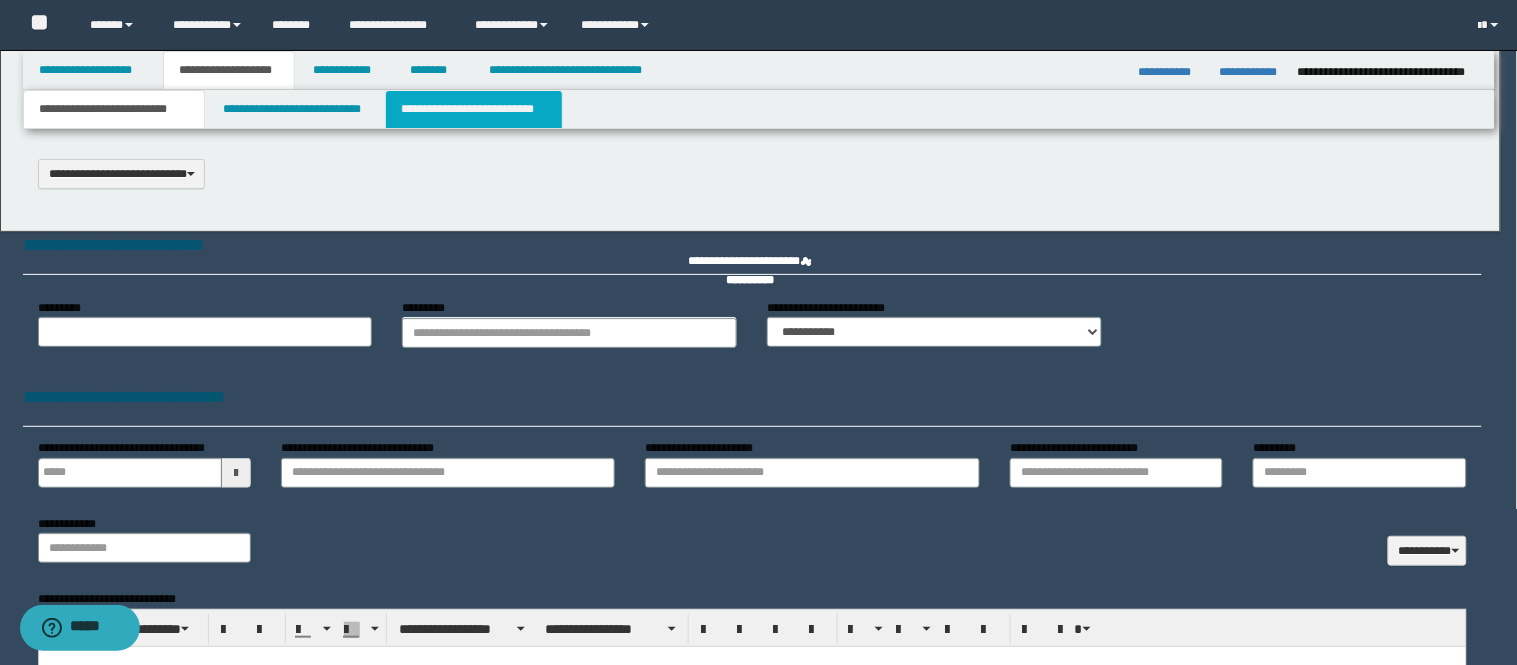 scroll, scrollTop: 0, scrollLeft: 0, axis: both 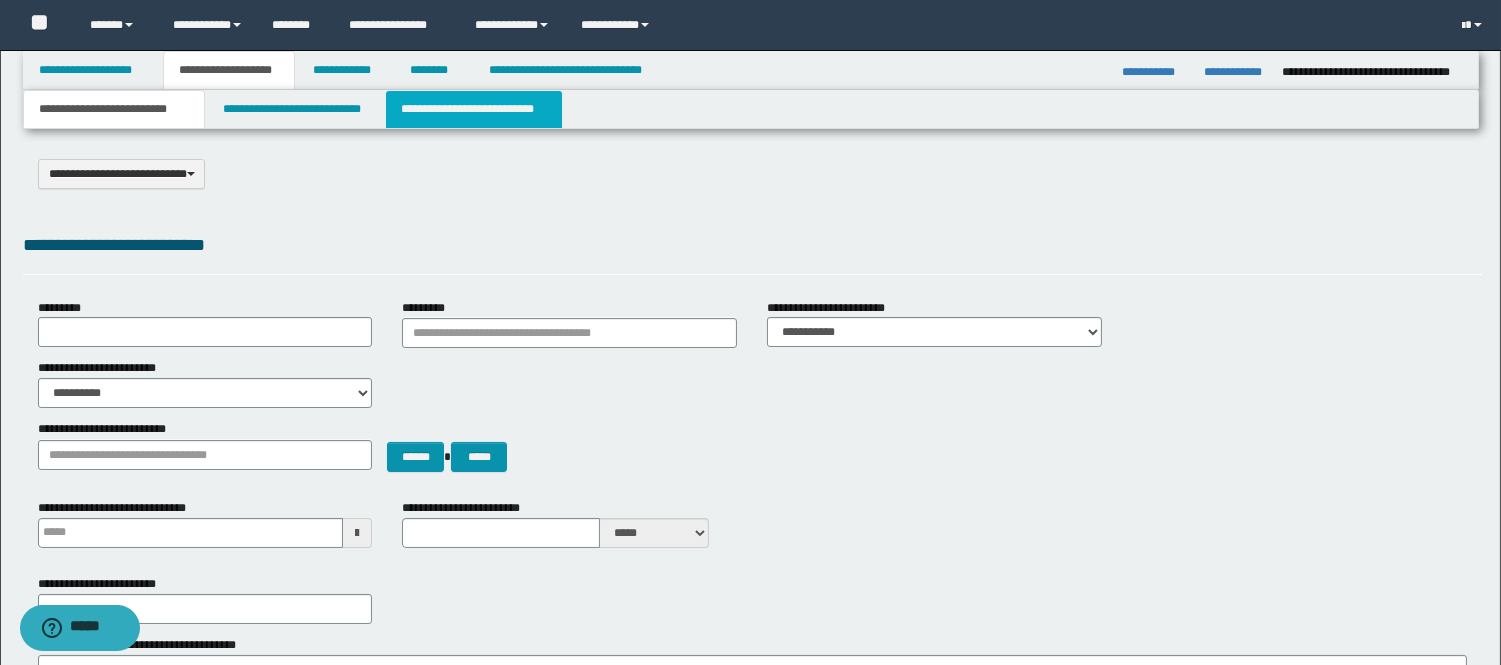 click on "**********" at bounding box center (474, 109) 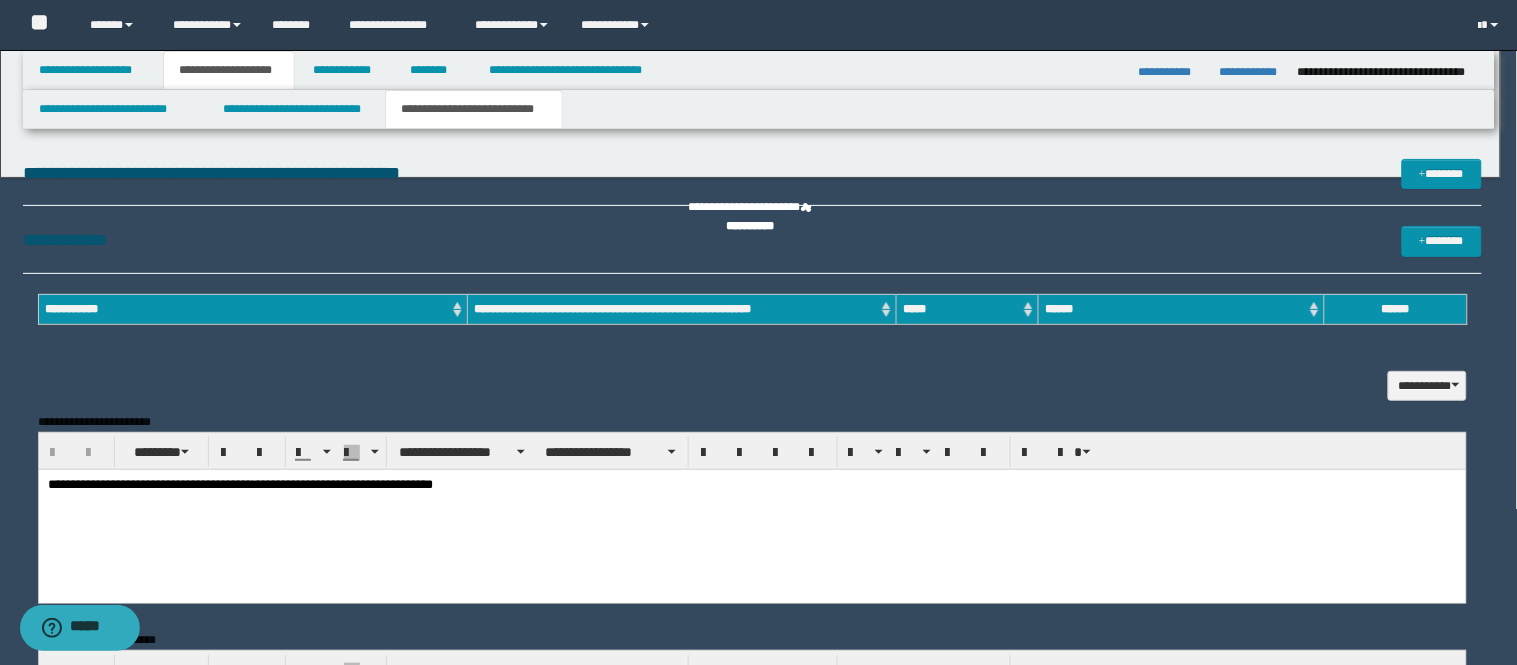 scroll, scrollTop: 0, scrollLeft: 0, axis: both 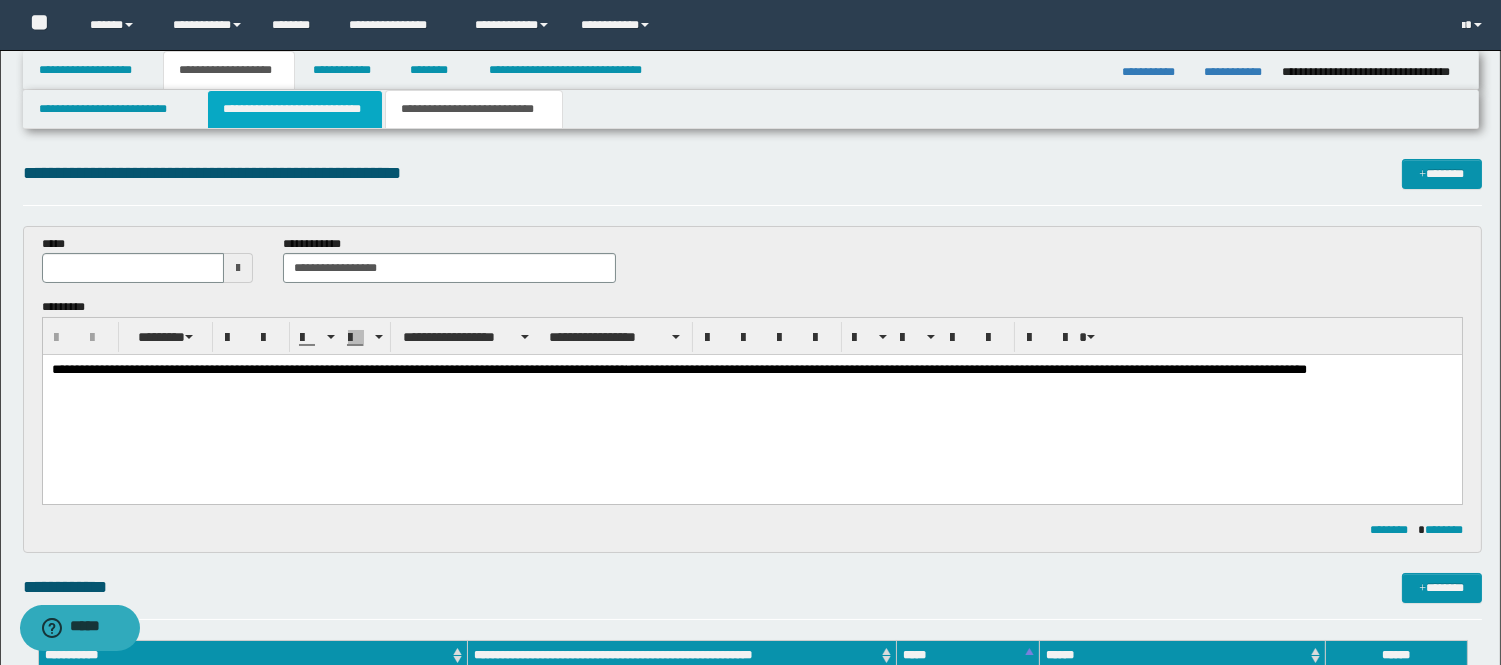 click on "**********" at bounding box center [295, 109] 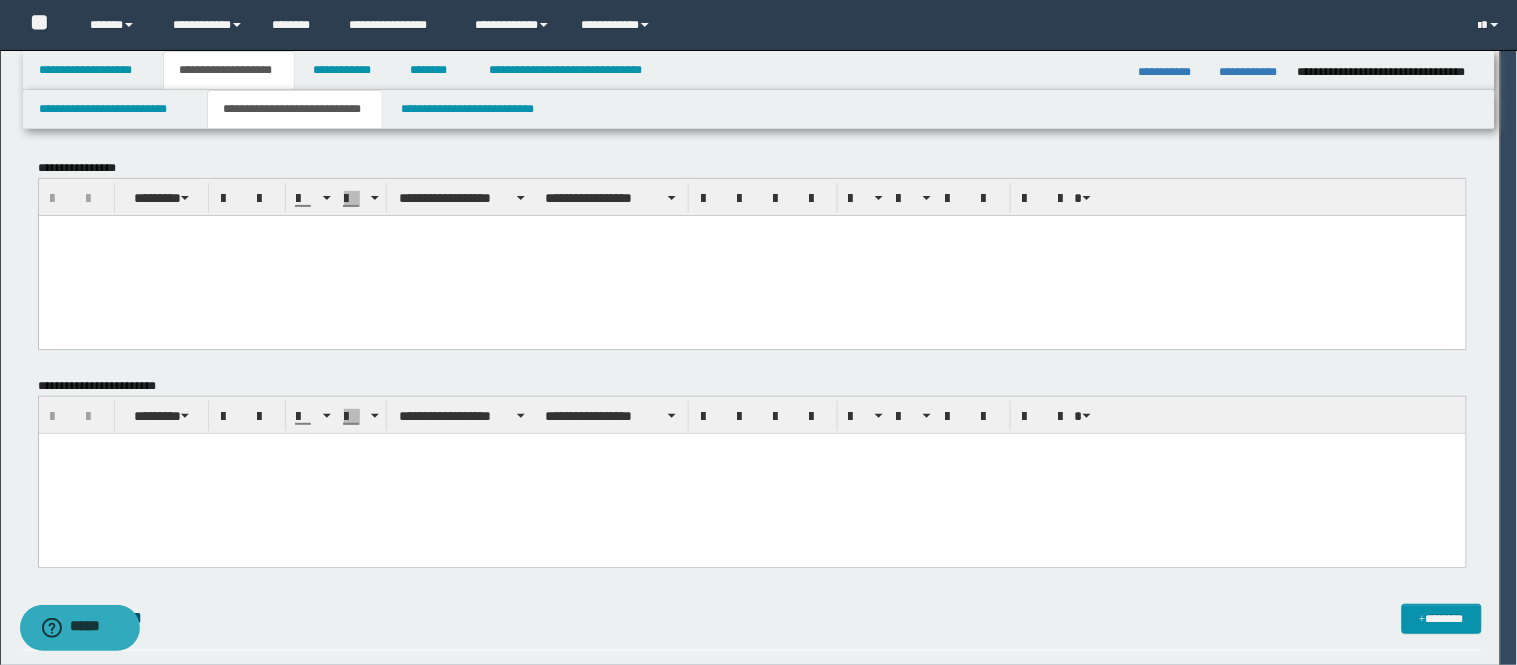 scroll, scrollTop: 0, scrollLeft: 0, axis: both 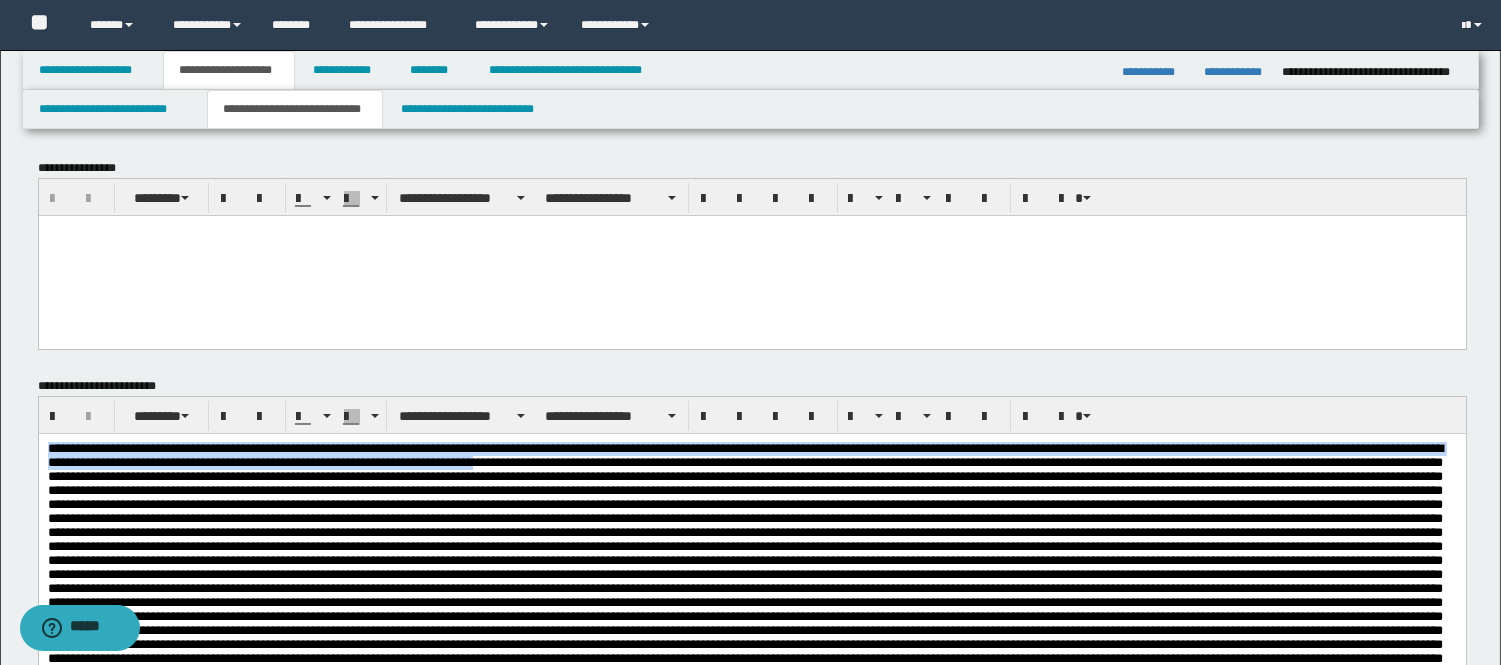 drag, startPoint x: 621, startPoint y: 470, endPoint x: -1, endPoint y: 352, distance: 633.094 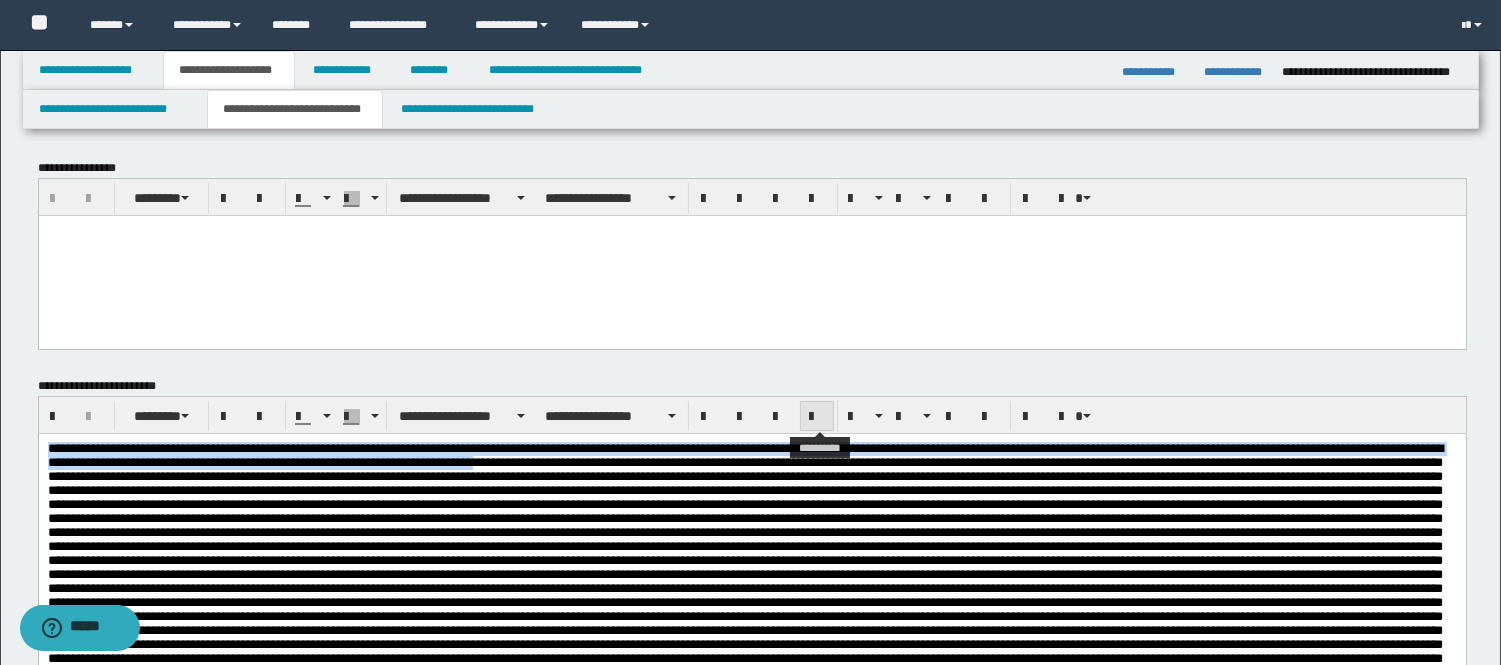 click at bounding box center (817, 416) 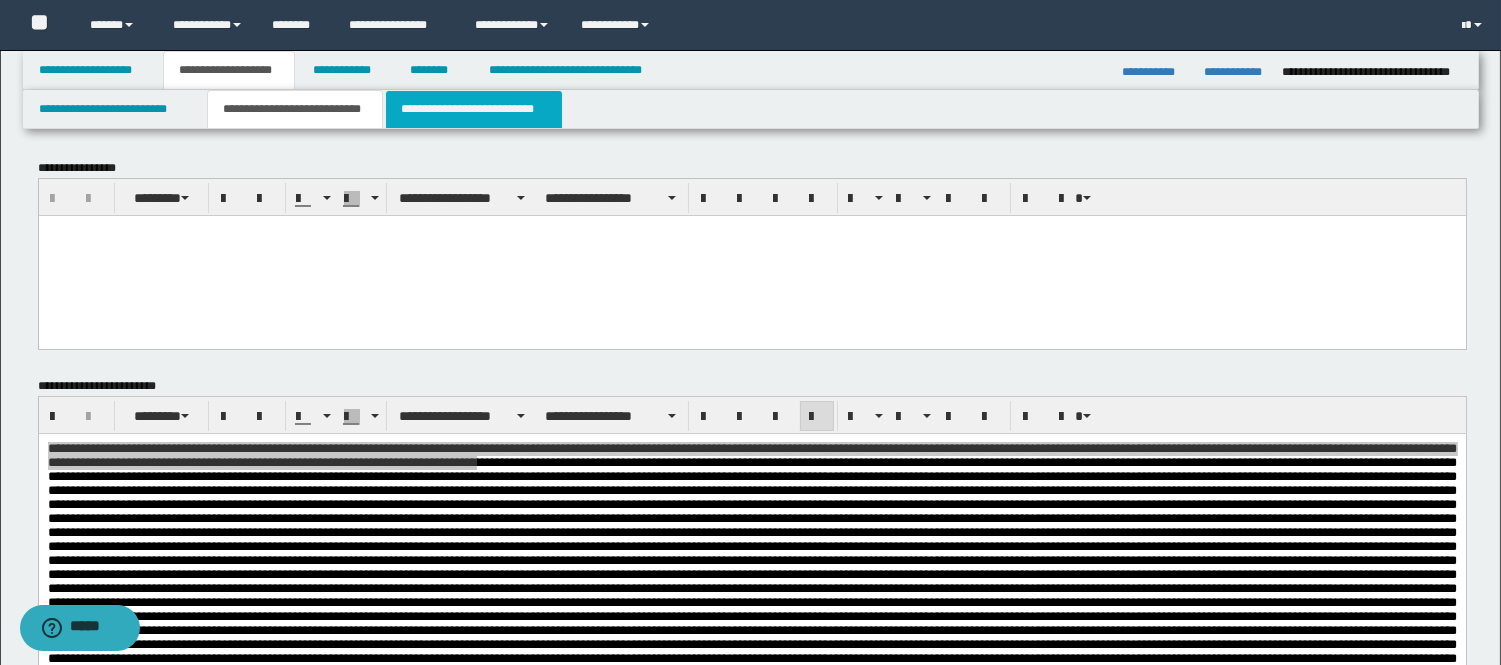 click on "**********" at bounding box center [474, 109] 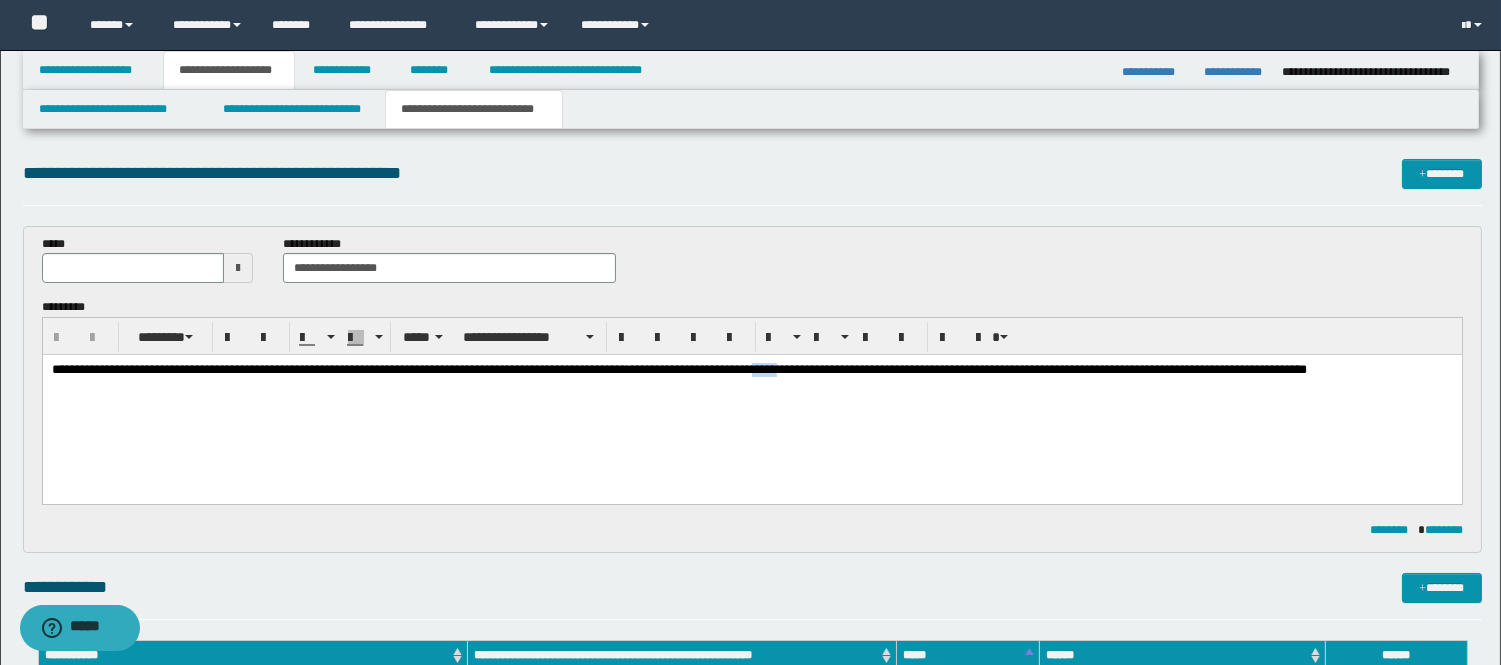 drag, startPoint x: 1010, startPoint y: 379, endPoint x: 981, endPoint y: 368, distance: 31.016125 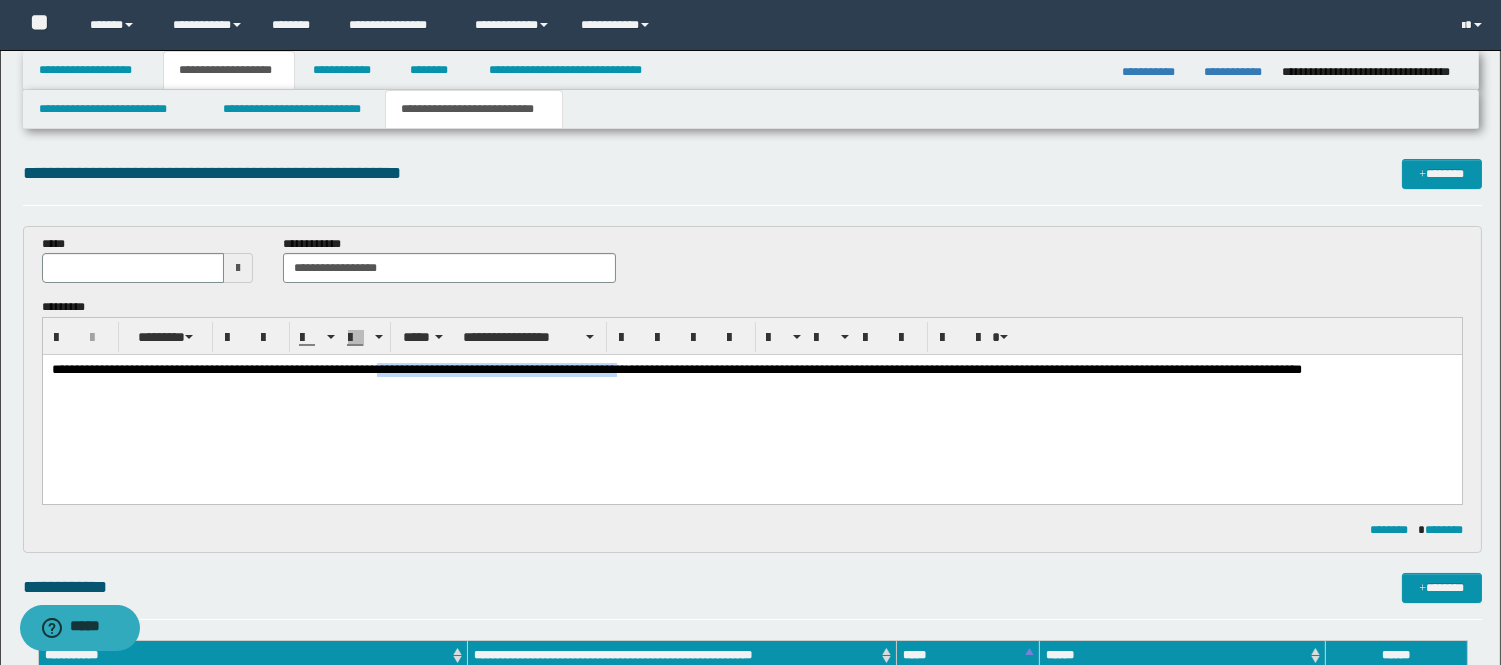 drag, startPoint x: 822, startPoint y: 371, endPoint x: 442, endPoint y: 360, distance: 380.15918 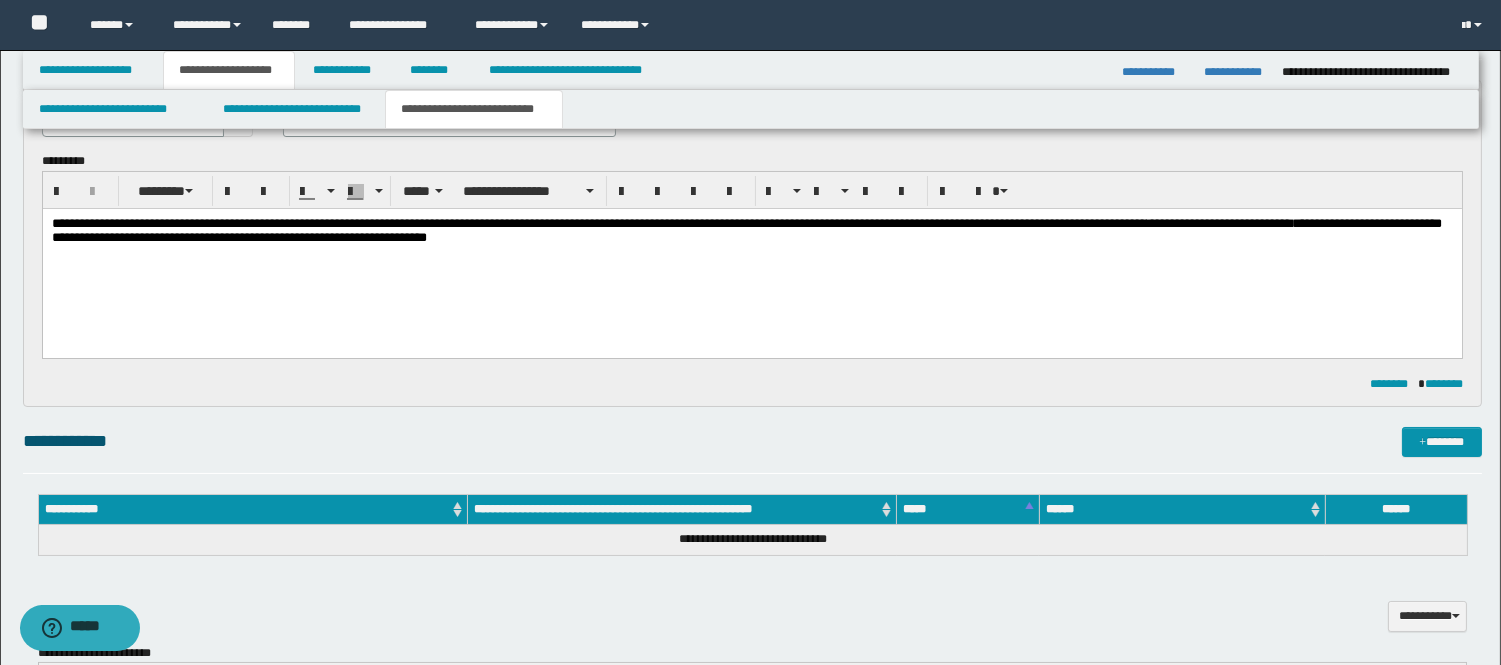 scroll, scrollTop: 111, scrollLeft: 0, axis: vertical 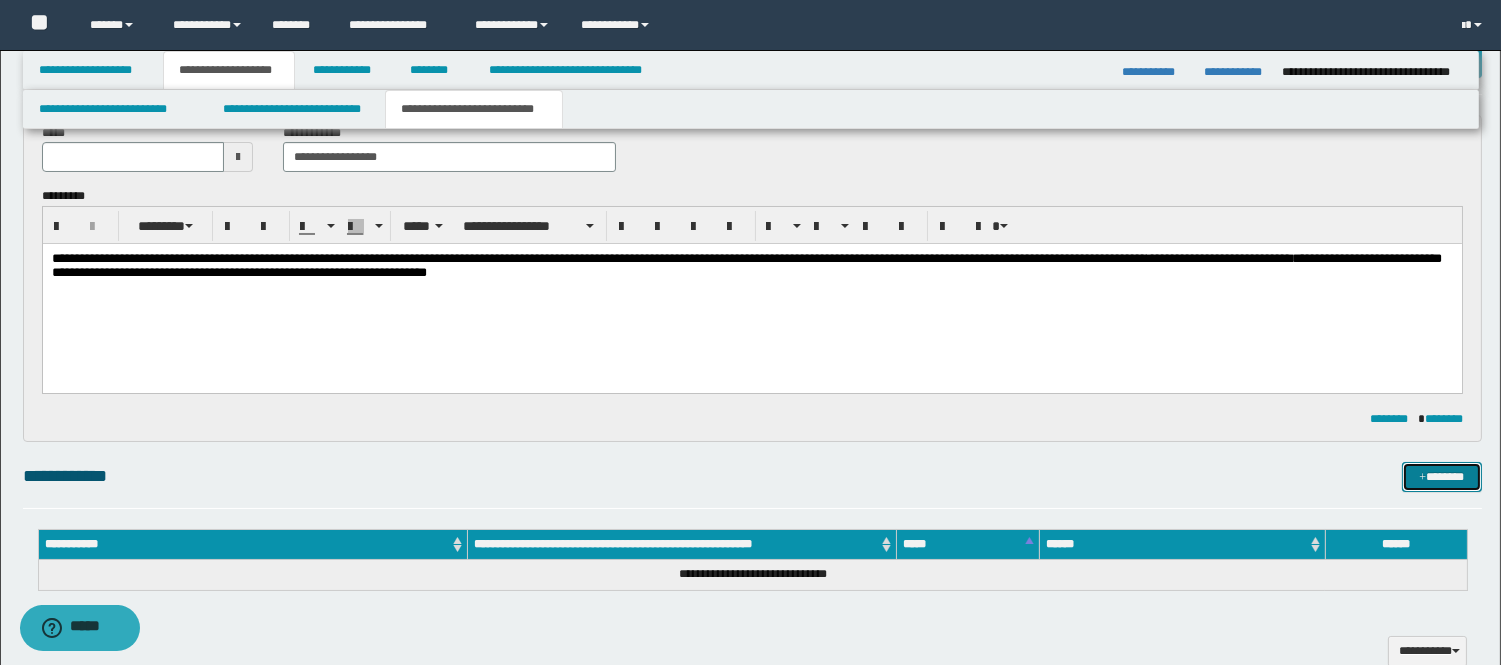 click on "*******" at bounding box center [1442, 477] 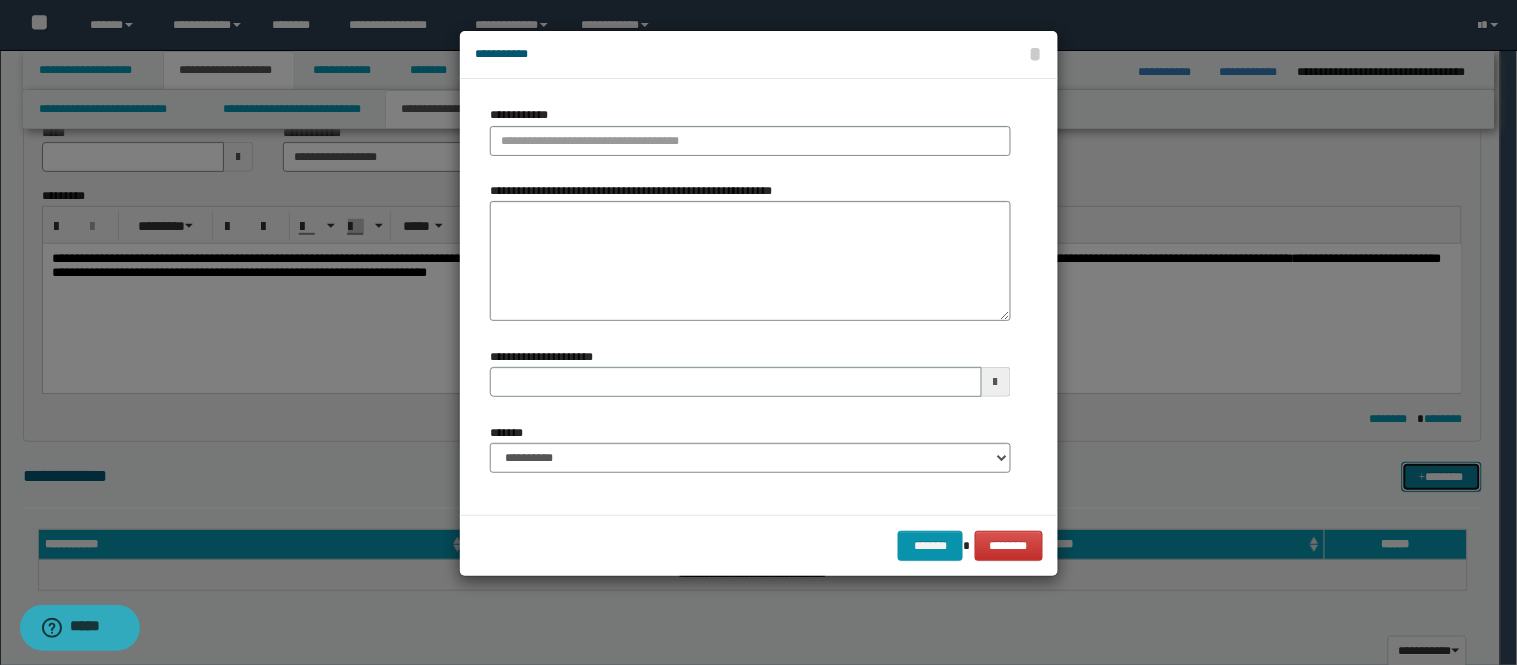 type 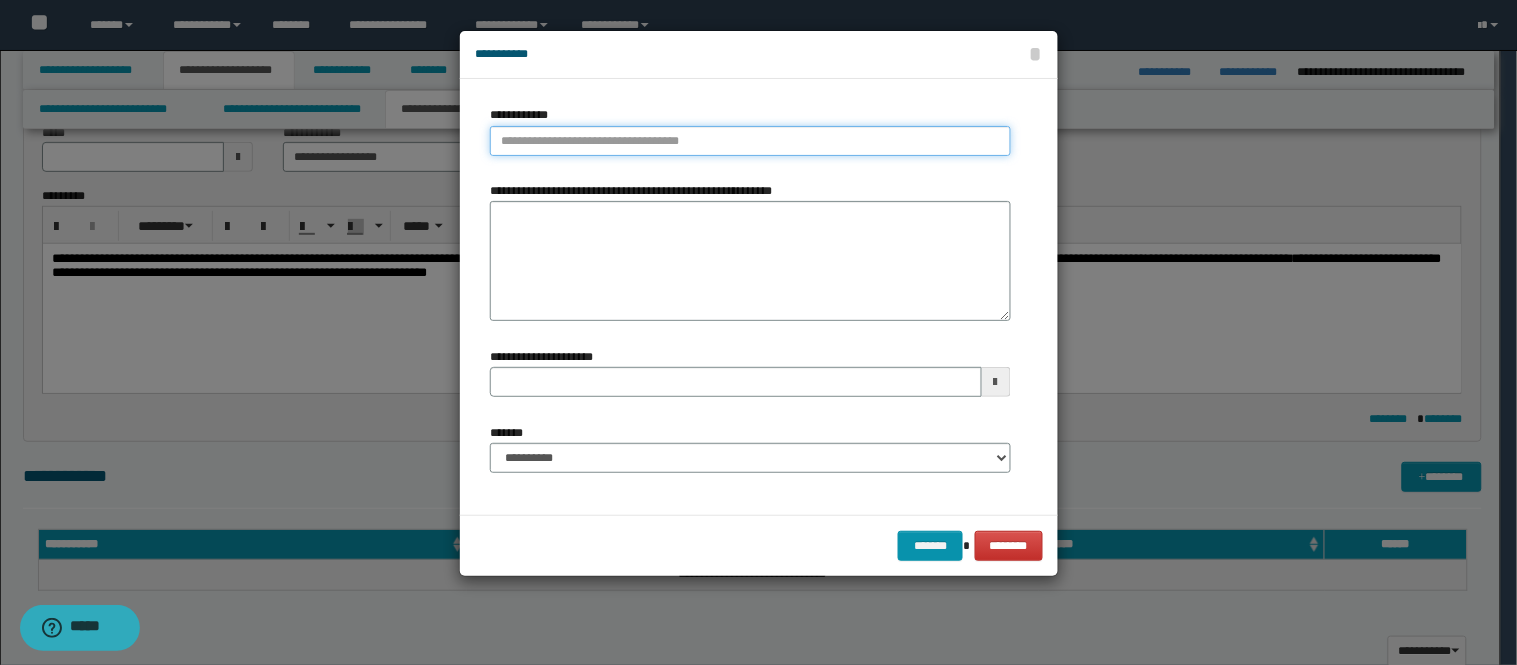 click on "**********" at bounding box center (750, 141) 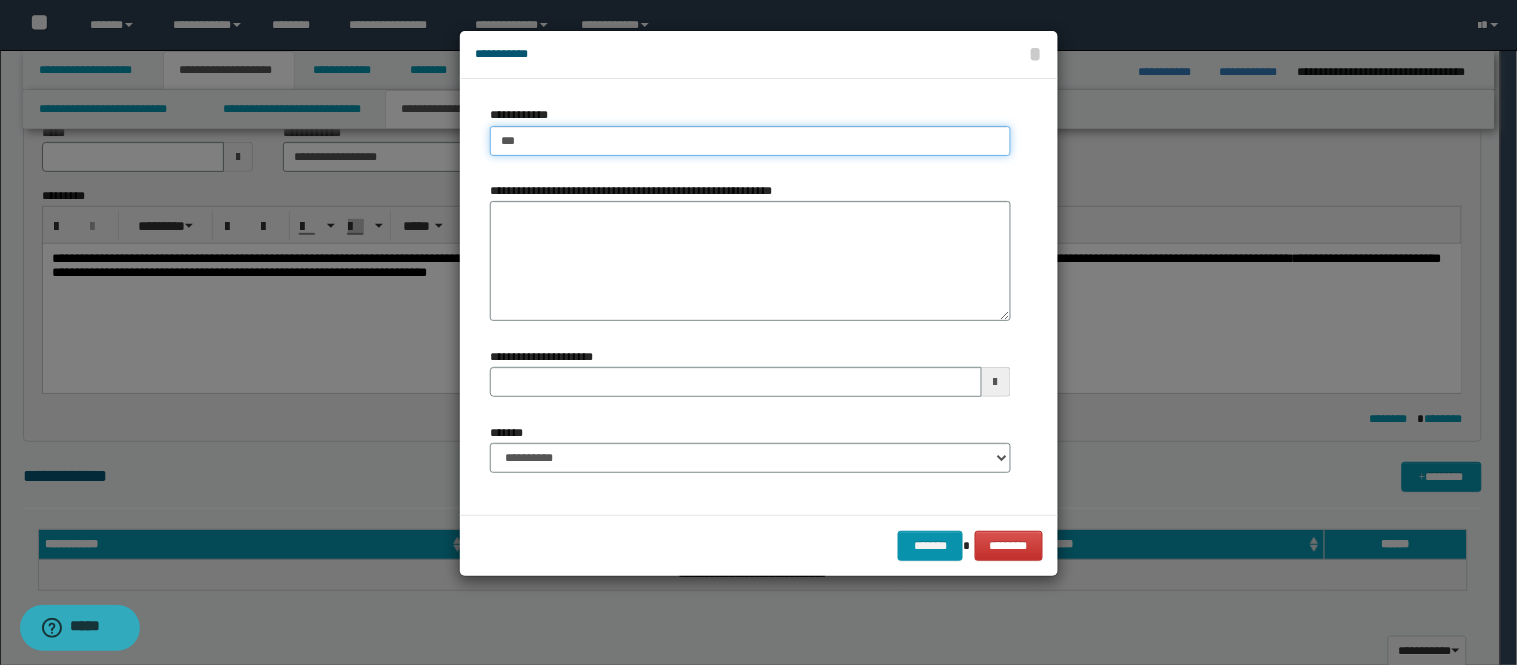 type on "****" 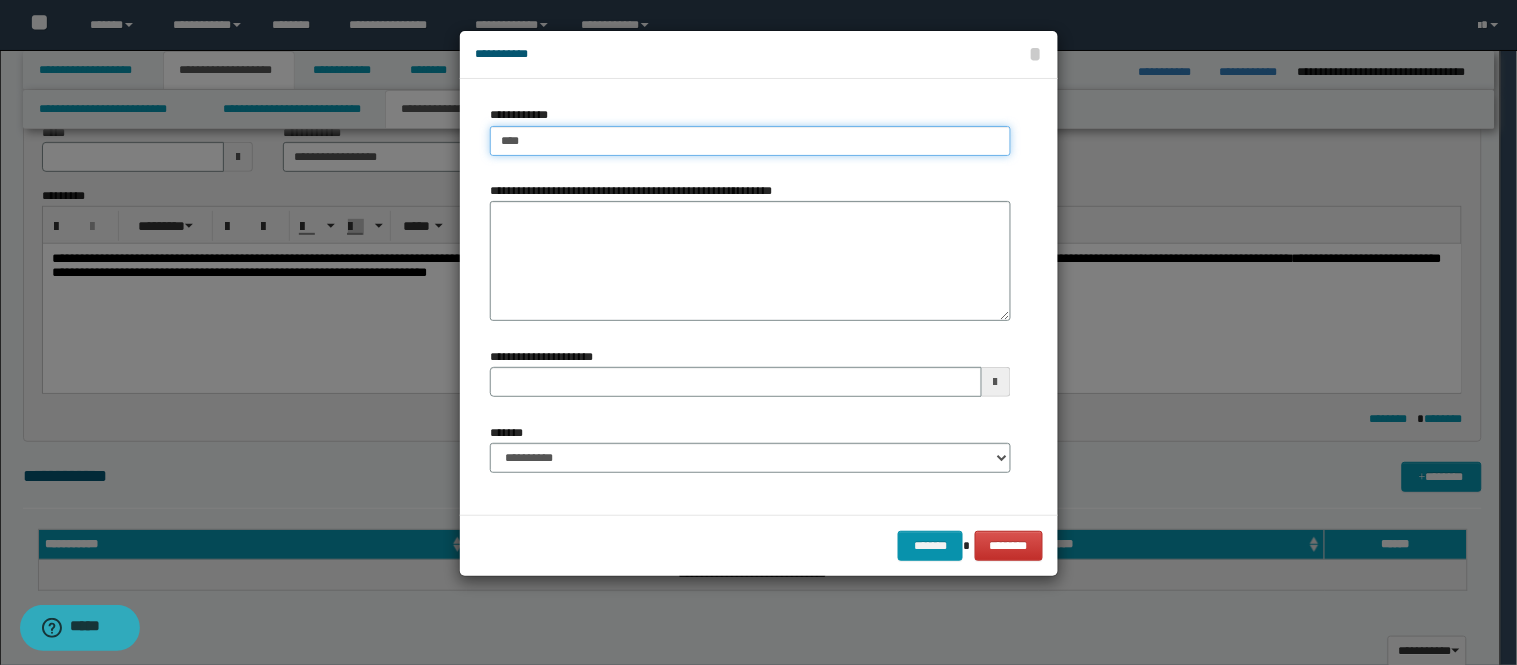 type on "****" 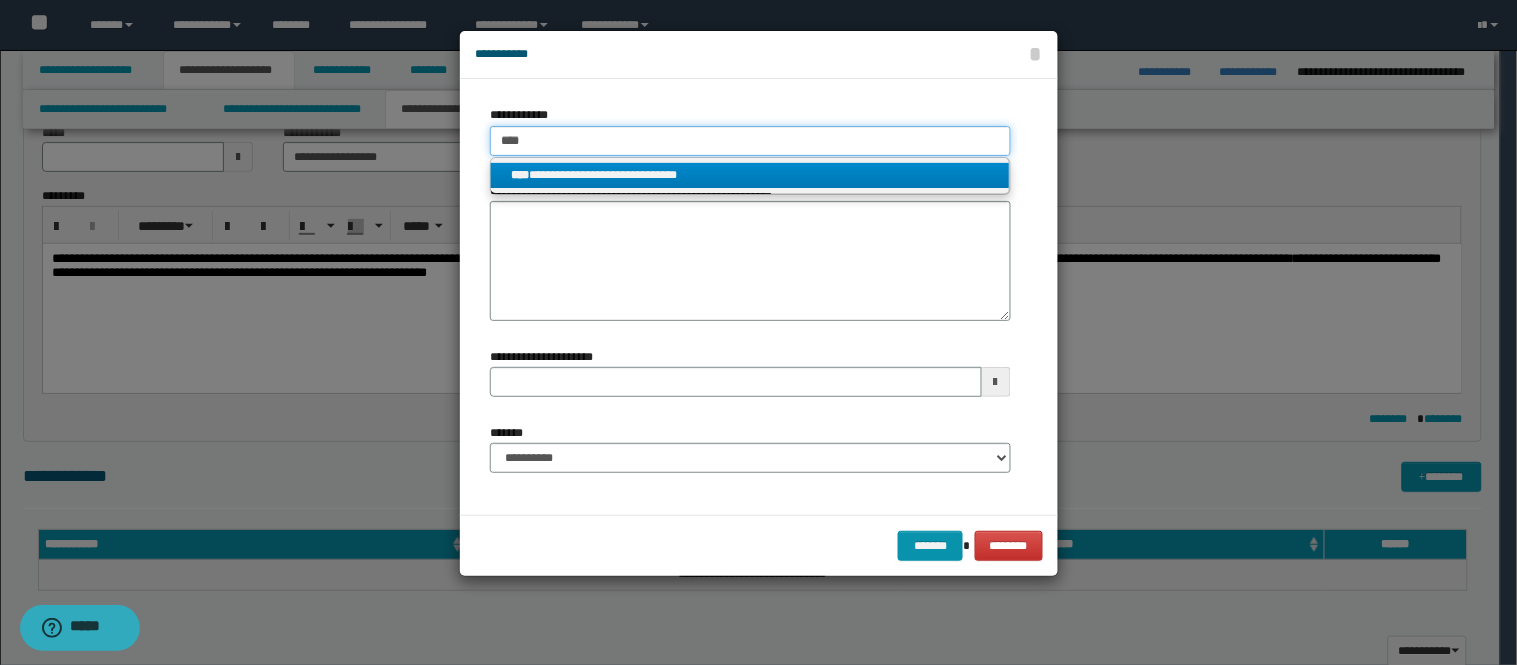 type on "****" 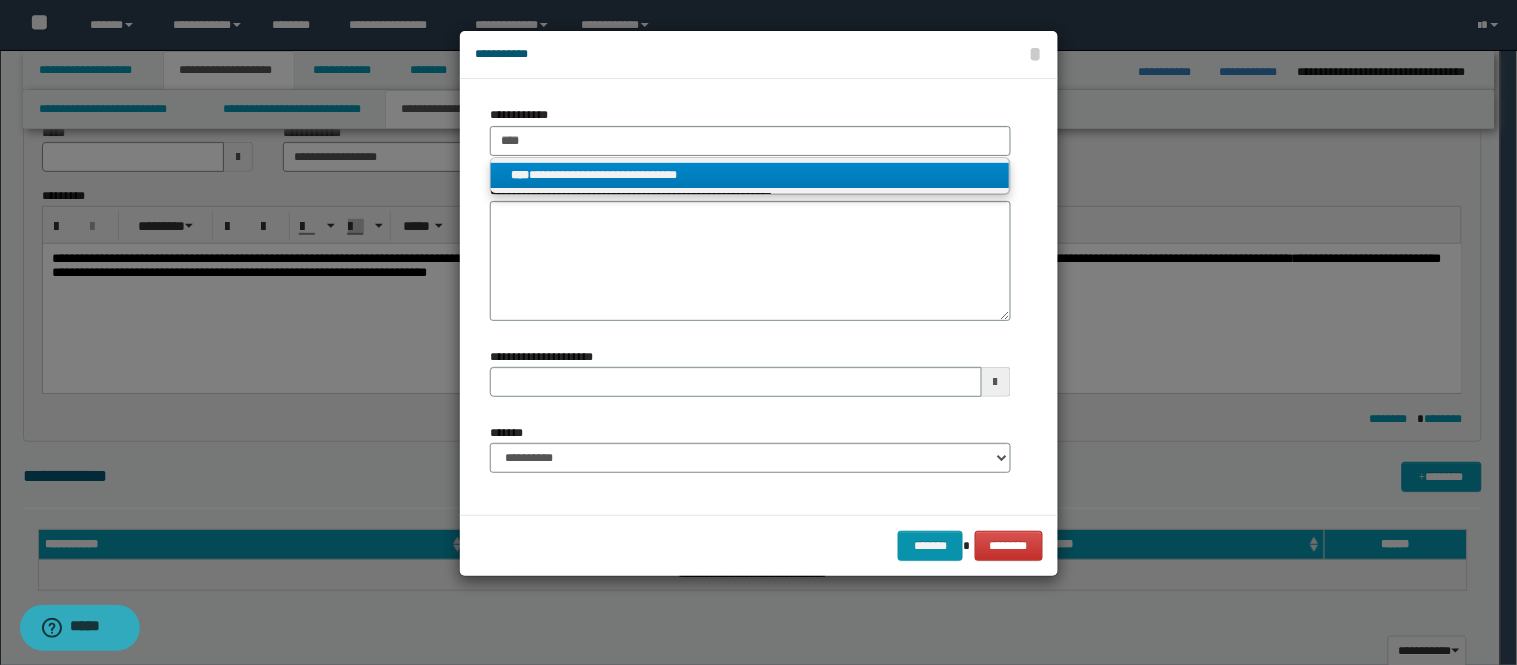 click on "**********" at bounding box center (750, 175) 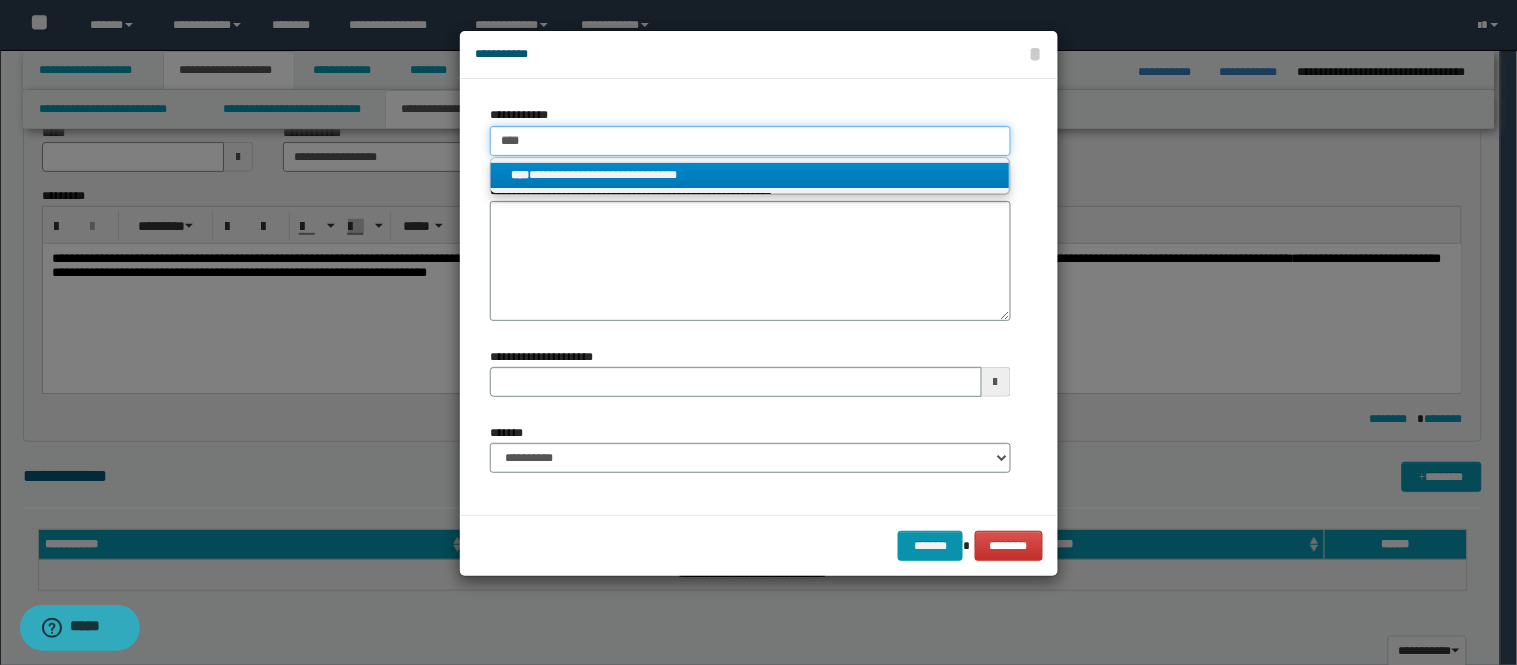 type 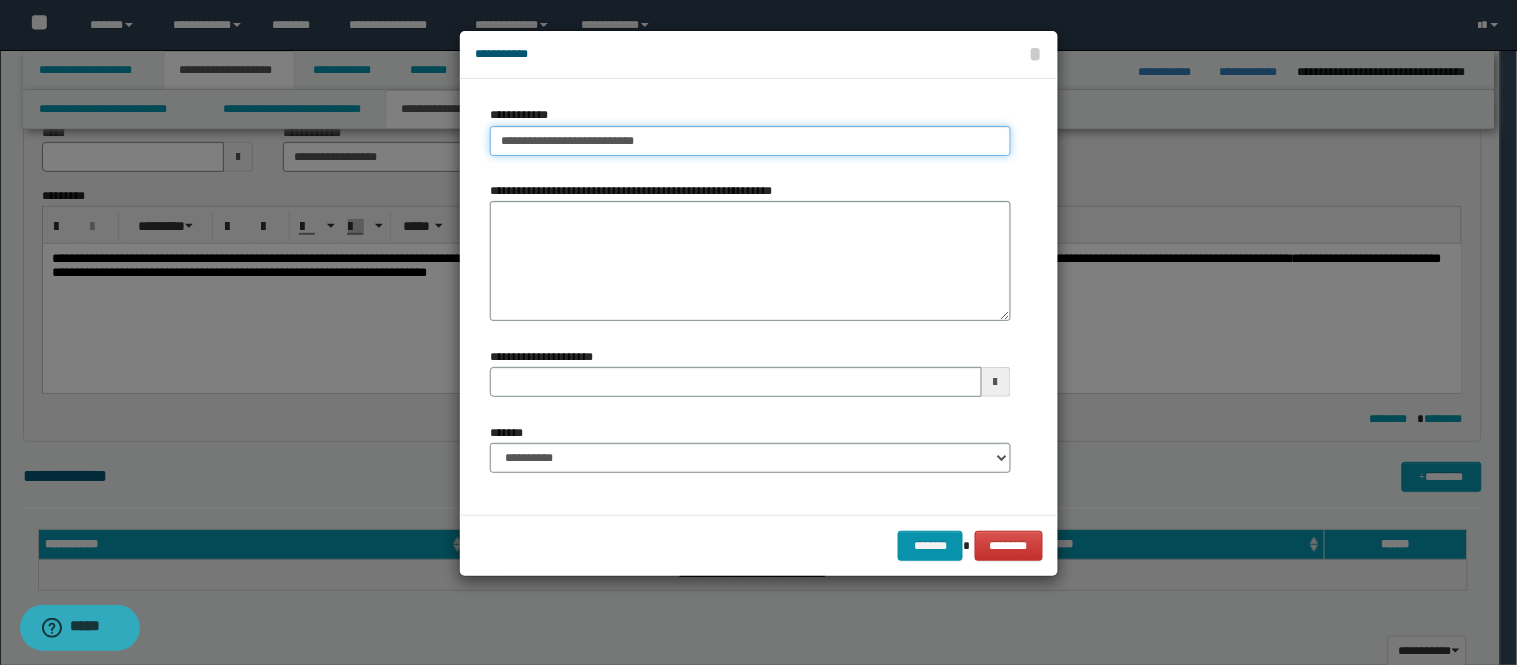 type 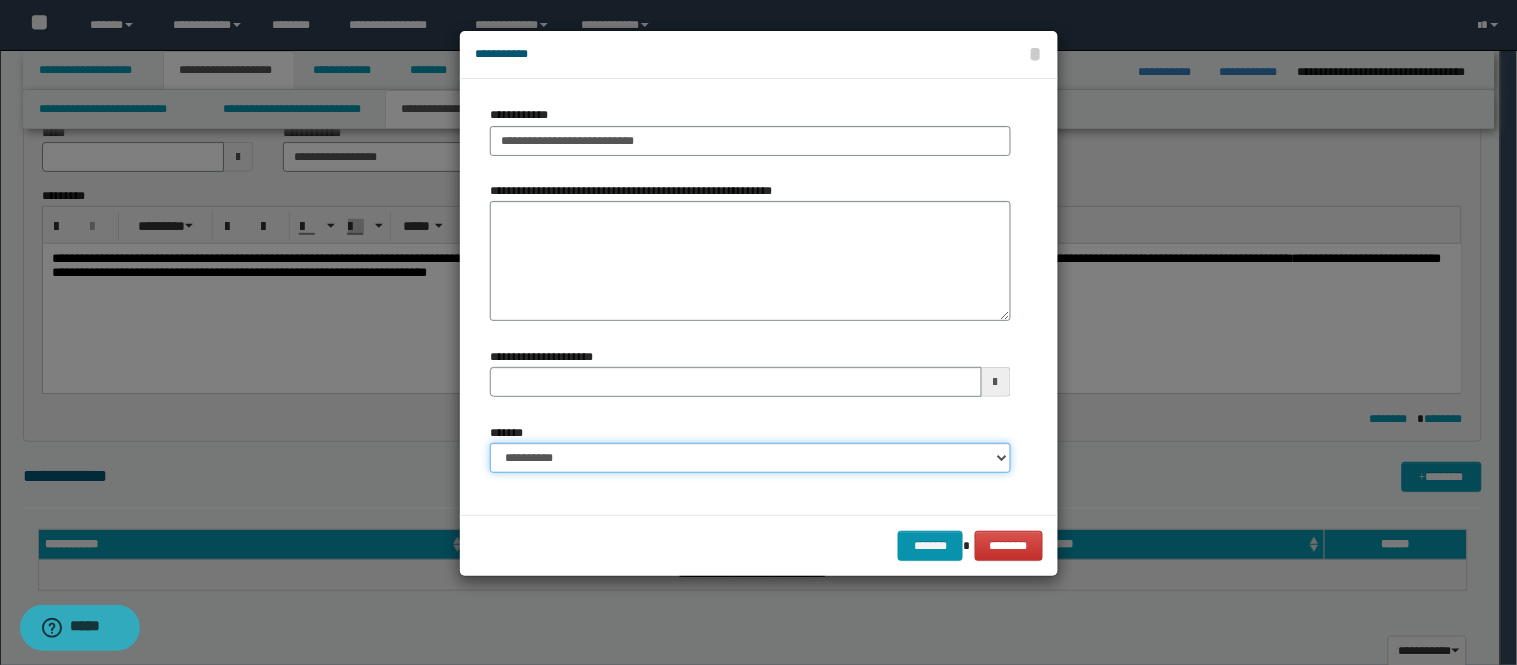 click on "**********" at bounding box center [750, 456] 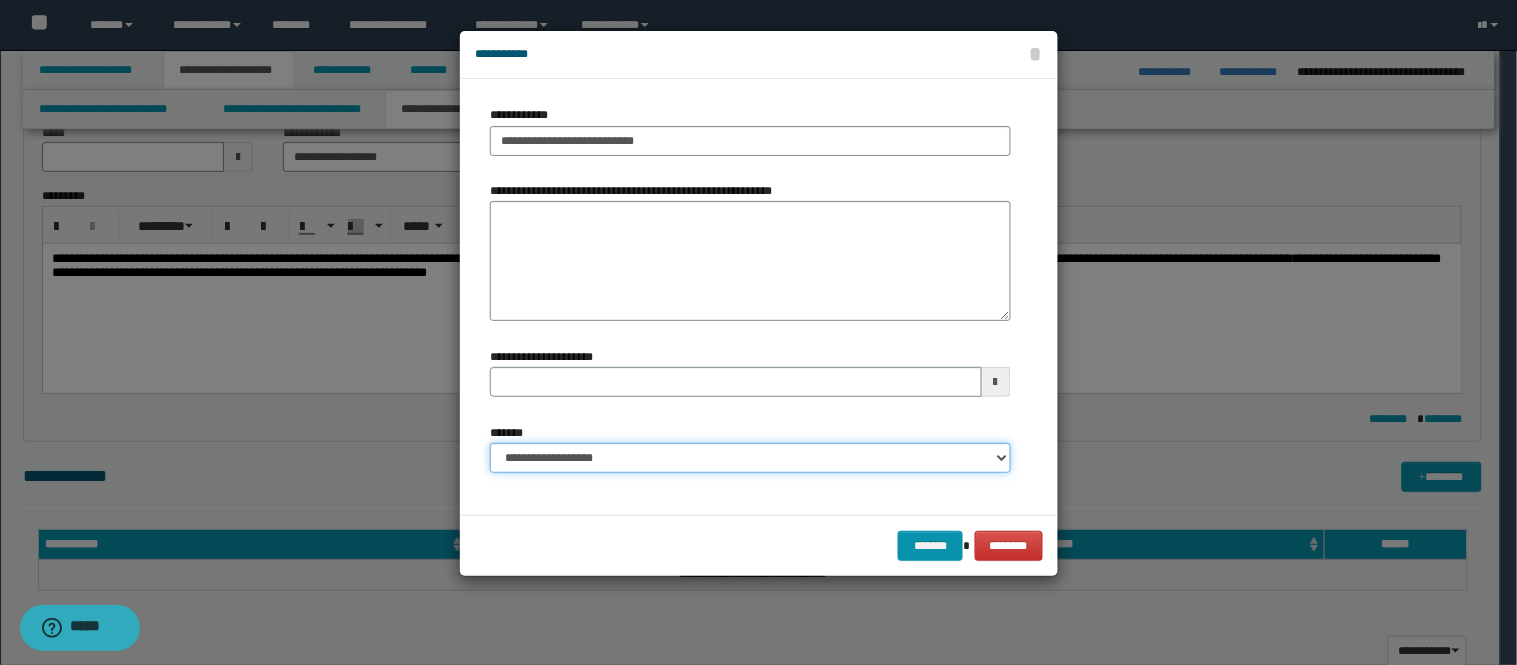 type 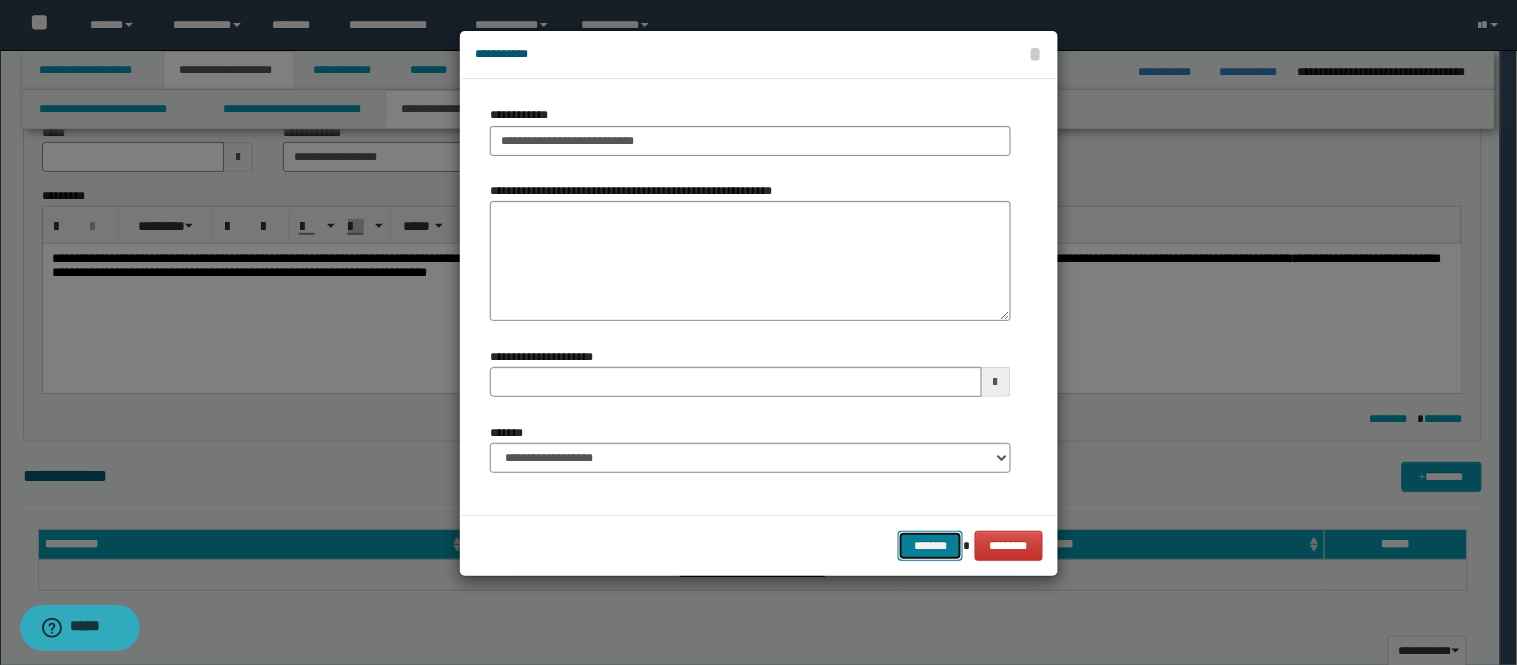click on "*******" at bounding box center [930, 546] 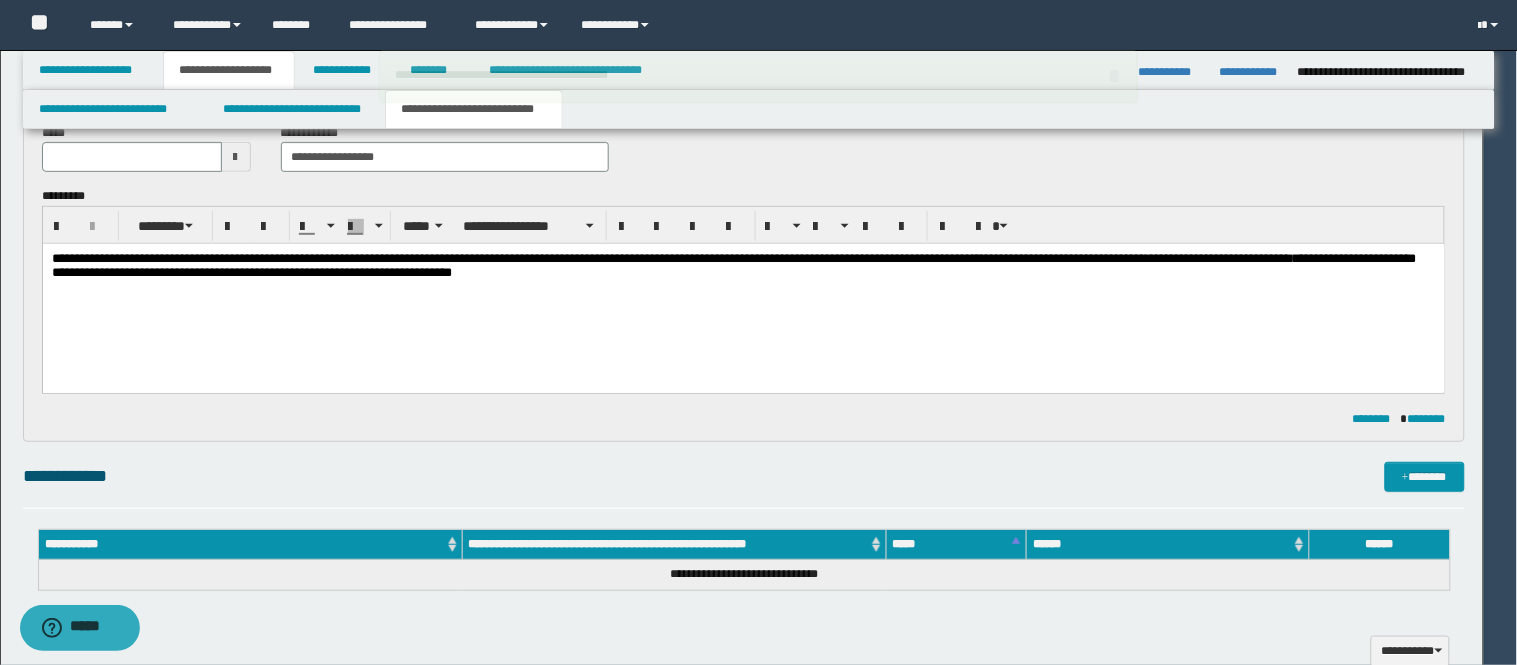 type 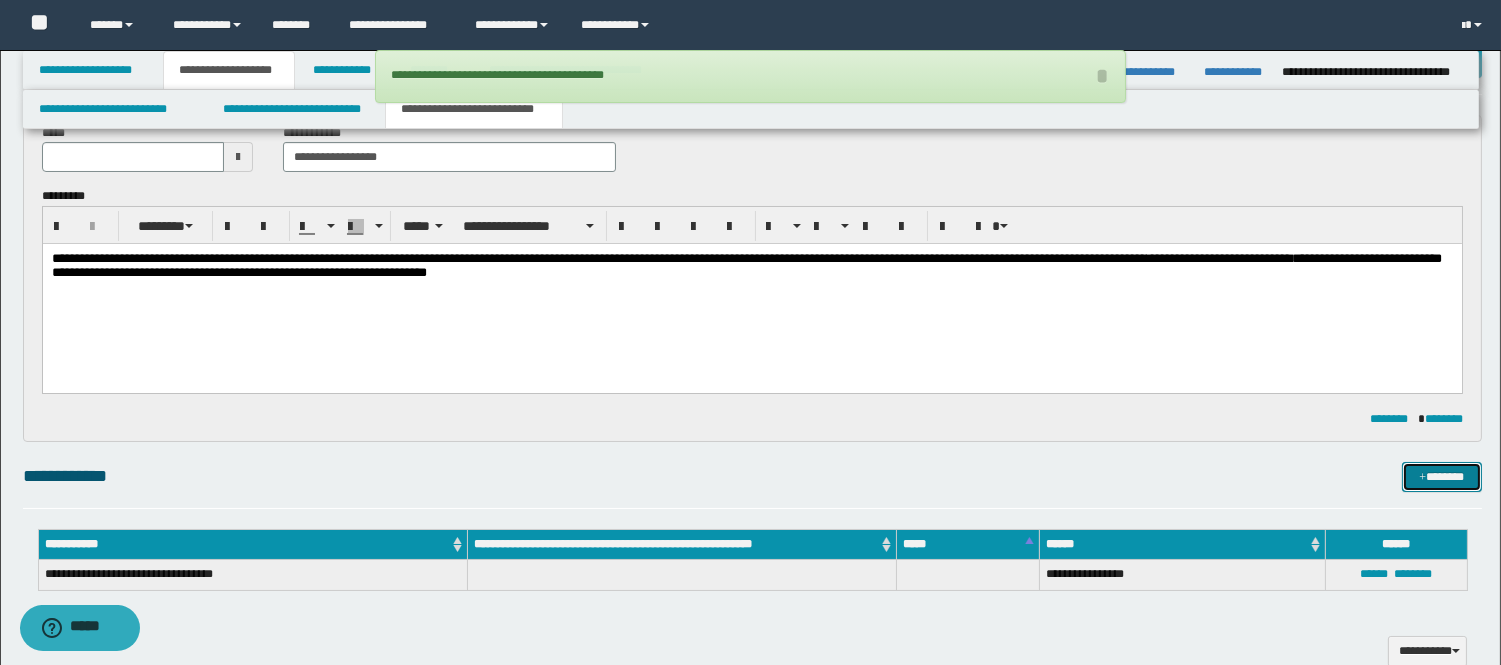 click on "*******" at bounding box center [1442, 477] 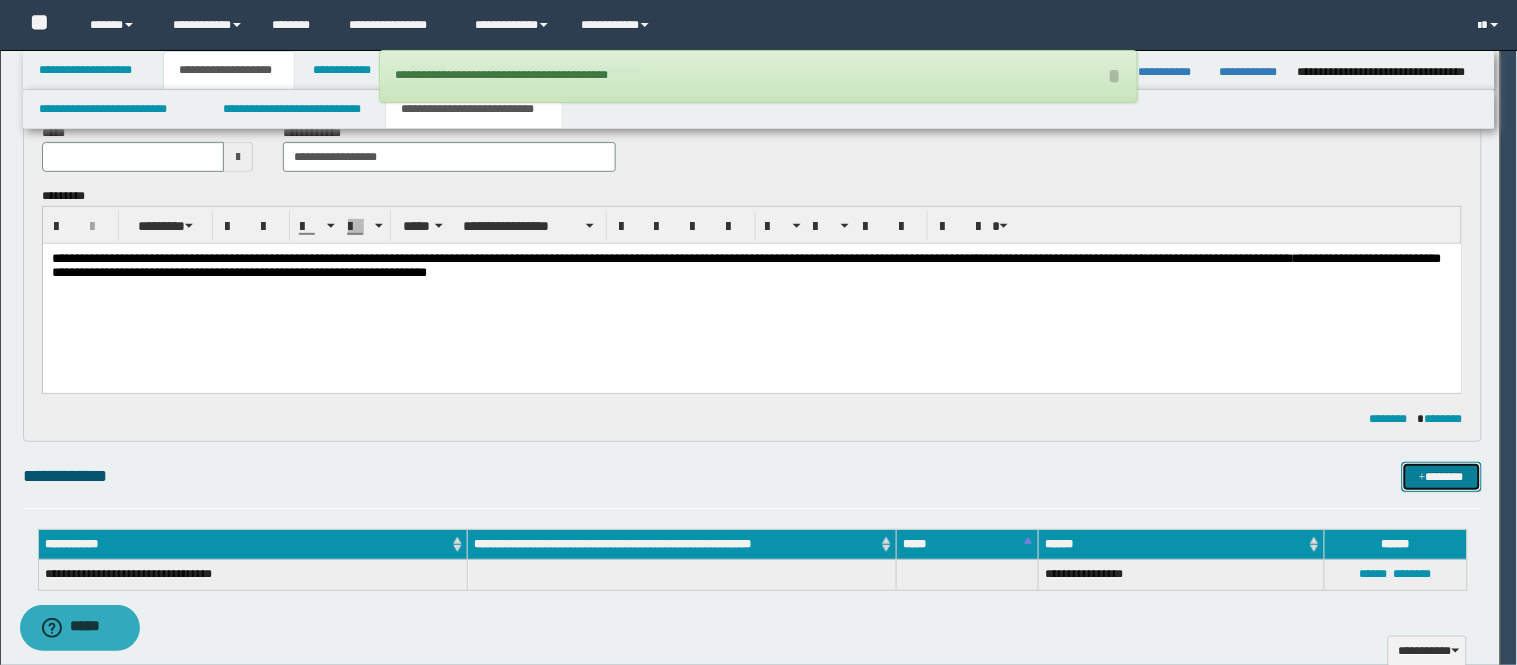 type 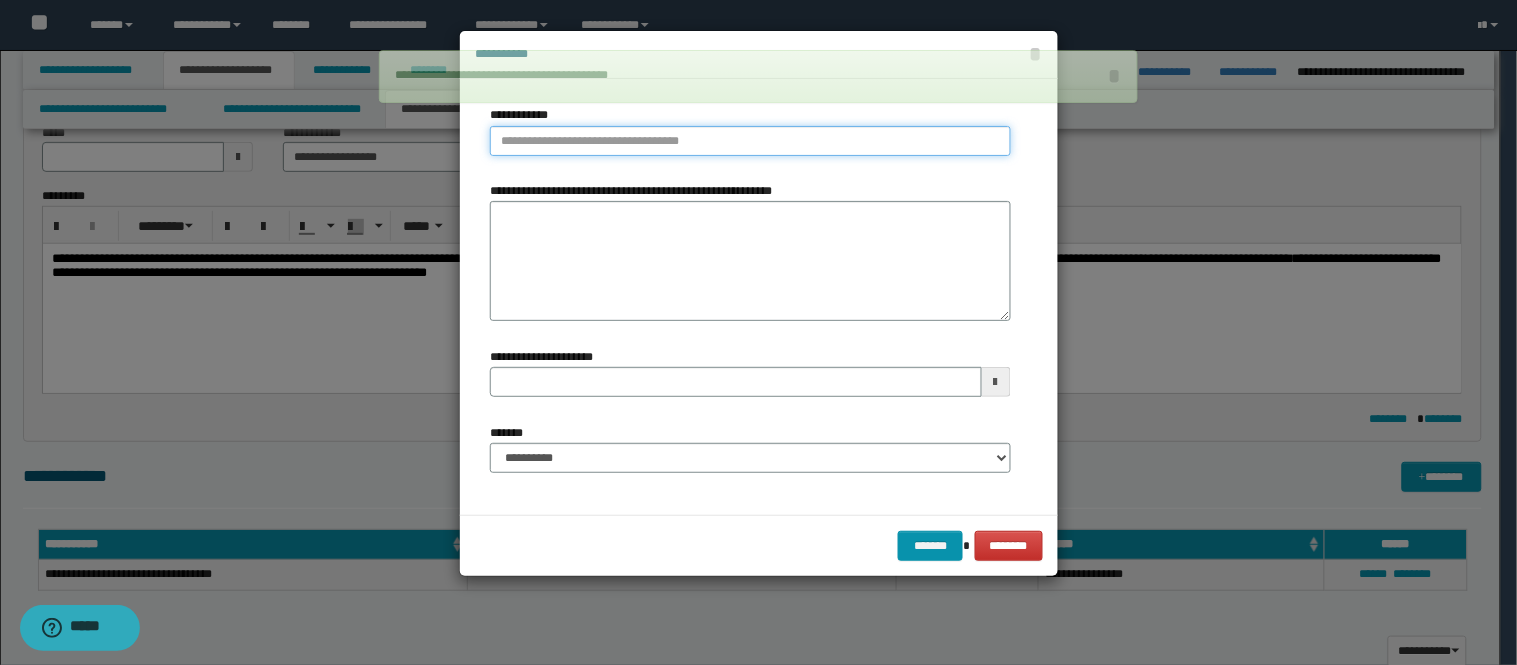 type on "**********" 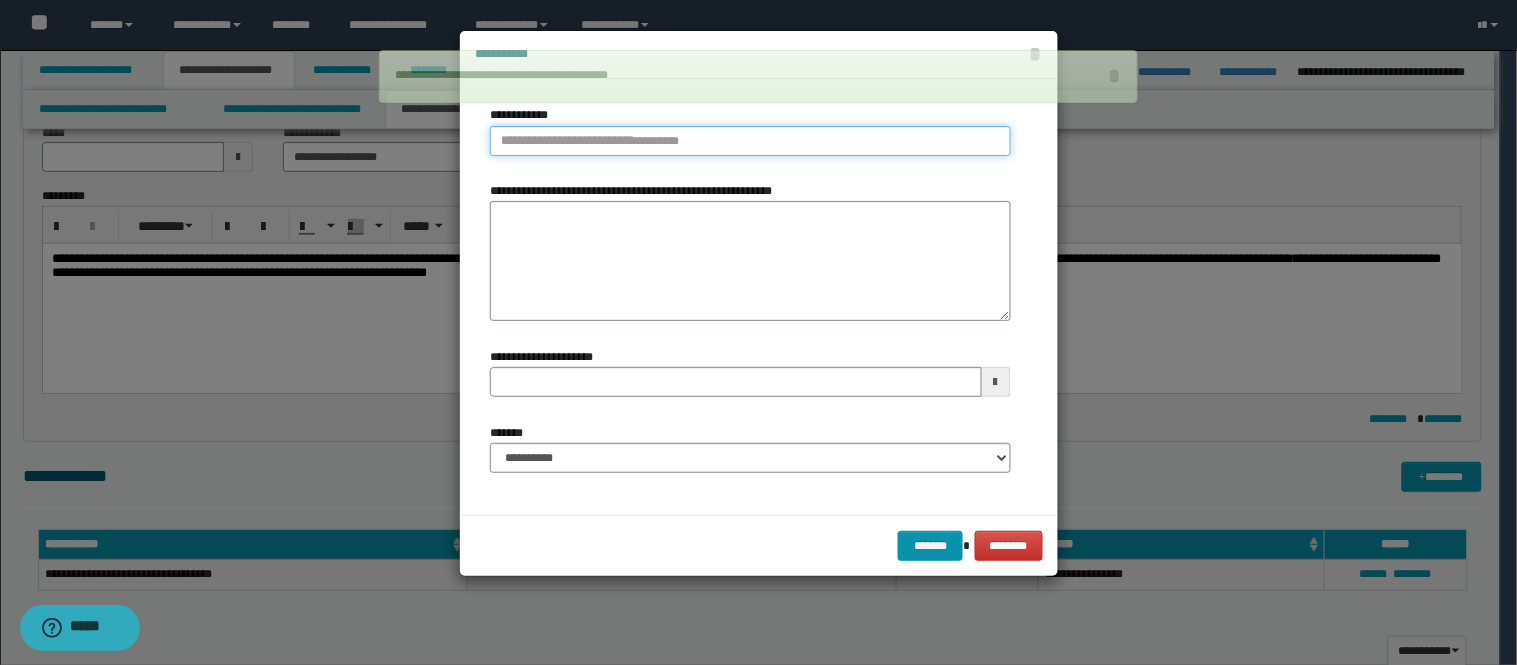 click on "**********" at bounding box center (750, 141) 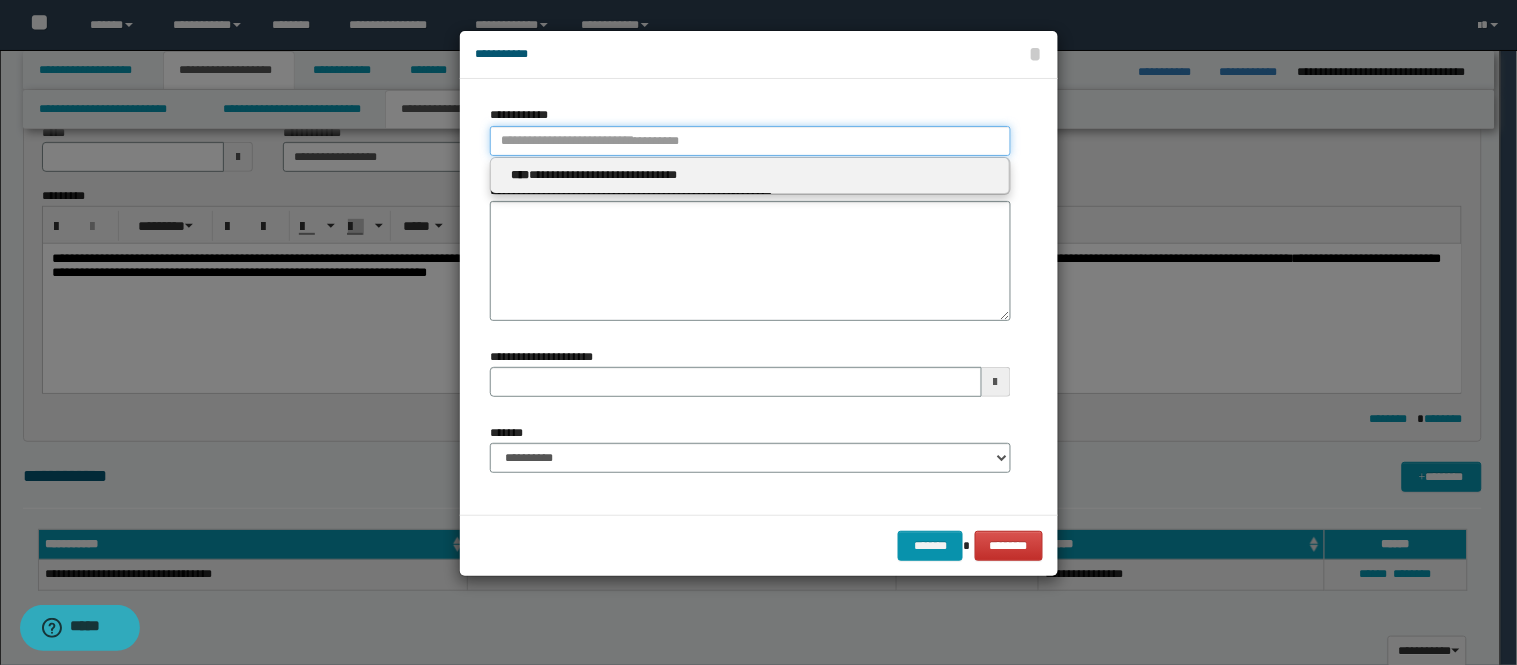 type 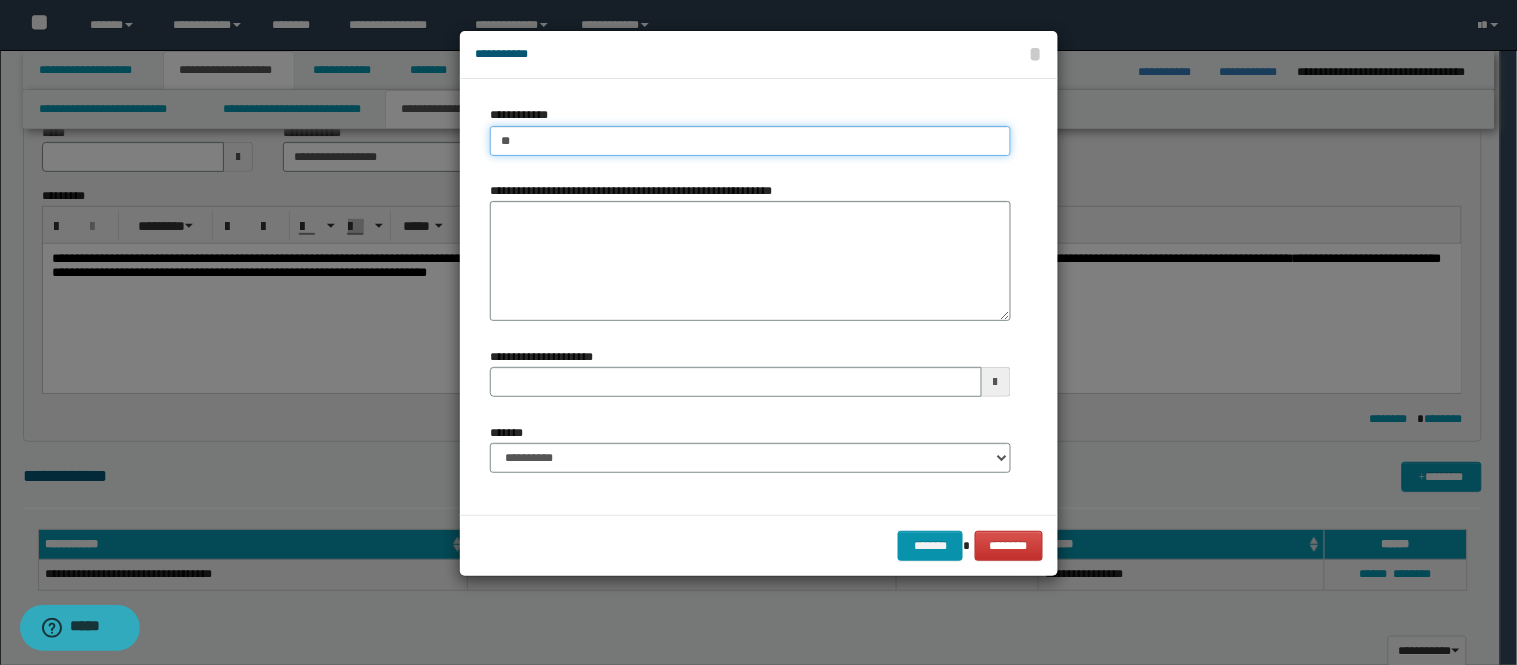 type on "***" 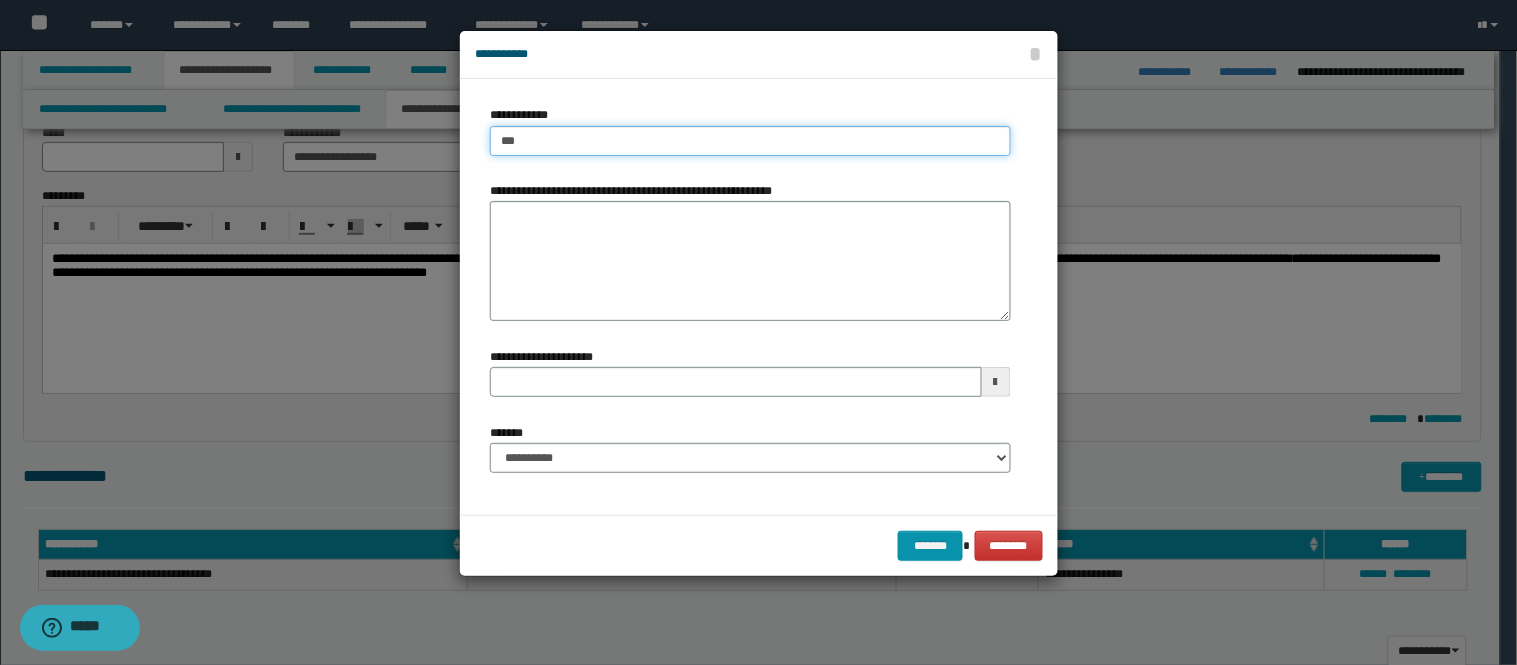 type on "***" 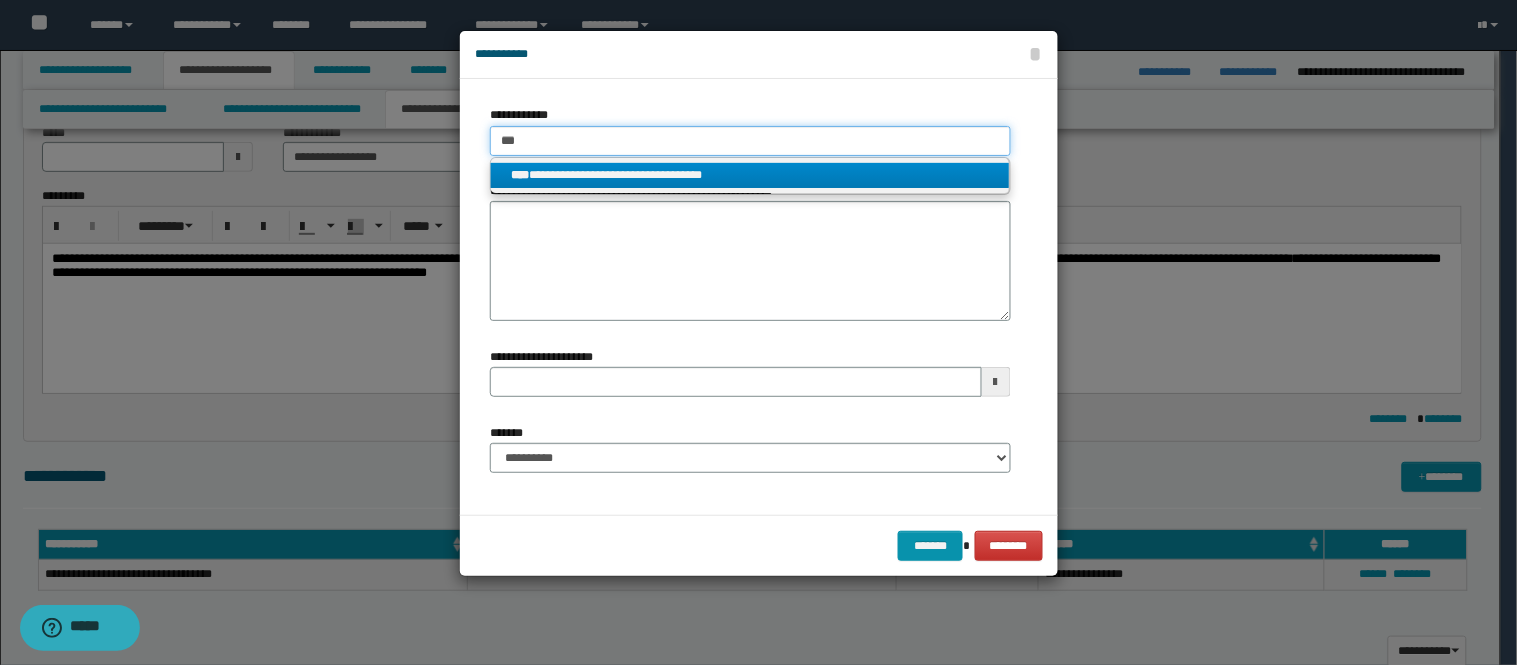 type on "***" 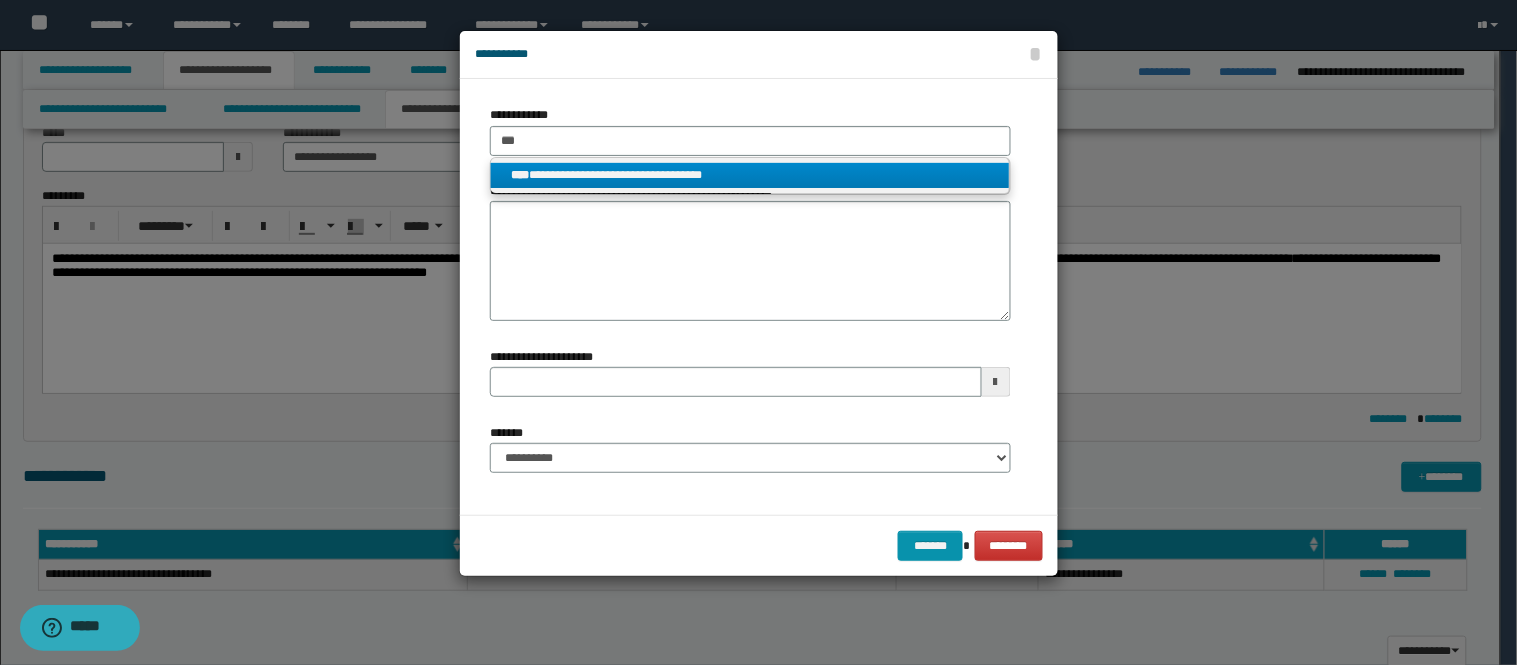 click on "**********" at bounding box center (750, 175) 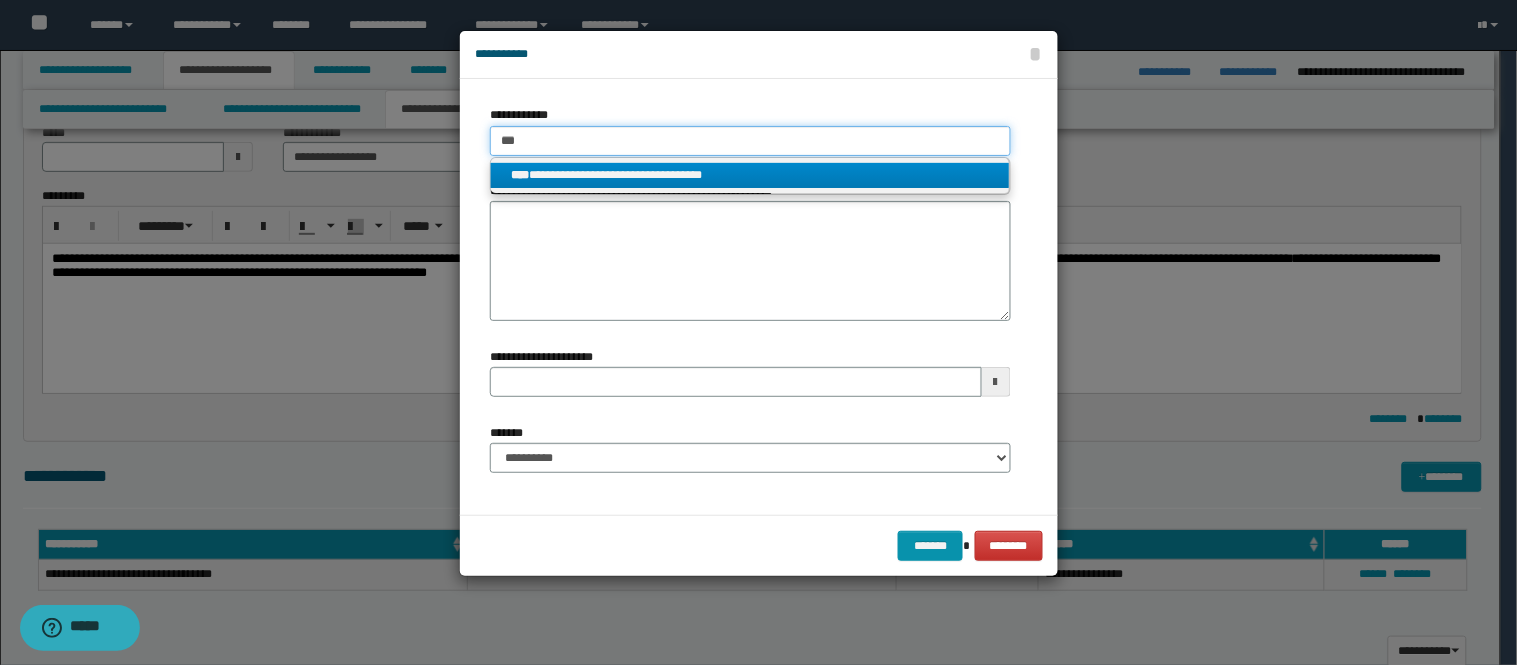 type 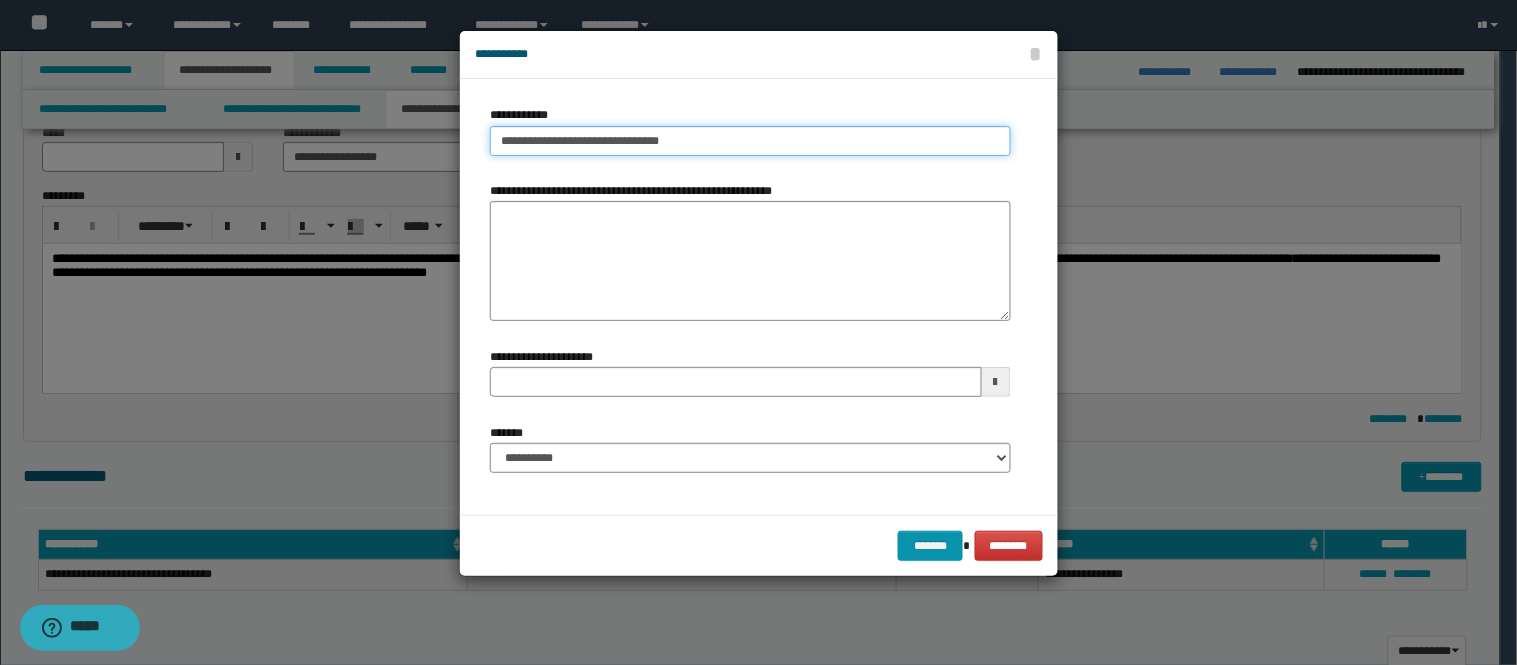type 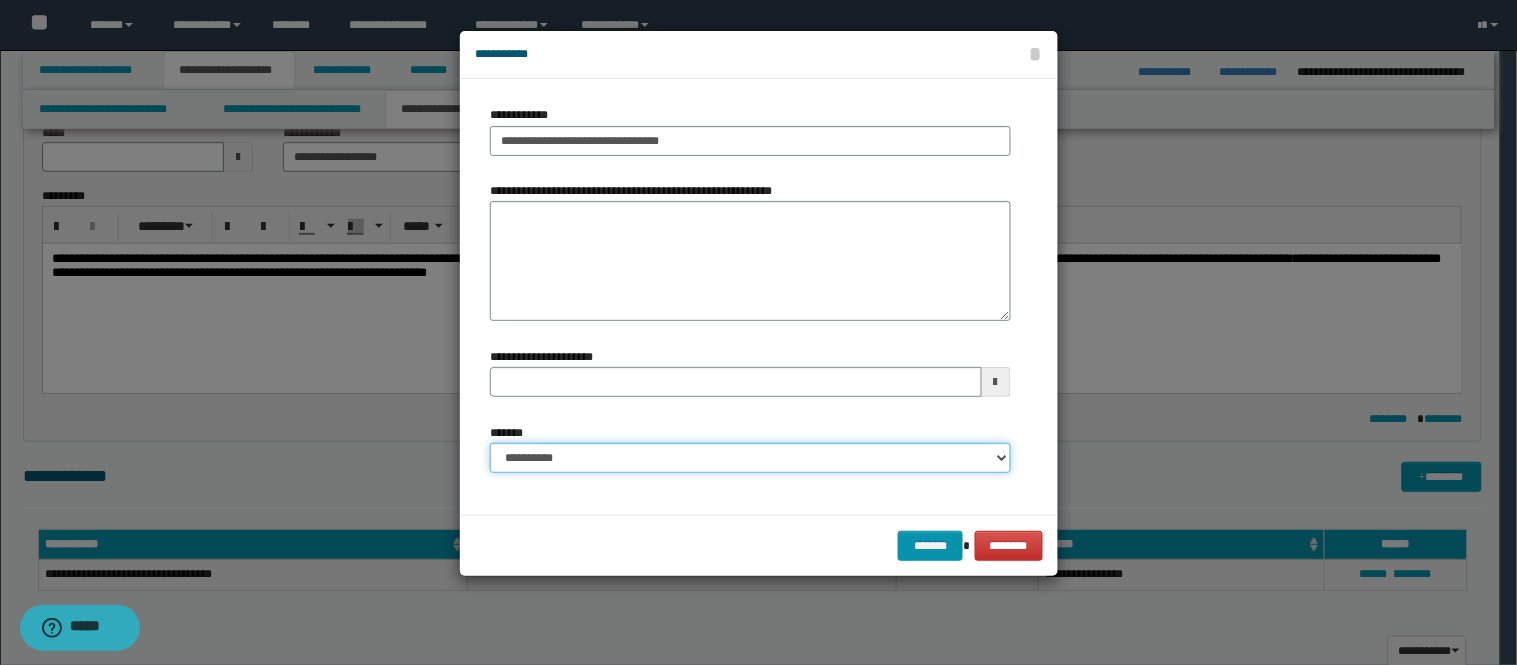 click on "**********" at bounding box center (750, 458) 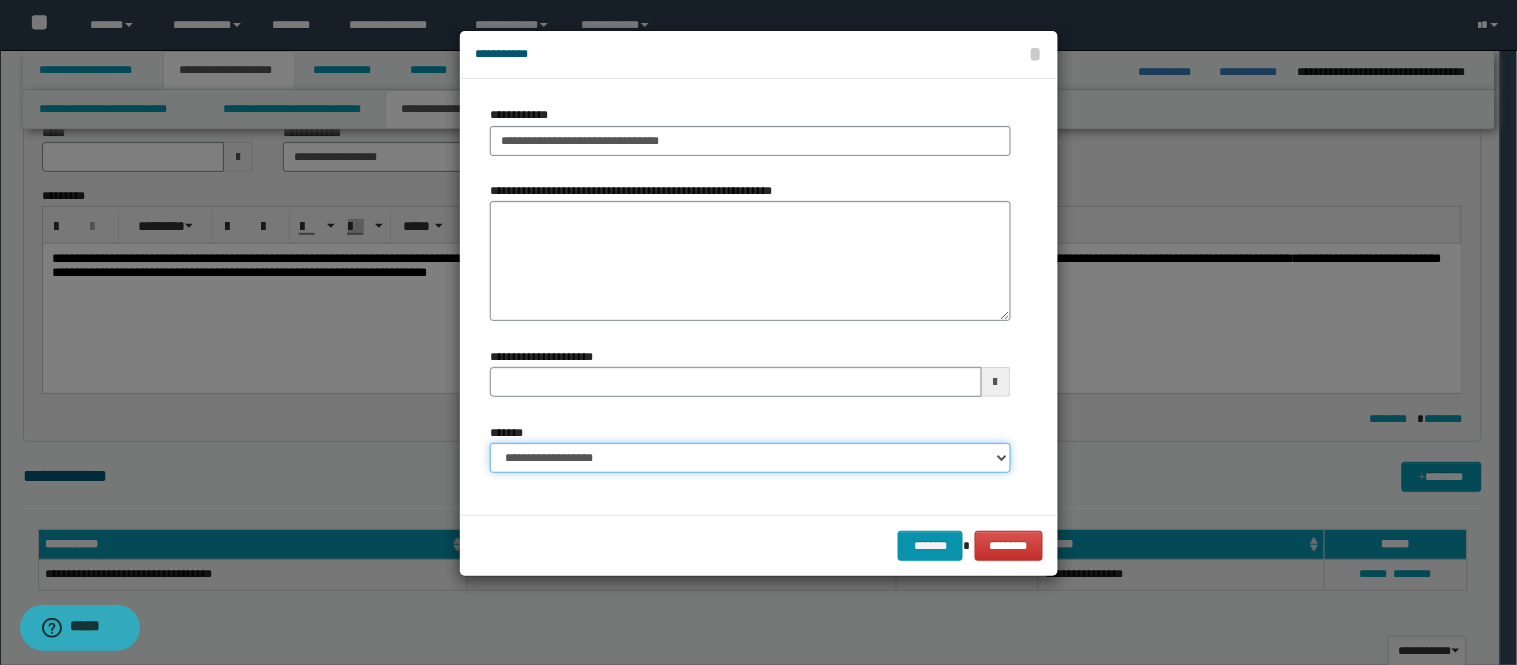type 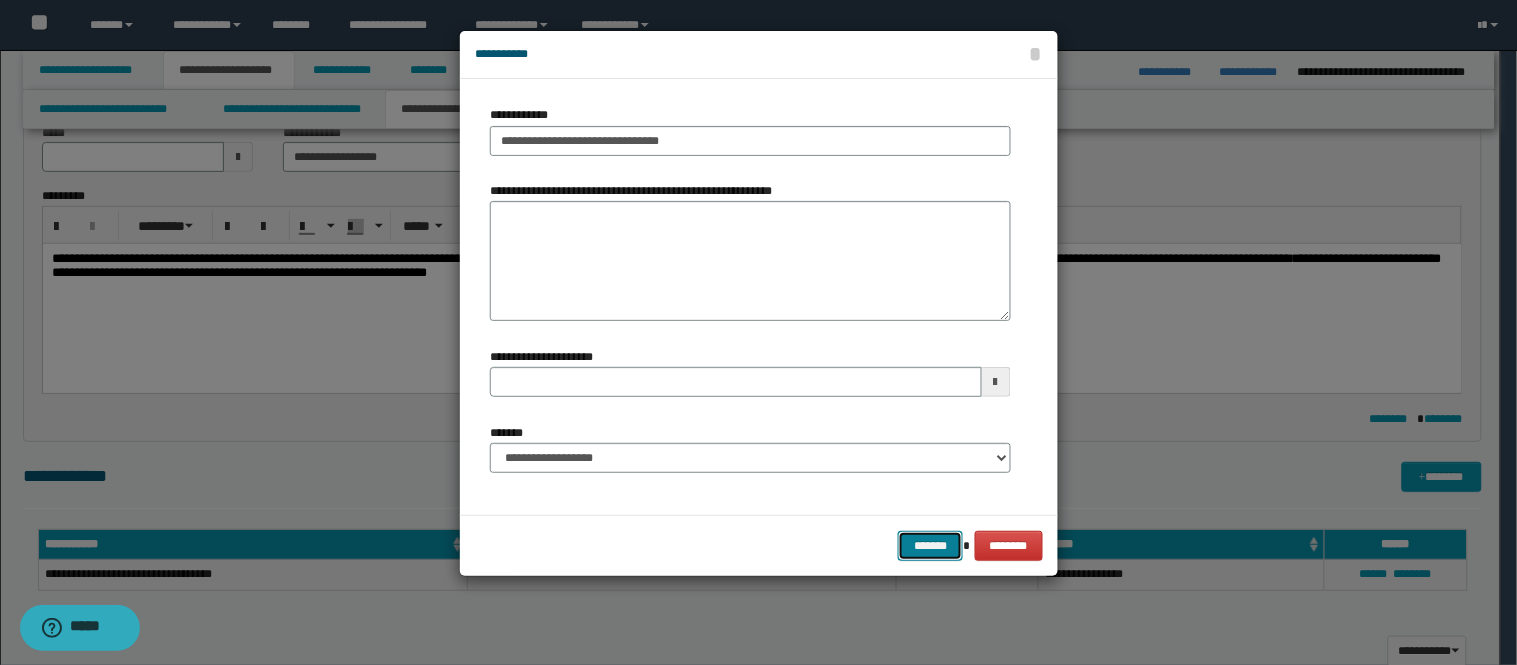 click on "*******" at bounding box center (930, 546) 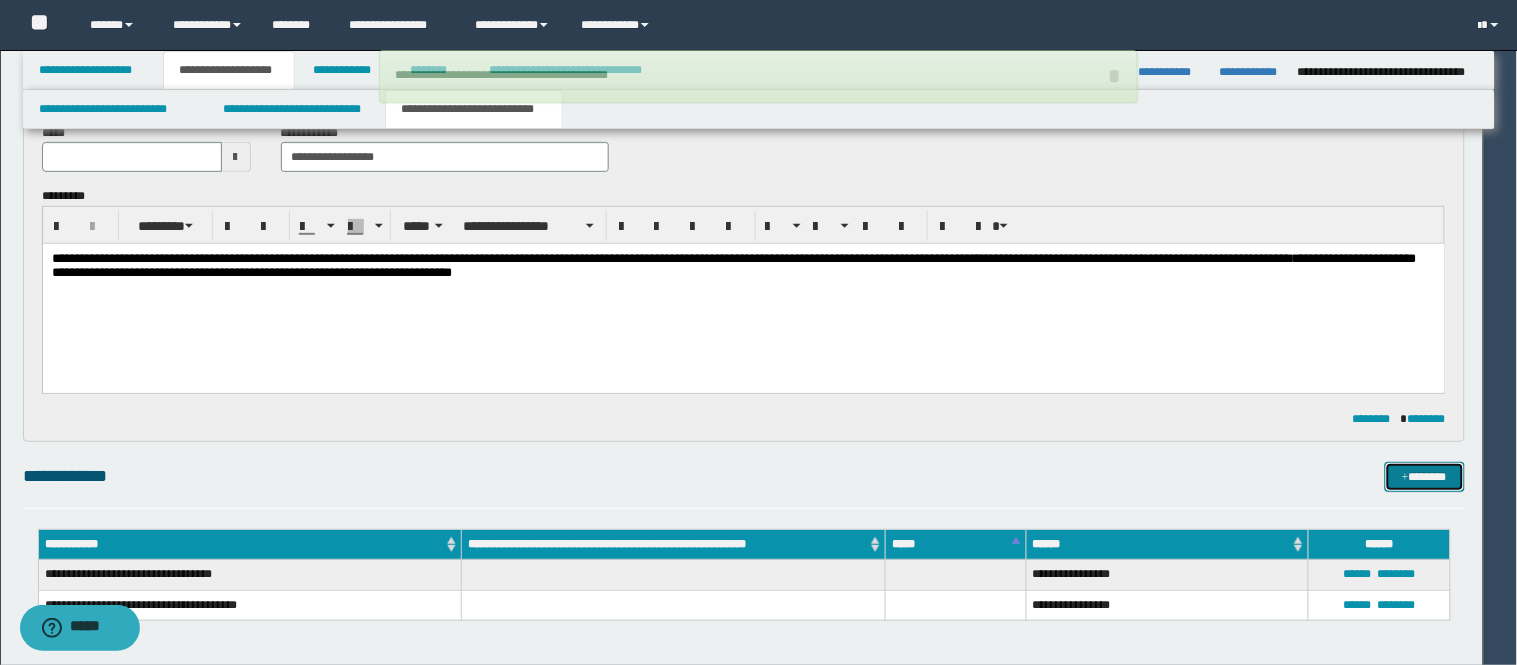 type 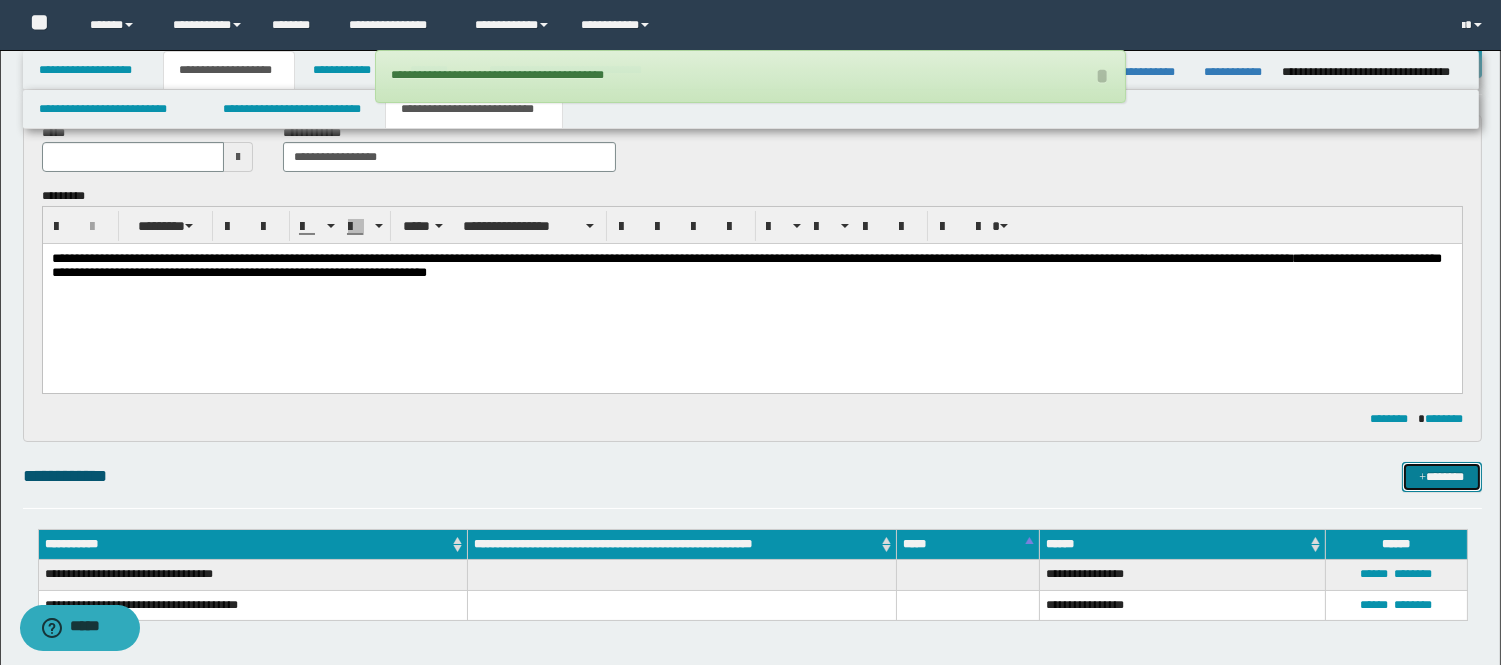 click on "*******" at bounding box center (1442, 477) 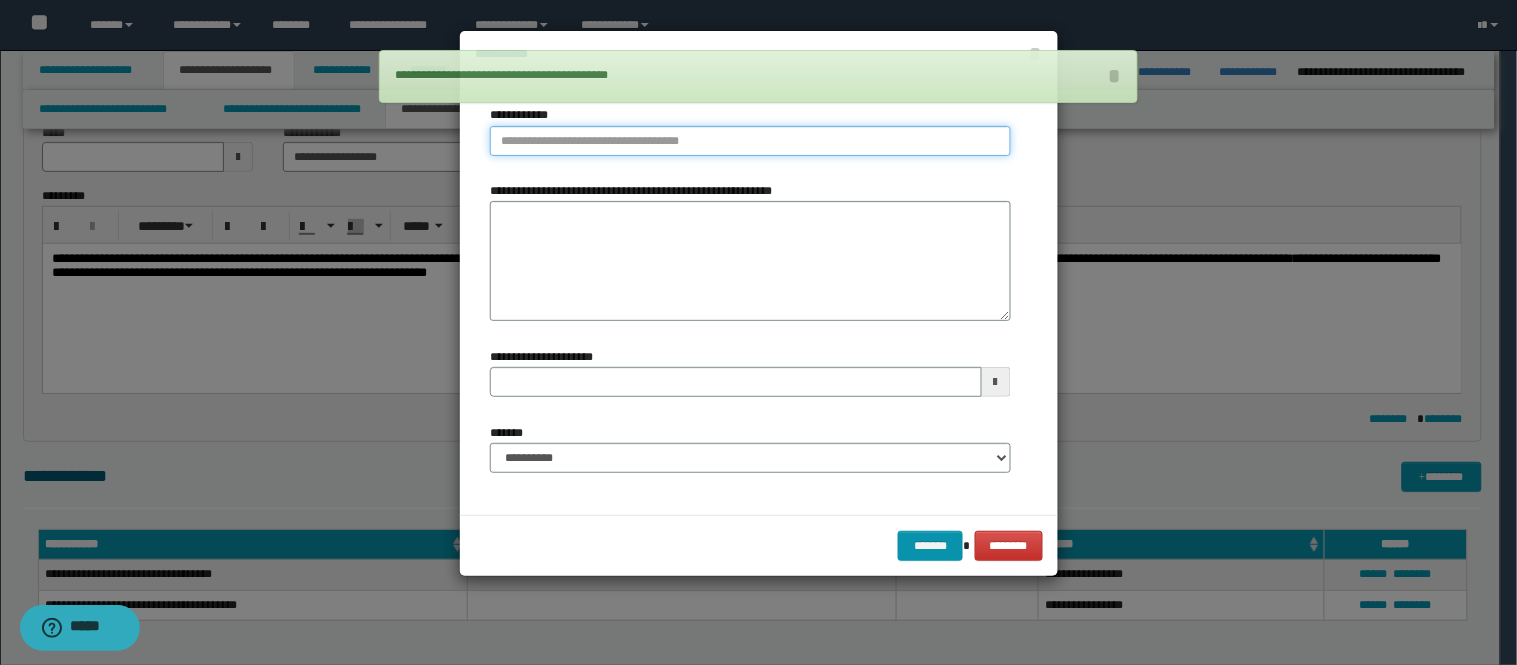 type on "**********" 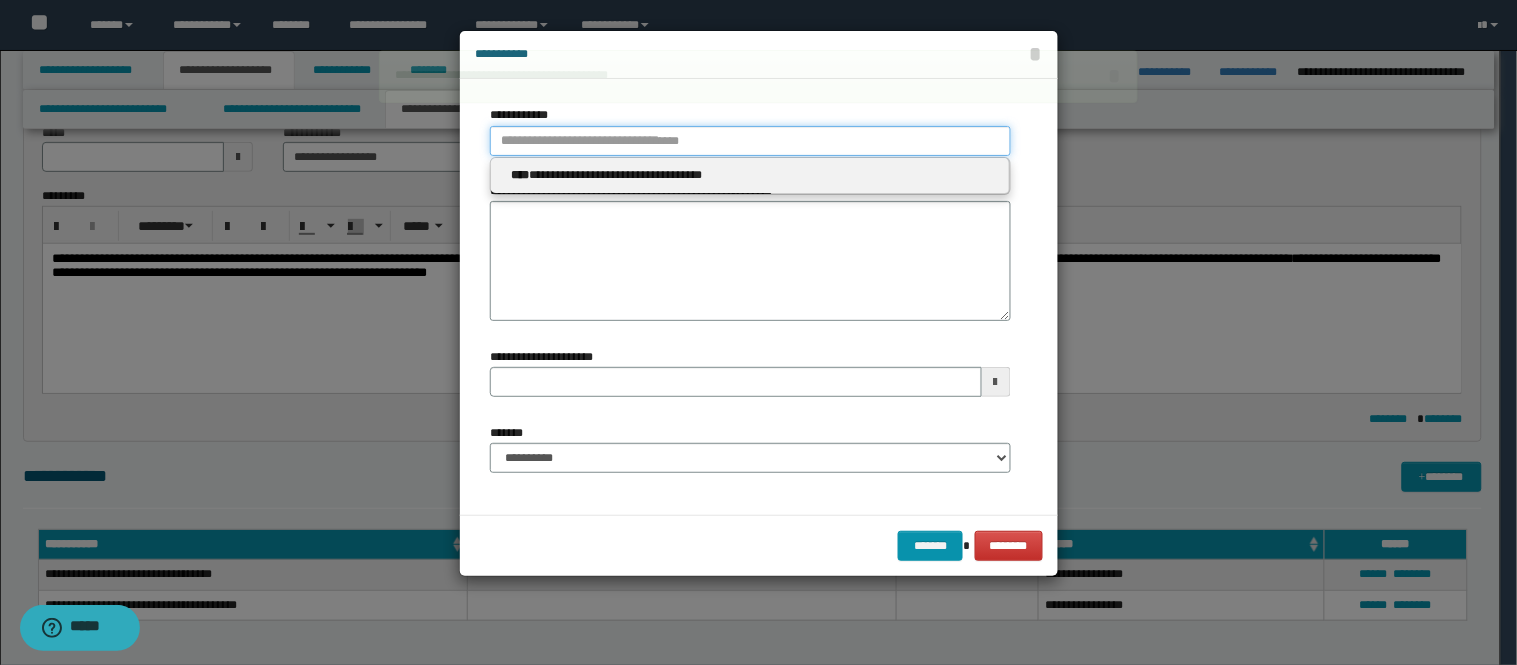 click on "**********" at bounding box center (750, 141) 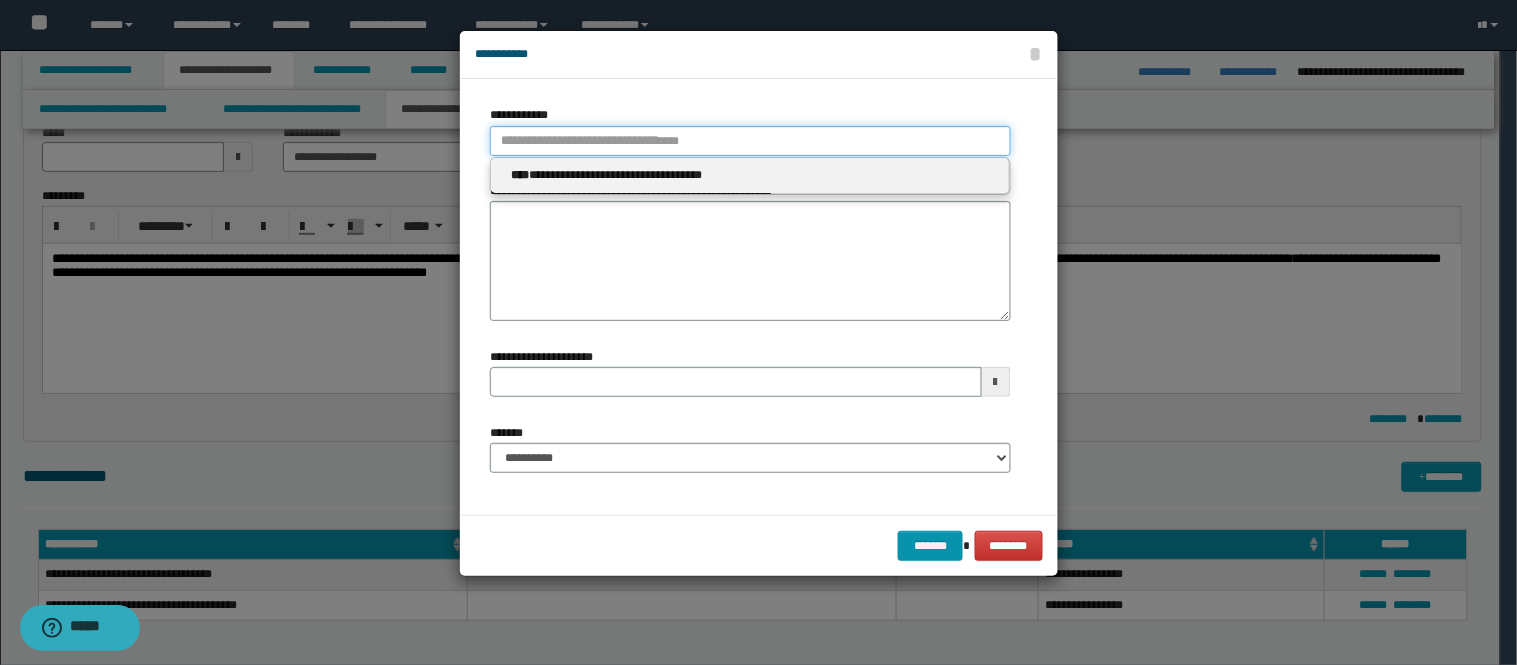 type 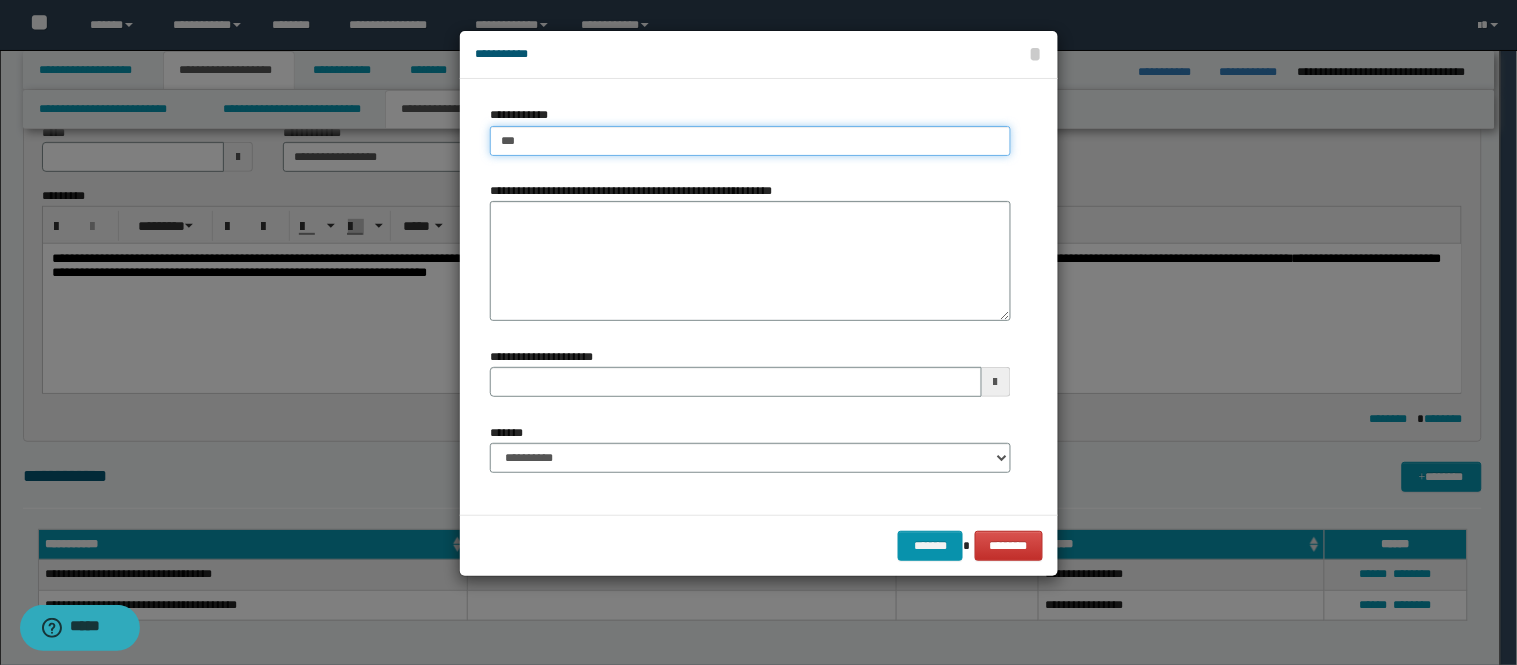 type on "****" 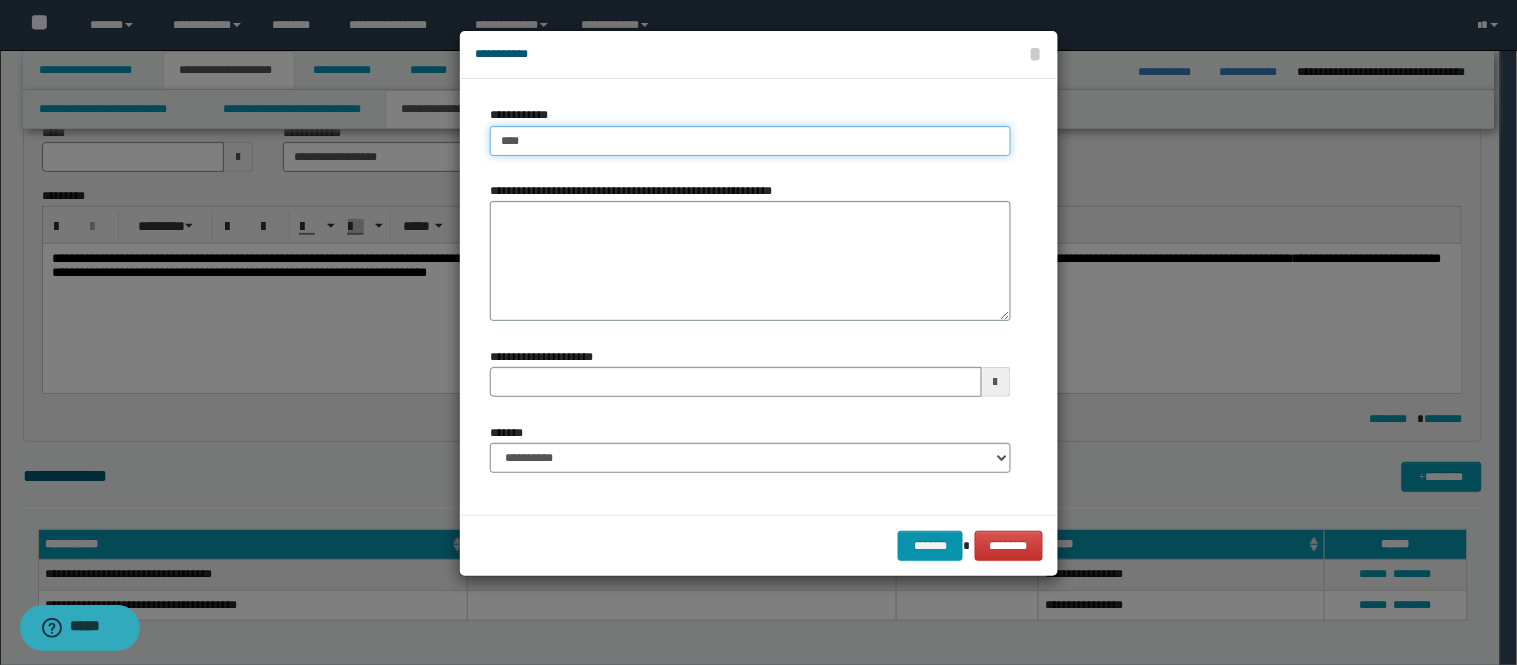 type on "****" 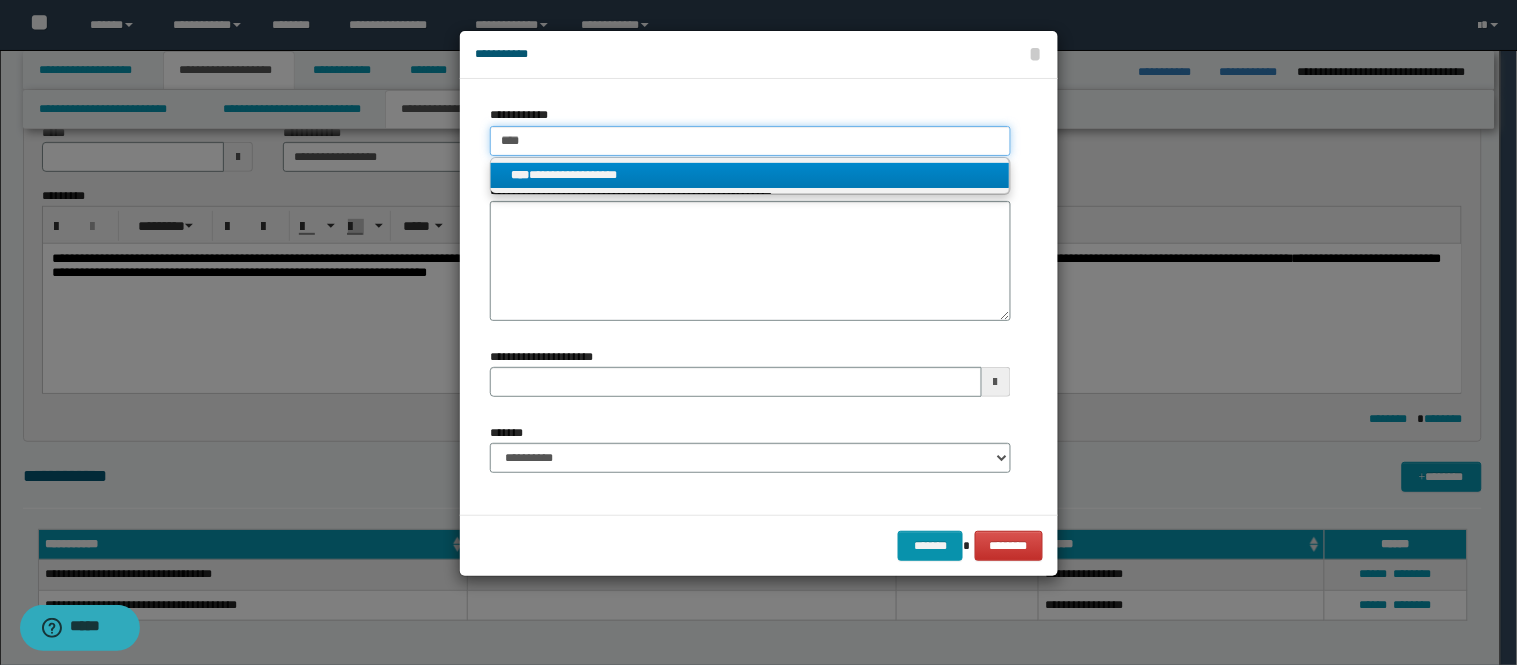 type on "****" 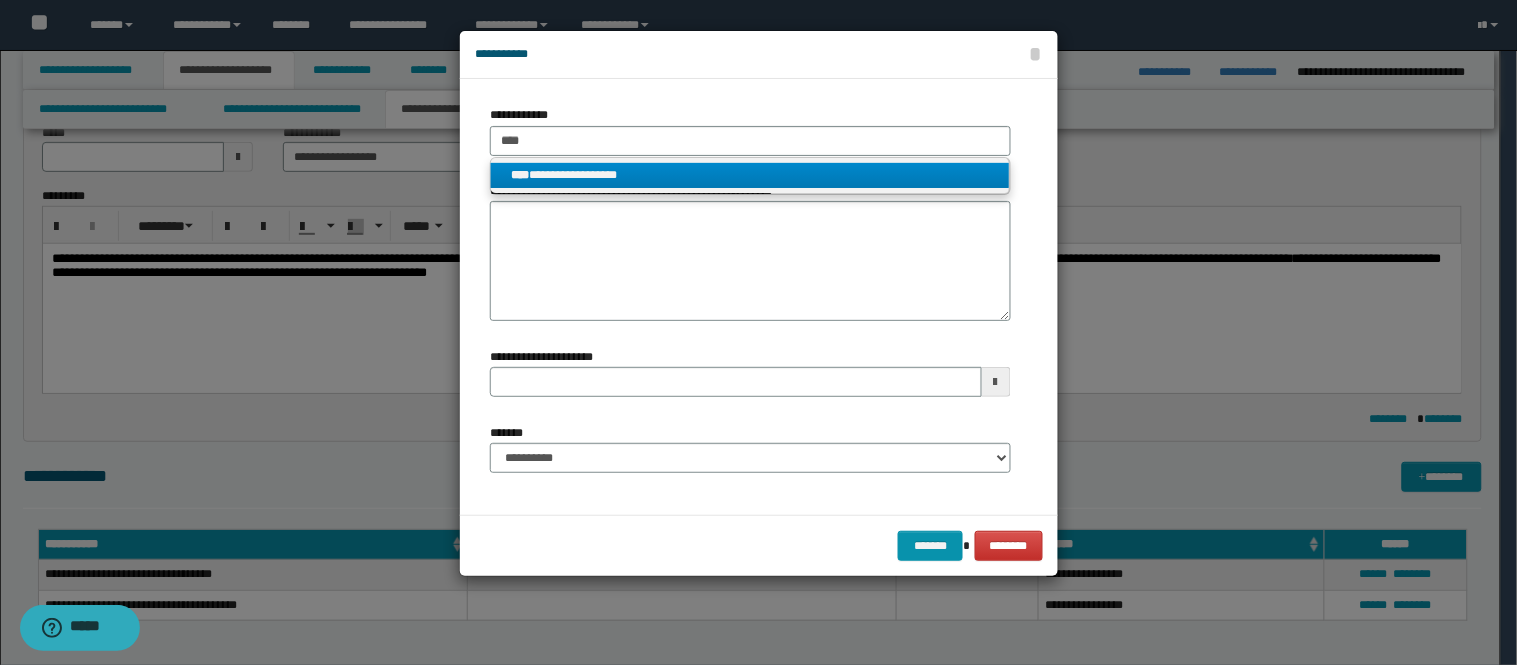 click on "**********" at bounding box center (750, 175) 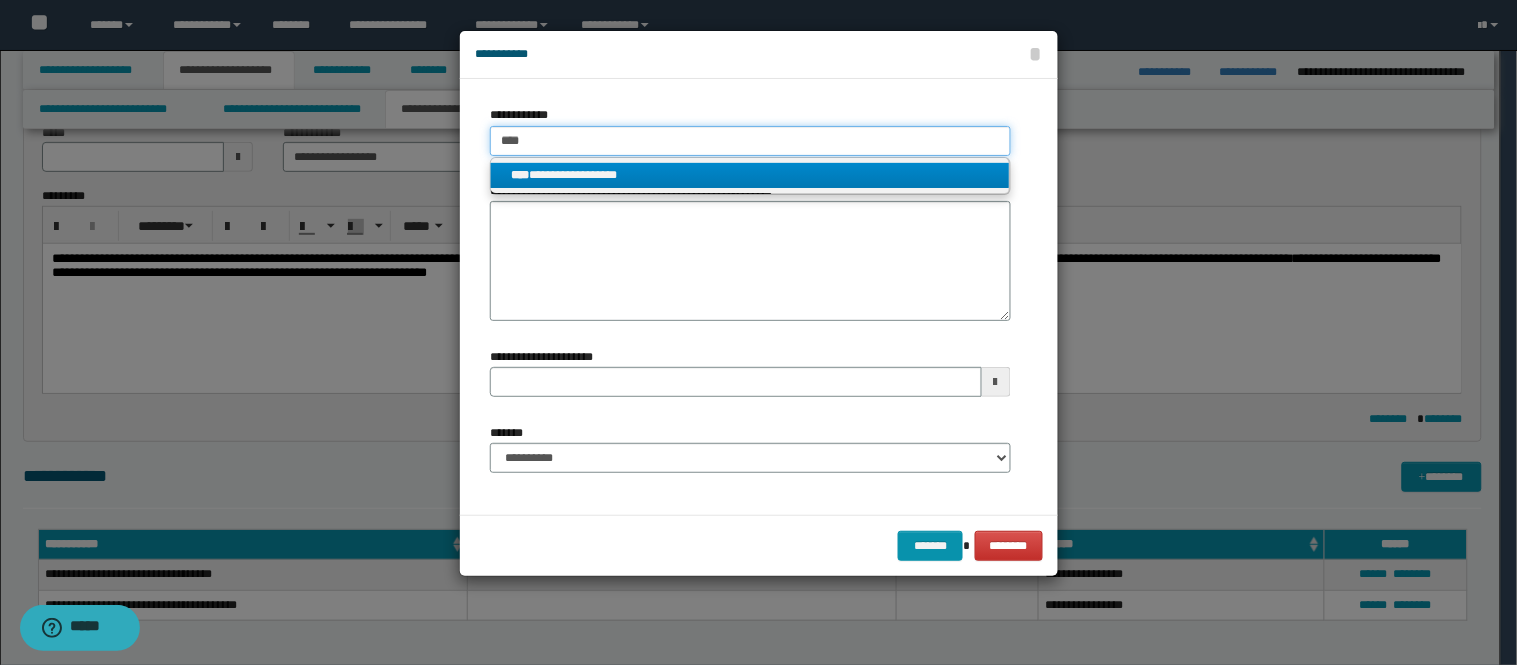 type 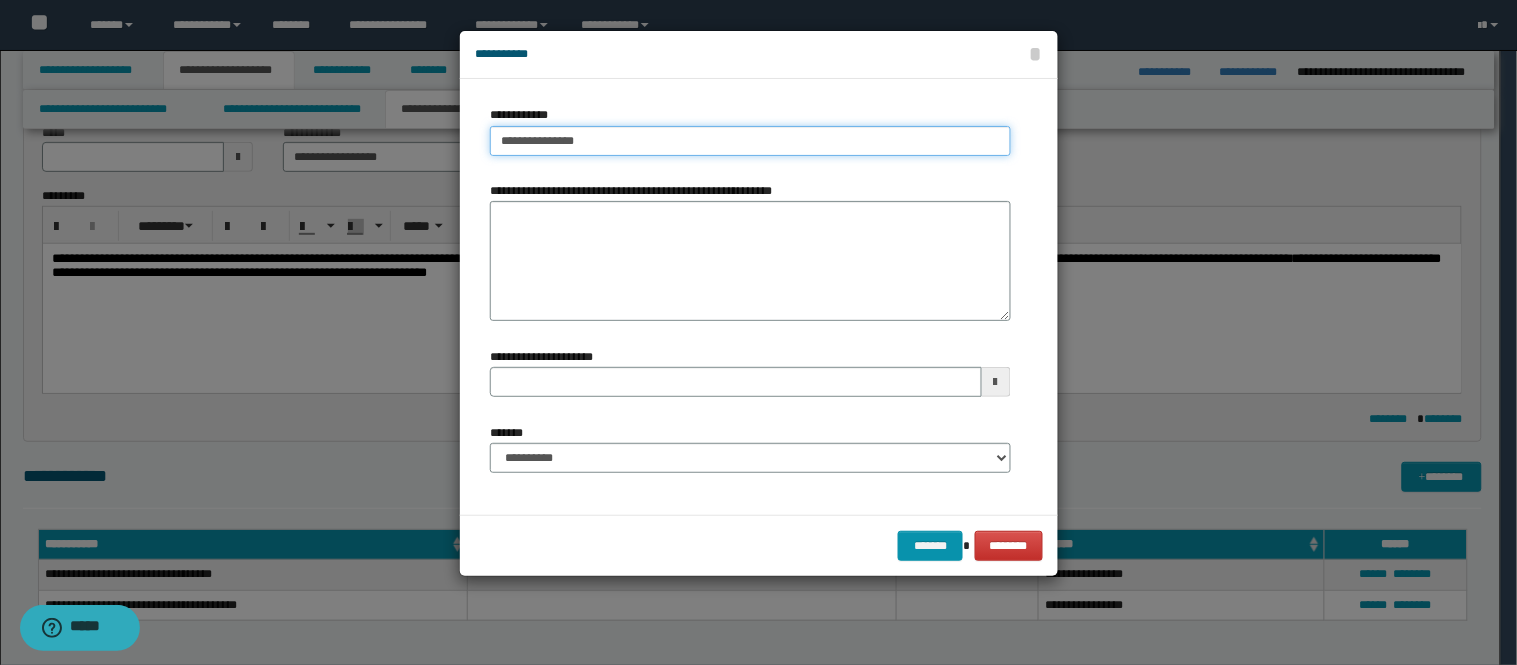 type 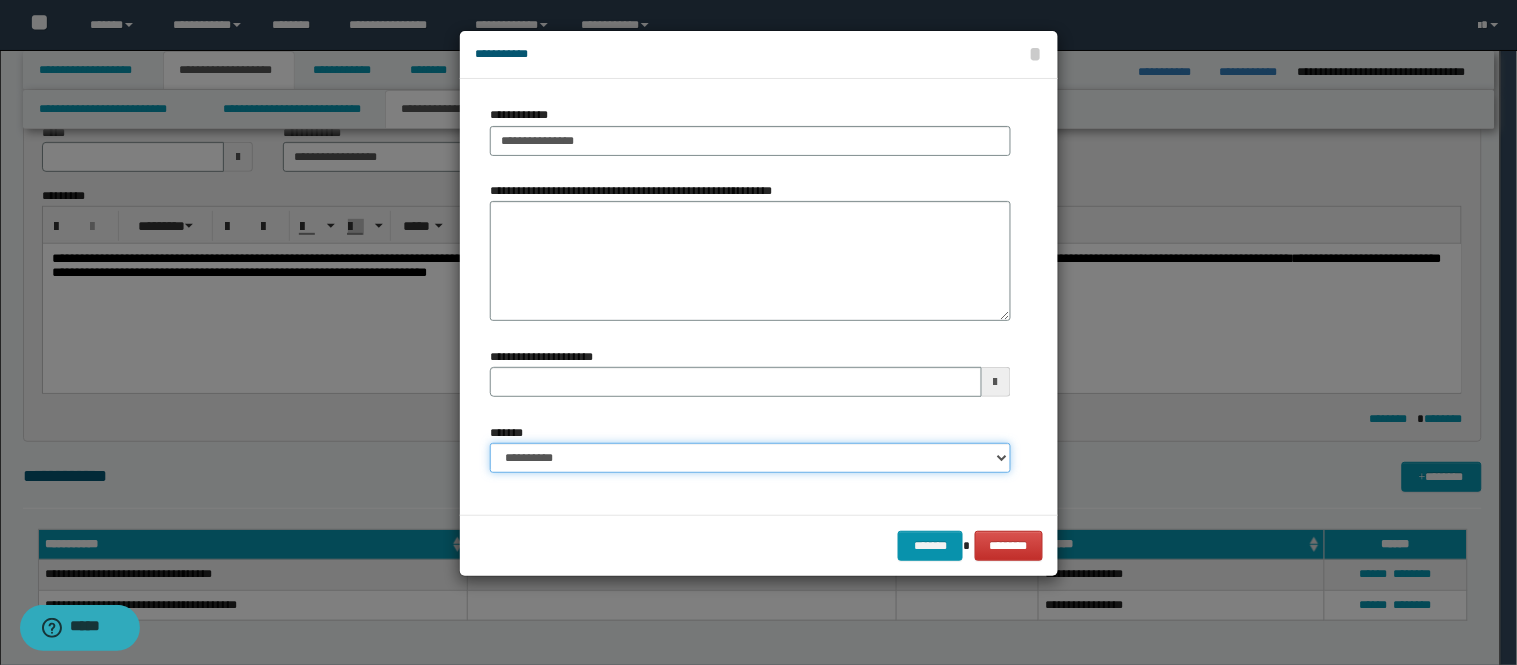 click on "**********" at bounding box center [750, 458] 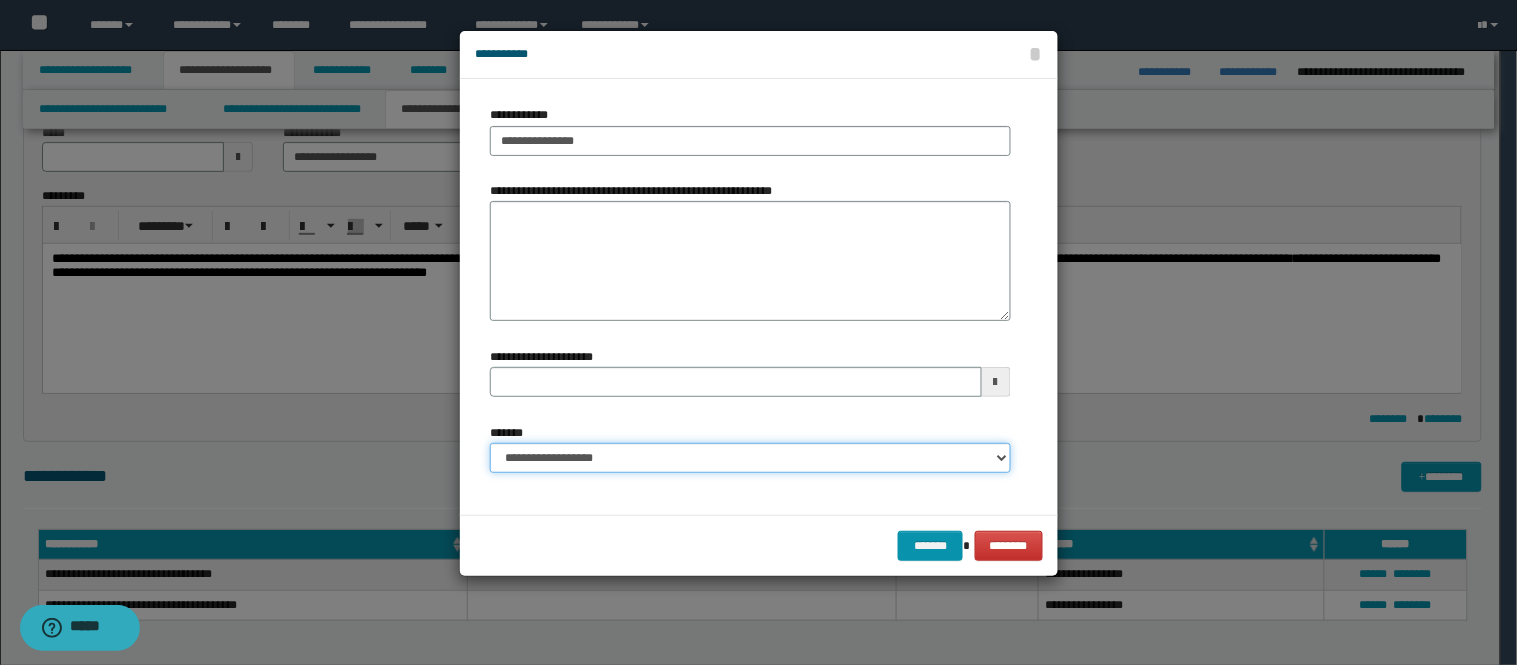 click on "**********" at bounding box center [750, 458] 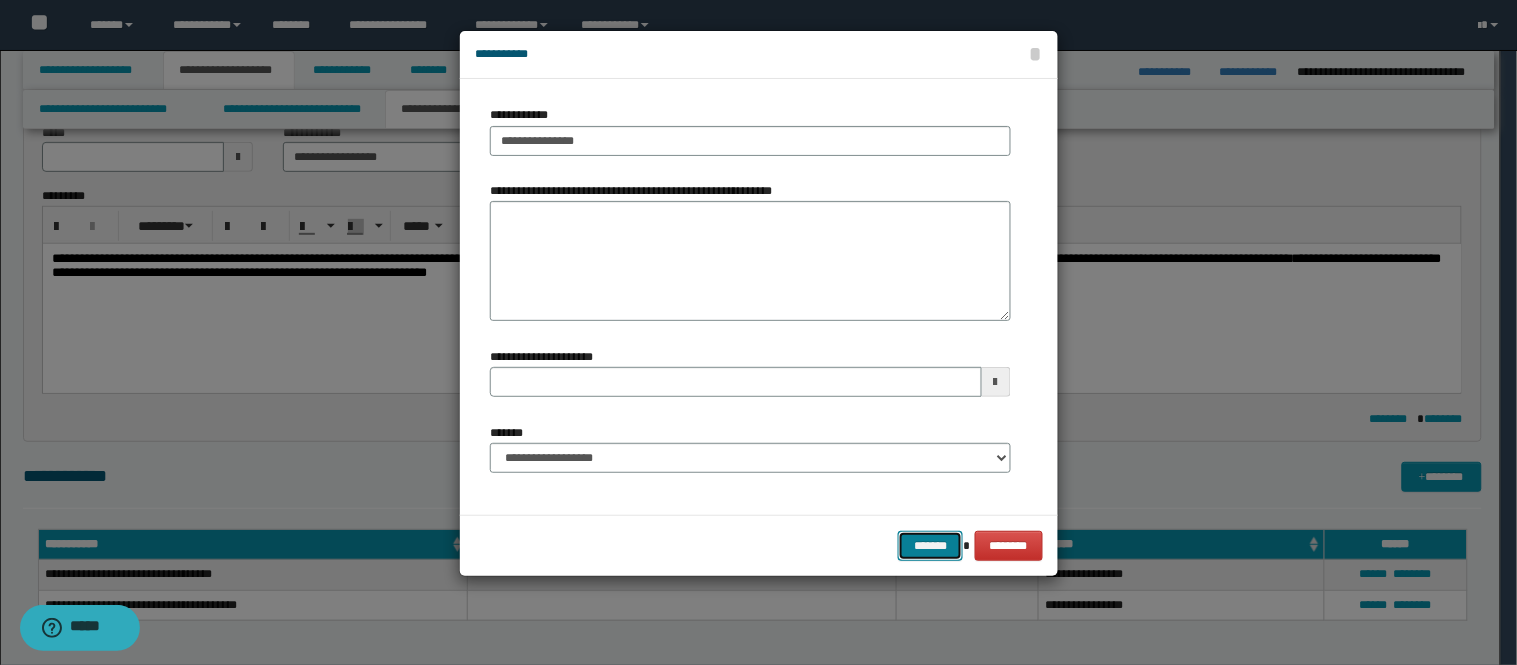 click on "*******" at bounding box center [930, 546] 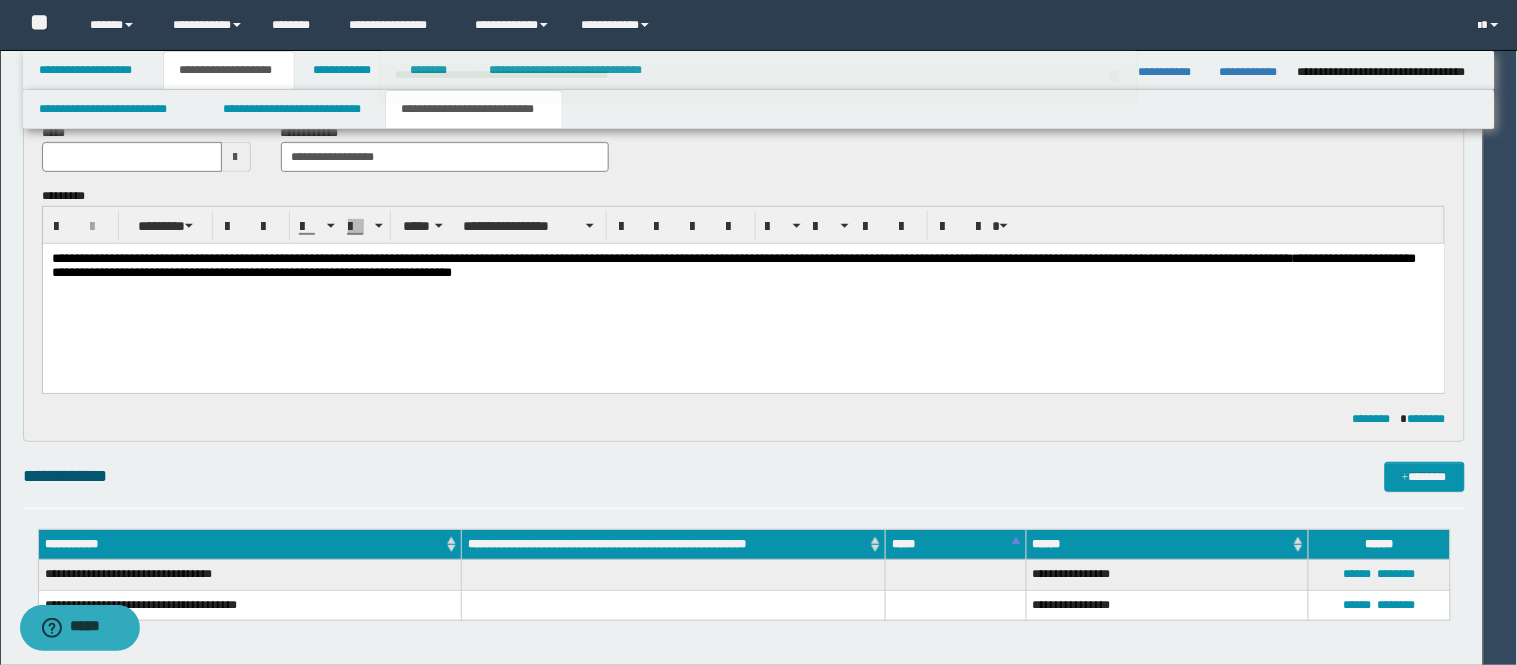 type 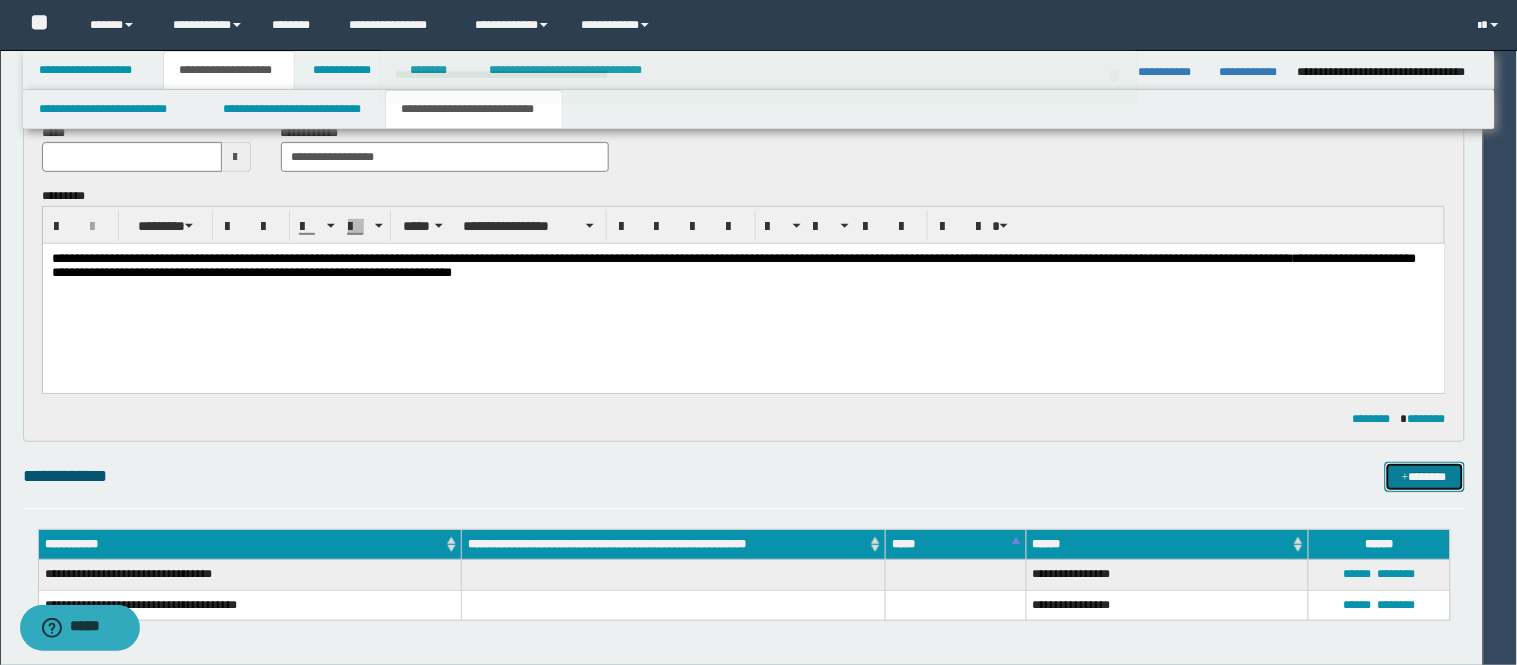 select 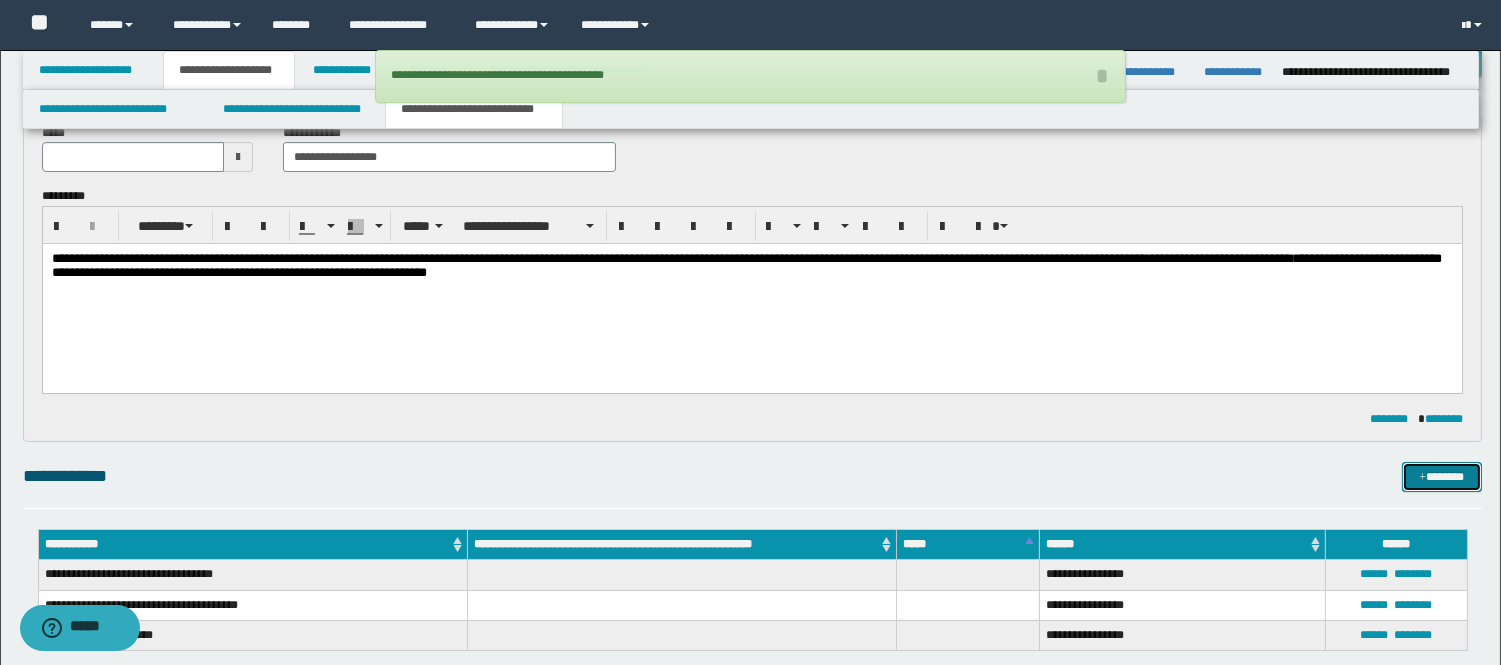click on "*******" at bounding box center (1442, 477) 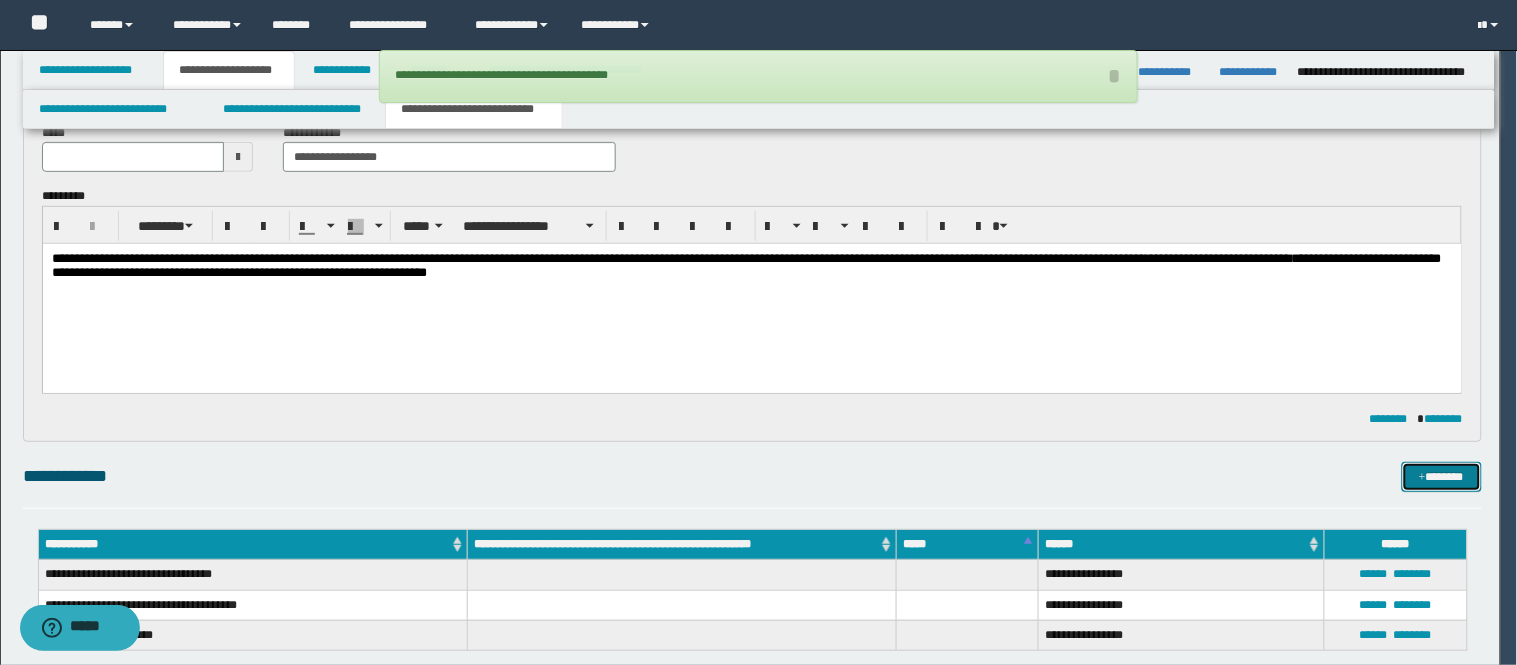 type 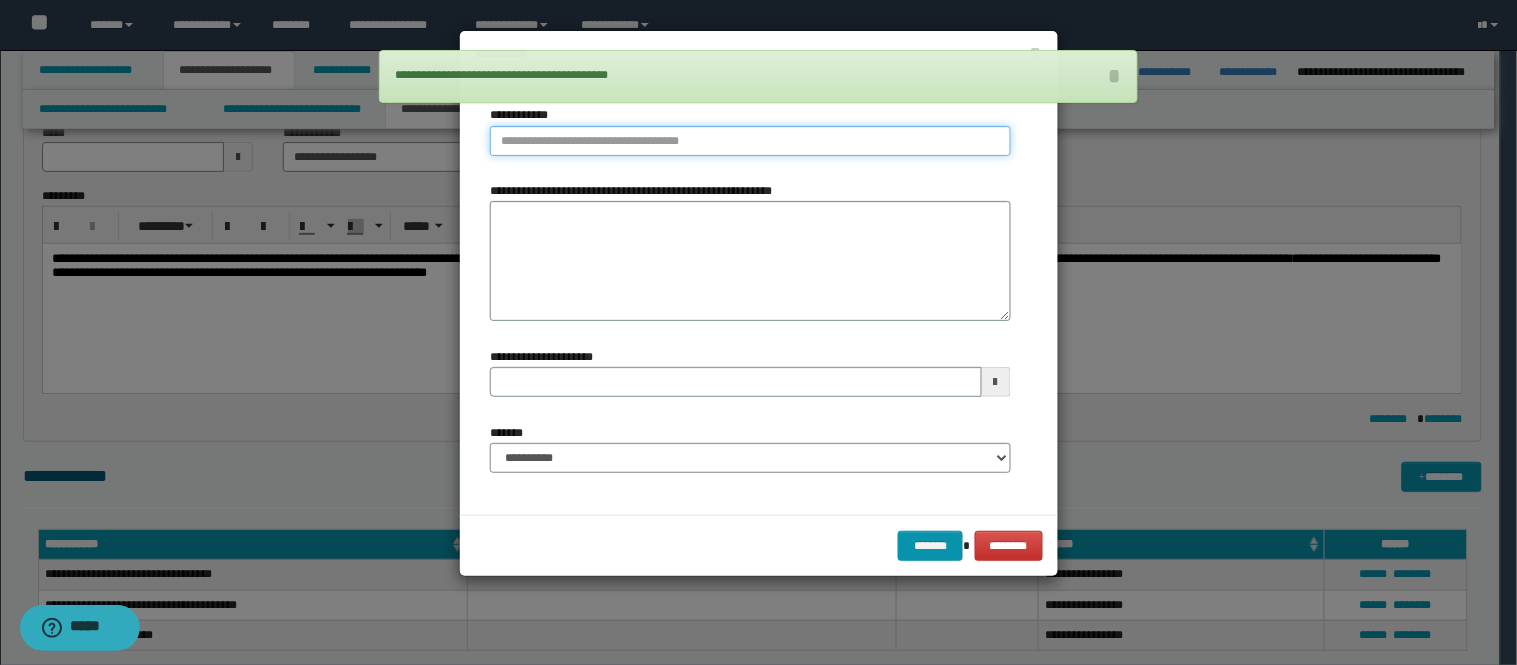 type on "**********" 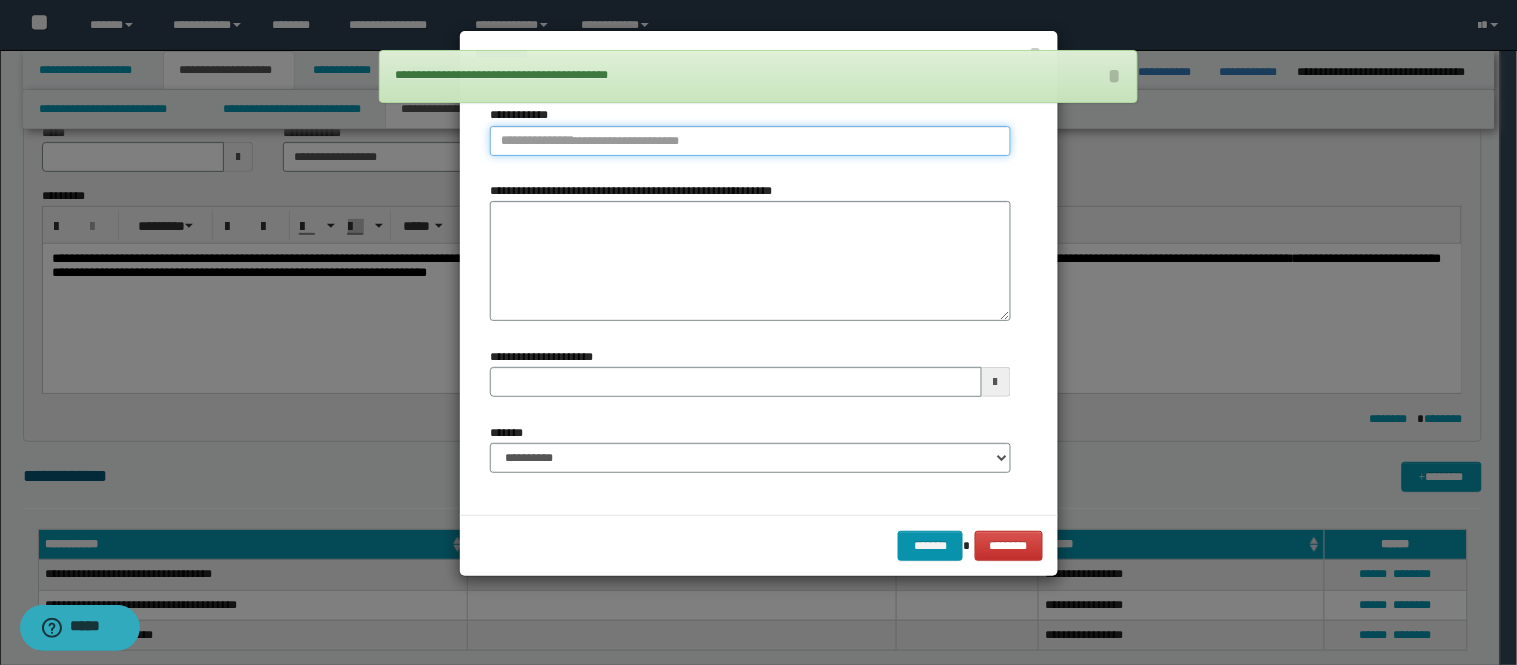 click on "**********" at bounding box center (750, 141) 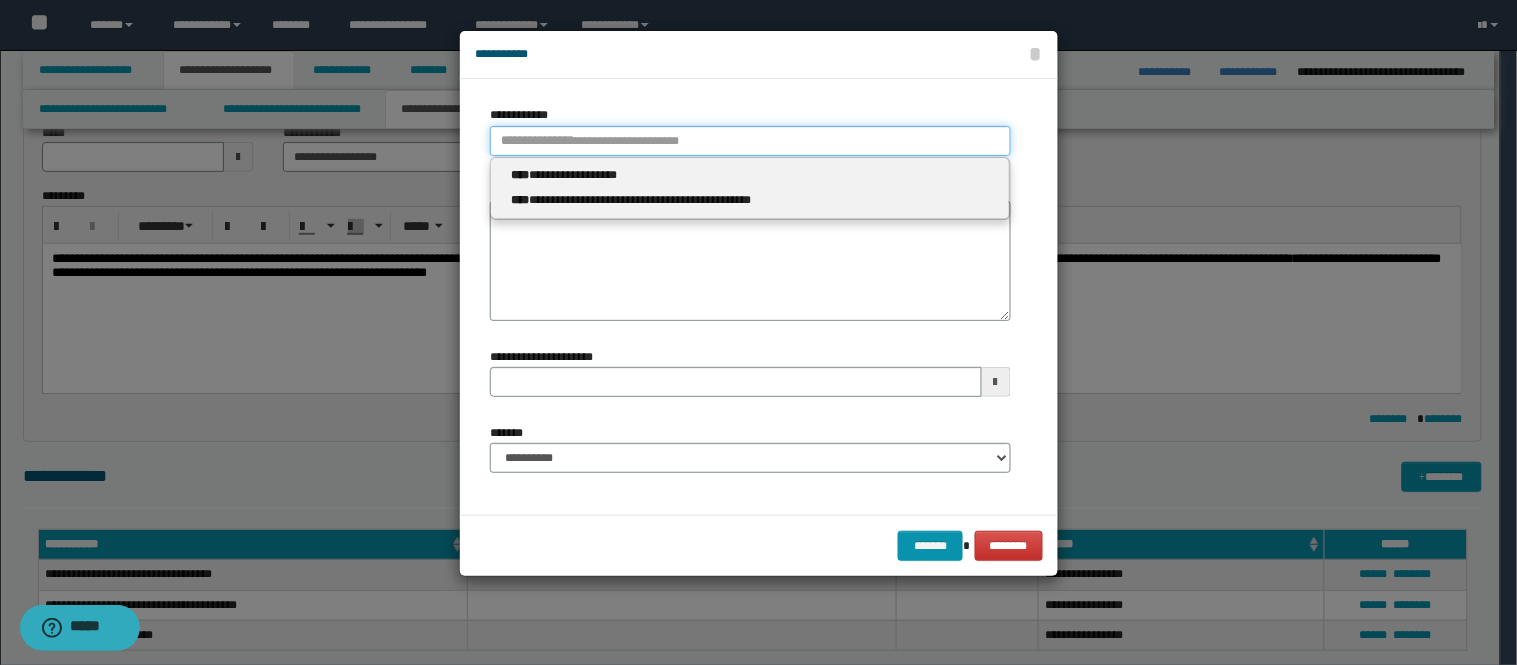 type 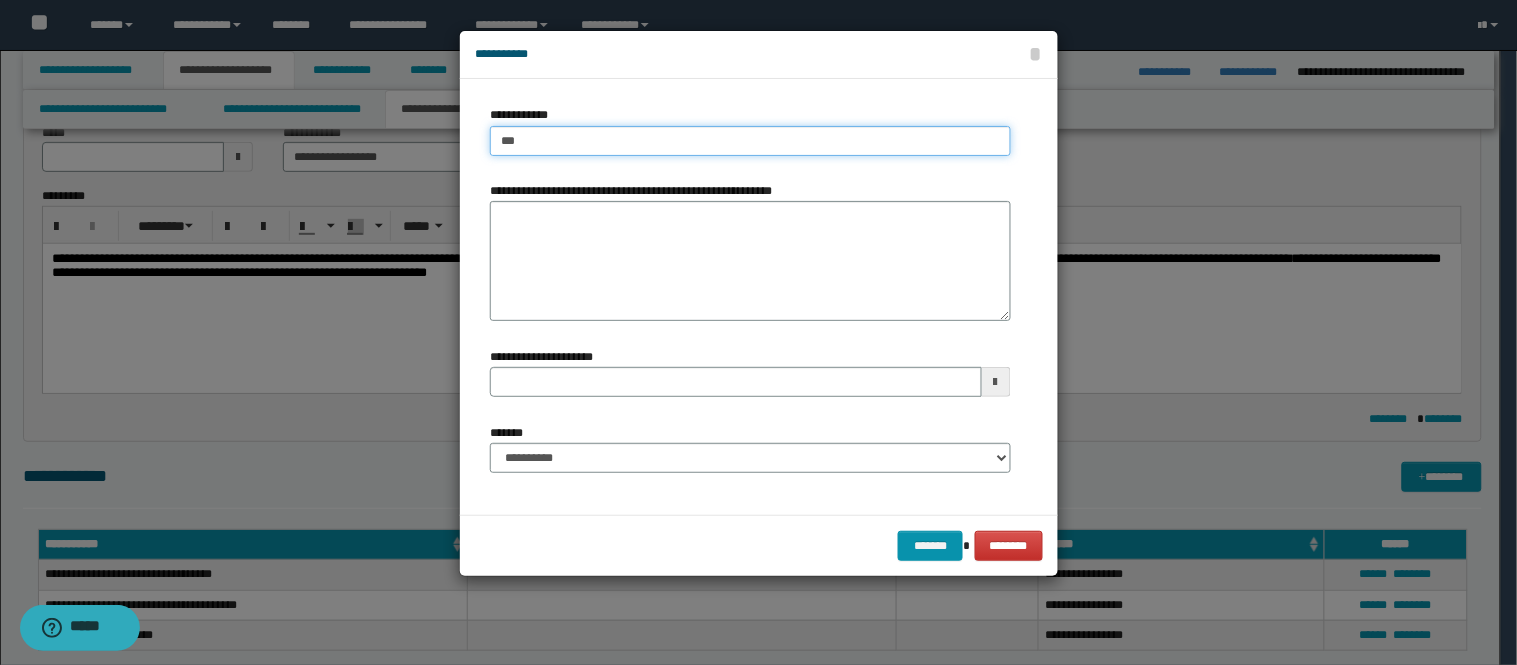 type on "****" 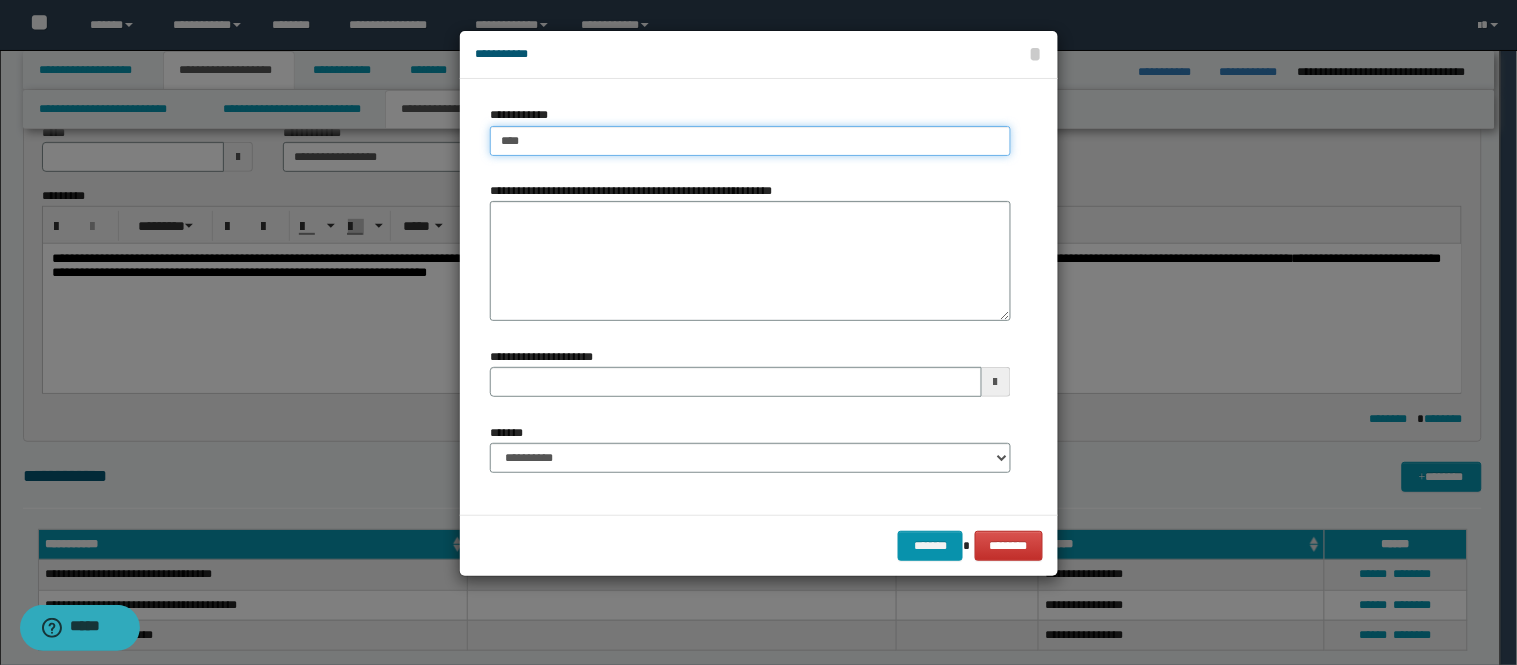 type on "****" 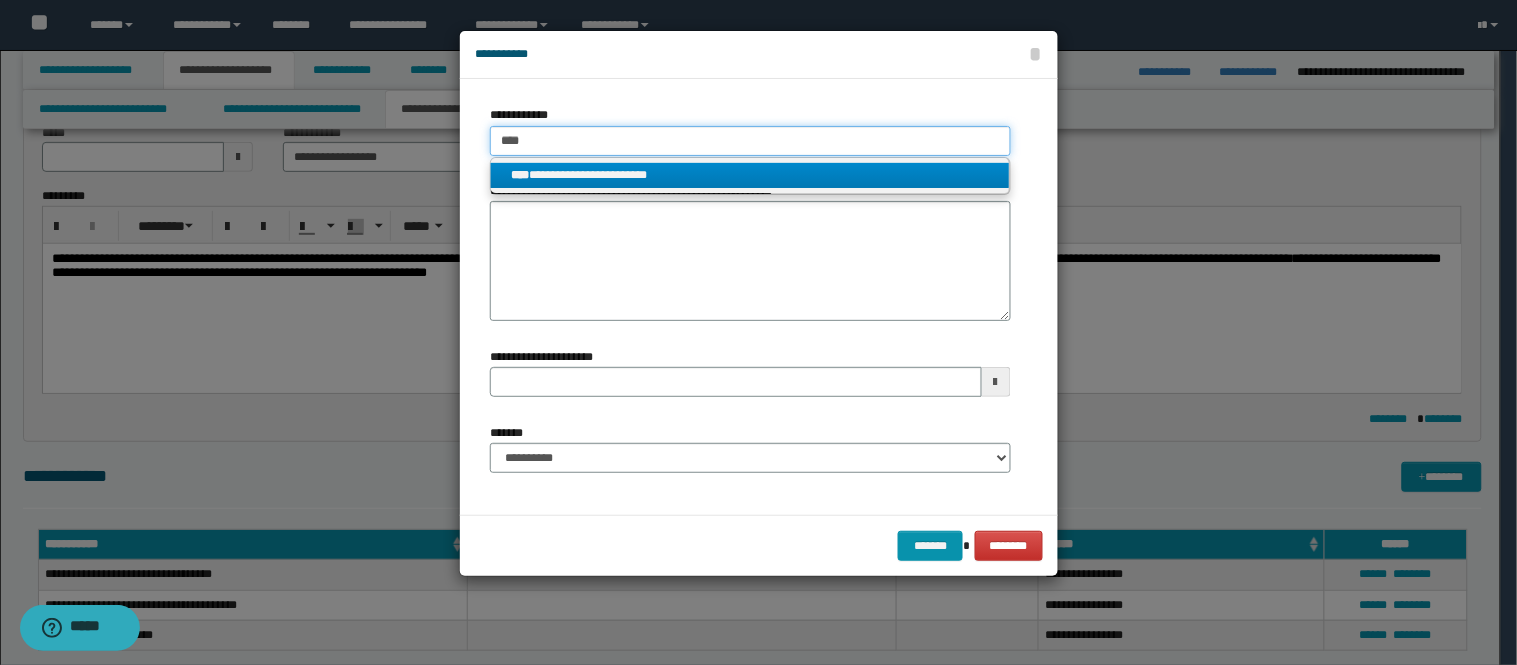 type on "****" 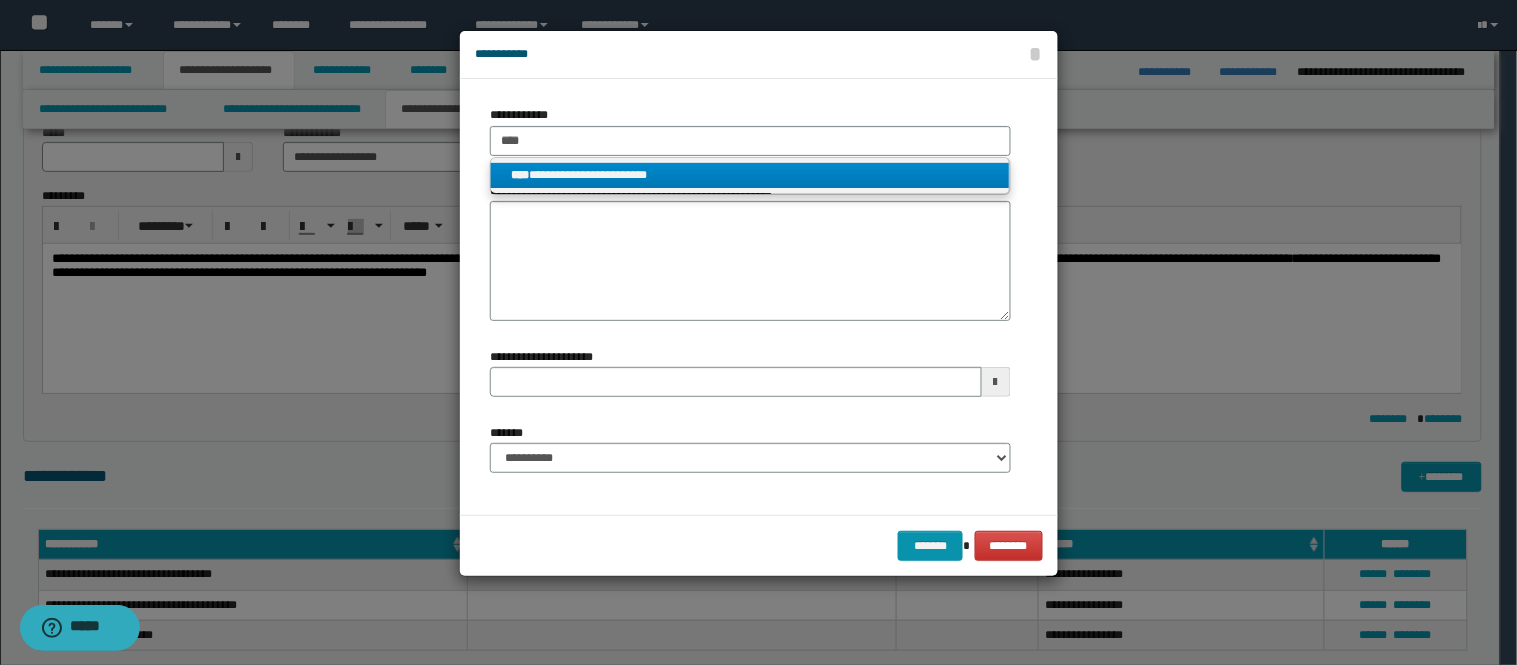 click on "**********" at bounding box center (750, 175) 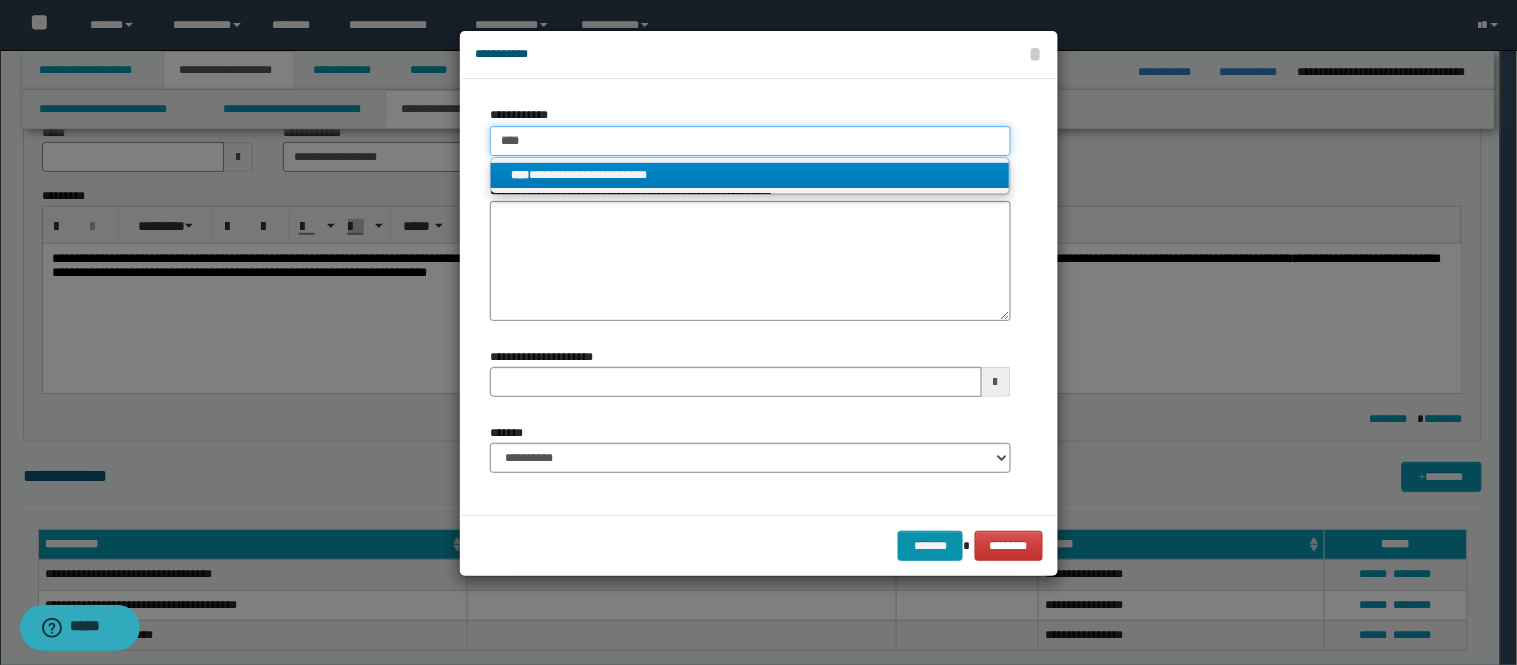 type 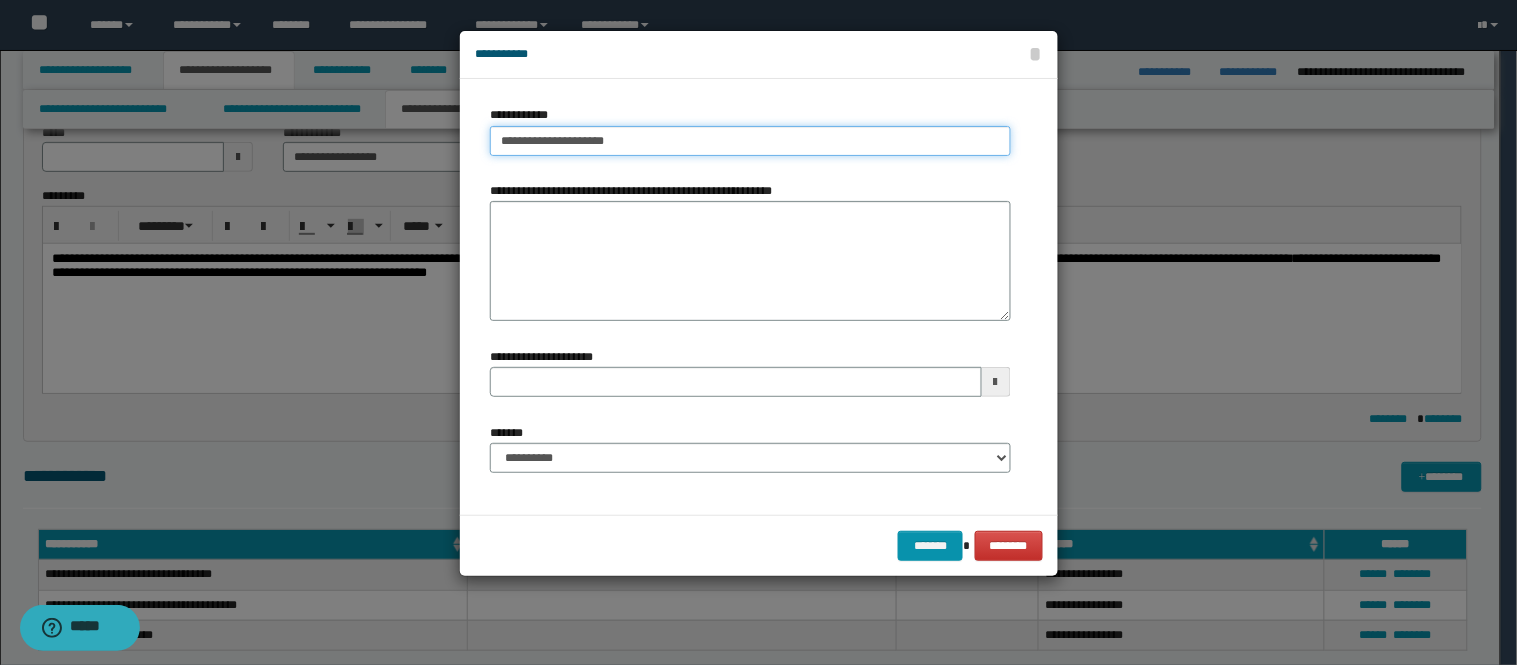 type 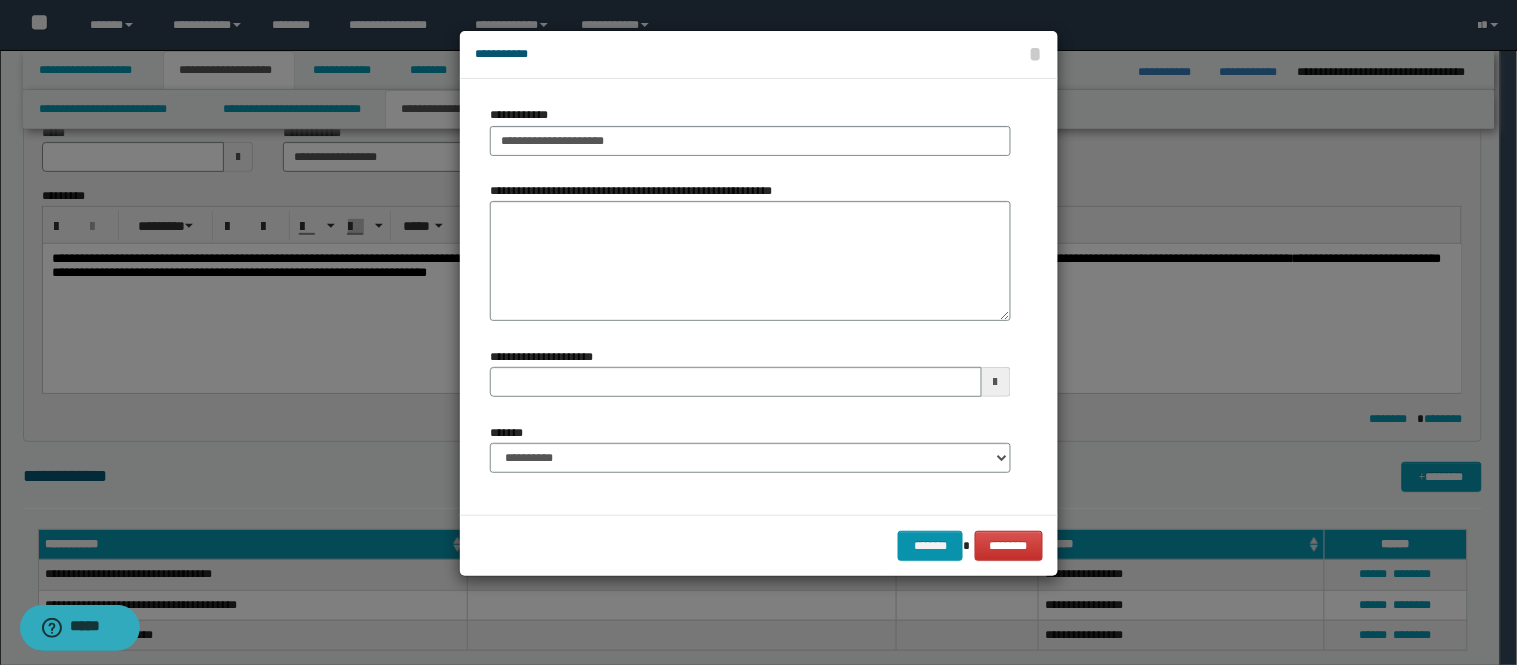 drag, startPoint x: 695, startPoint y: 433, endPoint x: 697, endPoint y: 445, distance: 12.165525 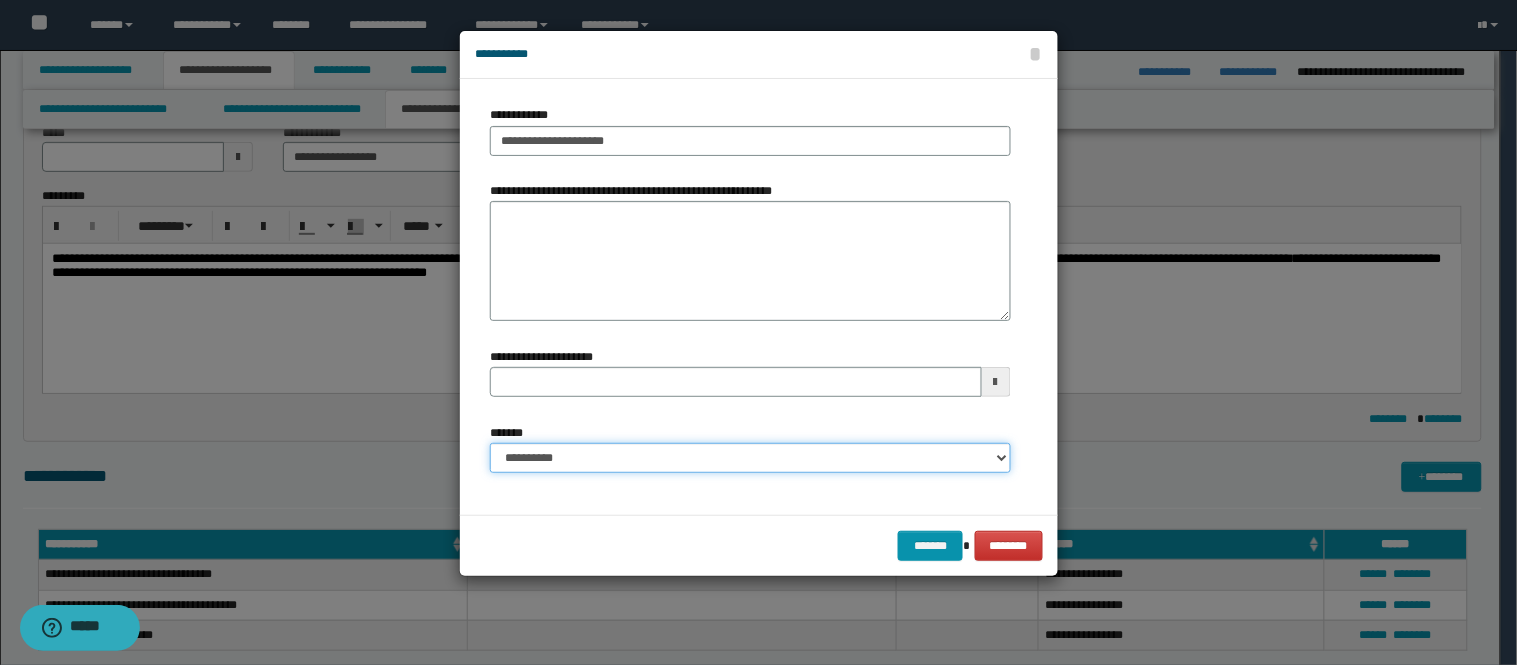 click on "**********" at bounding box center (750, 458) 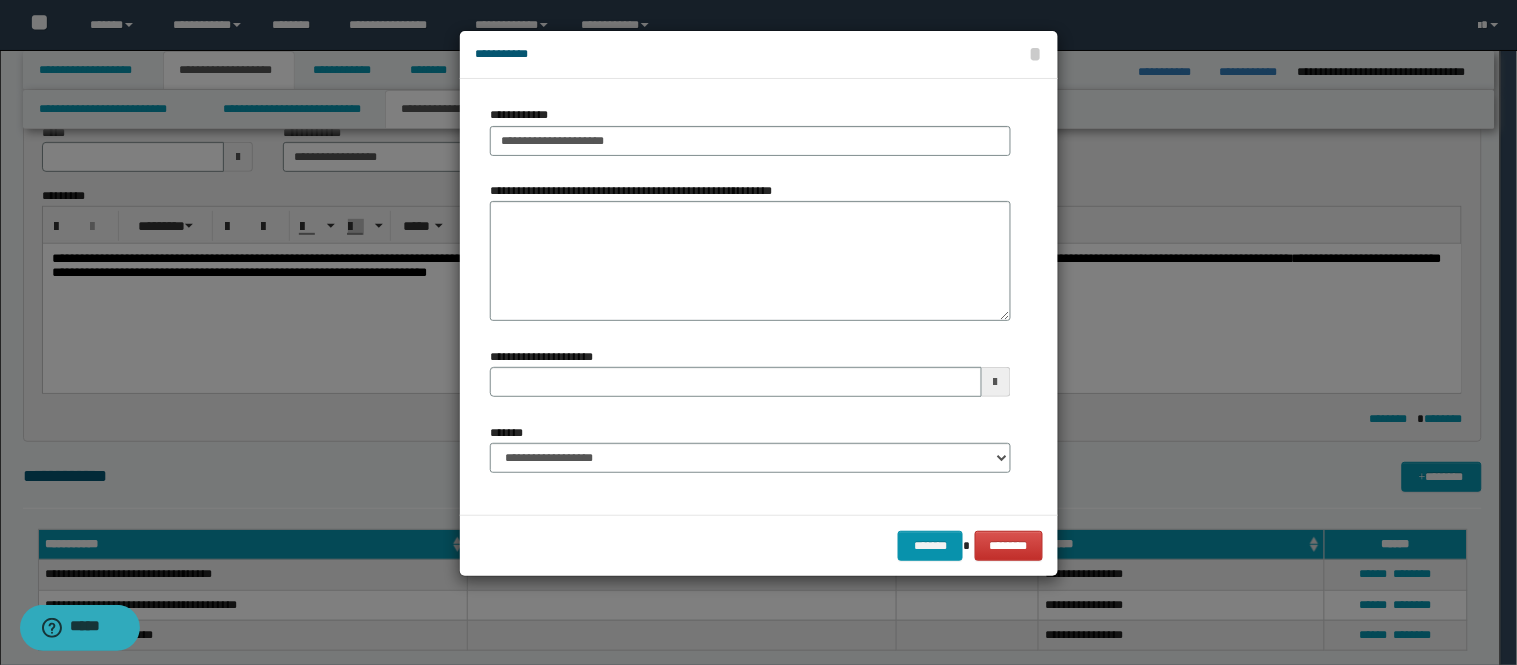 click on "*******
********" at bounding box center [759, 545] 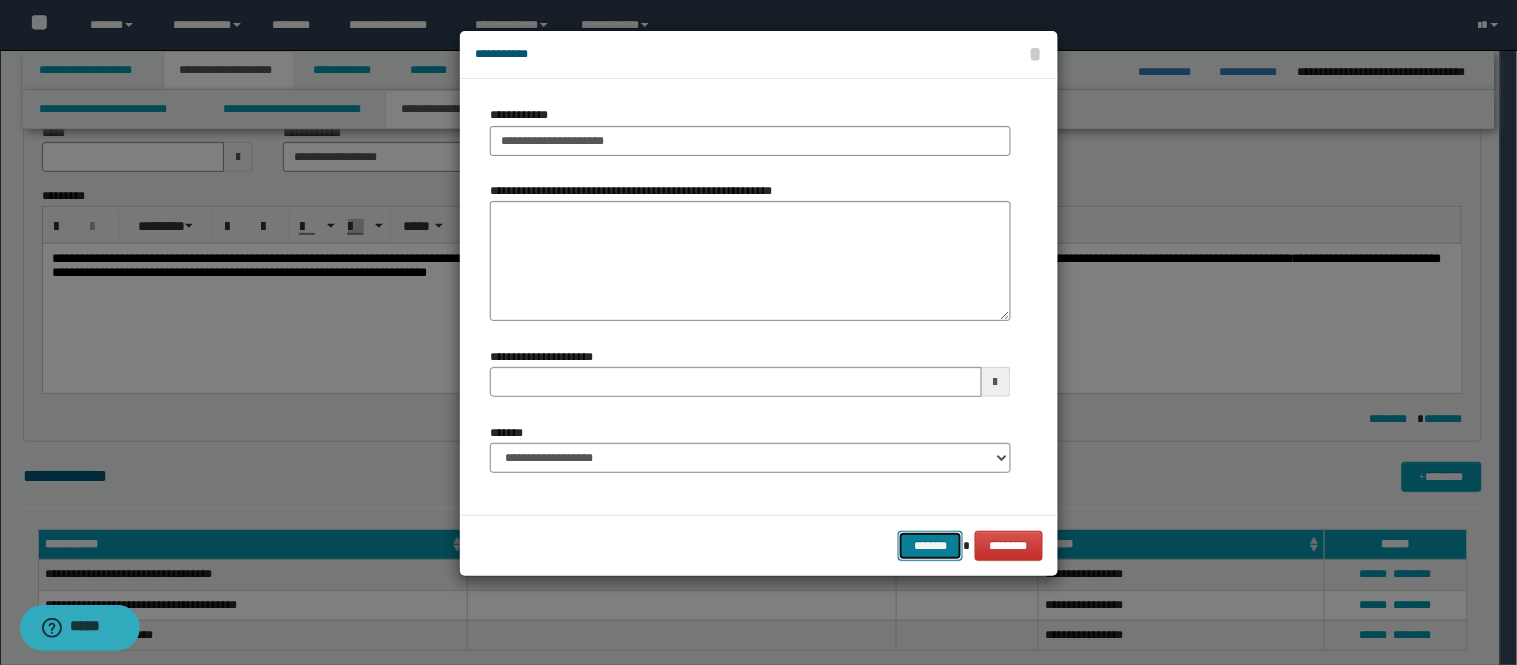 click on "*******" at bounding box center [930, 546] 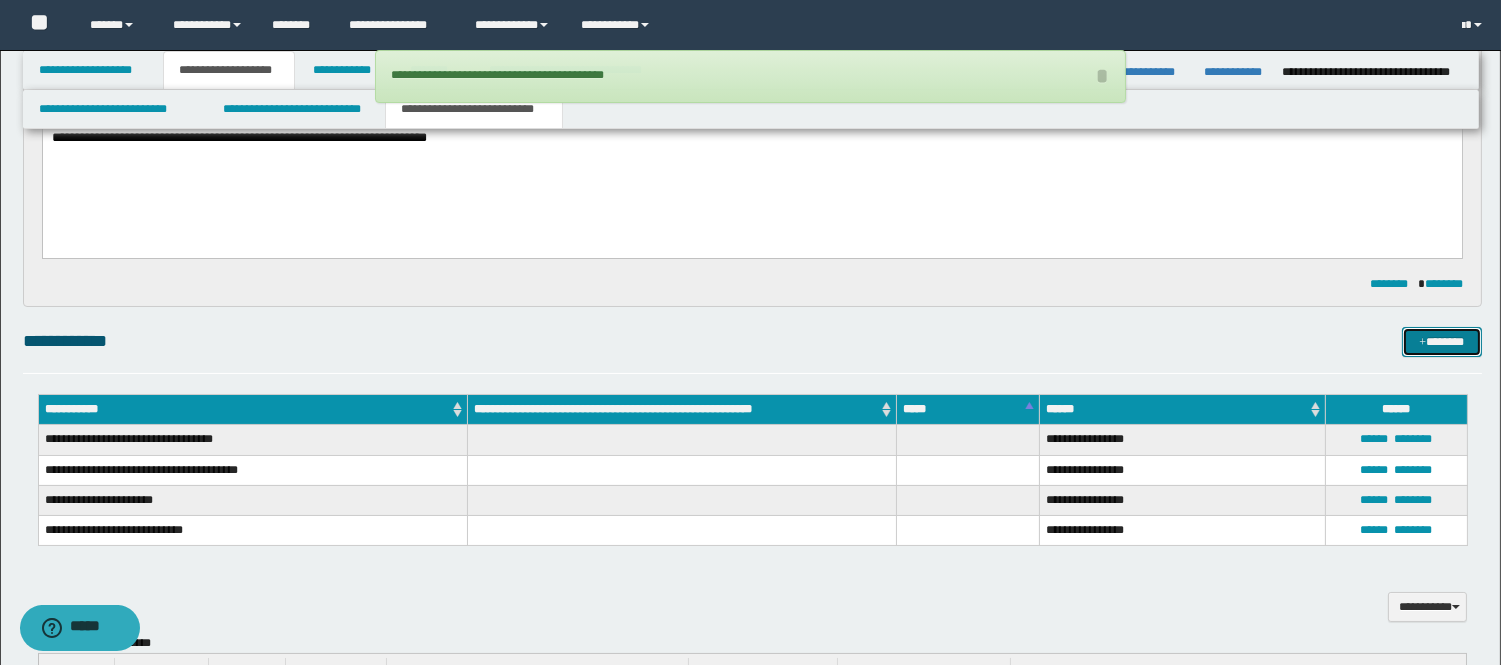 scroll, scrollTop: 555, scrollLeft: 0, axis: vertical 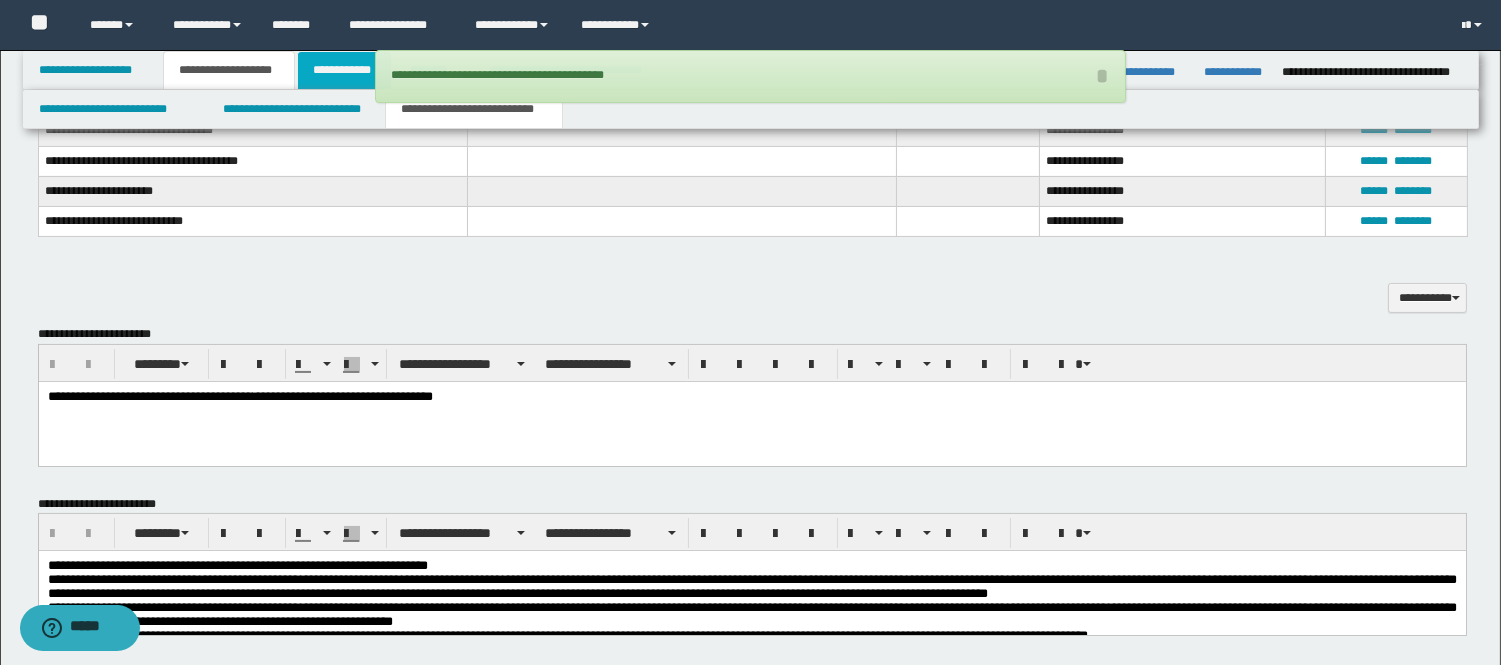 click on "**********" at bounding box center [344, 70] 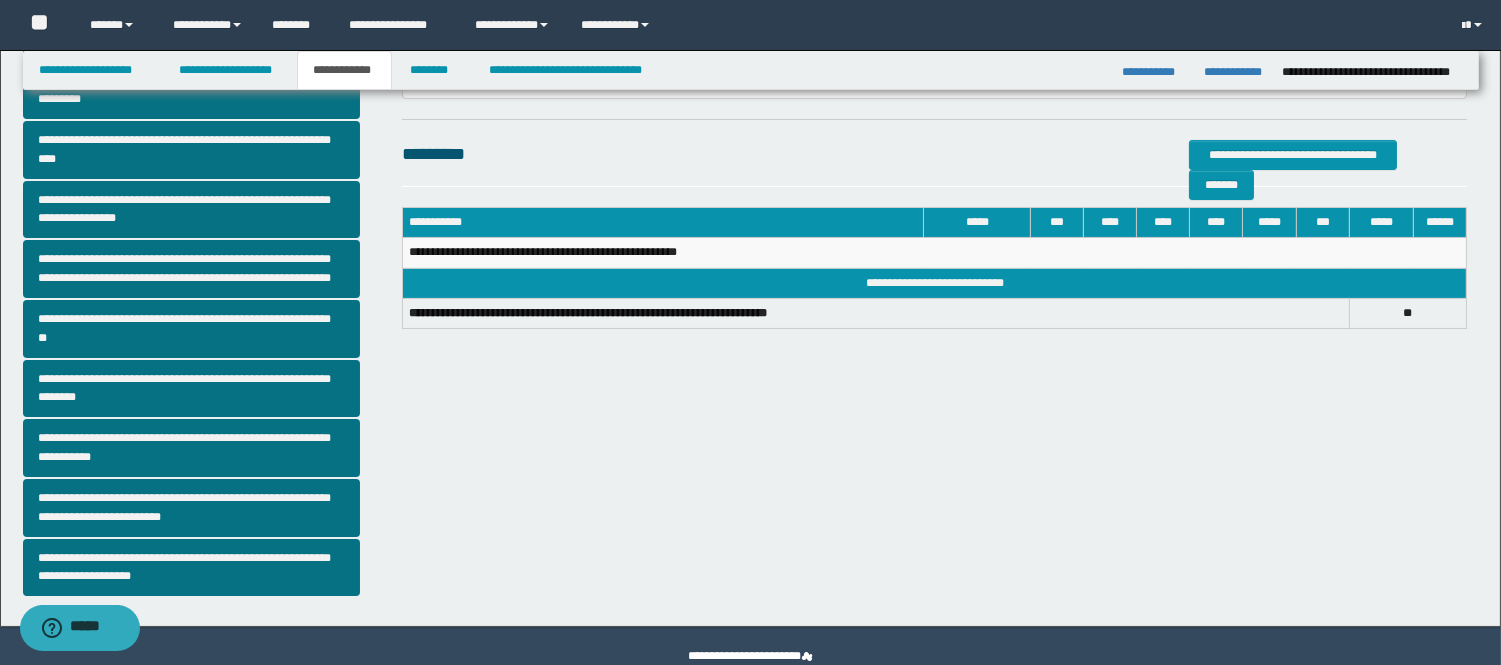 scroll, scrollTop: 445, scrollLeft: 0, axis: vertical 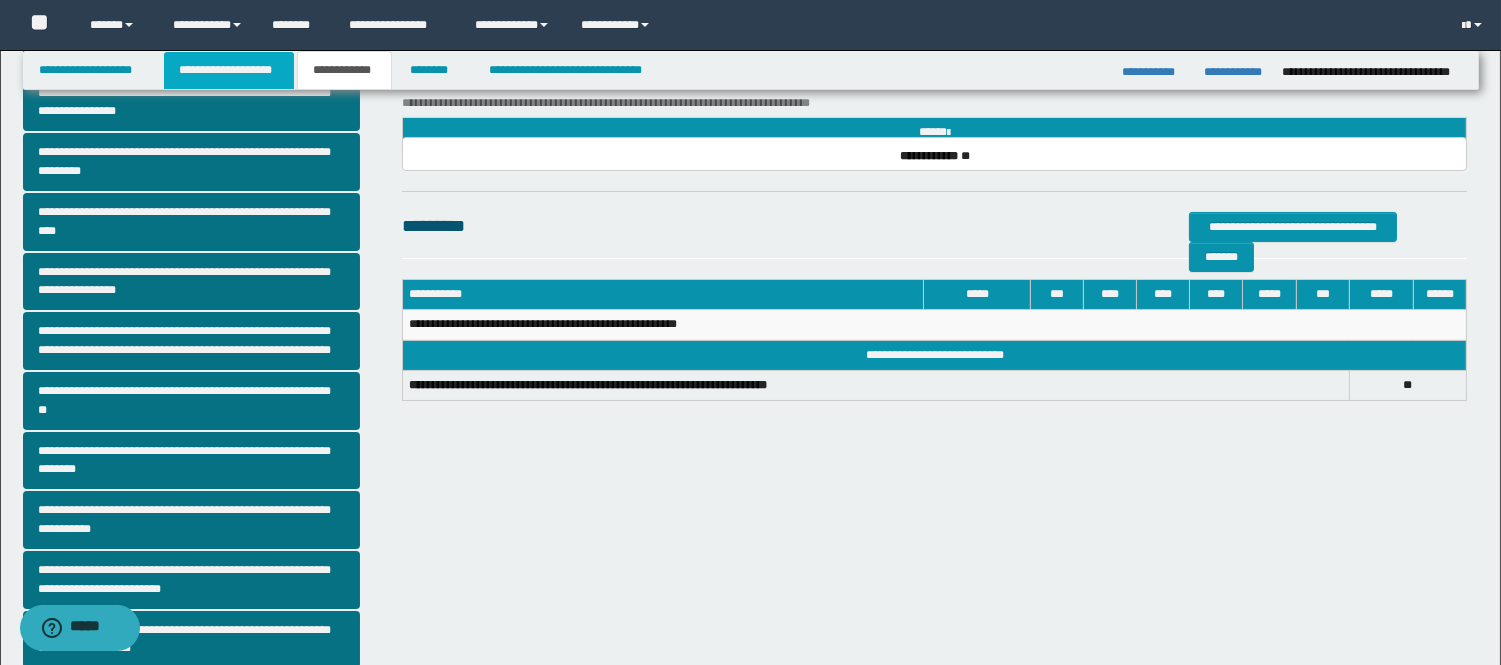 click on "**********" at bounding box center [229, 70] 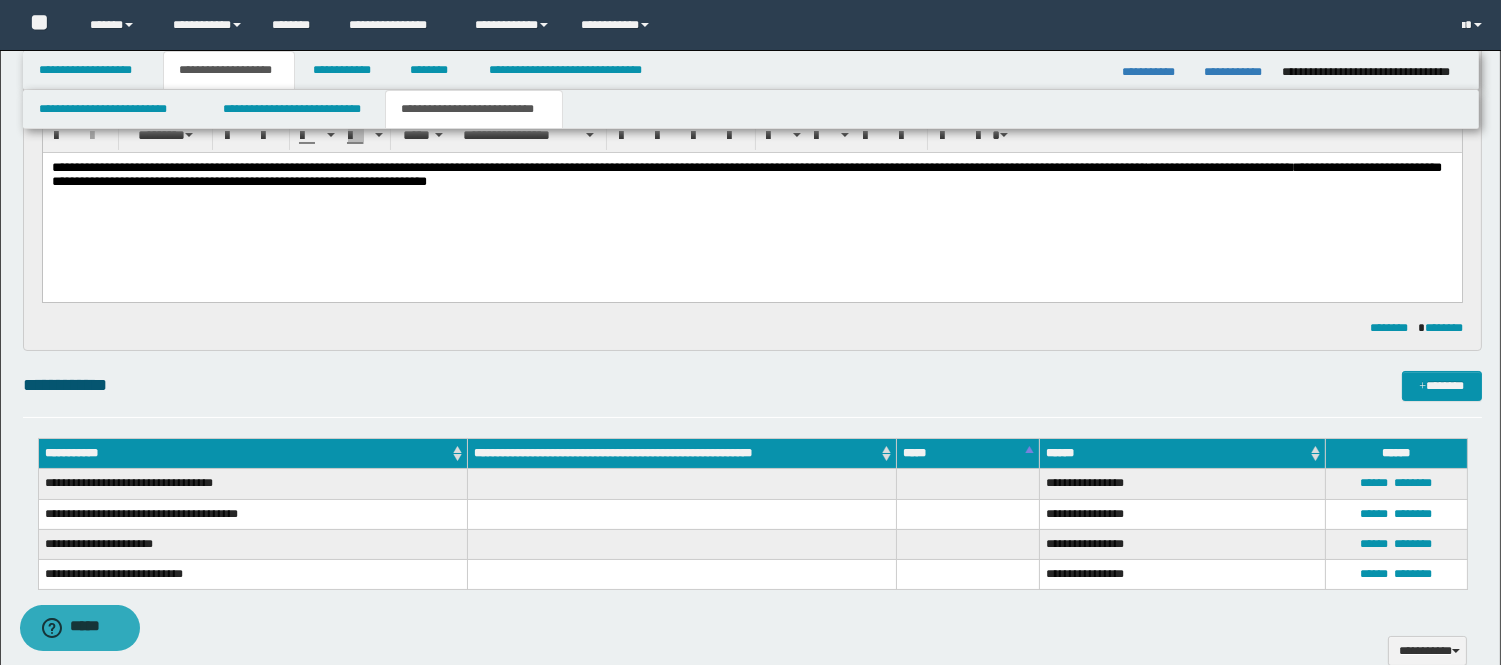 scroll, scrollTop: 32, scrollLeft: 0, axis: vertical 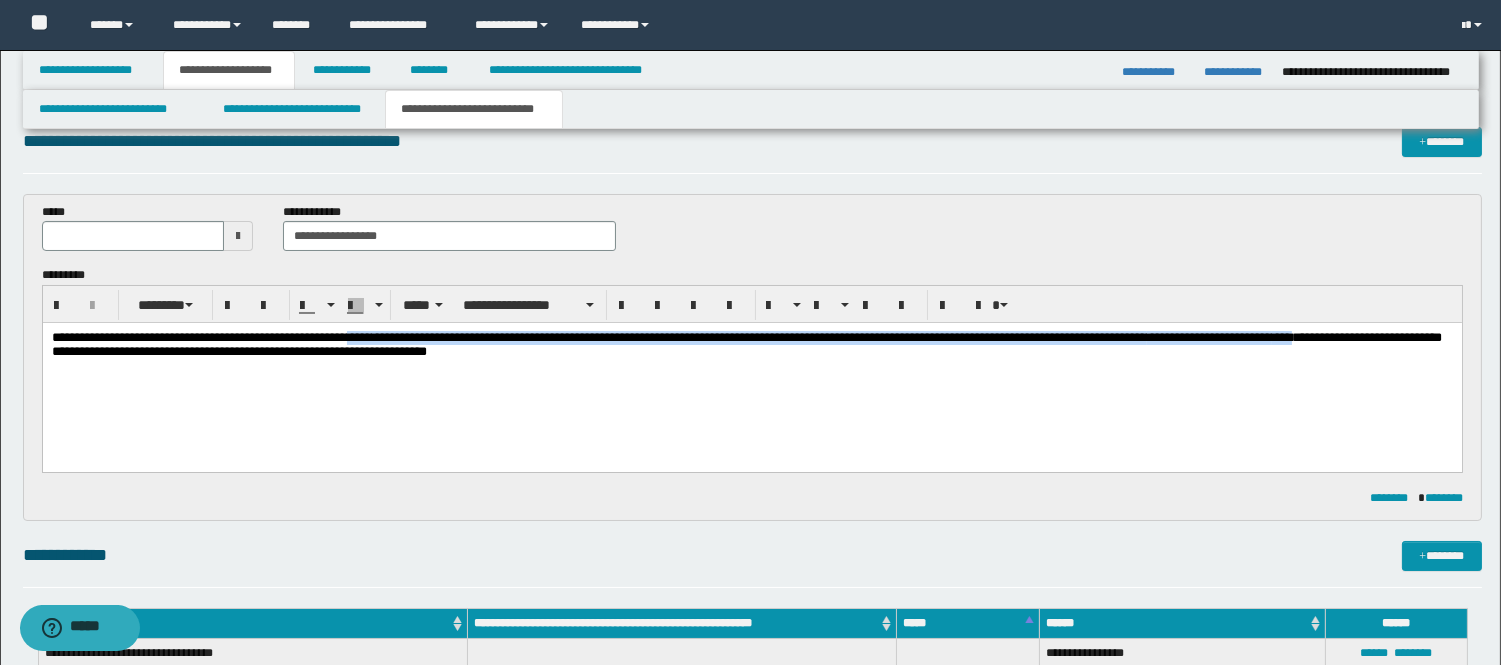 drag, startPoint x: 440, startPoint y: 354, endPoint x: 409, endPoint y: 347, distance: 31.780497 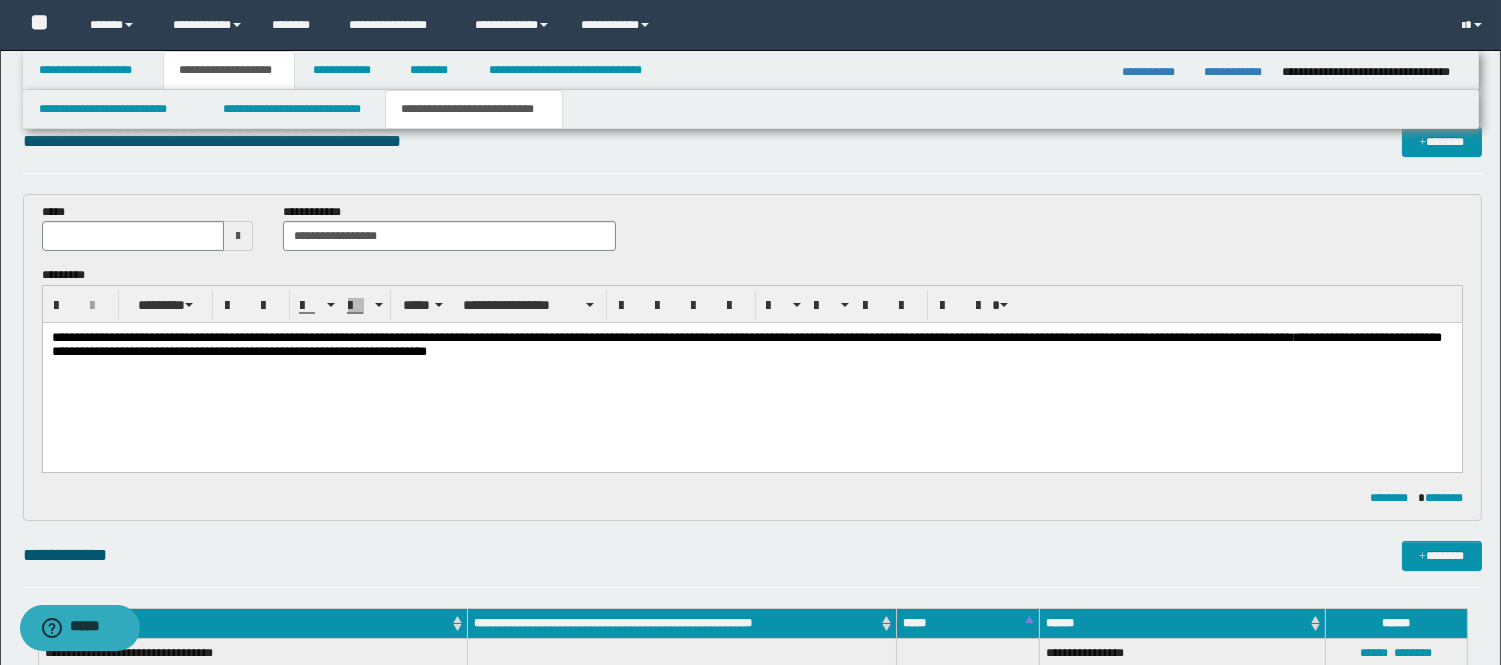 click on "**********" at bounding box center [746, 344] 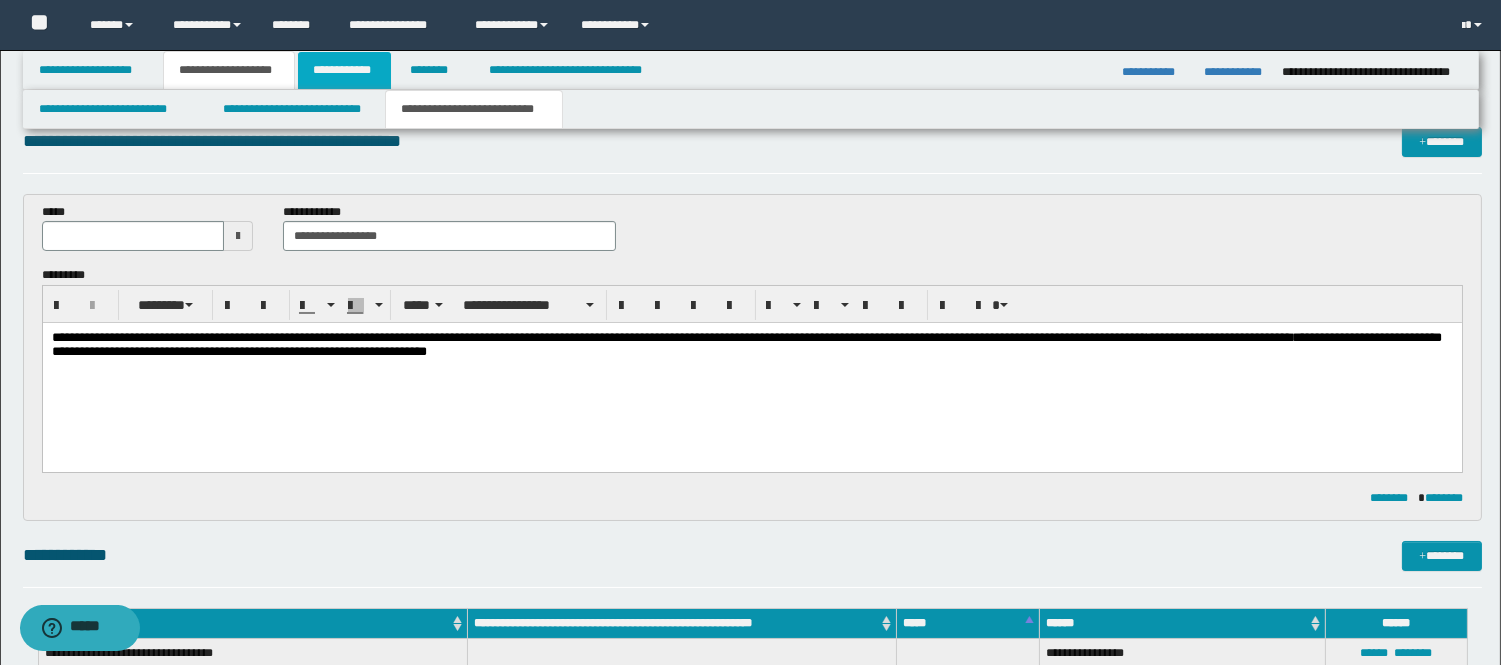 click on "**********" at bounding box center [344, 70] 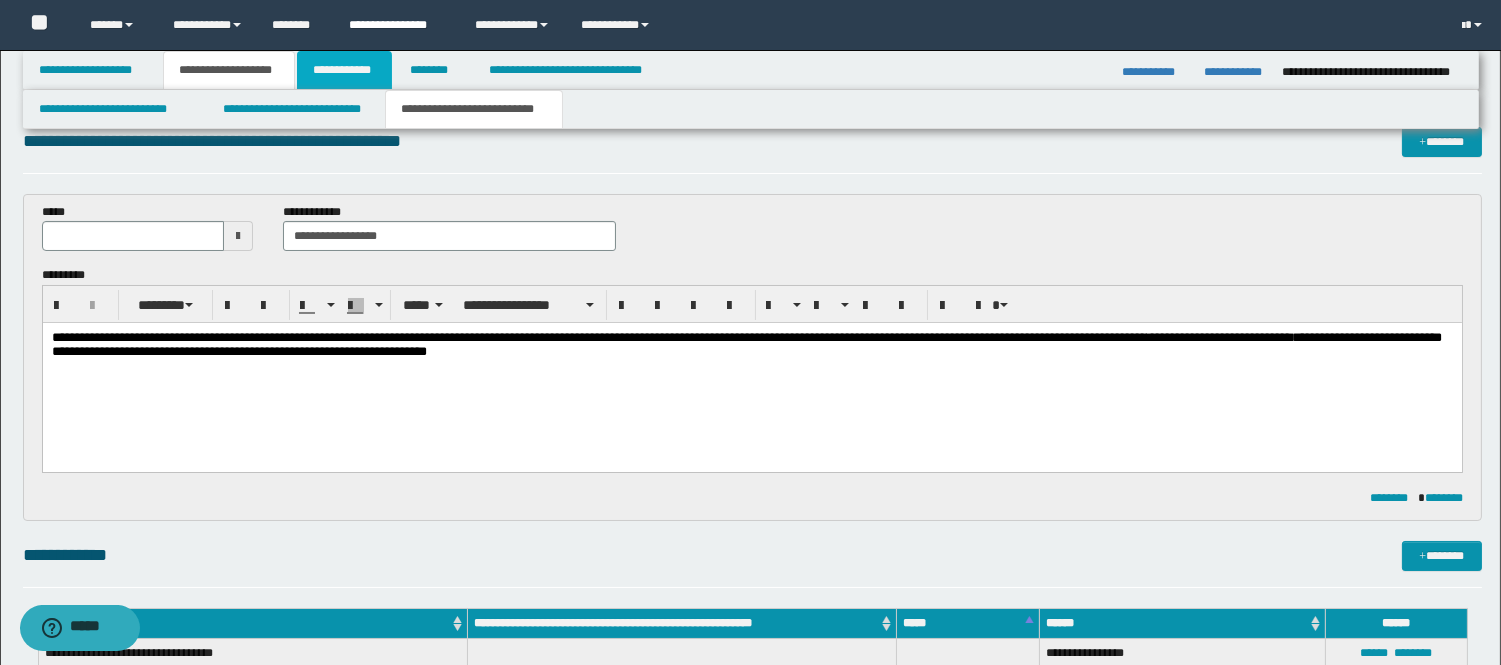 scroll, scrollTop: 1, scrollLeft: 0, axis: vertical 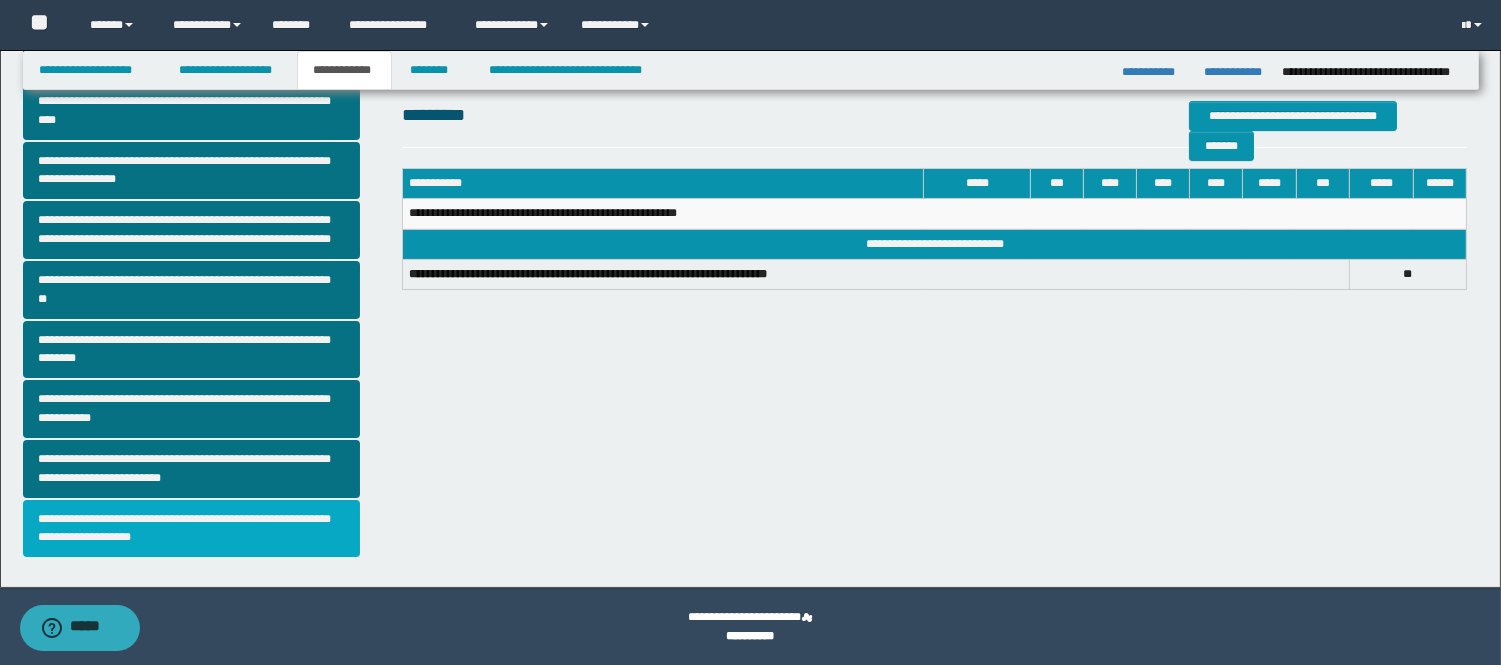 click on "**********" at bounding box center [192, 529] 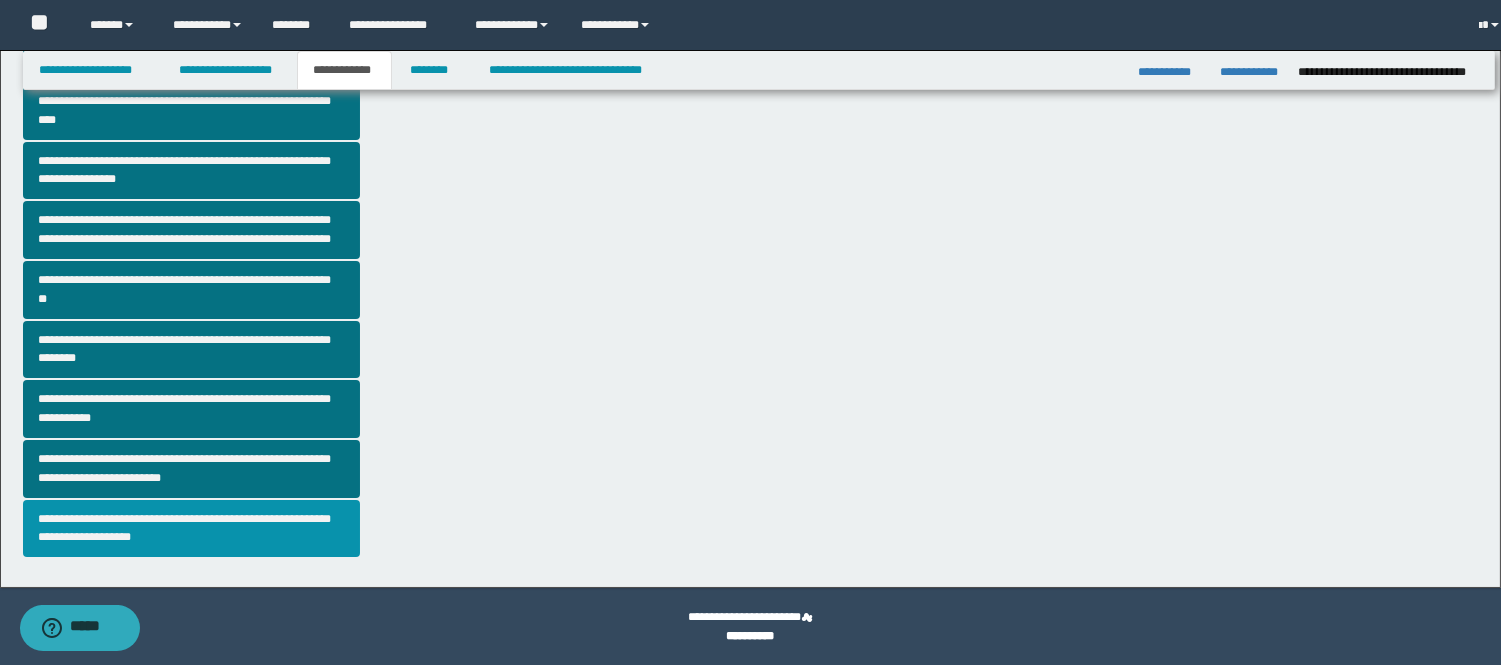 scroll, scrollTop: 0, scrollLeft: 0, axis: both 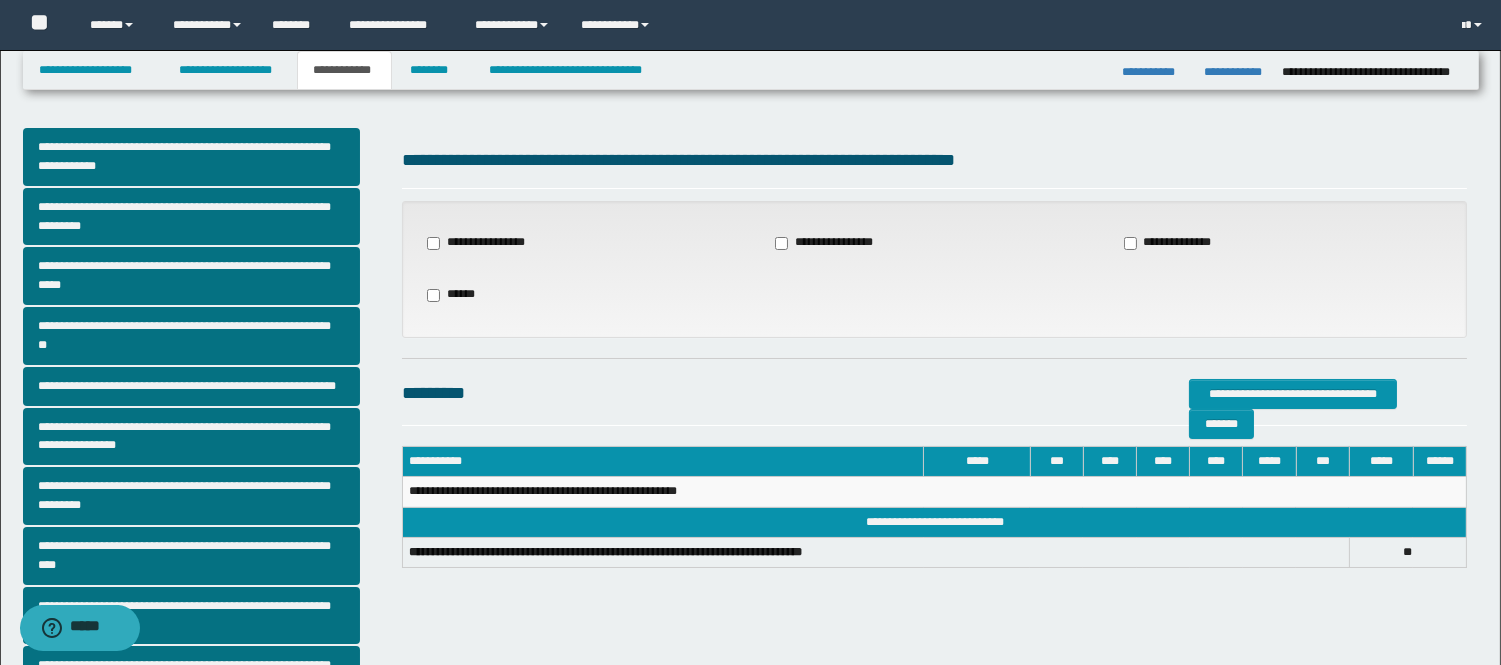 click on "**********" at bounding box center (1178, 243) 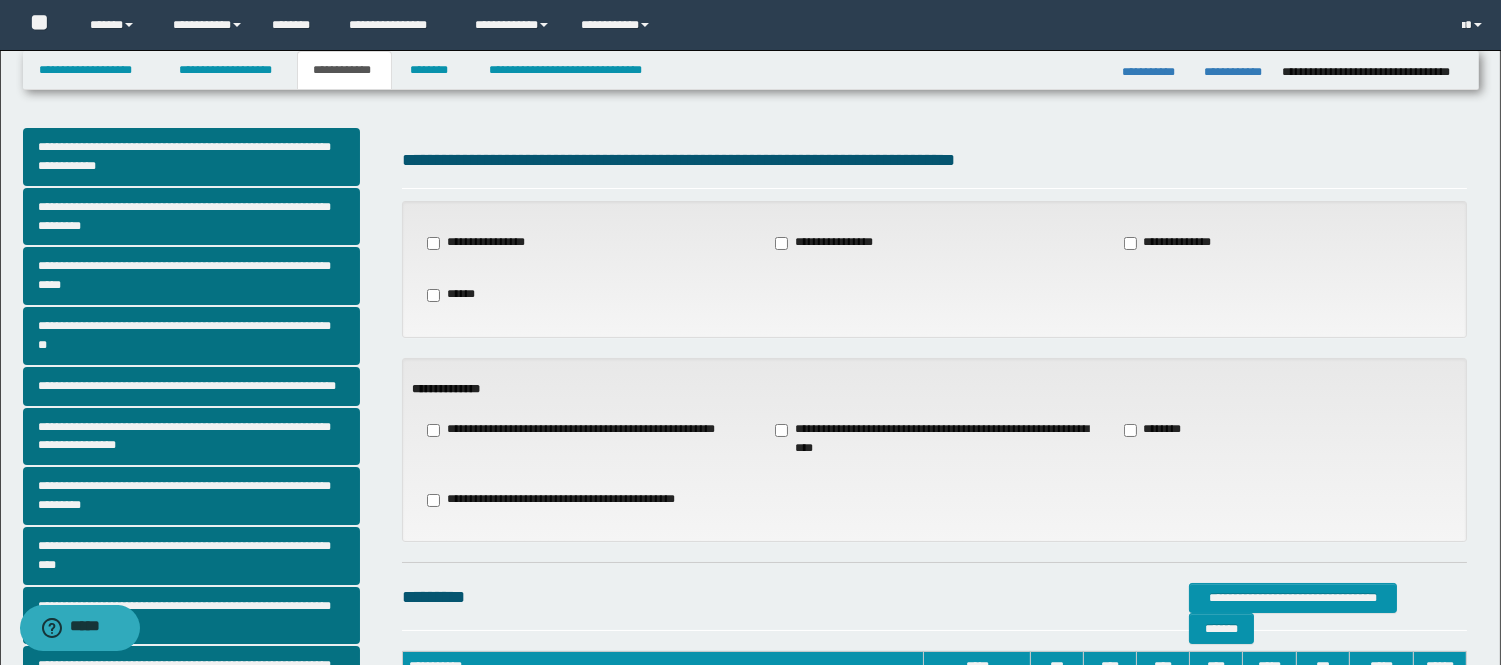 click on "**********" at bounding box center (934, 439) 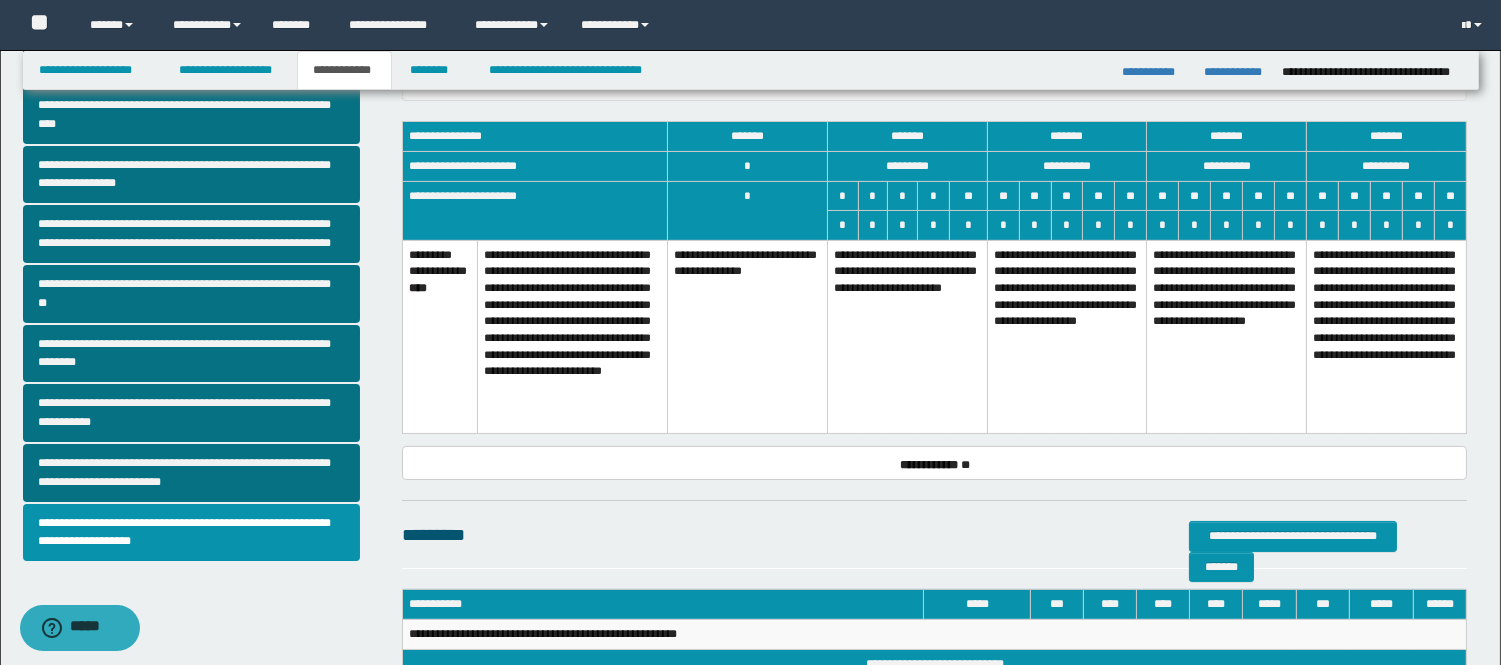 scroll, scrollTop: 444, scrollLeft: 0, axis: vertical 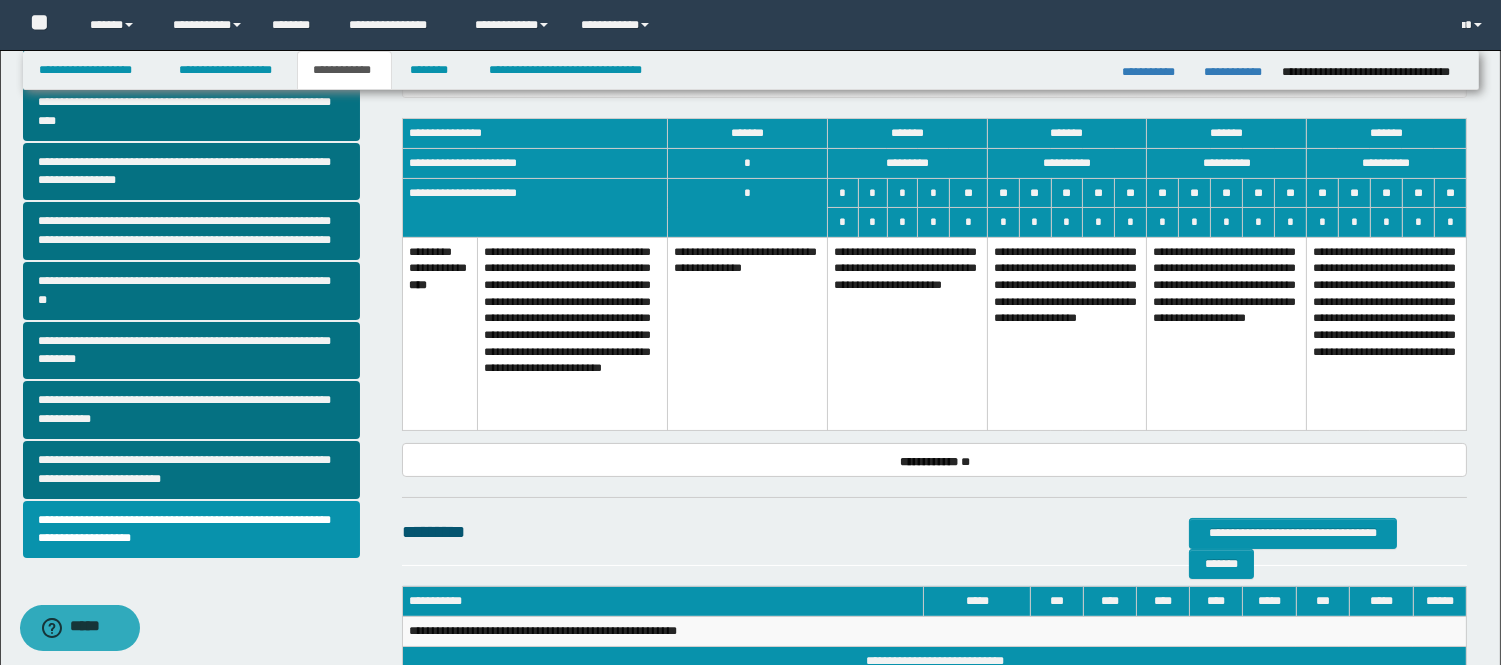 click on "**********" at bounding box center [908, 334] 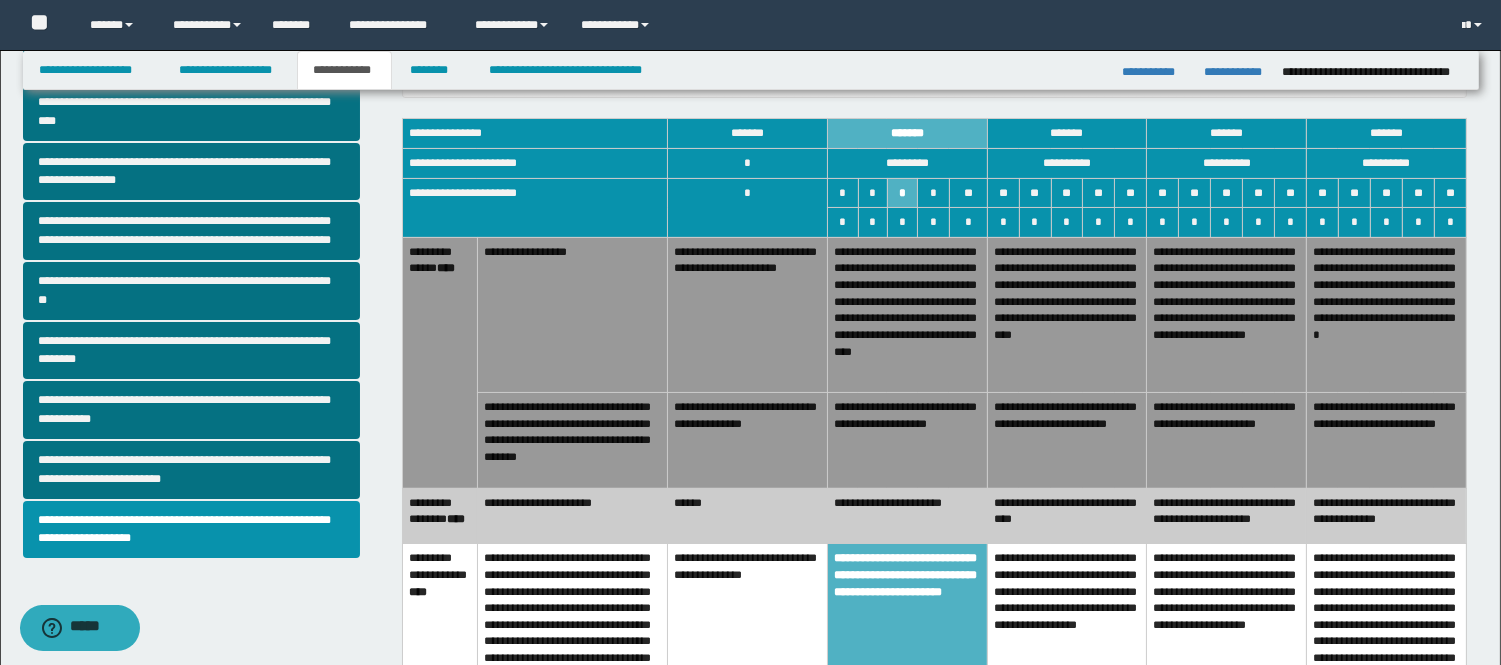 click on "**********" at bounding box center [1067, 314] 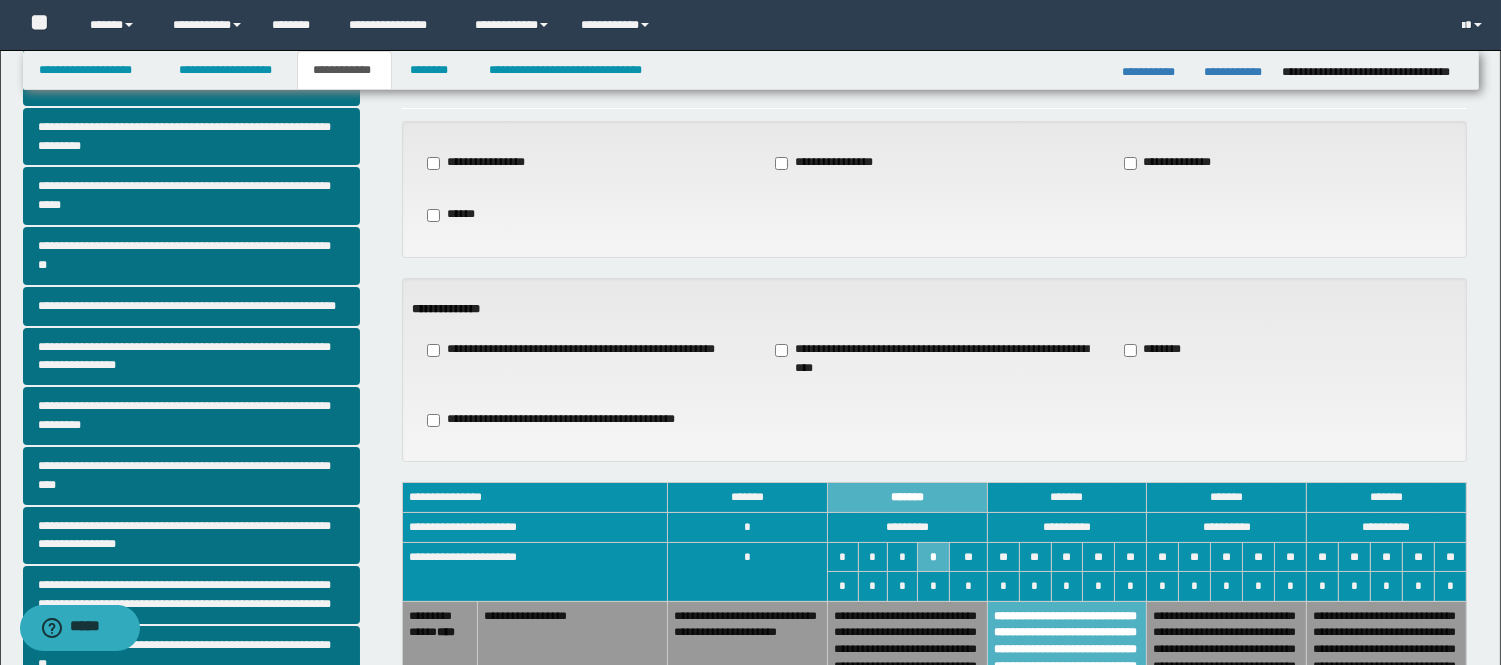 scroll, scrollTop: 0, scrollLeft: 0, axis: both 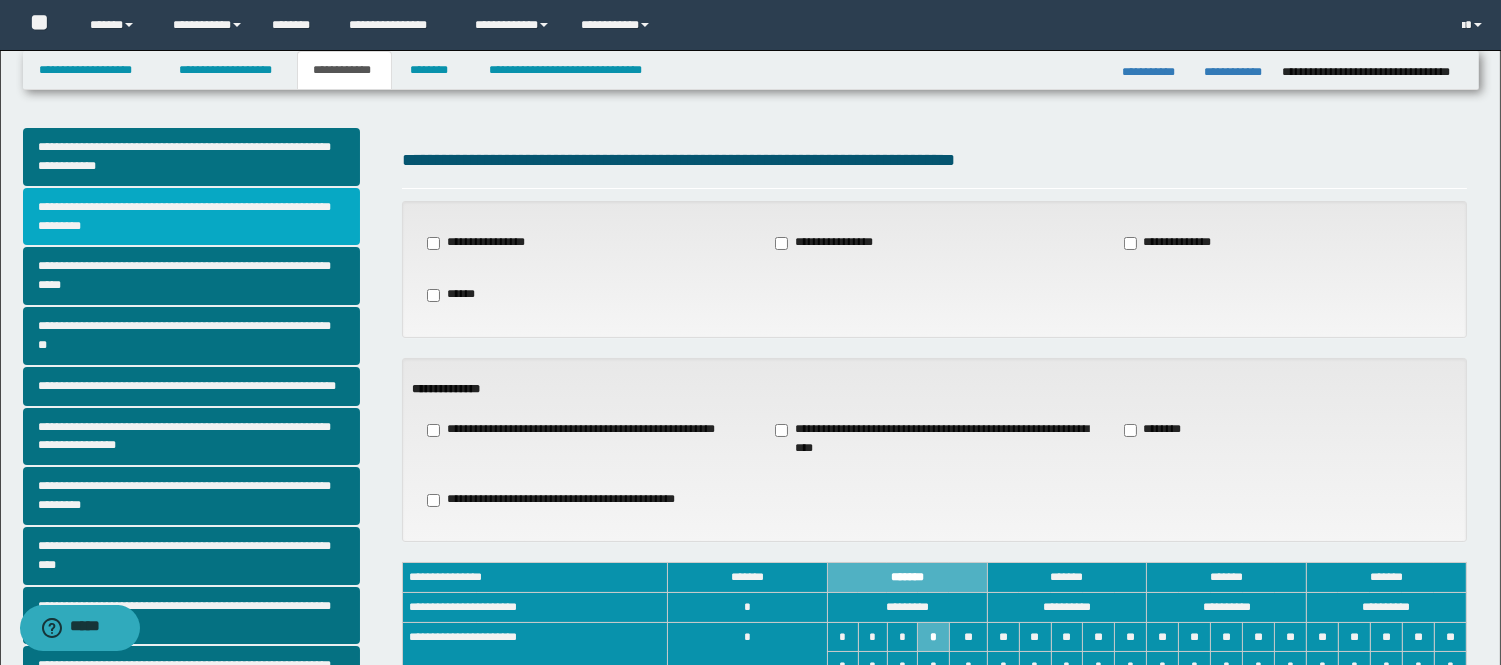 click on "**********" at bounding box center [192, 217] 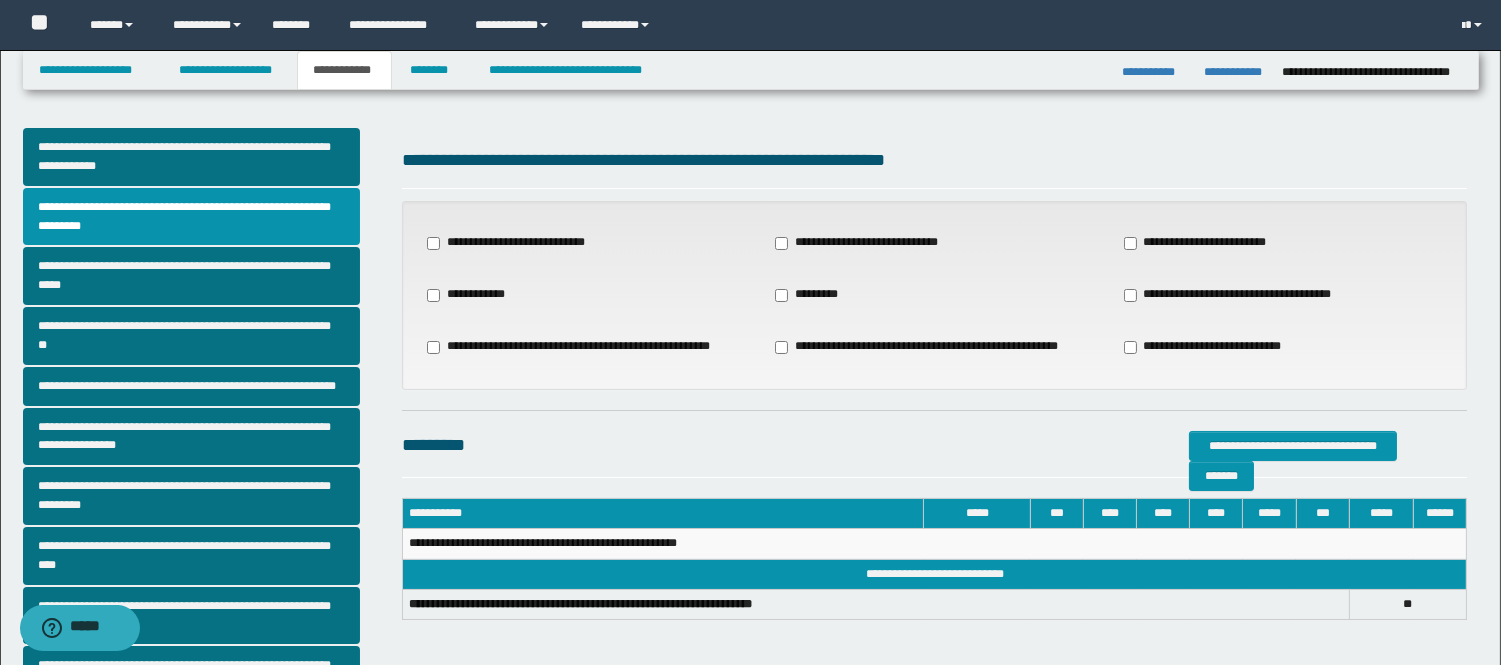click on "**********" at bounding box center [1239, 295] 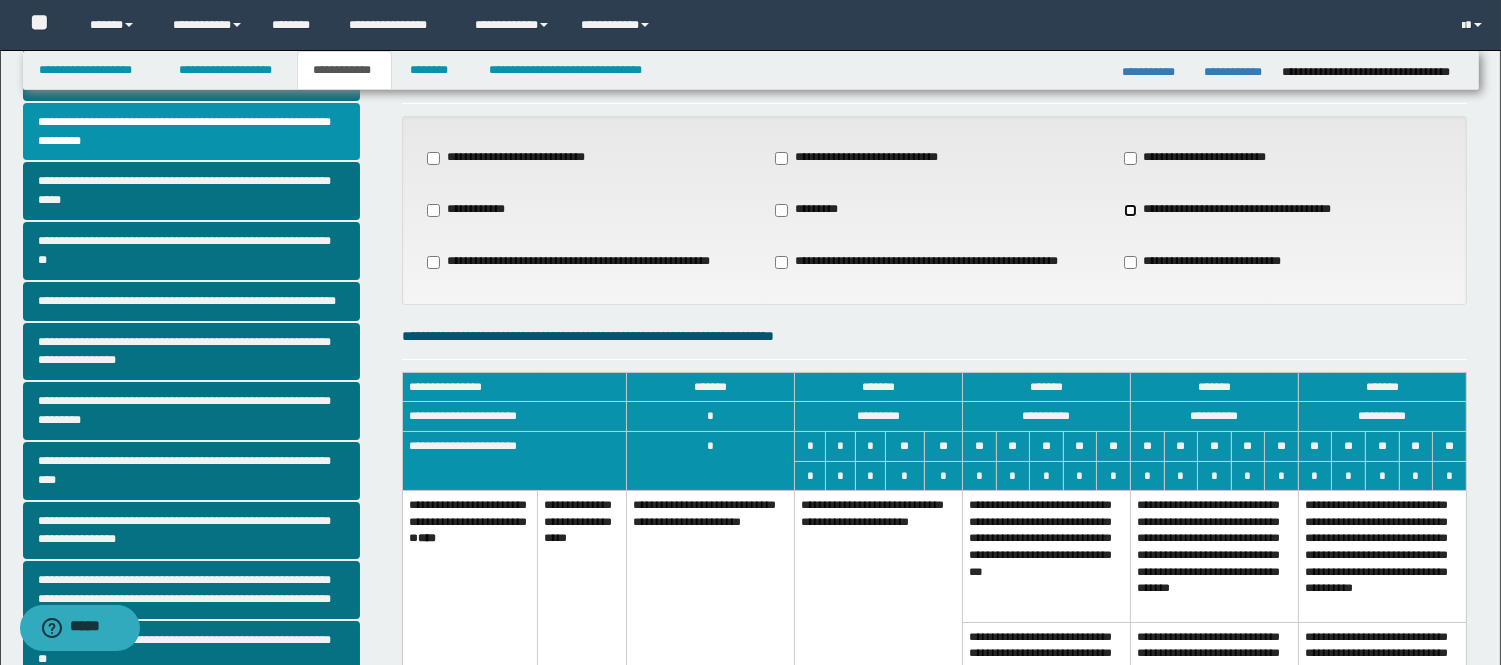 scroll, scrollTop: 222, scrollLeft: 0, axis: vertical 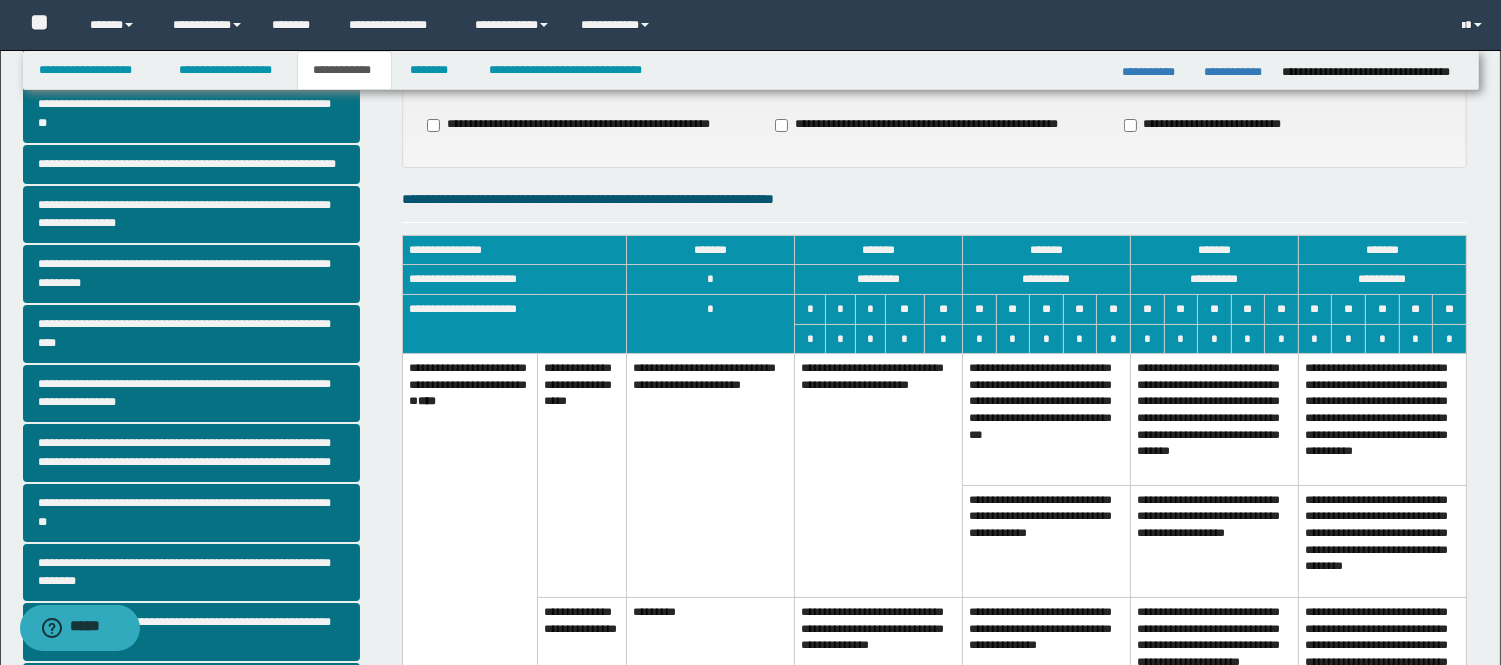 click on "**********" at bounding box center (879, 476) 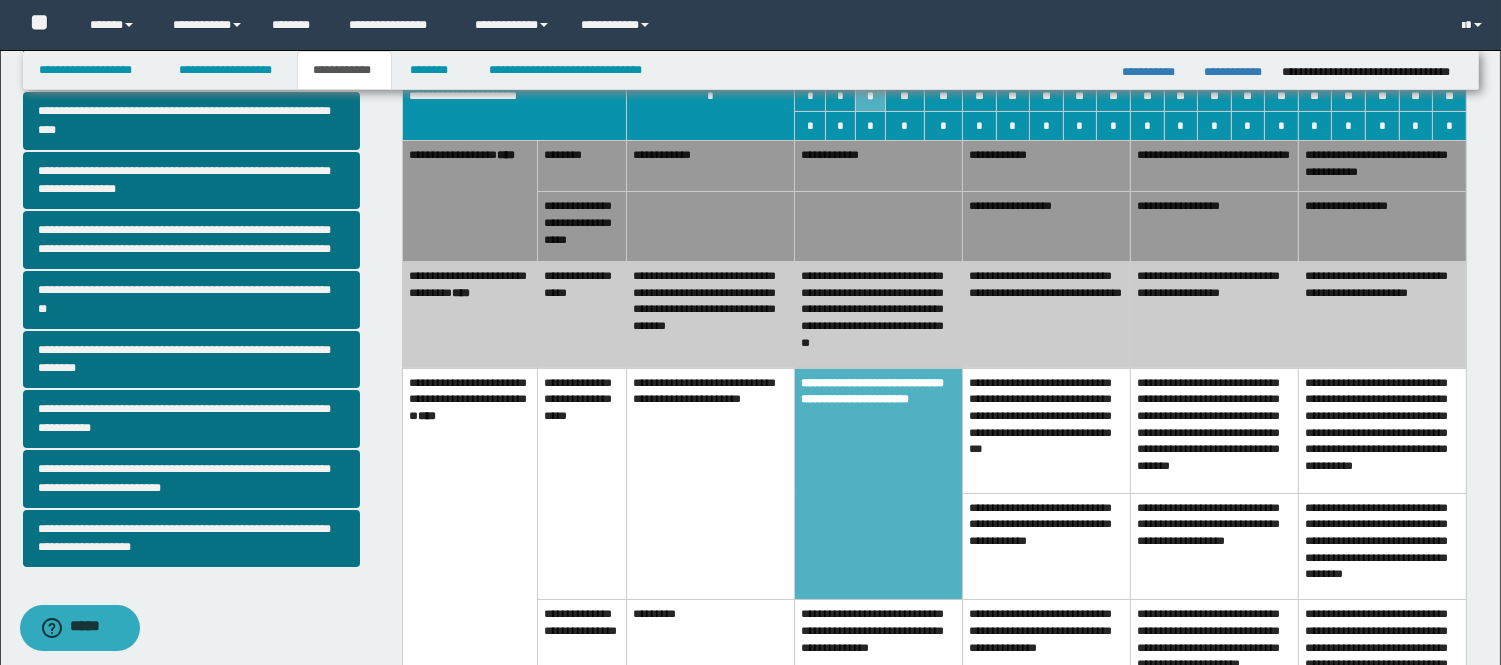 scroll, scrollTop: 0, scrollLeft: 0, axis: both 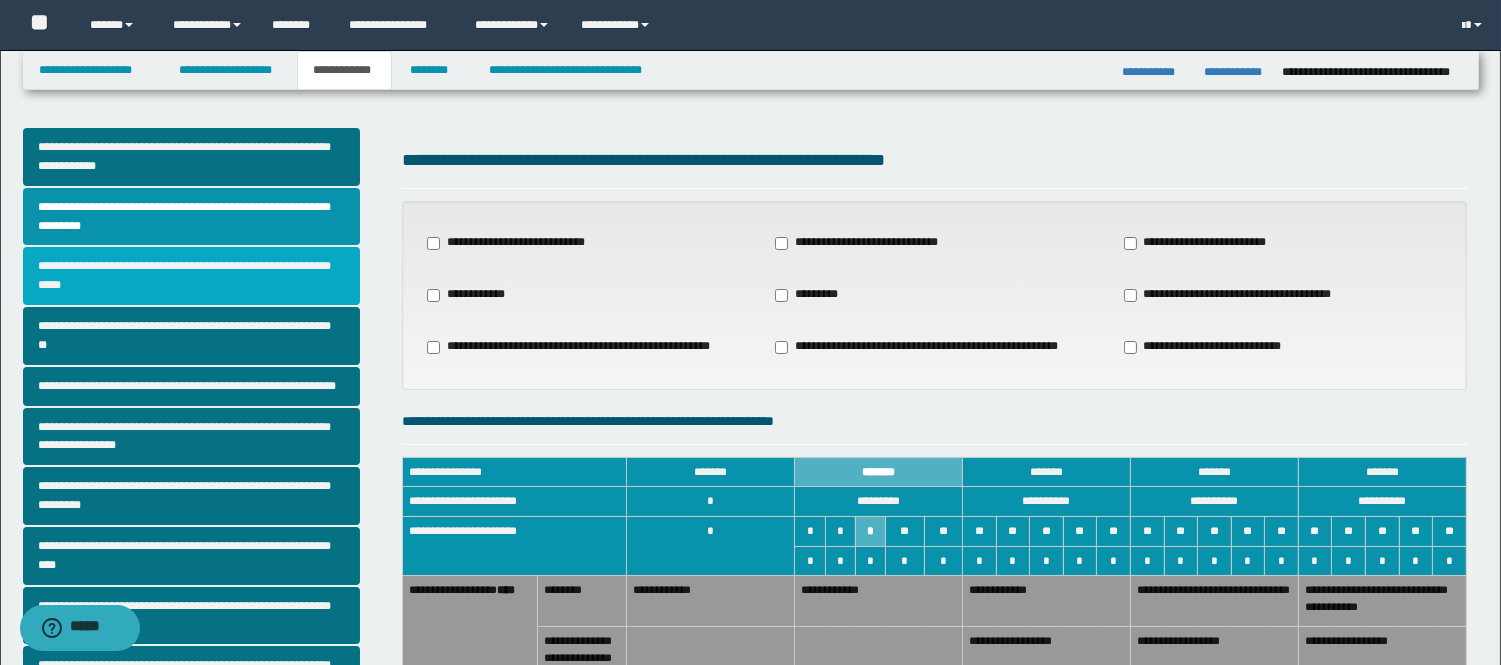 click on "**********" at bounding box center [192, 276] 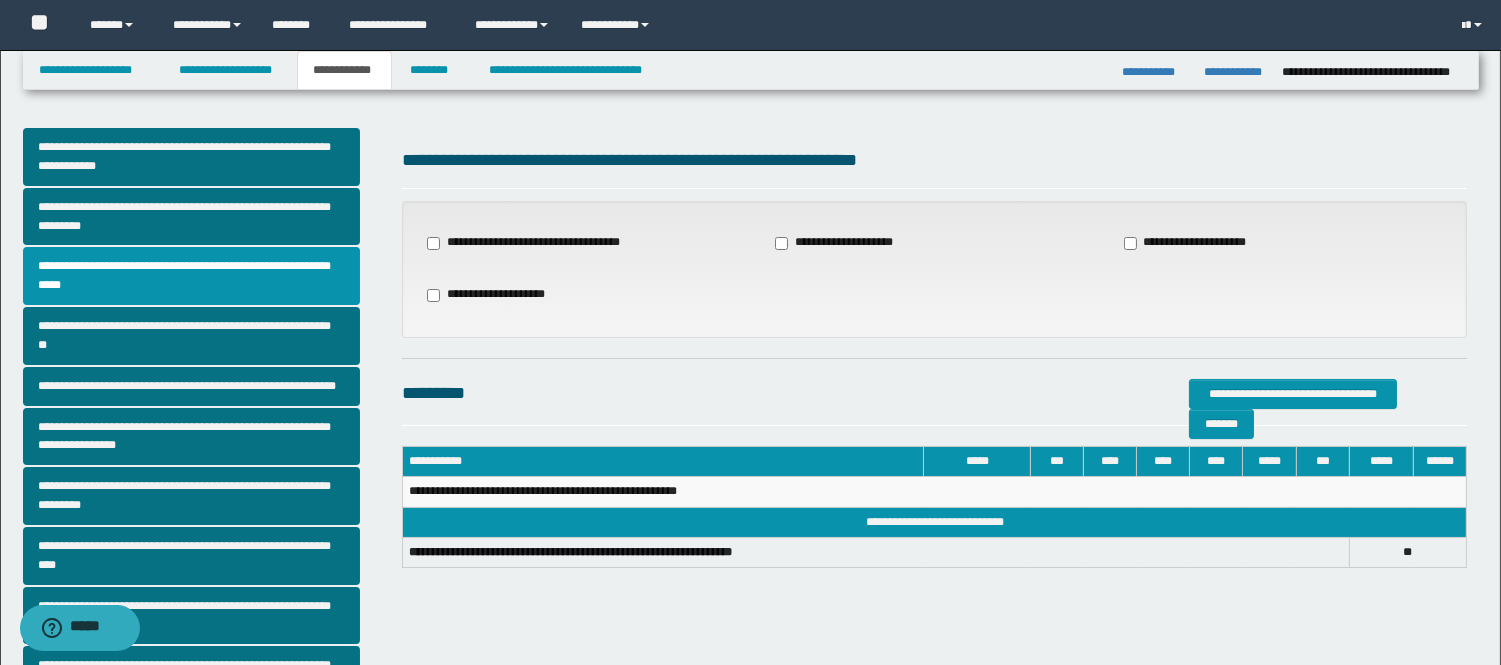 click on "**********" at bounding box center (1194, 243) 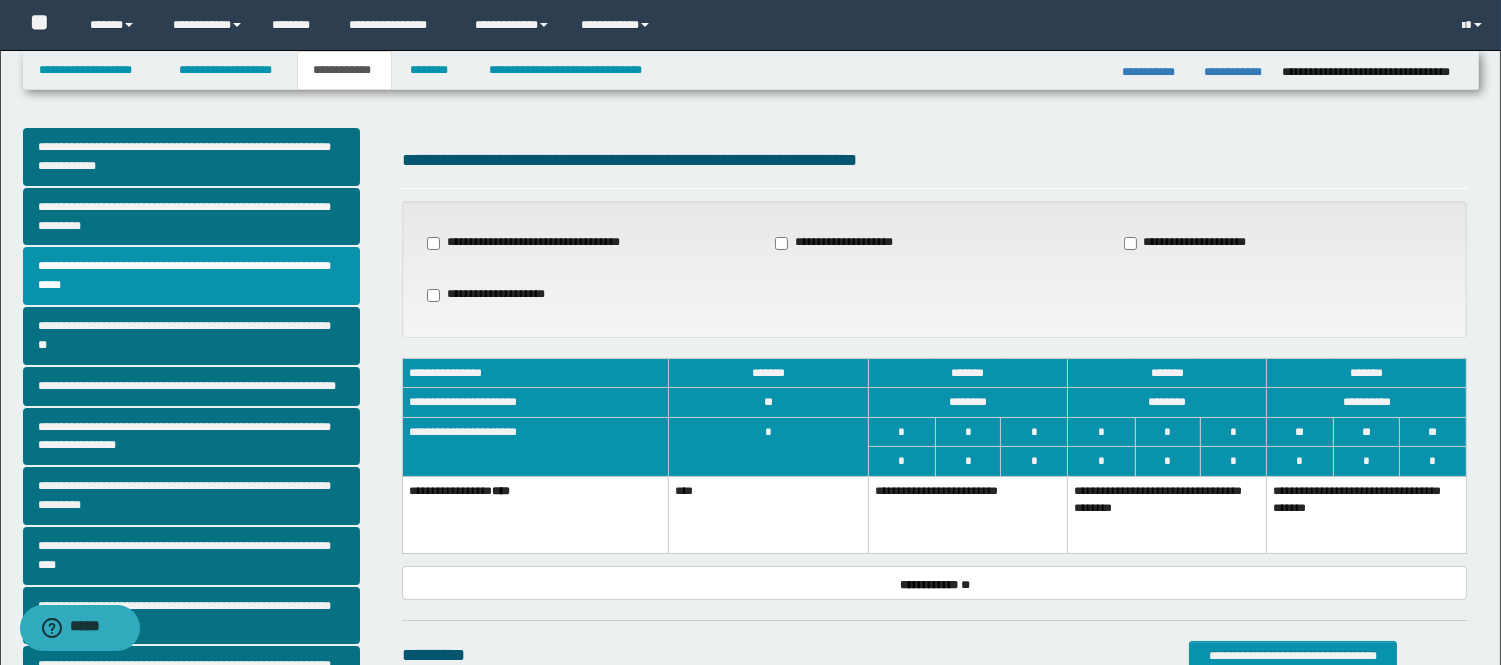 click on "**********" at bounding box center [1167, 515] 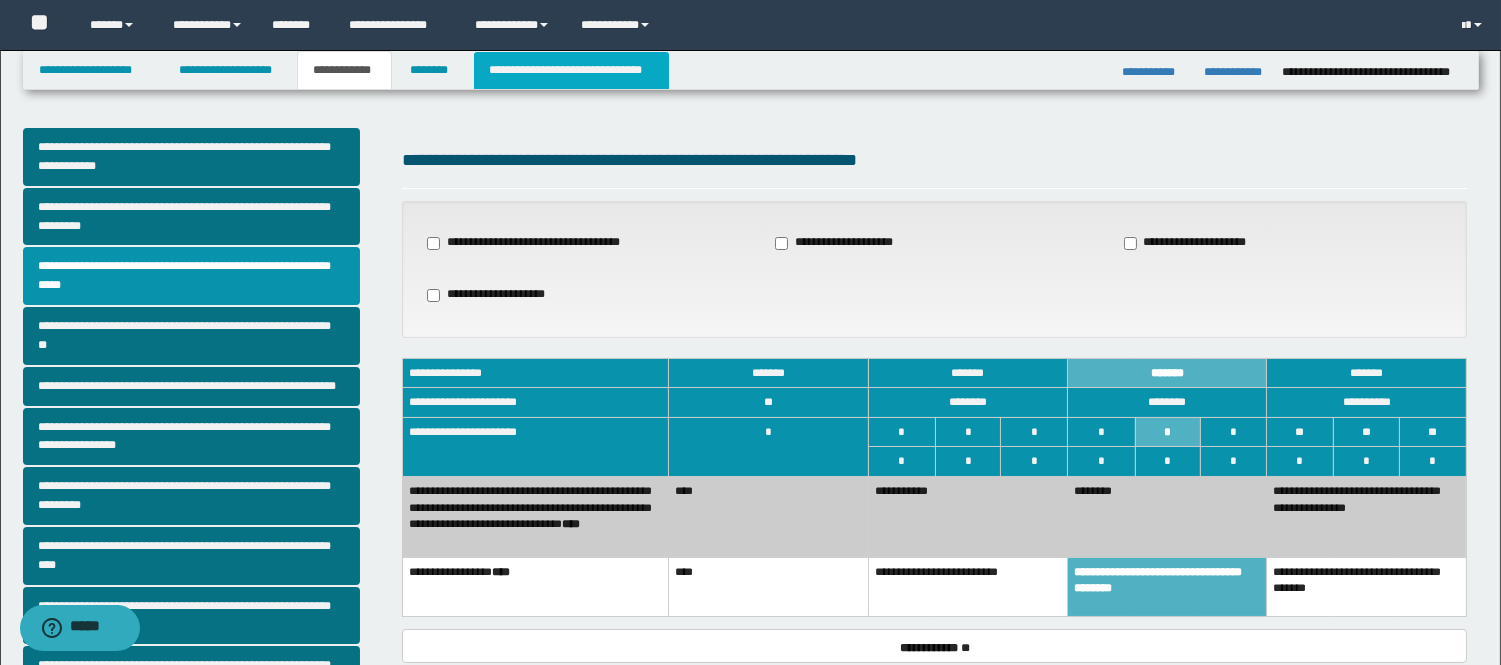click on "**********" at bounding box center (571, 70) 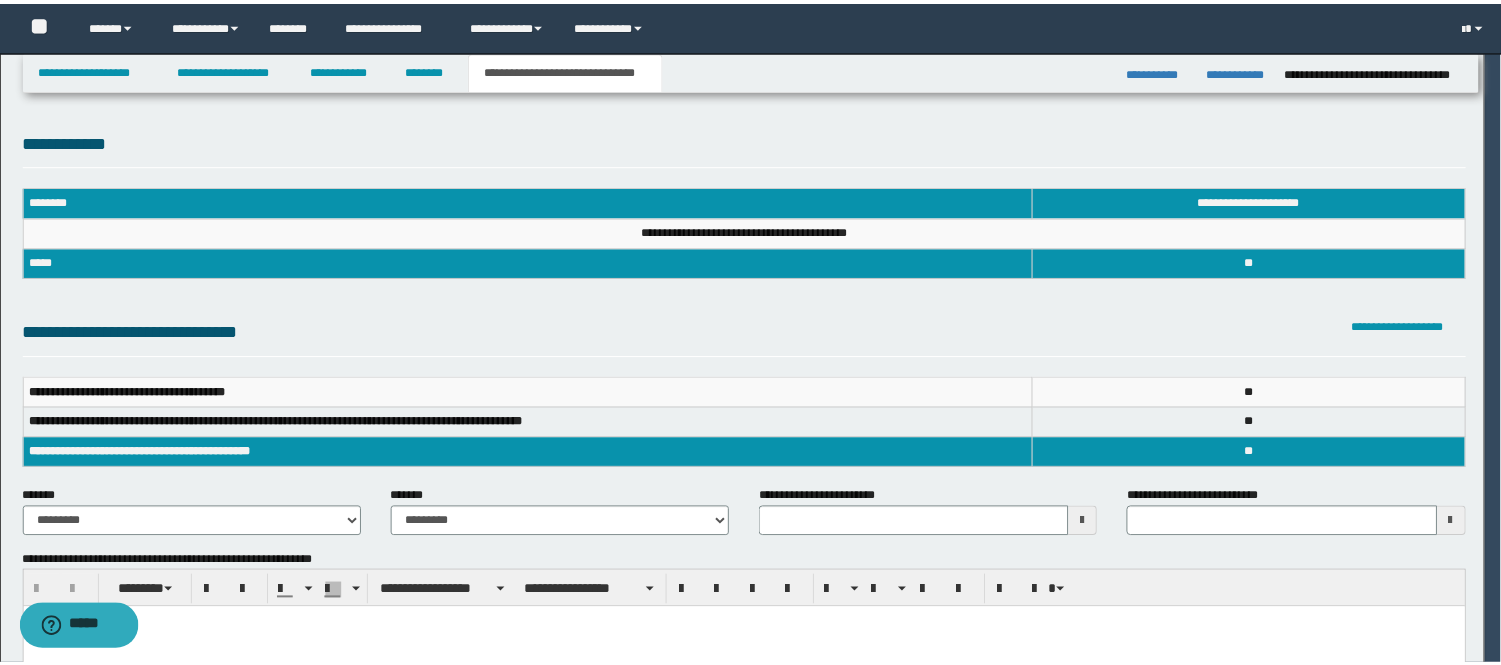 scroll, scrollTop: 0, scrollLeft: 0, axis: both 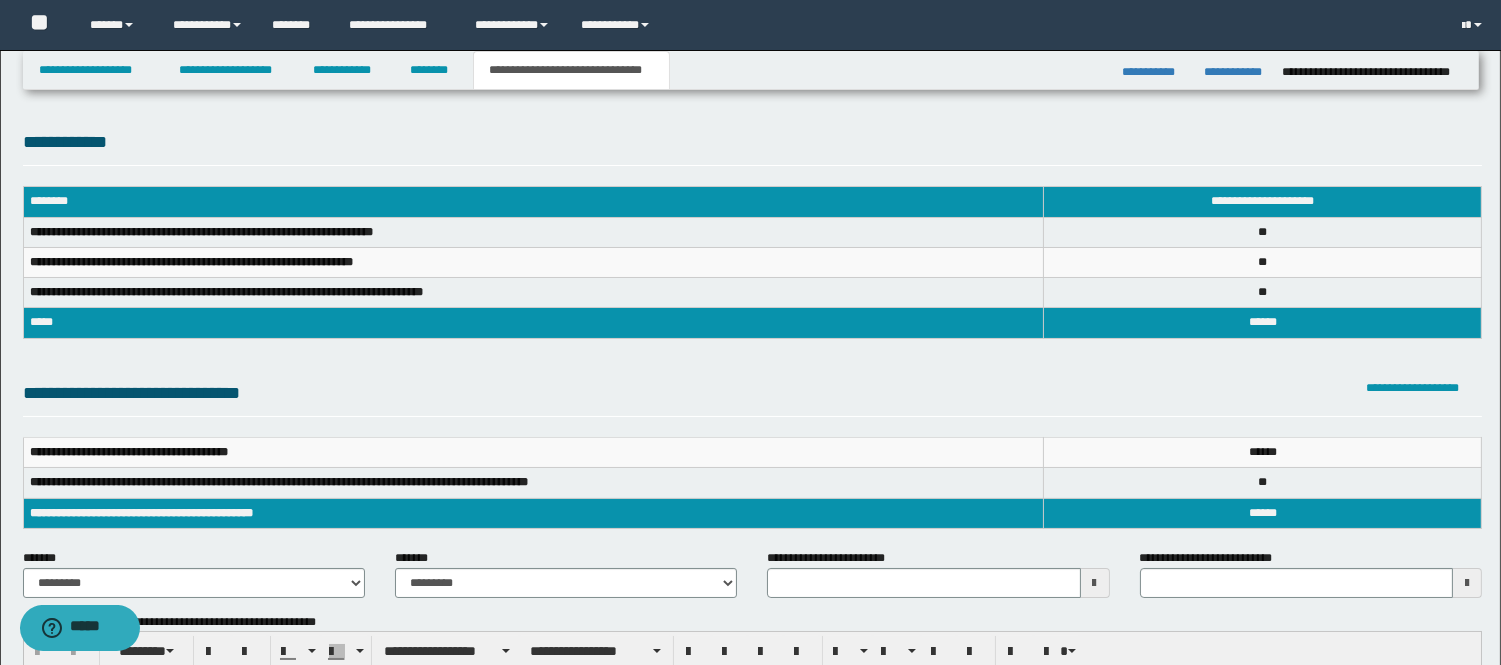 click at bounding box center (1095, 583) 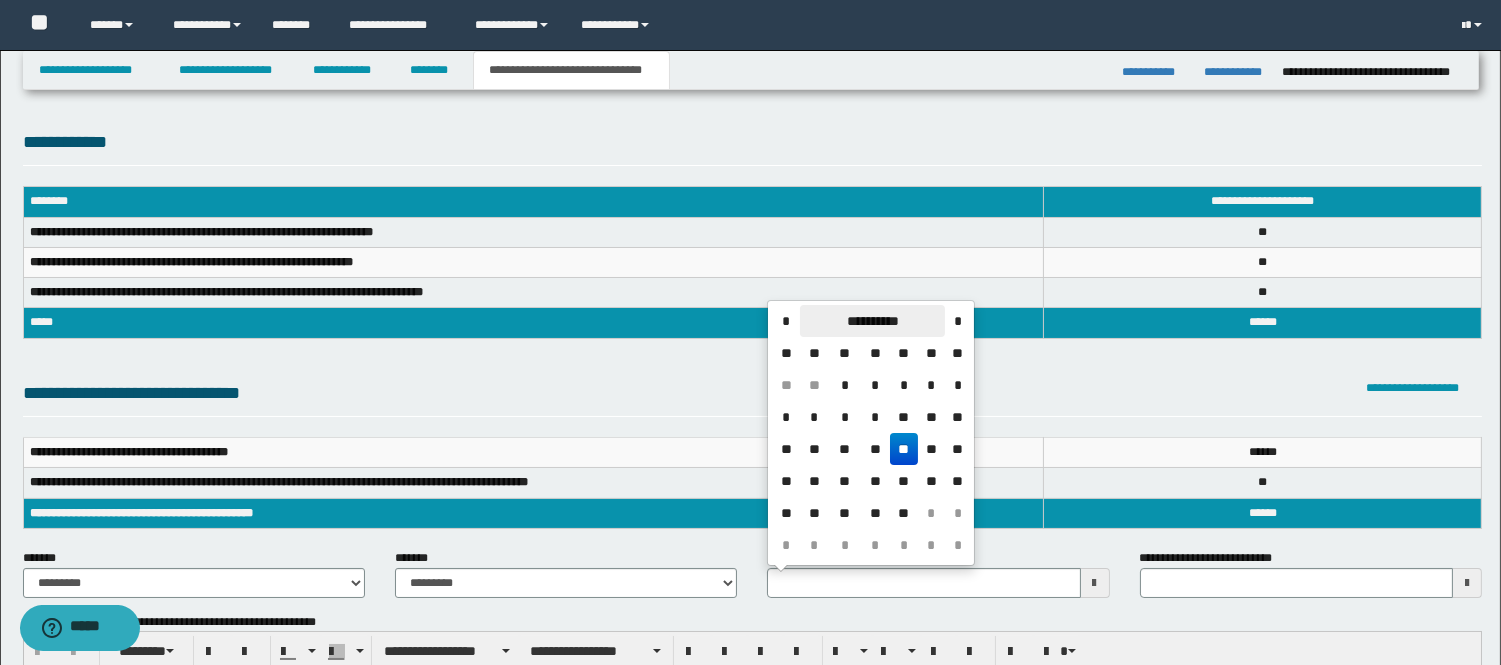 click on "**********" at bounding box center (872, 321) 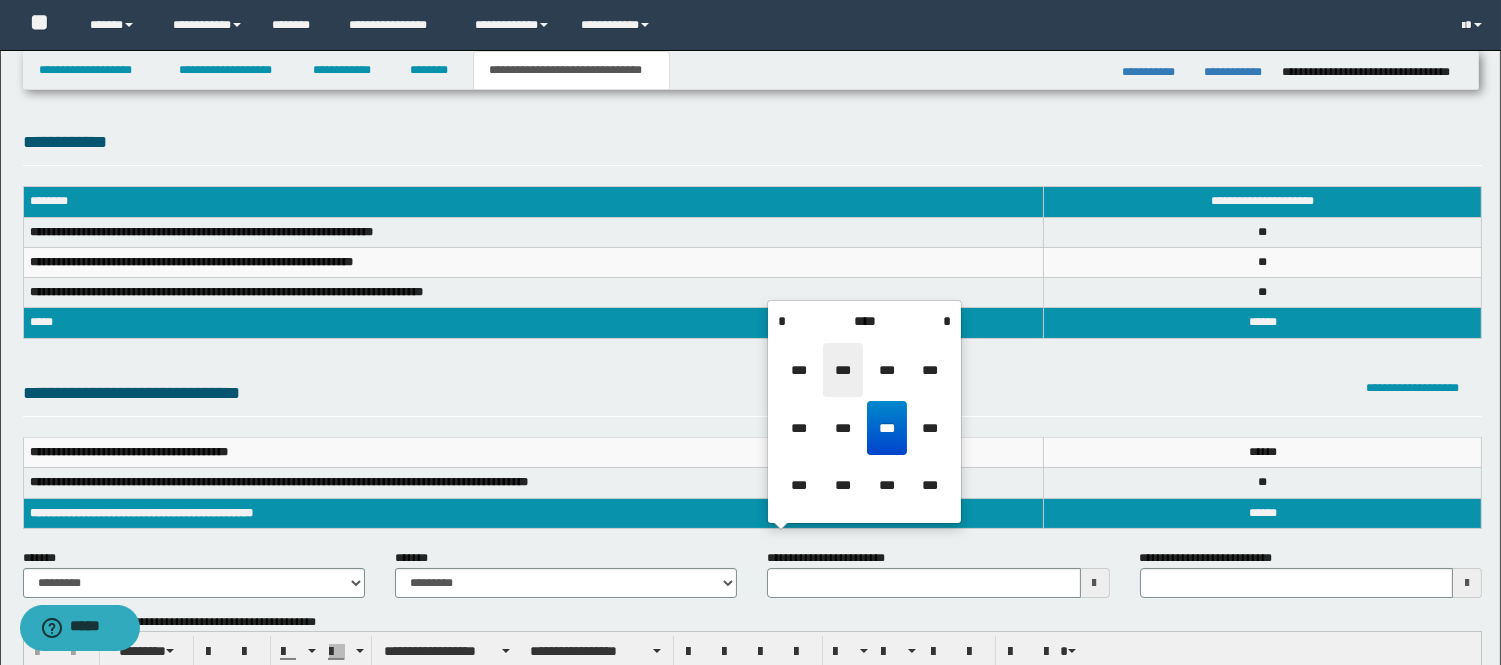 click on "***" at bounding box center [843, 370] 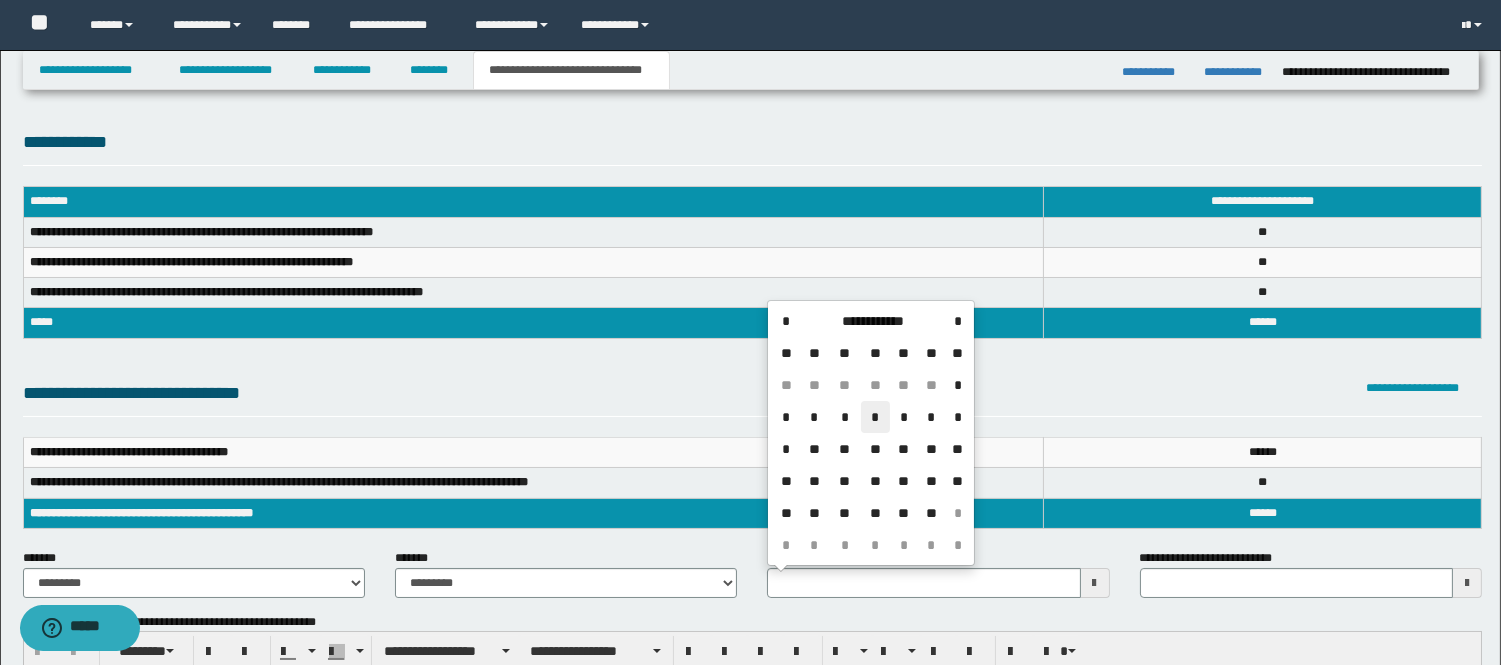 click on "*" at bounding box center [875, 417] 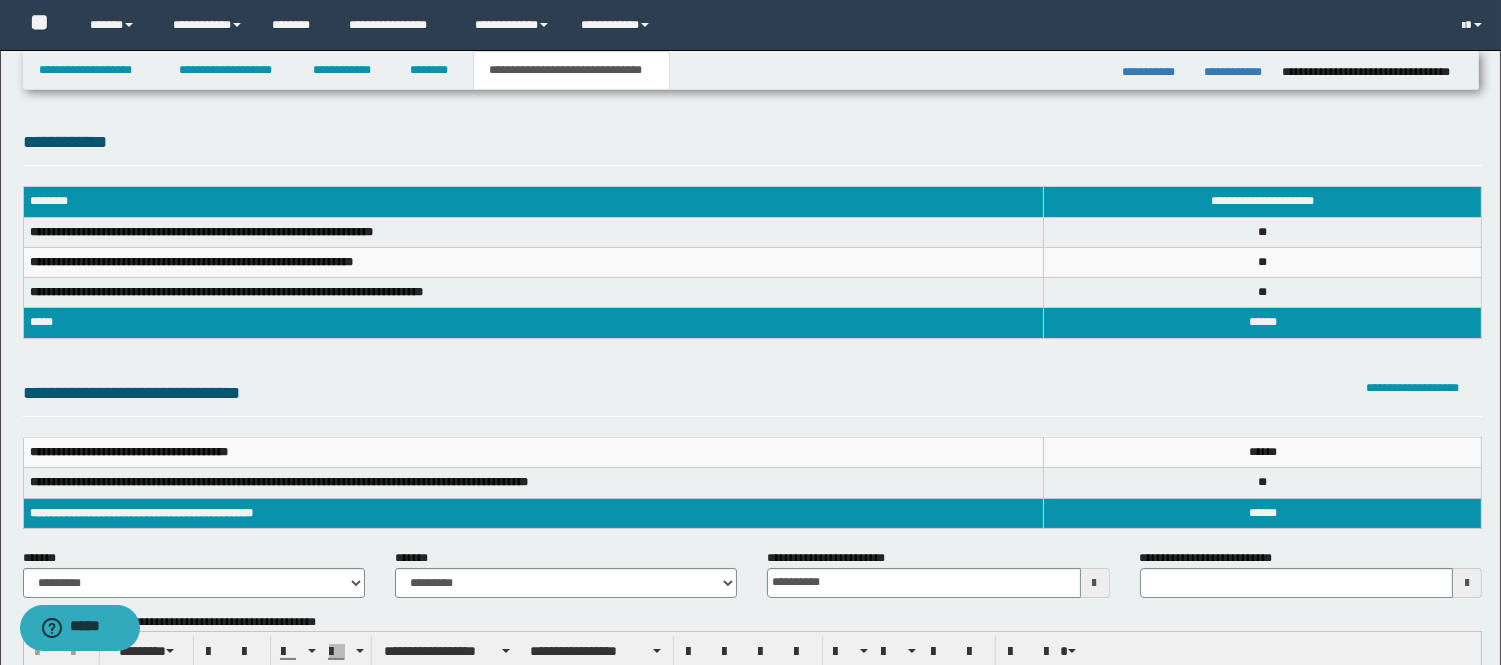 click on "**********" at bounding box center [566, 573] 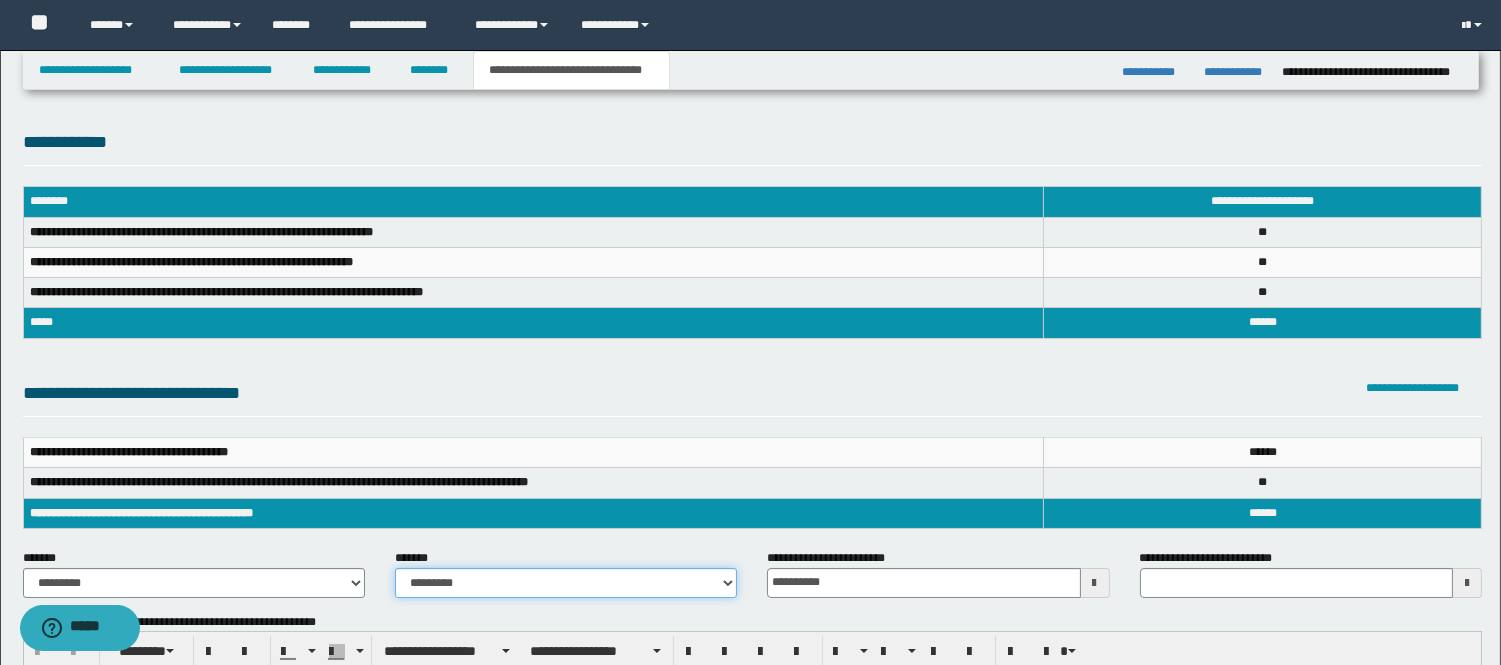 click on "**********" at bounding box center (566, 583) 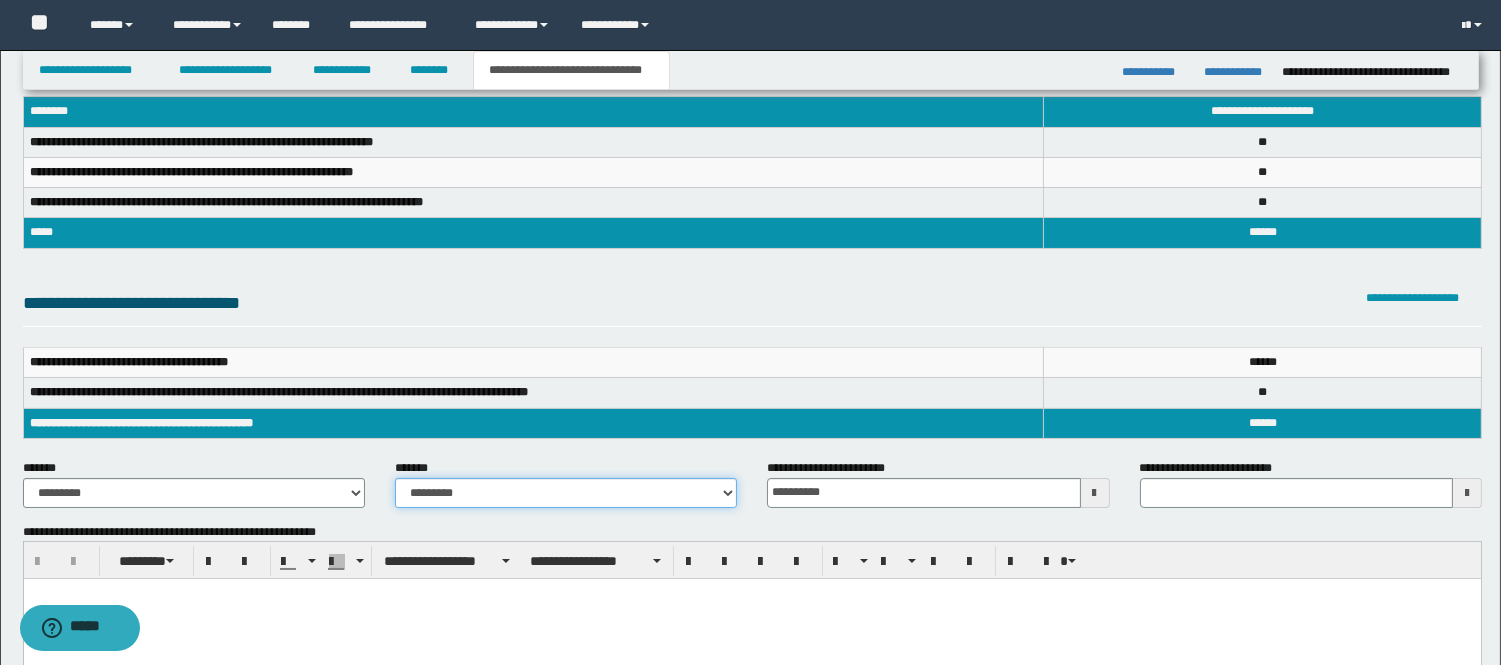 scroll, scrollTop: 222, scrollLeft: 0, axis: vertical 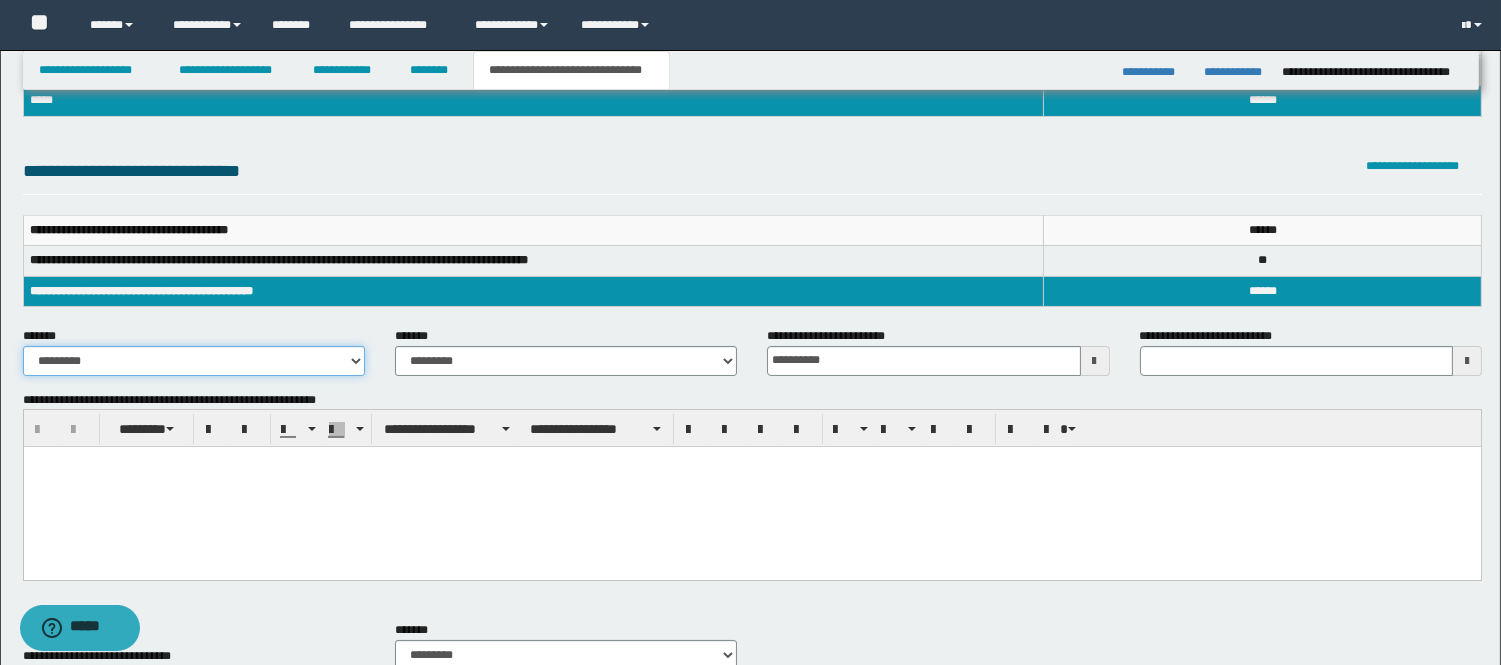 click on "**********" at bounding box center [194, 361] 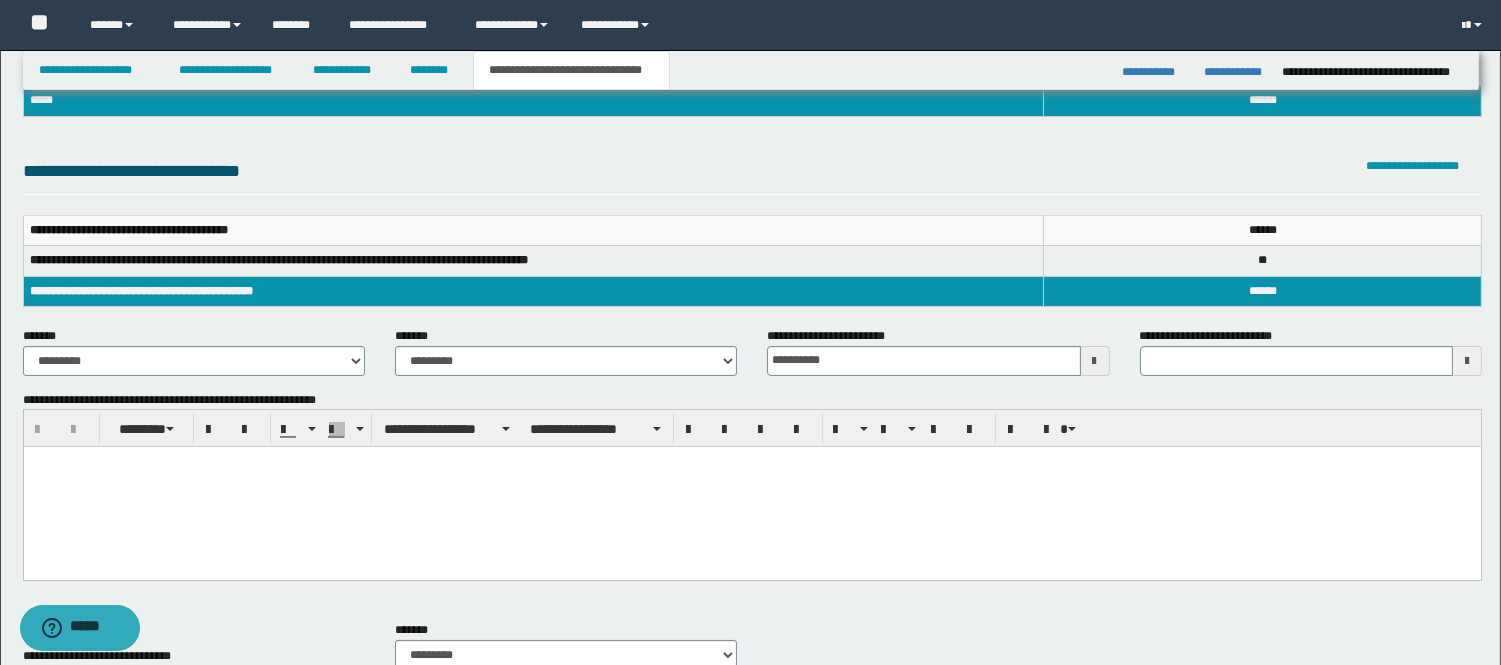 click at bounding box center [751, 487] 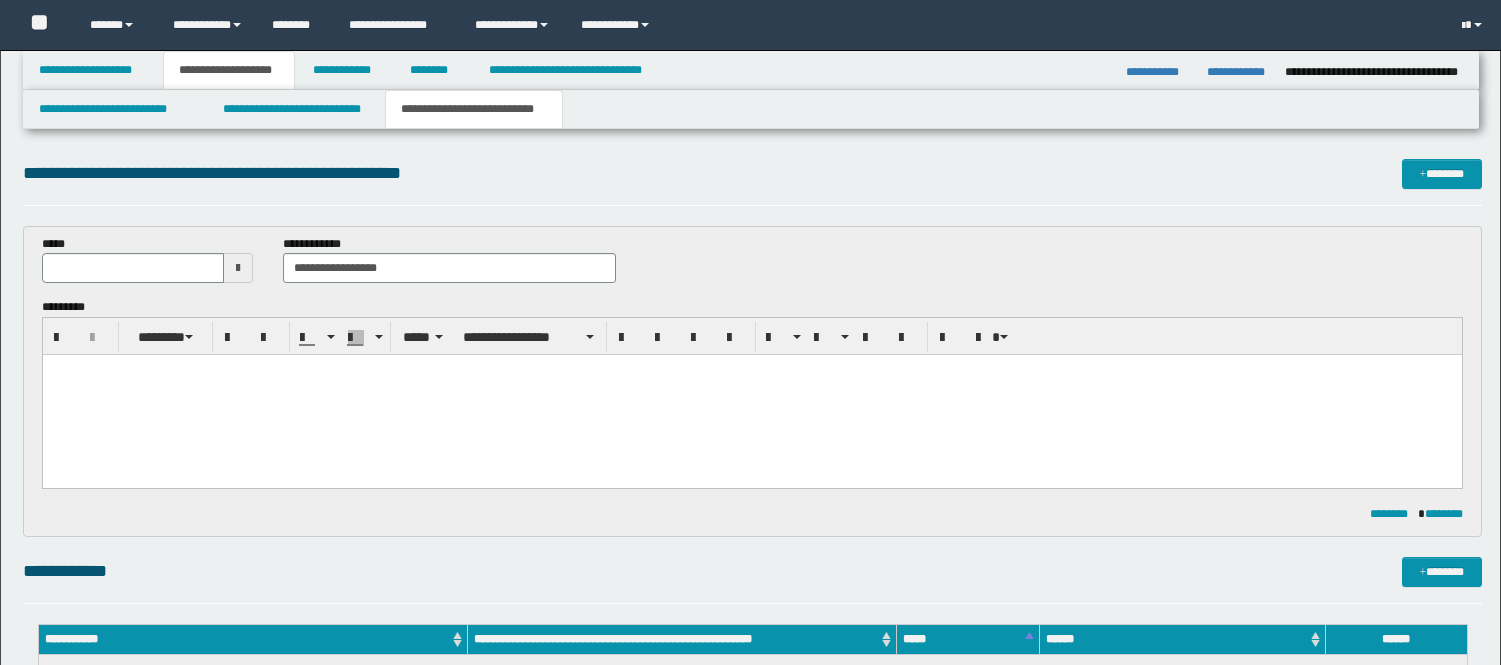 scroll, scrollTop: 555, scrollLeft: 0, axis: vertical 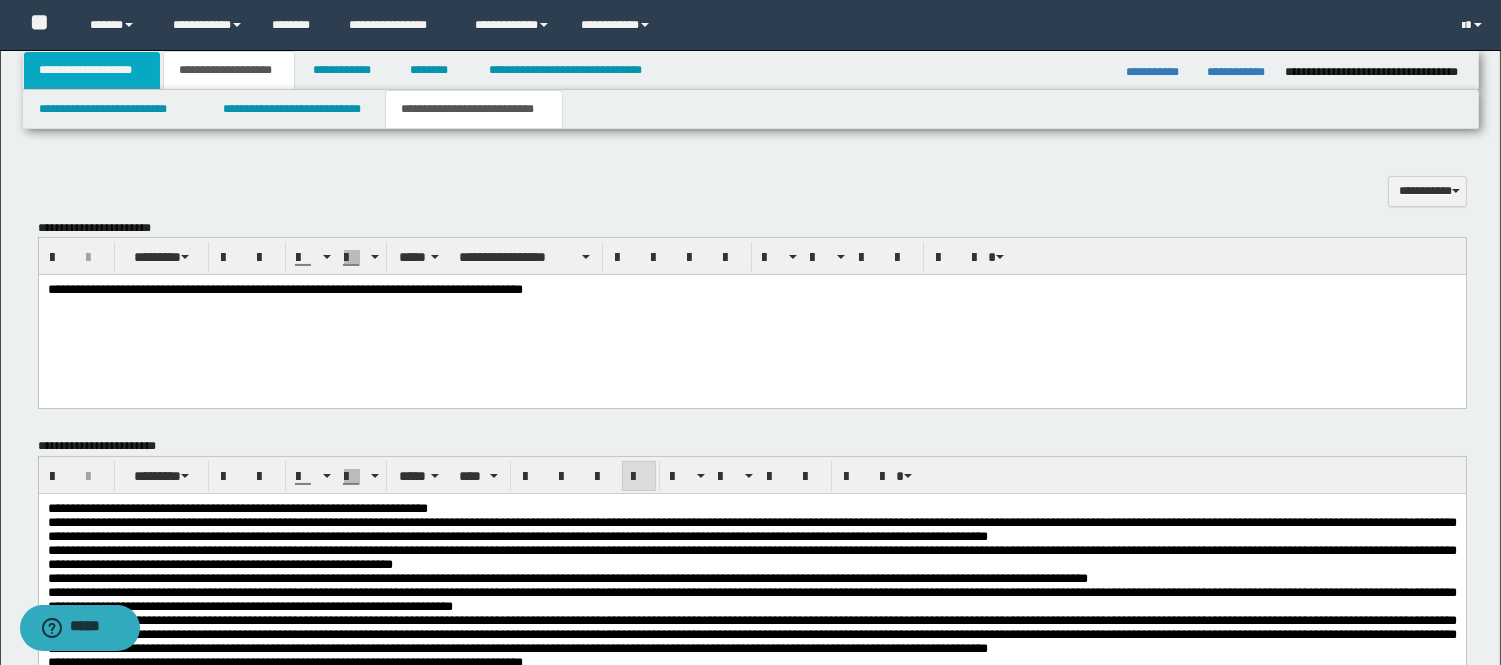 click on "**********" at bounding box center [92, 70] 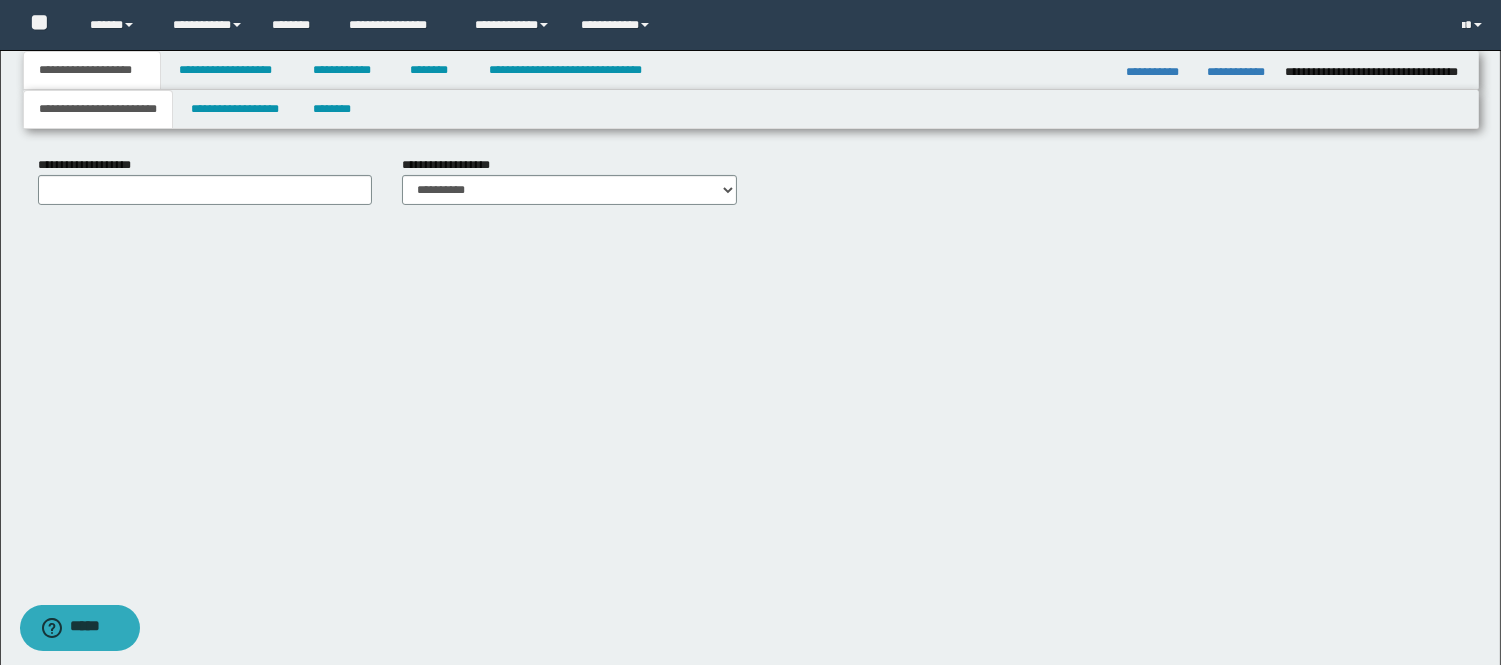 scroll, scrollTop: 237, scrollLeft: 0, axis: vertical 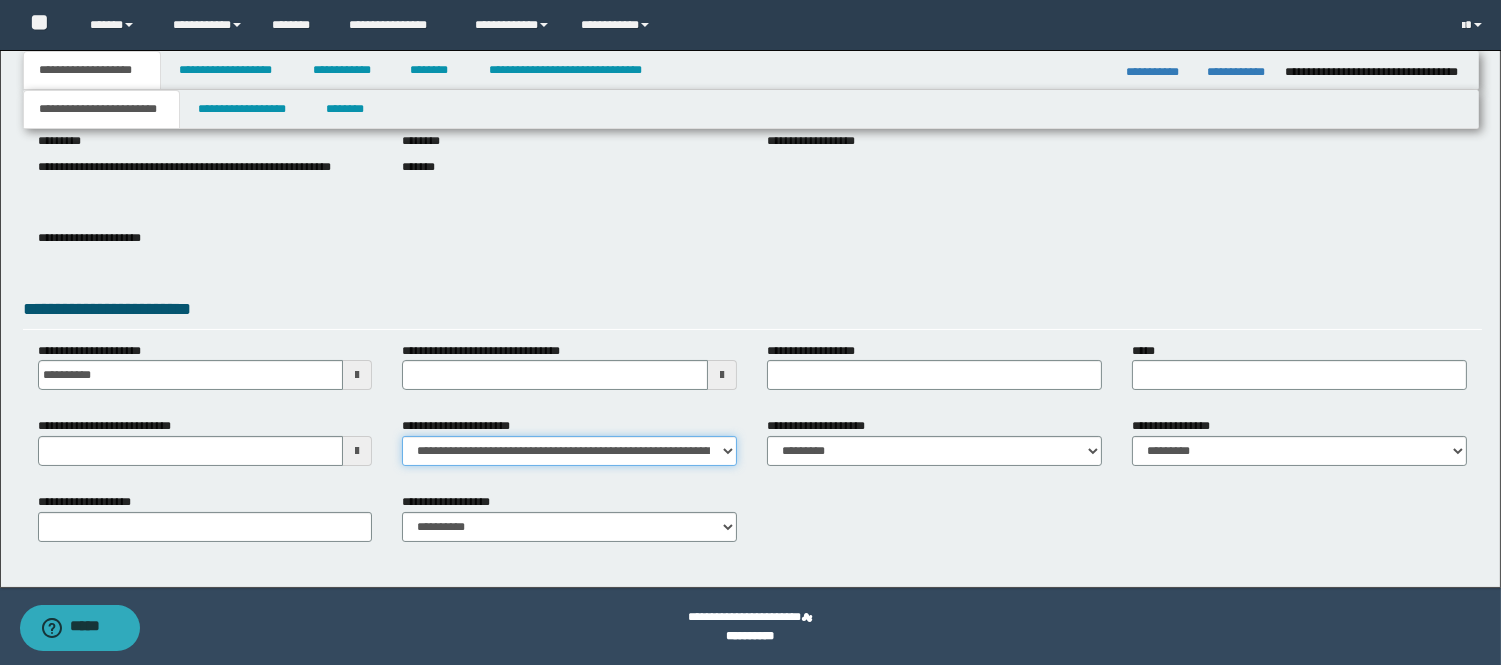 click on "**********" at bounding box center [569, 451] 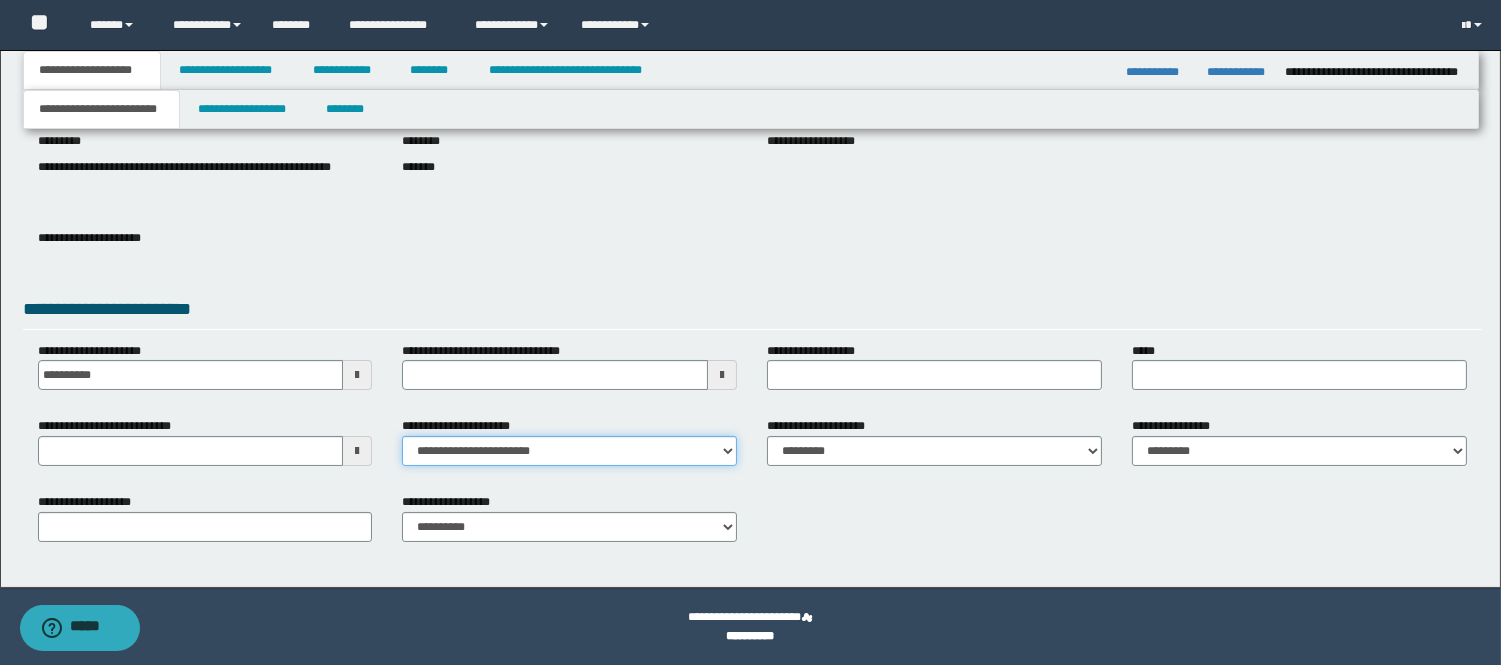 click on "**********" at bounding box center (569, 451) 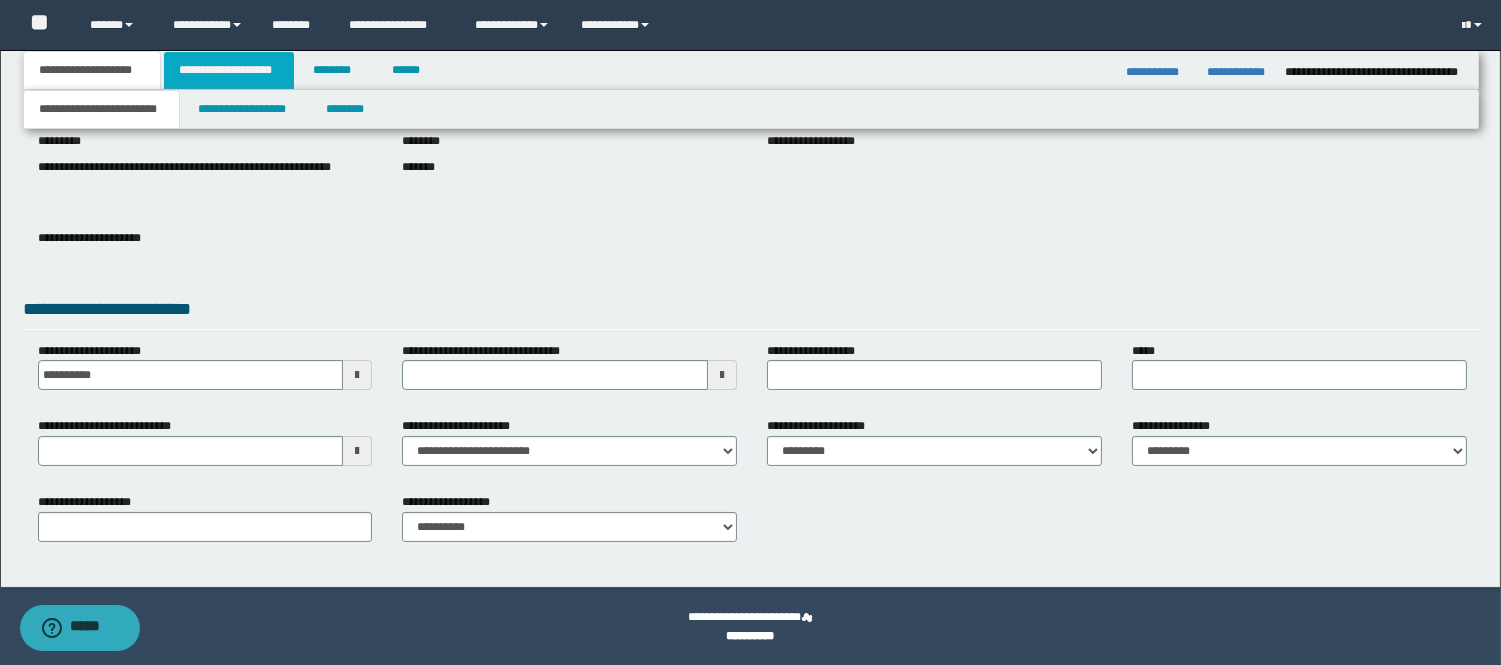 click on "**********" at bounding box center (229, 70) 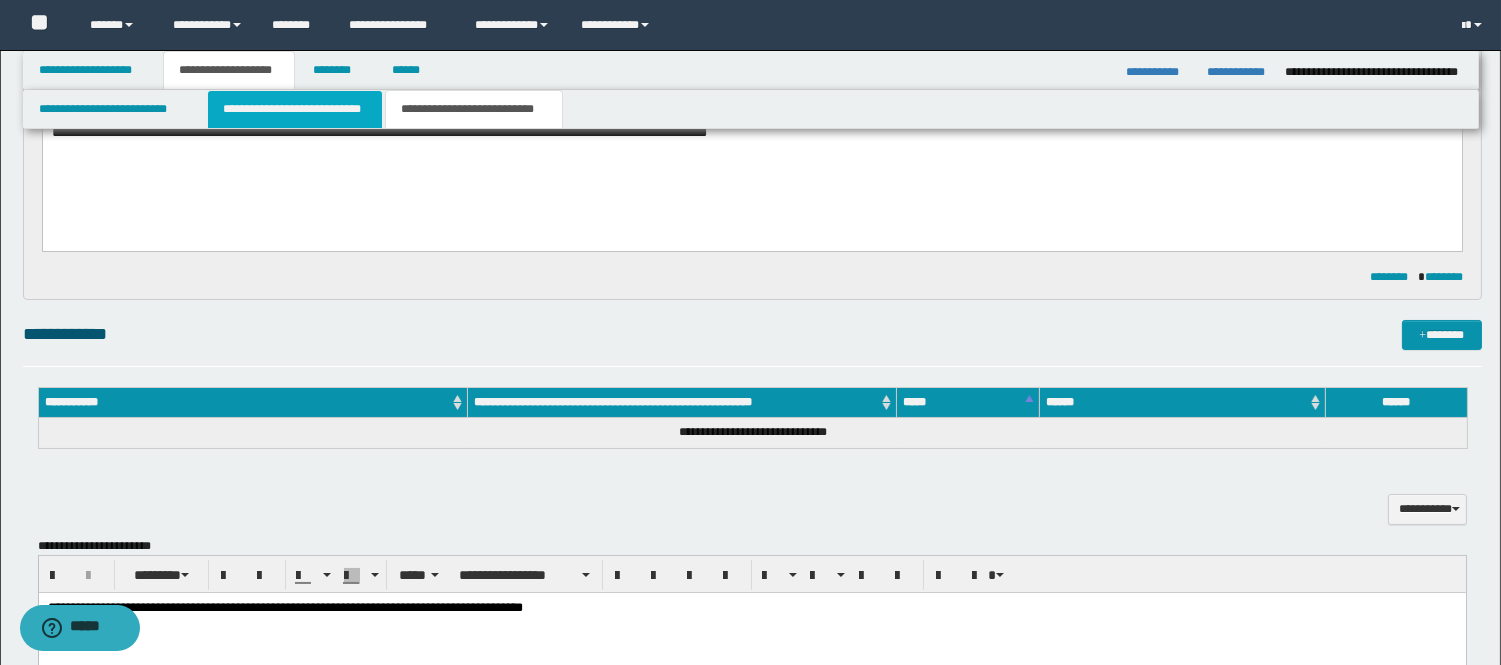 click on "**********" at bounding box center (295, 109) 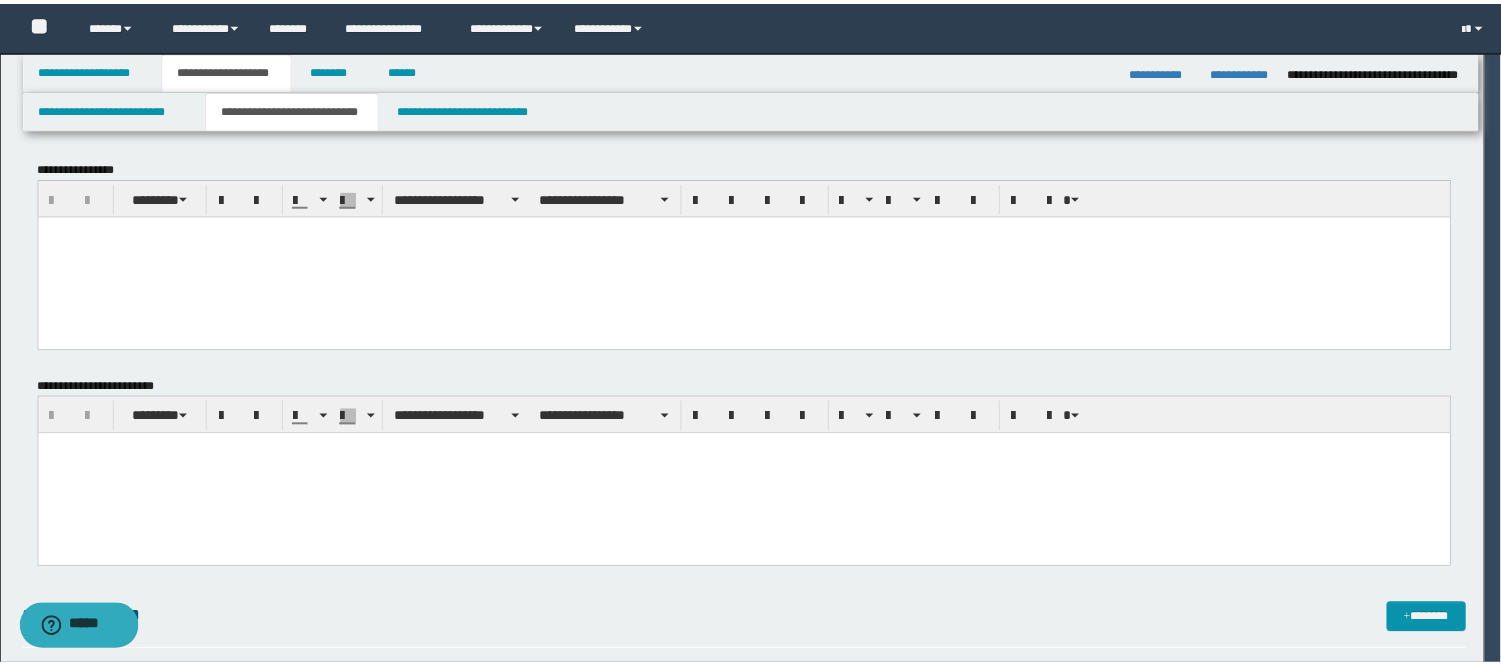 scroll, scrollTop: 0, scrollLeft: 0, axis: both 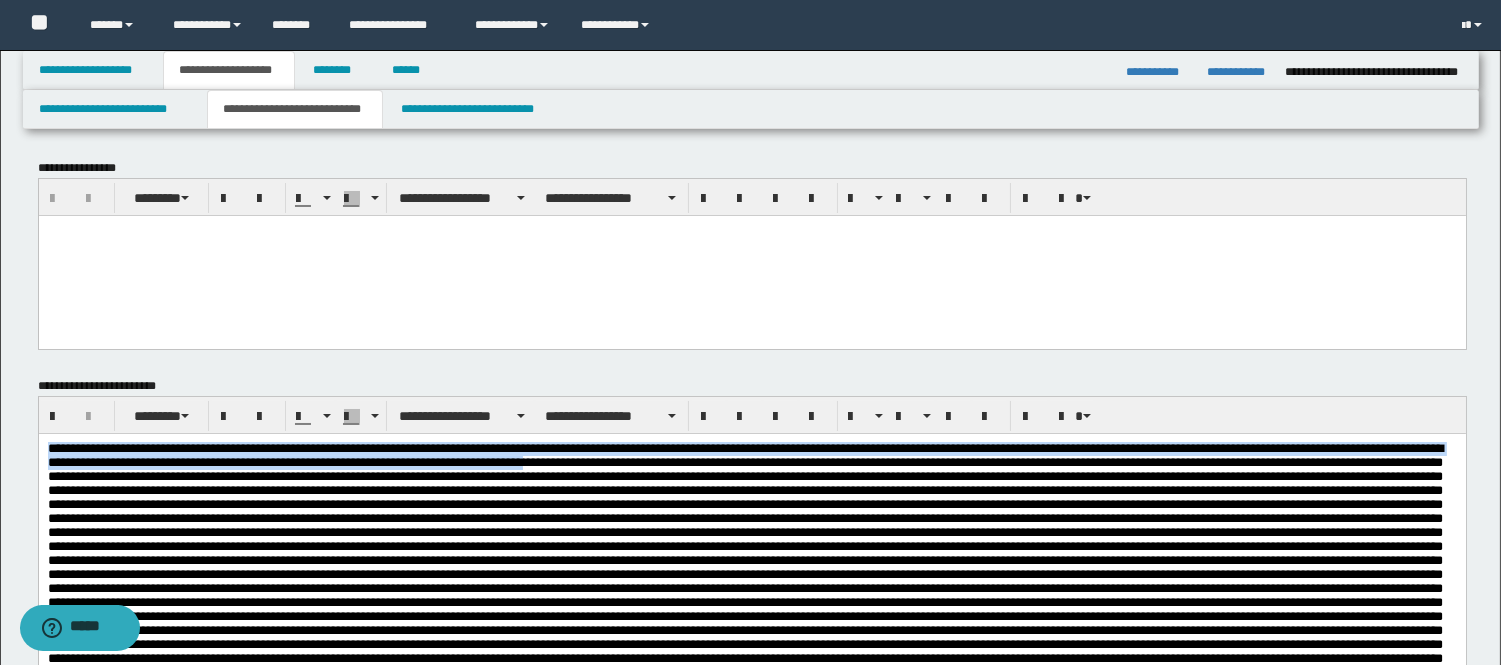 drag, startPoint x: 745, startPoint y: 471, endPoint x: 10, endPoint y: 337, distance: 747.1151 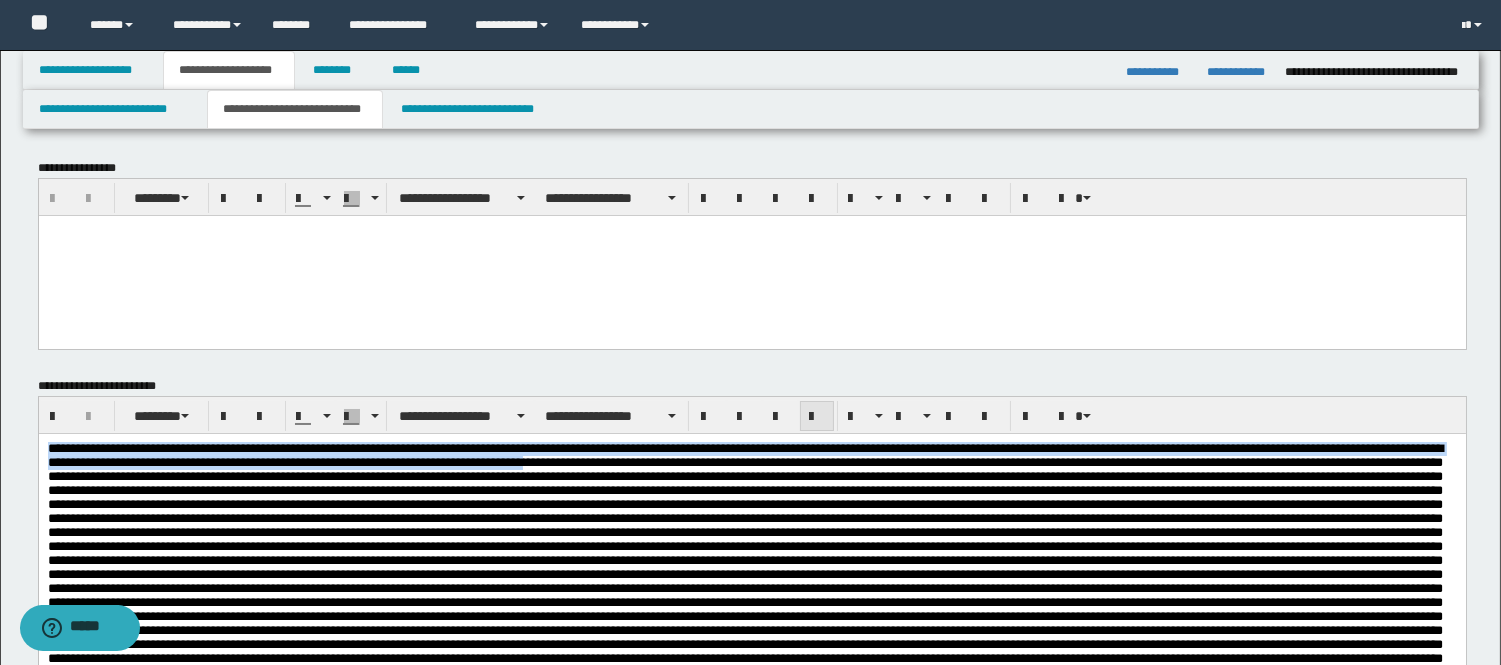 click at bounding box center [817, 416] 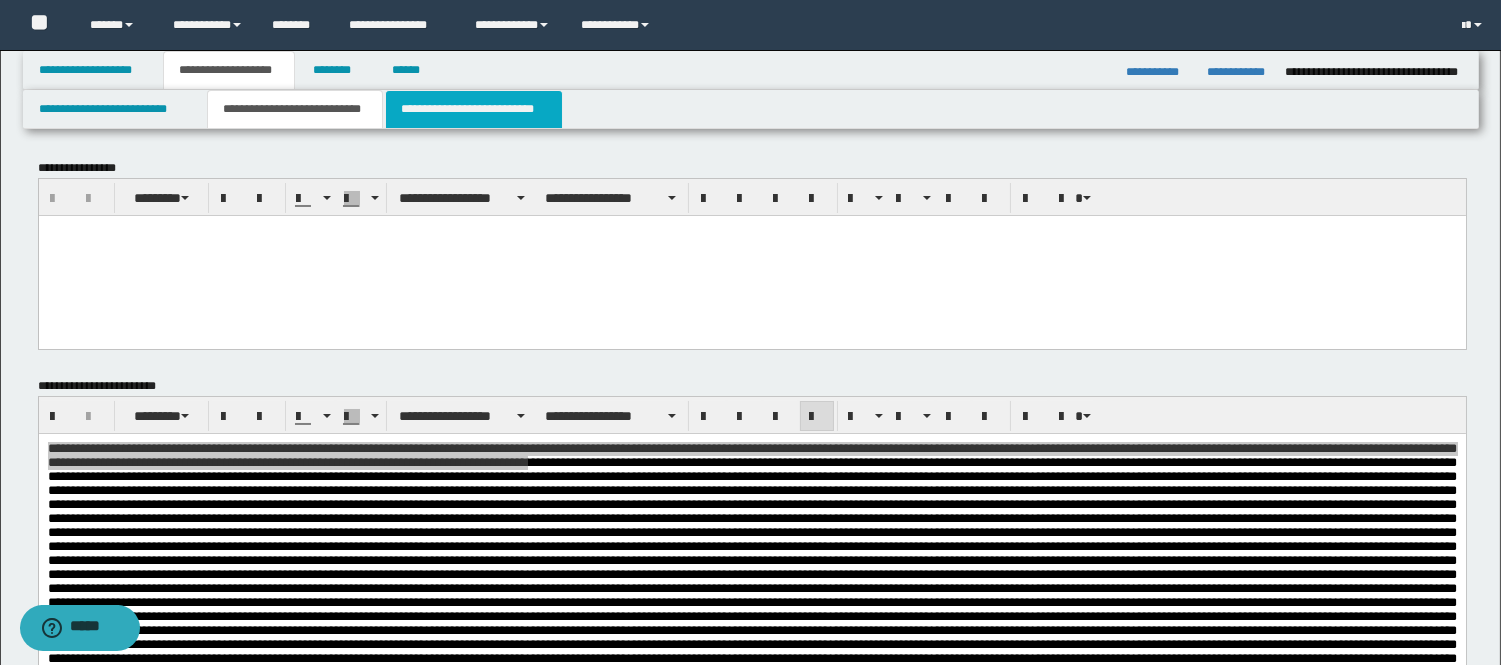 click on "**********" at bounding box center [474, 109] 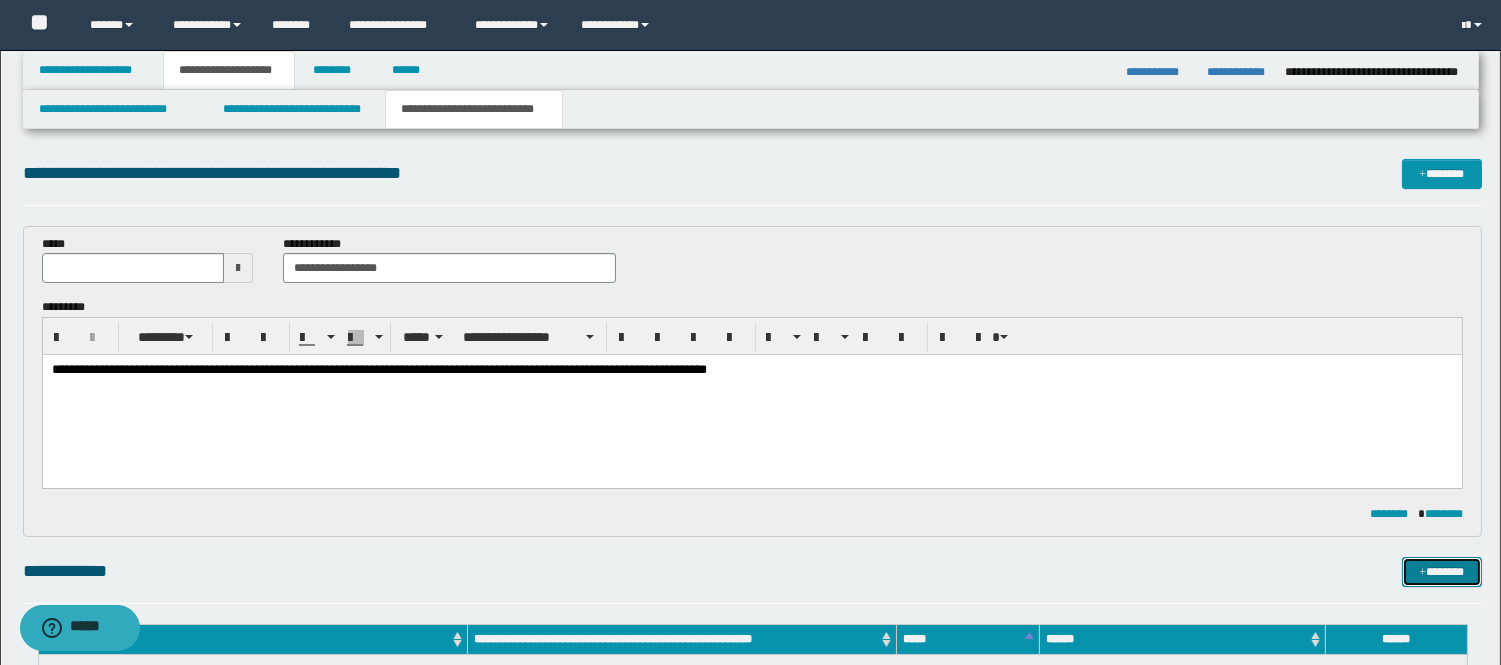 drag, startPoint x: 1431, startPoint y: 580, endPoint x: 1291, endPoint y: 581, distance: 140.00357 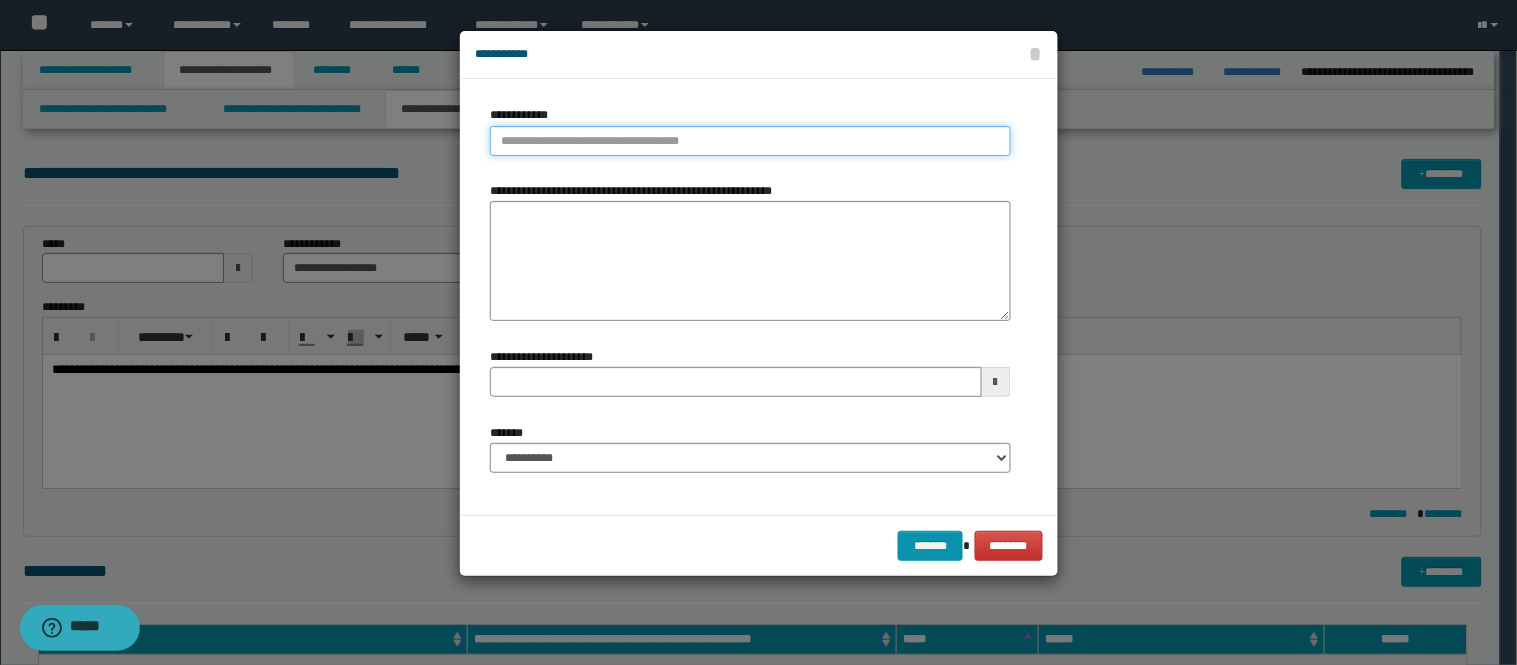 click on "**********" at bounding box center (750, 141) 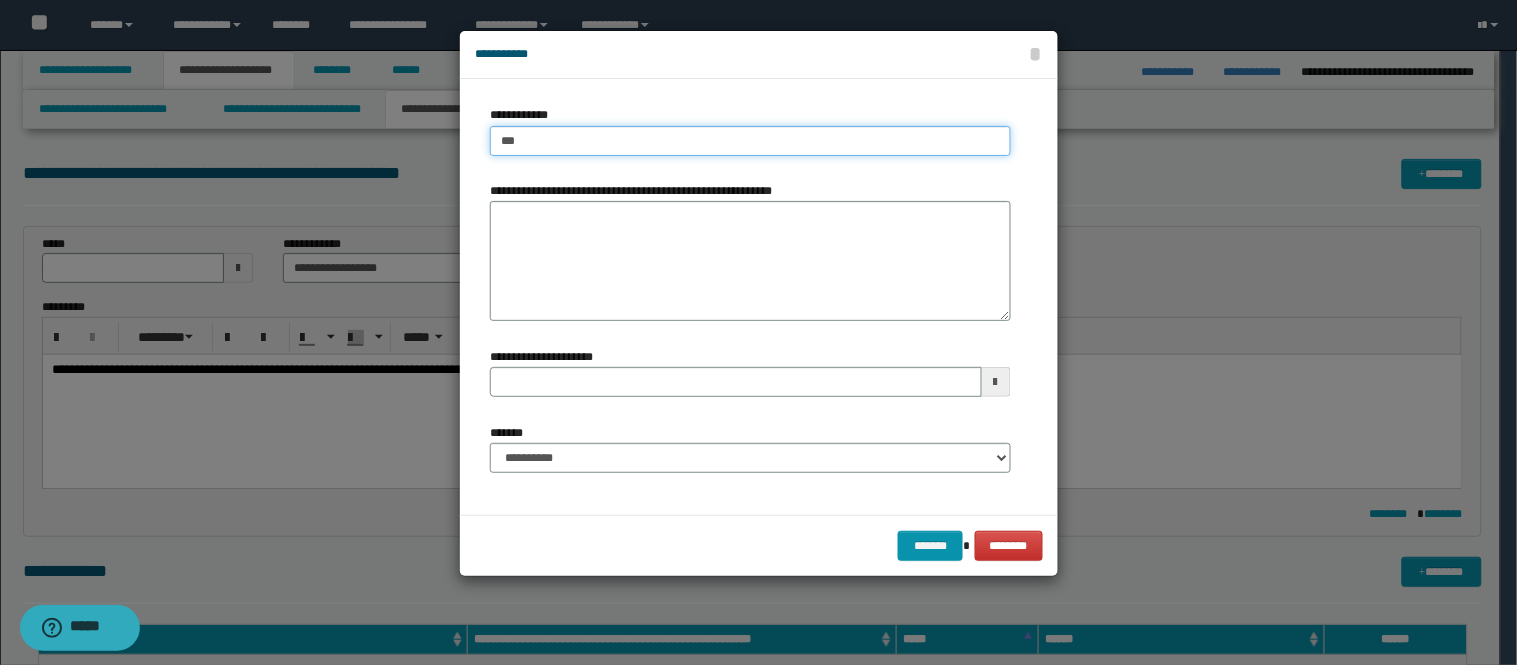 type on "****" 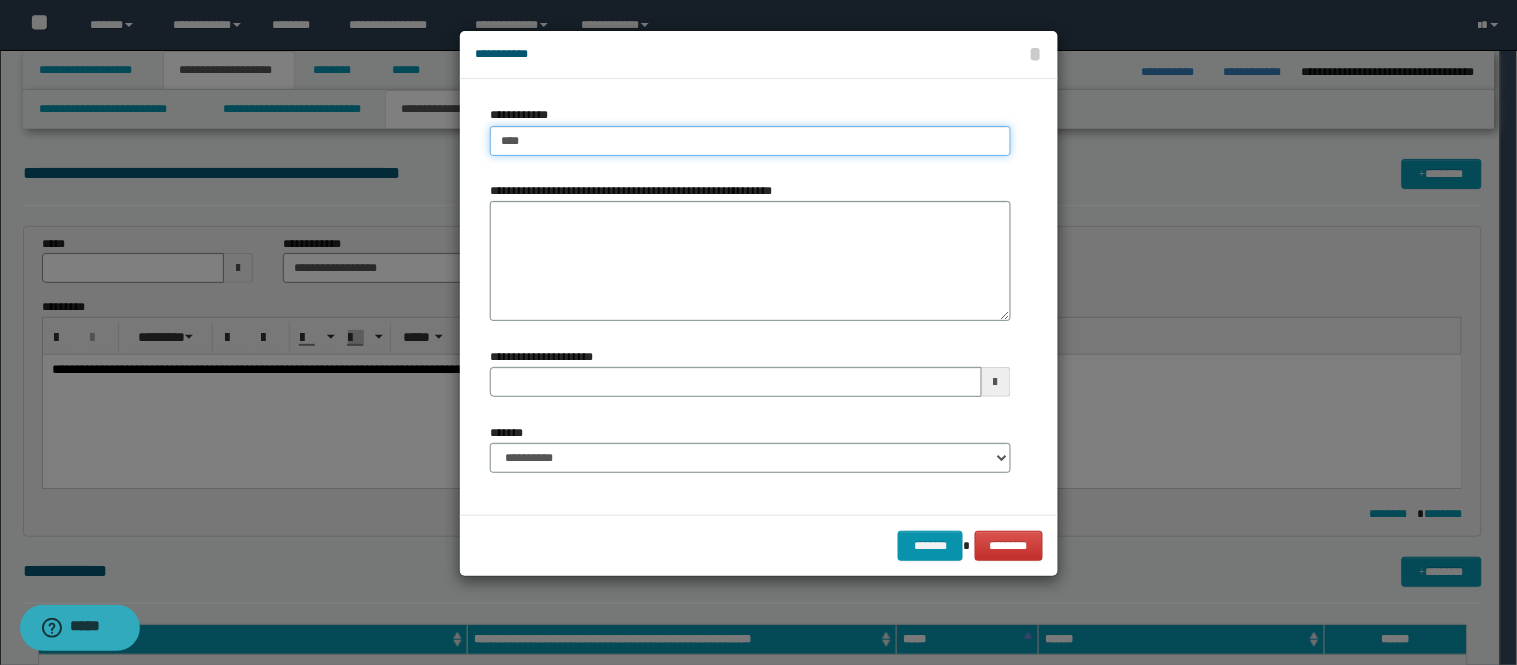 type on "****" 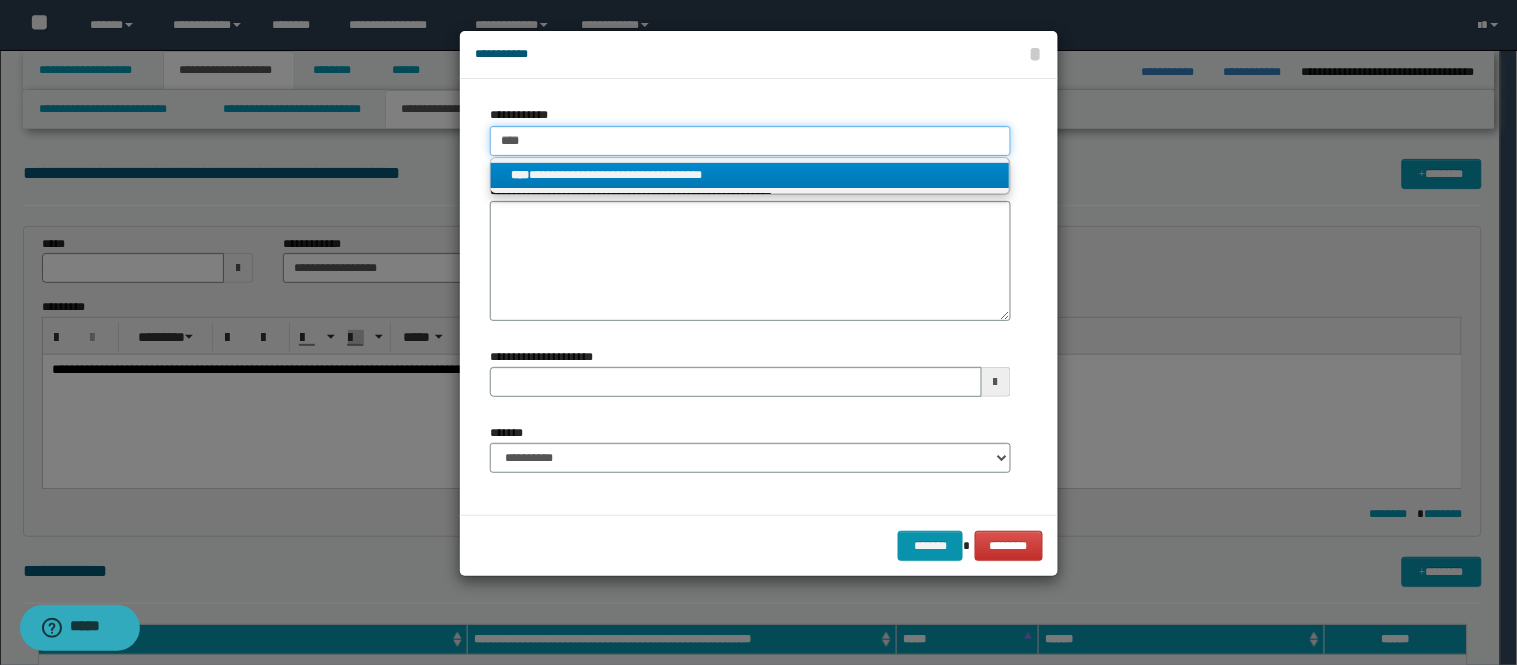 type on "****" 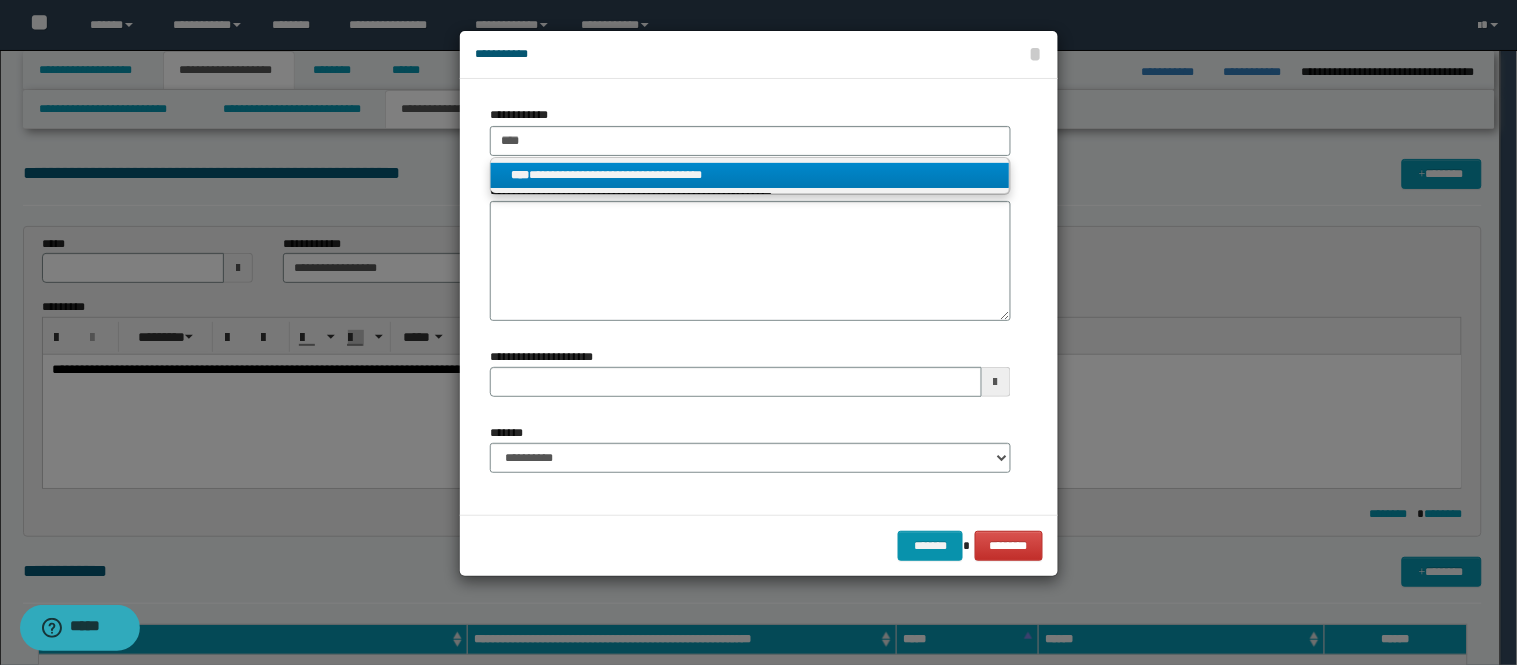 click on "**********" at bounding box center [750, 175] 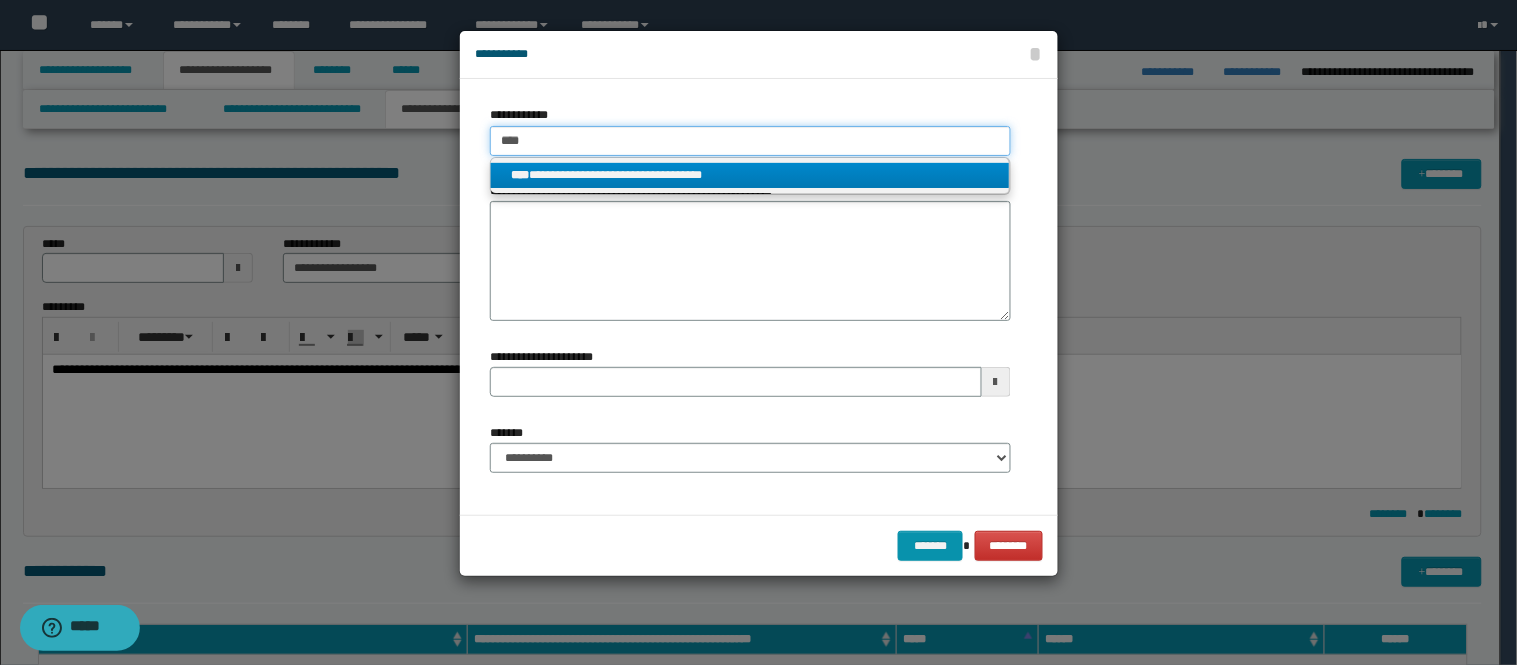 type 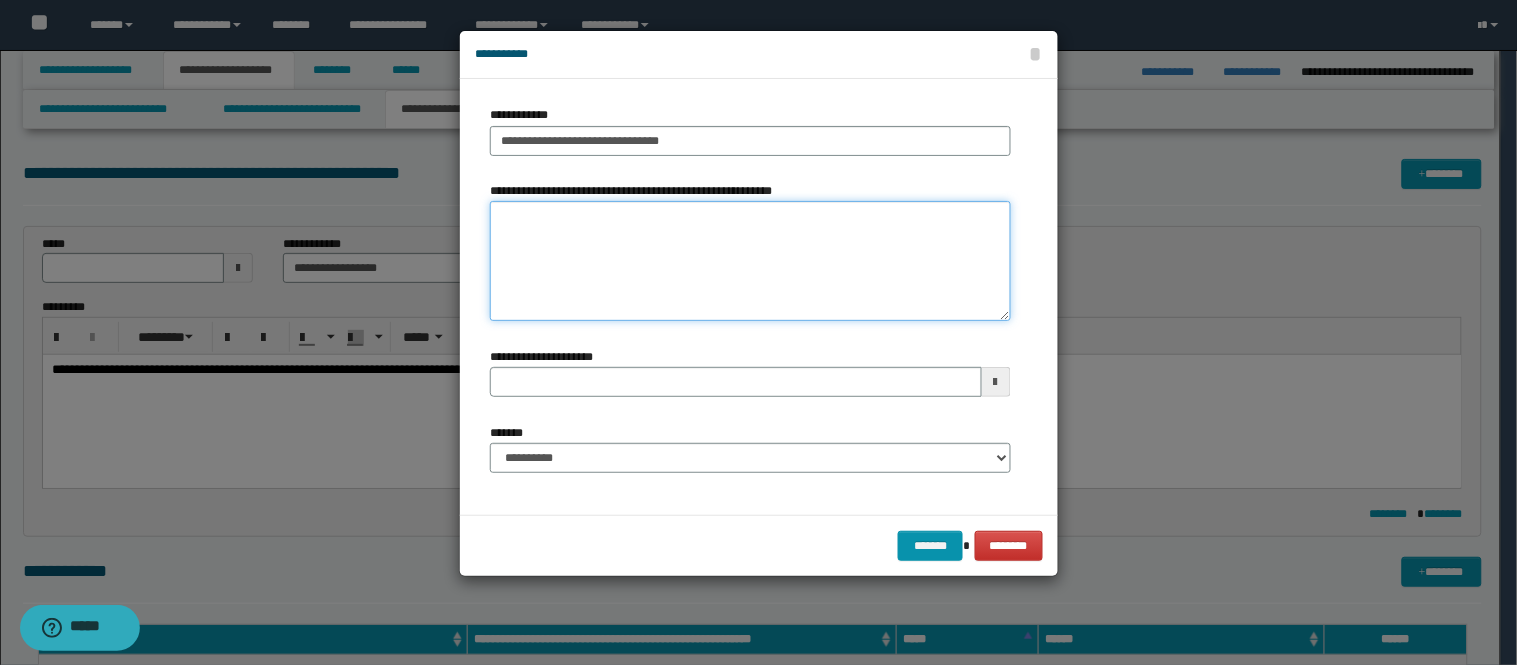 click on "**********" at bounding box center (750, 261) 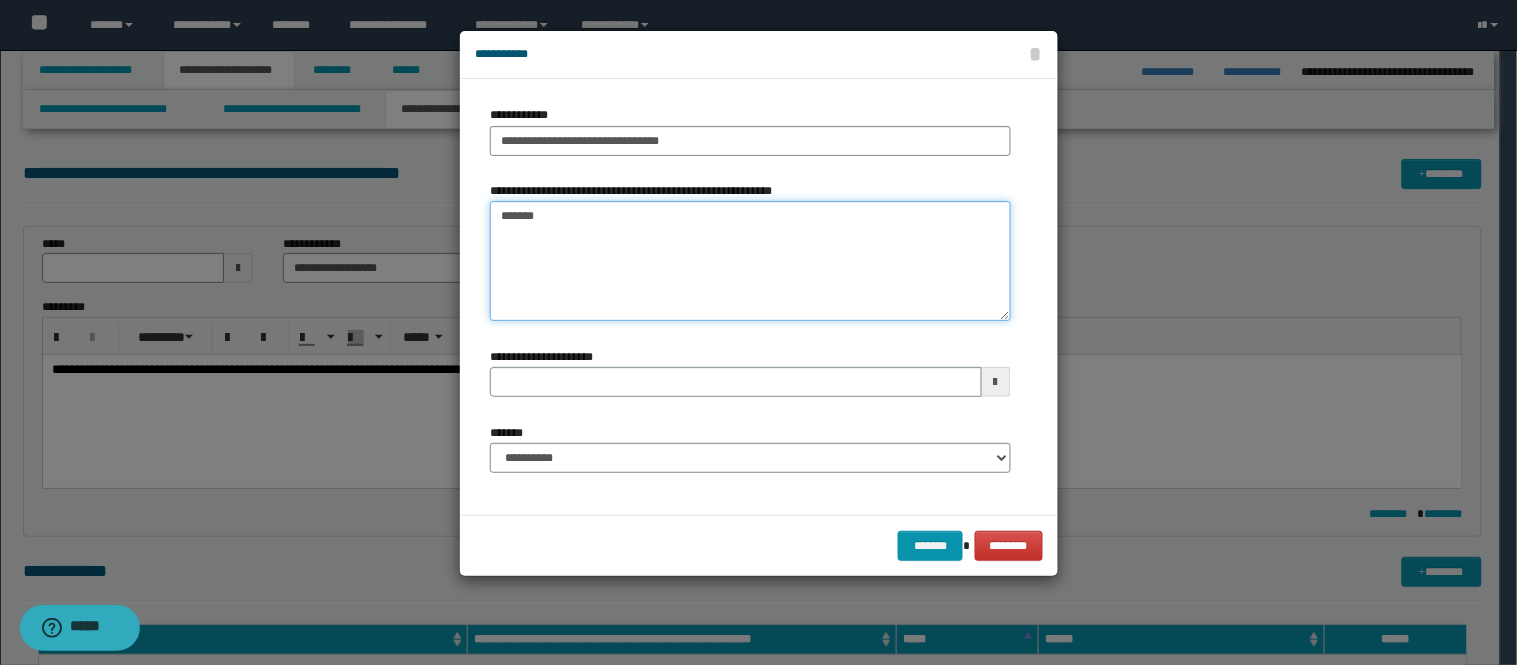 type on "*******" 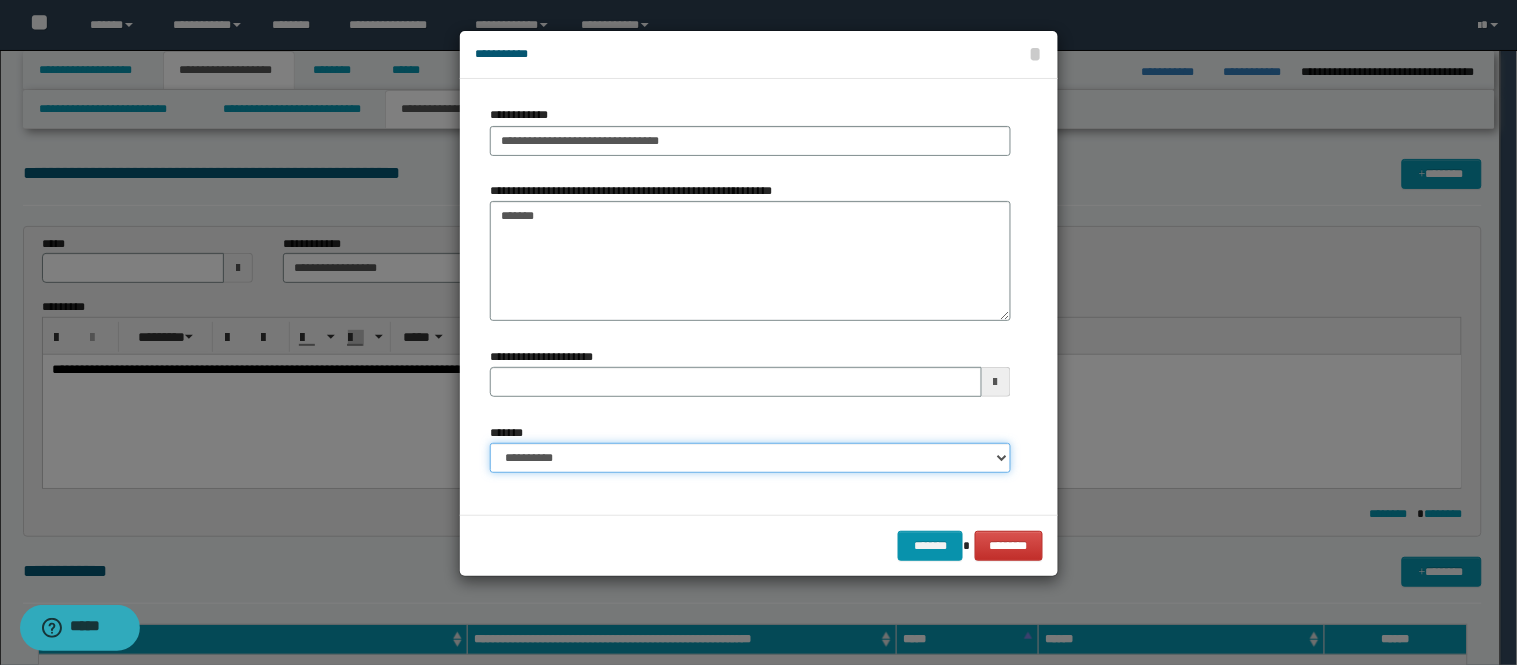 click on "**********" at bounding box center (750, 458) 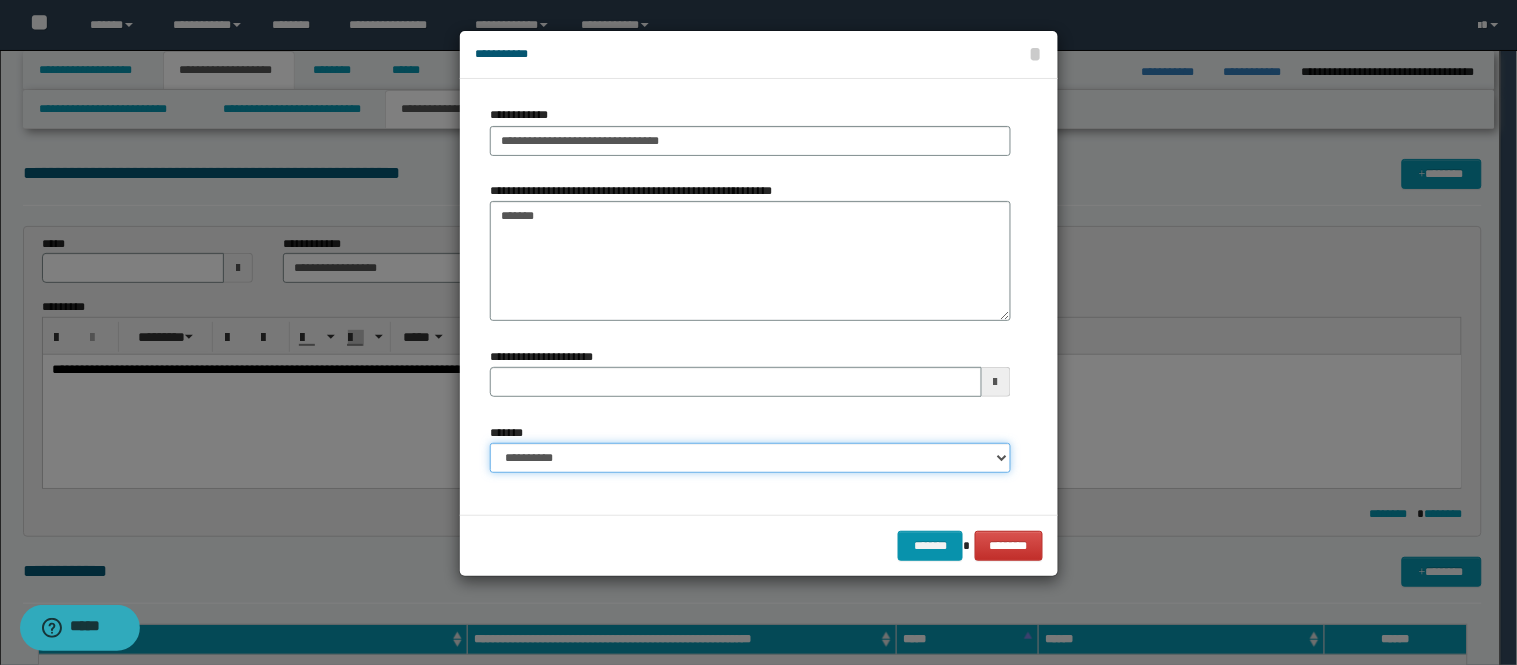 select on "*" 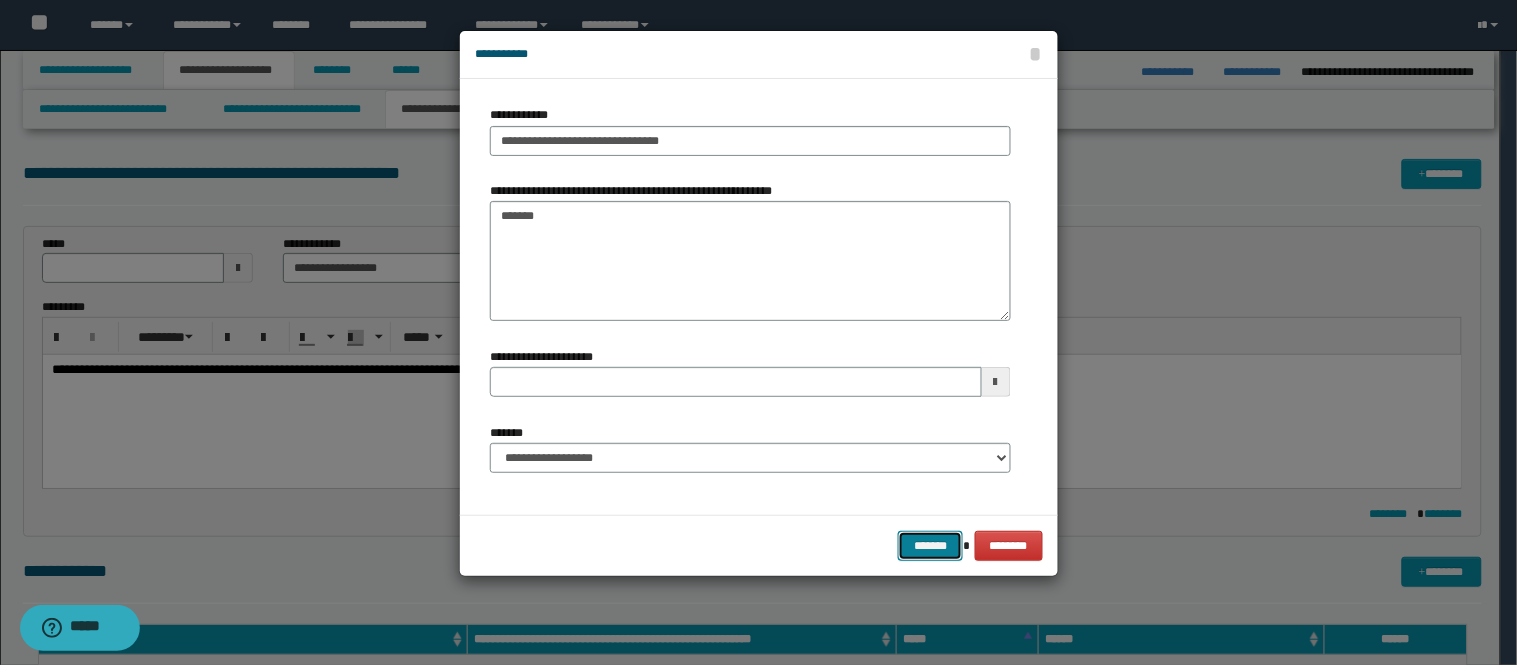 click on "*******" at bounding box center (930, 546) 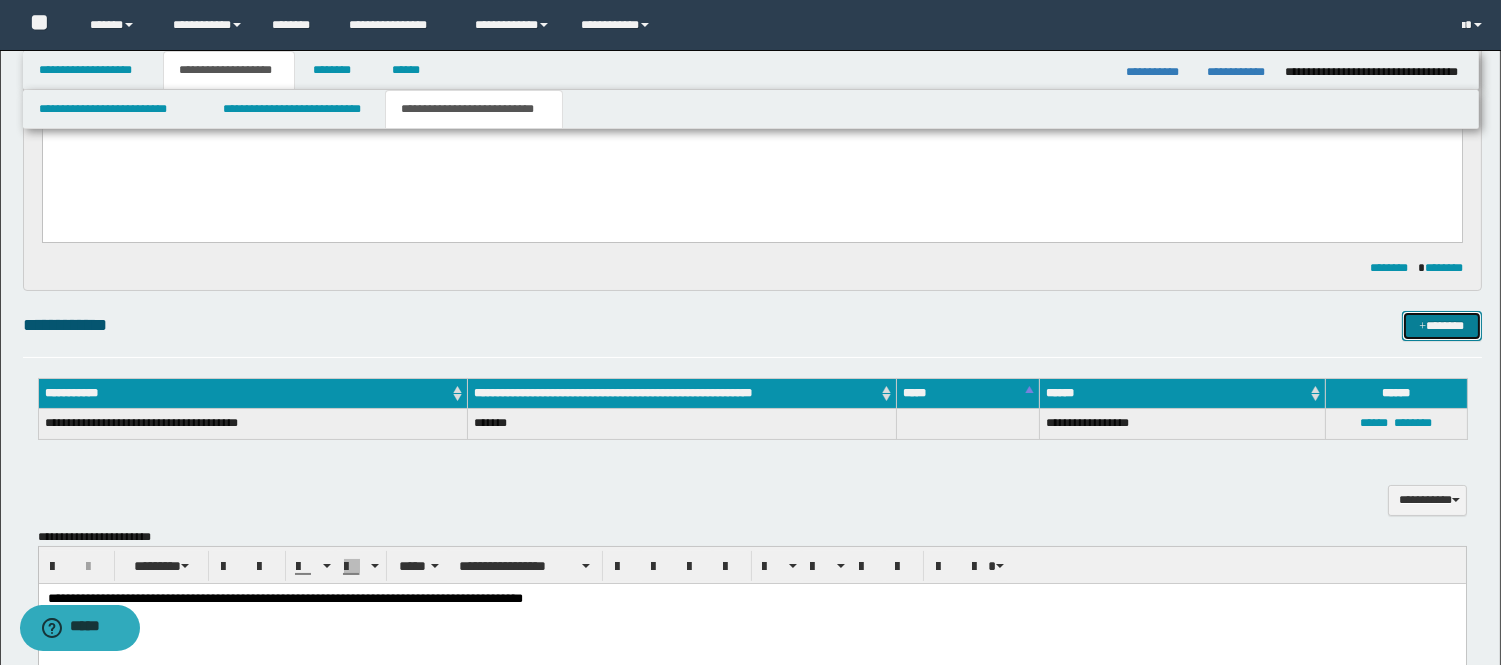 scroll, scrollTop: 222, scrollLeft: 0, axis: vertical 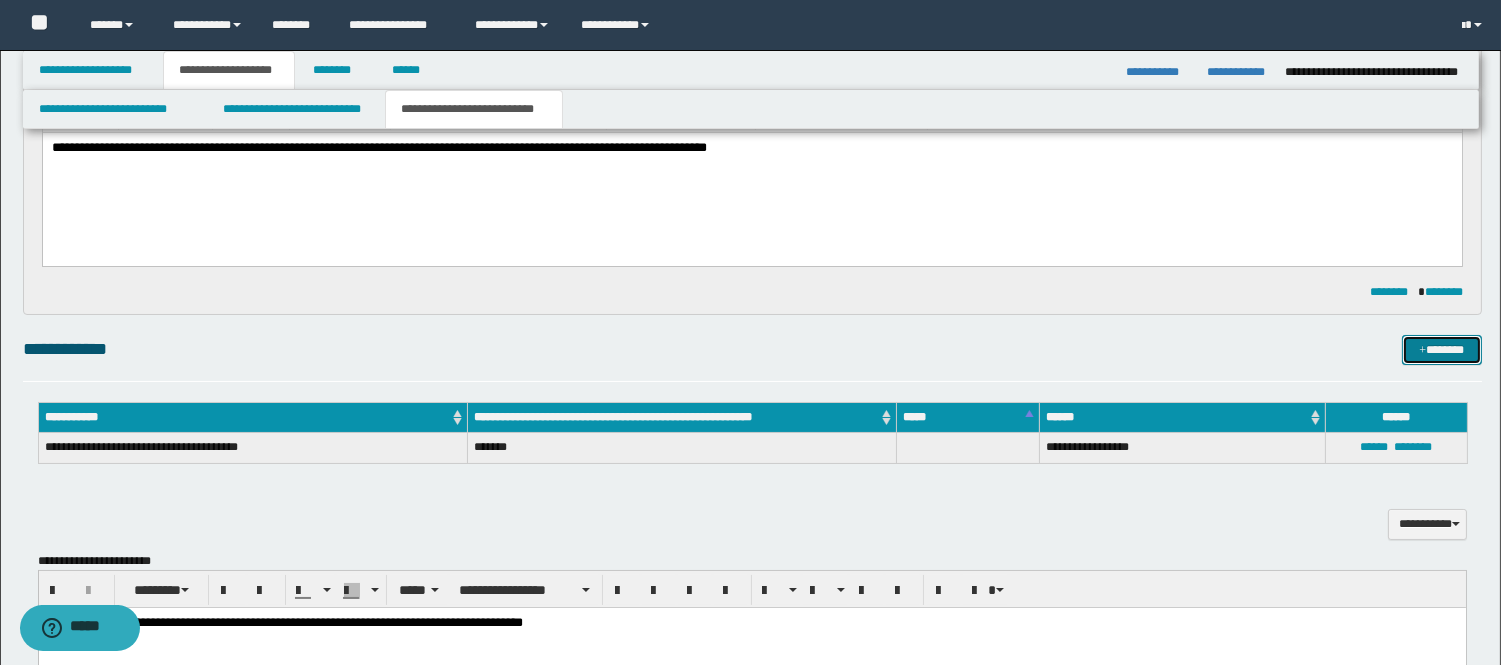 click on "*******" at bounding box center [1442, 350] 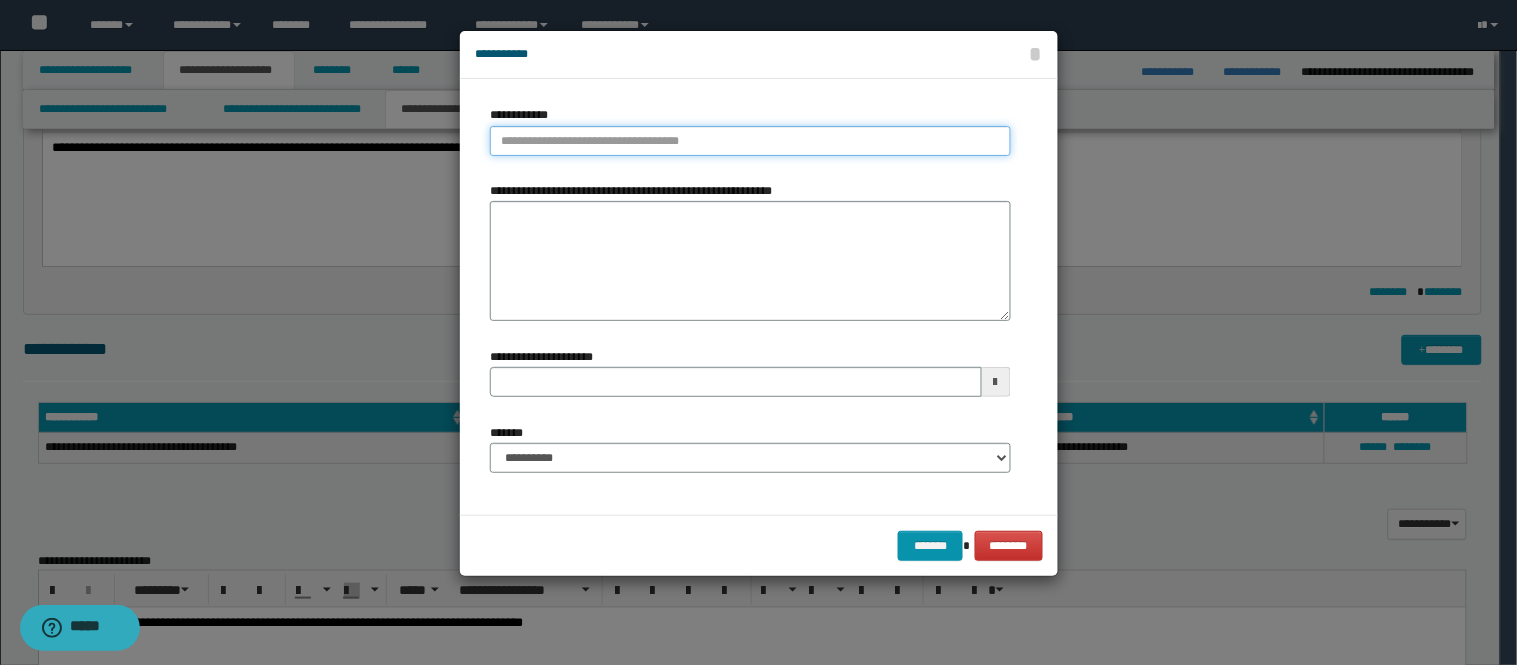 type on "**********" 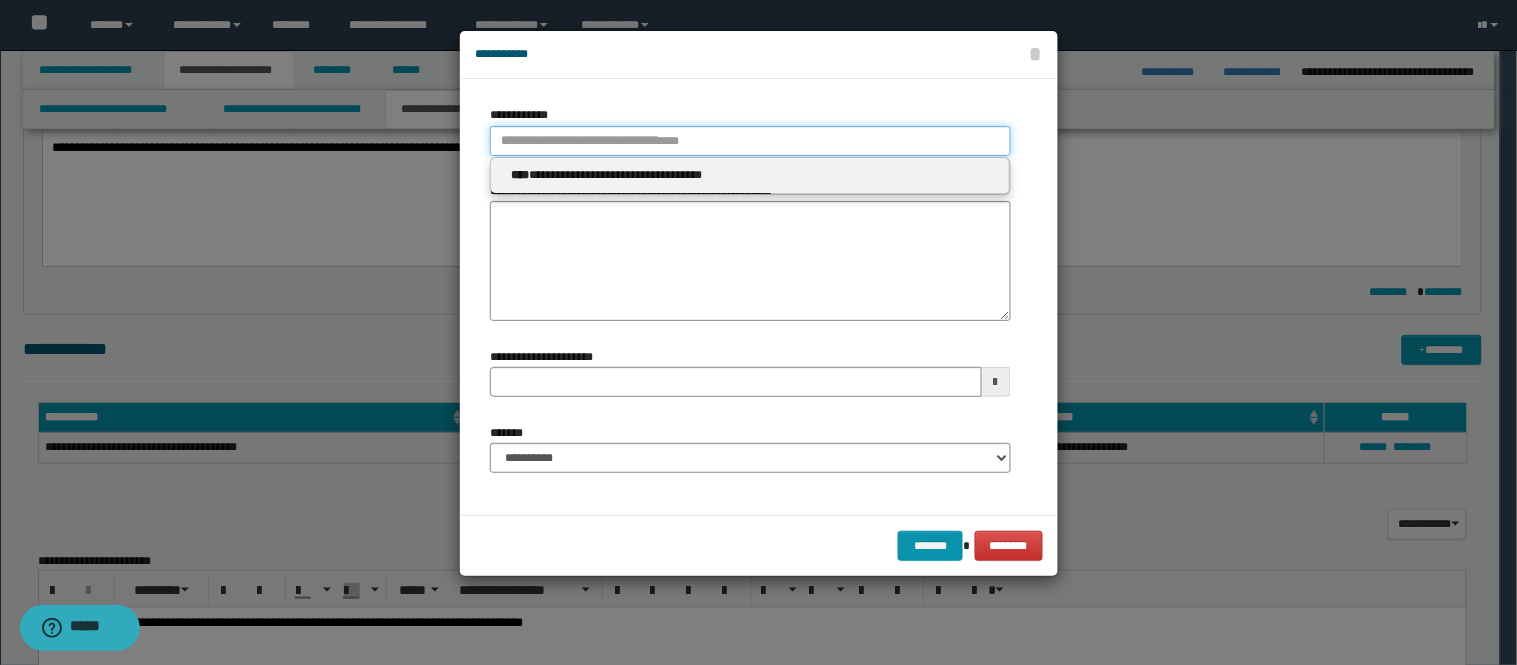 click on "**********" at bounding box center [750, 141] 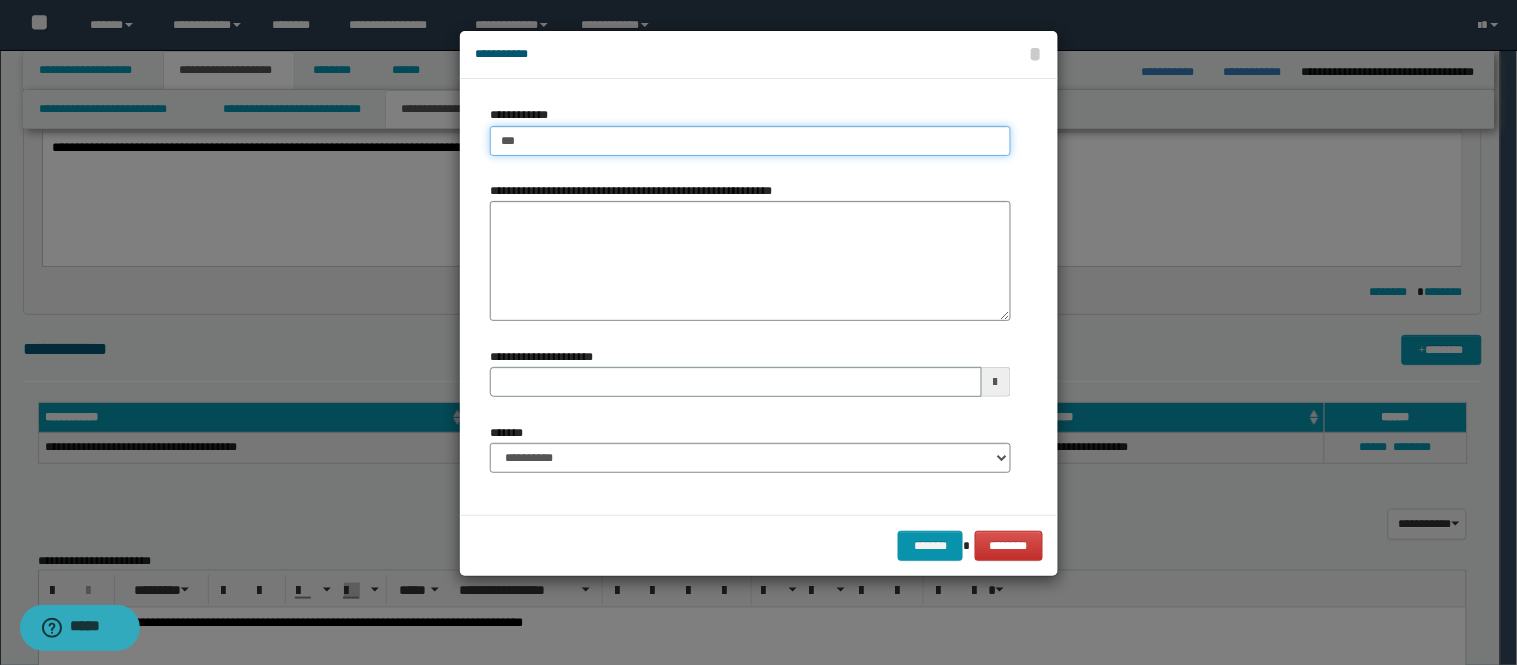 type on "****" 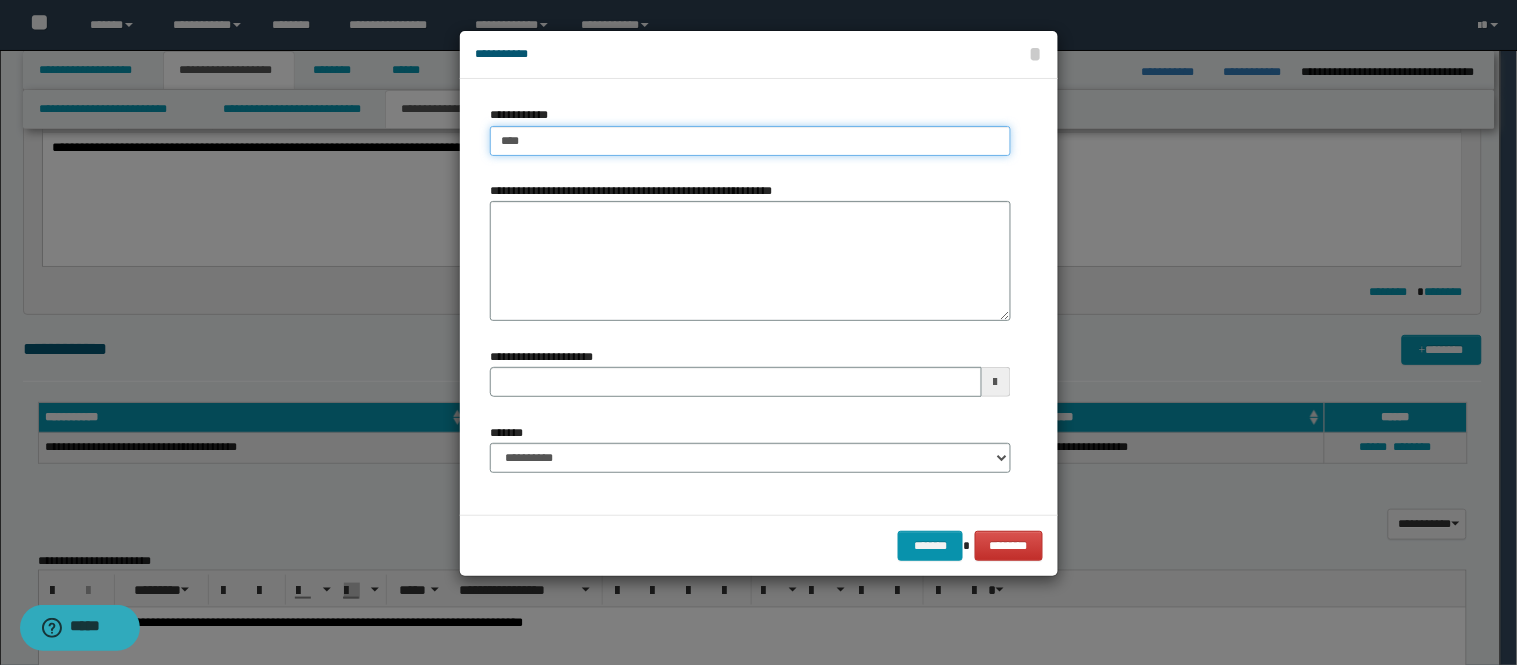 type on "****" 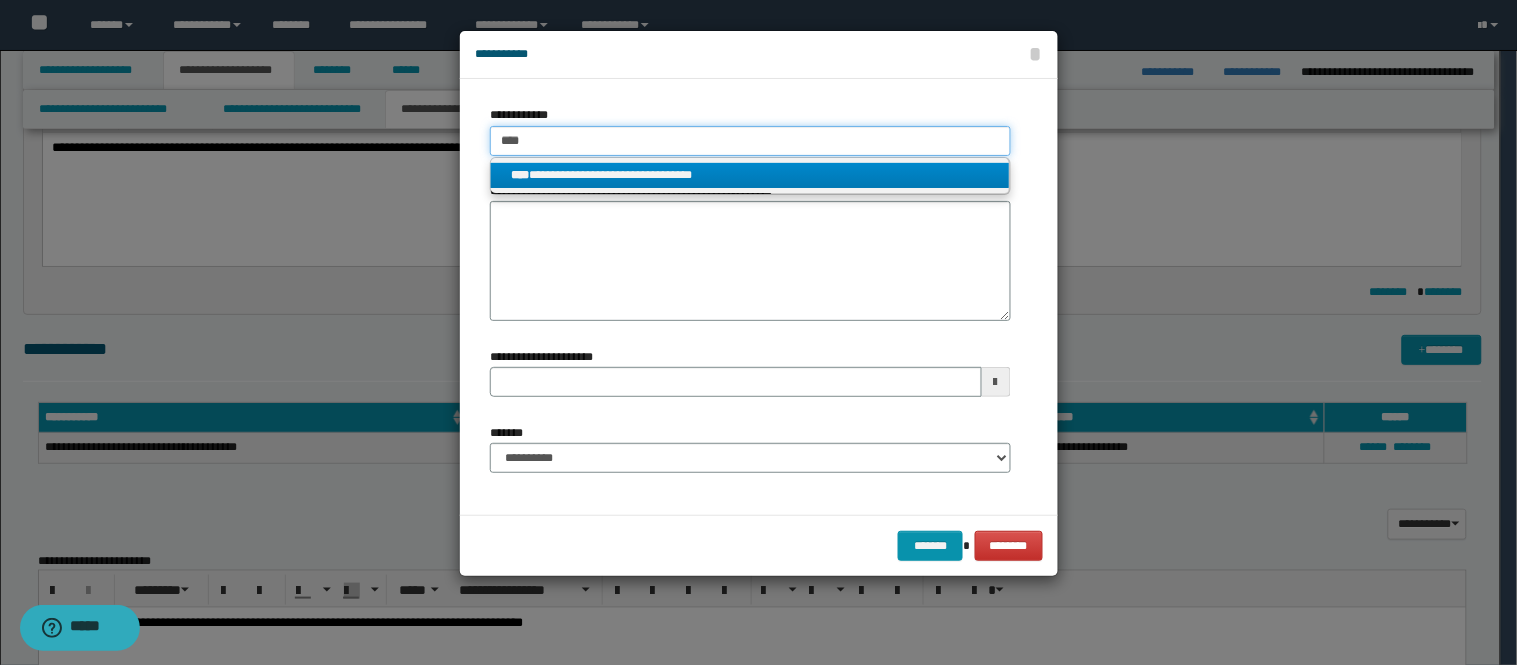 type on "****" 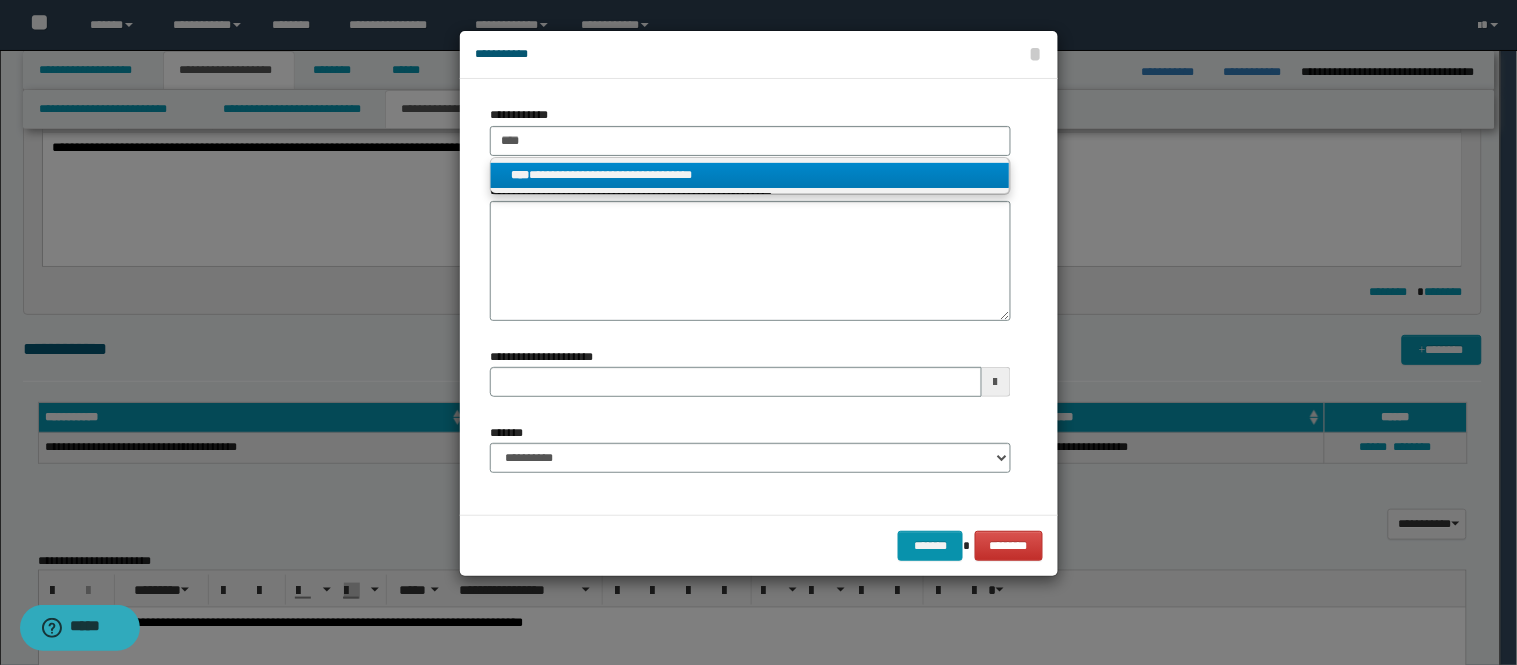click on "**********" at bounding box center [750, 175] 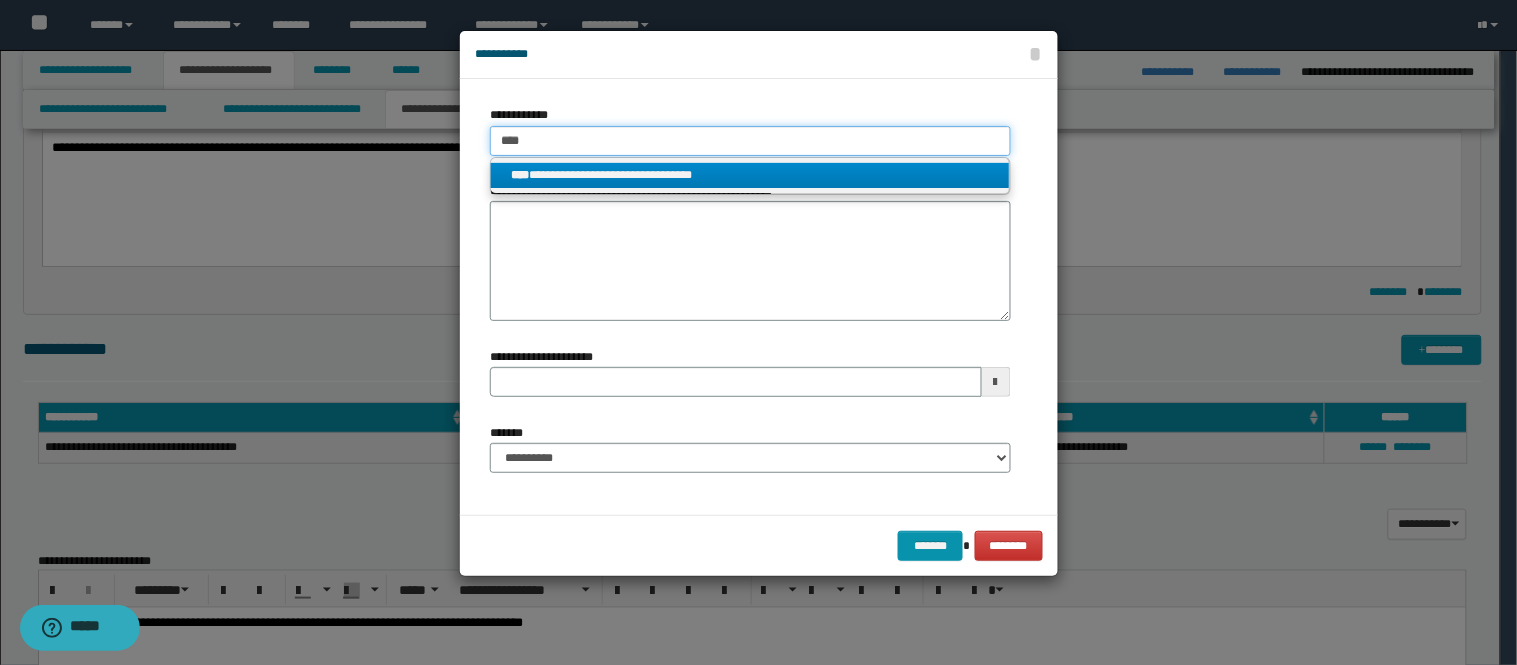 type 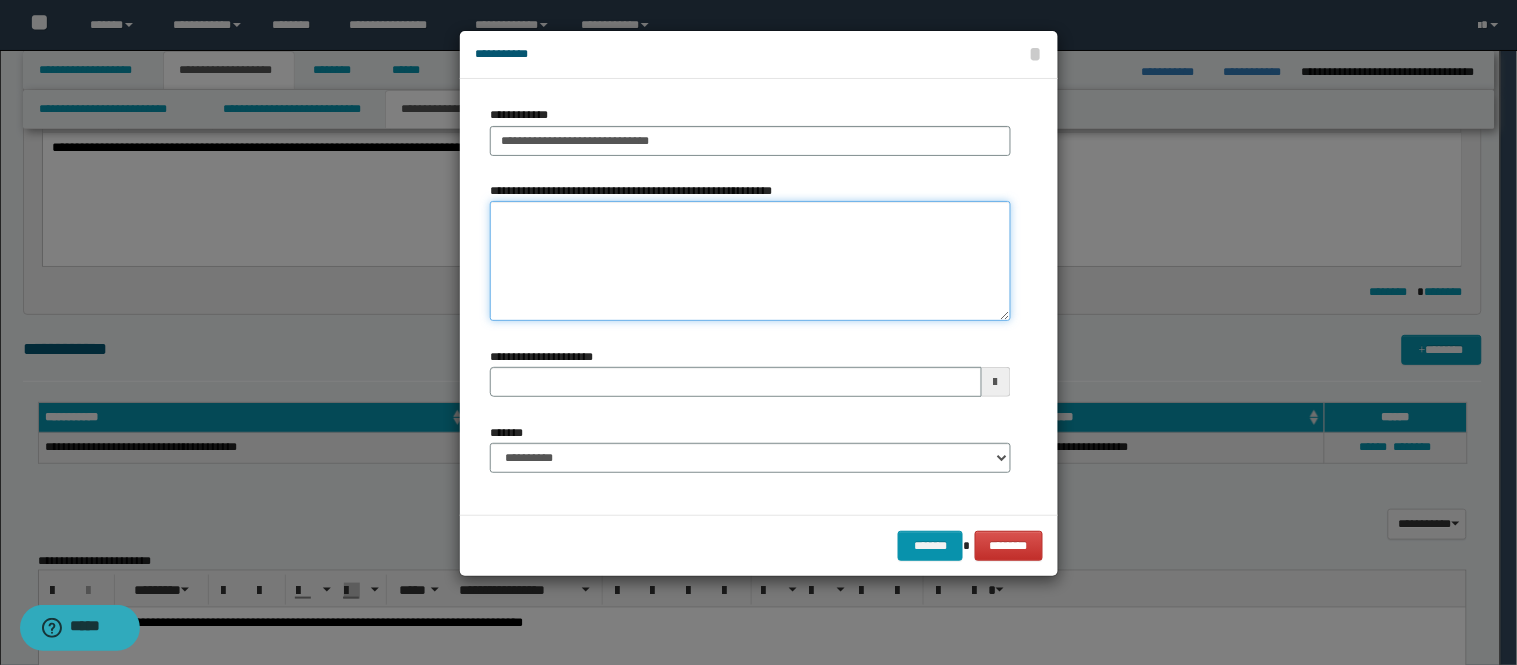 click on "**********" at bounding box center [750, 261] 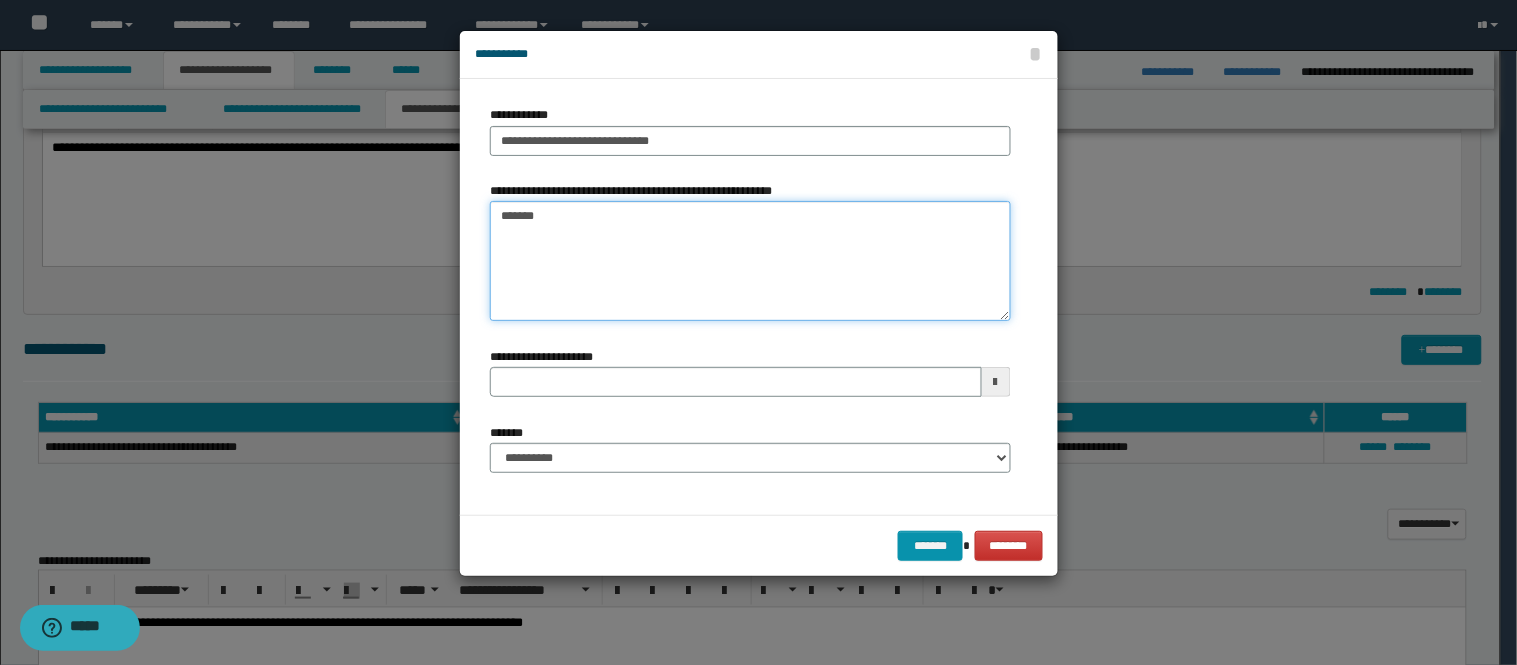 type on "*******" 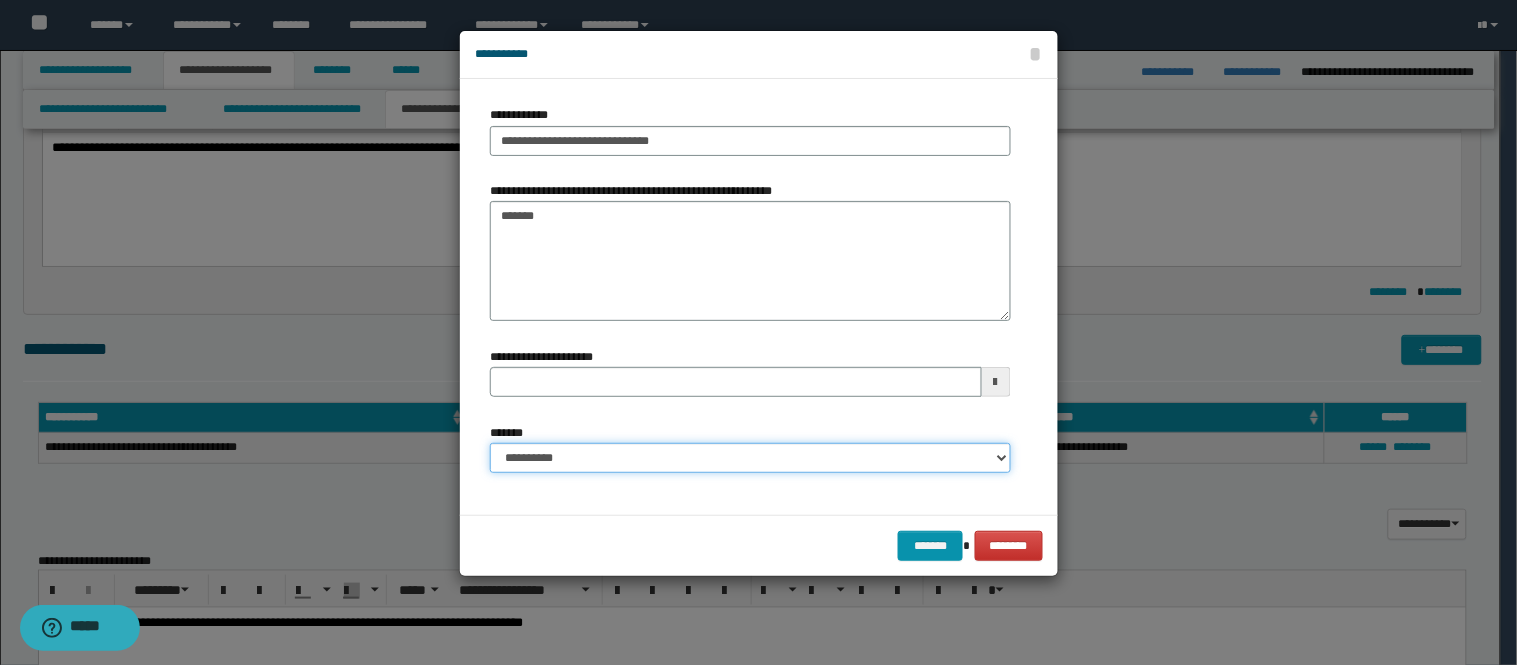 drag, startPoint x: 650, startPoint y: 453, endPoint x: 634, endPoint y: 467, distance: 21.260292 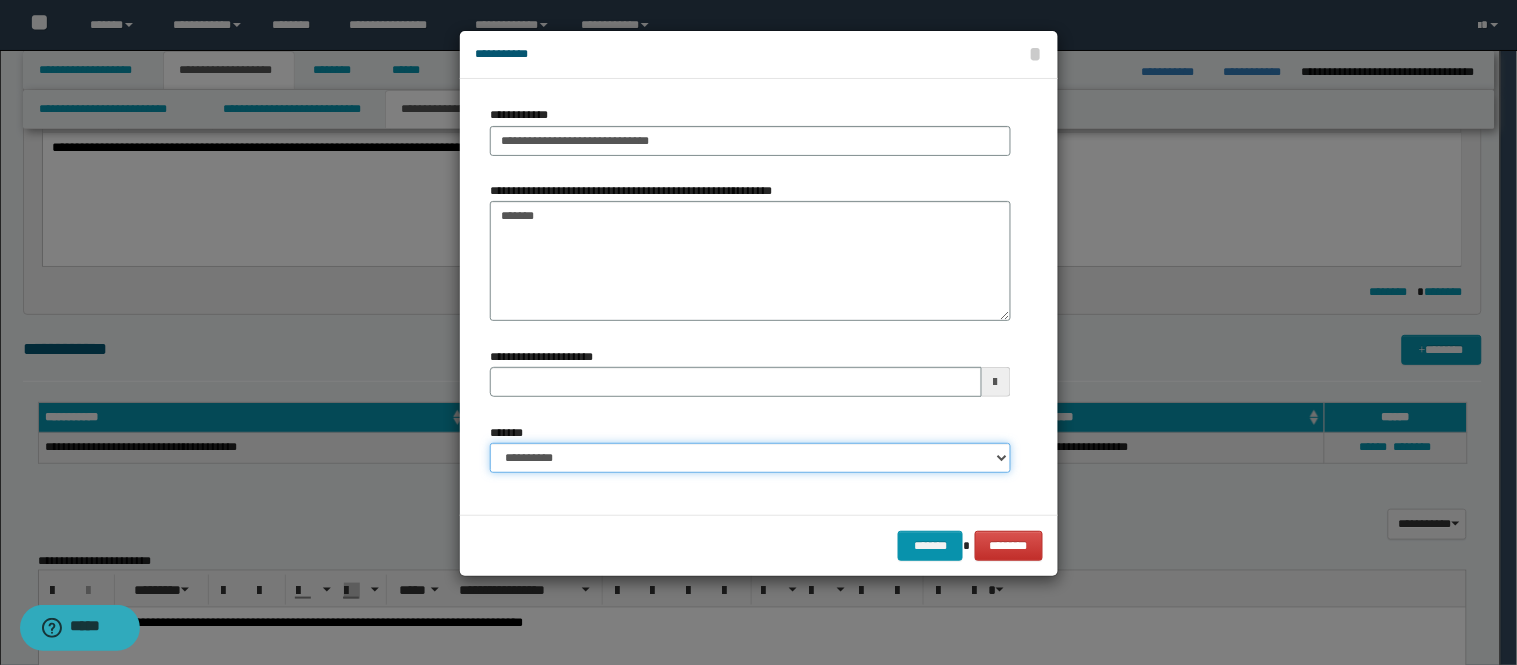 select on "*" 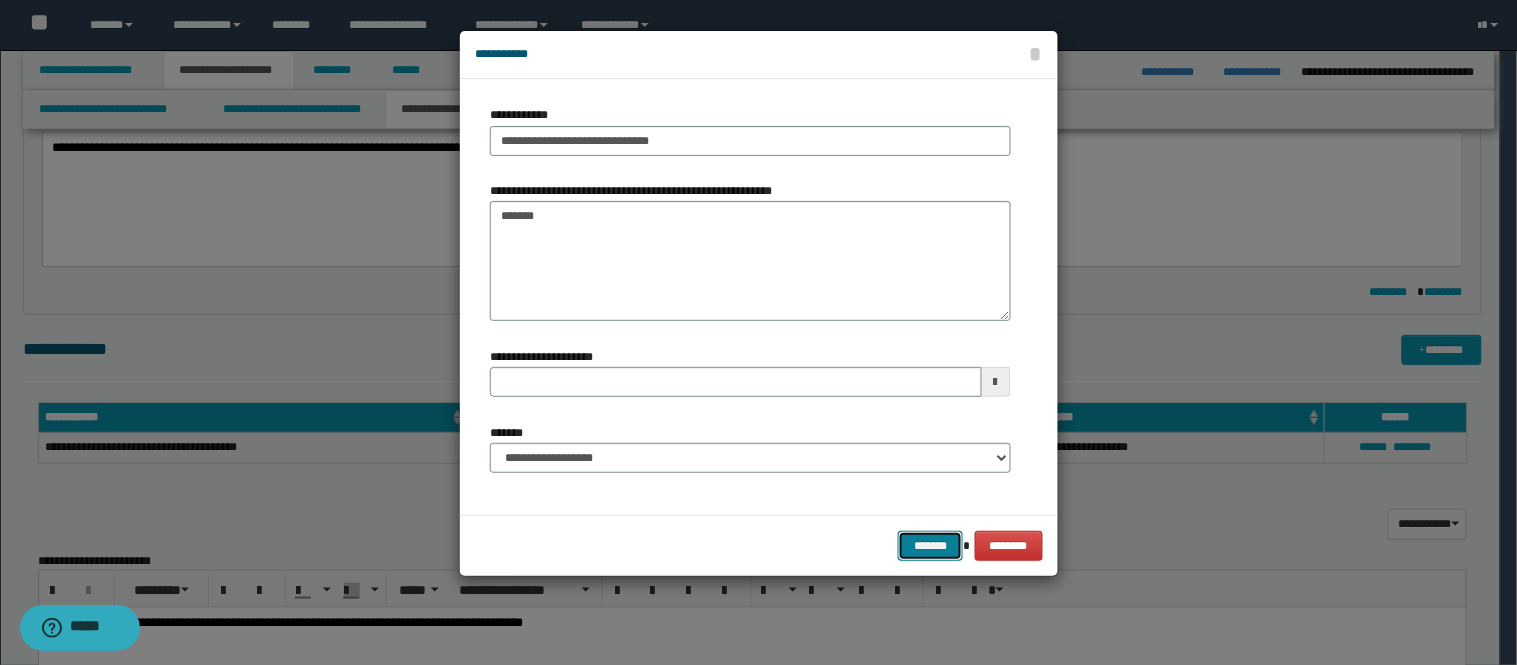click on "*******" at bounding box center (930, 546) 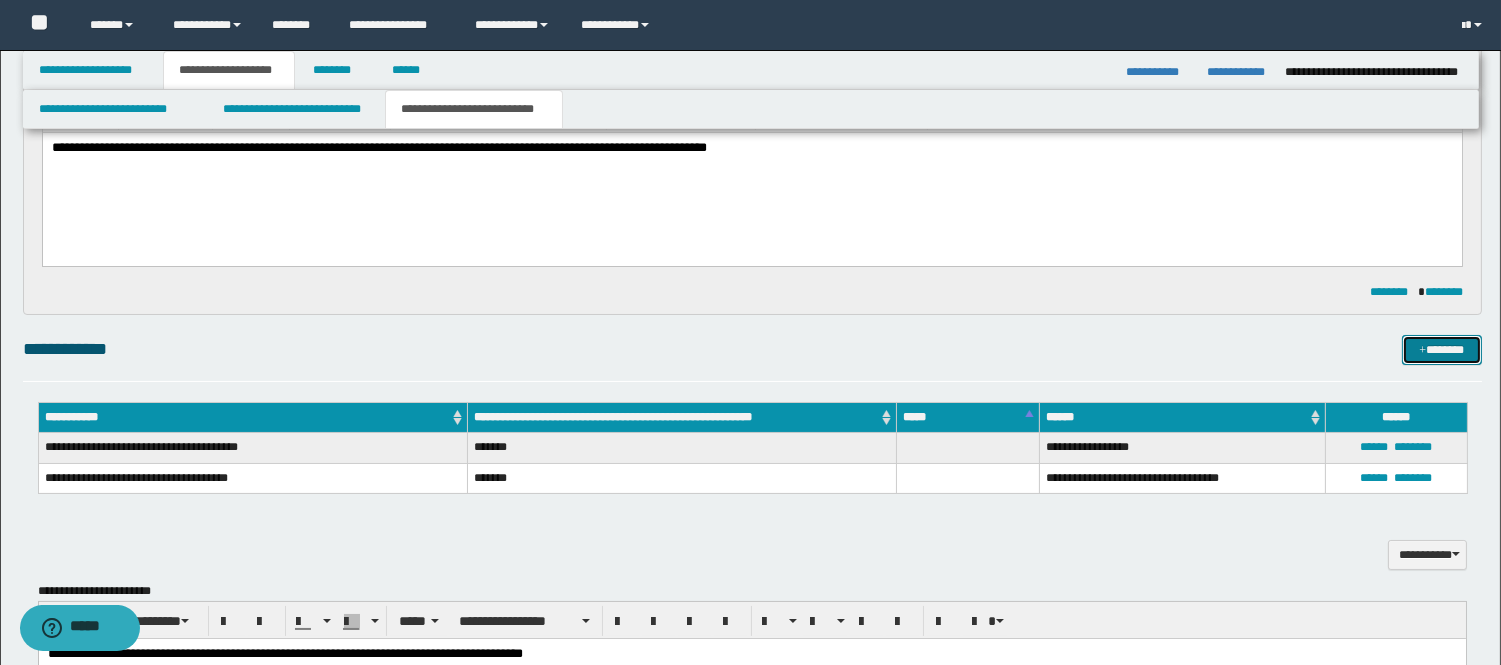click on "*******" at bounding box center (1442, 350) 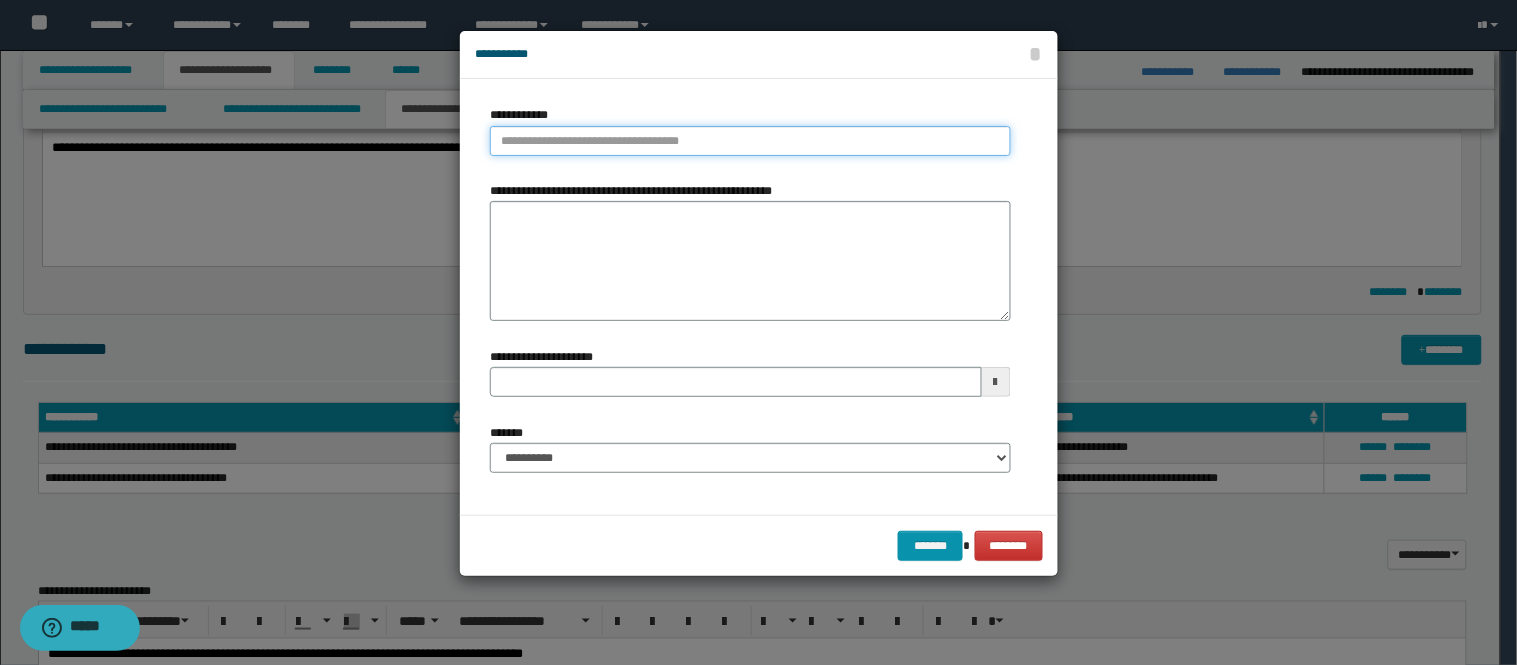 type on "**********" 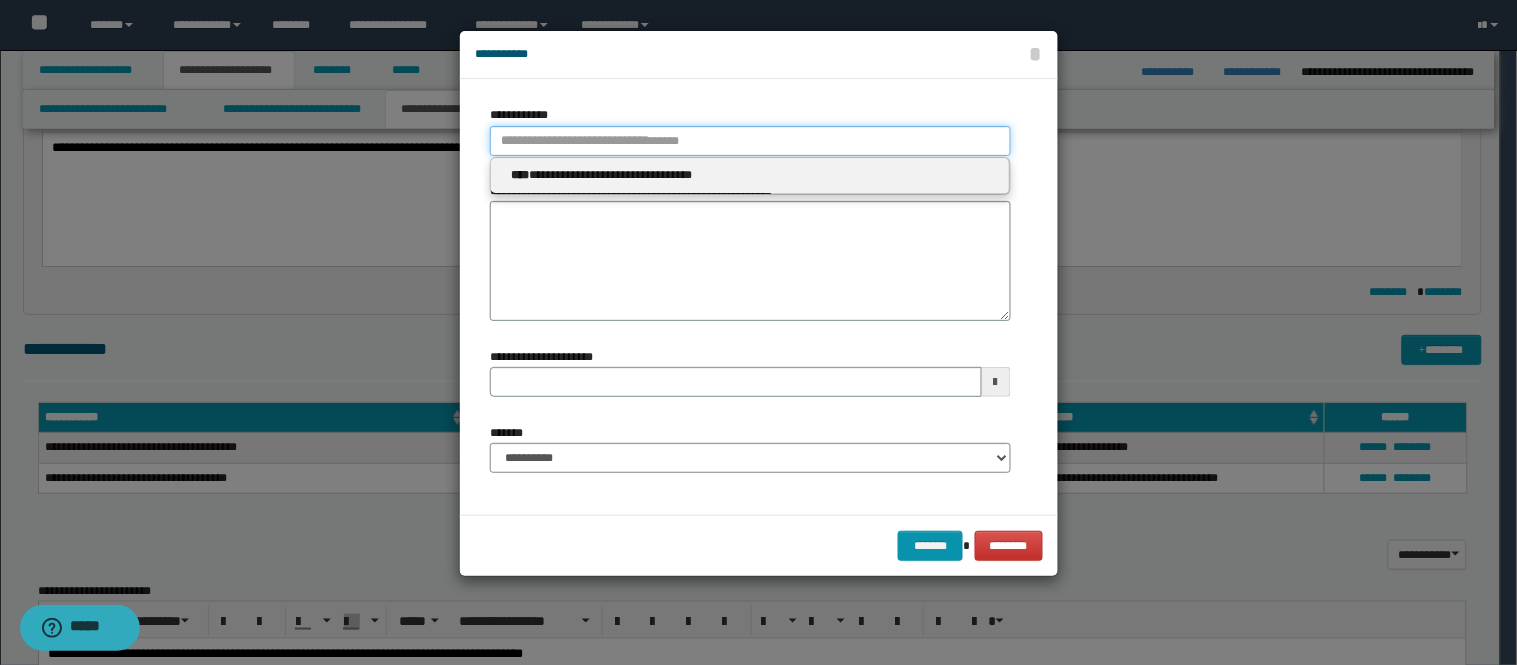 click on "**********" at bounding box center (750, 141) 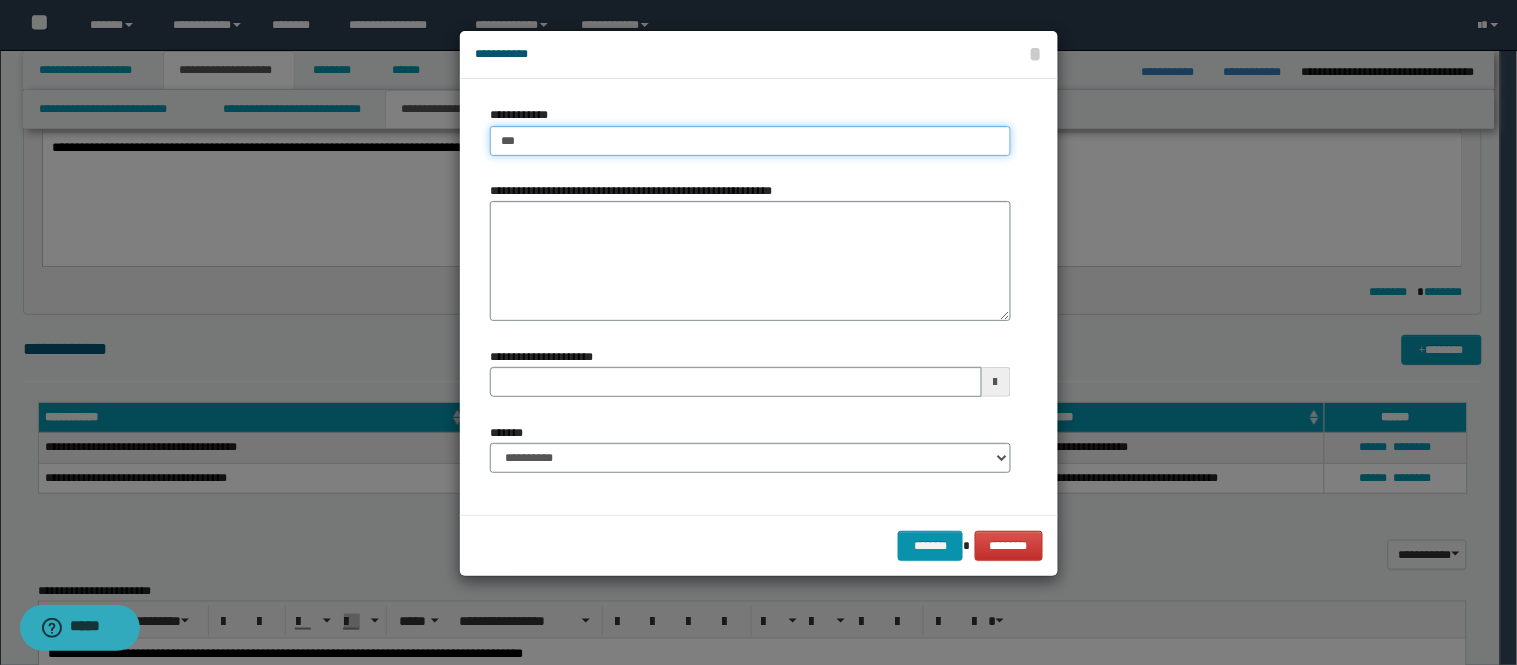type on "****" 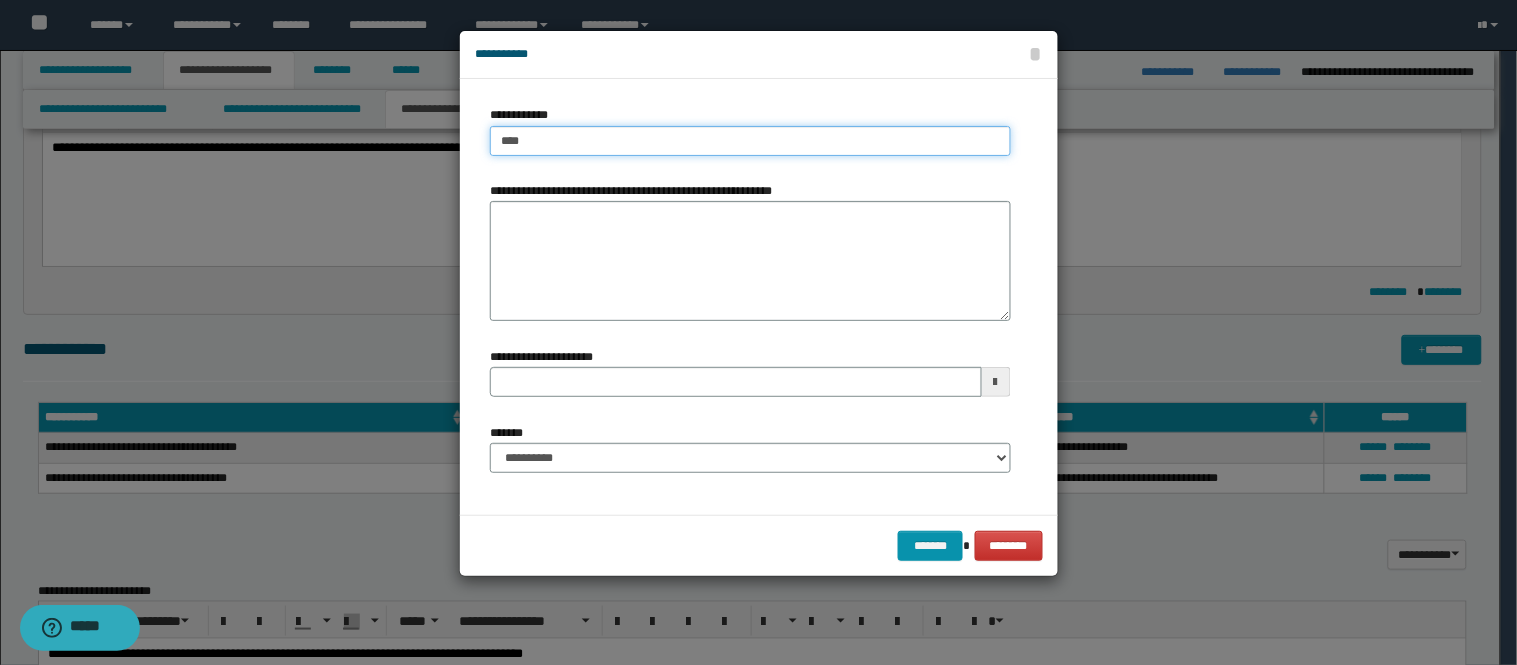 type on "****" 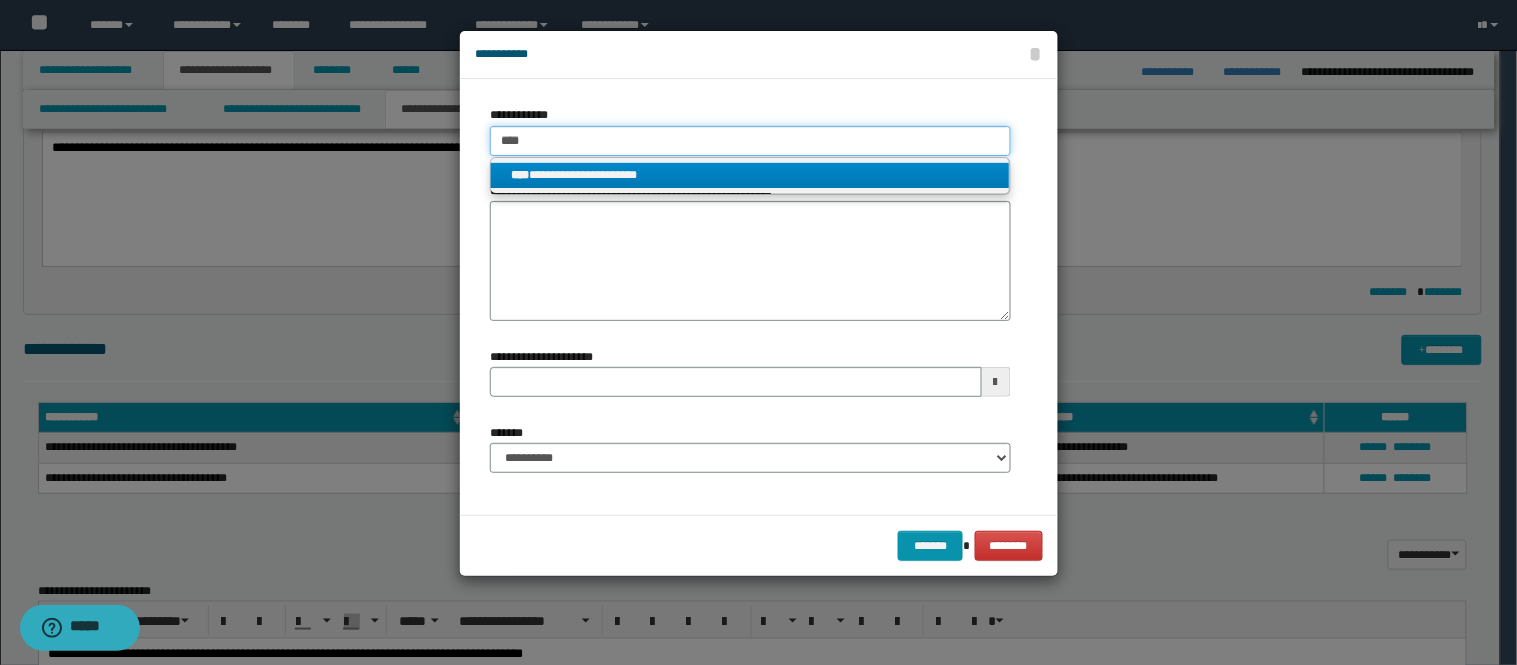 type on "****" 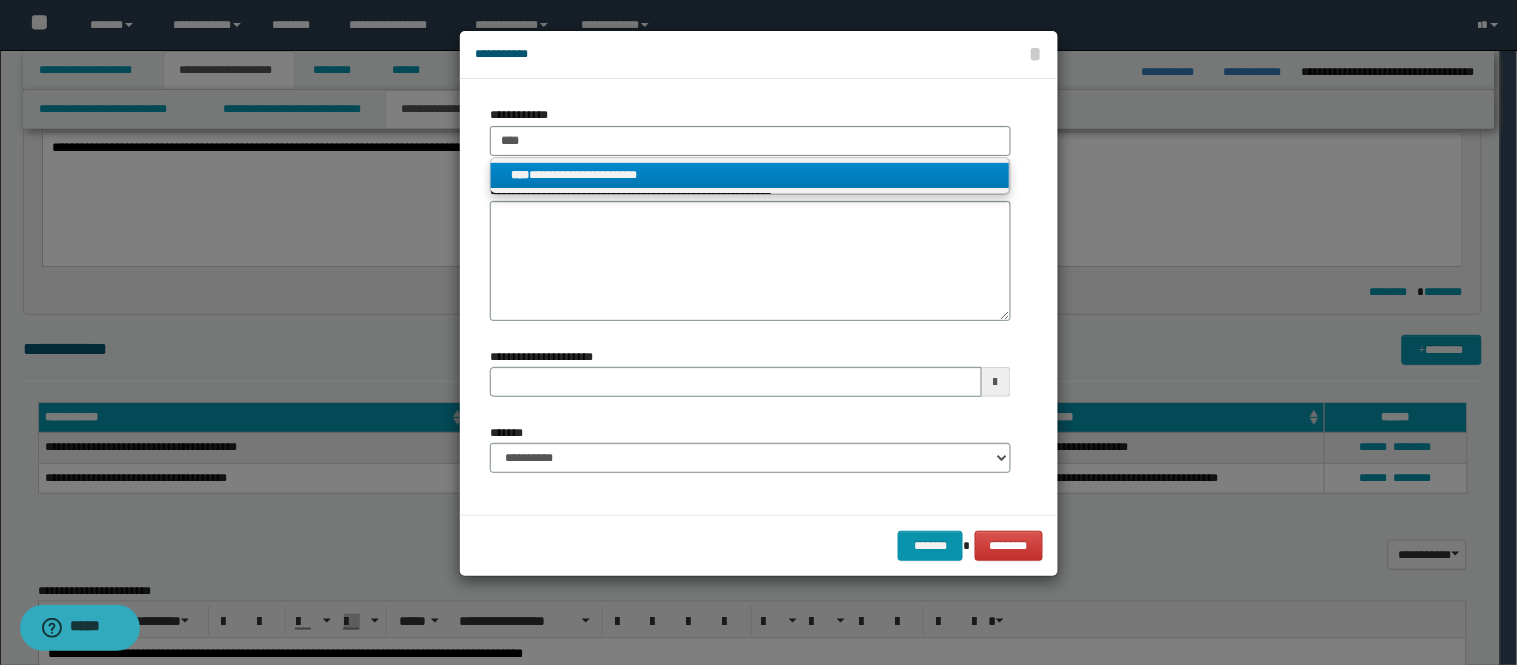 click on "**********" at bounding box center [750, 175] 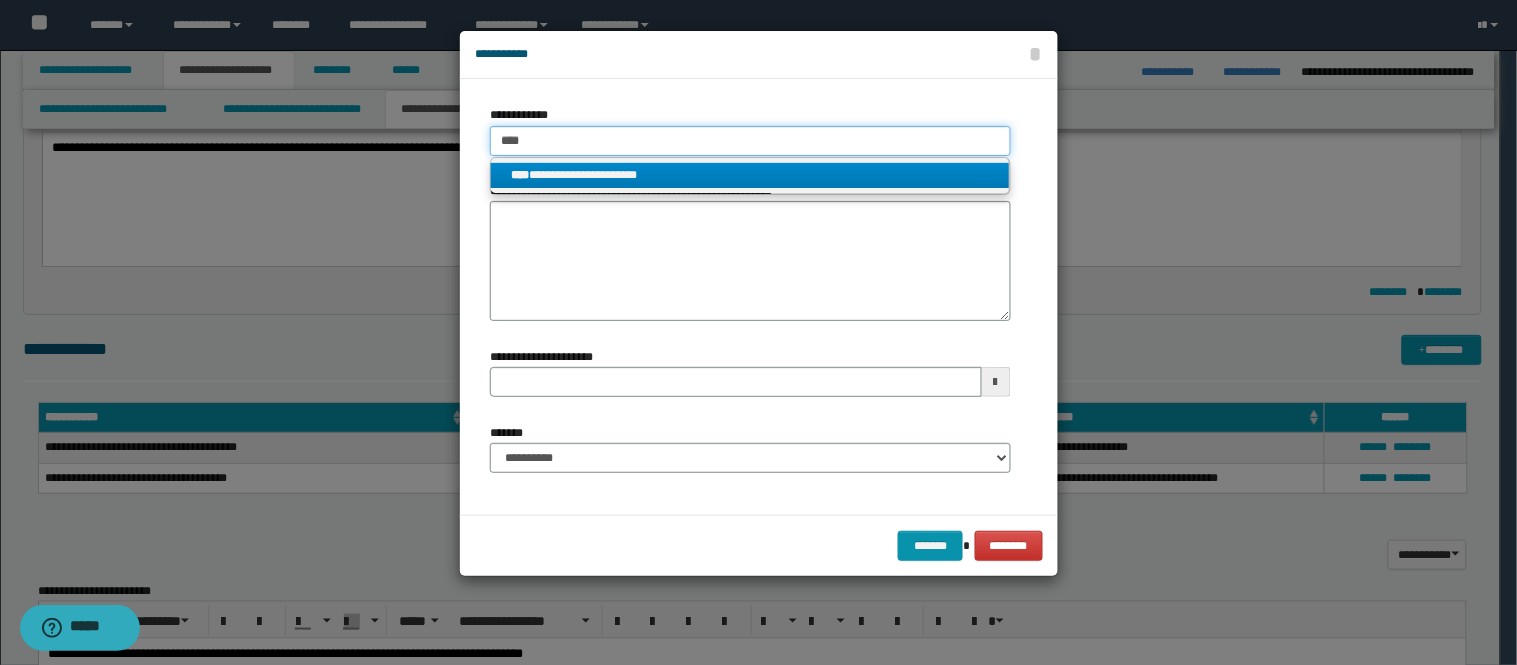 type 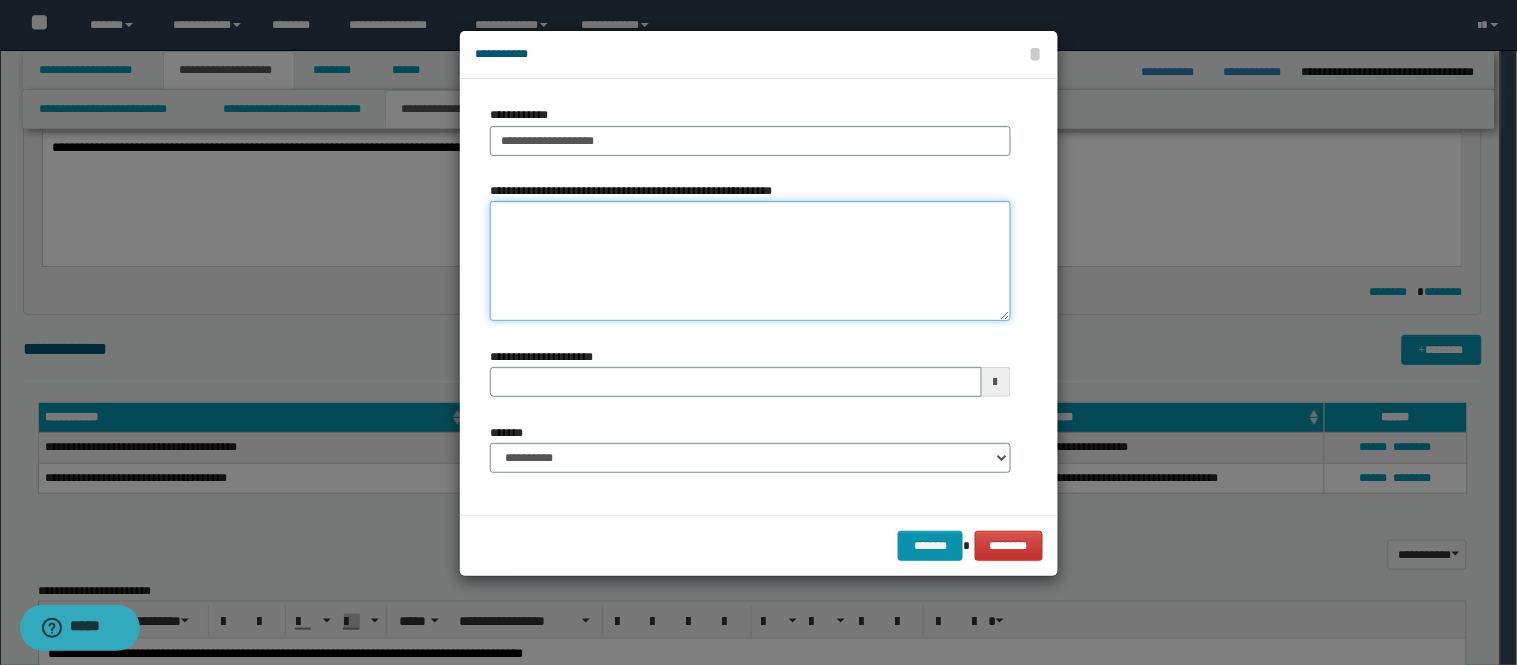 click on "**********" at bounding box center (750, 261) 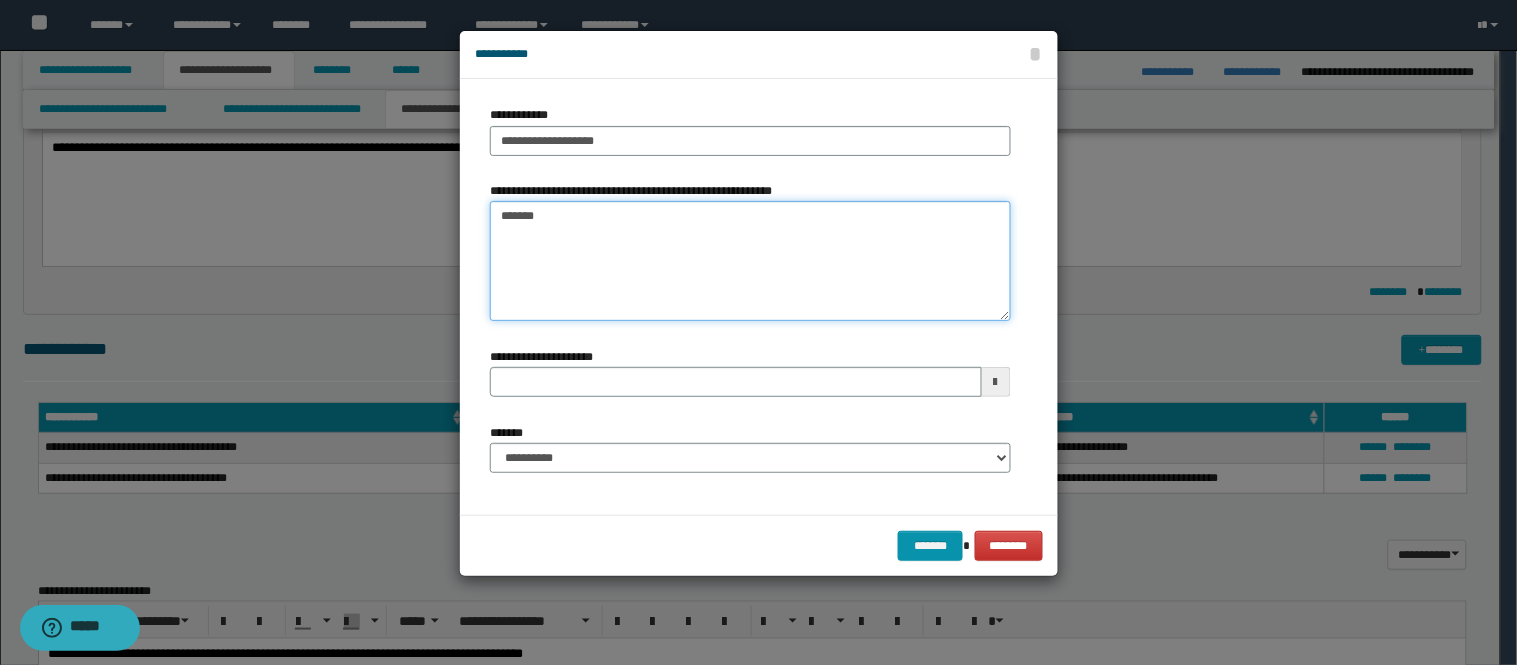 type on "*******" 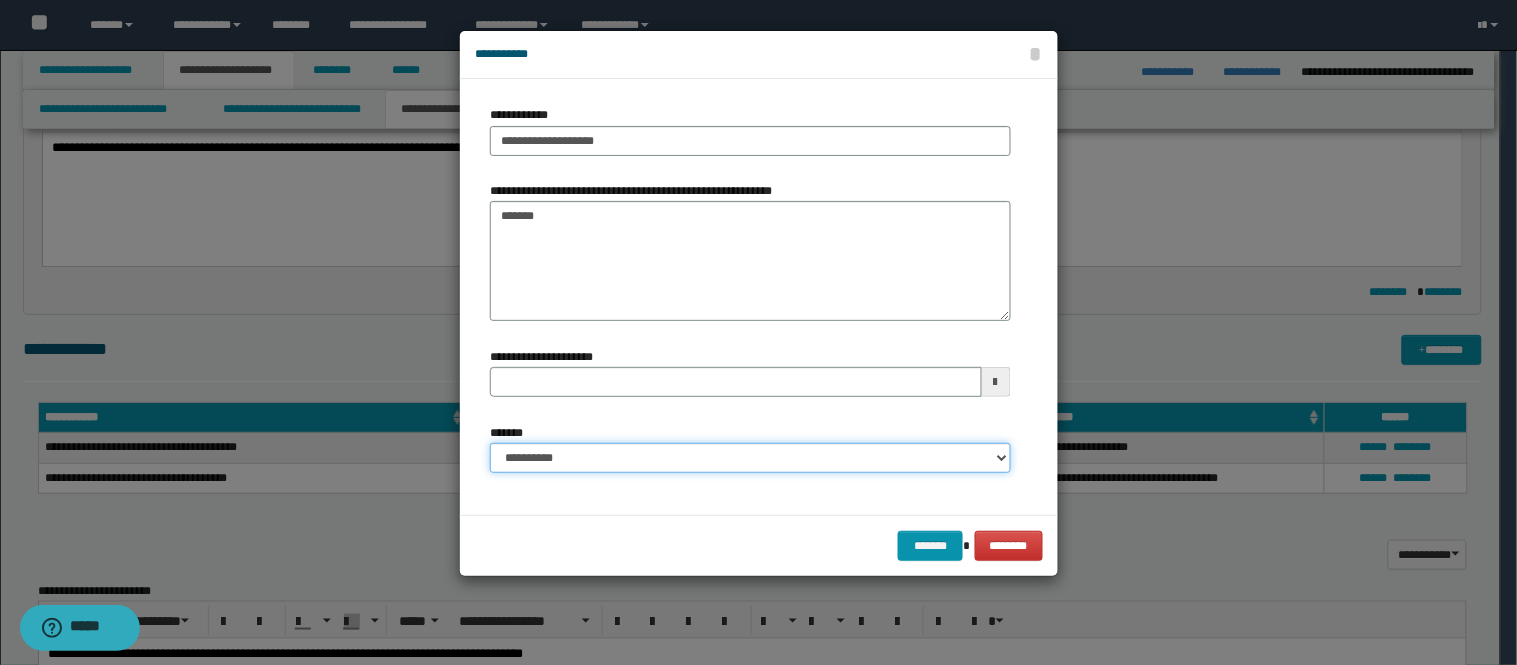 drag, startPoint x: 695, startPoint y: 461, endPoint x: 676, endPoint y: 456, distance: 19.646883 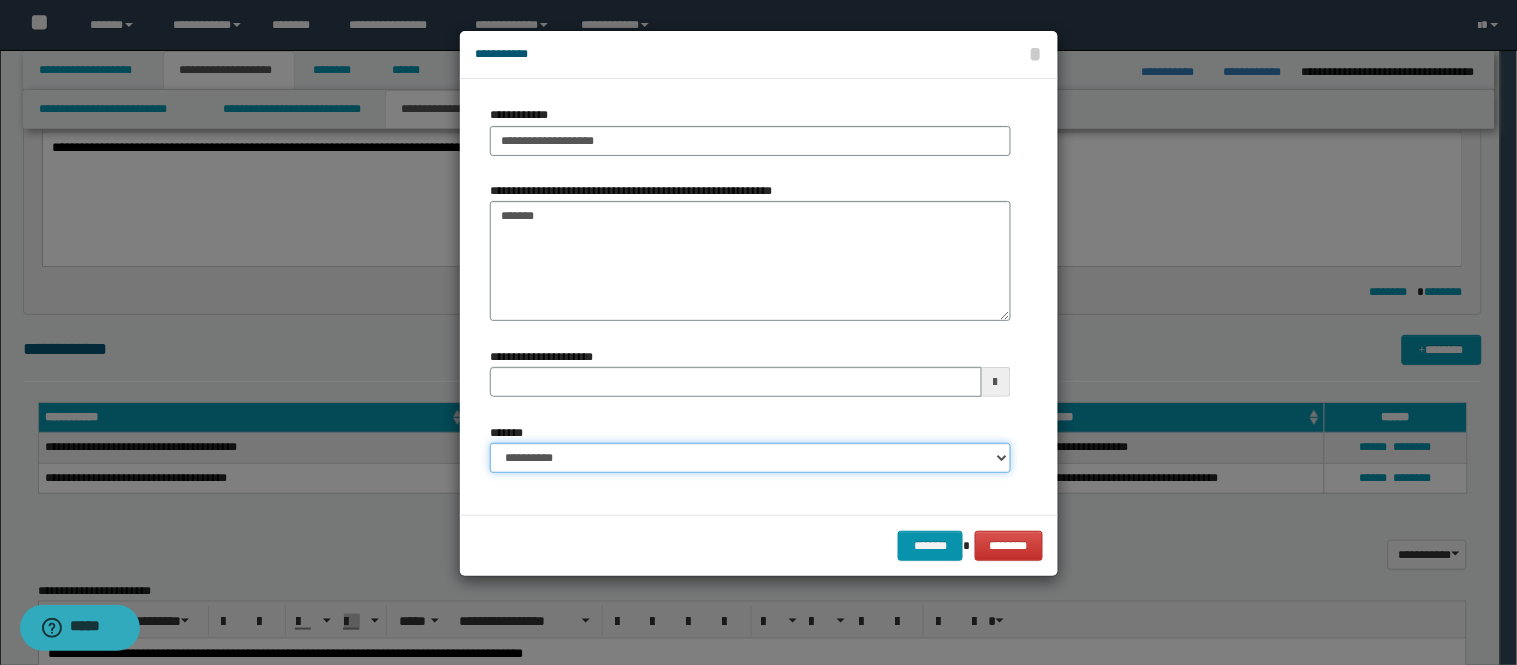 select on "*" 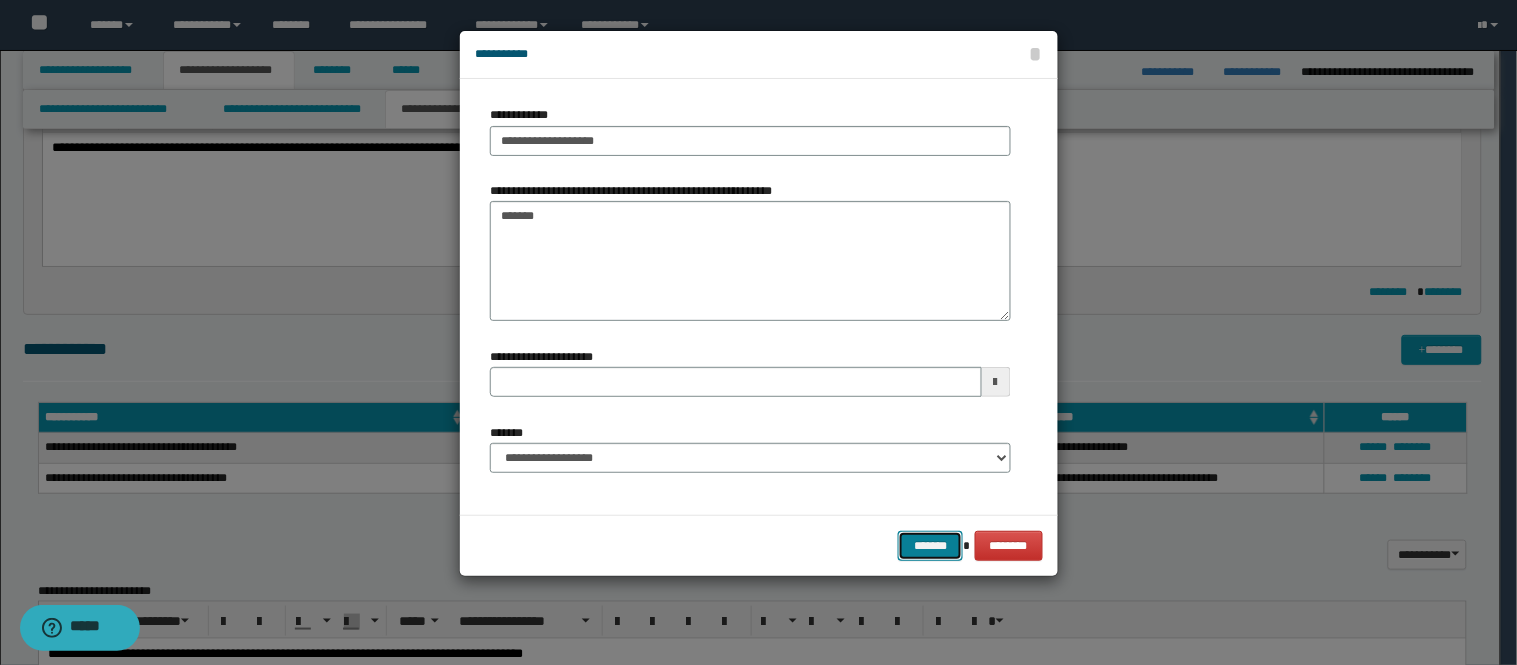 click on "*******" at bounding box center [930, 546] 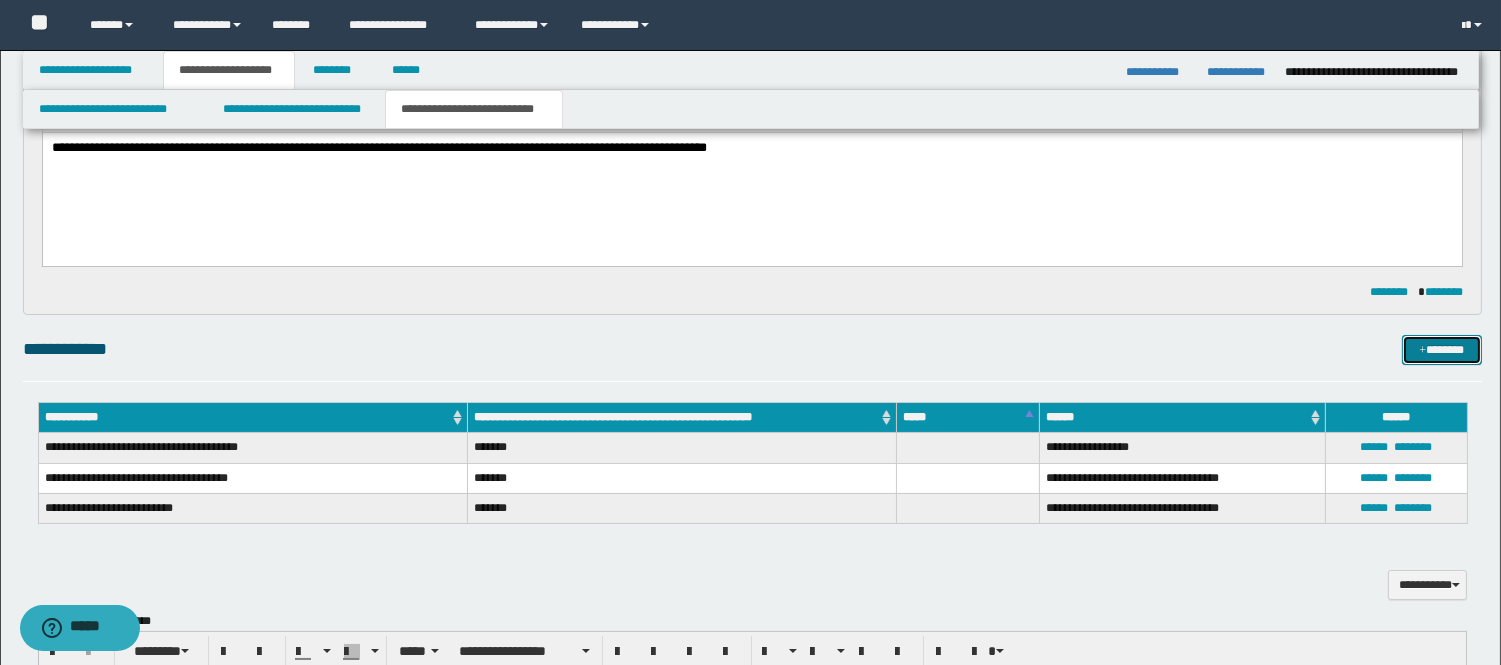 click on "*******" at bounding box center [1442, 350] 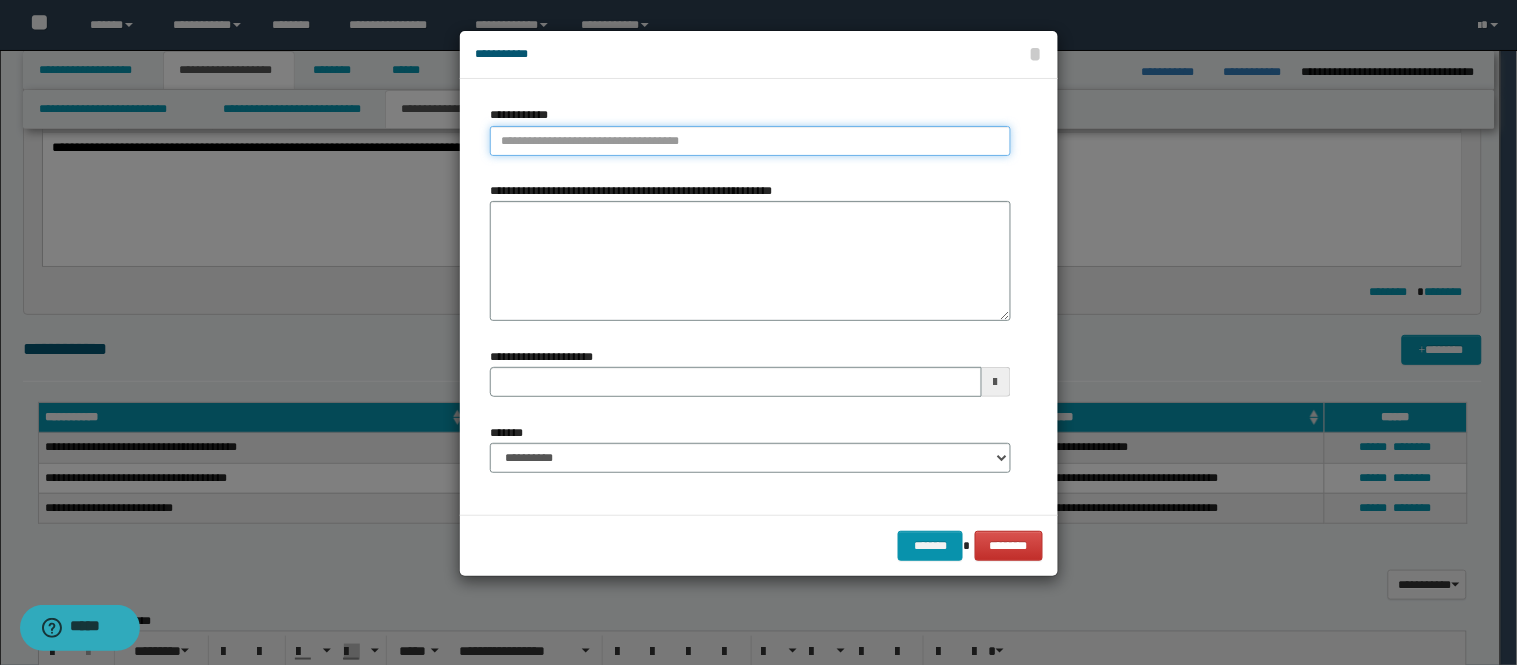 type on "**********" 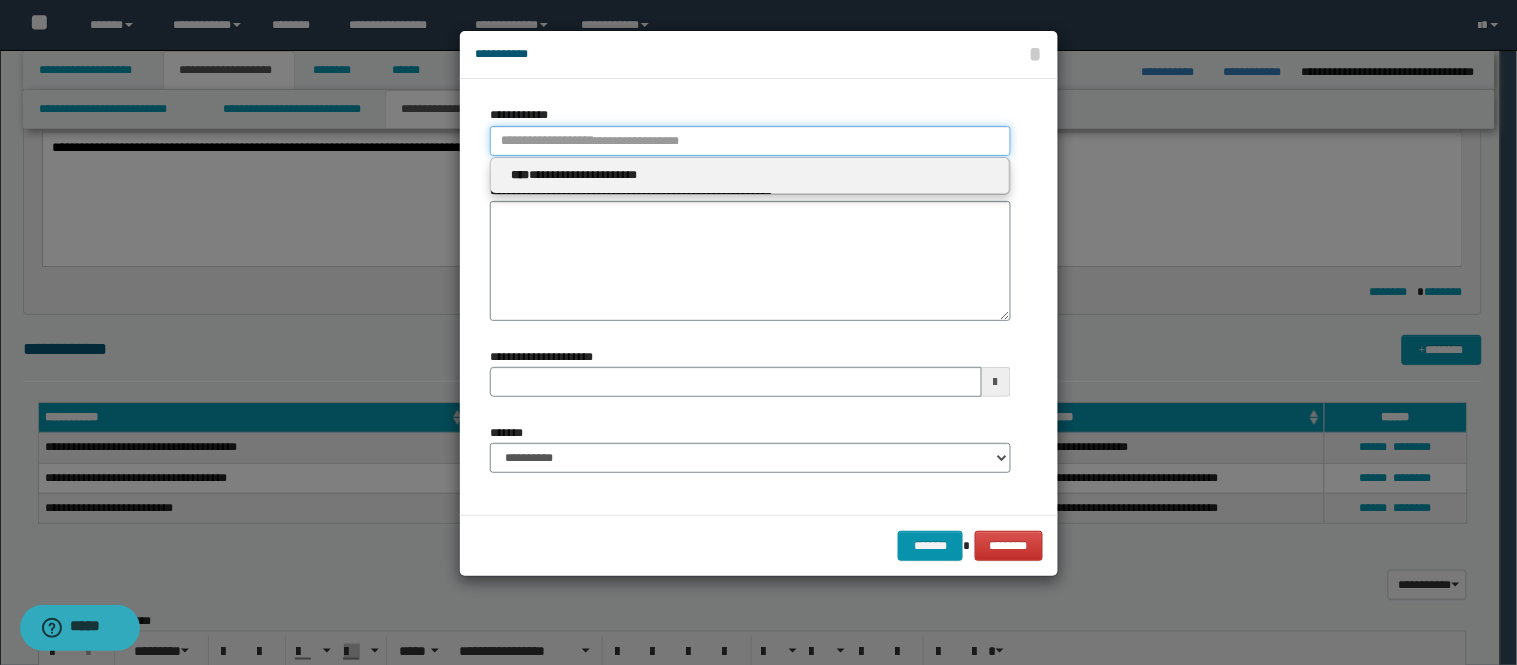 click on "**********" at bounding box center (750, 141) 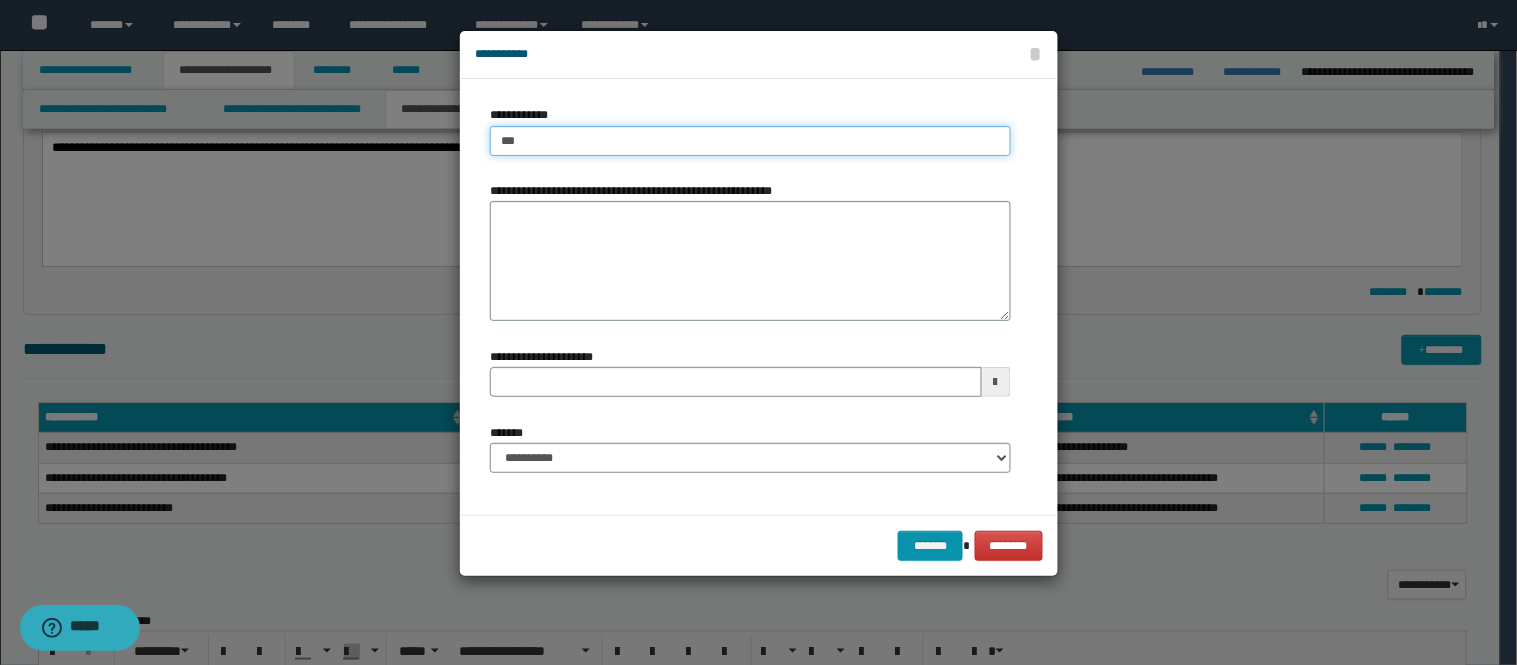 type on "****" 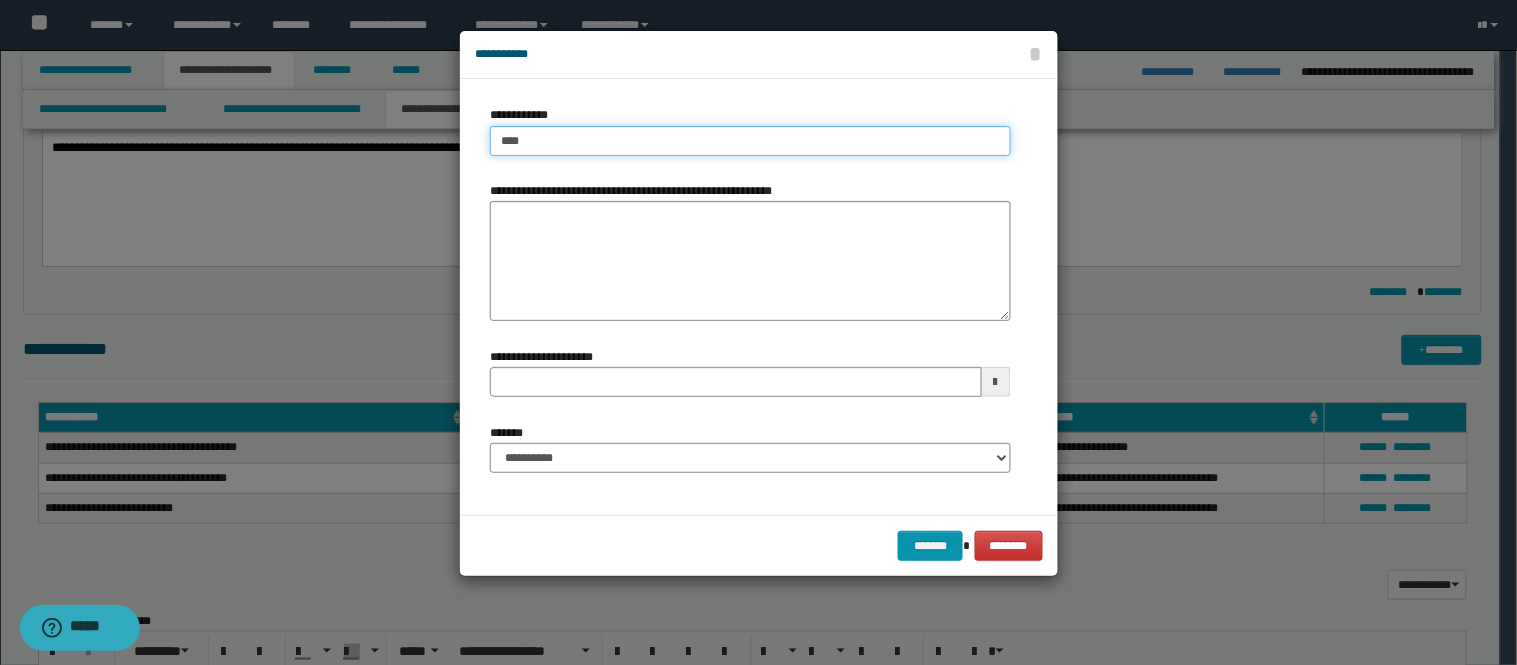 type on "****" 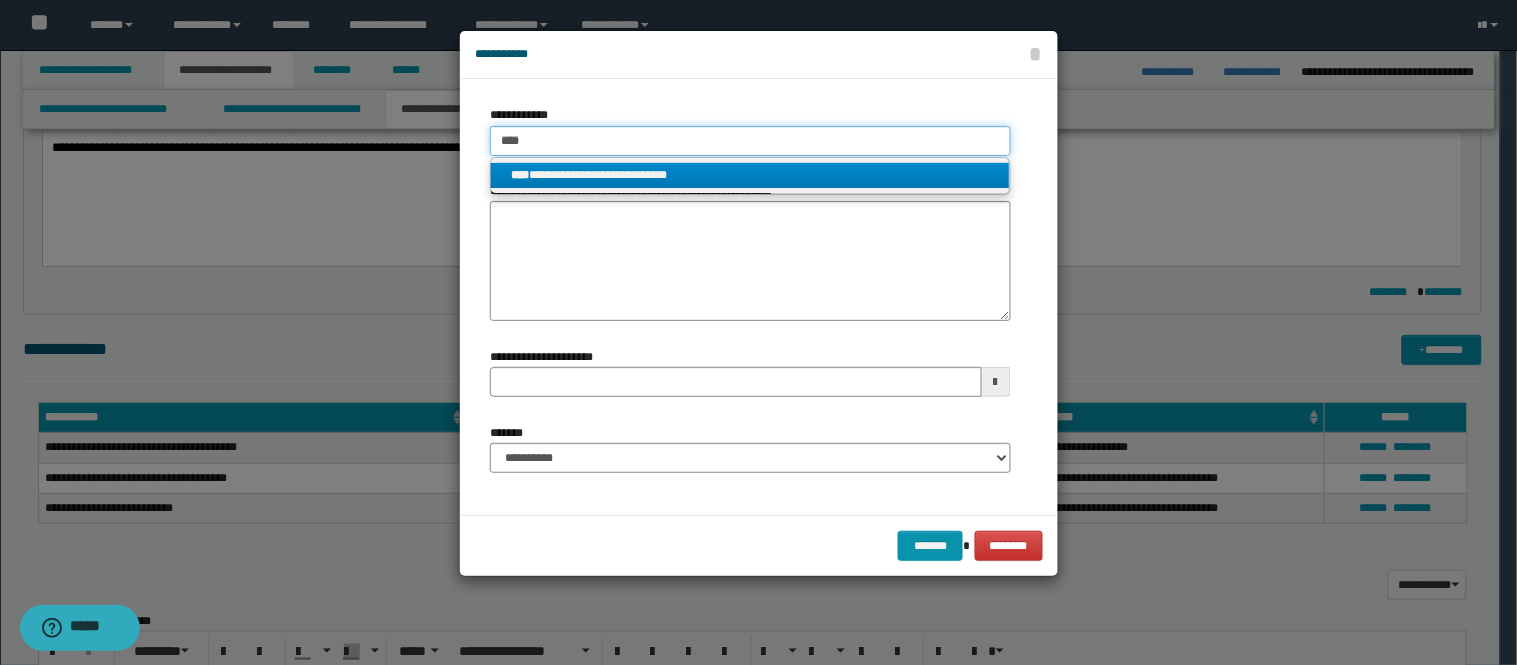 type on "****" 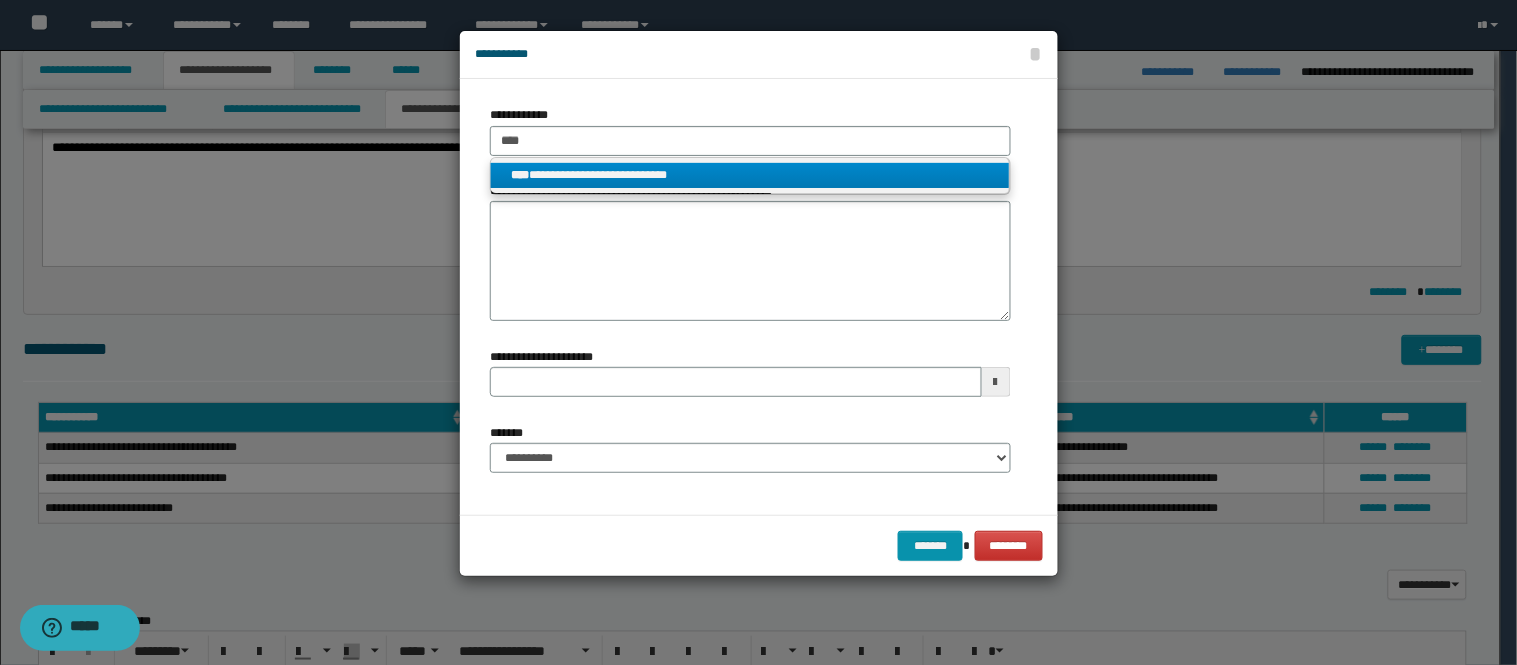 click on "**********" at bounding box center (750, 175) 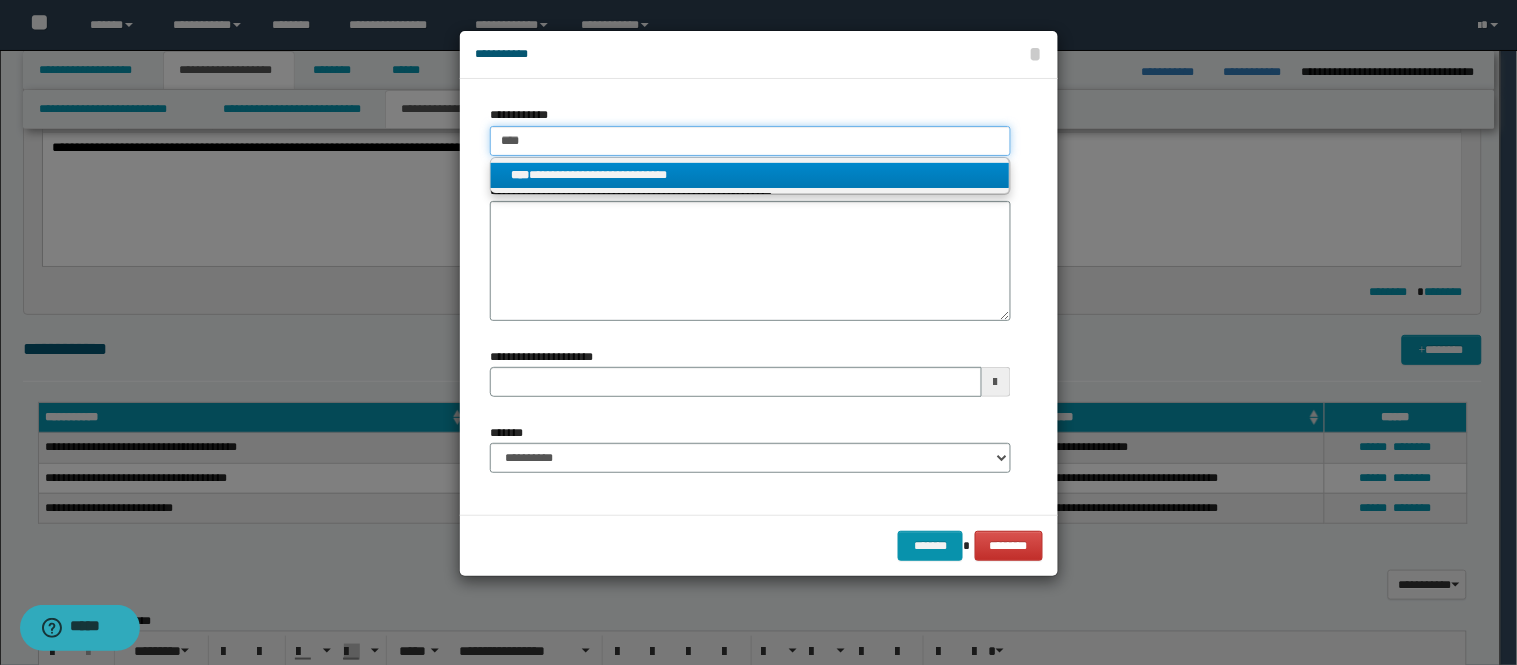 type 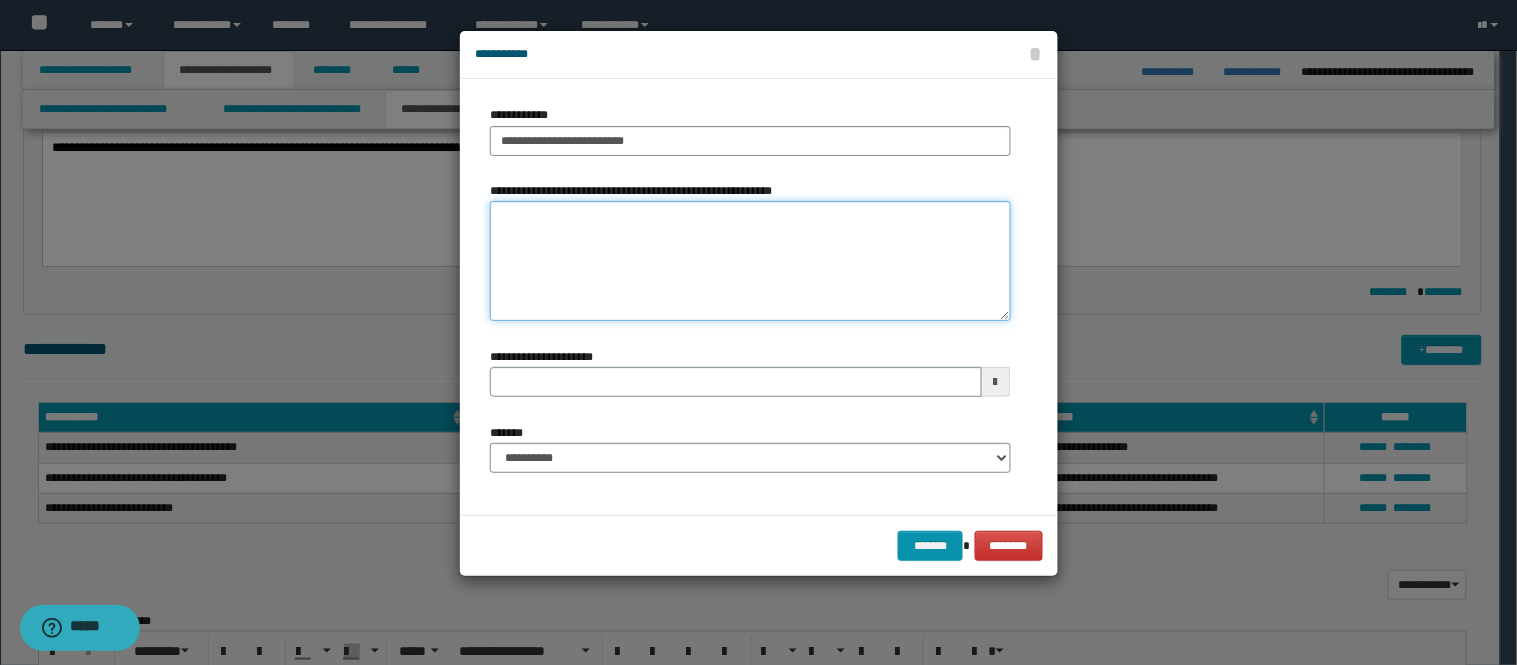 click on "**********" at bounding box center (750, 261) 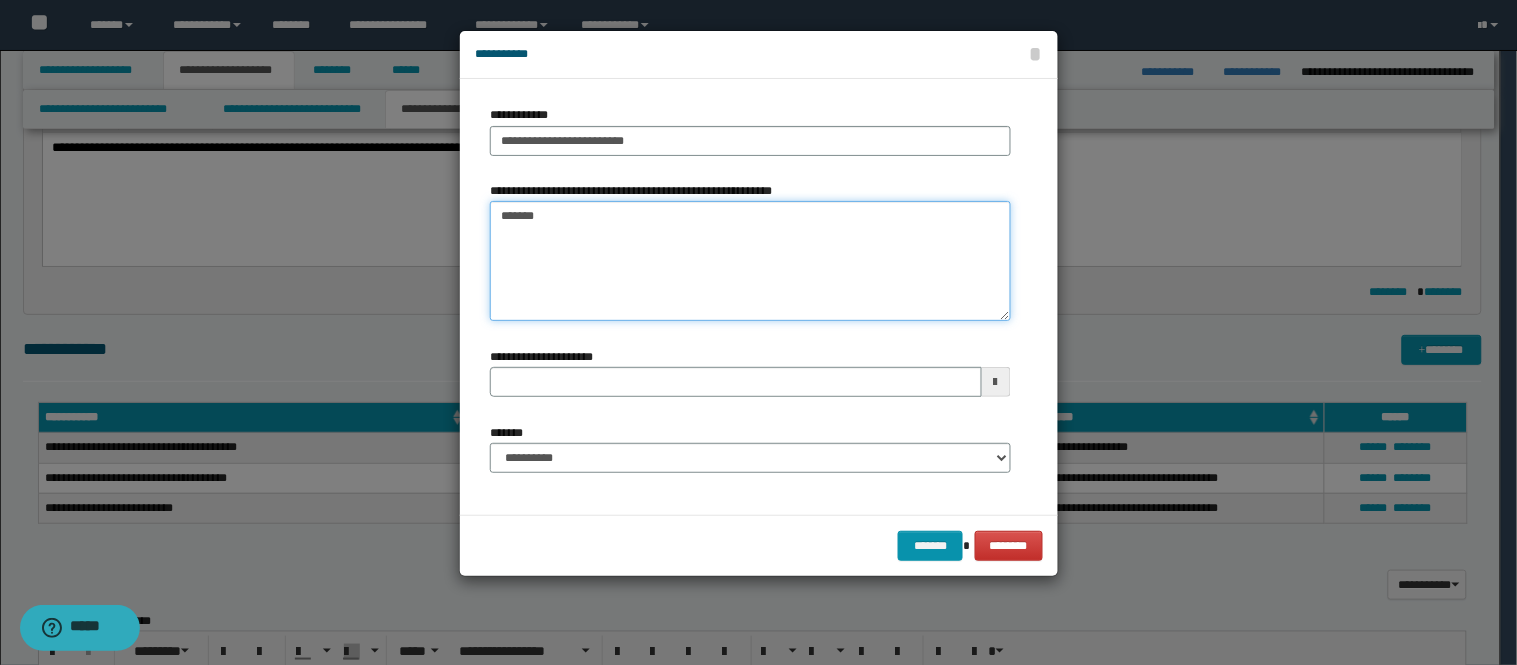 type on "*******" 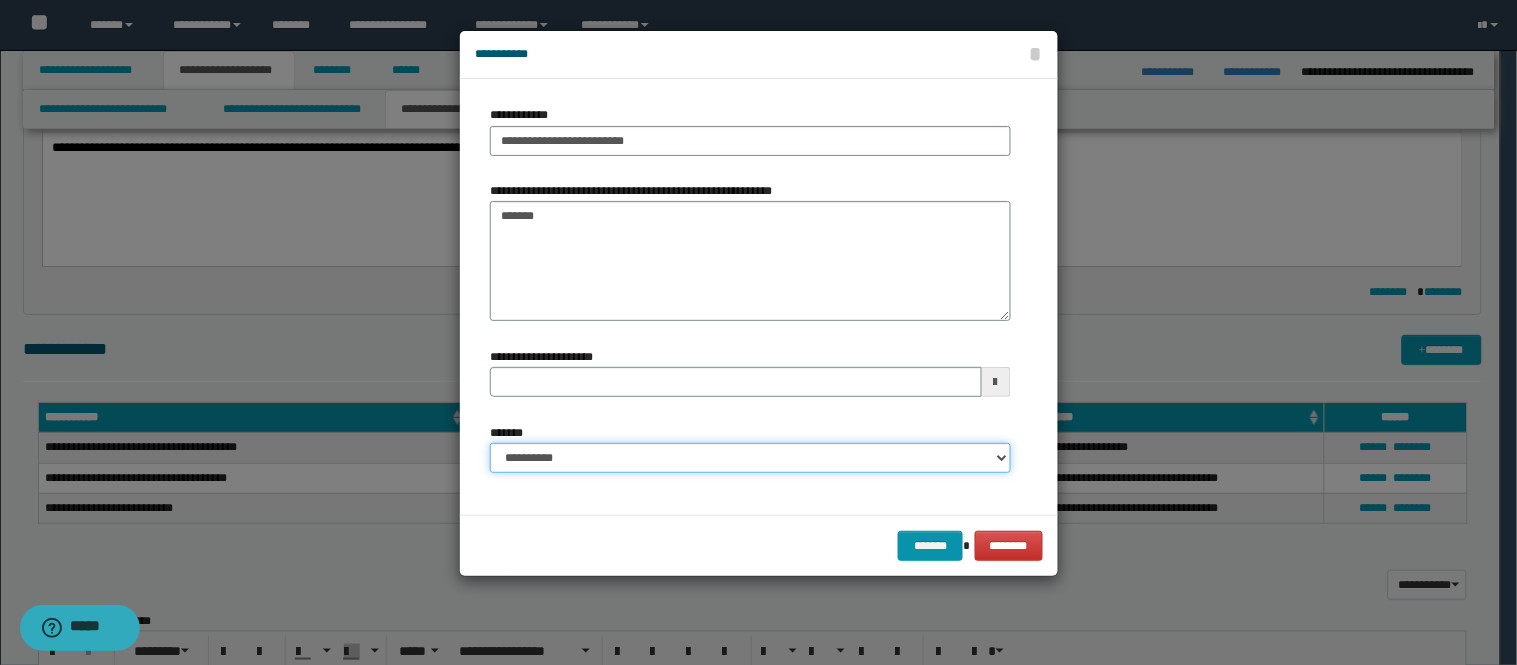 click on "**********" at bounding box center [750, 458] 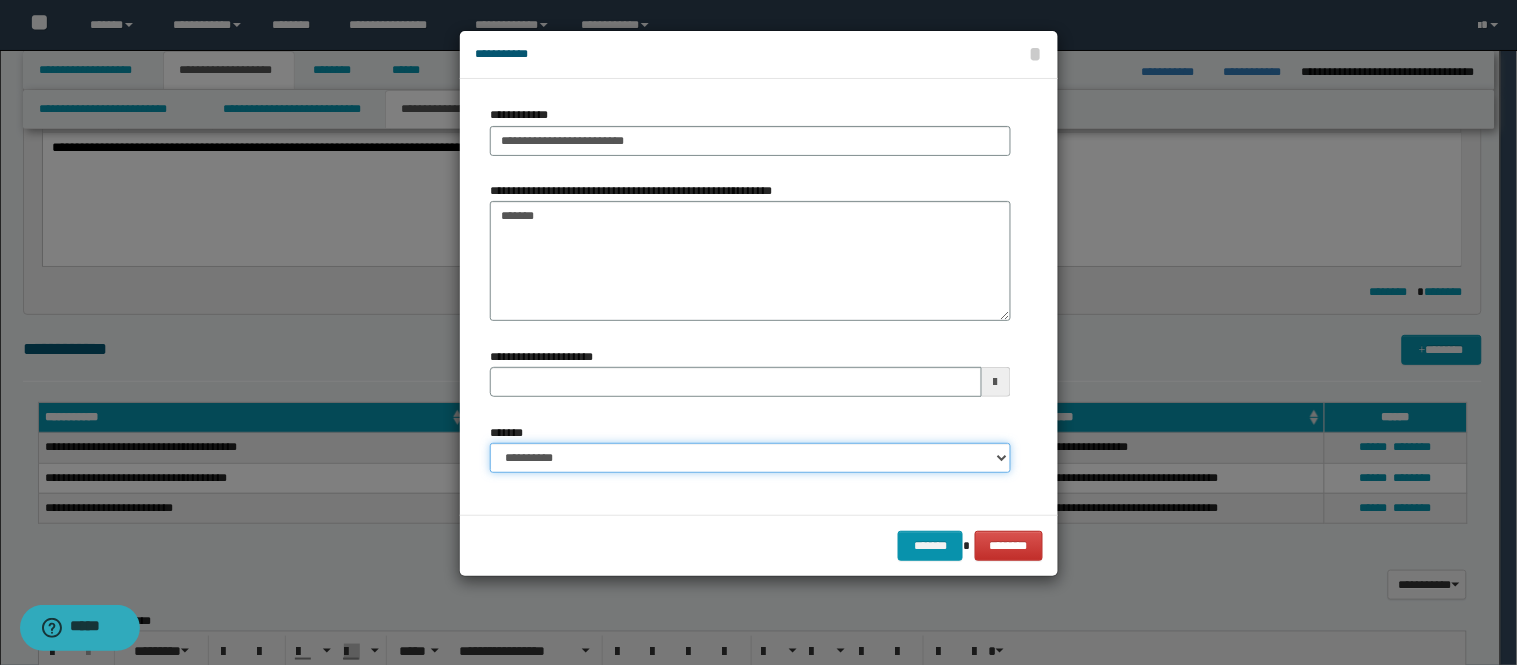 select on "*" 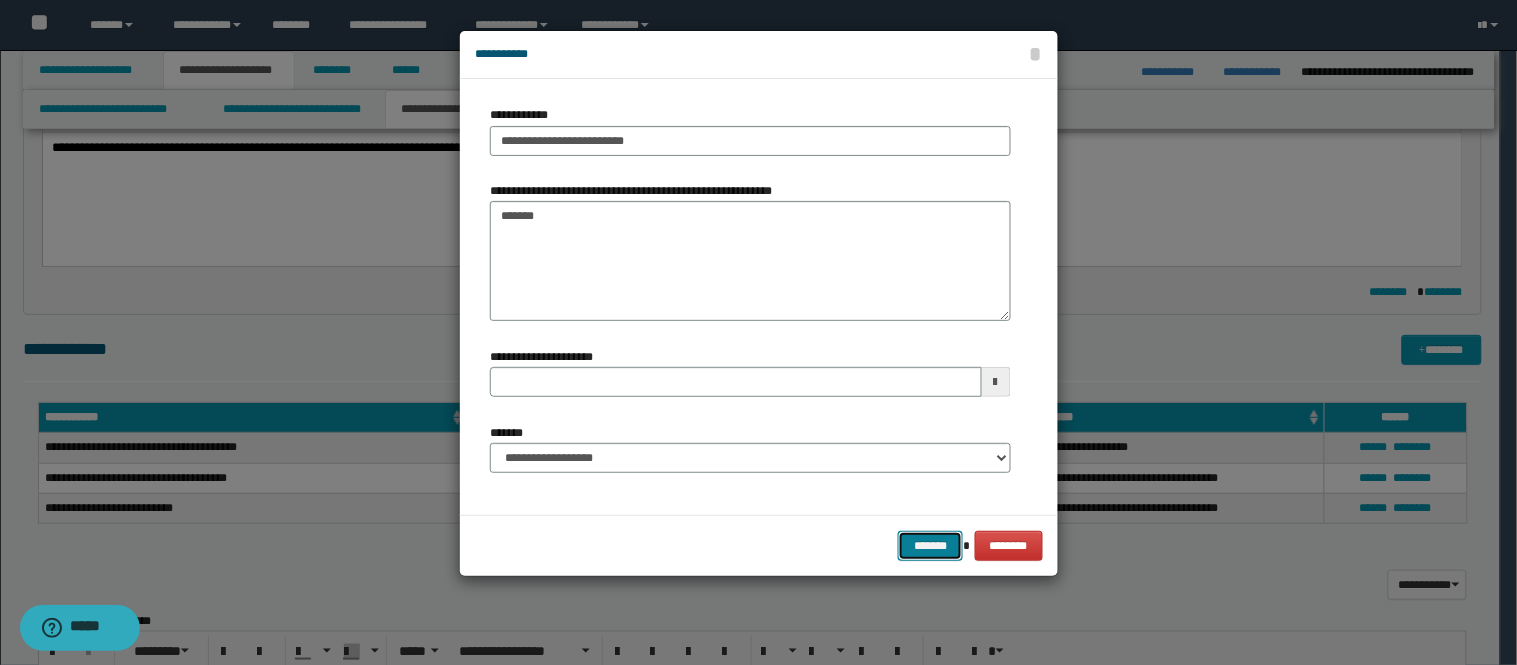 click on "*******" at bounding box center (930, 546) 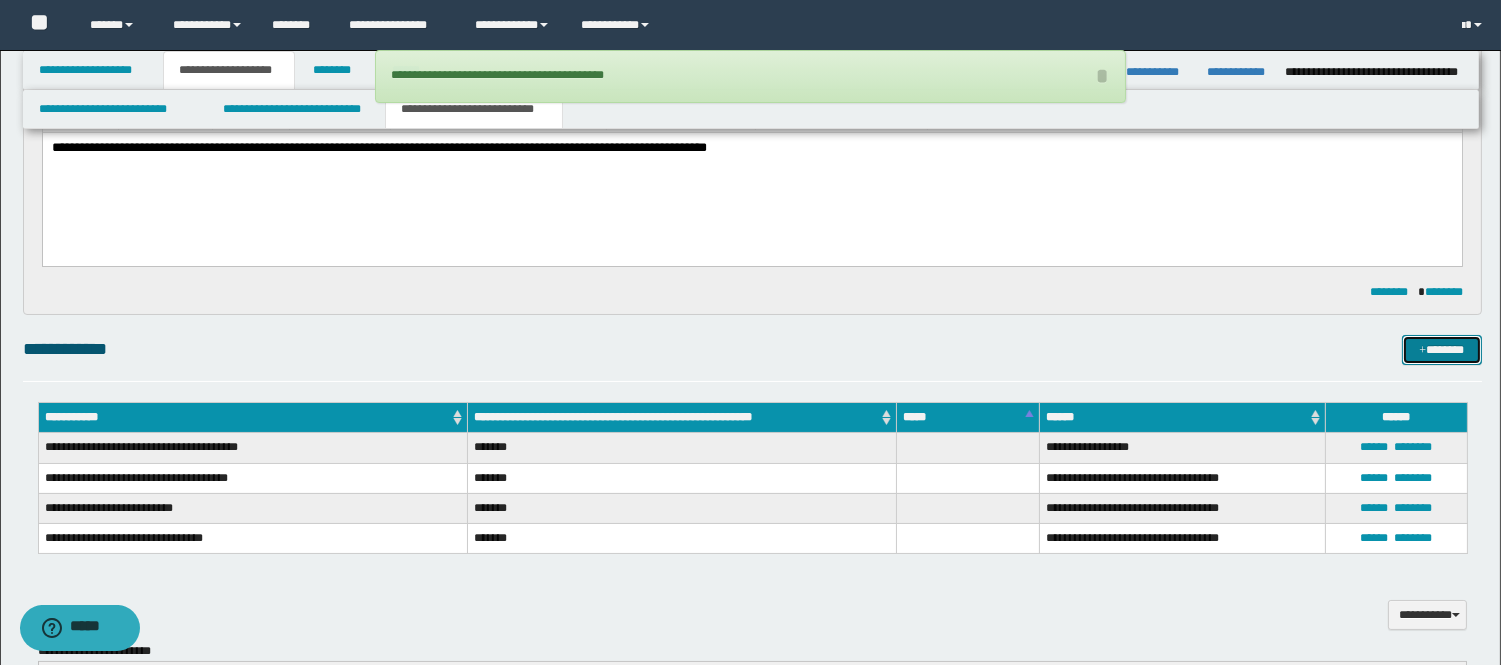 click on "*******" at bounding box center (1442, 350) 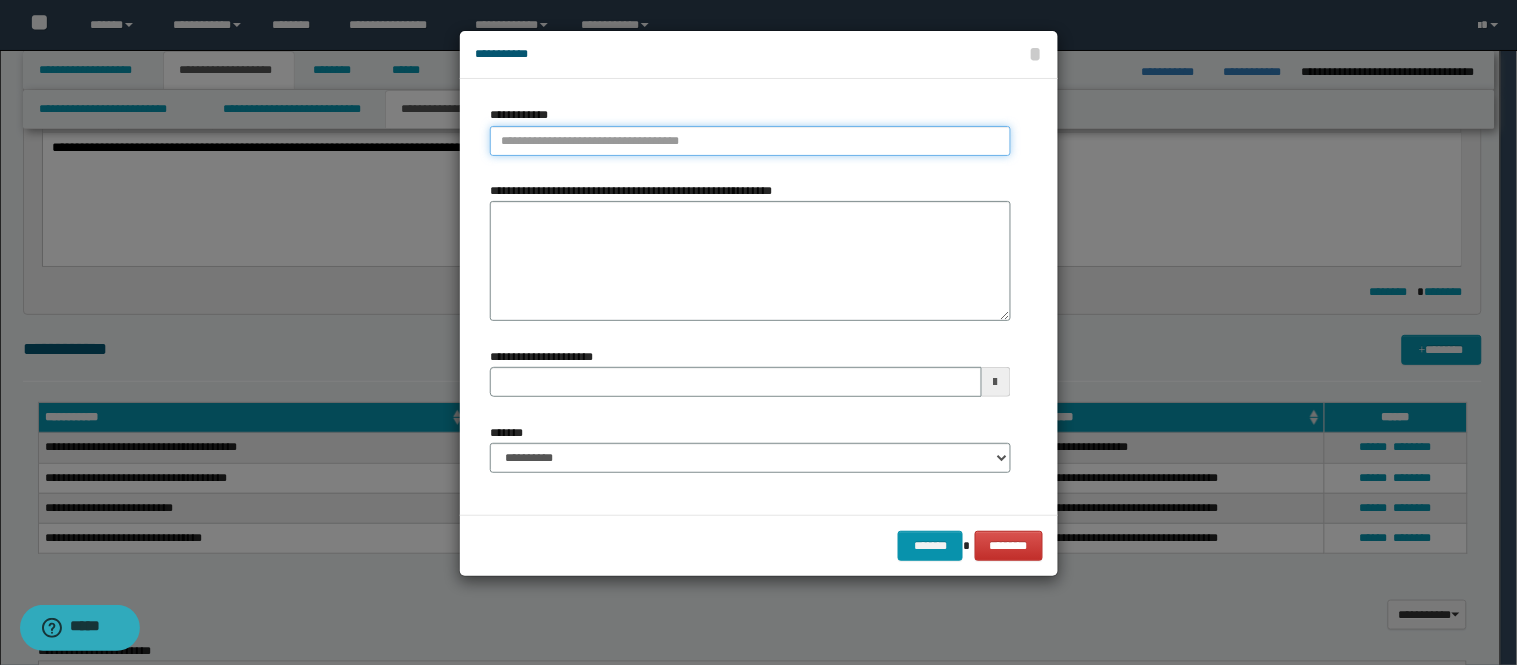 type on "**********" 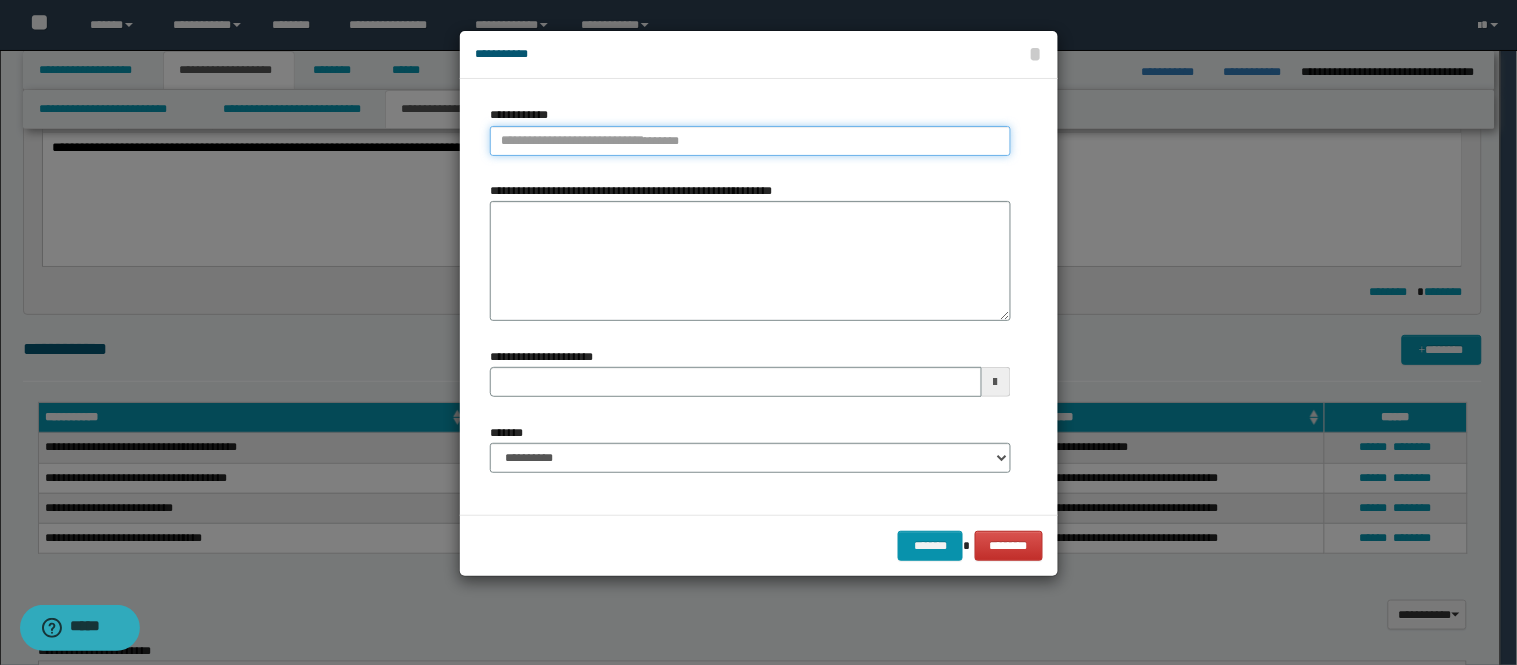 click on "**********" at bounding box center [750, 141] 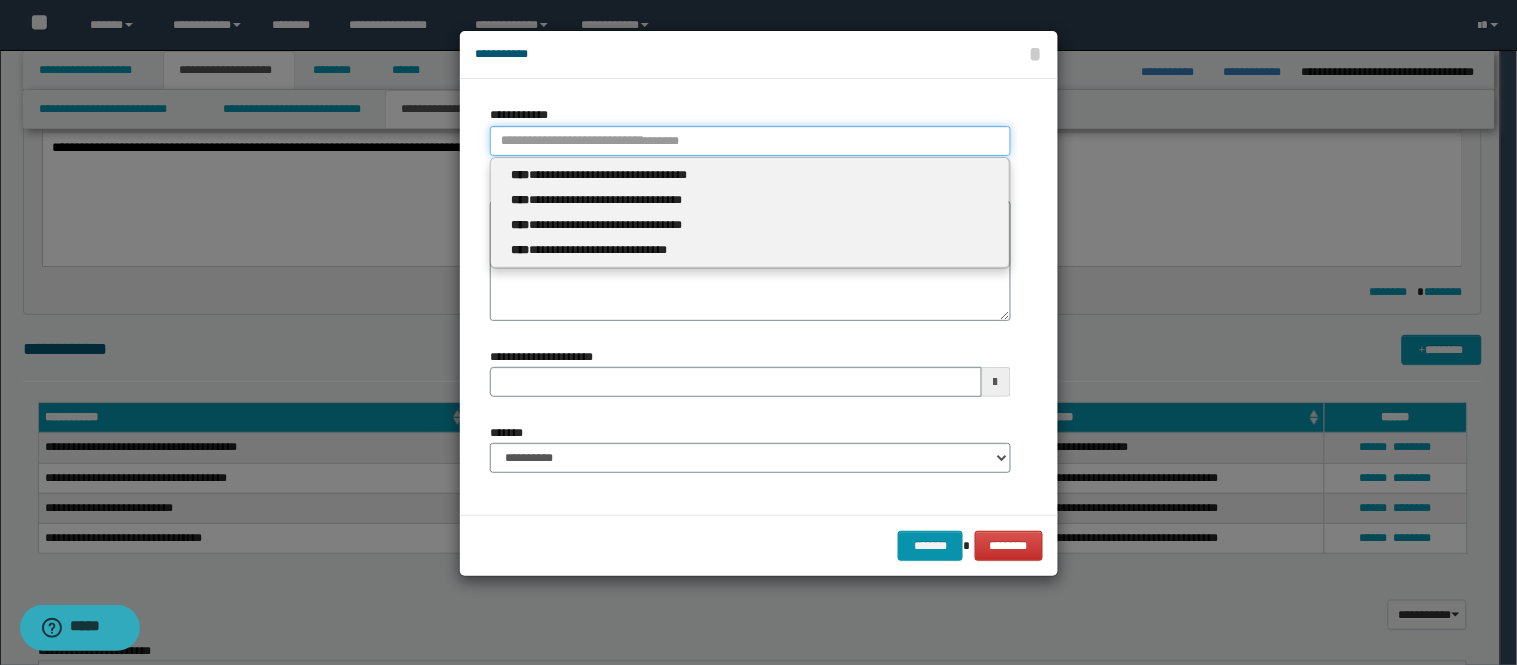 type 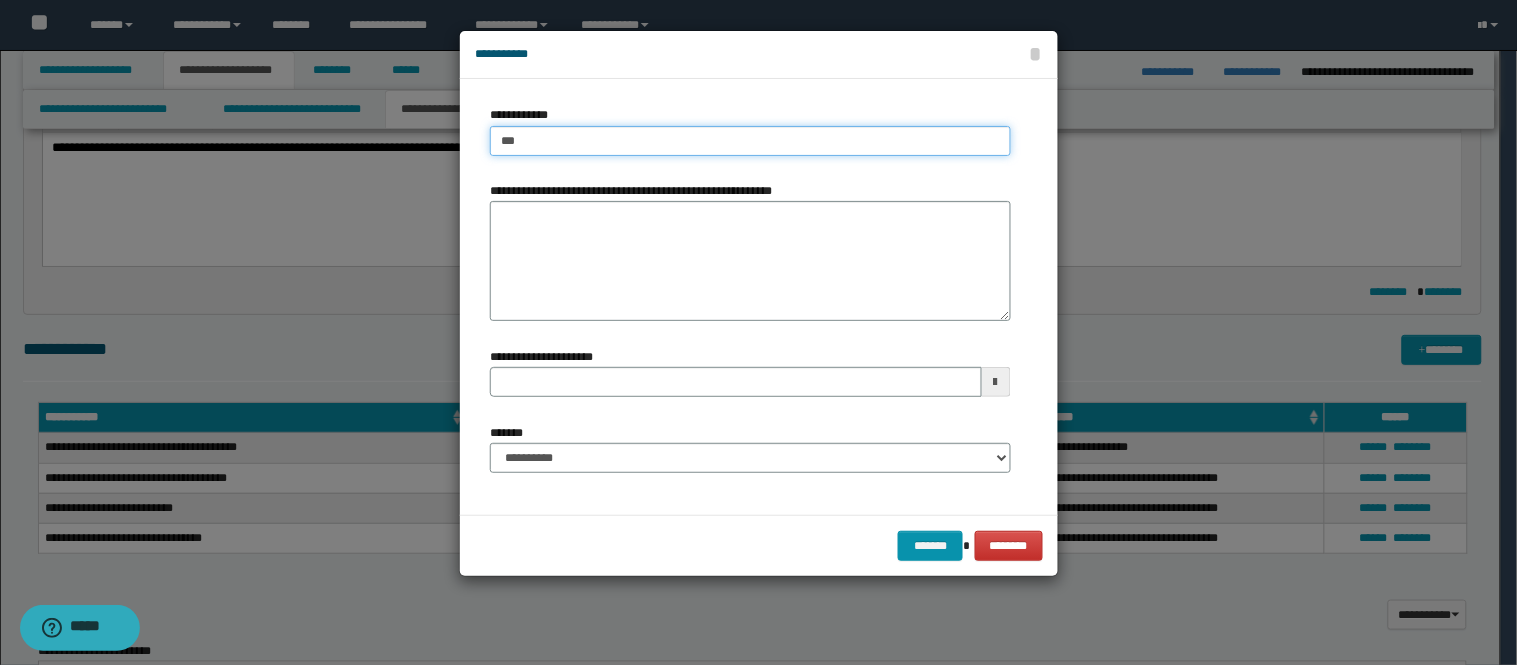 type on "****" 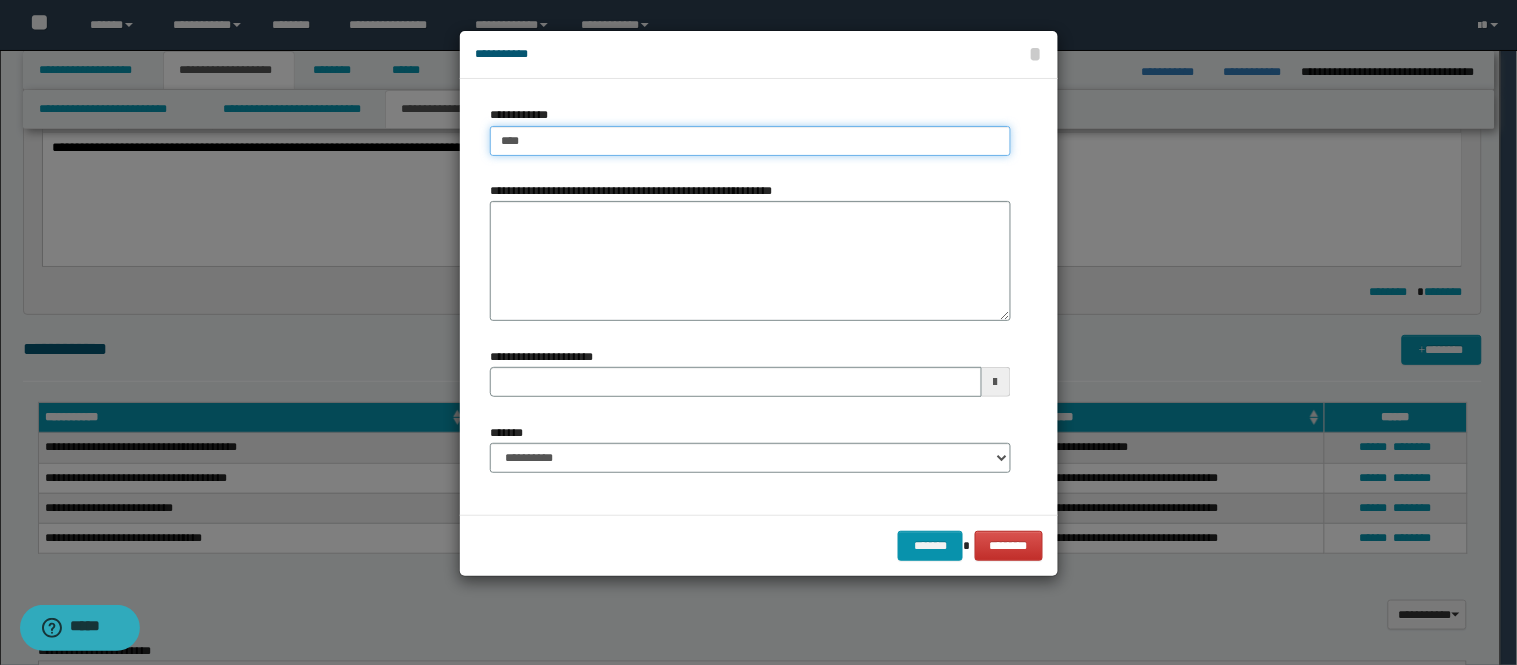 type on "****" 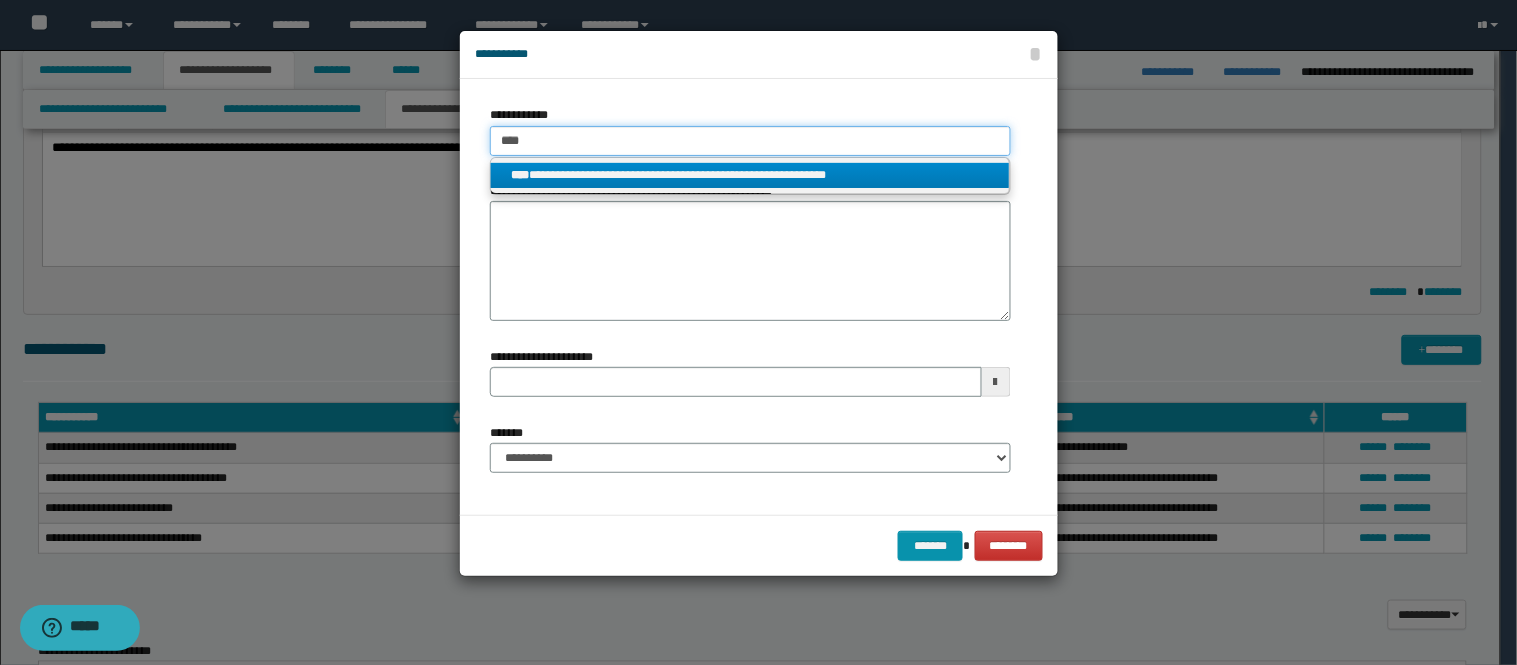 type on "****" 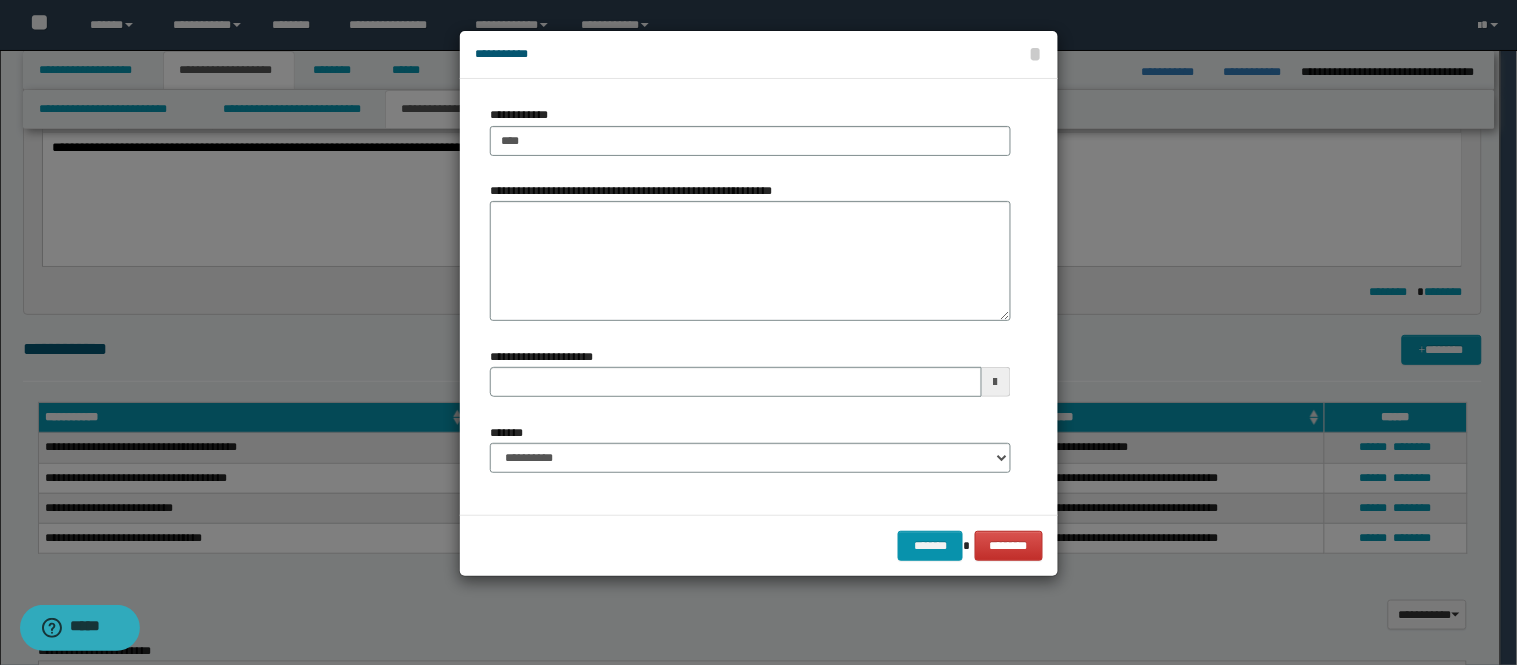 click on "**********" at bounding box center (750, 251) 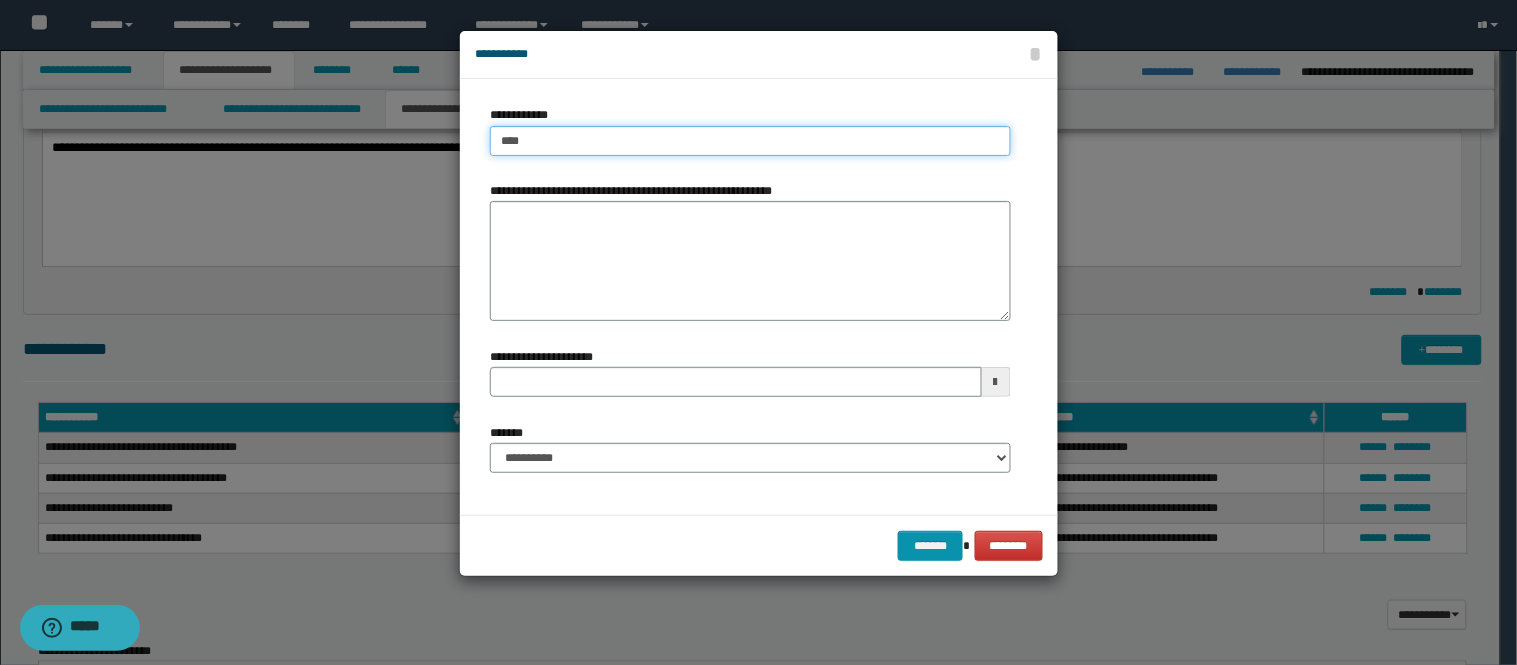 type on "****" 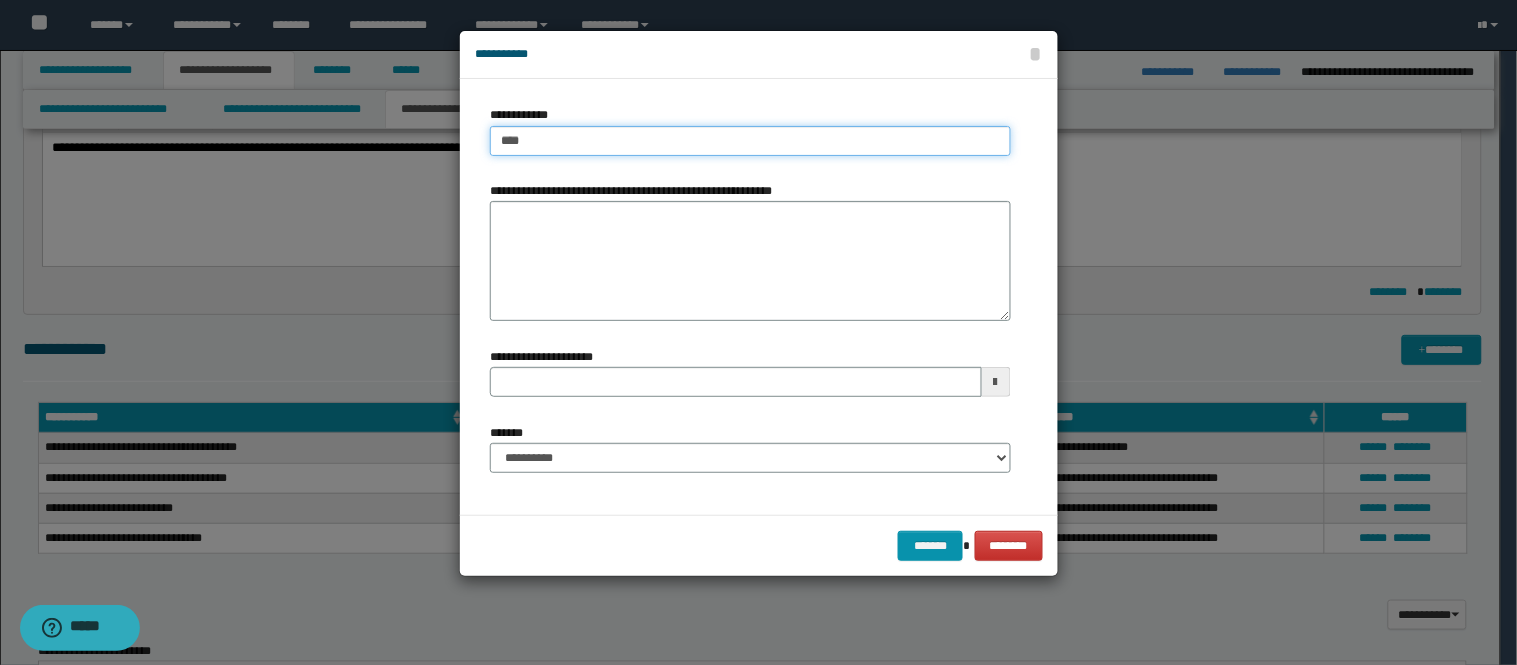 click on "****" at bounding box center (750, 141) 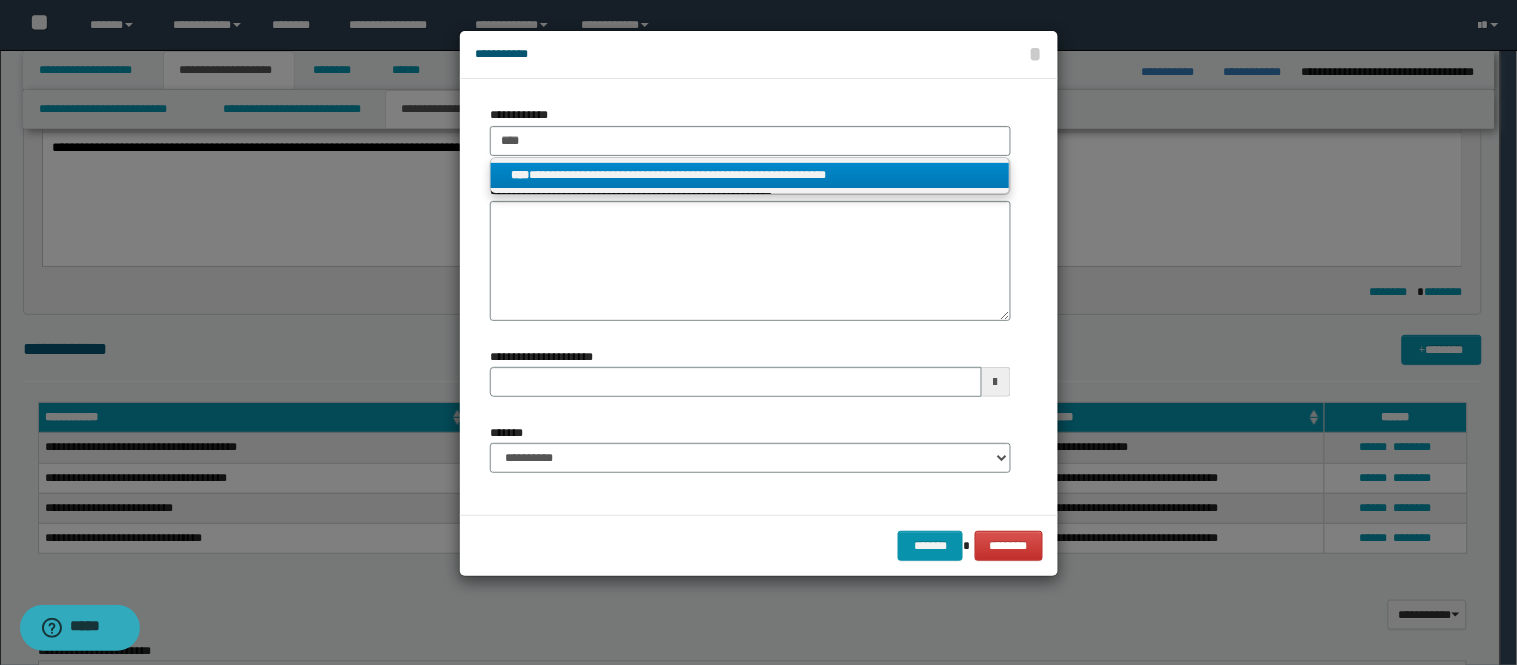 drag, startPoint x: 774, startPoint y: 172, endPoint x: 771, endPoint y: 193, distance: 21.213203 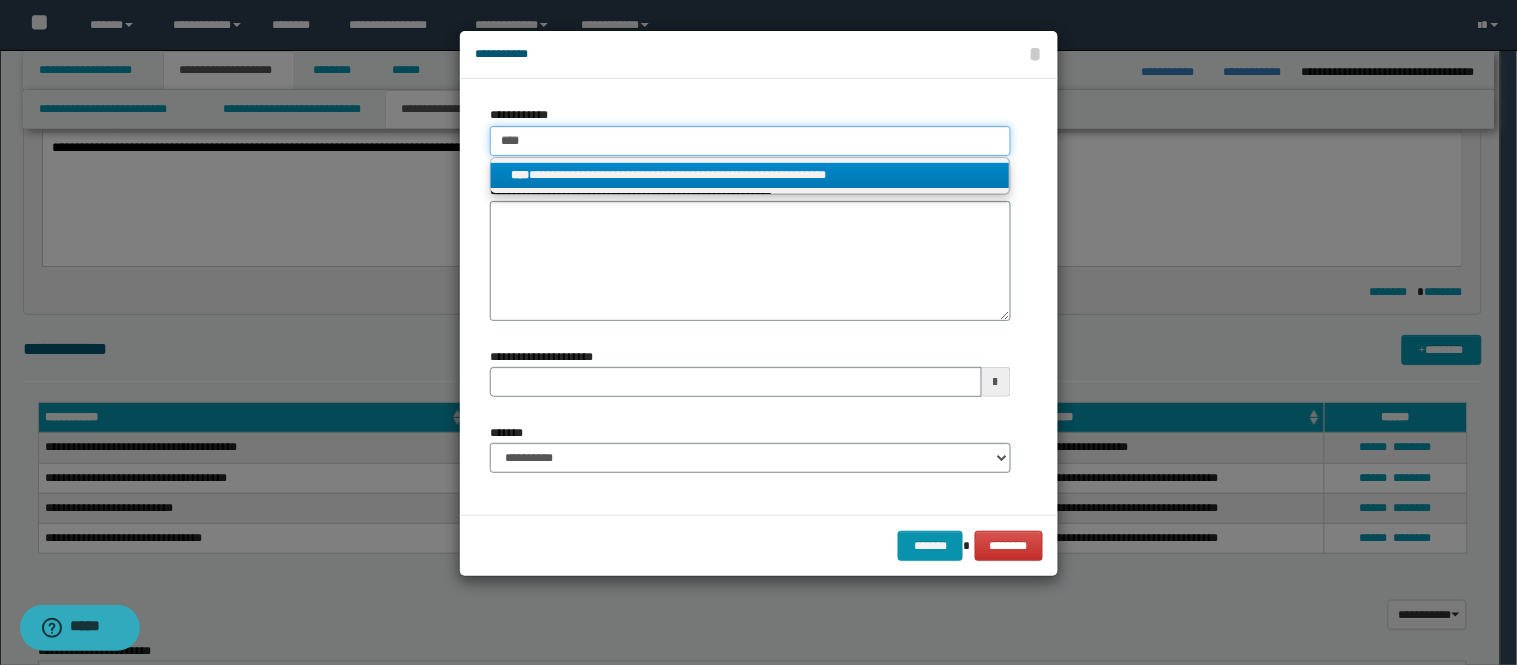 type 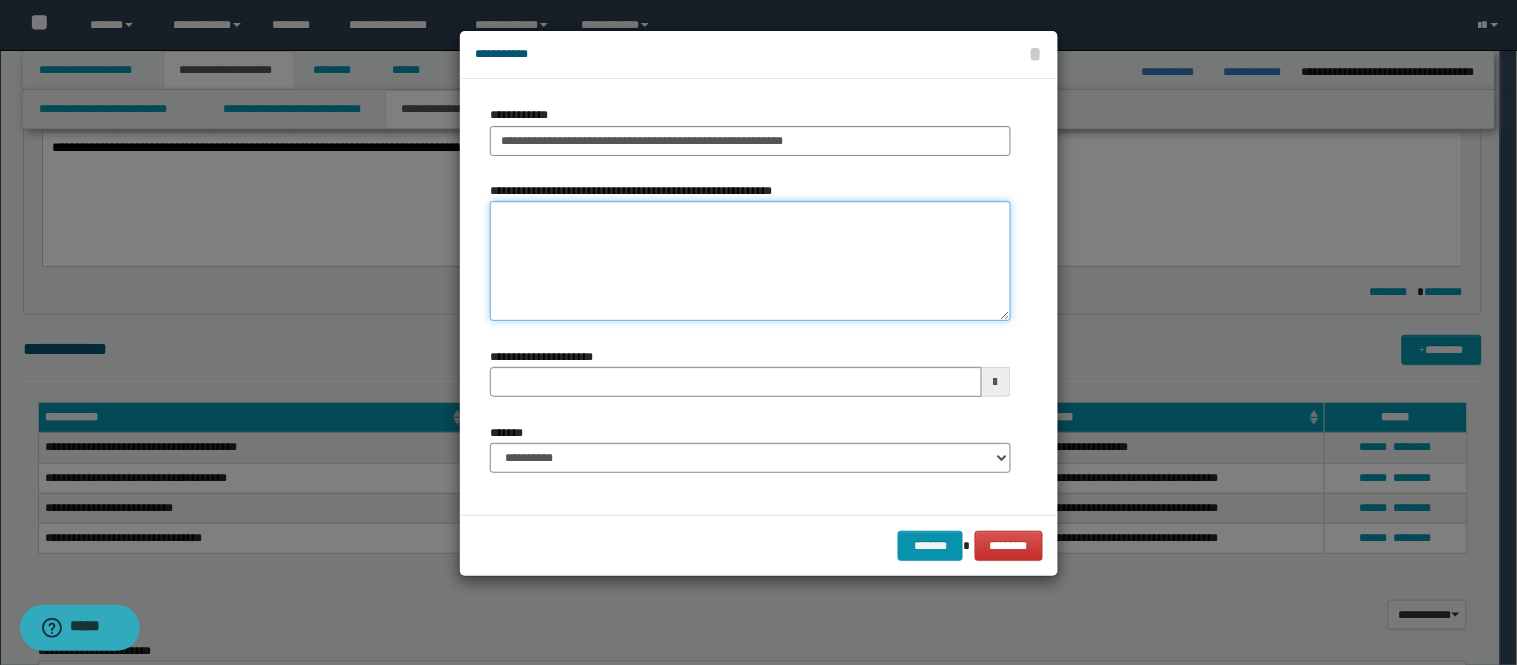 click on "**********" at bounding box center [750, 261] 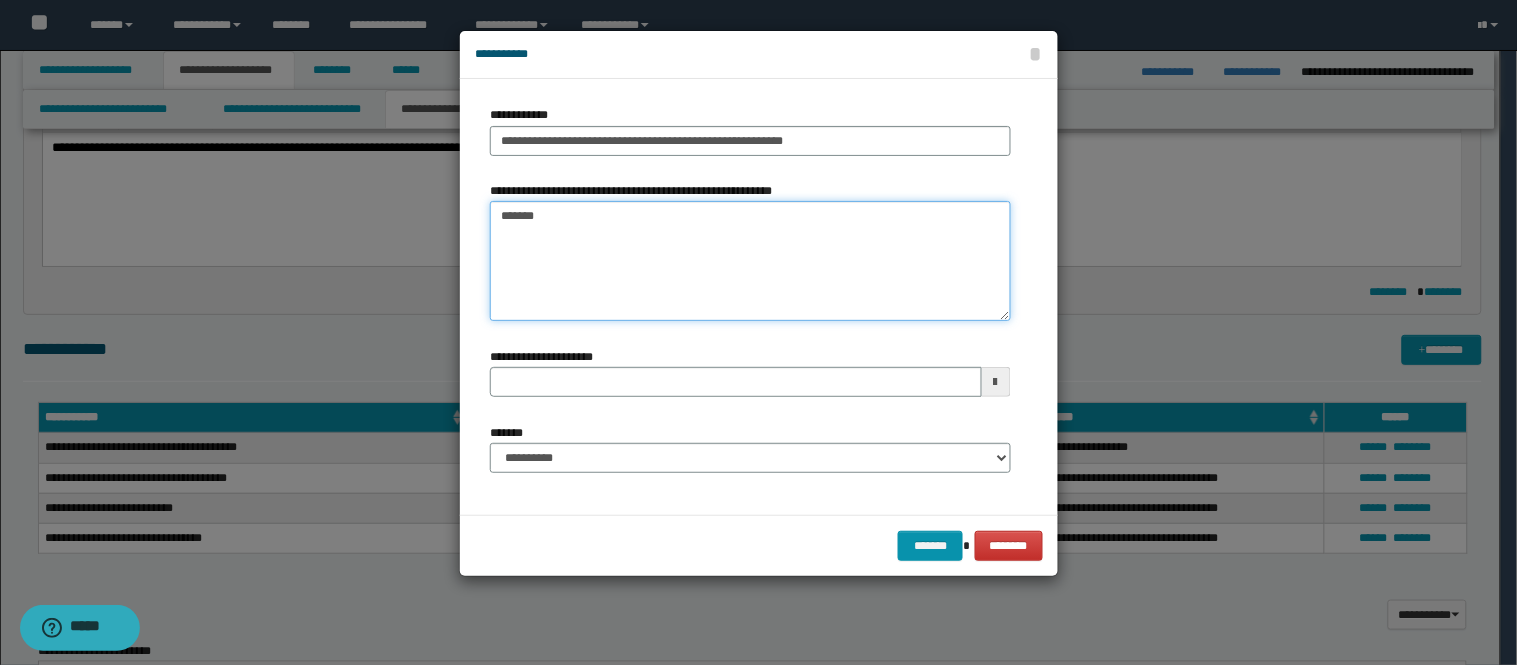type on "*******" 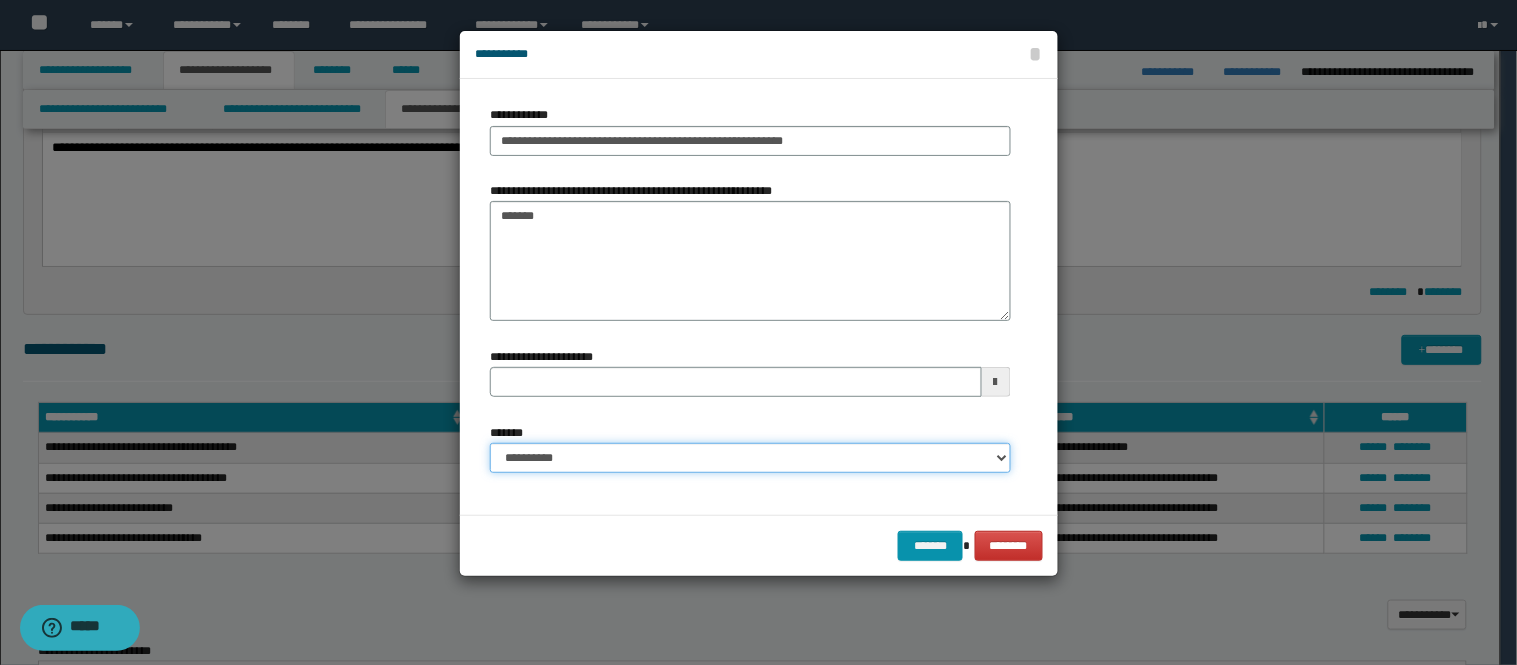 click on "**********" at bounding box center (750, 458) 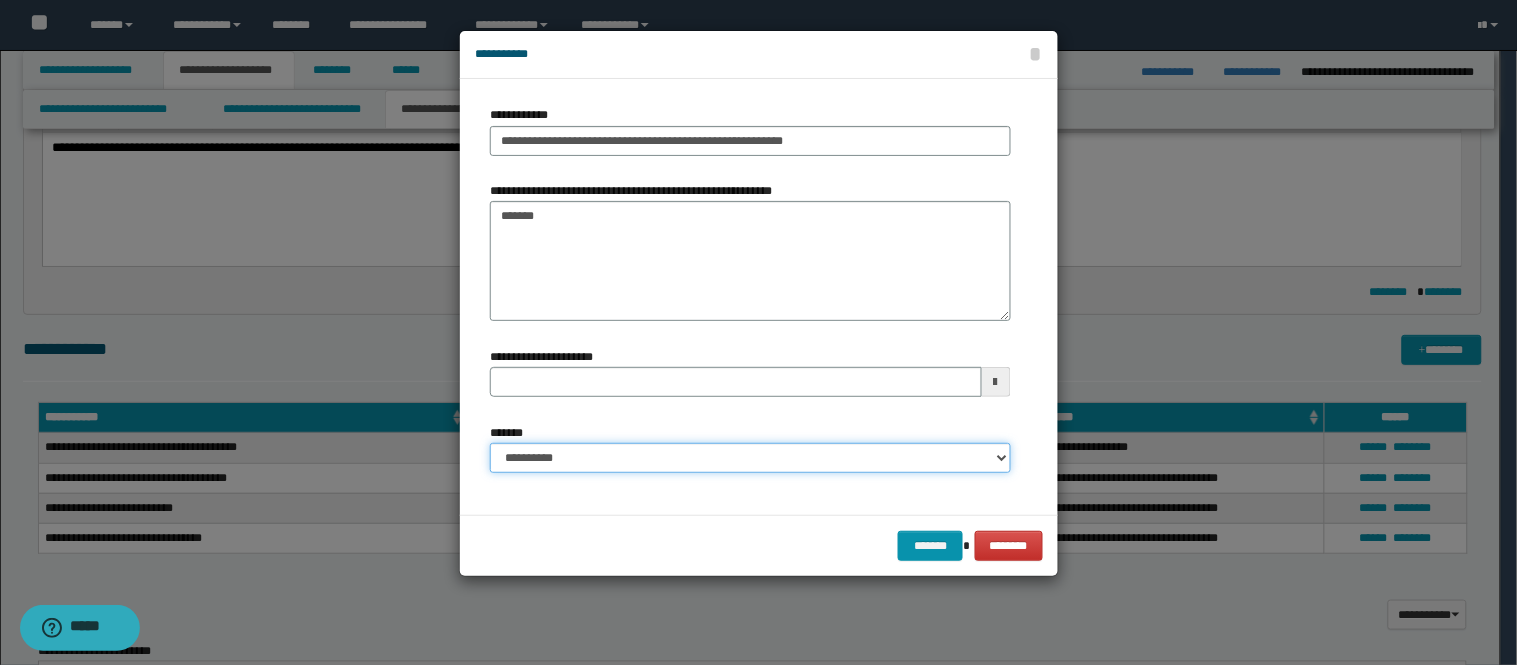 select on "*" 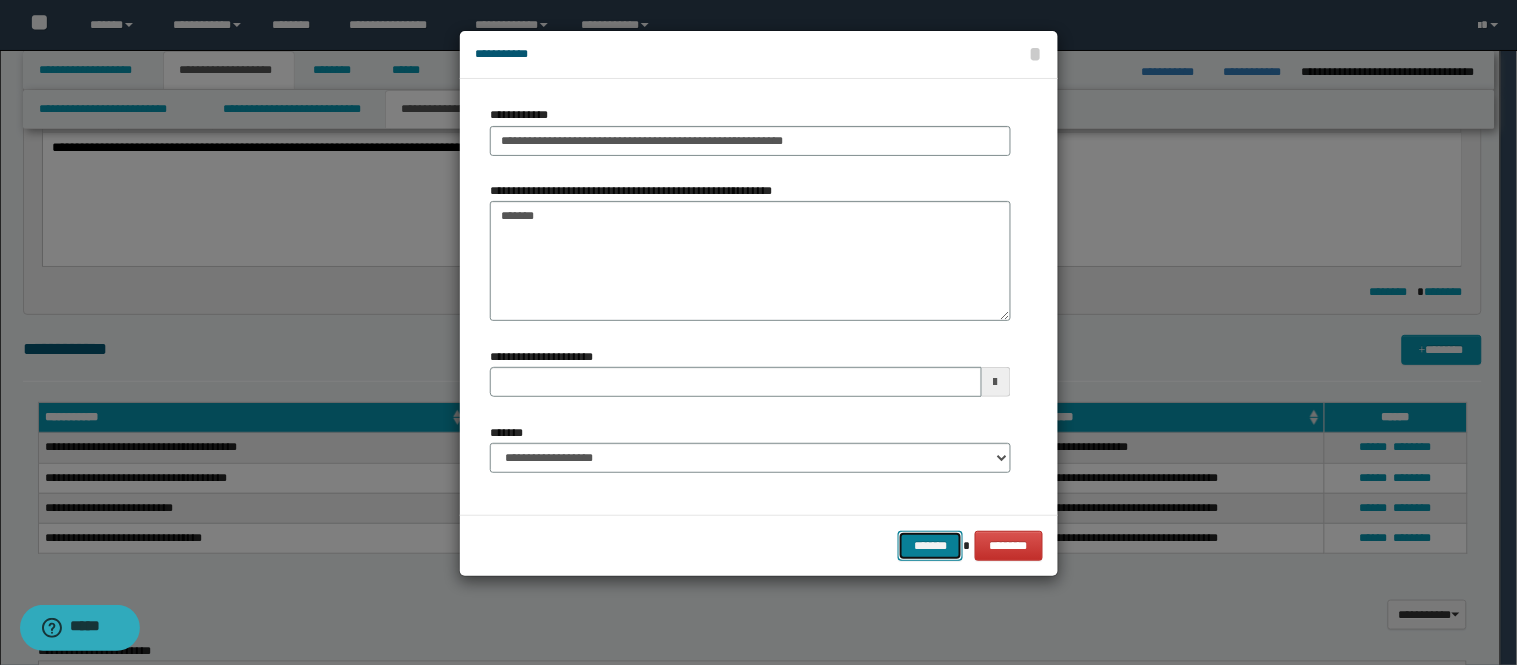 click on "*******" at bounding box center (930, 546) 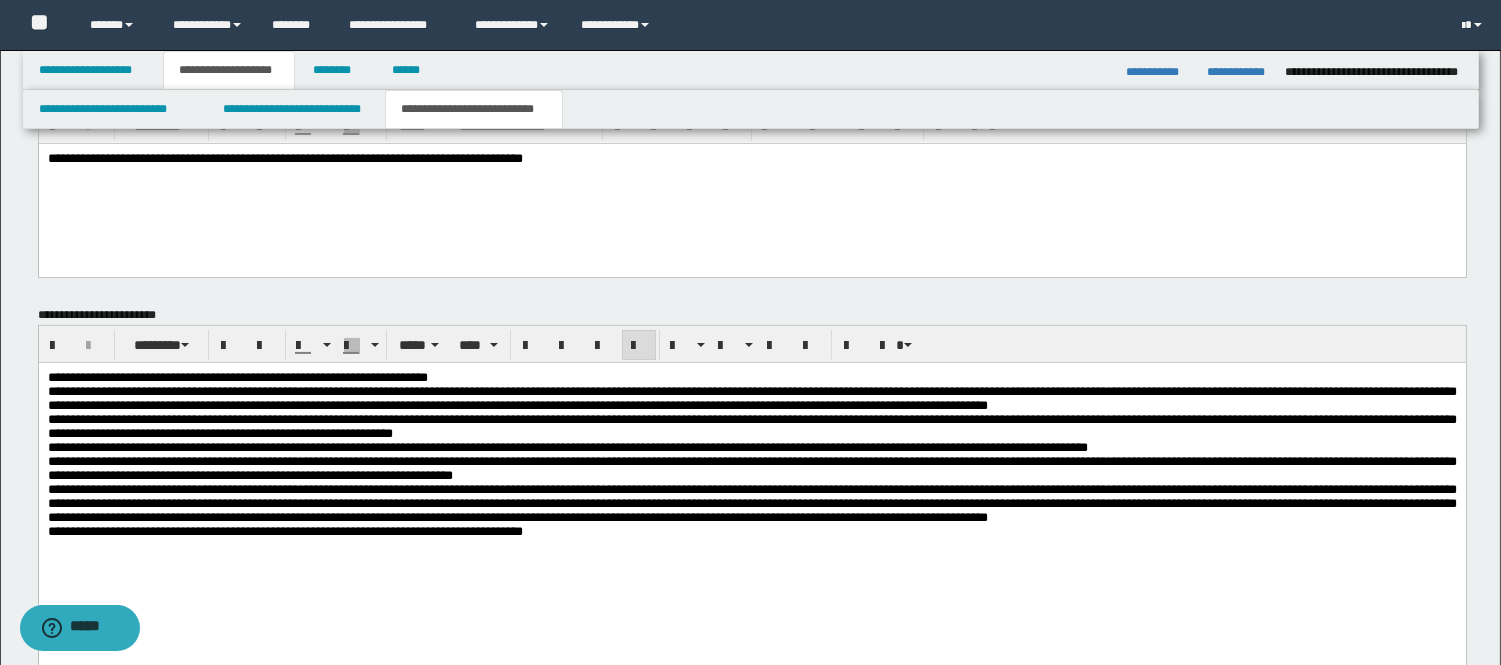 scroll, scrollTop: 798, scrollLeft: 0, axis: vertical 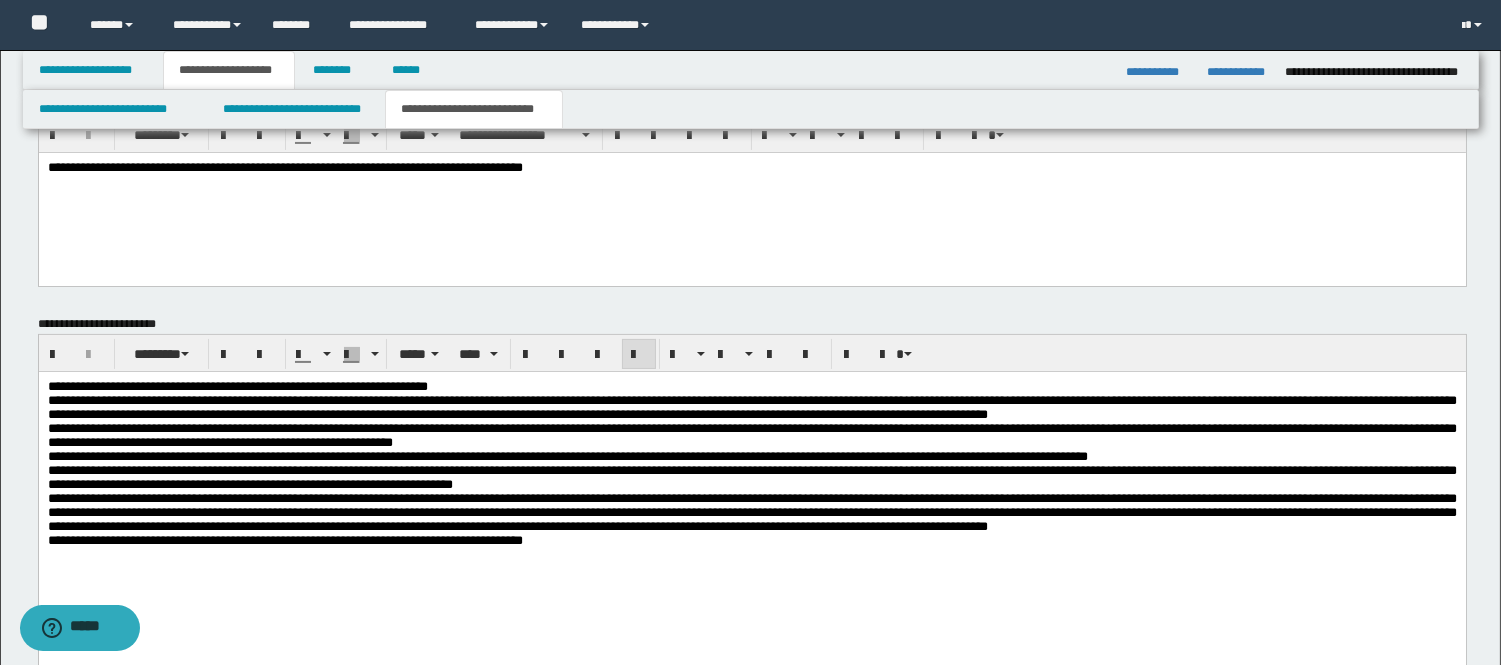 drag, startPoint x: 42, startPoint y: 378, endPoint x: 916, endPoint y: 717, distance: 937.4417 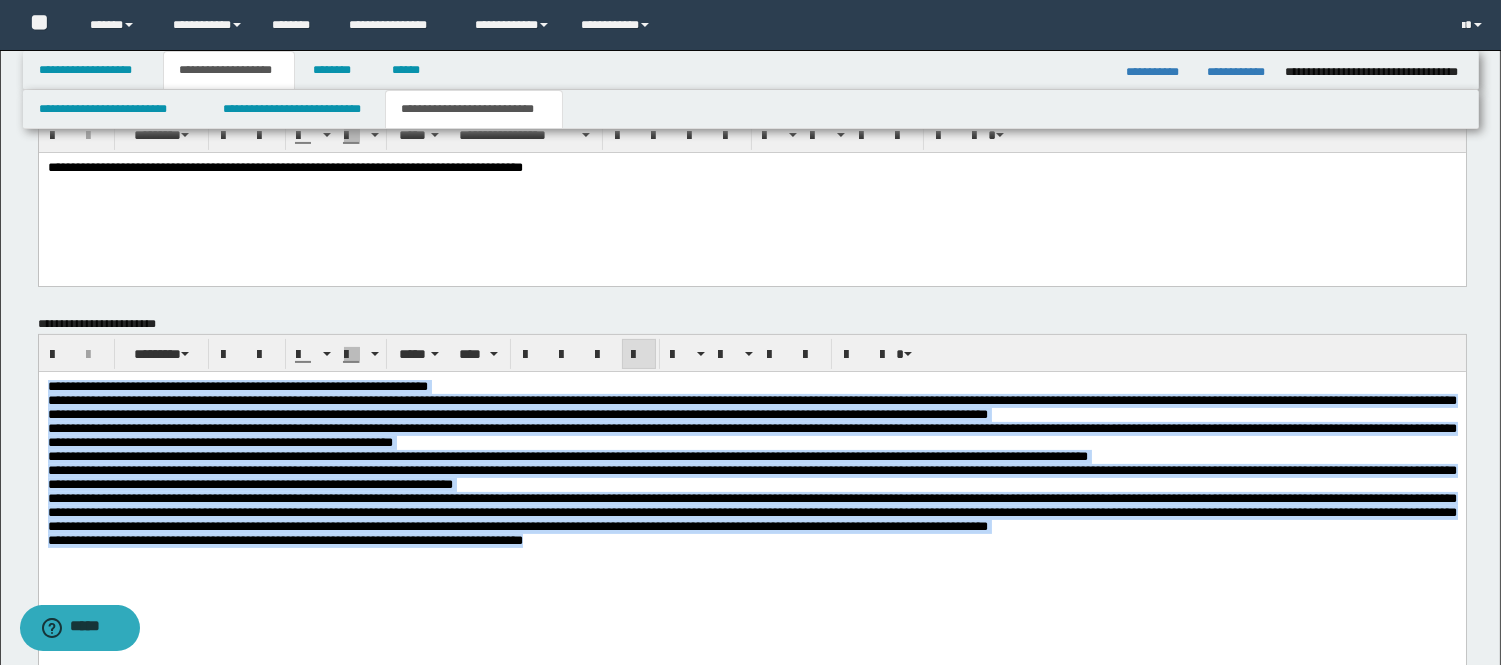 drag, startPoint x: 630, startPoint y: 588, endPoint x: -1, endPoint y: 139, distance: 774.44305 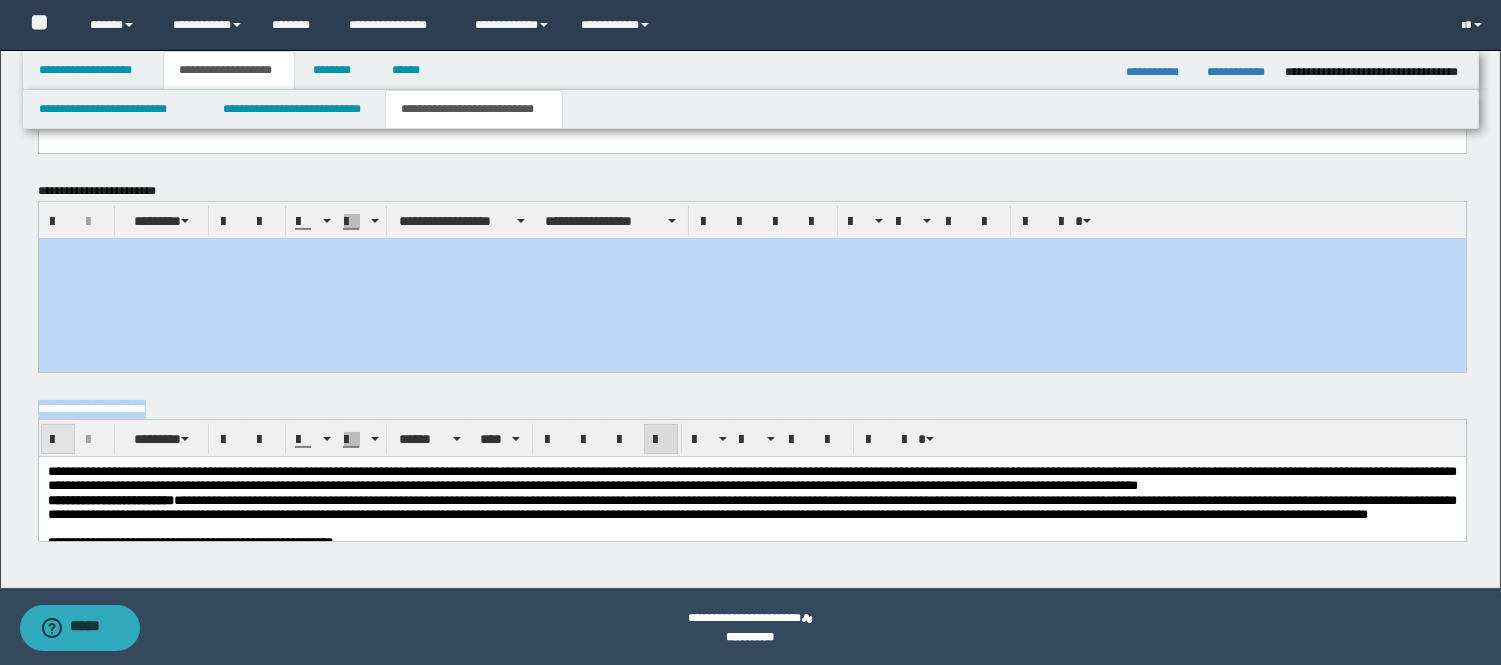 scroll, scrollTop: 932, scrollLeft: 0, axis: vertical 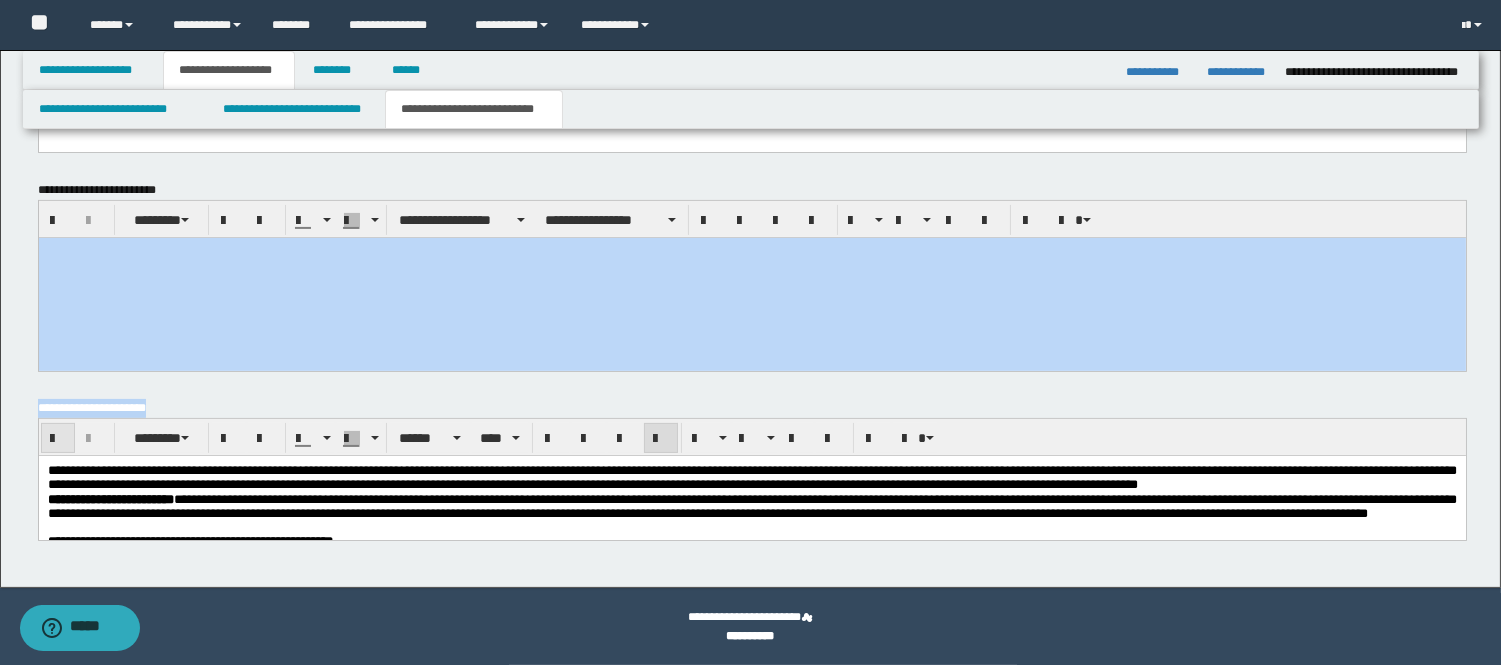 drag, startPoint x: 540, startPoint y: 119, endPoint x: 48, endPoint y: 427, distance: 580.455 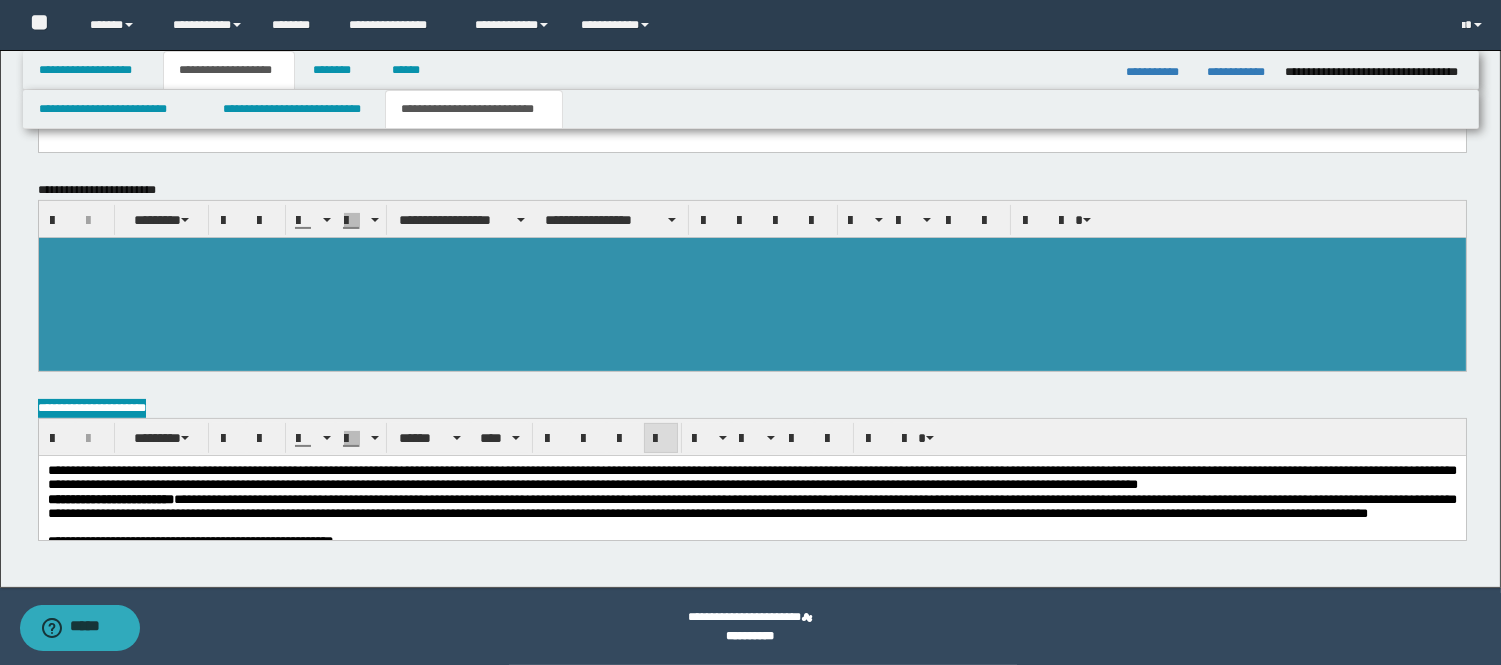 click on "**********" at bounding box center [751, 476] 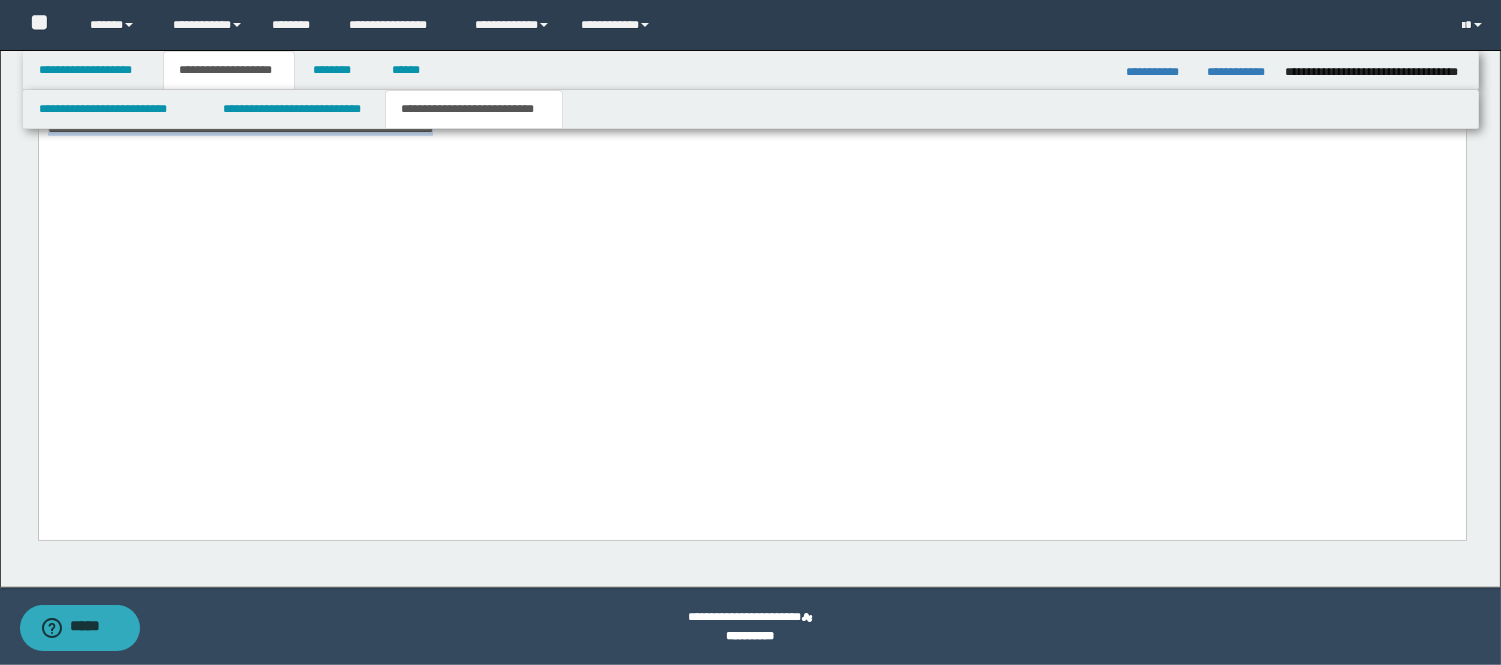 drag, startPoint x: 46, startPoint y: -1186, endPoint x: 1515, endPoint y: 713, distance: 2400.867 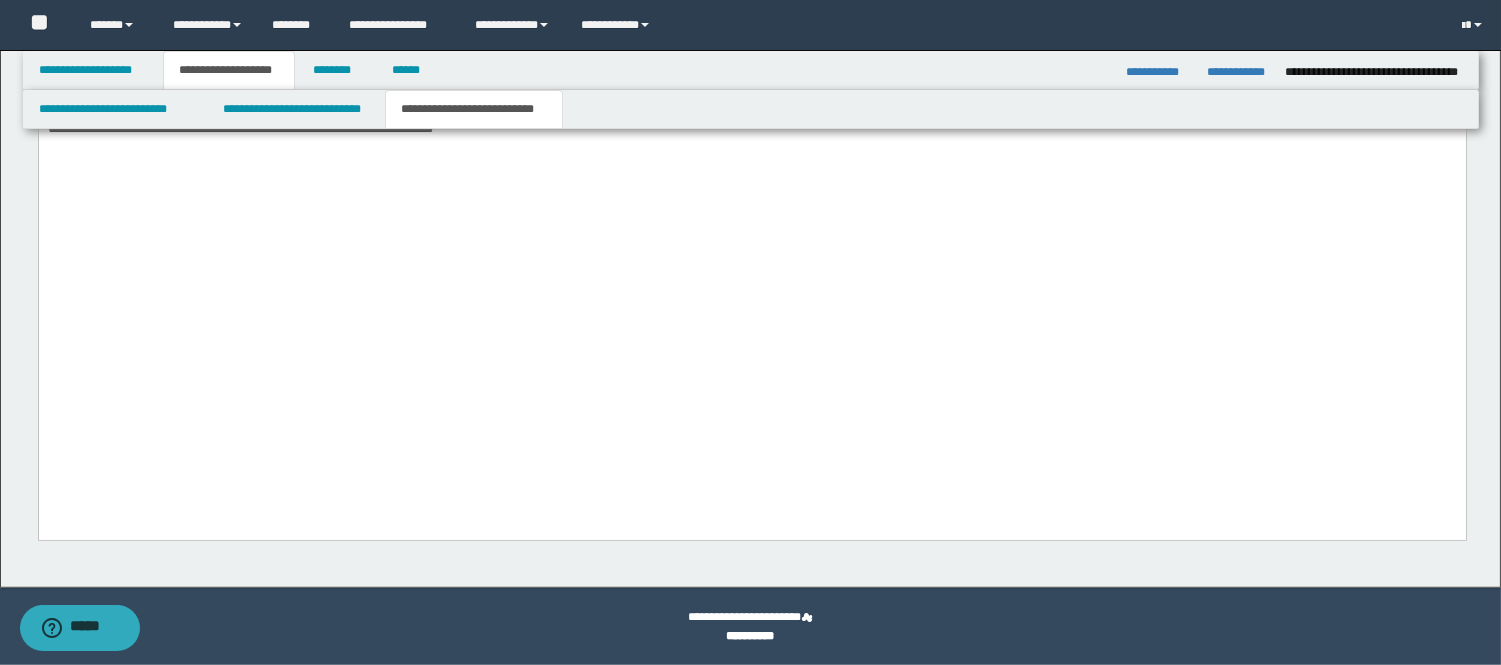 scroll, scrollTop: 981, scrollLeft: 0, axis: vertical 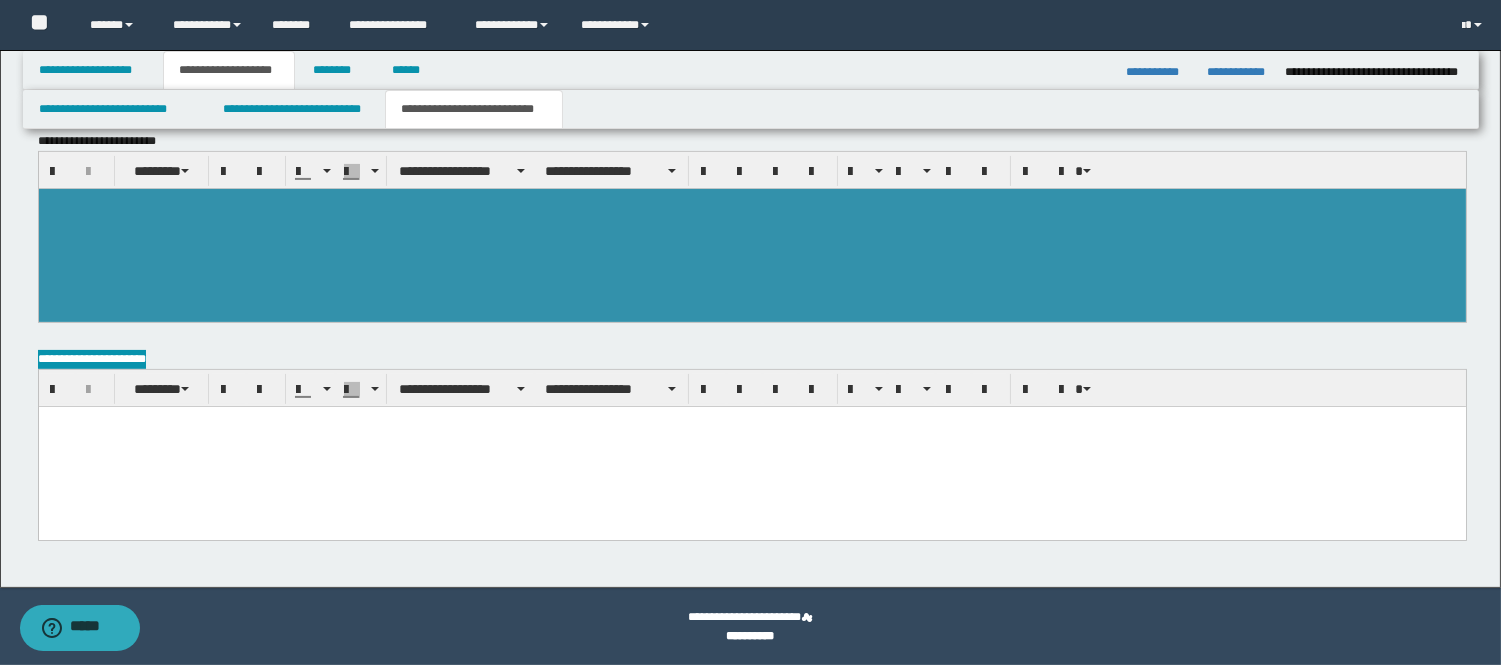 click at bounding box center (751, 446) 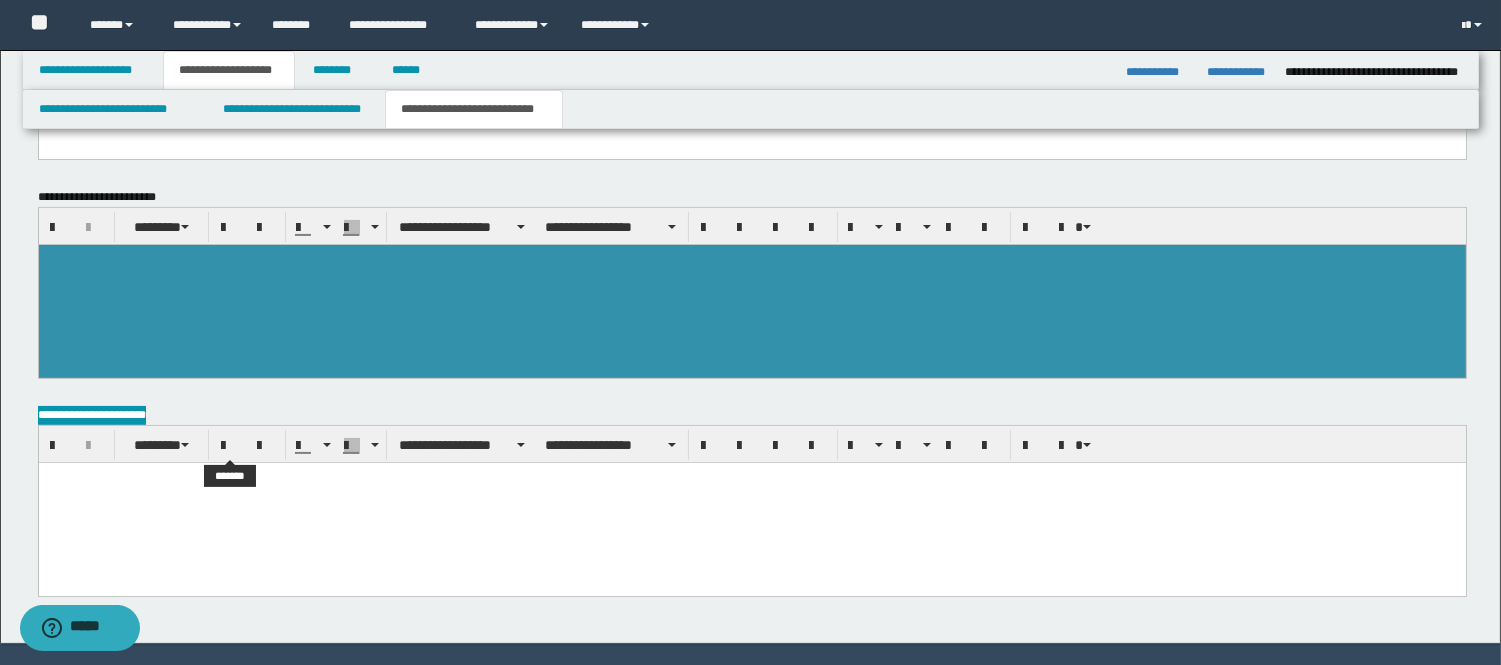 scroll, scrollTop: 870, scrollLeft: 0, axis: vertical 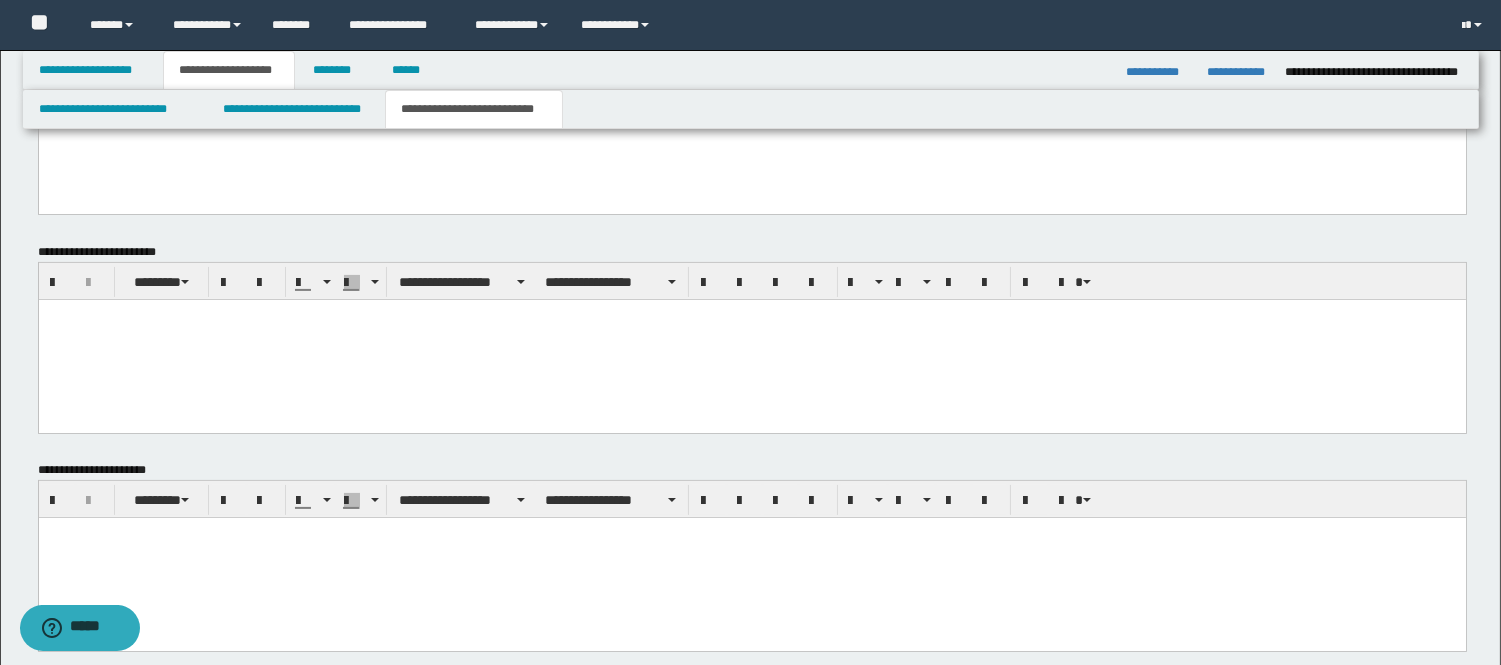 click at bounding box center (751, 339) 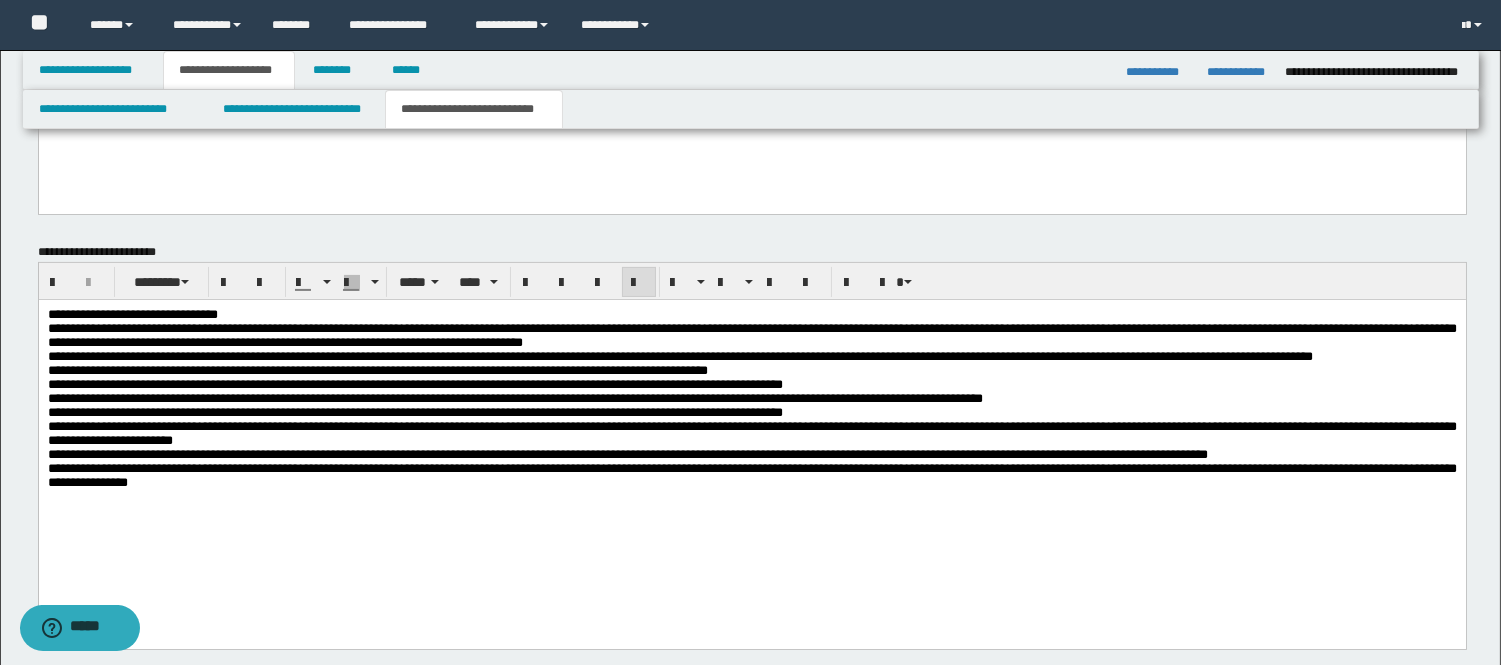 scroll, scrollTop: 1196, scrollLeft: 0, axis: vertical 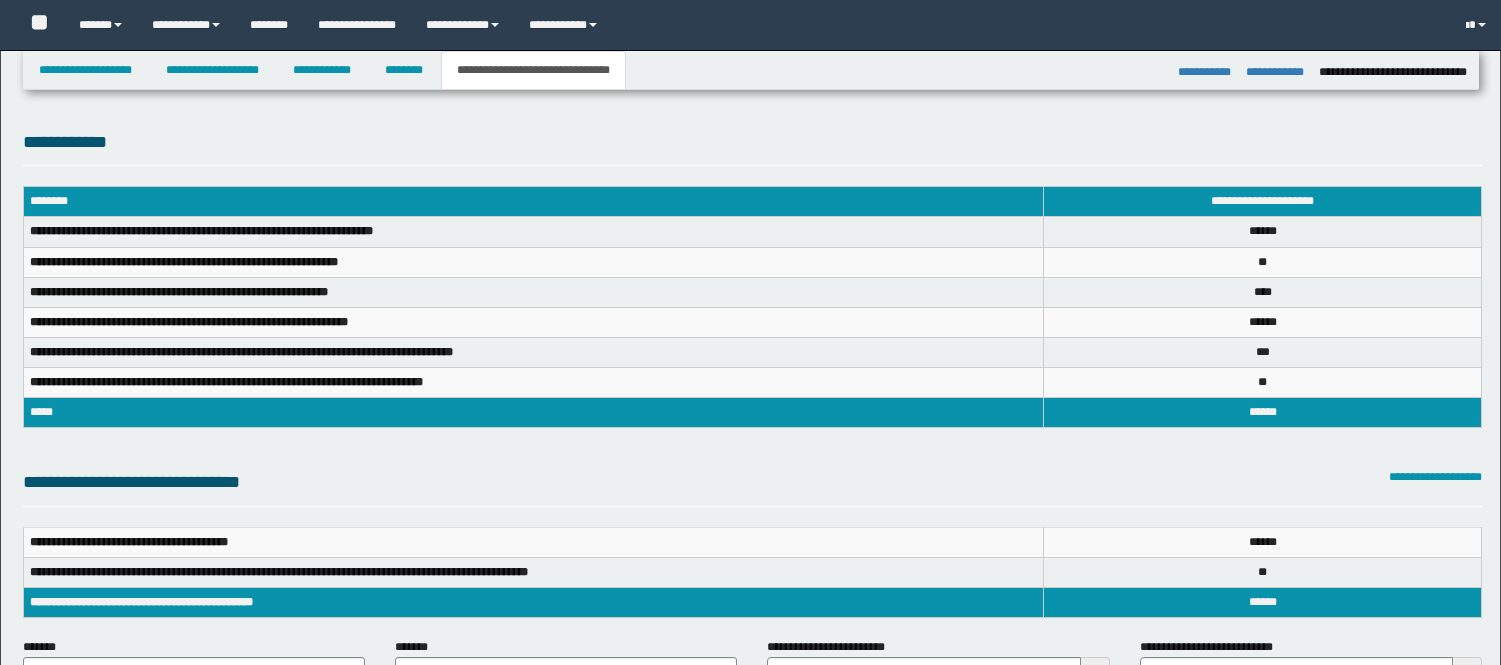 select on "*" 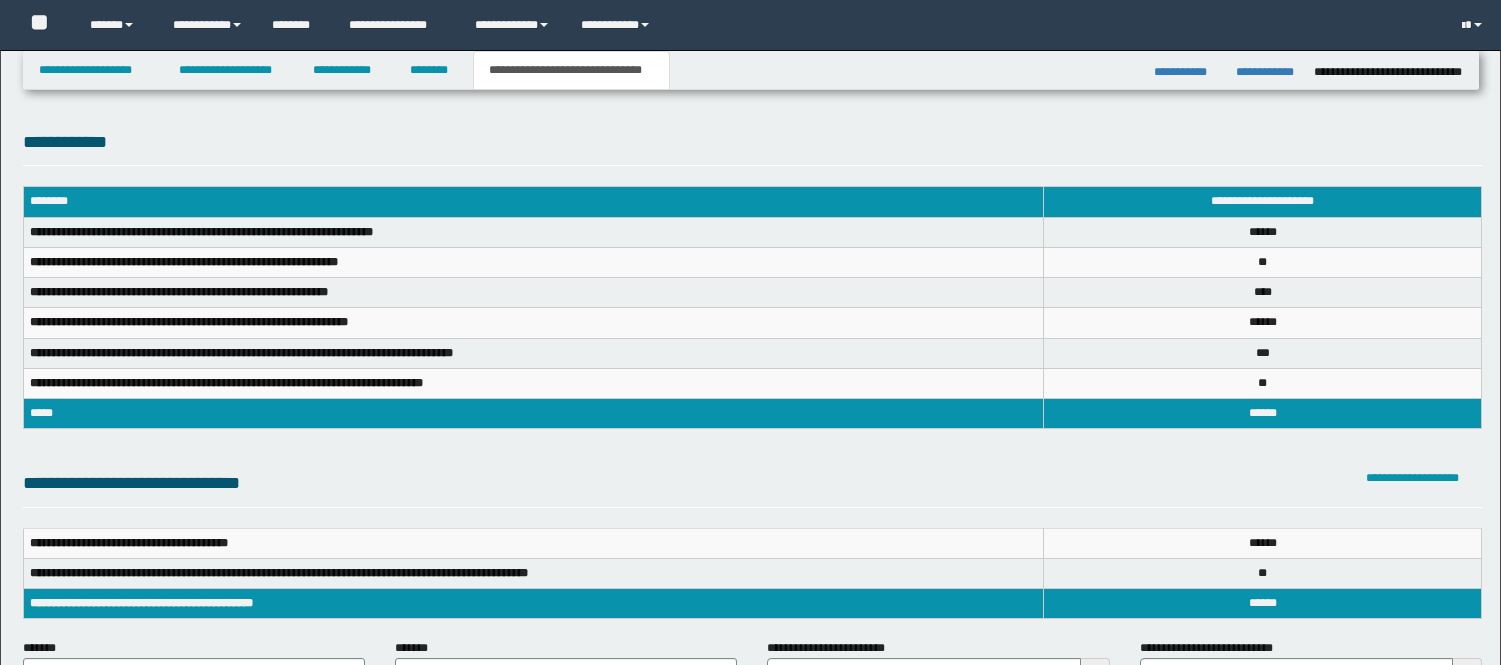 scroll, scrollTop: 333, scrollLeft: 0, axis: vertical 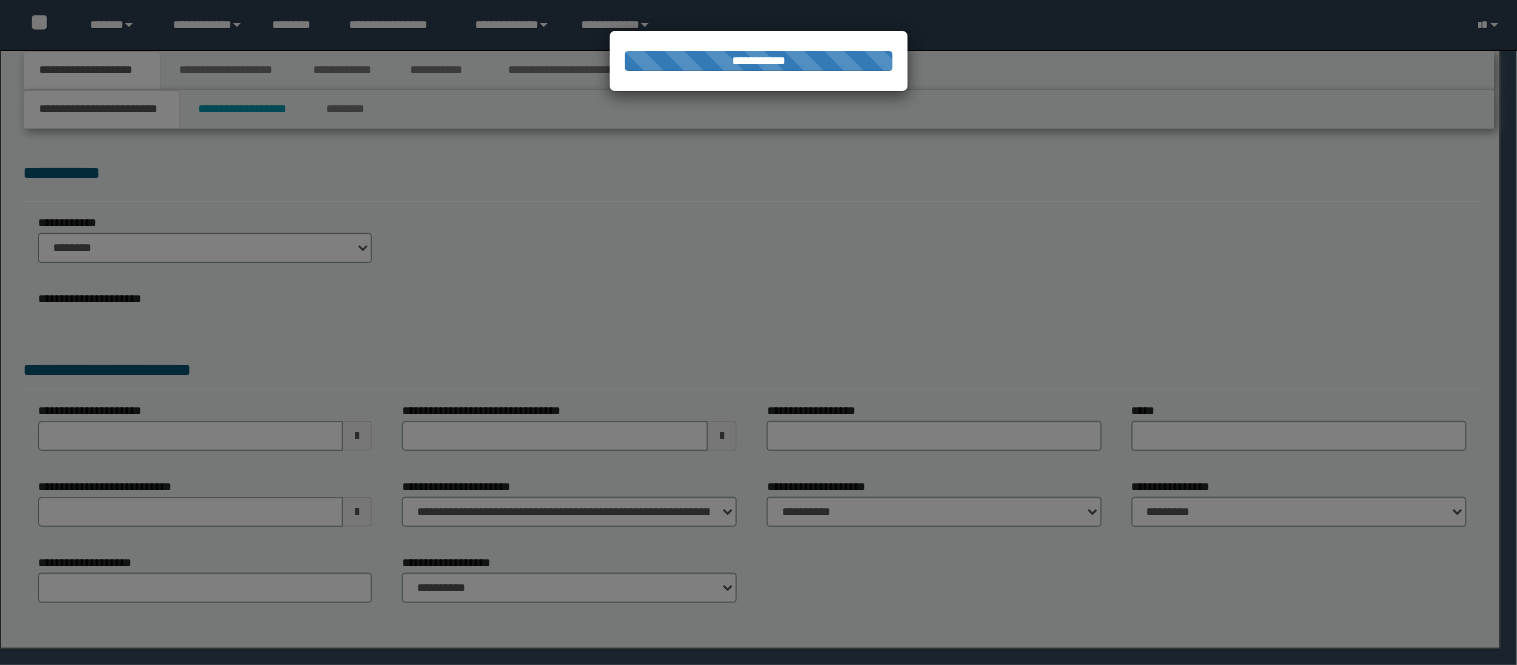 select on "*" 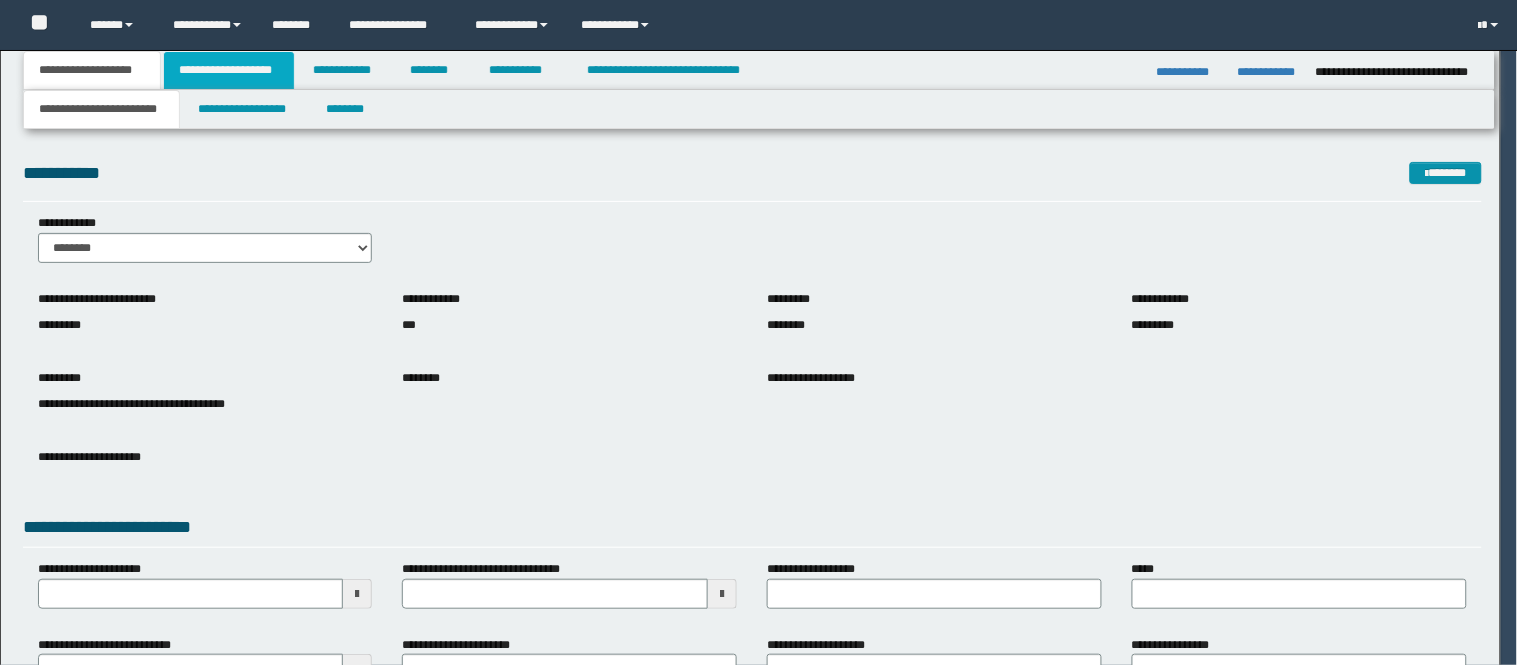 click on "**********" at bounding box center [229, 70] 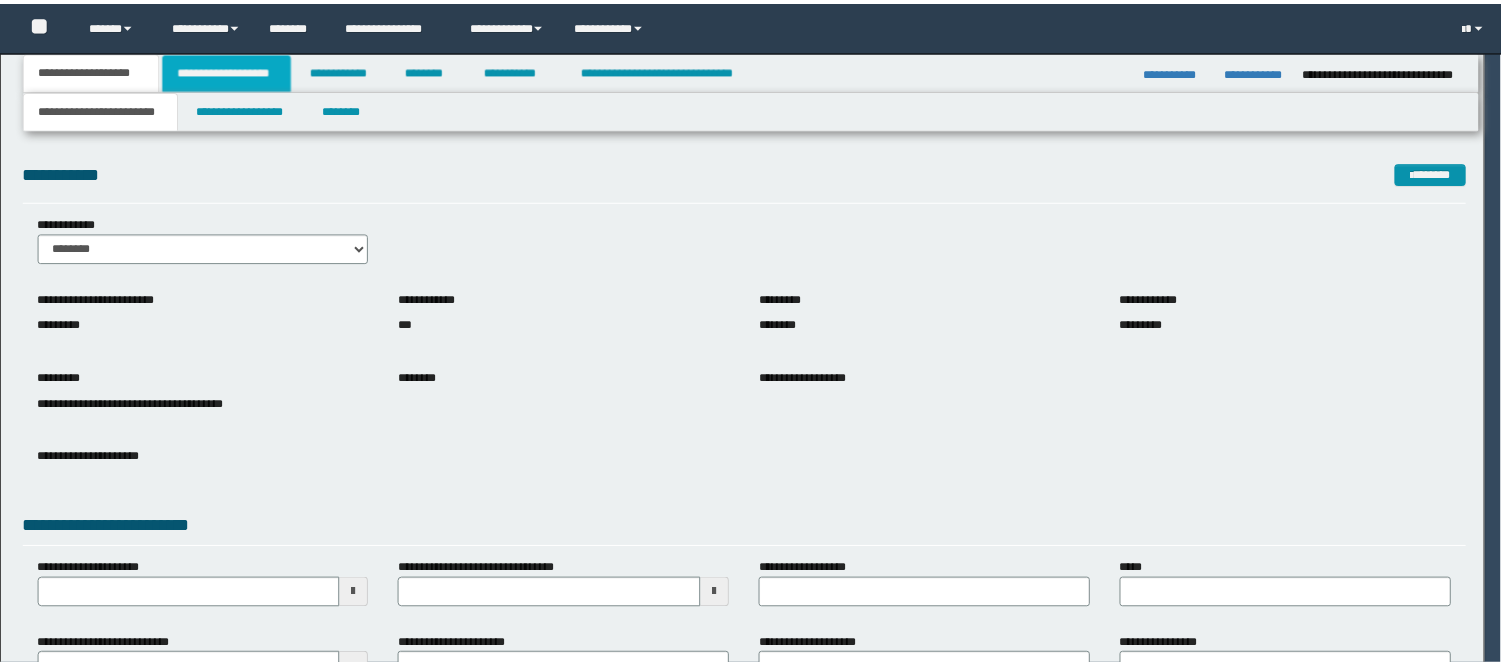 scroll, scrollTop: 0, scrollLeft: 0, axis: both 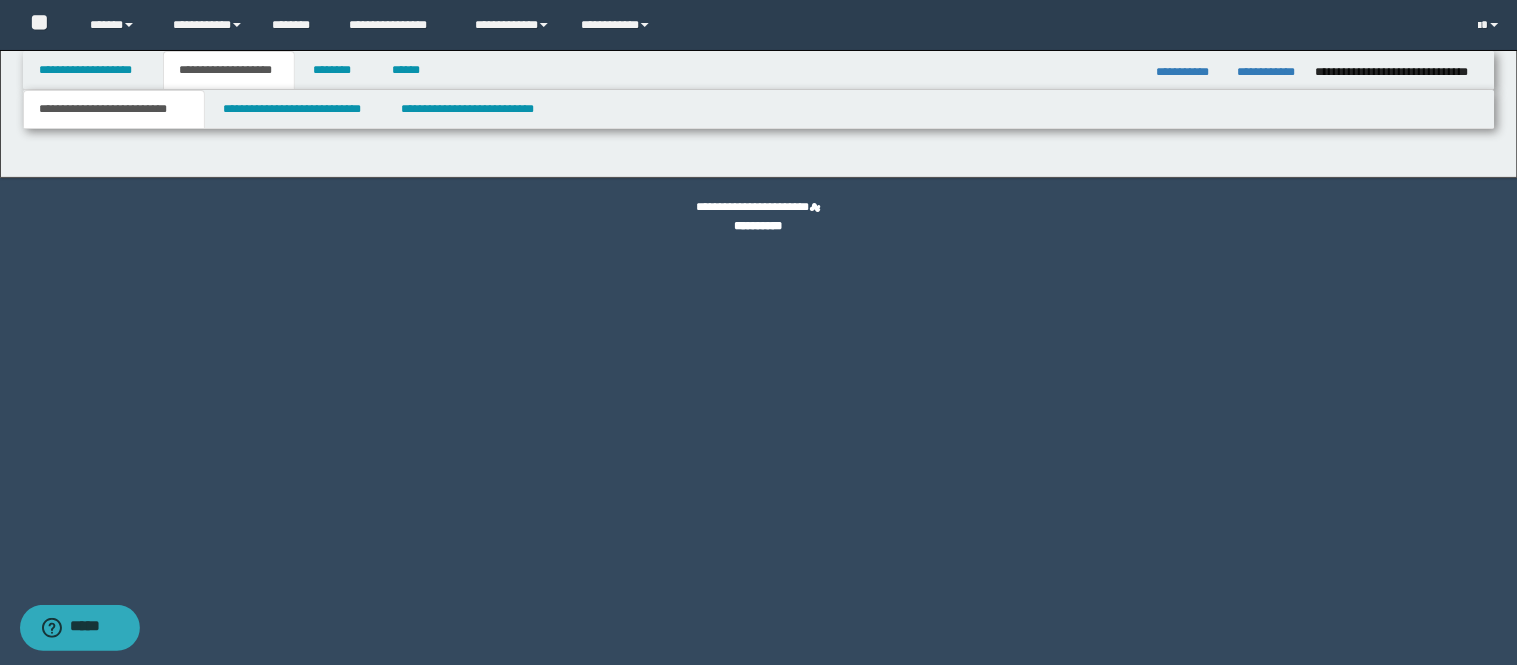 click on "**********" at bounding box center (229, 70) 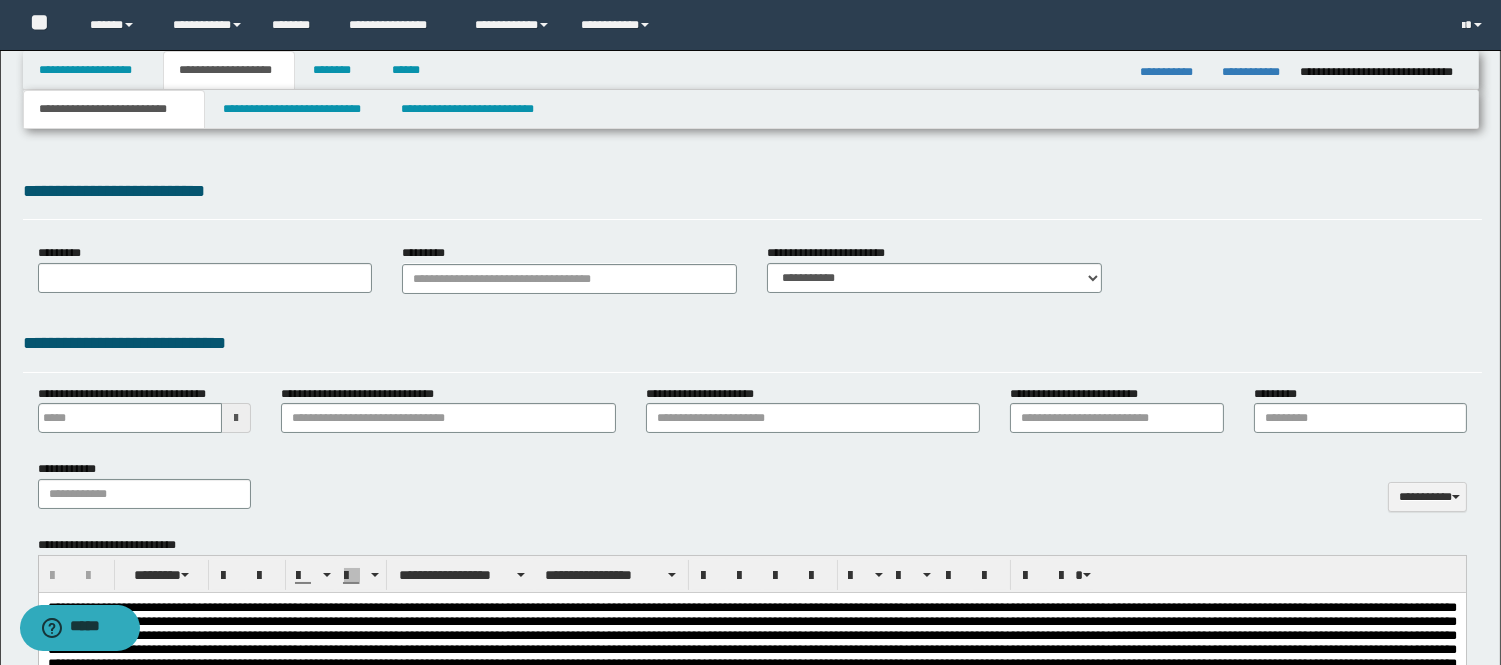 type 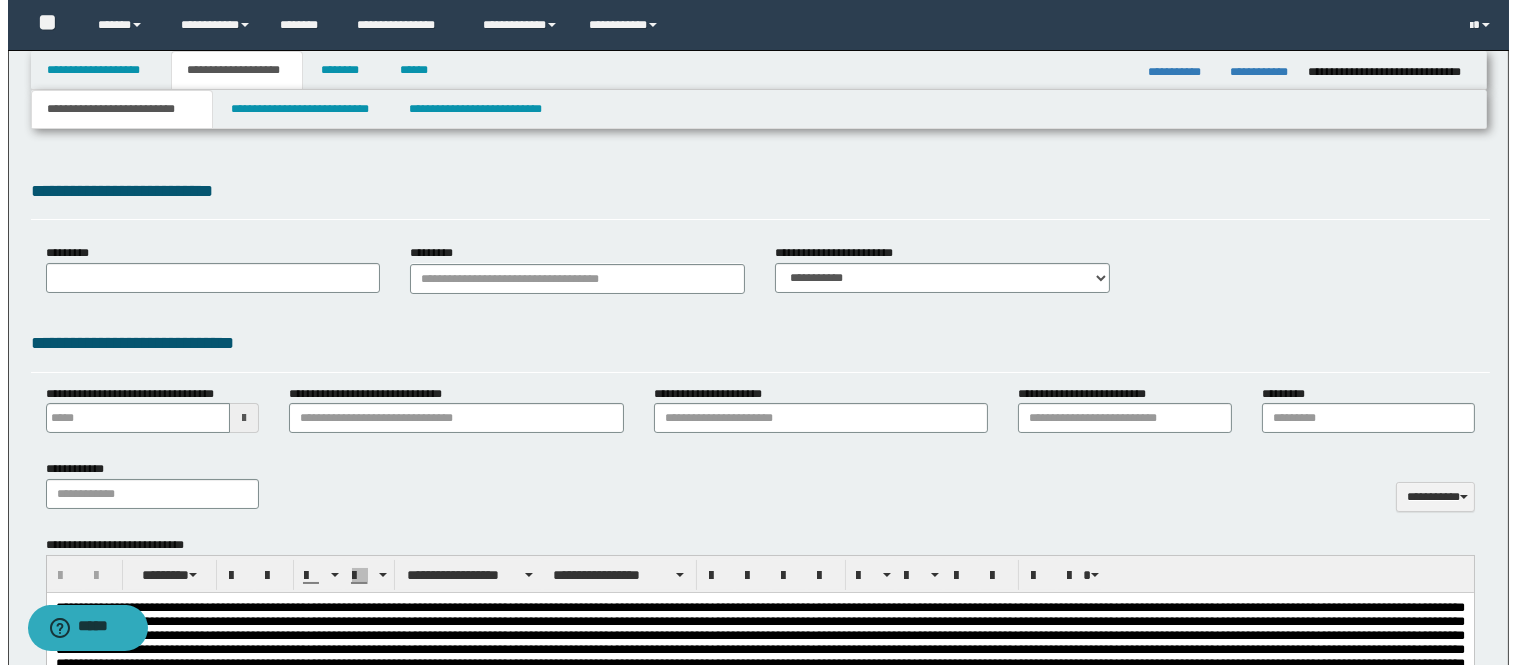 scroll, scrollTop: 0, scrollLeft: 0, axis: both 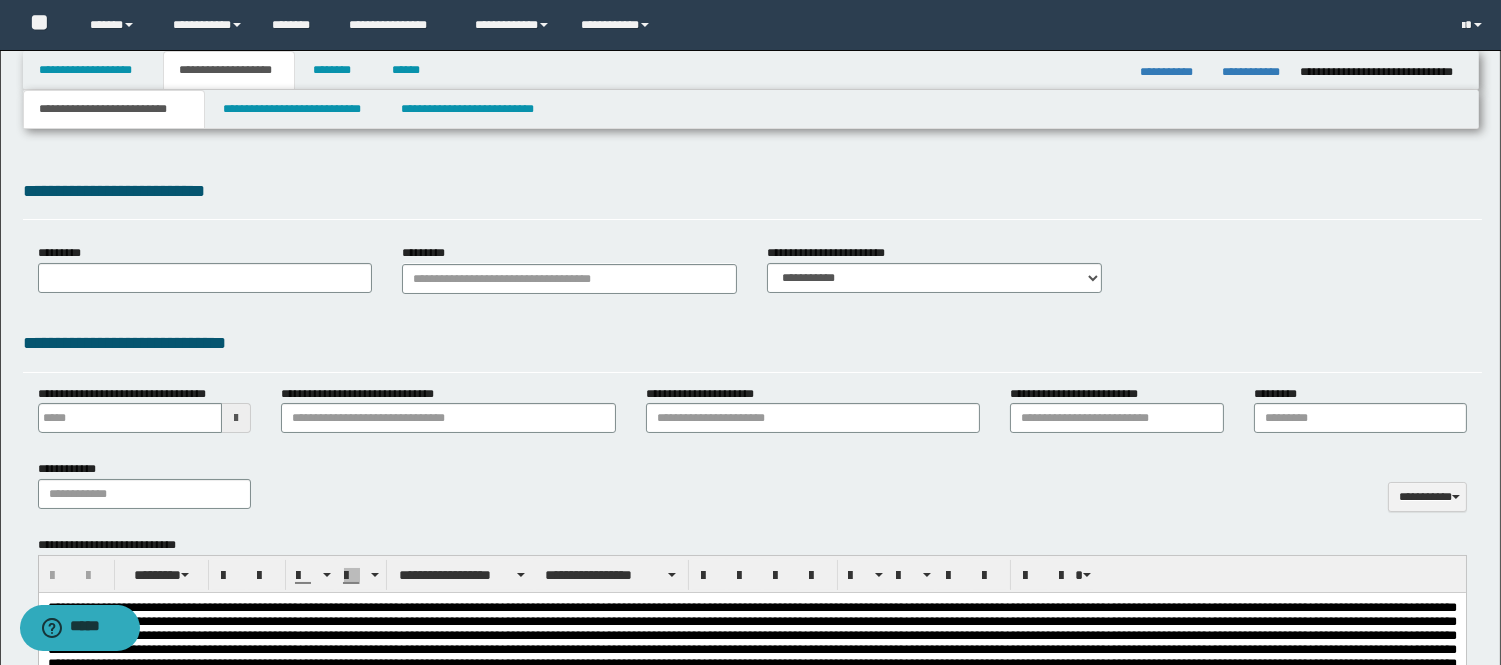 select on "*" 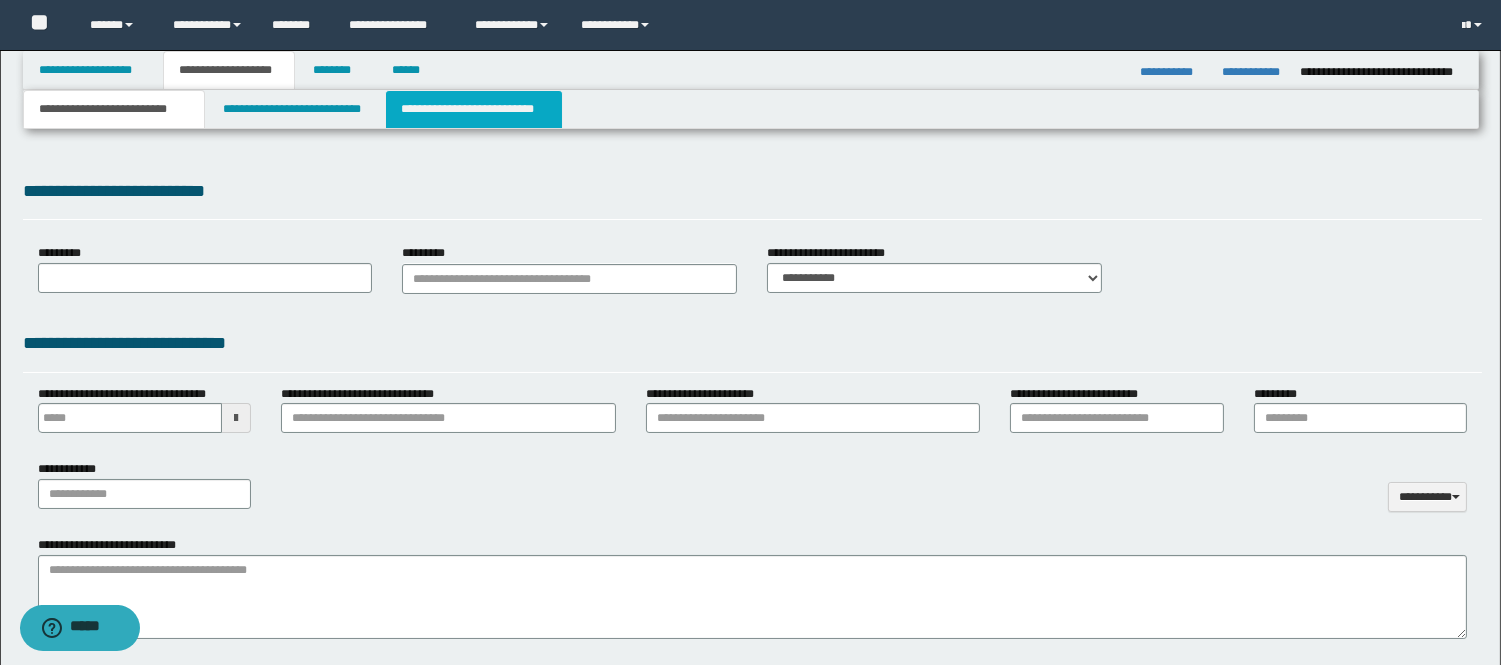 select on "*" 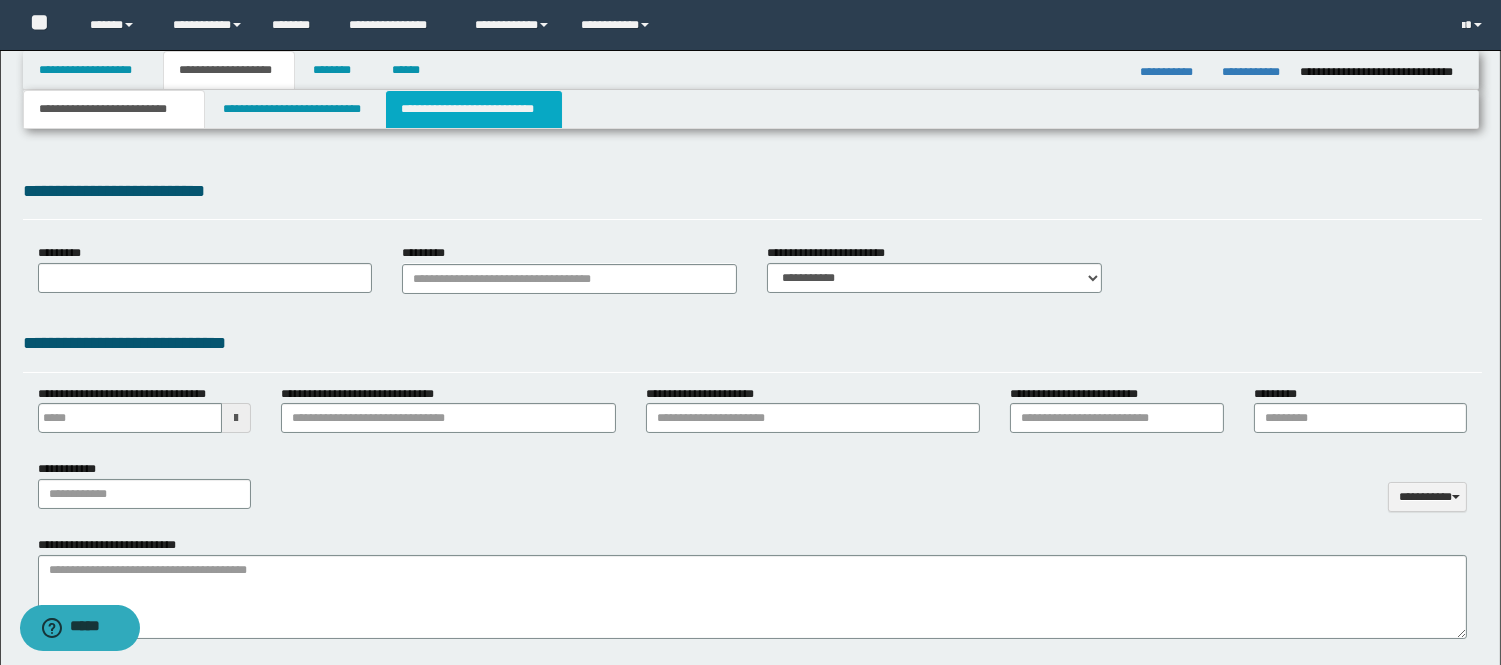 type 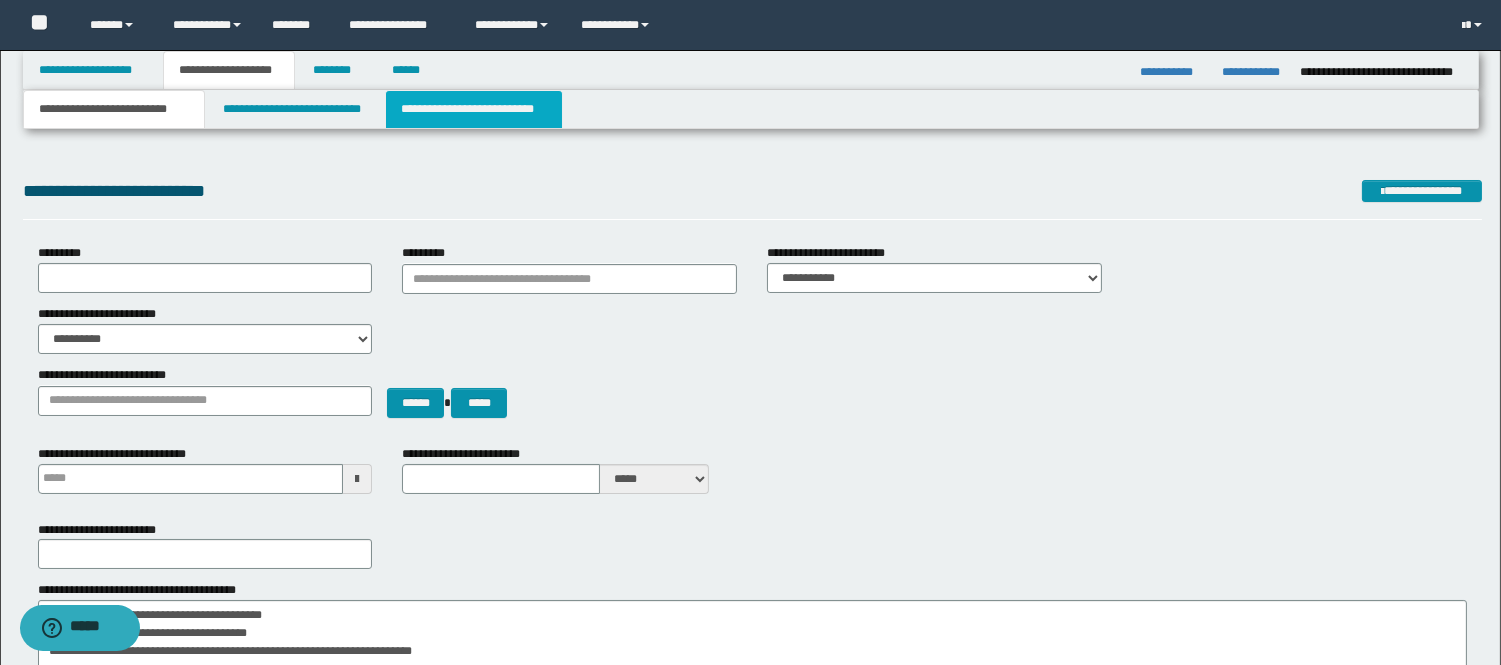 click on "**********" at bounding box center [474, 109] 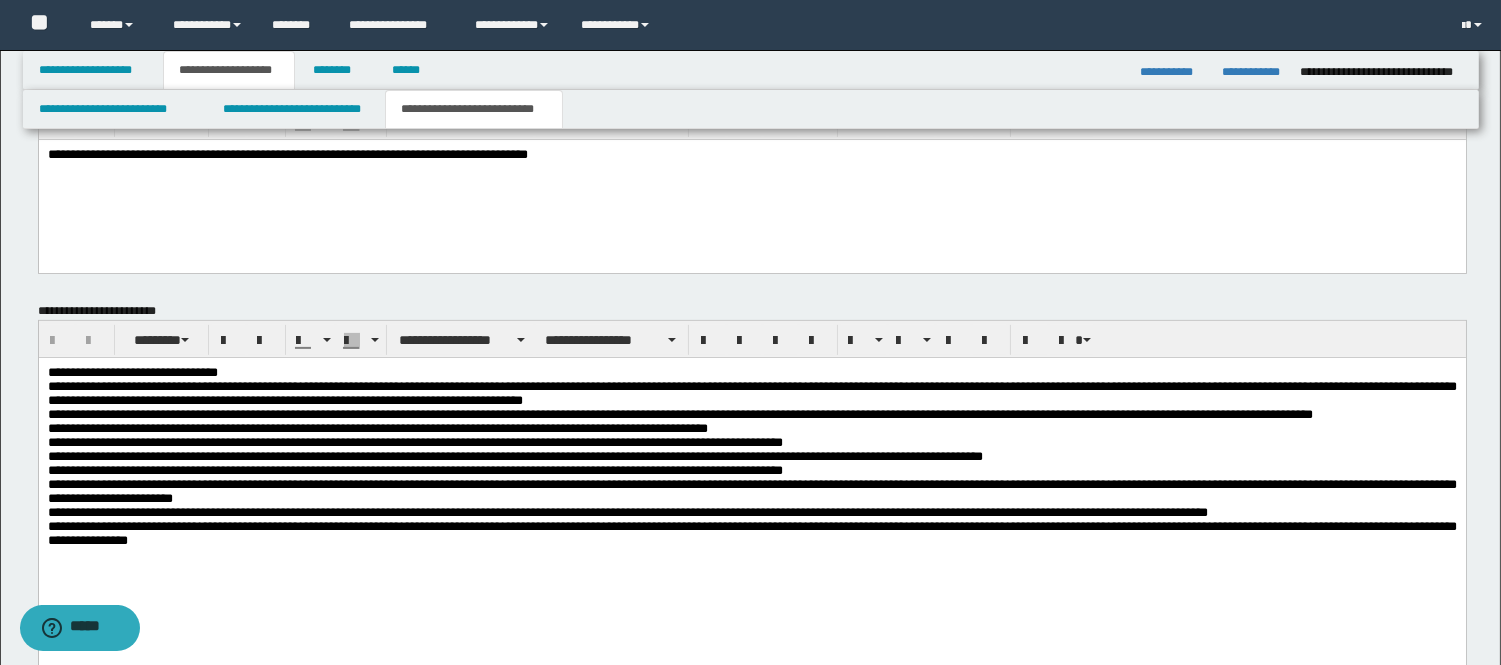 scroll, scrollTop: 1333, scrollLeft: 0, axis: vertical 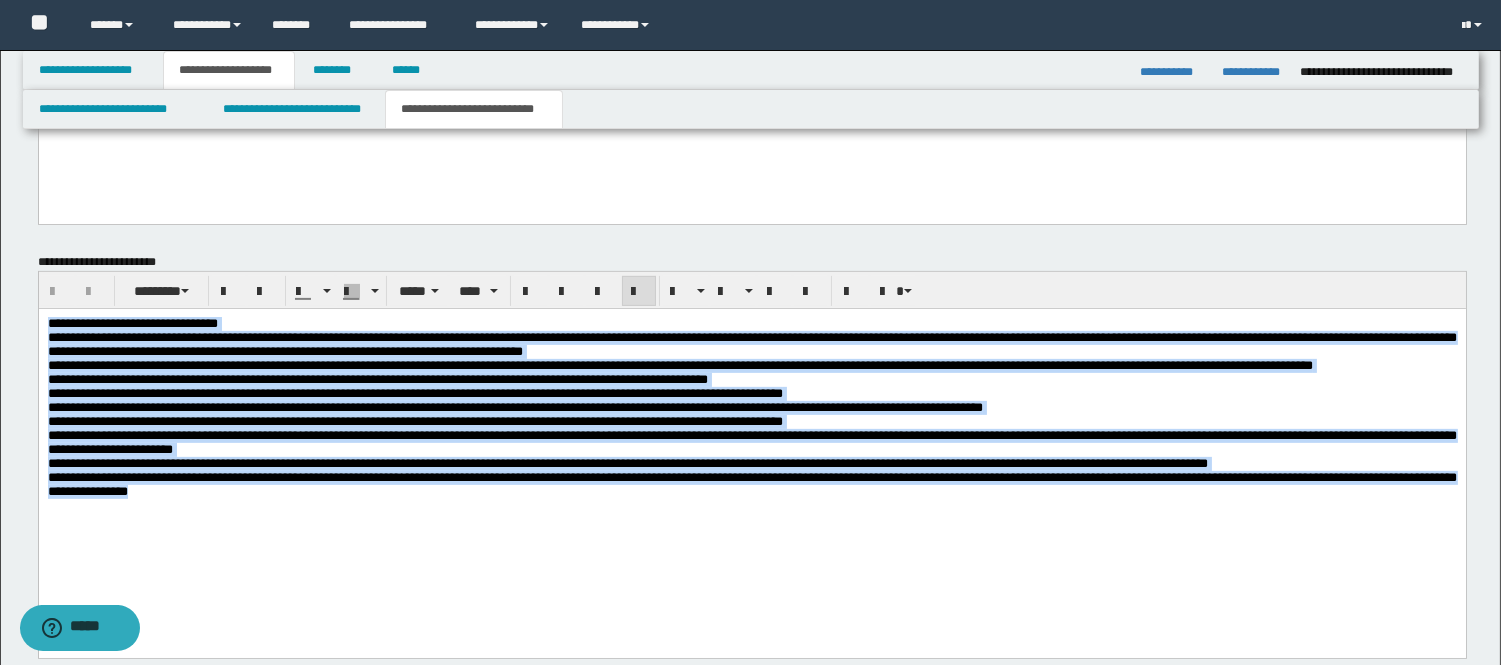 drag, startPoint x: 450, startPoint y: 546, endPoint x: -1, endPoint y: 52, distance: 668.9073 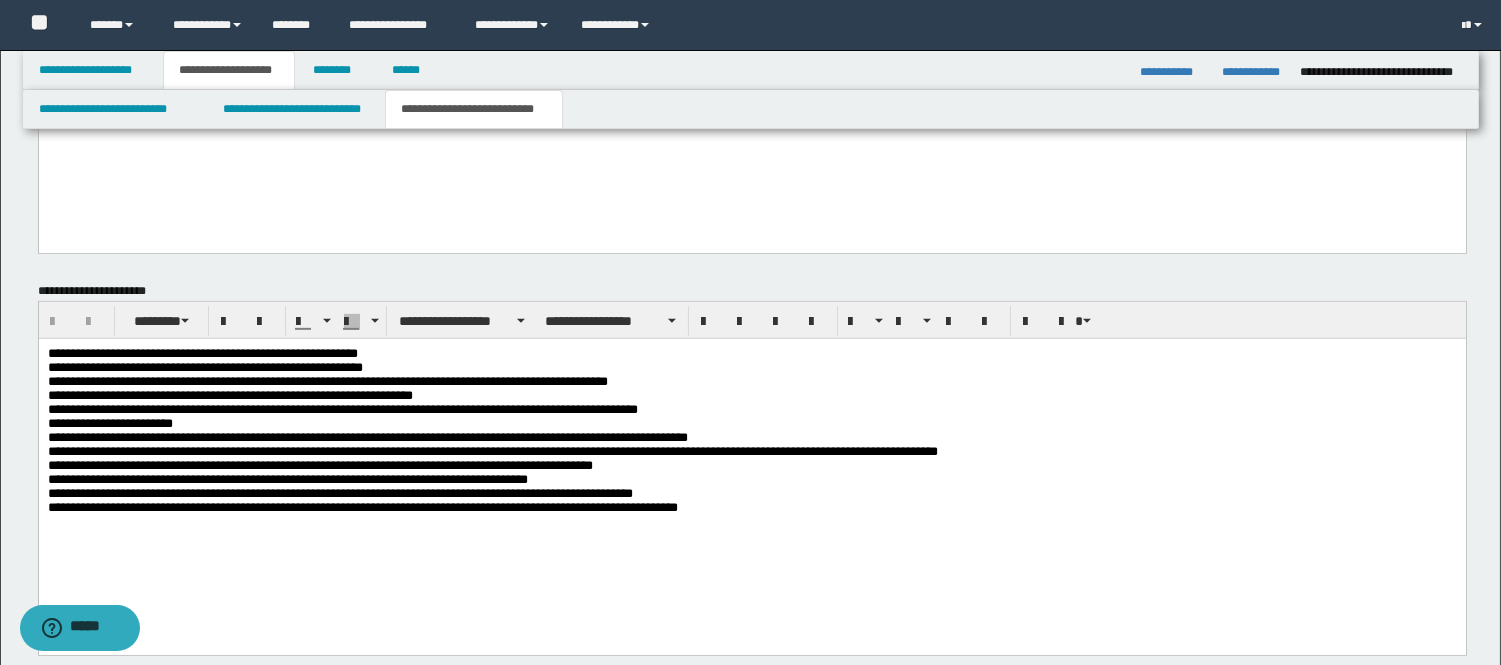 scroll, scrollTop: 1777, scrollLeft: 0, axis: vertical 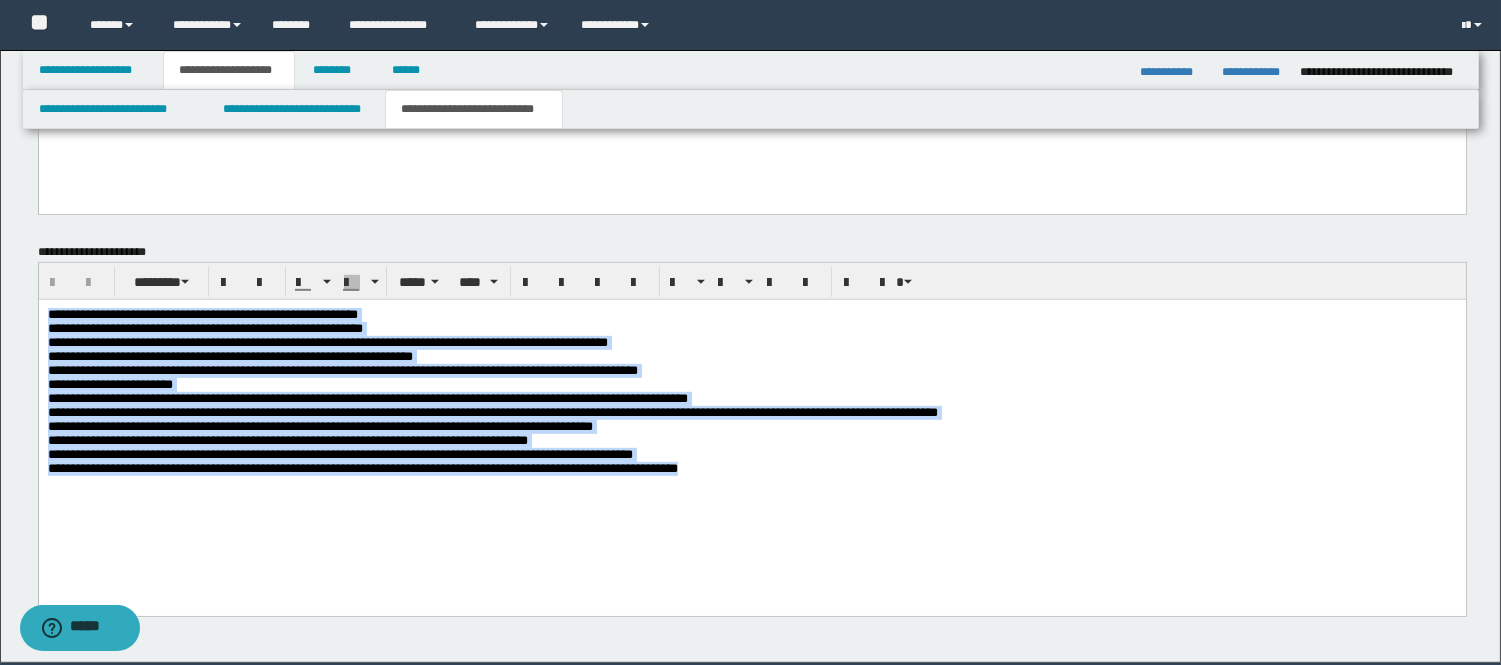 drag, startPoint x: 866, startPoint y: 519, endPoint x: -1, endPoint y: 148, distance: 943.04297 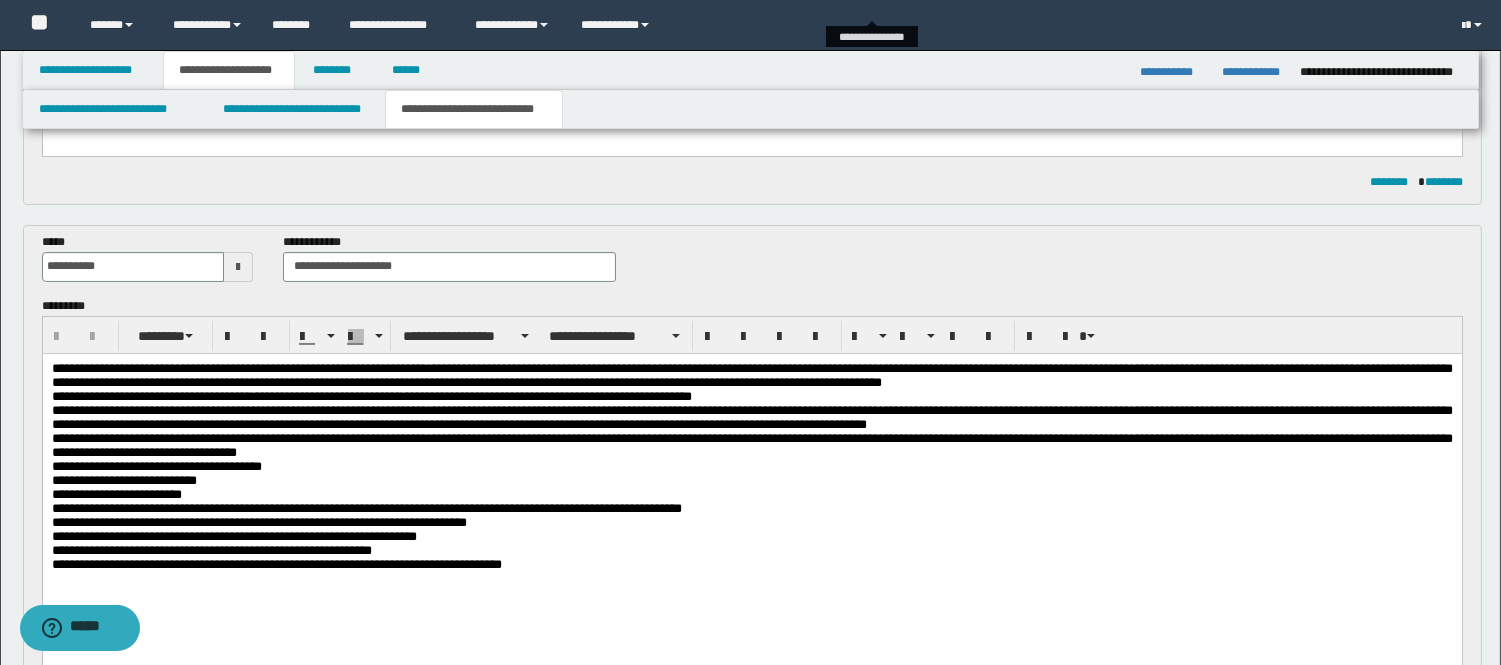 scroll, scrollTop: 333, scrollLeft: 0, axis: vertical 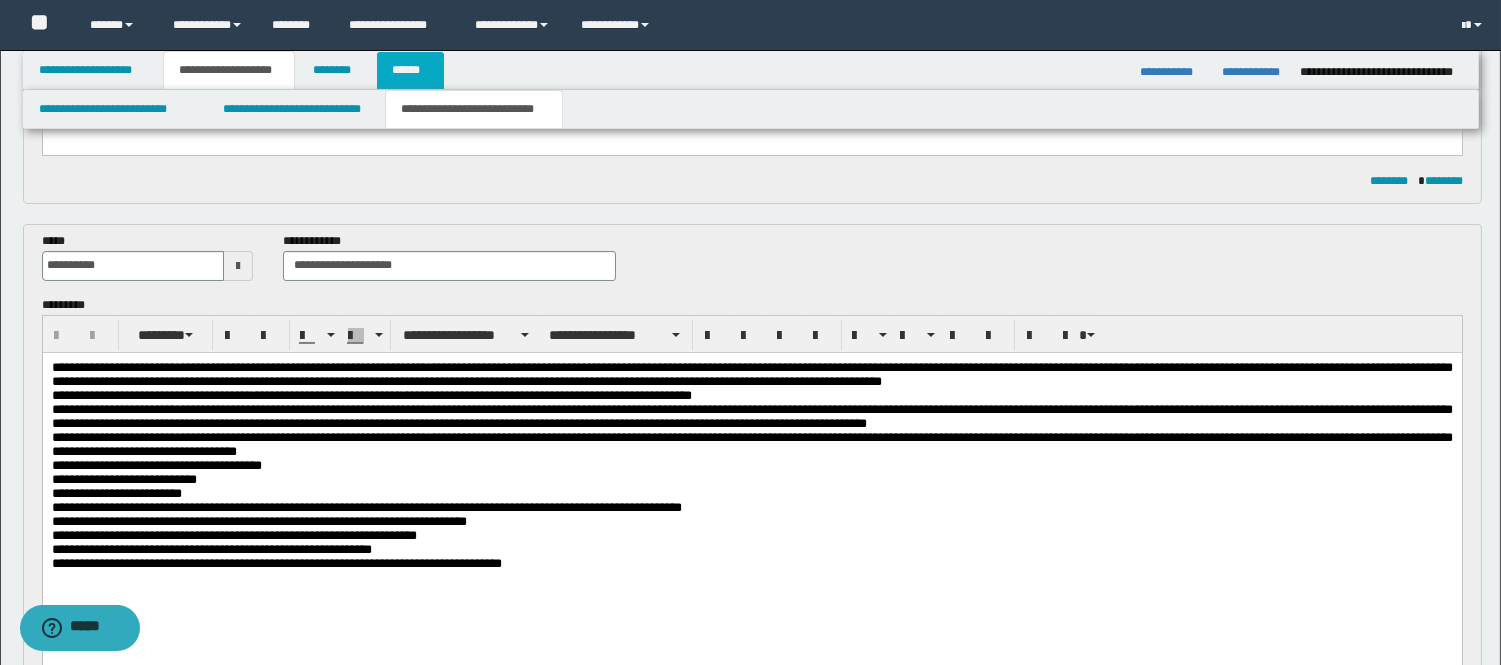 click on "******" at bounding box center [410, 70] 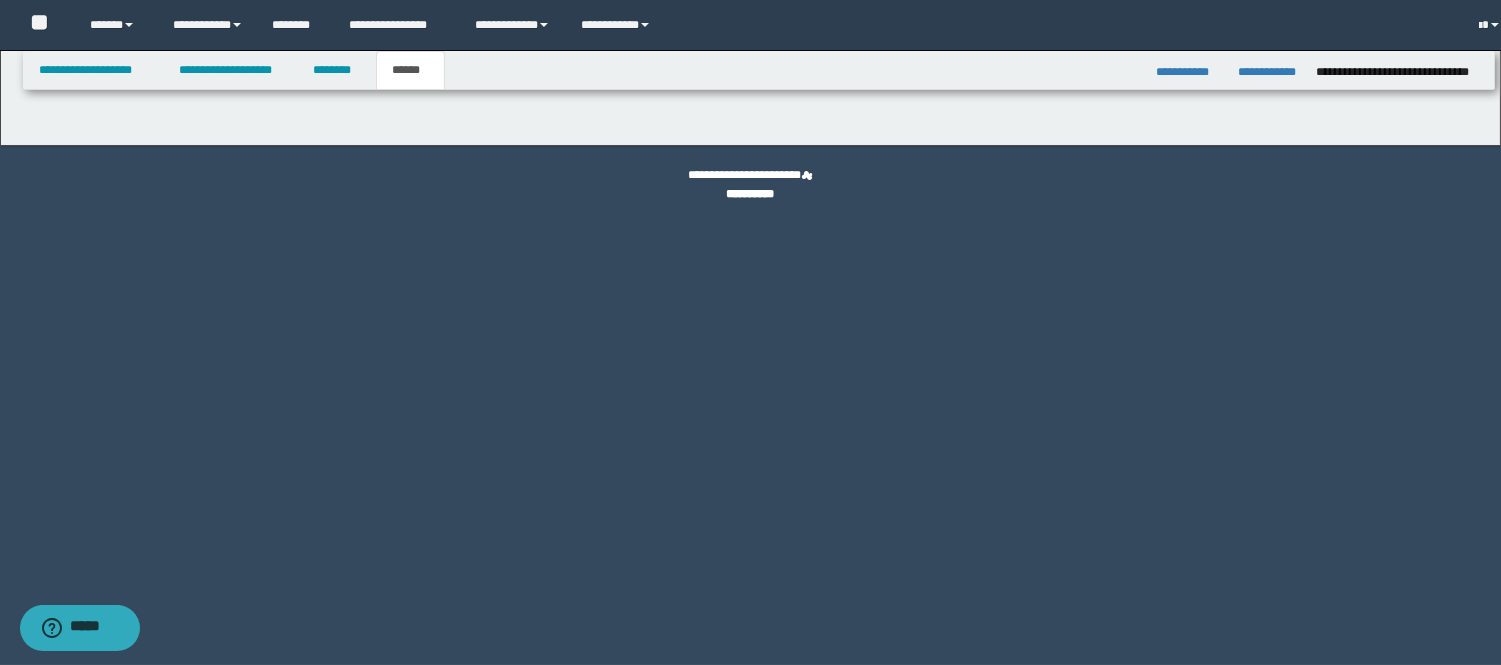 scroll, scrollTop: 0, scrollLeft: 0, axis: both 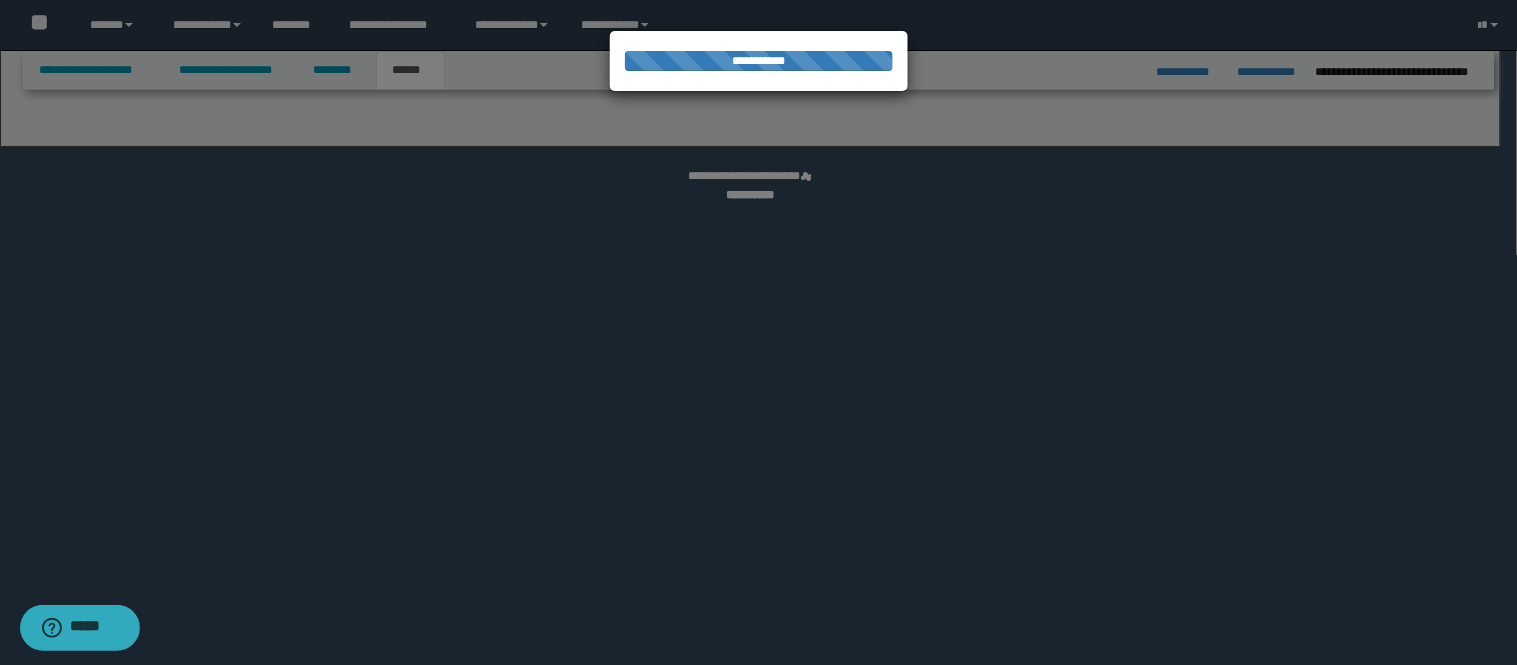 select on "*" 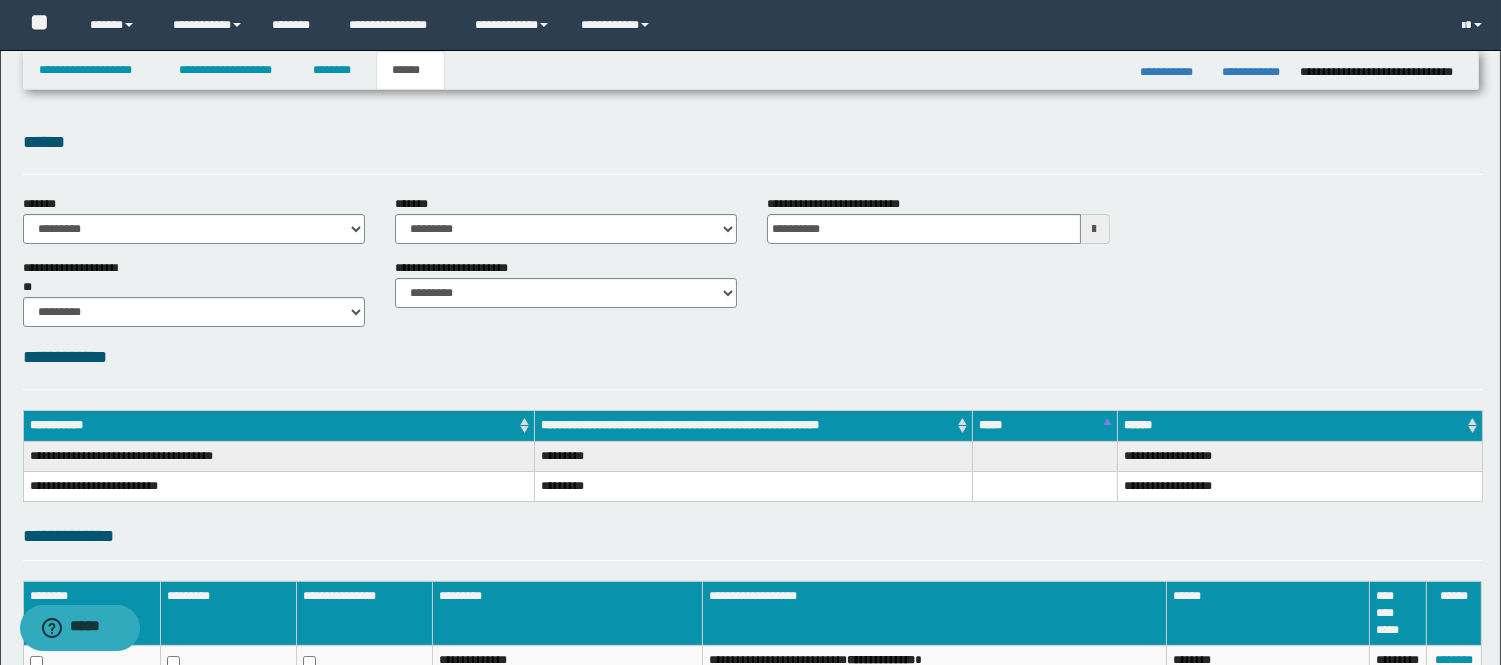 scroll, scrollTop: 0, scrollLeft: 0, axis: both 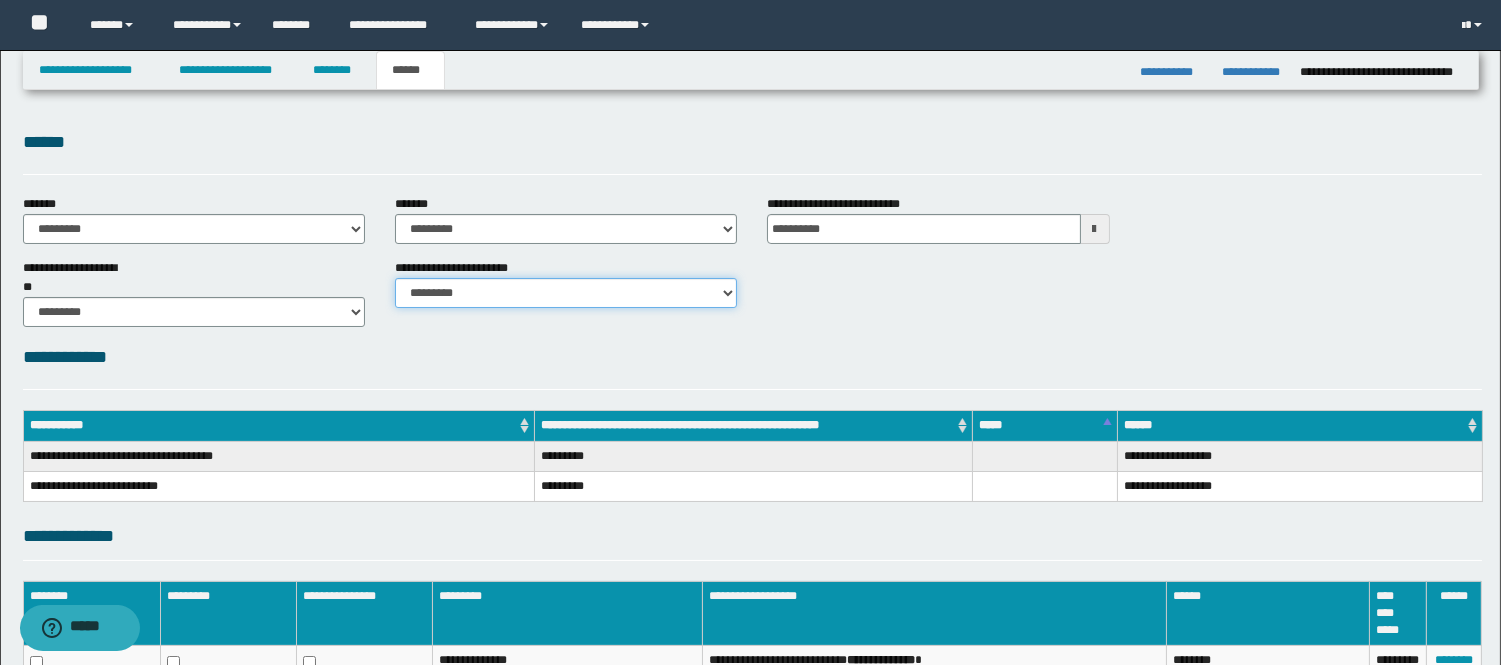 click on "*********
*********
*********" at bounding box center [566, 293] 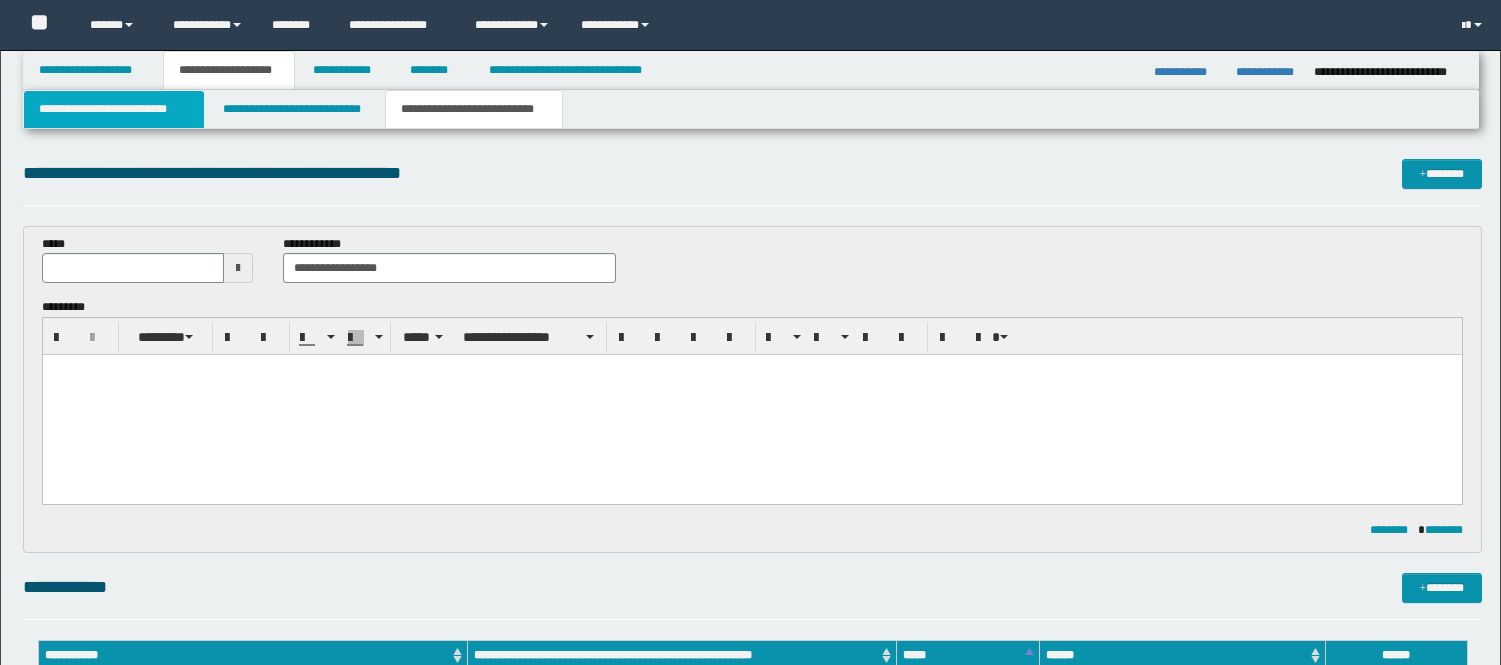 scroll, scrollTop: 1075, scrollLeft: 0, axis: vertical 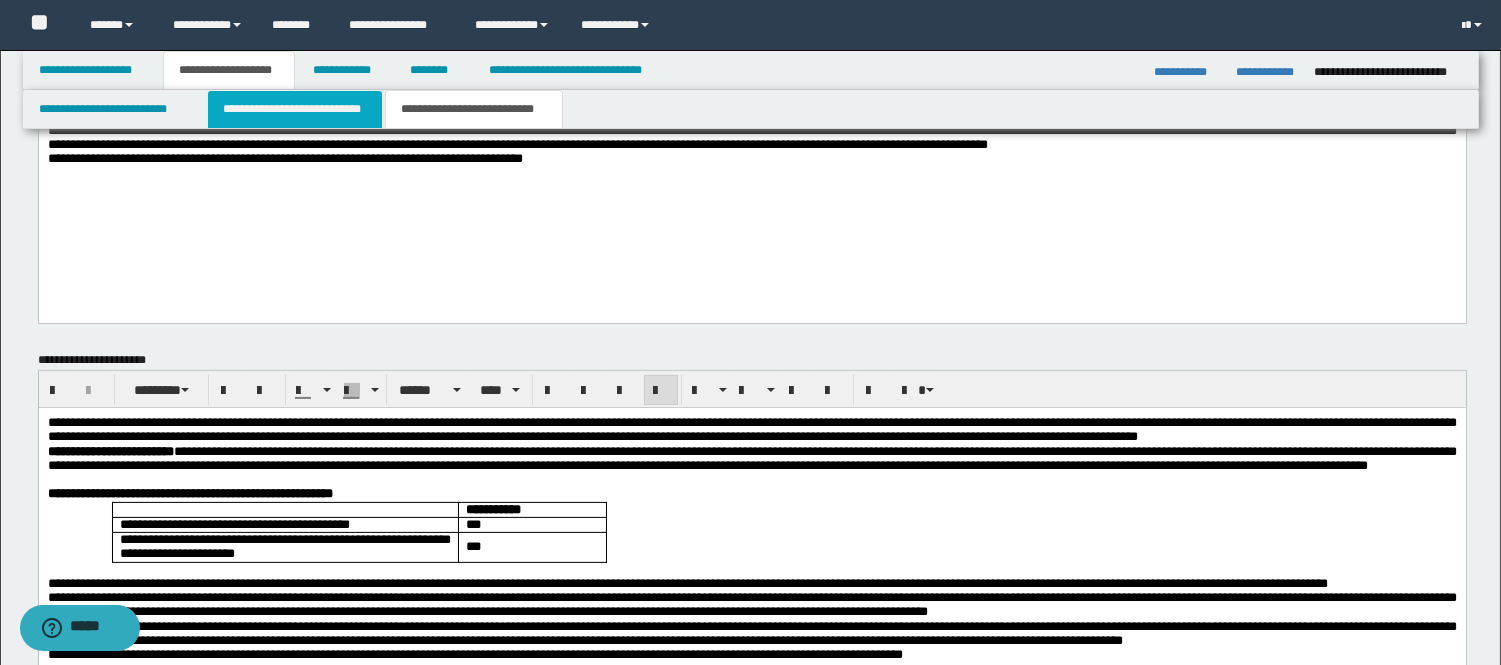 click on "**********" at bounding box center [295, 109] 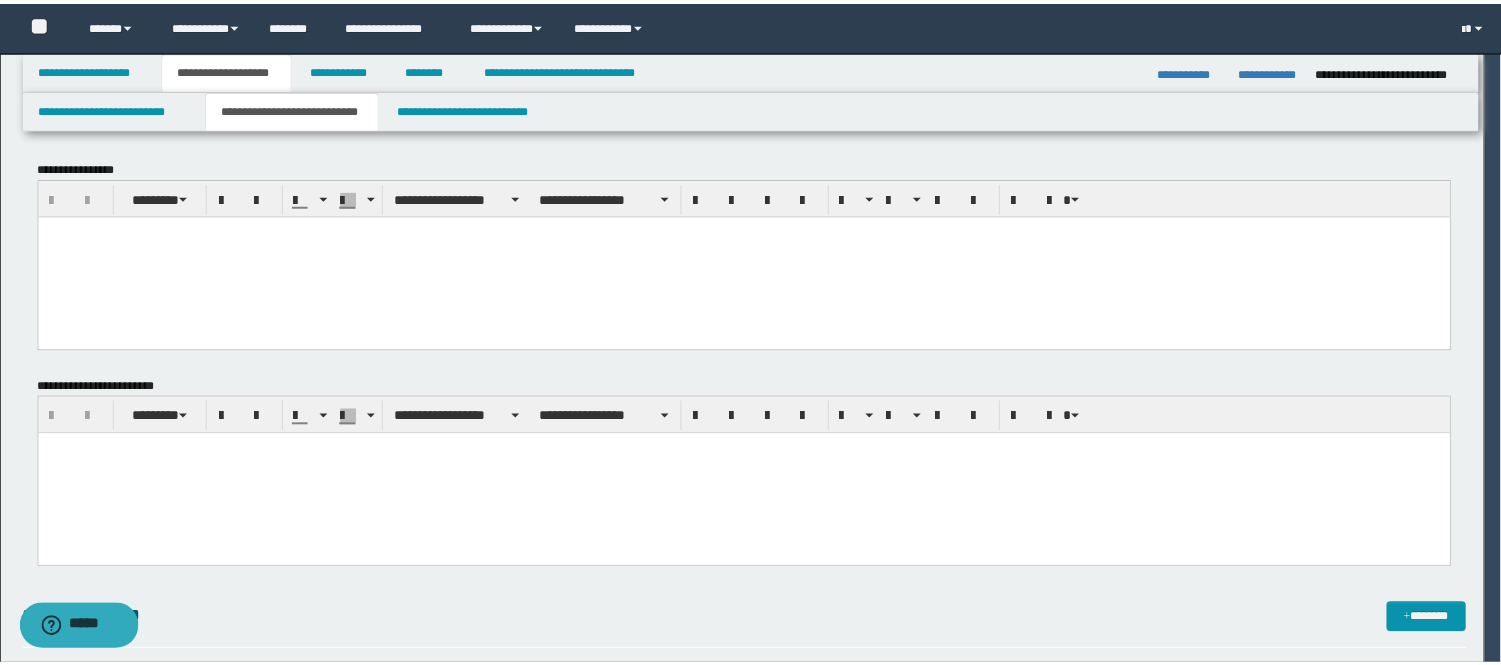 scroll, scrollTop: 0, scrollLeft: 0, axis: both 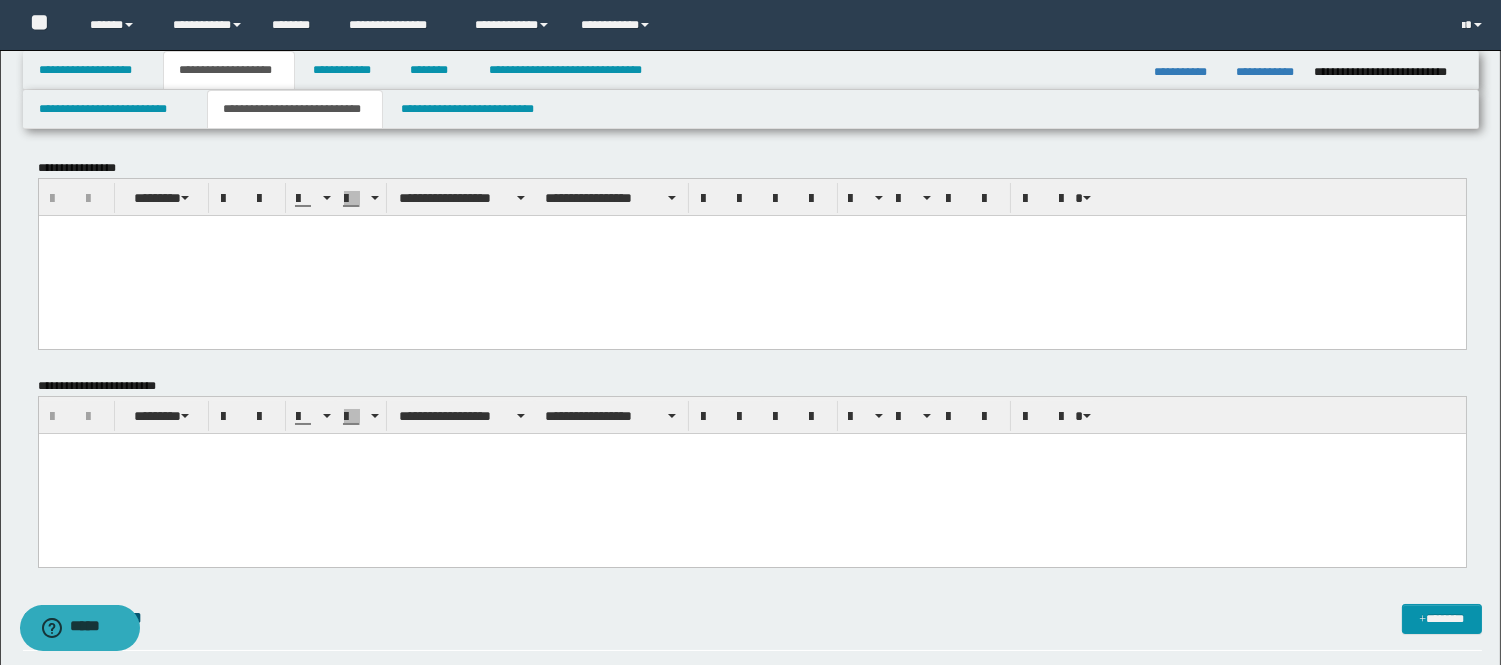 drag, startPoint x: 284, startPoint y: 511, endPoint x: 190, endPoint y: 462, distance: 106.004715 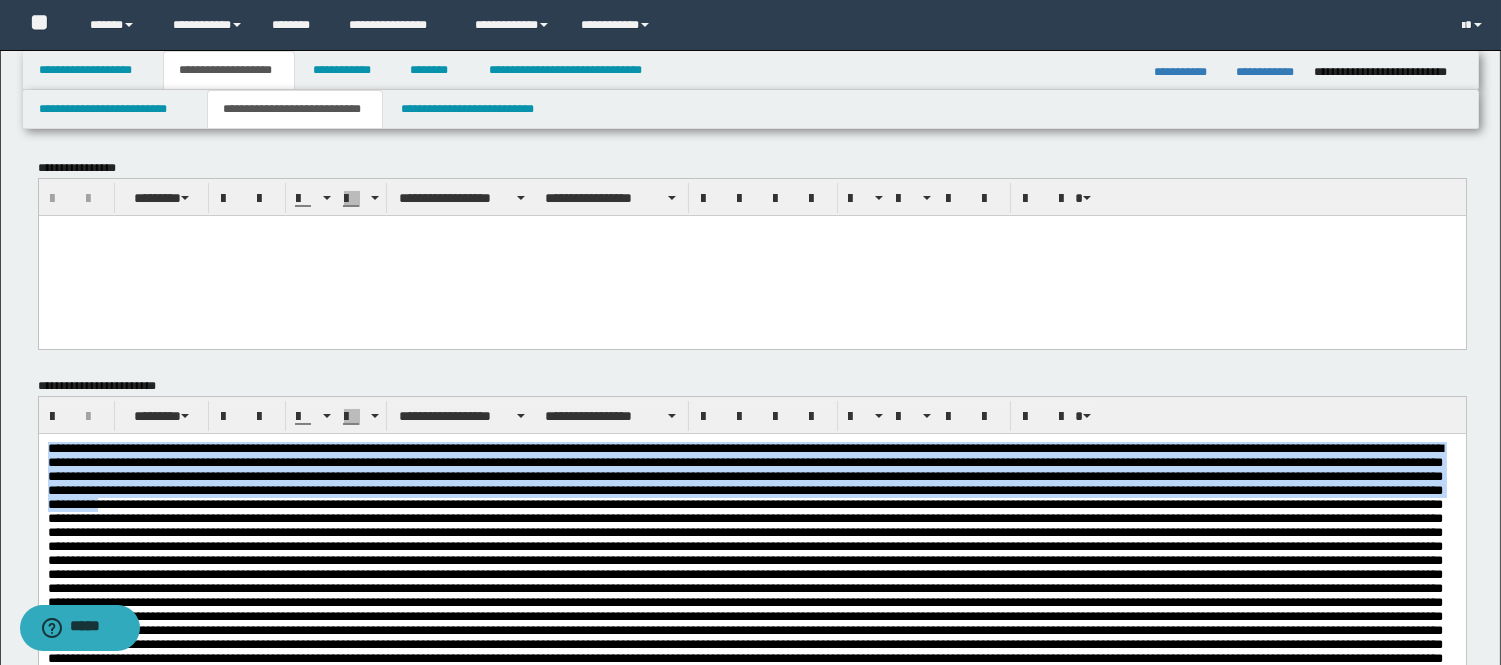 drag, startPoint x: 481, startPoint y: 517, endPoint x: -1, endPoint y: 161, distance: 599.2161 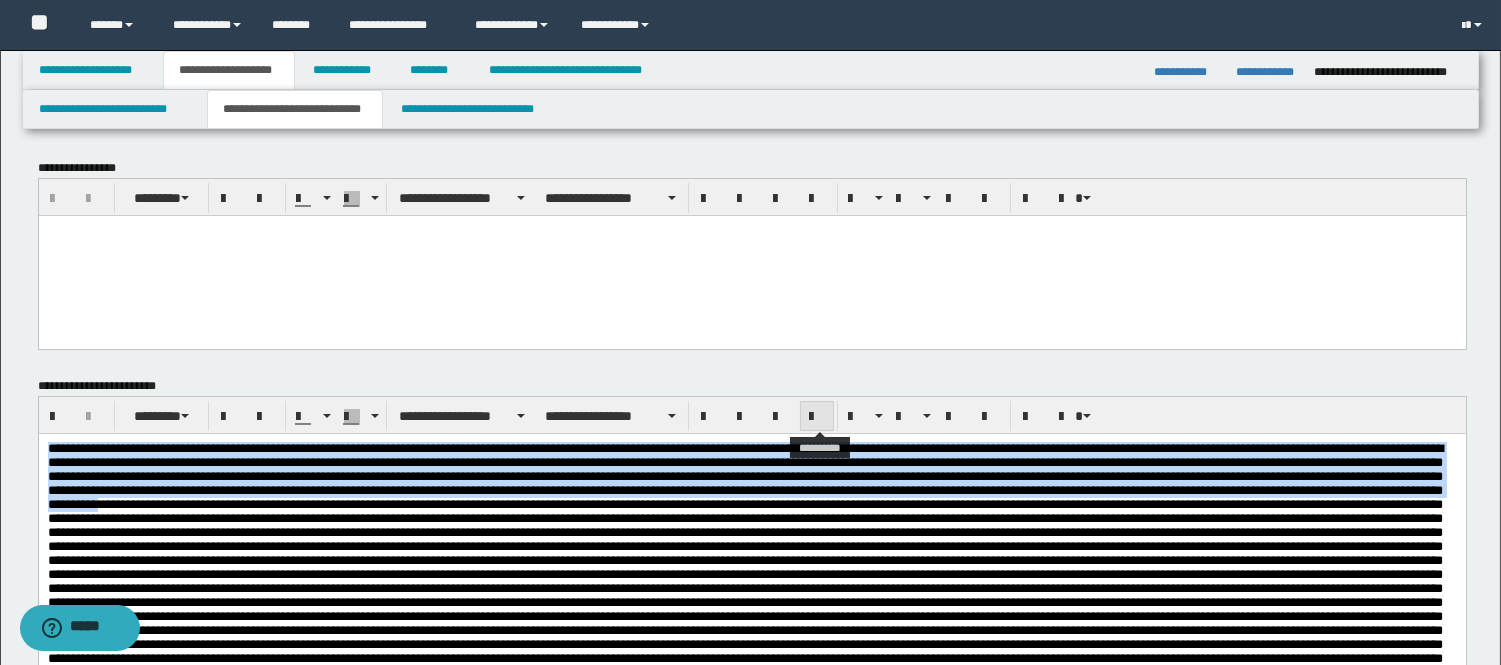 click at bounding box center (817, 416) 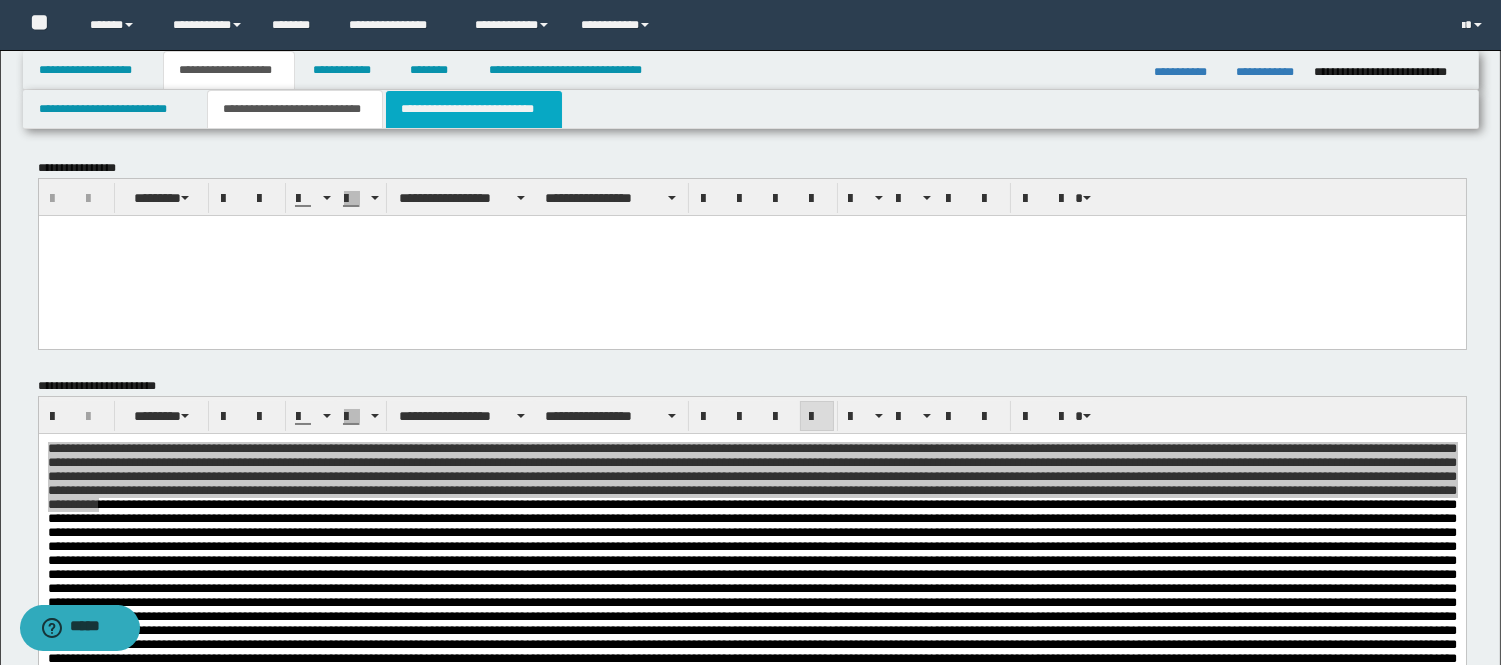 click on "**********" at bounding box center (474, 109) 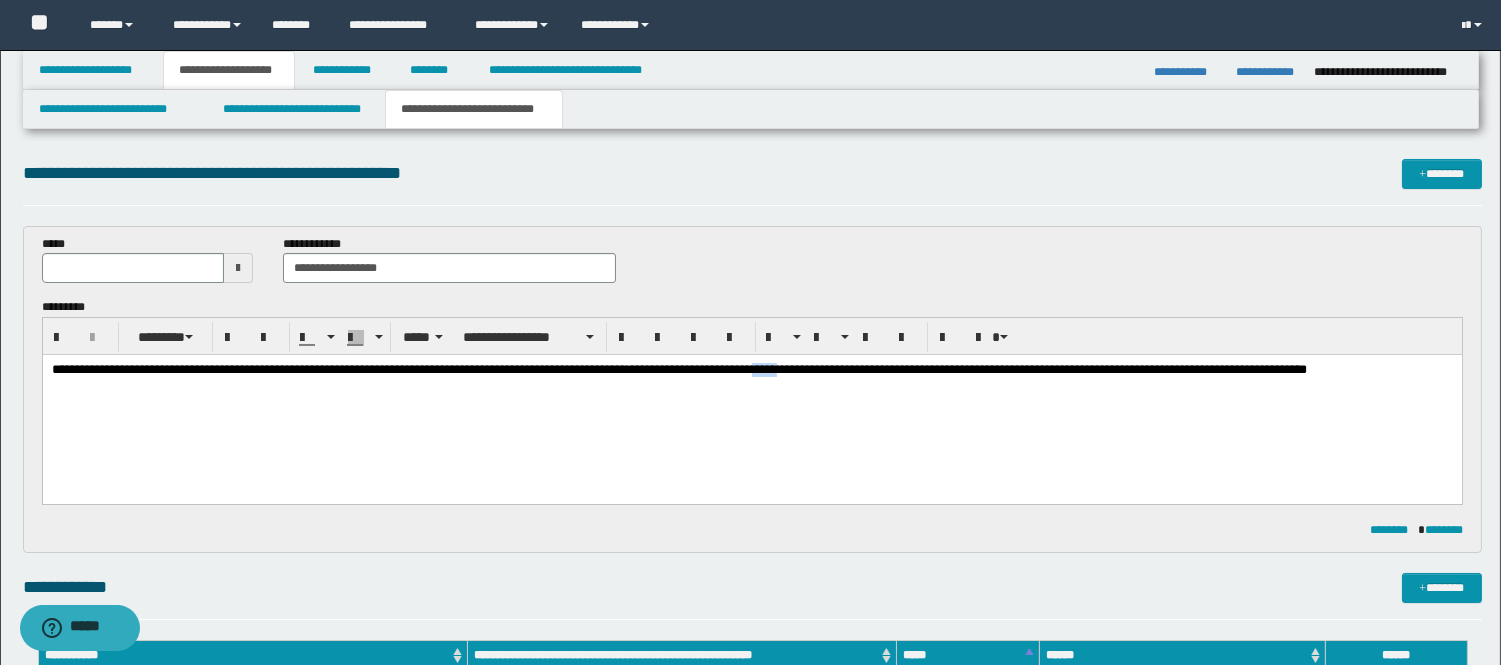 drag, startPoint x: 1007, startPoint y: 372, endPoint x: 980, endPoint y: 364, distance: 28.160255 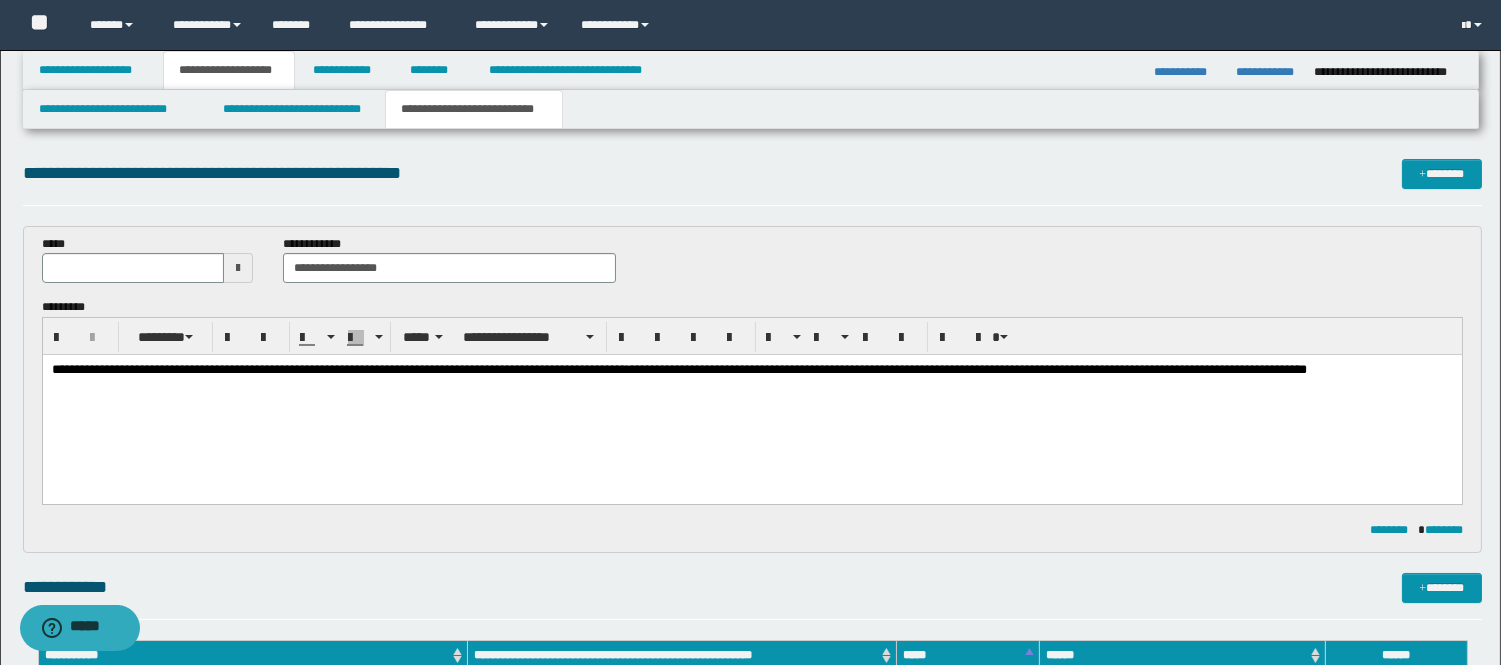 click on "**********" at bounding box center [338, 369] 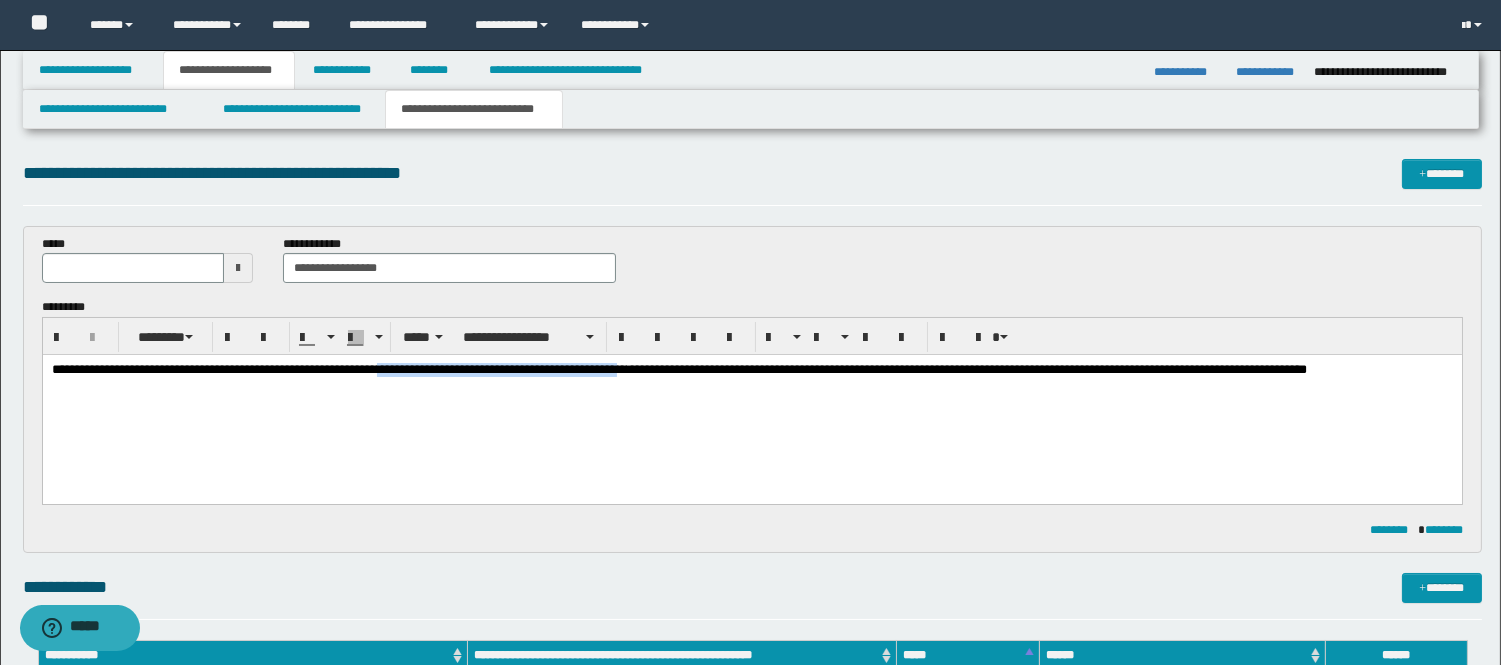 drag, startPoint x: 823, startPoint y: 373, endPoint x: 442, endPoint y: 364, distance: 381.1063 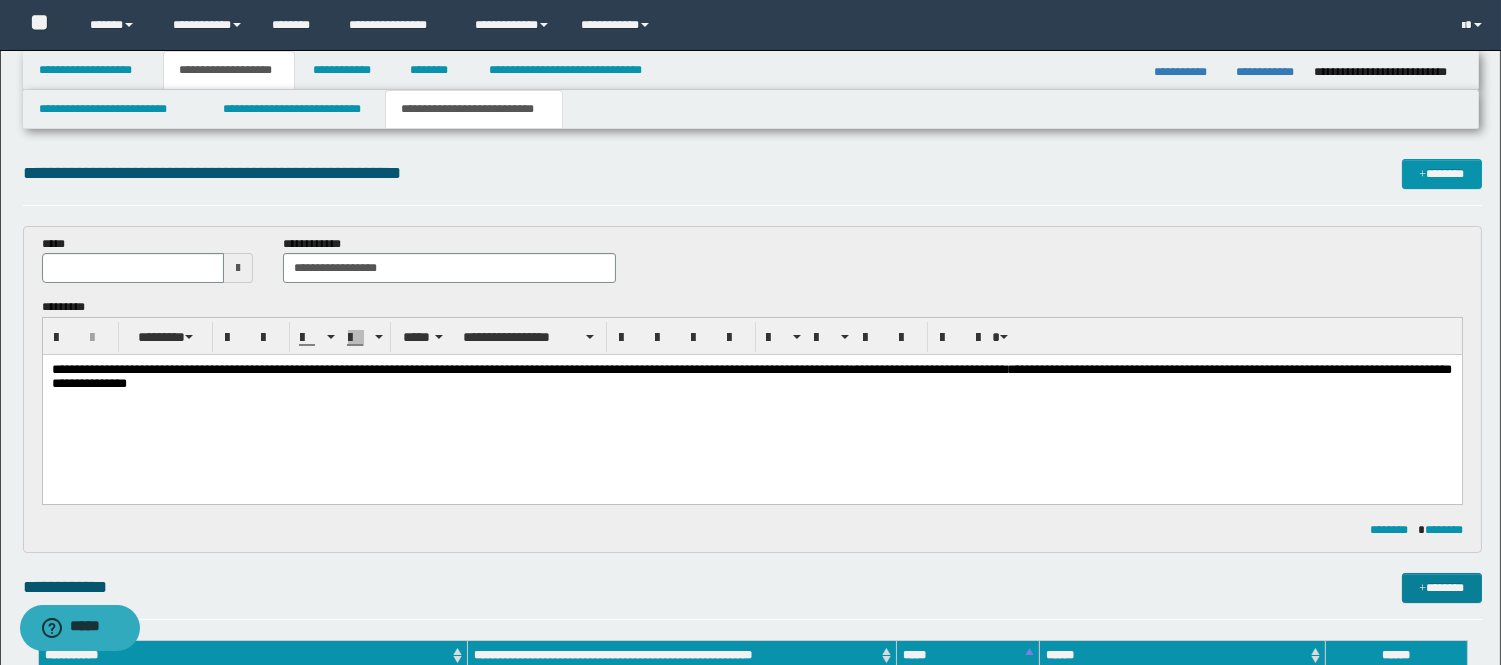 click on "*******" at bounding box center (1442, 588) 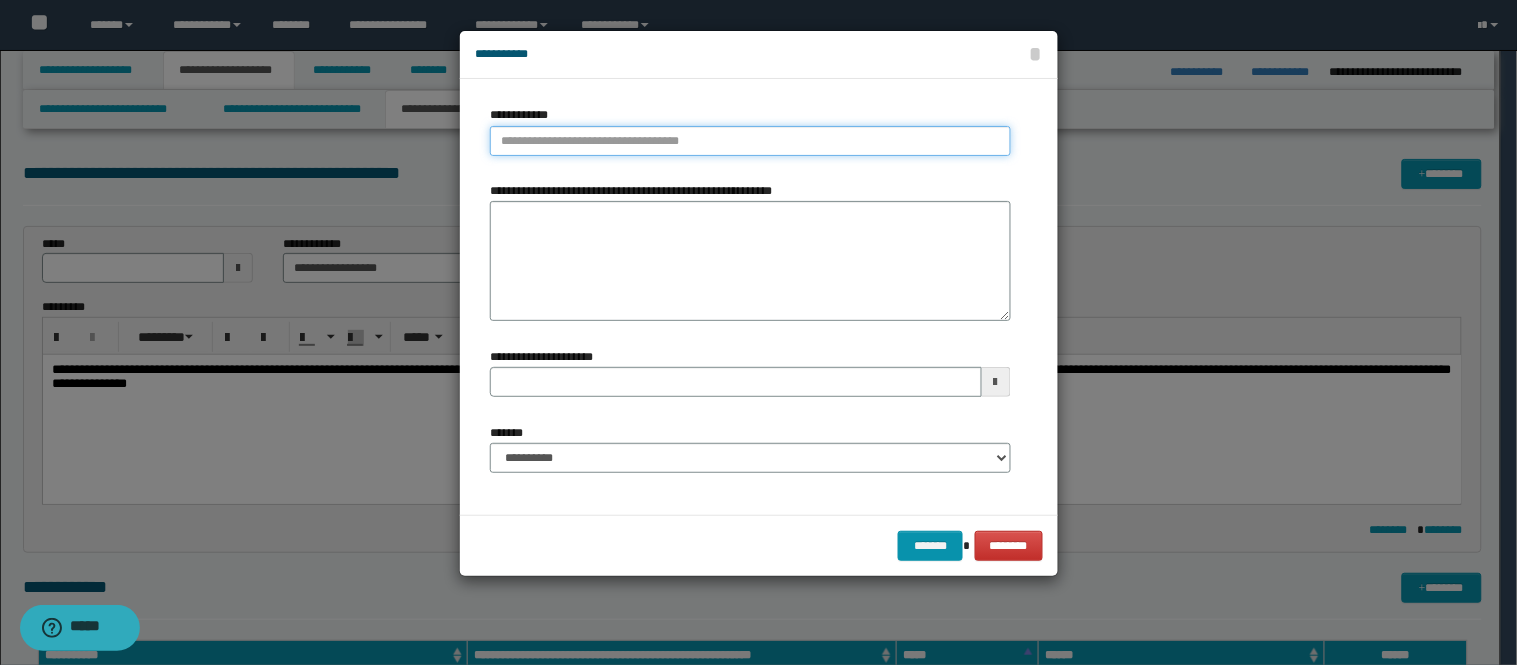 click on "**********" at bounding box center [750, 141] 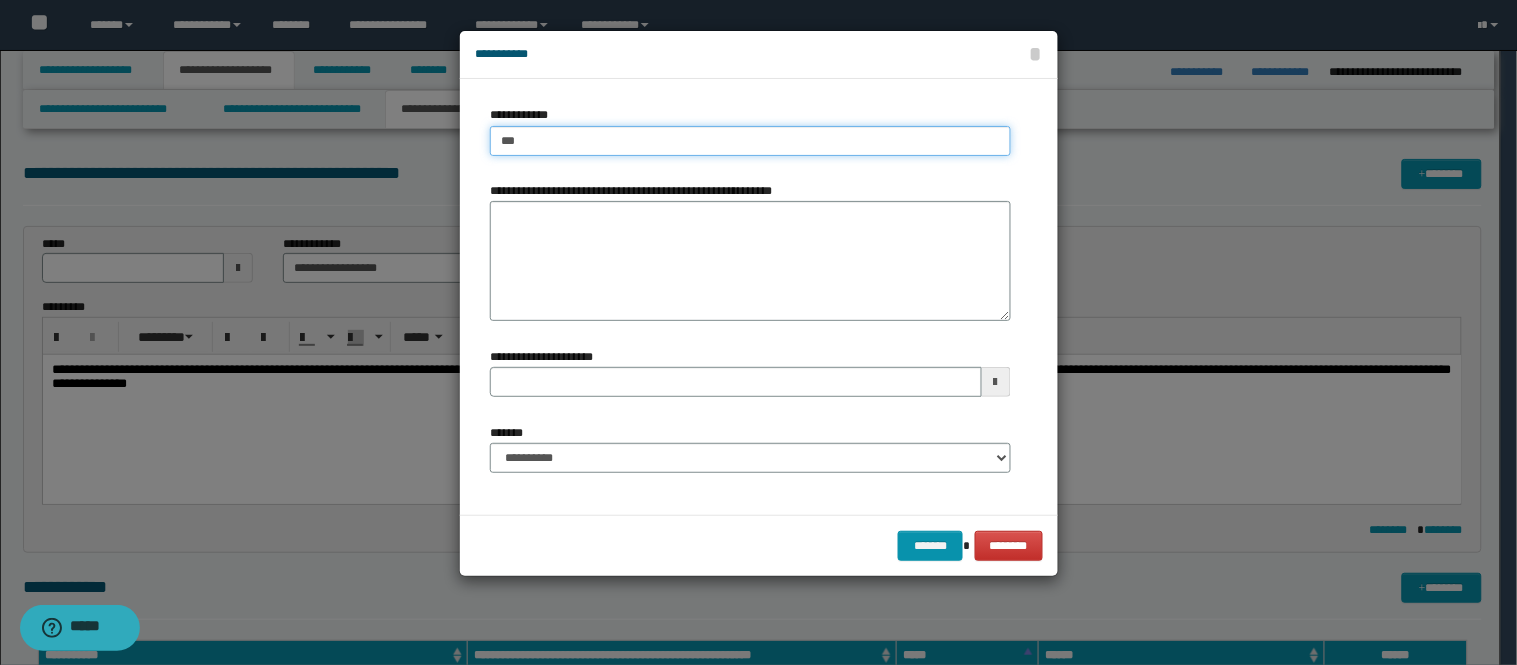 type on "****" 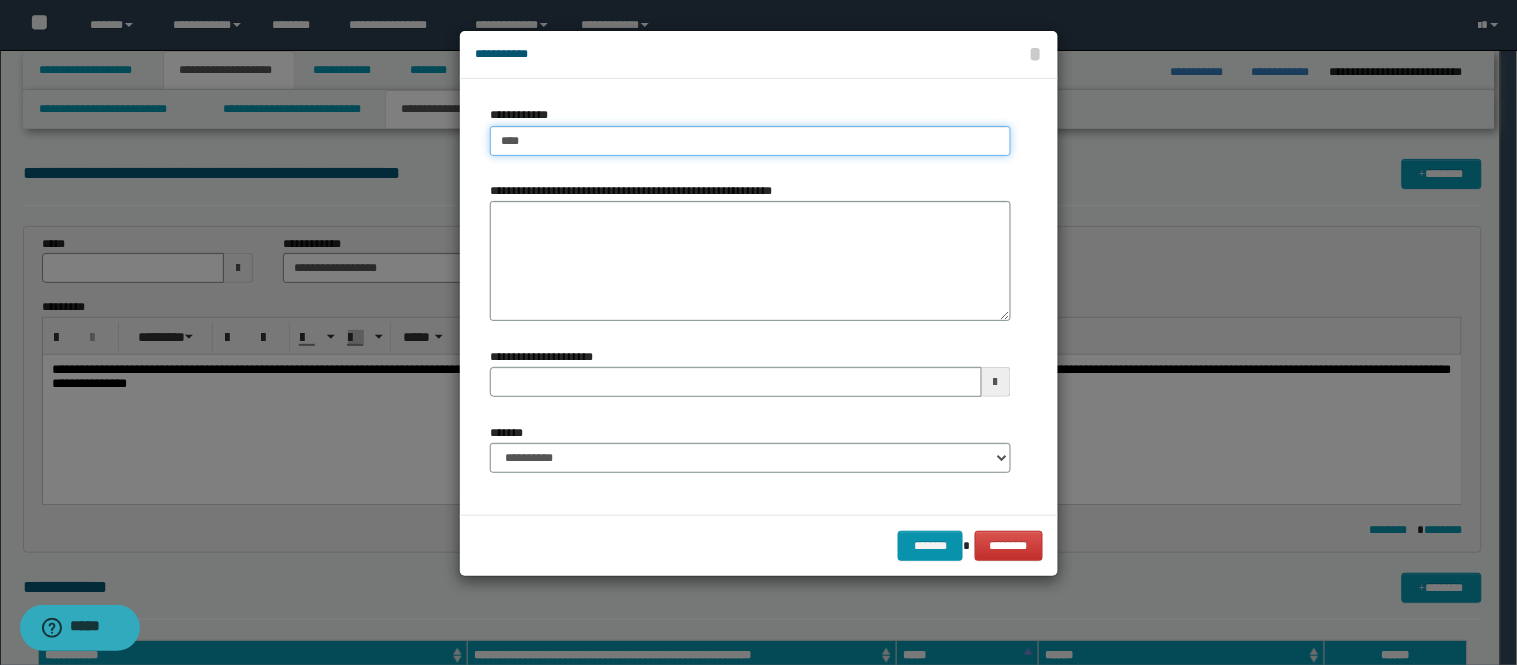 type on "****" 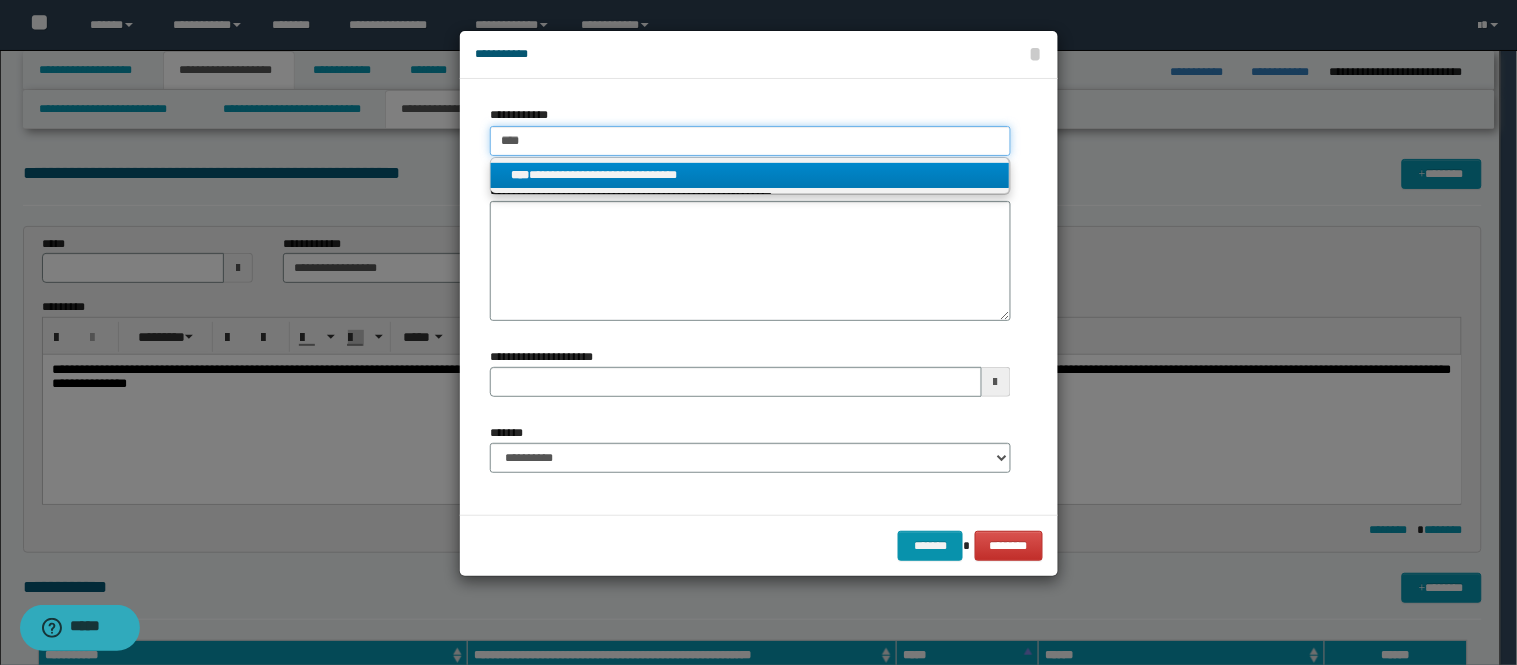 type on "****" 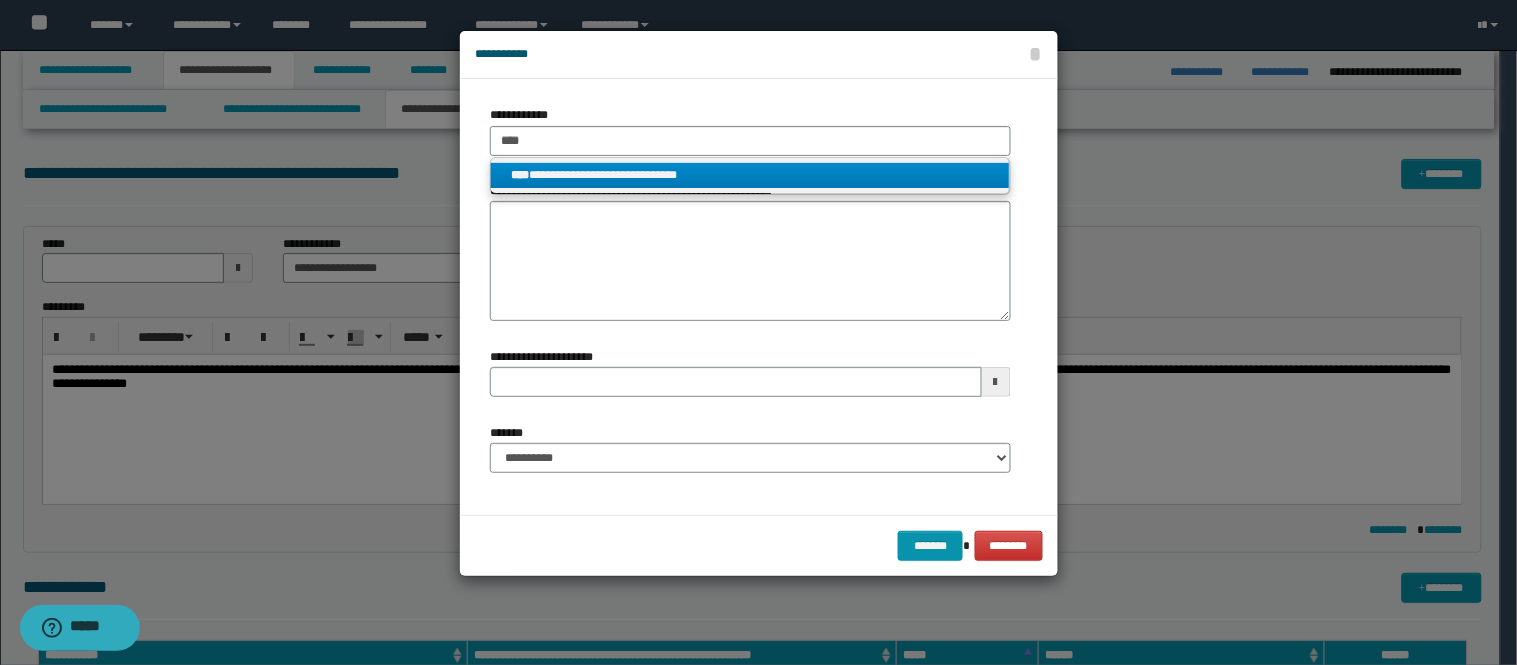 click on "**********" at bounding box center (750, 175) 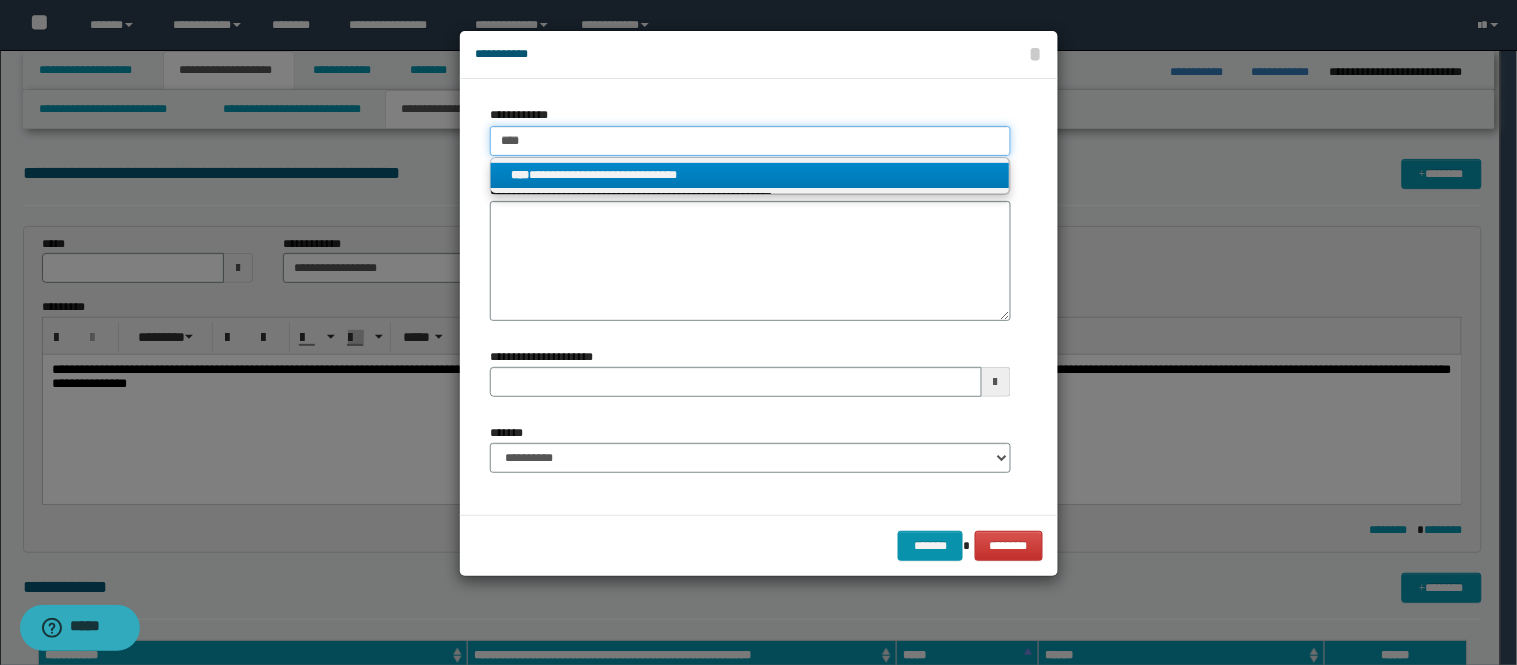 type 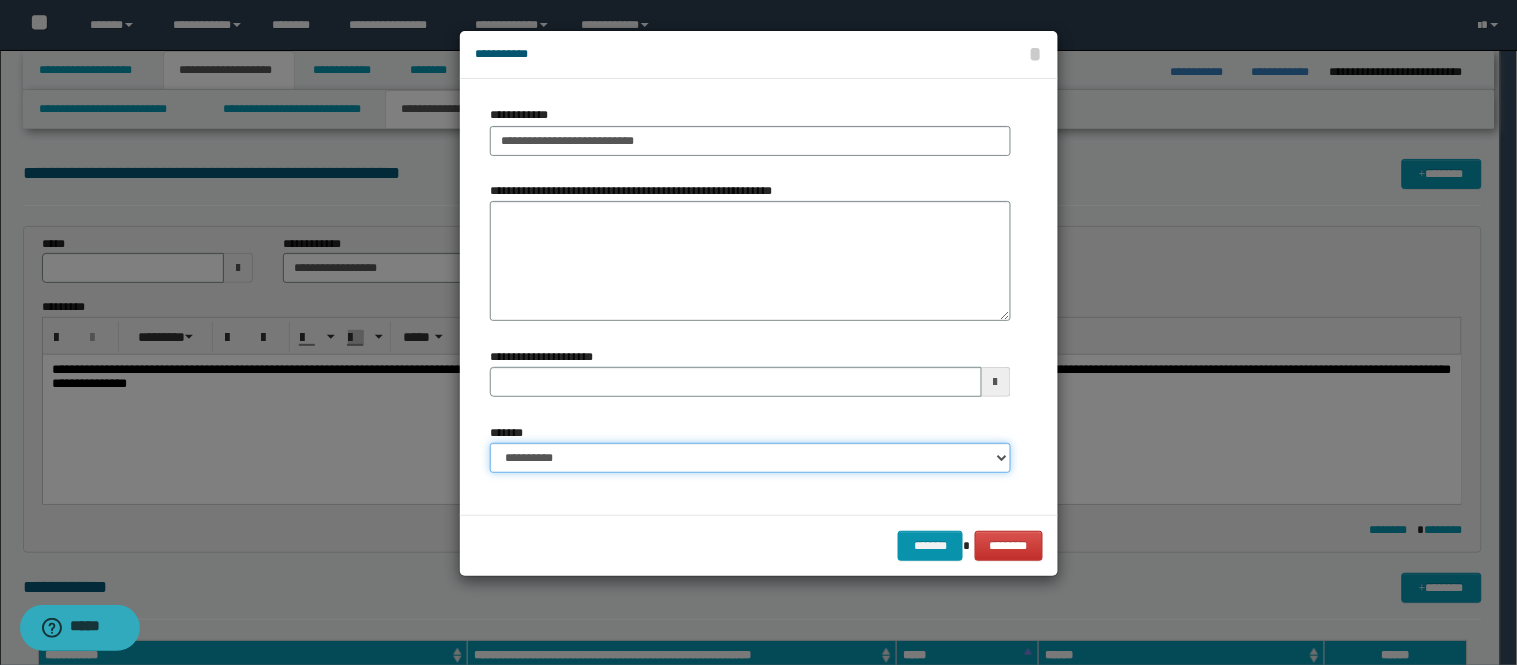 click on "**********" at bounding box center (750, 458) 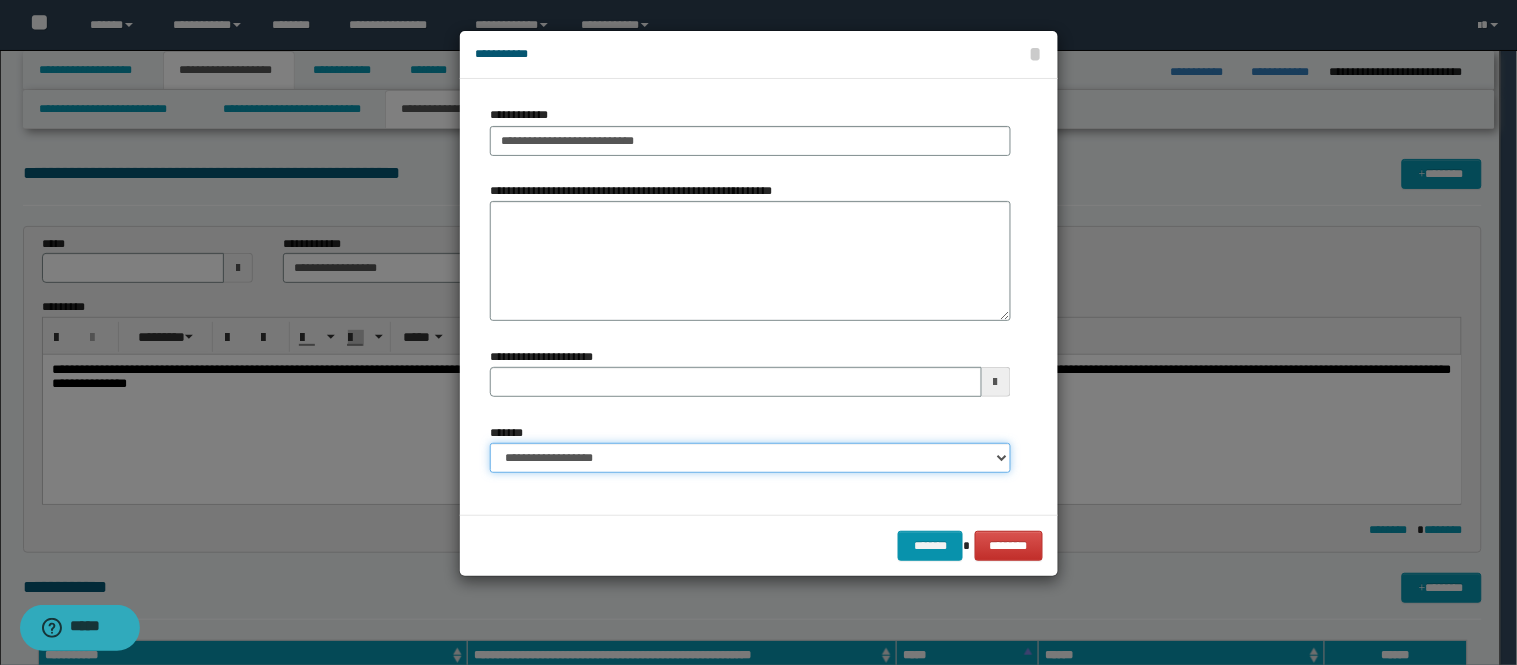 click on "**********" at bounding box center [750, 458] 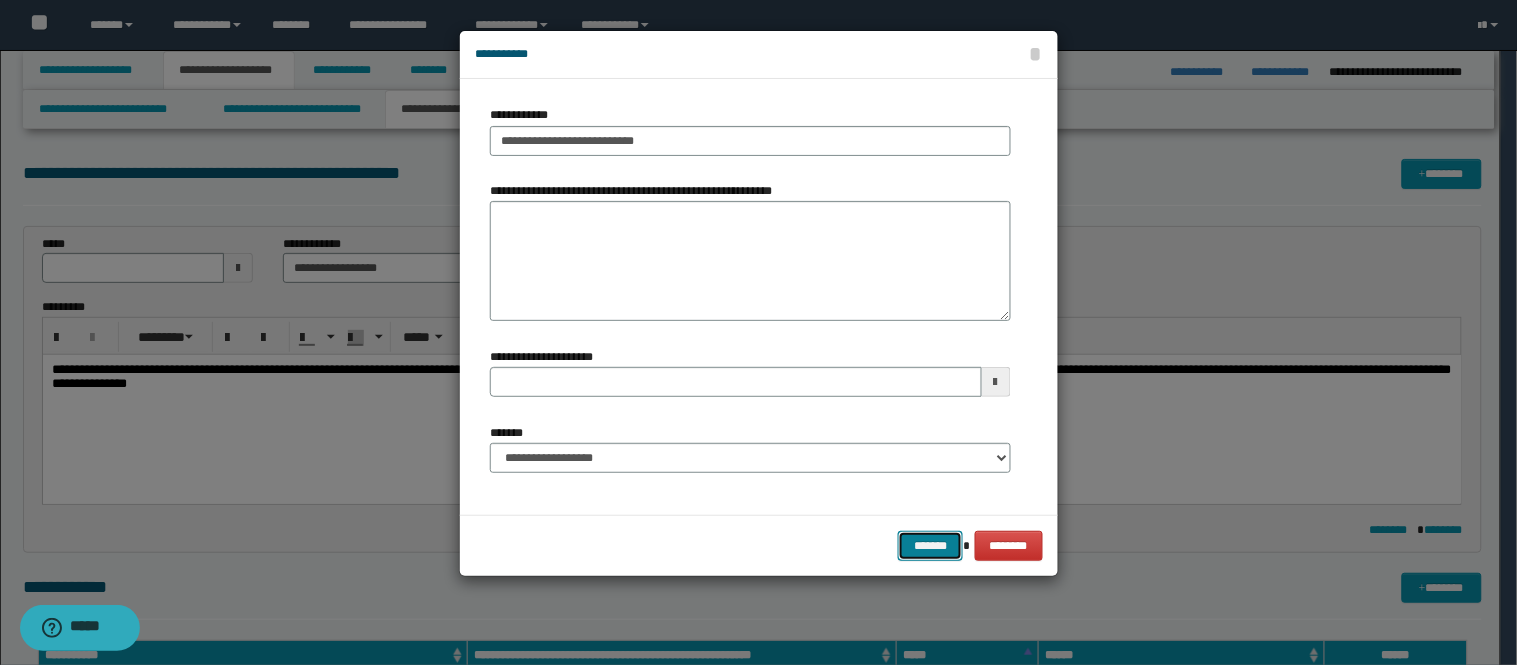 click on "*******" at bounding box center (930, 546) 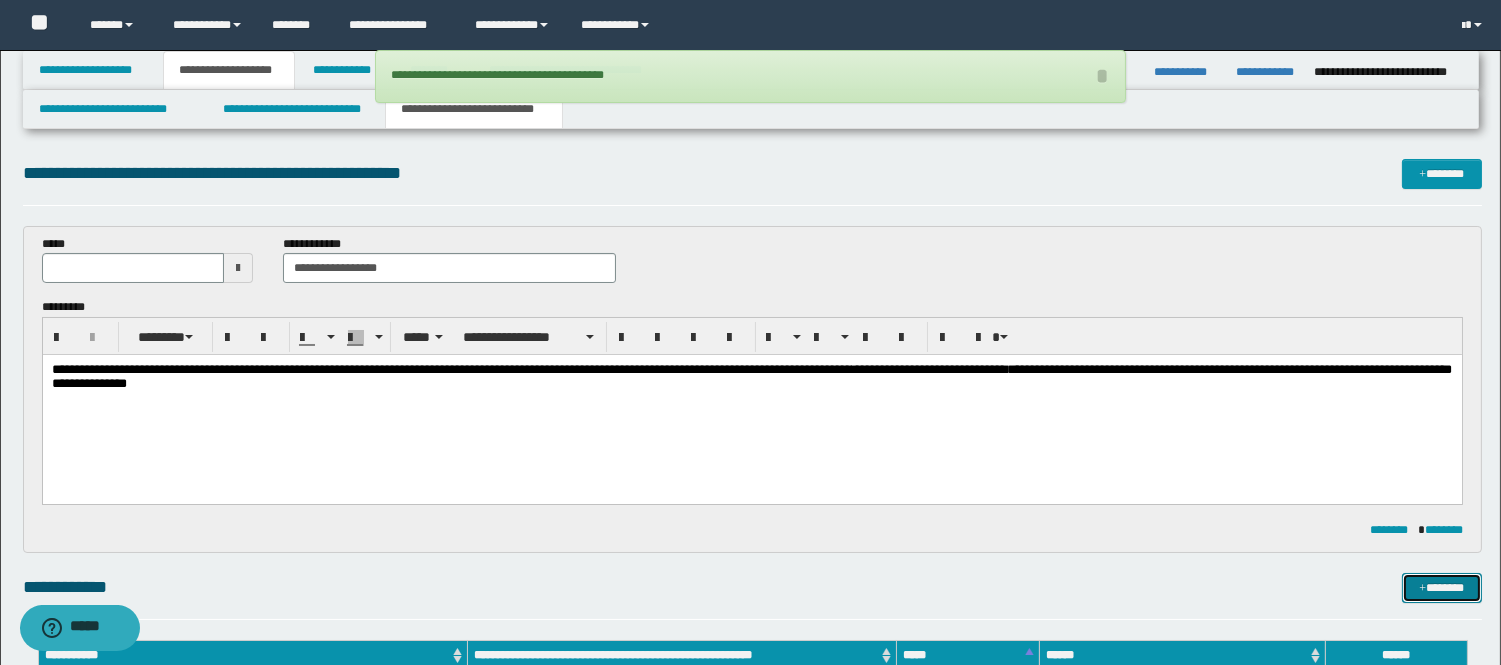 click on "*******" at bounding box center [1442, 588] 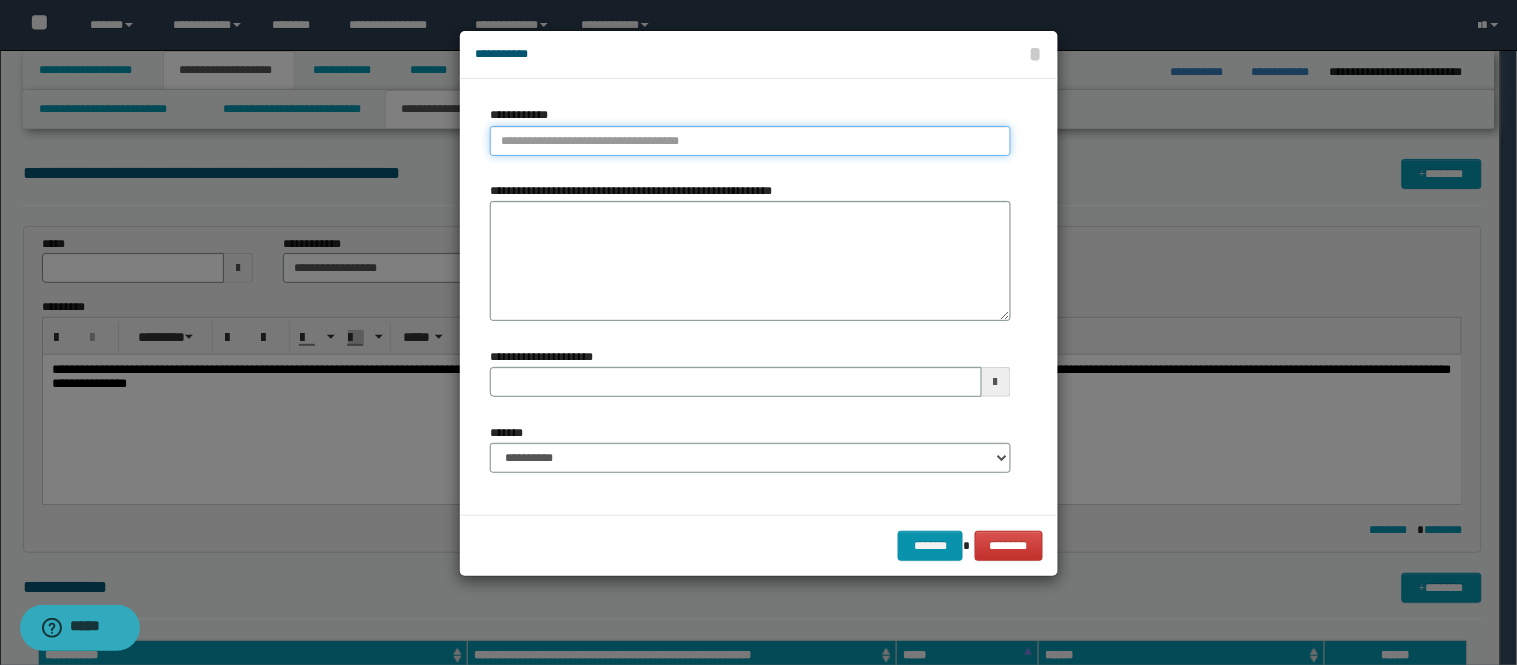 type on "**********" 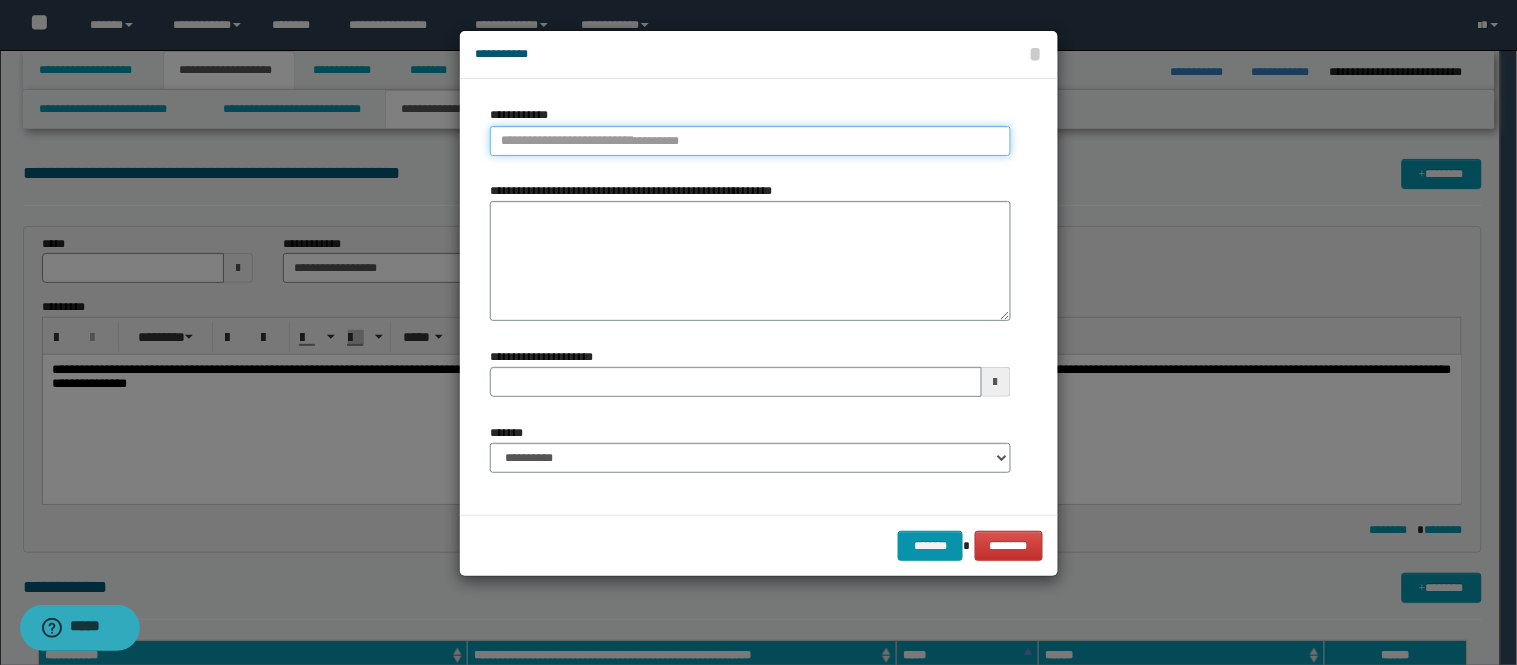 click on "**********" at bounding box center [750, 141] 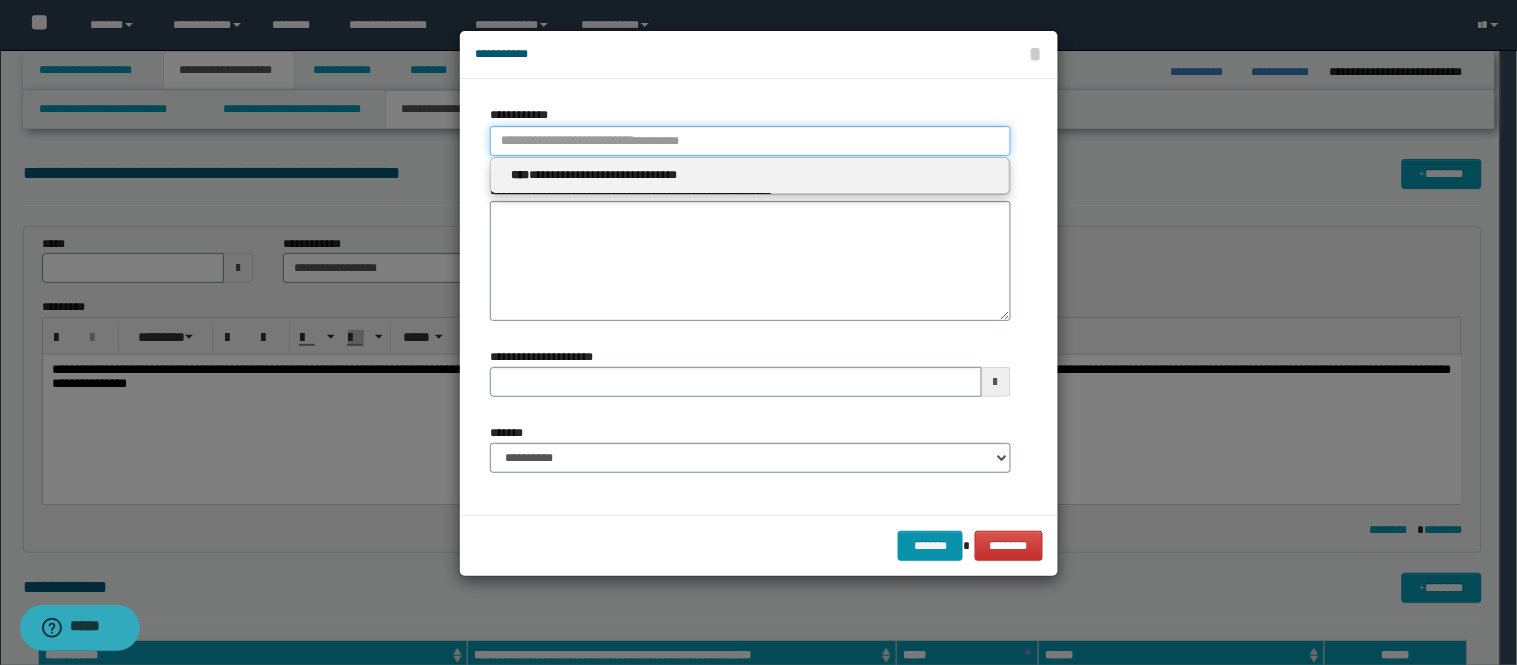 type 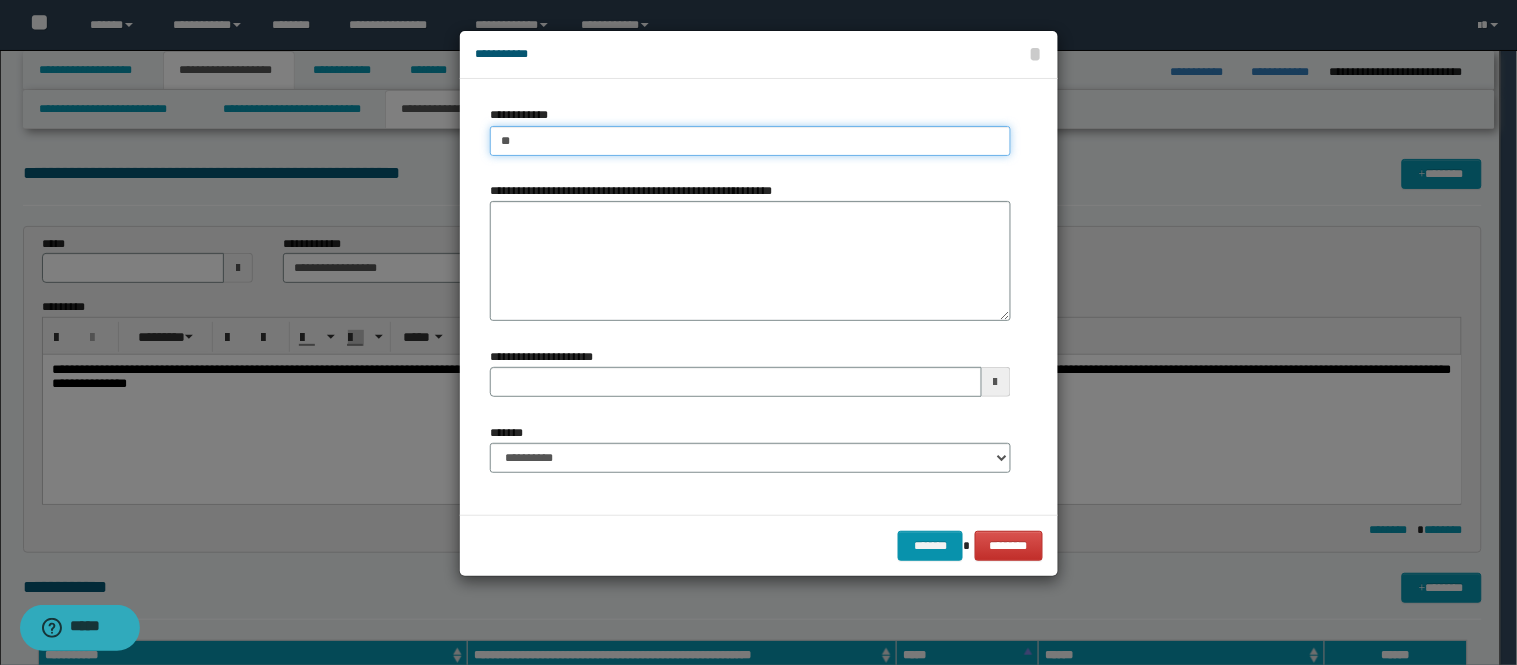 type on "***" 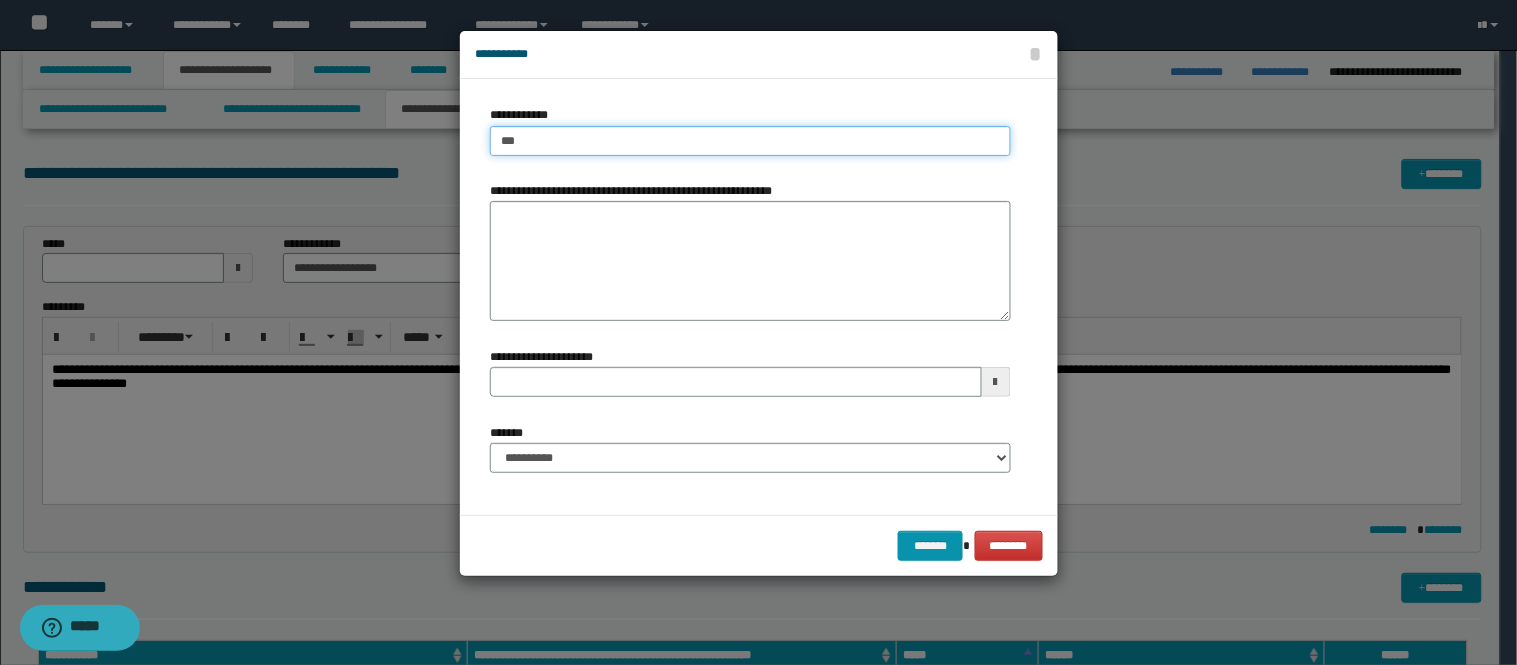 type on "***" 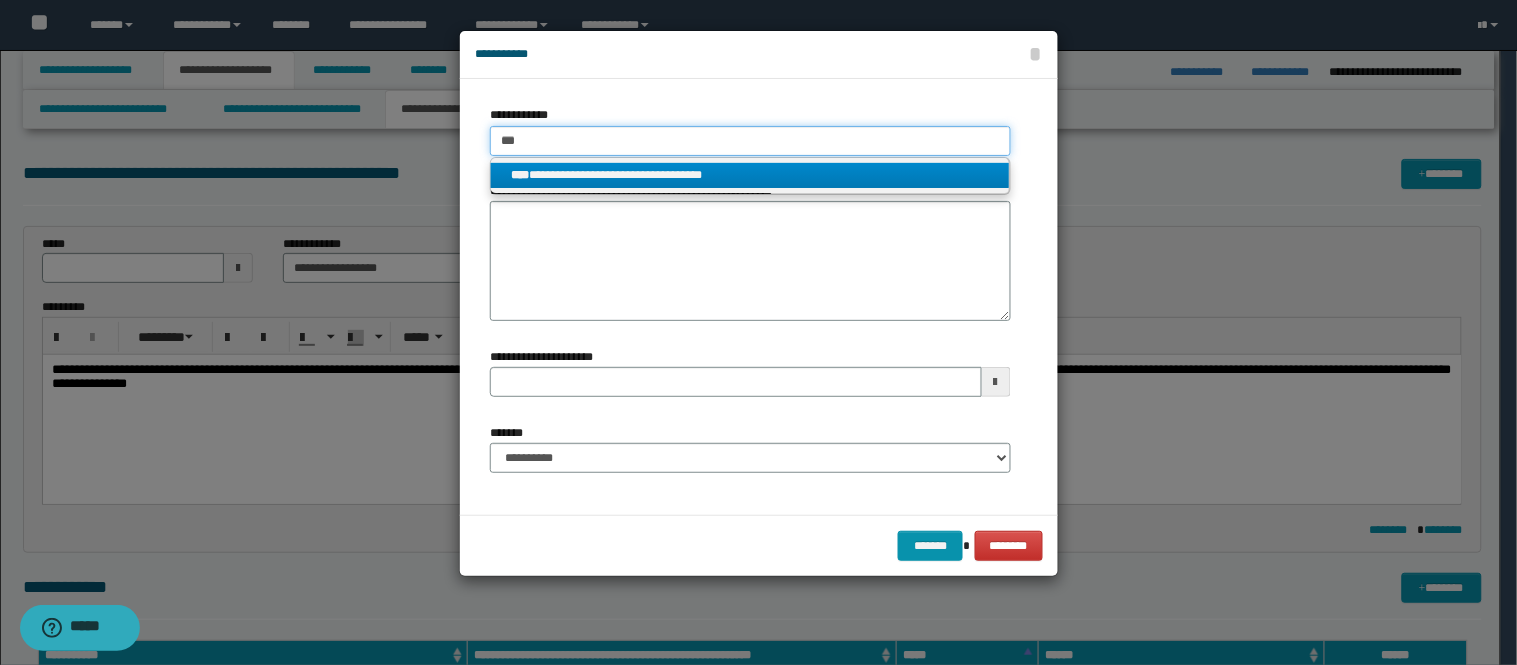 type on "***" 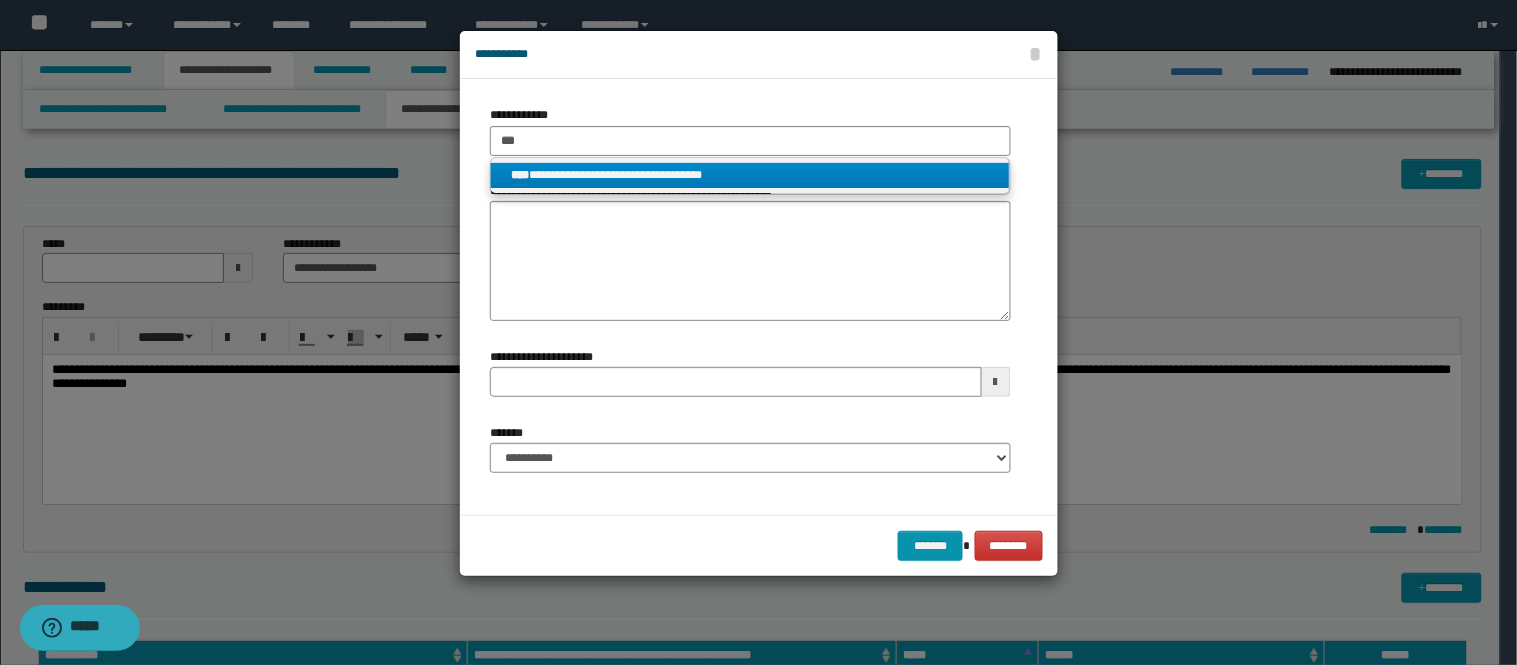 click on "**********" at bounding box center [750, 175] 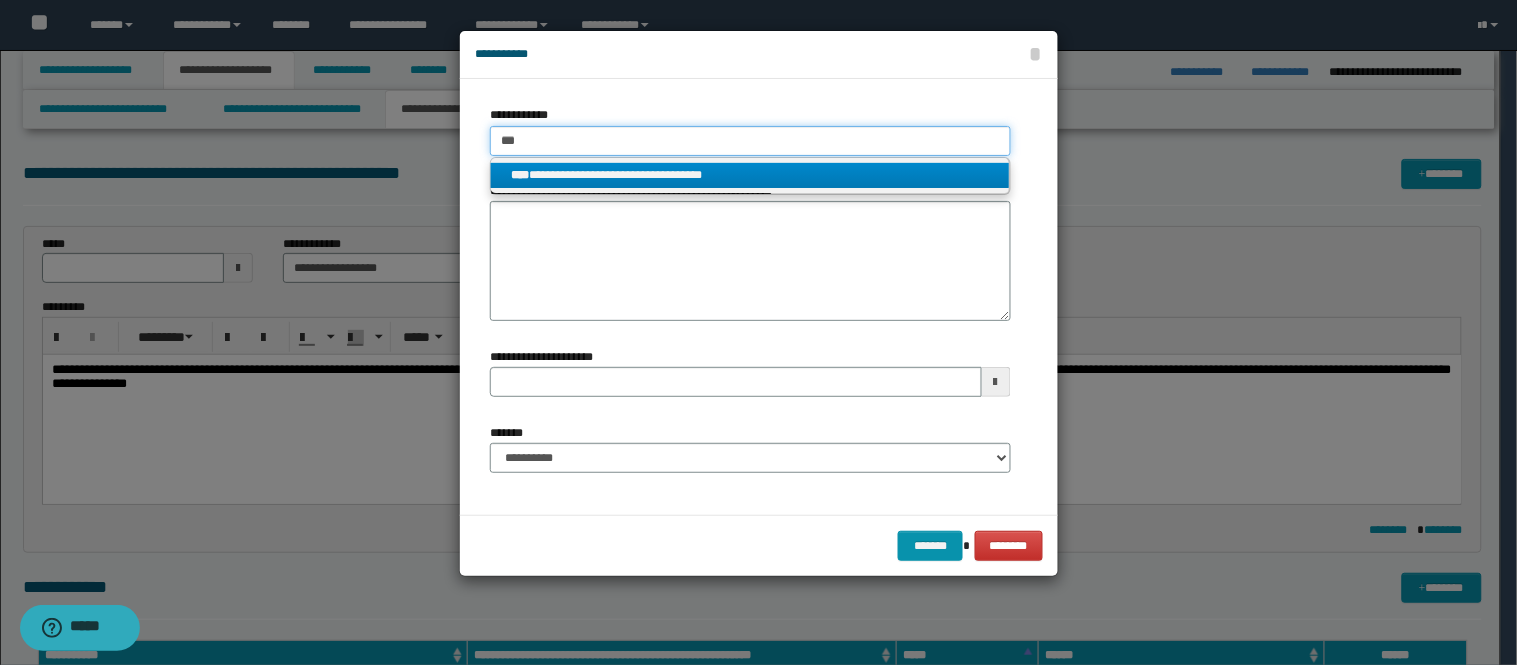 type 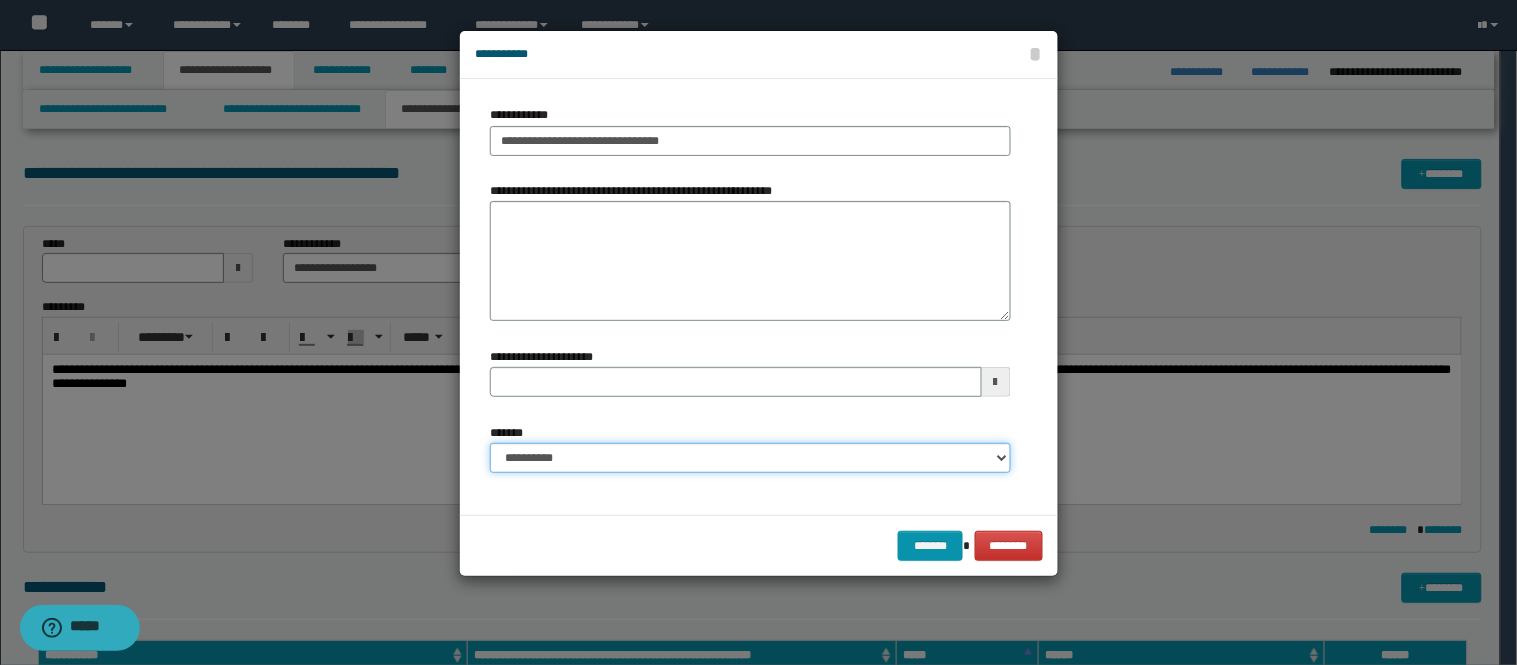 drag, startPoint x: 767, startPoint y: 450, endPoint x: 753, endPoint y: 458, distance: 16.124516 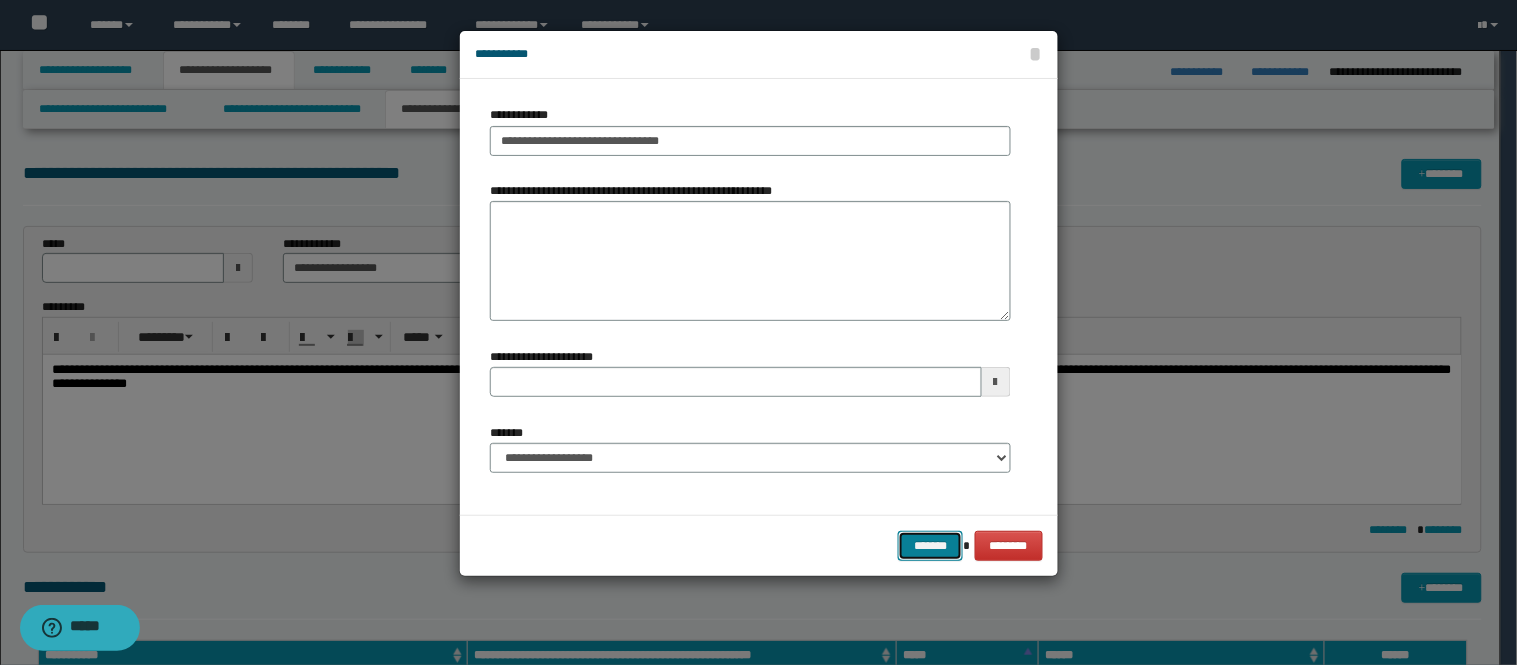 drag, startPoint x: 938, startPoint y: 551, endPoint x: 915, endPoint y: 548, distance: 23.194826 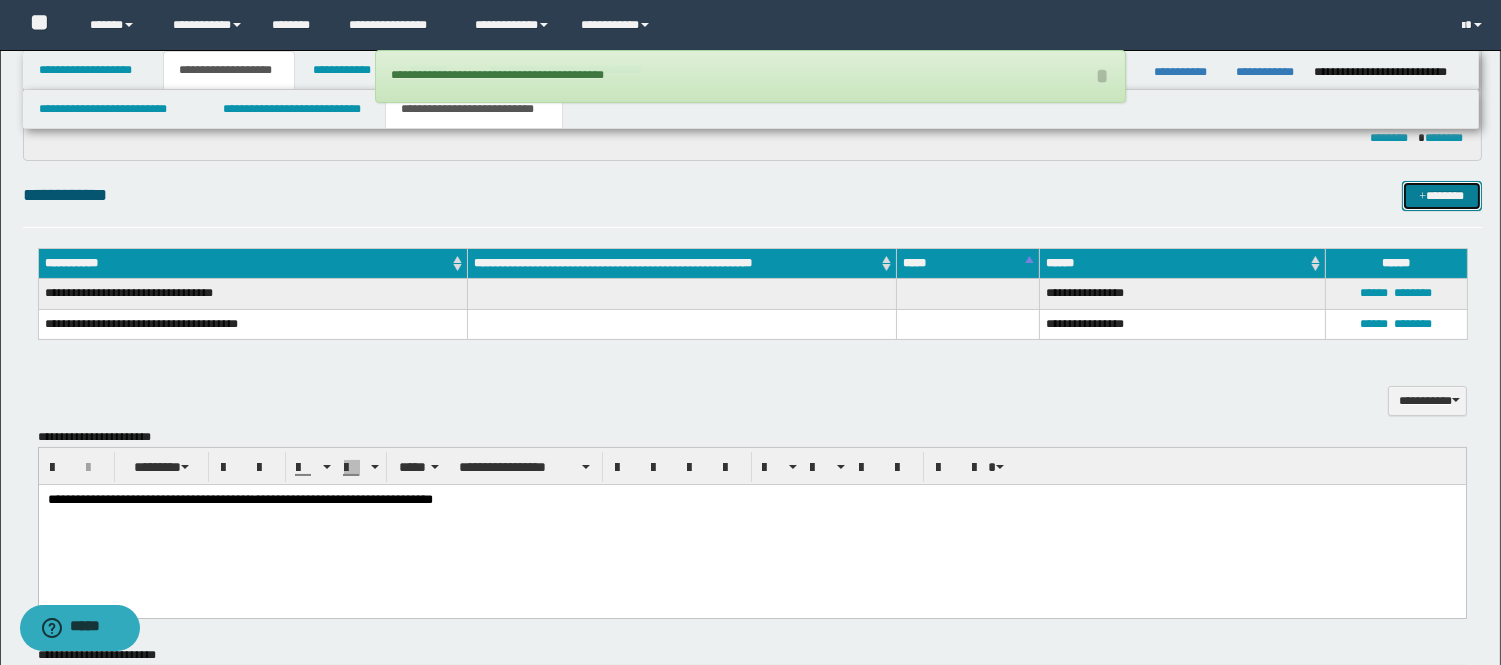 scroll, scrollTop: 444, scrollLeft: 0, axis: vertical 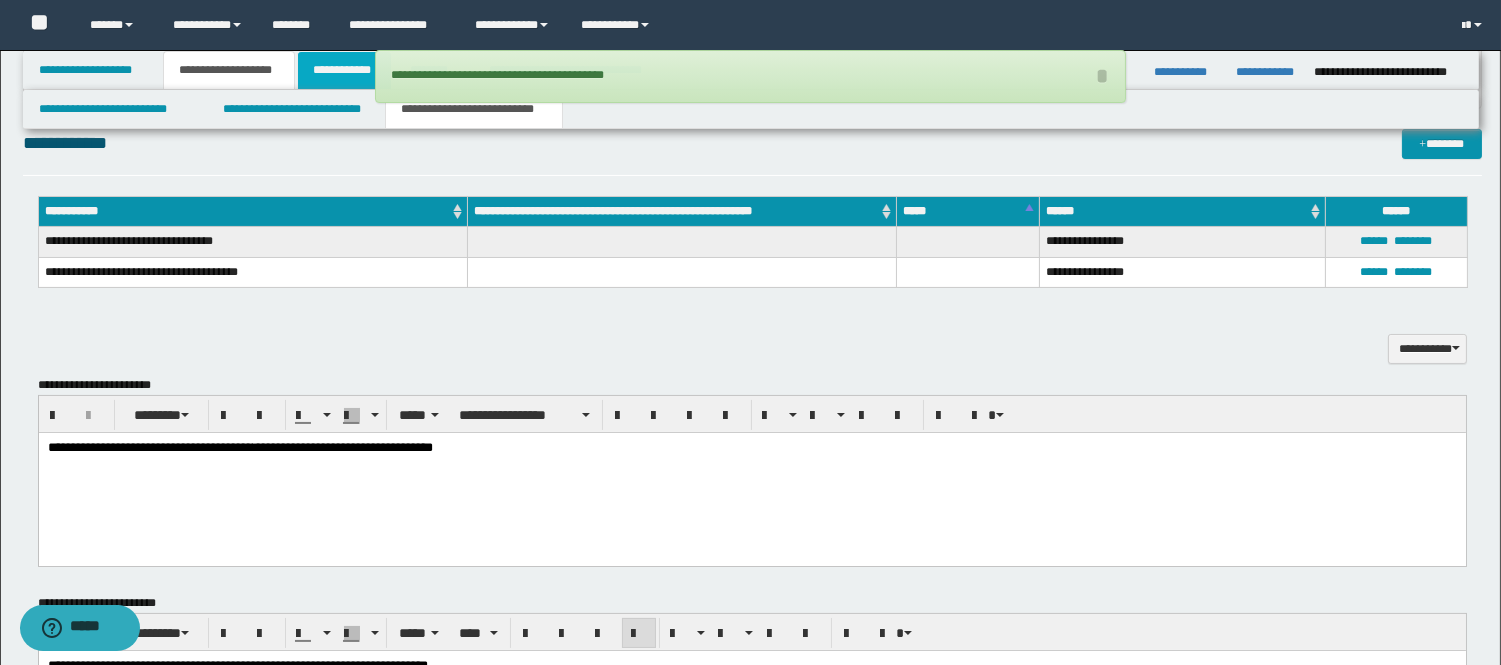 click on "**********" at bounding box center (344, 70) 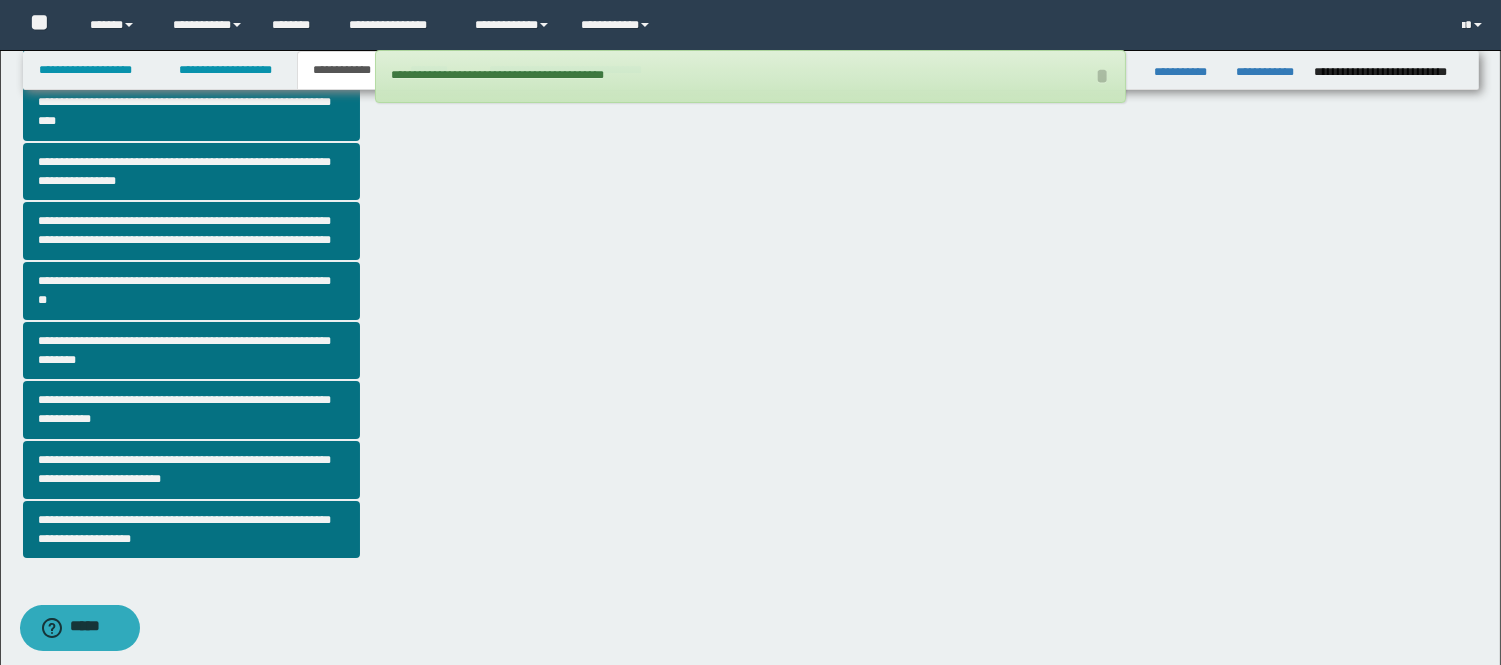 scroll, scrollTop: 413, scrollLeft: 0, axis: vertical 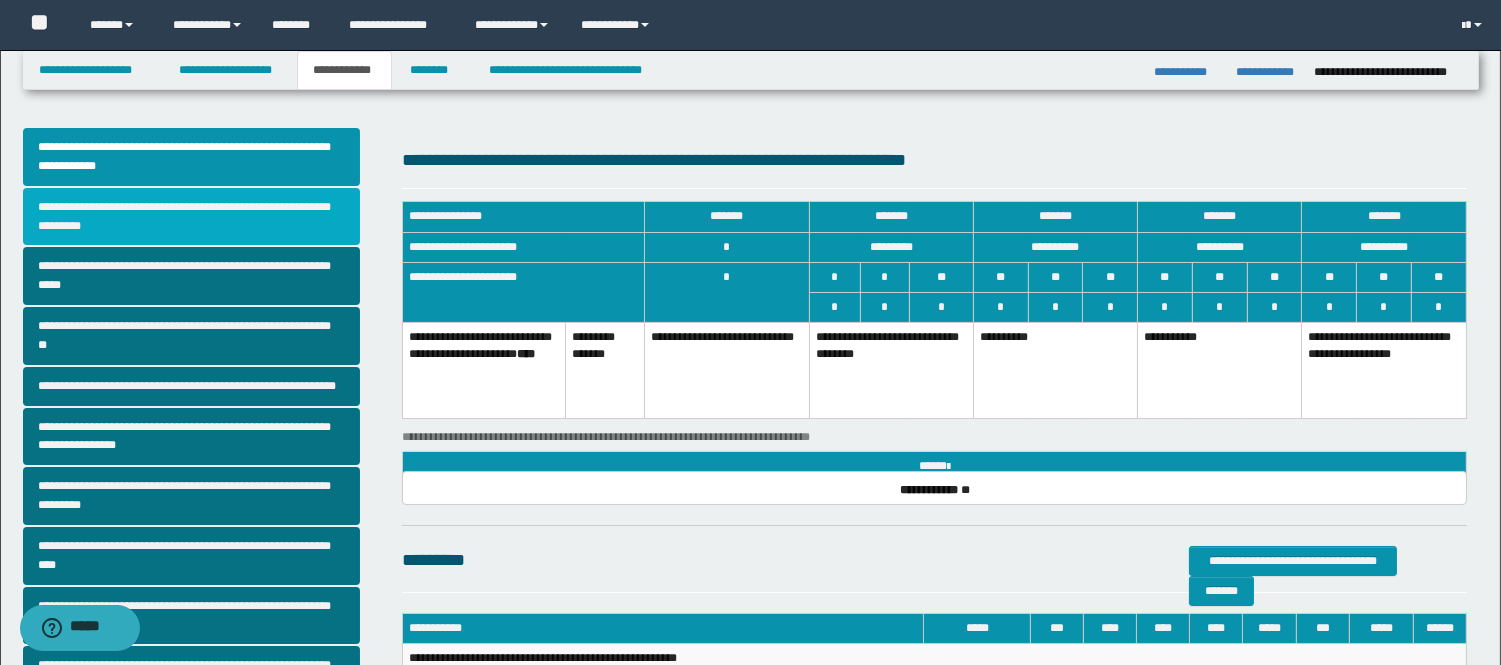 click on "**********" at bounding box center (192, 217) 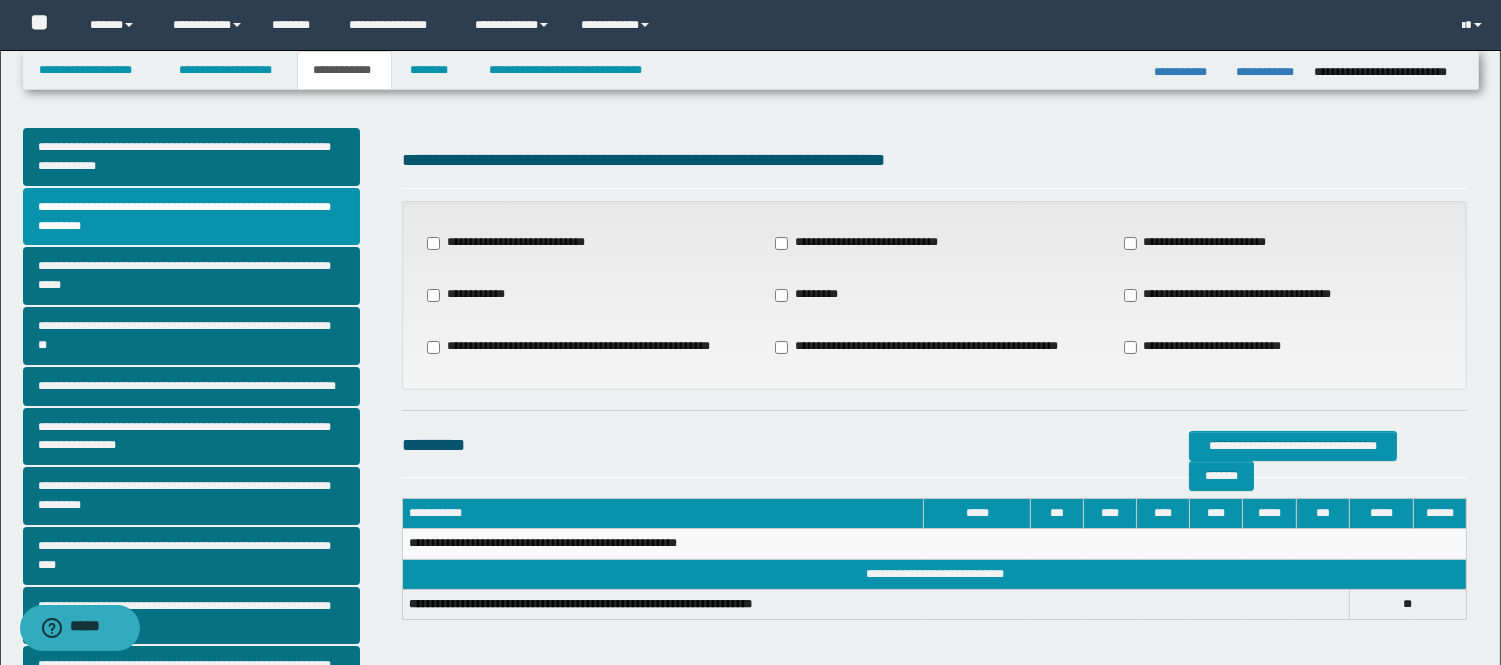 click on "**********" at bounding box center (1239, 295) 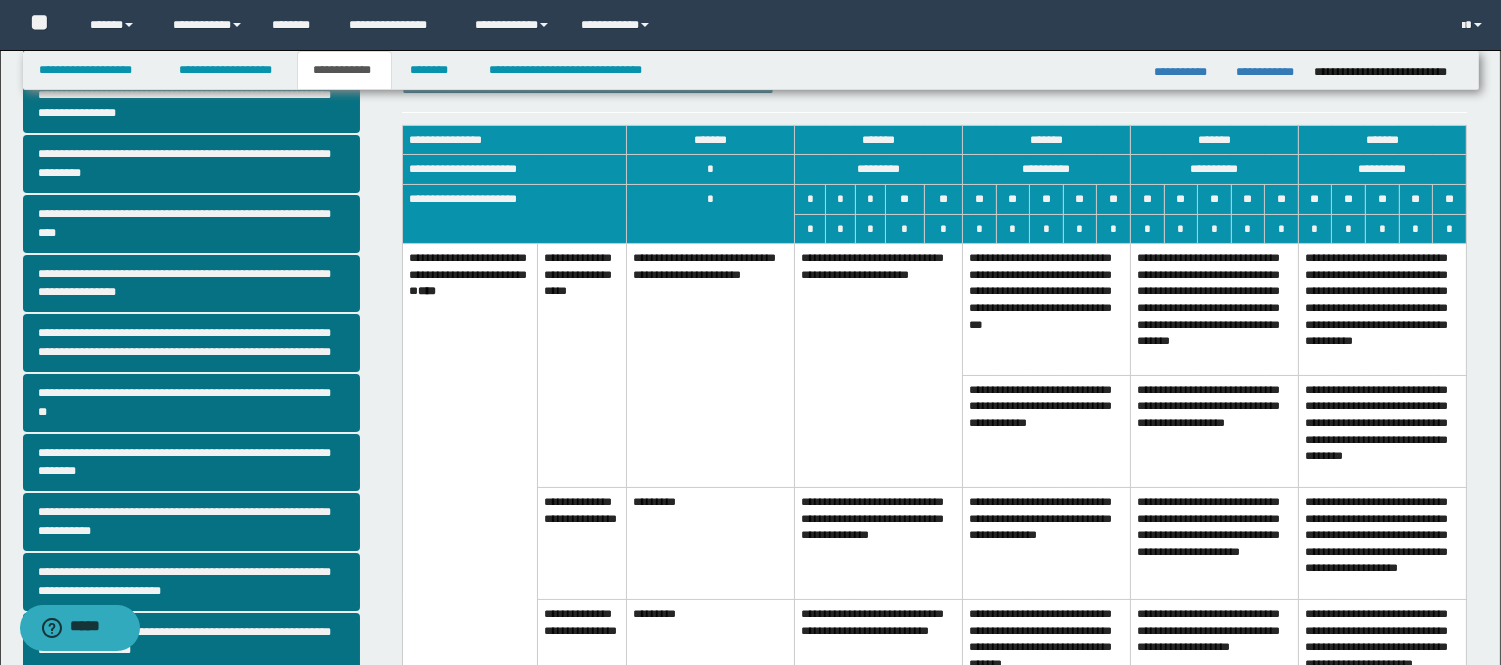 scroll, scrollTop: 333, scrollLeft: 0, axis: vertical 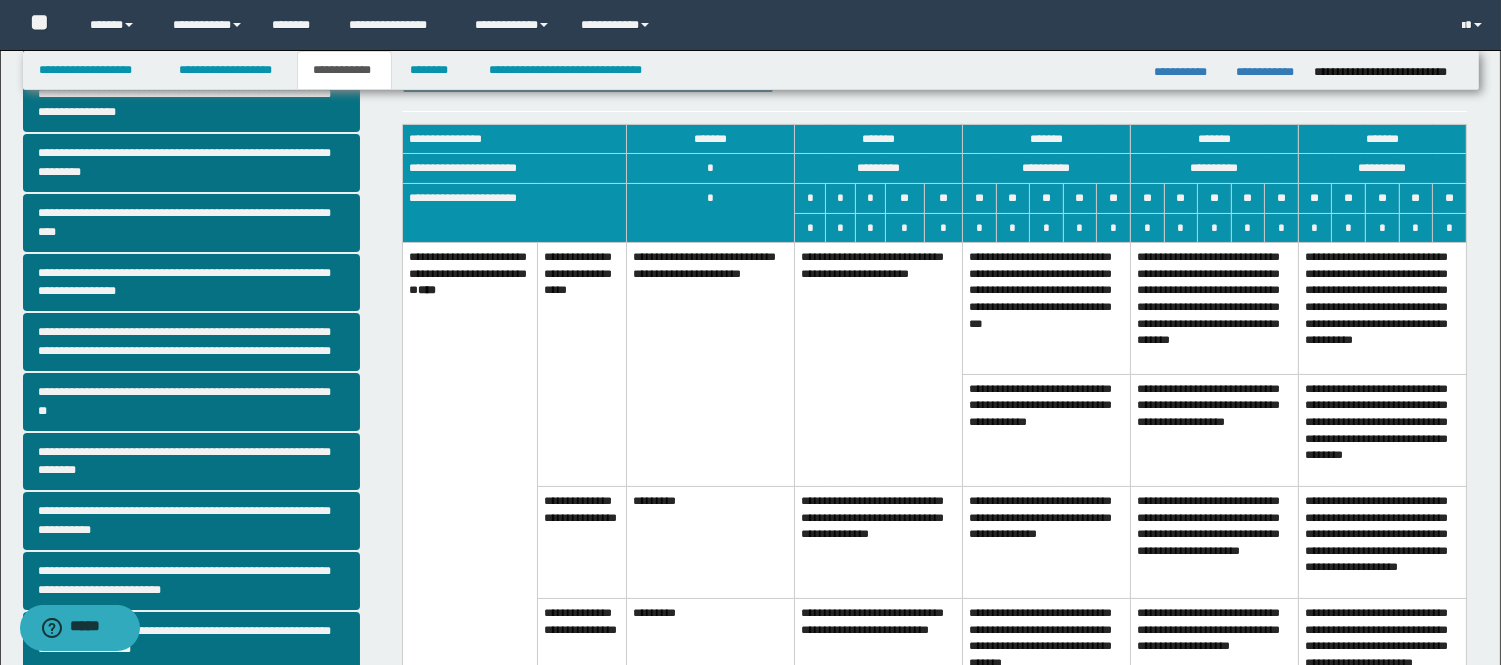 click on "**********" at bounding box center [879, 365] 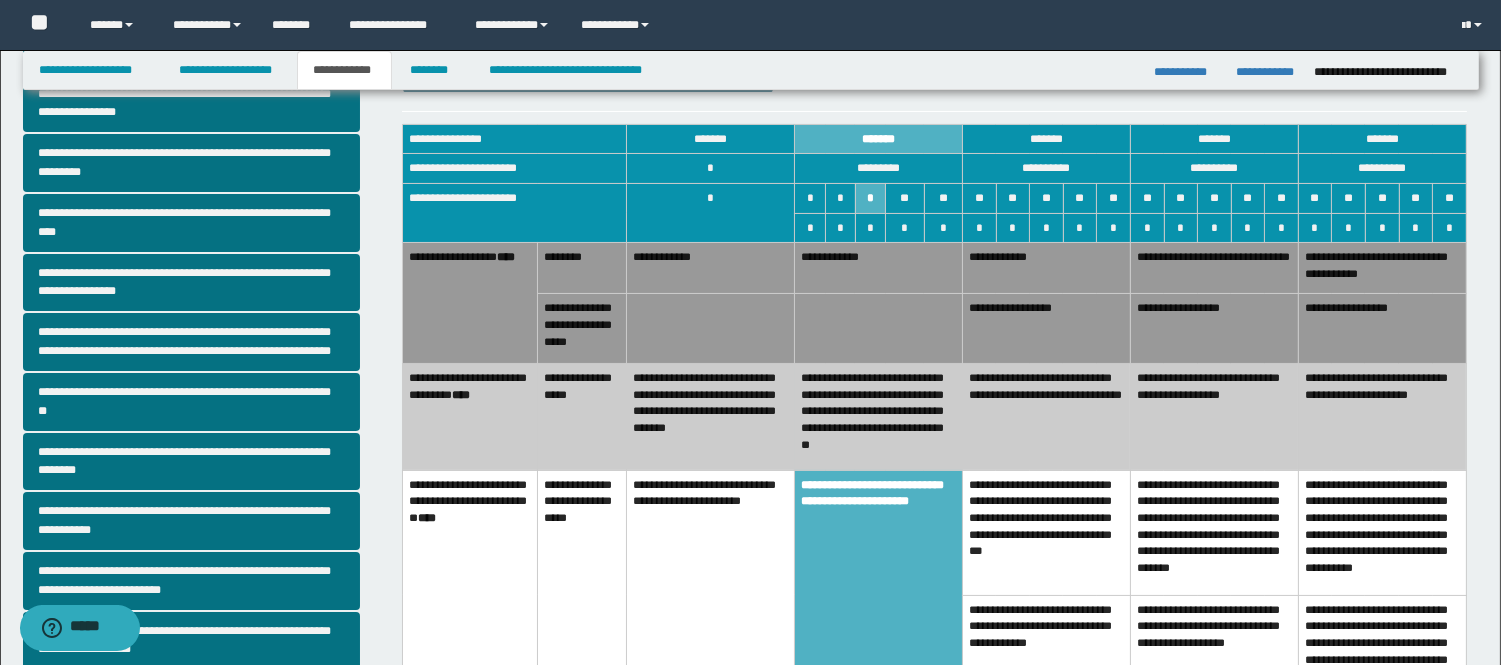 click on "**********" at bounding box center (1047, 417) 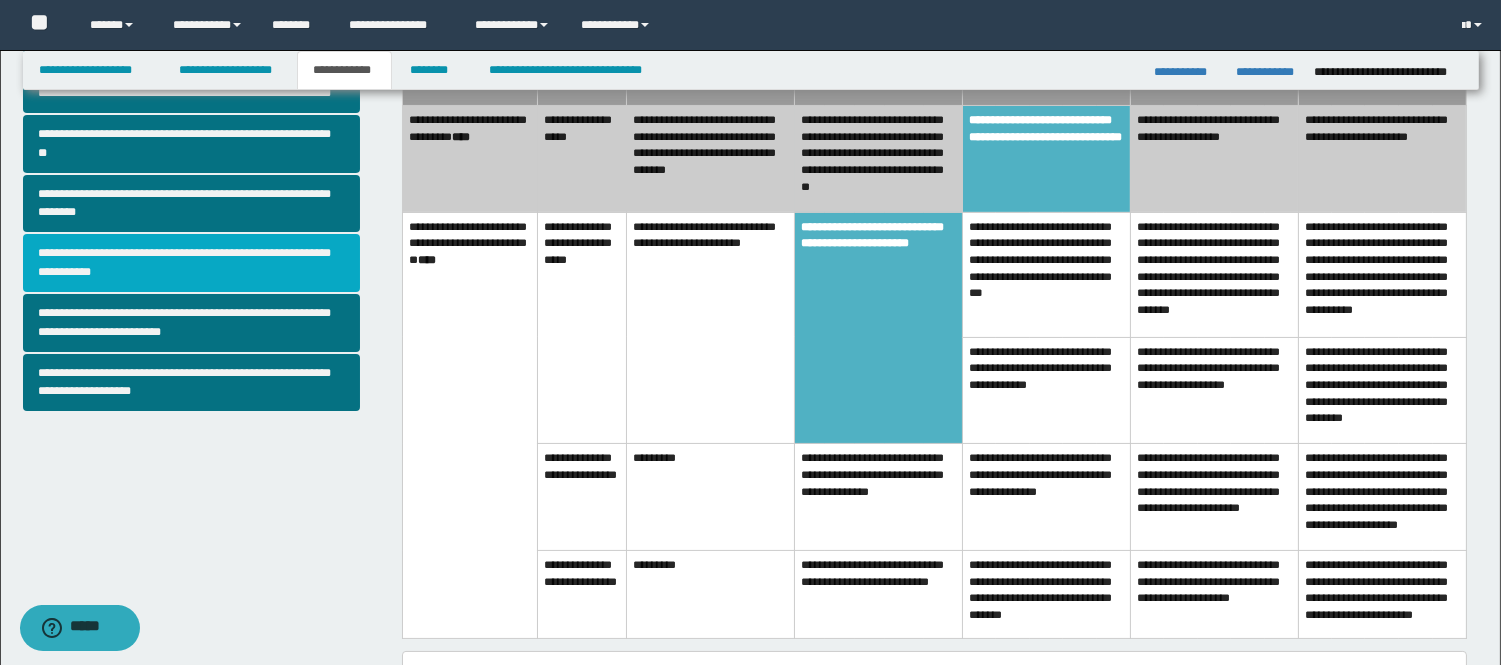 scroll, scrollTop: 555, scrollLeft: 0, axis: vertical 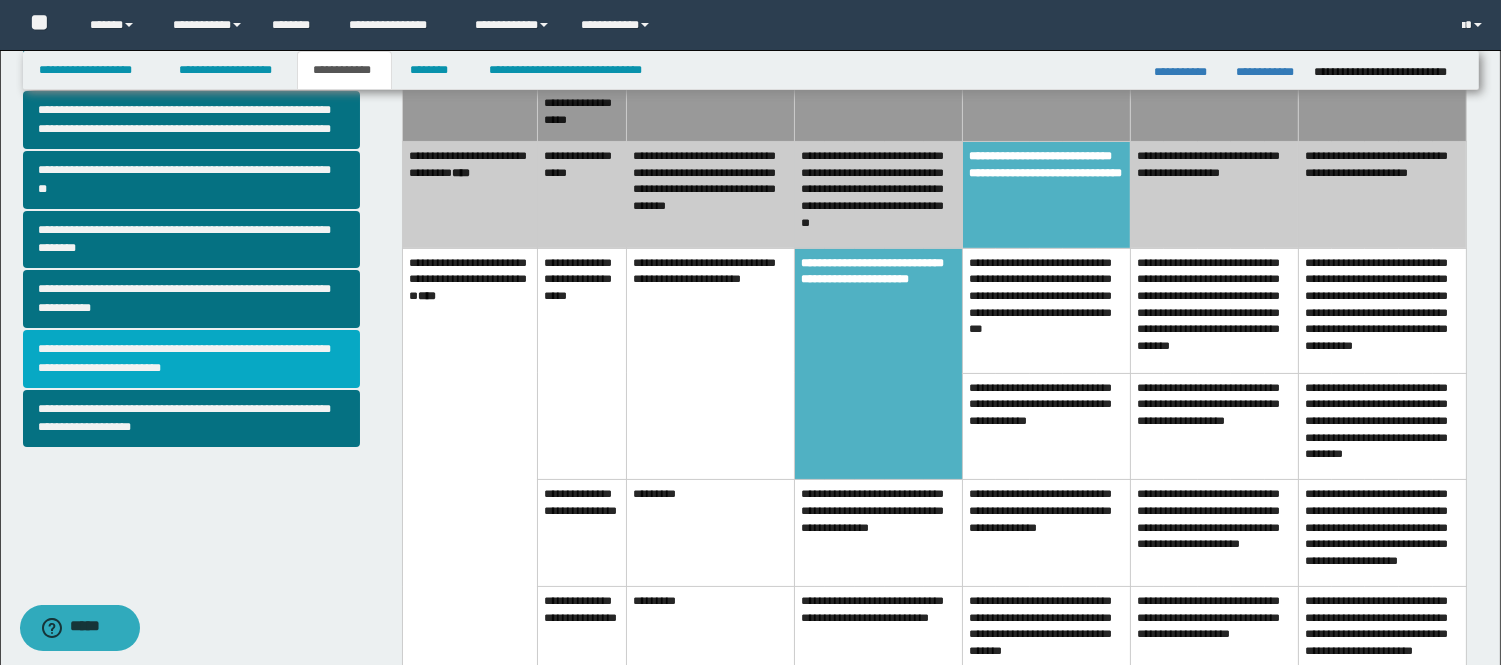 click on "**********" at bounding box center [192, 359] 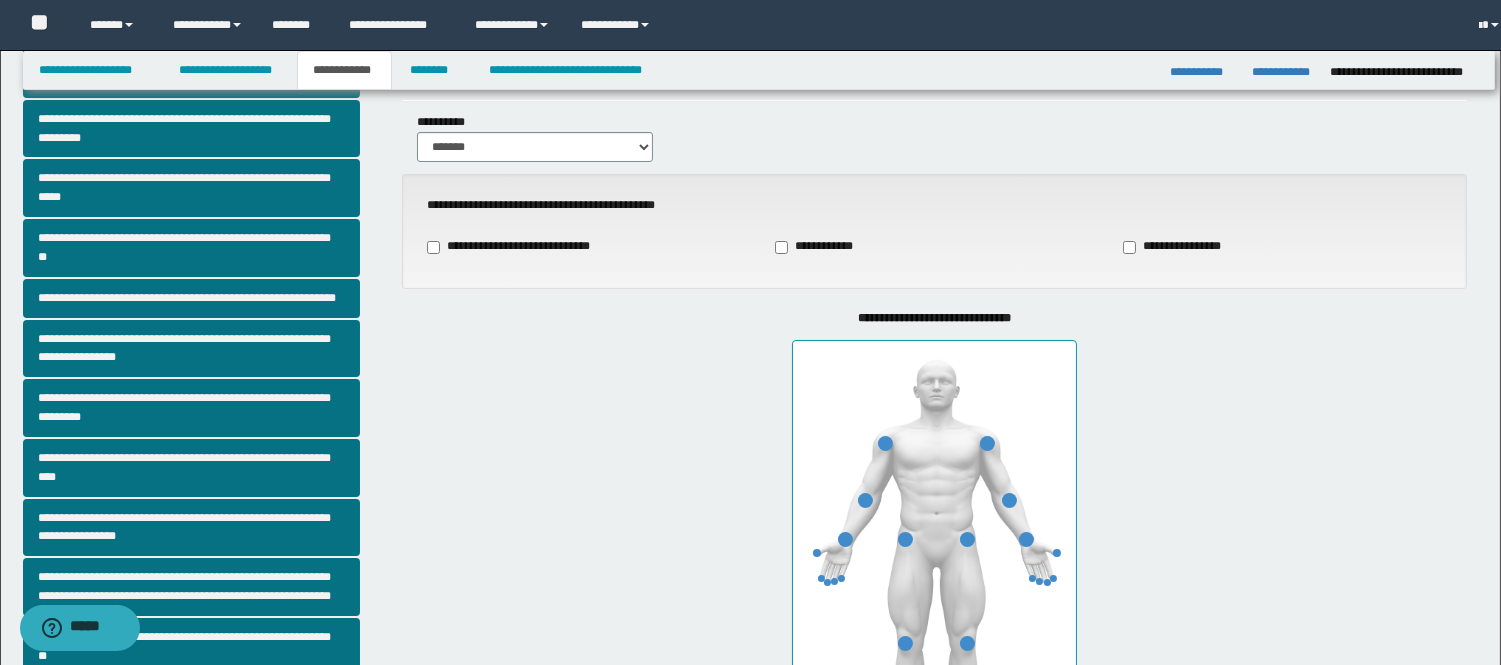 scroll, scrollTop: 222, scrollLeft: 0, axis: vertical 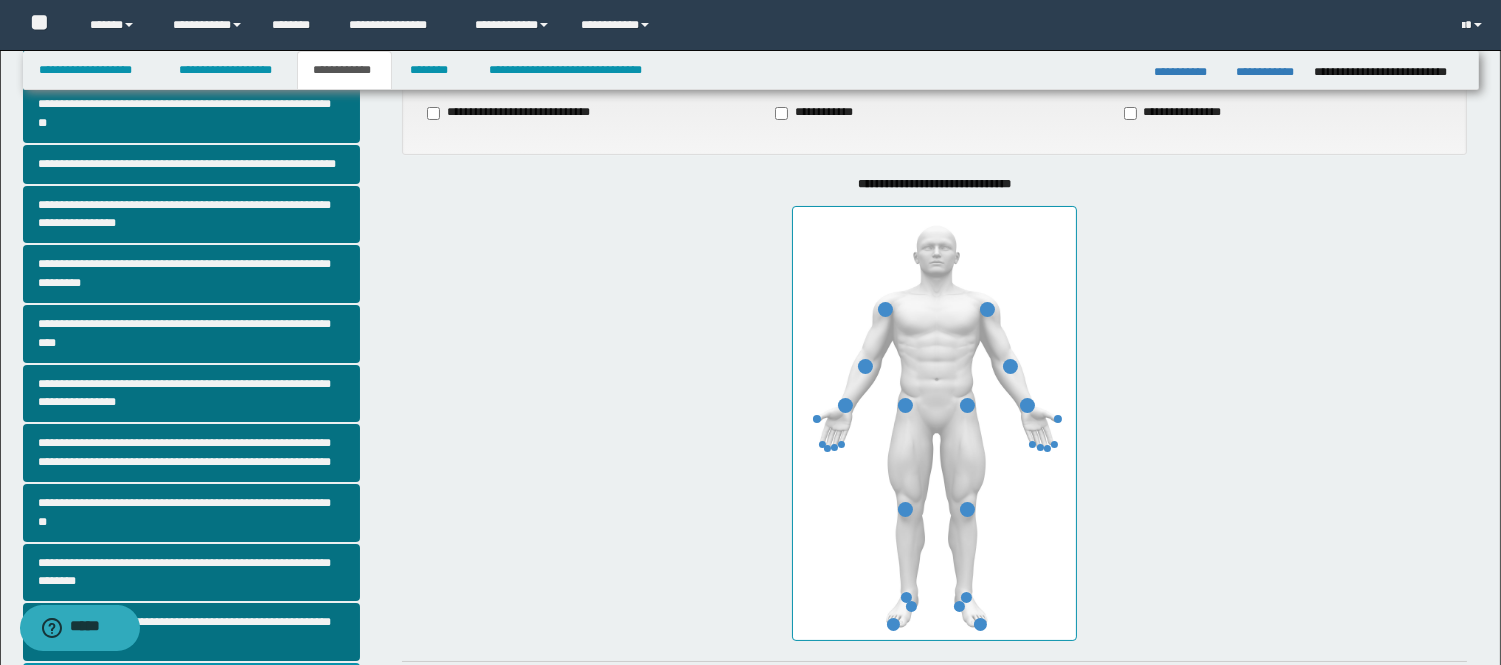 click on "**********" at bounding box center (934, 423) 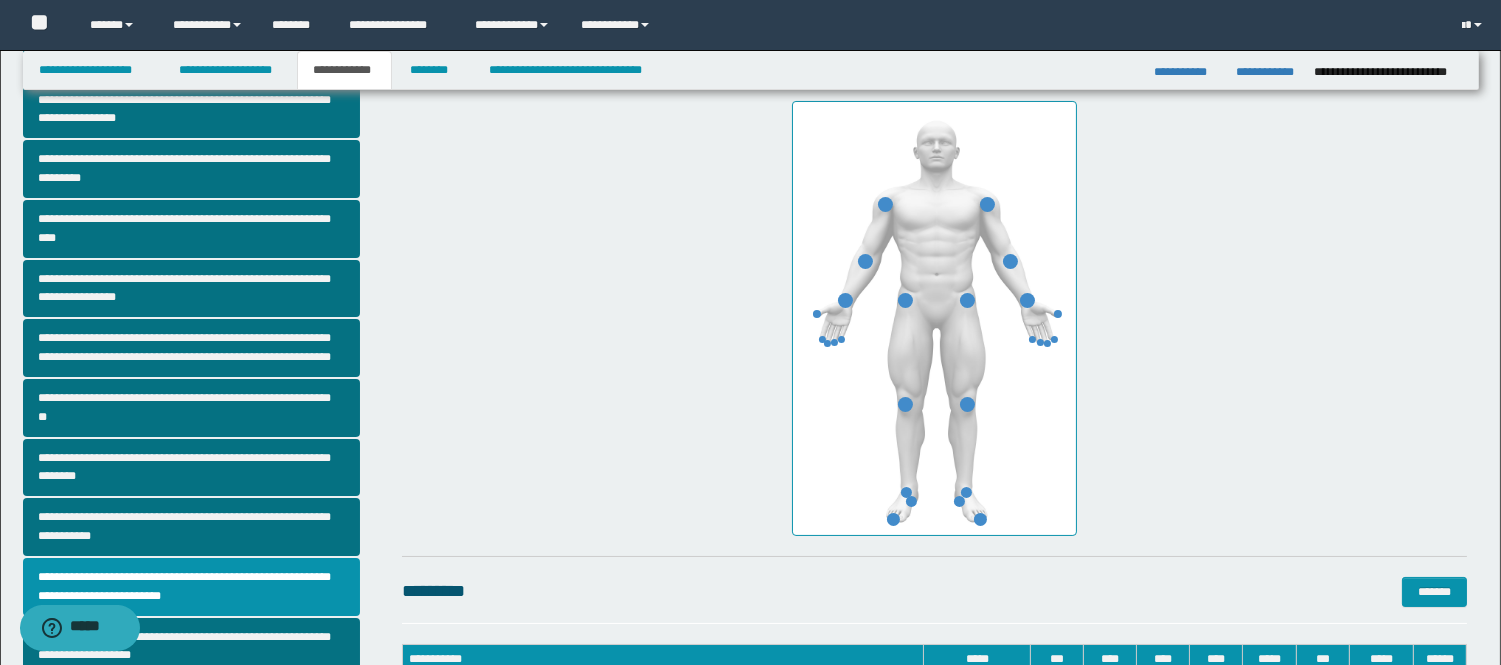 scroll, scrollTop: 223, scrollLeft: 0, axis: vertical 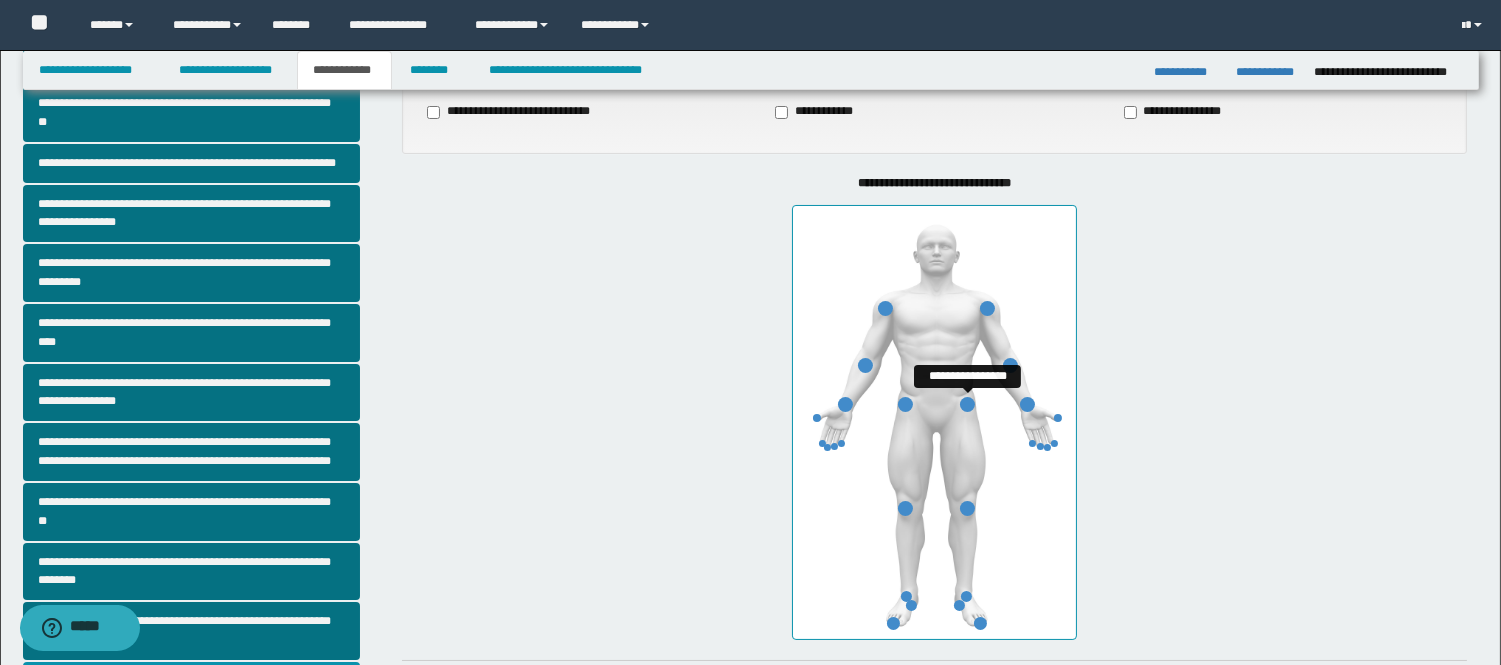 click at bounding box center [967, 404] 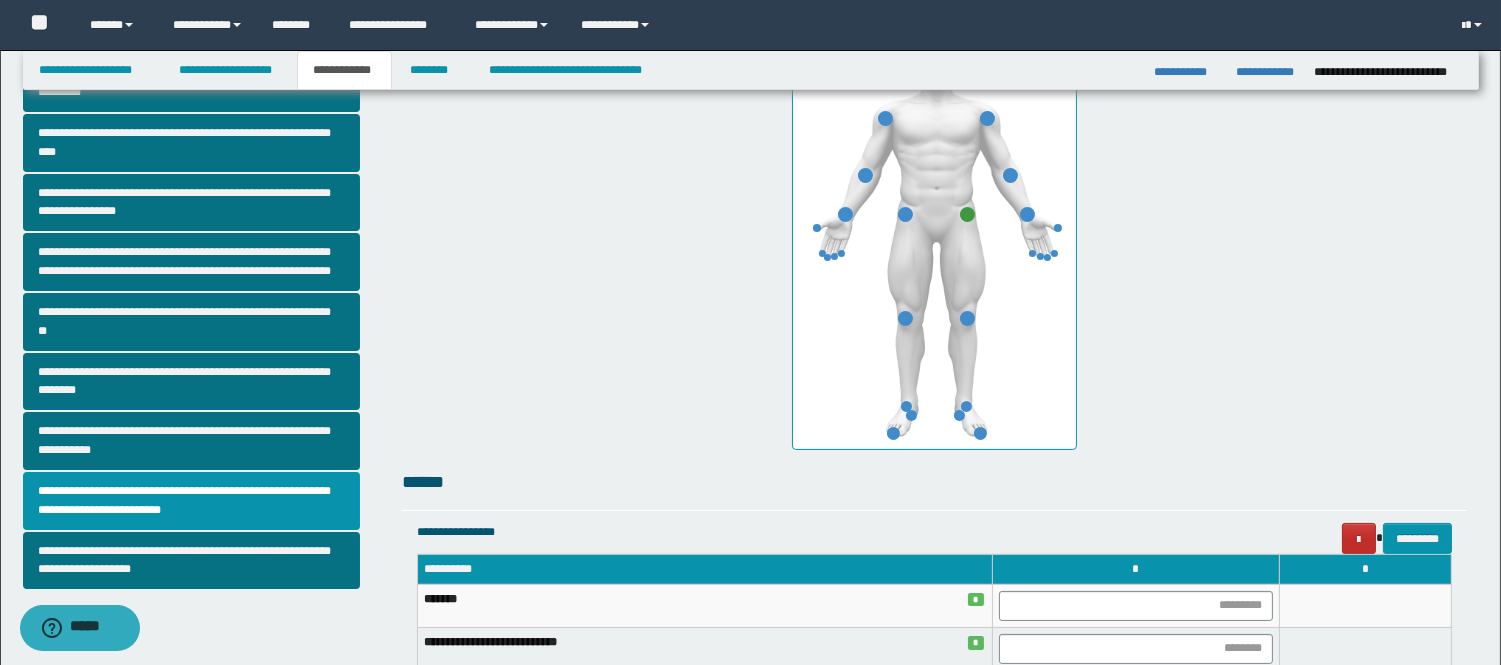 scroll, scrollTop: 556, scrollLeft: 0, axis: vertical 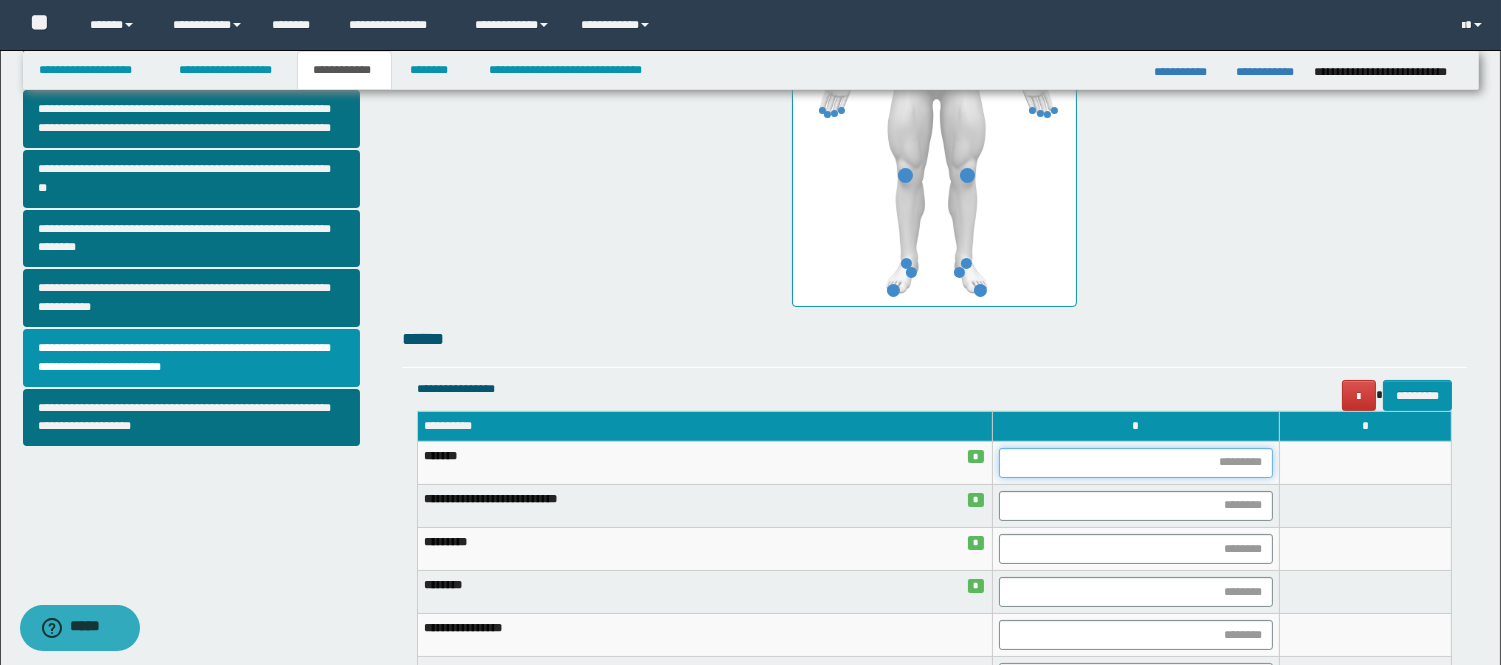 click at bounding box center [1136, 463] 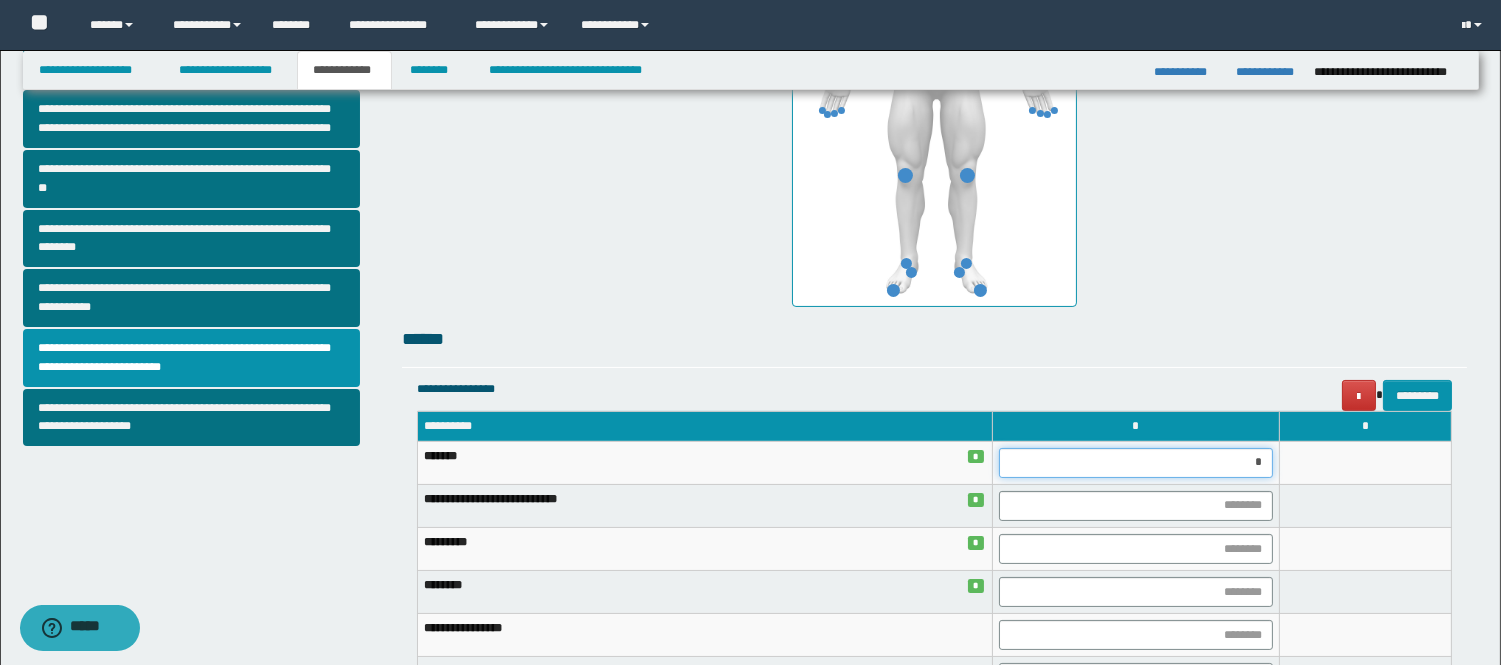 type on "**" 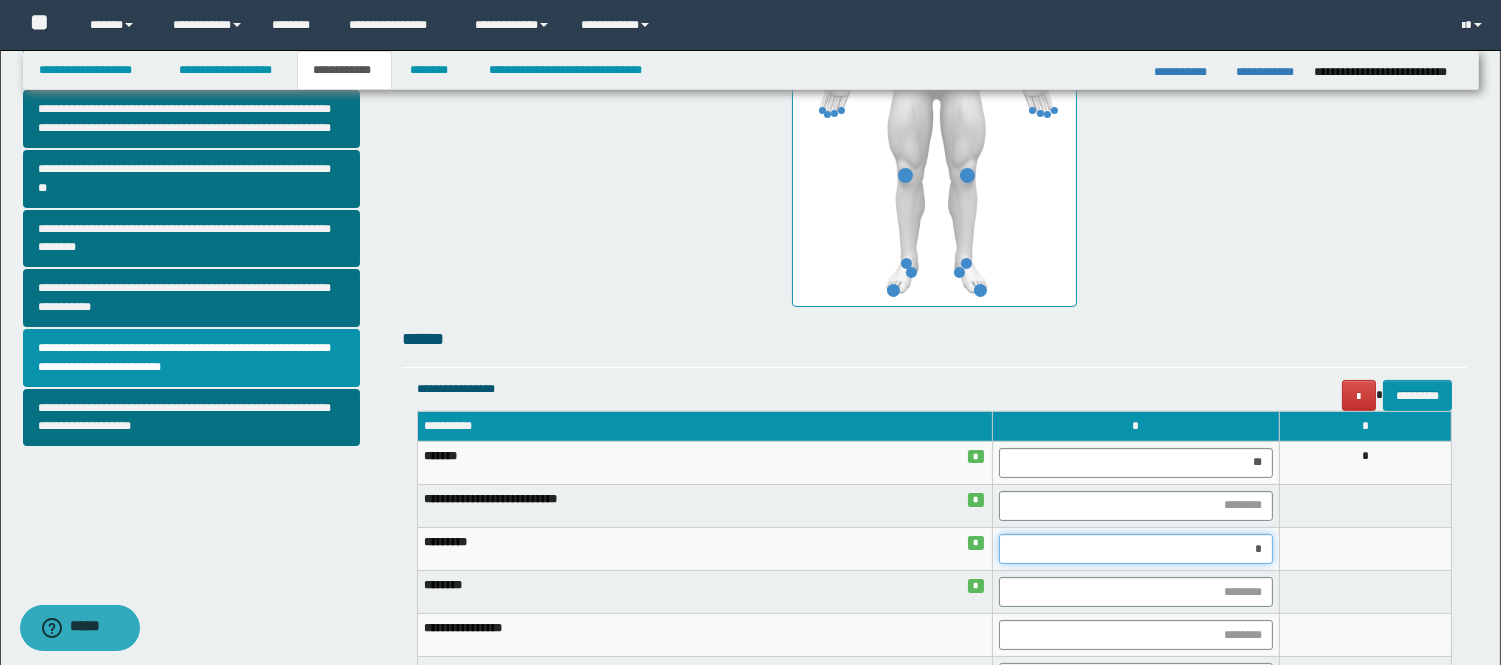 type on "**" 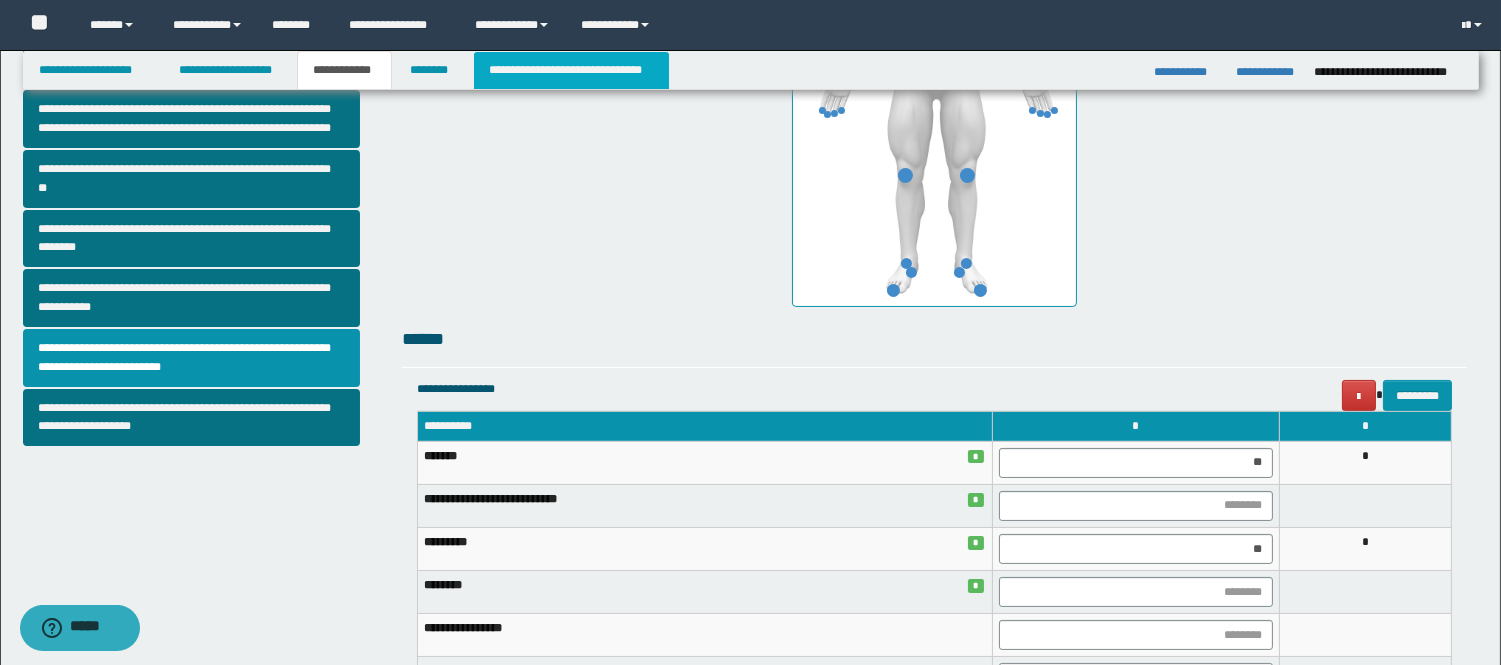 click on "**********" at bounding box center (571, 70) 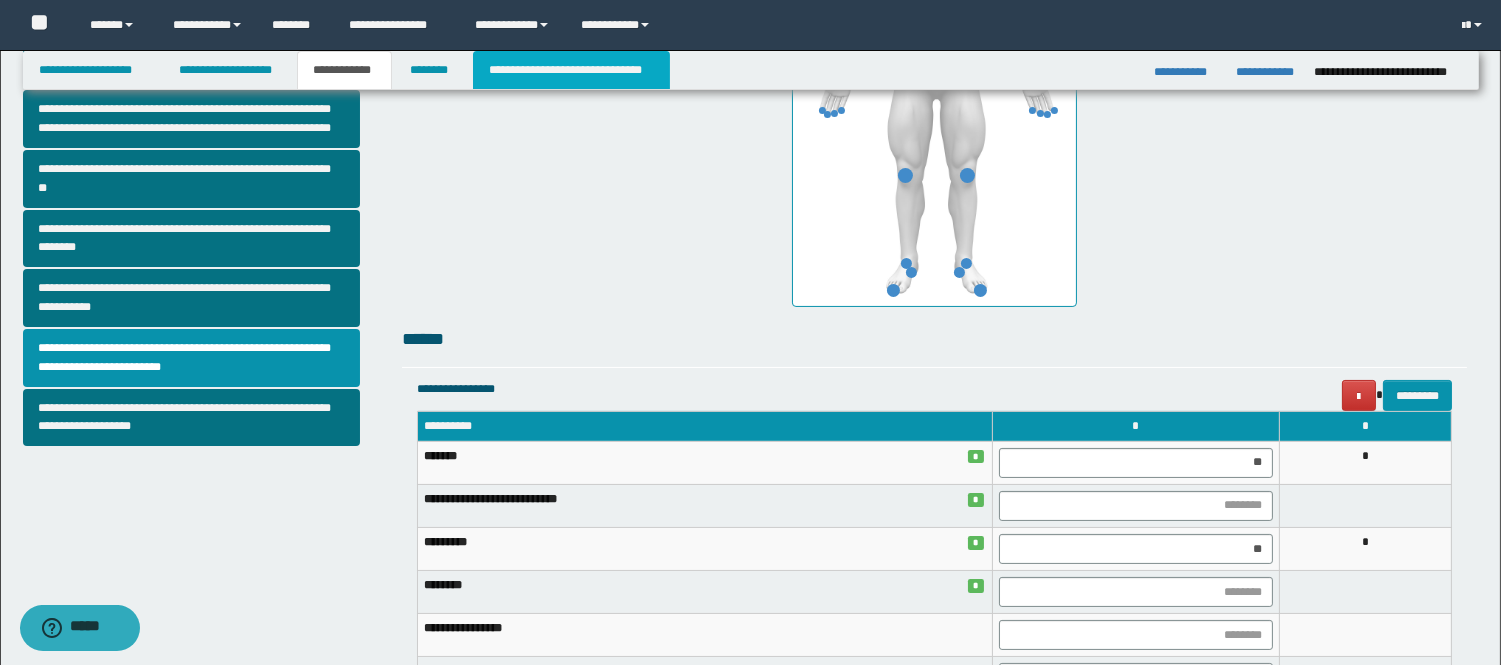scroll, scrollTop: 0, scrollLeft: 0, axis: both 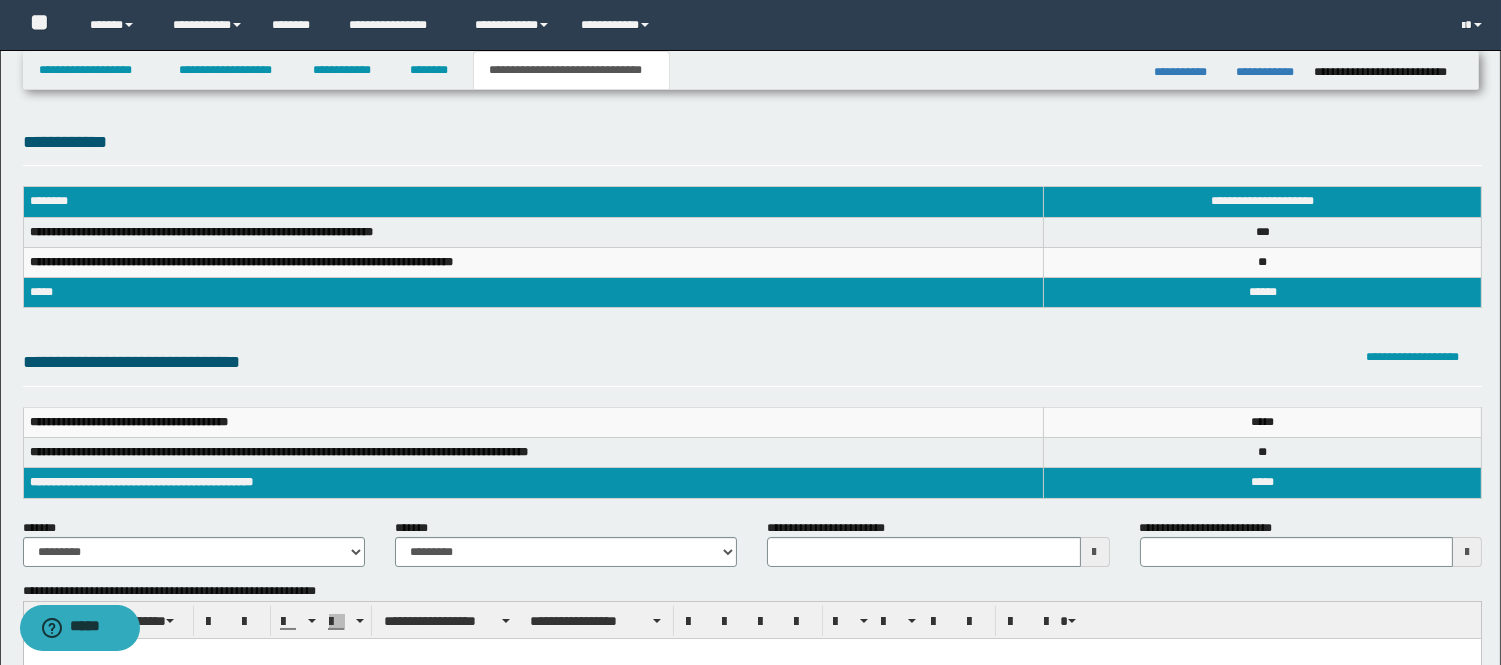 click at bounding box center [1095, 552] 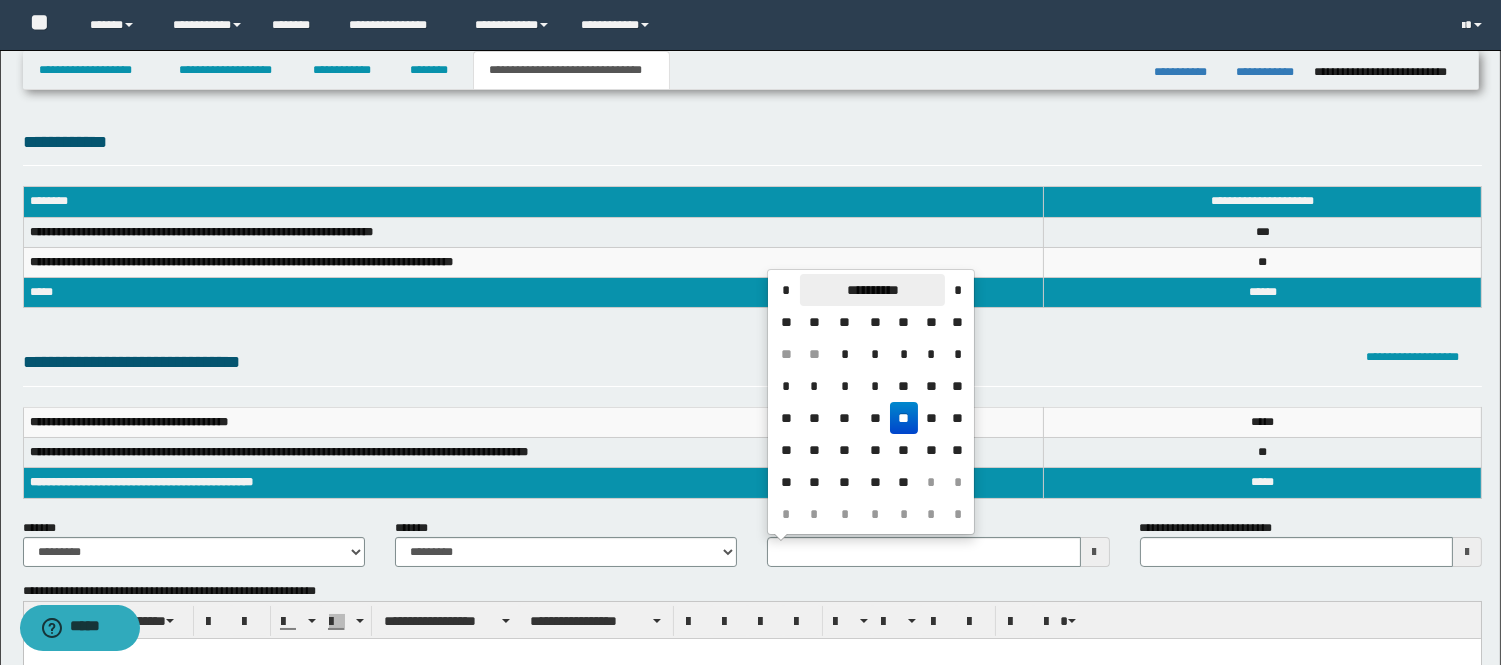 click on "**********" at bounding box center [872, 290] 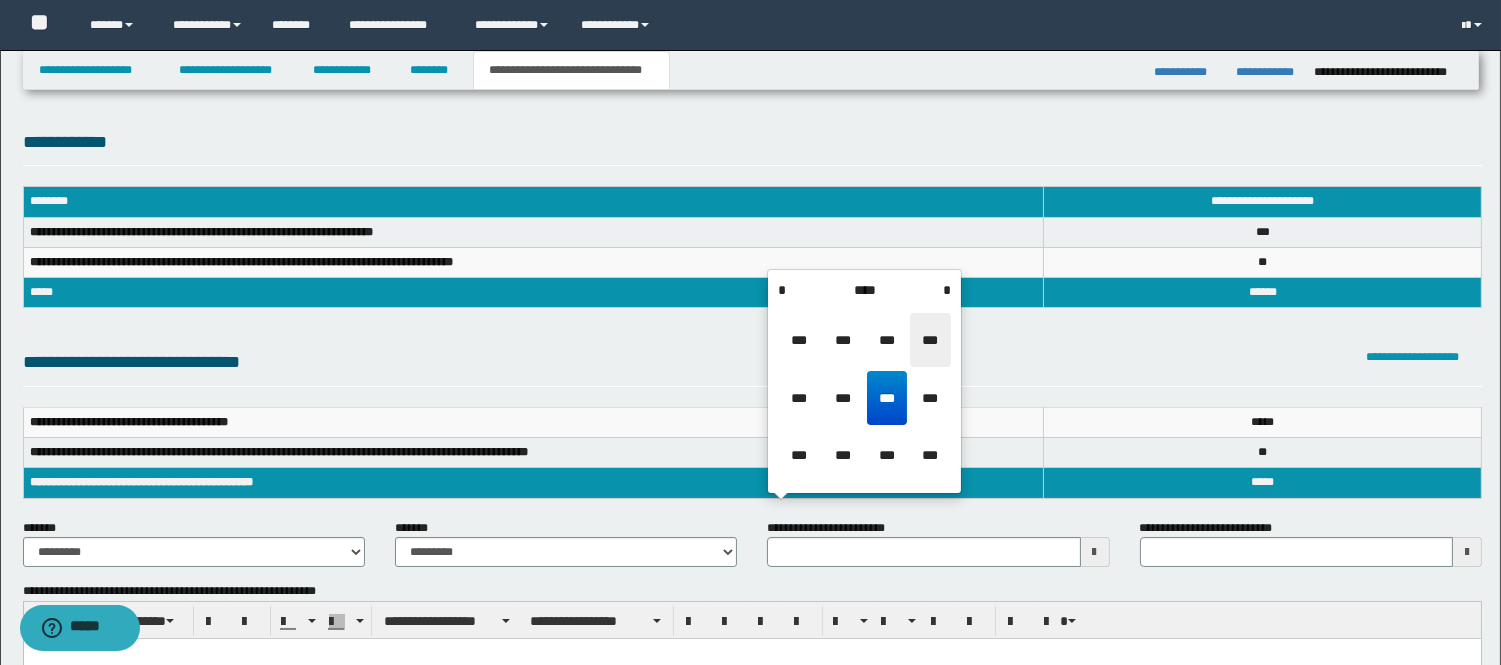 click on "***" at bounding box center (930, 340) 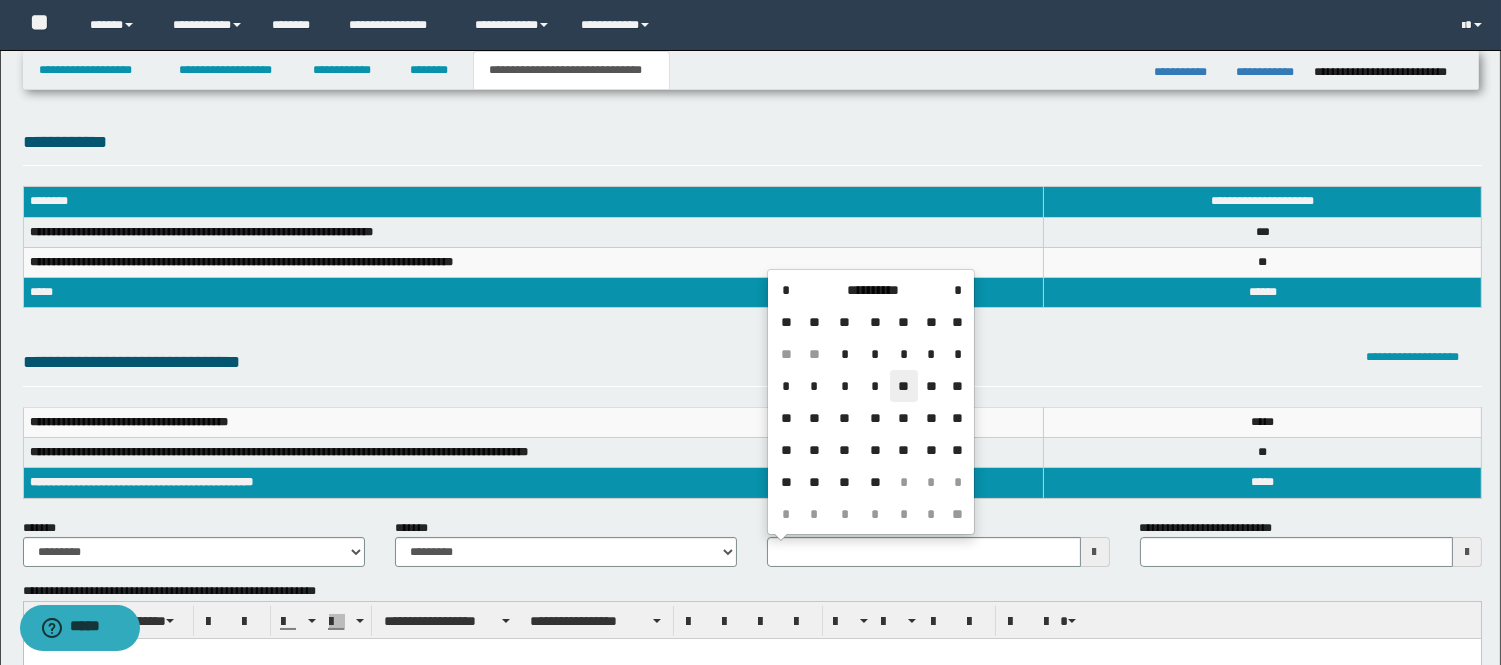 click on "**" at bounding box center (904, 386) 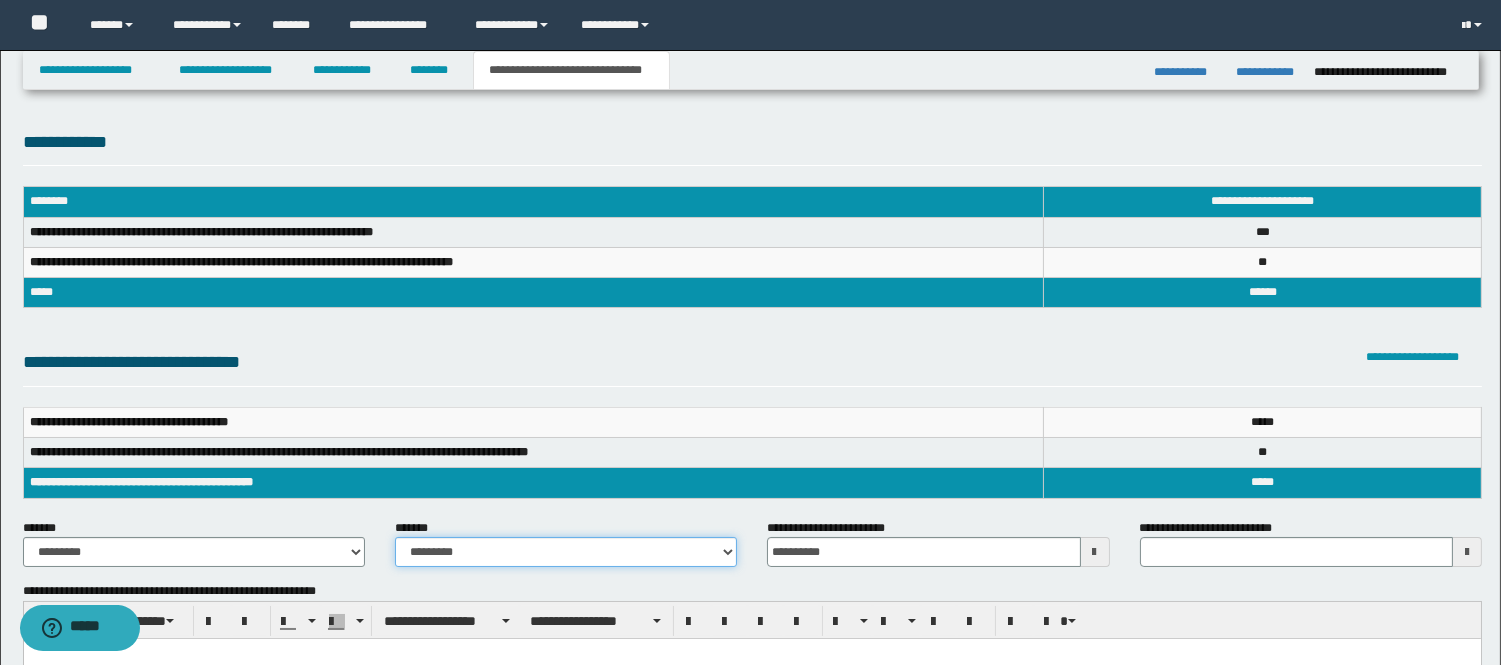 click on "**********" at bounding box center [566, 552] 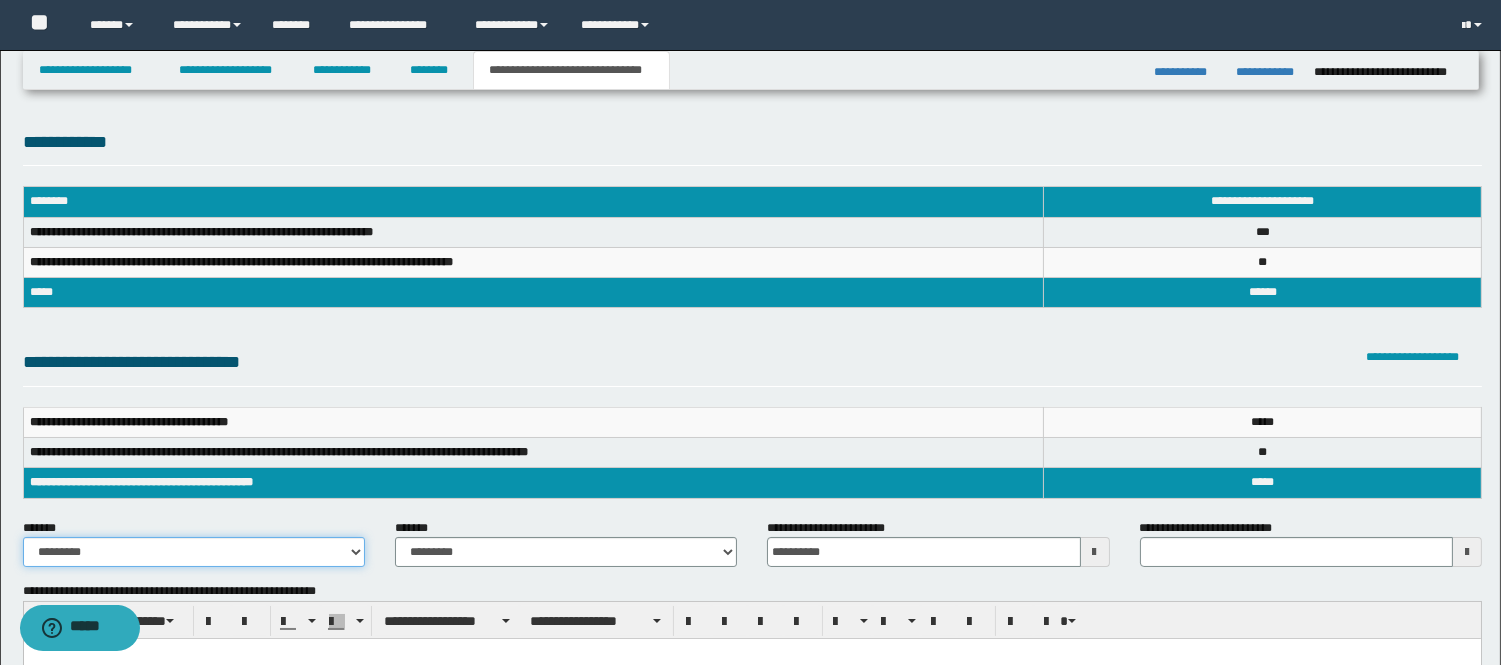 click on "**********" at bounding box center [194, 552] 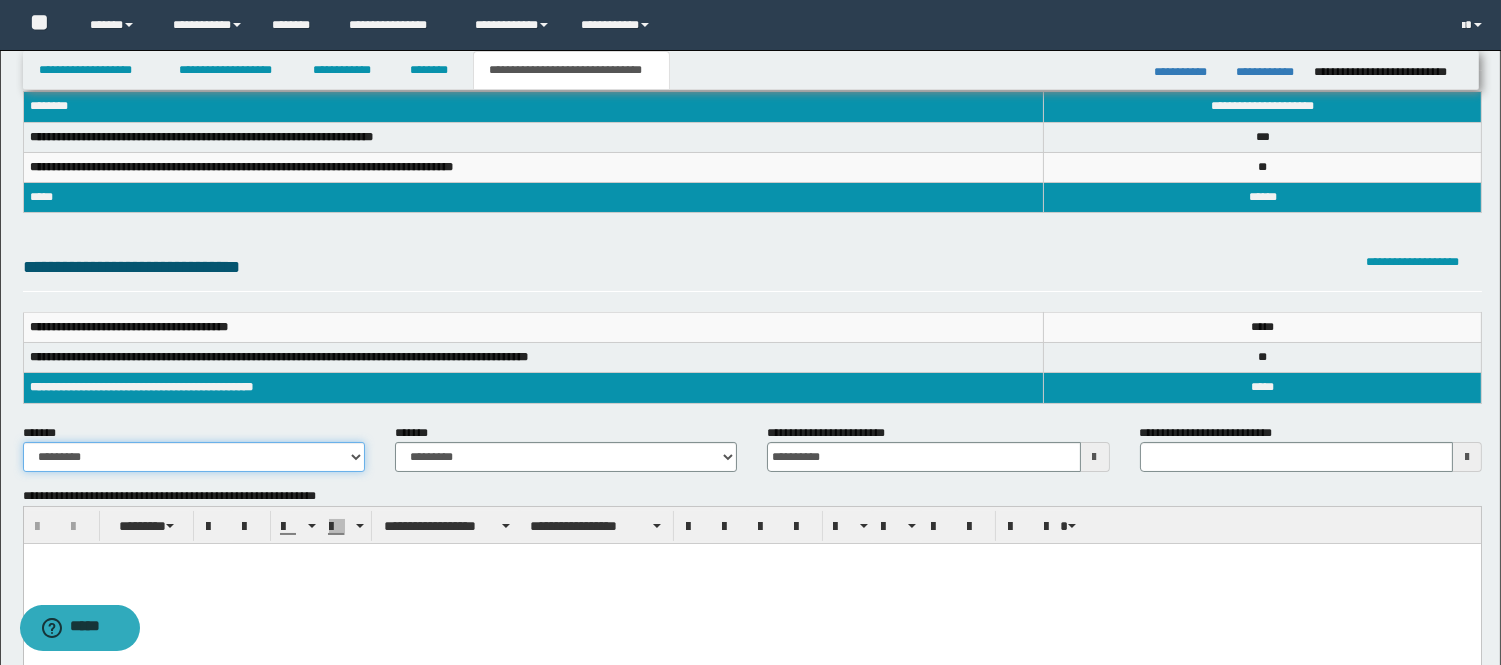 scroll, scrollTop: 222, scrollLeft: 0, axis: vertical 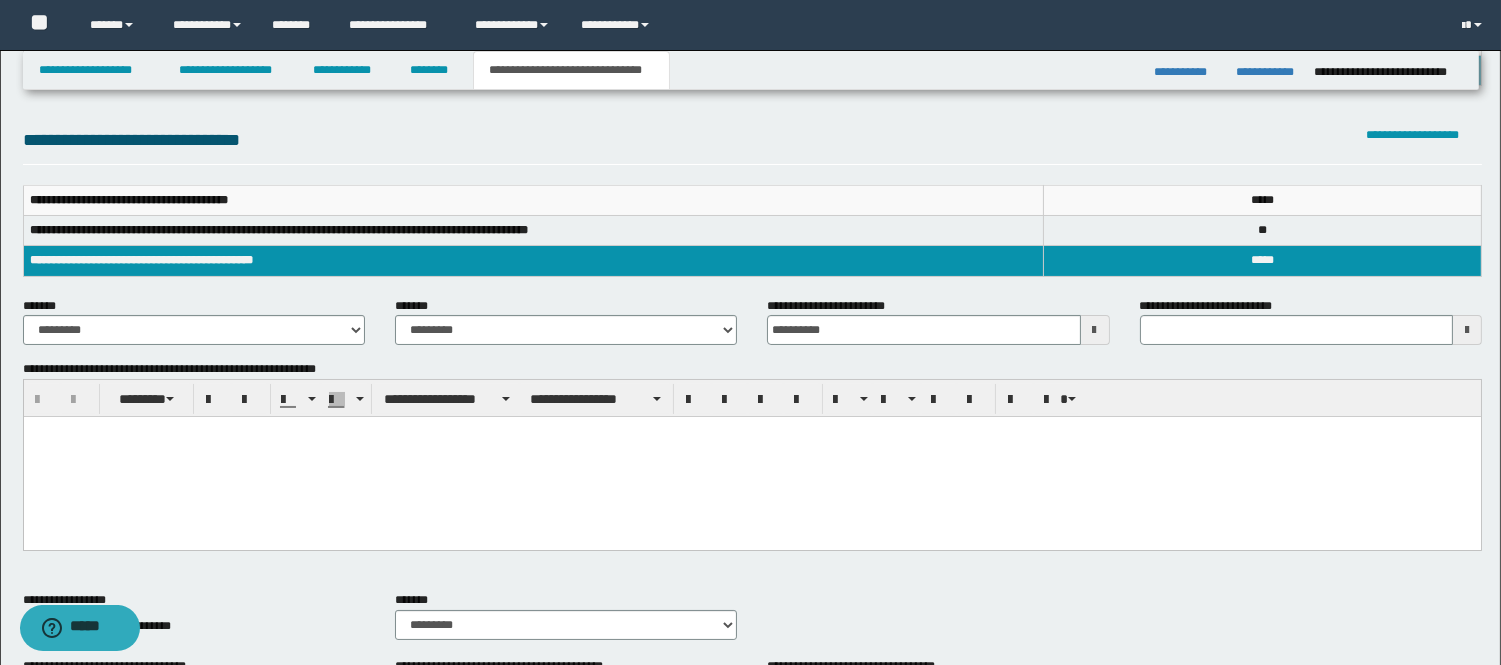 click at bounding box center (751, 457) 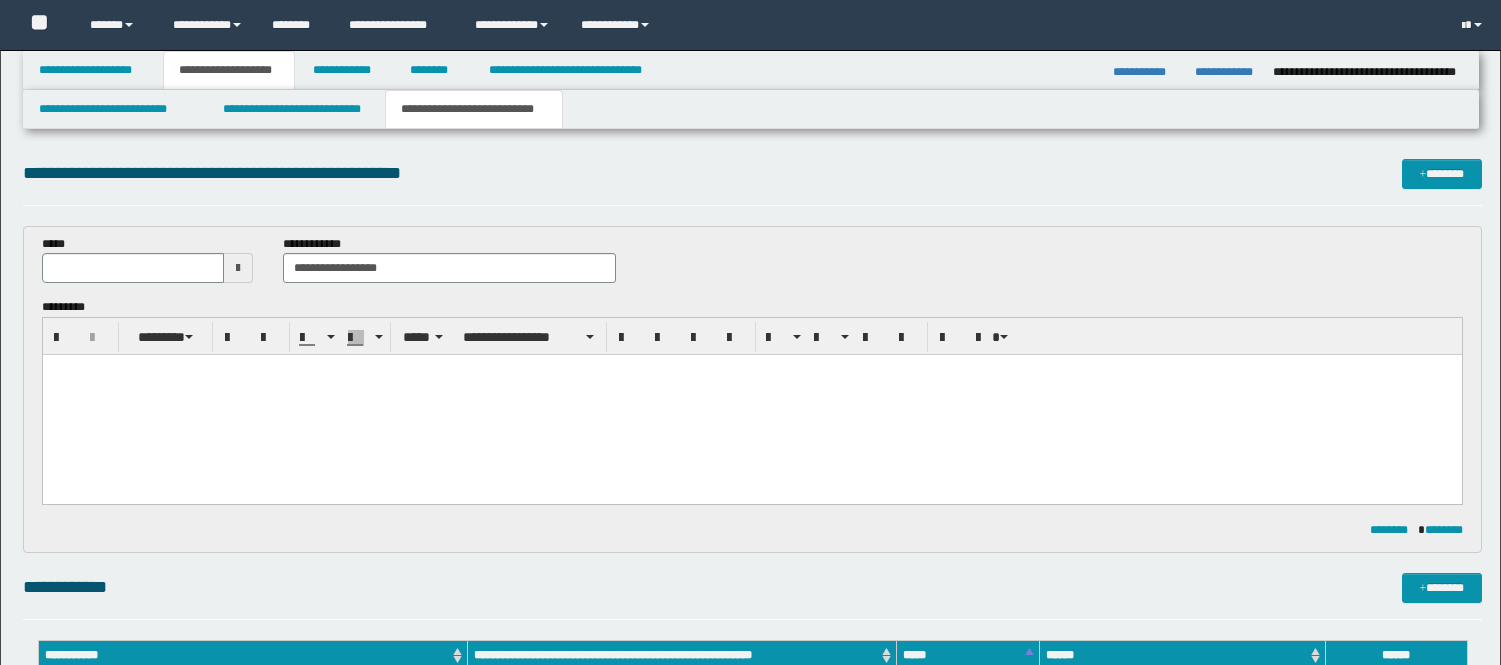 scroll, scrollTop: 353, scrollLeft: 0, axis: vertical 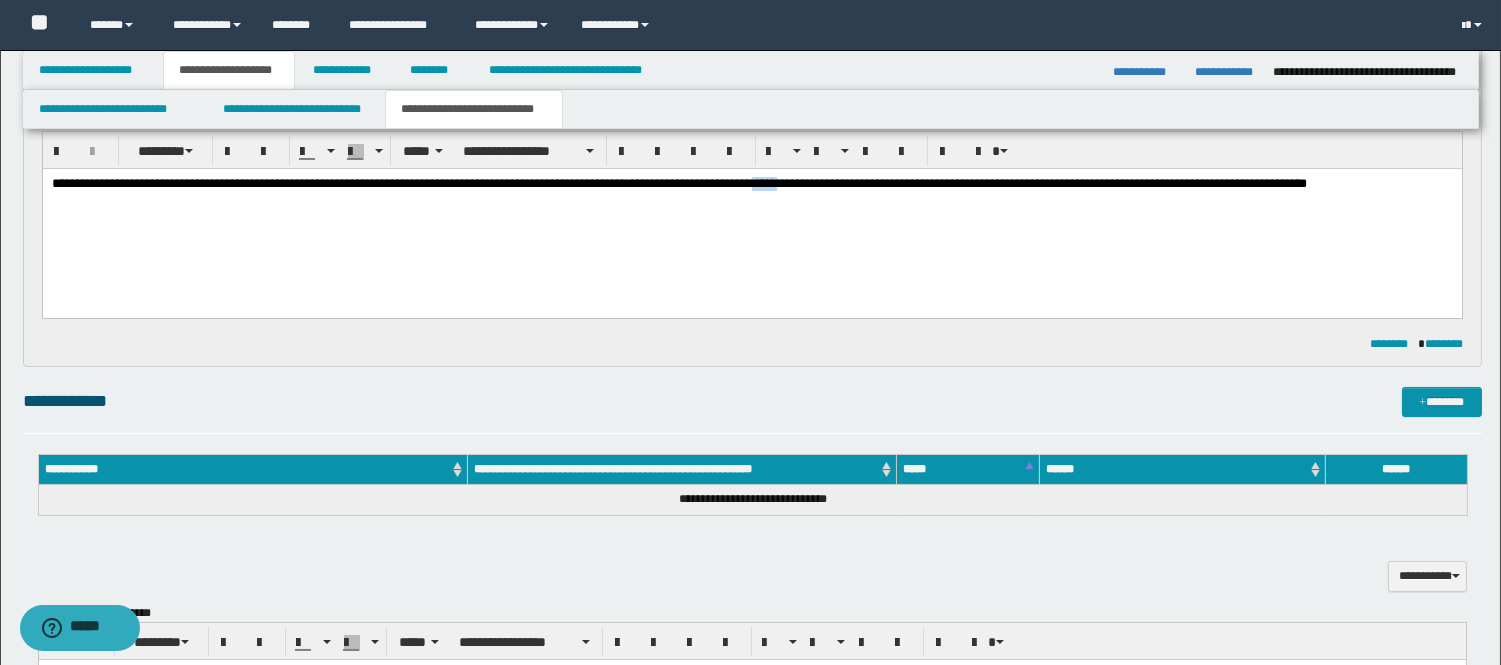 drag, startPoint x: 1007, startPoint y: 188, endPoint x: 979, endPoint y: 178, distance: 29.732138 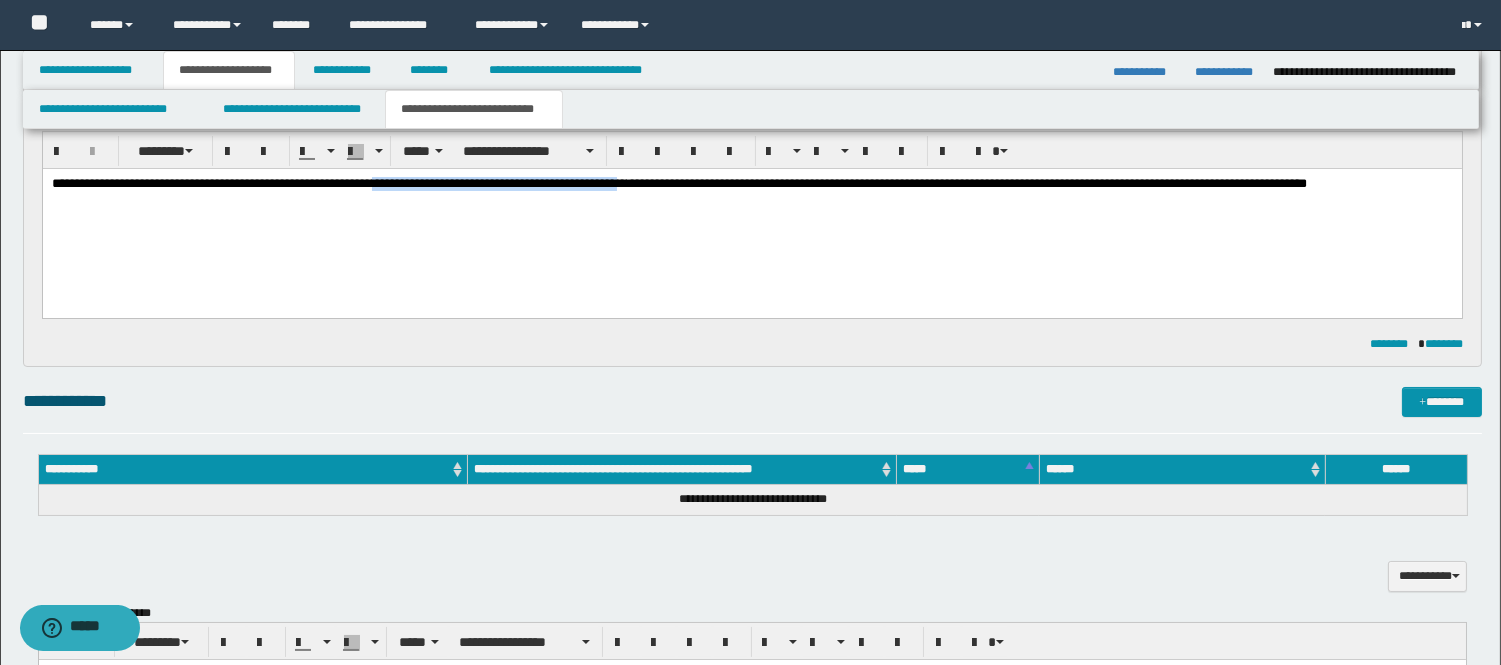drag, startPoint x: 824, startPoint y: 179, endPoint x: 437, endPoint y: 188, distance: 387.10464 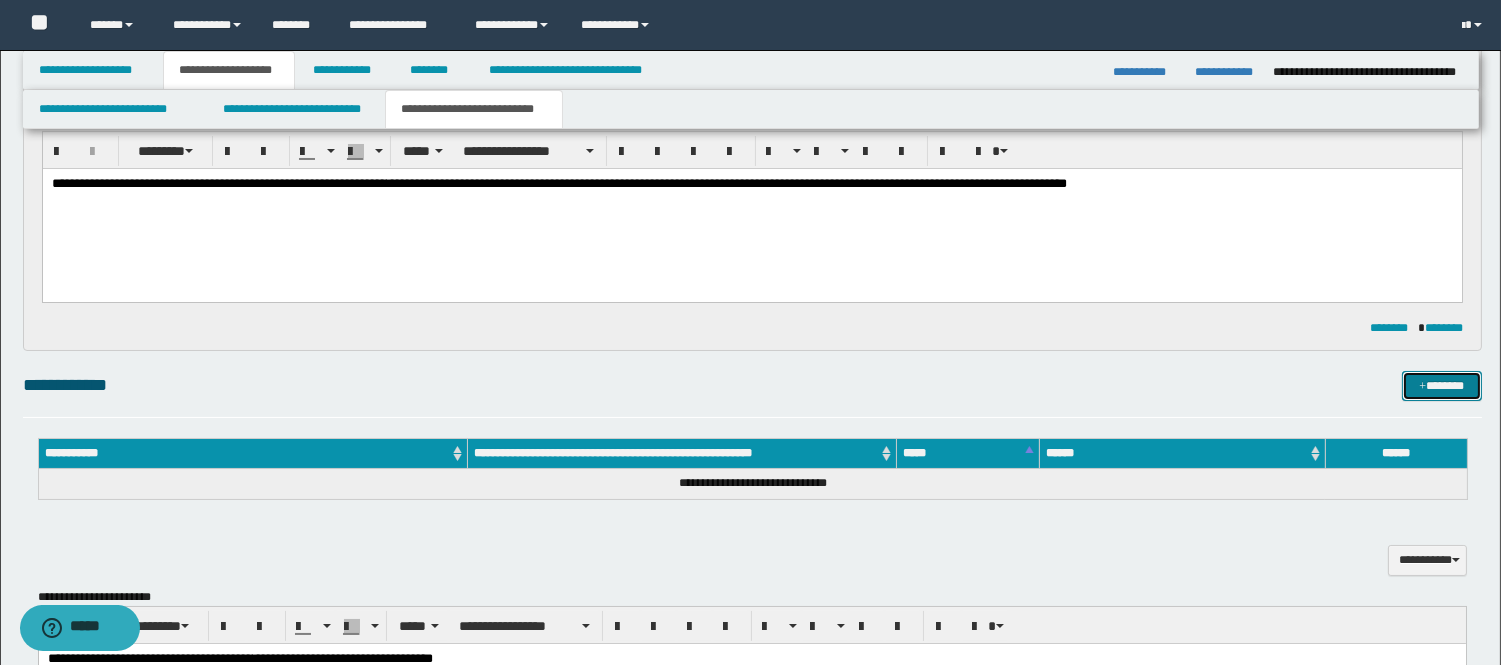 drag, startPoint x: 1437, startPoint y: 380, endPoint x: 1361, endPoint y: 378, distance: 76.02631 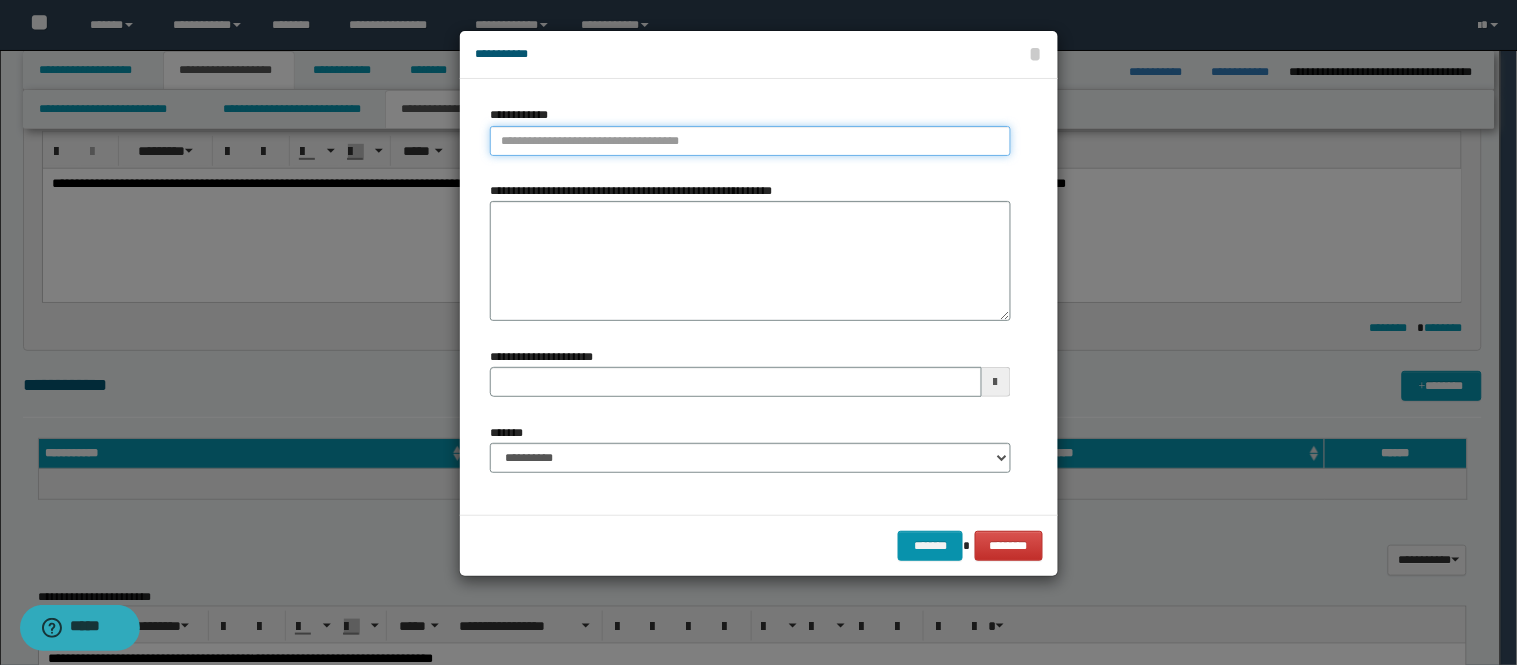 click on "**********" at bounding box center (750, 141) 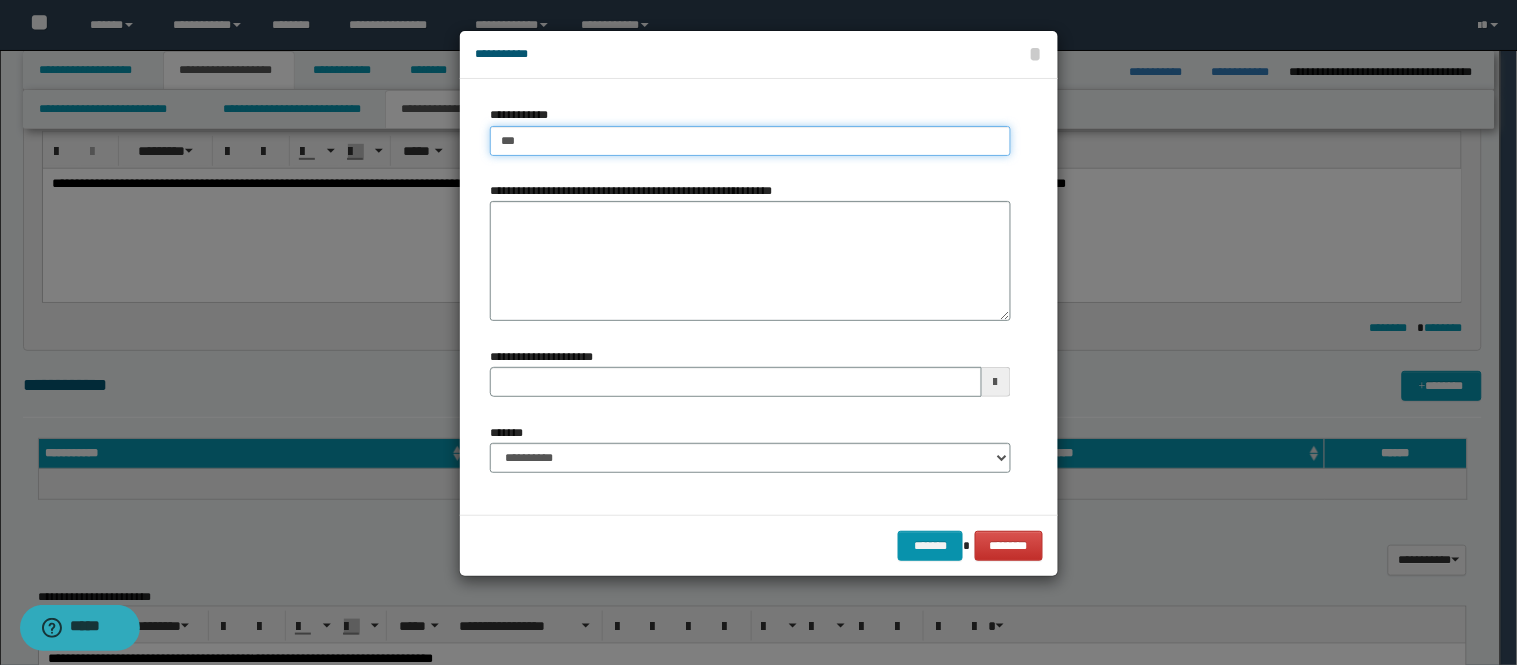 type on "****" 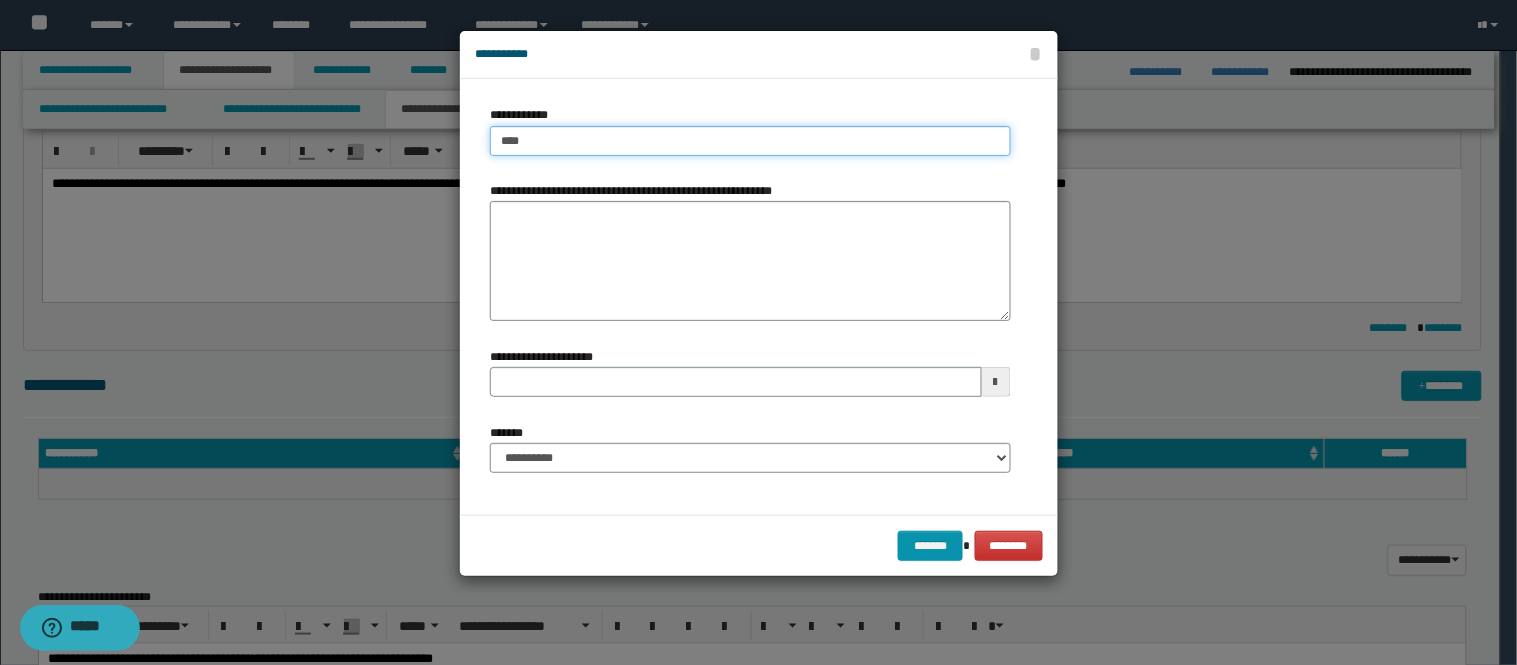 type on "****" 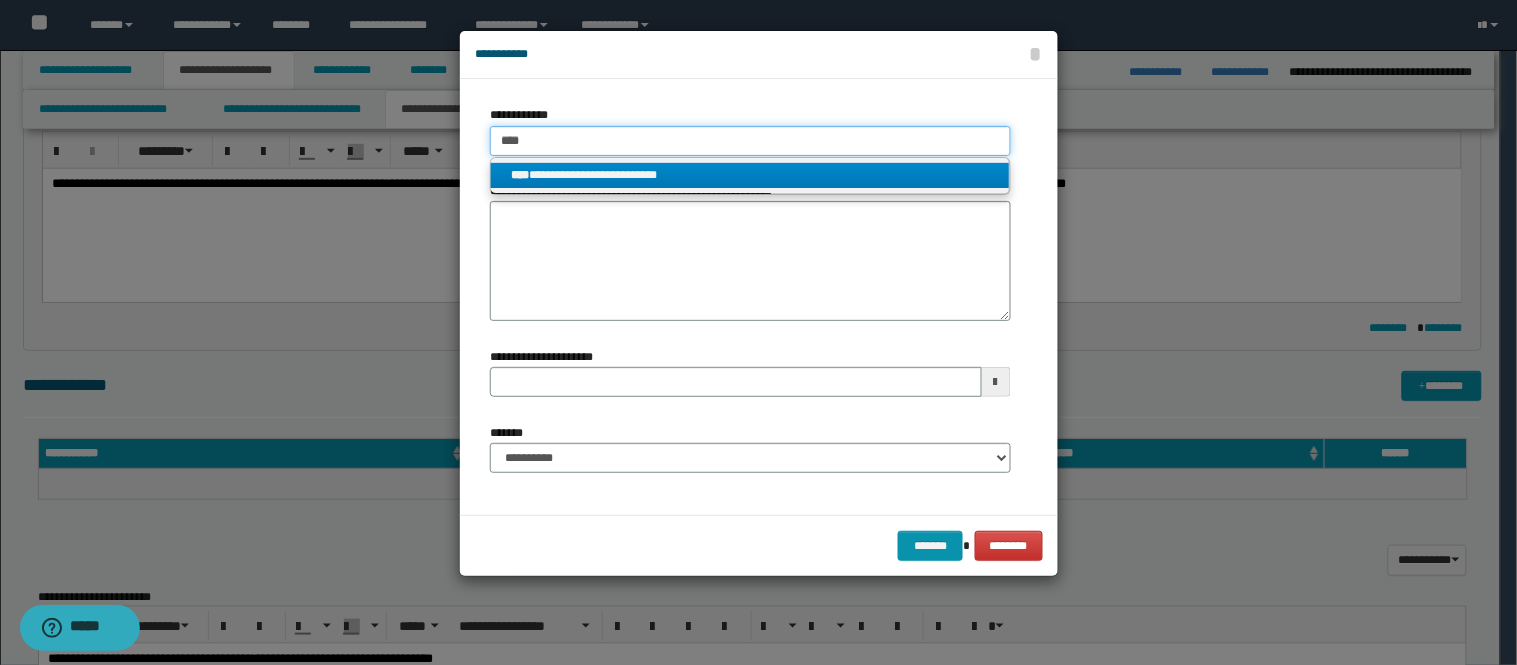 type on "****" 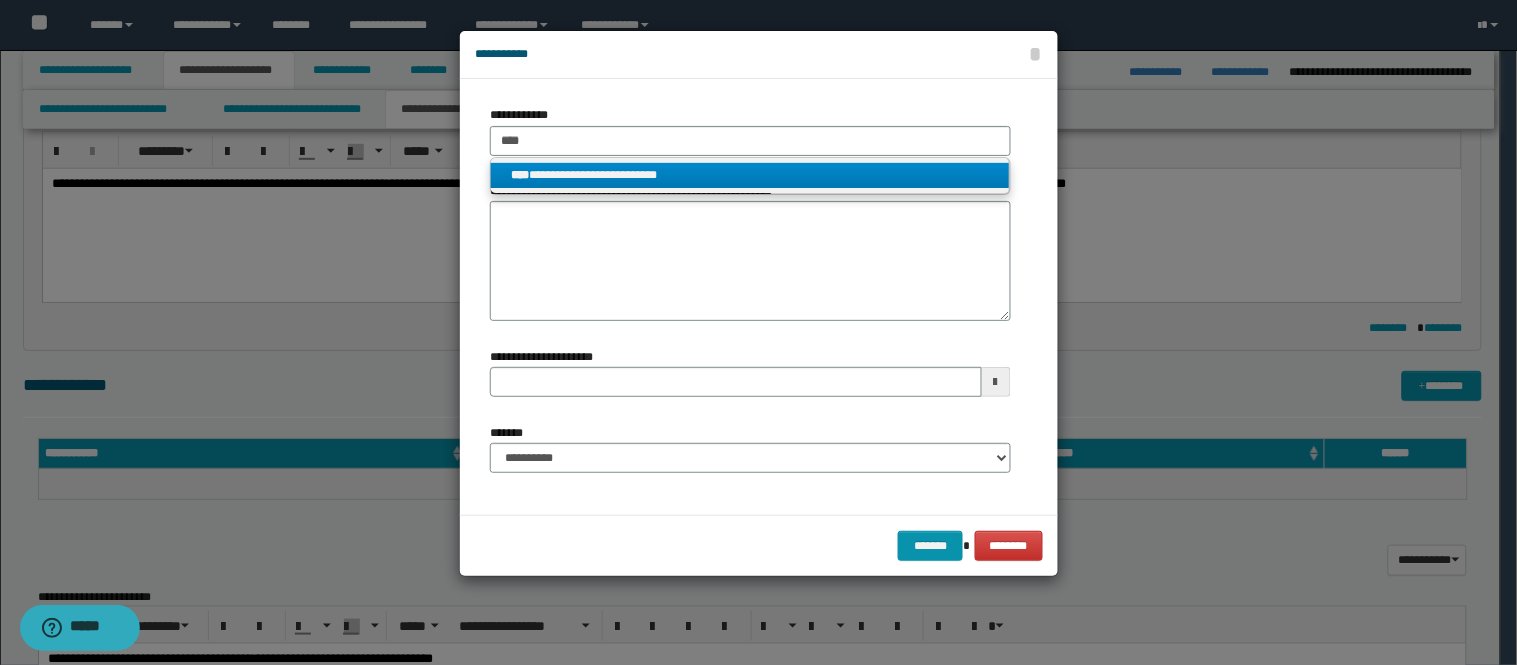 click on "**********" at bounding box center (750, 175) 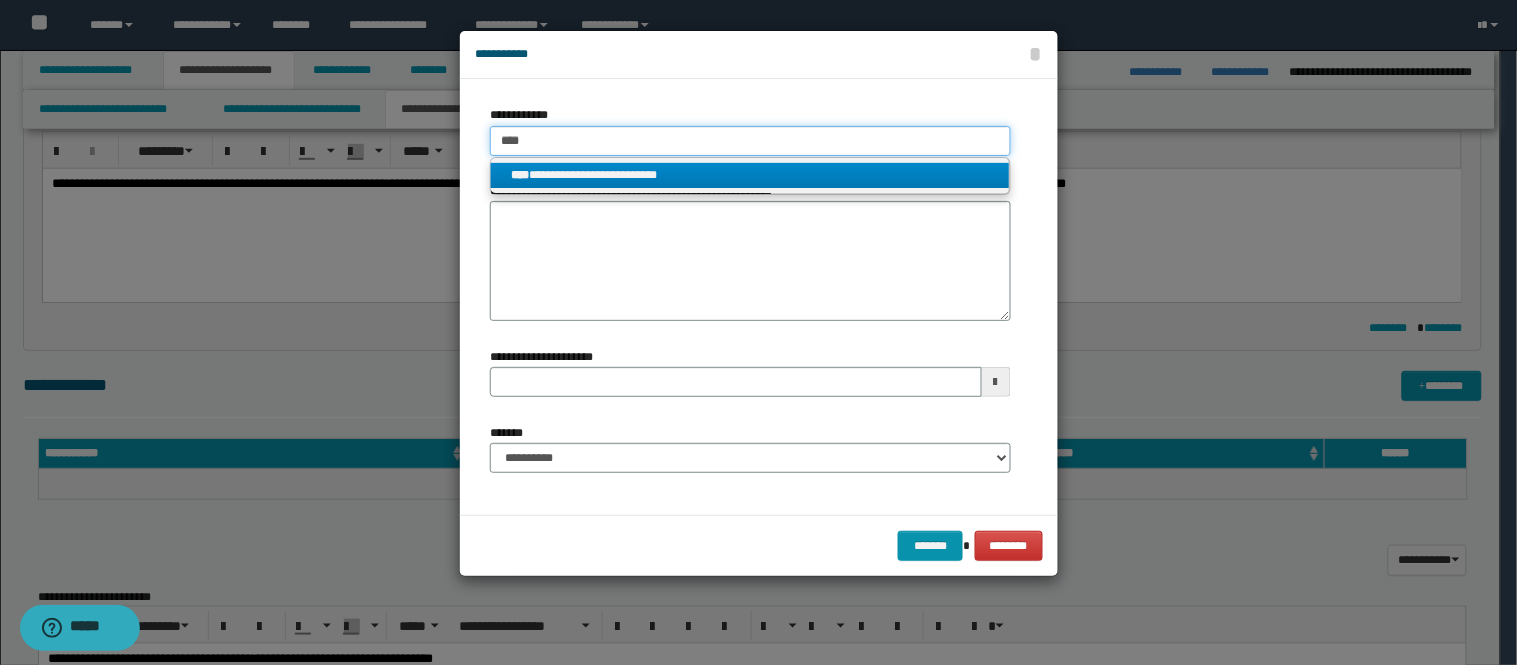 type 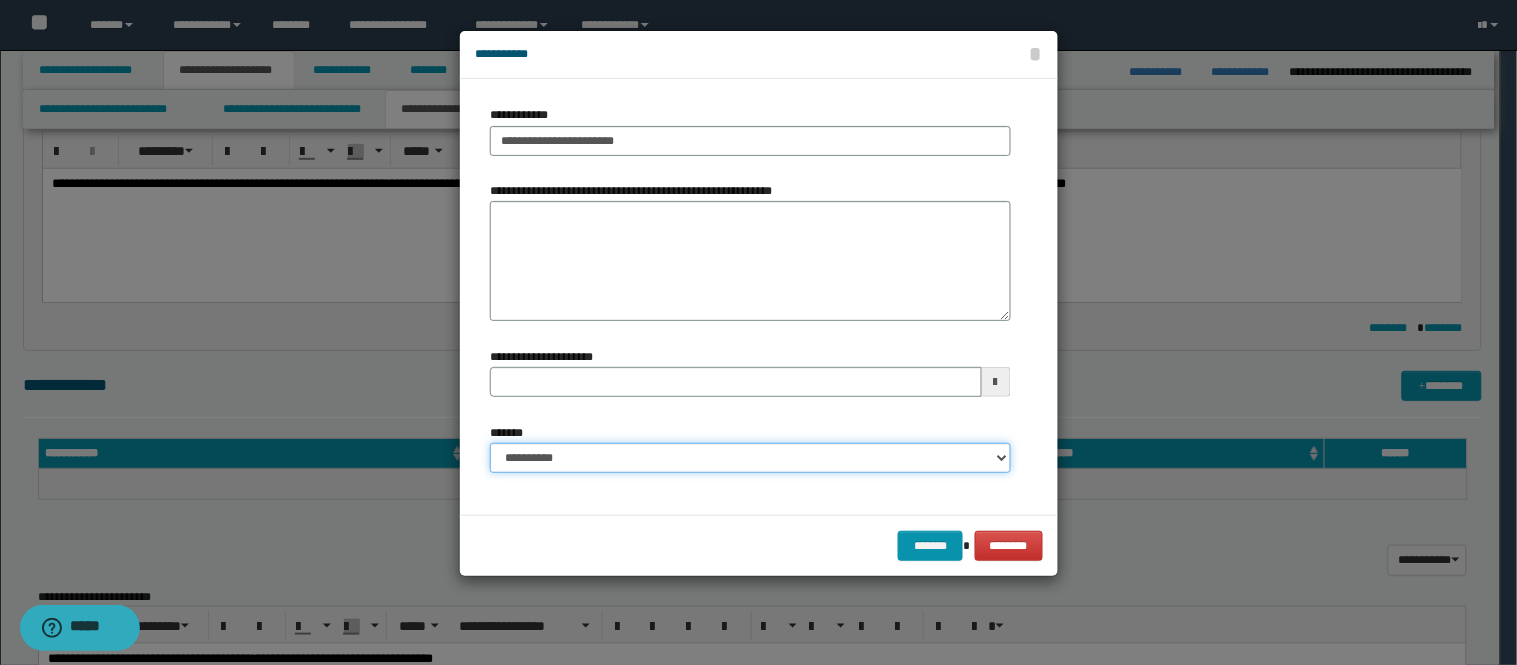 click on "**********" at bounding box center [750, 458] 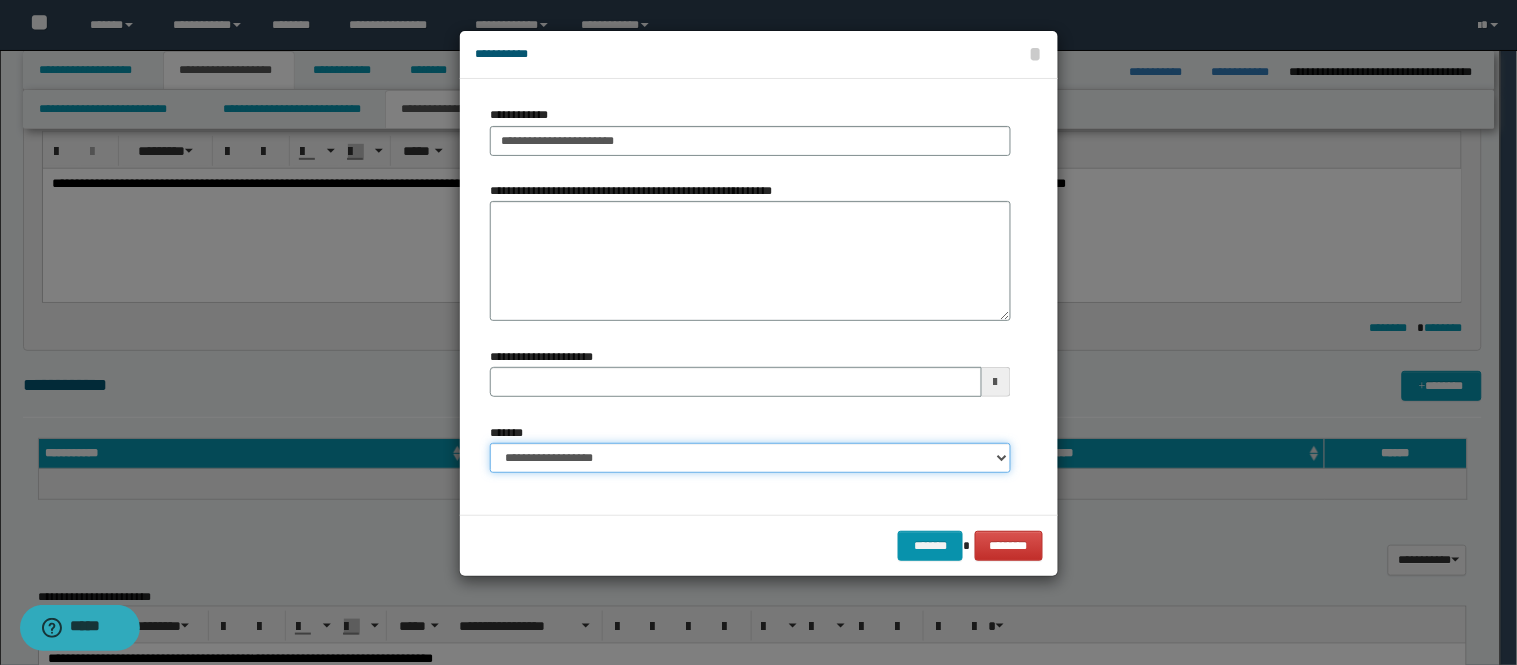 click on "**********" at bounding box center (750, 458) 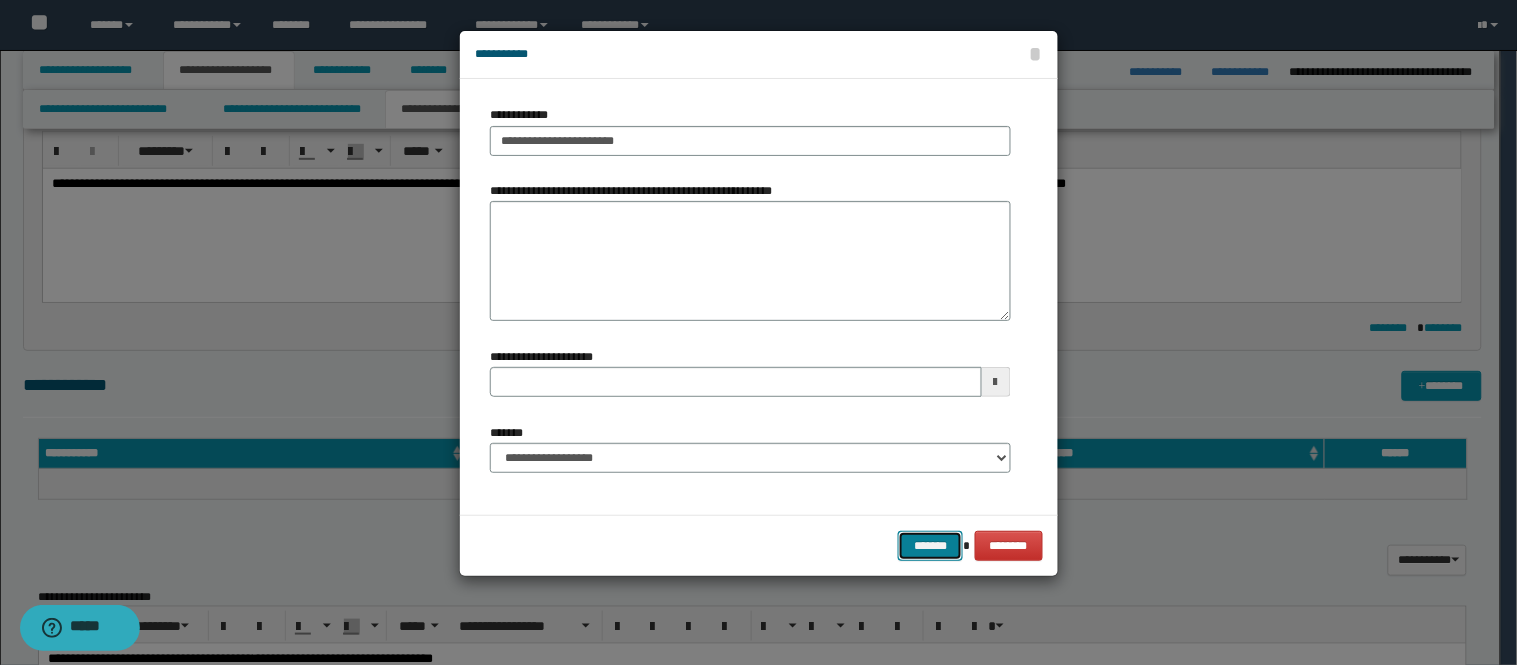 click on "*******" at bounding box center (930, 546) 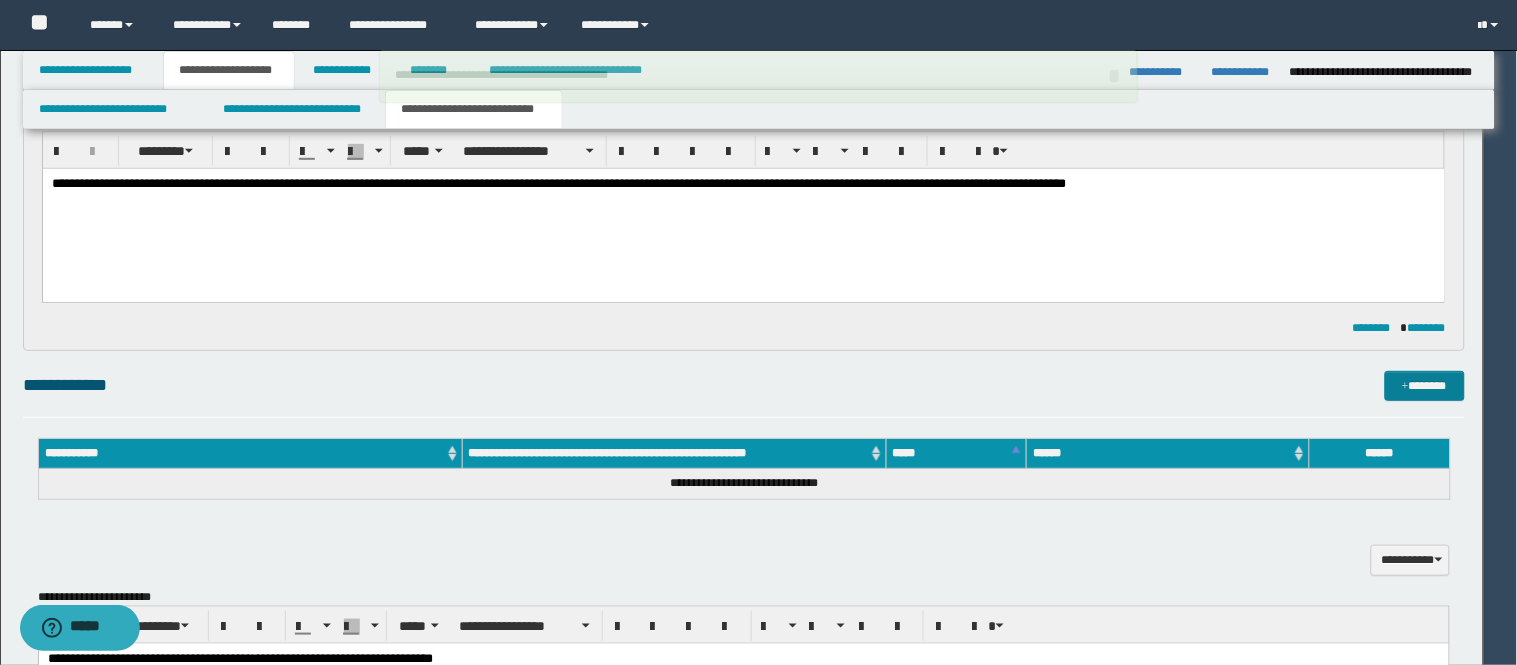 type 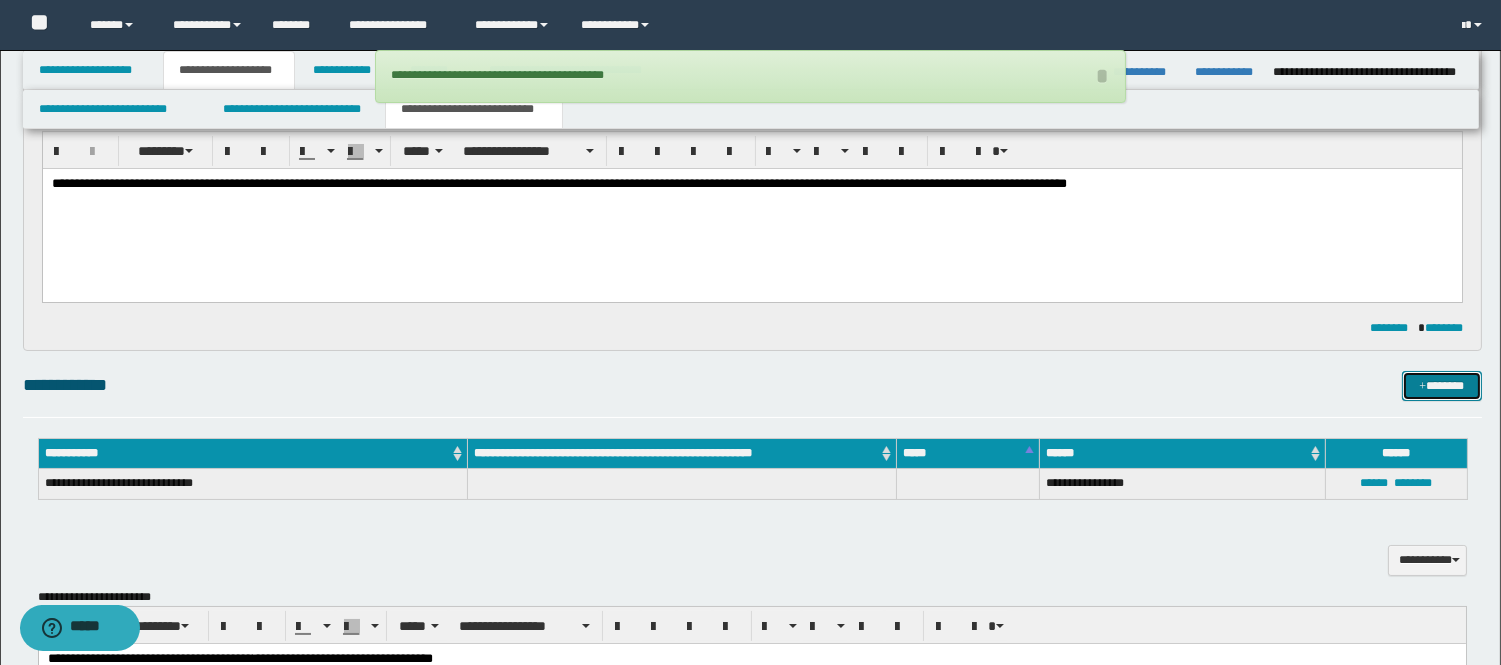 click on "*******" at bounding box center [1442, 386] 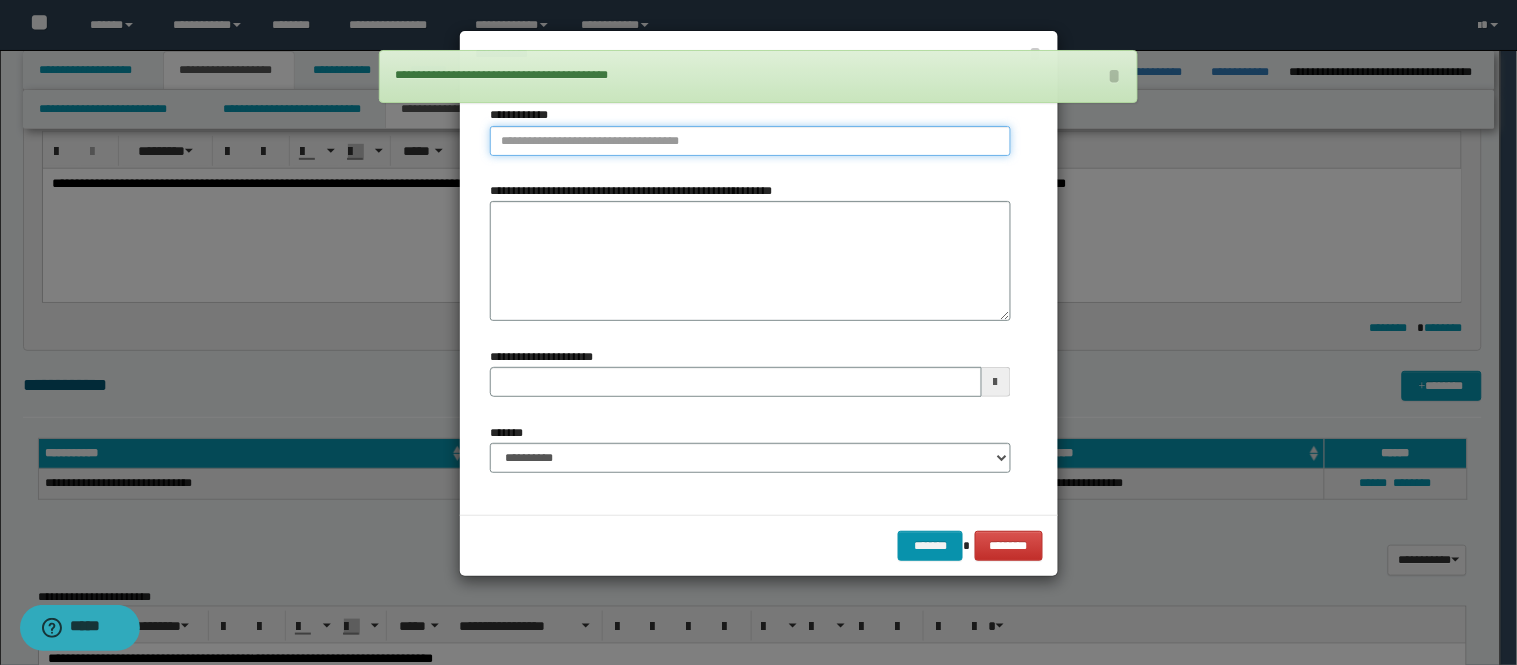 type on "**********" 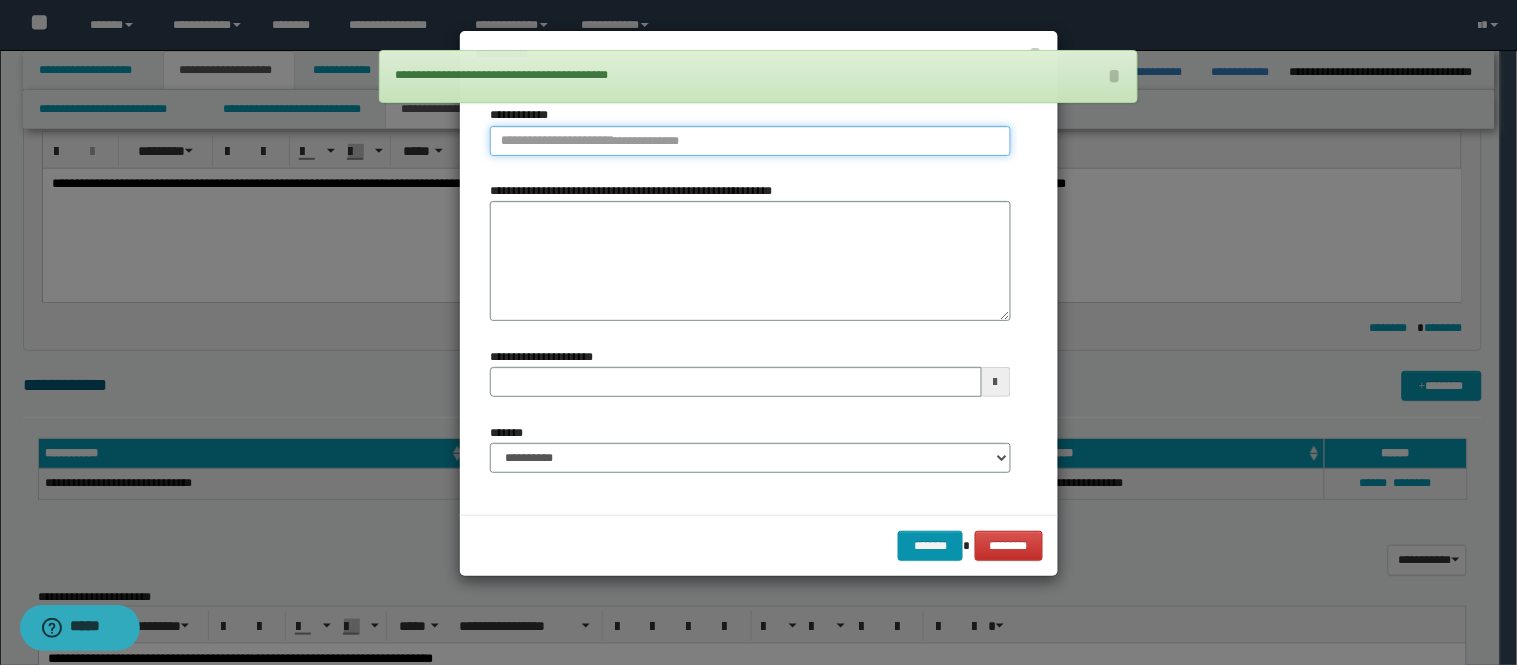 click on "**********" at bounding box center [750, 141] 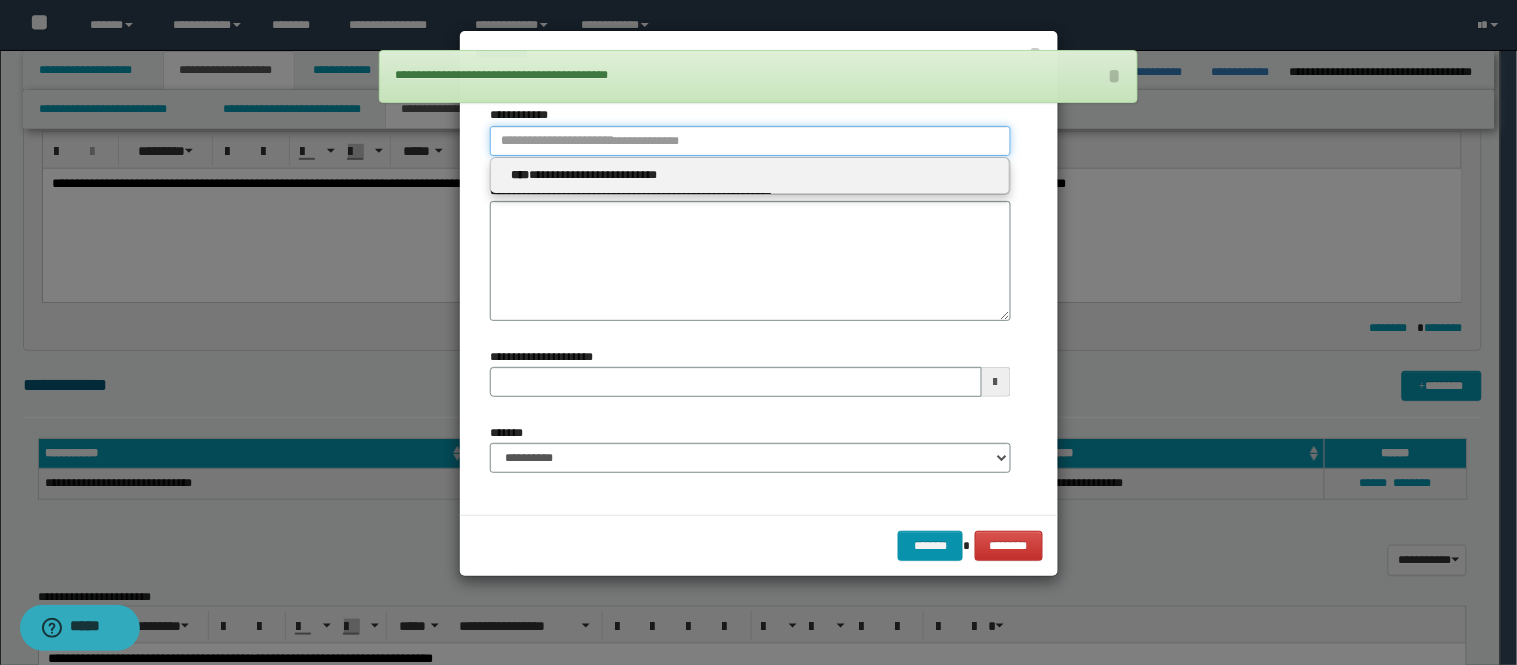 type 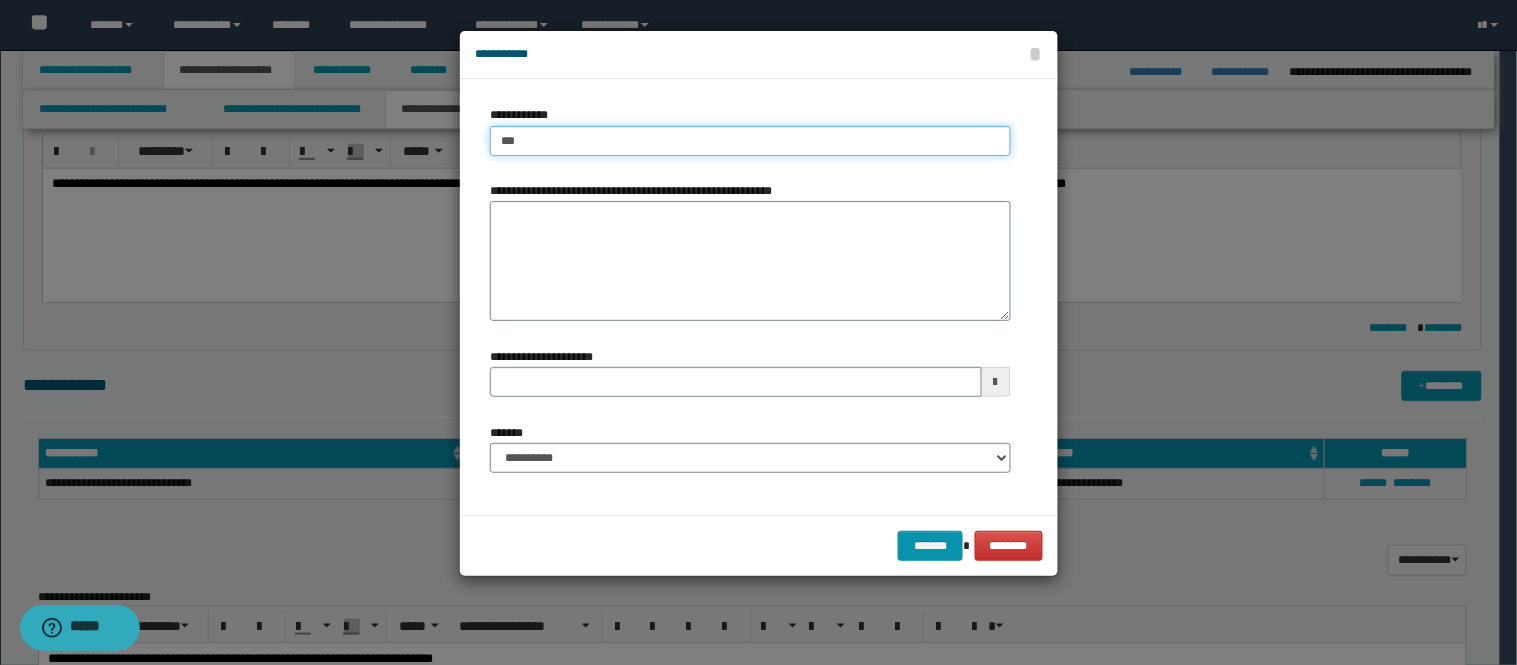 type on "****" 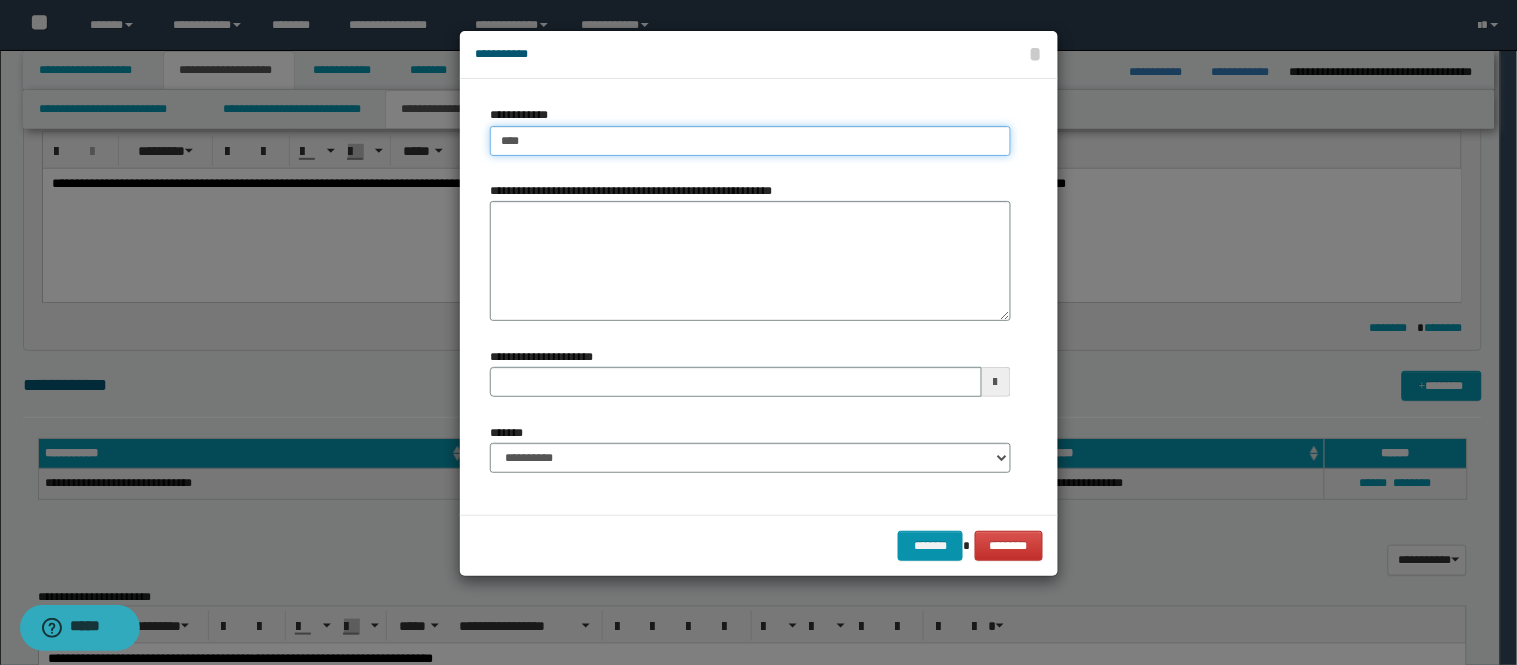 type on "****" 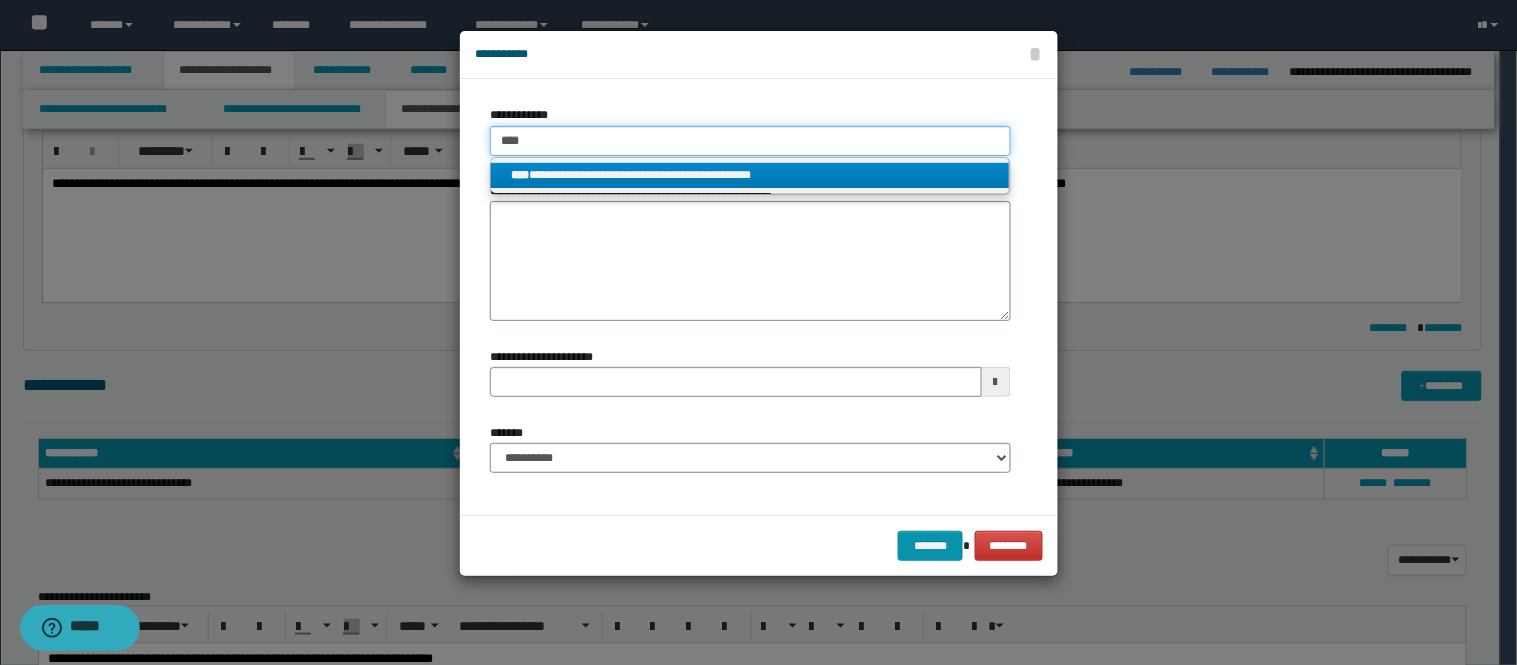 type on "****" 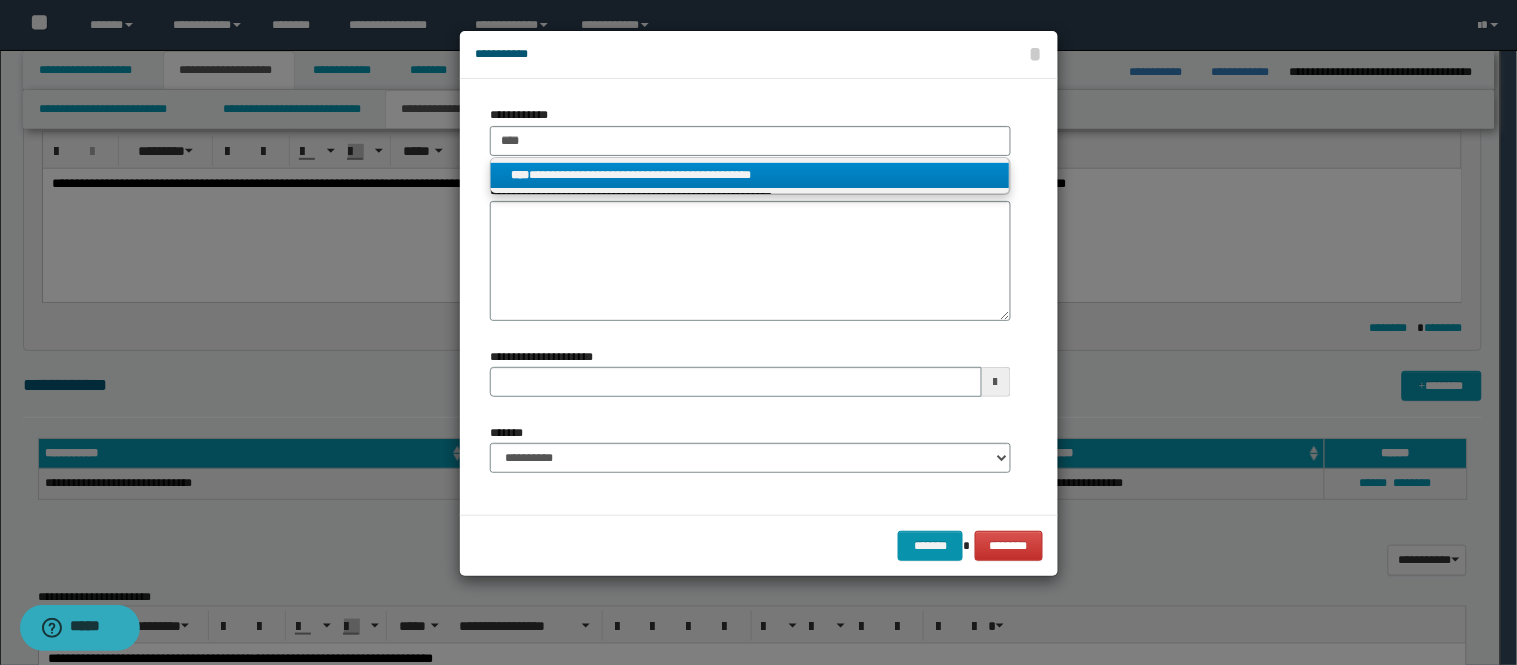 click on "**********" at bounding box center [750, 175] 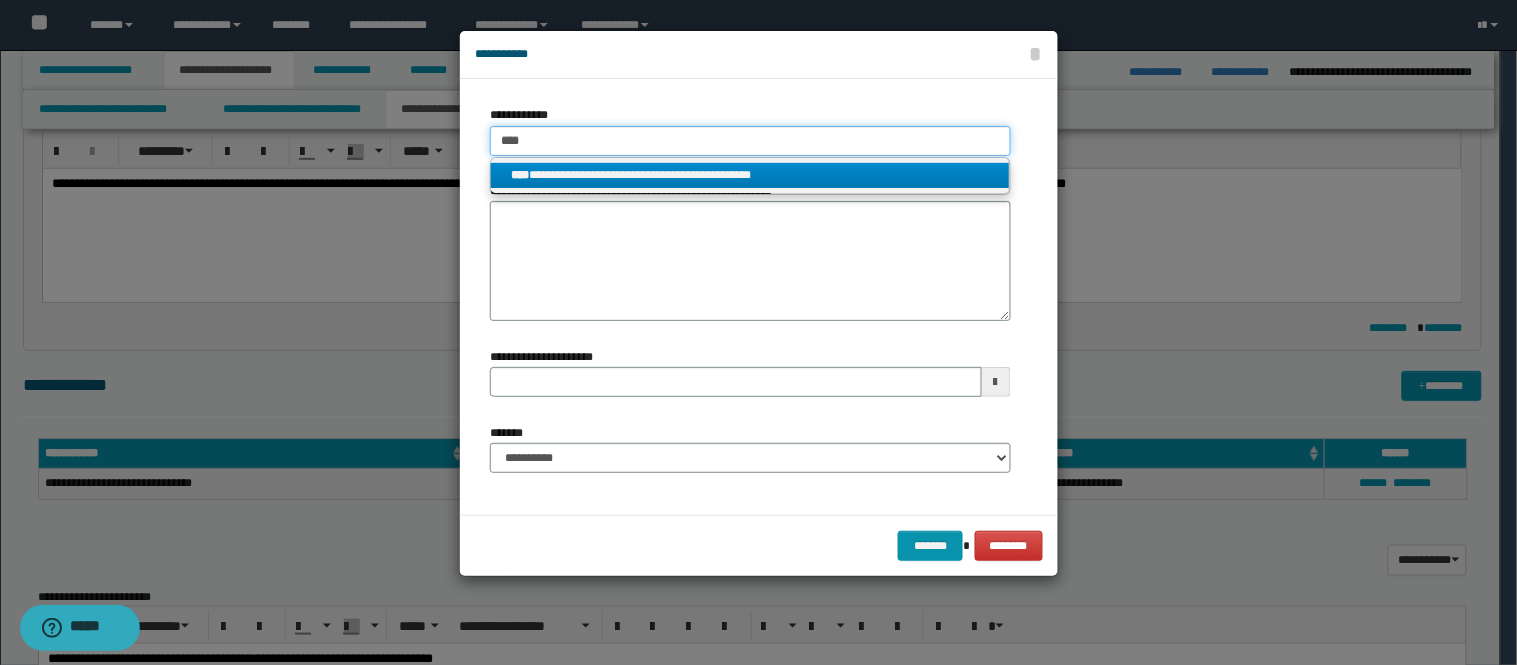 type 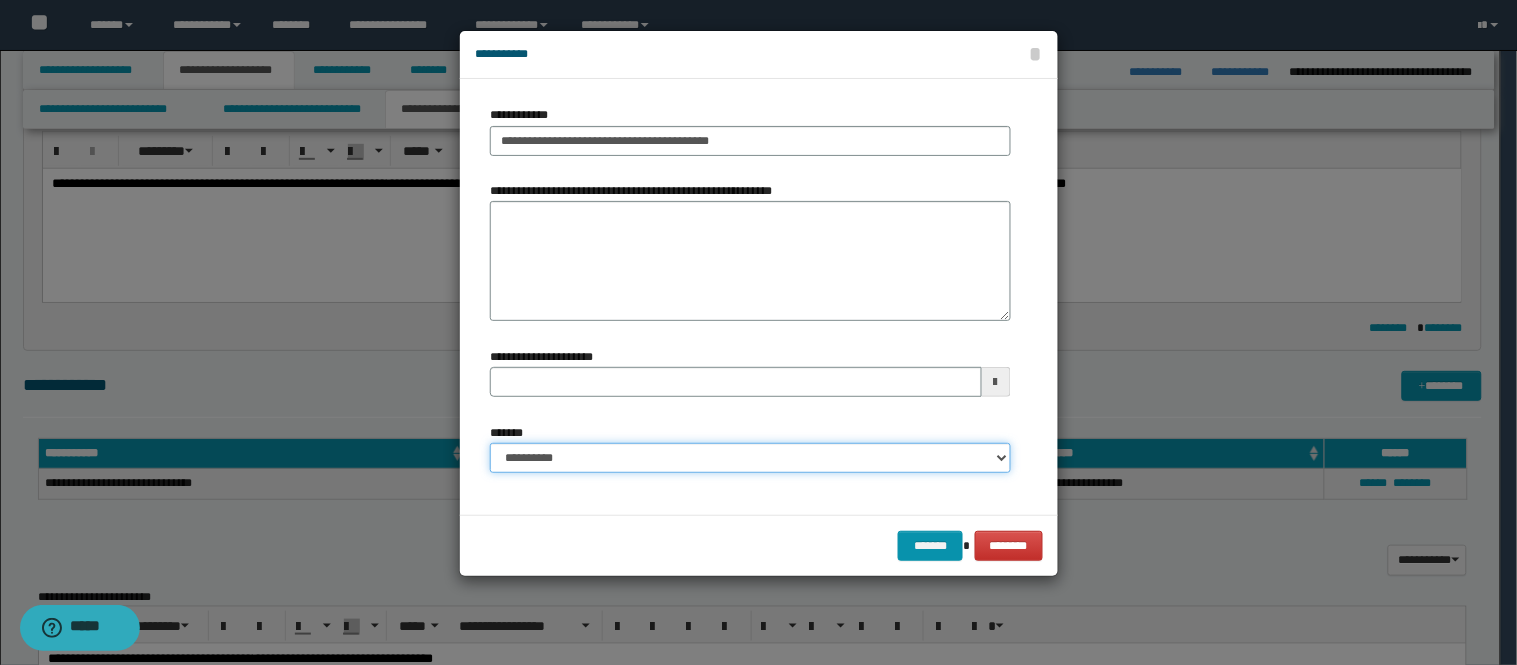 drag, startPoint x: 728, startPoint y: 462, endPoint x: 716, endPoint y: 460, distance: 12.165525 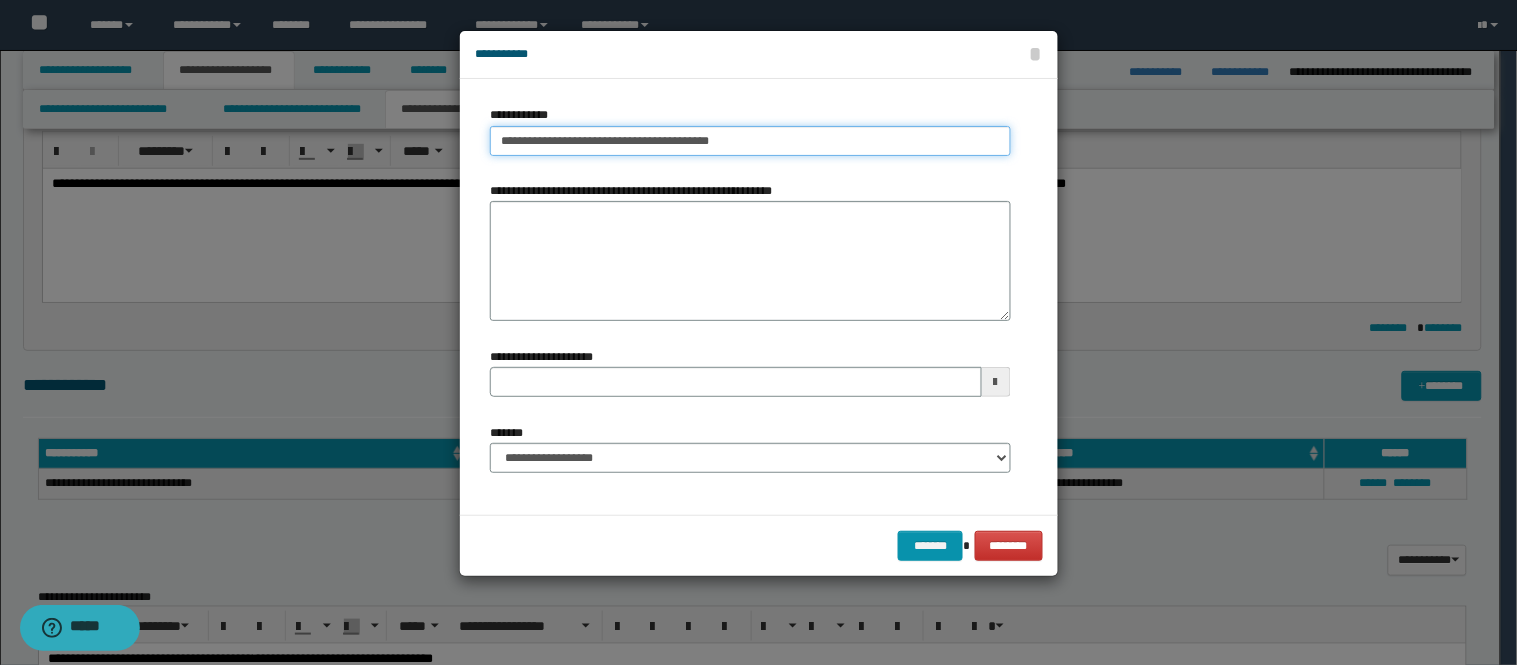 type on "**********" 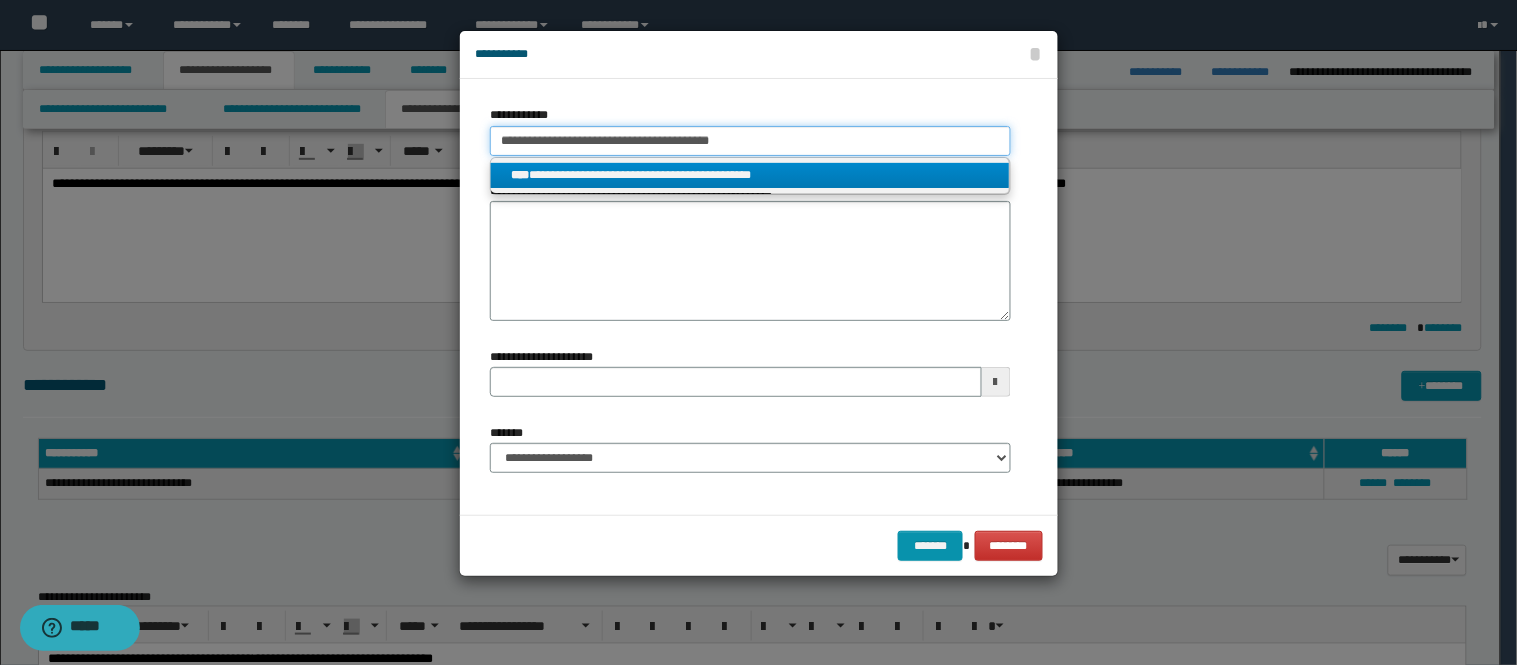 drag, startPoint x: 755, startPoint y: 147, endPoint x: 170, endPoint y: 168, distance: 585.37683 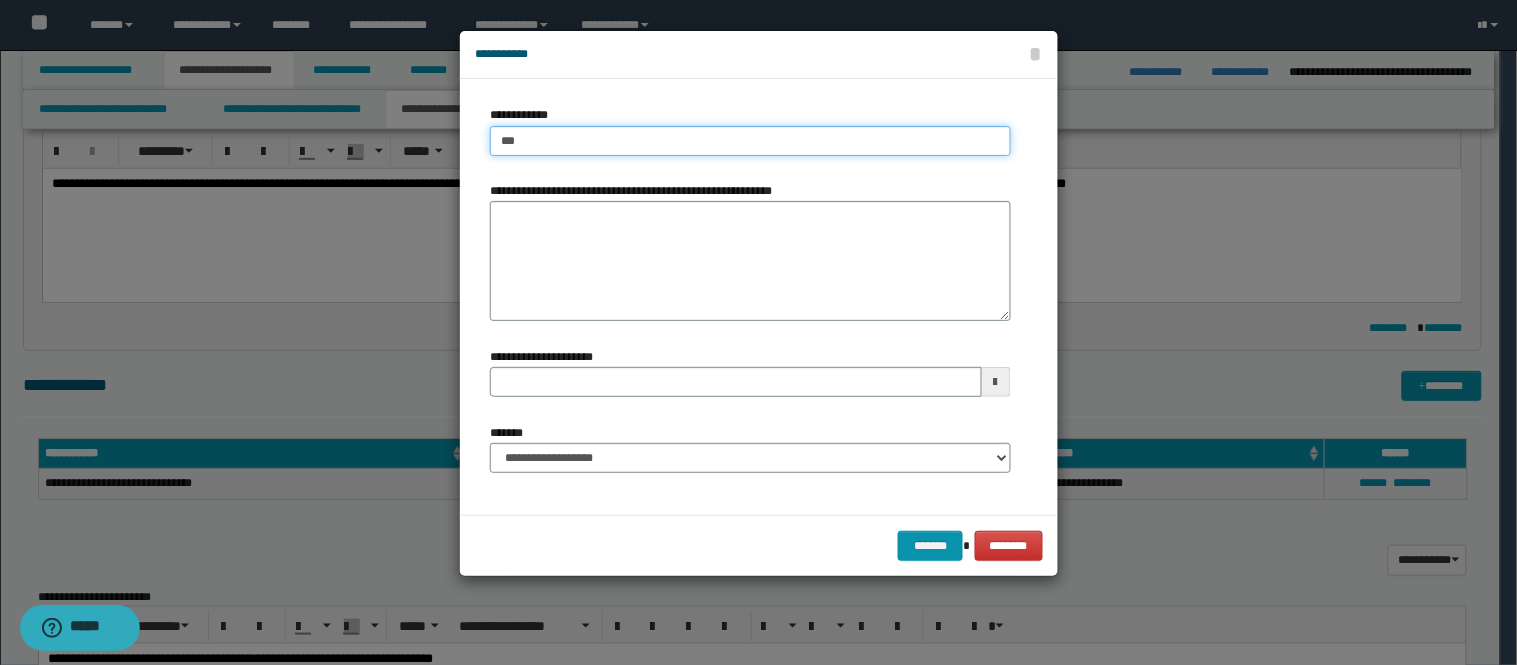 type on "****" 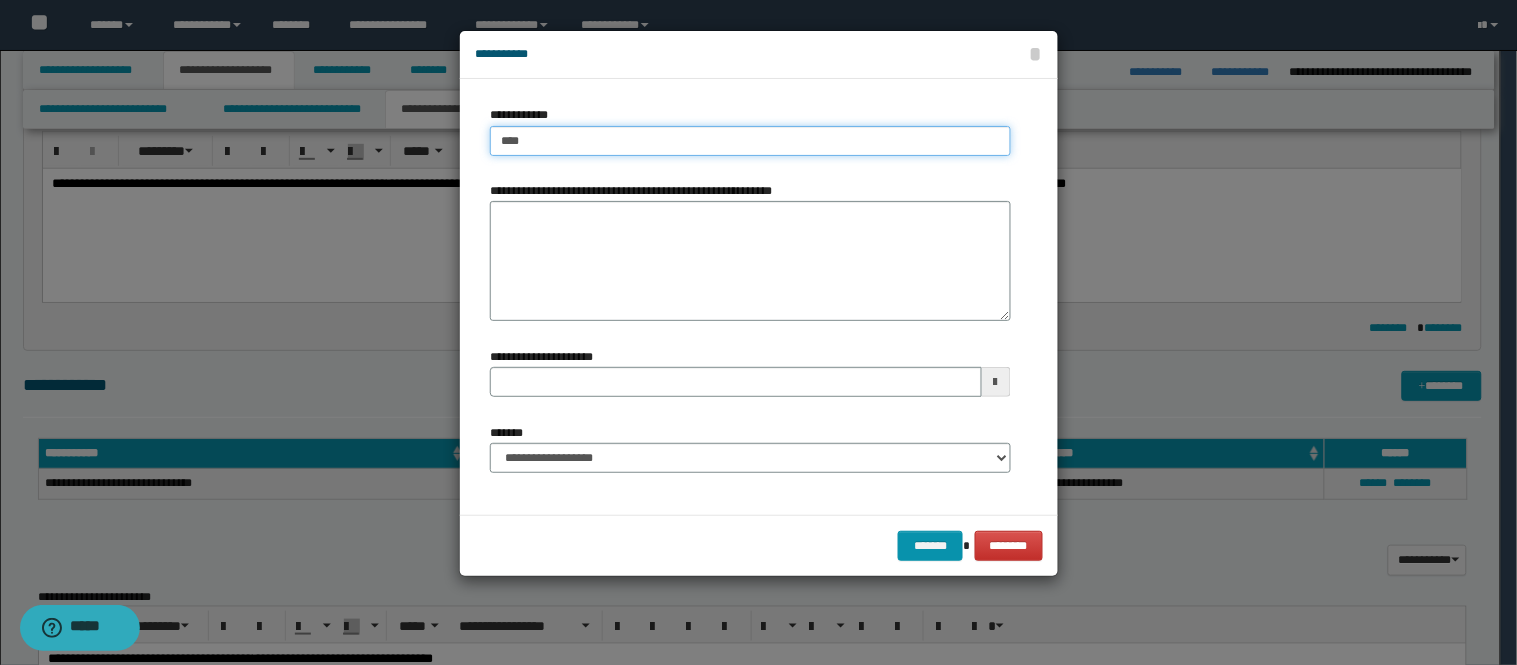 type on "****" 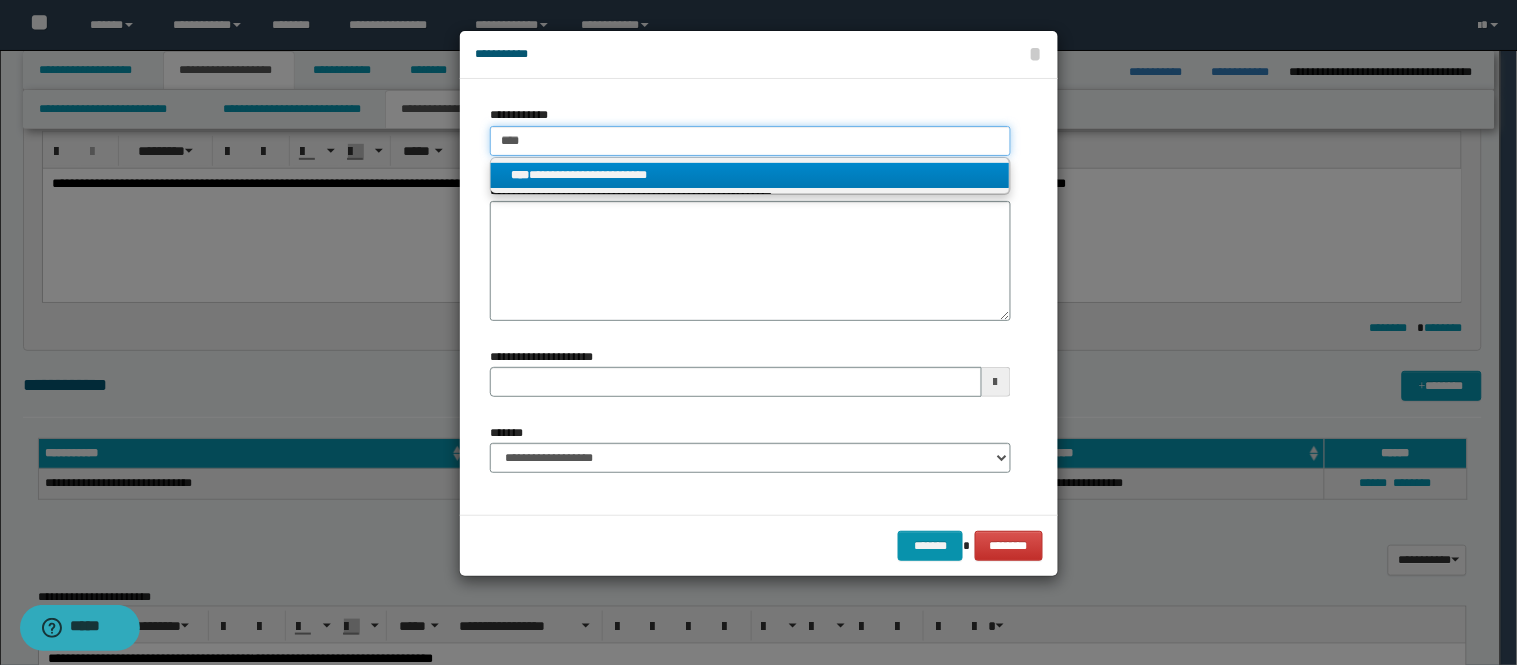 type on "****" 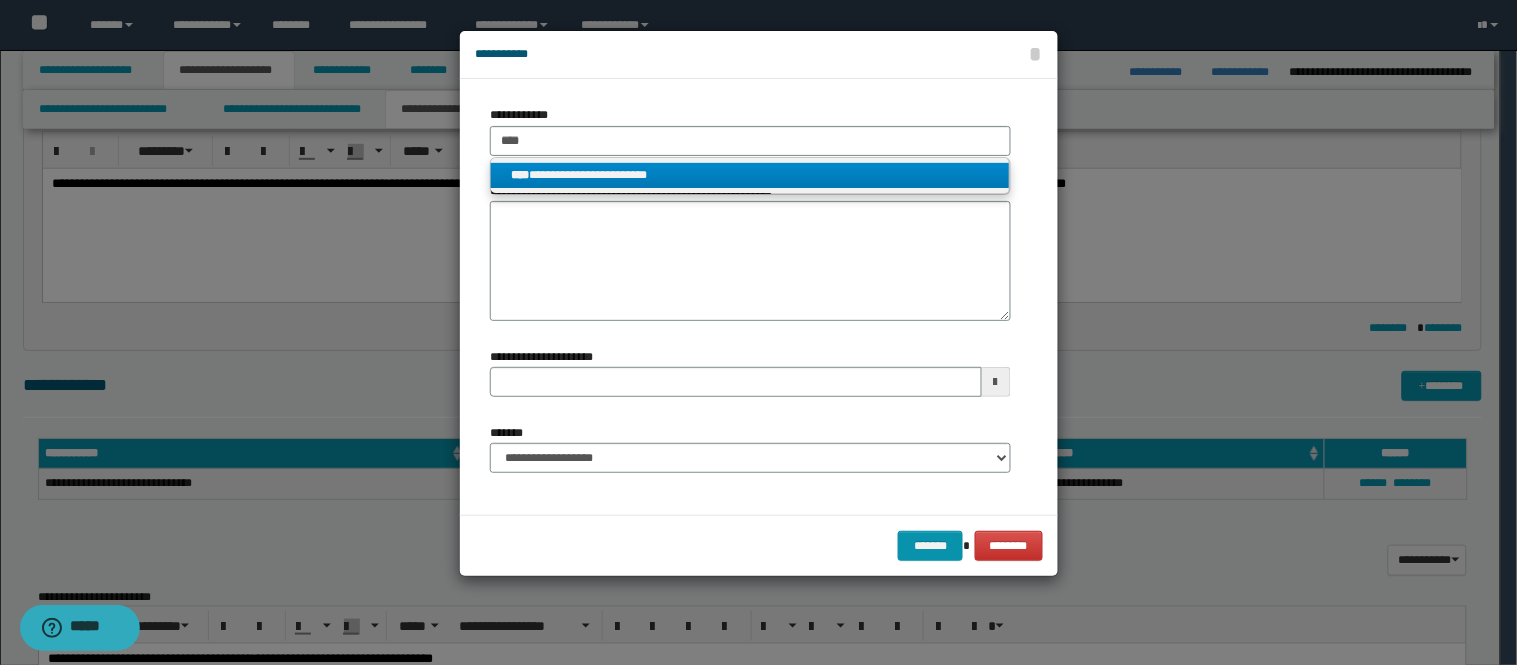 click on "**********" at bounding box center [750, 175] 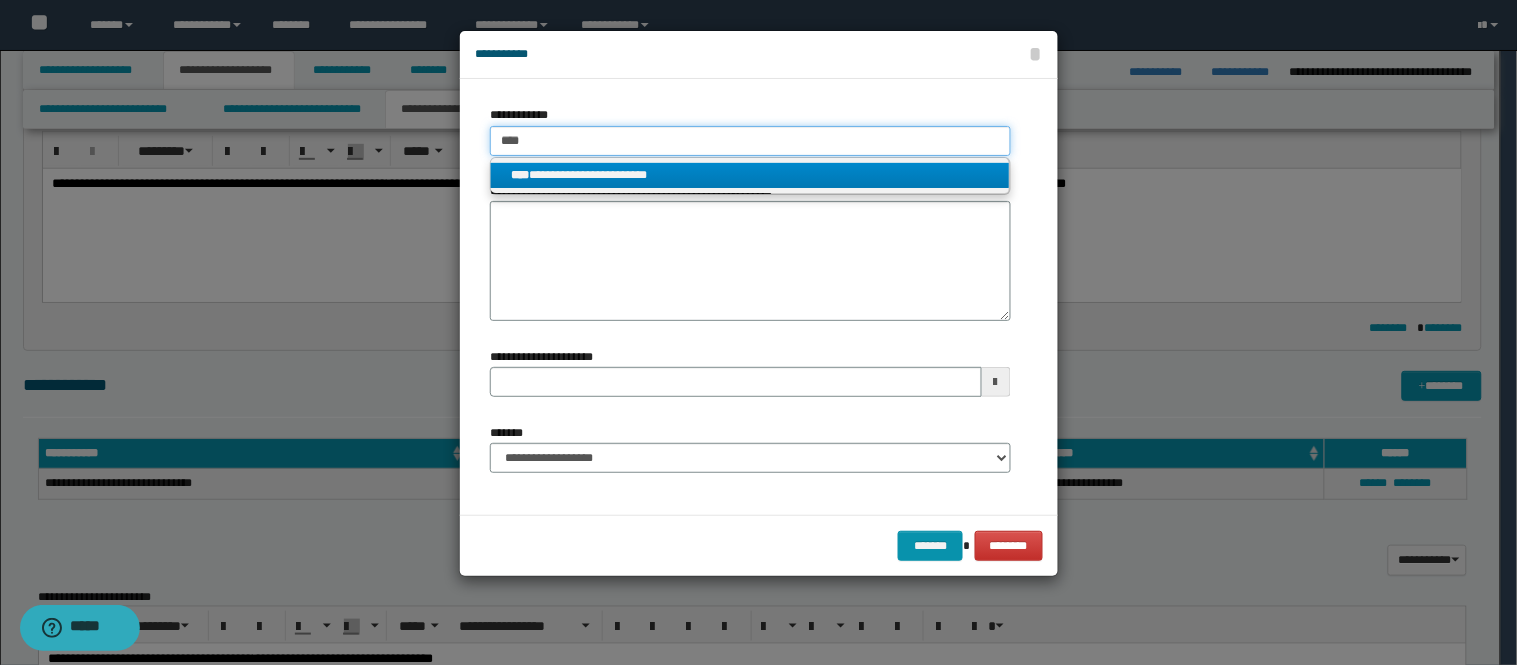 type 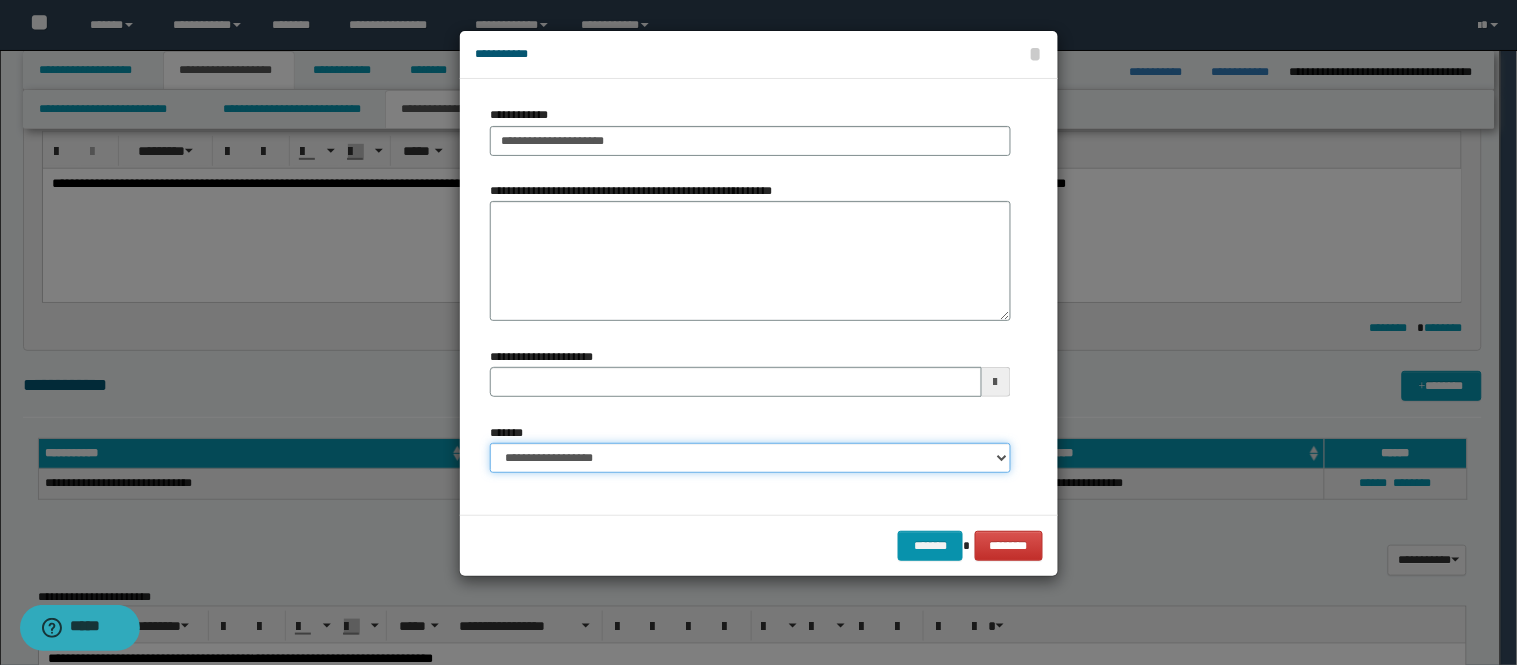 click on "**********" at bounding box center [750, 458] 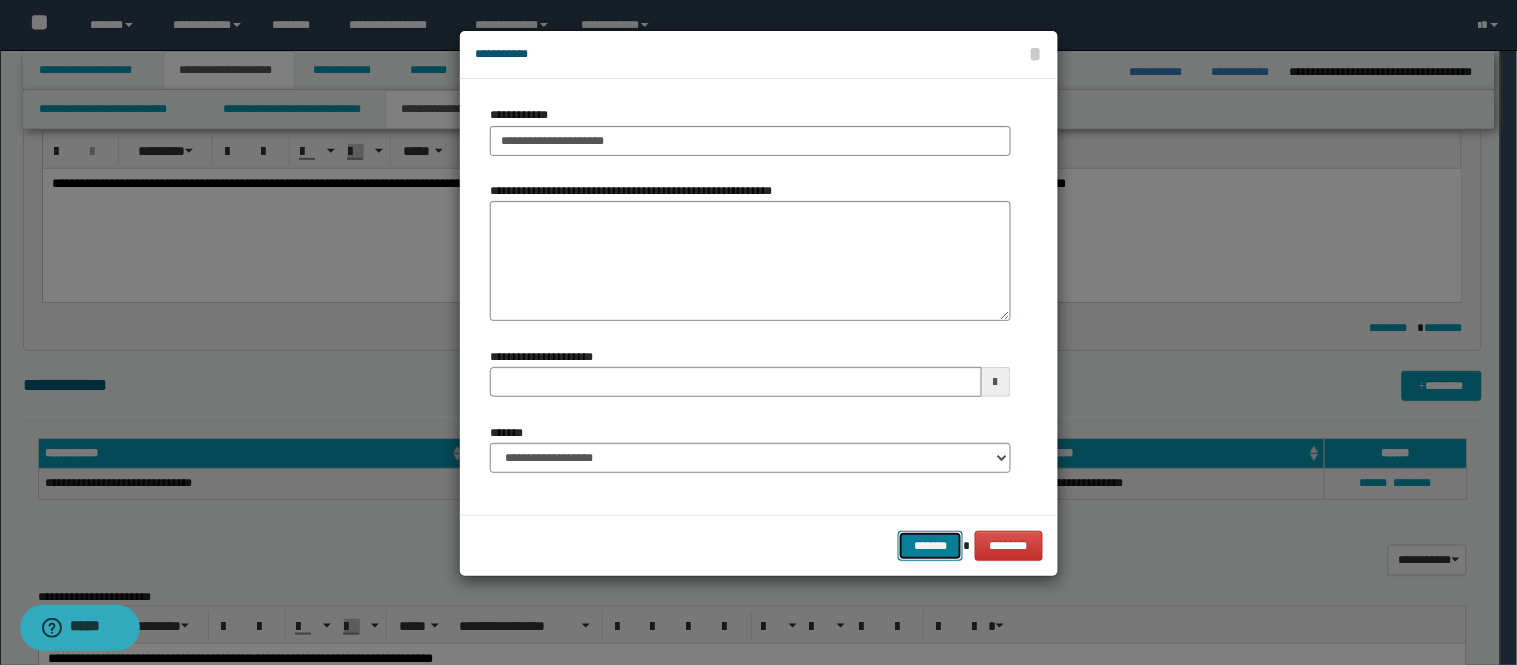 click on "*******" at bounding box center [930, 546] 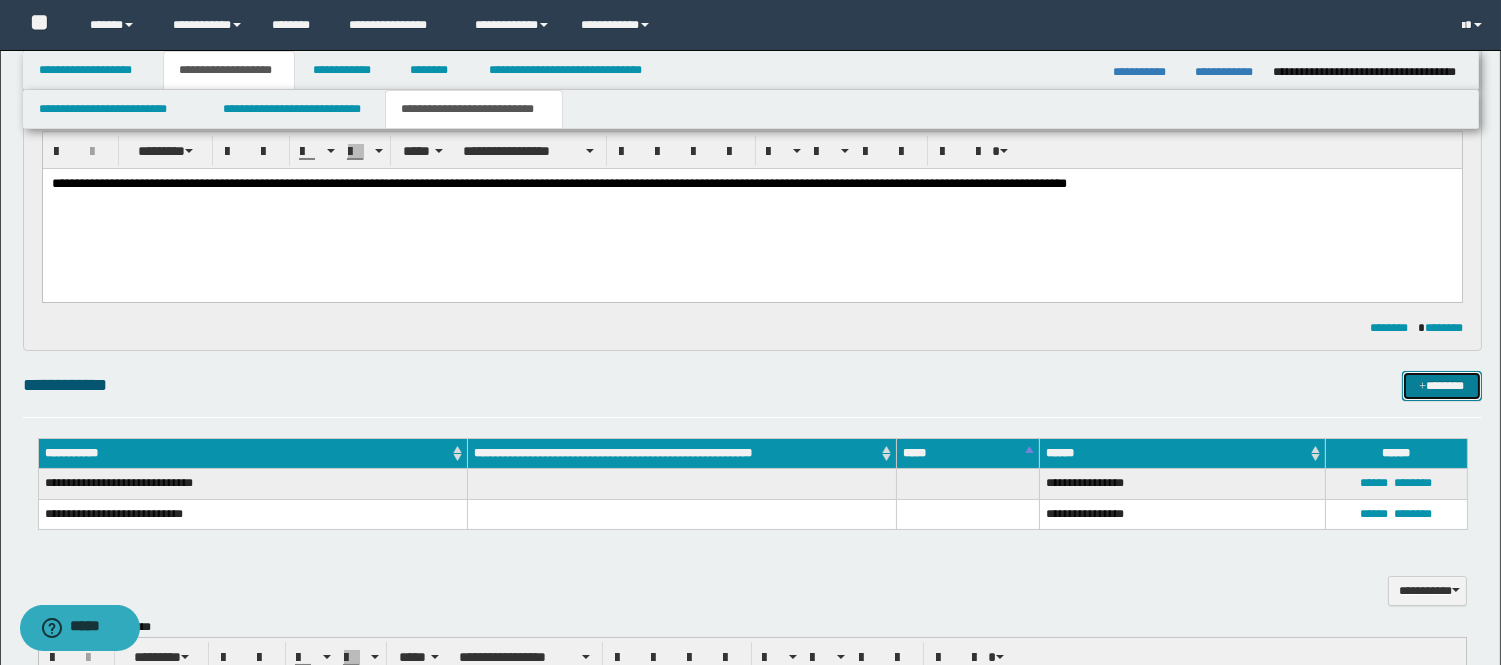 click on "*******" at bounding box center [1442, 386] 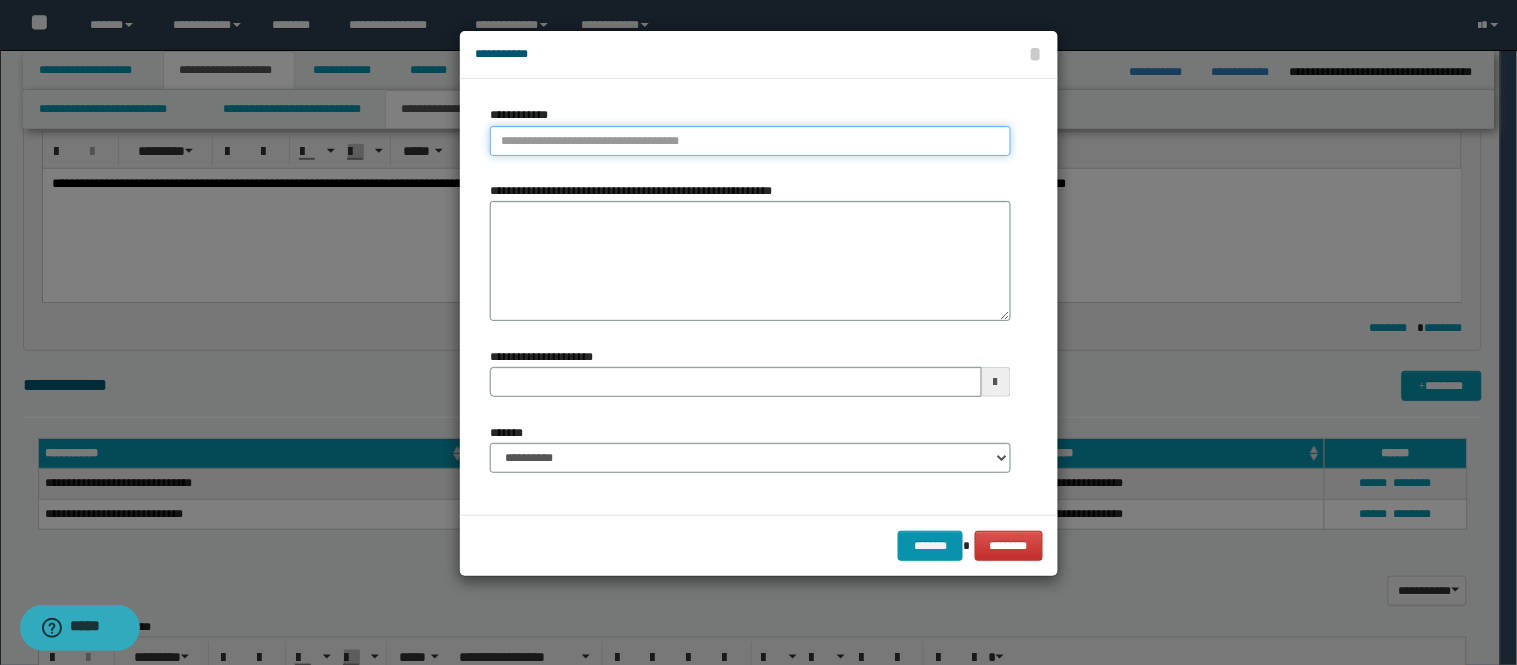 type on "**********" 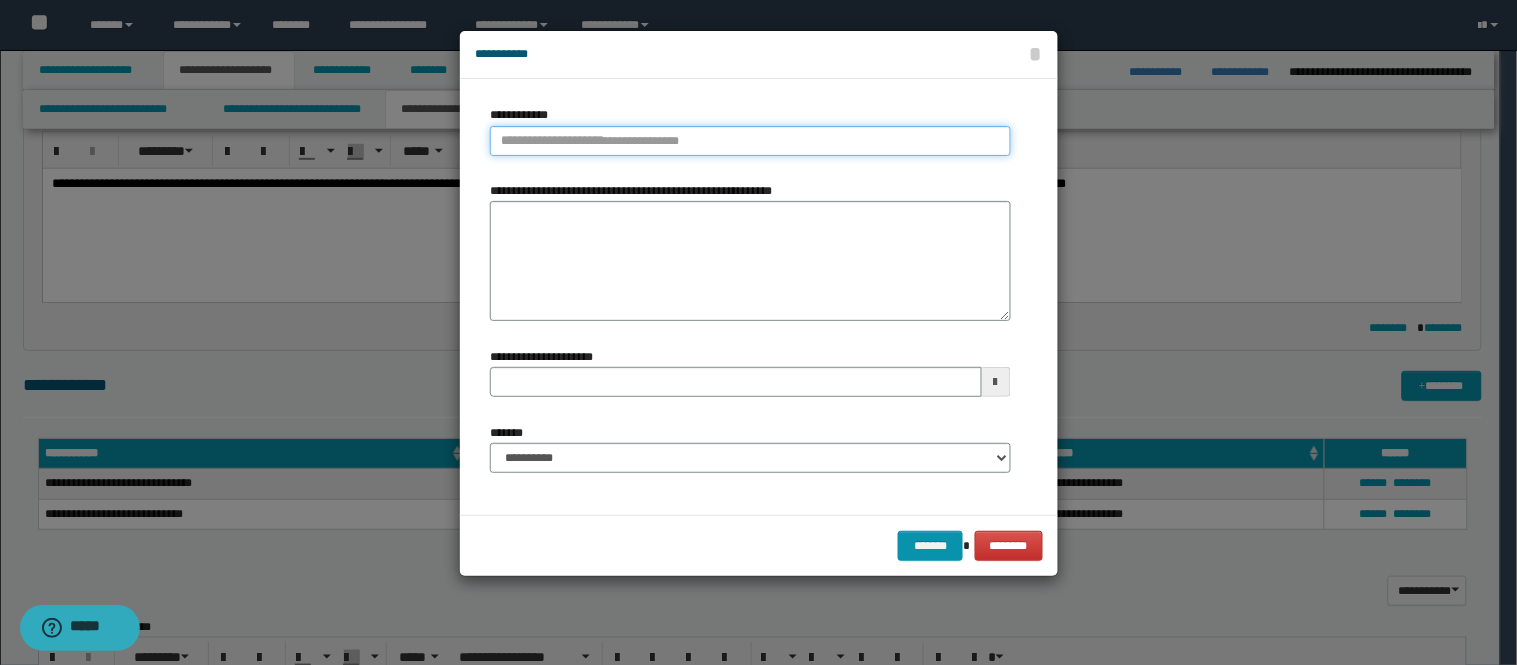 click on "**********" at bounding box center (750, 141) 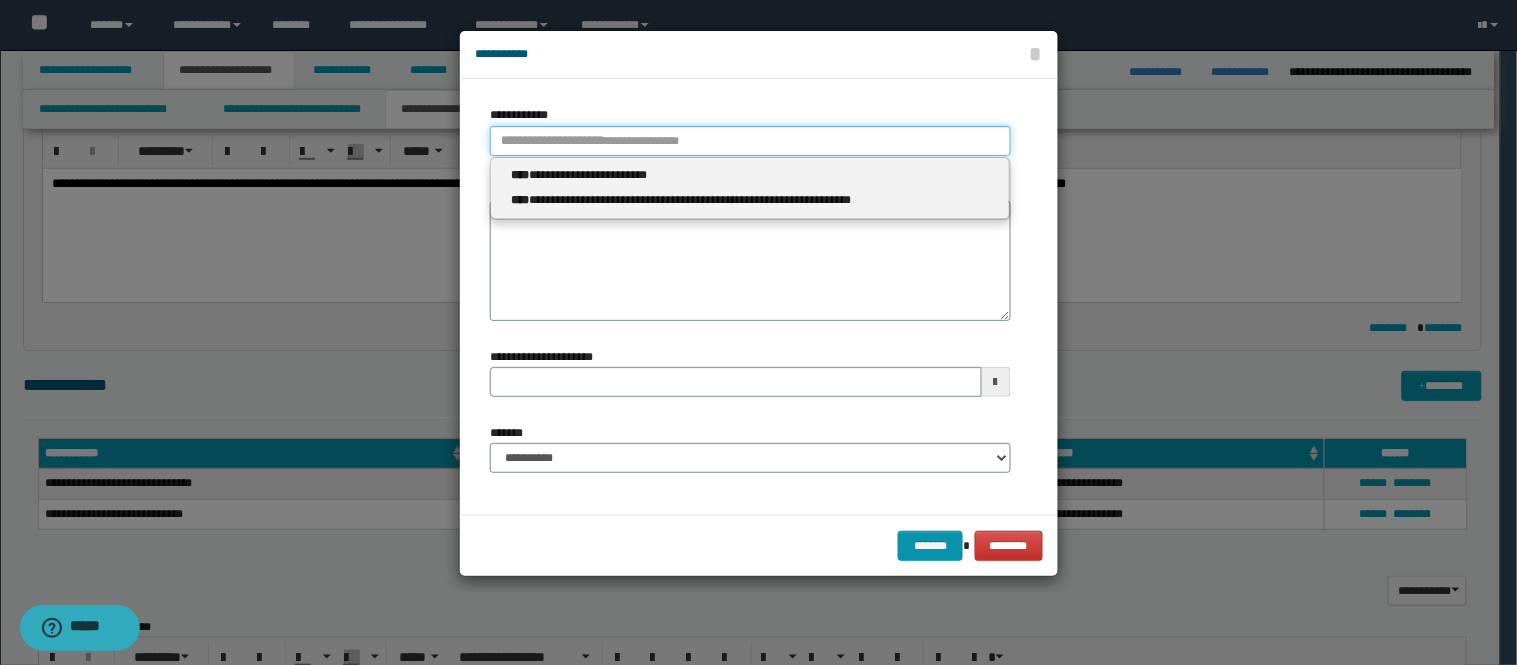 type 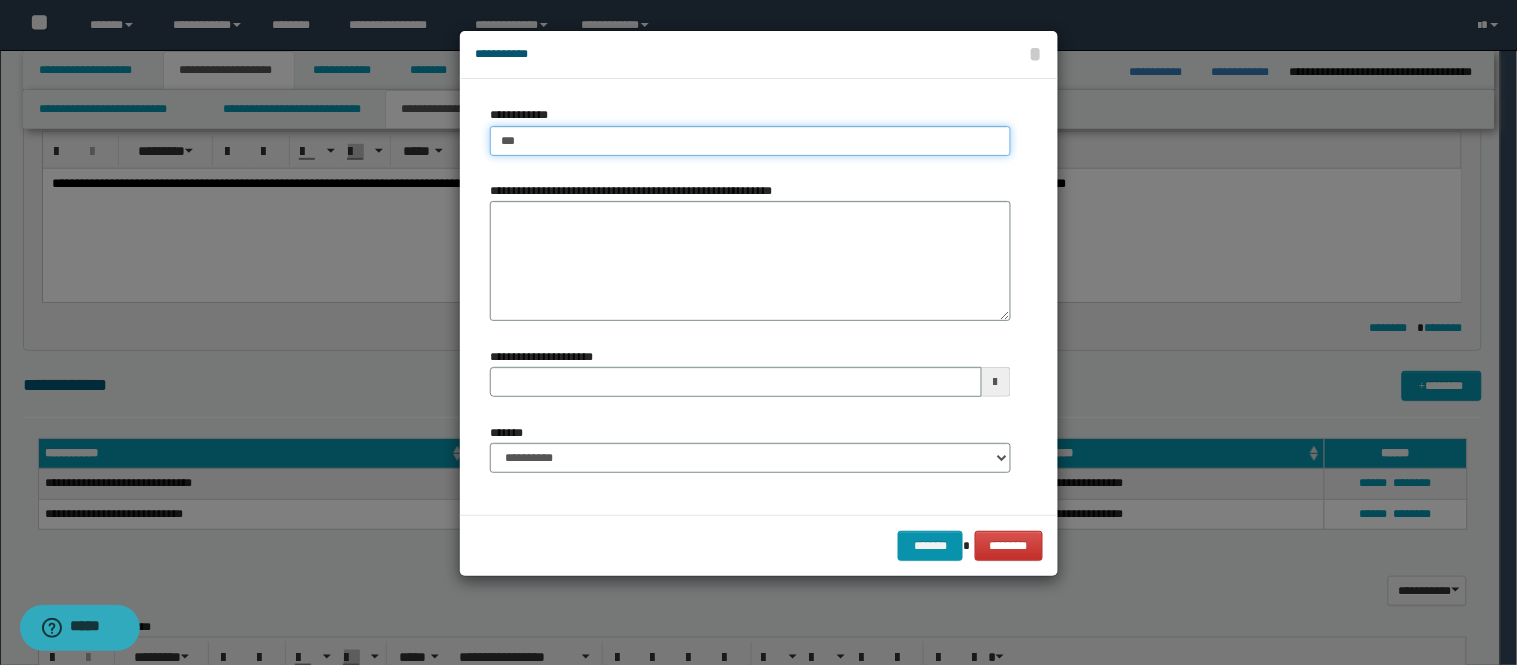 type on "****" 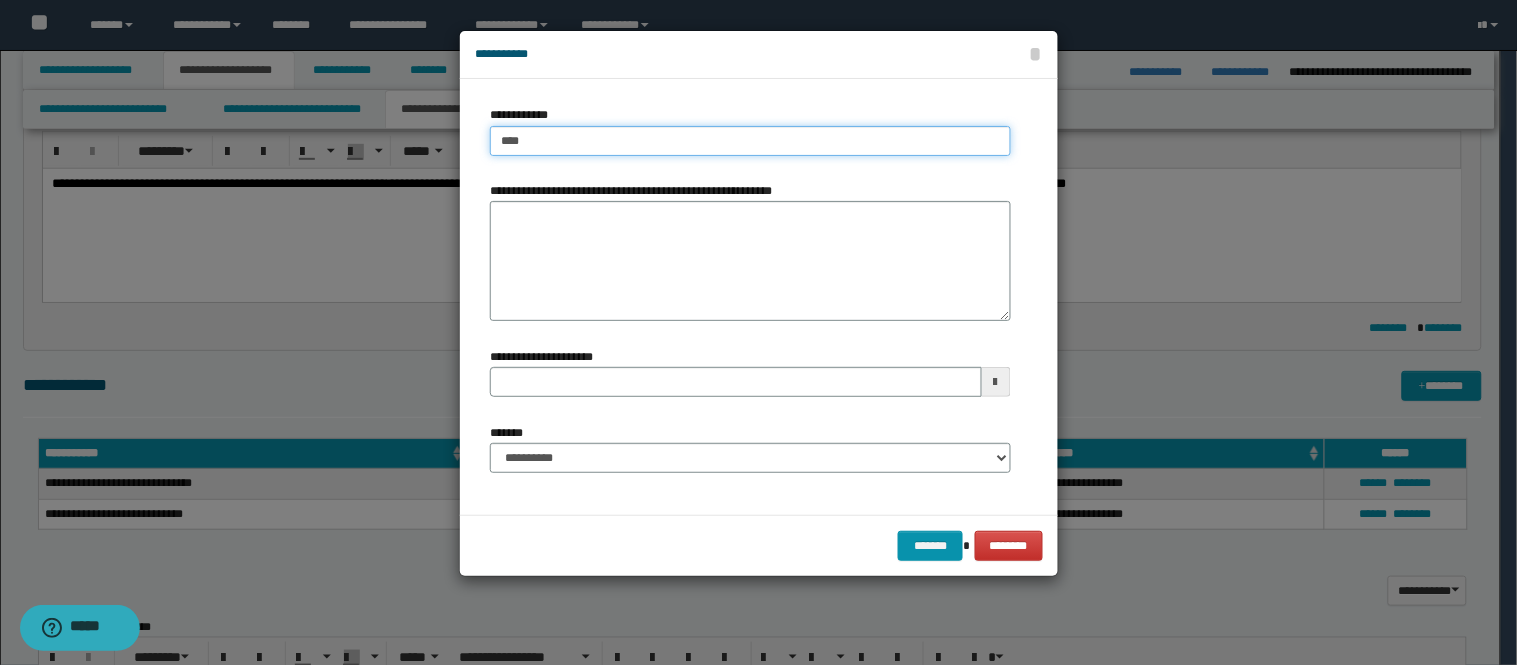 type on "****" 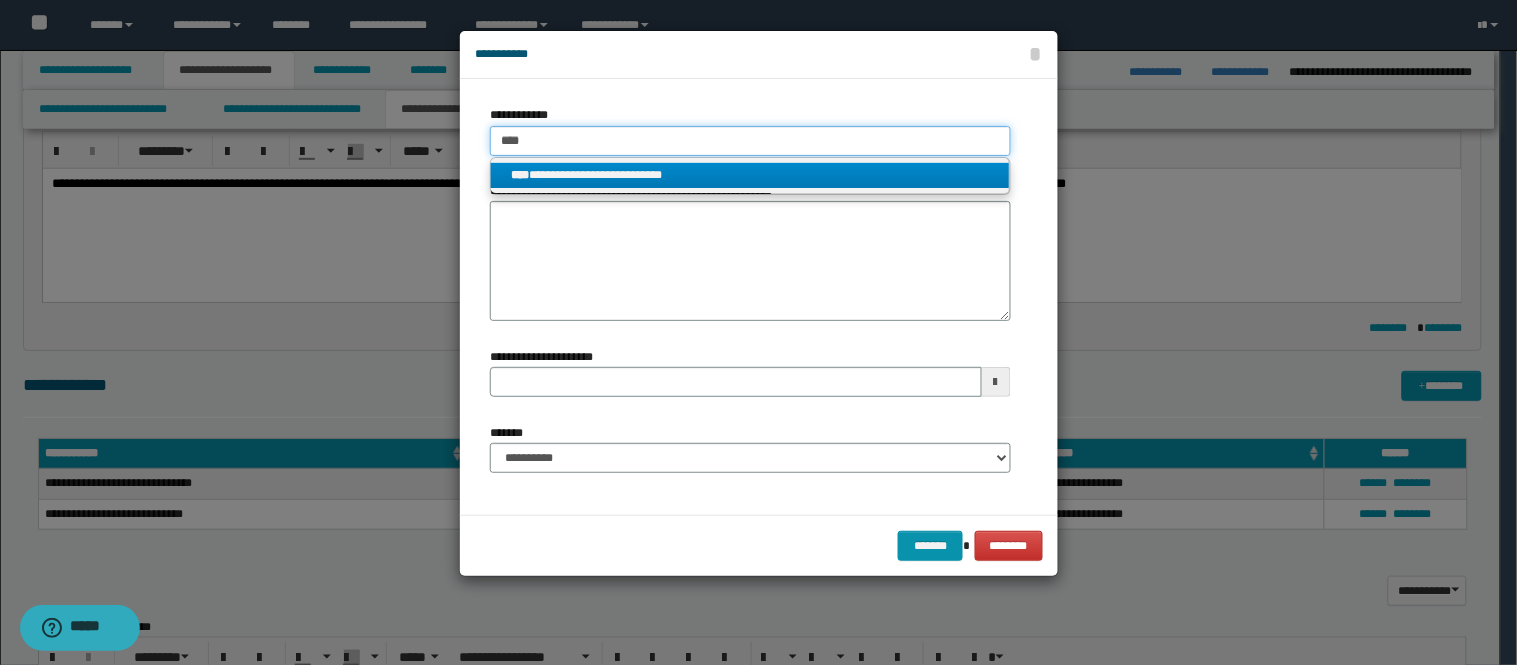 type on "****" 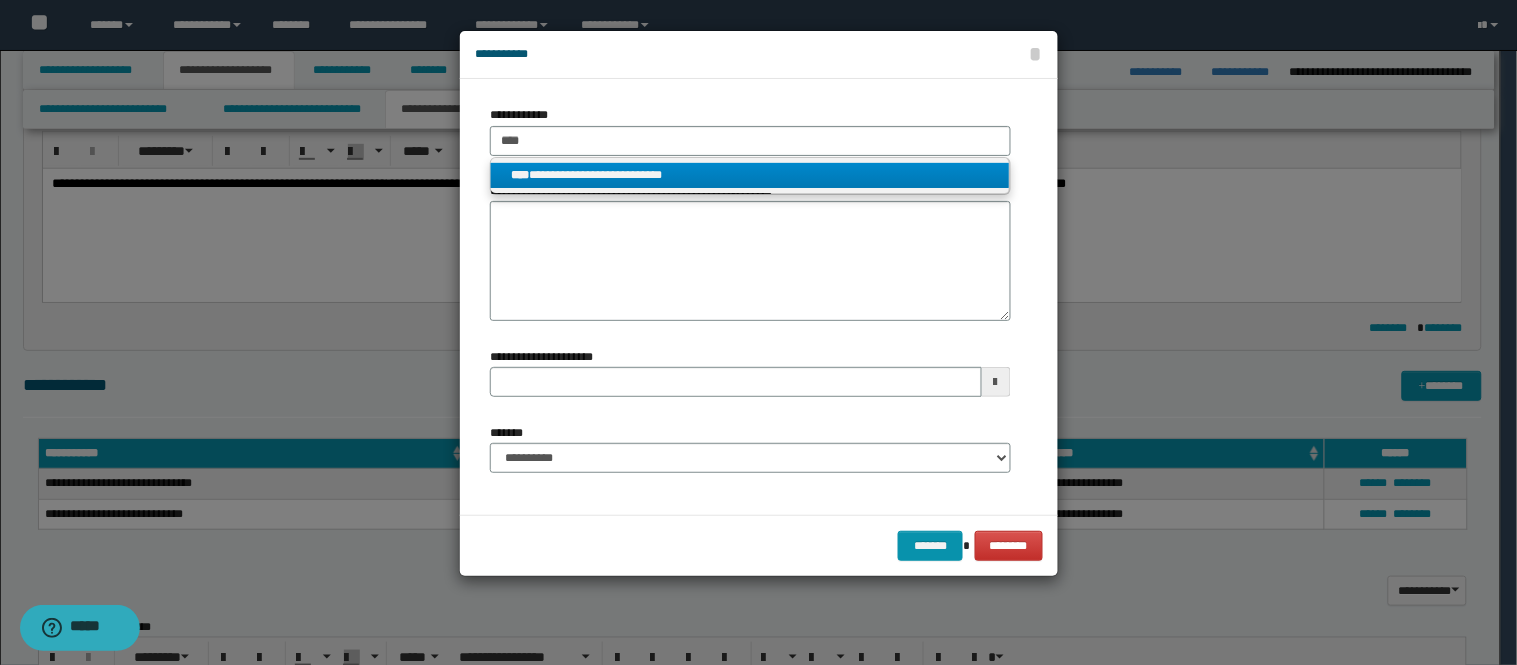 click on "**********" at bounding box center [750, 175] 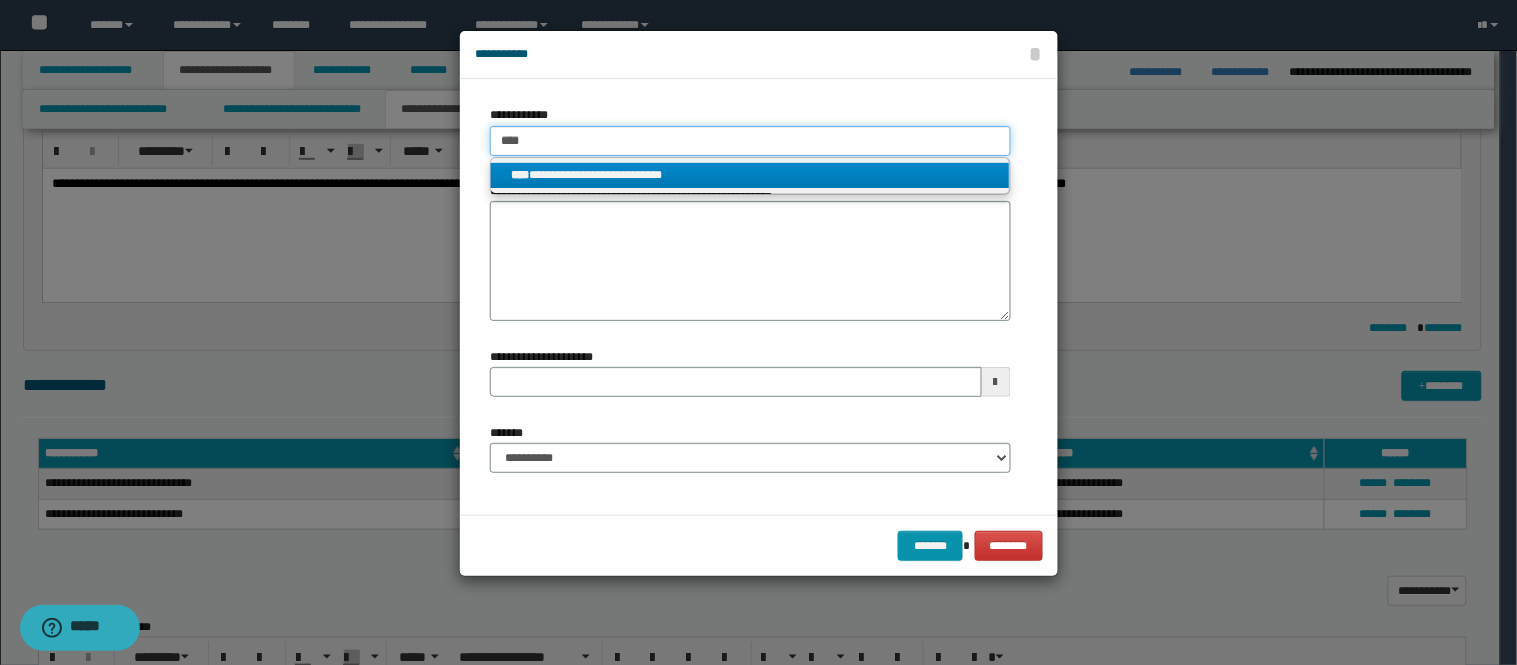 type 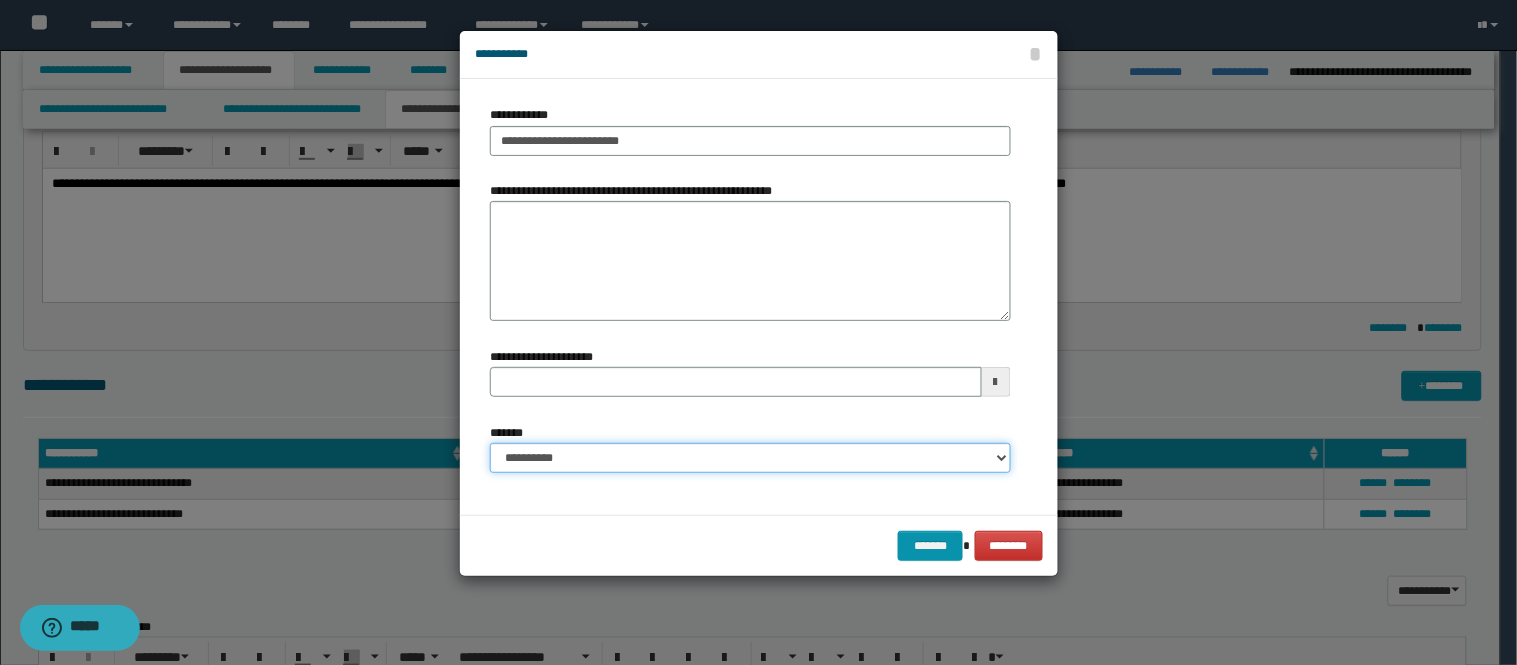 click on "**********" at bounding box center [750, 458] 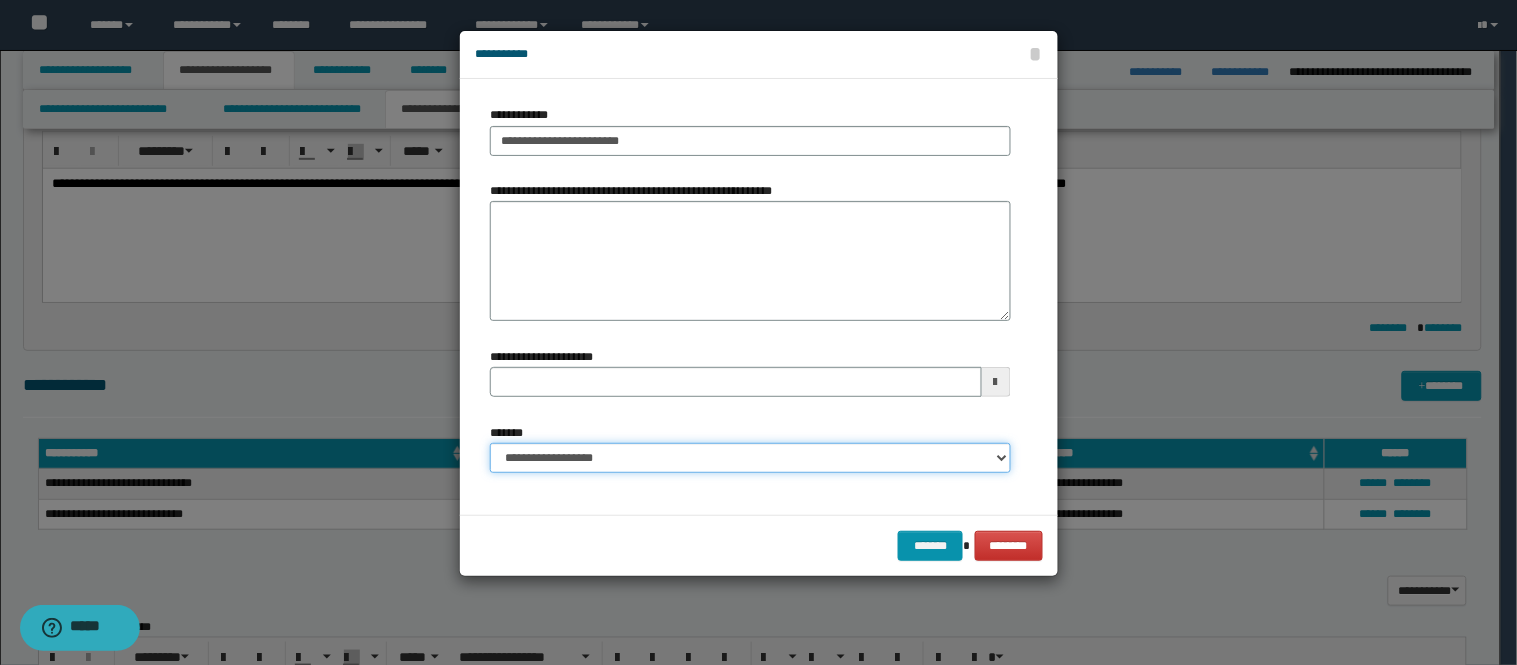 click on "**********" at bounding box center [750, 458] 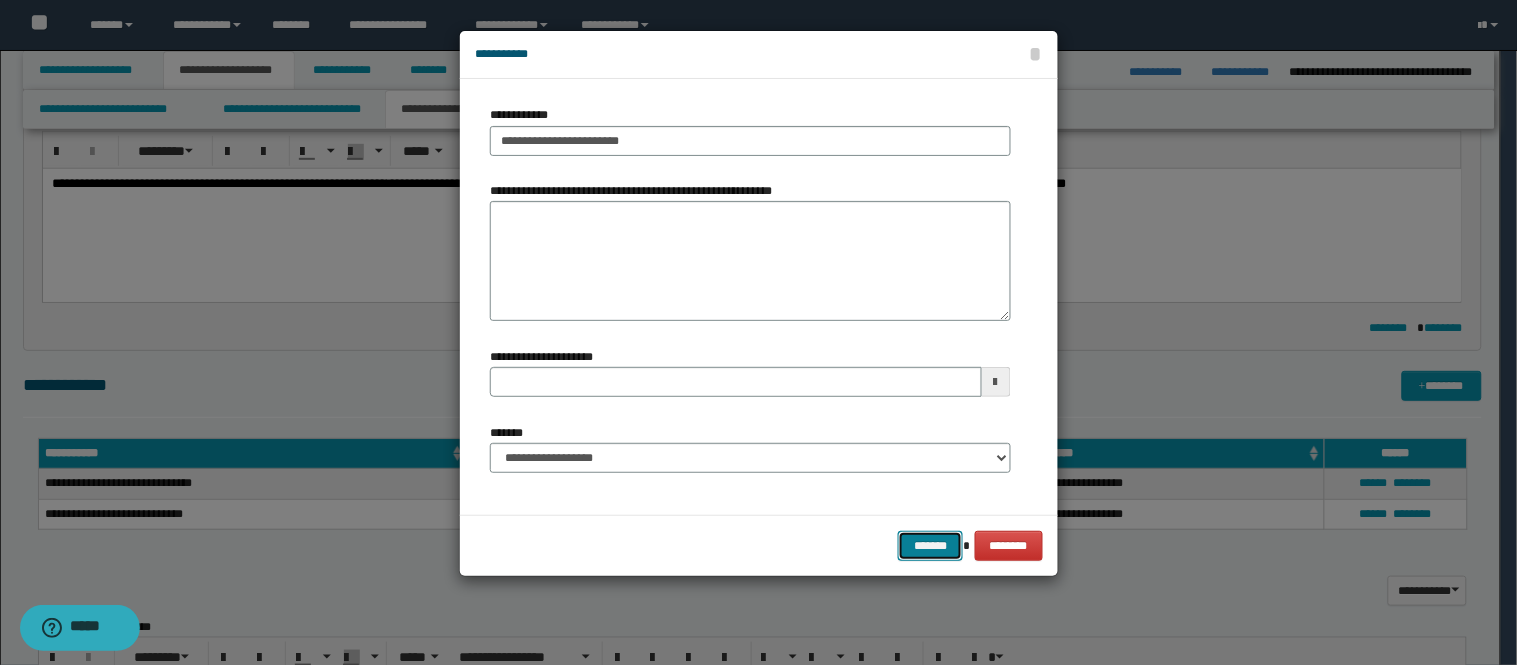 click on "*******" at bounding box center [930, 546] 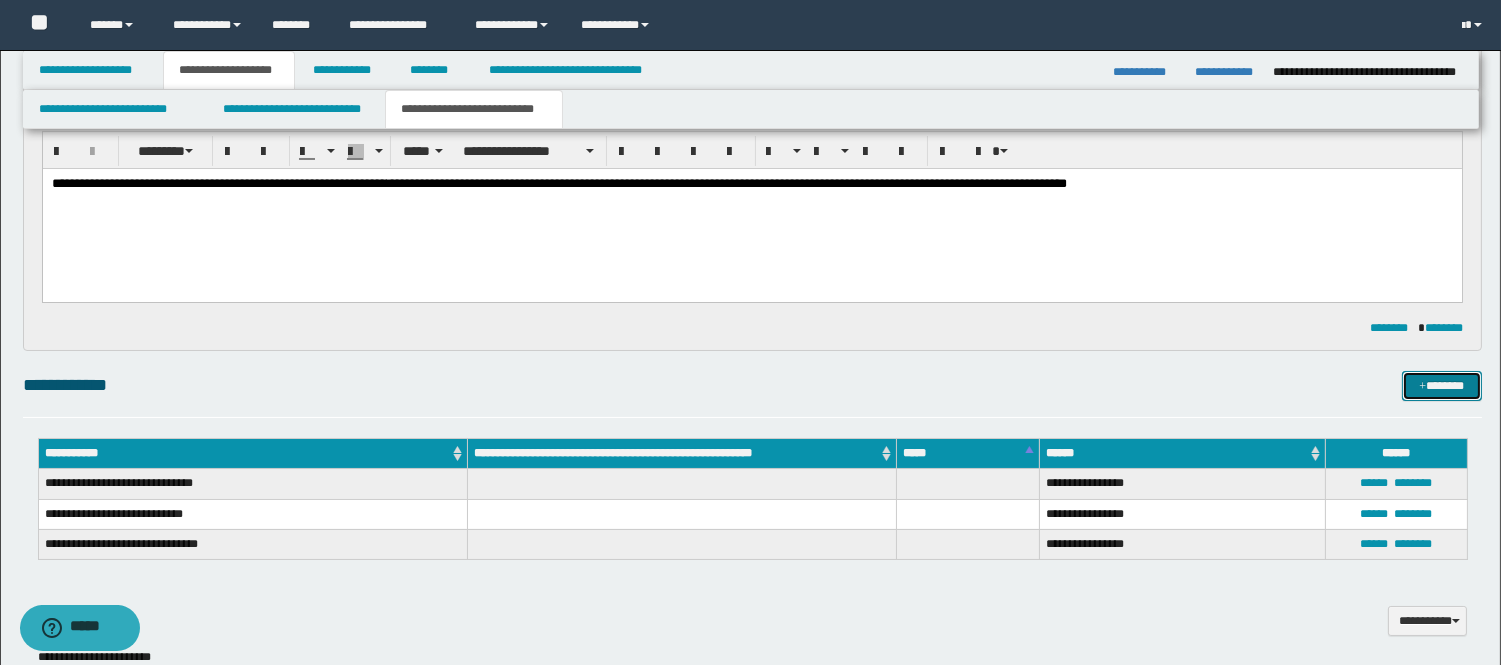 click on "*******" at bounding box center (1442, 386) 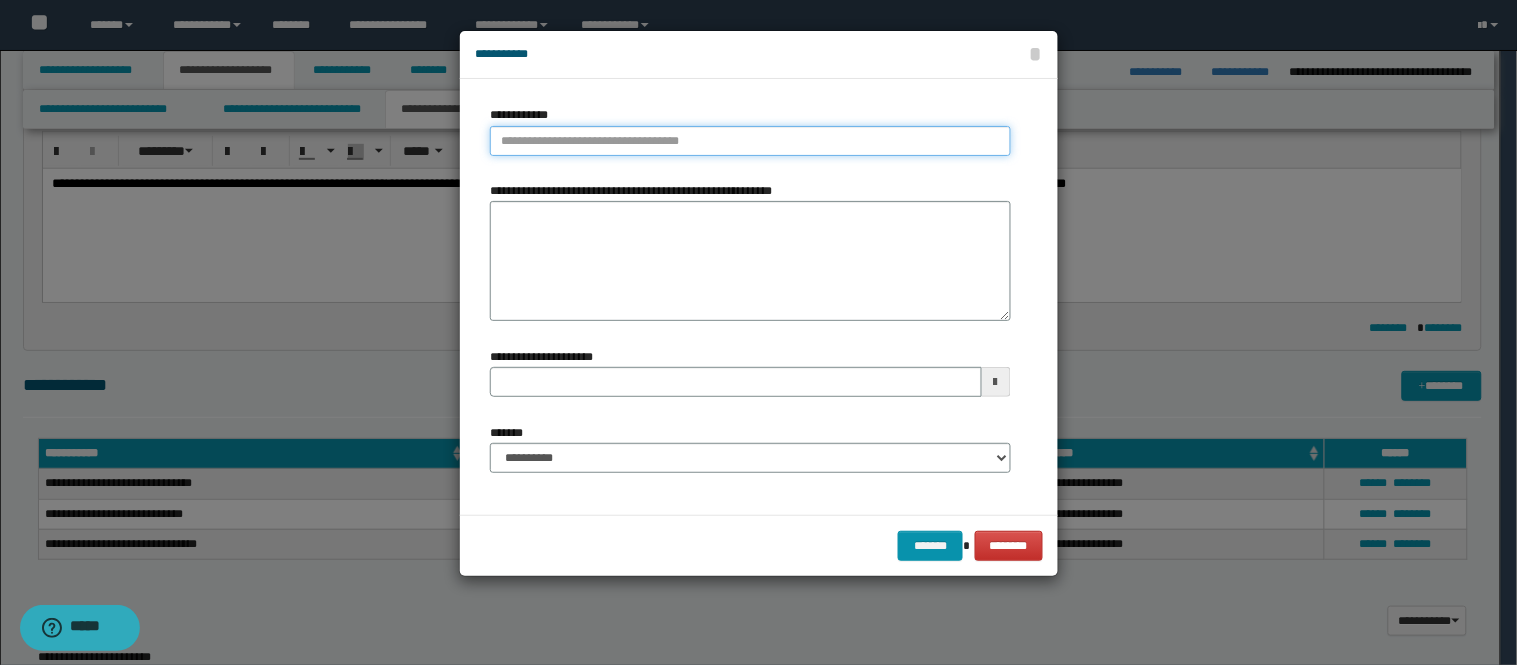 type on "**********" 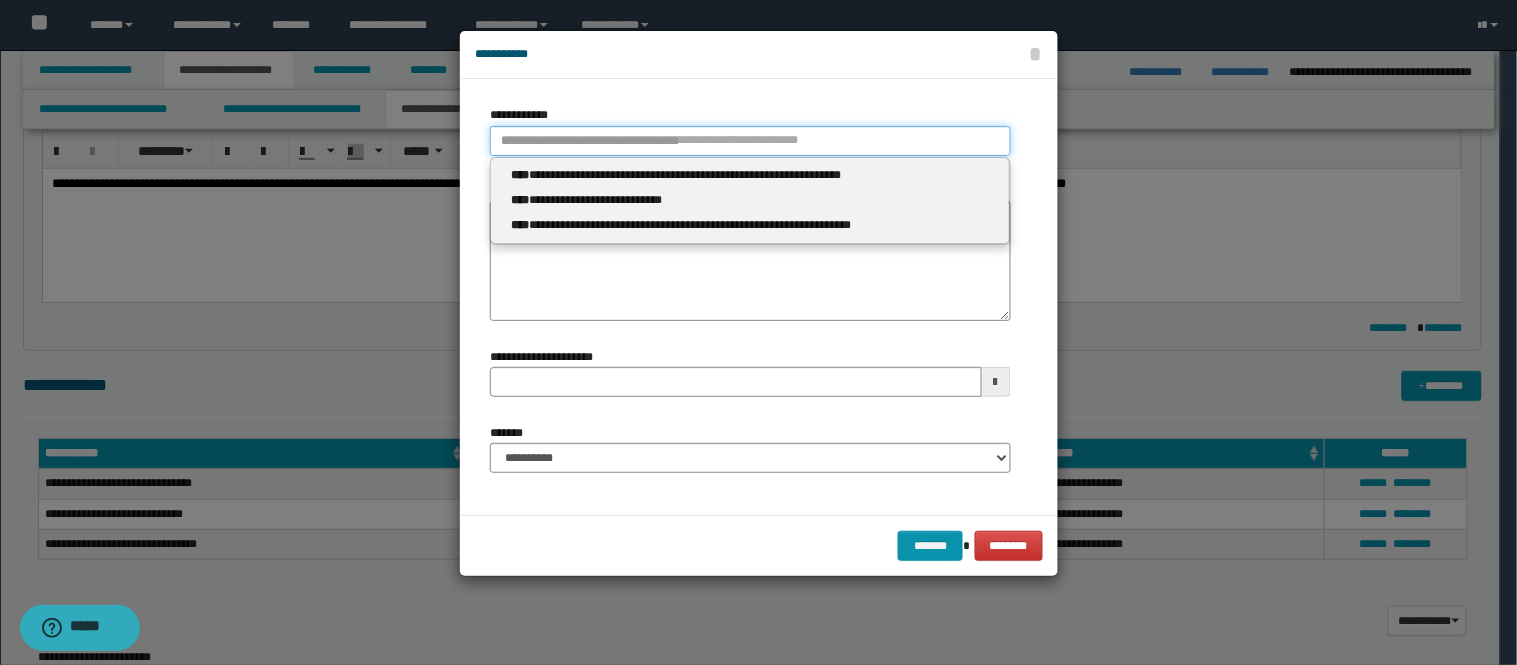 click on "**********" at bounding box center [750, 141] 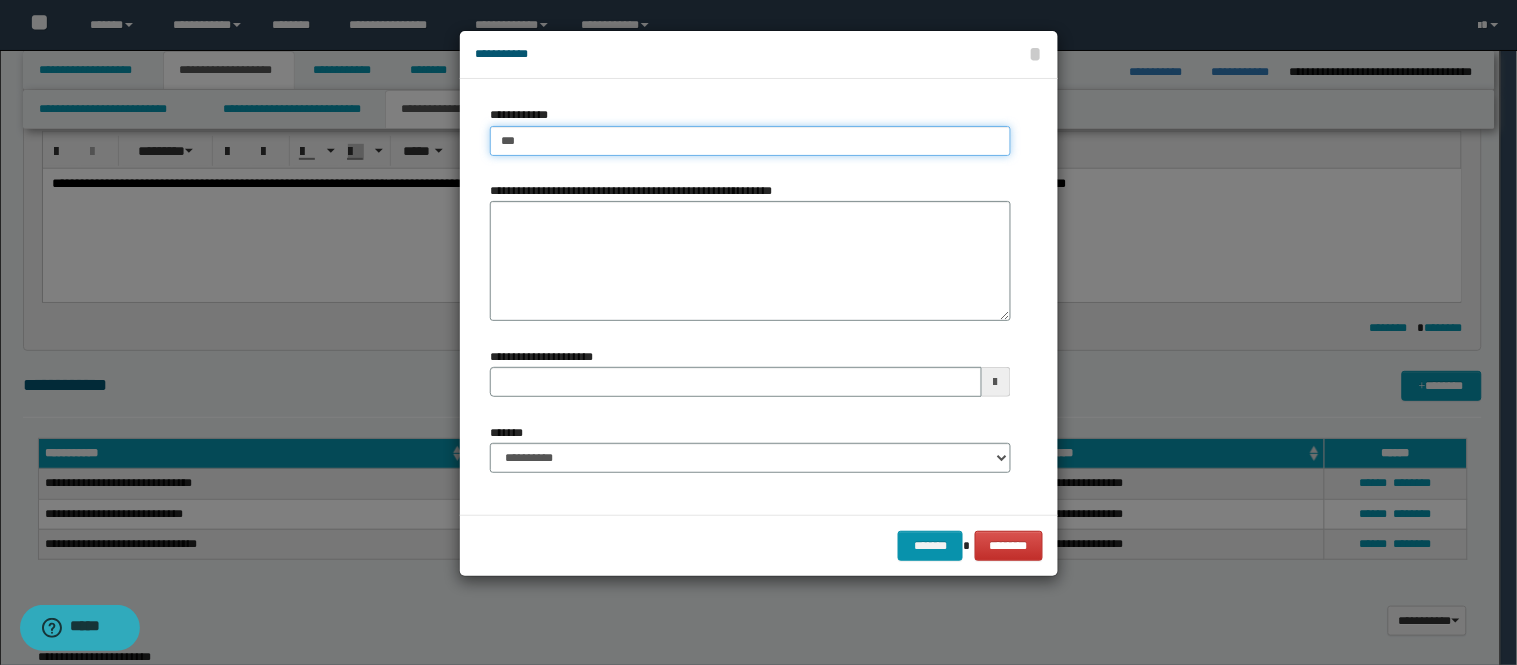 type on "****" 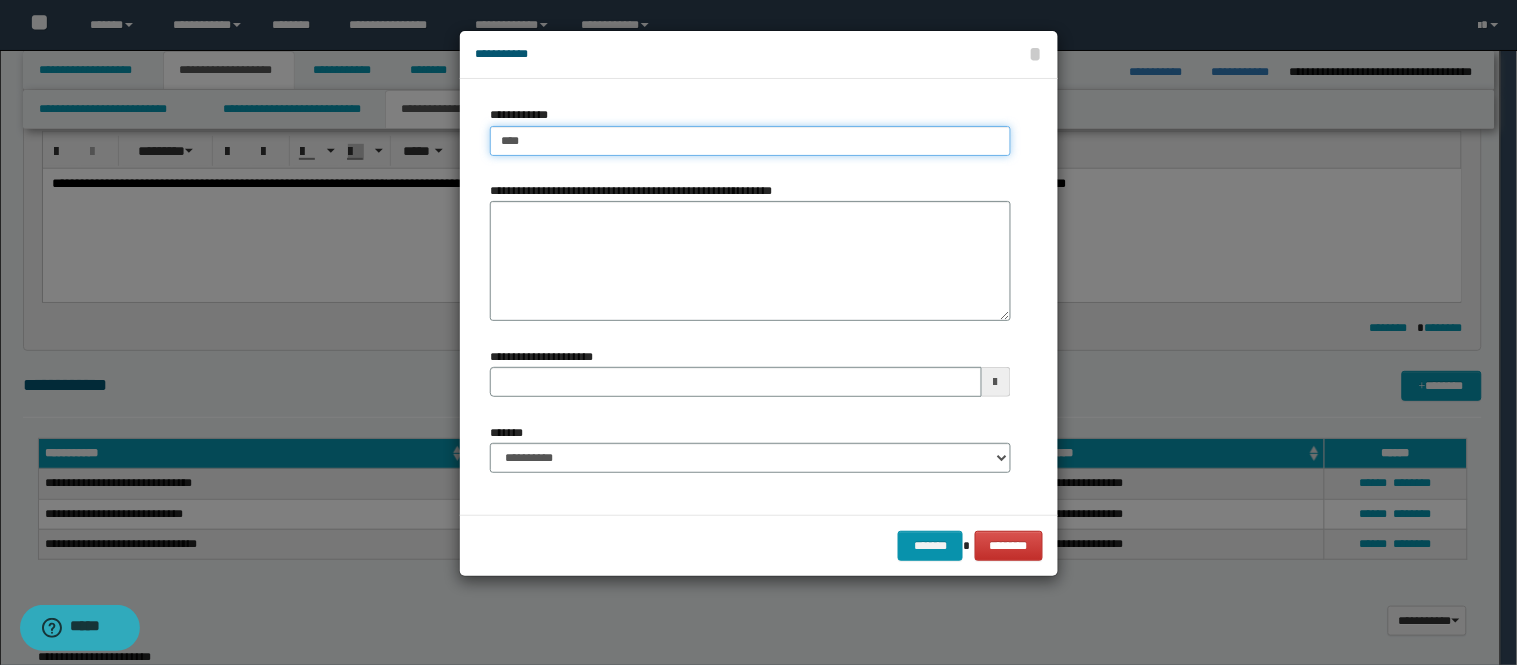type on "****" 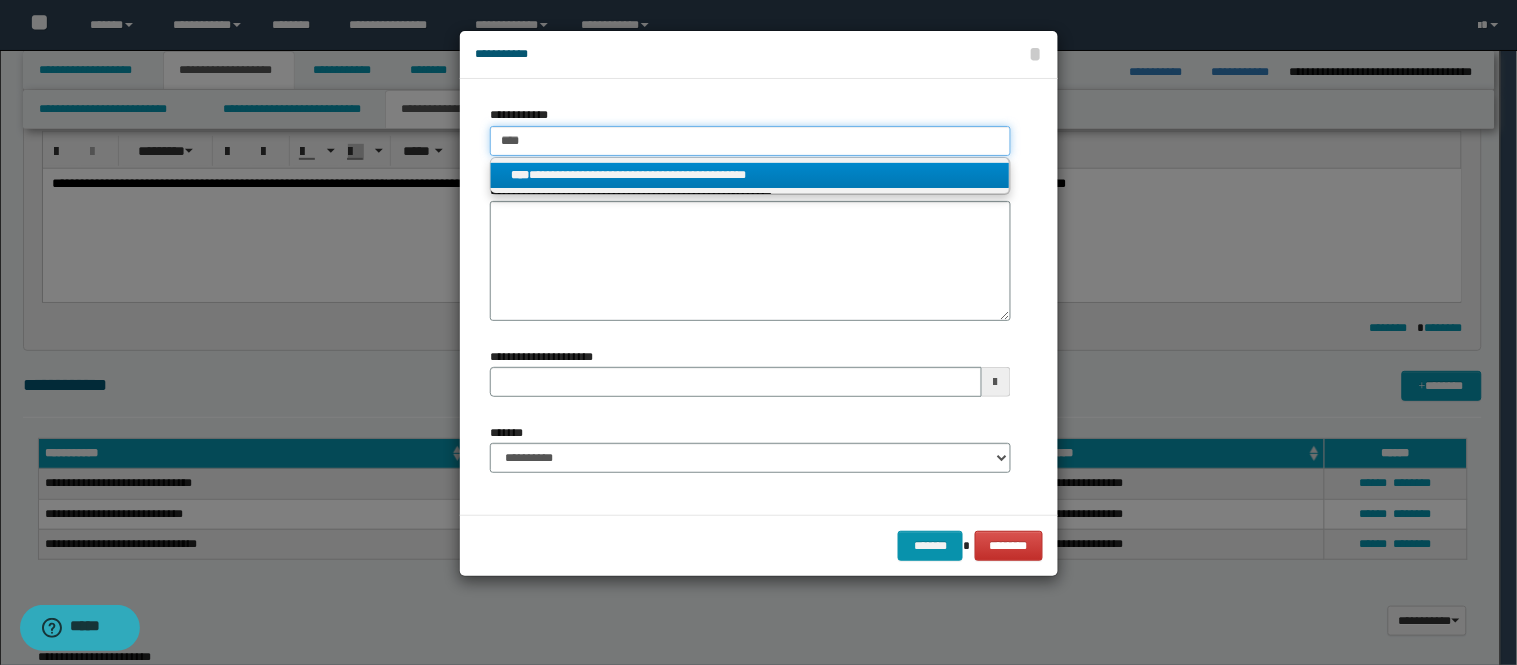 type on "****" 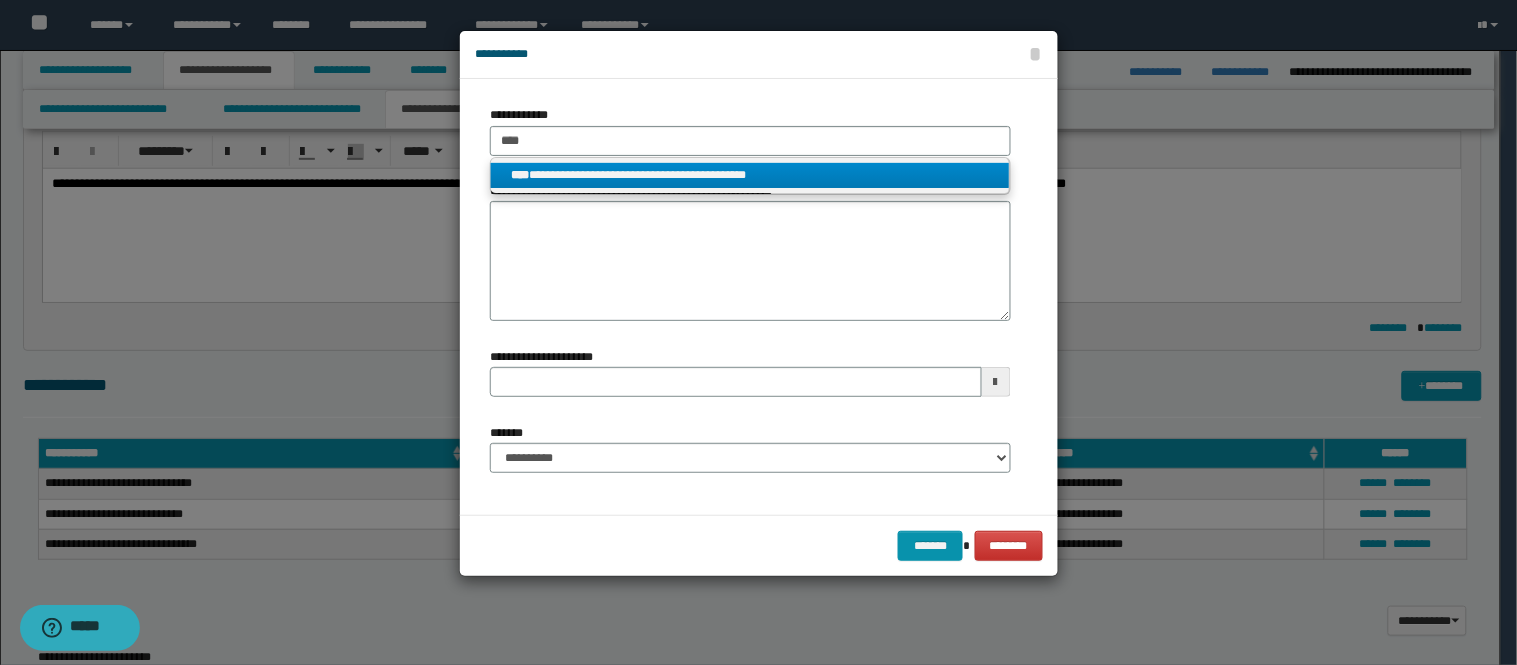 drag, startPoint x: 588, startPoint y: 170, endPoint x: 603, endPoint y: 183, distance: 19.849434 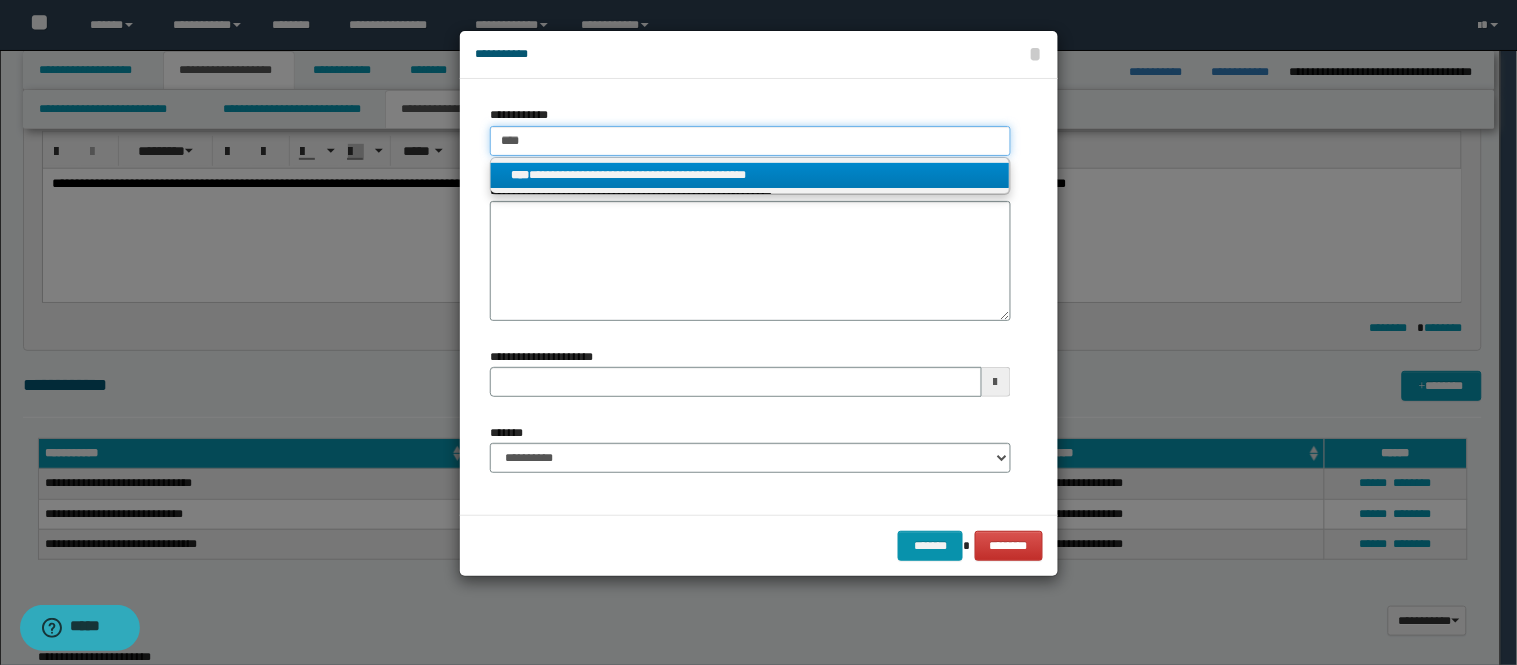 type 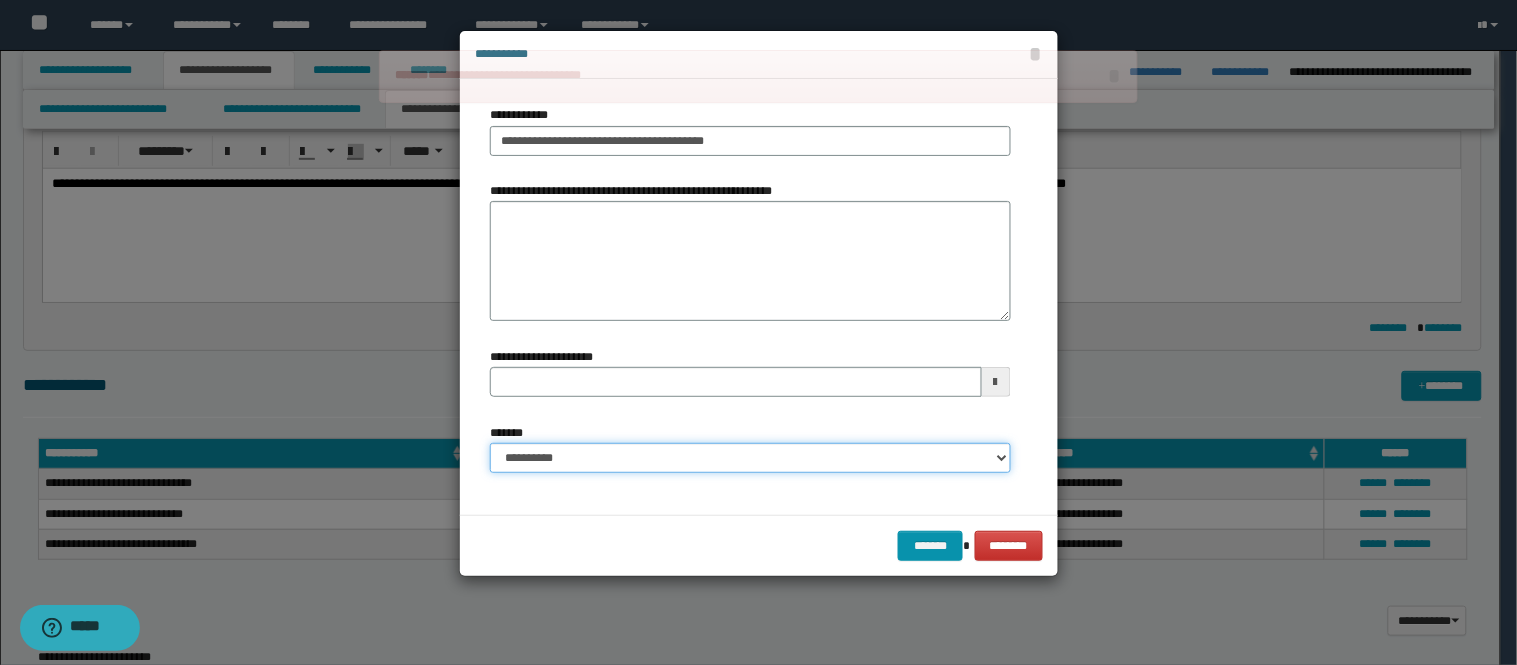 drag, startPoint x: 762, startPoint y: 464, endPoint x: 751, endPoint y: 458, distance: 12.529964 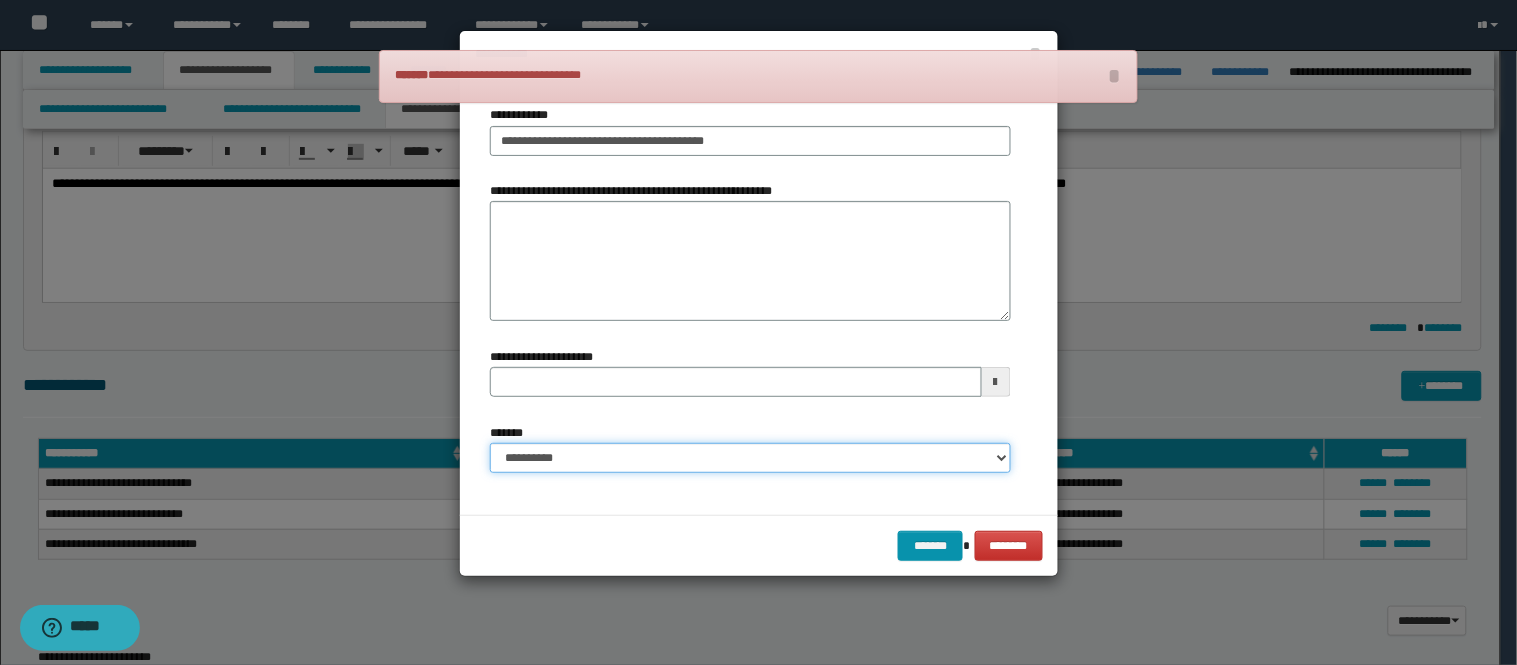 select on "*" 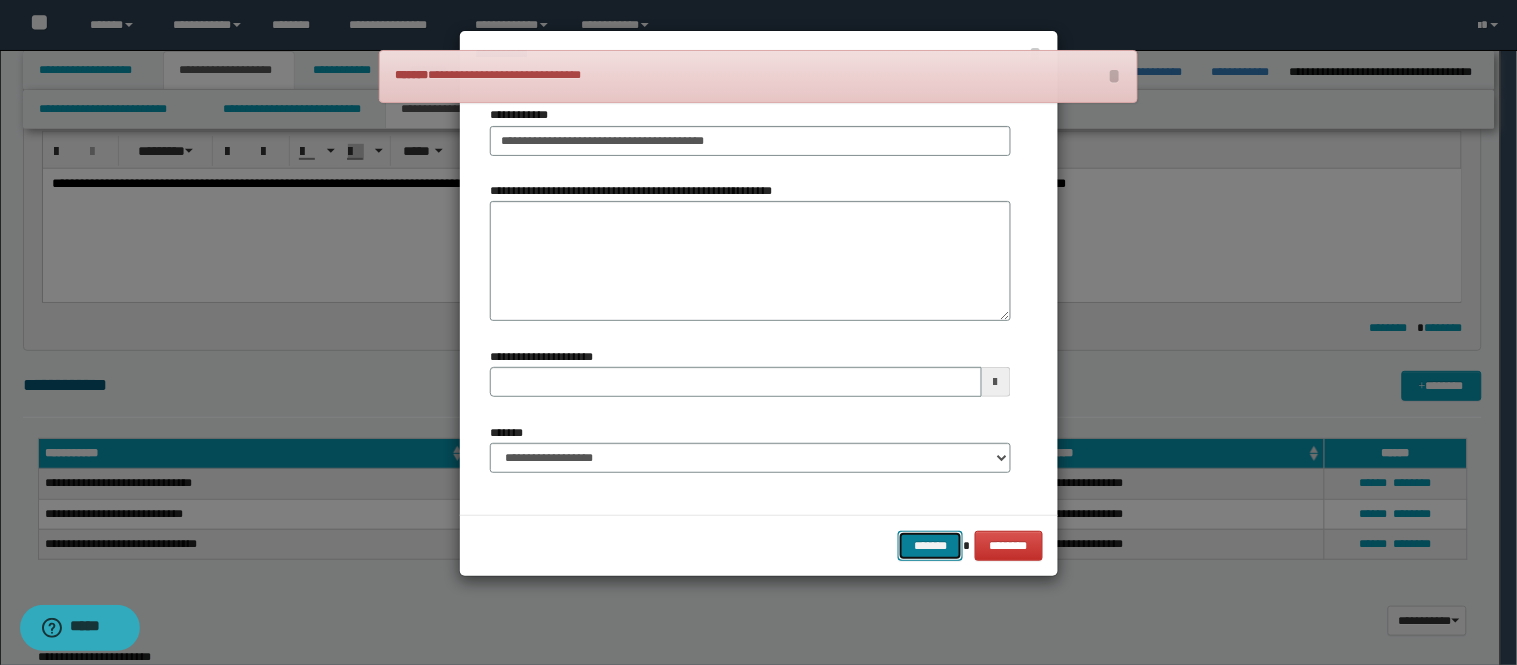 click on "*******" at bounding box center [930, 546] 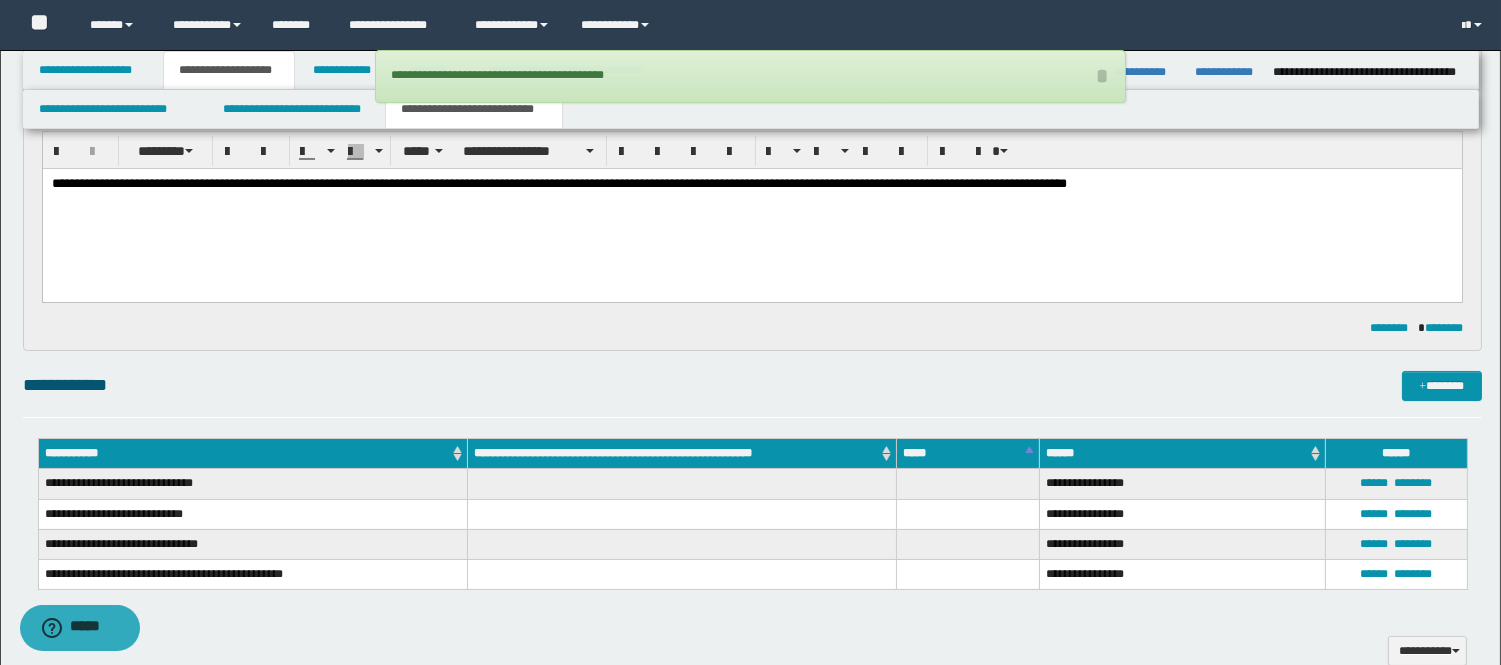 click on "**********" at bounding box center [752, 394] 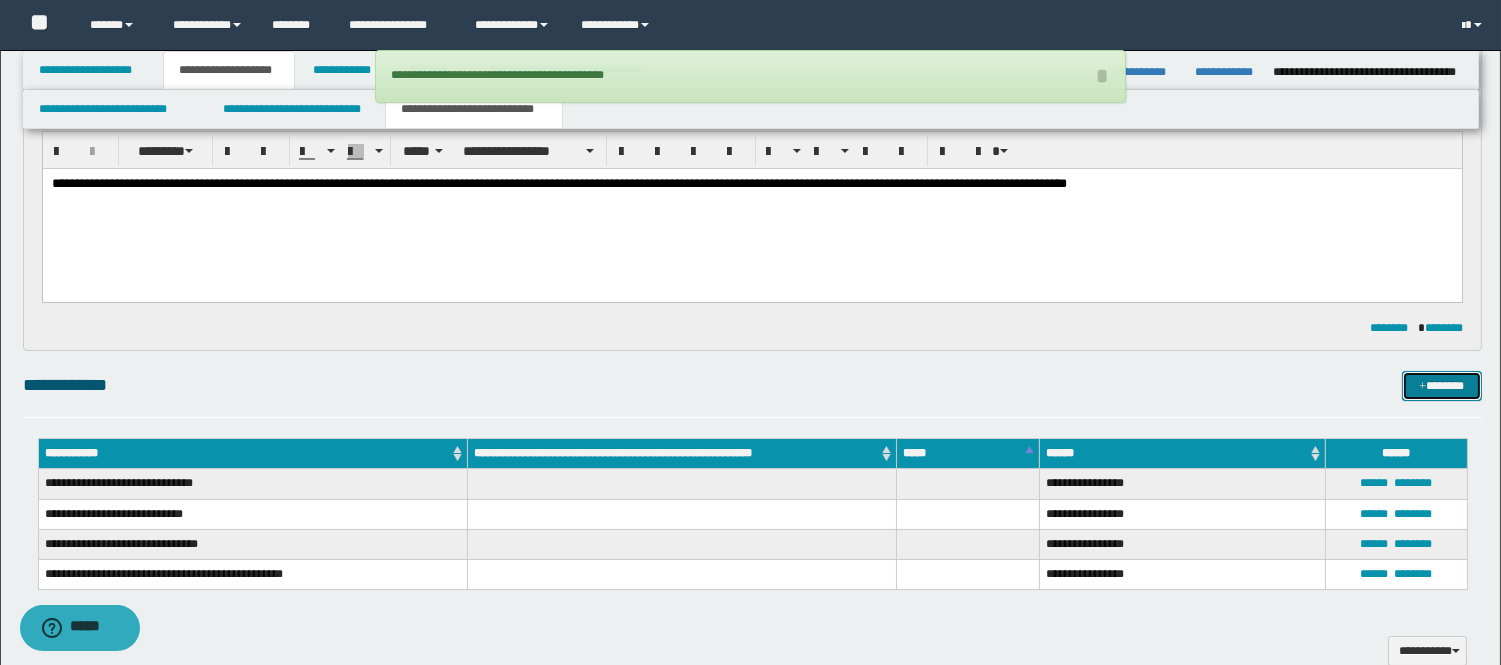 click on "*******" at bounding box center (1442, 386) 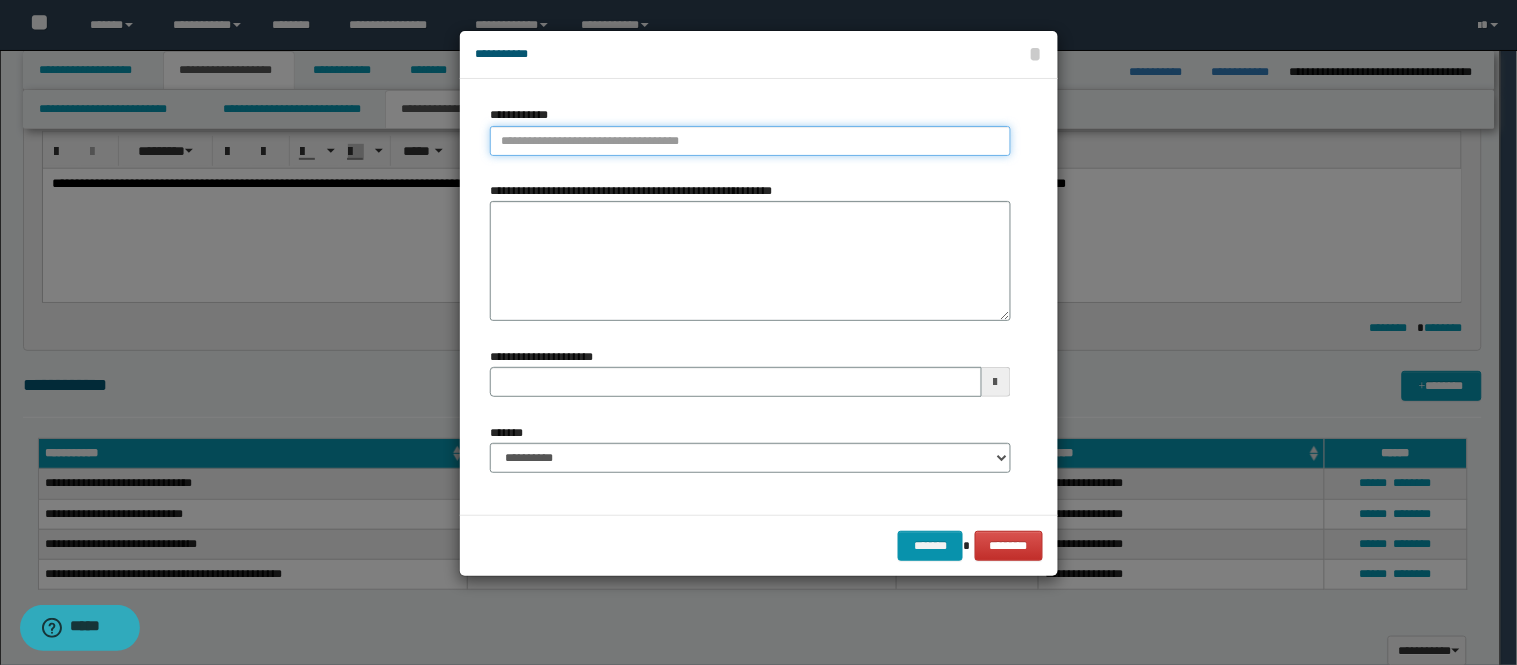 click on "**********" at bounding box center (750, 141) 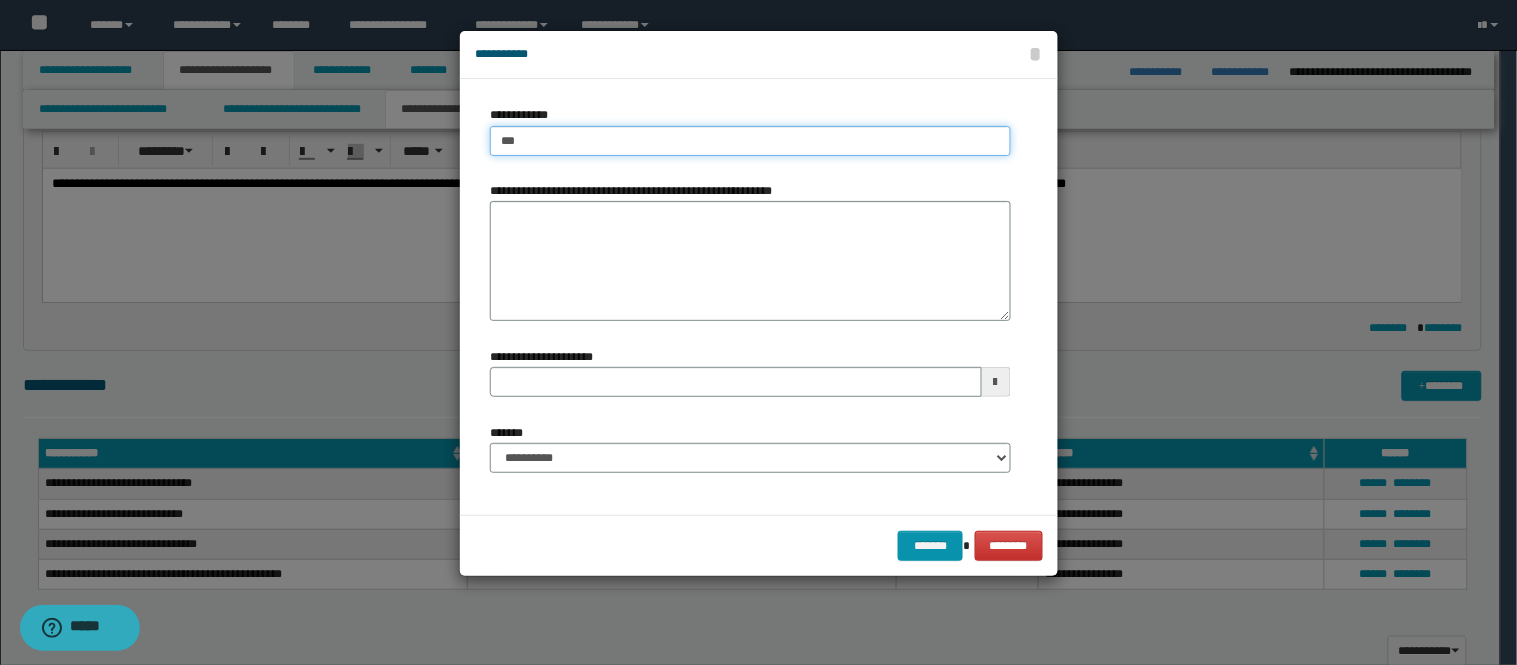 type on "****" 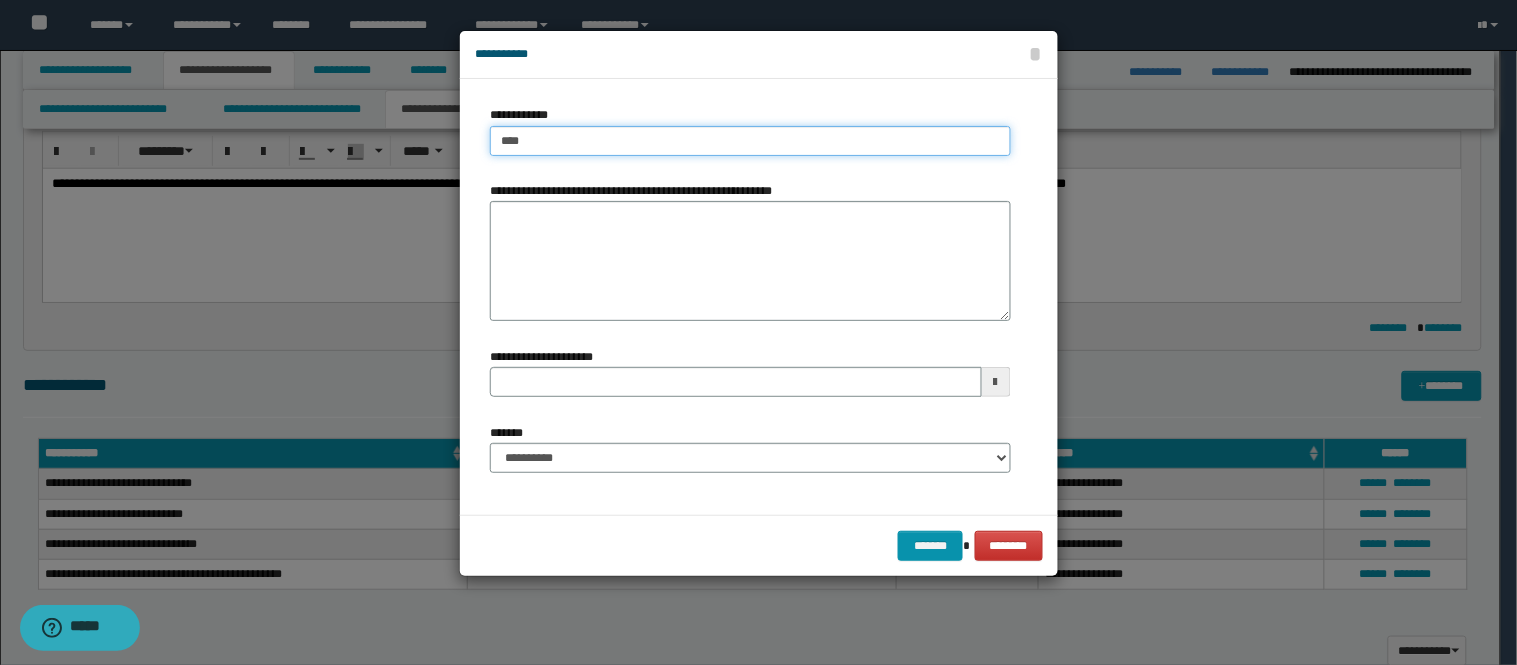 type on "****" 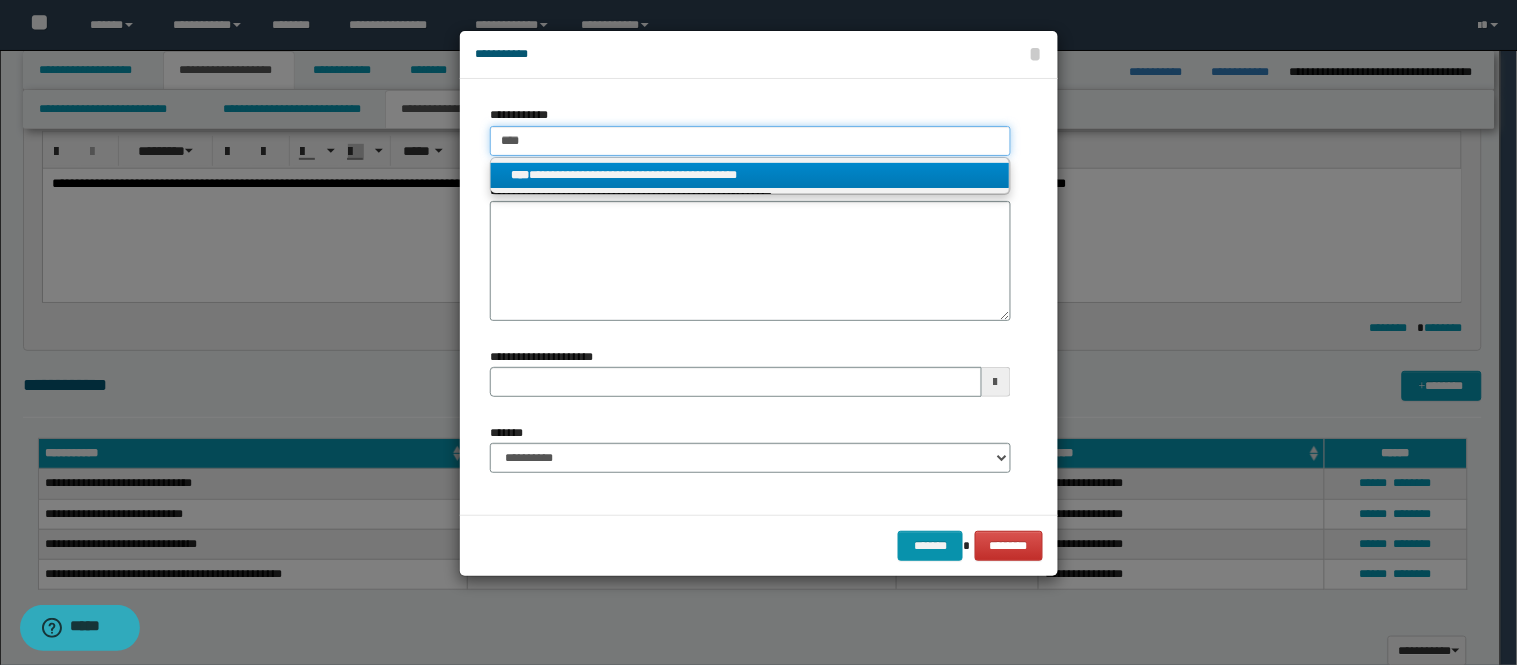 type on "****" 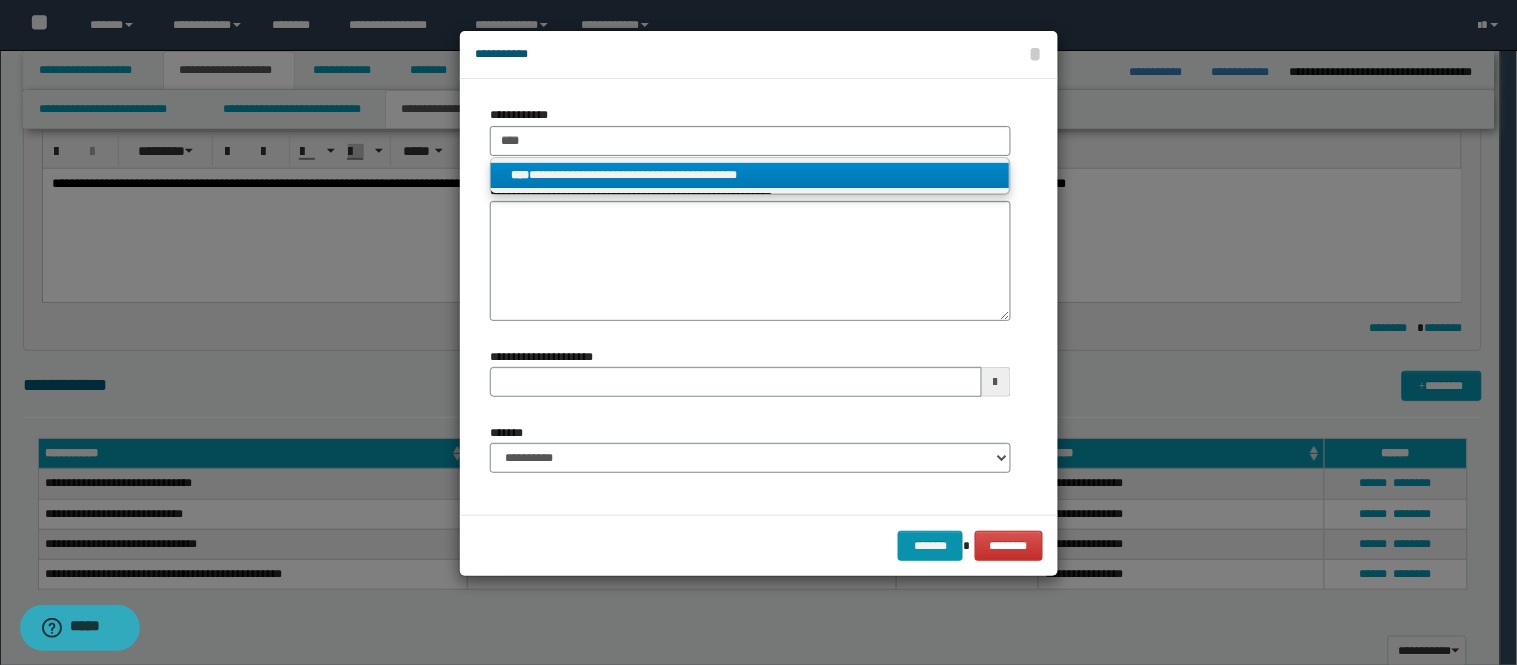 drag, startPoint x: 738, startPoint y: 178, endPoint x: 733, endPoint y: 200, distance: 22.561028 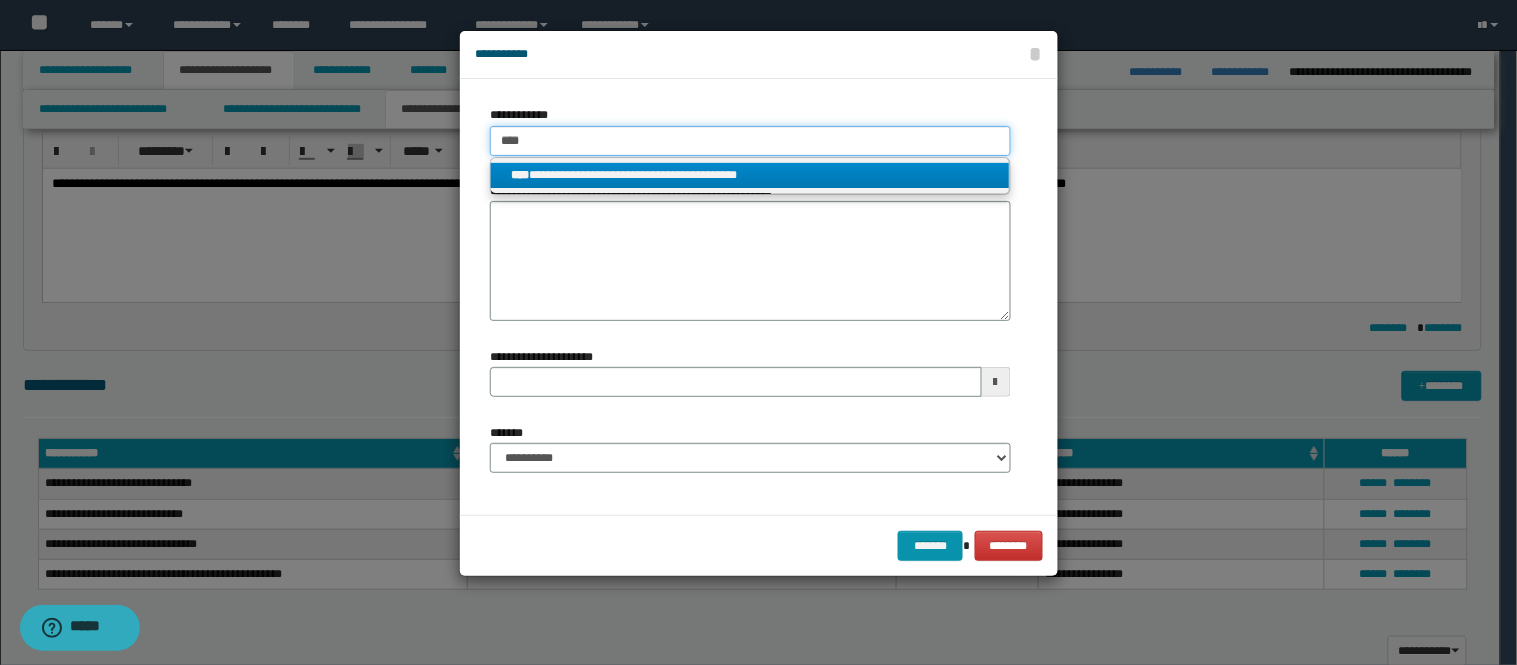 type 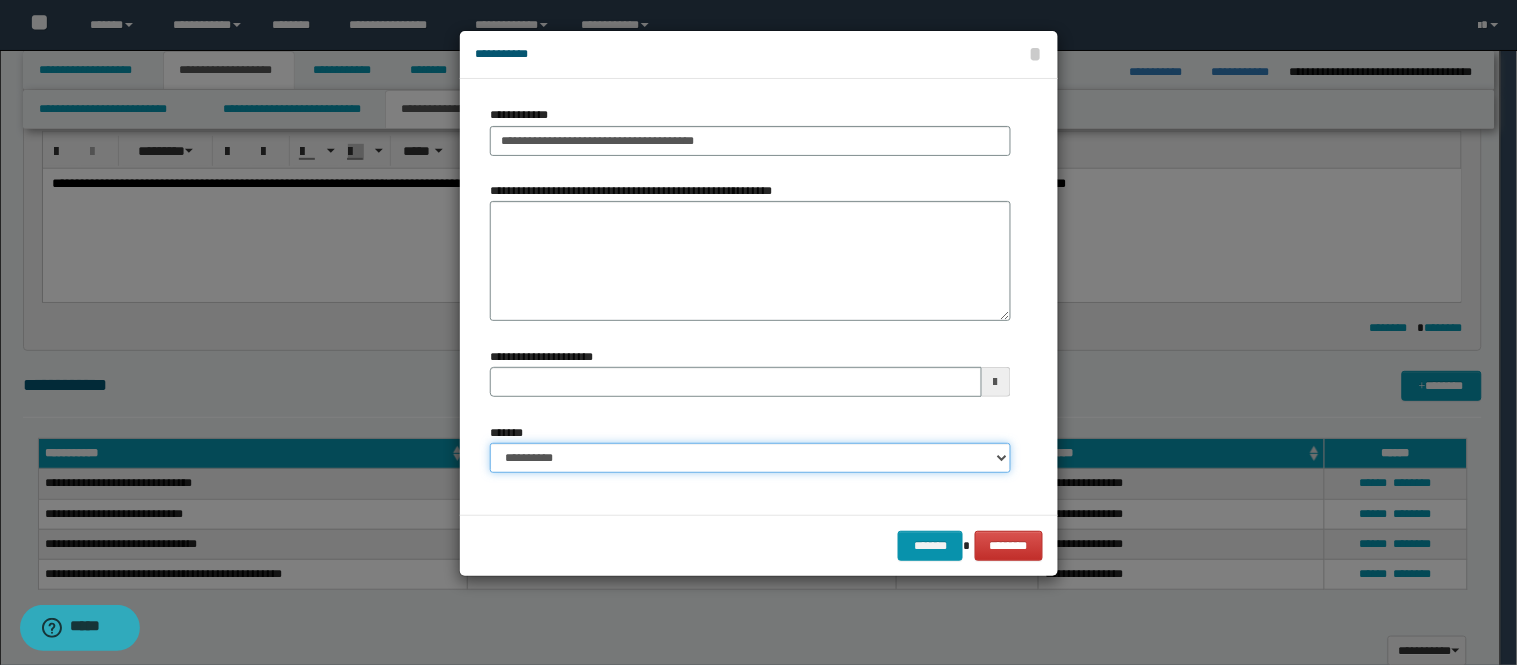 drag, startPoint x: 736, startPoint y: 471, endPoint x: 721, endPoint y: 455, distance: 21.931713 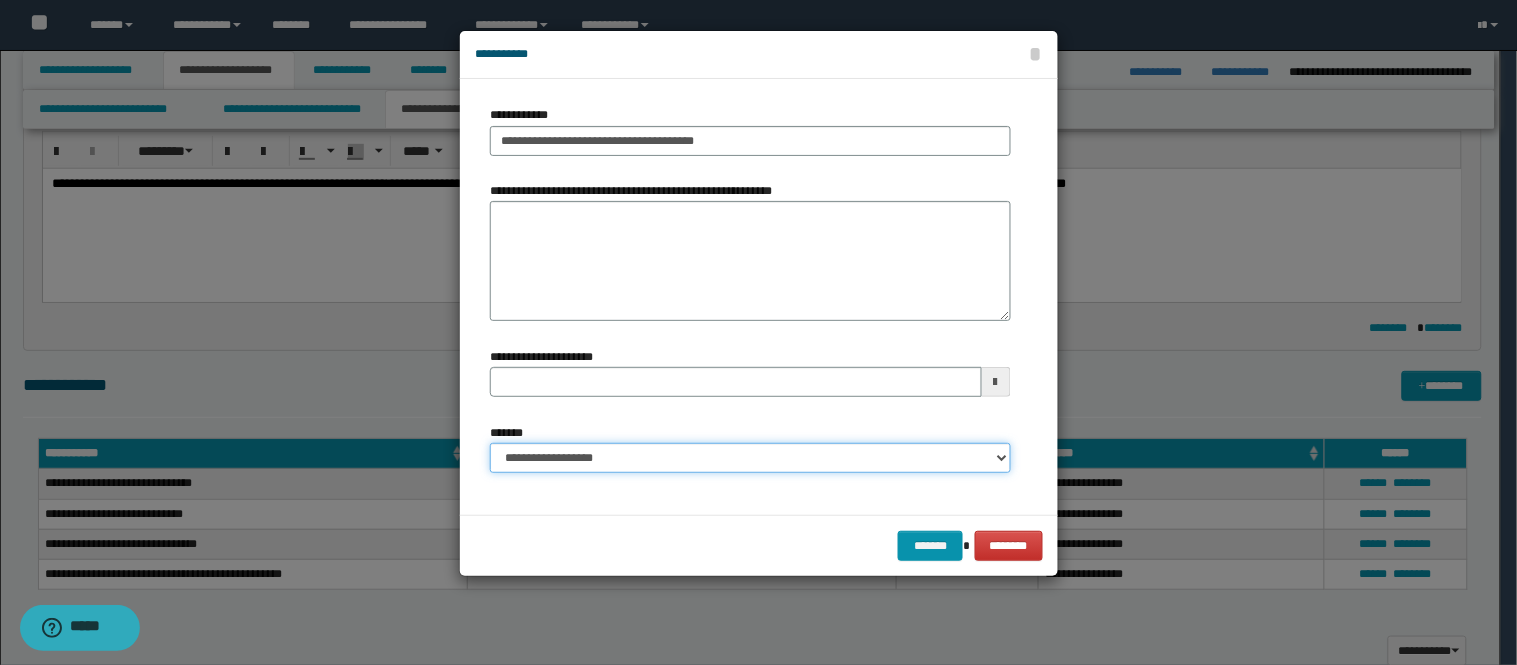 click on "**********" at bounding box center (750, 458) 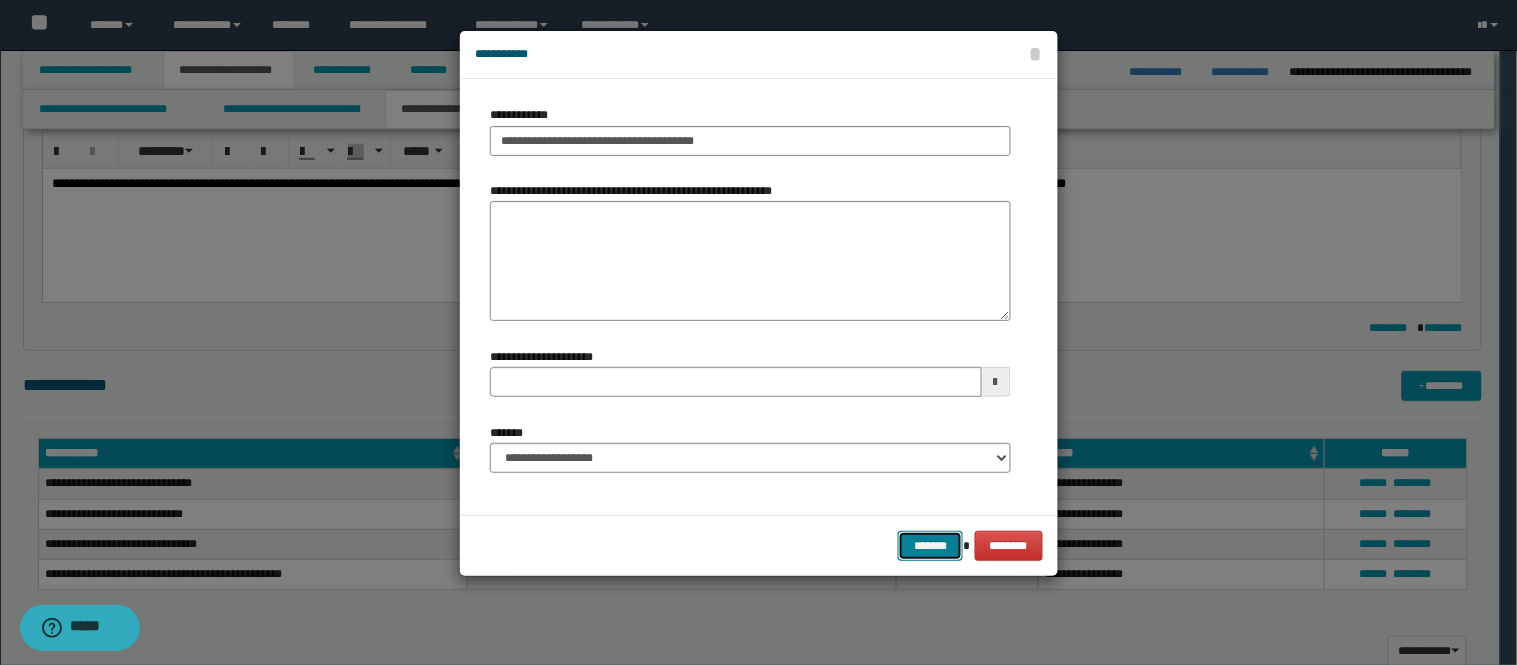 click on "*******" at bounding box center (930, 546) 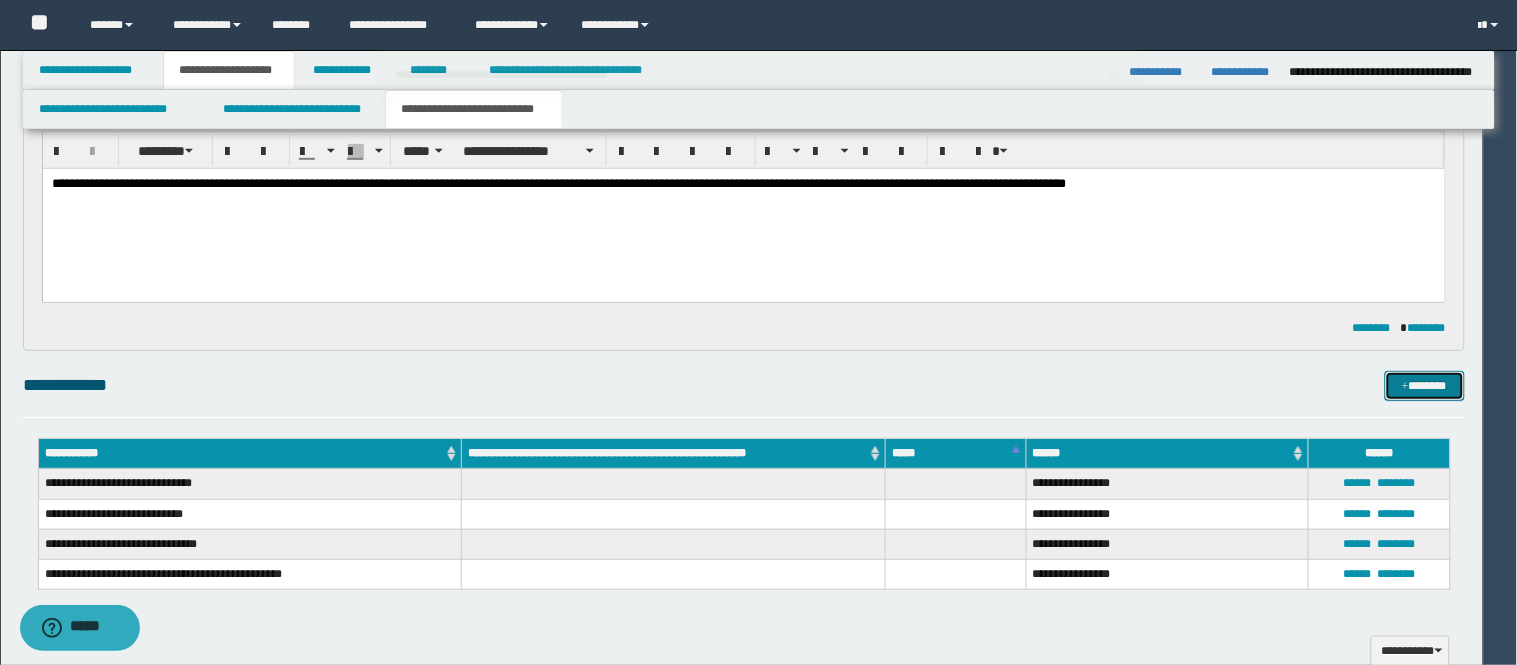 type 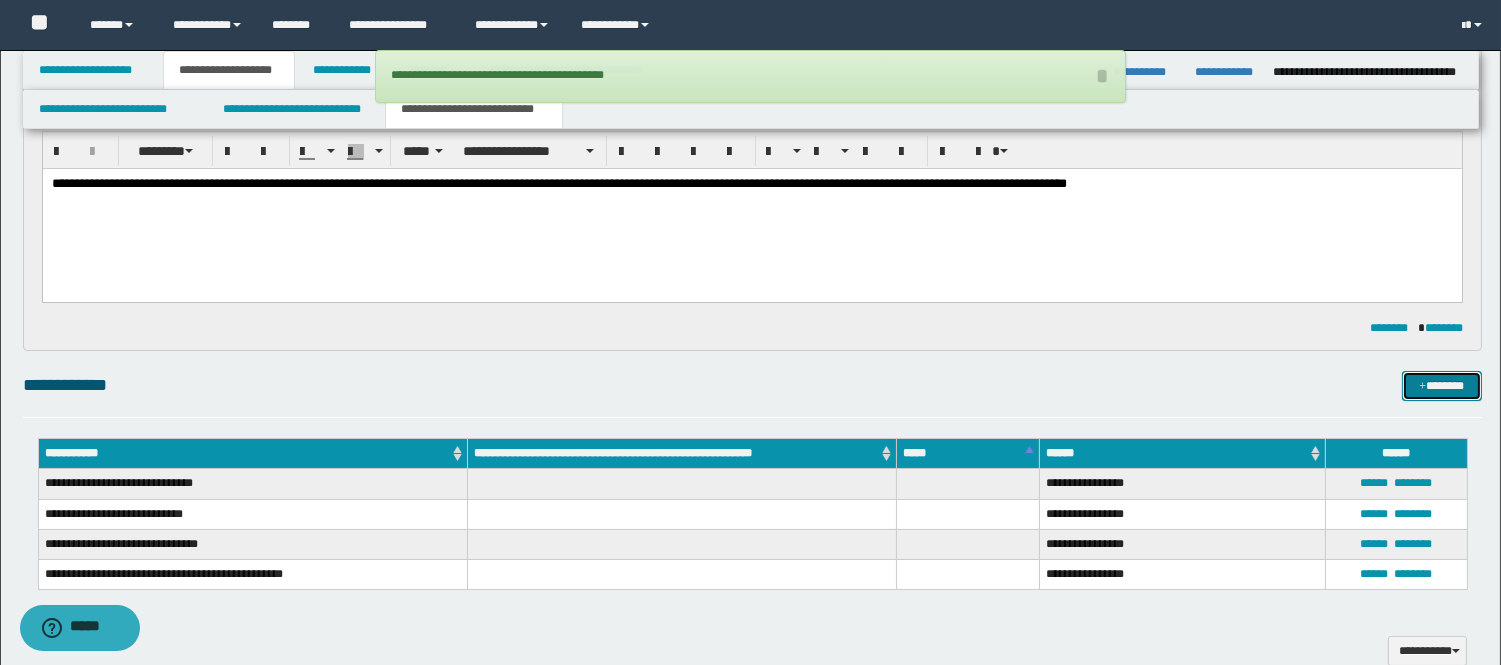click at bounding box center (1422, 387) 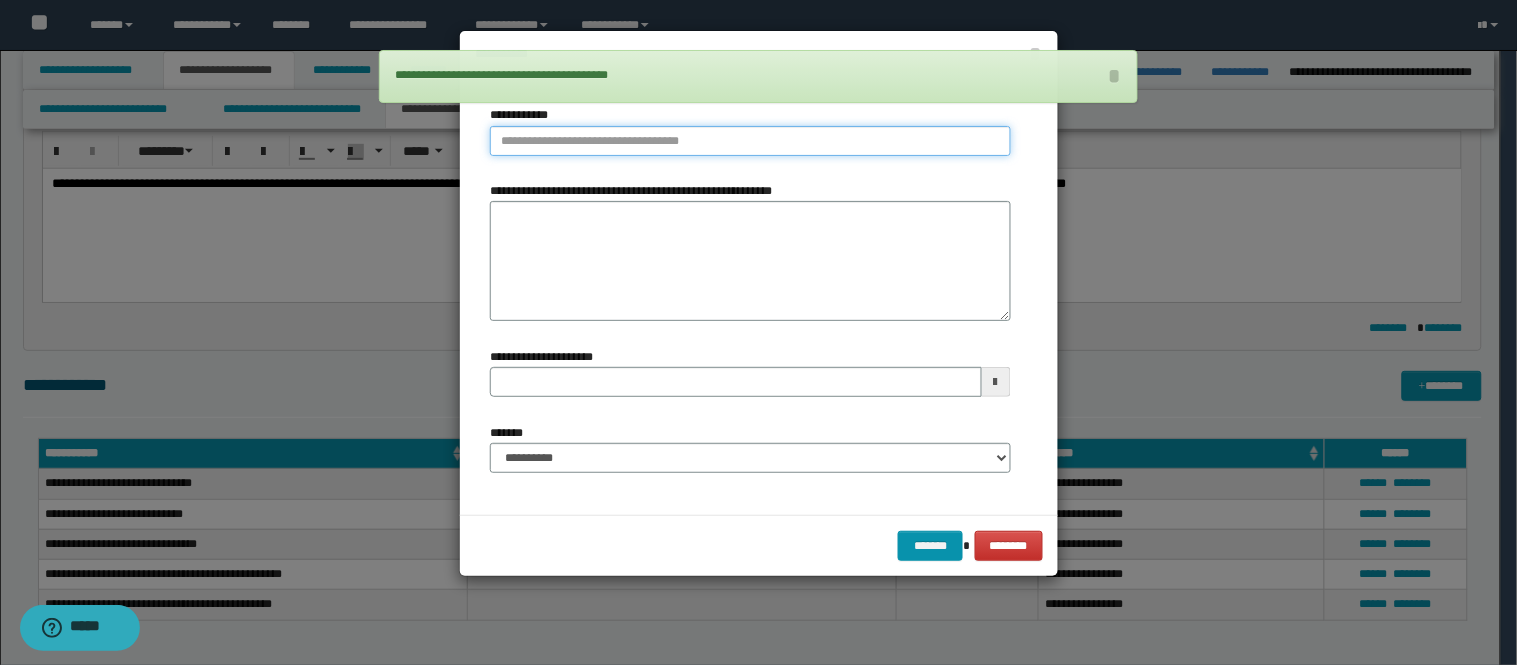 type on "**********" 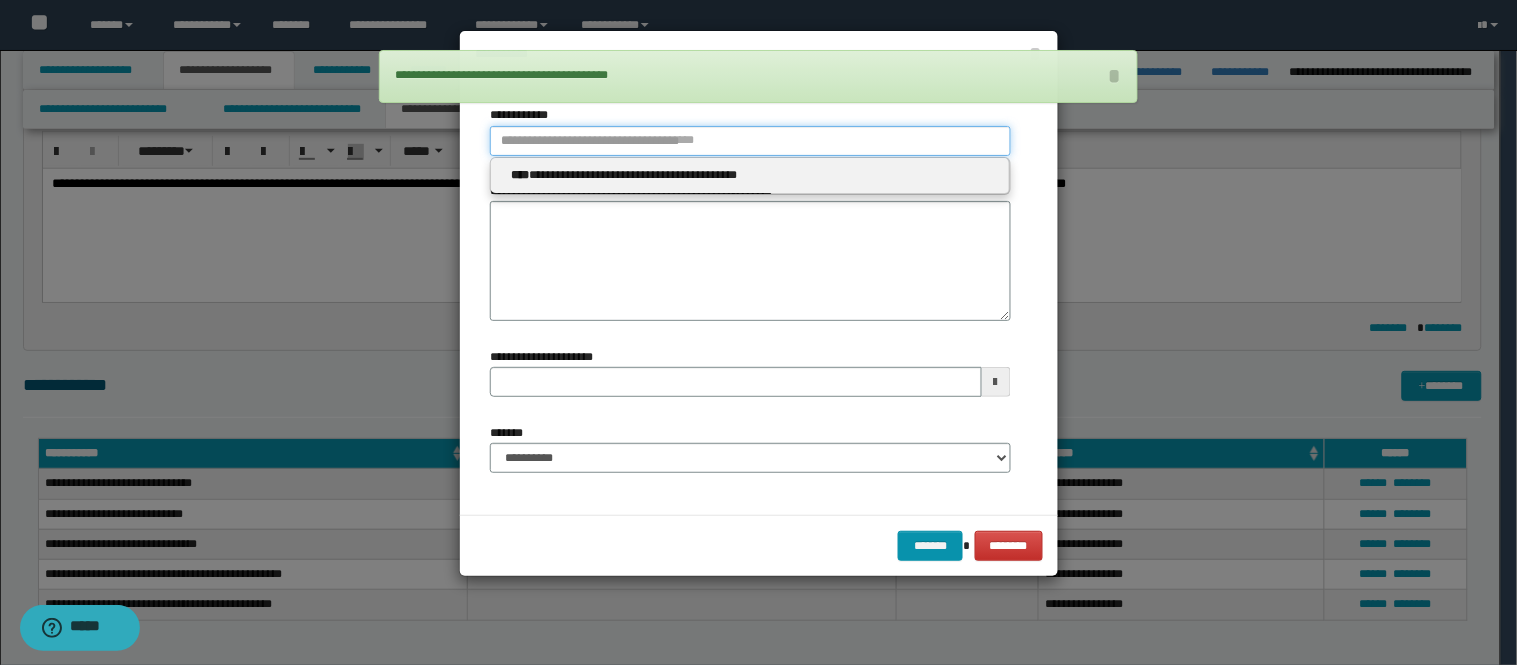 click on "**********" at bounding box center [750, 141] 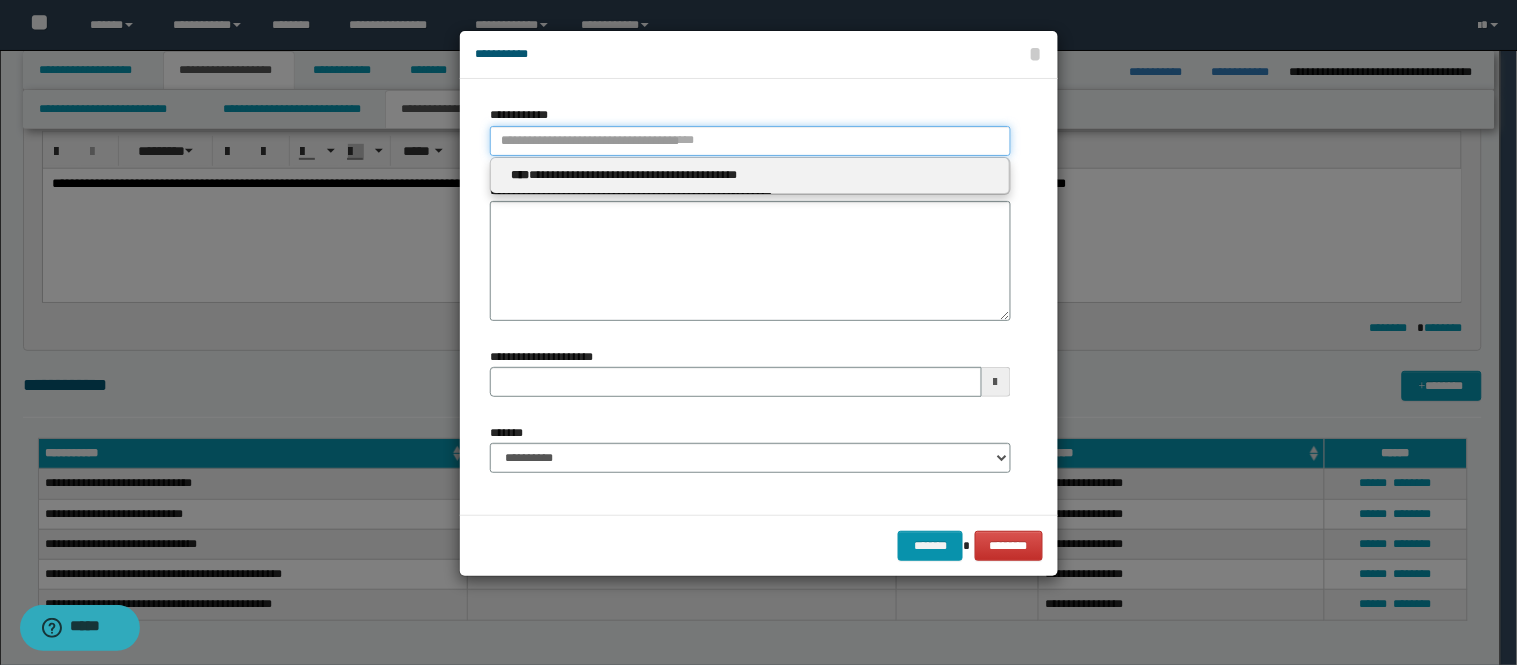 type 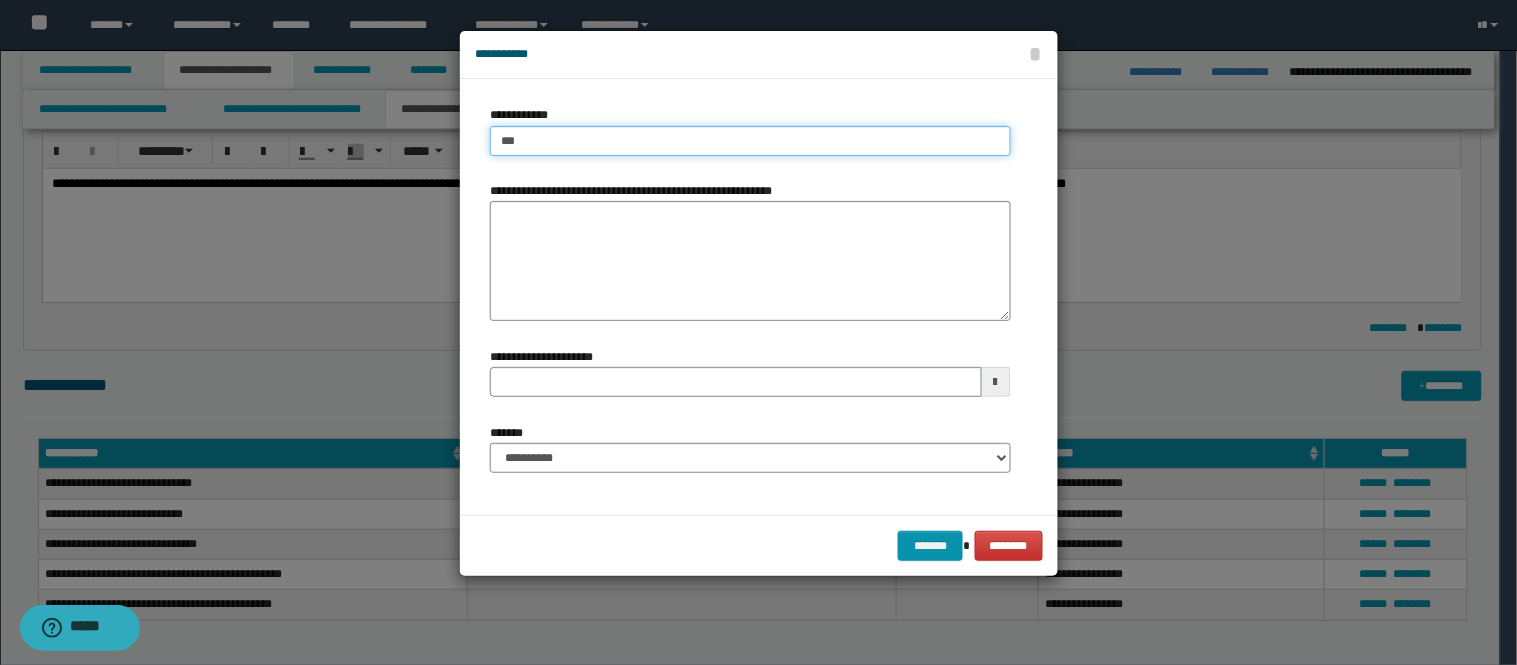 type on "****" 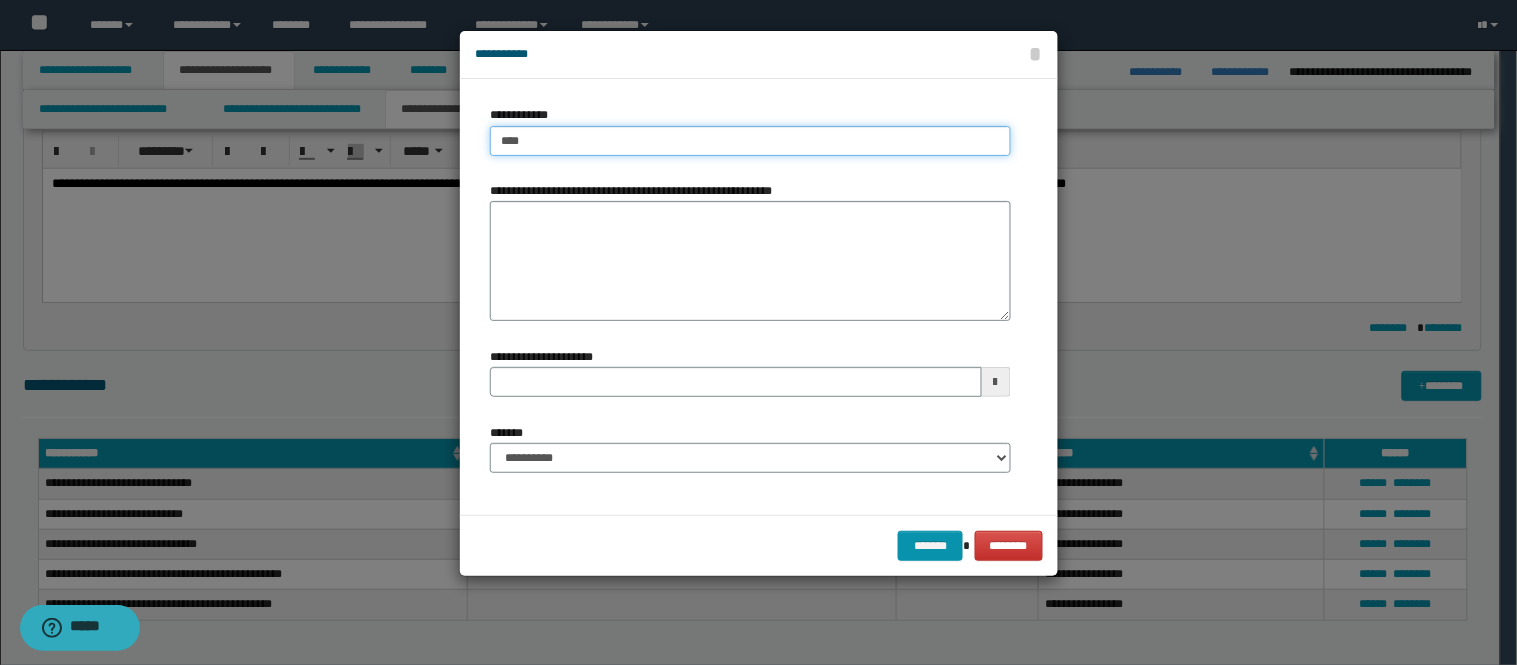 type on "****" 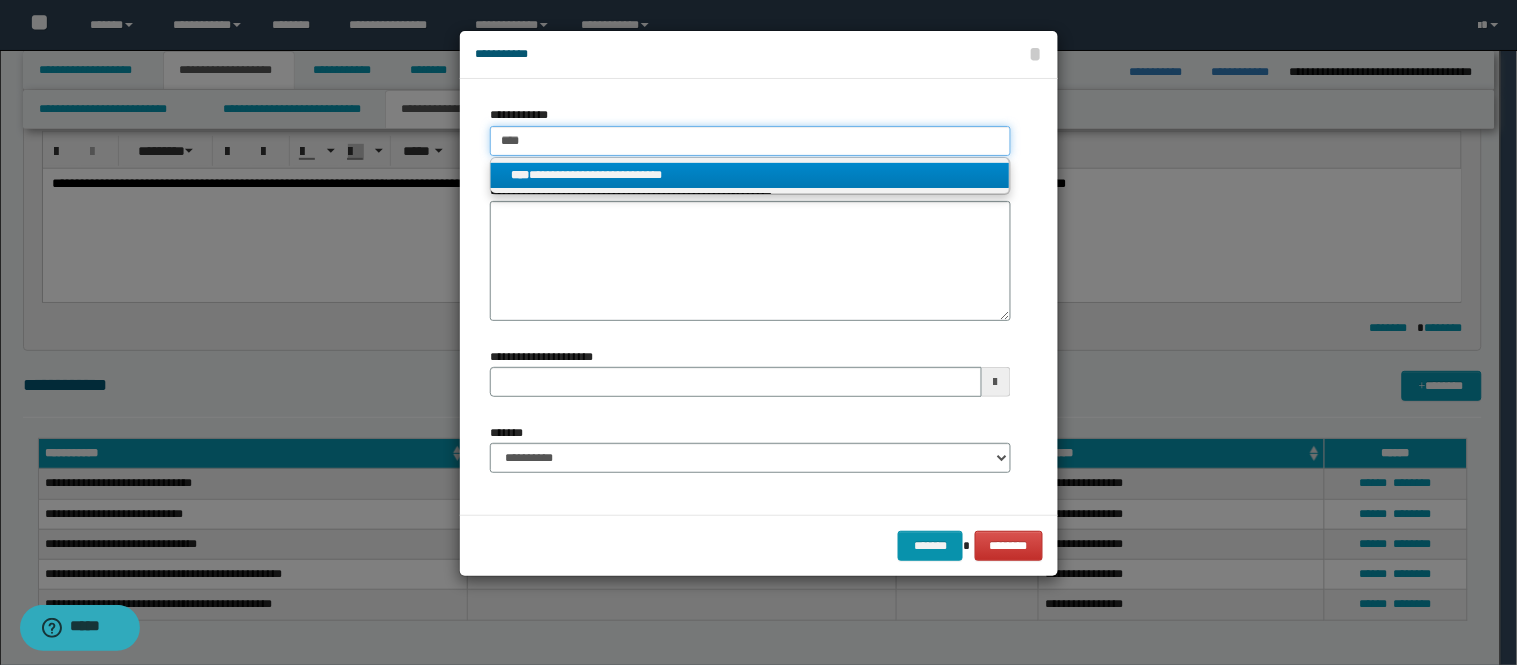 type on "****" 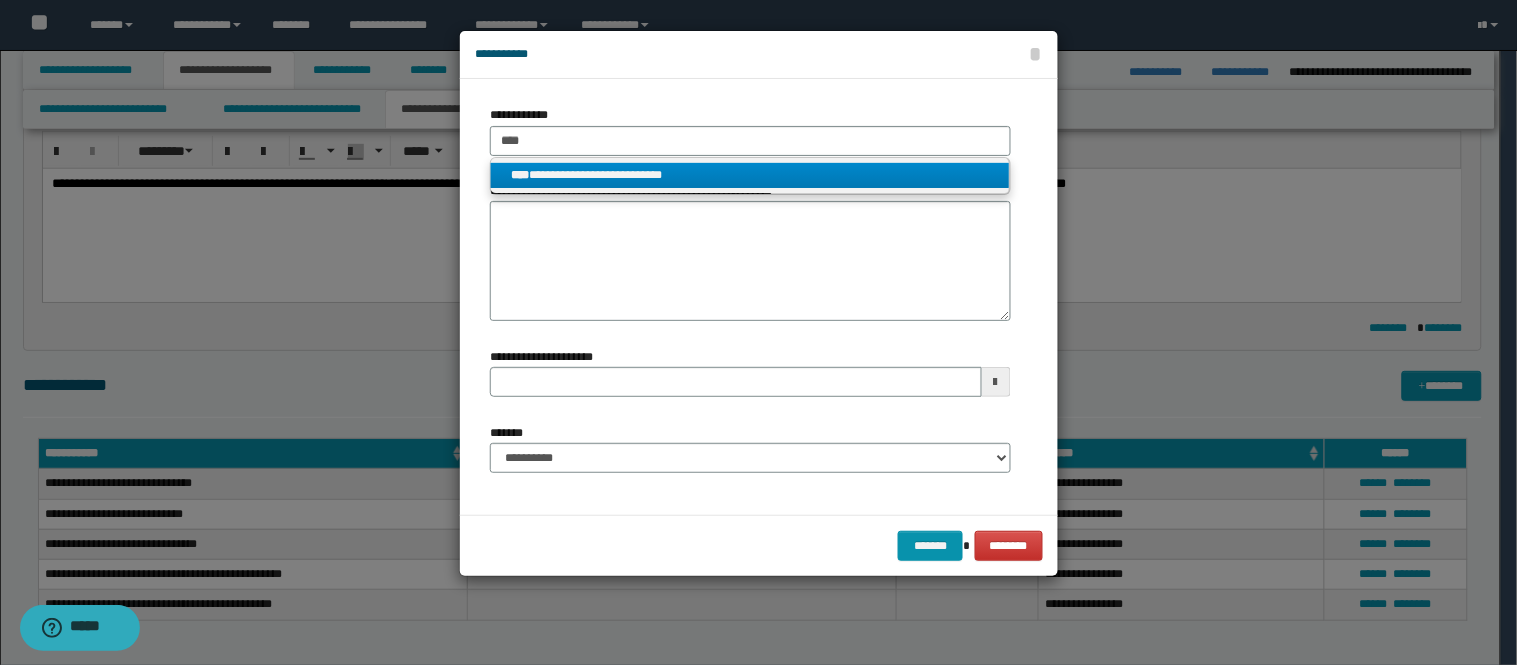 click on "**********" at bounding box center [750, 175] 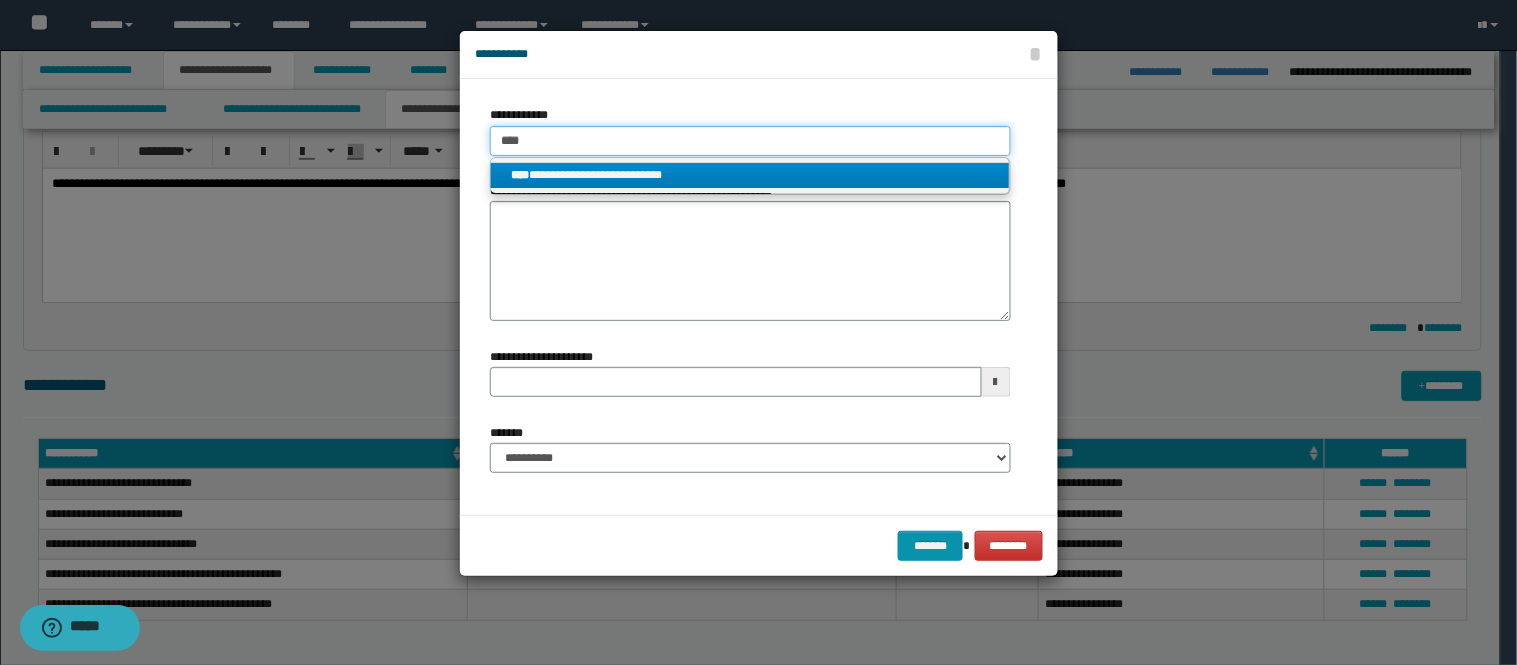 type 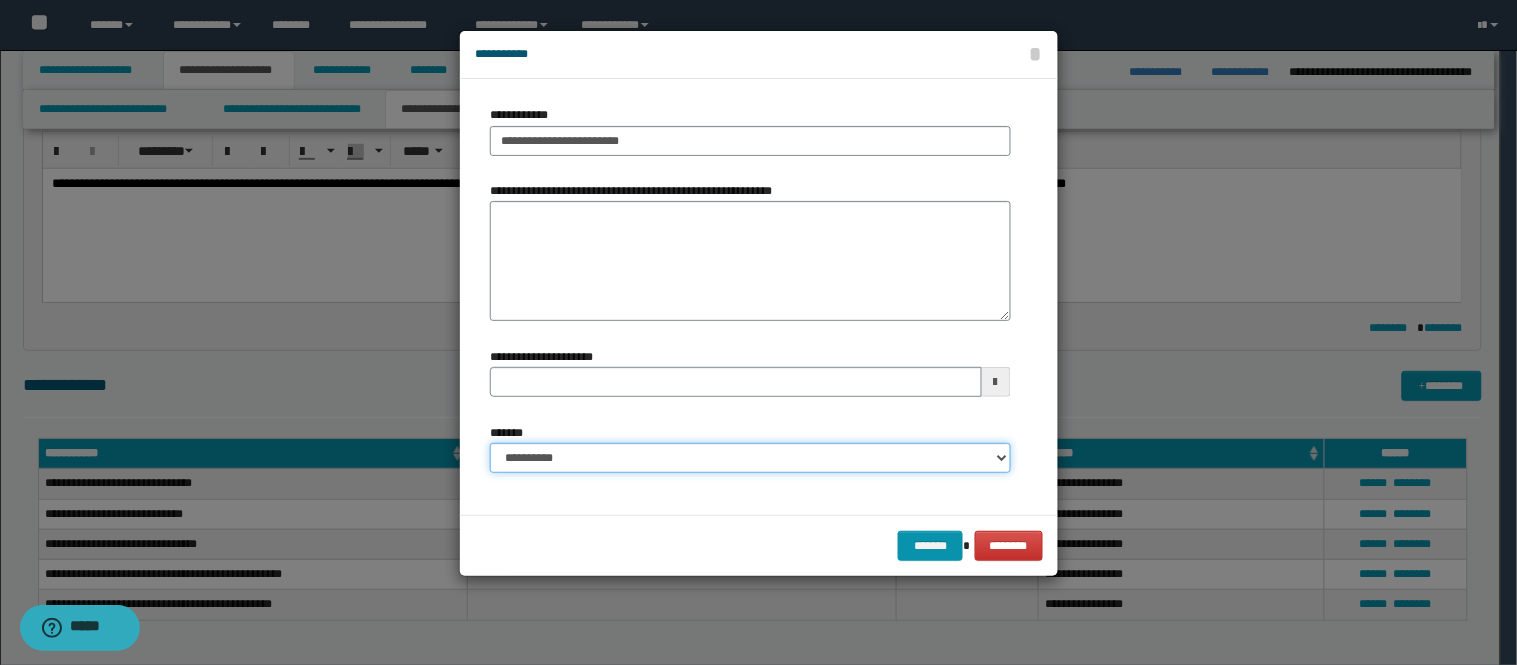 drag, startPoint x: 633, startPoint y: 450, endPoint x: 621, endPoint y: 448, distance: 12.165525 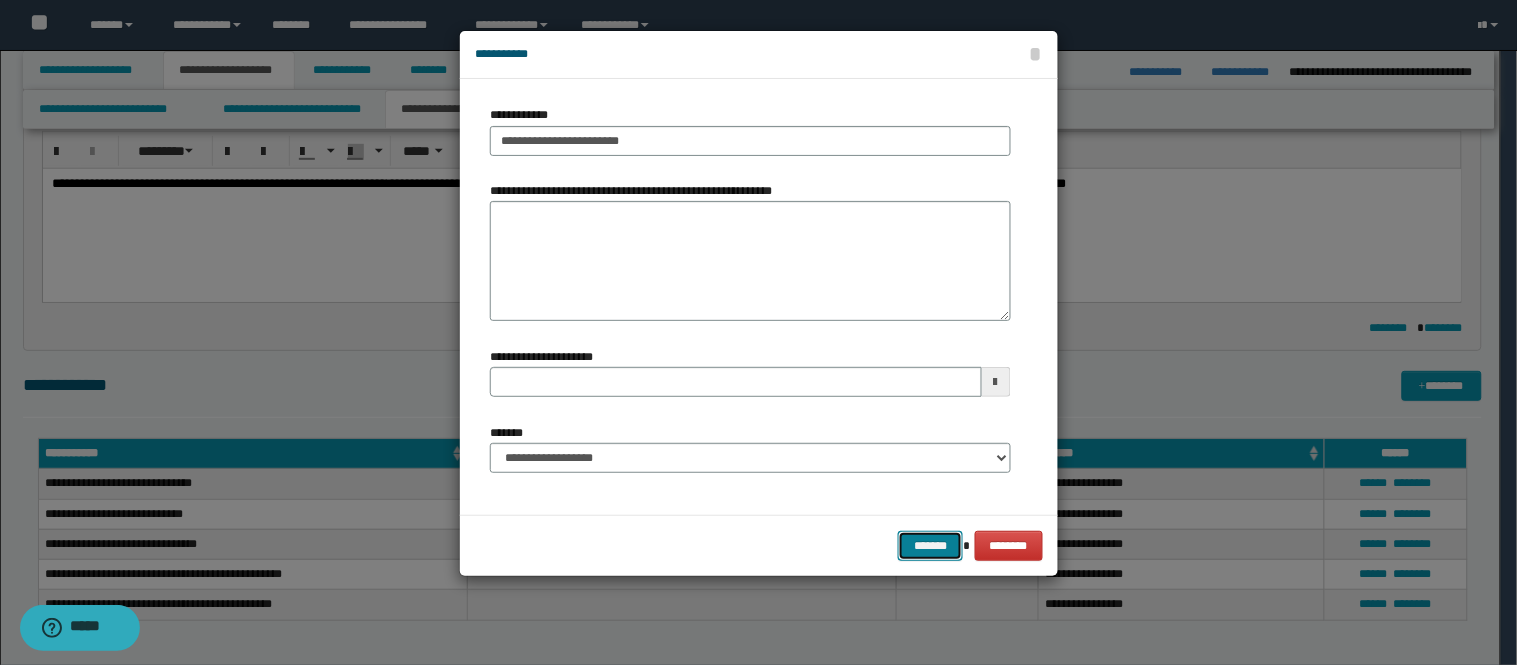 drag, startPoint x: 923, startPoint y: 541, endPoint x: 903, endPoint y: 531, distance: 22.36068 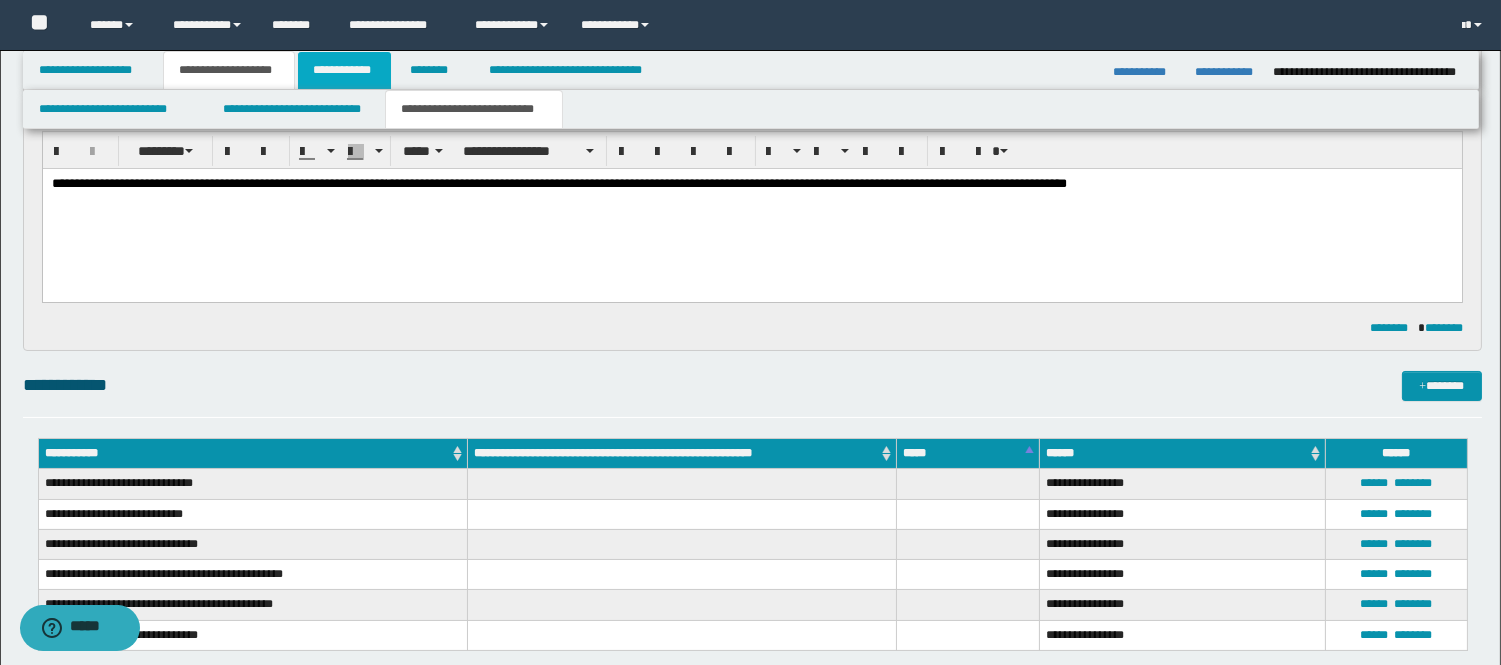 click on "**********" at bounding box center [344, 70] 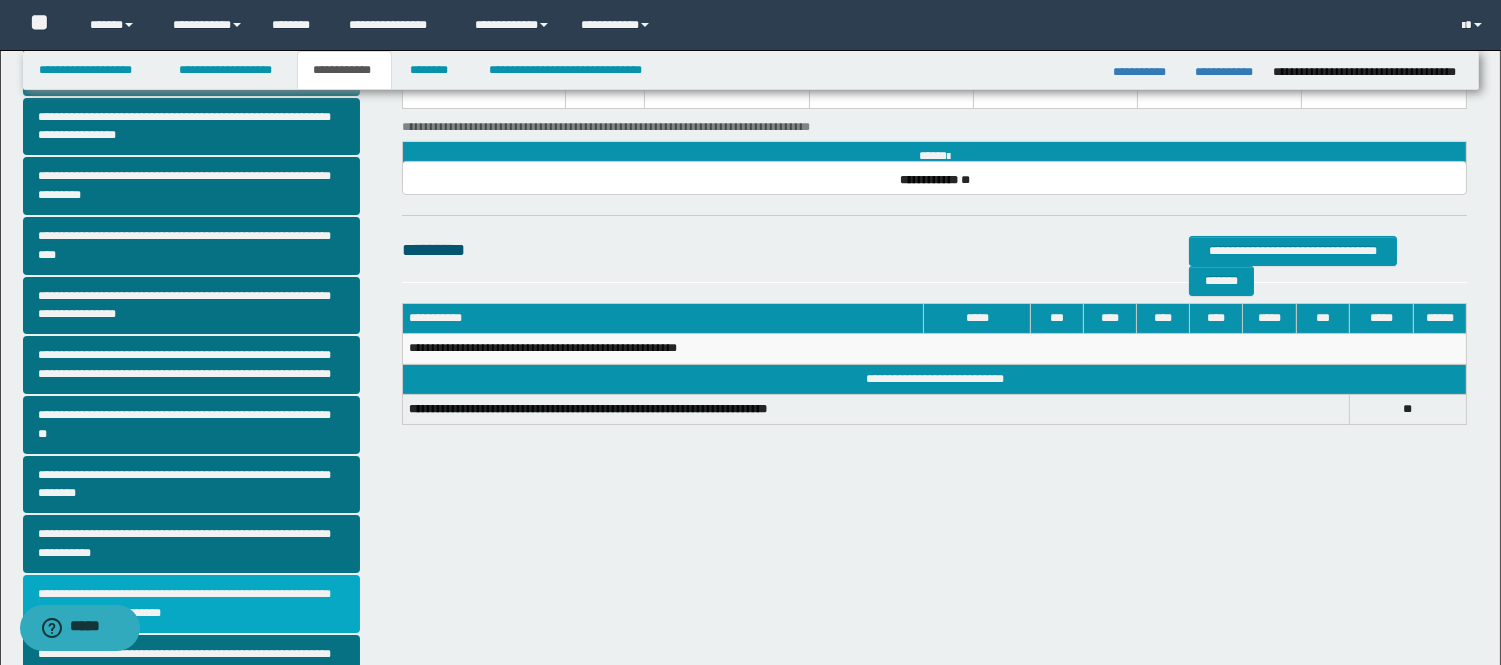 scroll, scrollTop: 445, scrollLeft: 0, axis: vertical 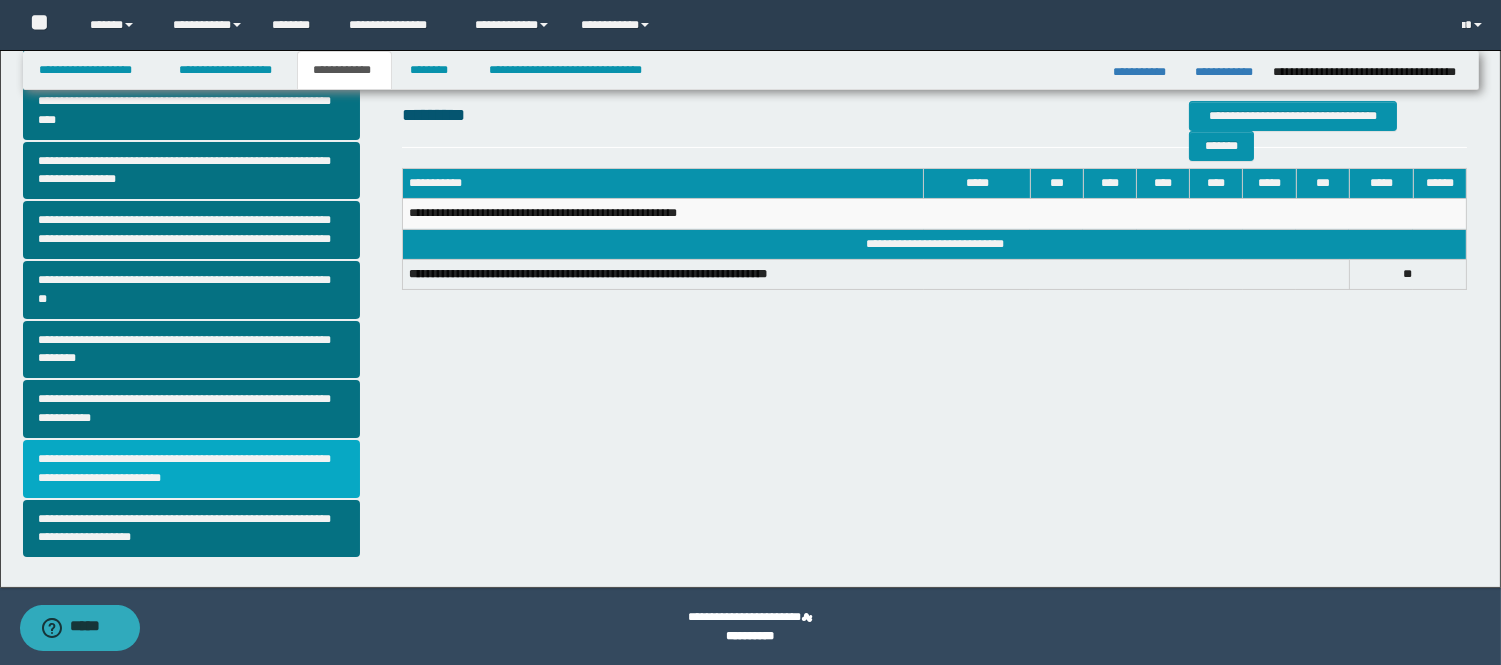 click on "**********" at bounding box center (192, 469) 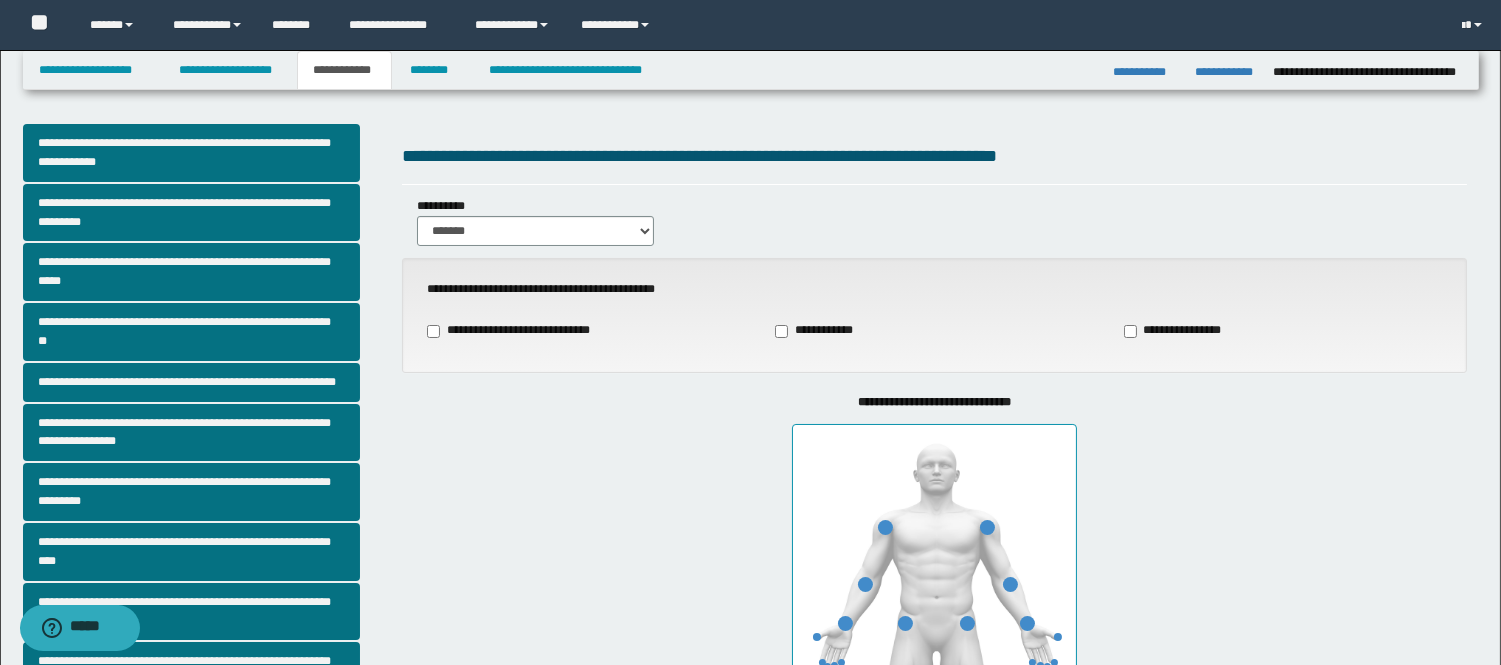 scroll, scrollTop: 556, scrollLeft: 0, axis: vertical 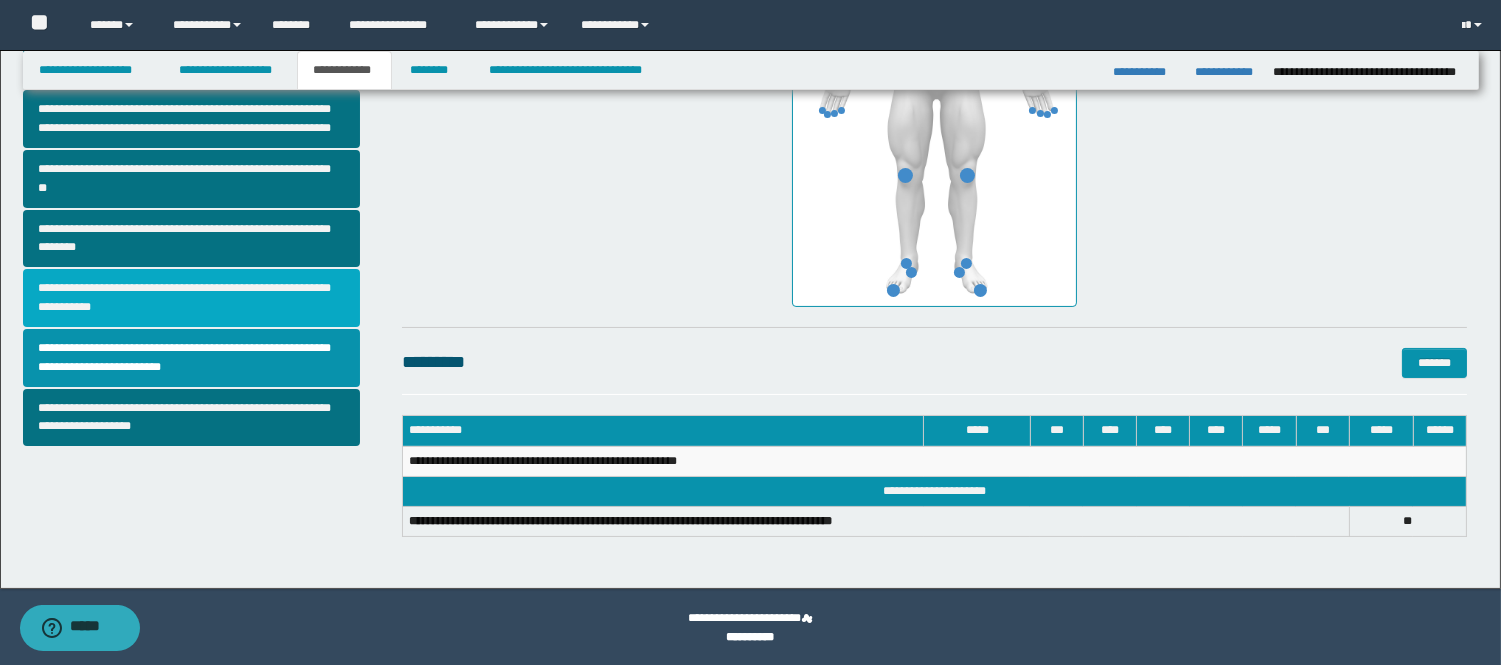 click on "**********" at bounding box center (192, 298) 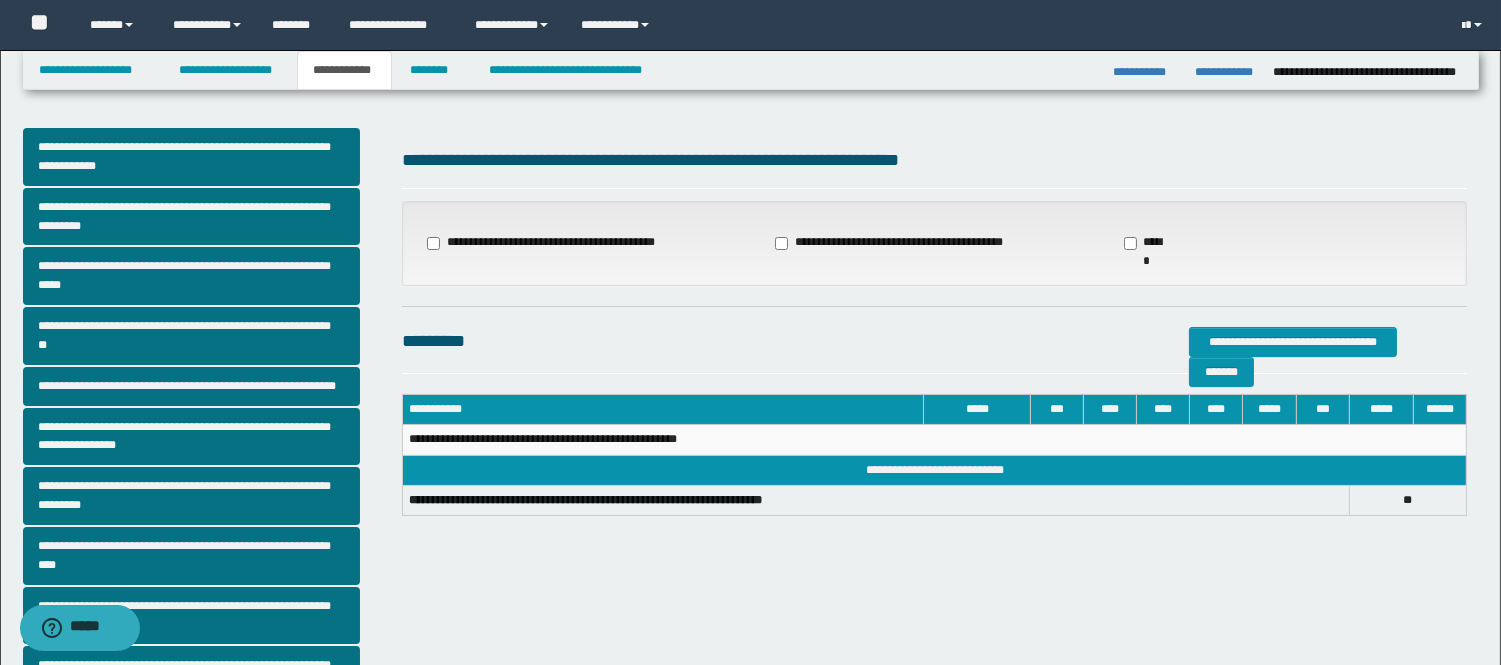 click on "**********" at bounding box center (890, 243) 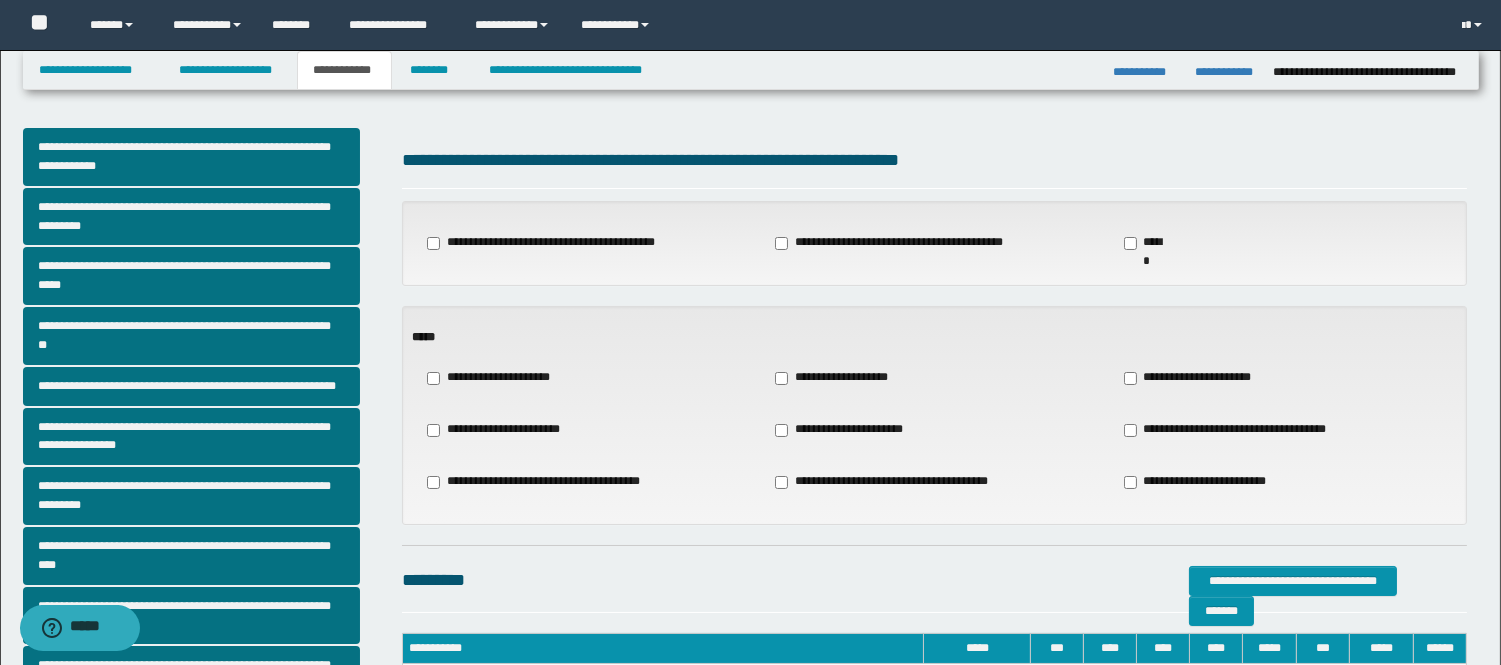 drag, startPoint x: 867, startPoint y: 364, endPoint x: 863, endPoint y: 375, distance: 11.7046995 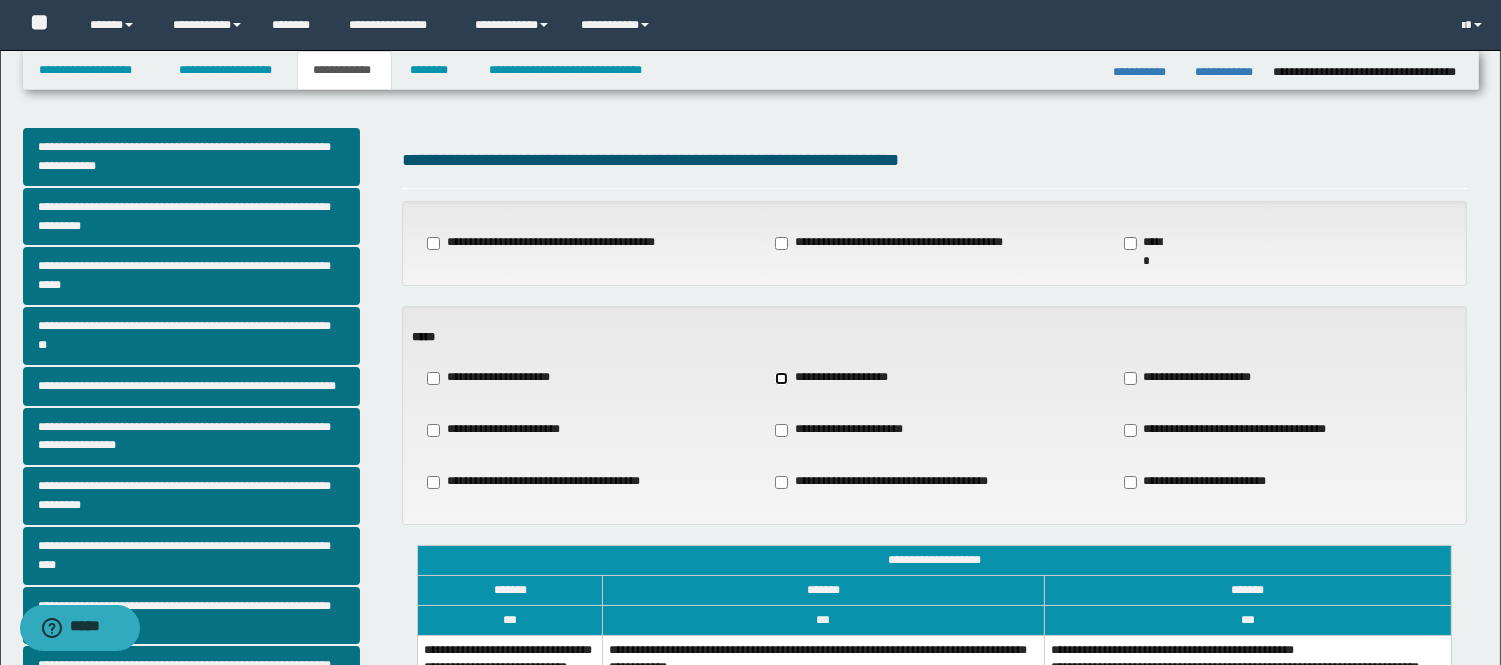 scroll, scrollTop: 333, scrollLeft: 0, axis: vertical 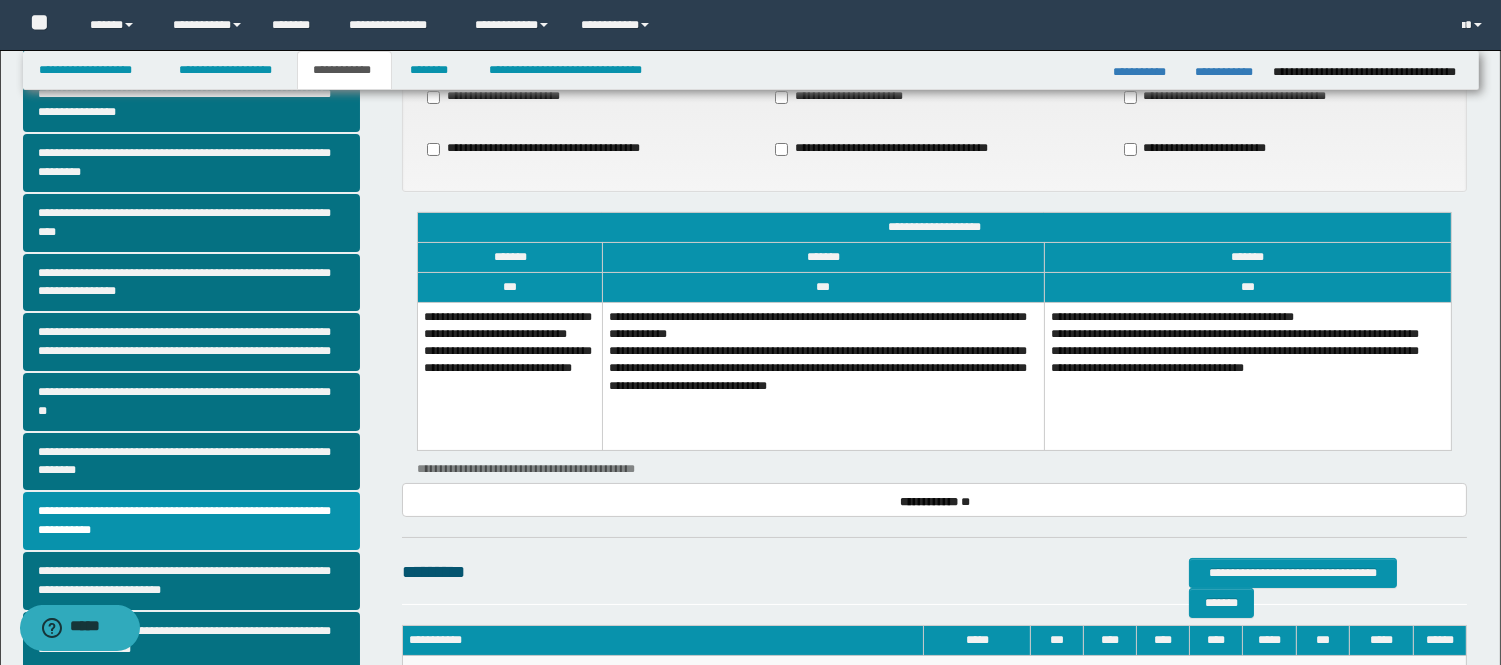 click on "**********" at bounding box center (823, 377) 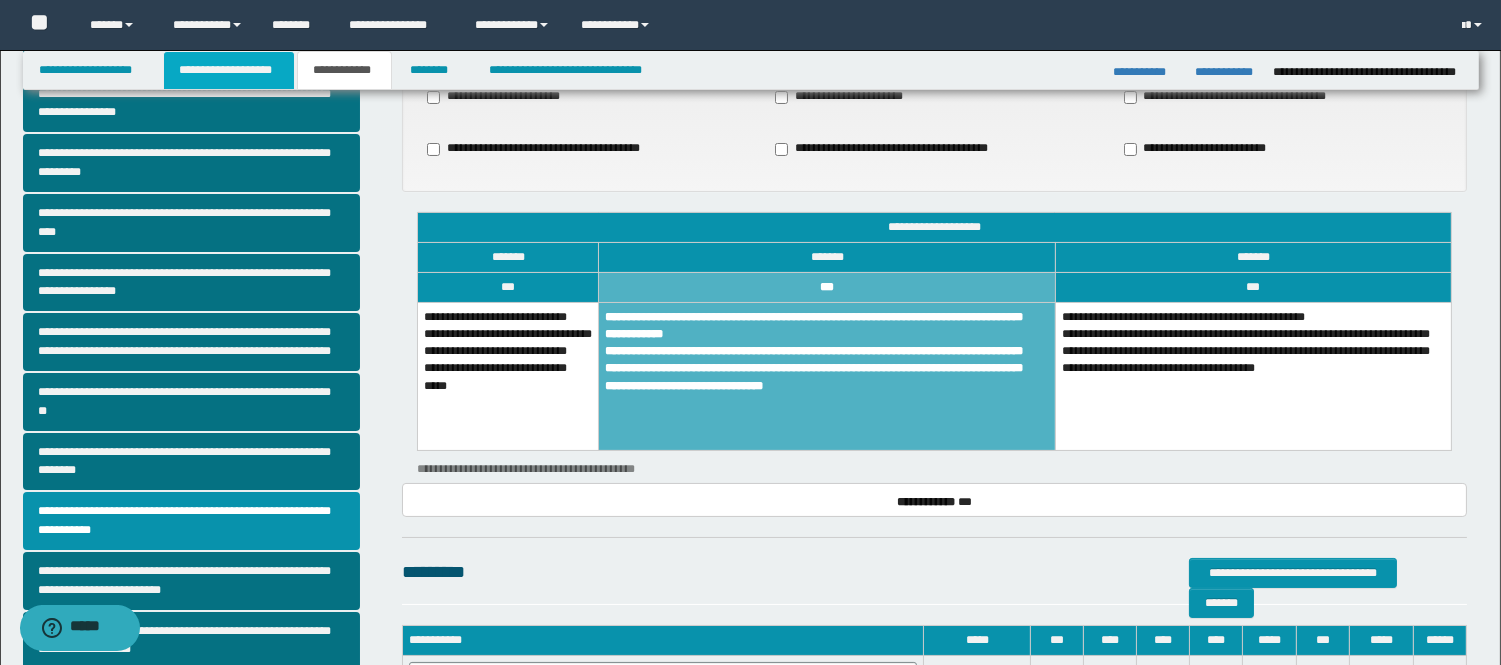 click on "**********" at bounding box center [229, 70] 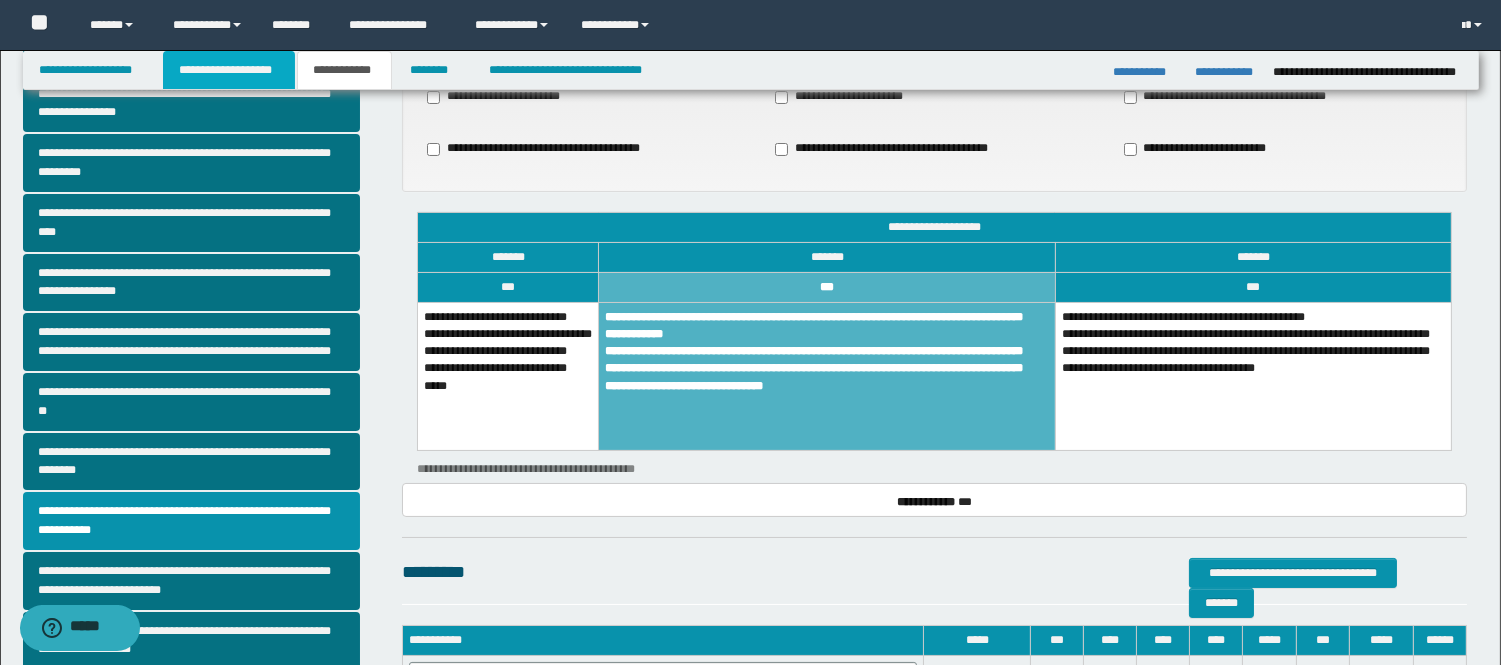 scroll, scrollTop: 364, scrollLeft: 0, axis: vertical 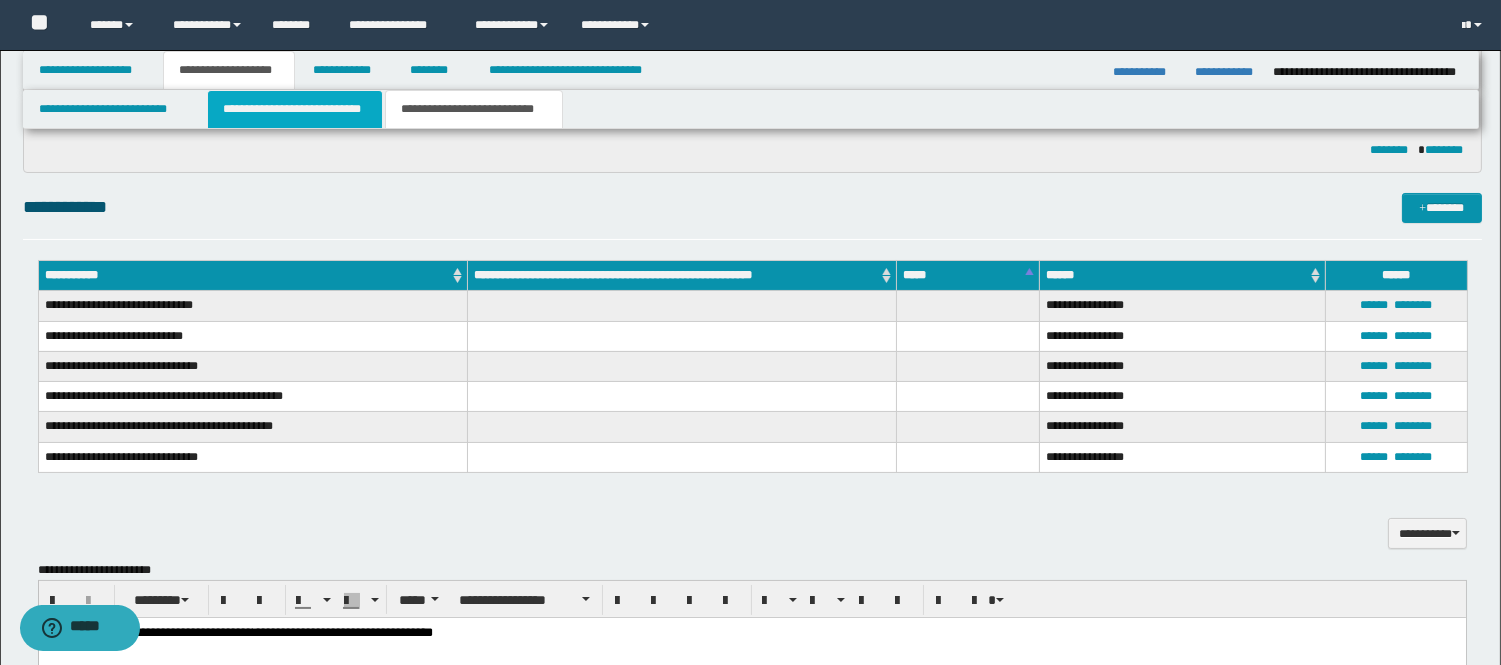 click on "**********" at bounding box center (295, 109) 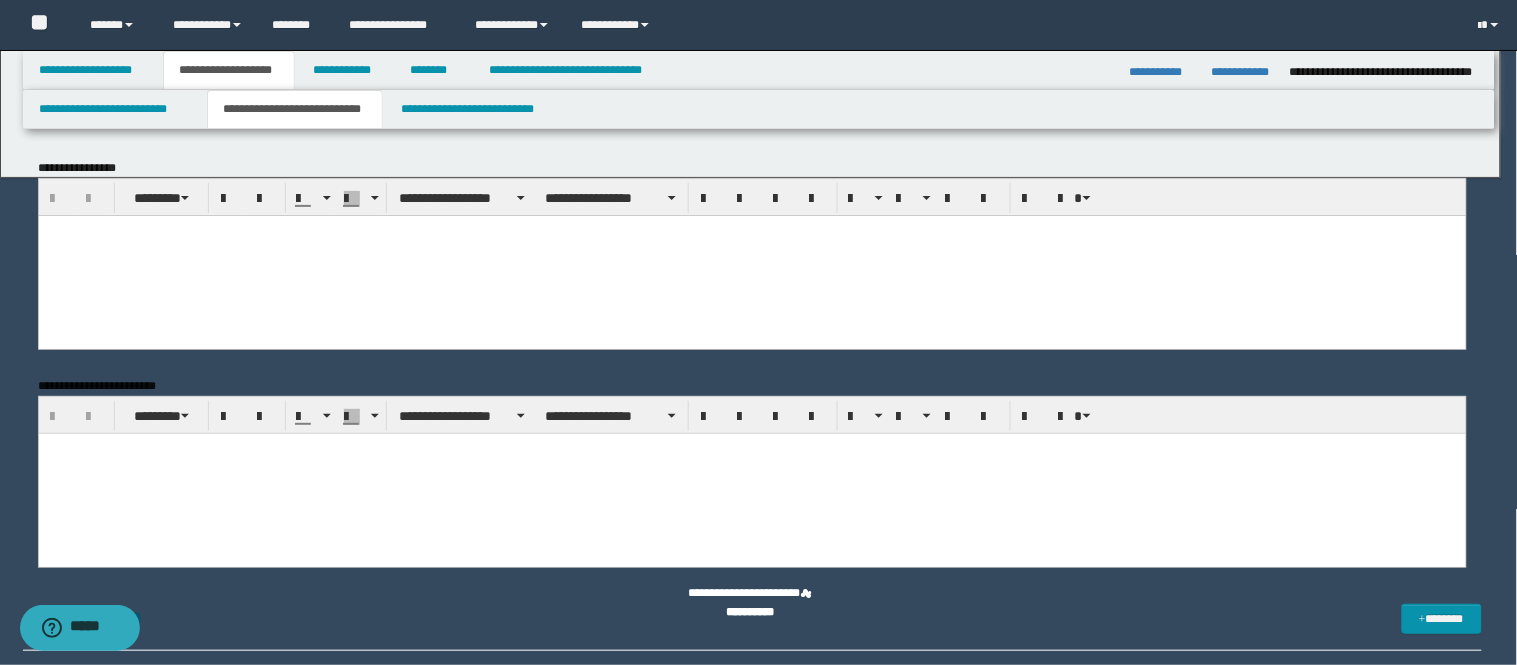 scroll, scrollTop: 0, scrollLeft: 0, axis: both 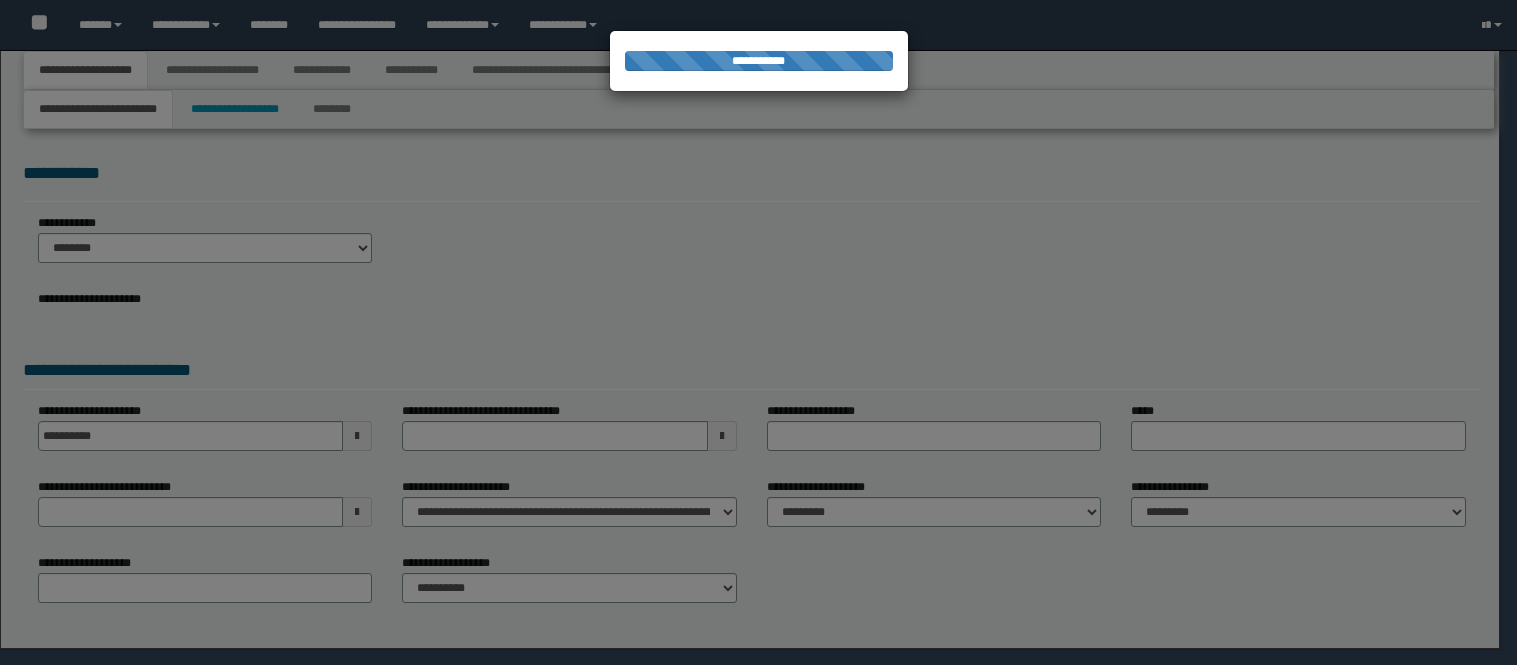 select on "*" 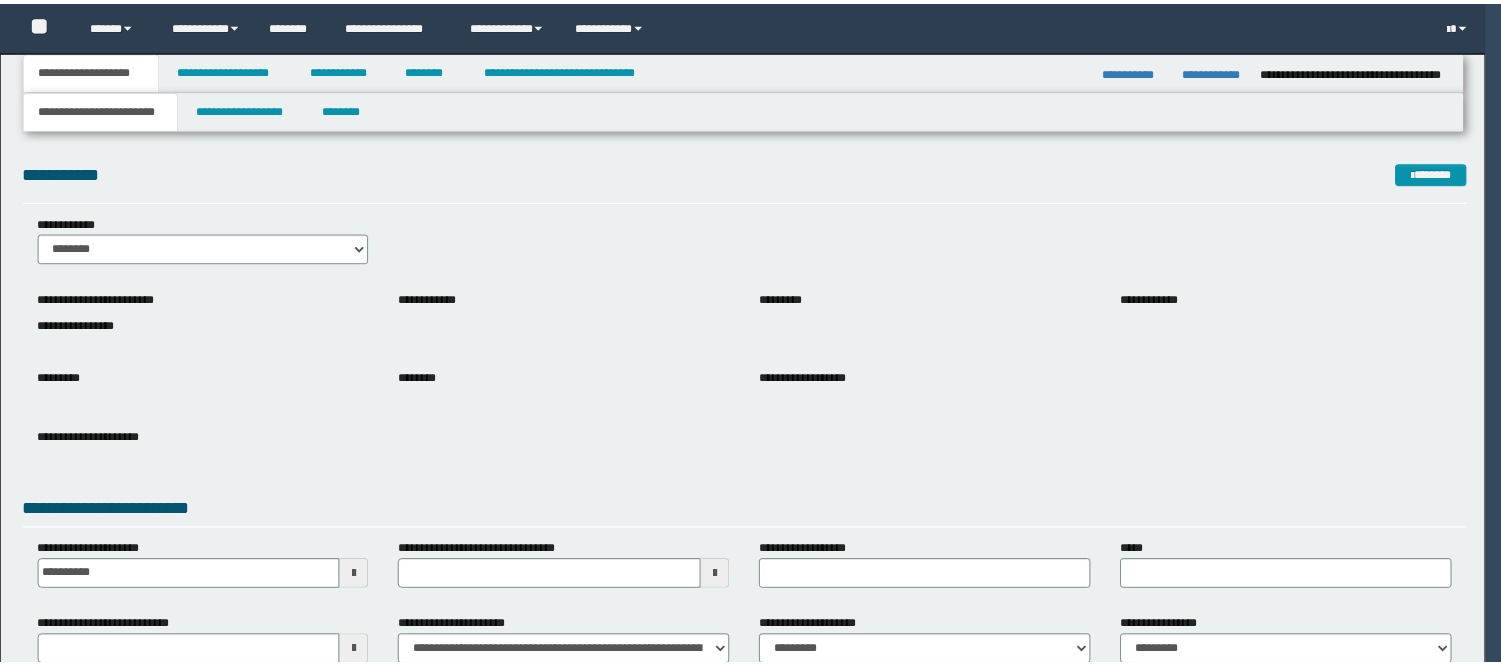 scroll, scrollTop: 0, scrollLeft: 0, axis: both 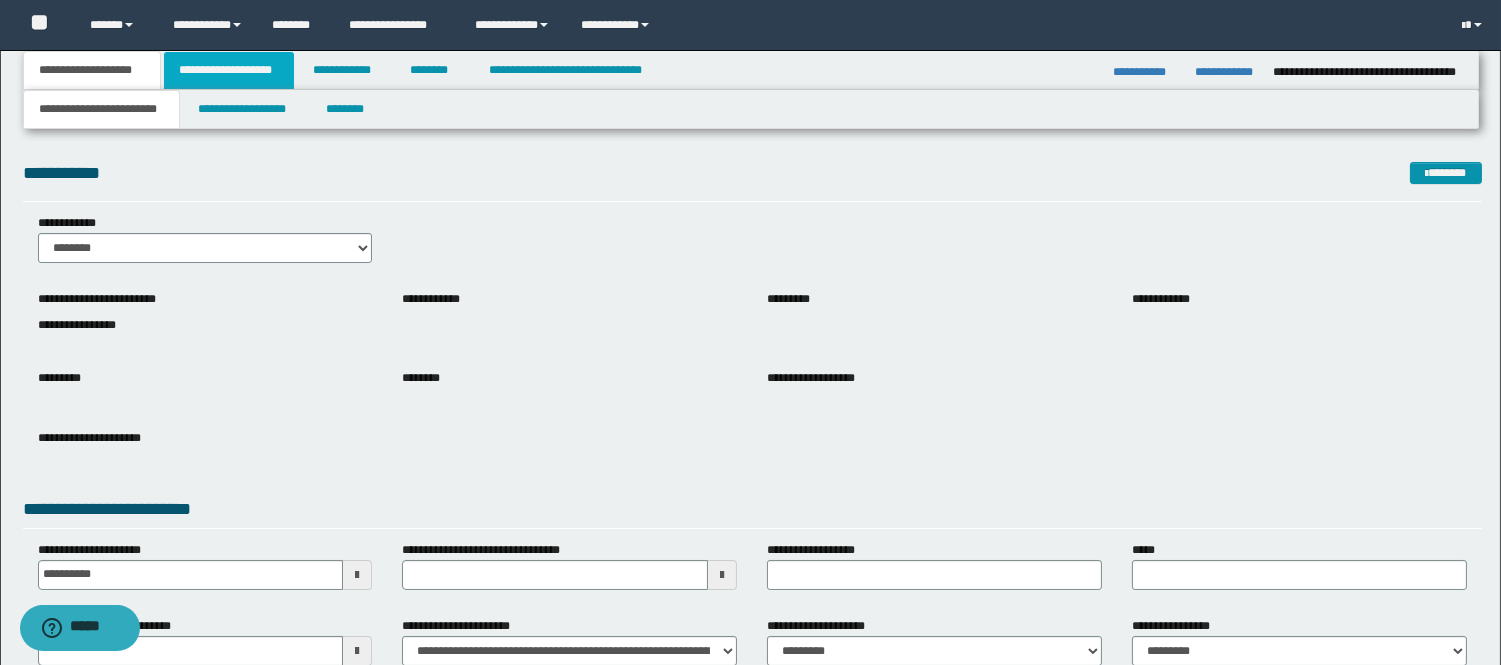 click on "**********" at bounding box center [229, 70] 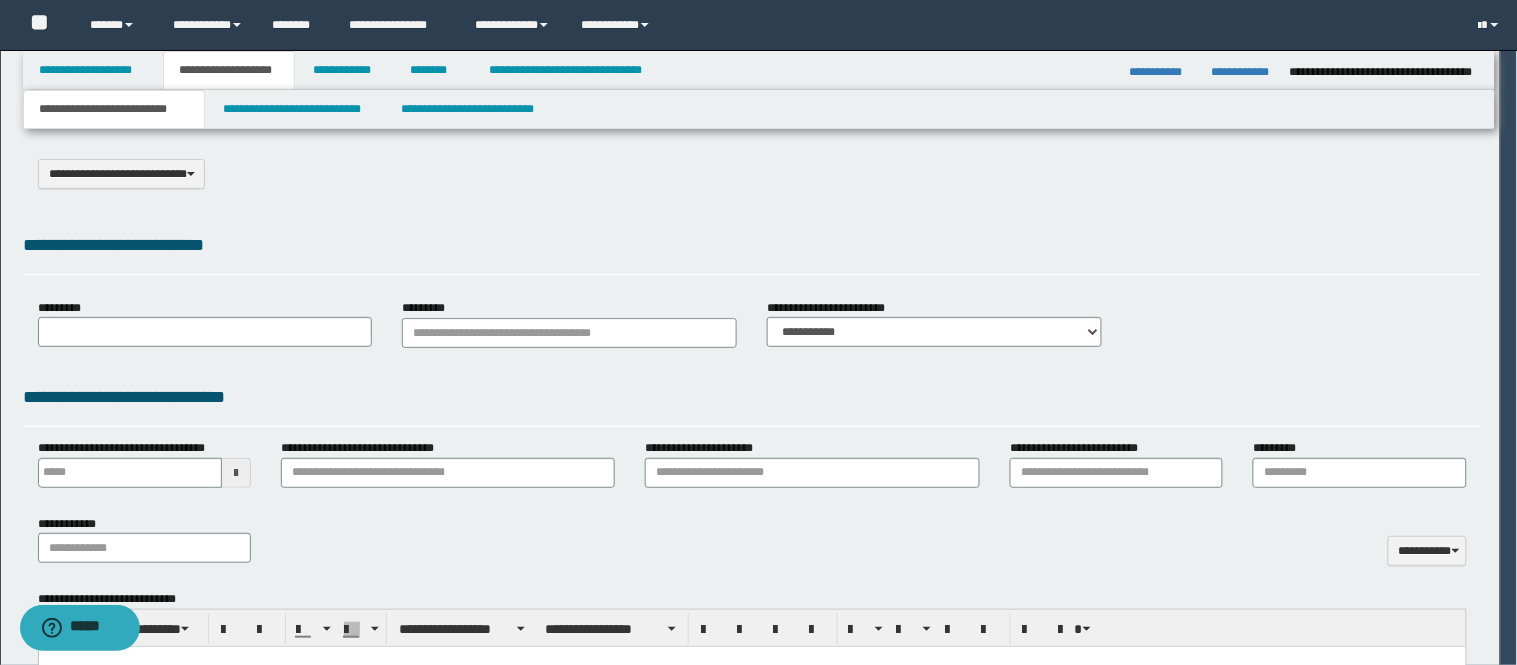 select on "*" 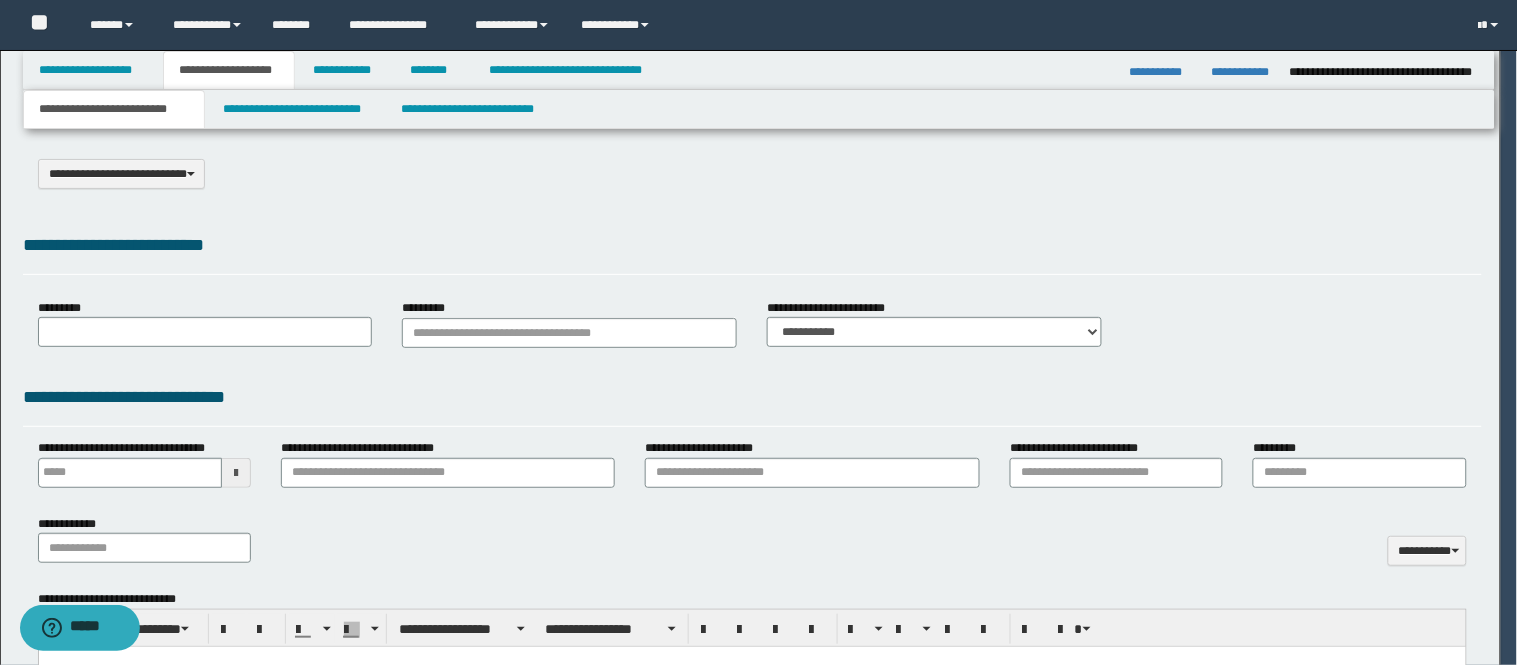 scroll, scrollTop: 0, scrollLeft: 0, axis: both 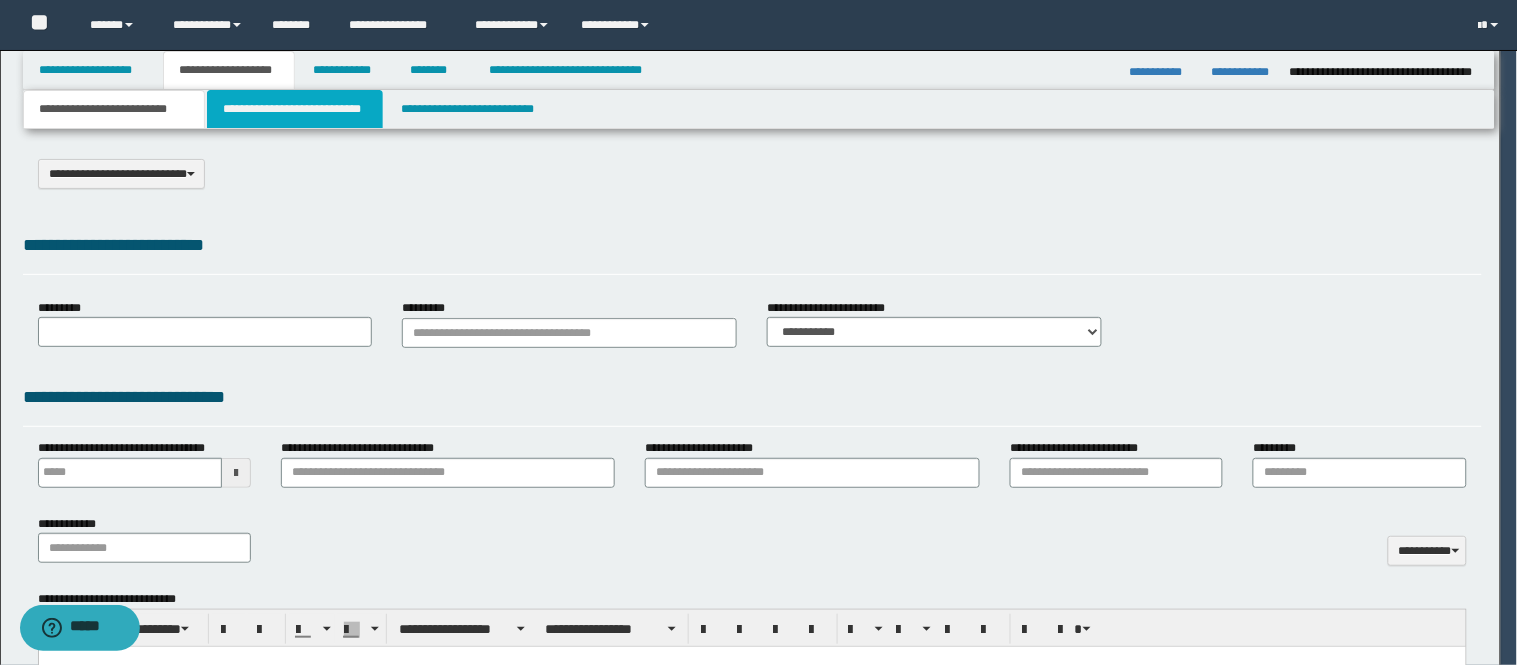 click on "**********" at bounding box center [295, 109] 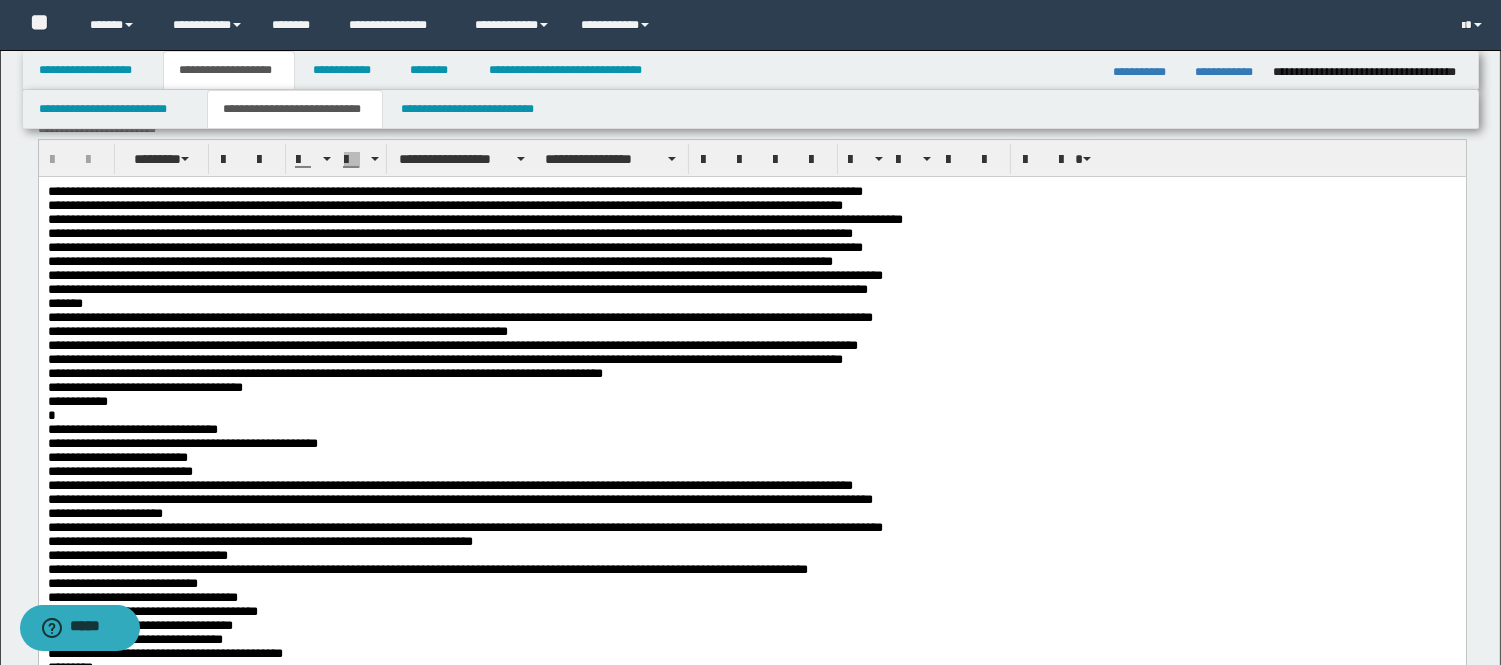 scroll, scrollTop: 666, scrollLeft: 0, axis: vertical 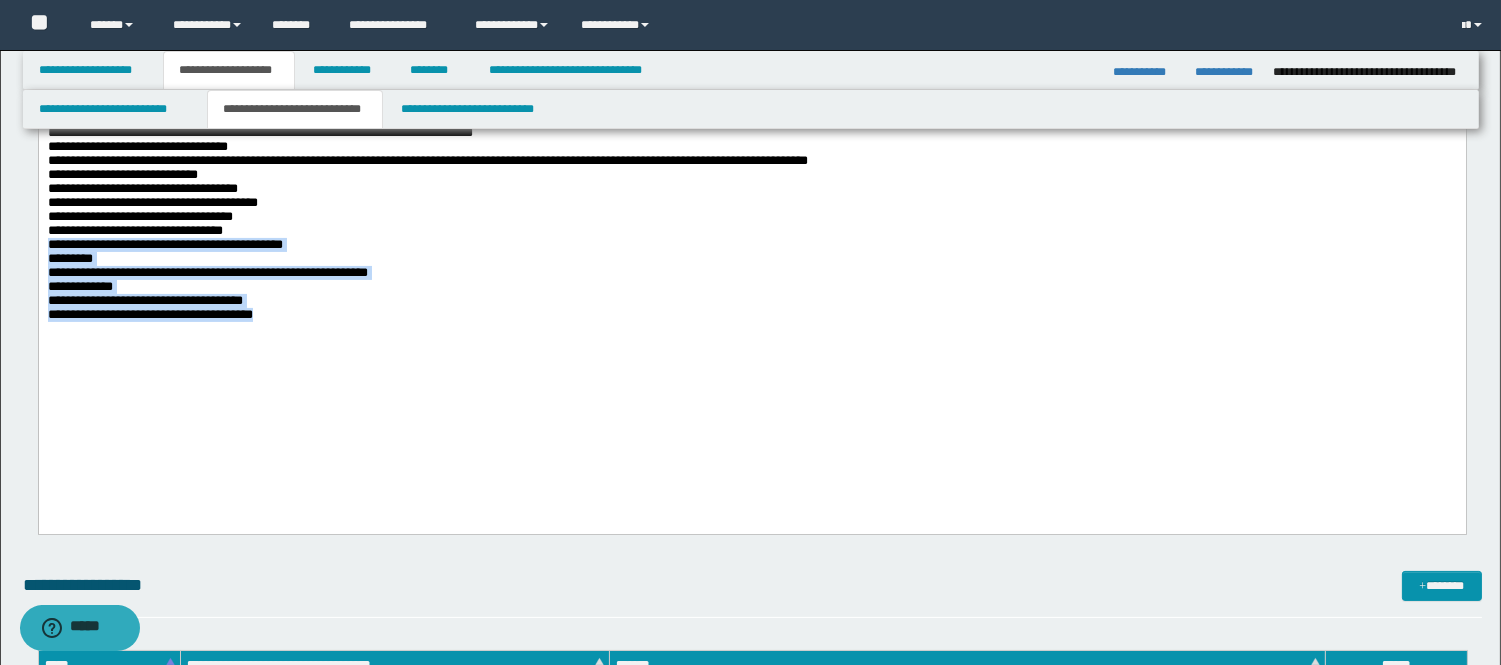 drag, startPoint x: 358, startPoint y: 427, endPoint x: 39, endPoint y: 332, distance: 332.8453 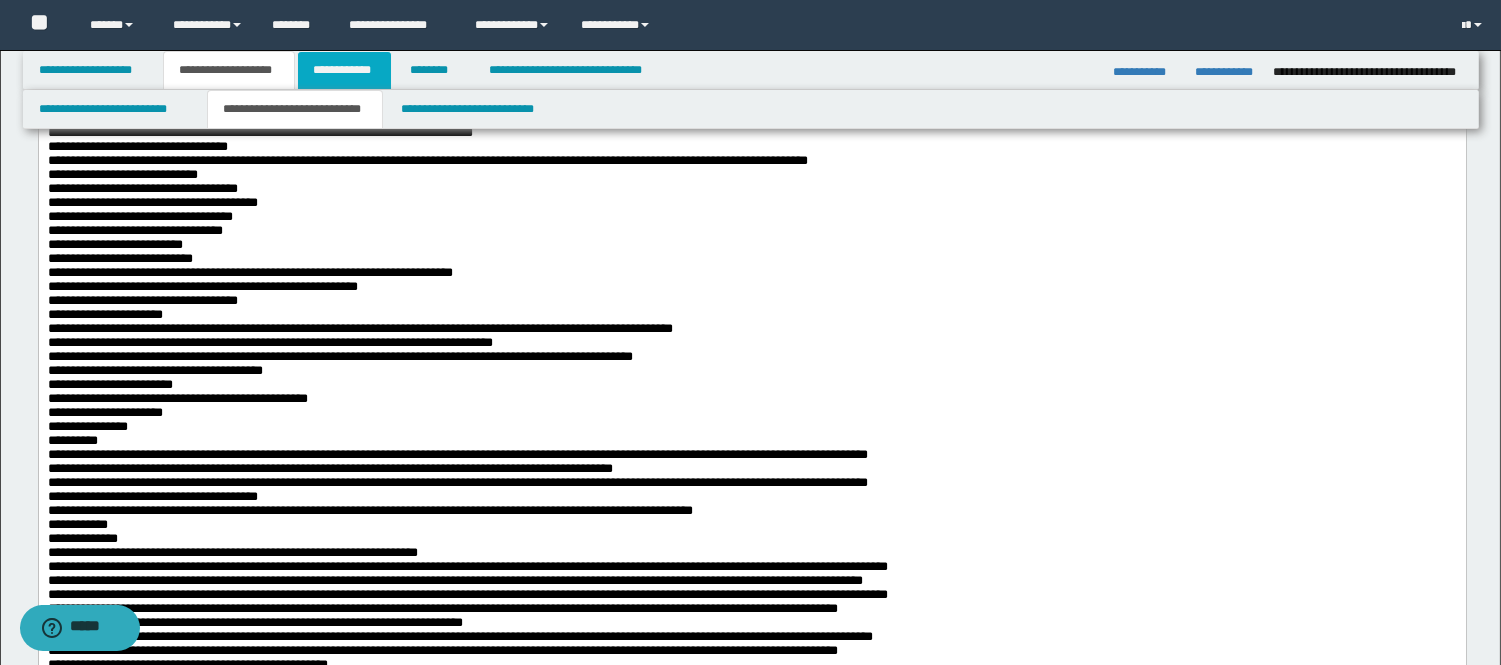 click on "**********" at bounding box center [344, 70] 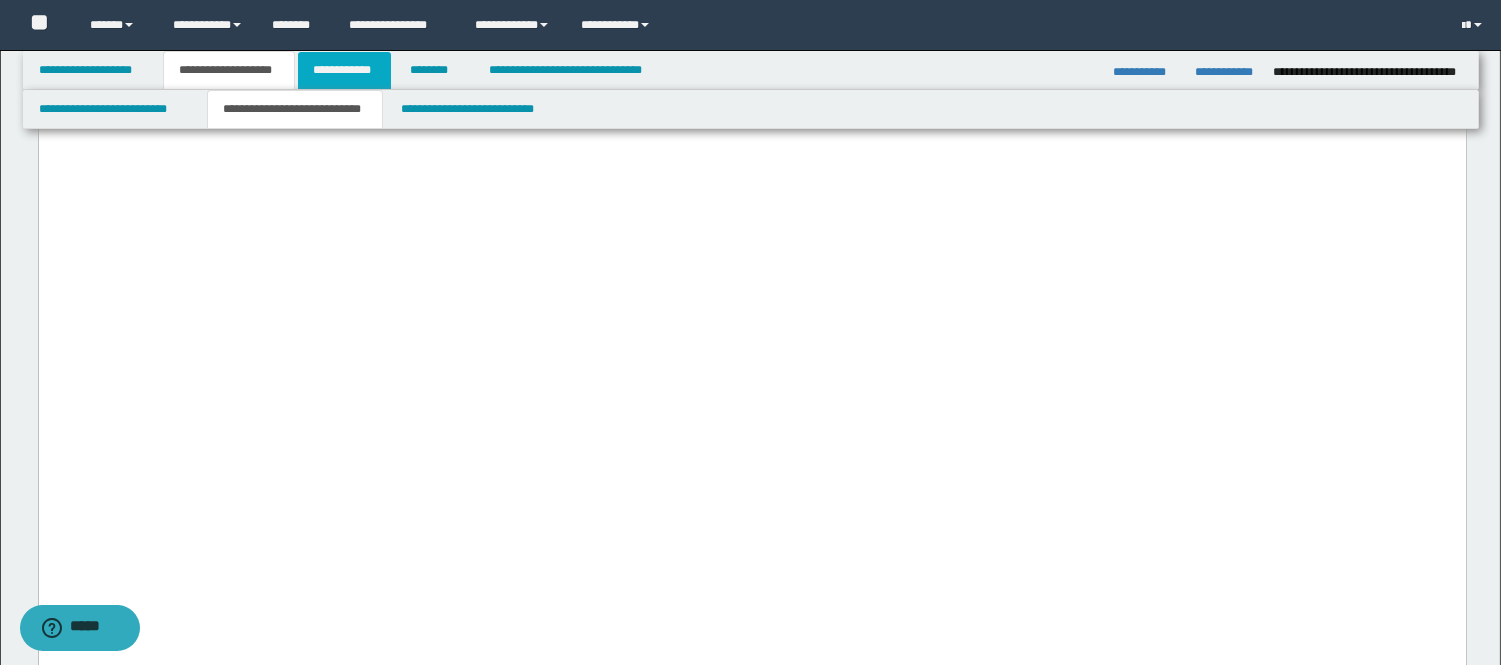 scroll, scrollTop: 445, scrollLeft: 0, axis: vertical 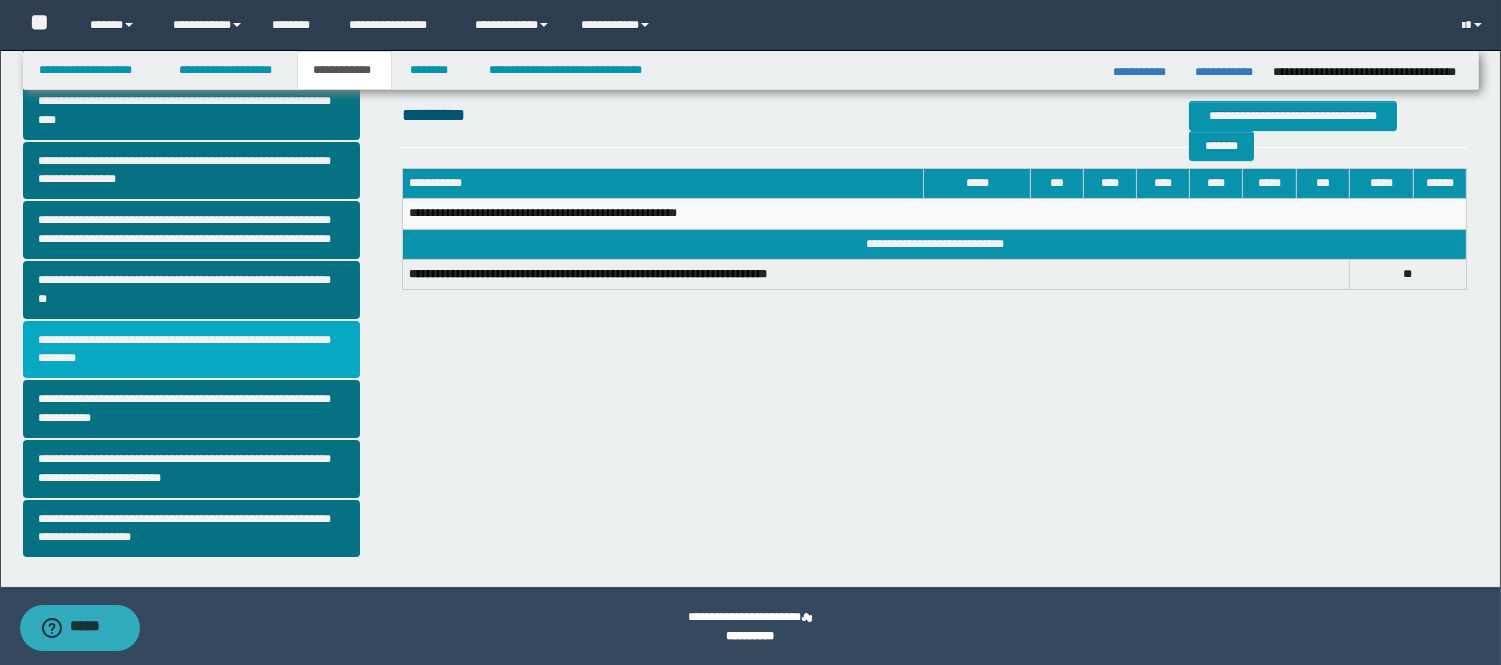 click on "**********" at bounding box center (192, 350) 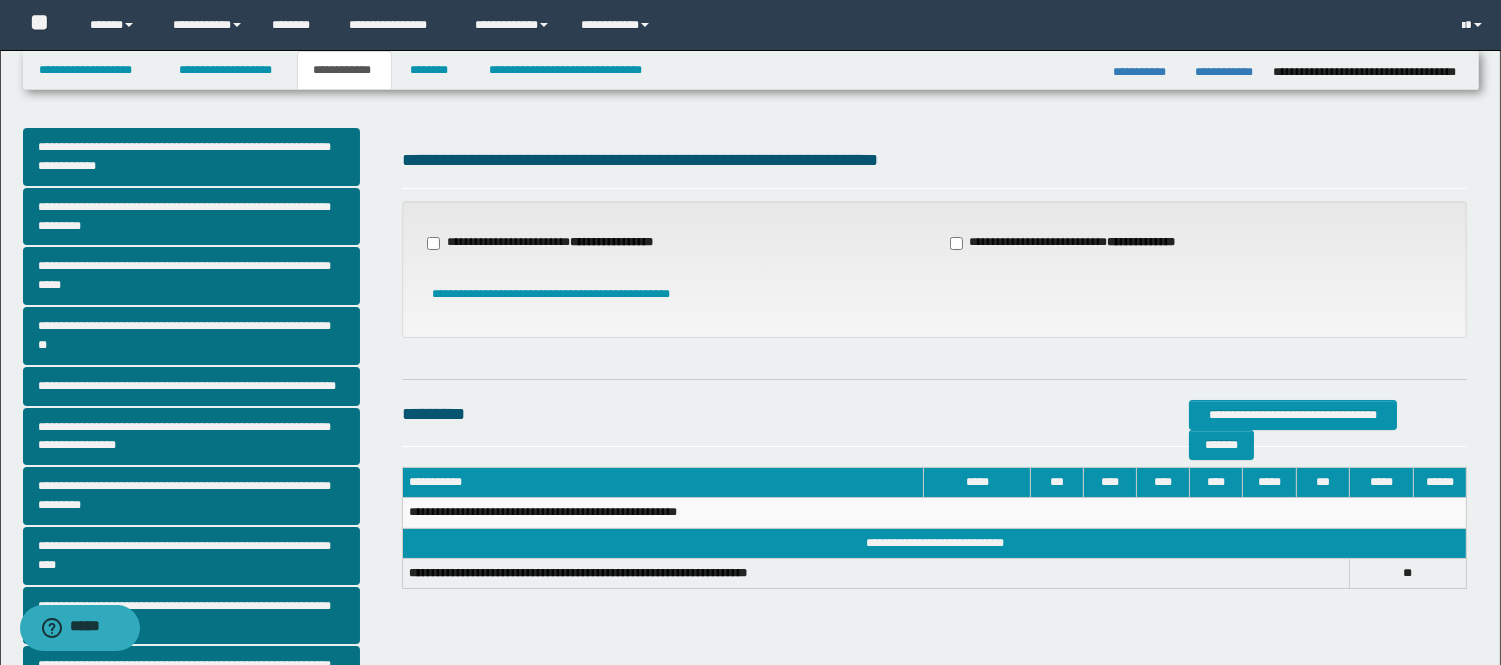click on "**********" at bounding box center [552, 243] 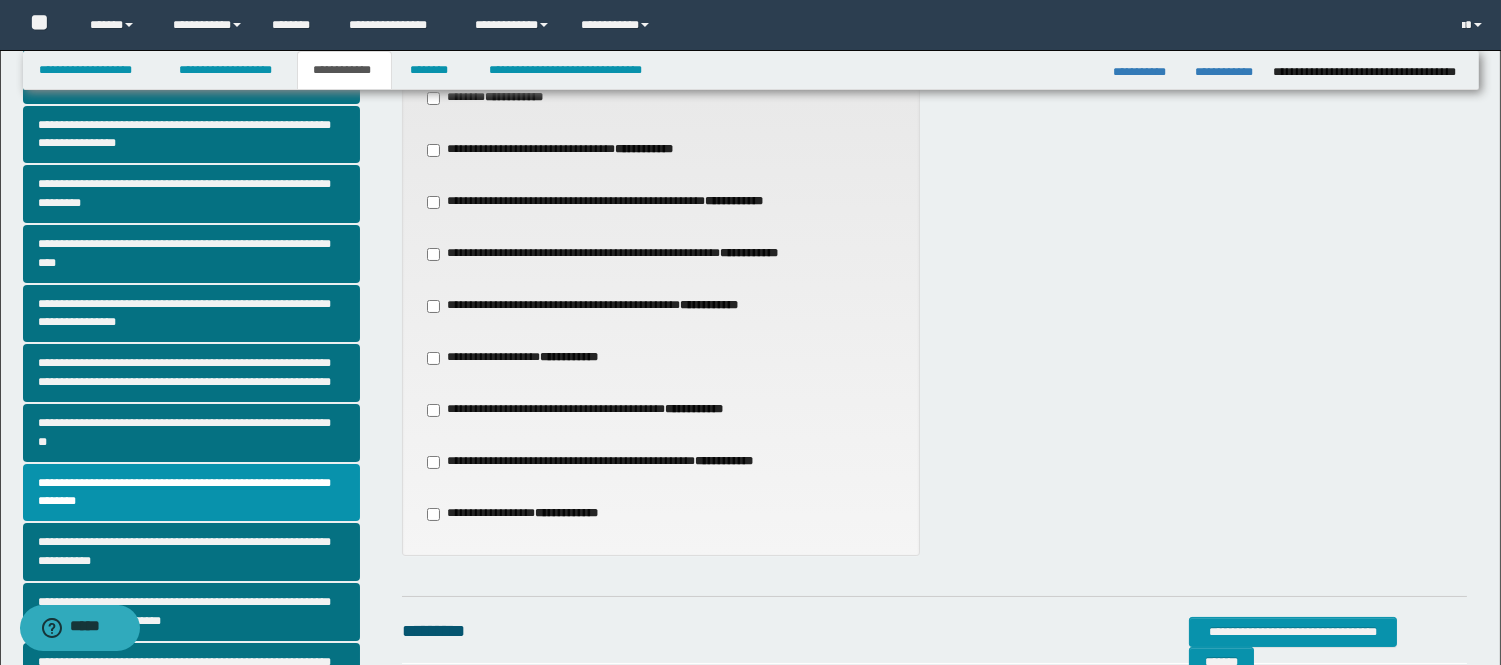 scroll, scrollTop: 333, scrollLeft: 0, axis: vertical 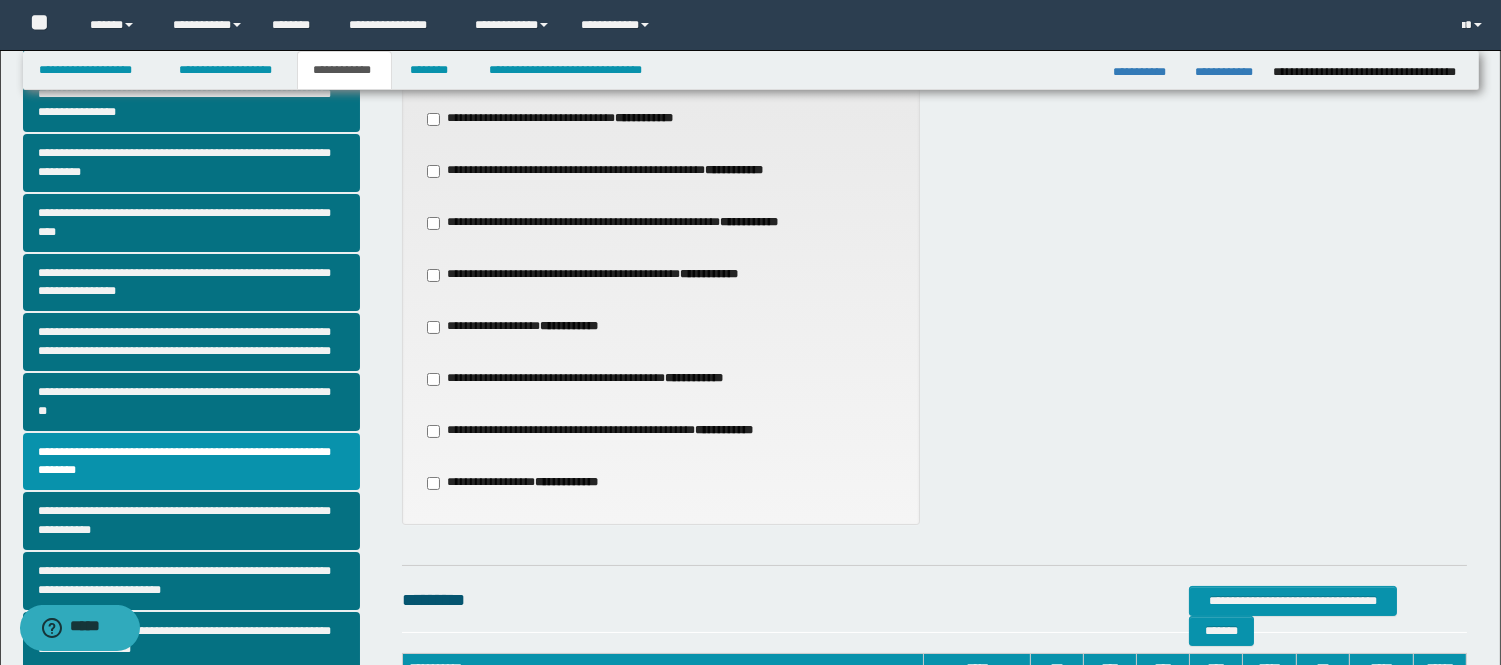 click on "**********" at bounding box center (595, 275) 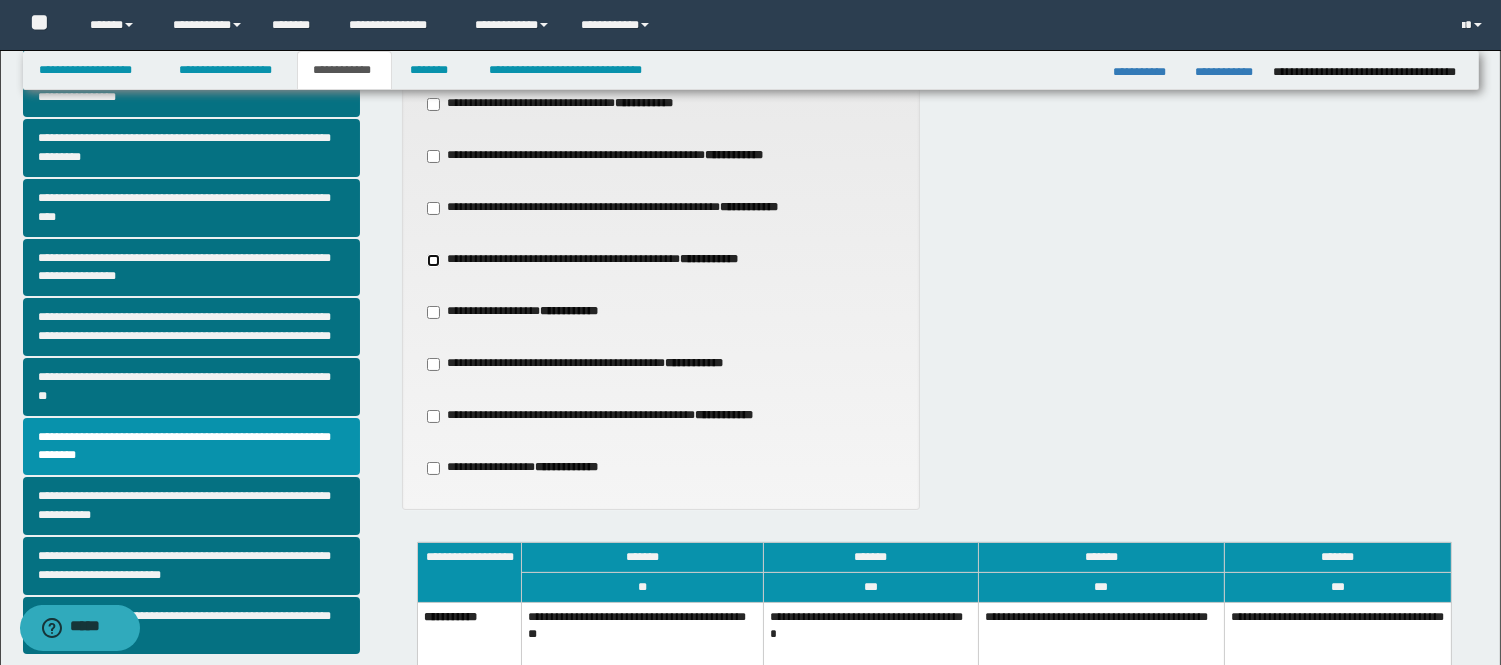 scroll, scrollTop: 555, scrollLeft: 0, axis: vertical 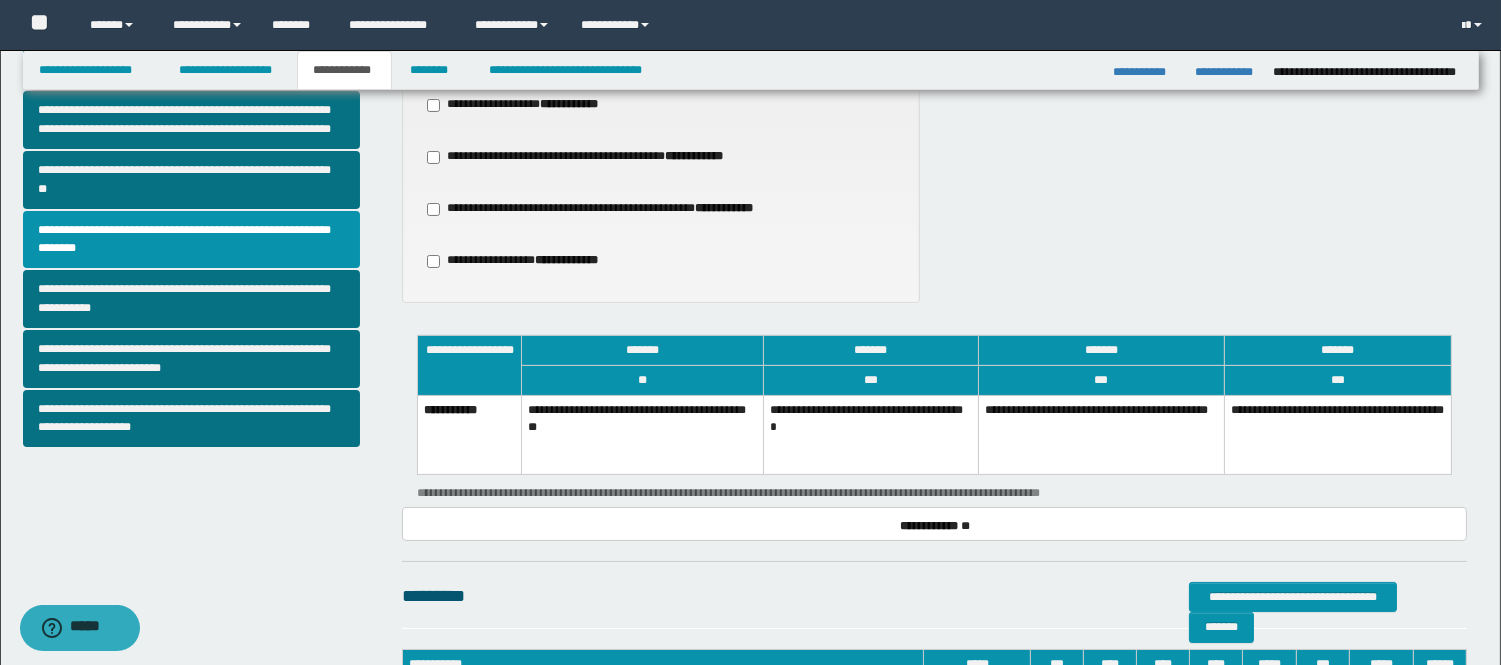 click on "**********" at bounding box center (870, 435) 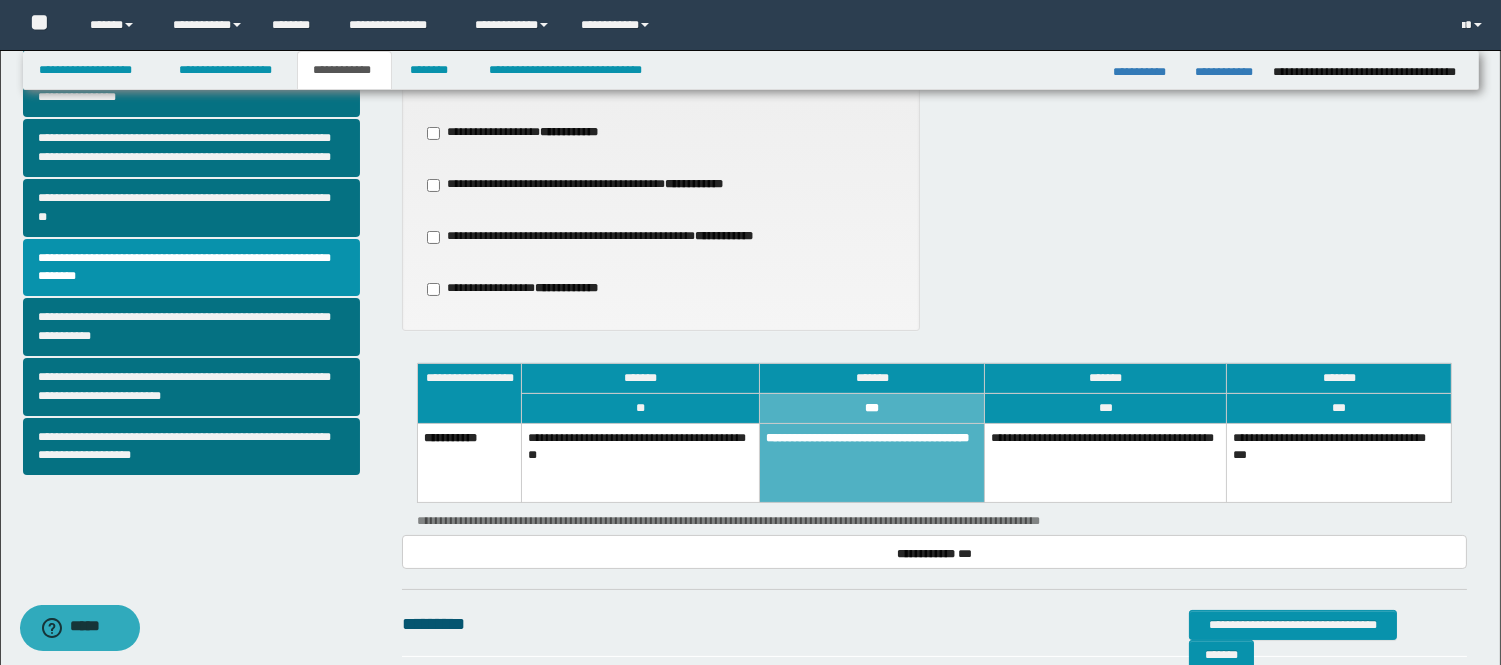 scroll, scrollTop: 666, scrollLeft: 0, axis: vertical 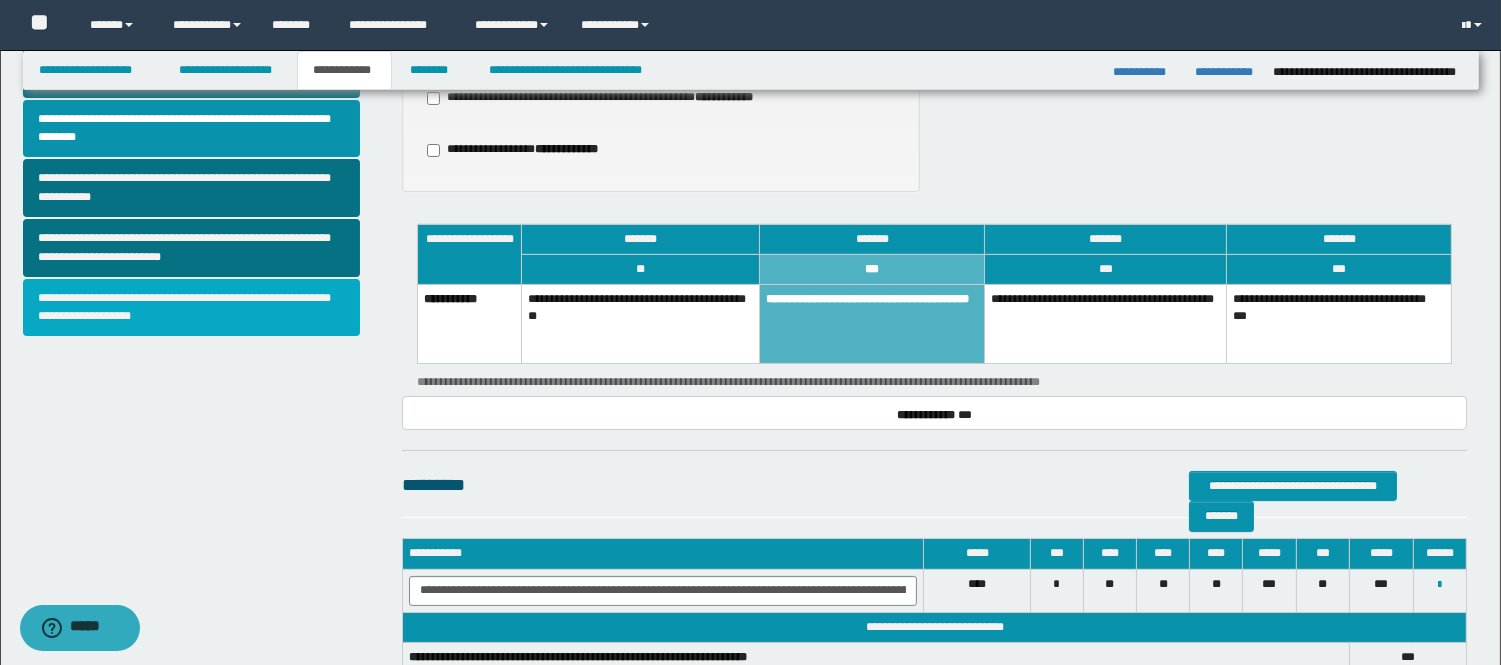 click on "**********" at bounding box center (192, 308) 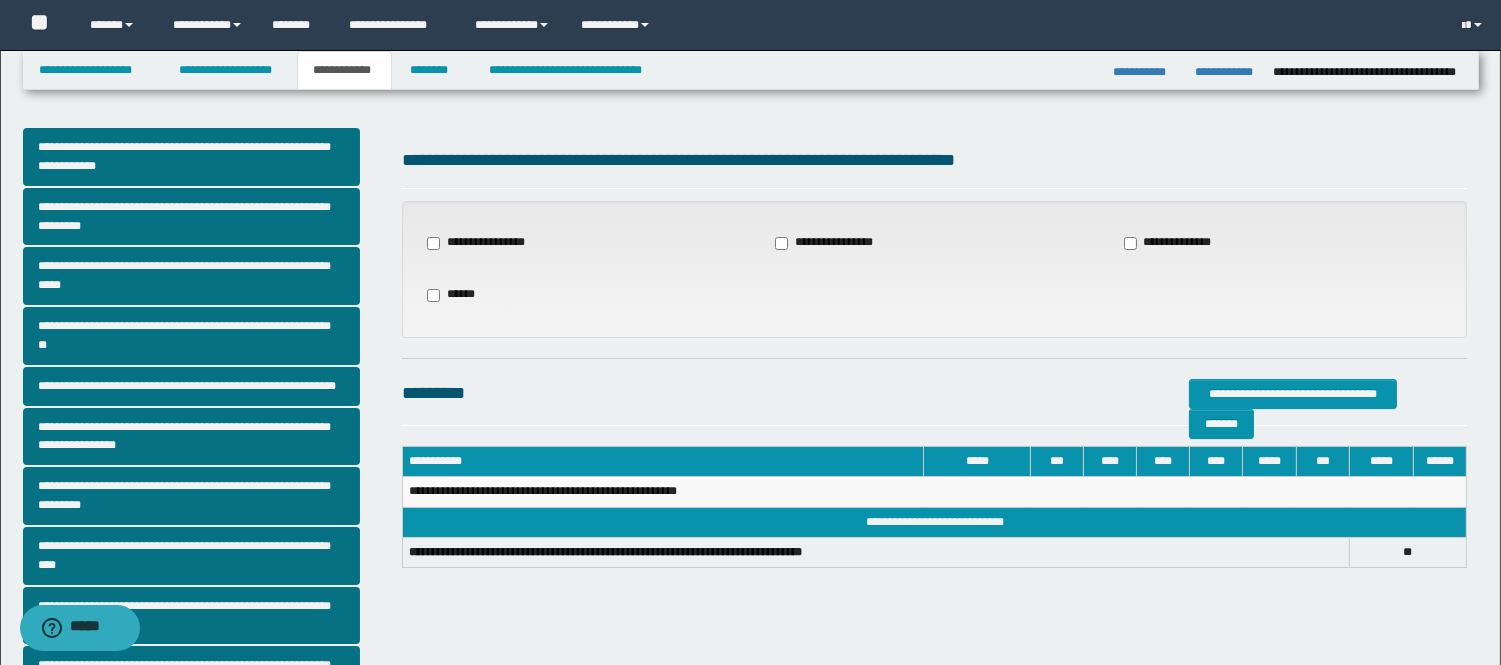 click on "**********" at bounding box center (1178, 243) 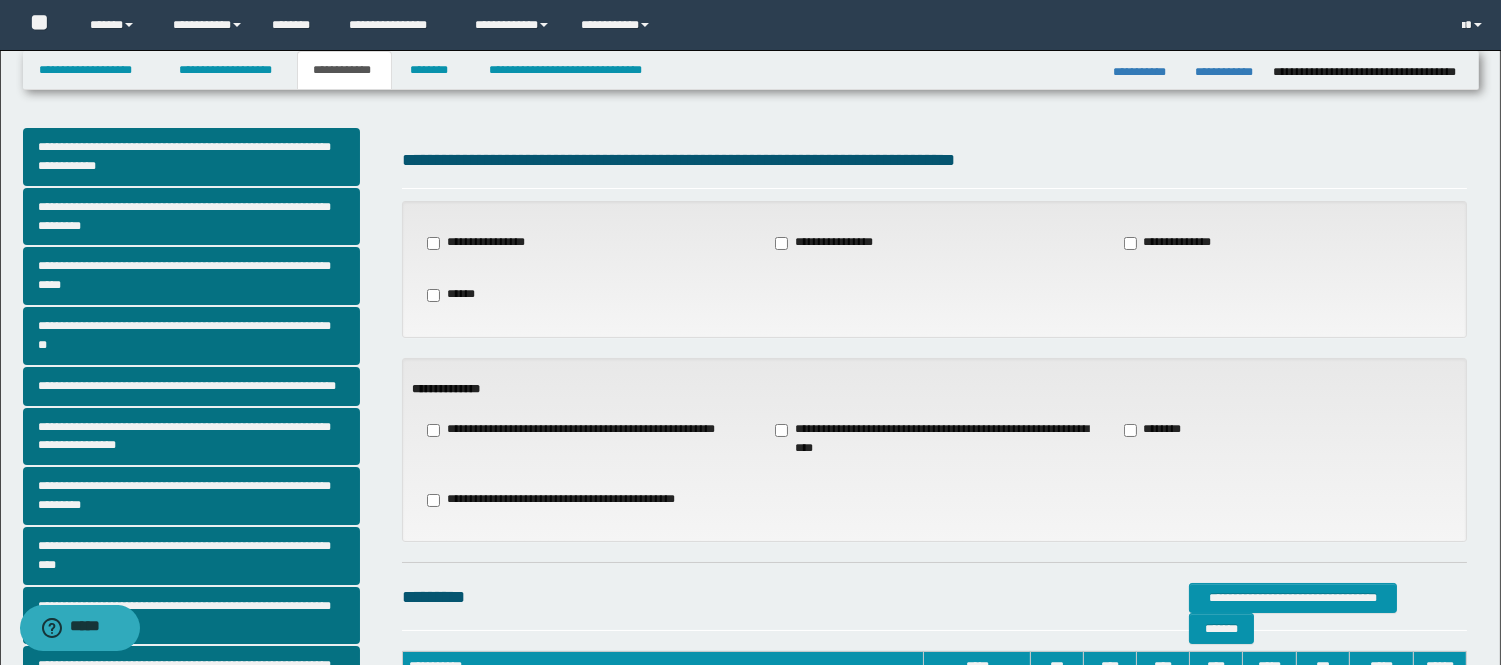 click on "**********" at bounding box center (934, 439) 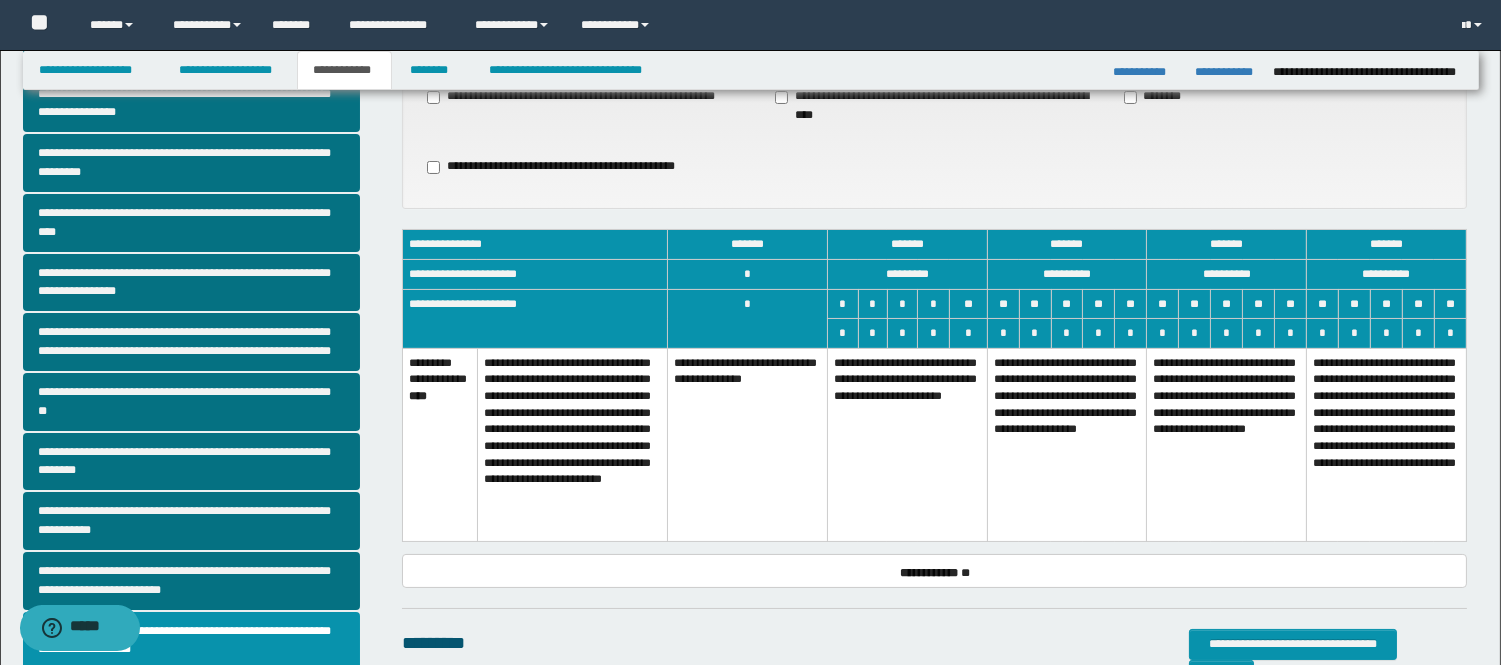 click on "**********" at bounding box center (908, 445) 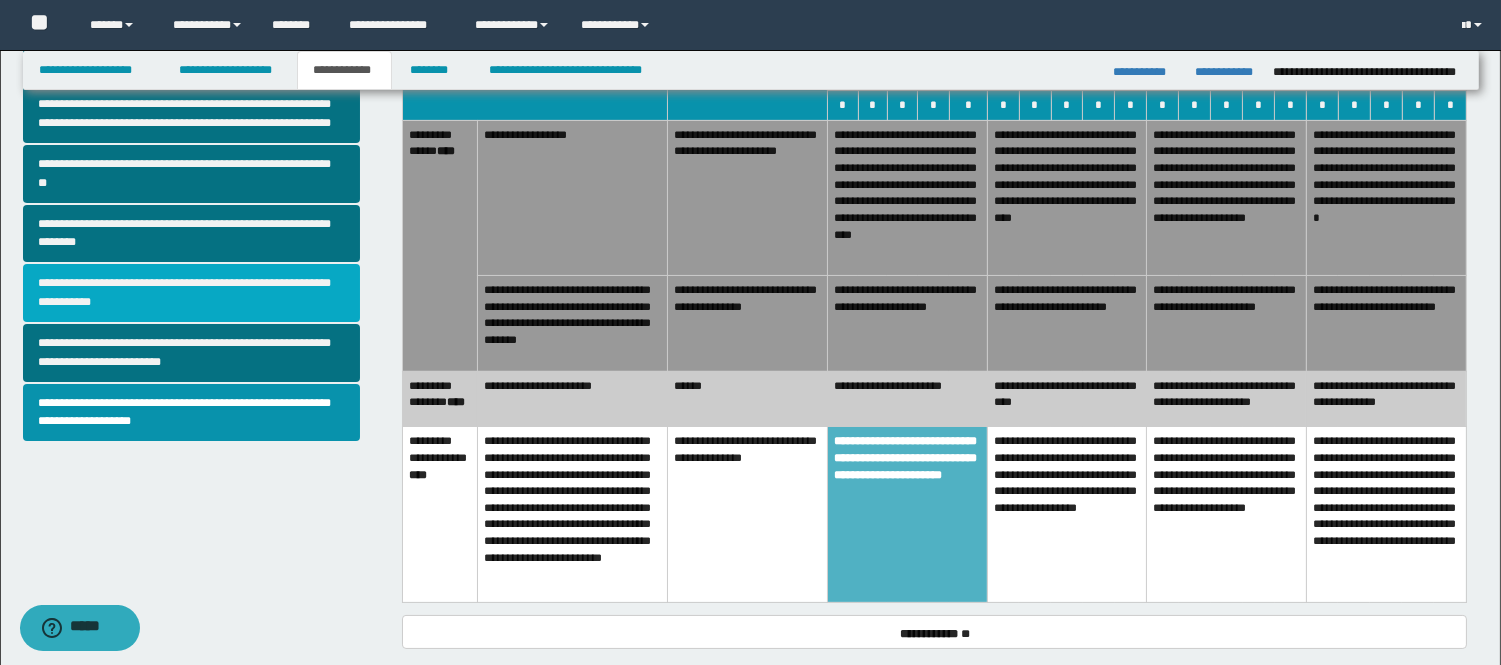 scroll, scrollTop: 555, scrollLeft: 0, axis: vertical 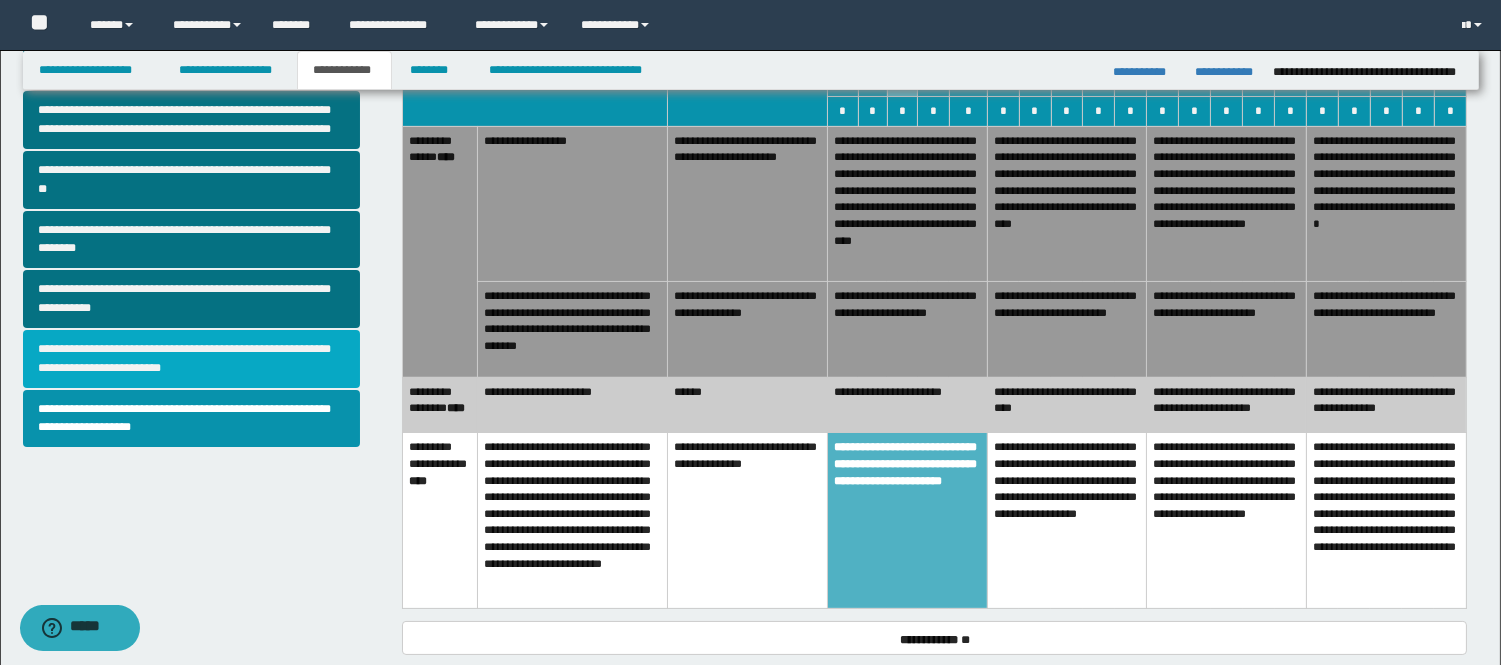 click on "**********" at bounding box center (192, 359) 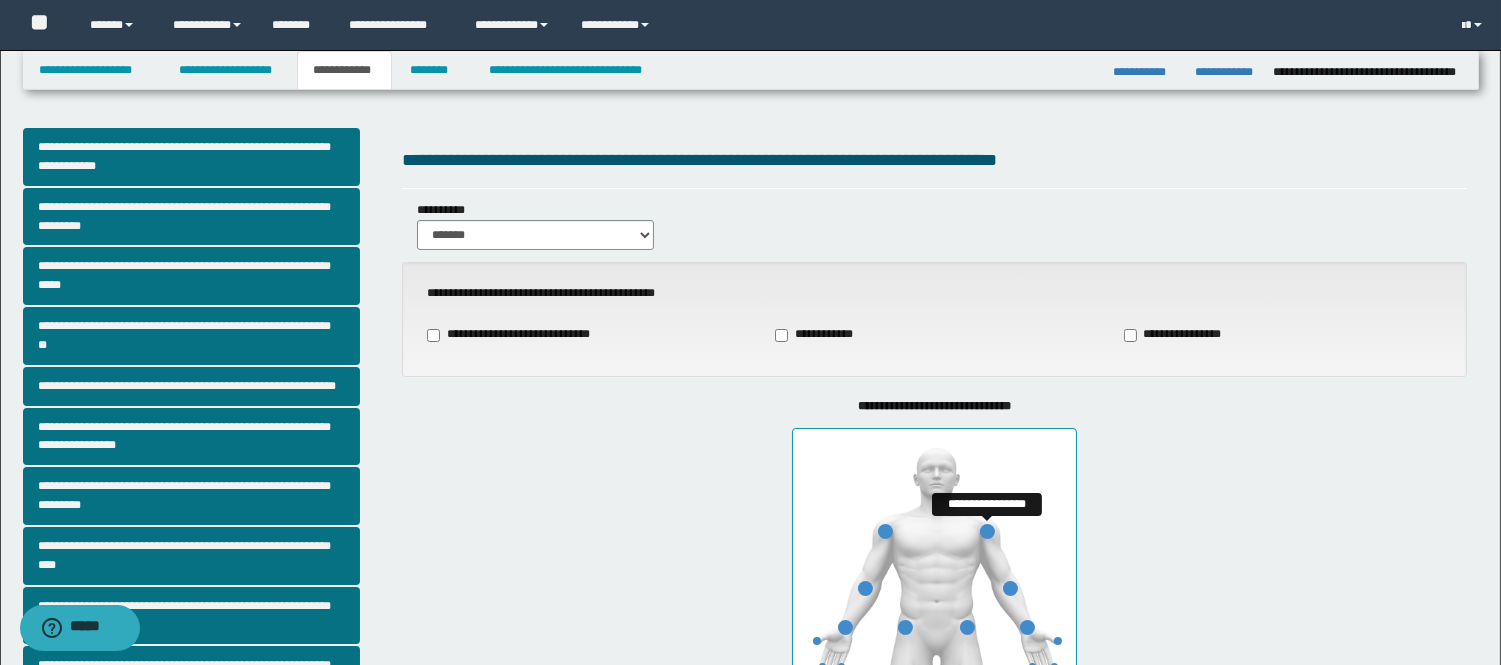 click at bounding box center (987, 531) 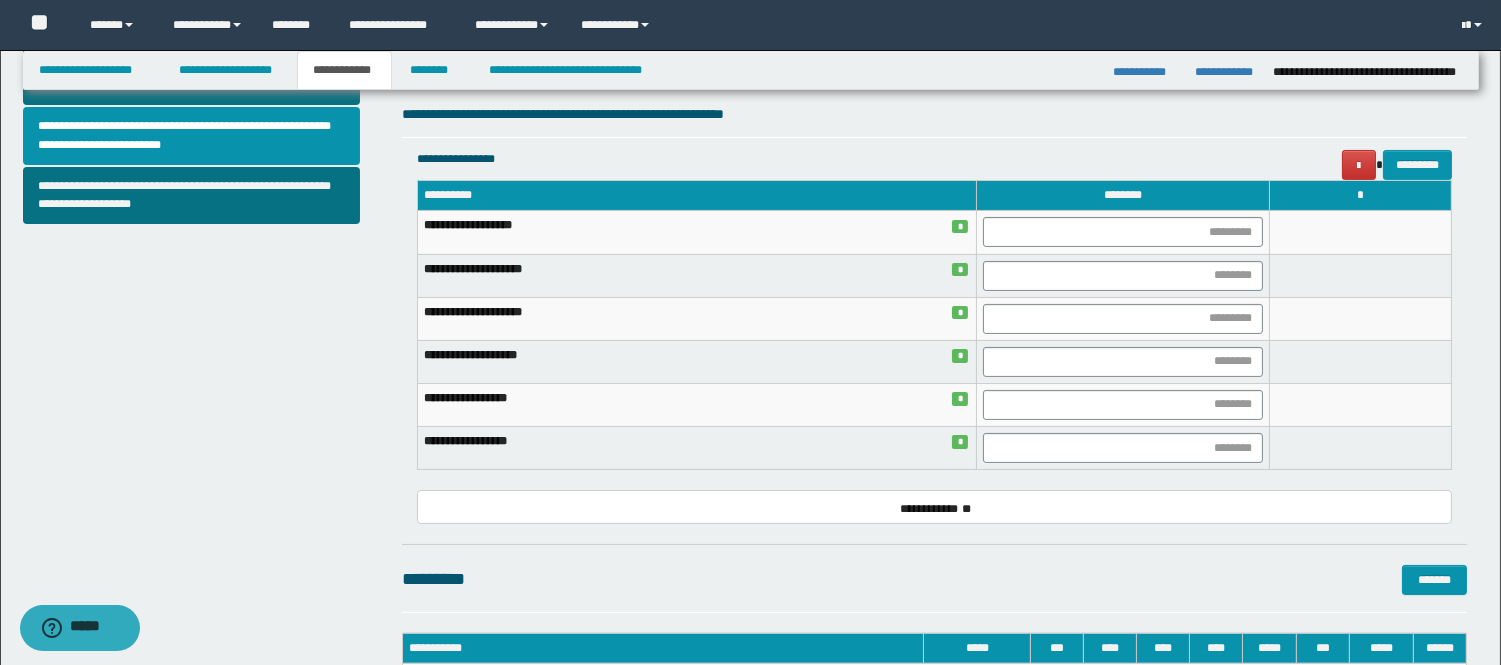 scroll, scrollTop: 888, scrollLeft: 0, axis: vertical 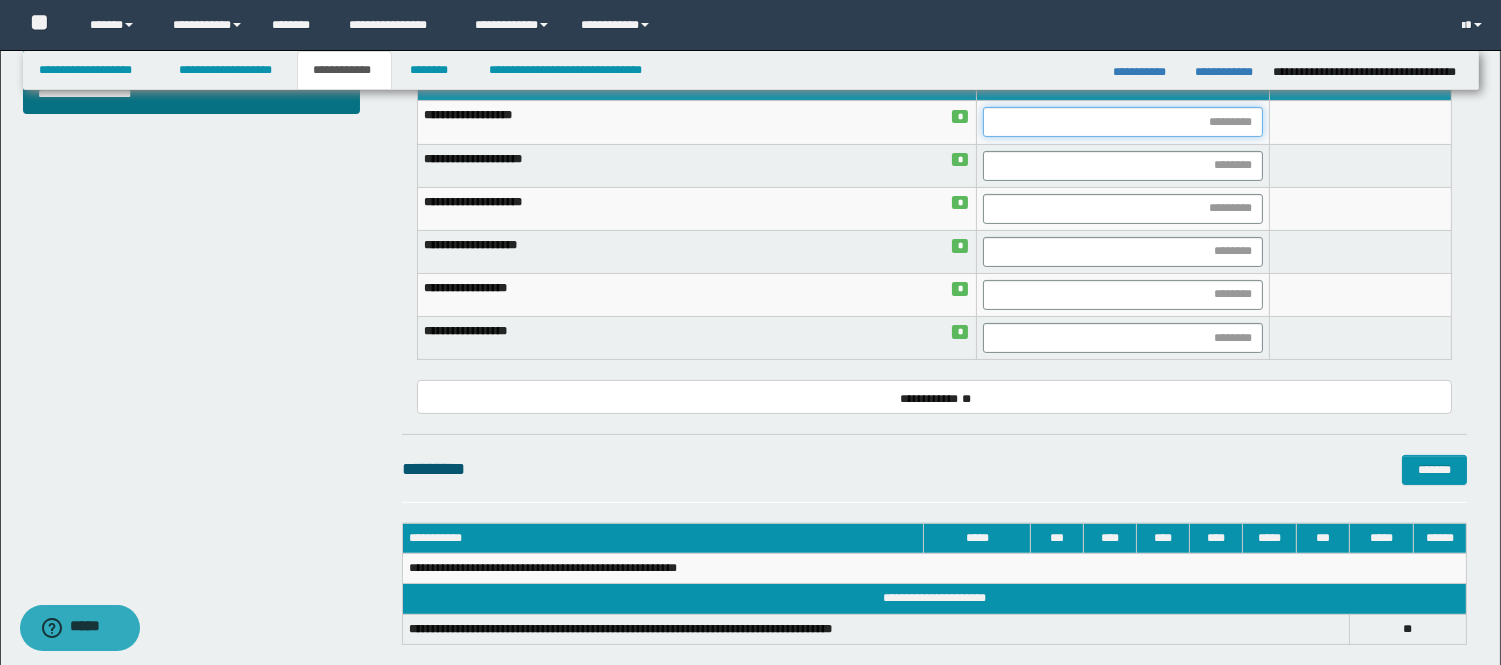 click at bounding box center [1123, 122] 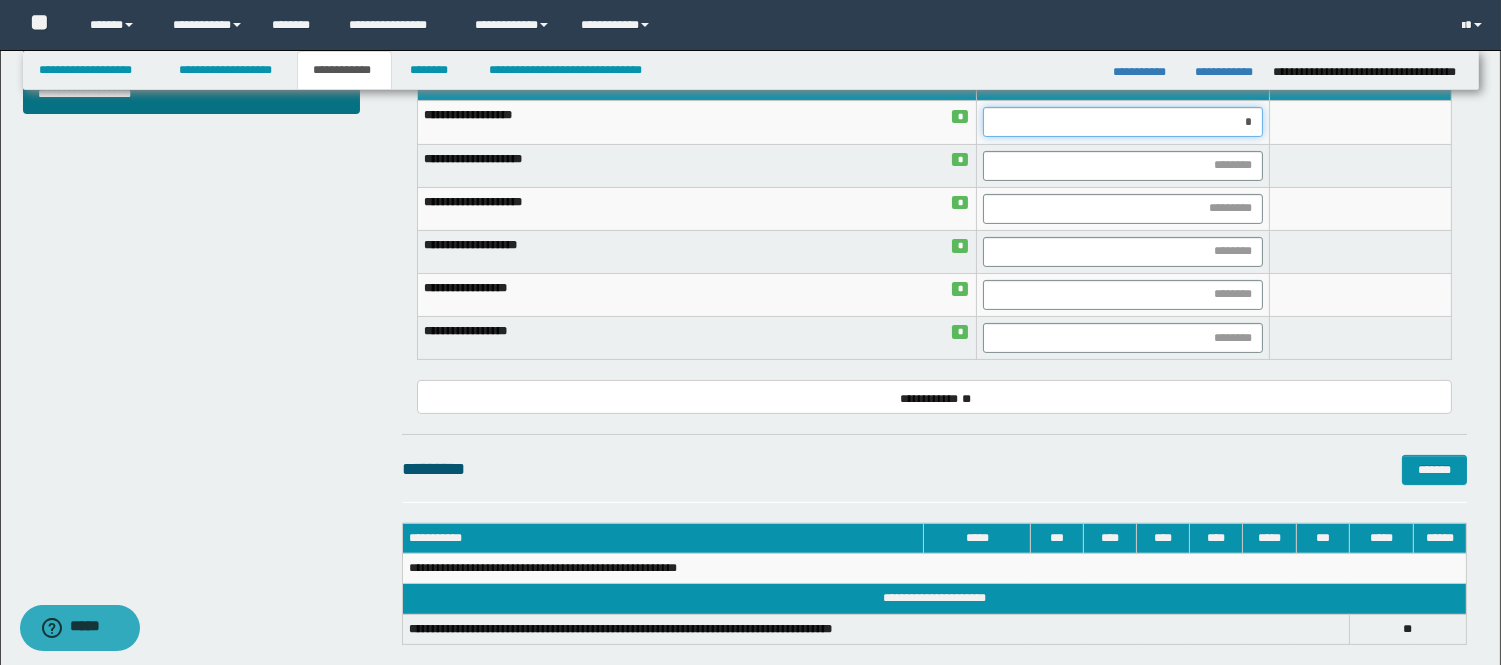 type on "**" 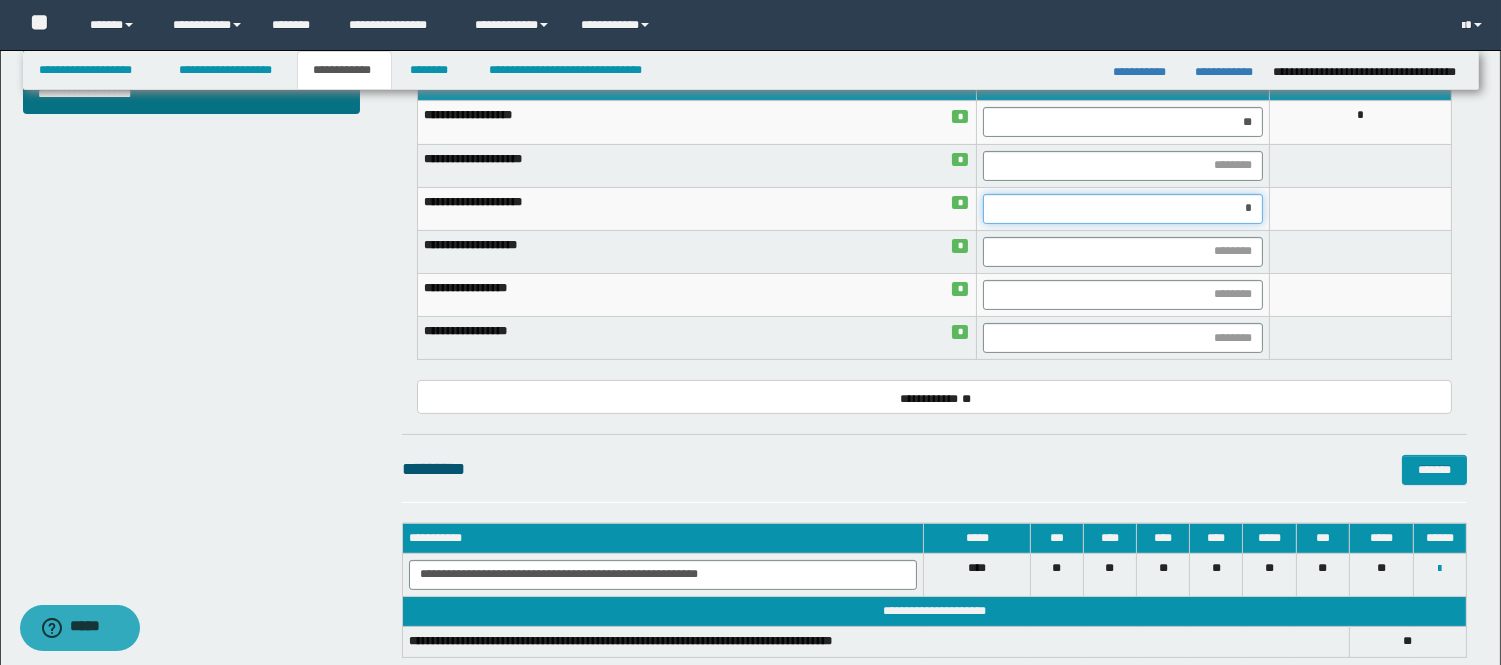 type on "**" 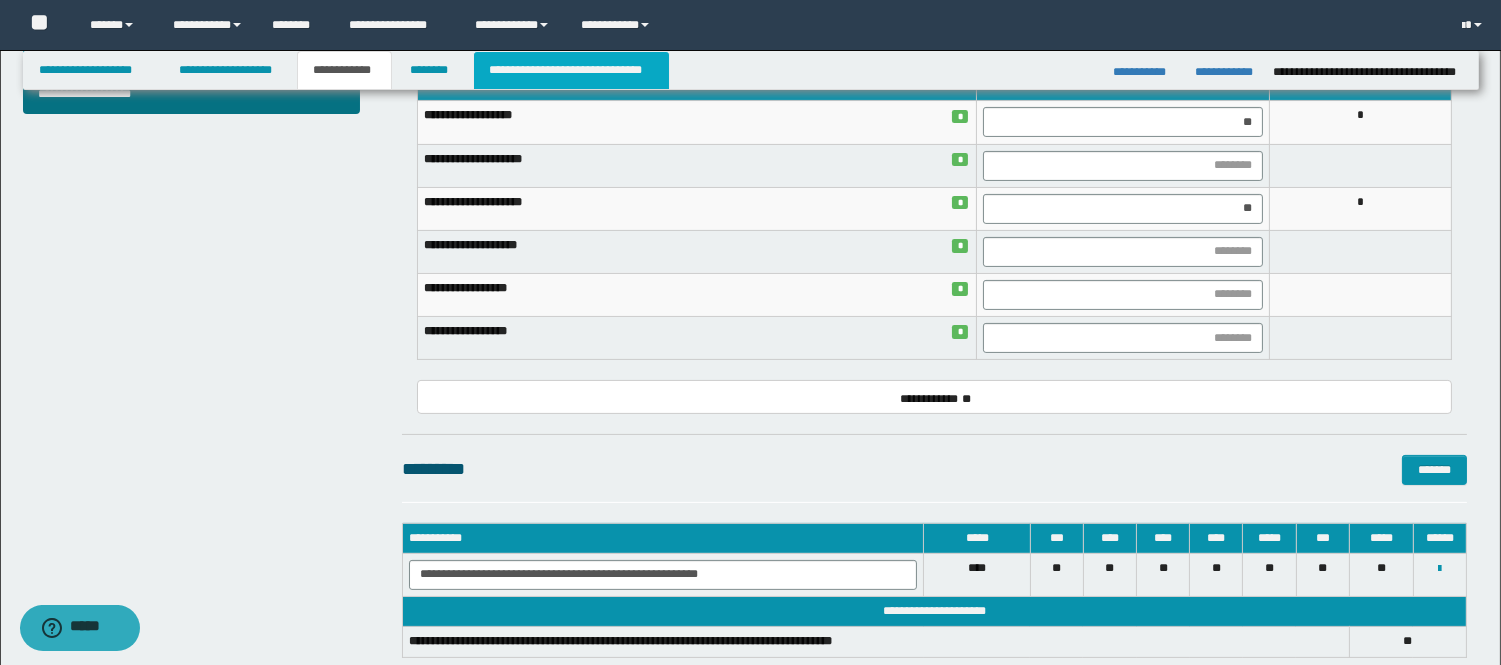 click on "**********" at bounding box center [571, 70] 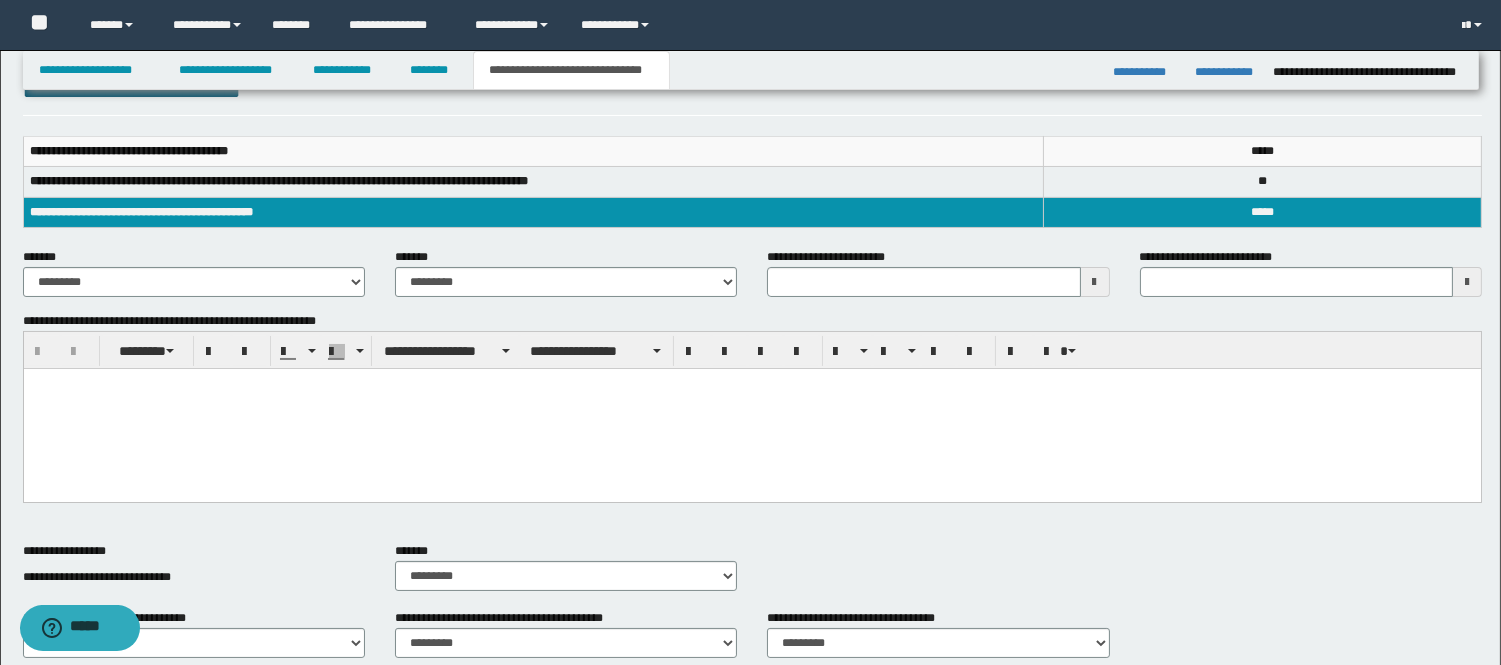 scroll, scrollTop: 333, scrollLeft: 0, axis: vertical 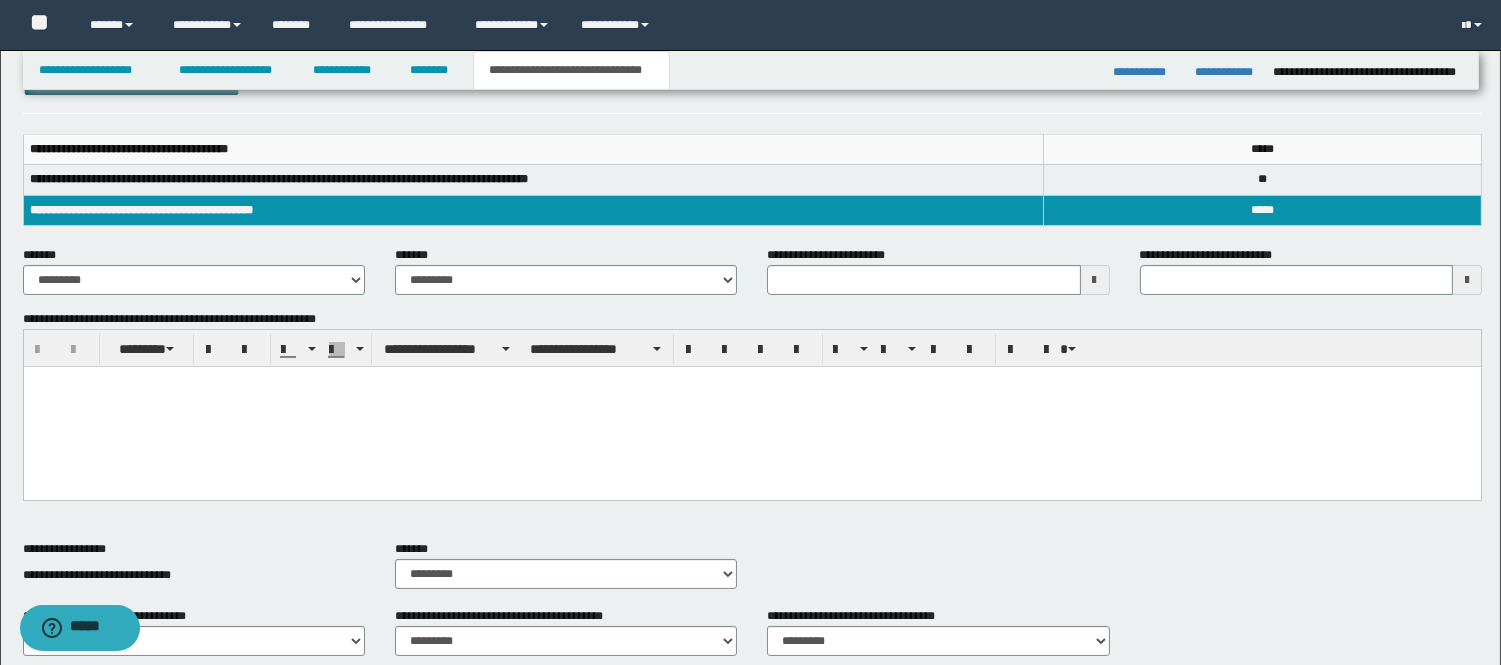 type 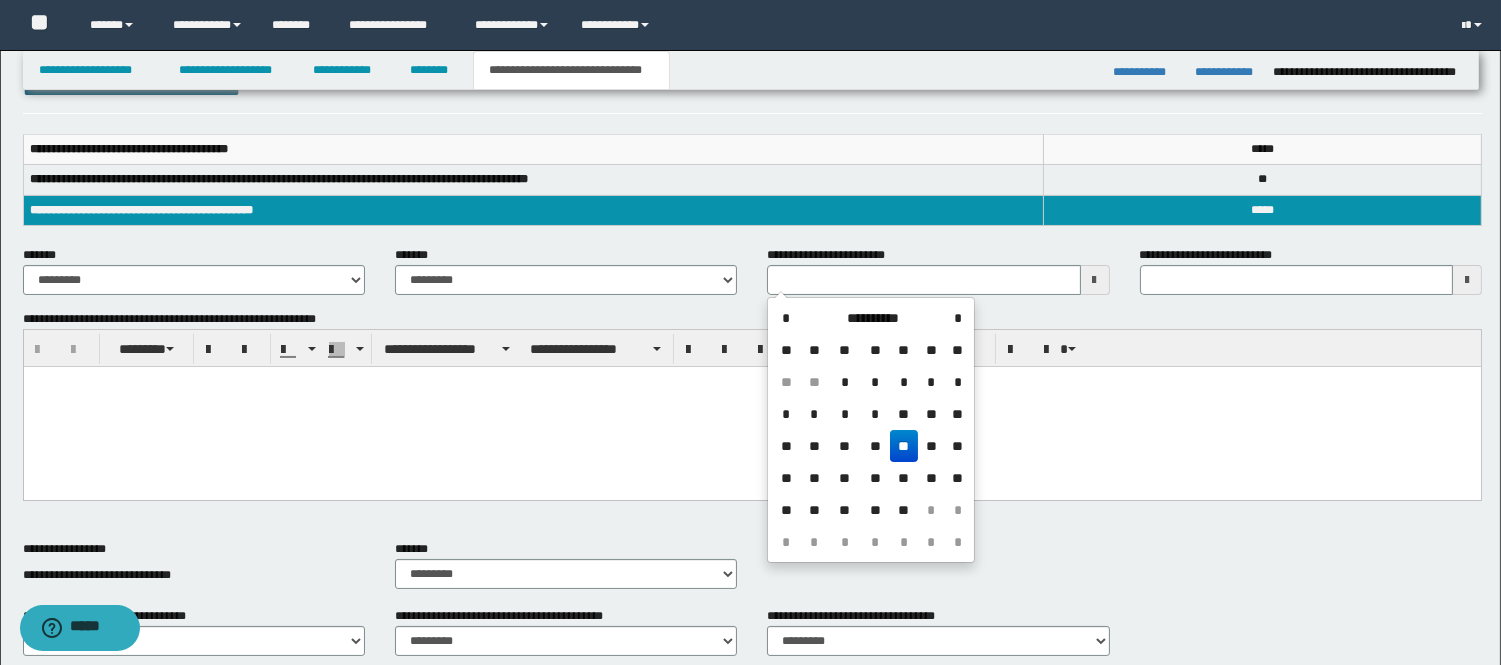click on "**********" at bounding box center [872, 318] 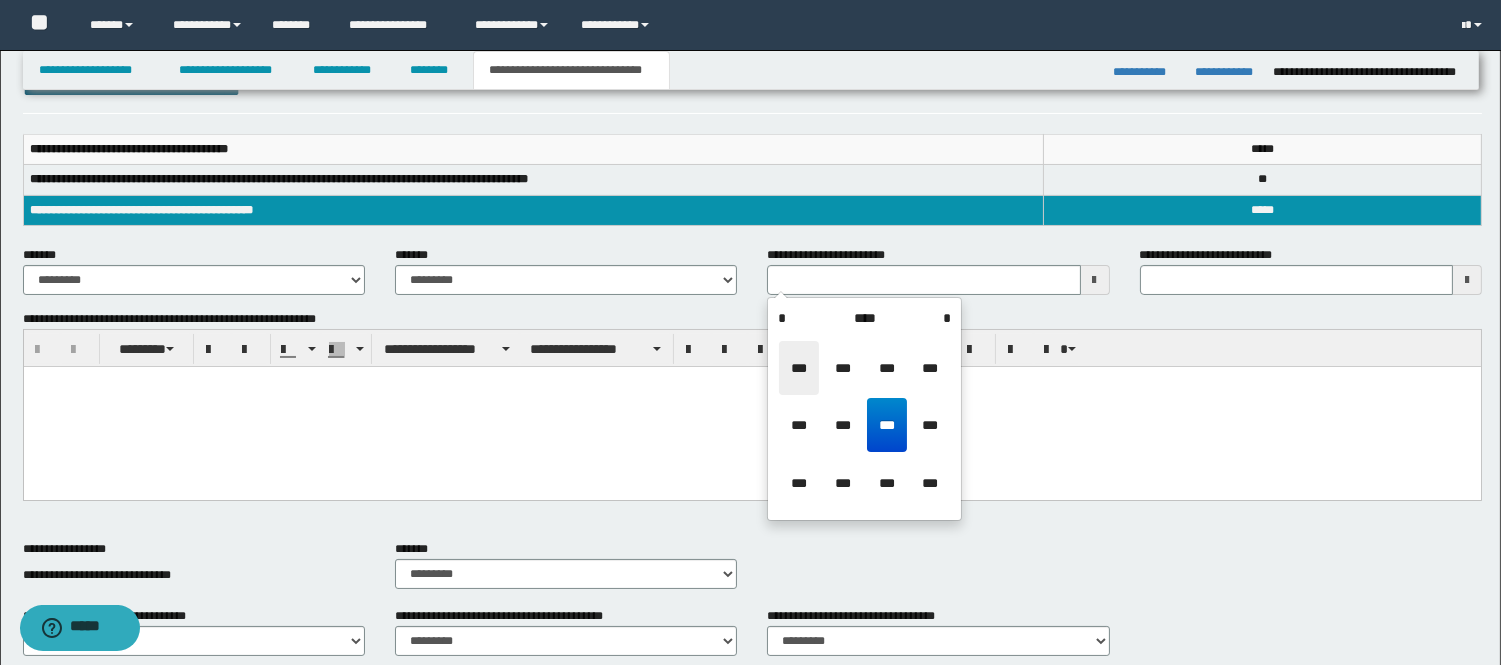 click on "***" at bounding box center (799, 368) 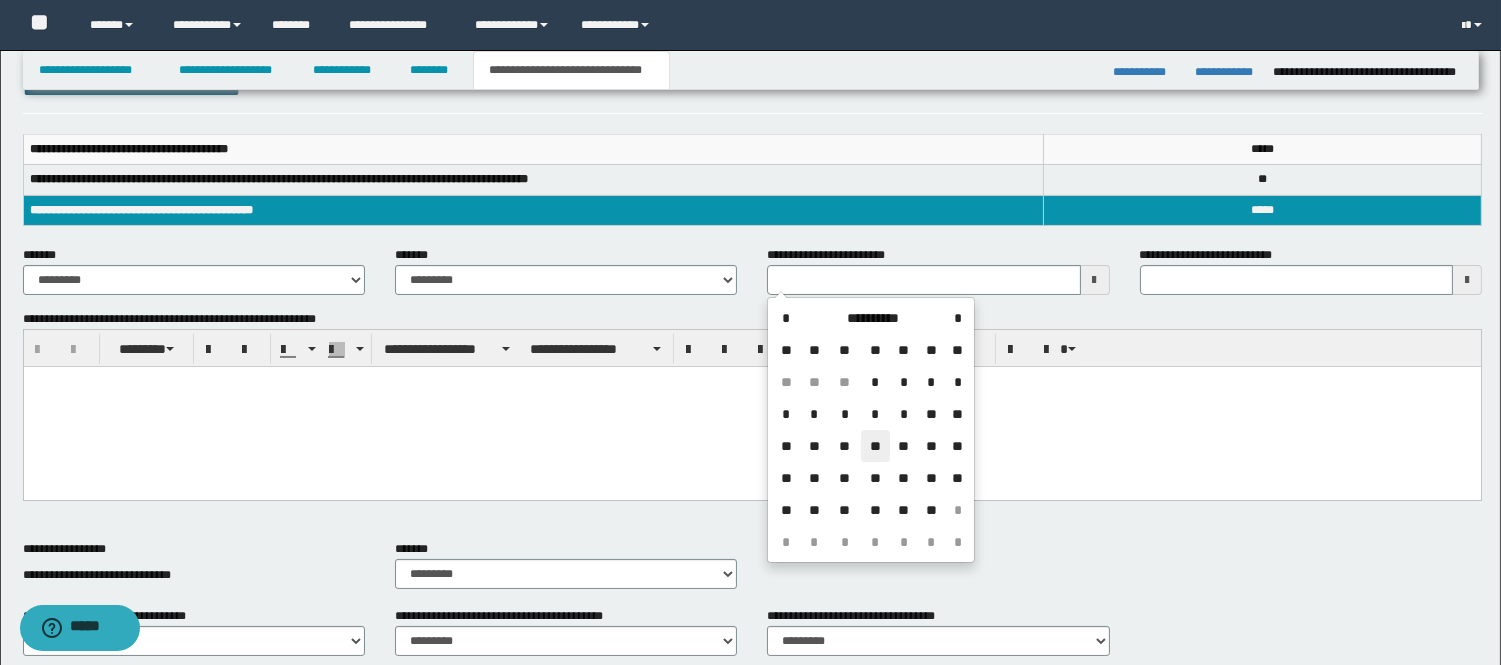 click on "**" at bounding box center (875, 446) 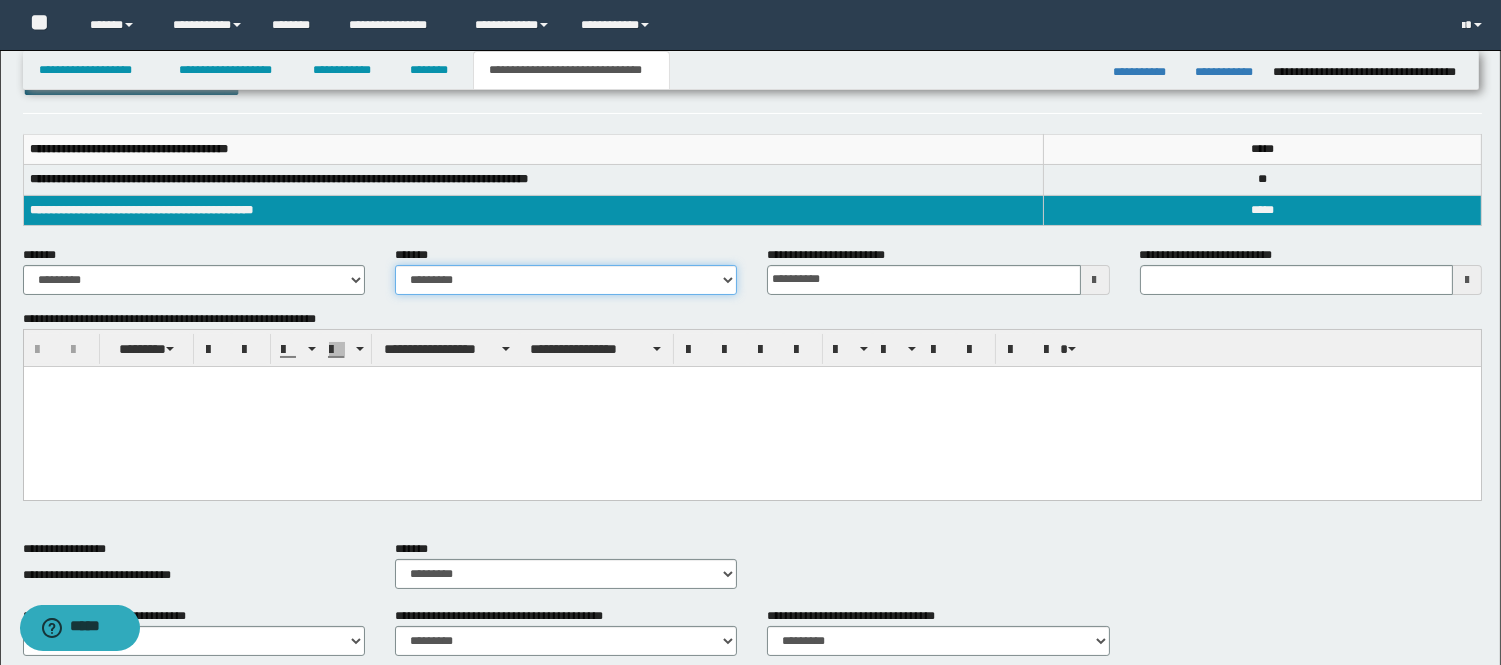 click on "**********" at bounding box center (566, 280) 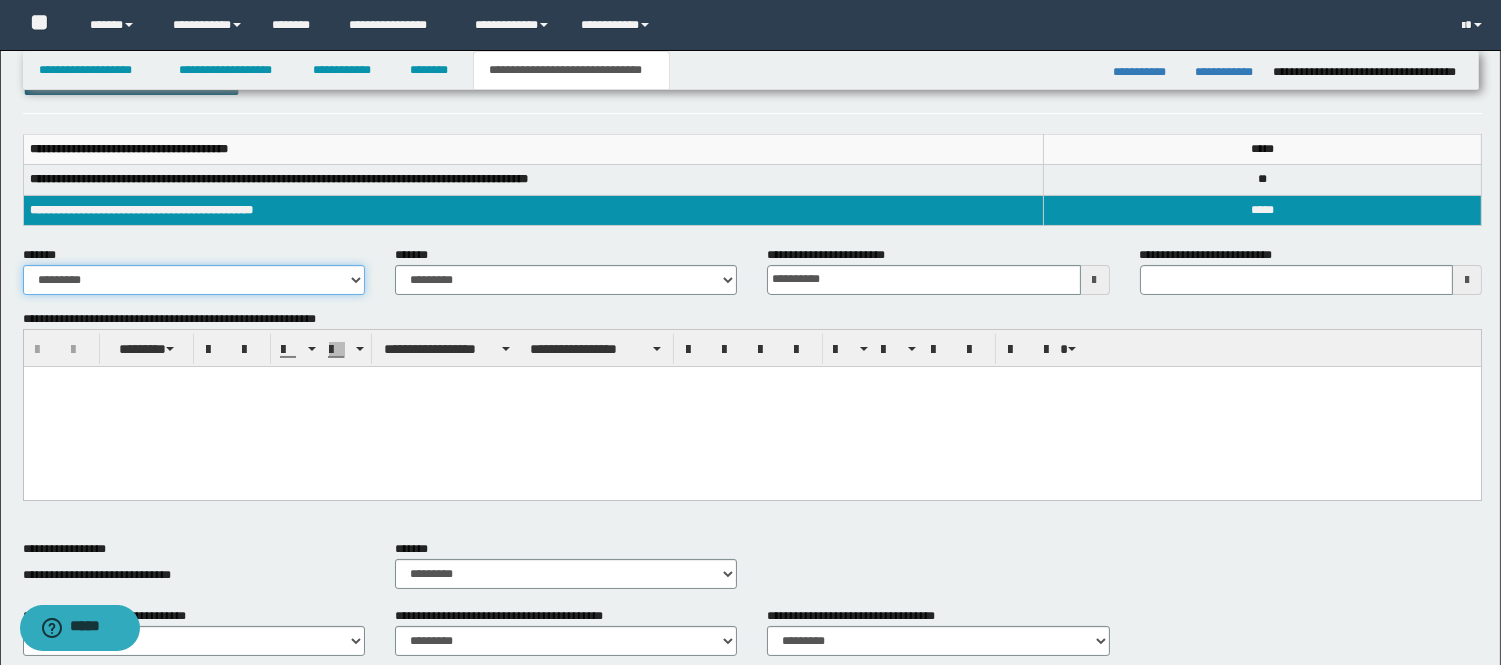drag, startPoint x: 284, startPoint y: 266, endPoint x: 284, endPoint y: 278, distance: 12 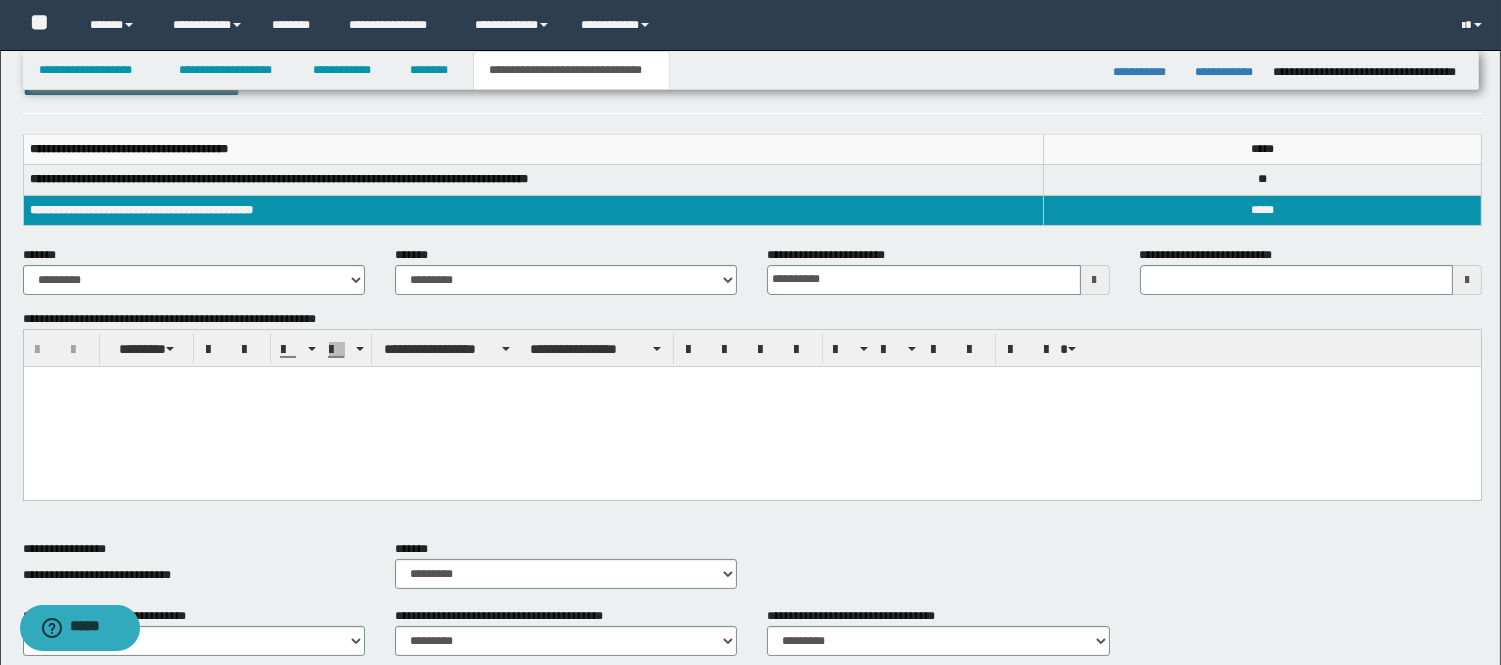 click at bounding box center (751, 406) 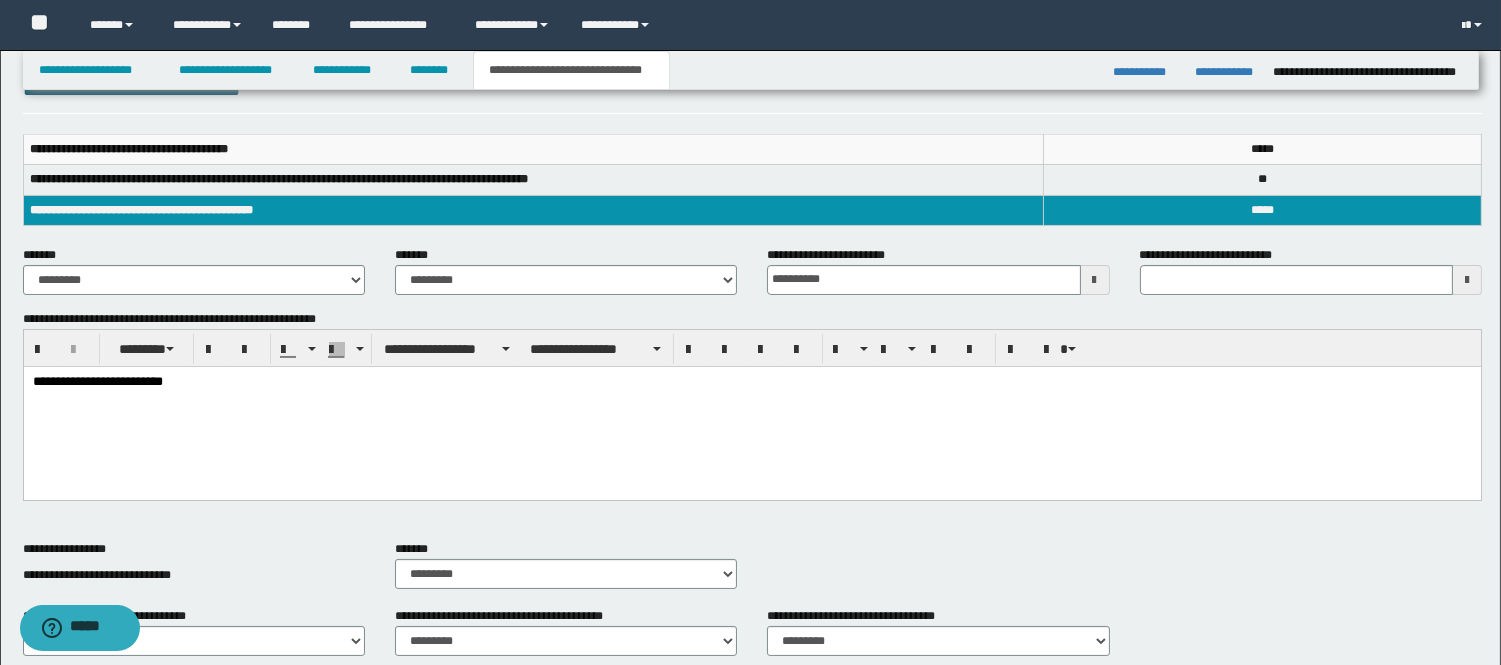 scroll, scrollTop: 286, scrollLeft: 0, axis: vertical 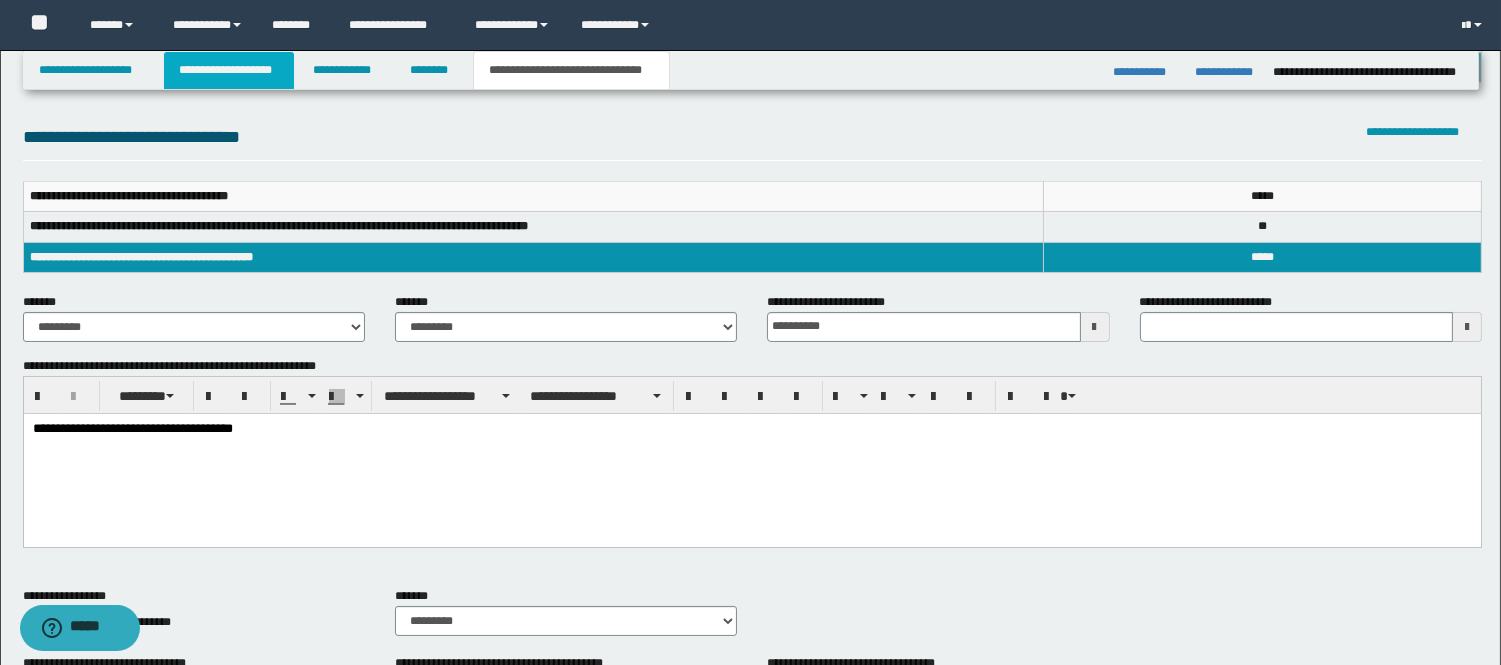 click on "**********" at bounding box center [229, 70] 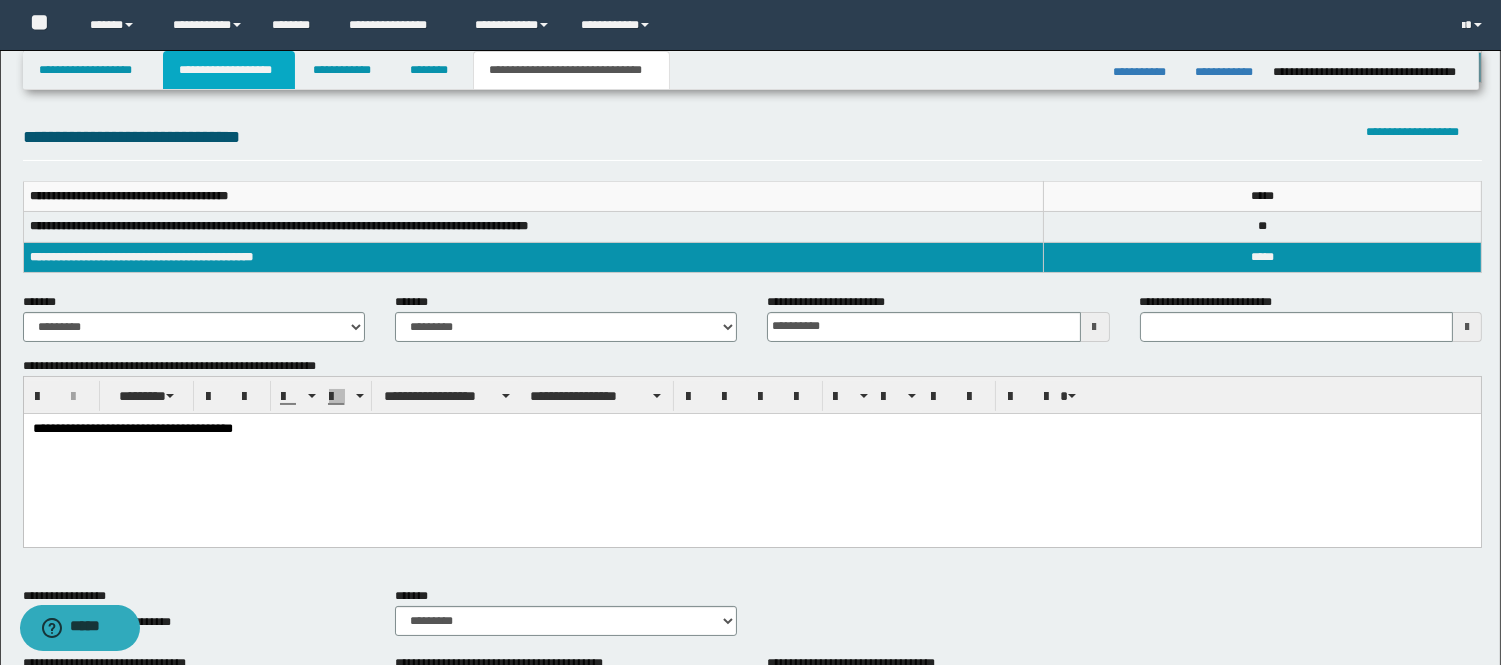 scroll, scrollTop: 317, scrollLeft: 0, axis: vertical 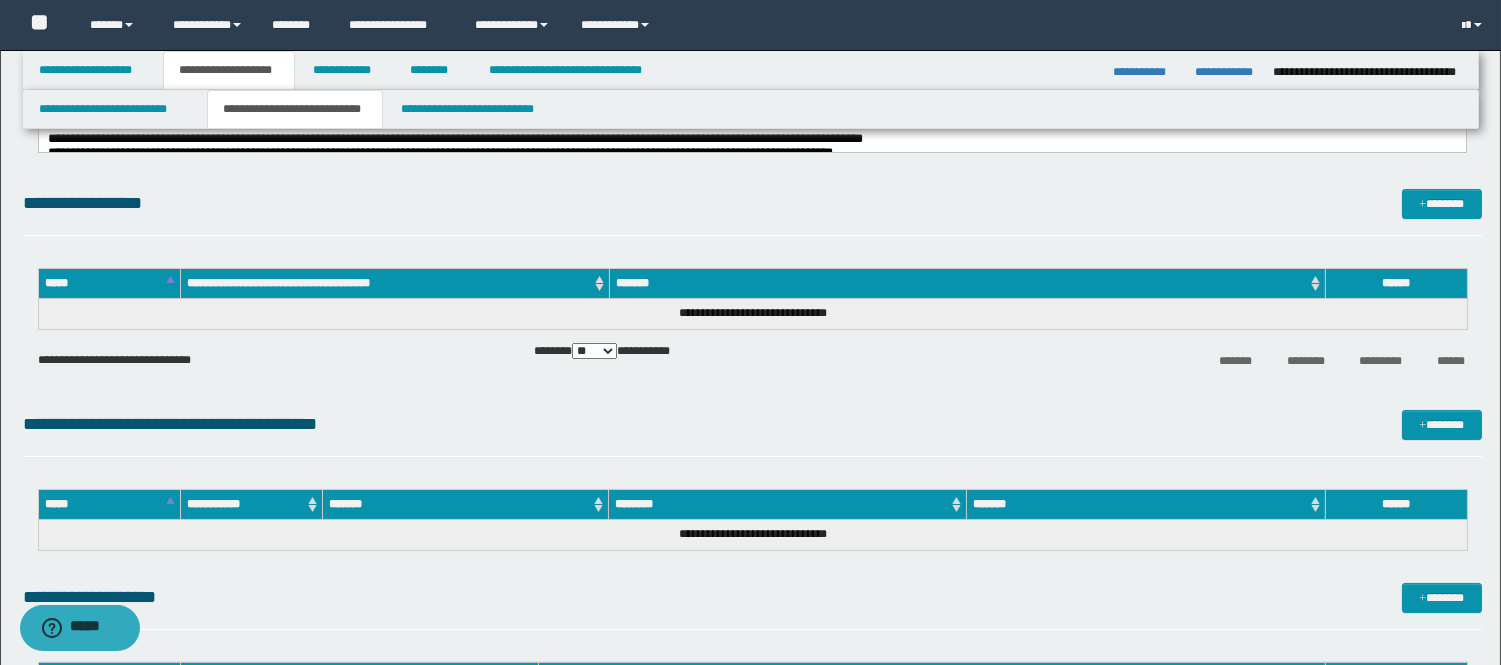 click on "**********" at bounding box center [1146, 72] 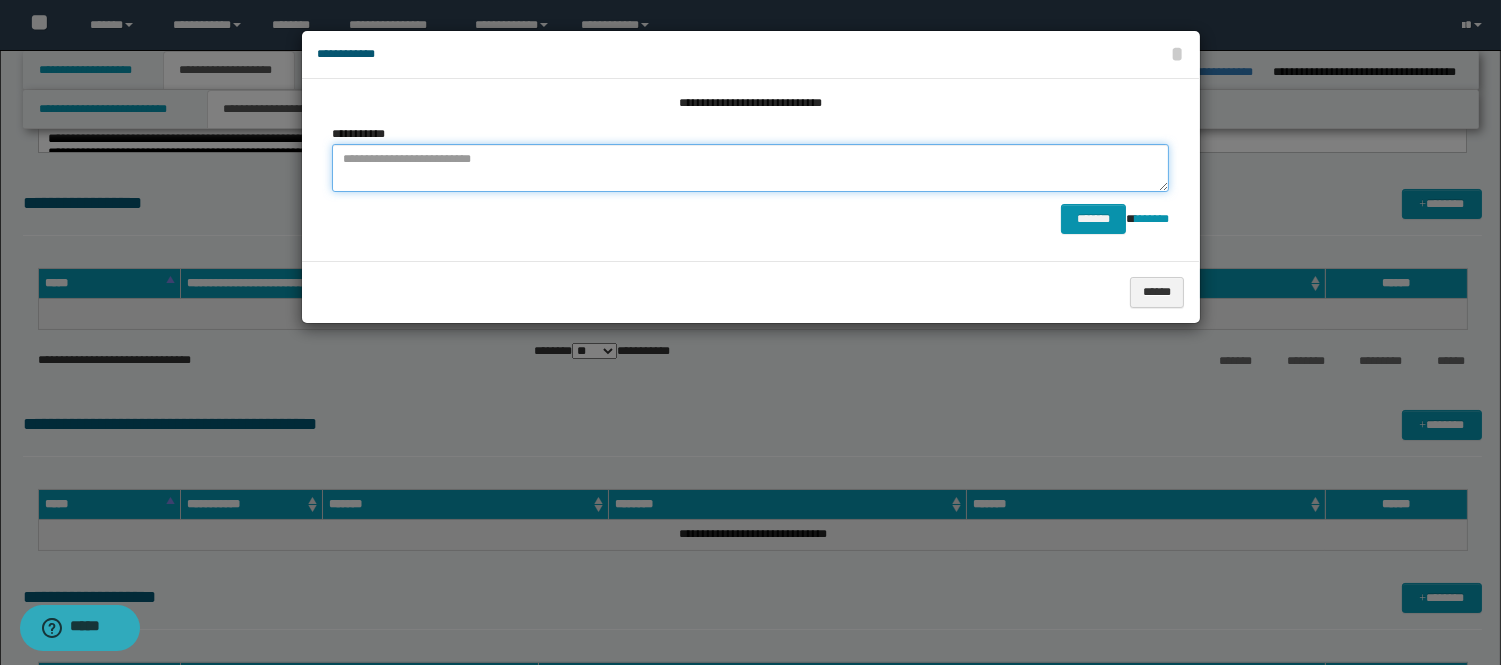 click at bounding box center (751, 168) 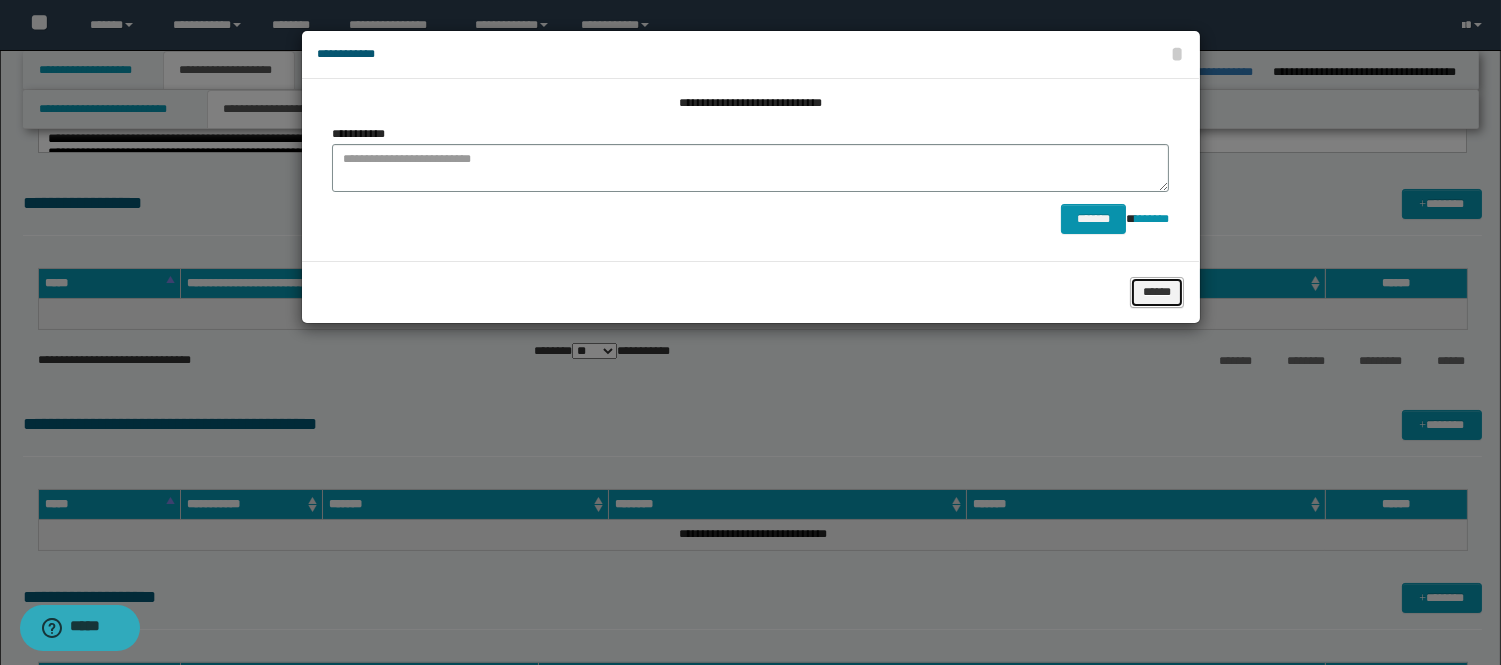 click on "******" at bounding box center [1157, 292] 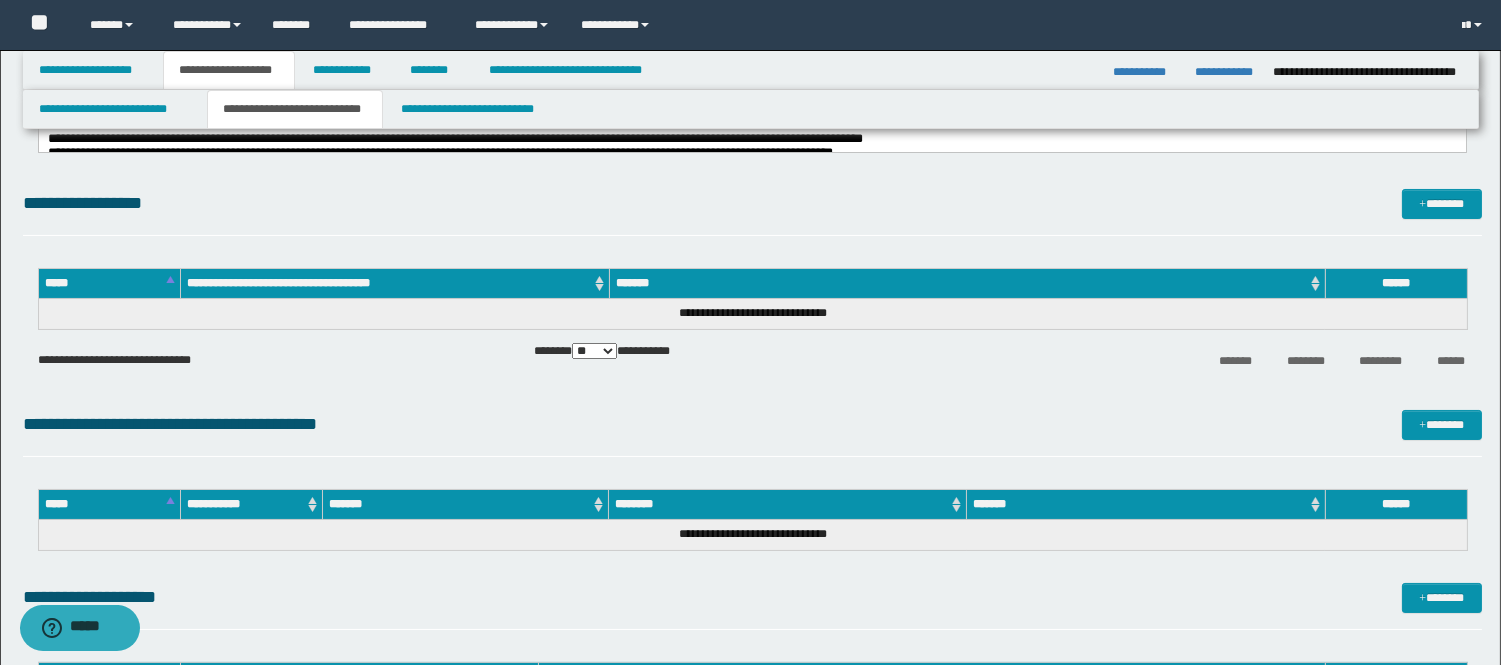 click on "**********" at bounding box center (751, 717) 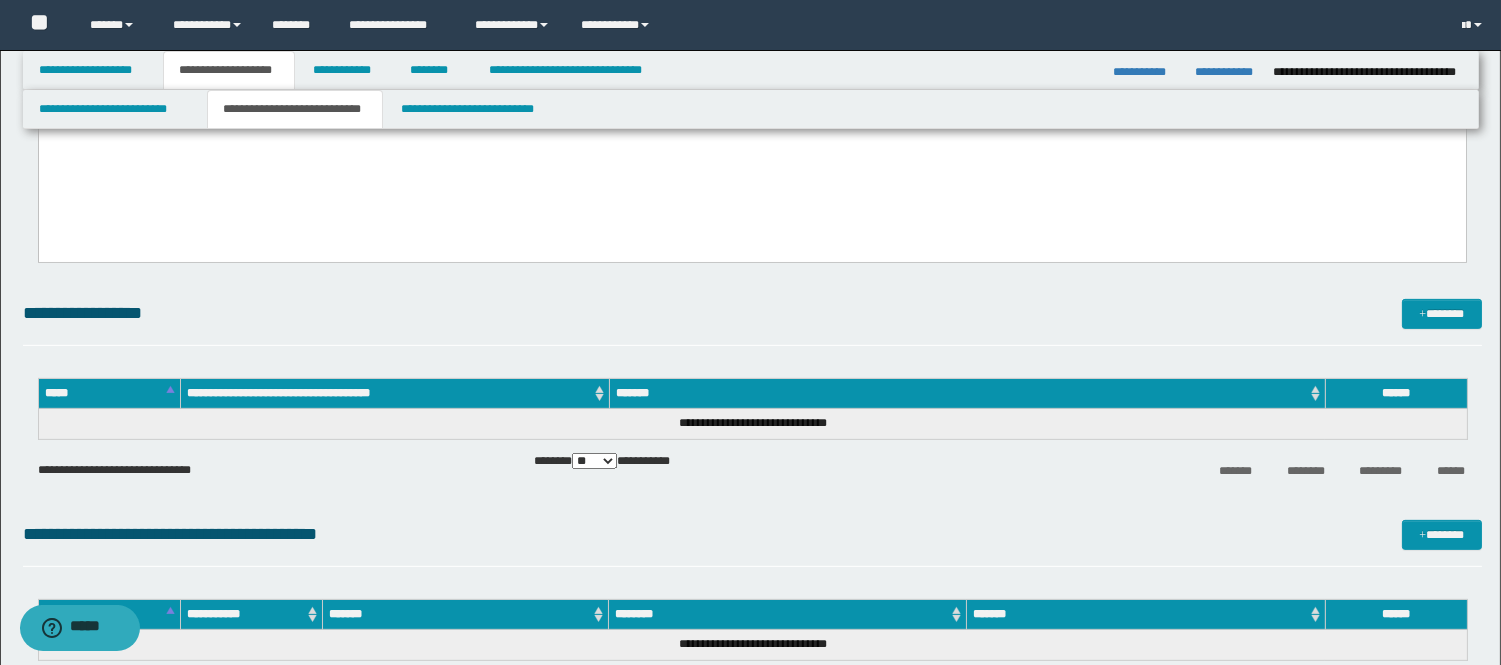 scroll, scrollTop: 1317, scrollLeft: 0, axis: vertical 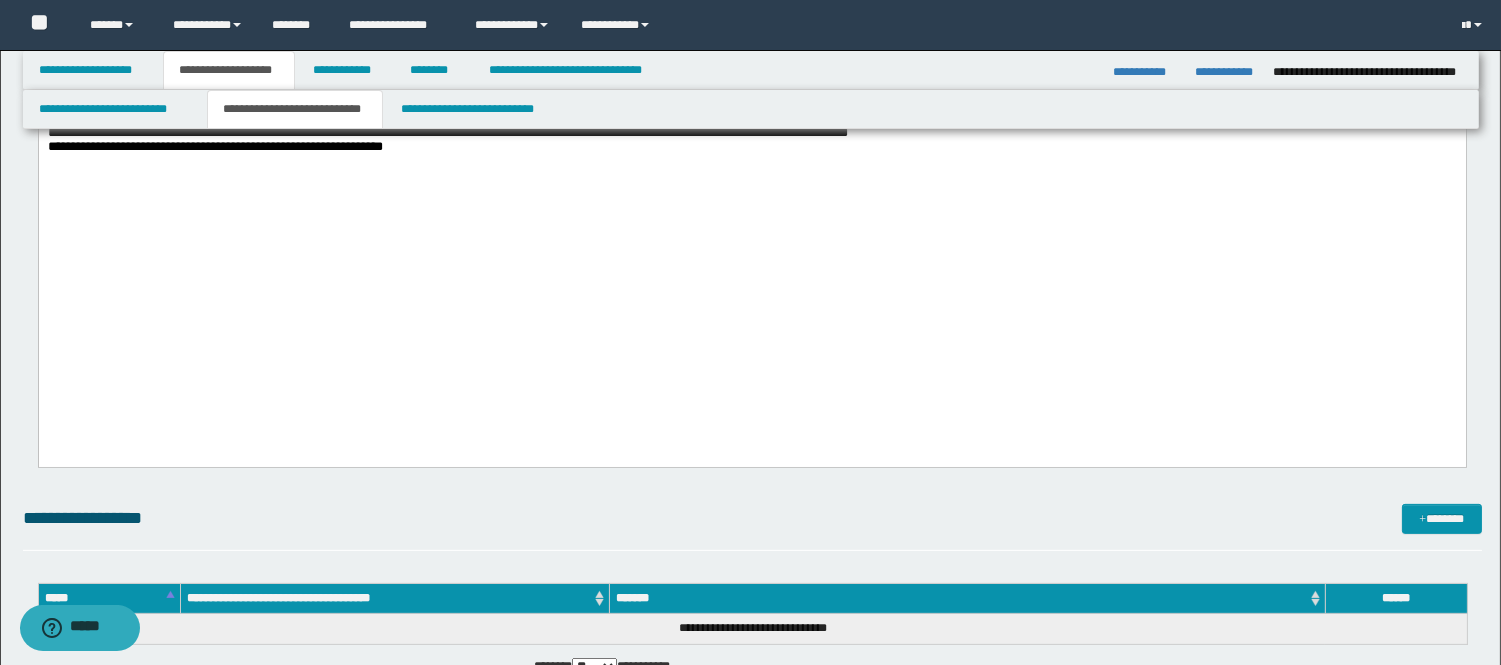 click on "**********" at bounding box center (751, -257) 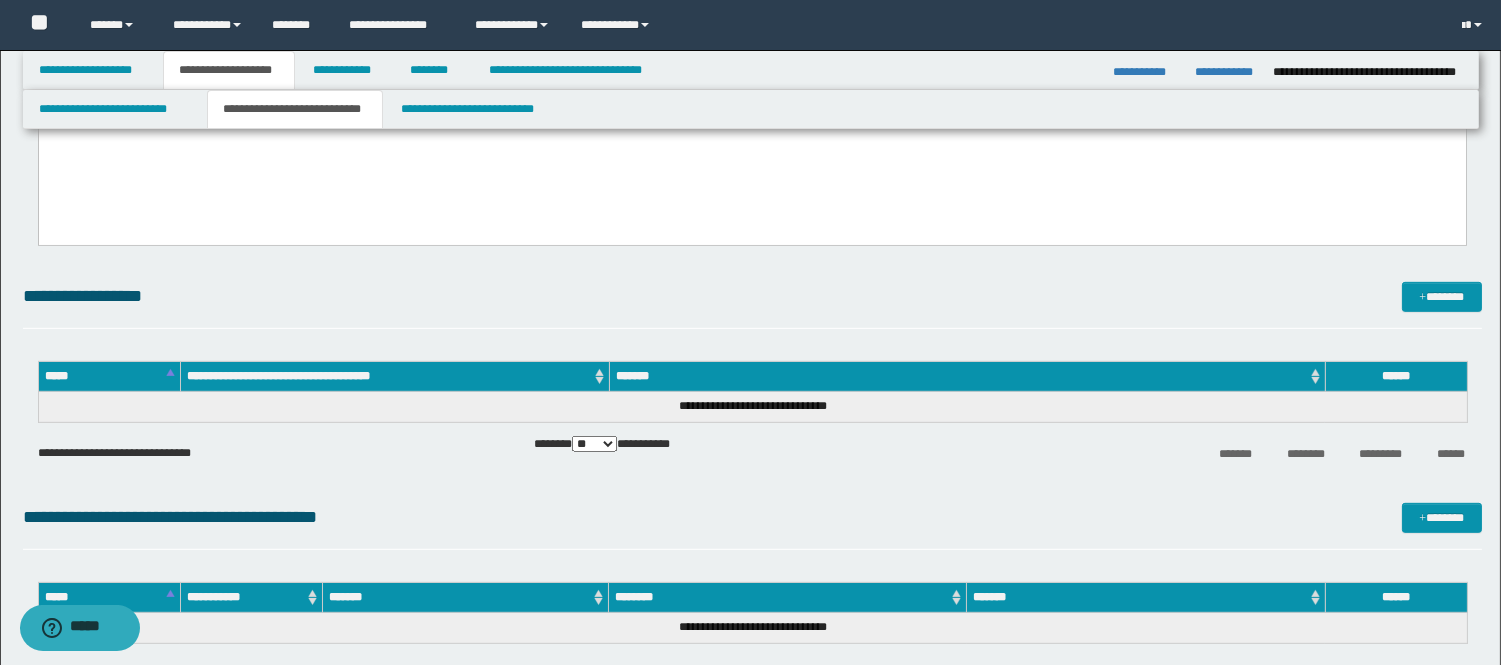 scroll, scrollTop: 1428, scrollLeft: 0, axis: vertical 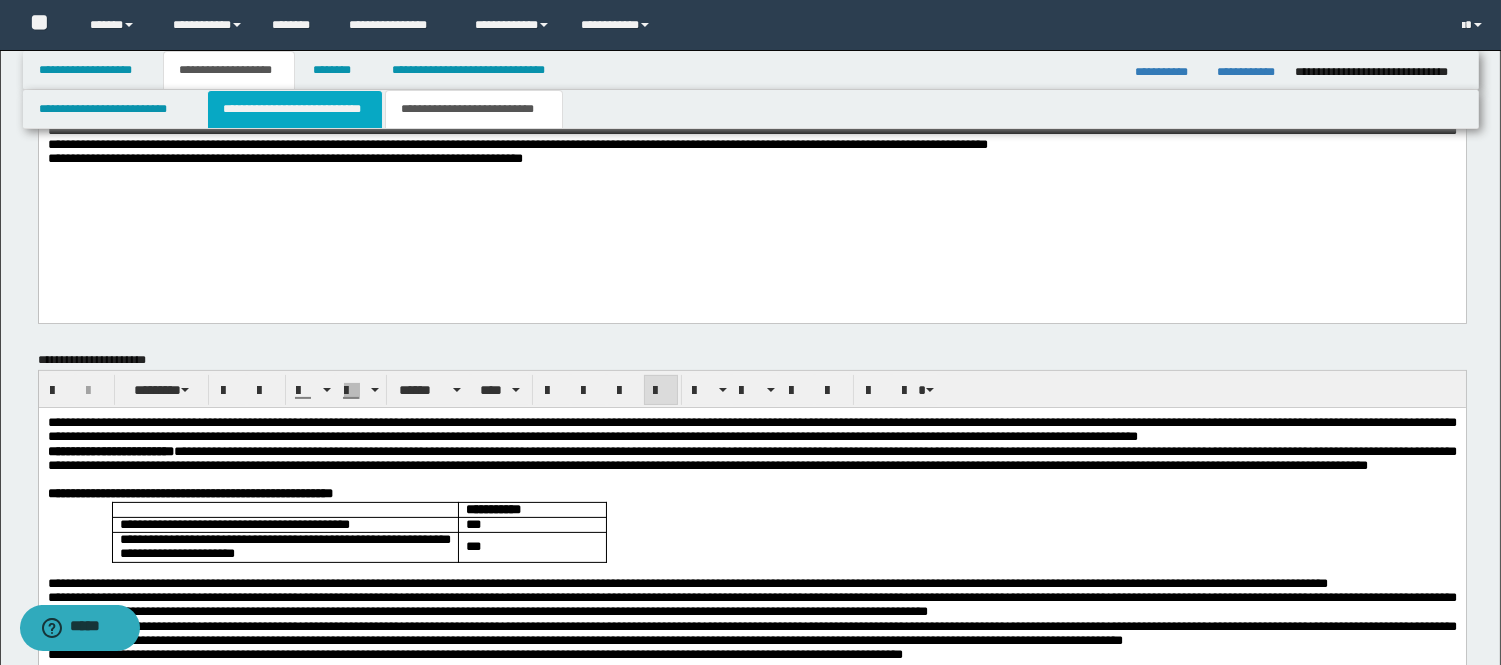 click on "**********" at bounding box center [295, 109] 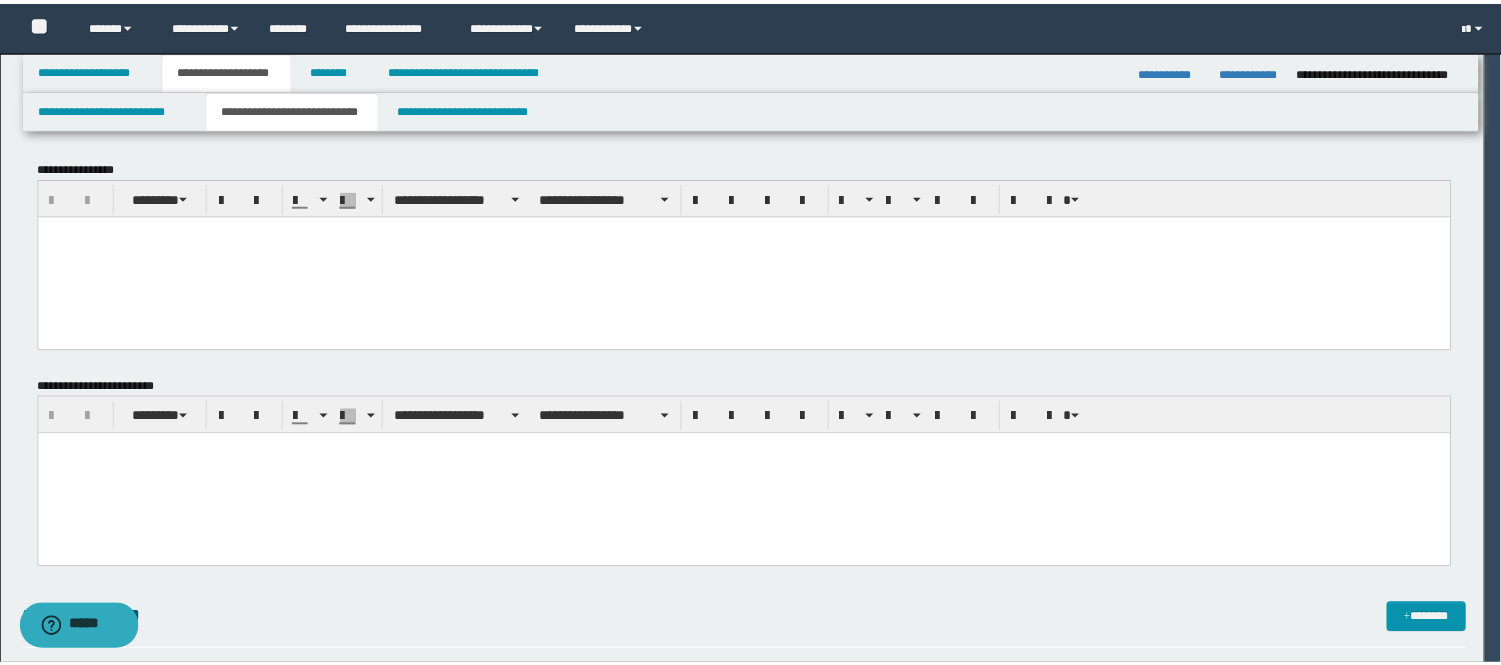 scroll, scrollTop: 0, scrollLeft: 0, axis: both 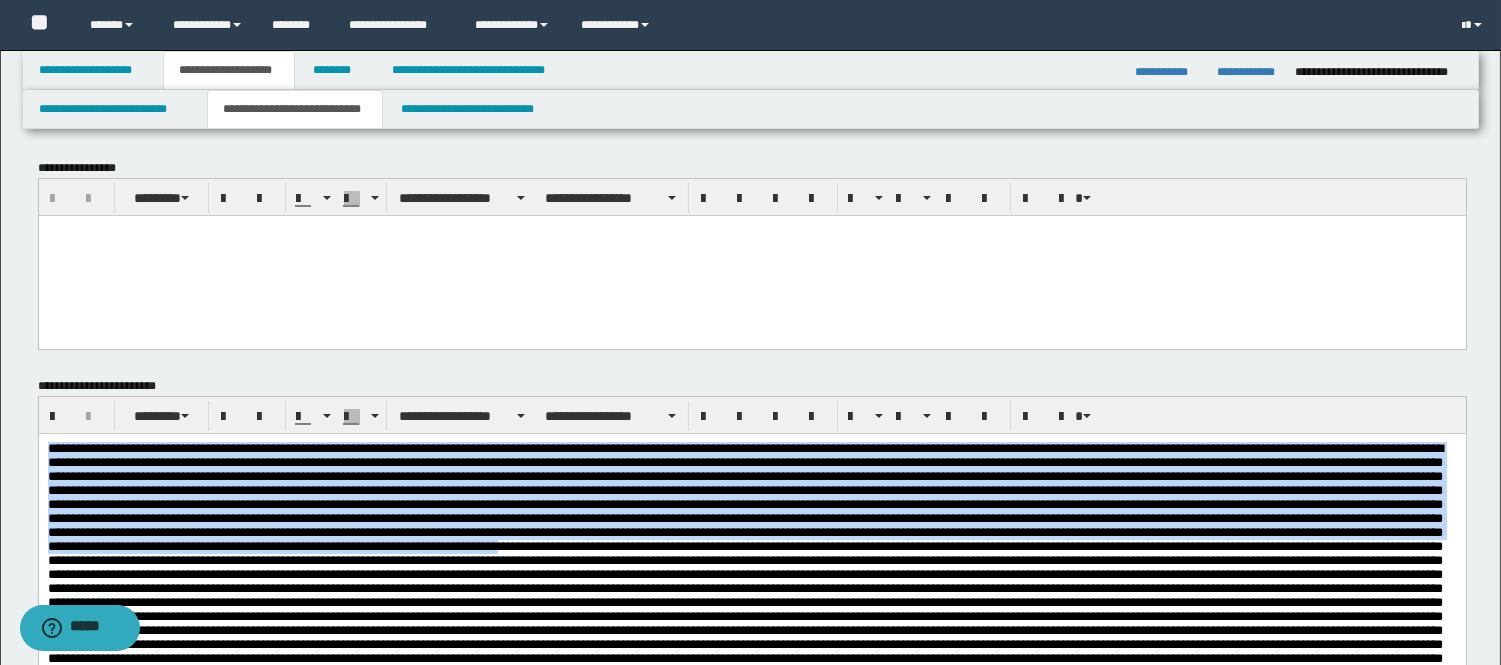 drag, startPoint x: 562, startPoint y: 582, endPoint x: 0, endPoint y: 152, distance: 707.6327 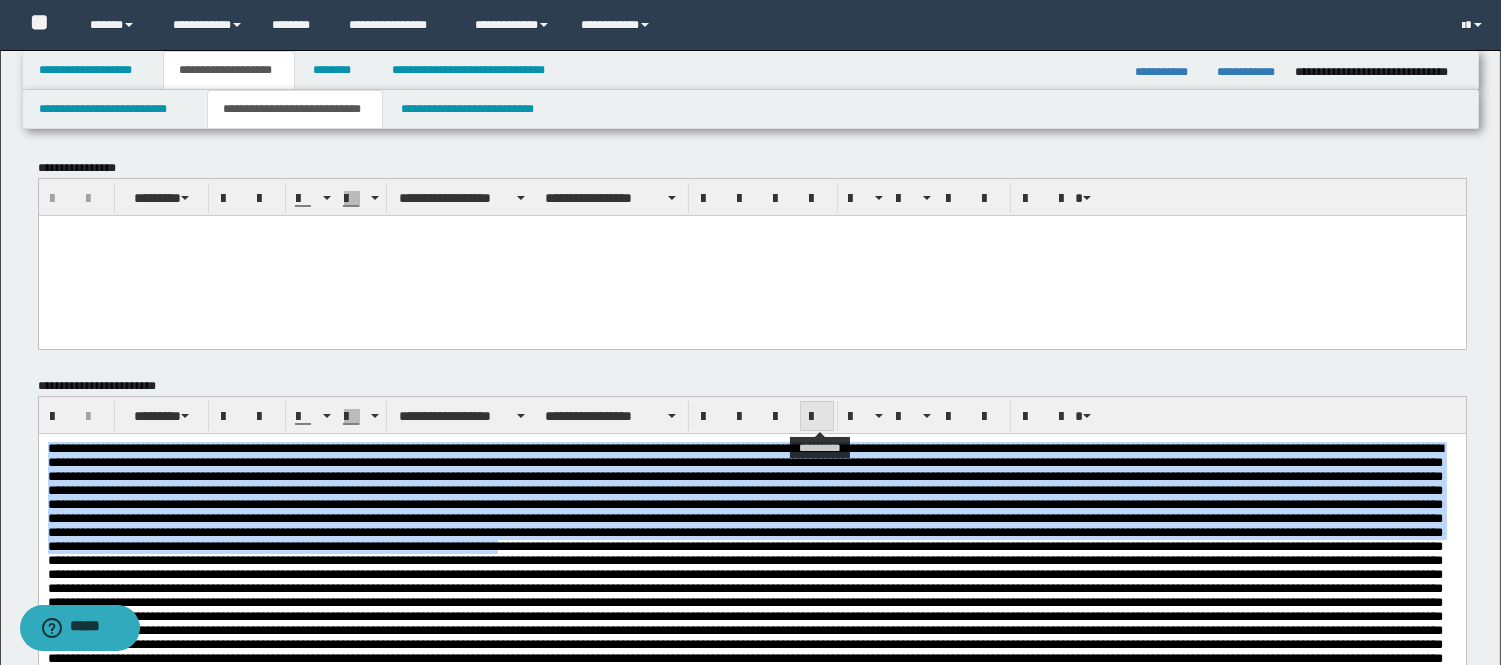 click at bounding box center (817, 416) 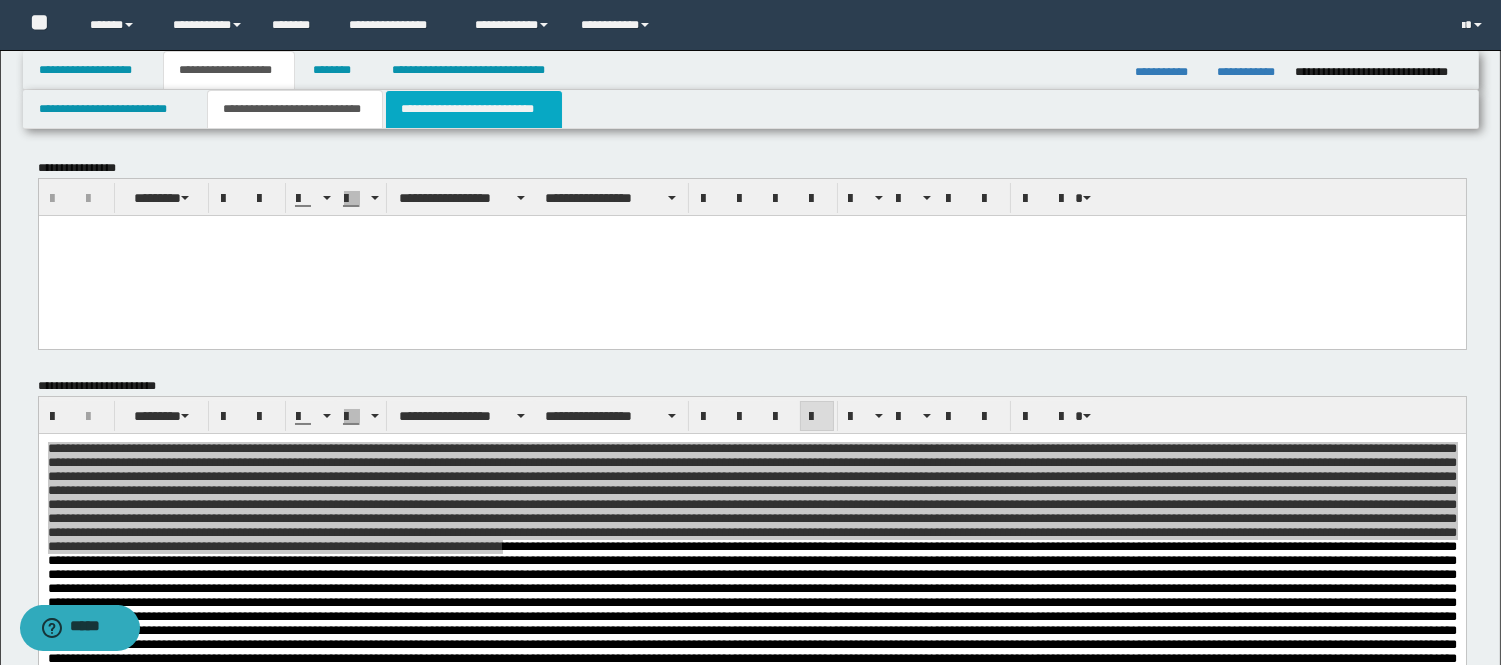 click on "**********" at bounding box center [474, 109] 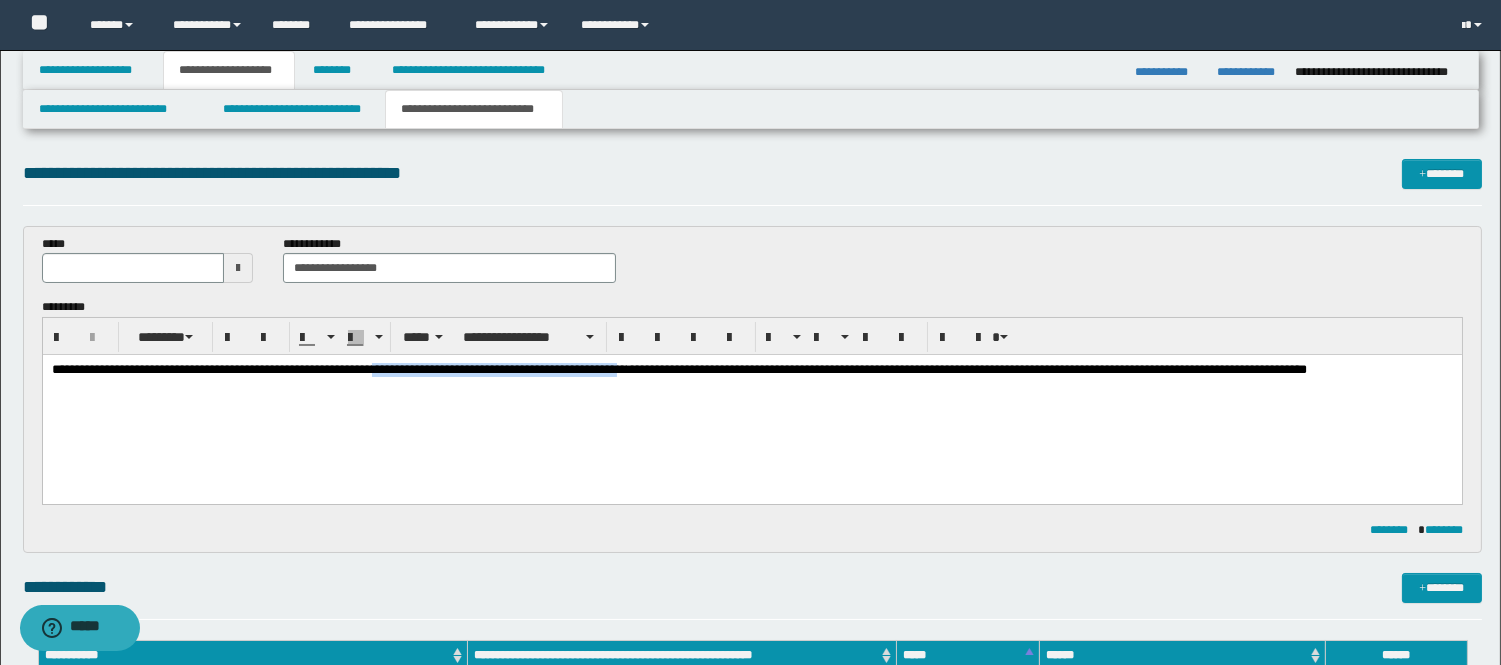 drag, startPoint x: 824, startPoint y: 372, endPoint x: 440, endPoint y: 370, distance: 384.00522 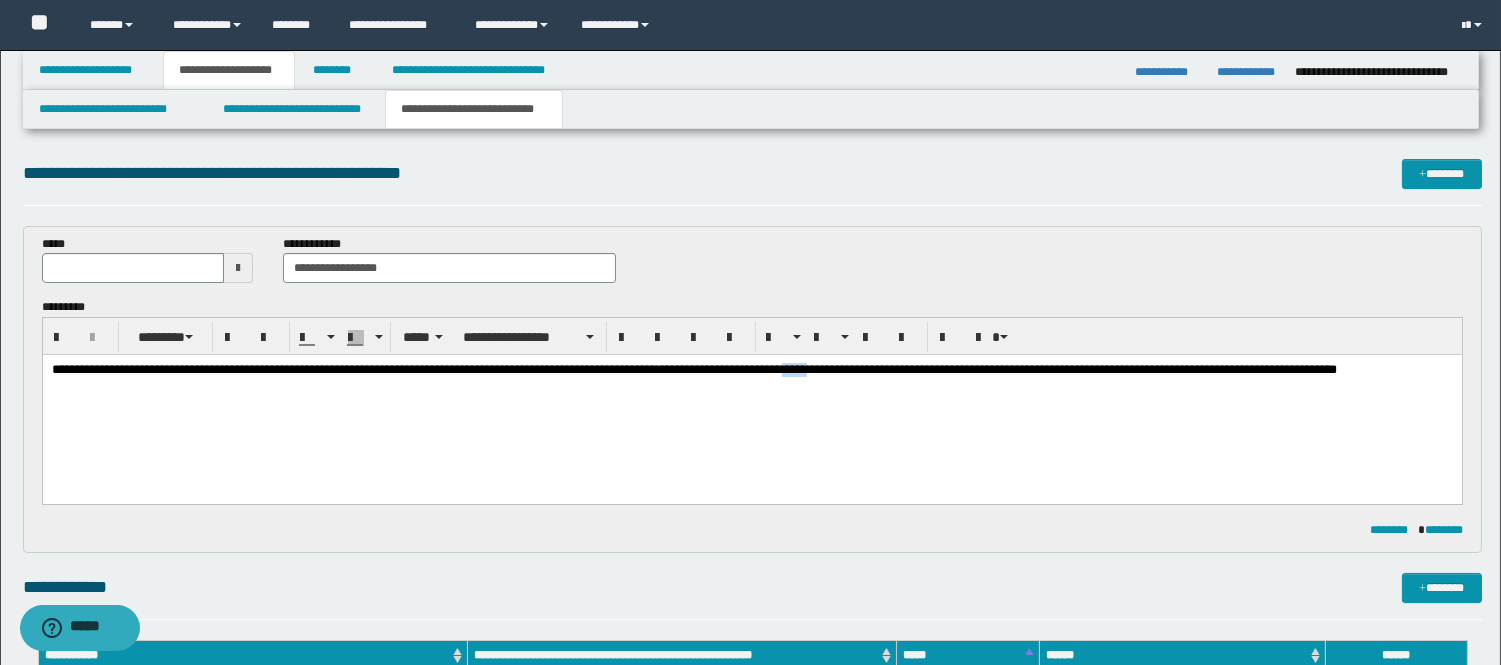 drag, startPoint x: 1062, startPoint y: 370, endPoint x: 1034, endPoint y: 366, distance: 28.284271 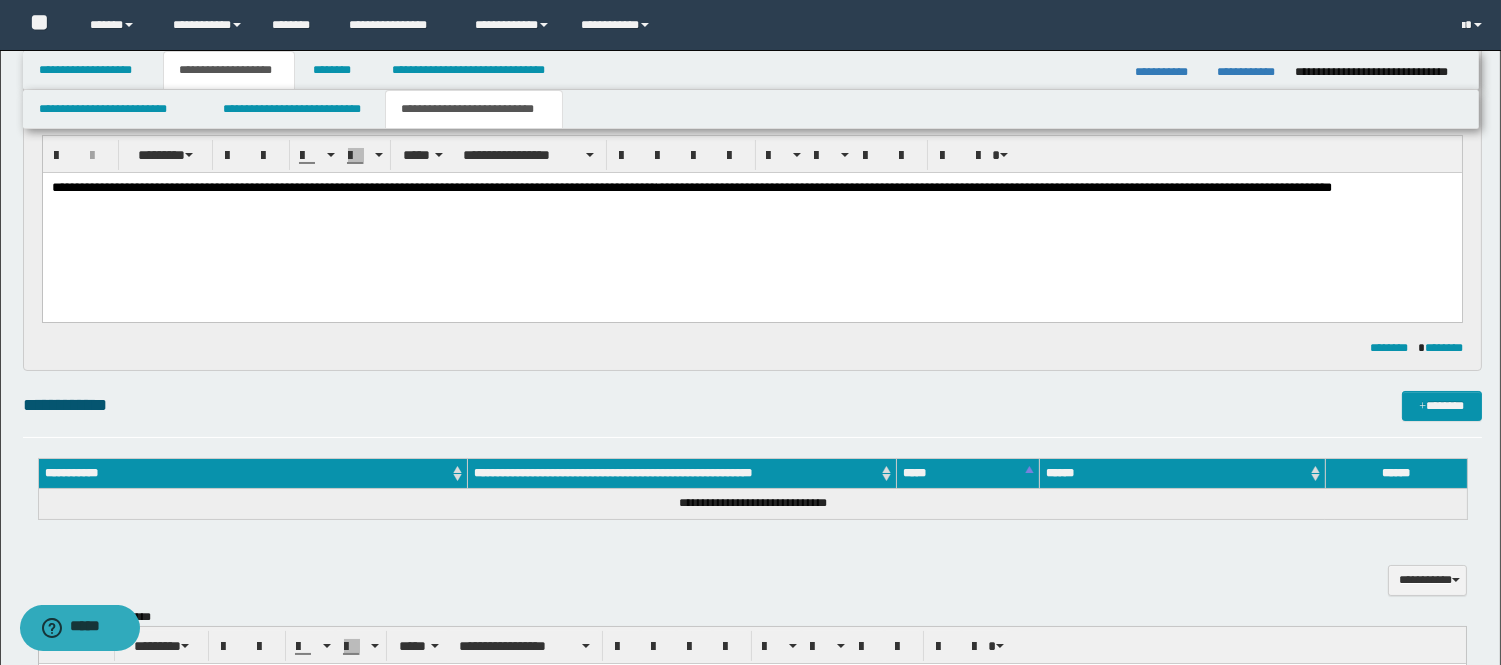 scroll, scrollTop: 222, scrollLeft: 0, axis: vertical 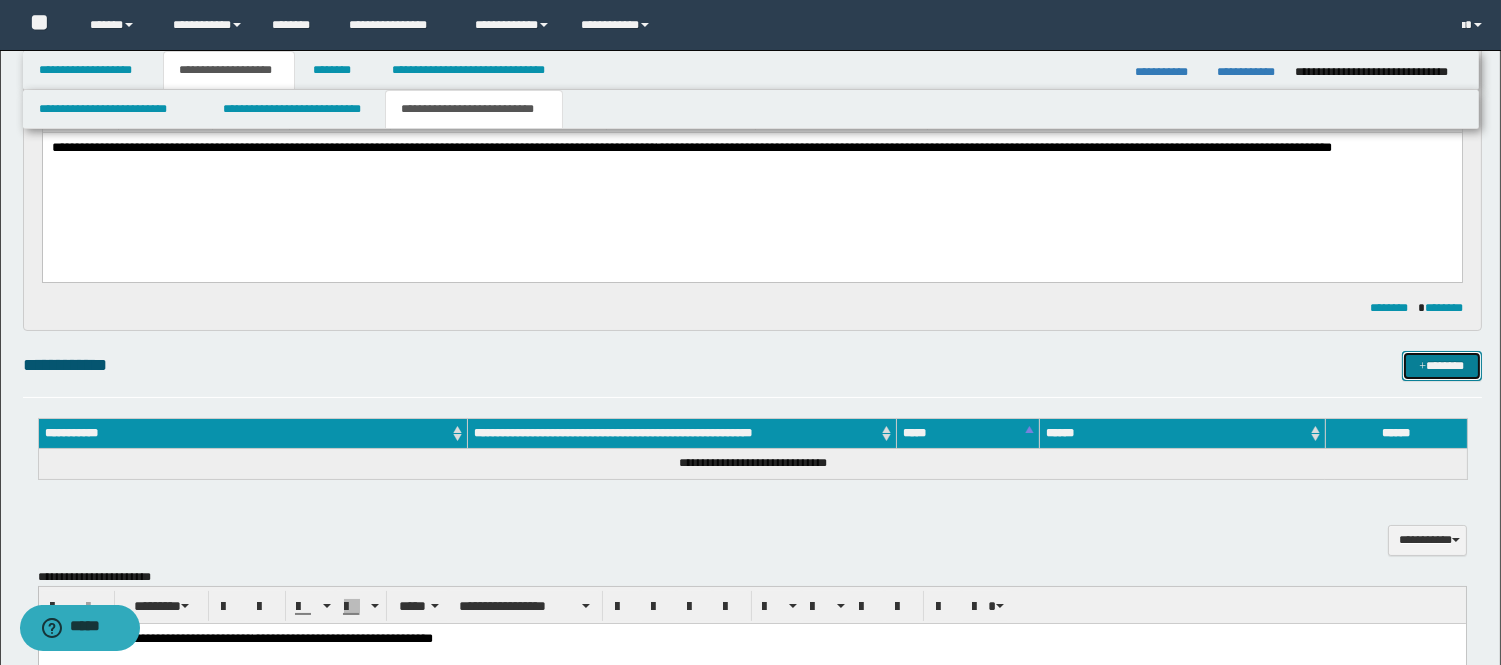 click at bounding box center [1422, 367] 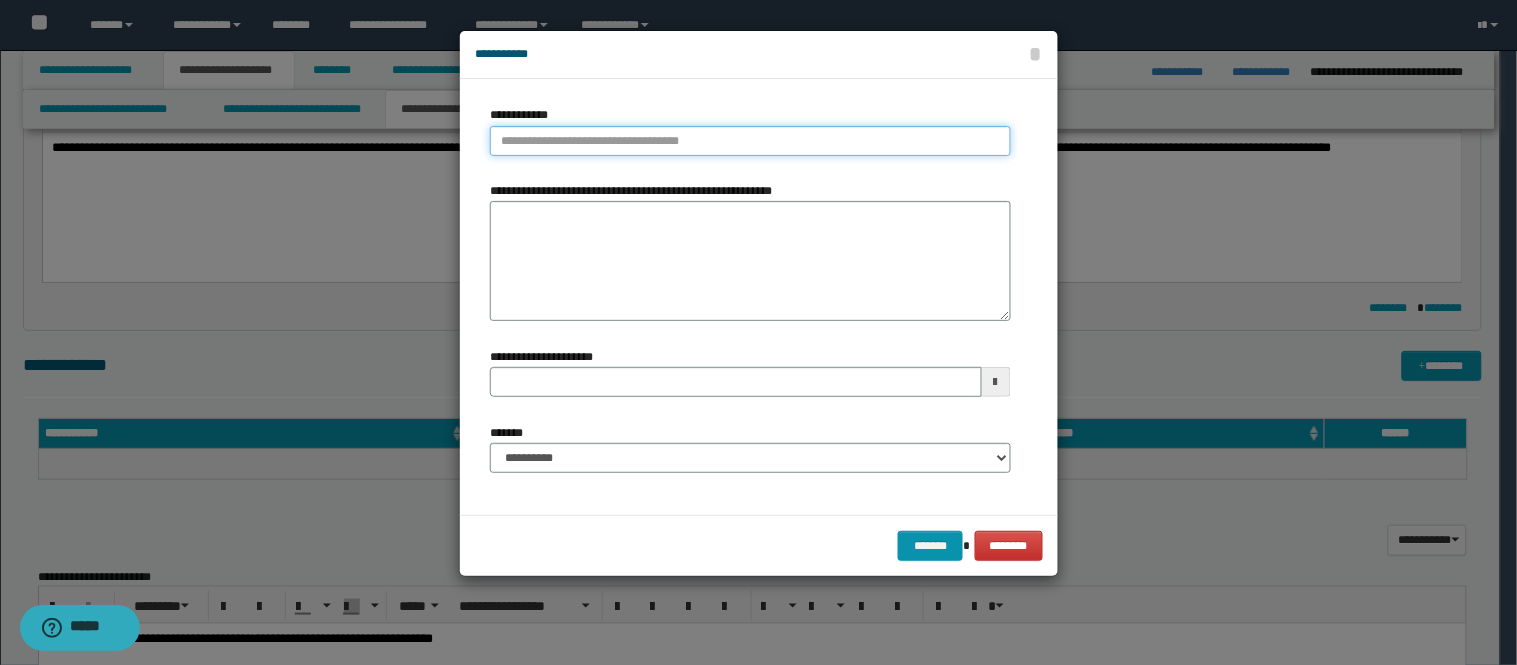 click on "**********" at bounding box center (750, 141) 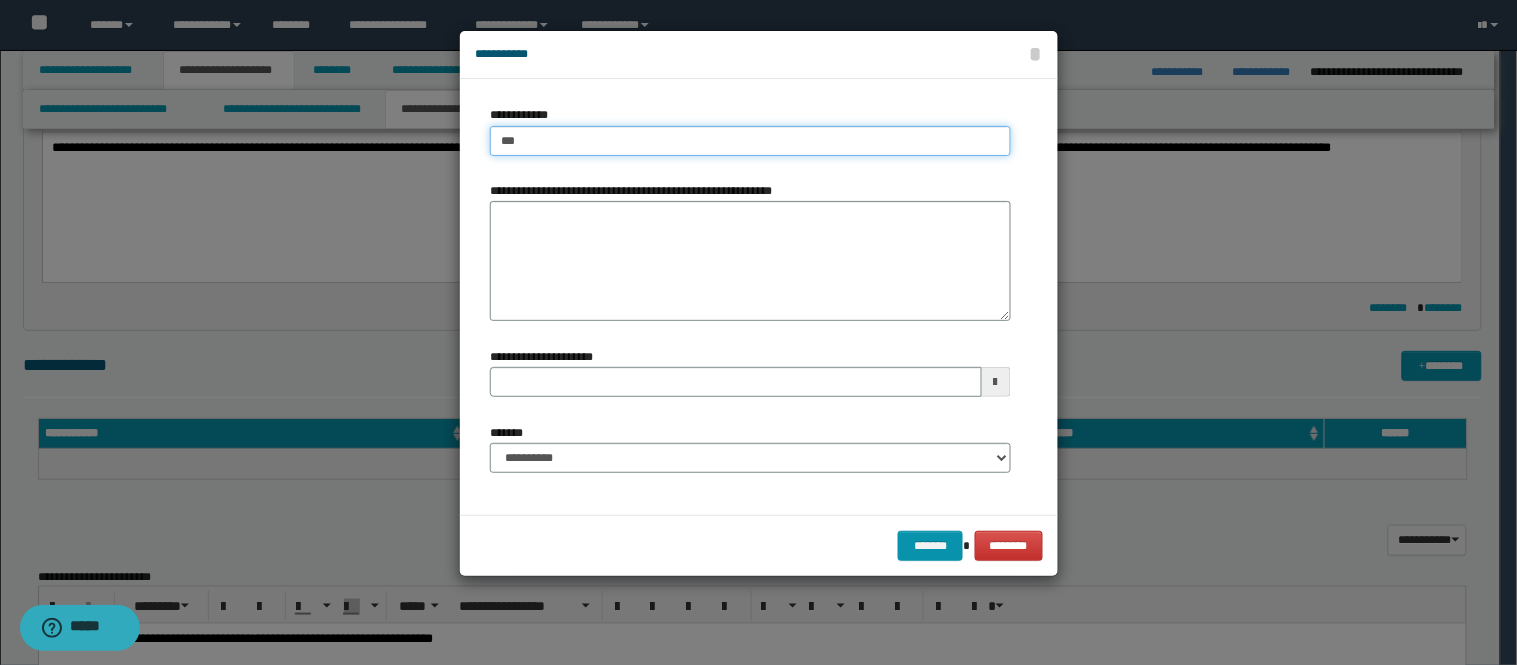 type on "****" 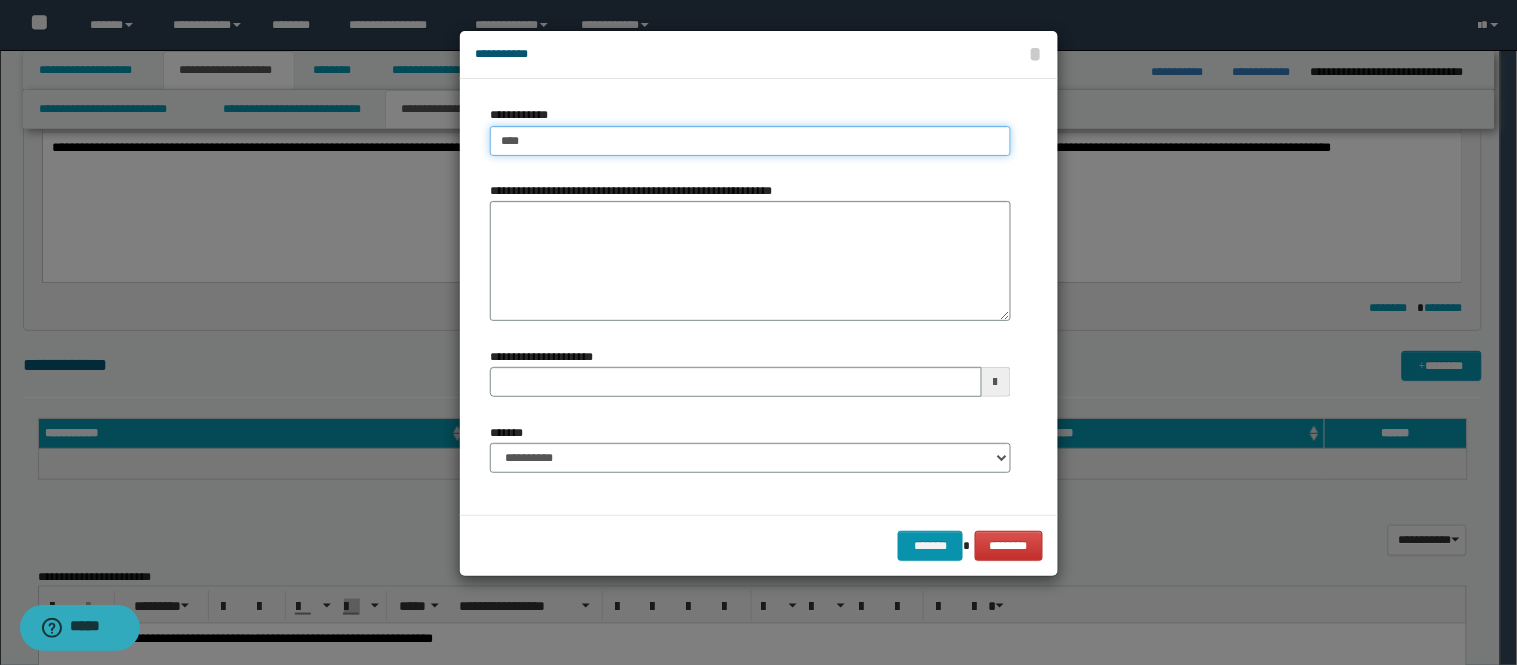 type on "****" 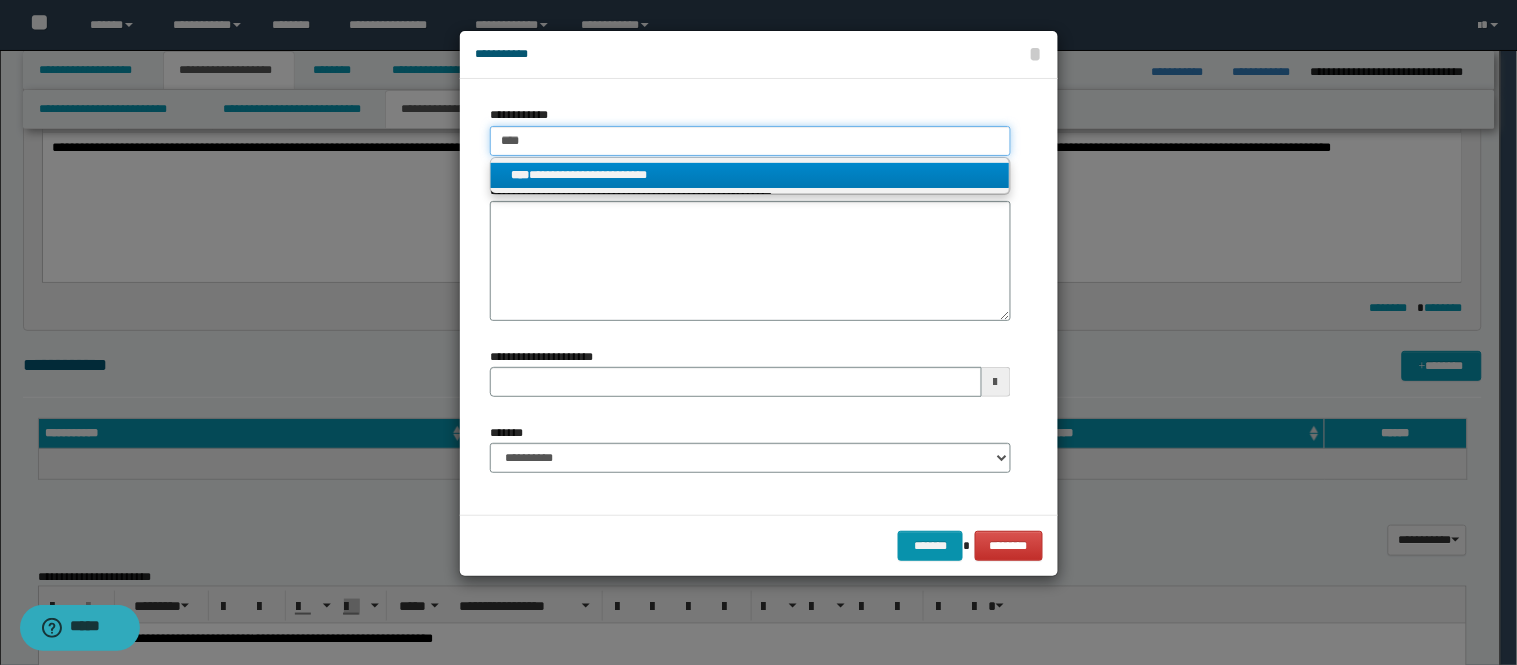 type on "****" 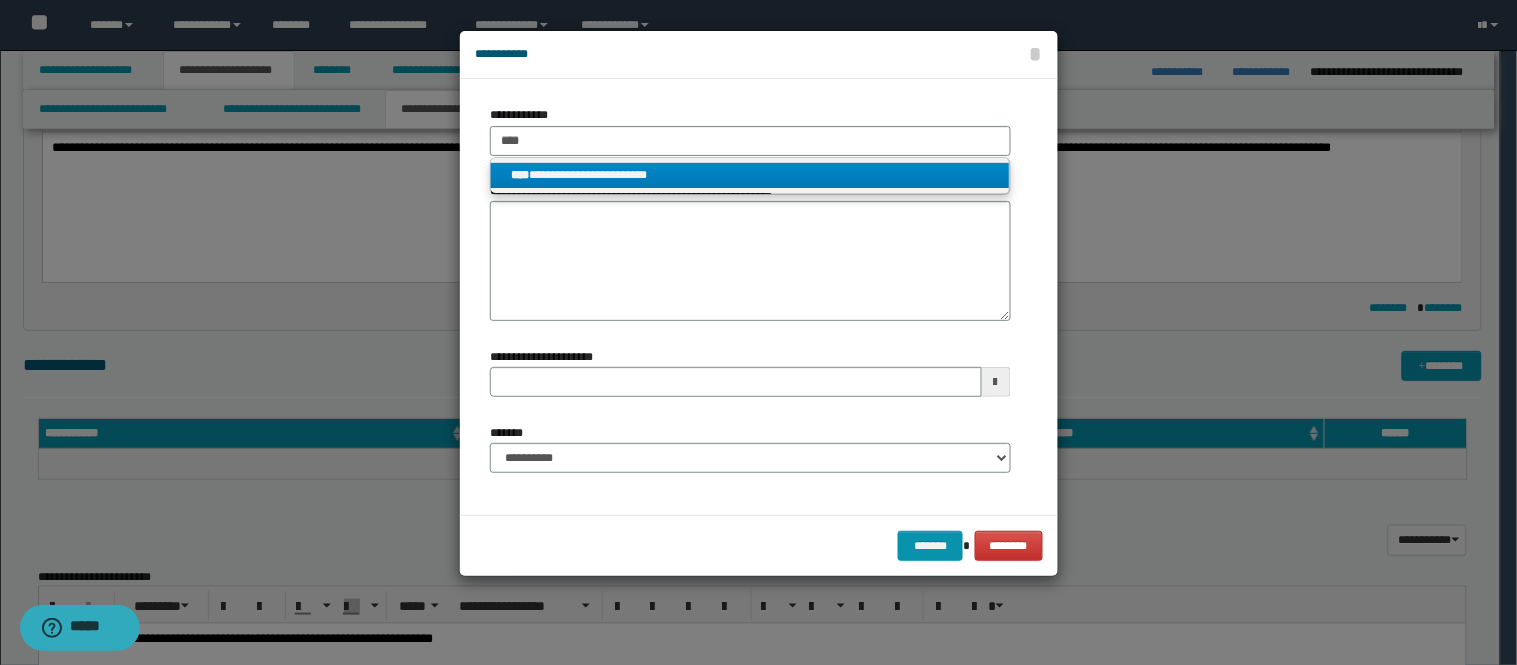 click on "**********" at bounding box center [750, 175] 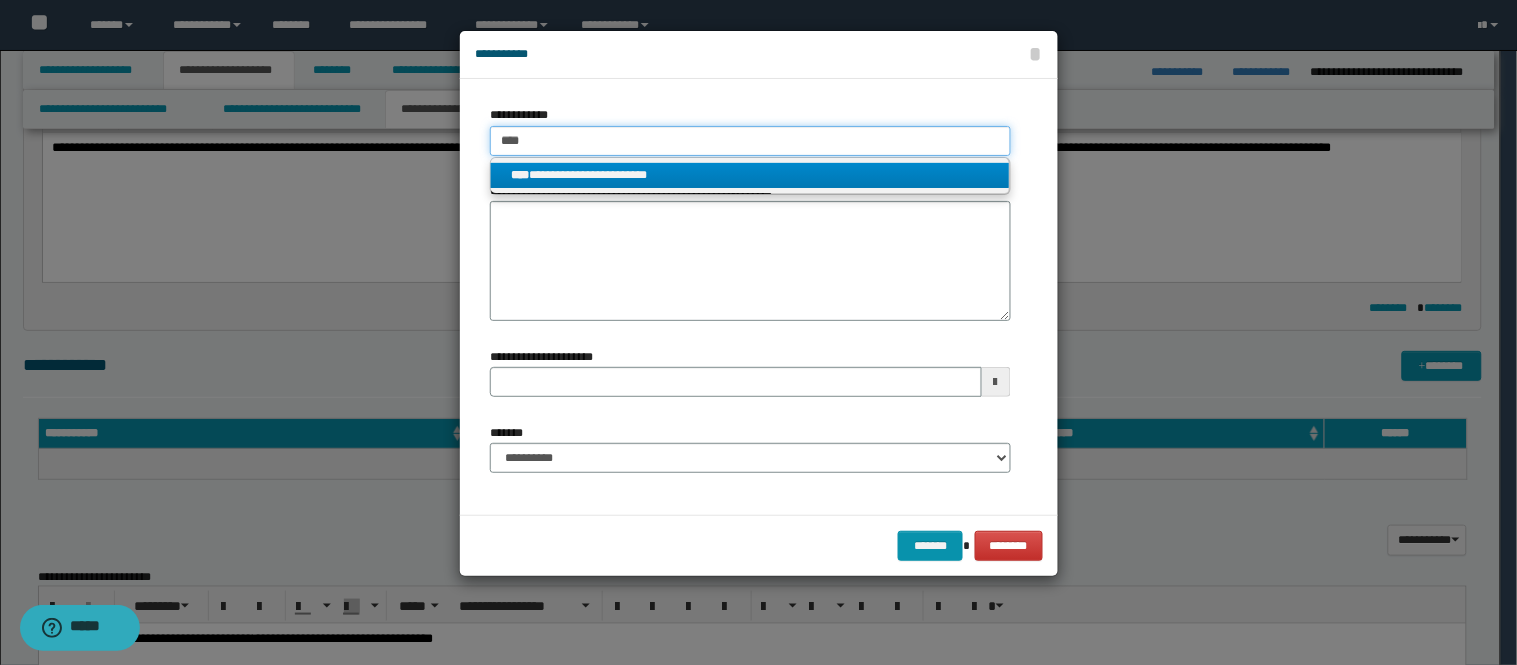 type 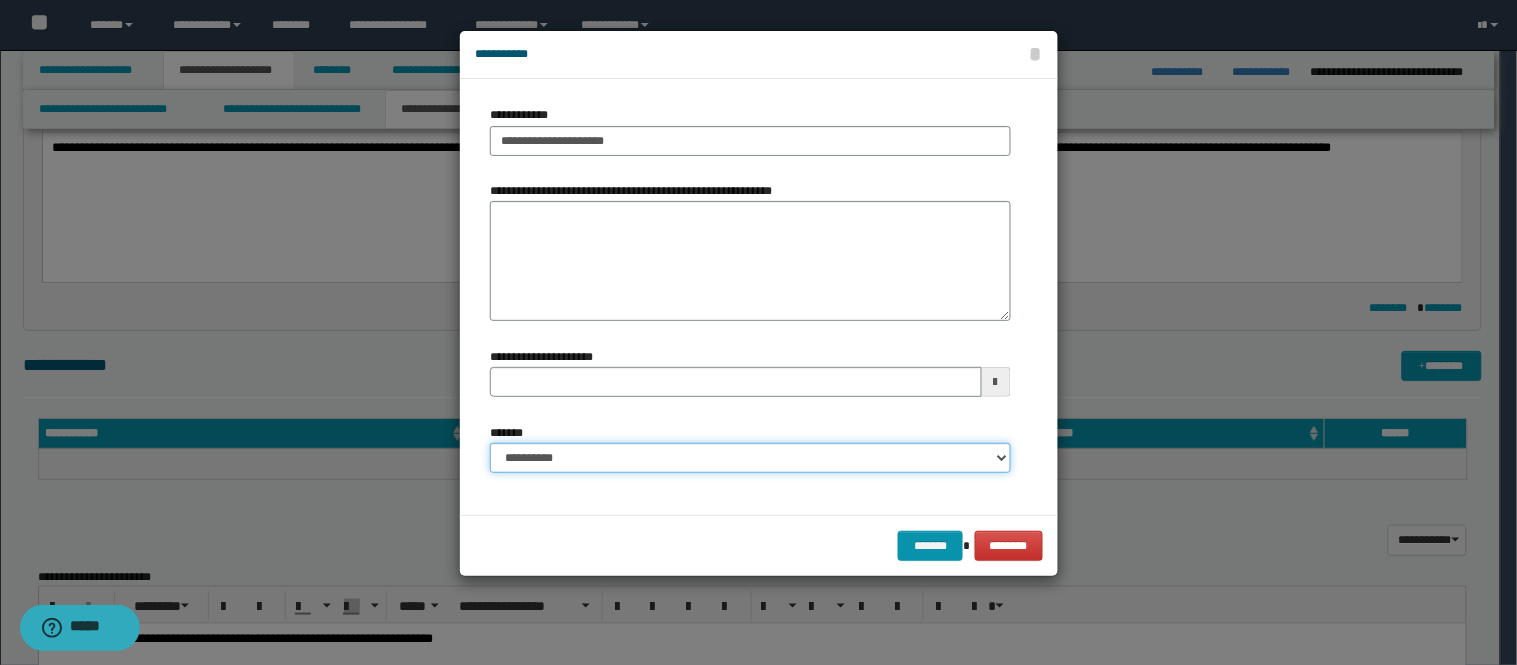 click on "**********" at bounding box center [750, 458] 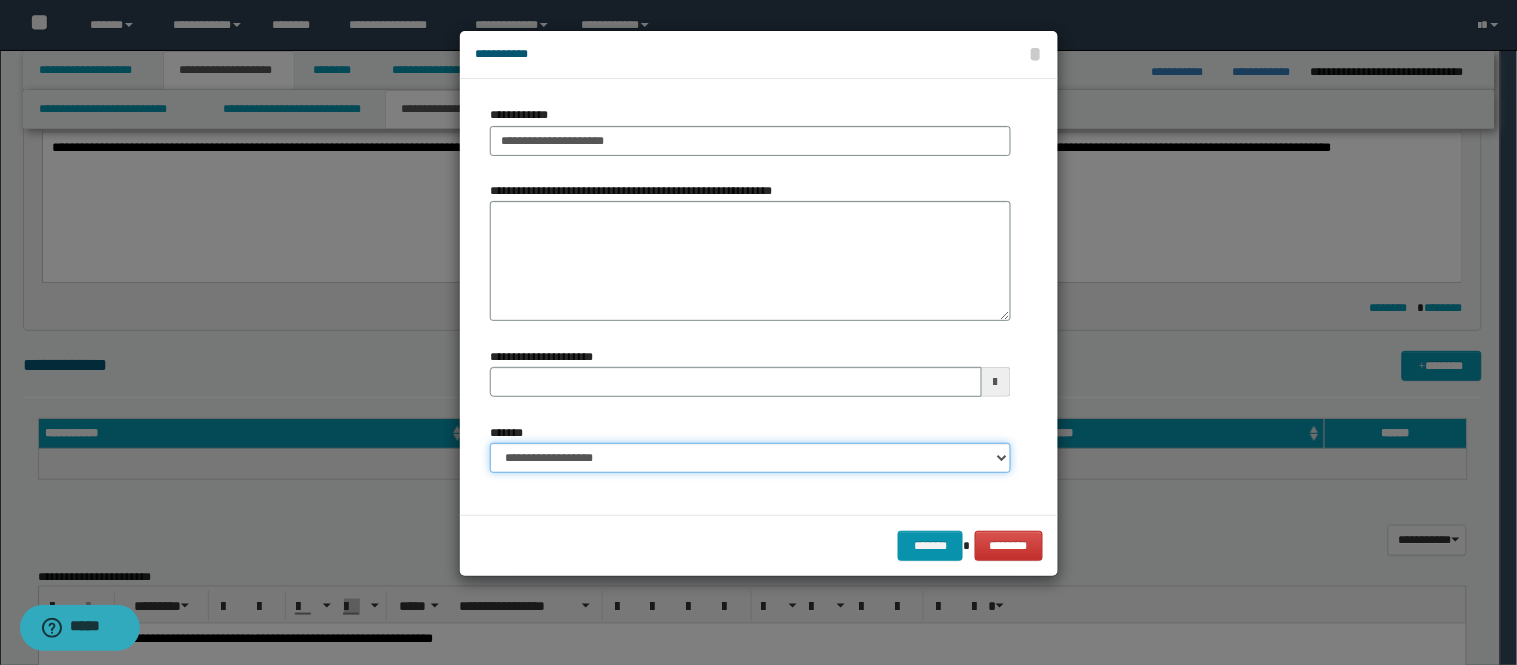 click on "**********" at bounding box center [750, 458] 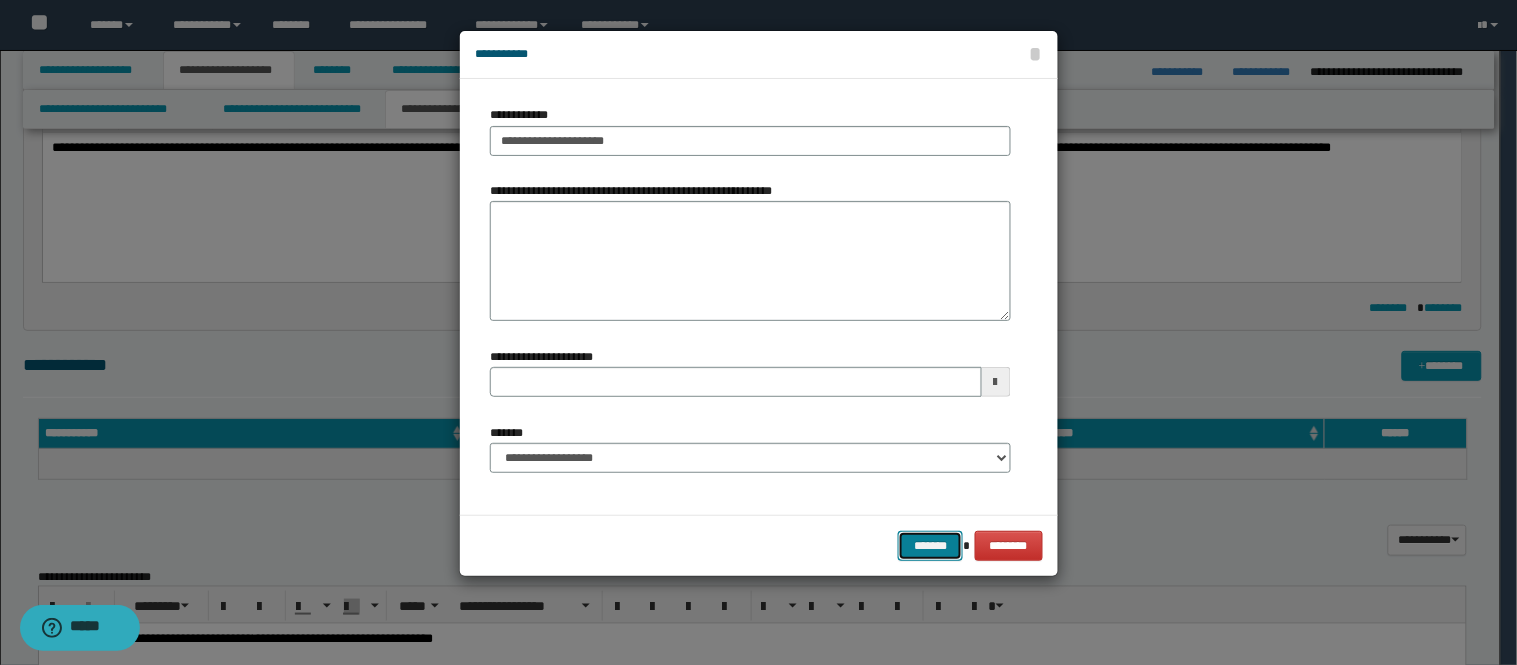 click on "*******" at bounding box center (930, 546) 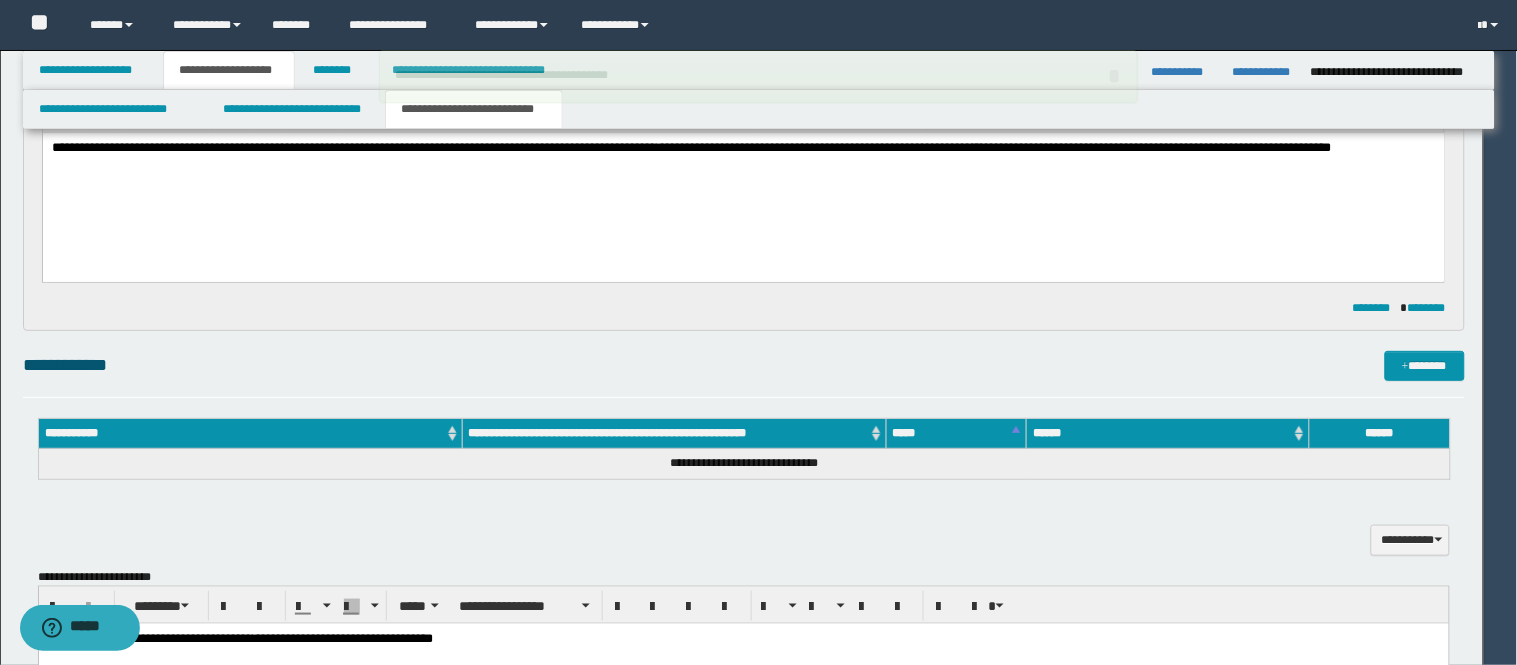 type 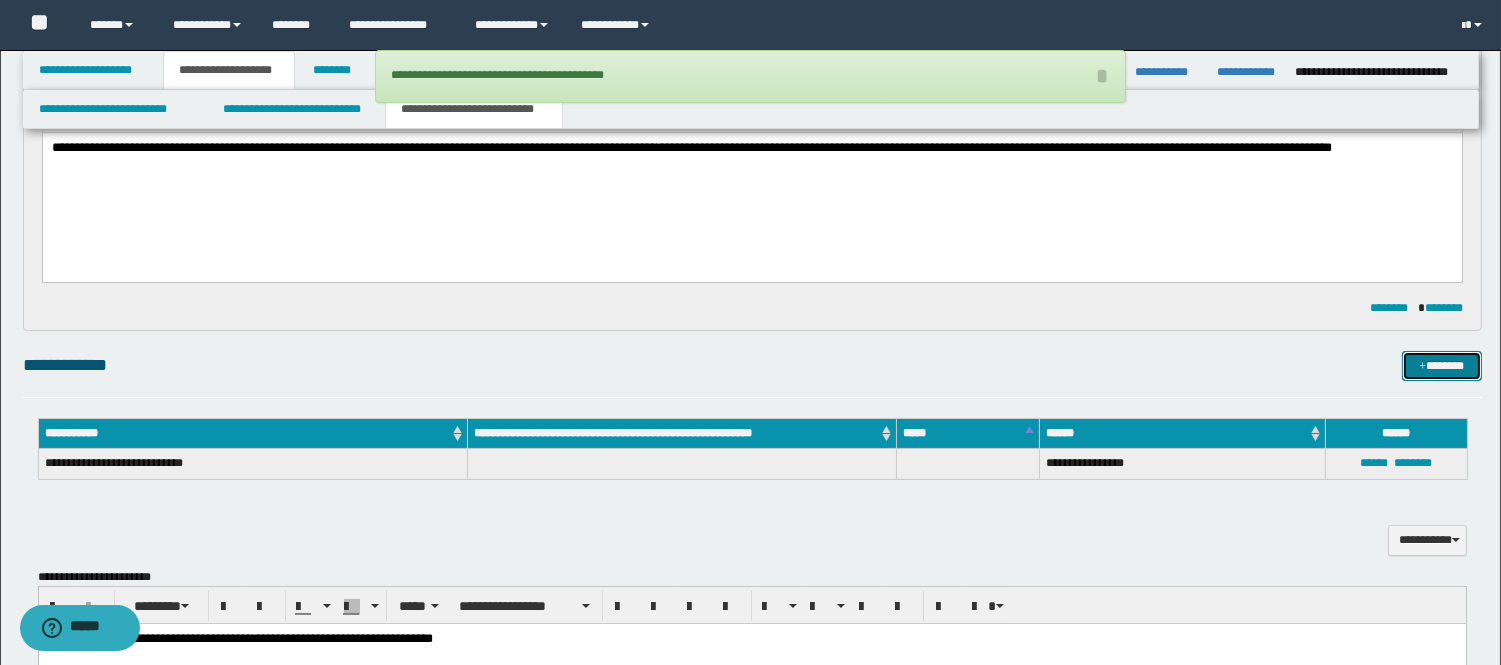click on "*******" at bounding box center [1442, 366] 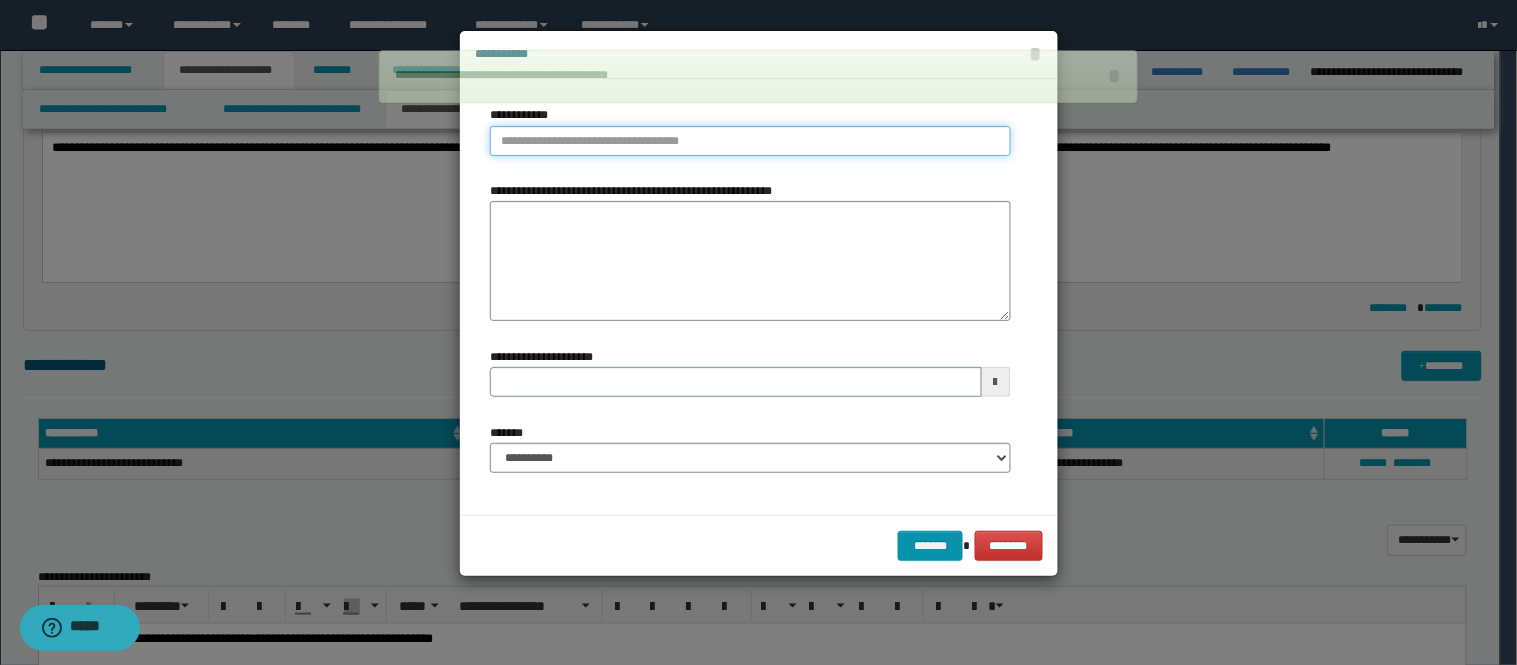 type on "**********" 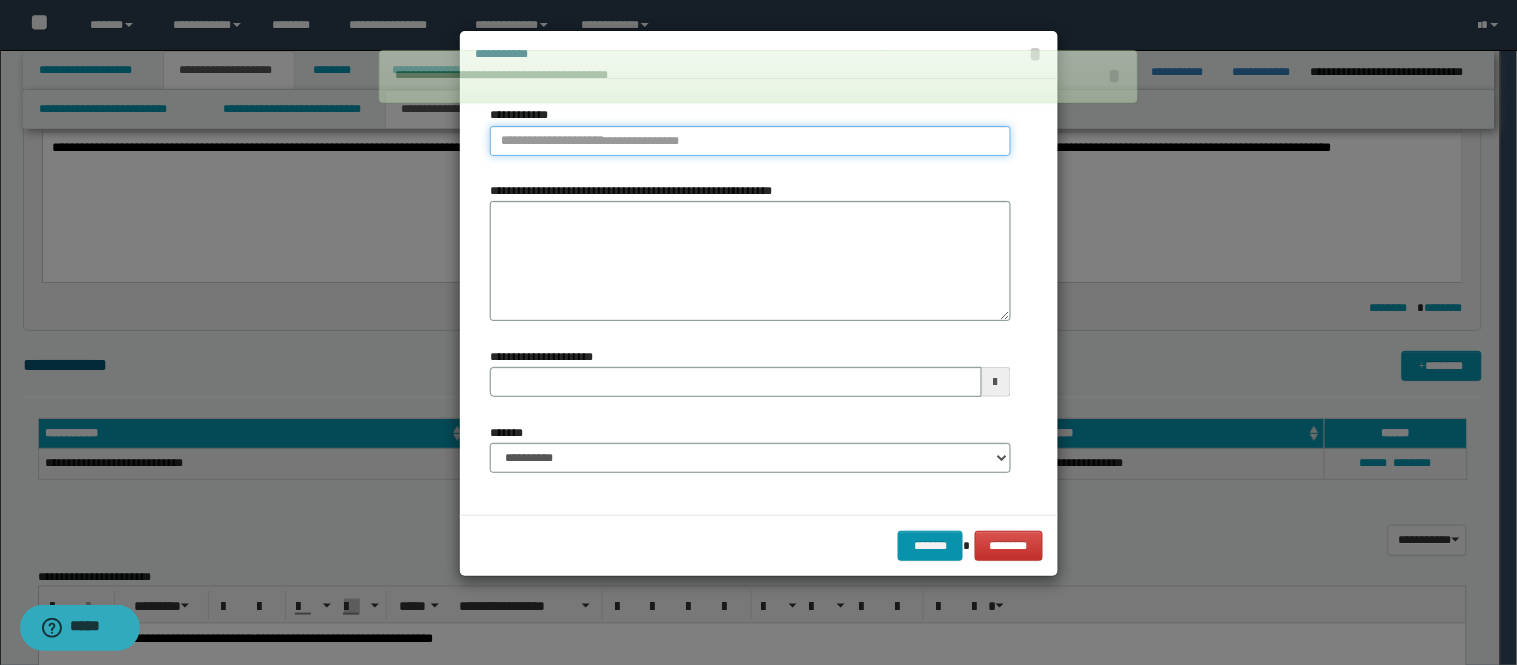 click on "**********" at bounding box center (750, 141) 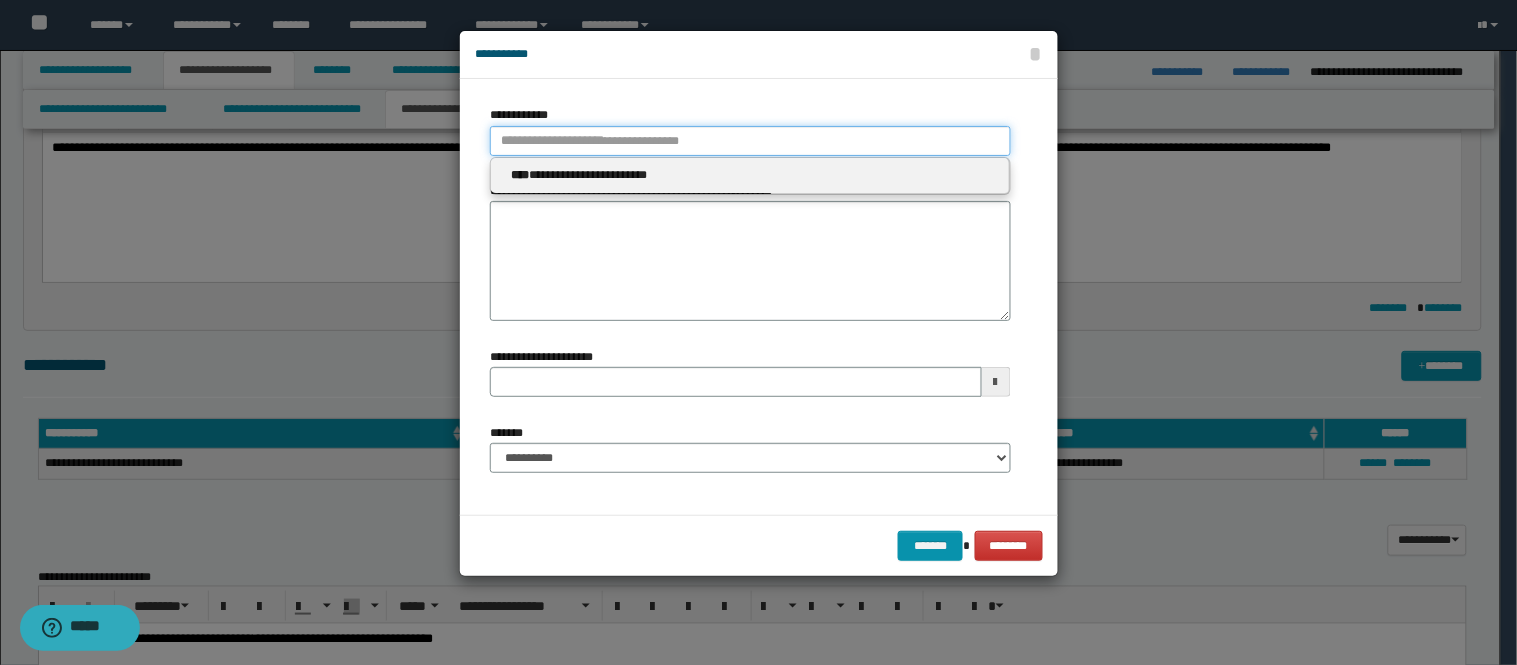 type 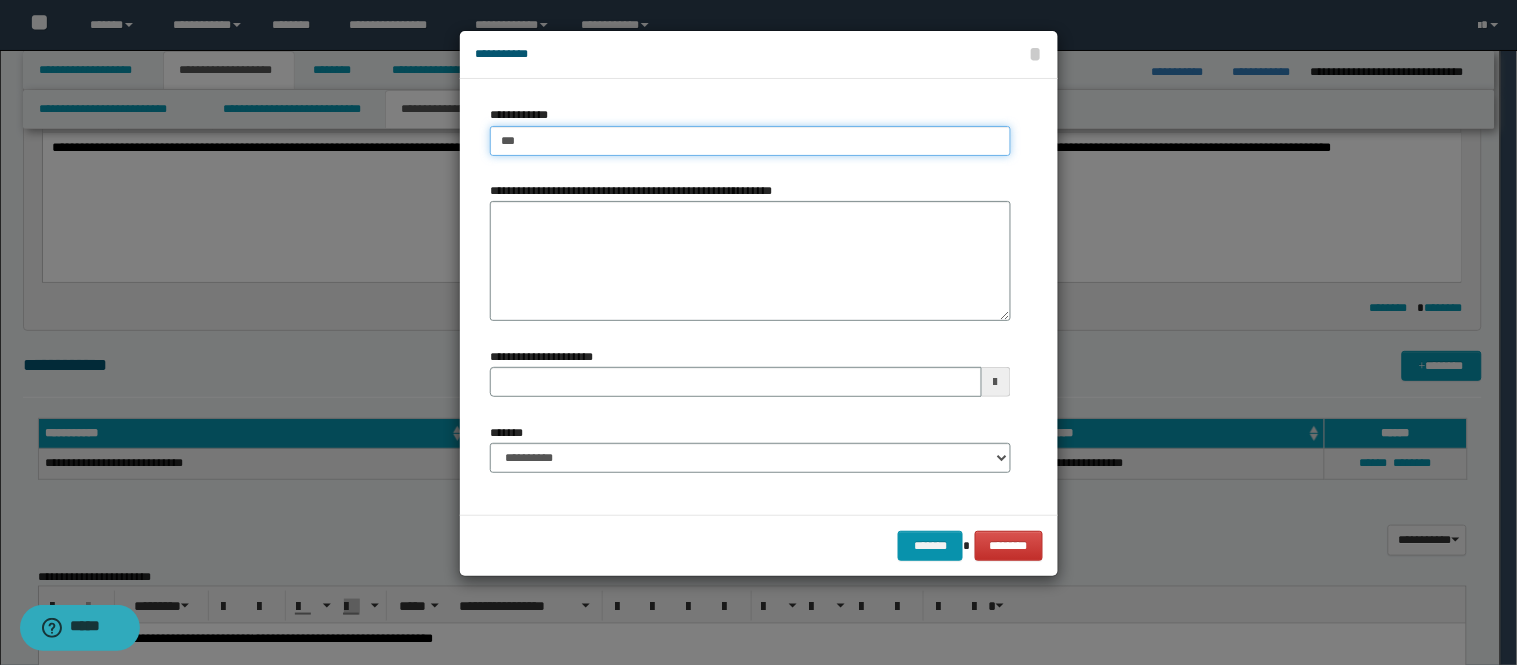 type on "****" 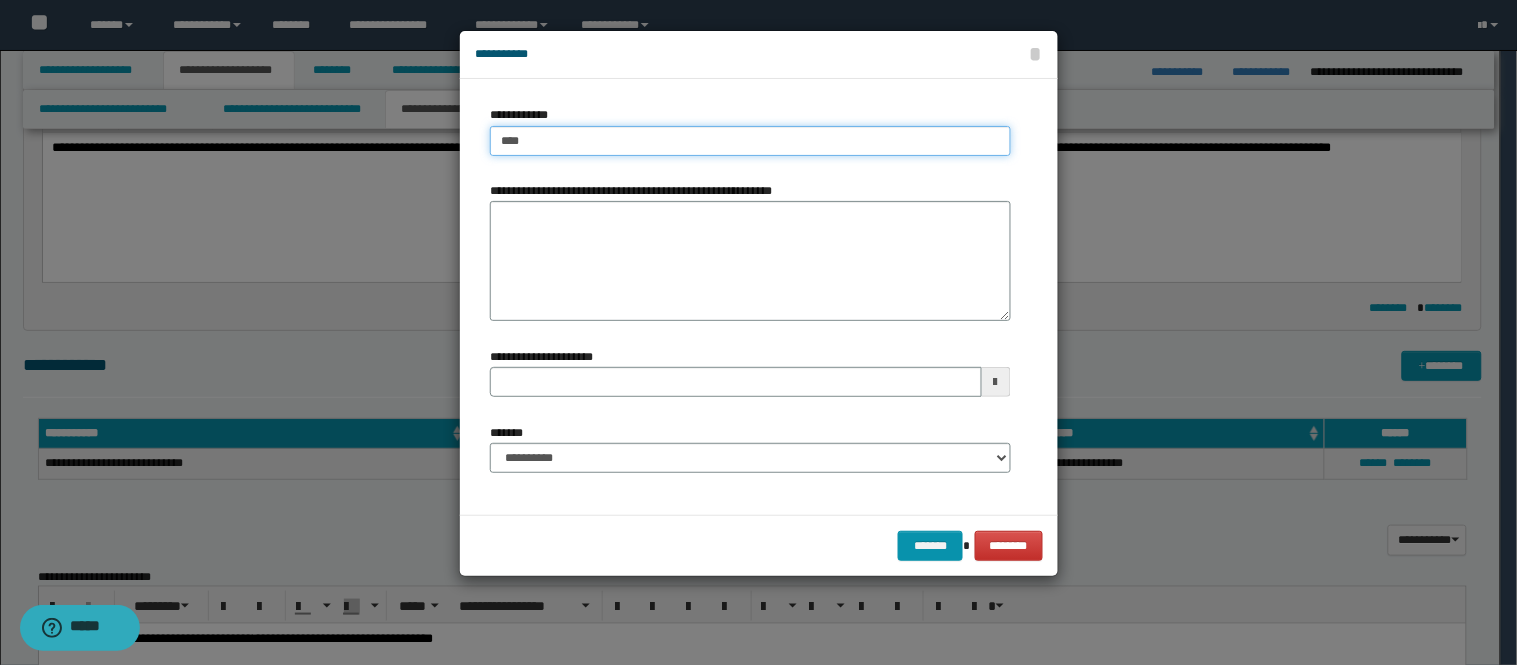 type on "****" 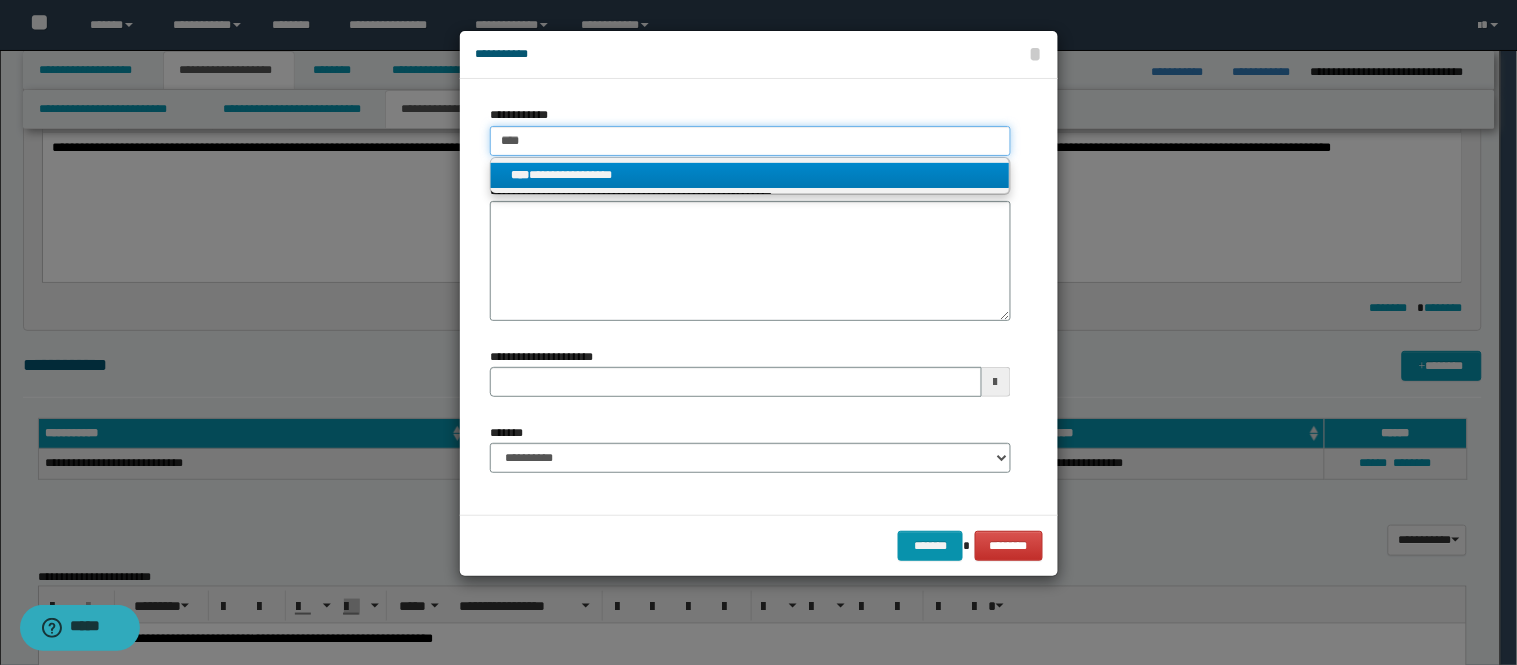 type on "****" 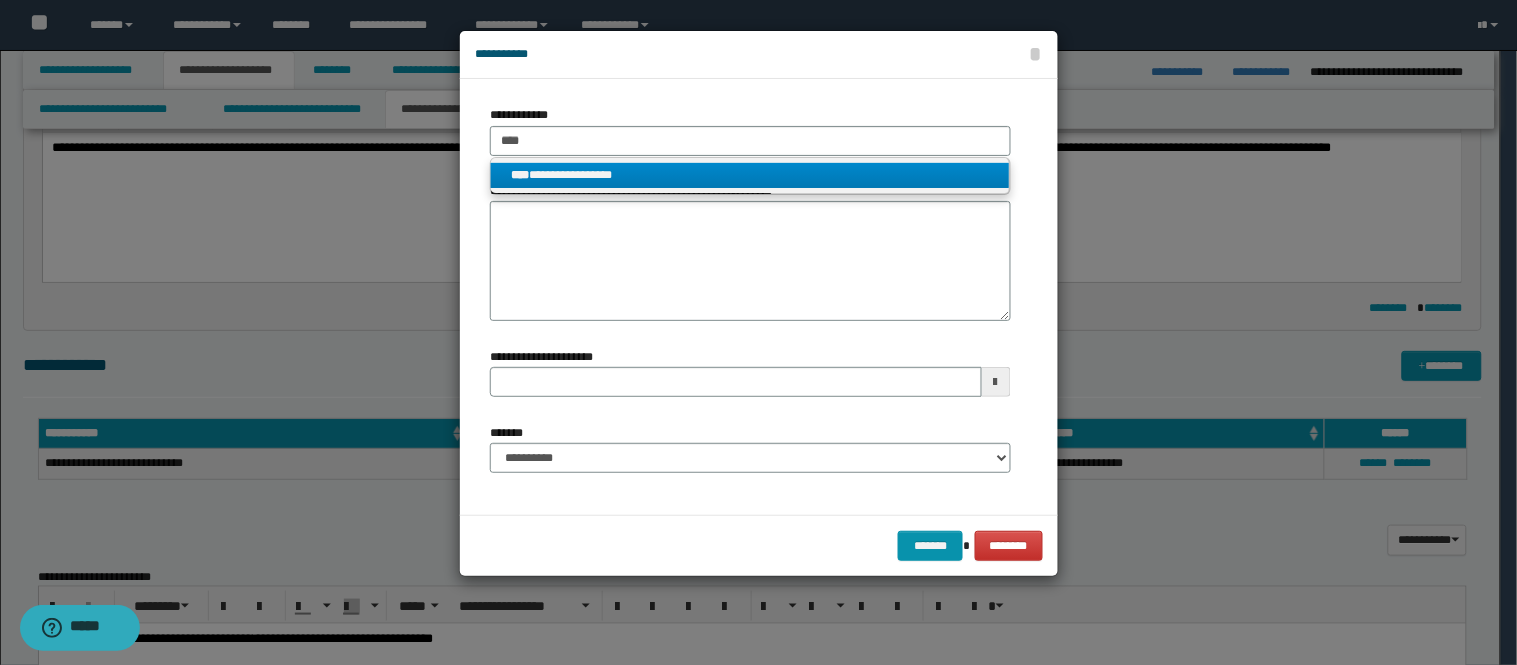 click on "**********" at bounding box center [750, 175] 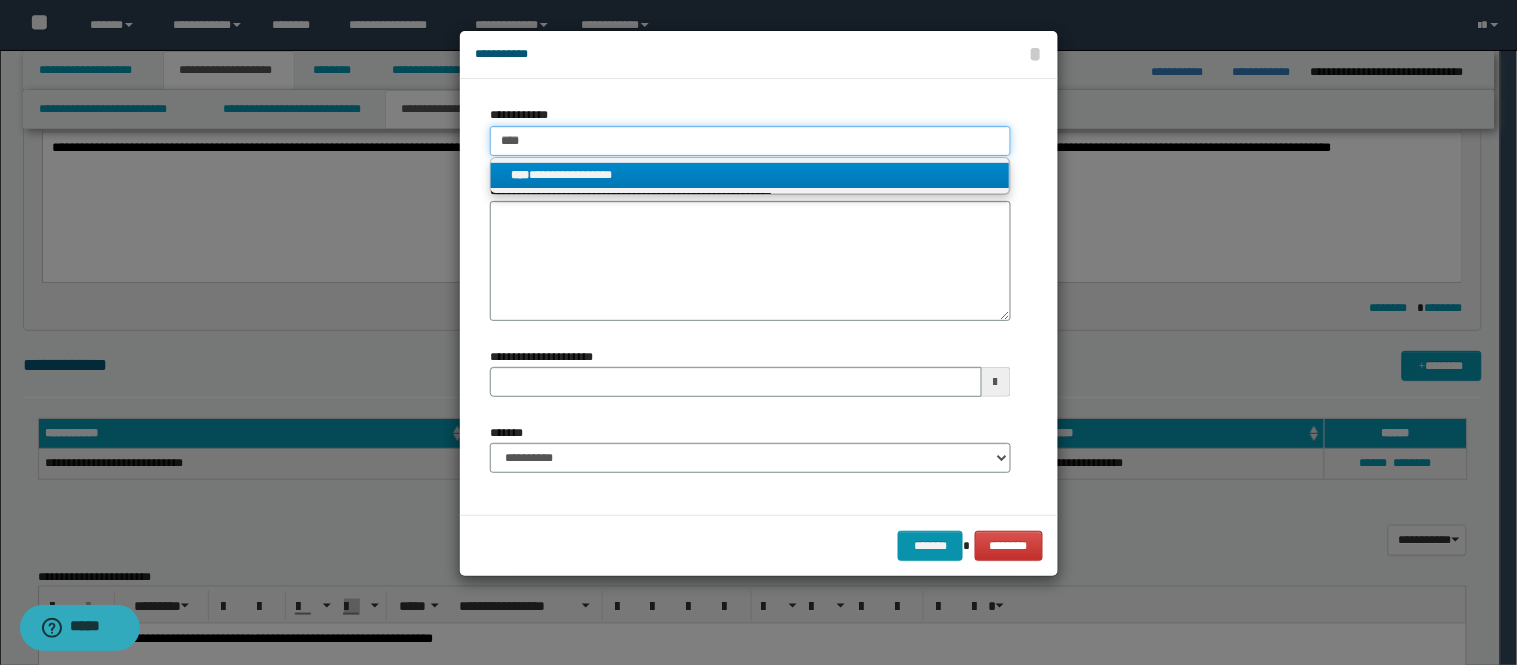 type 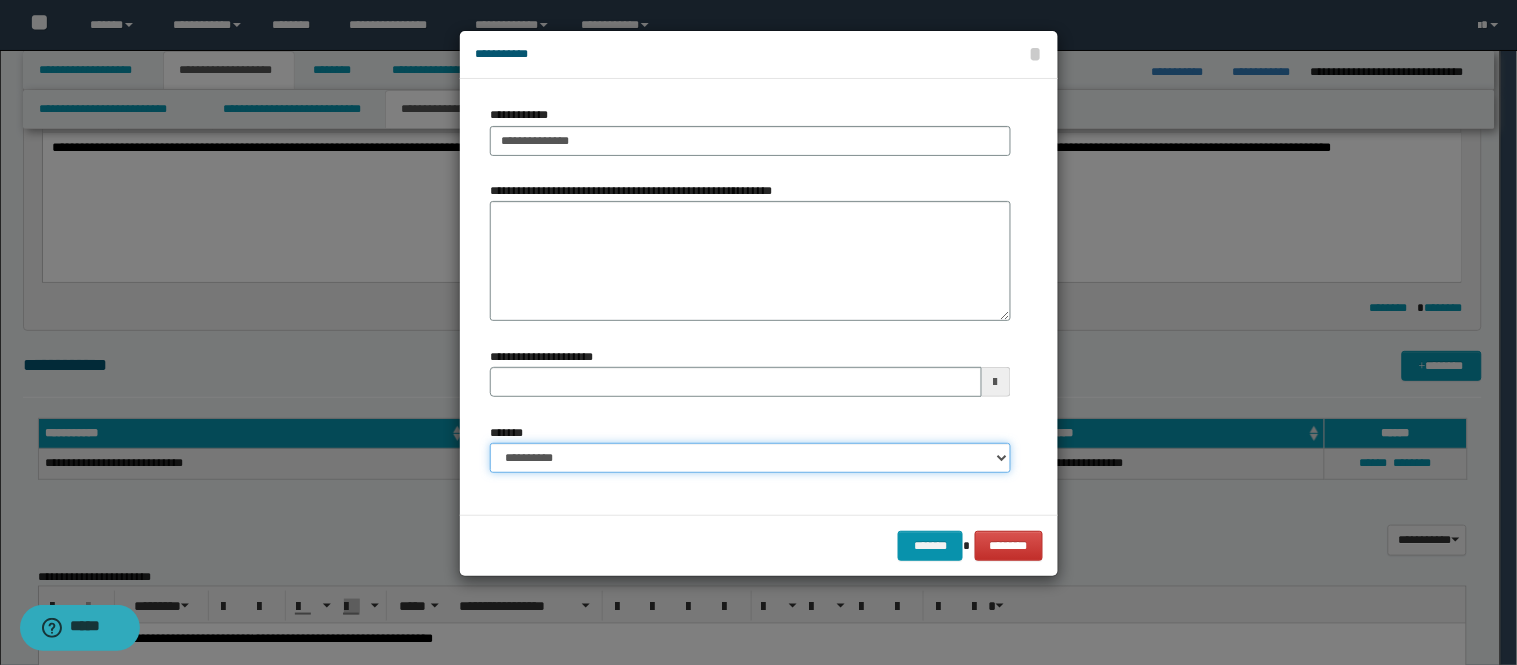 click on "**********" at bounding box center [750, 458] 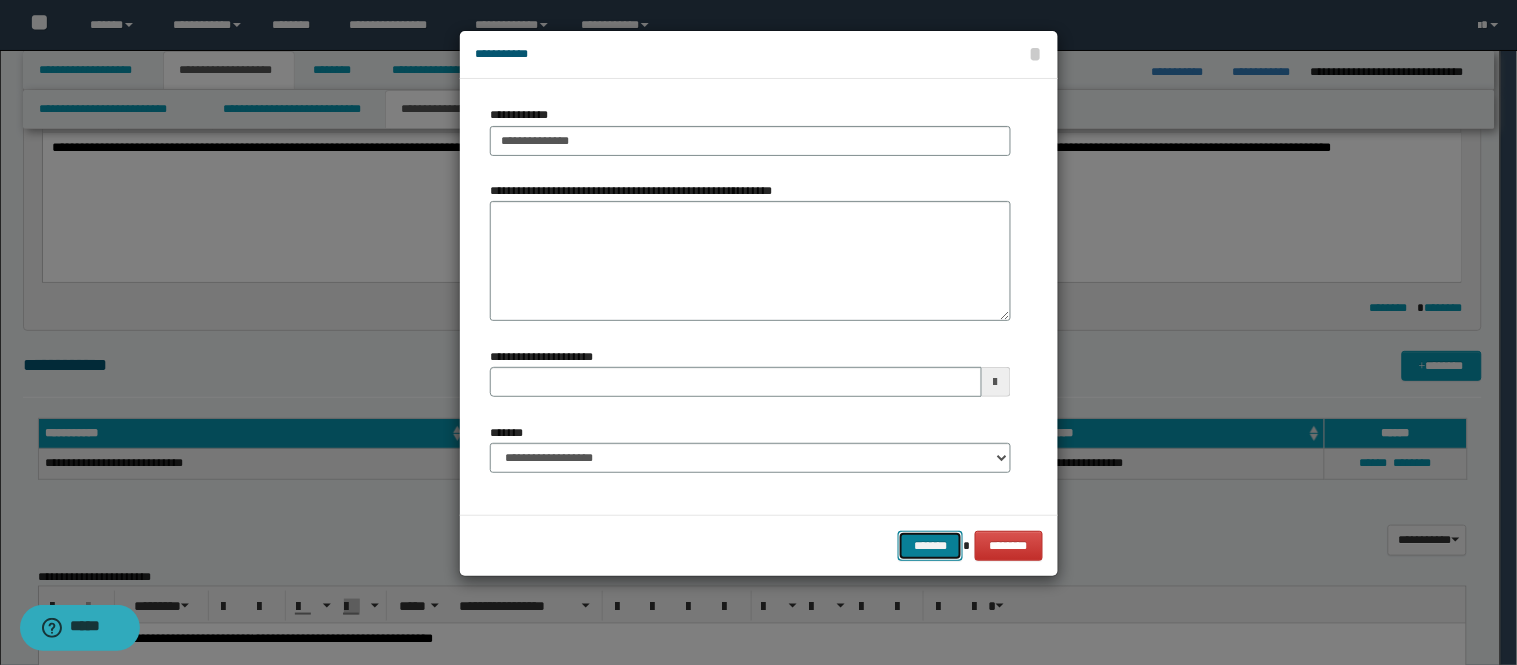 click on "*******" at bounding box center (930, 546) 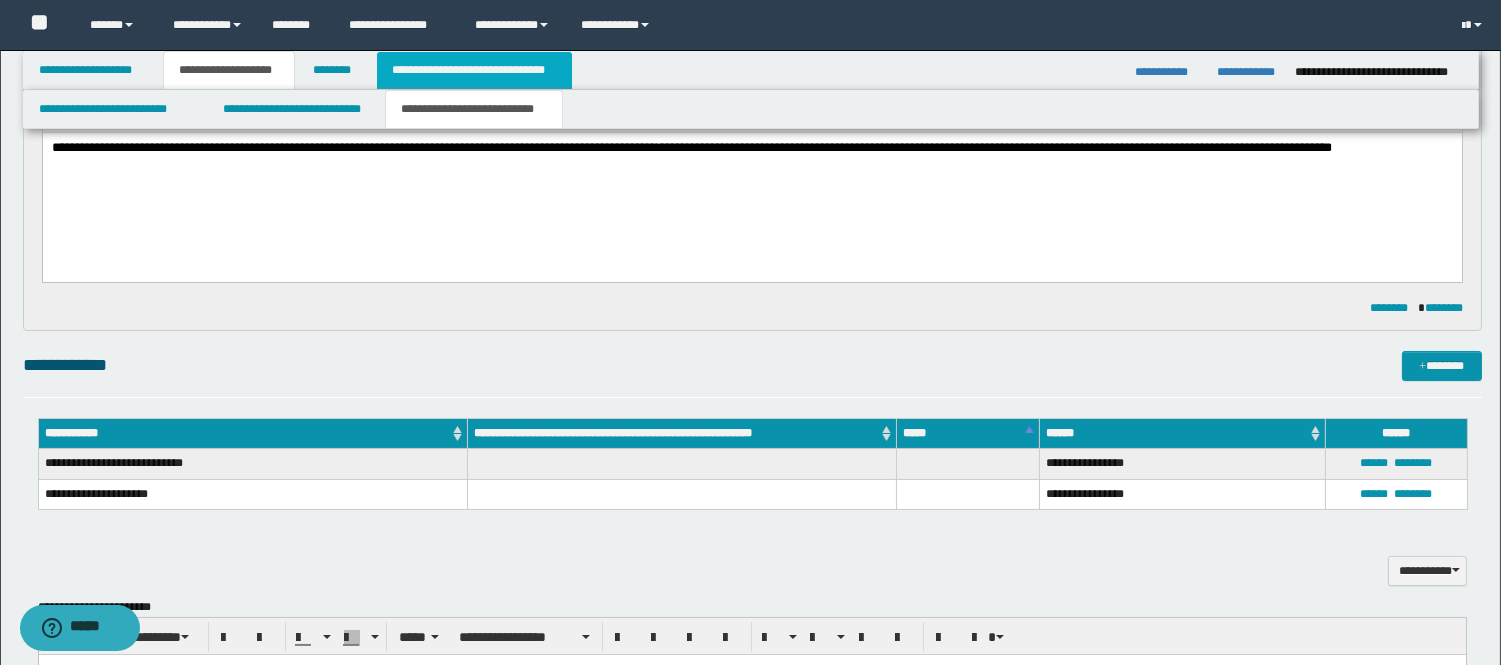 click on "**********" at bounding box center [474, 70] 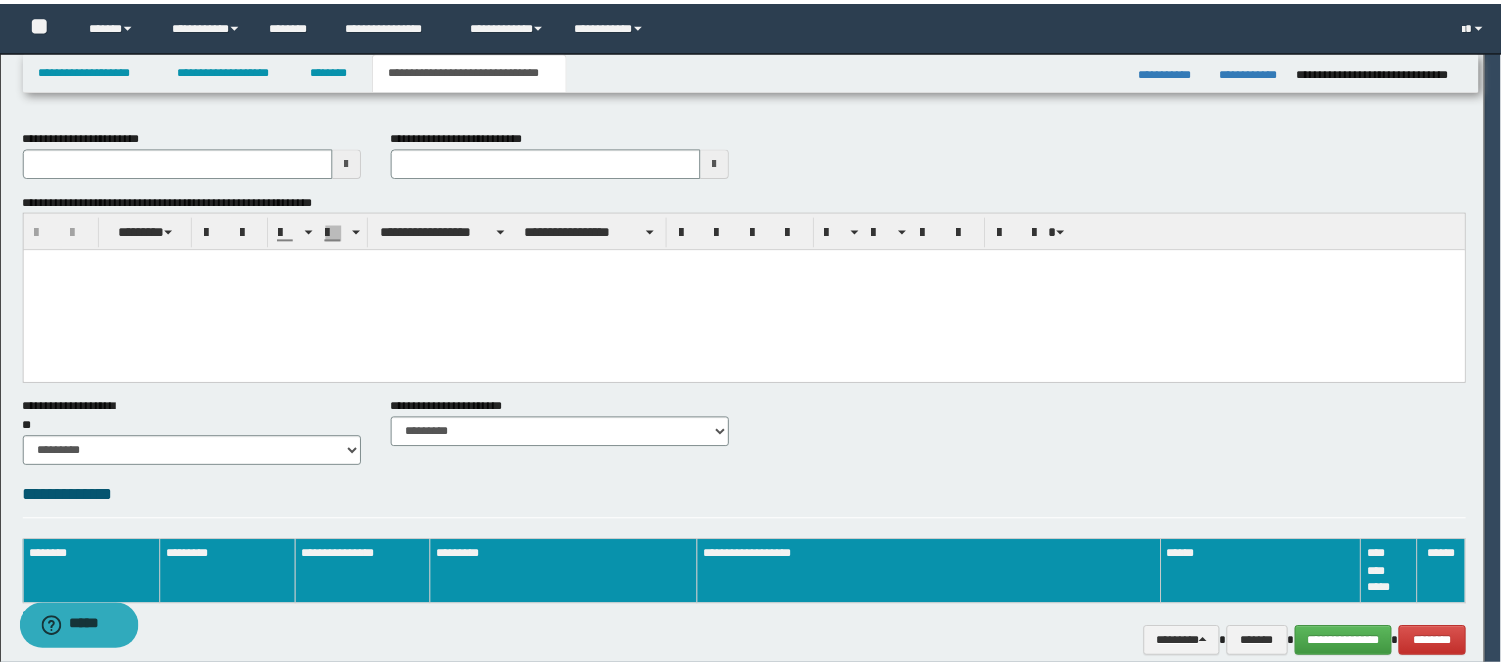scroll, scrollTop: 0, scrollLeft: 0, axis: both 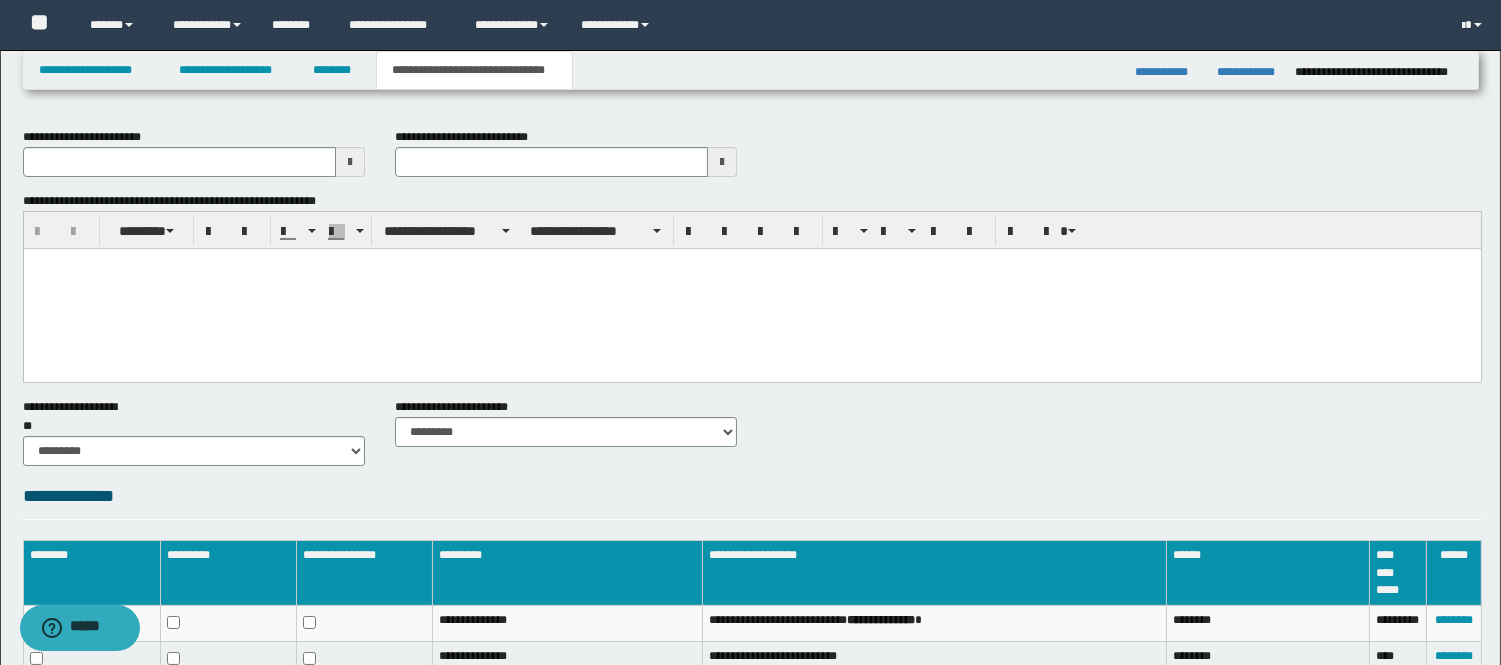 click at bounding box center [722, 162] 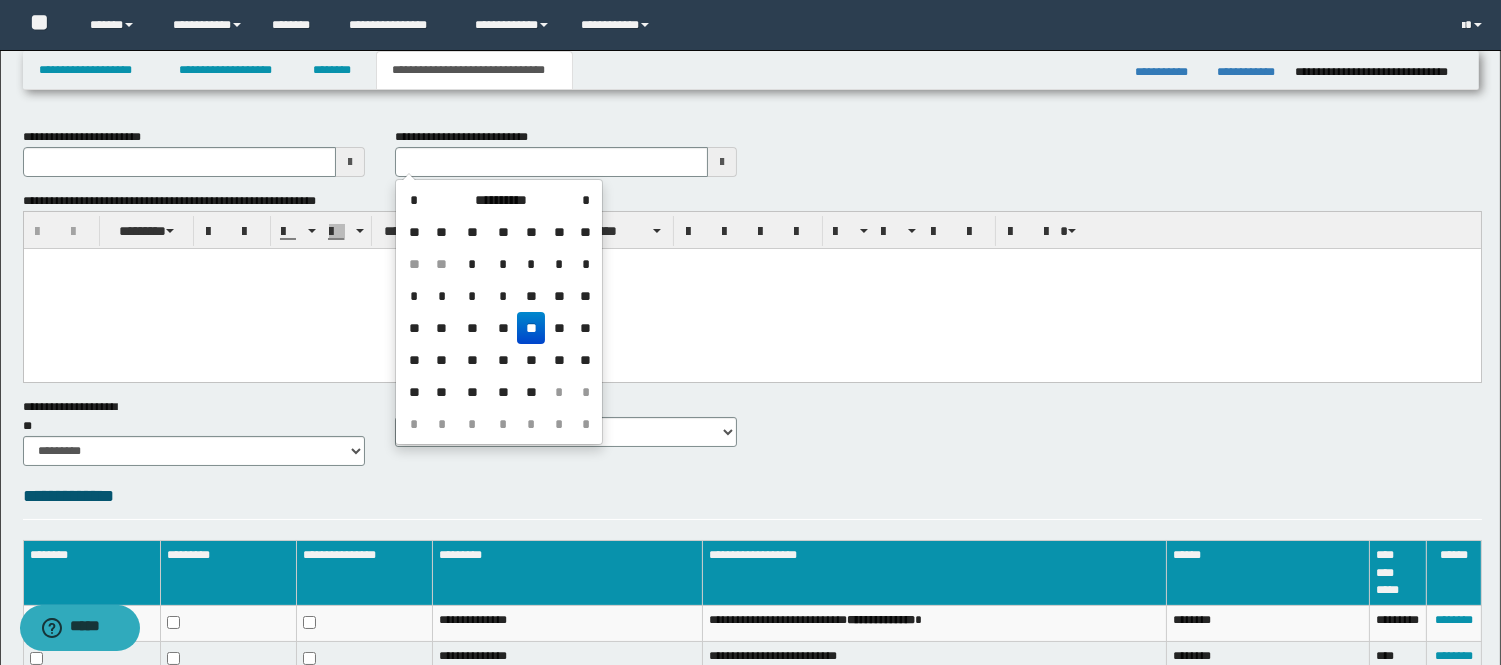 type 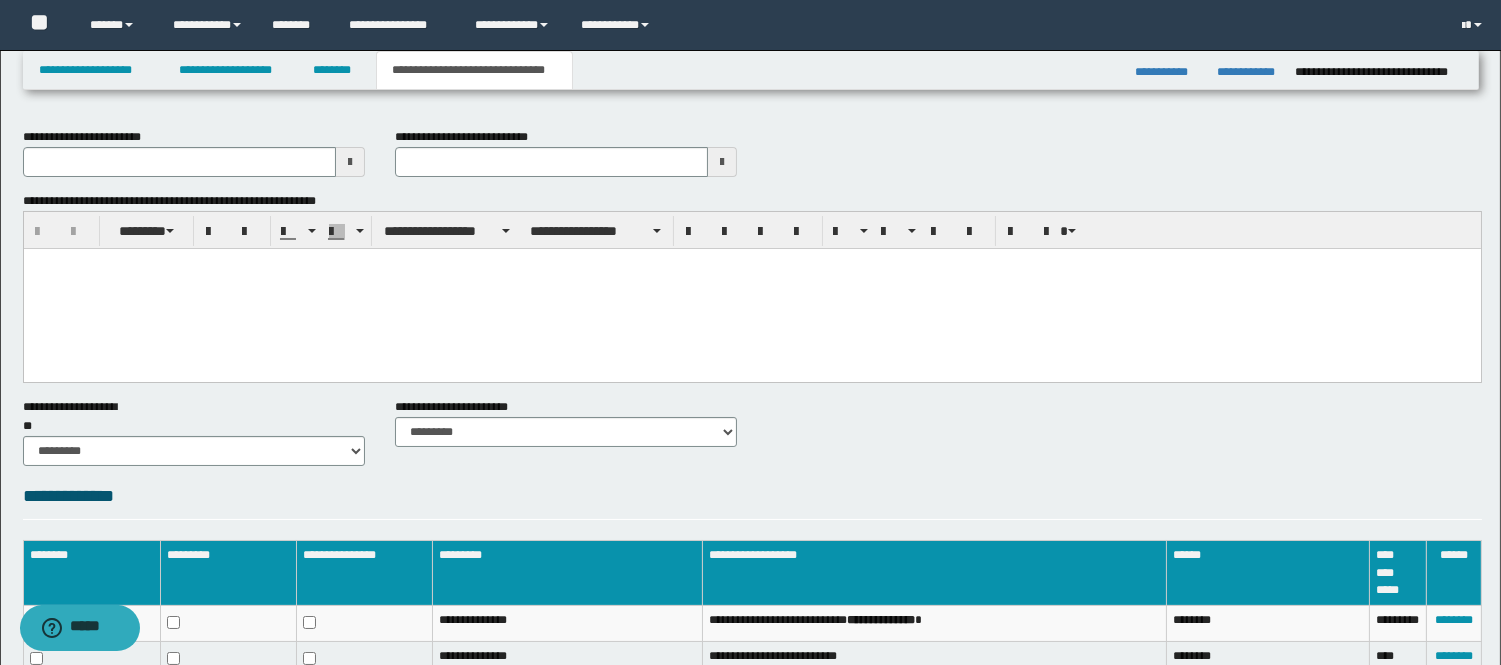 click at bounding box center [350, 162] 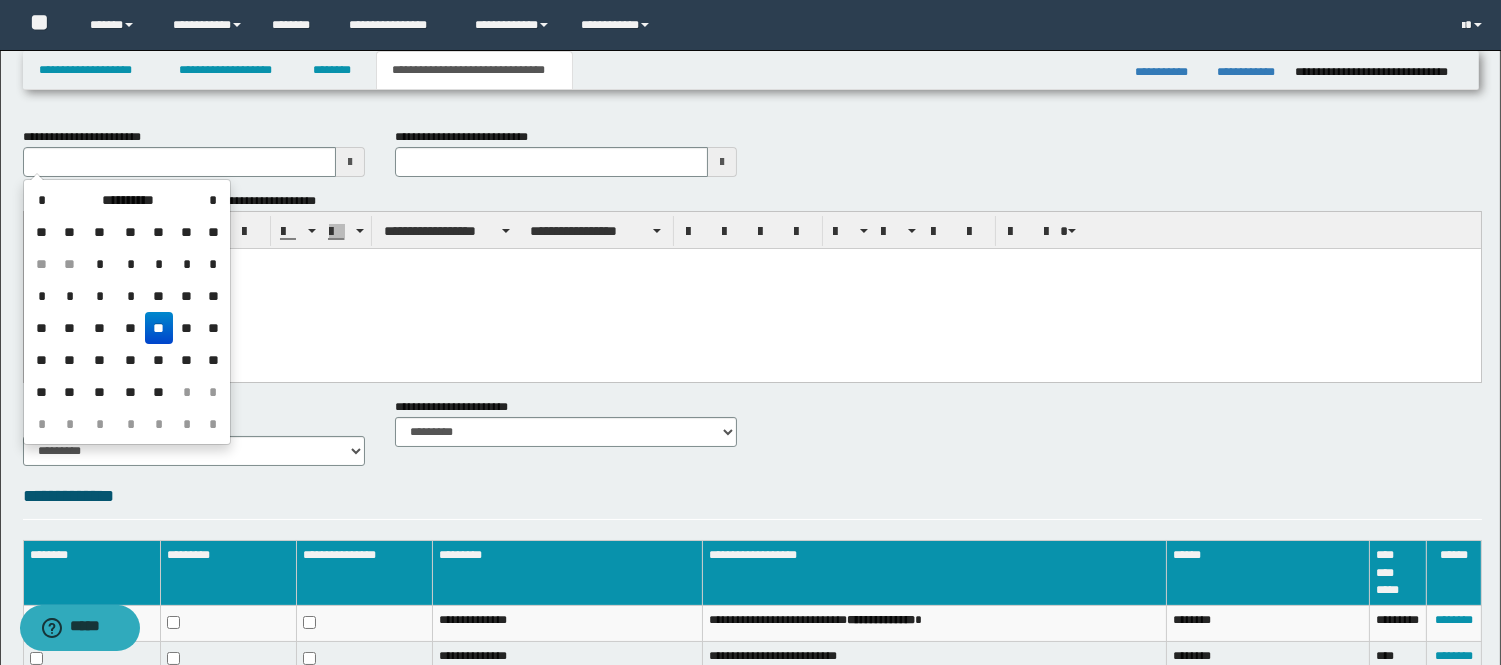 click on "**********" at bounding box center [128, 200] 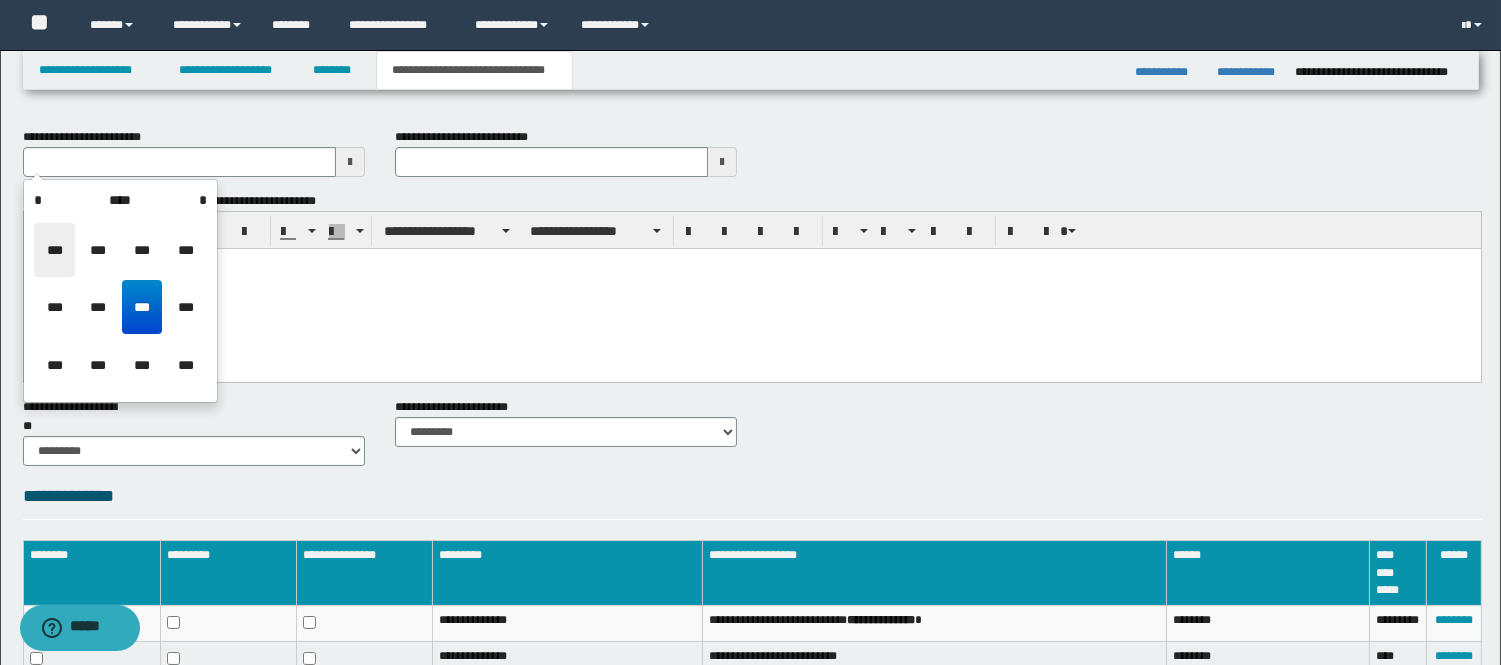 click on "***" at bounding box center (54, 250) 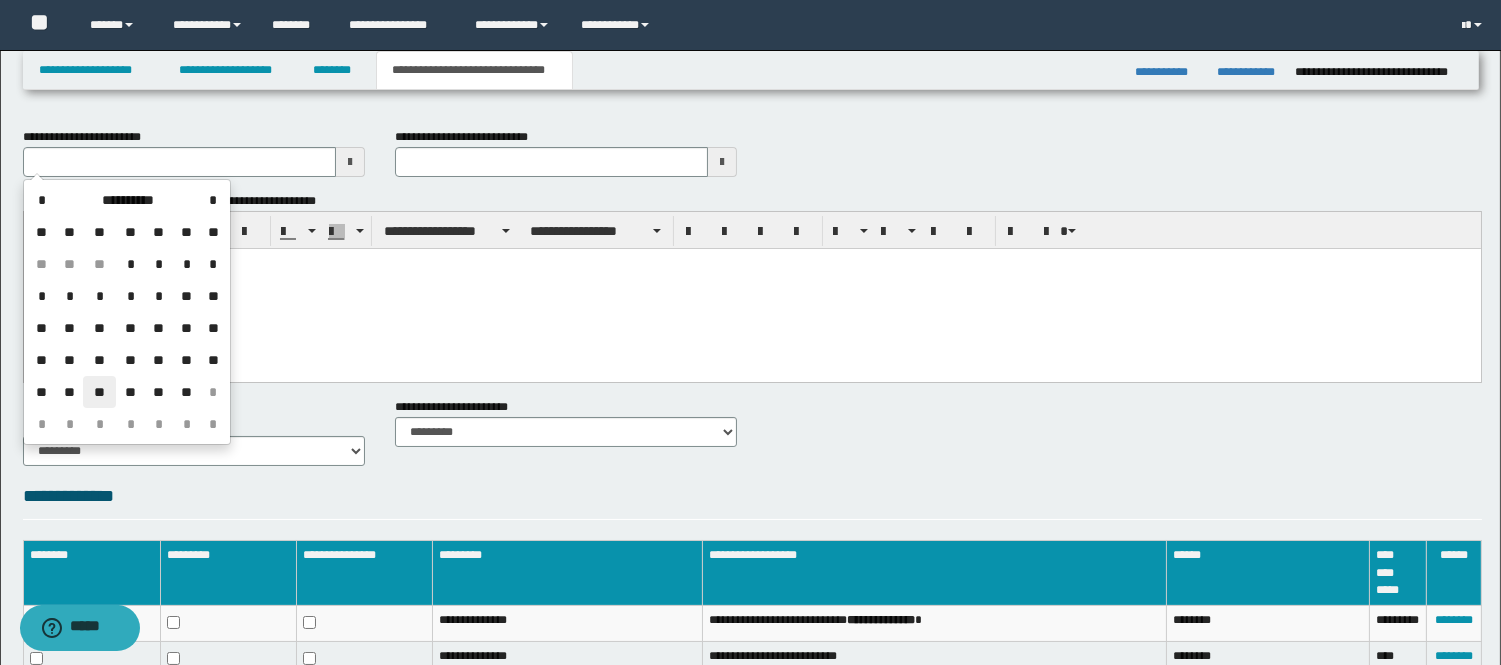 click on "**" at bounding box center (99, 392) 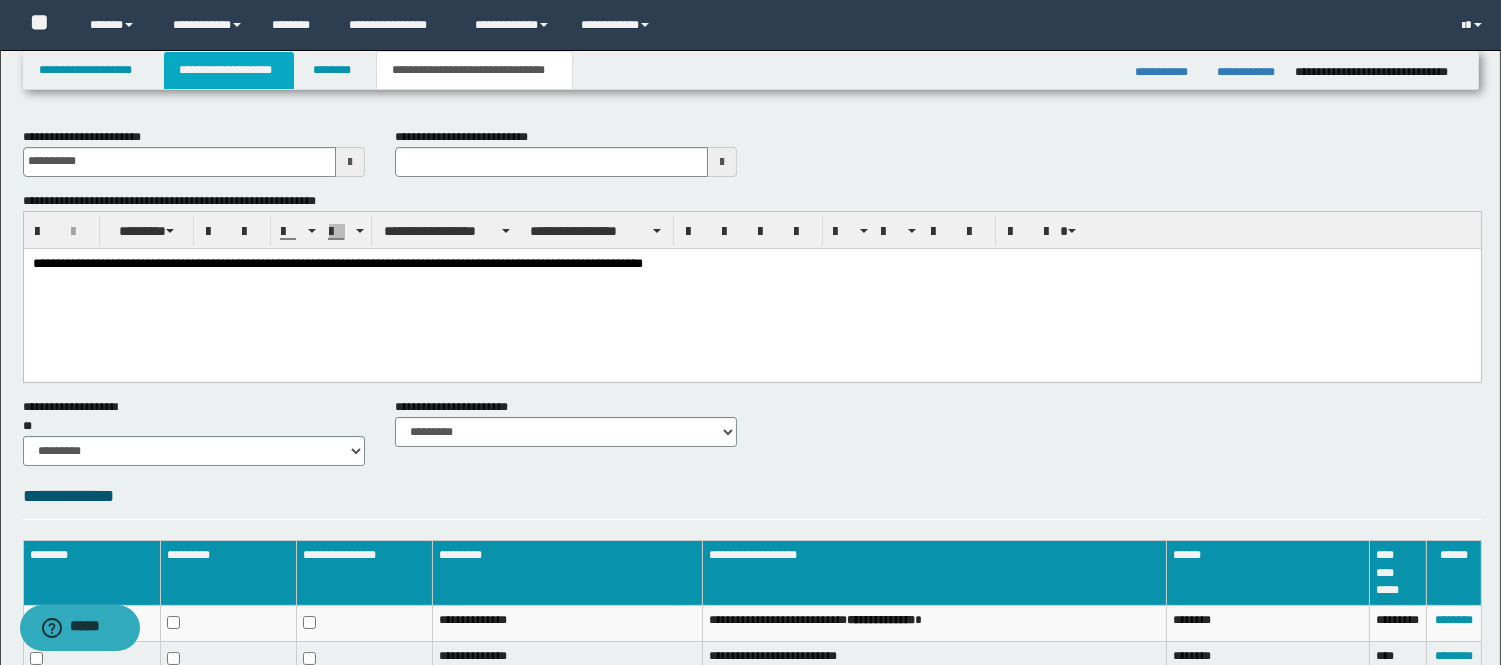 click on "**********" at bounding box center (229, 70) 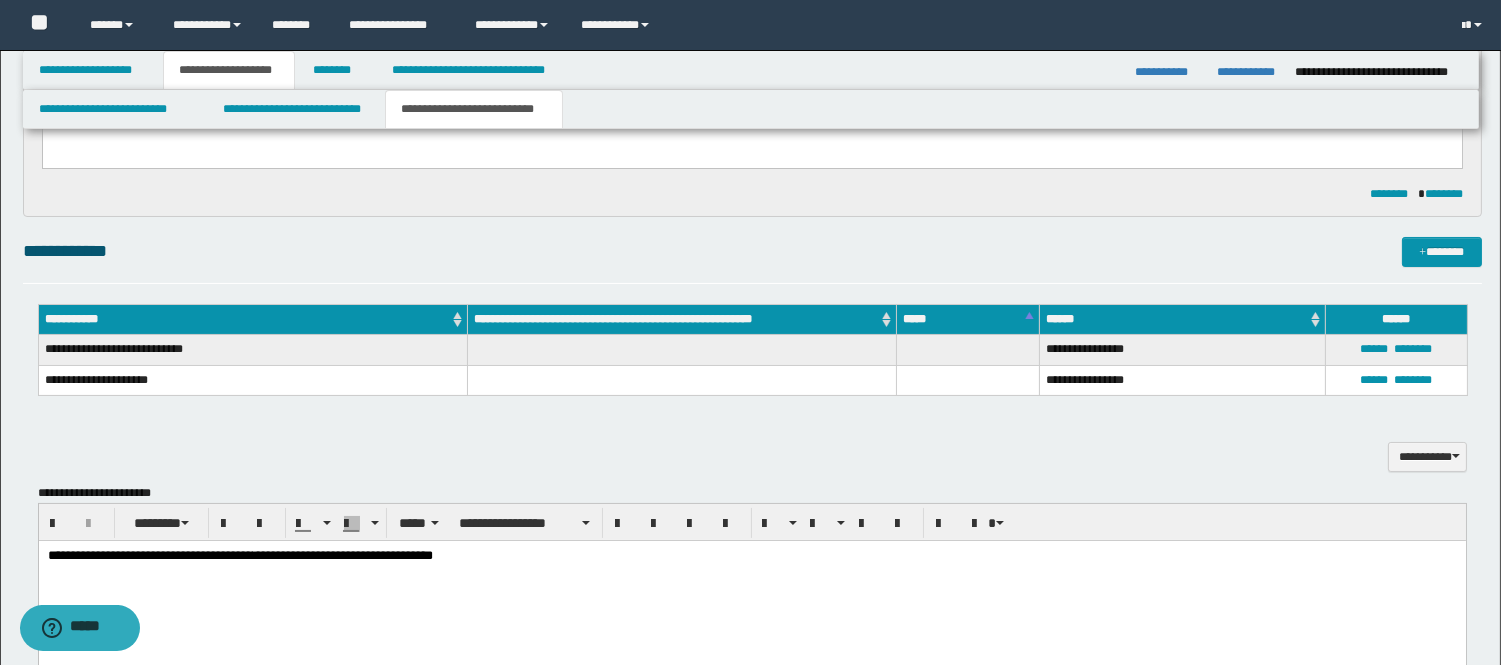 scroll, scrollTop: 555, scrollLeft: 0, axis: vertical 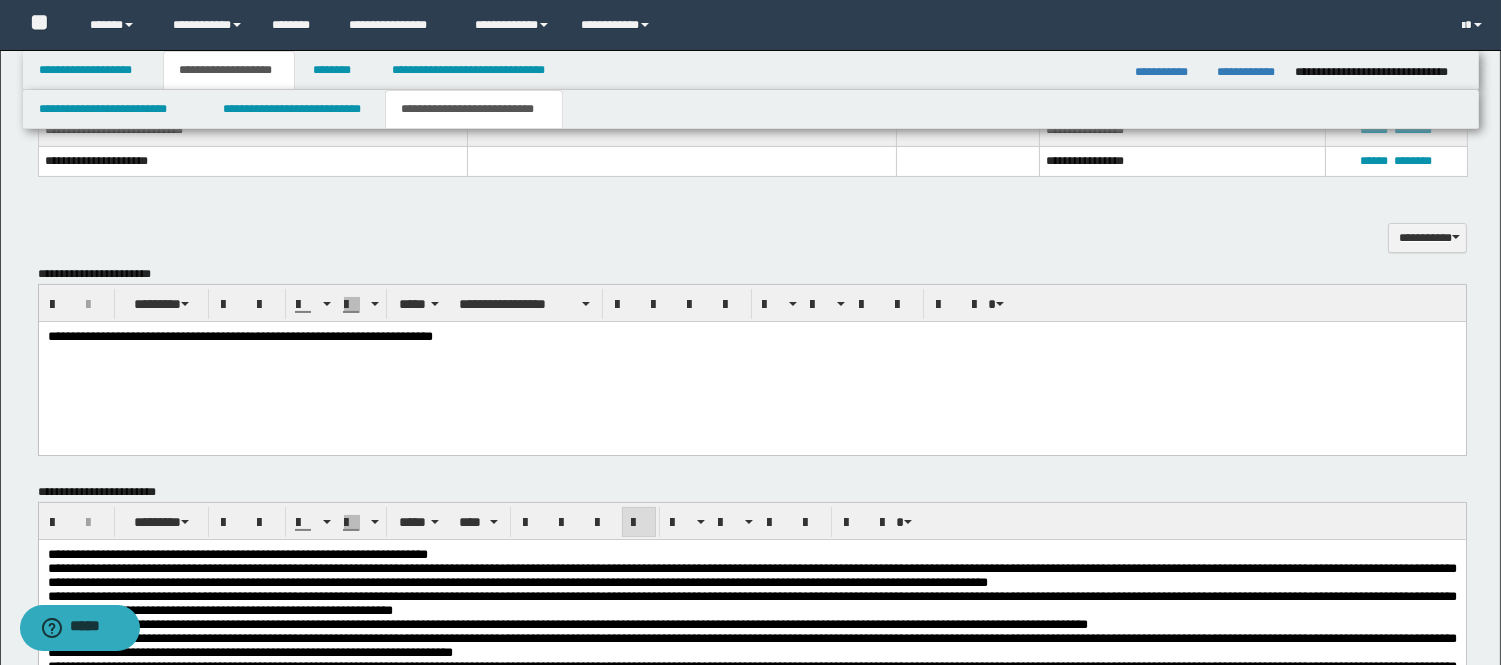 click on "**********" at bounding box center [751, 361] 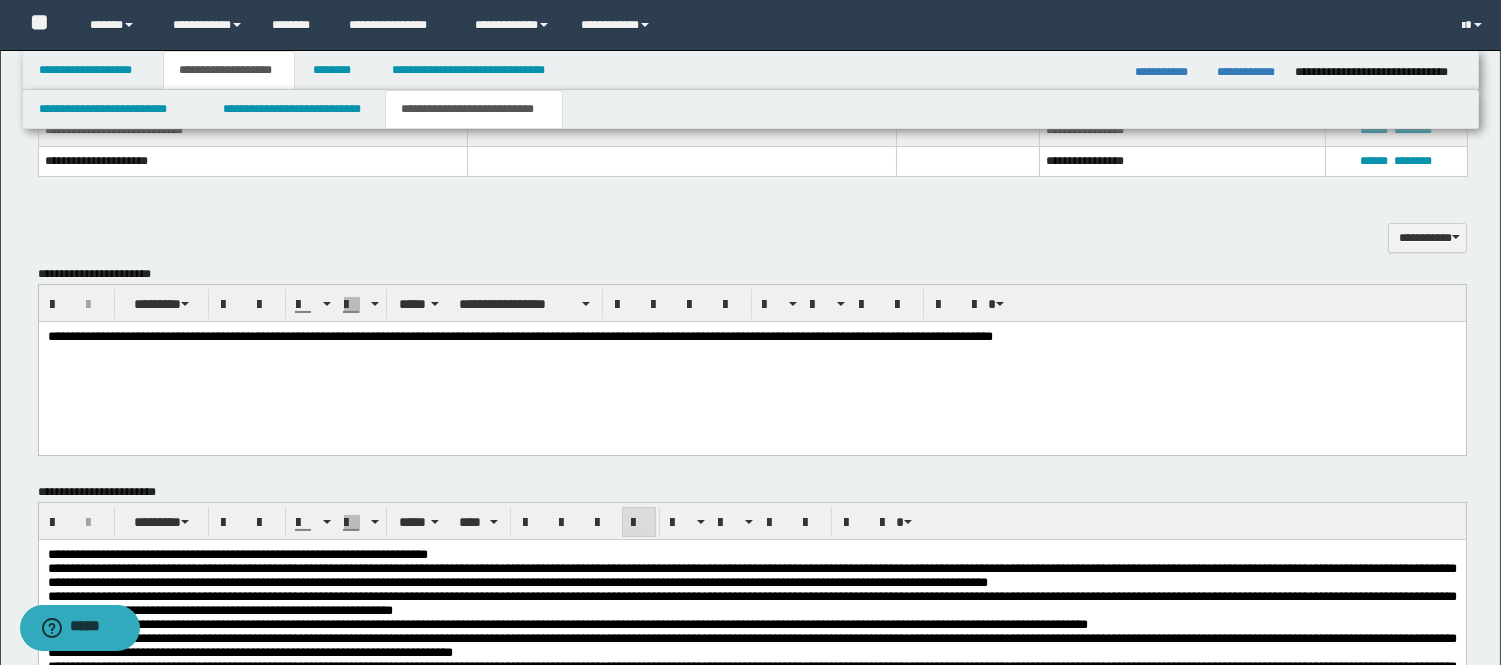 click on "**********" at bounding box center (622, 335) 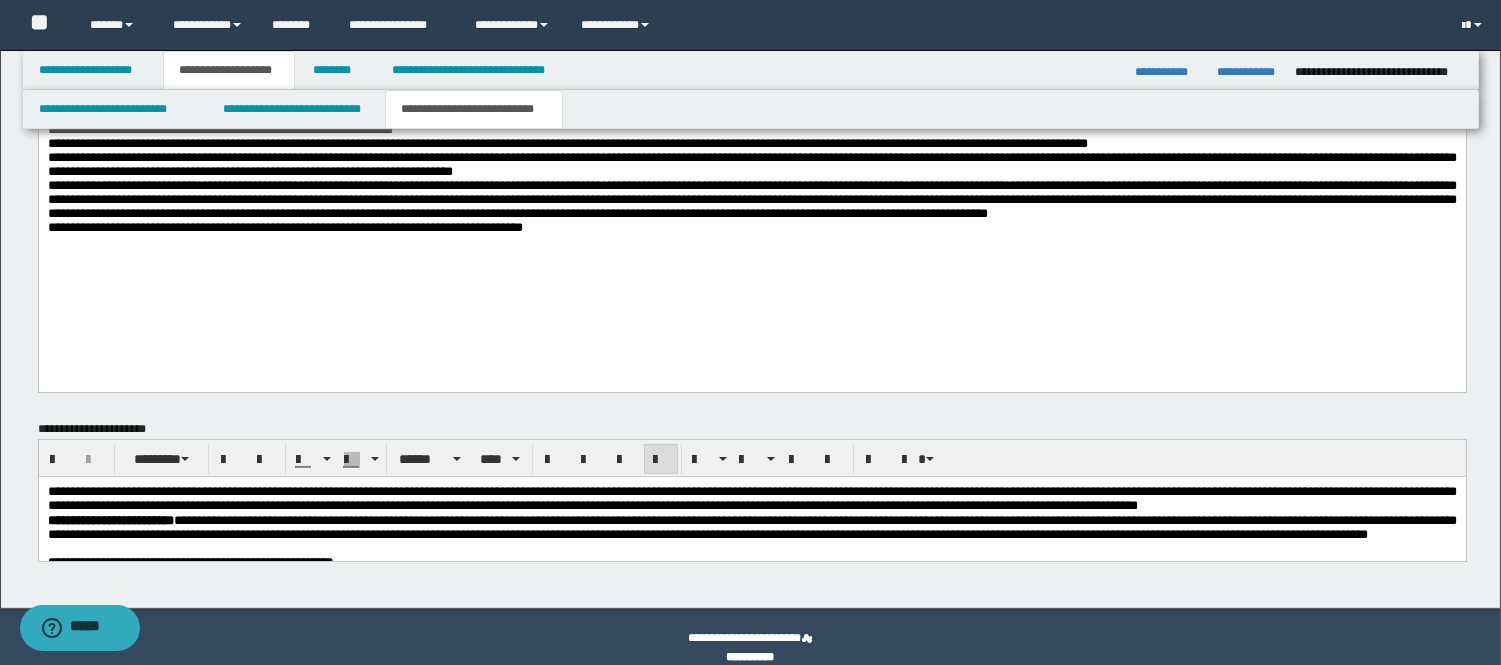 scroll, scrollTop: 1056, scrollLeft: 0, axis: vertical 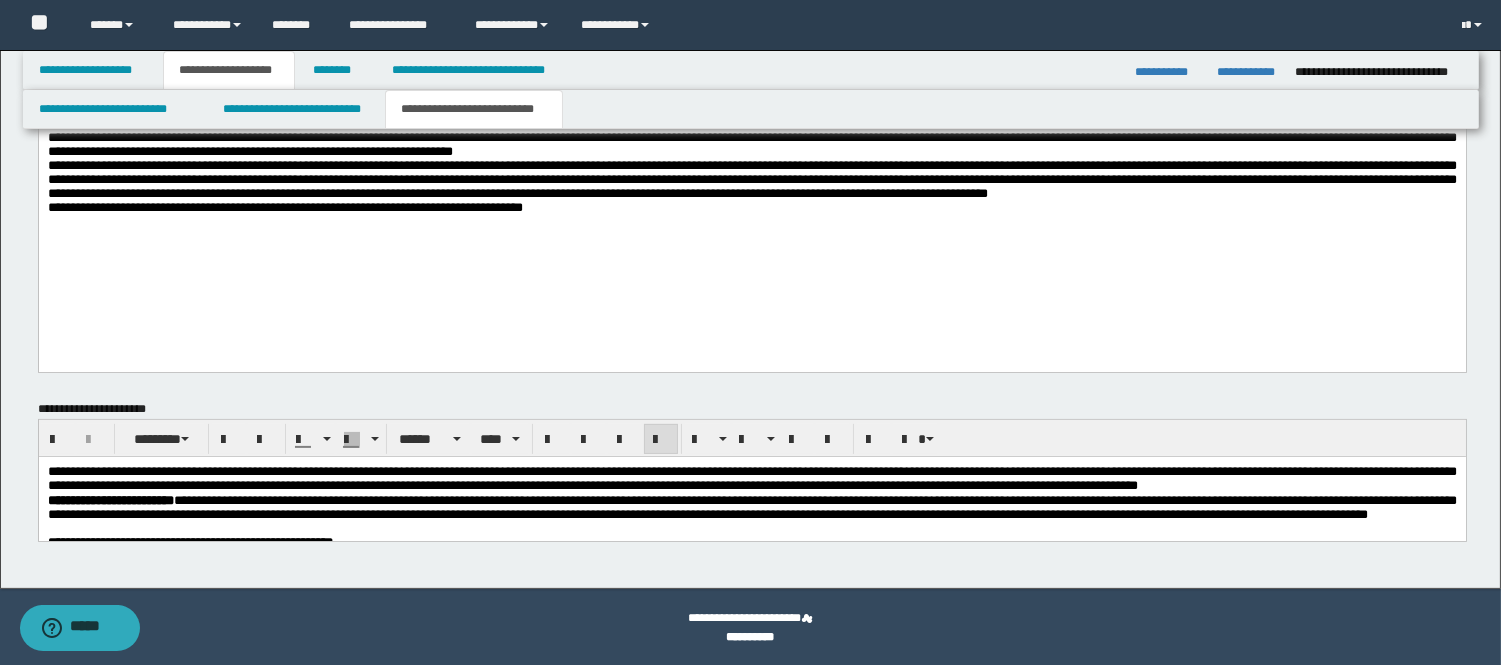 click on "**********" at bounding box center [751, 155] 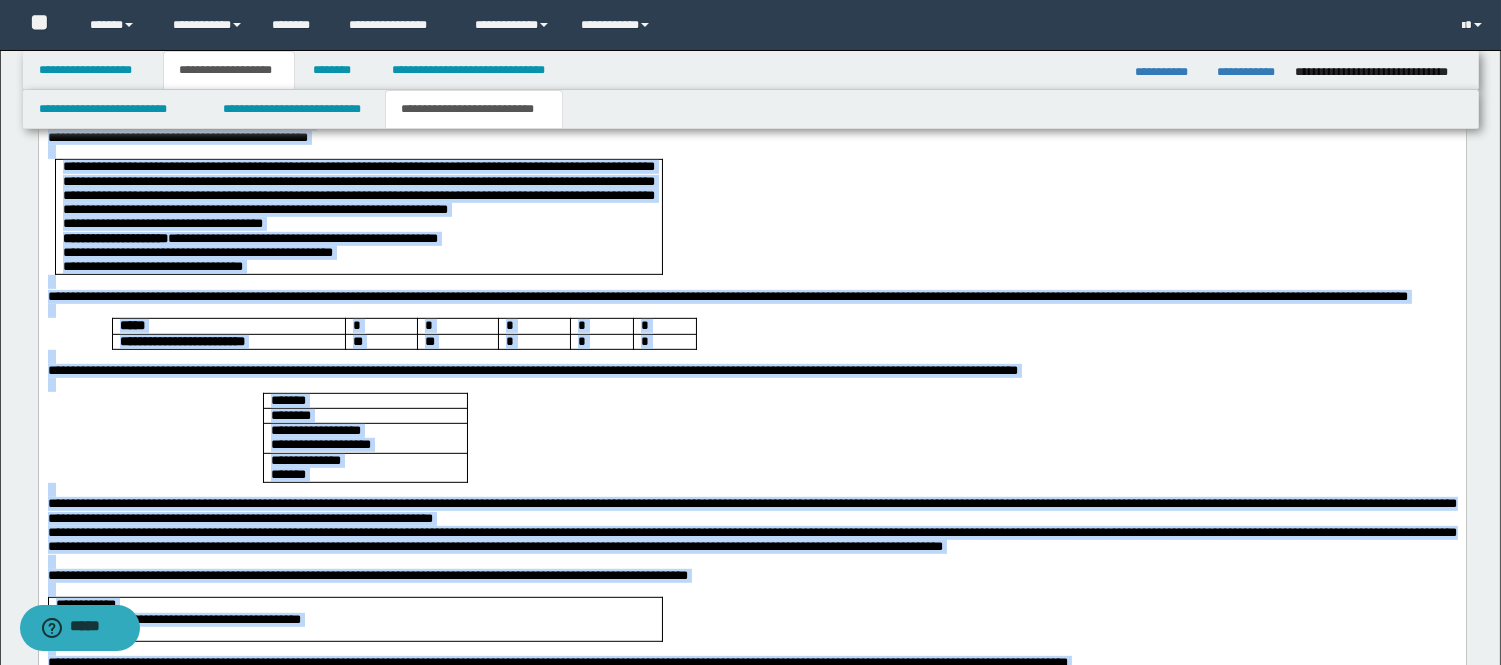 scroll, scrollTop: 2715, scrollLeft: 0, axis: vertical 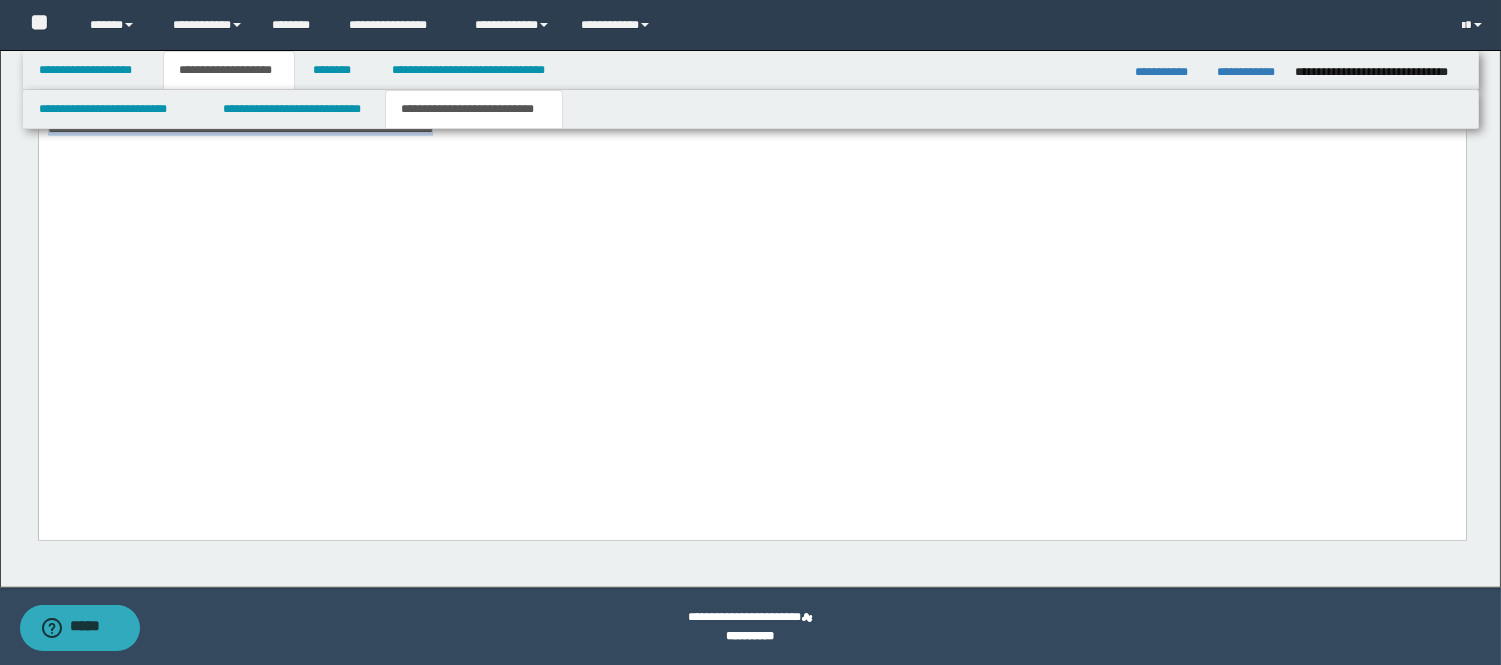 drag, startPoint x: 48, startPoint y: -1182, endPoint x: 319, endPoint y: 494, distance: 1697.7682 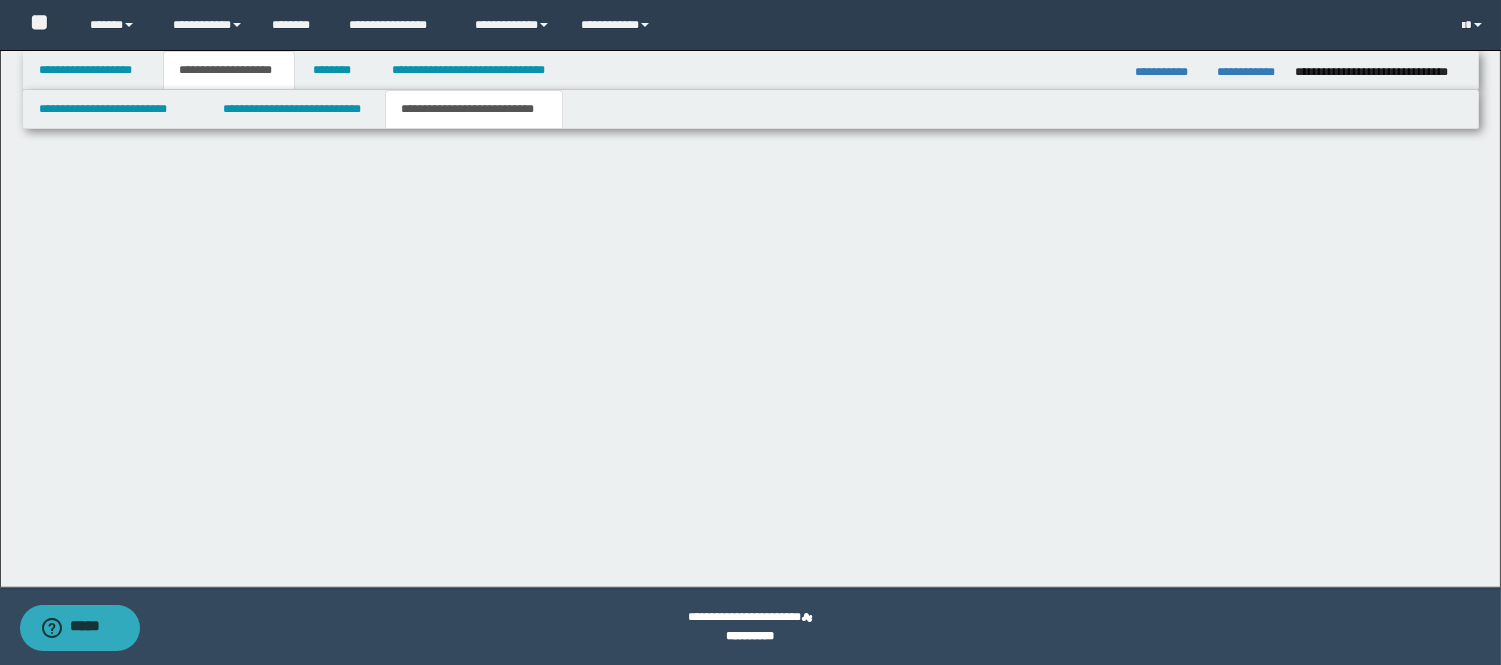 scroll, scrollTop: 1106, scrollLeft: 0, axis: vertical 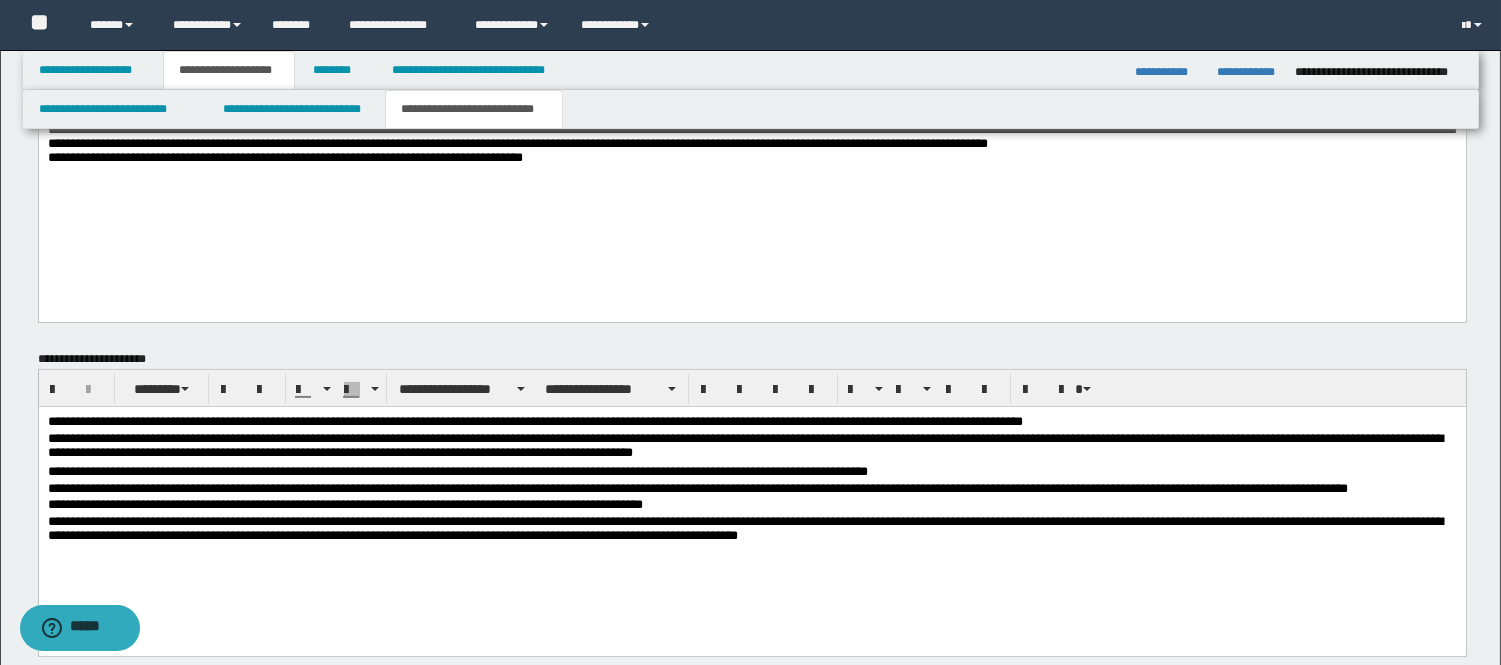click on "**********" at bounding box center (751, 473) 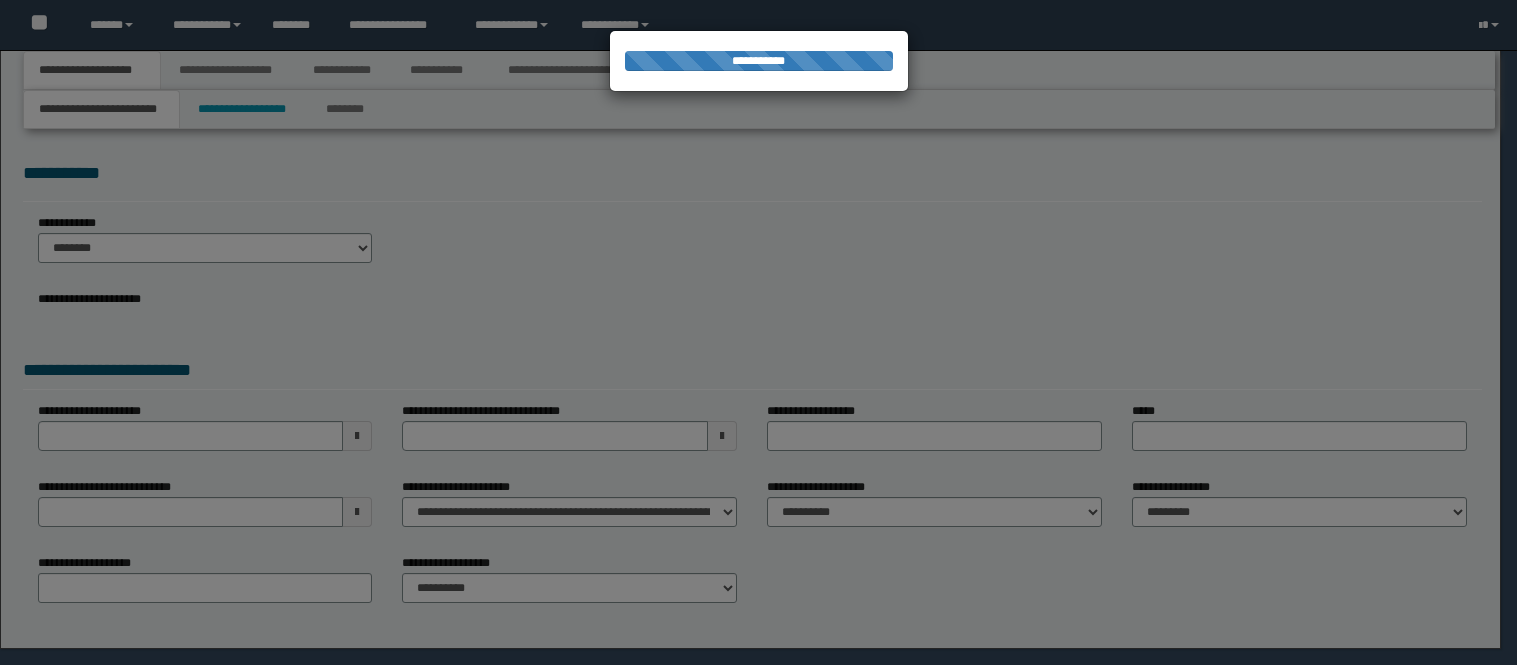 scroll, scrollTop: 0, scrollLeft: 0, axis: both 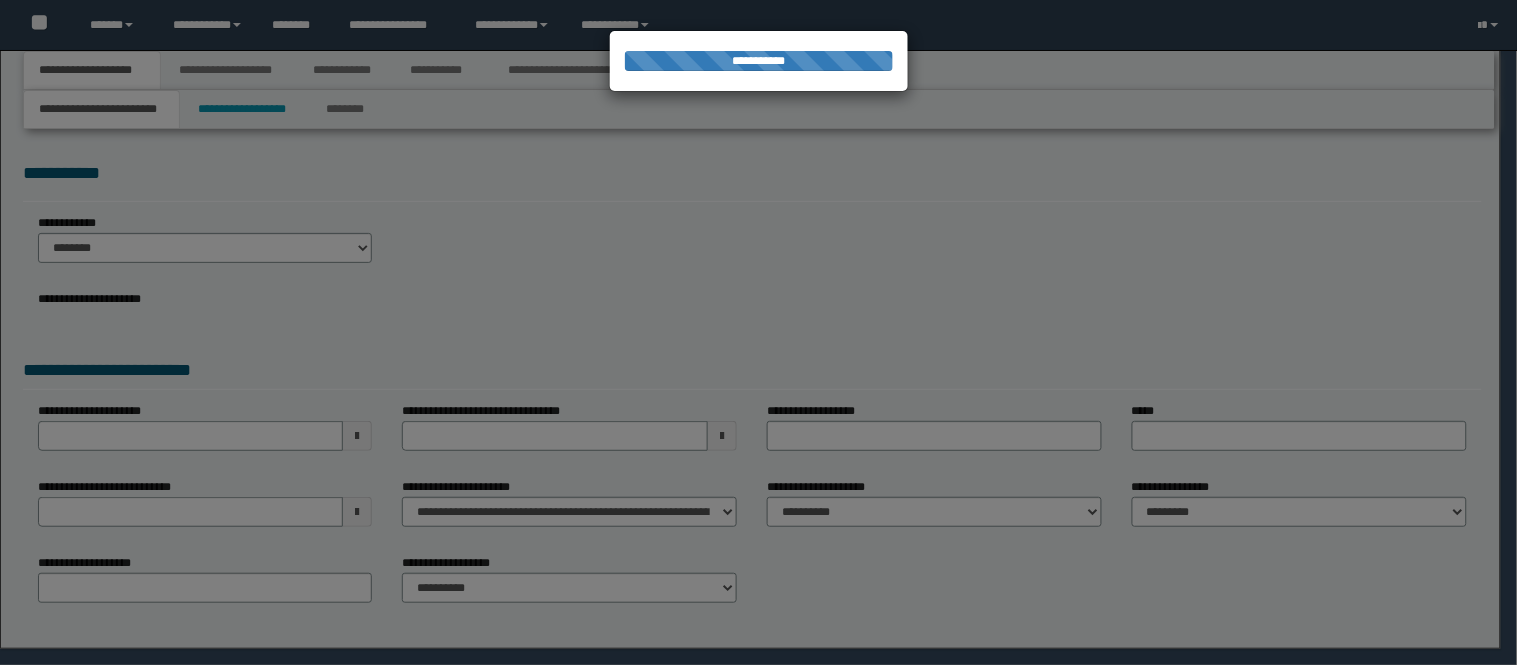 select on "*" 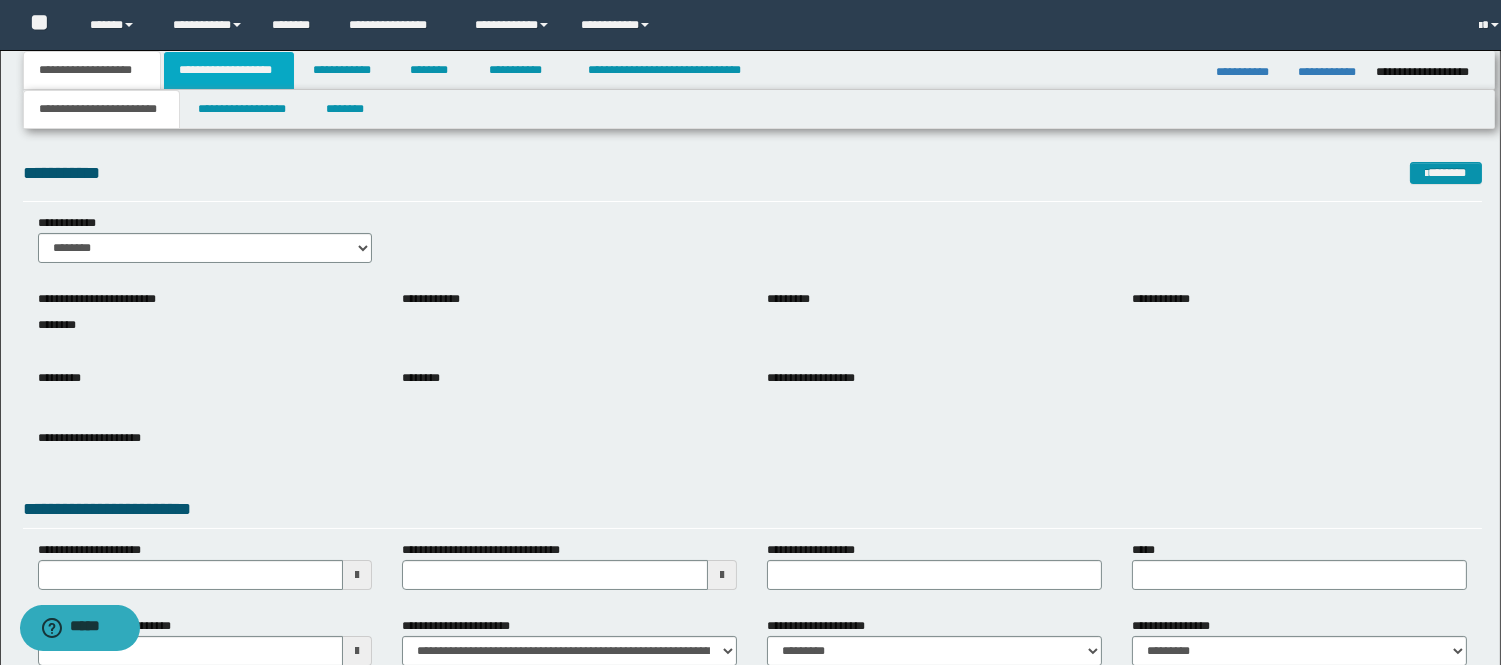 click on "**********" at bounding box center (229, 70) 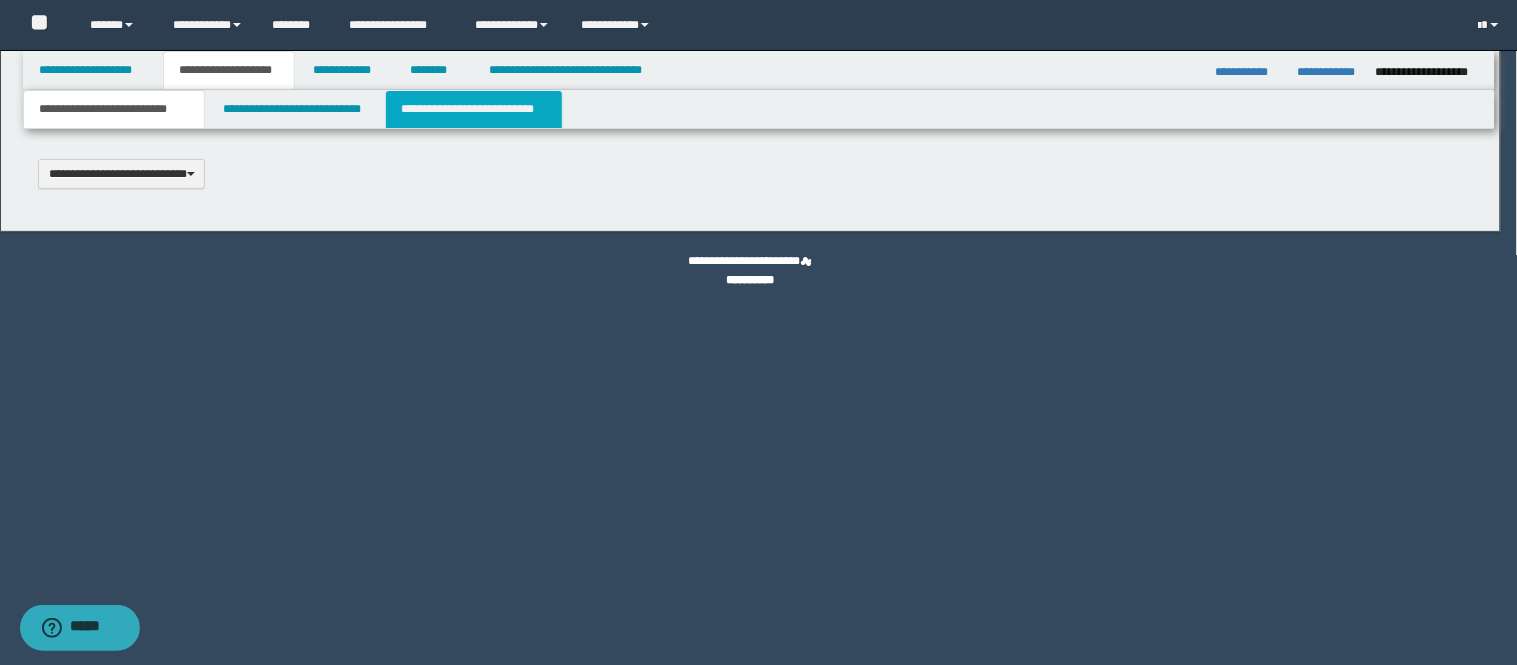 type 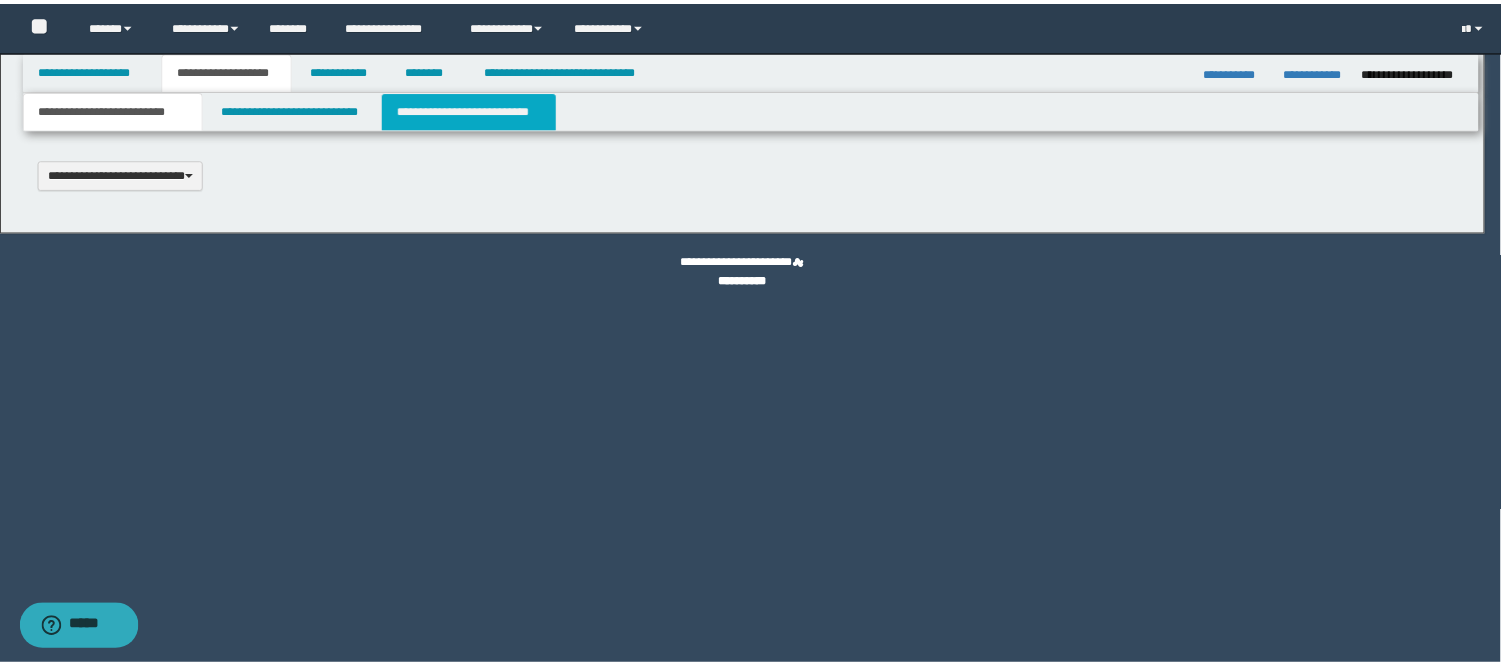 scroll, scrollTop: 0, scrollLeft: 0, axis: both 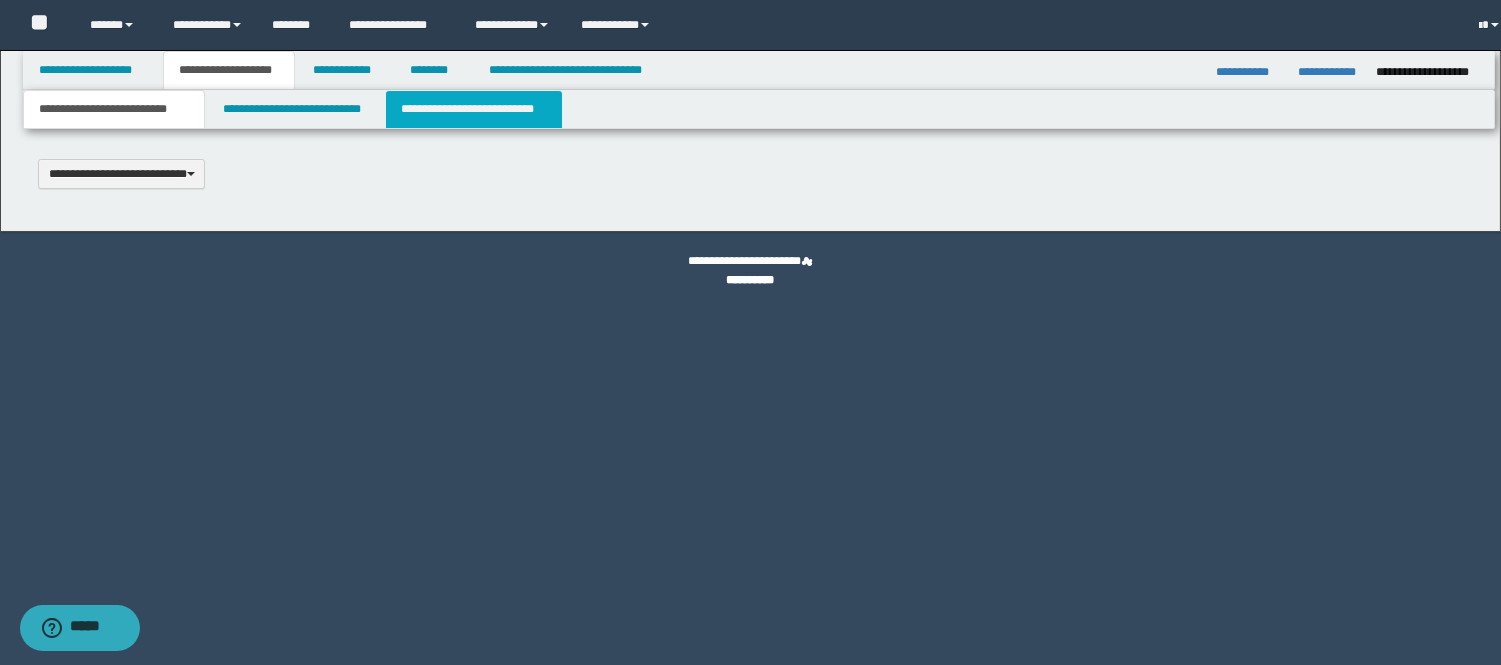 select on "*" 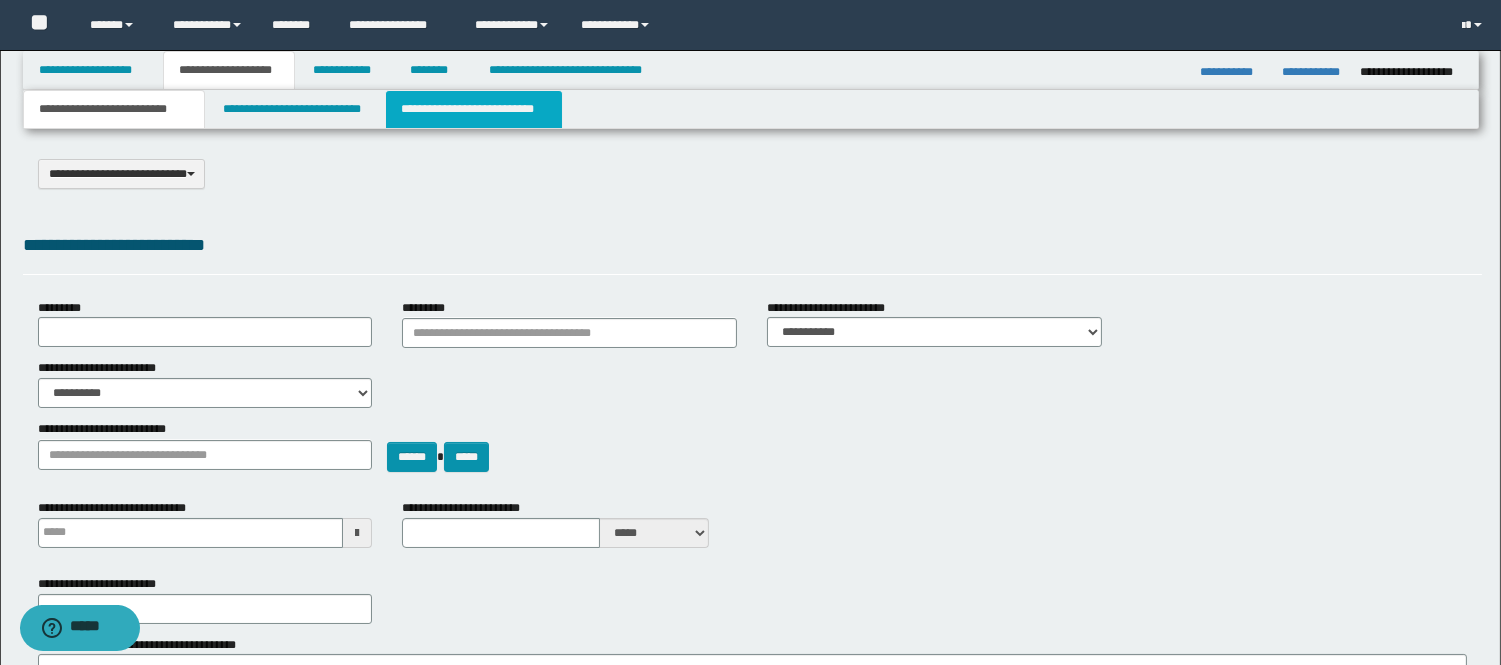 click on "**********" at bounding box center (474, 109) 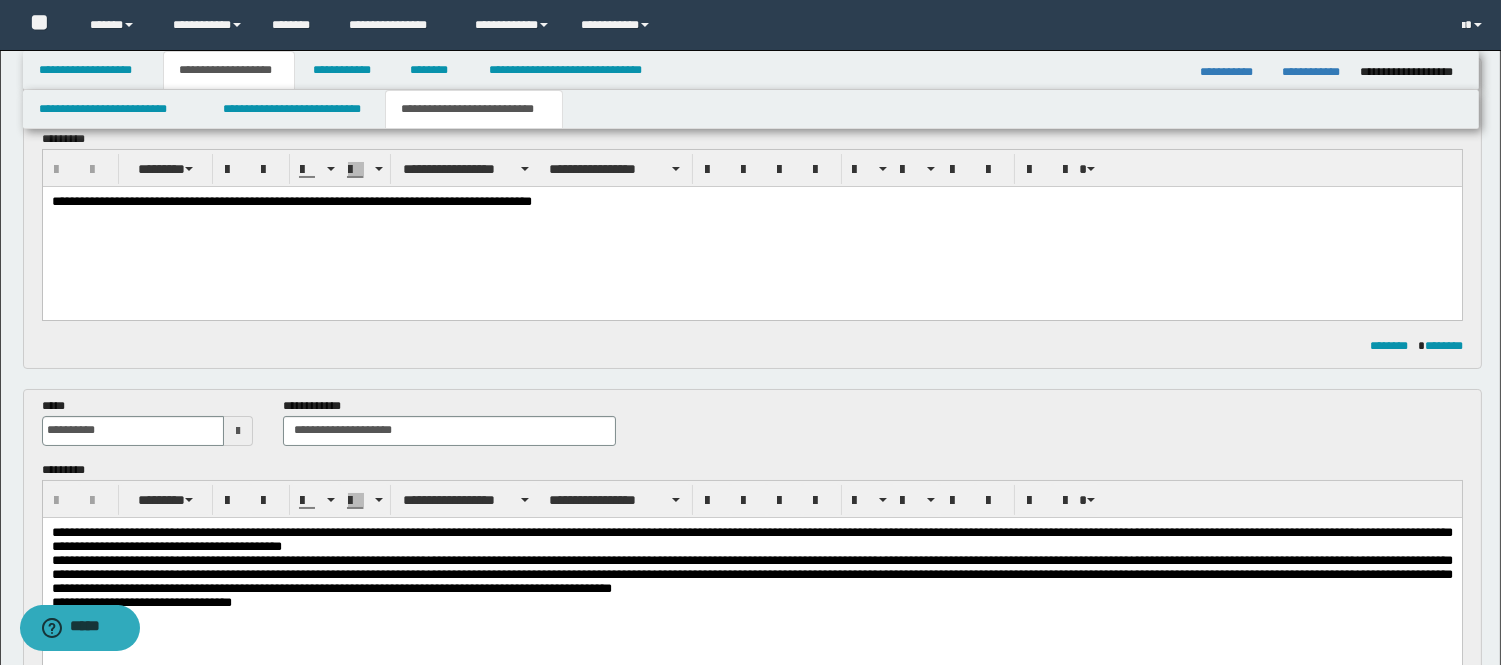 scroll, scrollTop: 222, scrollLeft: 0, axis: vertical 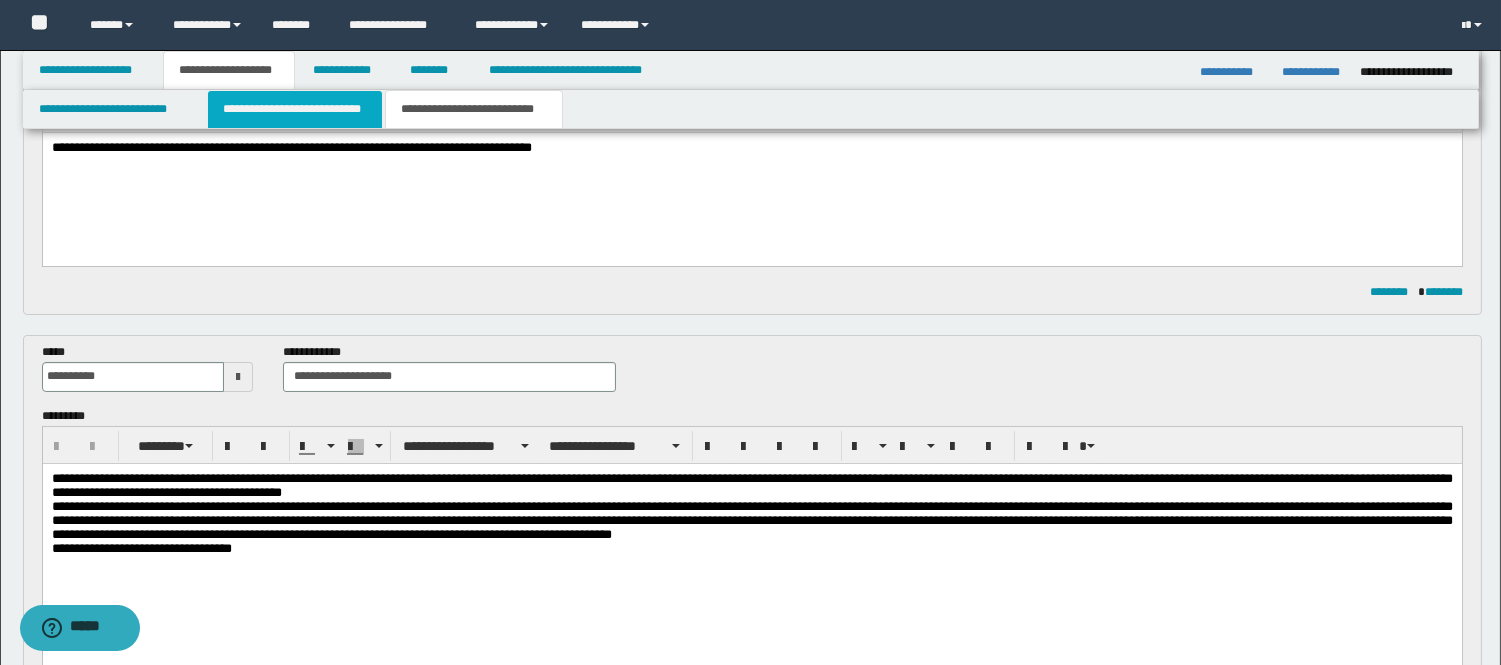 click on "**********" at bounding box center (295, 109) 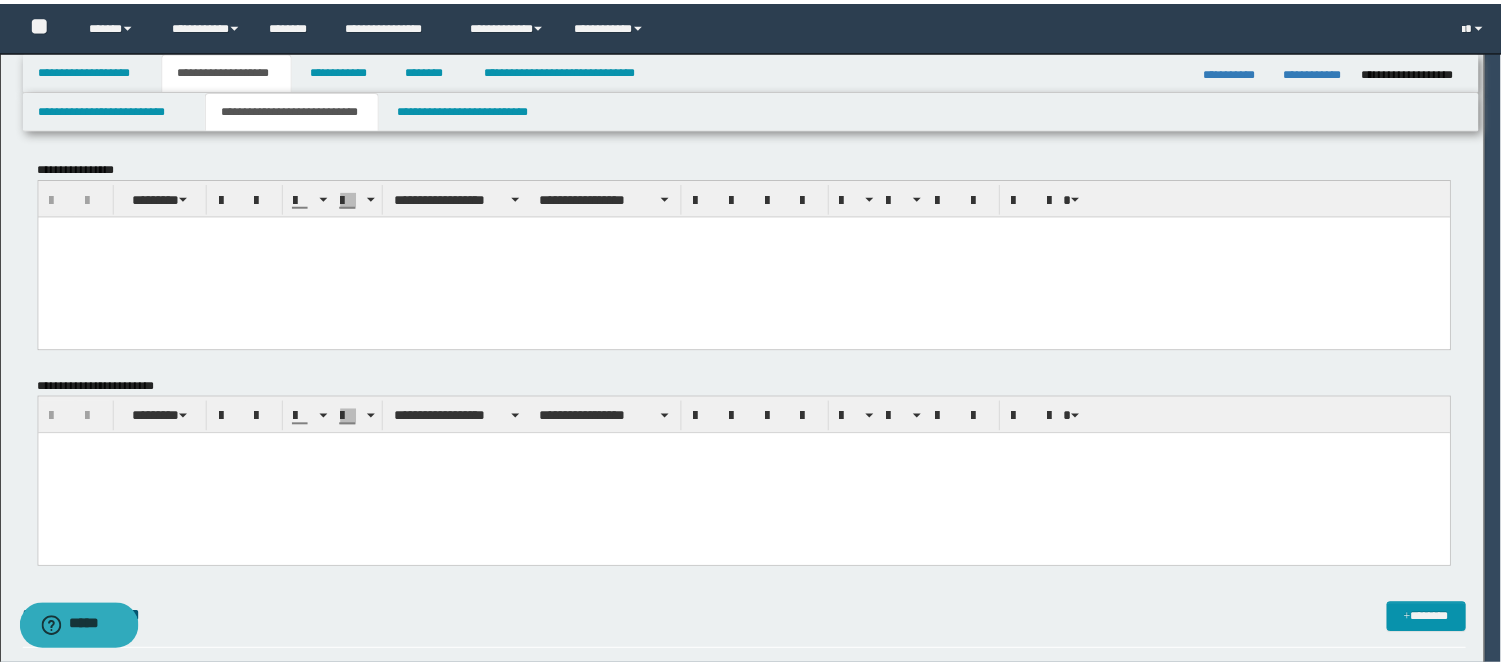 scroll, scrollTop: 0, scrollLeft: 0, axis: both 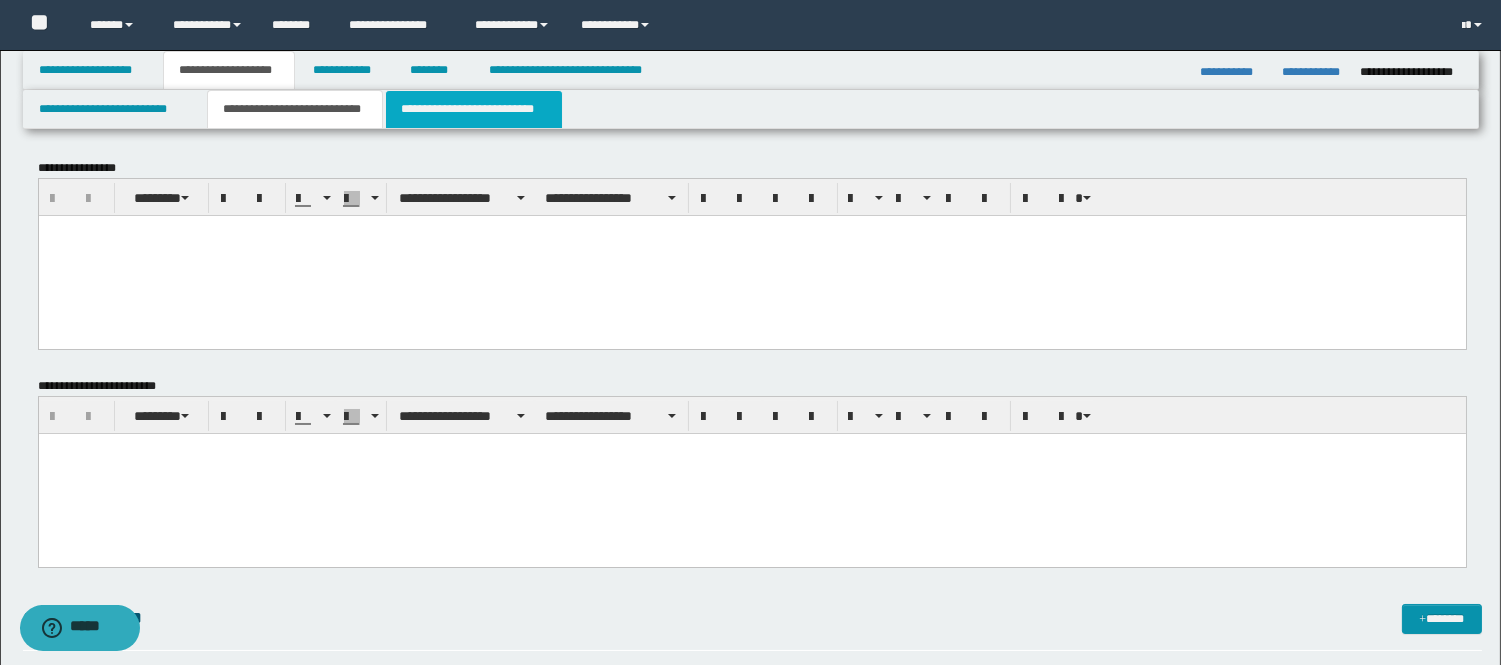 click on "**********" at bounding box center [474, 109] 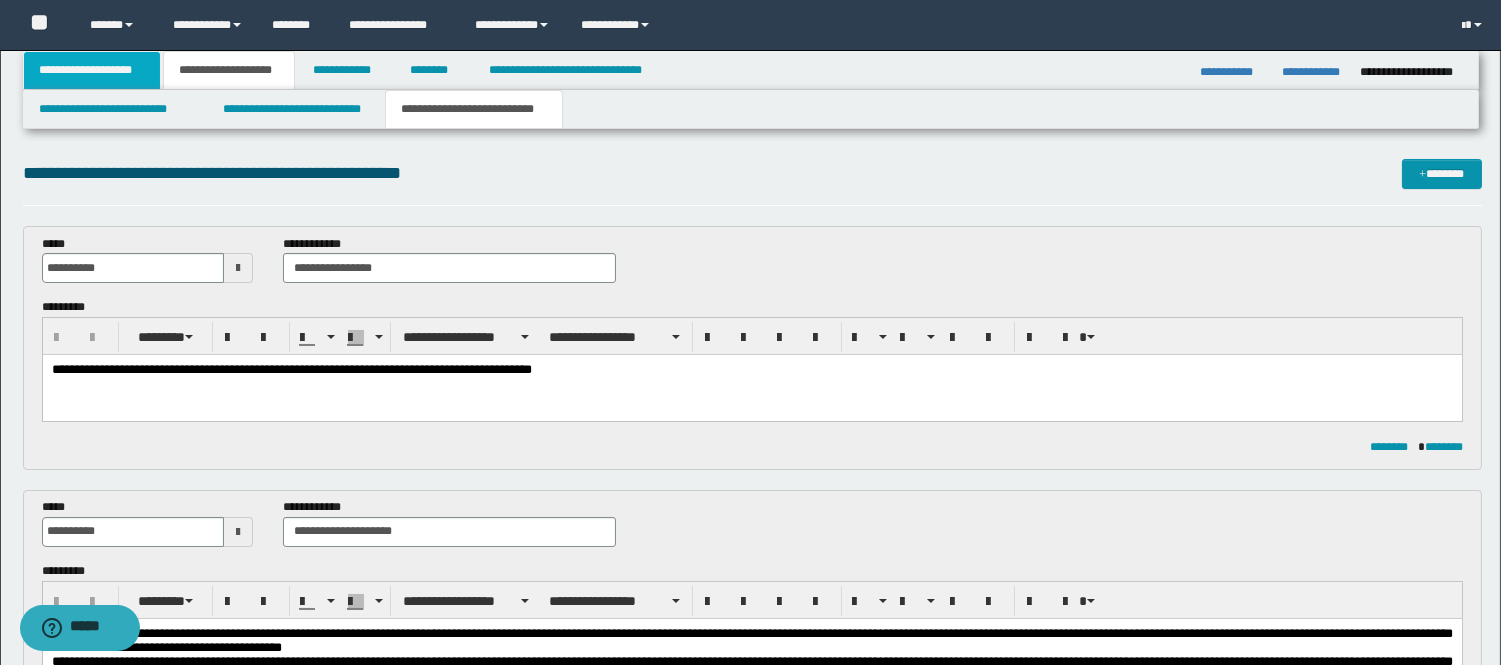 click on "**********" at bounding box center [92, 70] 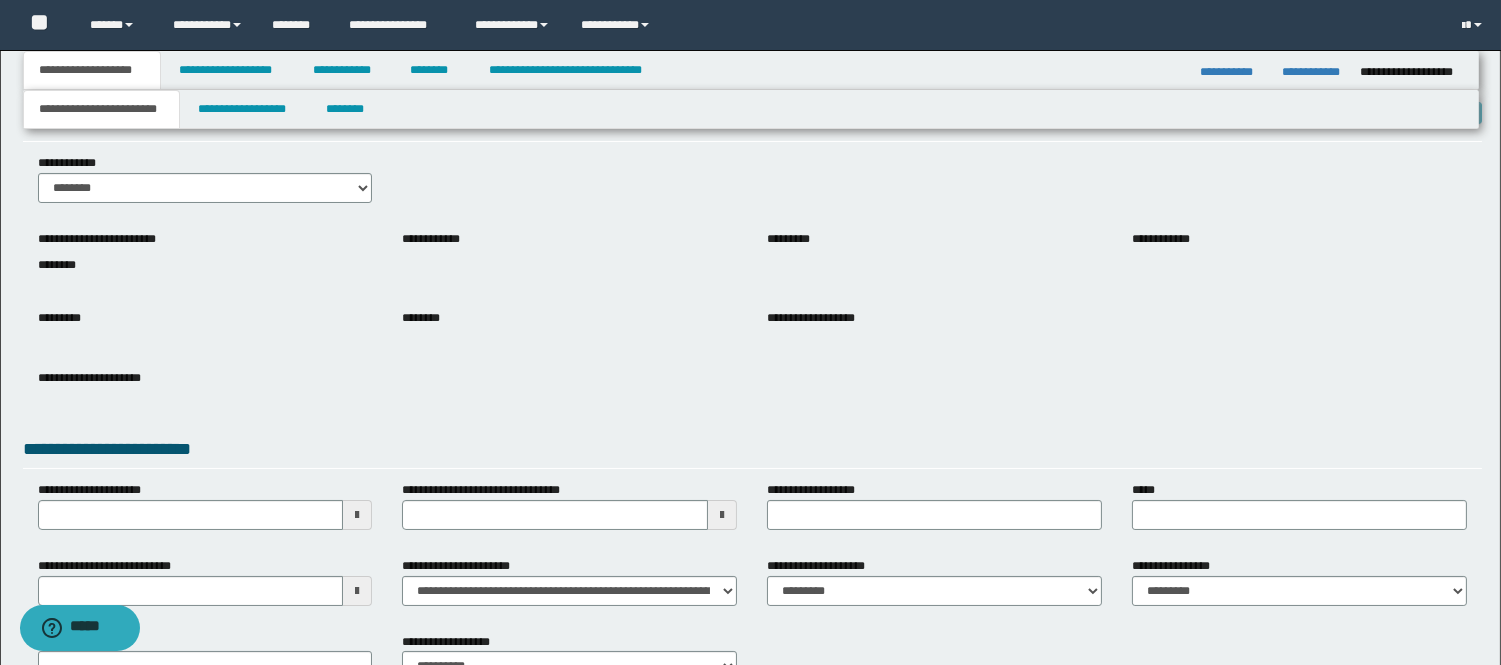 scroll, scrollTop: 111, scrollLeft: 0, axis: vertical 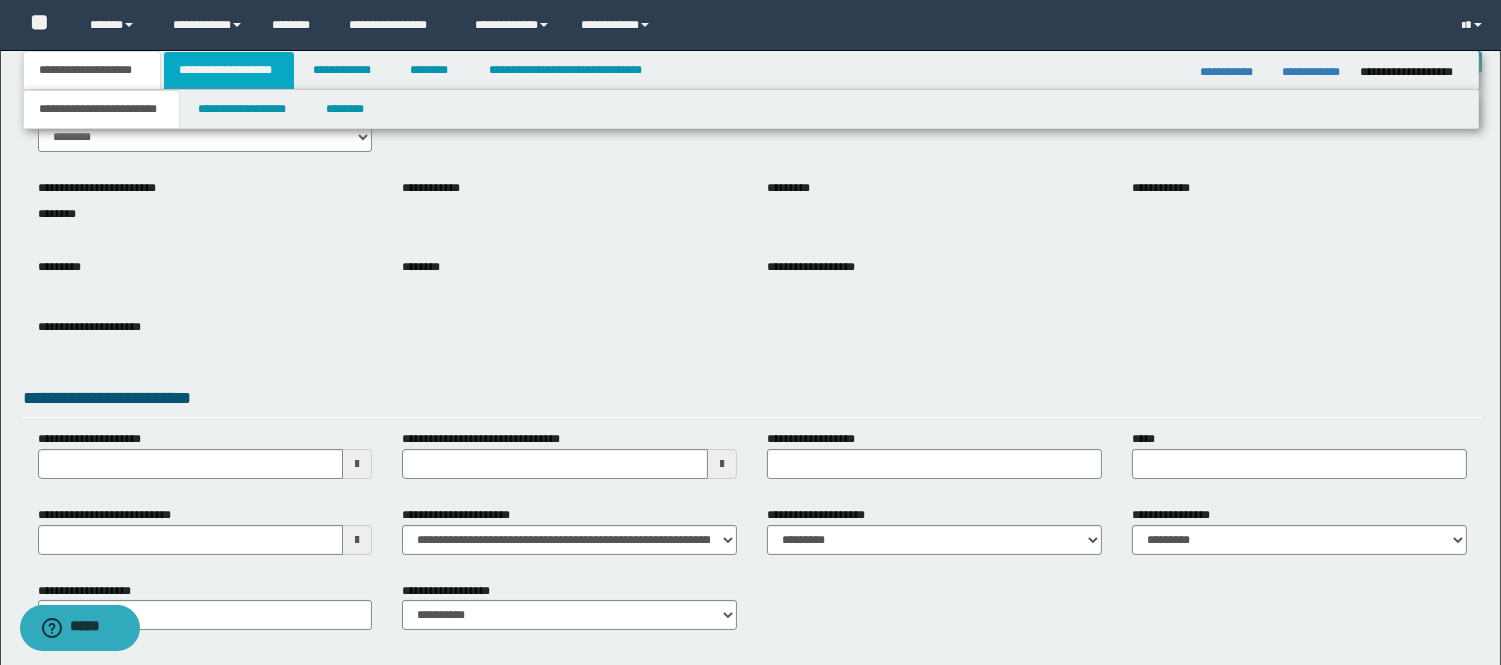 click on "**********" at bounding box center [229, 70] 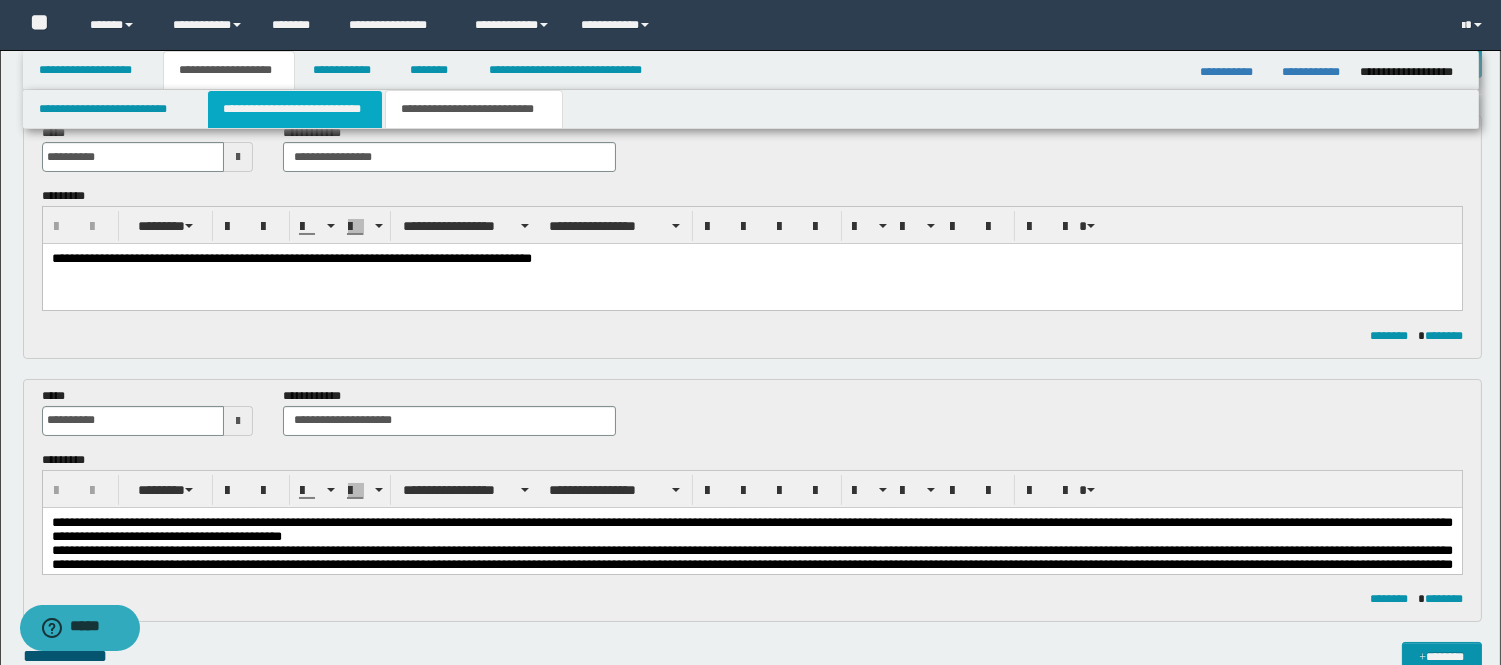 click on "**********" at bounding box center [295, 109] 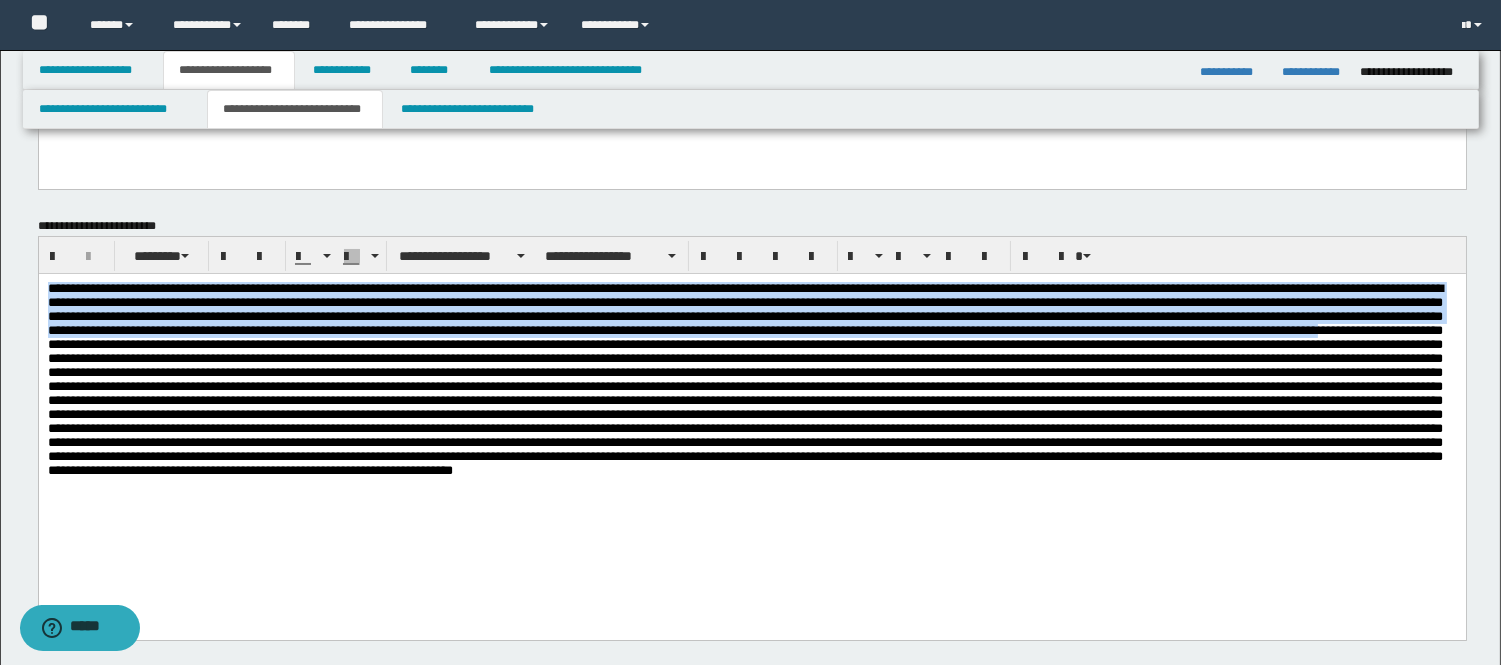 drag, startPoint x: 302, startPoint y: 356, endPoint x: -1, endPoint y: 23, distance: 450.21994 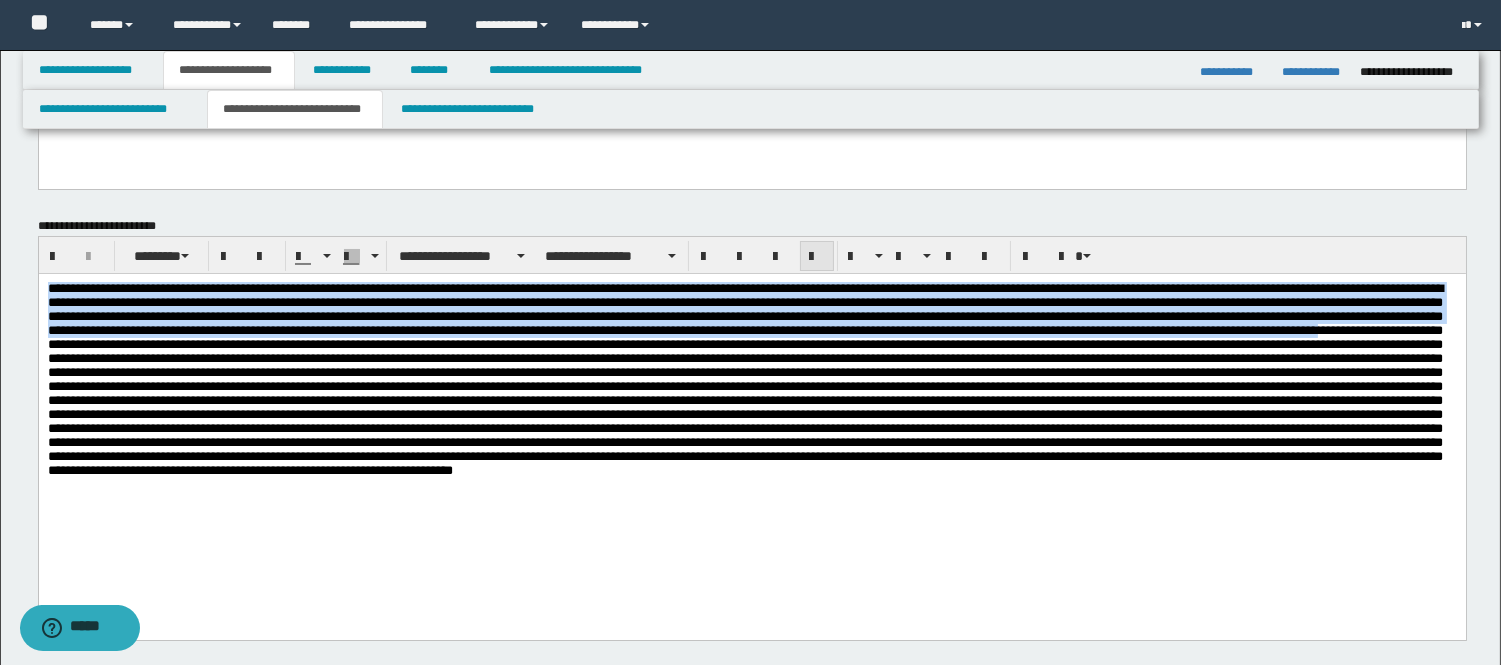 click at bounding box center (817, 256) 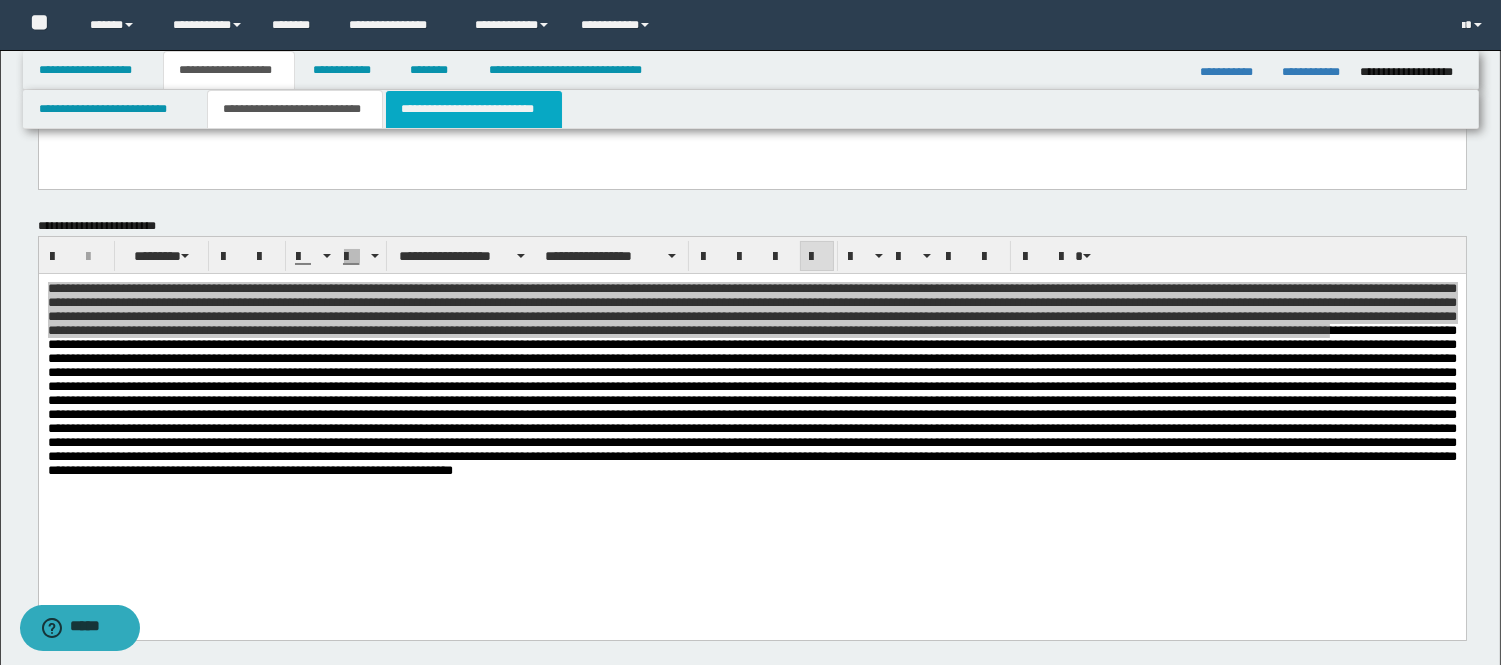 click on "**********" at bounding box center (474, 109) 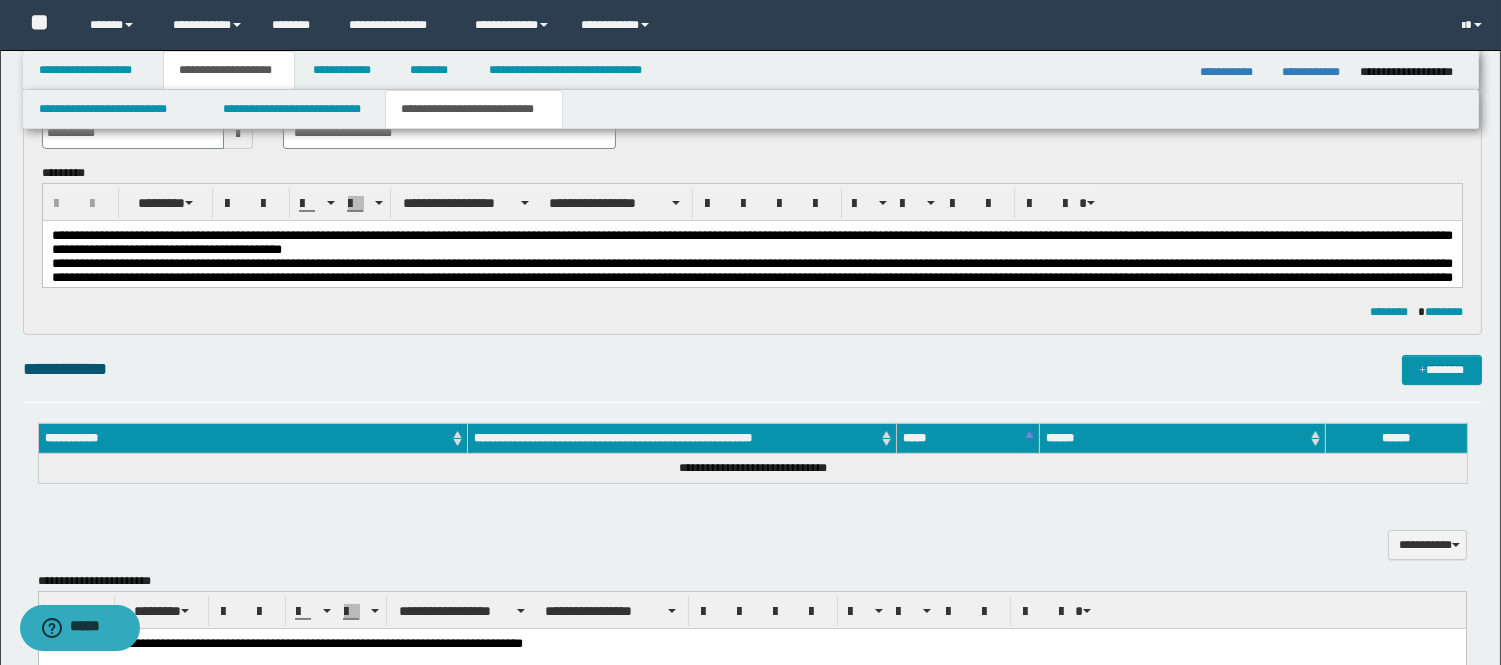 scroll, scrollTop: 555, scrollLeft: 0, axis: vertical 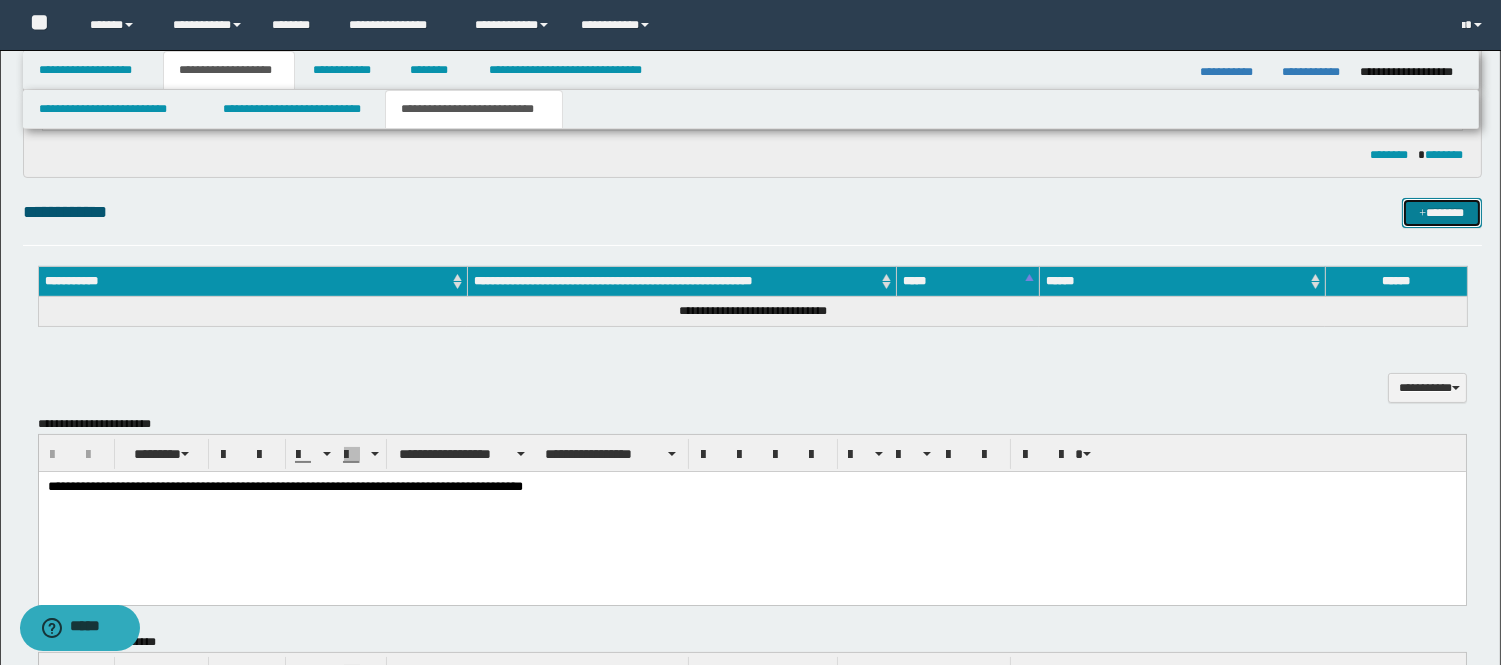 click on "*******" at bounding box center (1442, 213) 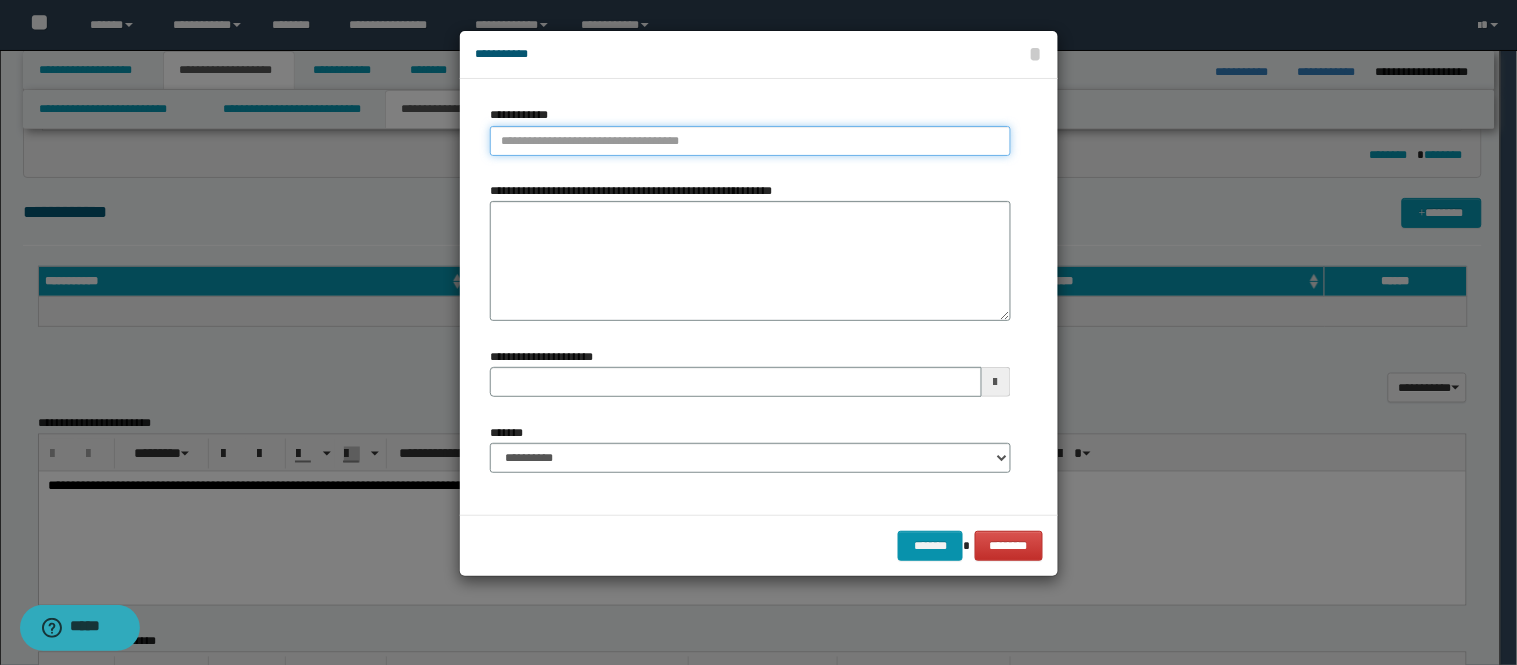 click on "**********" at bounding box center [750, 141] 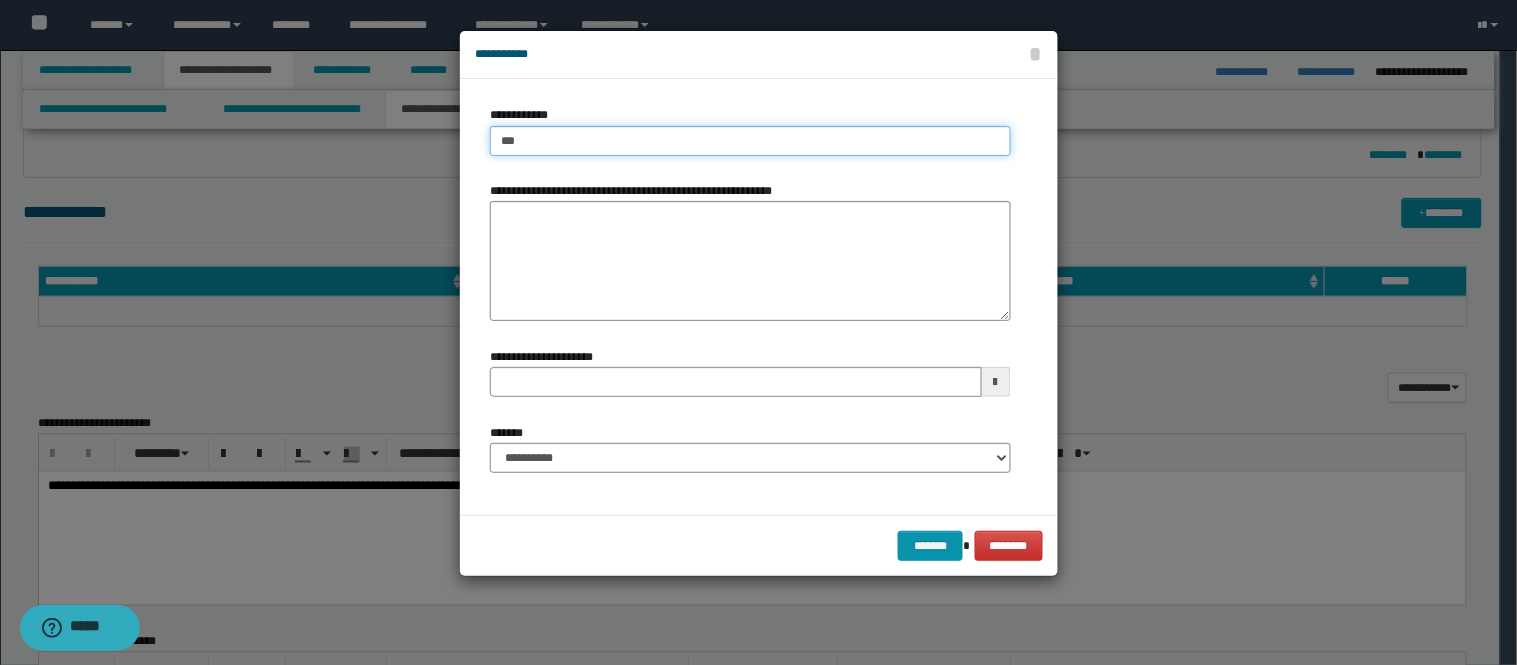 type on "****" 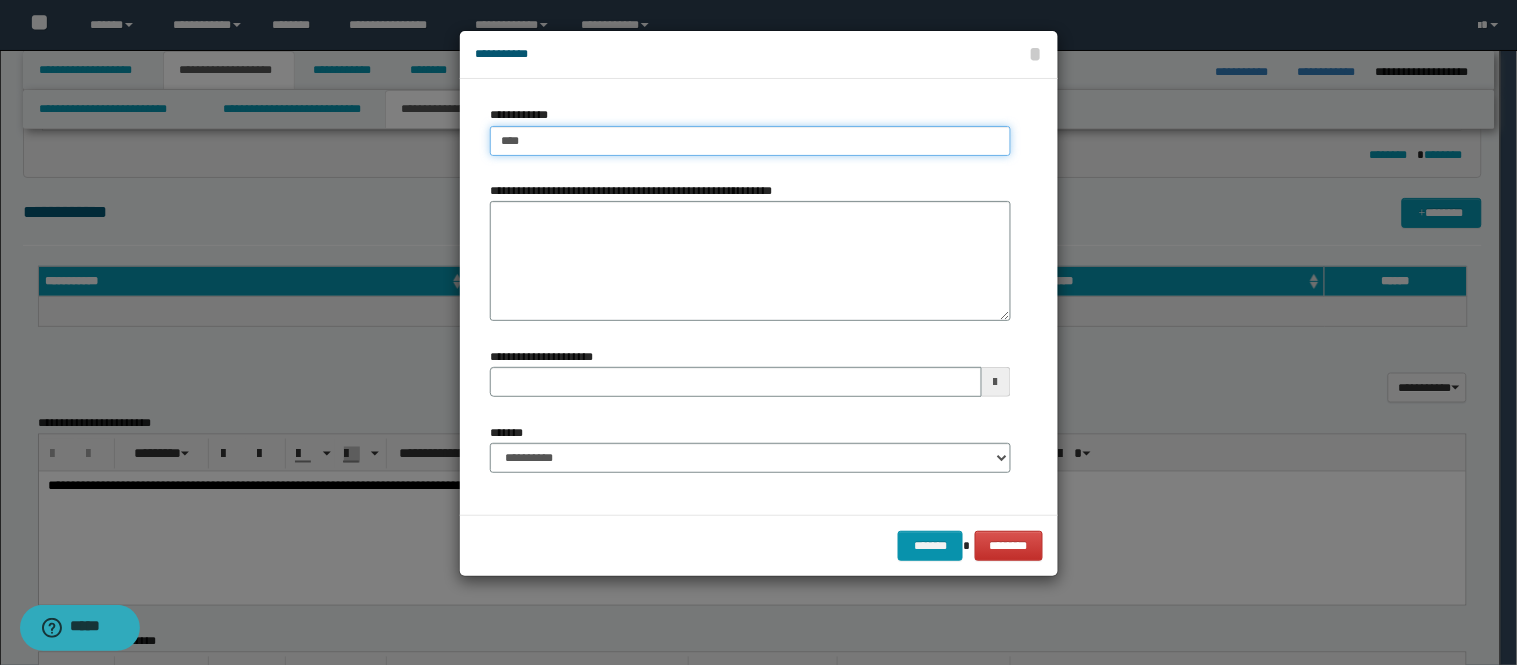 type on "****" 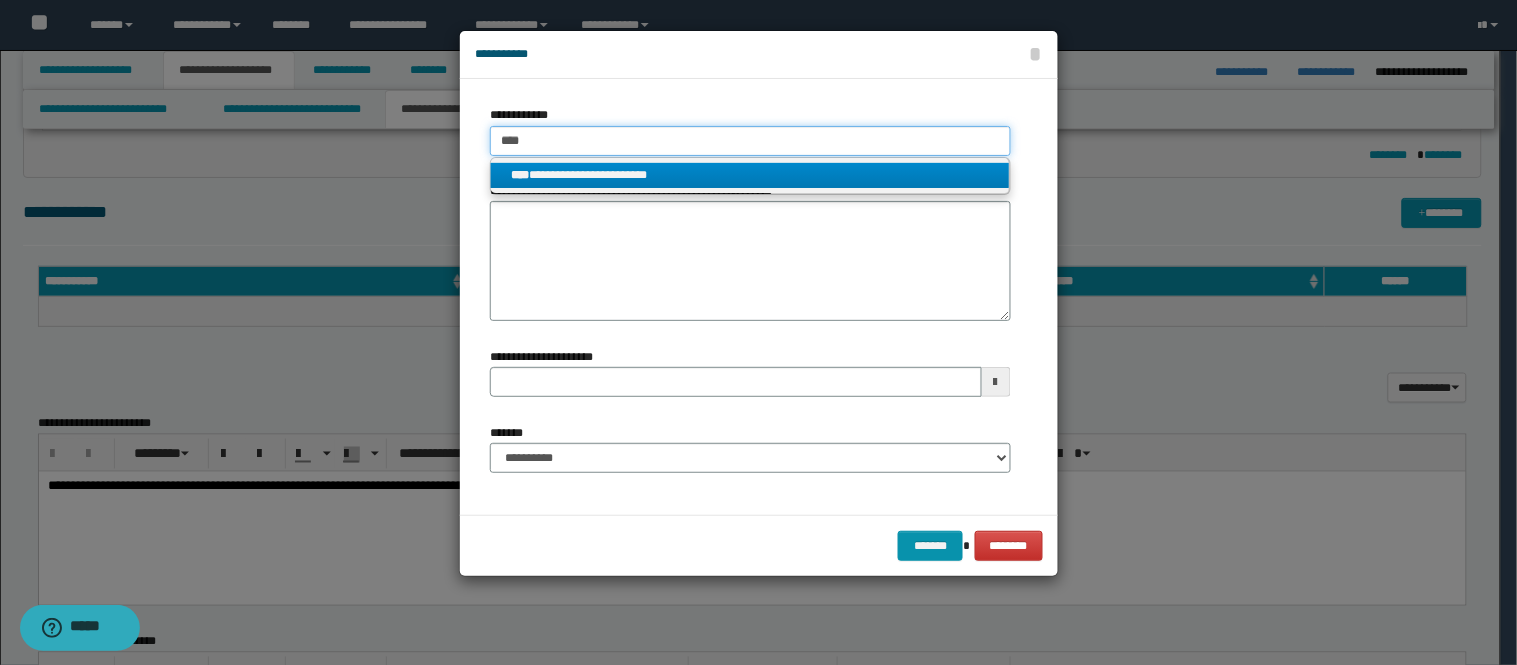type on "****" 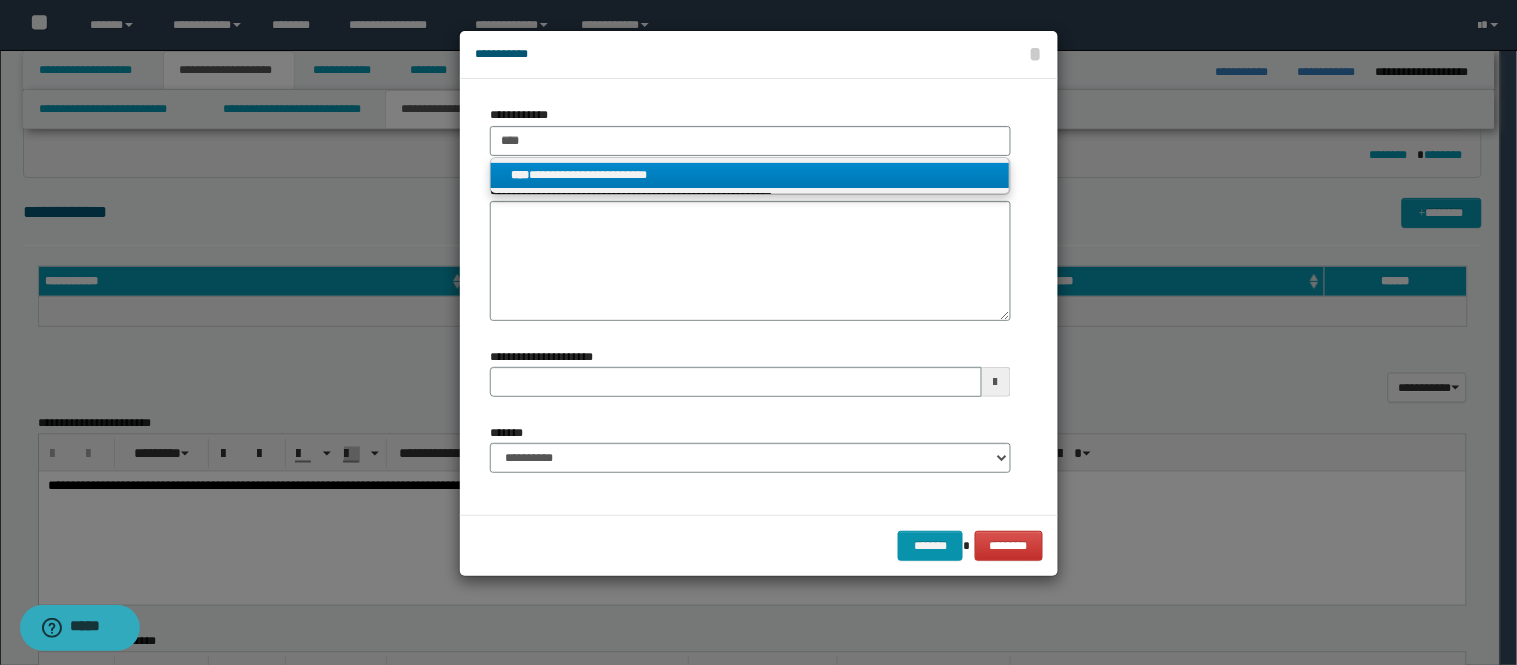 click on "**********" at bounding box center [750, 175] 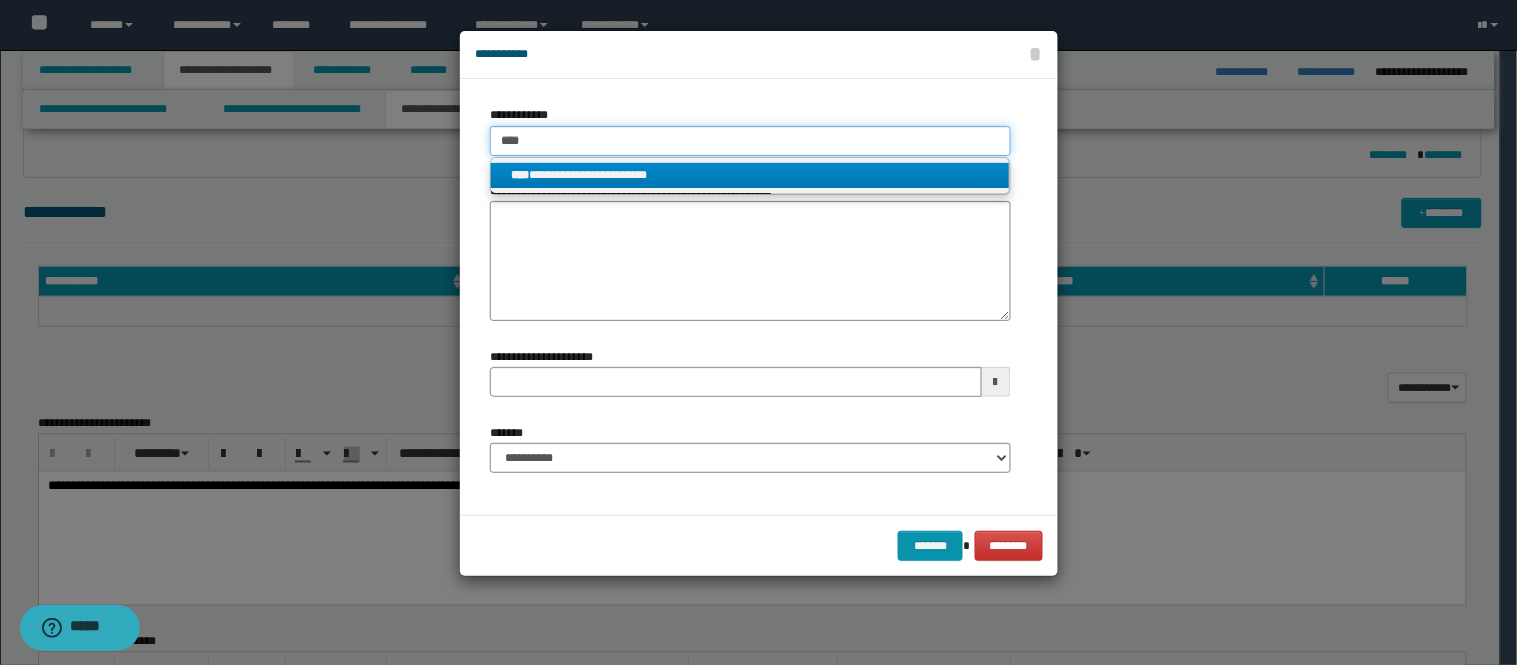 type 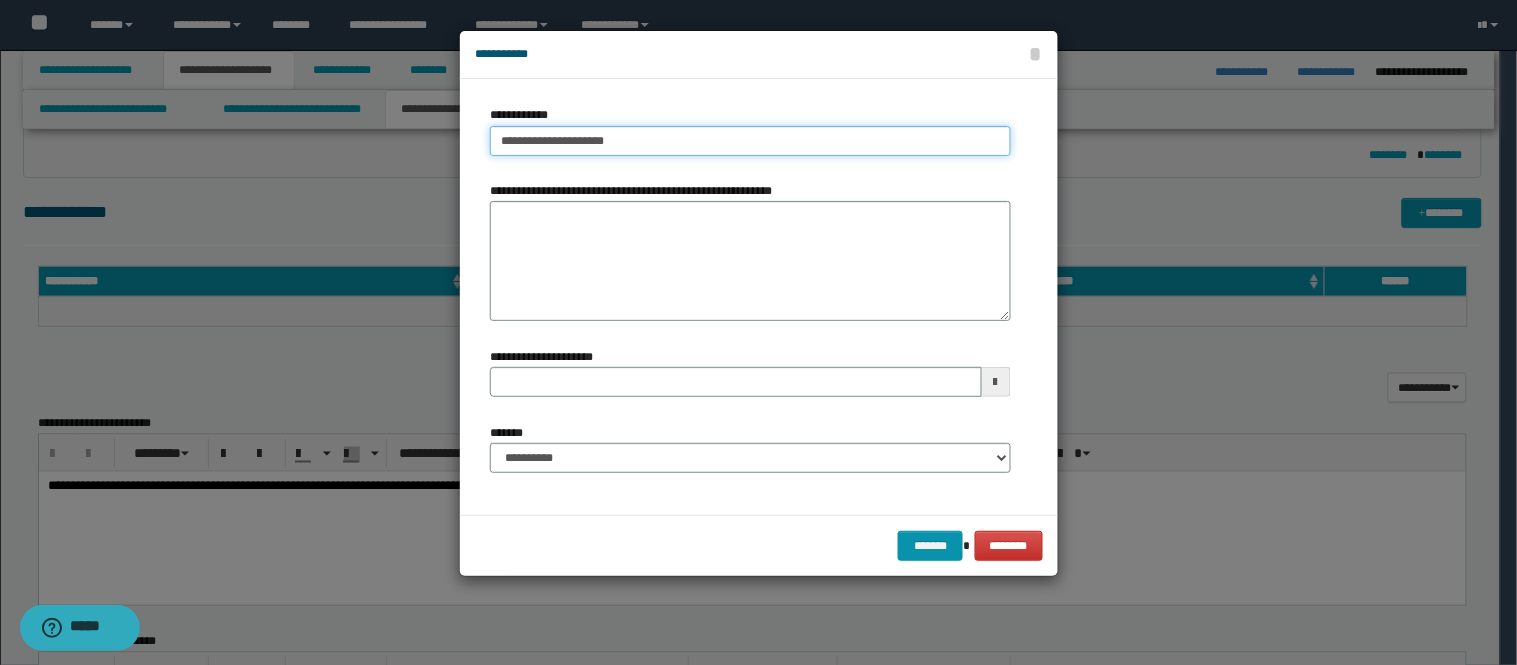 type 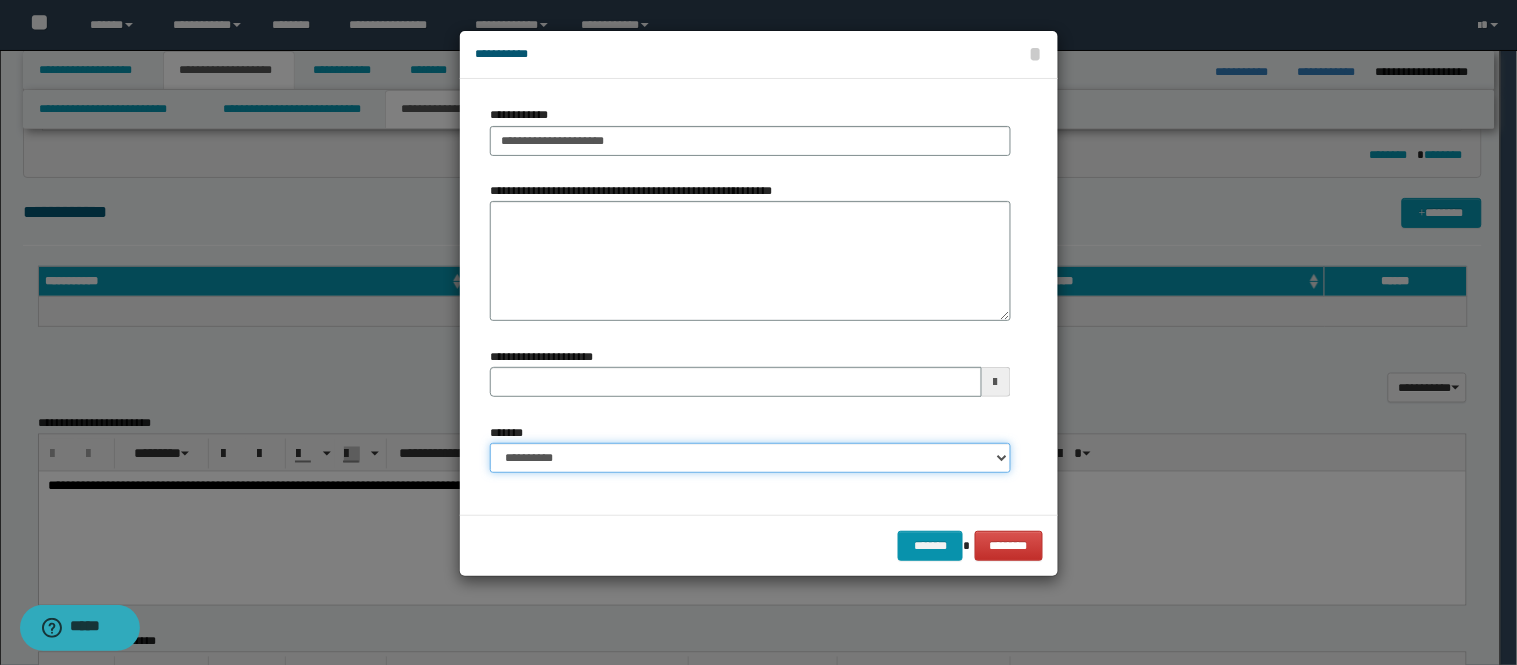click on "**********" at bounding box center (750, 458) 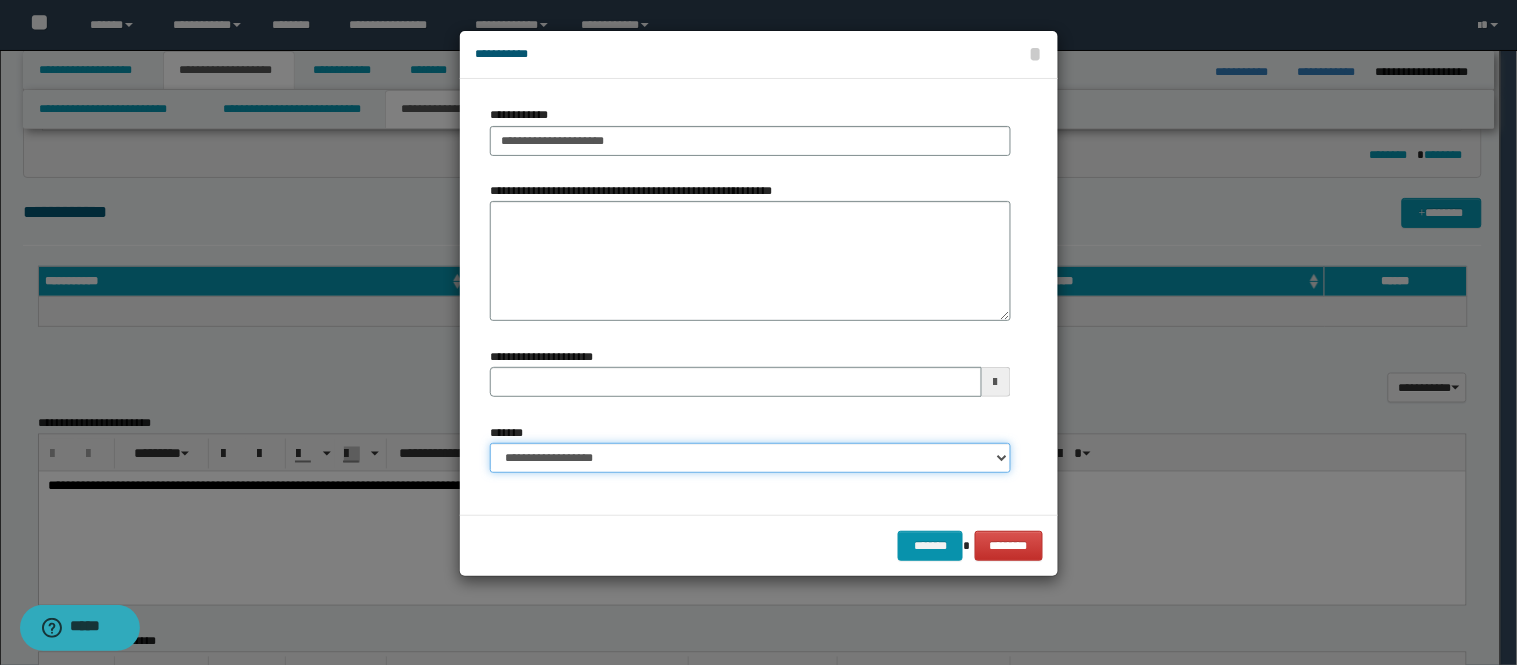 type 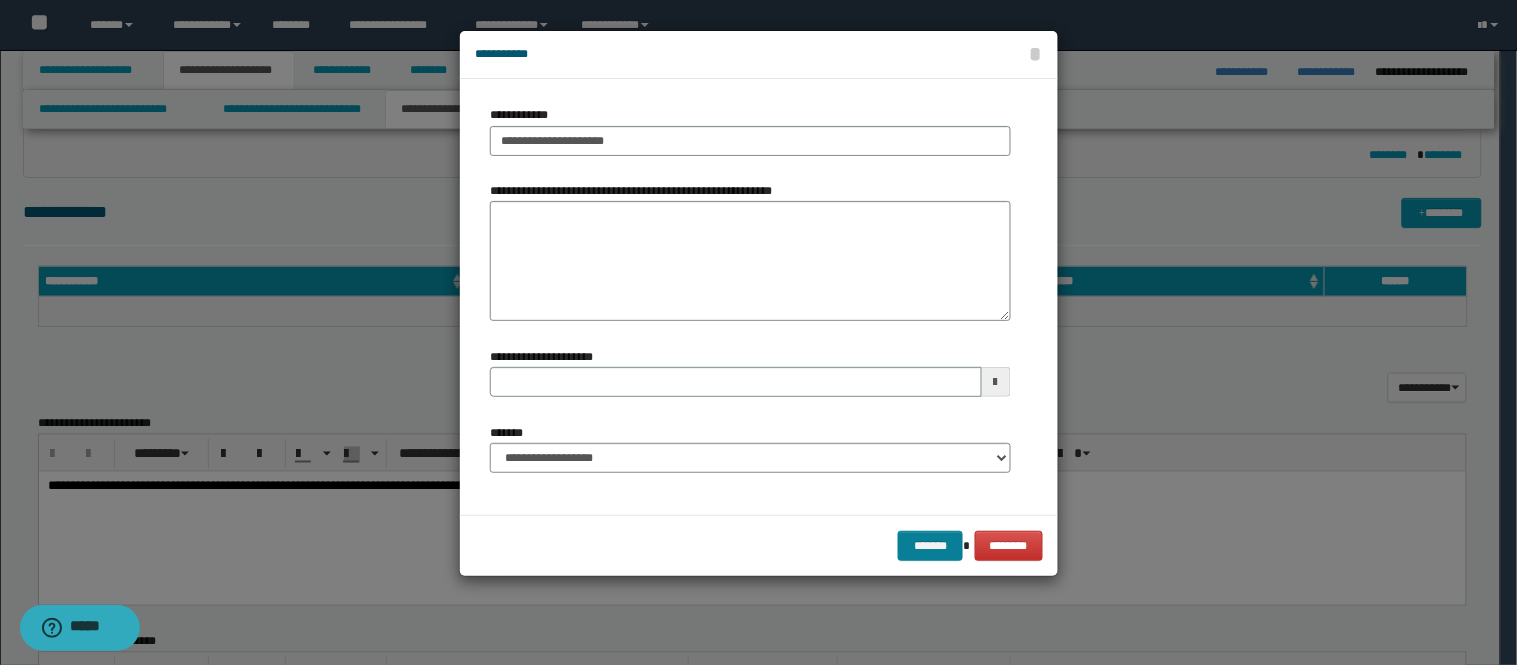 drag, startPoint x: 888, startPoint y: 554, endPoint x: 910, endPoint y: 554, distance: 22 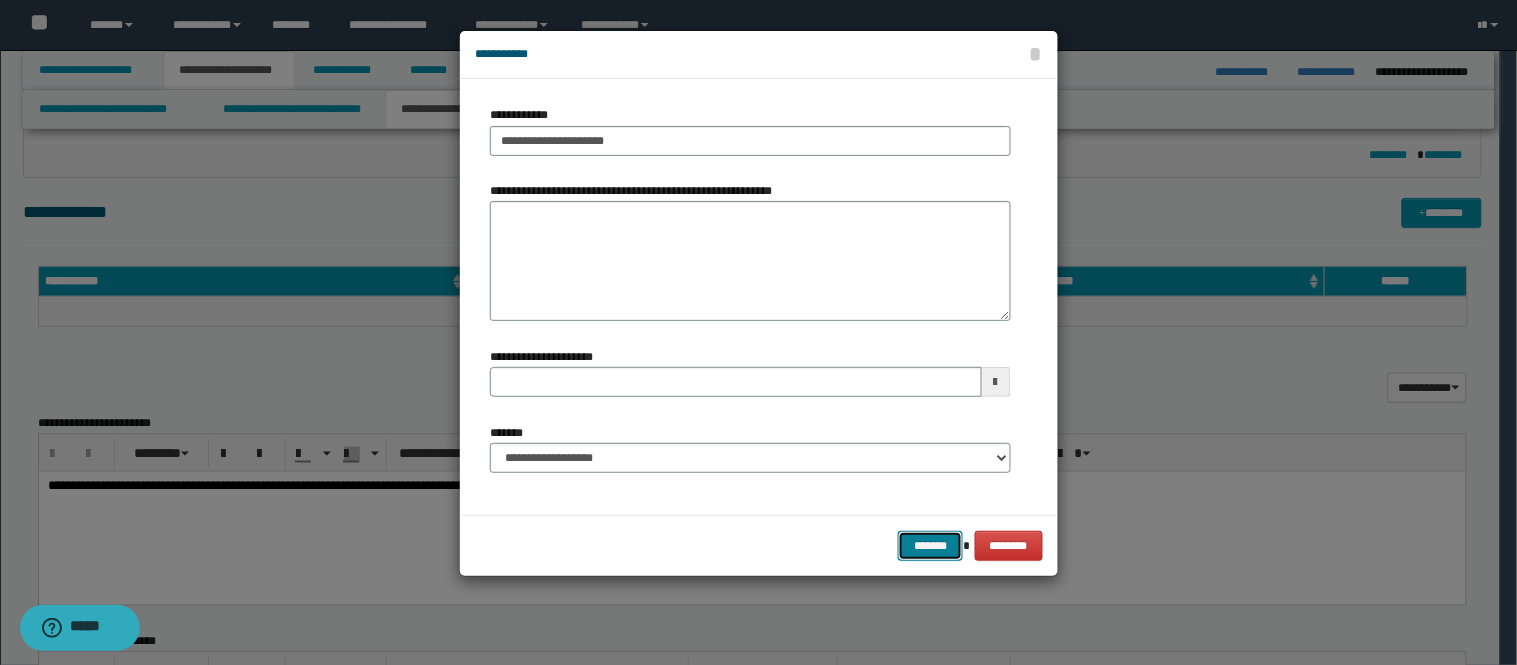 click on "*******" at bounding box center [930, 546] 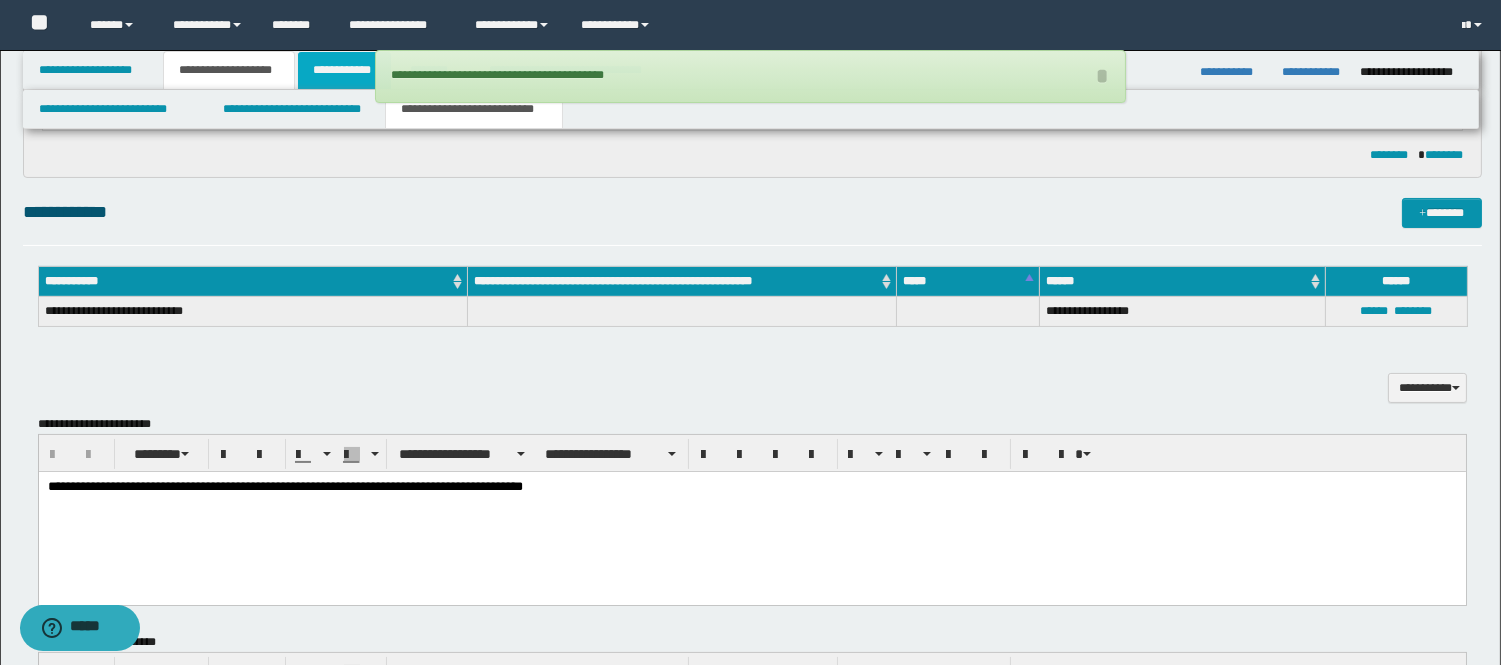 click on "**********" at bounding box center (344, 70) 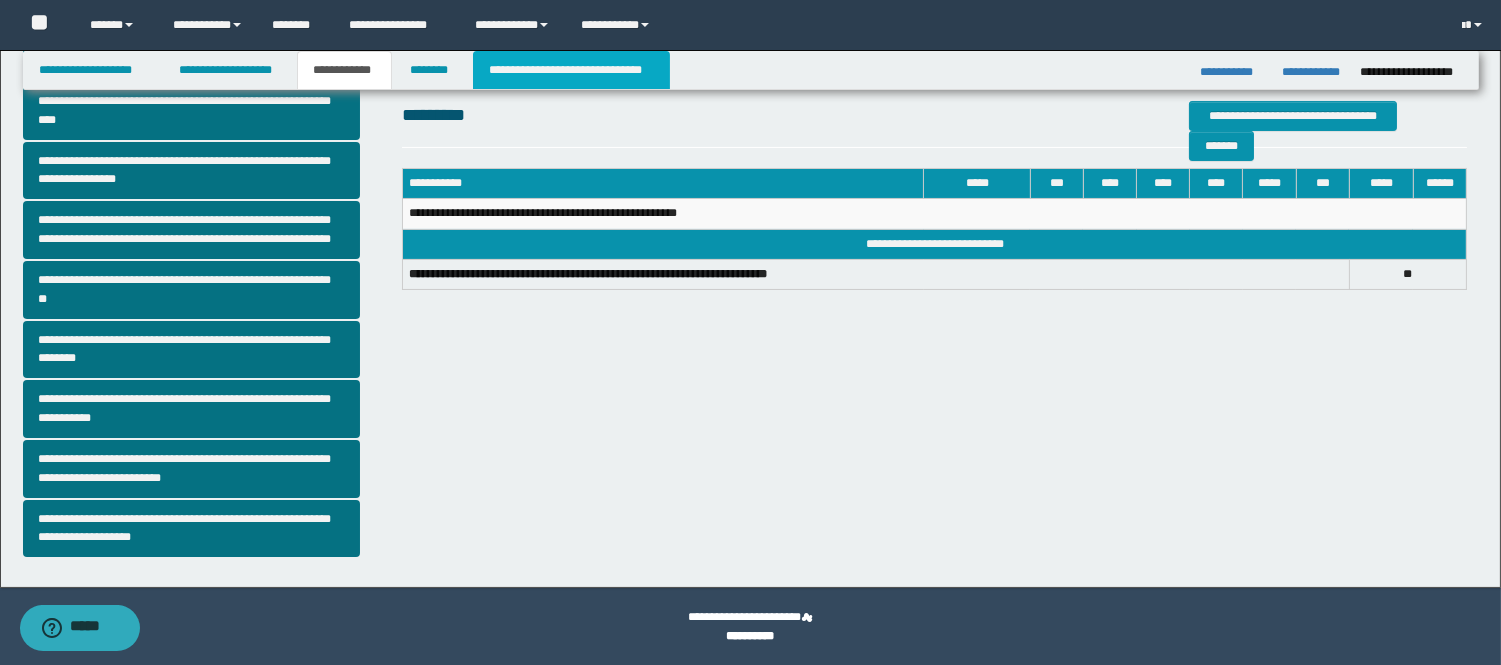 click on "**********" at bounding box center [571, 70] 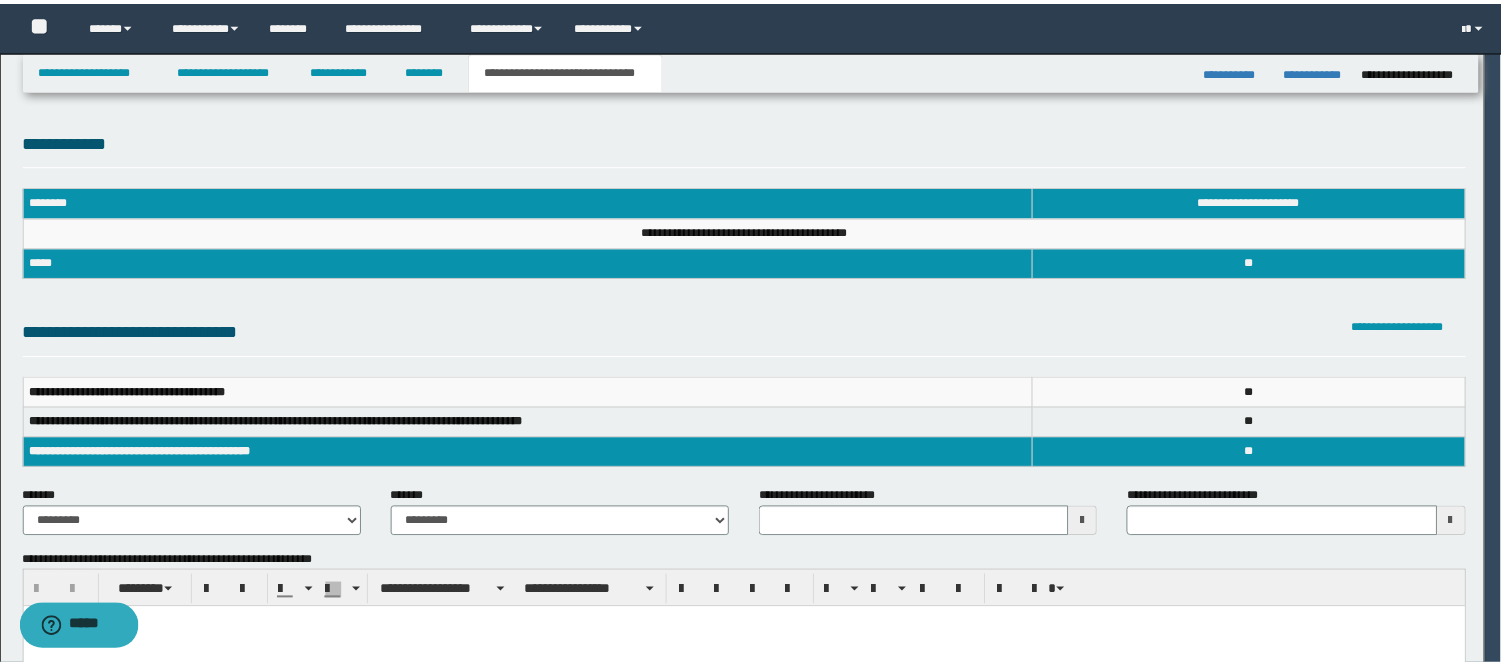 scroll, scrollTop: 0, scrollLeft: 0, axis: both 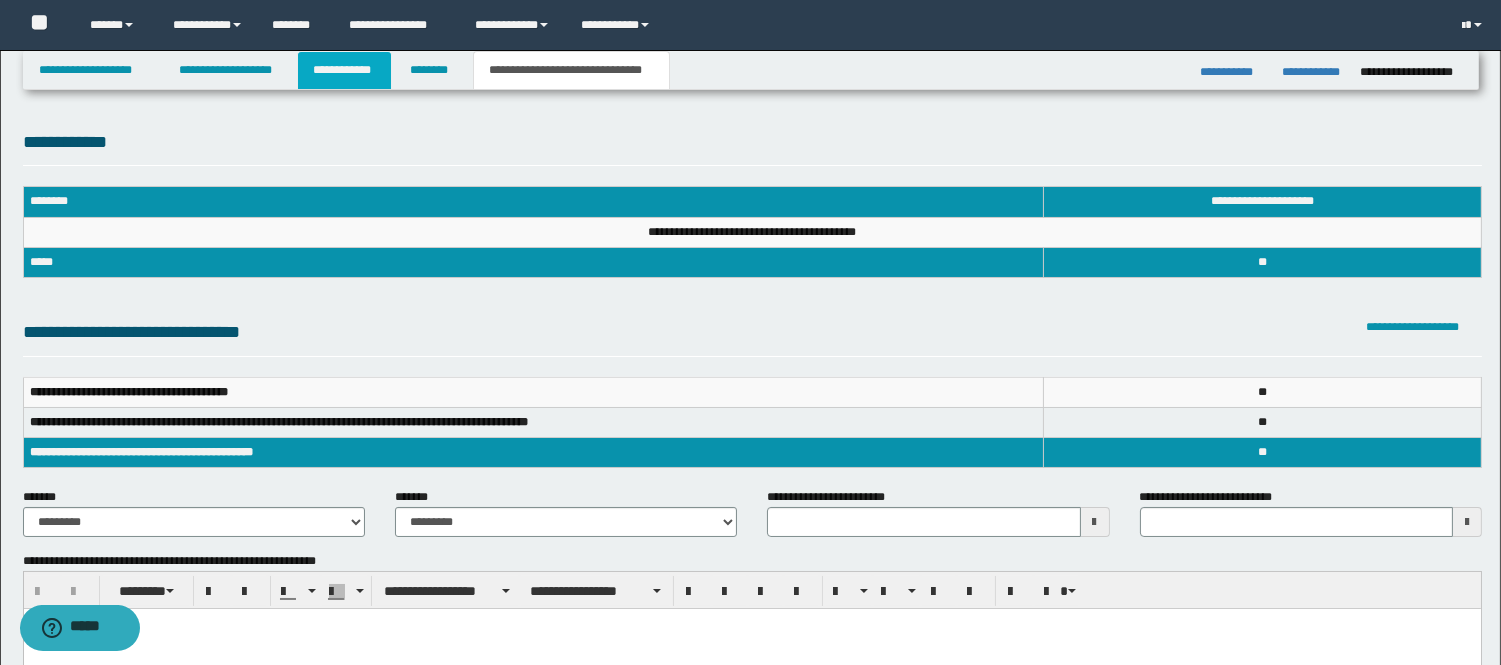 click on "**********" at bounding box center (344, 70) 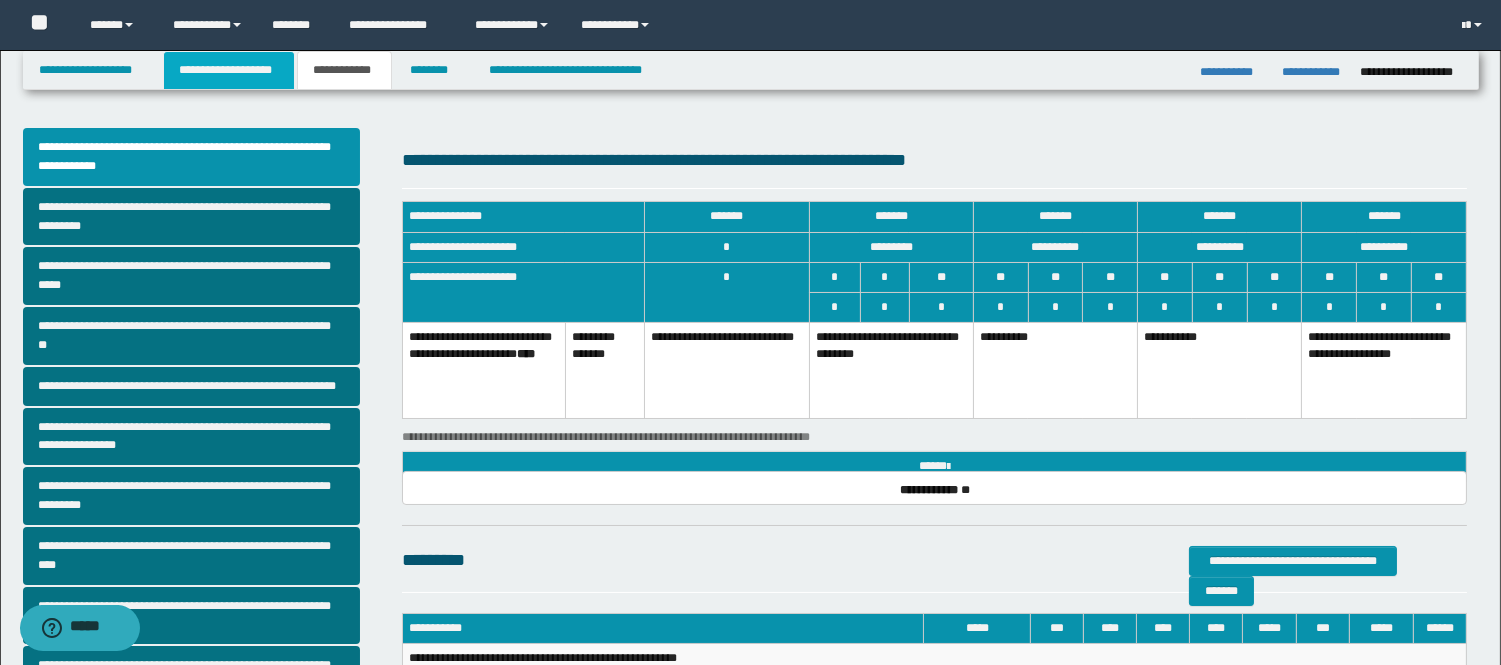 click on "**********" at bounding box center (229, 70) 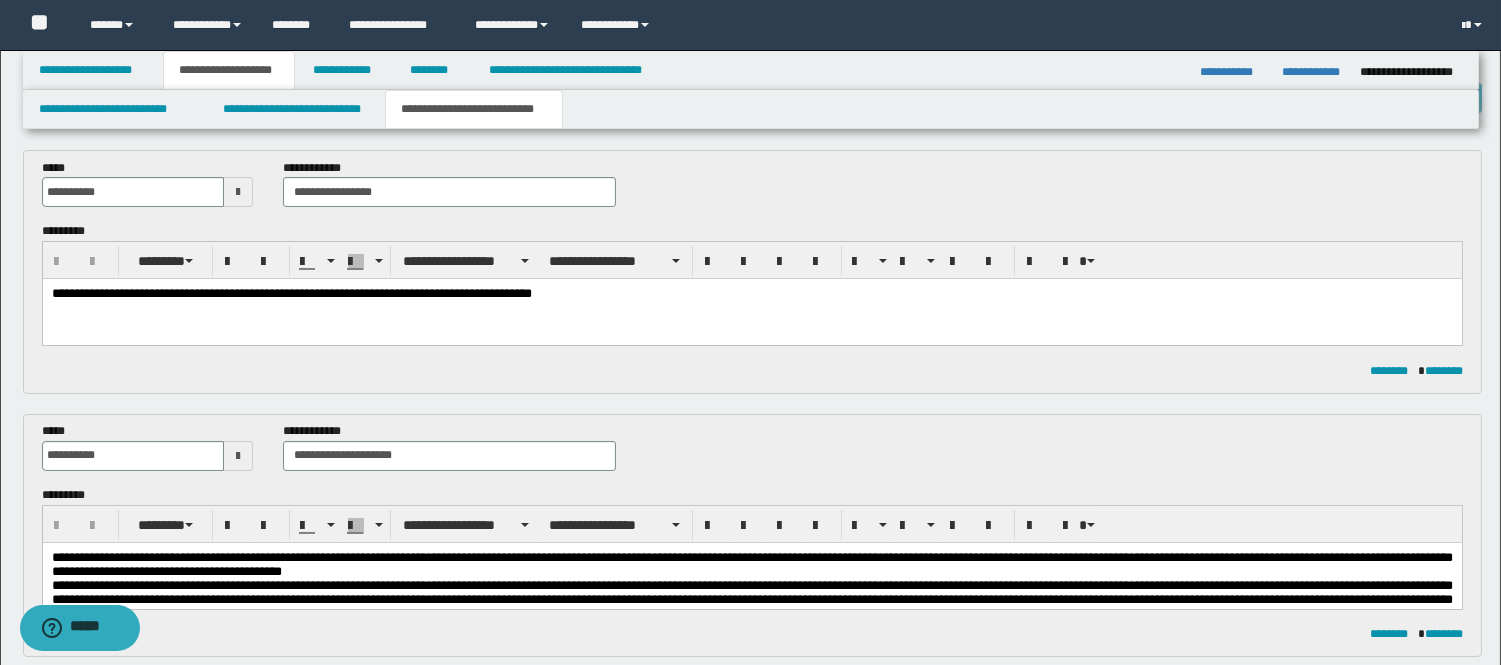 scroll, scrollTop: 222, scrollLeft: 0, axis: vertical 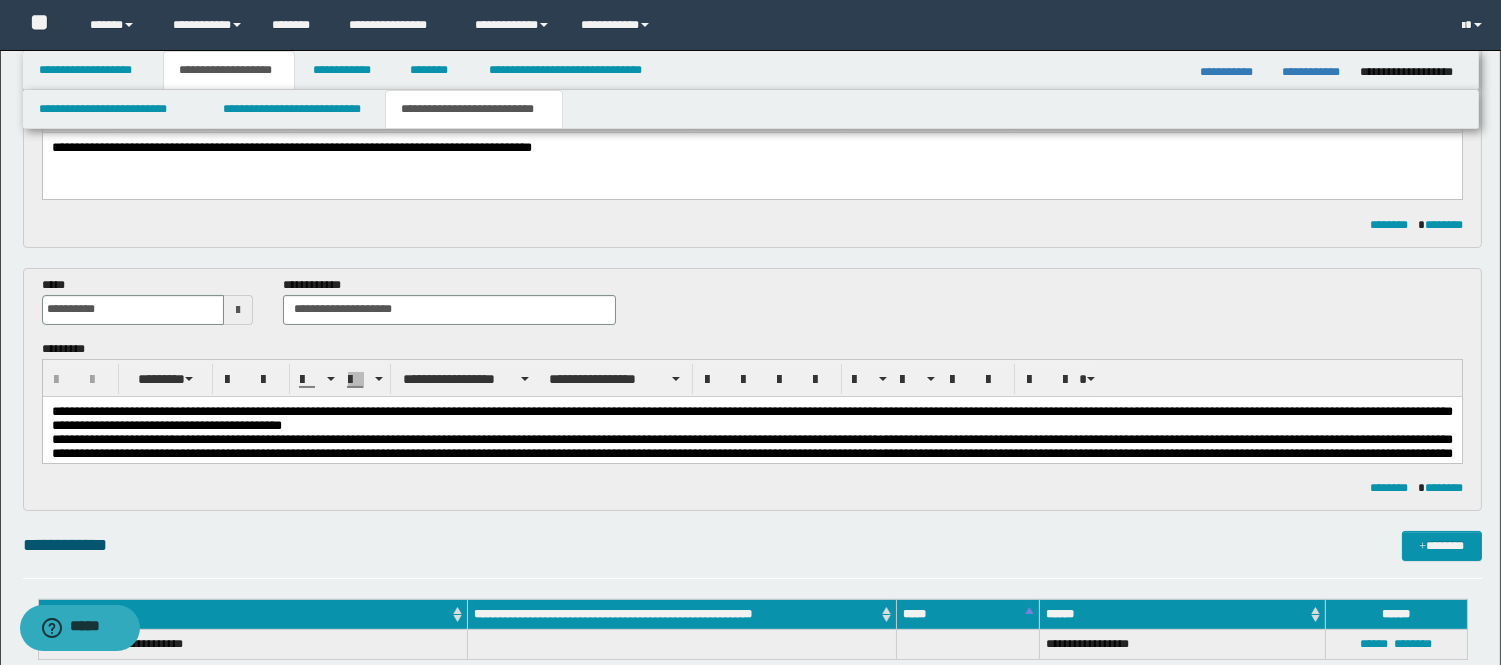 click on "**********" at bounding box center [751, 417] 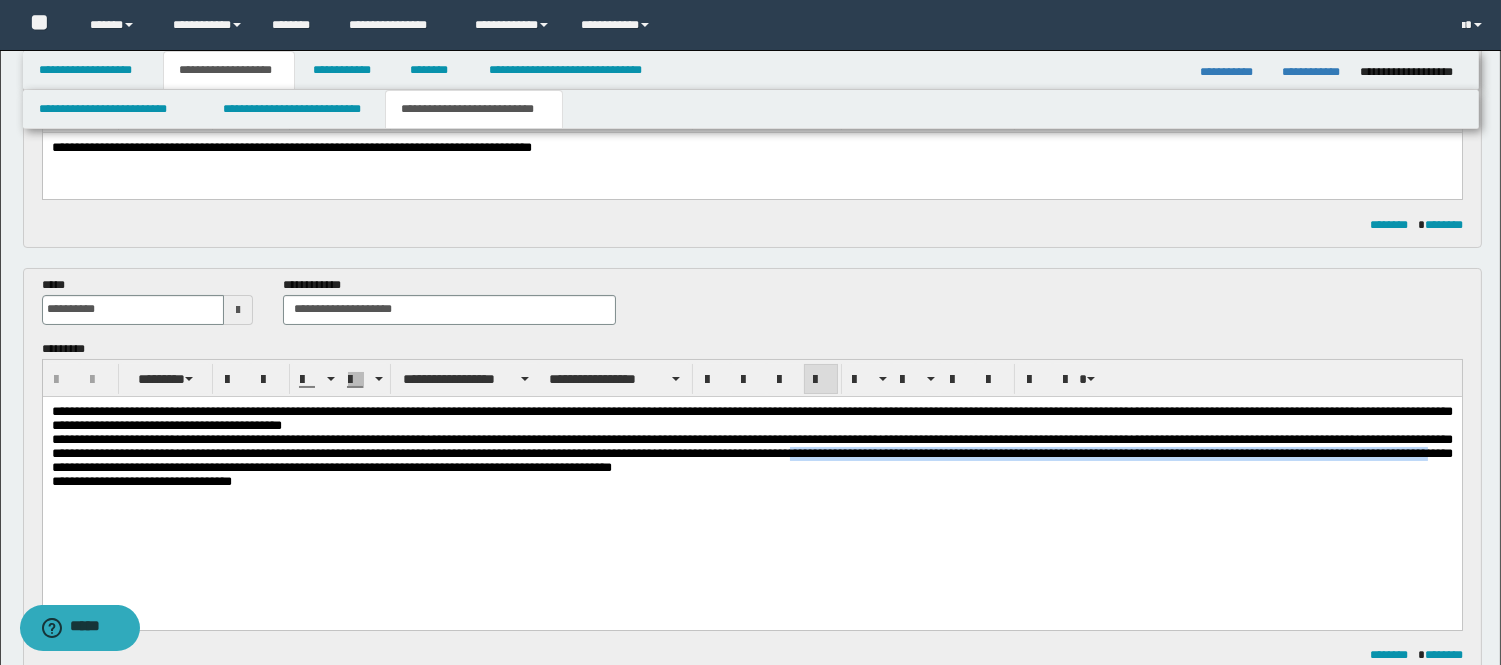 drag, startPoint x: 1227, startPoint y: 468, endPoint x: 556, endPoint y: 473, distance: 671.0186 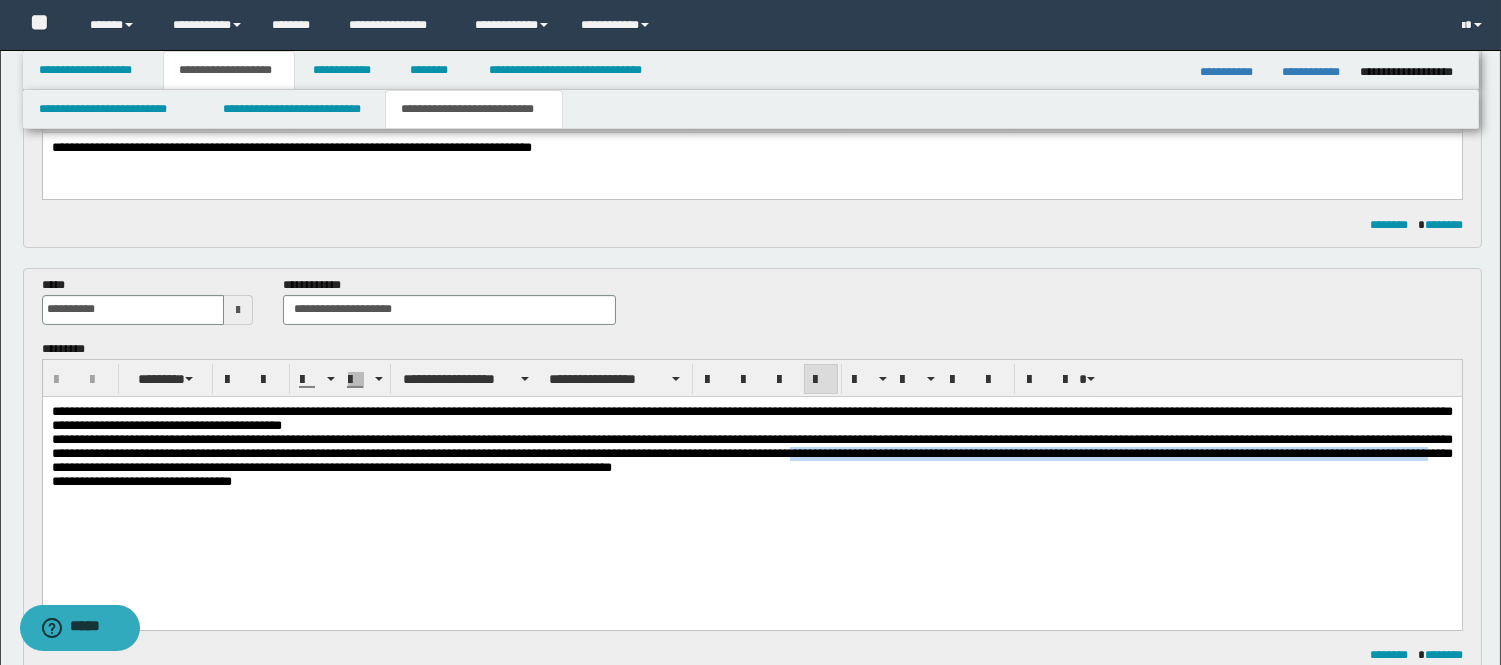 click on "**********" at bounding box center (751, 452) 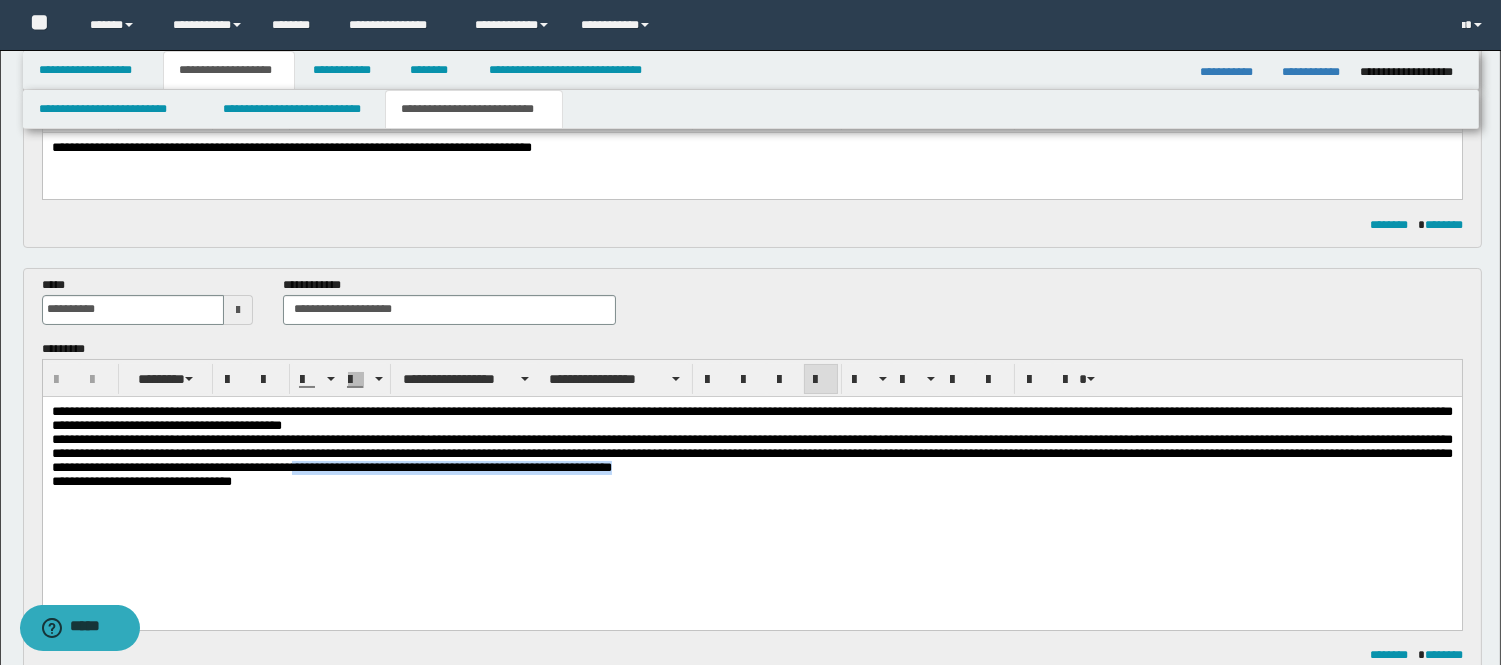 drag, startPoint x: 1250, startPoint y: 480, endPoint x: 863, endPoint y: 470, distance: 387.12918 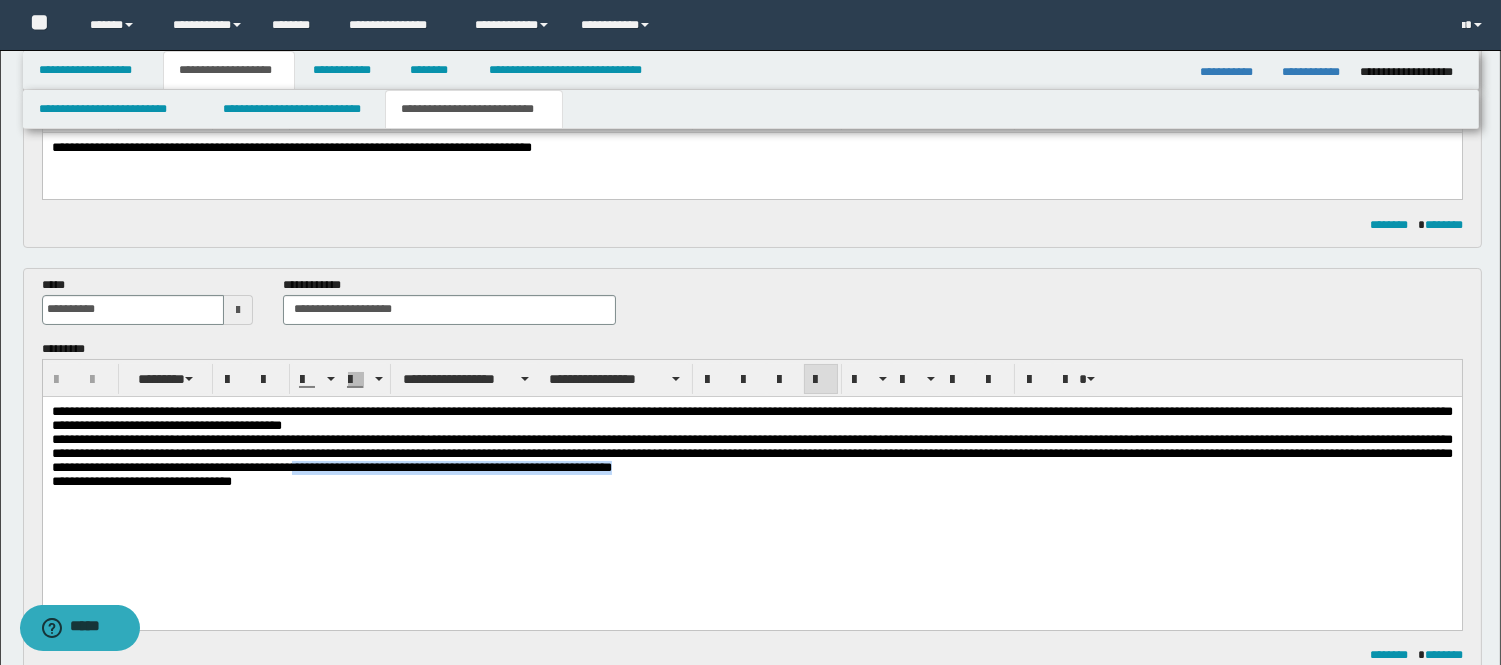 click on "**********" at bounding box center (751, 453) 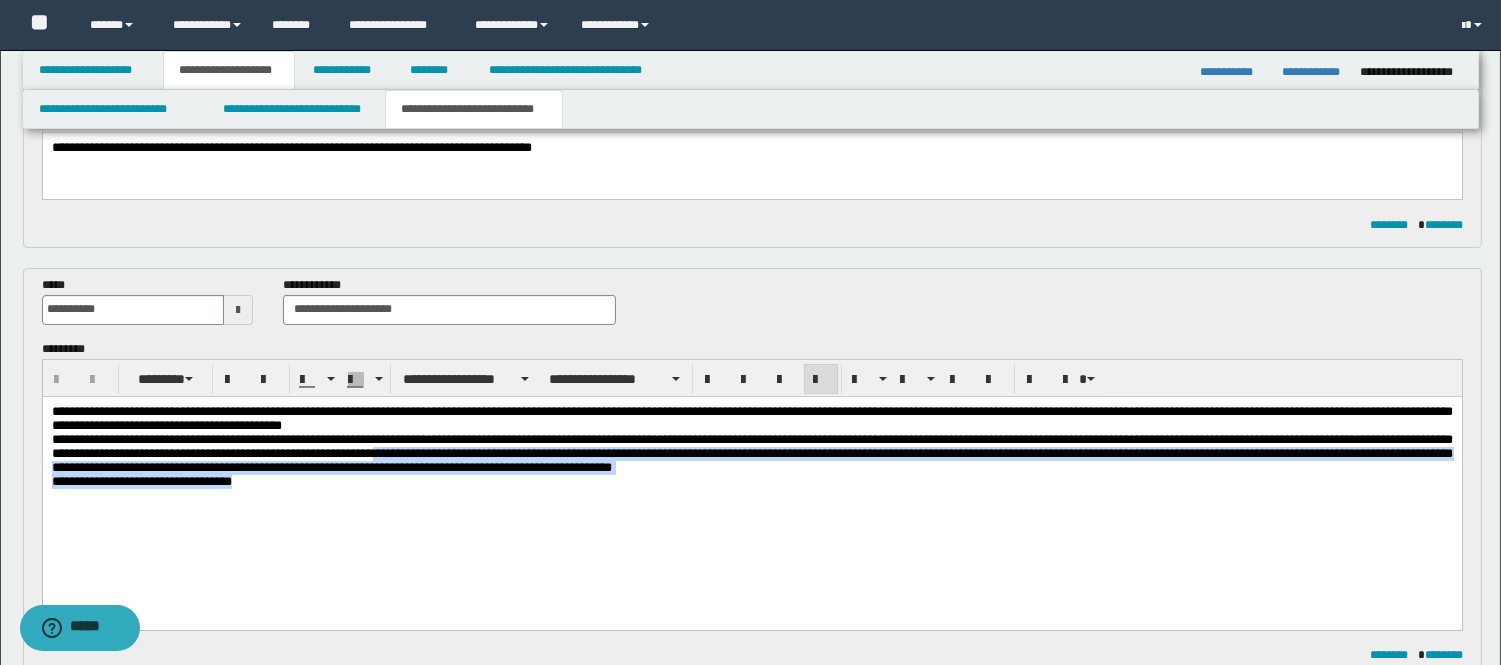 drag, startPoint x: 740, startPoint y: 460, endPoint x: 1290, endPoint y: 500, distance: 551.45264 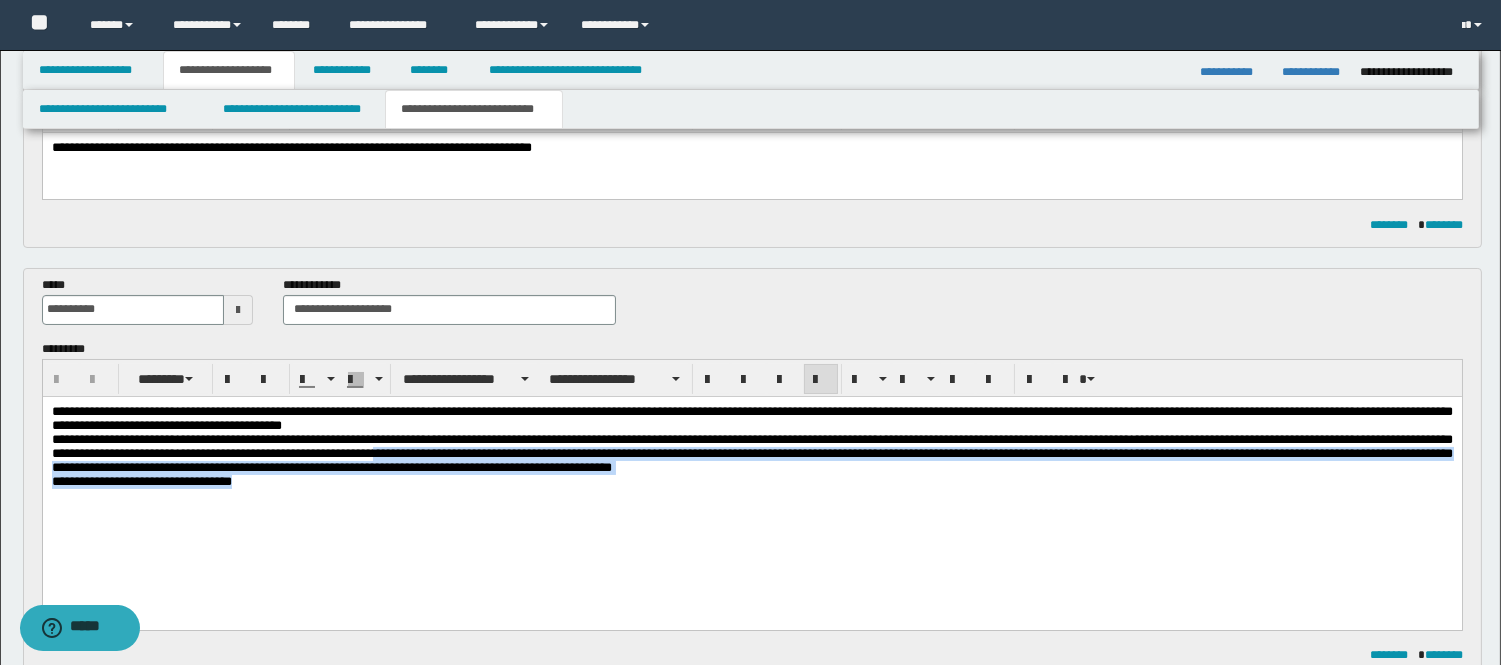 click on "**********" at bounding box center (751, 479) 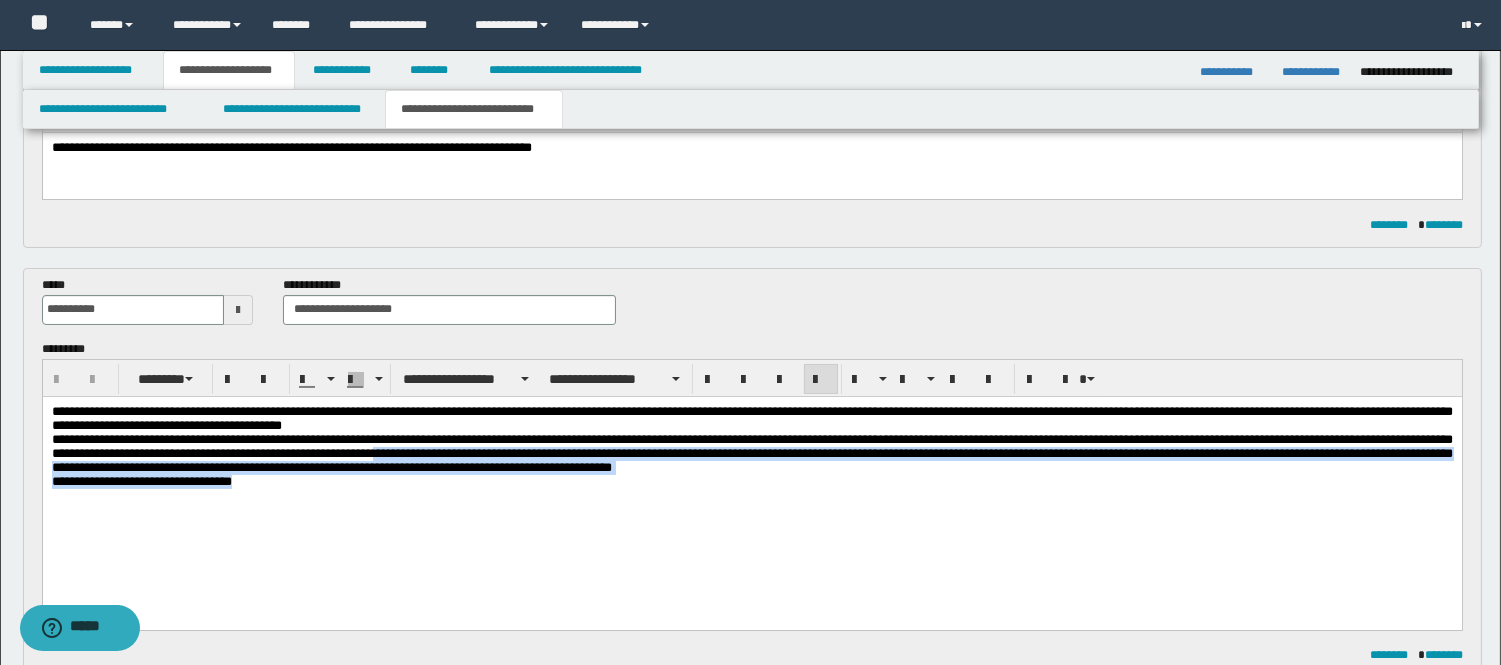 copy on "**********" 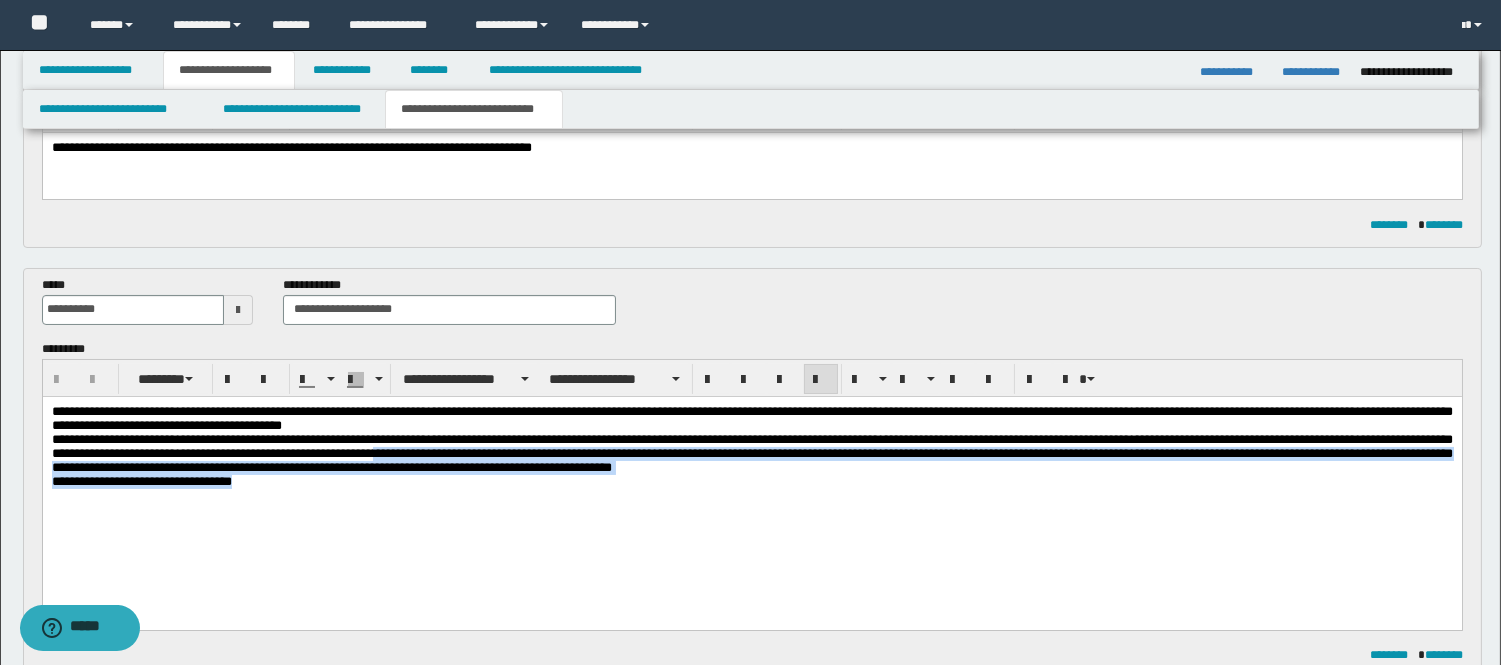 scroll, scrollTop: 0, scrollLeft: 0, axis: both 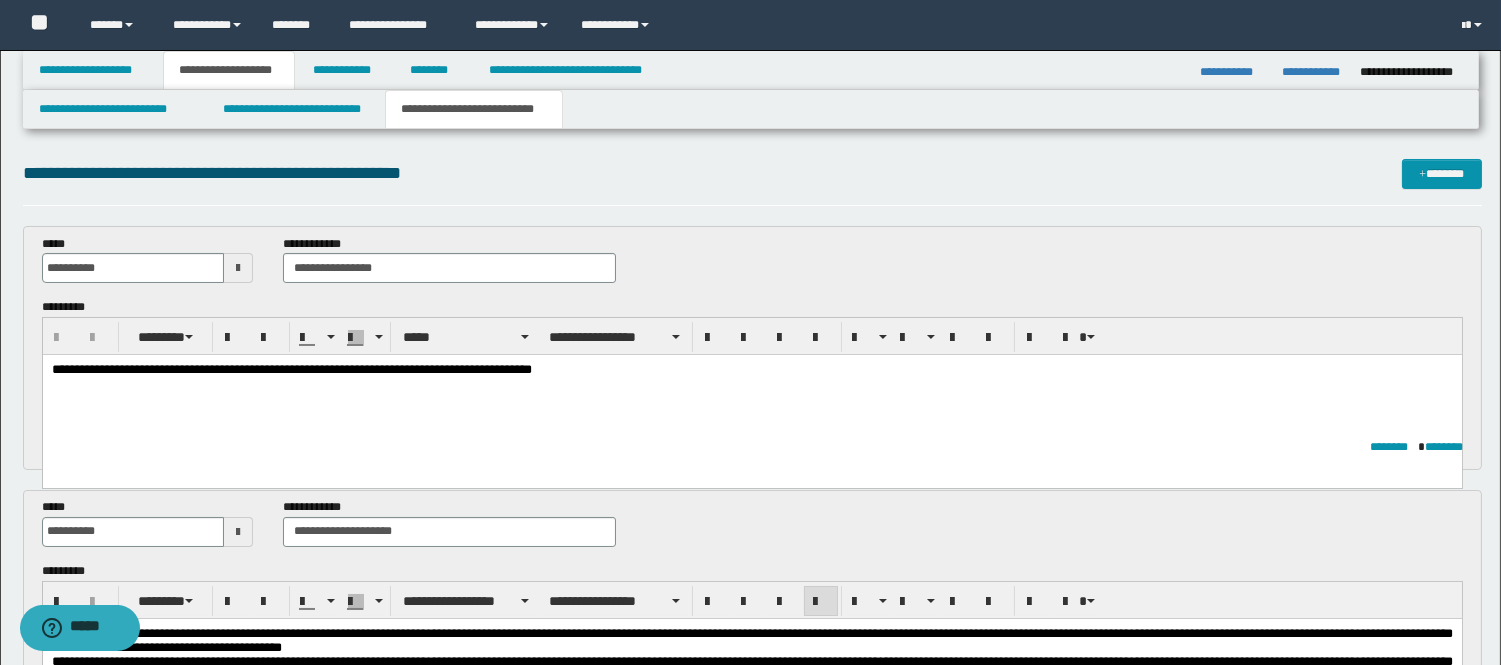 click on "**********" at bounding box center [751, 370] 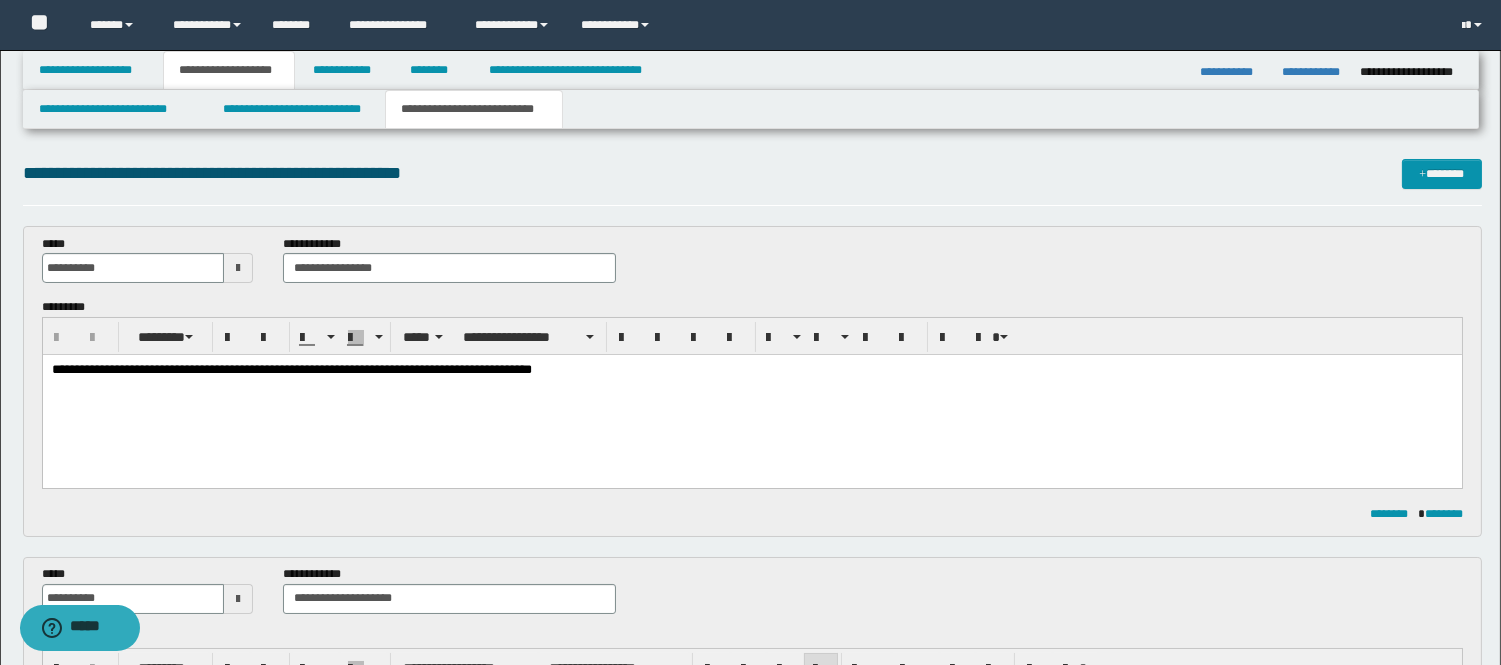 type 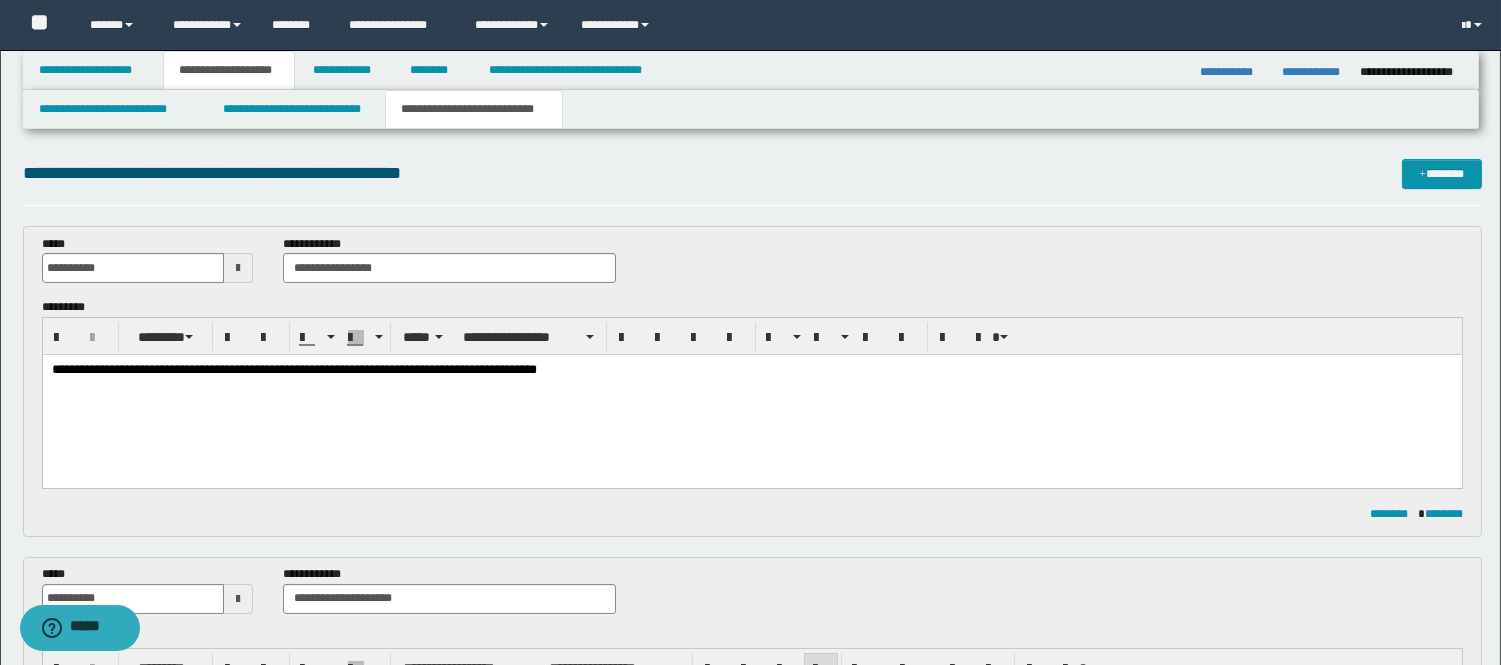 drag, startPoint x: 661, startPoint y: 359, endPoint x: 645, endPoint y: 376, distance: 23.345236 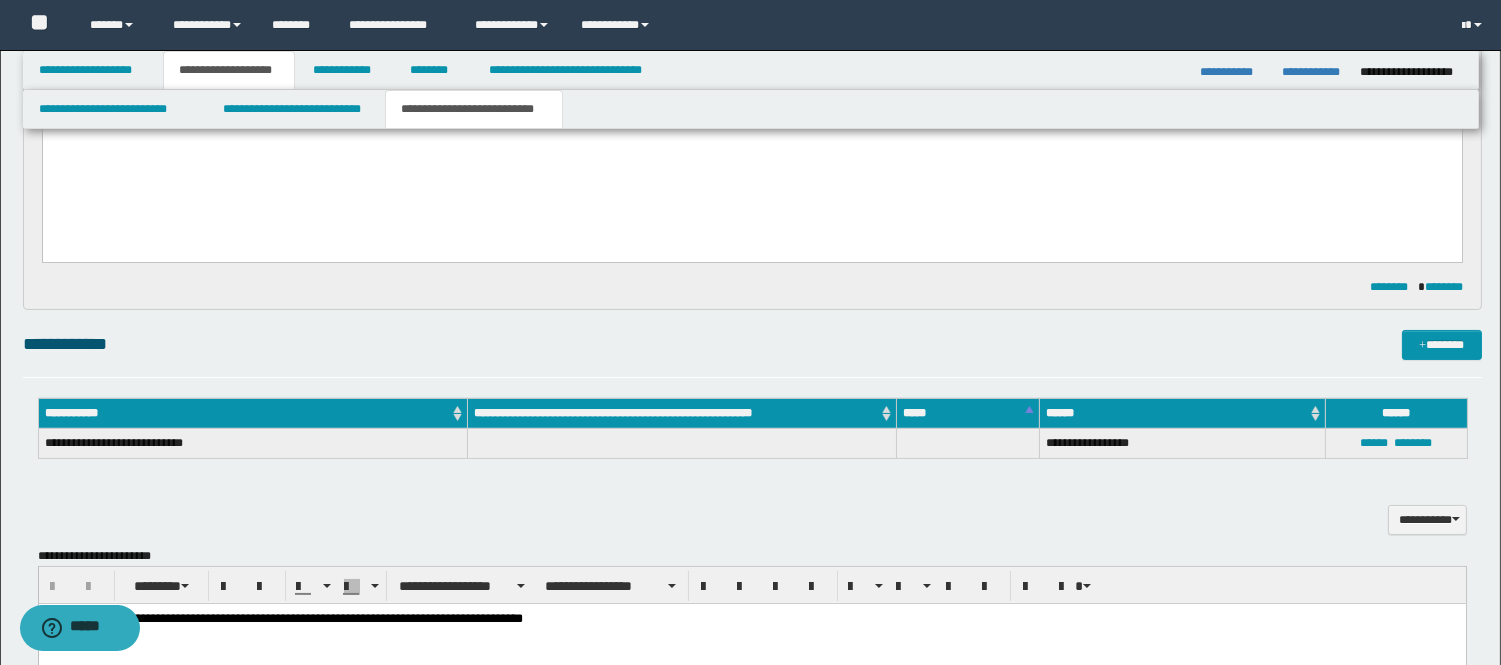 scroll, scrollTop: 888, scrollLeft: 0, axis: vertical 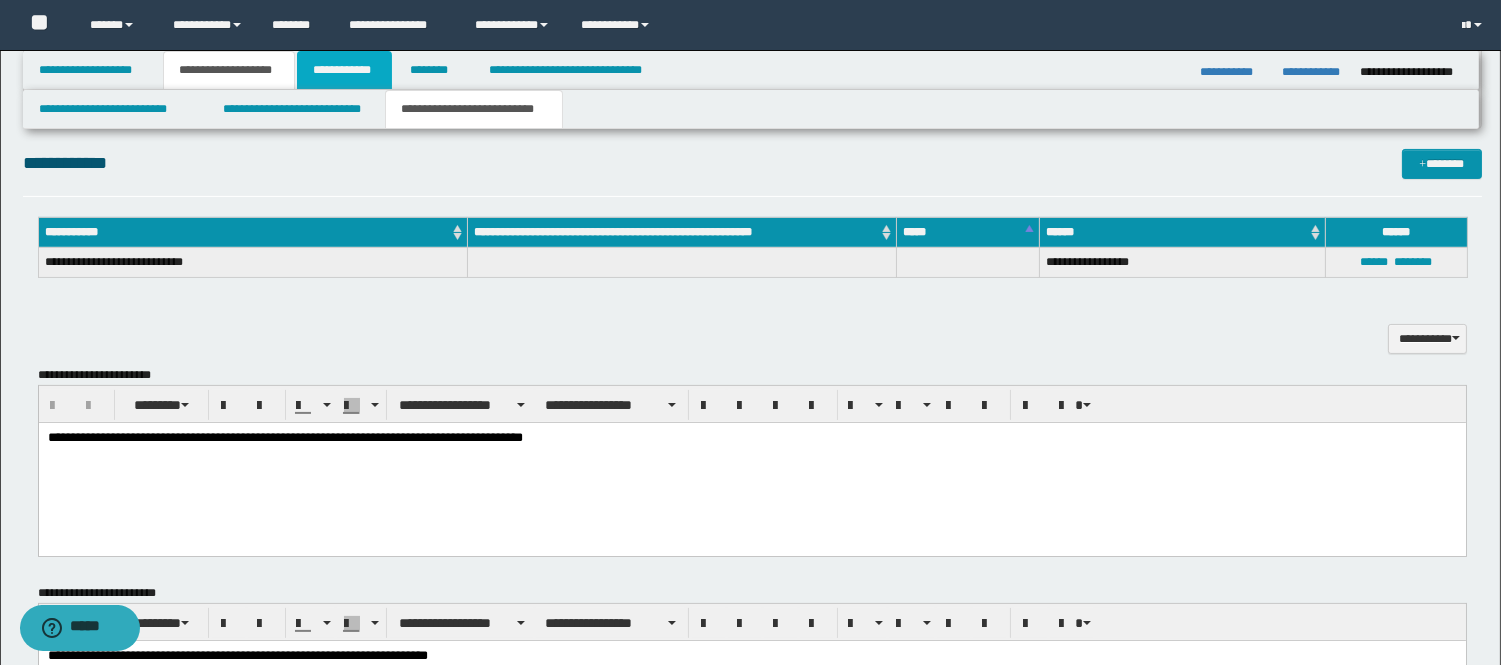 drag, startPoint x: 333, startPoint y: 64, endPoint x: 344, endPoint y: 95, distance: 32.89377 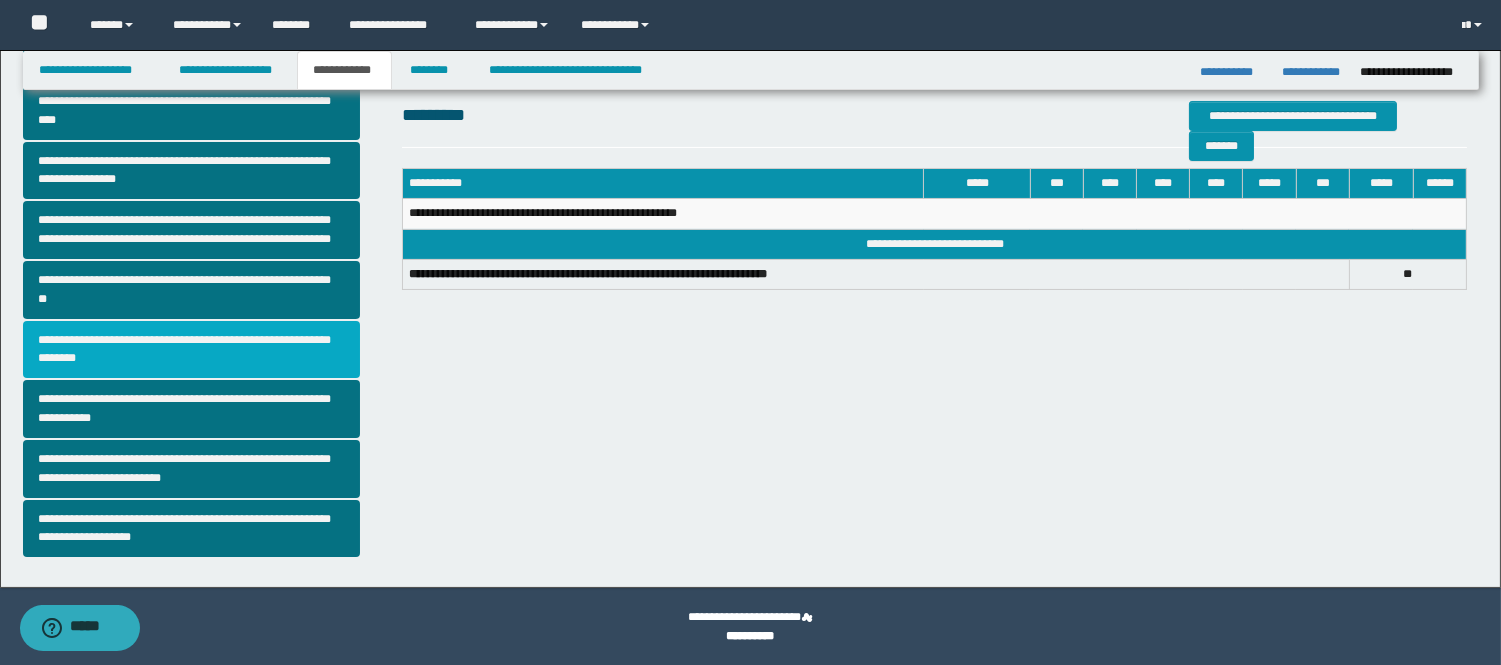 drag, startPoint x: 263, startPoint y: 337, endPoint x: 285, endPoint y: 365, distance: 35.608986 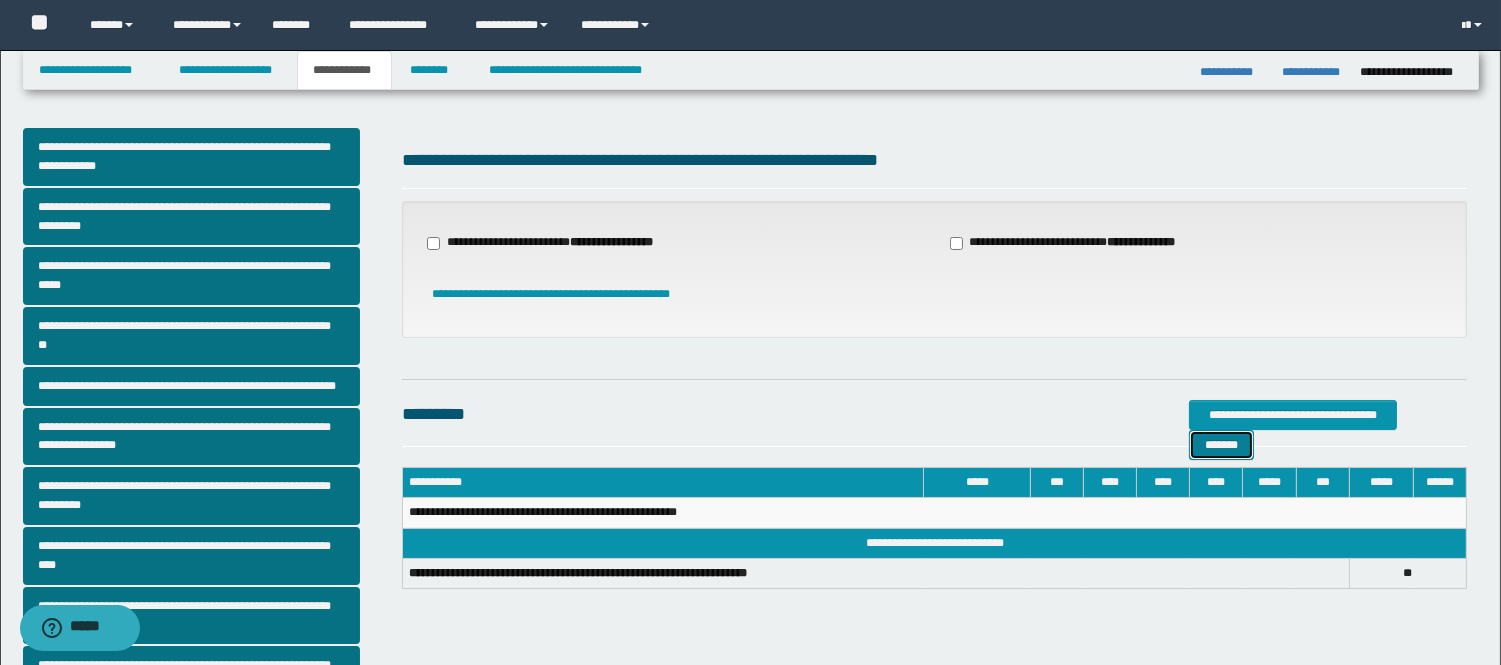 click on "*******" at bounding box center (1221, 445) 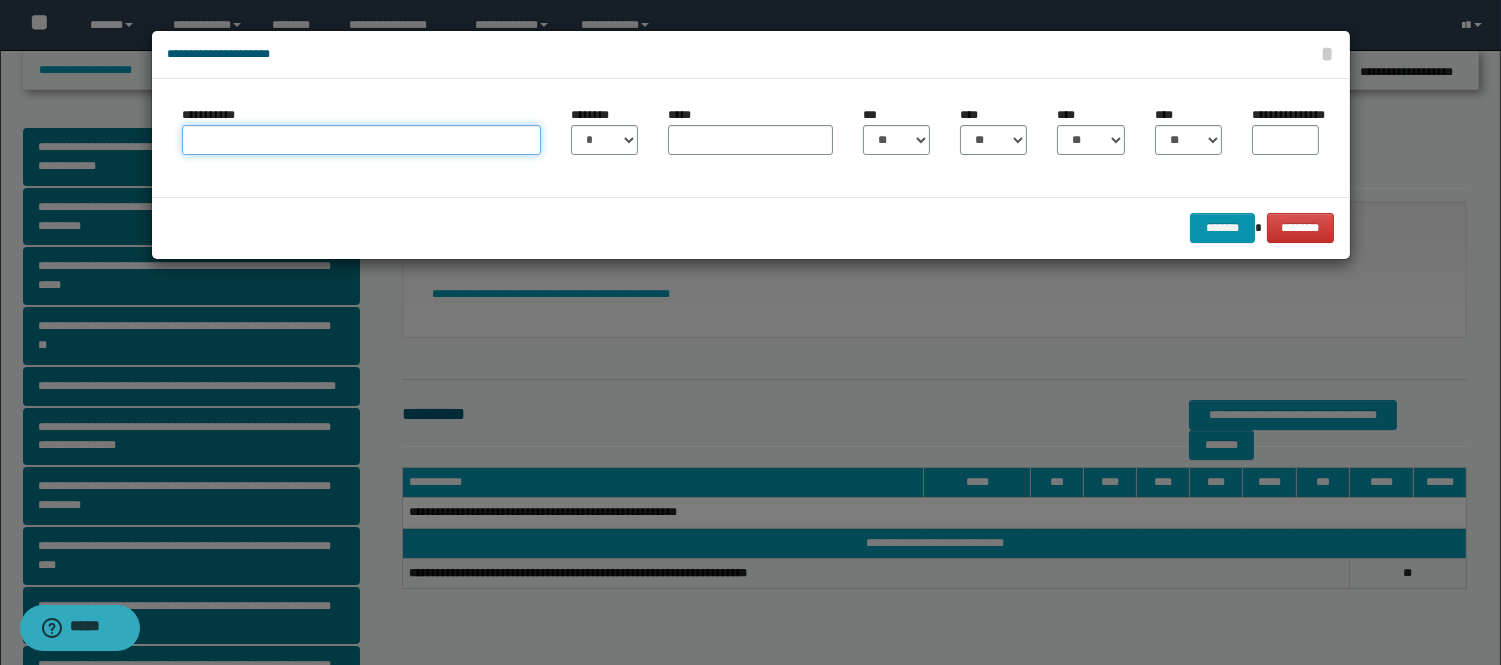 click on "**********" at bounding box center [361, 140] 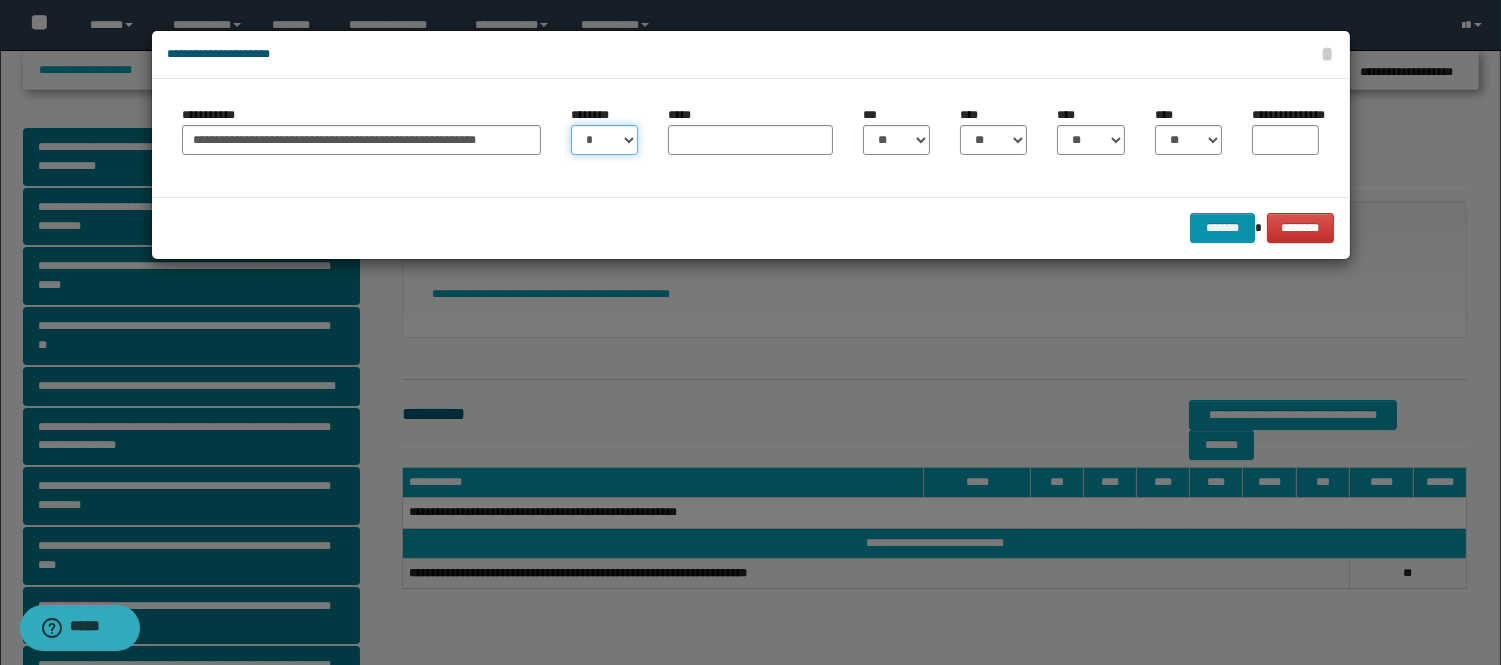 drag, startPoint x: 612, startPoint y: 140, endPoint x: 617, endPoint y: 152, distance: 13 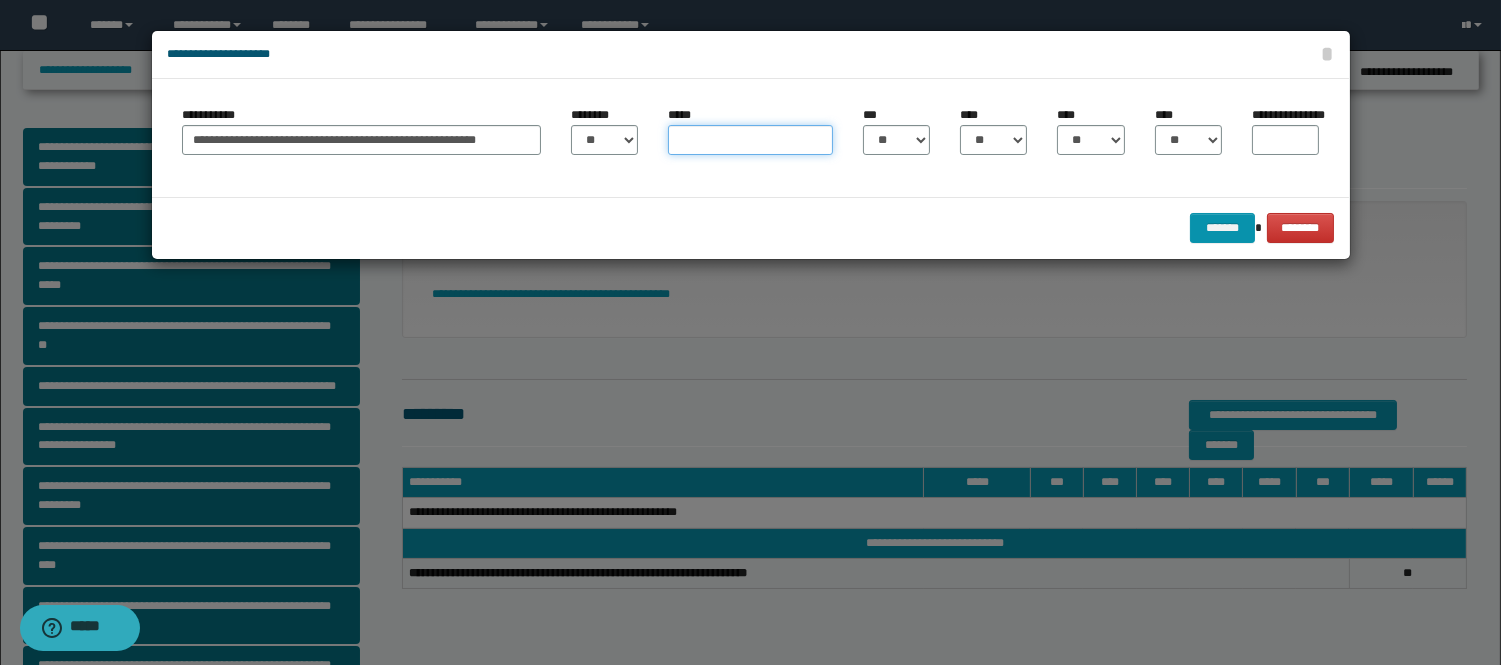 click on "*****" at bounding box center [750, 140] 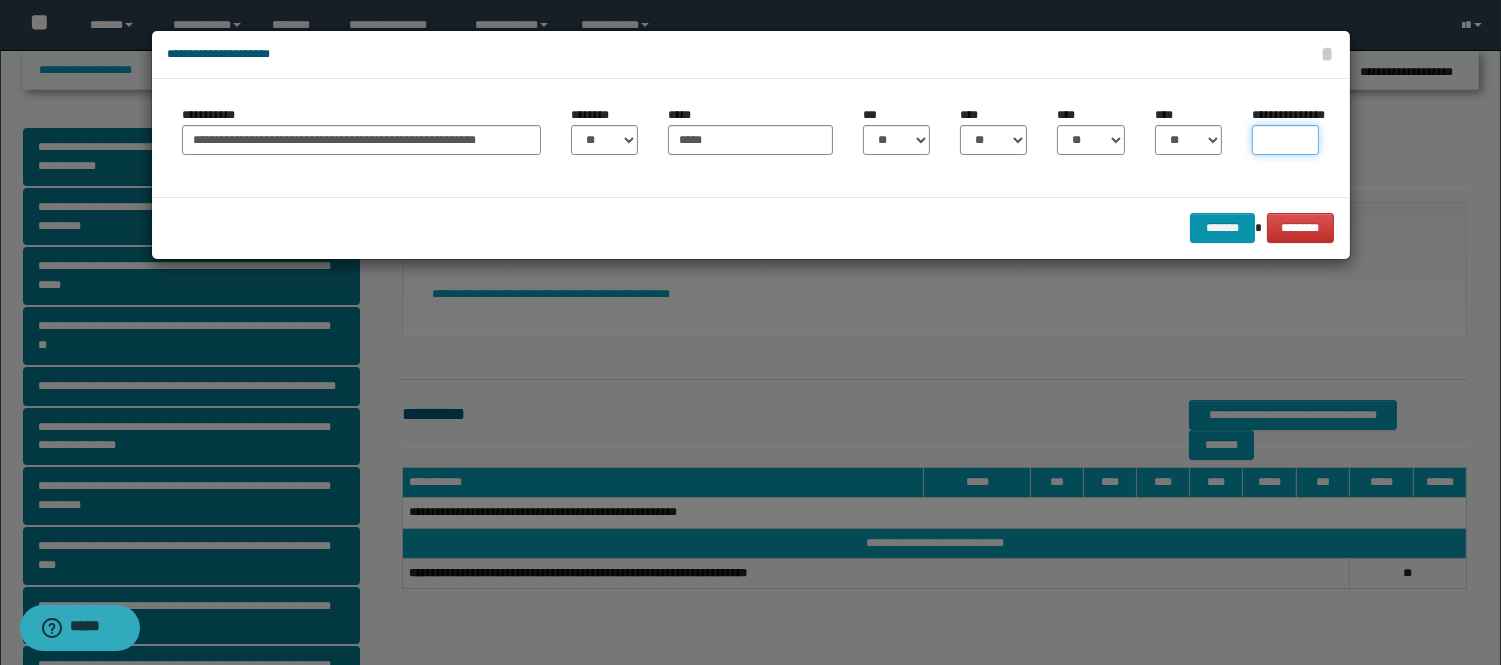 click on "**********" at bounding box center [1285, 140] 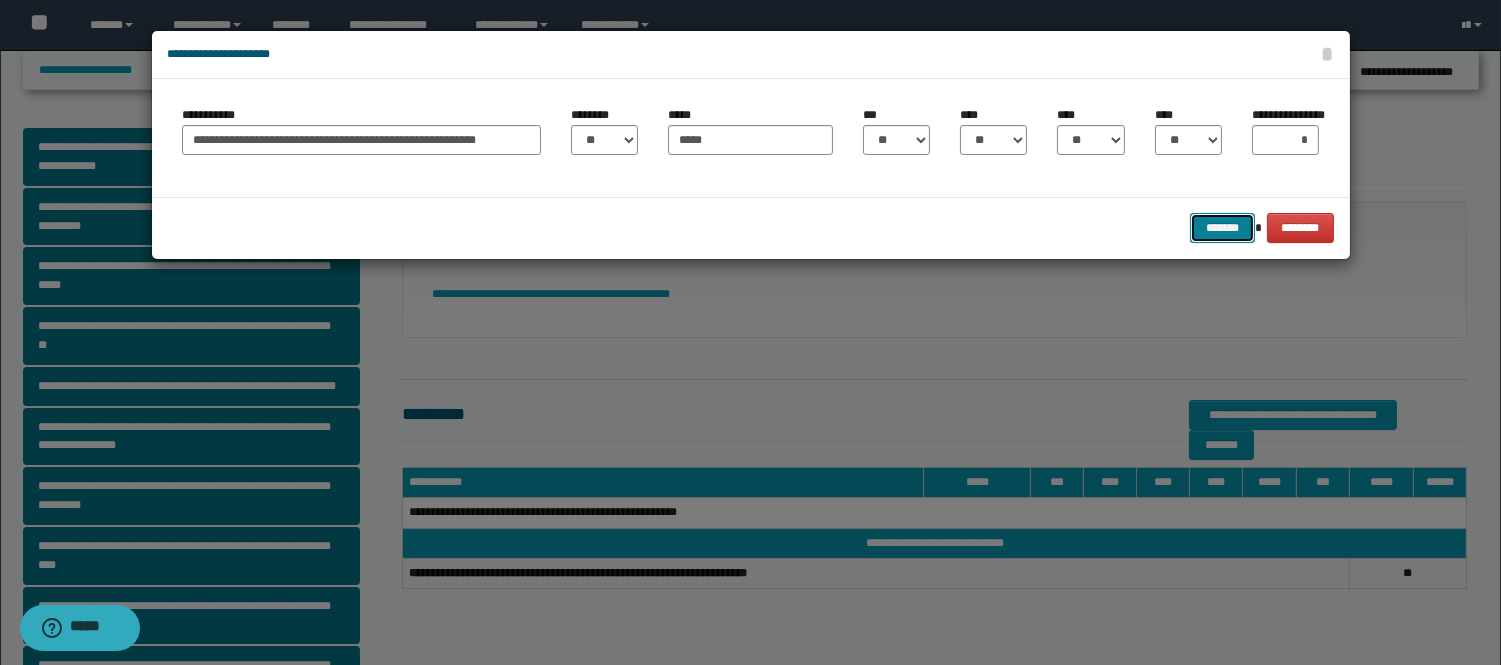 click on "*******" at bounding box center [1222, 228] 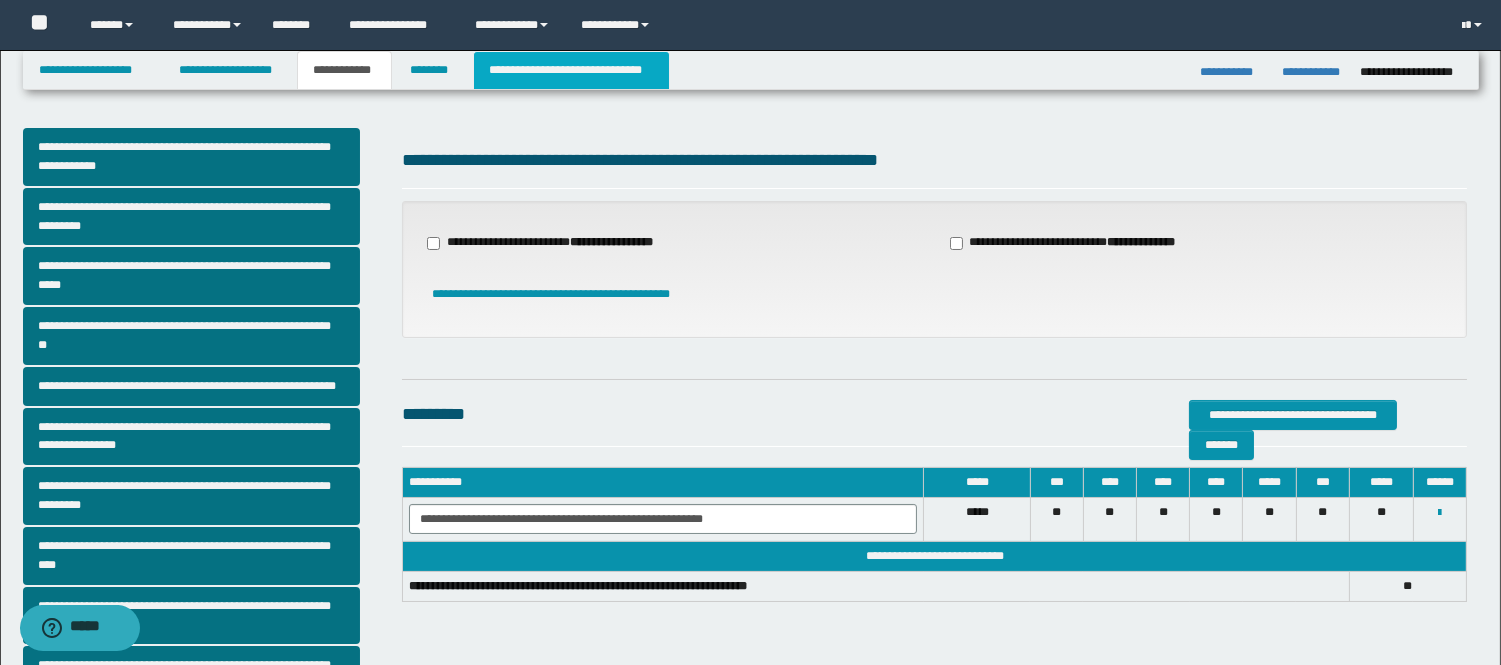click on "**********" at bounding box center (571, 70) 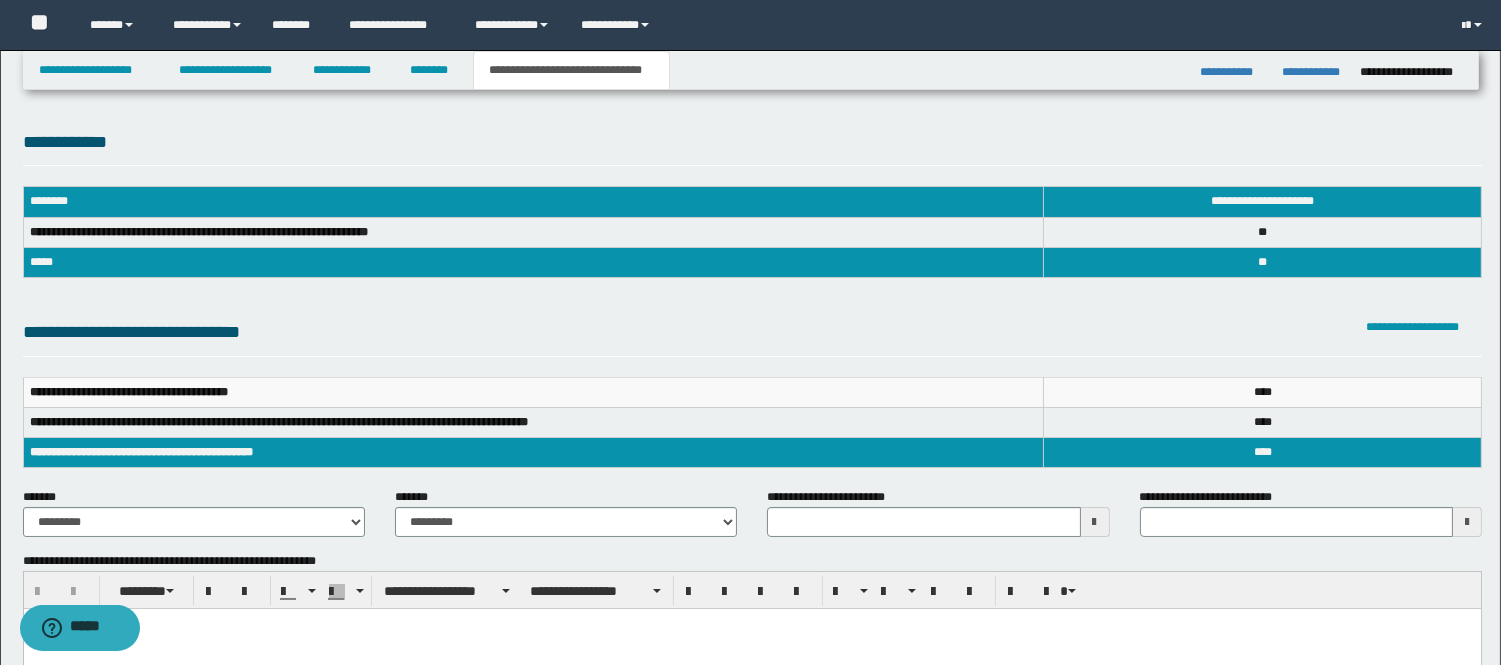type 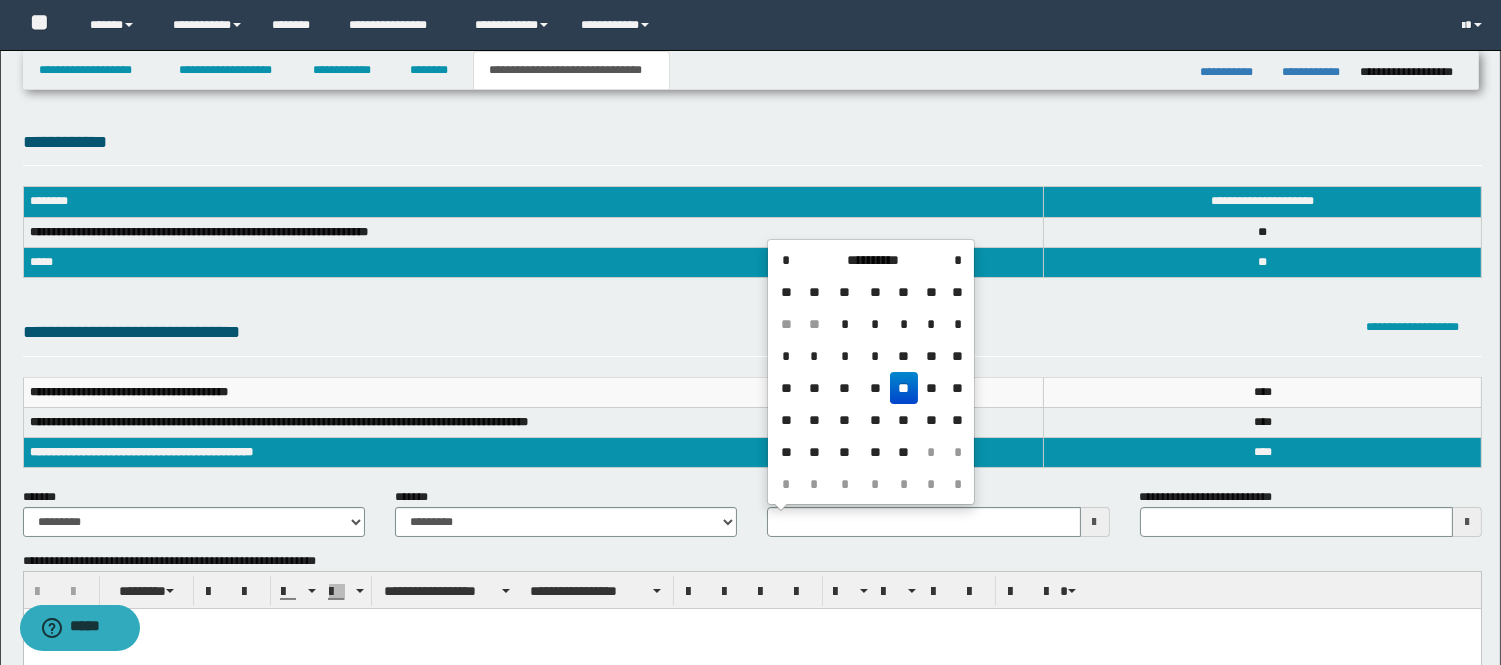 drag, startPoint x: 901, startPoint y: 251, endPoint x: 861, endPoint y: 268, distance: 43.462627 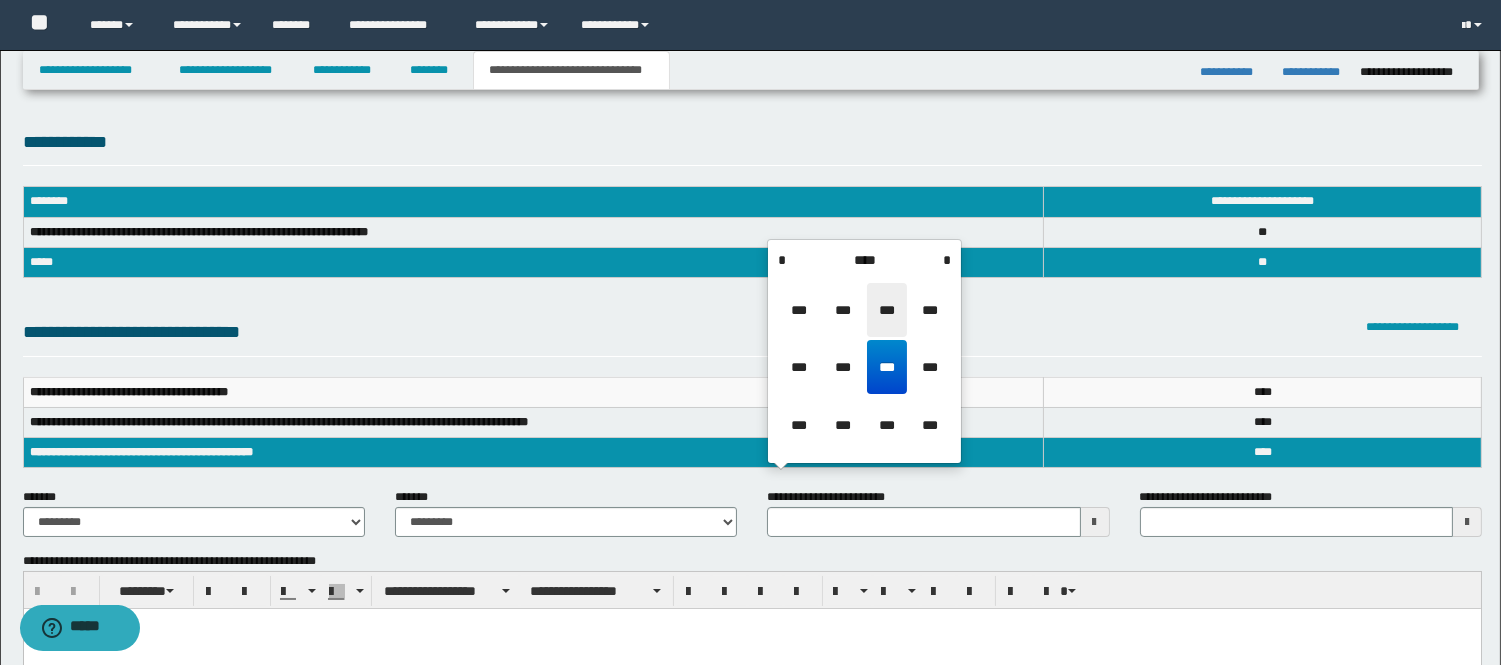click on "***" at bounding box center [887, 310] 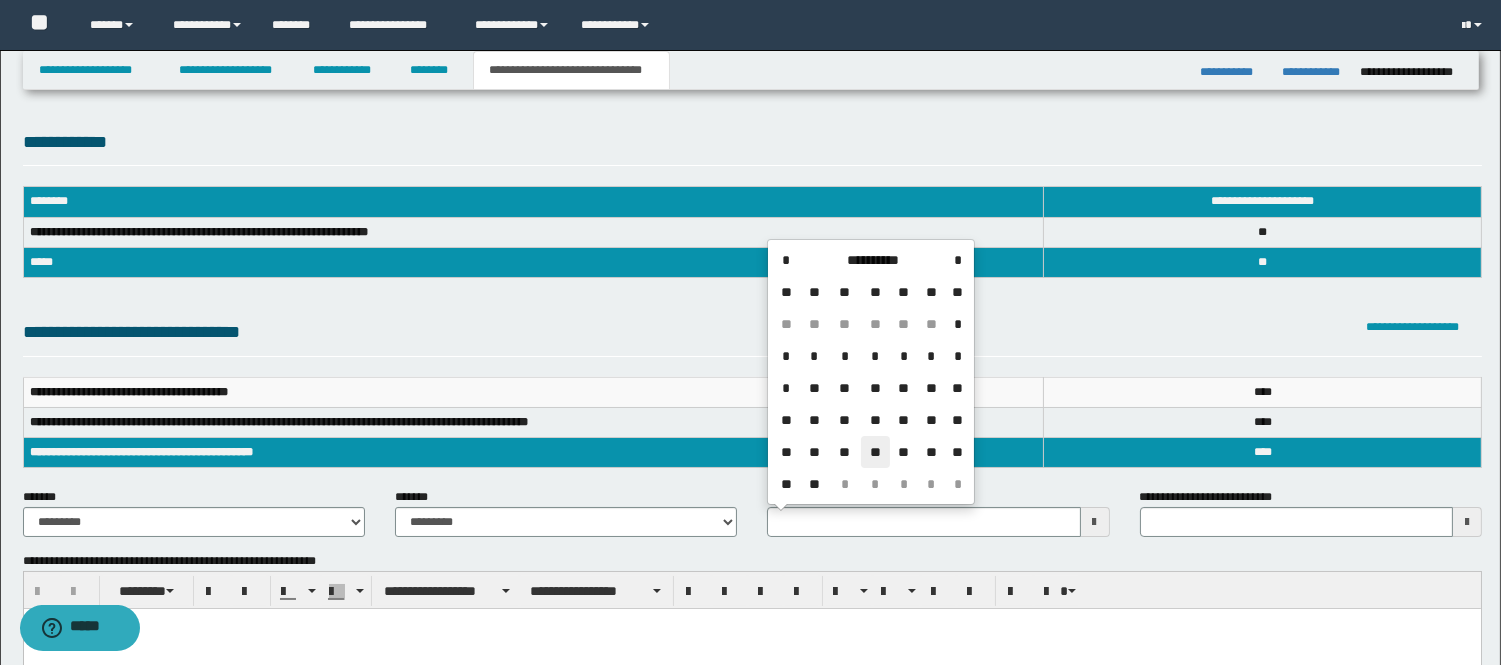 drag, startPoint x: 866, startPoint y: 447, endPoint x: 851, endPoint y: 458, distance: 18.601076 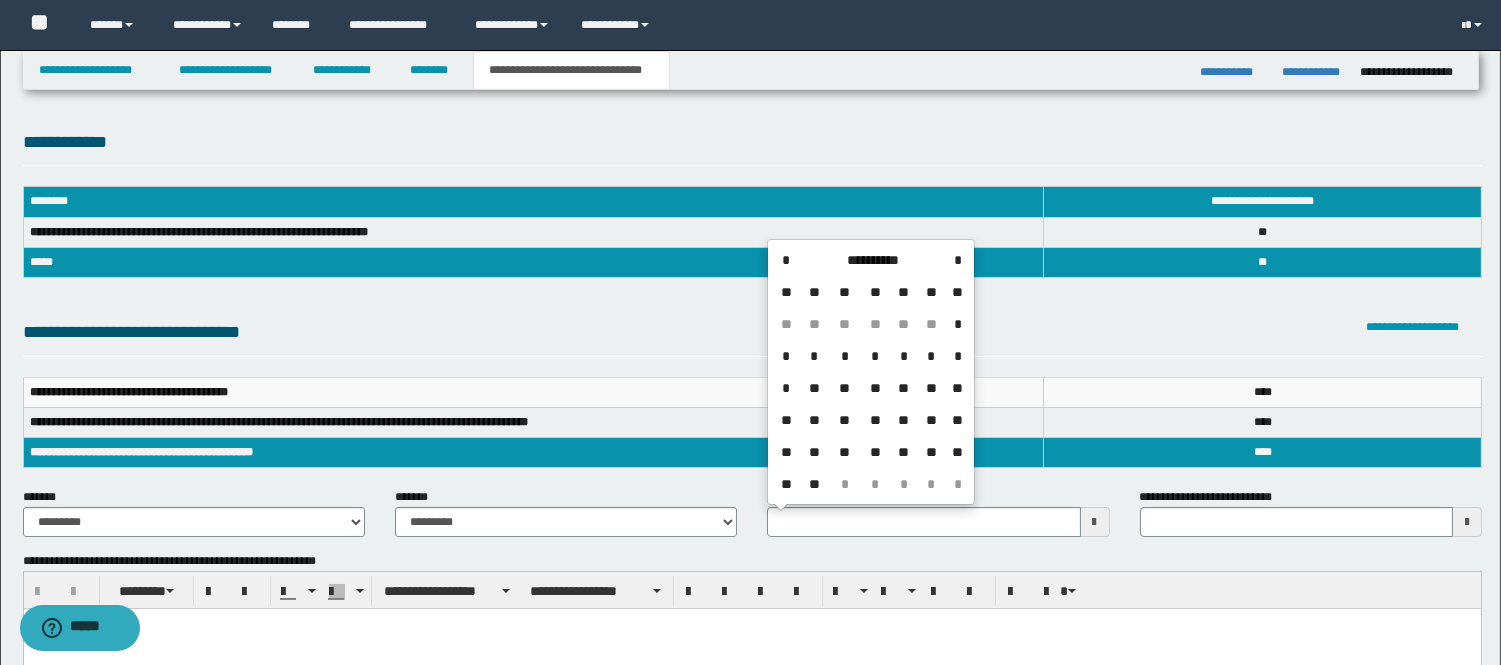 click on "**" at bounding box center (875, 452) 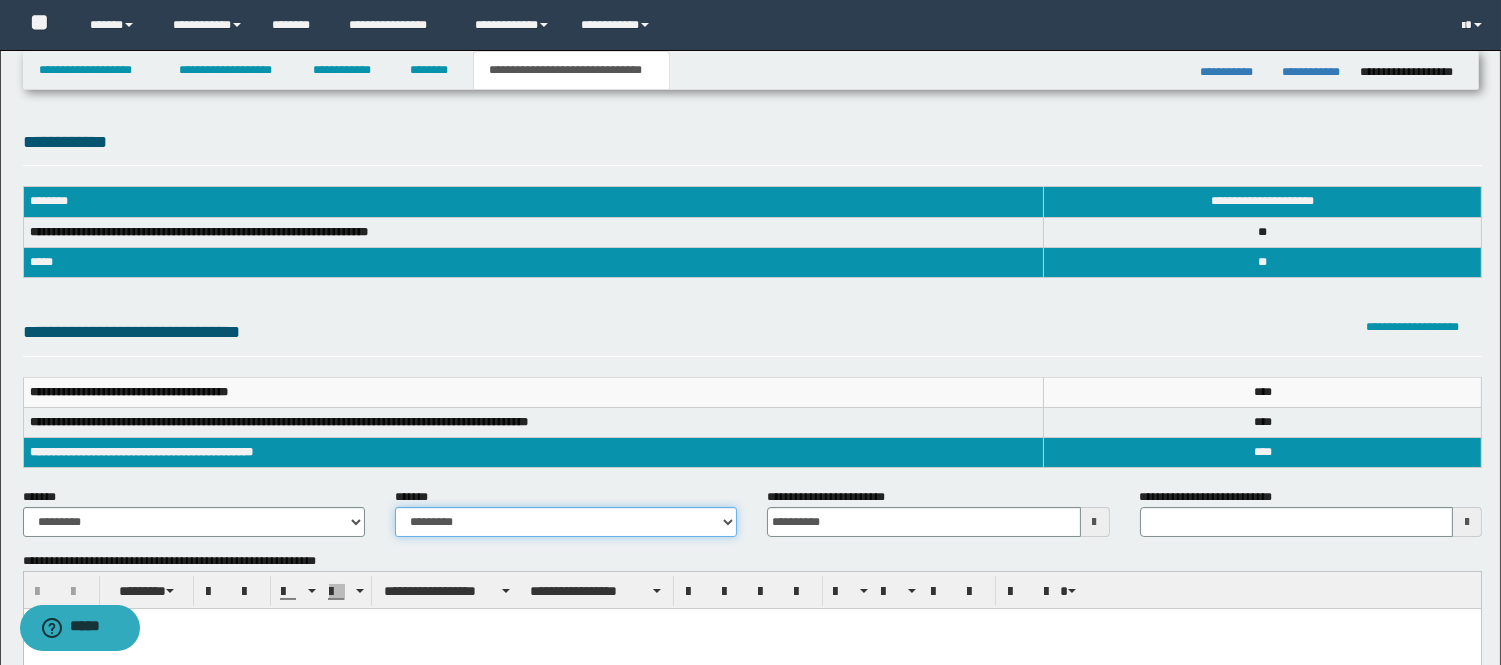 click on "**********" at bounding box center (566, 522) 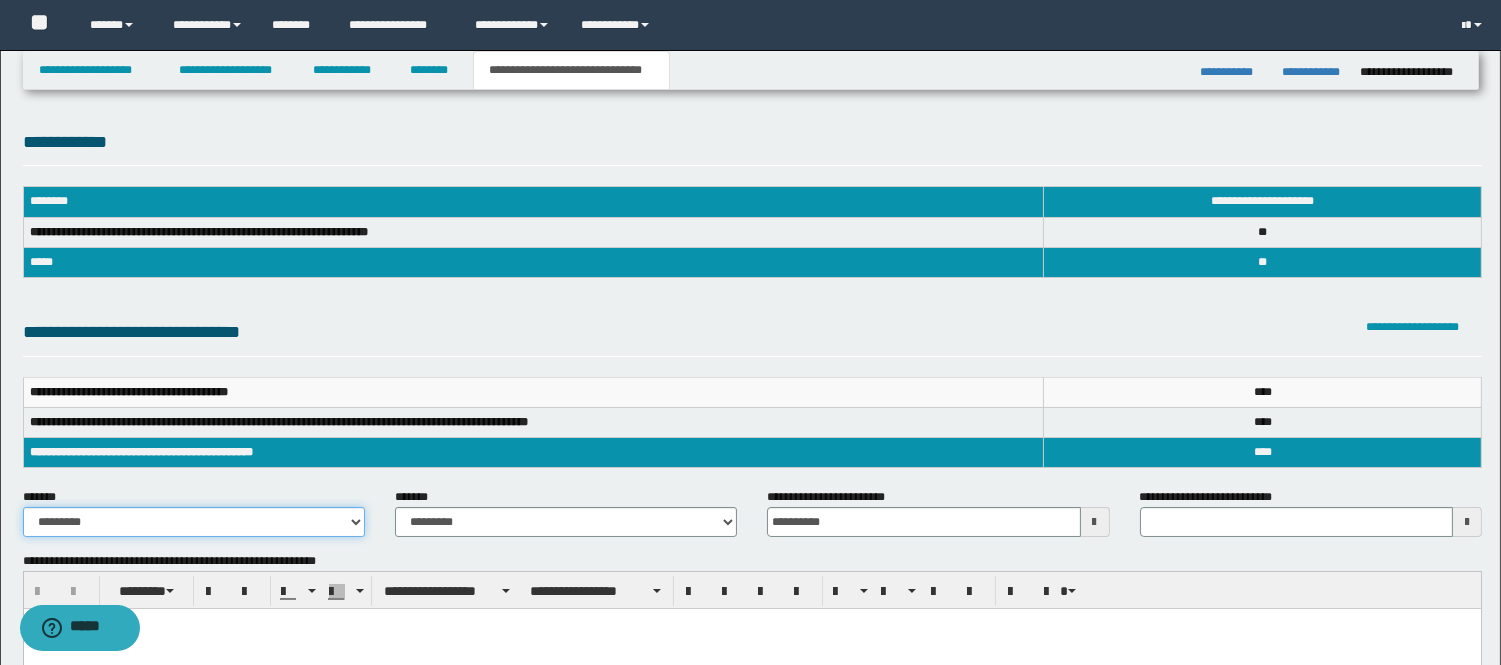 drag, startPoint x: 285, startPoint y: 511, endPoint x: 270, endPoint y: 527, distance: 21.931713 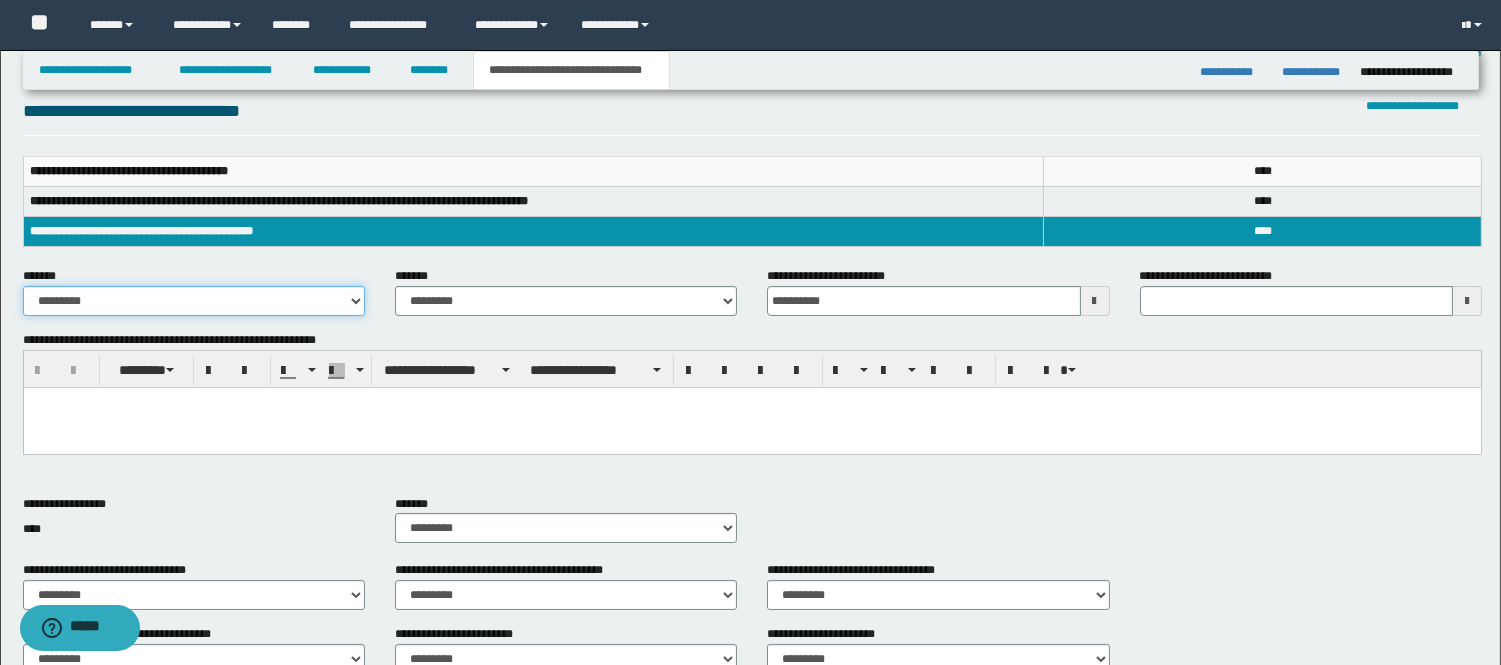 scroll, scrollTop: 222, scrollLeft: 0, axis: vertical 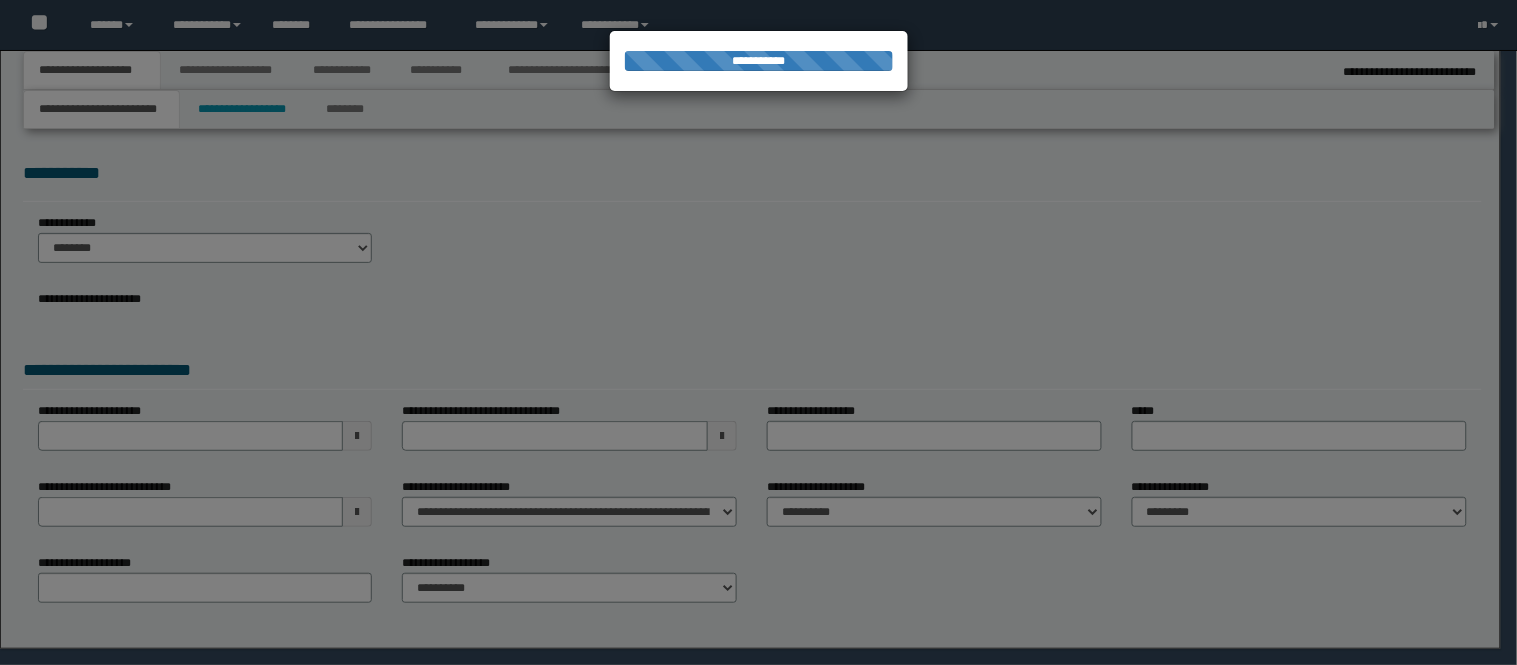 select on "*" 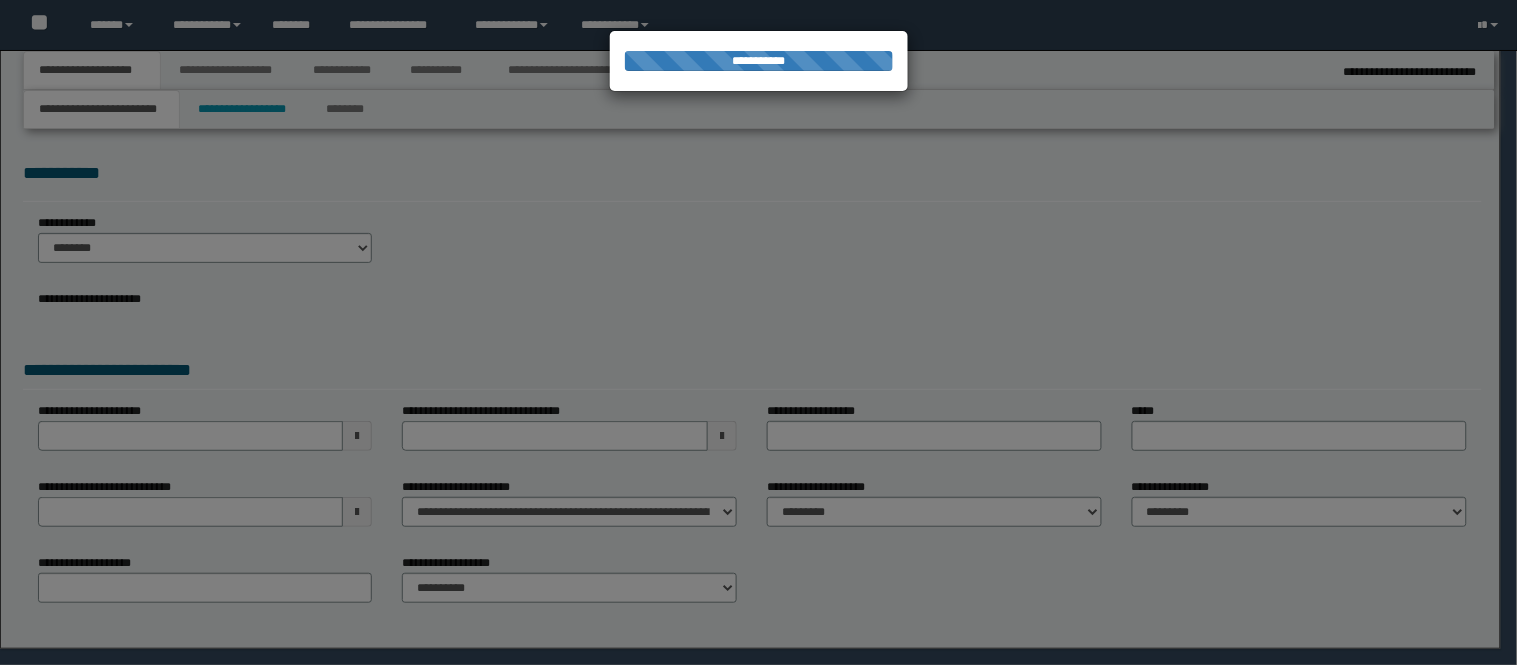 scroll, scrollTop: 0, scrollLeft: 0, axis: both 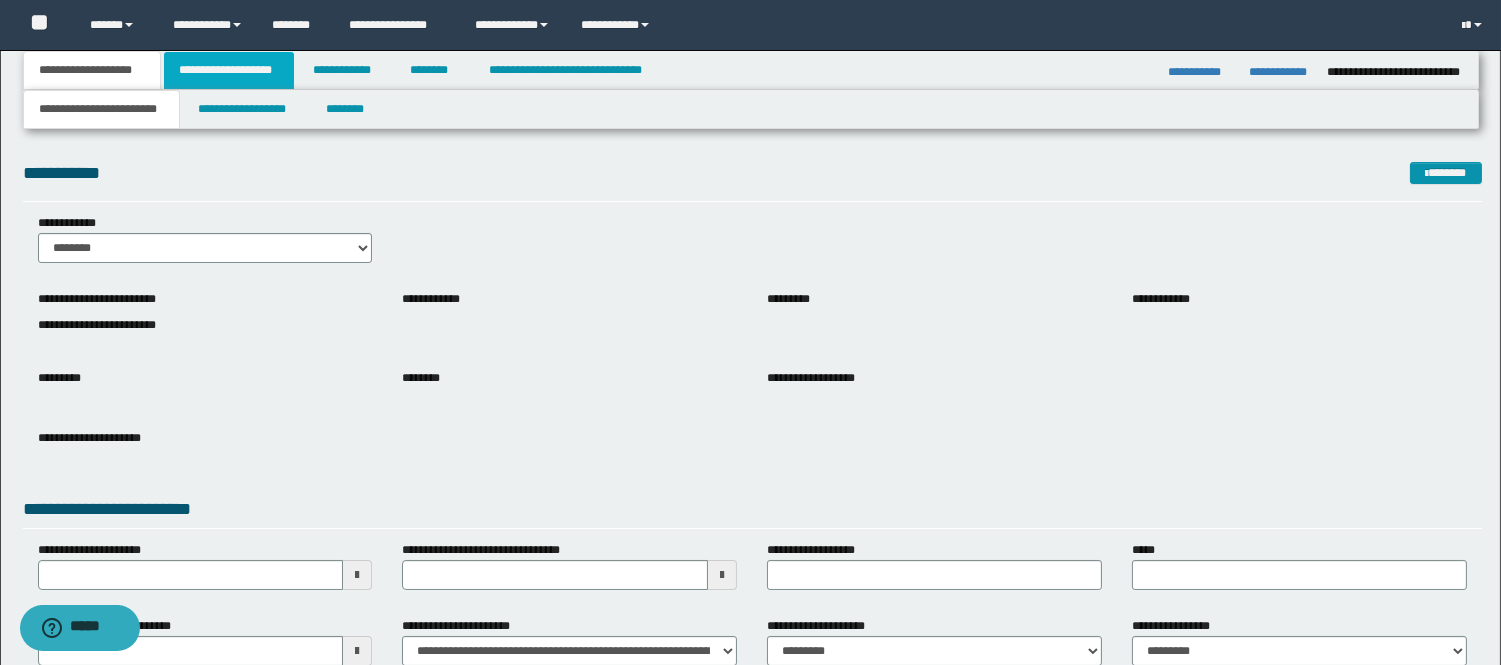 click on "**********" at bounding box center (229, 70) 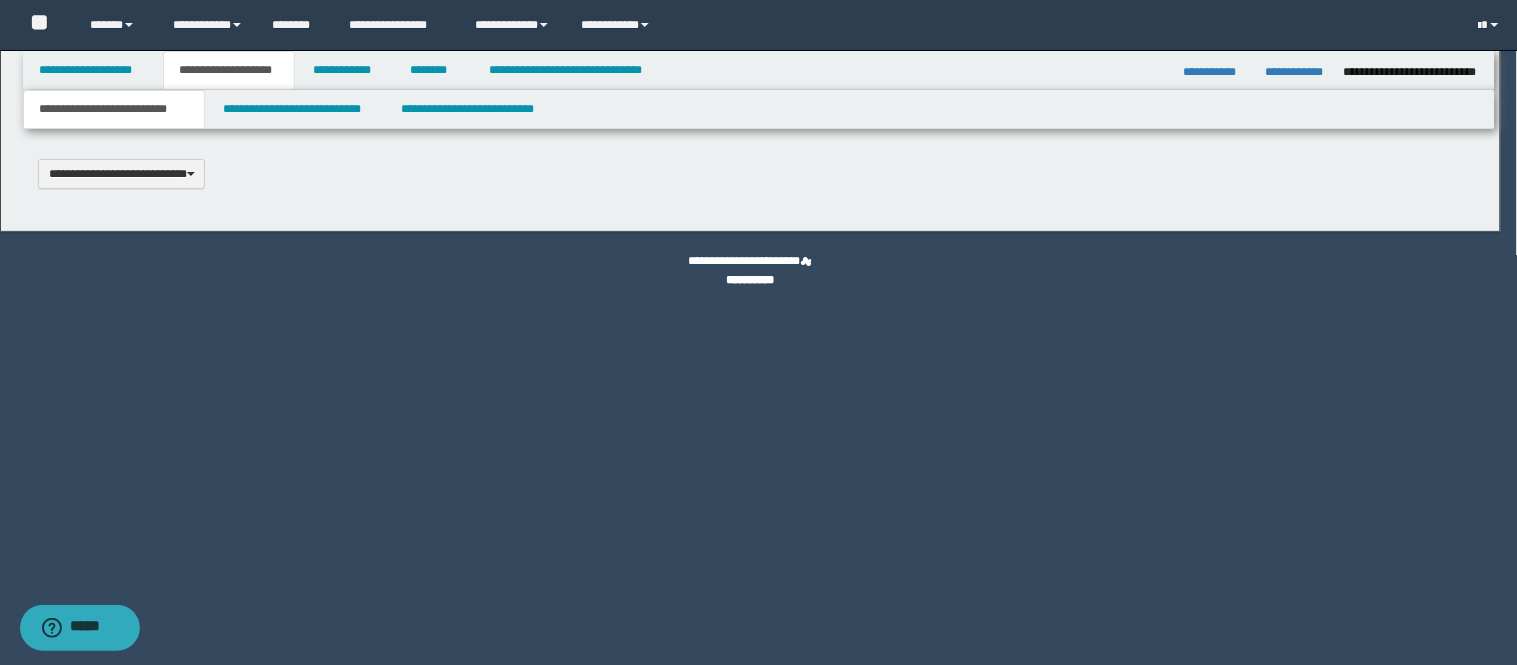 scroll, scrollTop: 0, scrollLeft: 0, axis: both 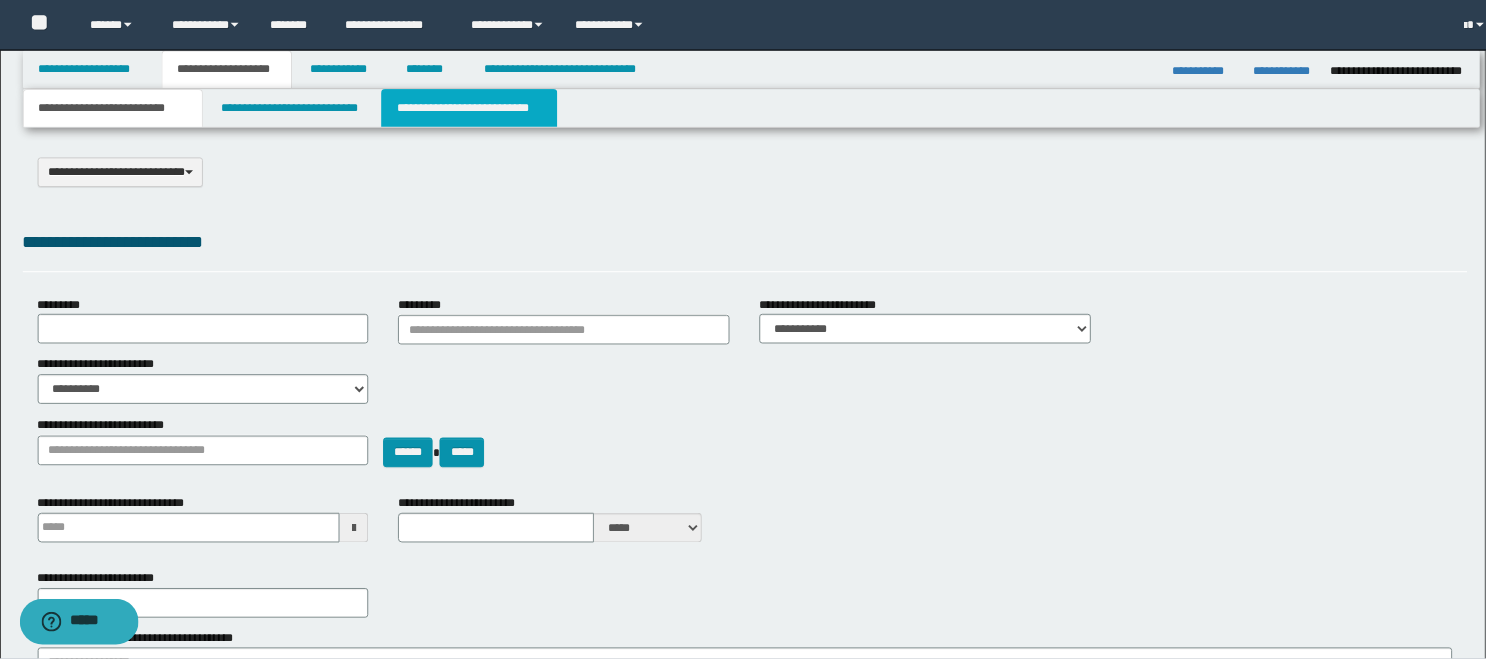 click on "**********" at bounding box center (474, 109) 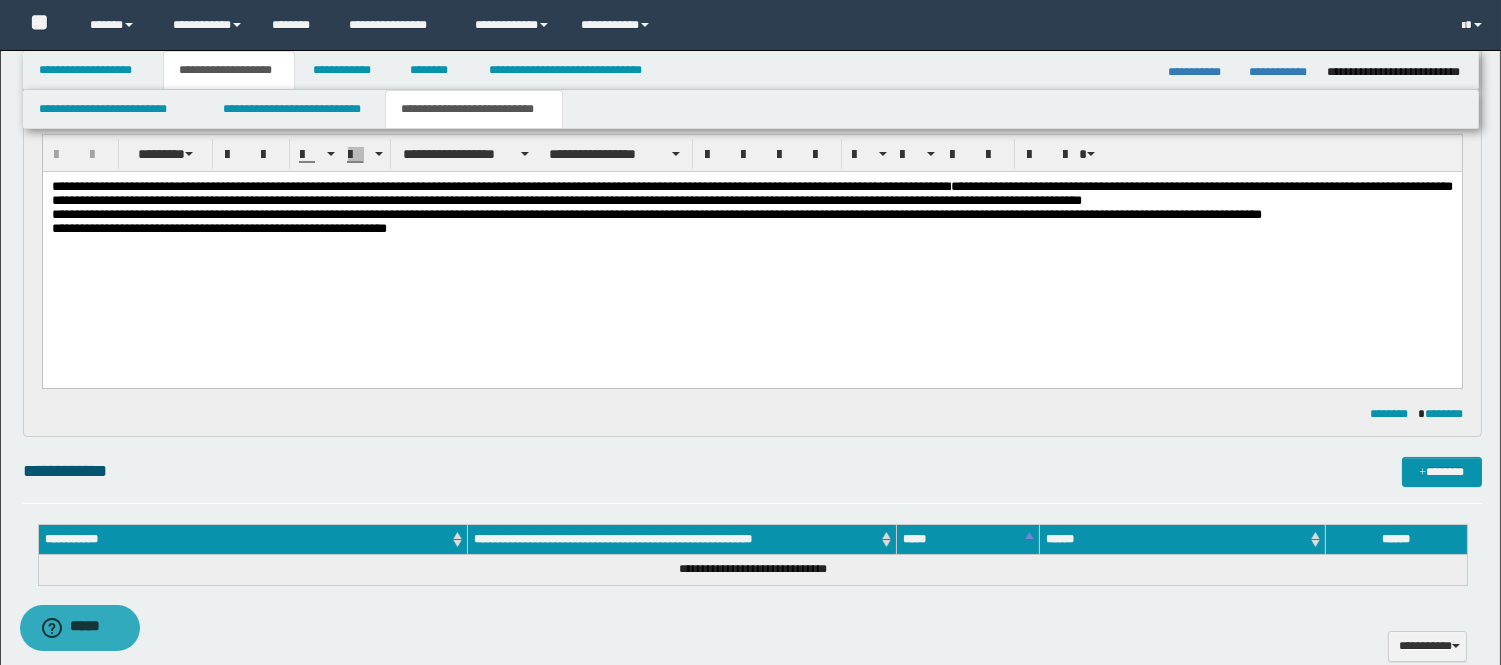 scroll, scrollTop: 222, scrollLeft: 0, axis: vertical 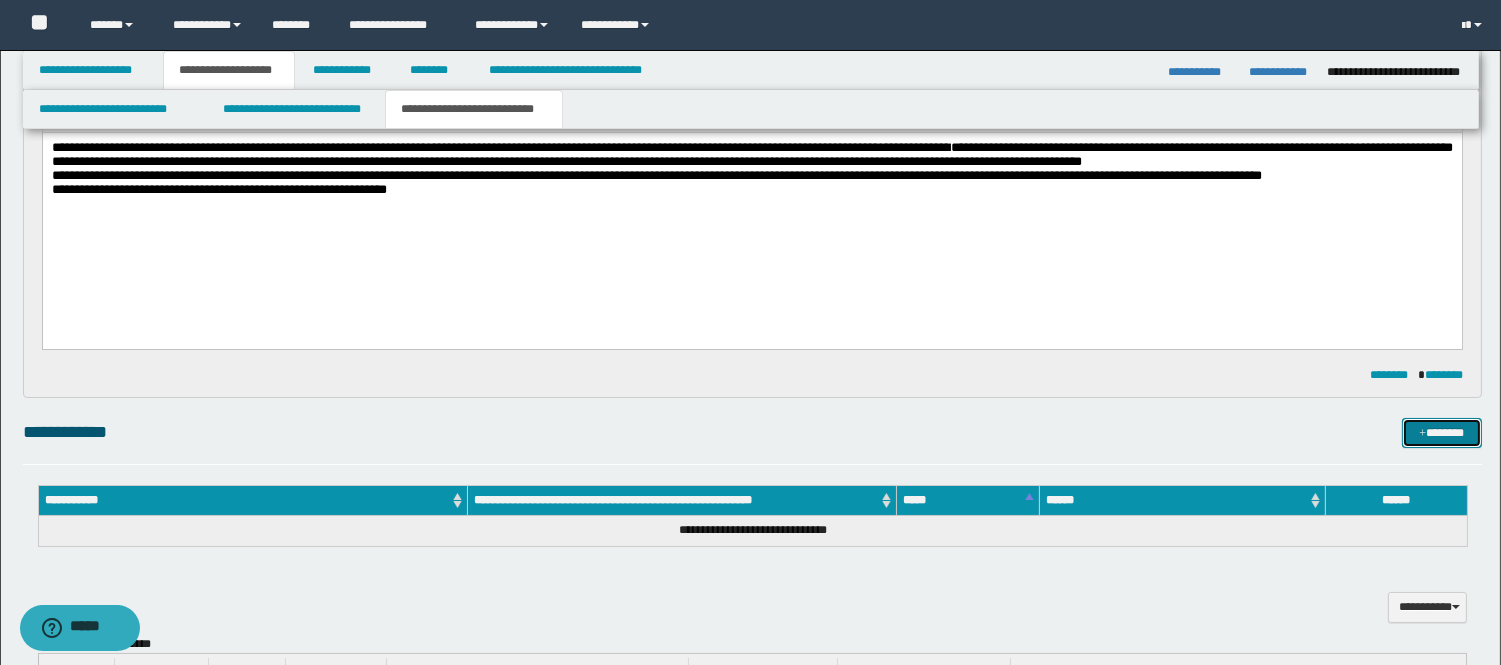 click on "*******" at bounding box center (1442, 433) 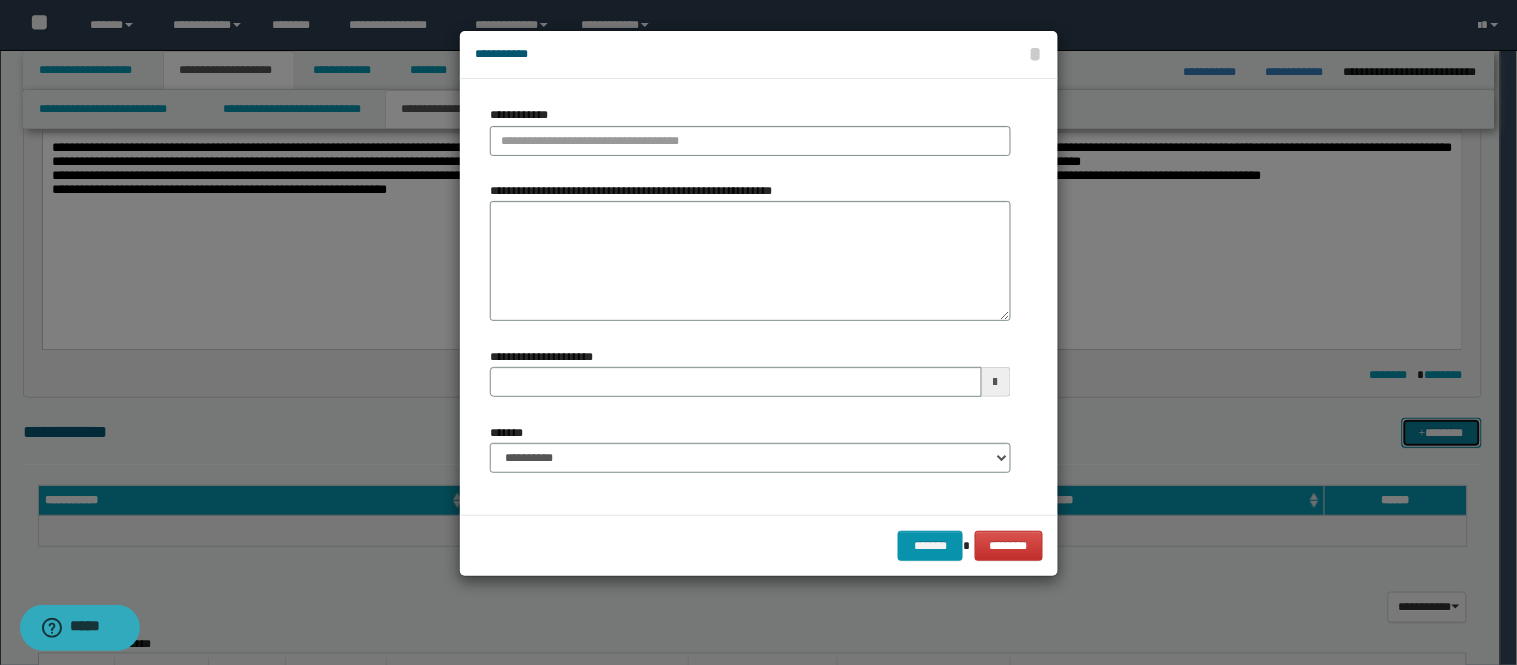 type 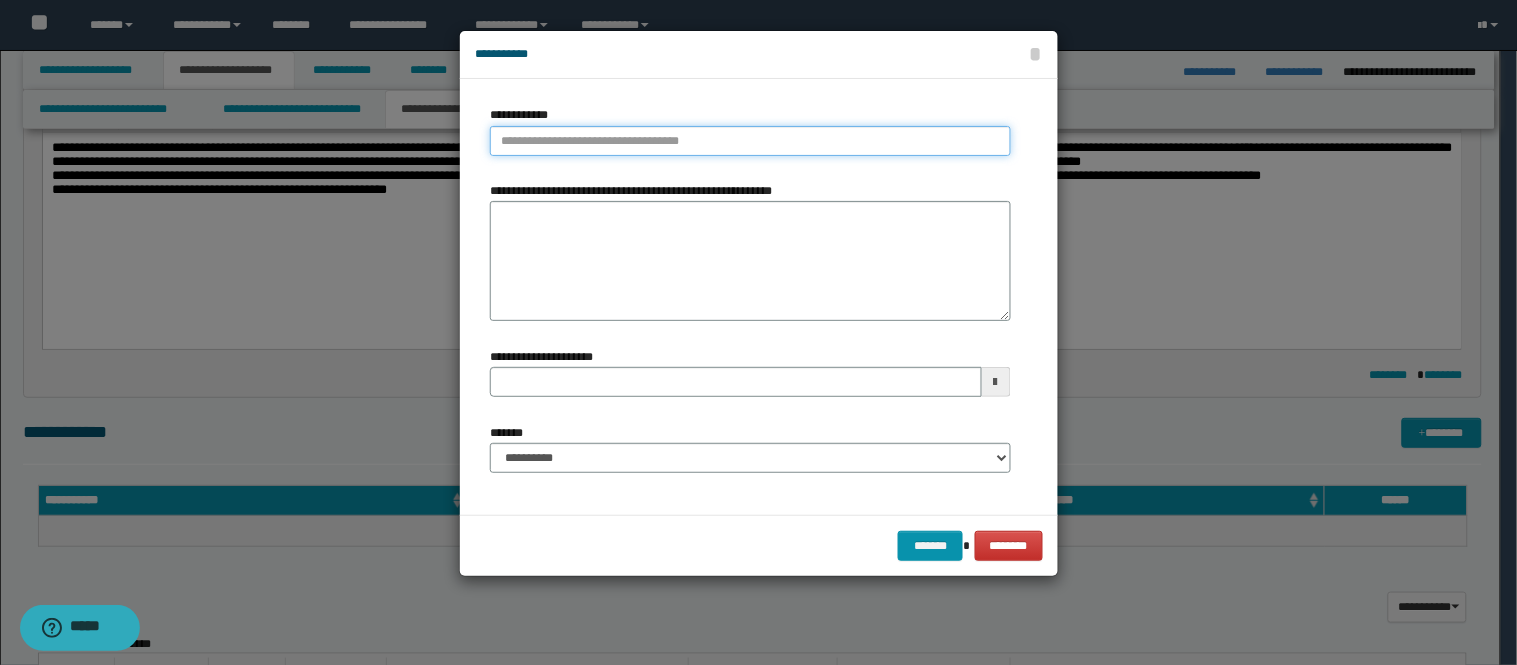 click on "**********" at bounding box center (750, 141) 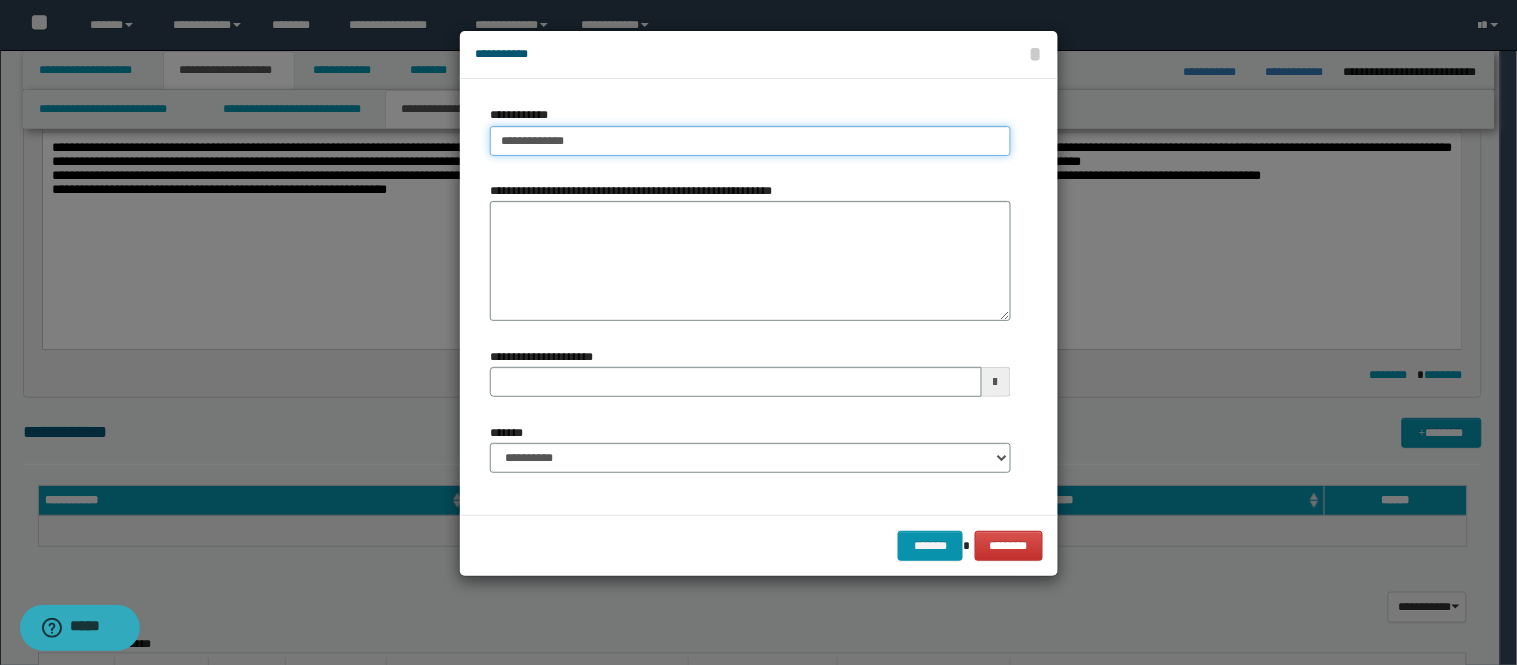type on "**********" 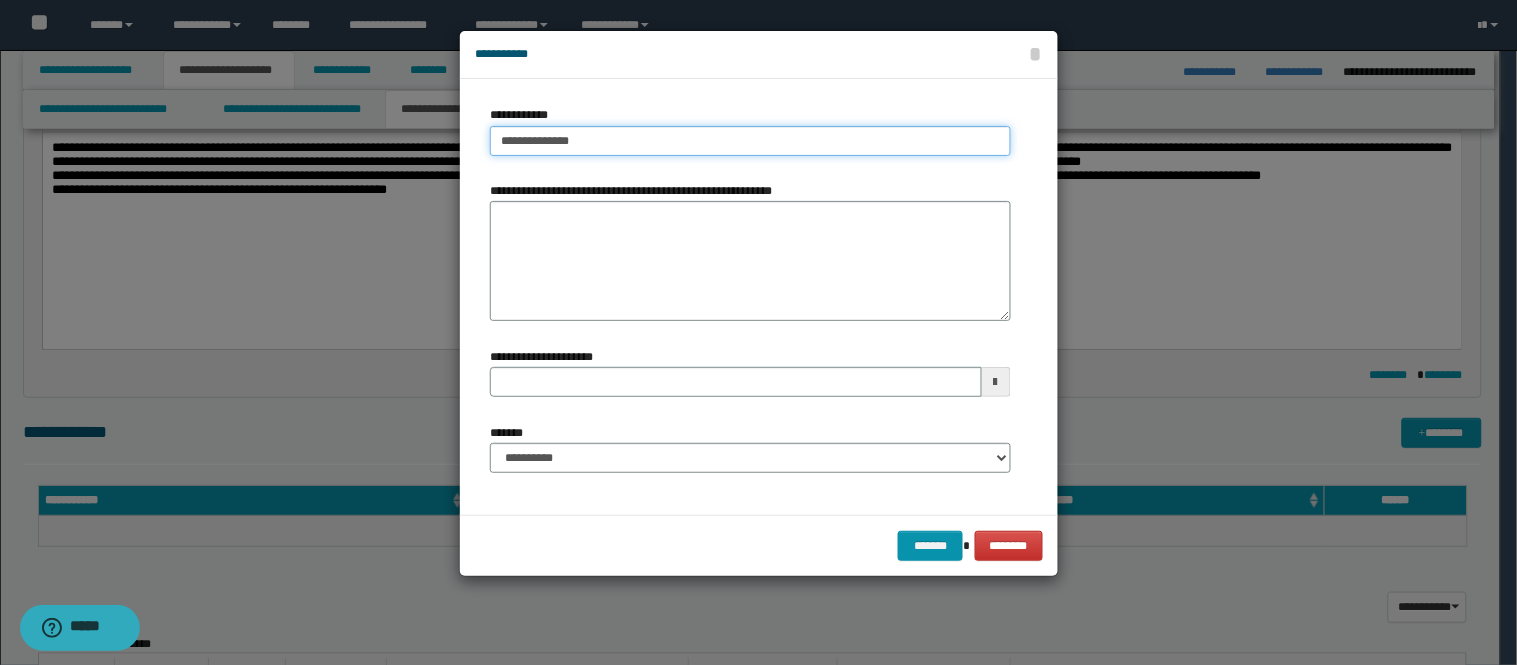 type on "**********" 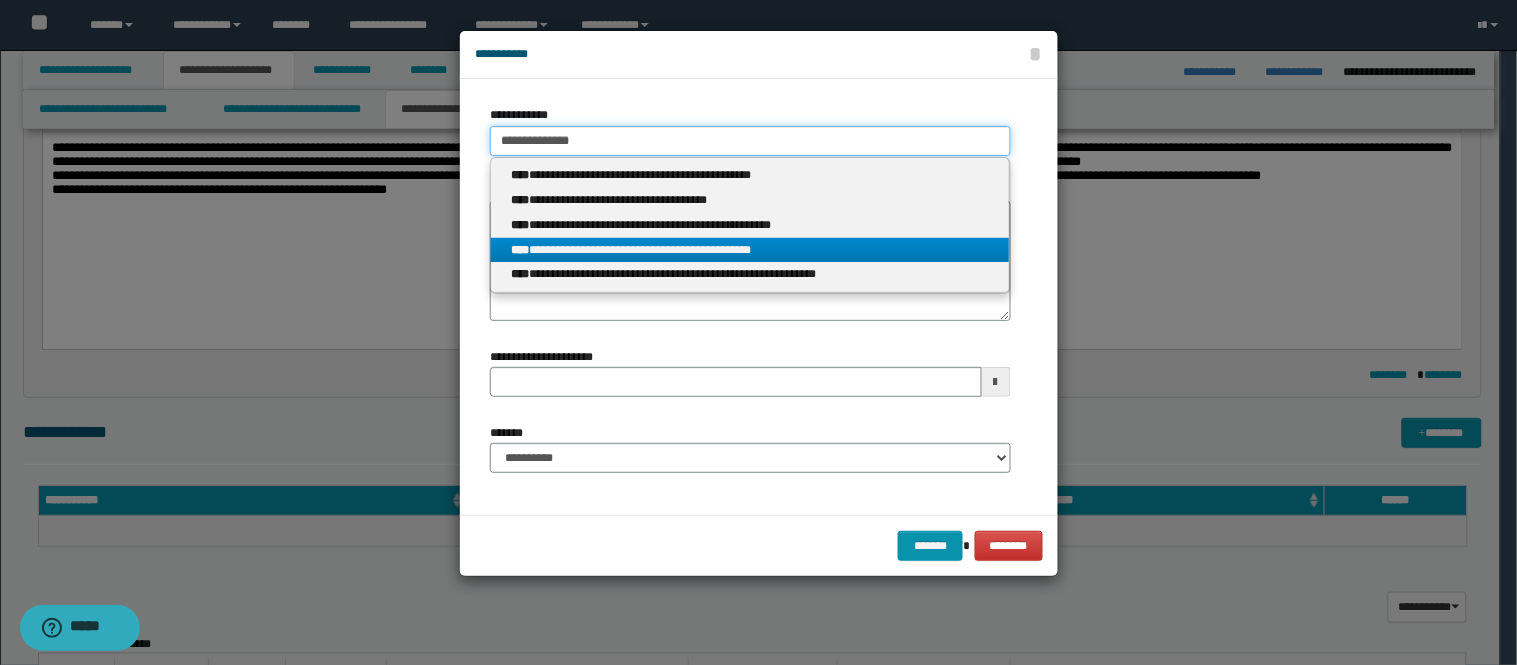 type on "**********" 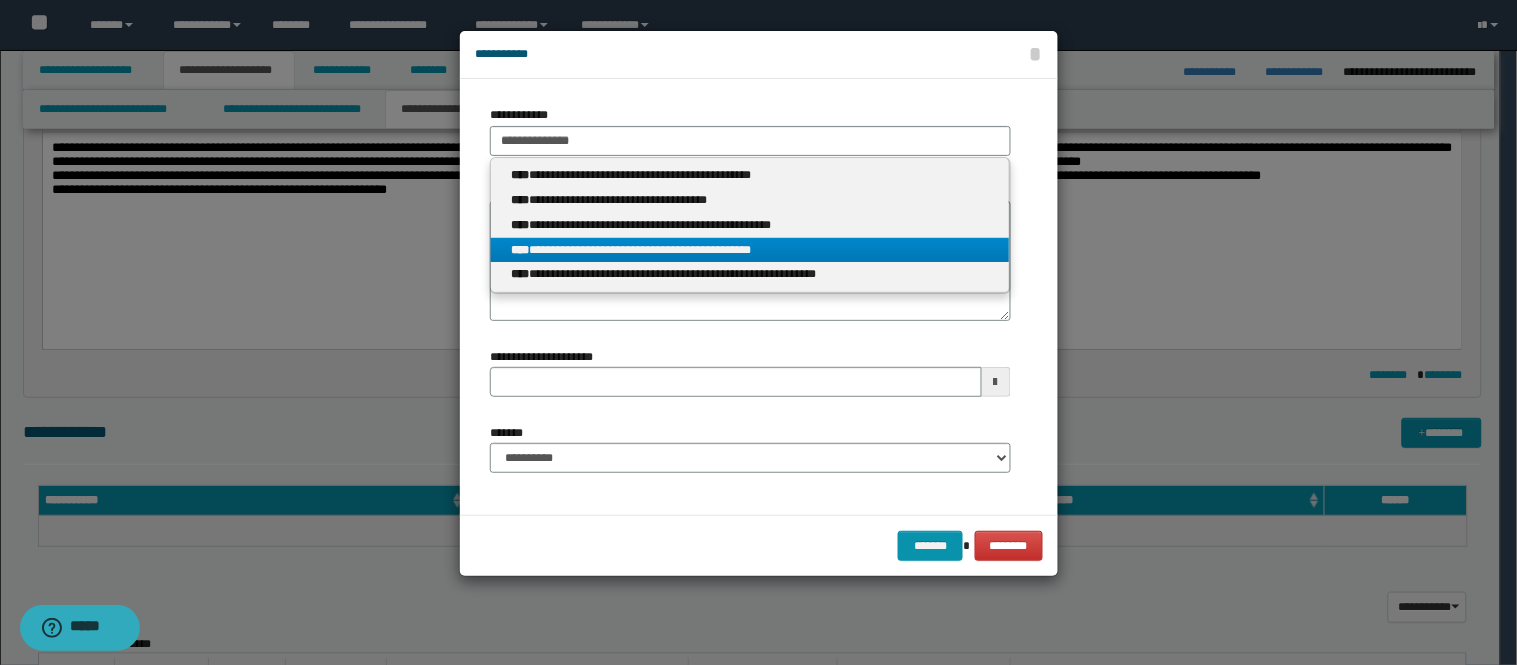 click on "**********" at bounding box center [750, 250] 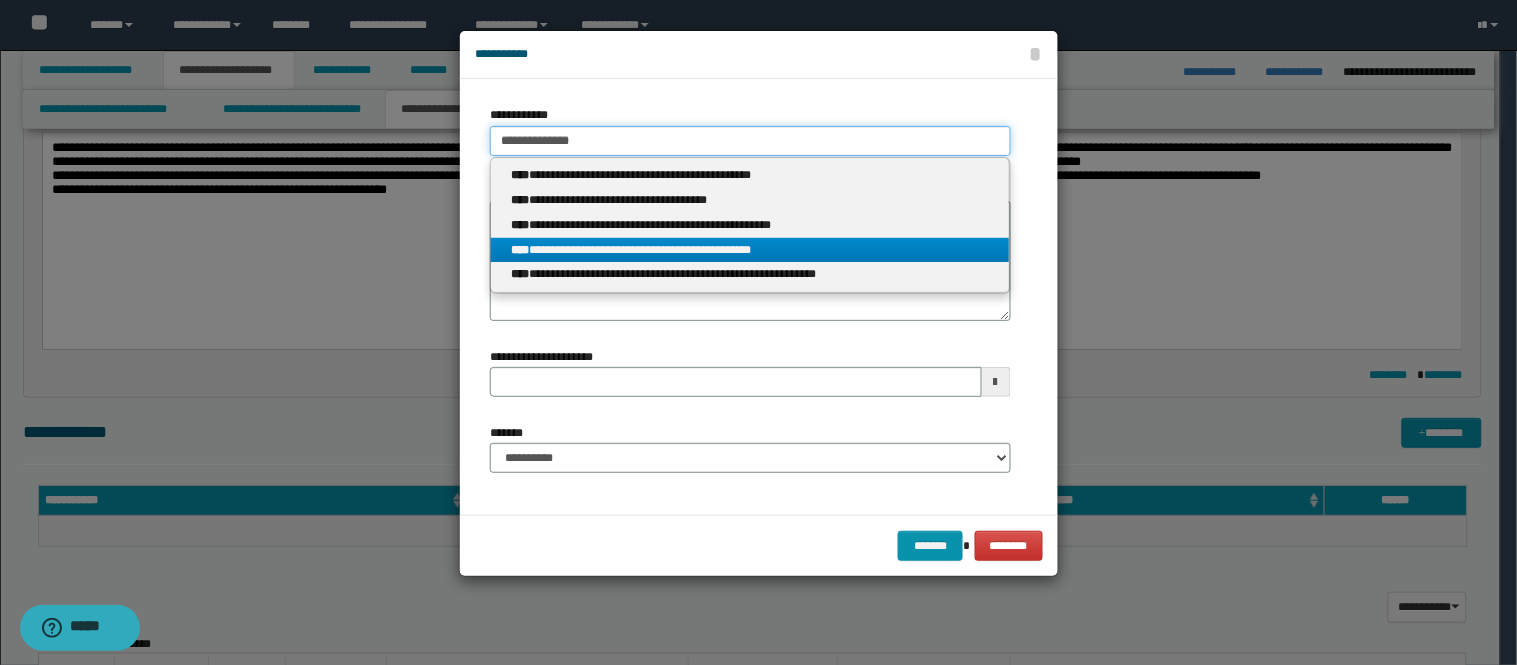 type 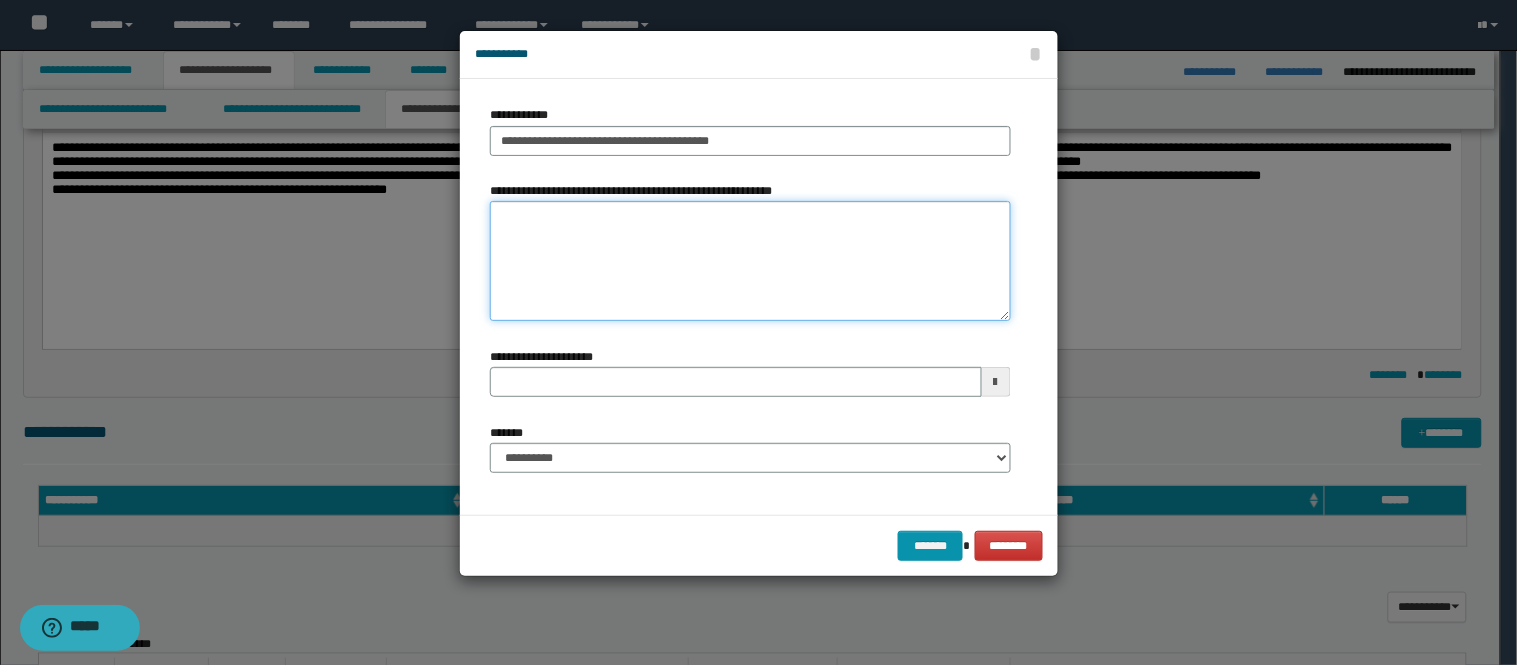 click on "**********" at bounding box center (750, 261) 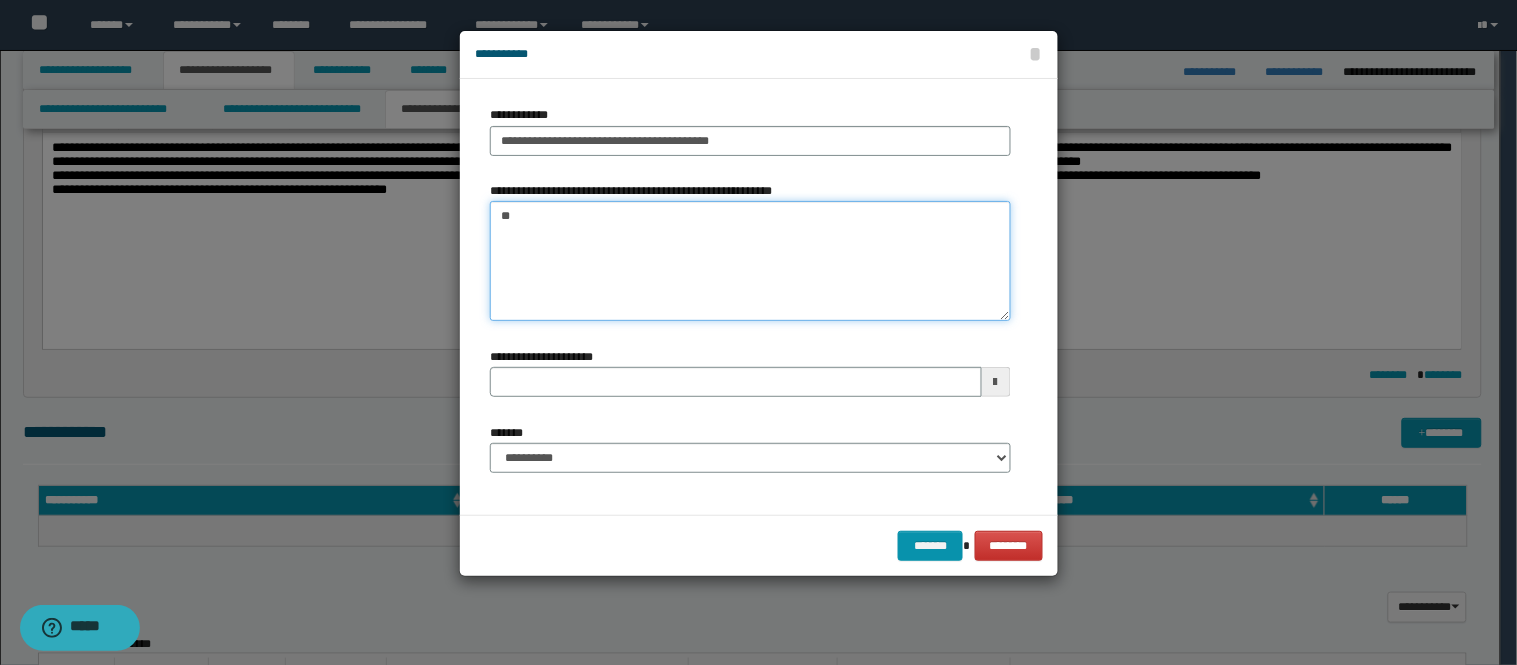 type on "***" 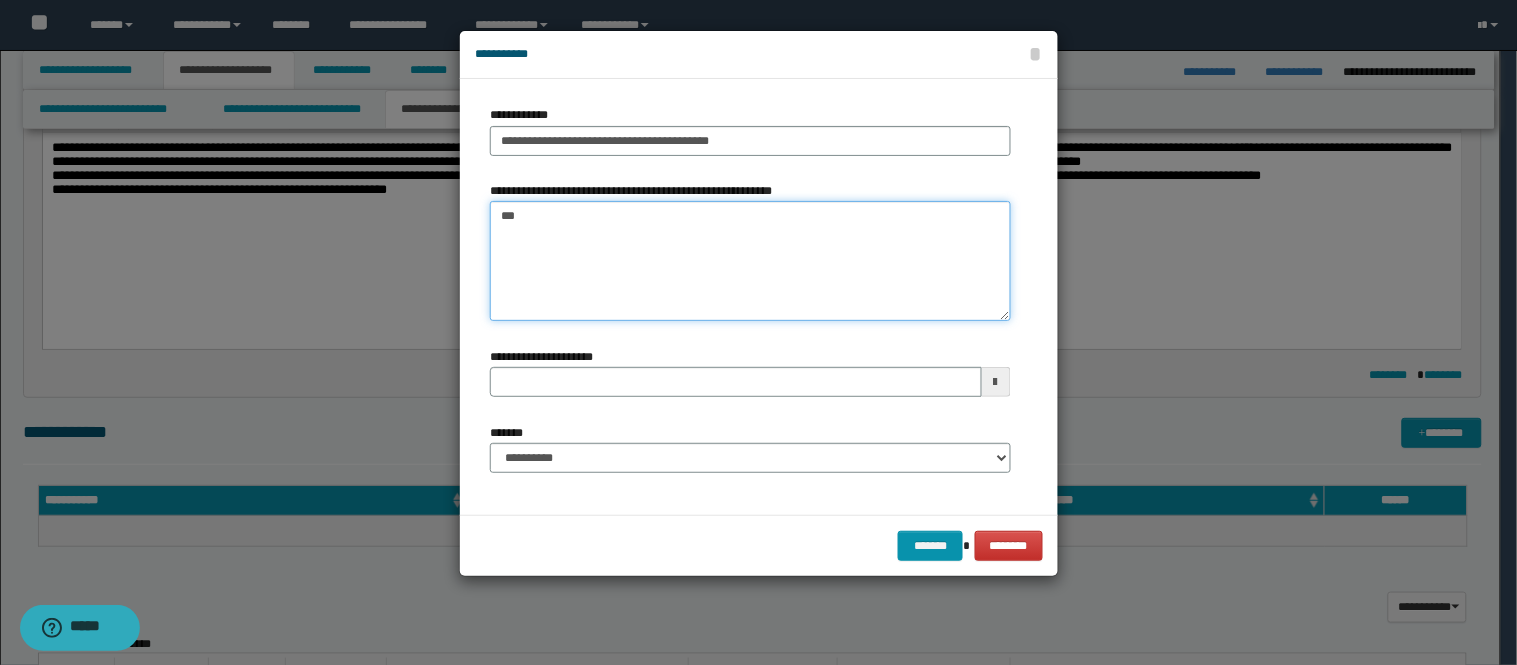 type 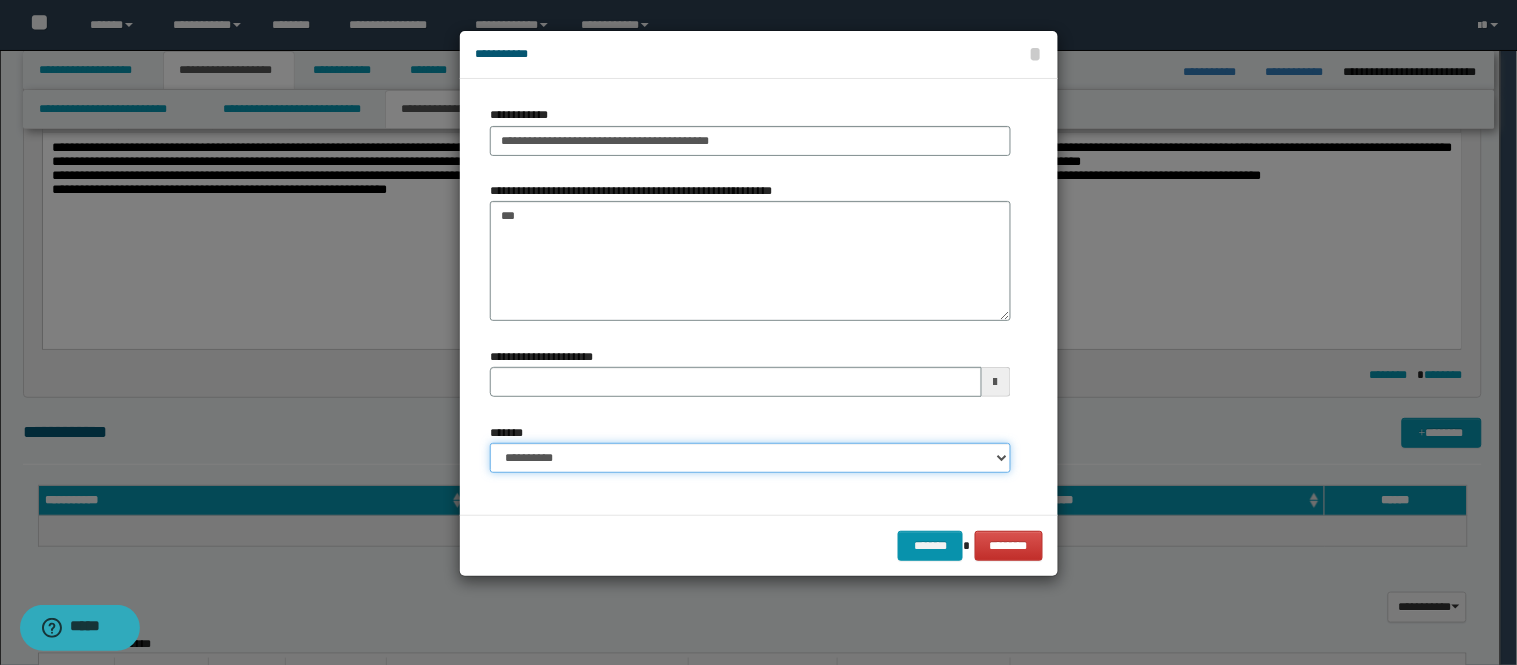 click on "**********" at bounding box center (750, 458) 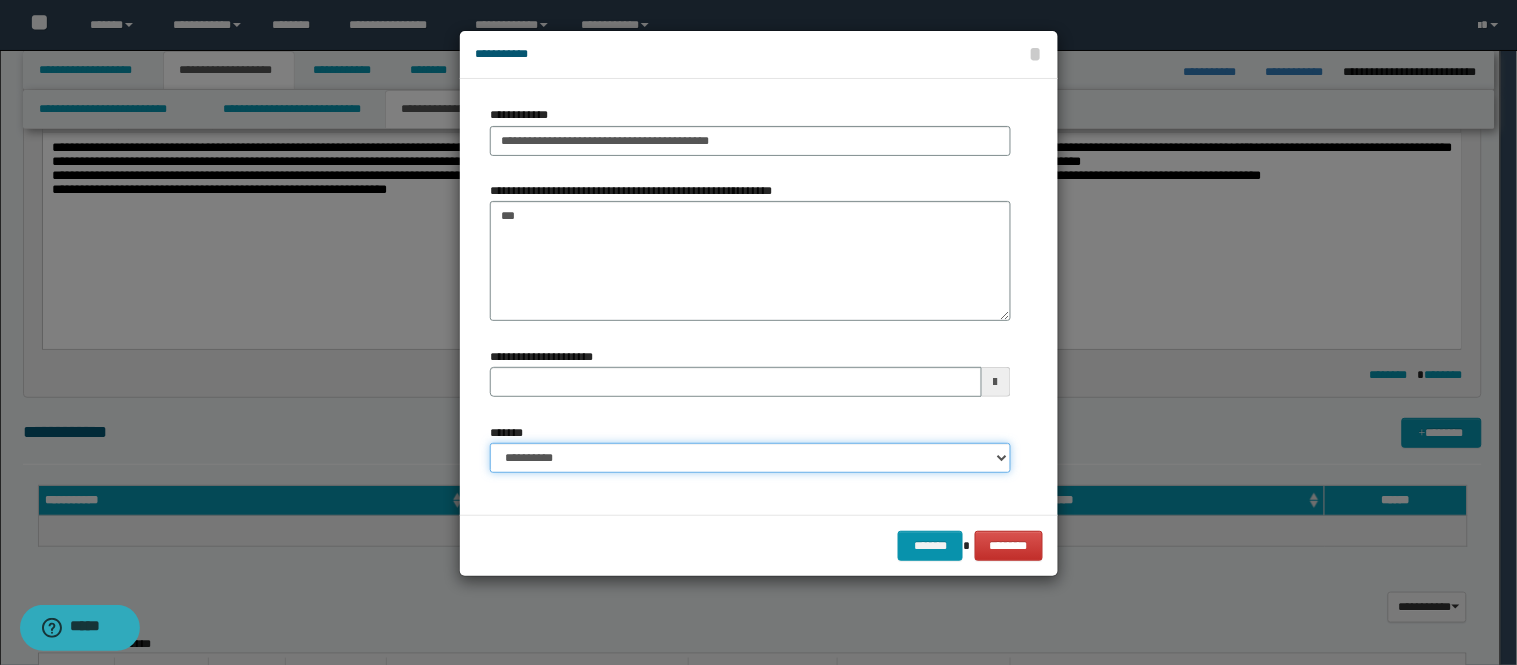 select on "*" 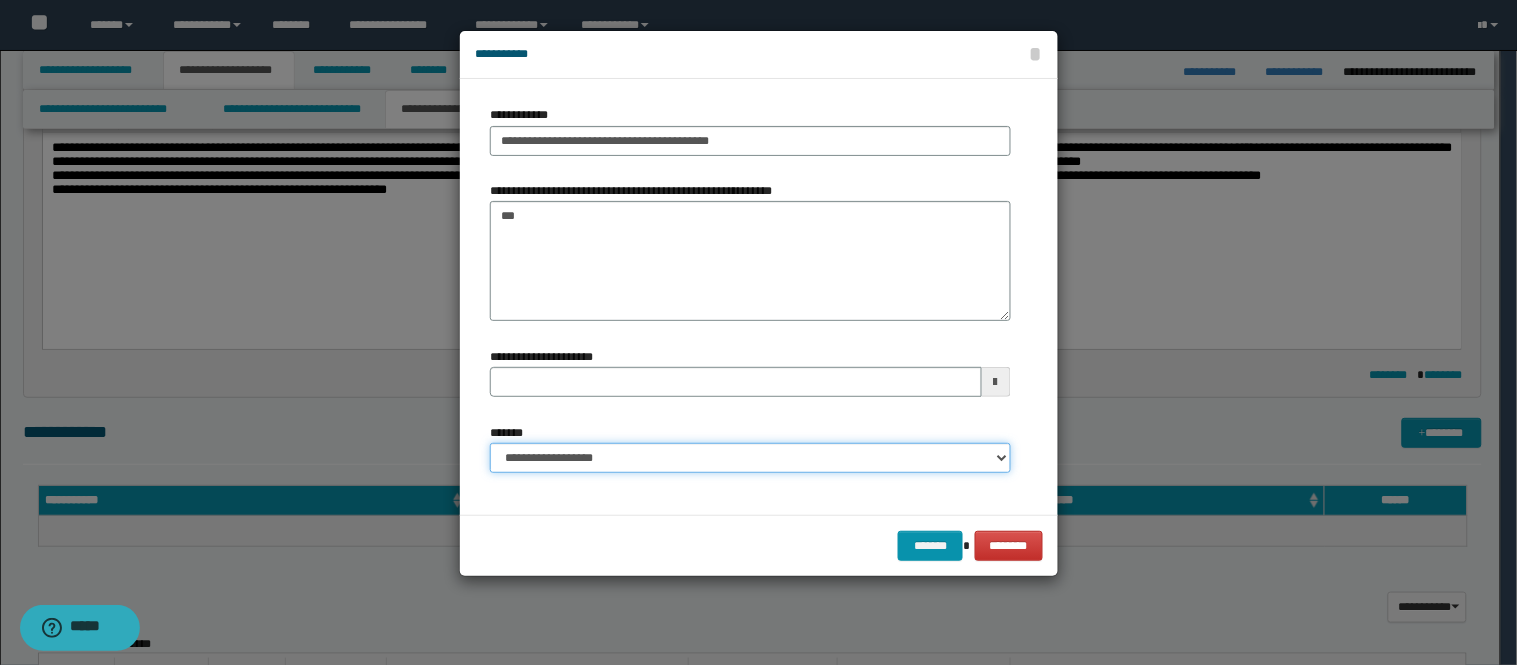 type 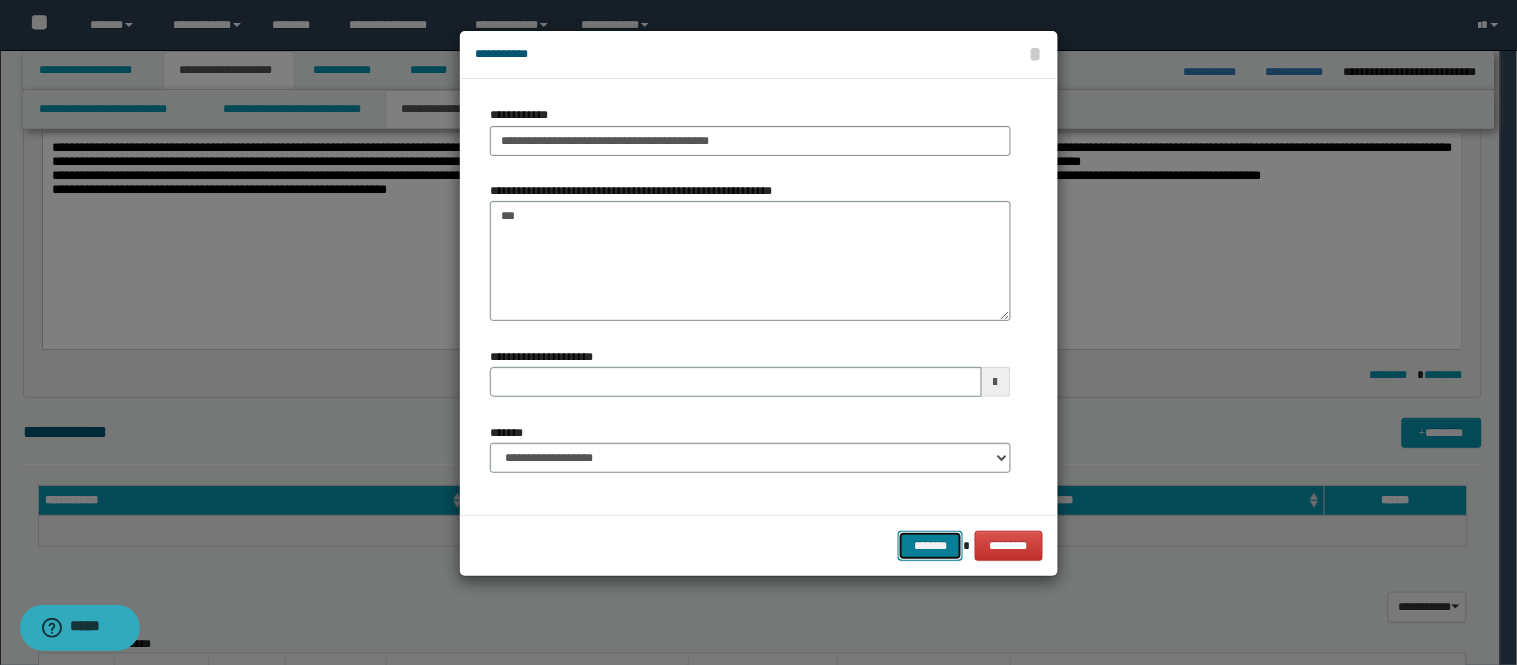 click on "*******" at bounding box center (930, 546) 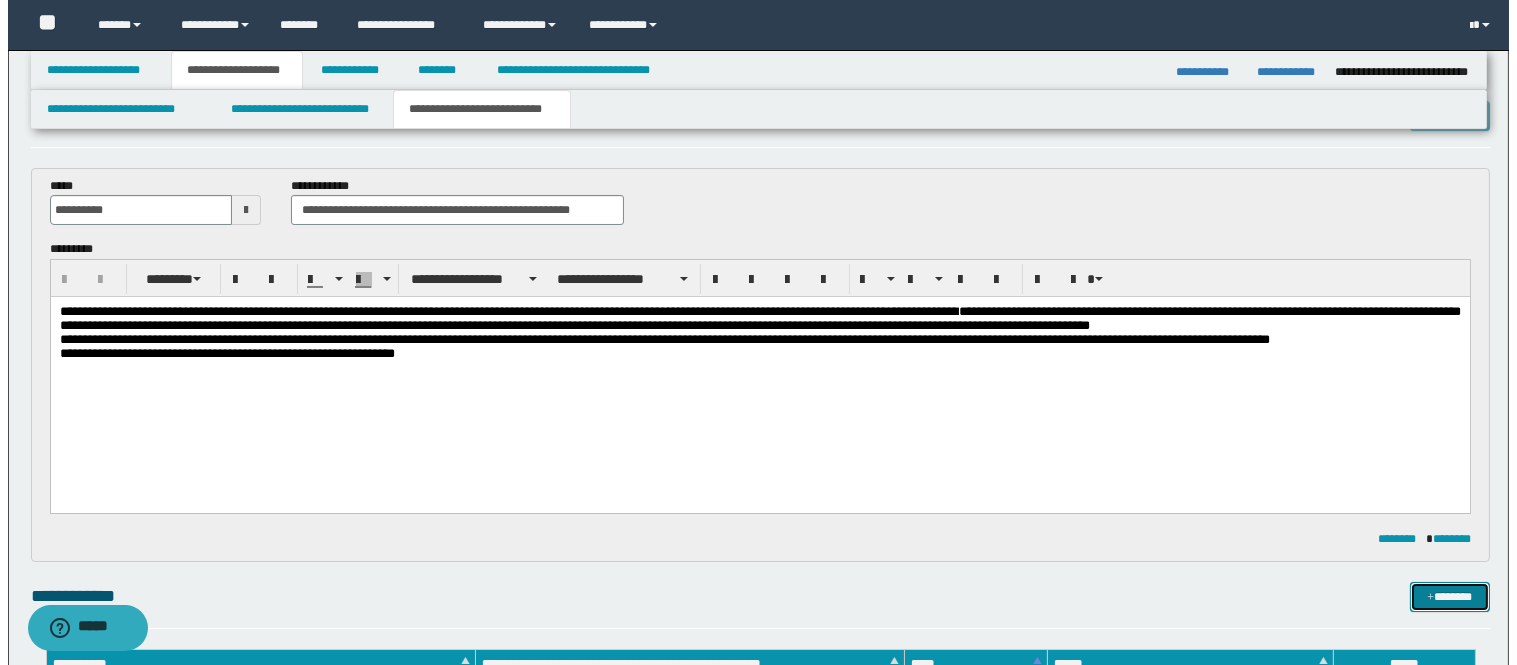 scroll, scrollTop: 0, scrollLeft: 0, axis: both 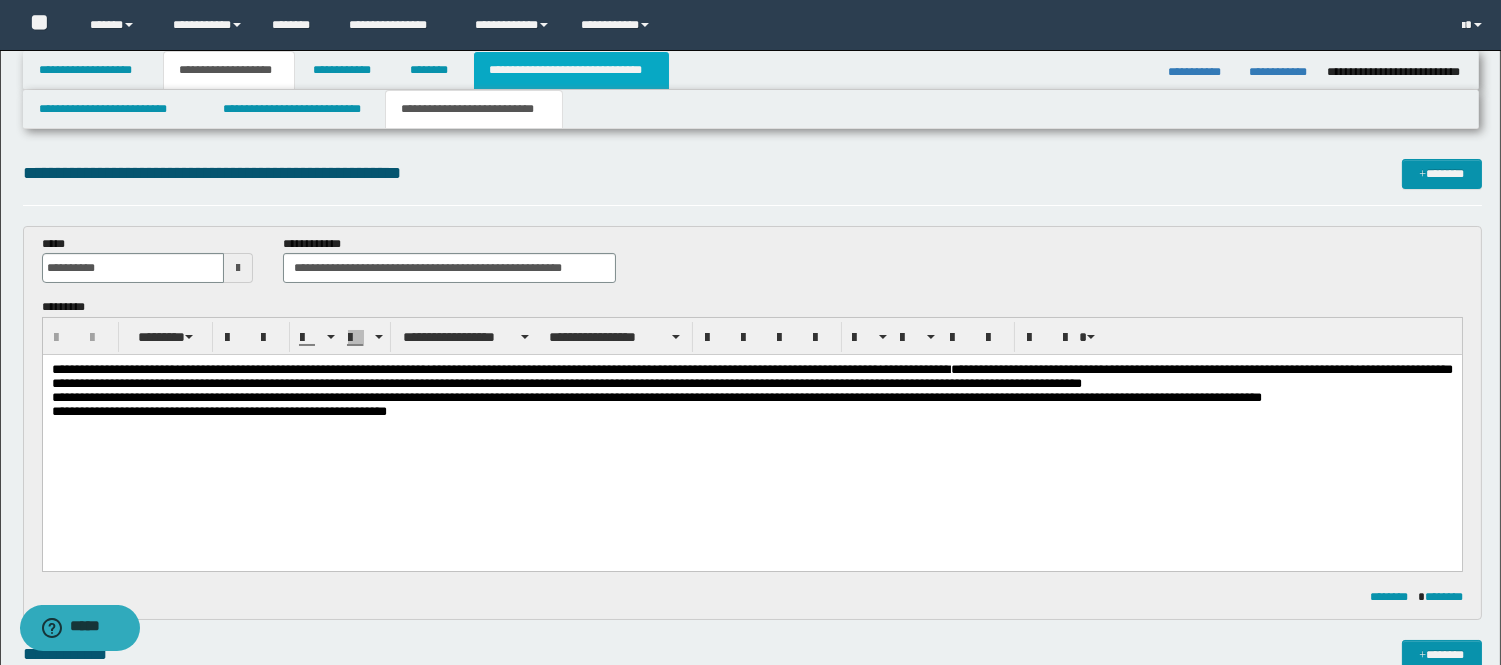 click on "**********" at bounding box center (571, 70) 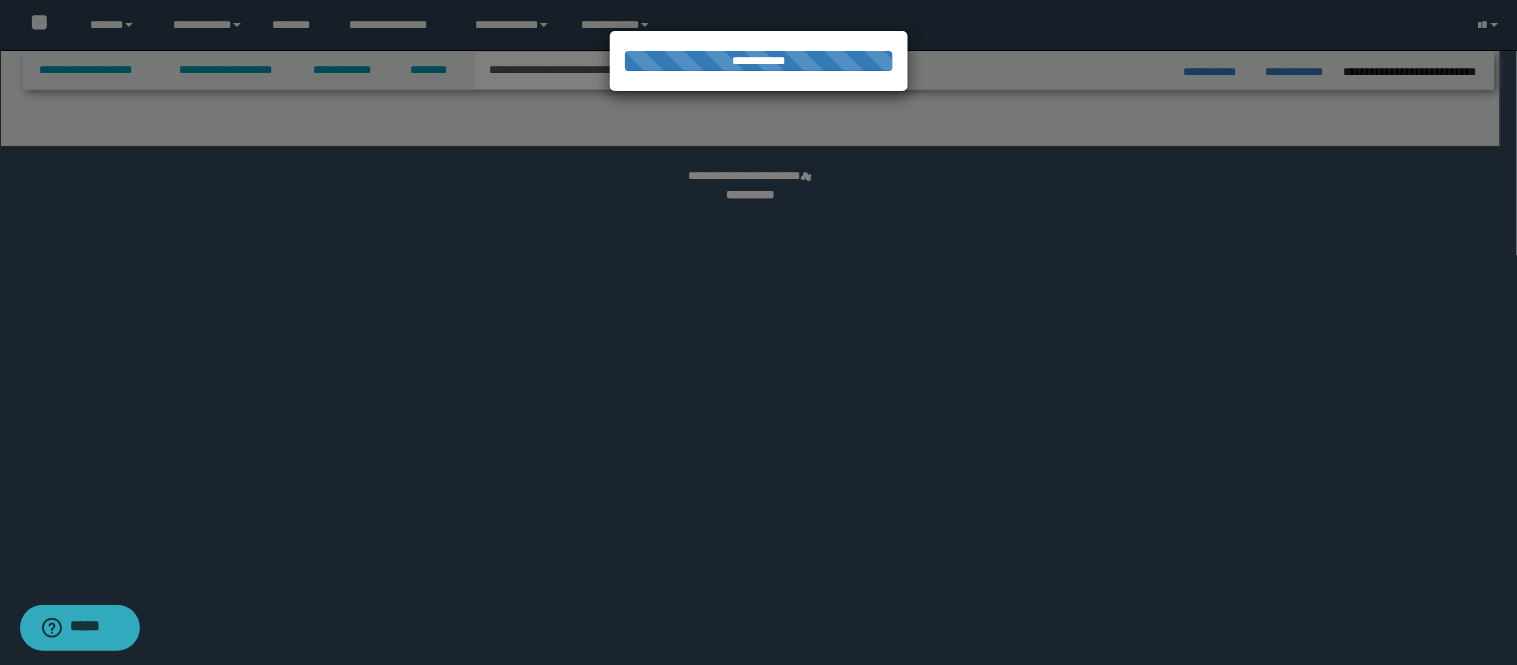 select on "*" 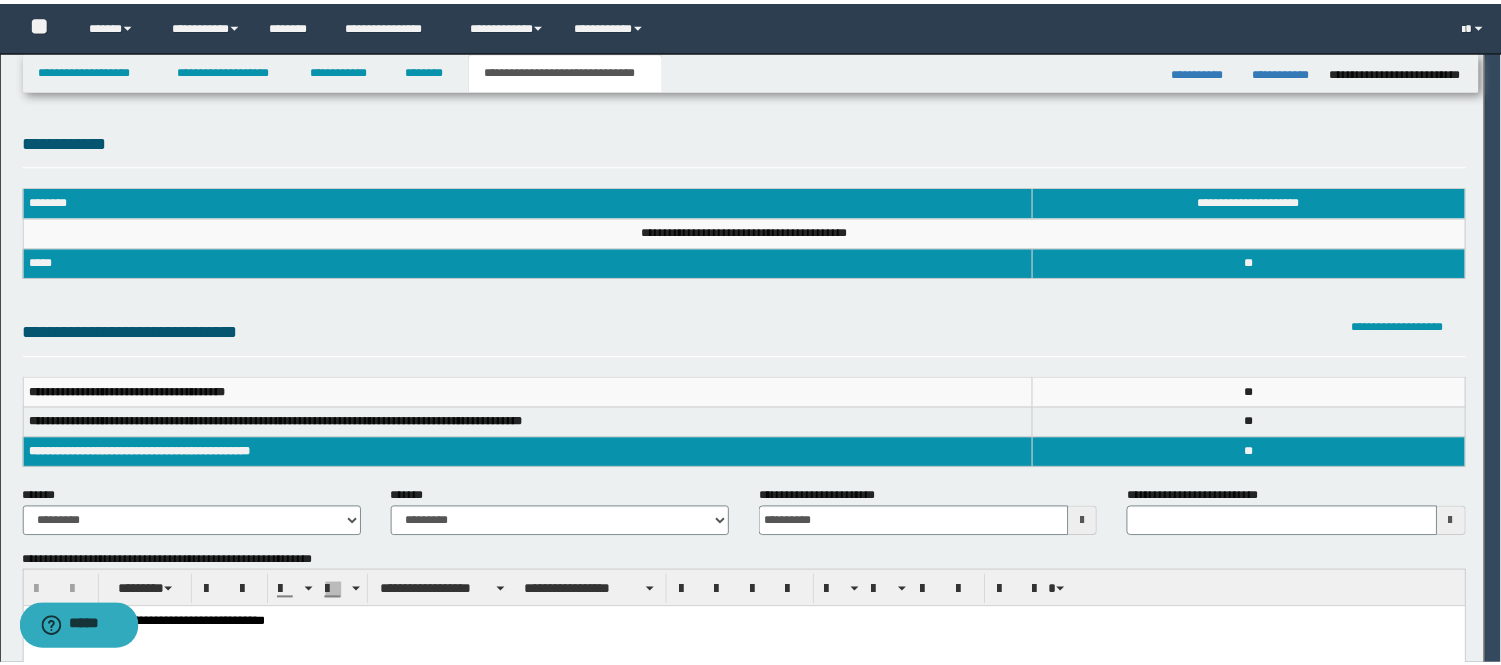 scroll, scrollTop: 0, scrollLeft: 0, axis: both 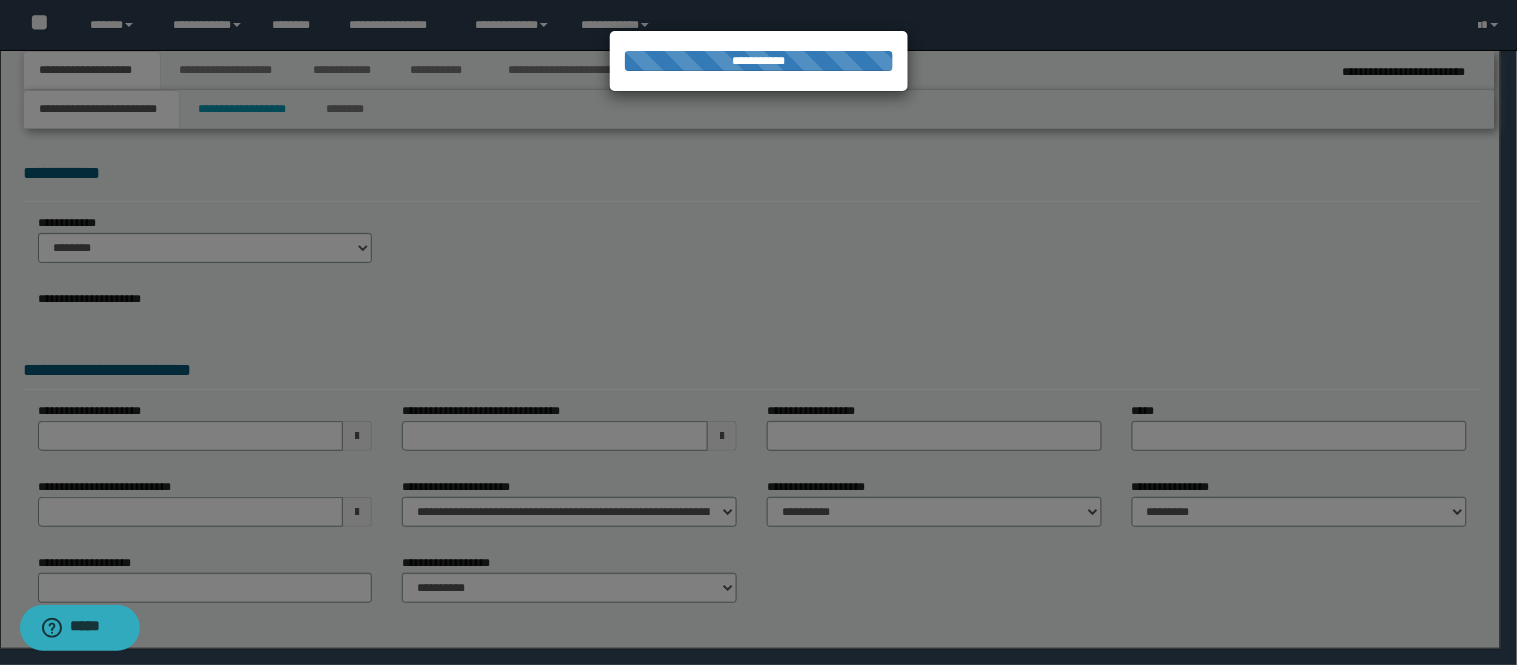 select on "*" 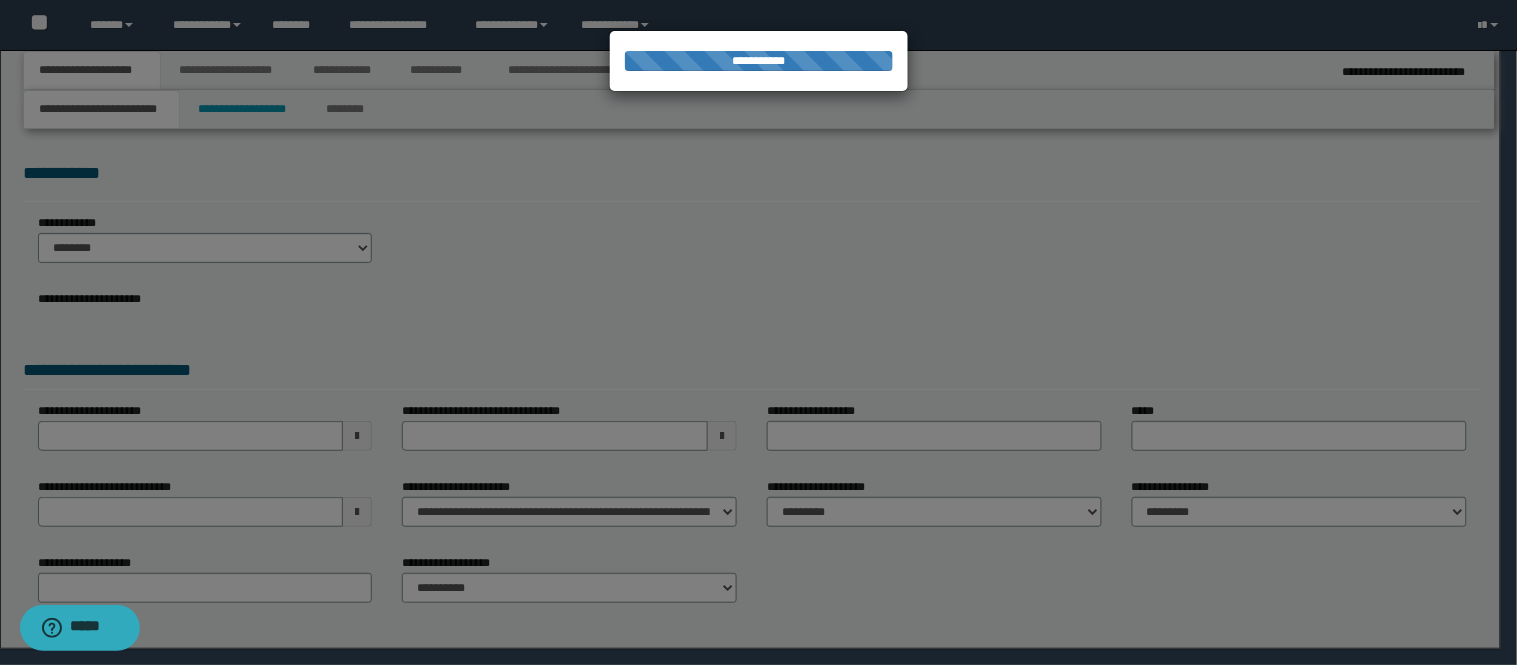 click at bounding box center (759, 333) 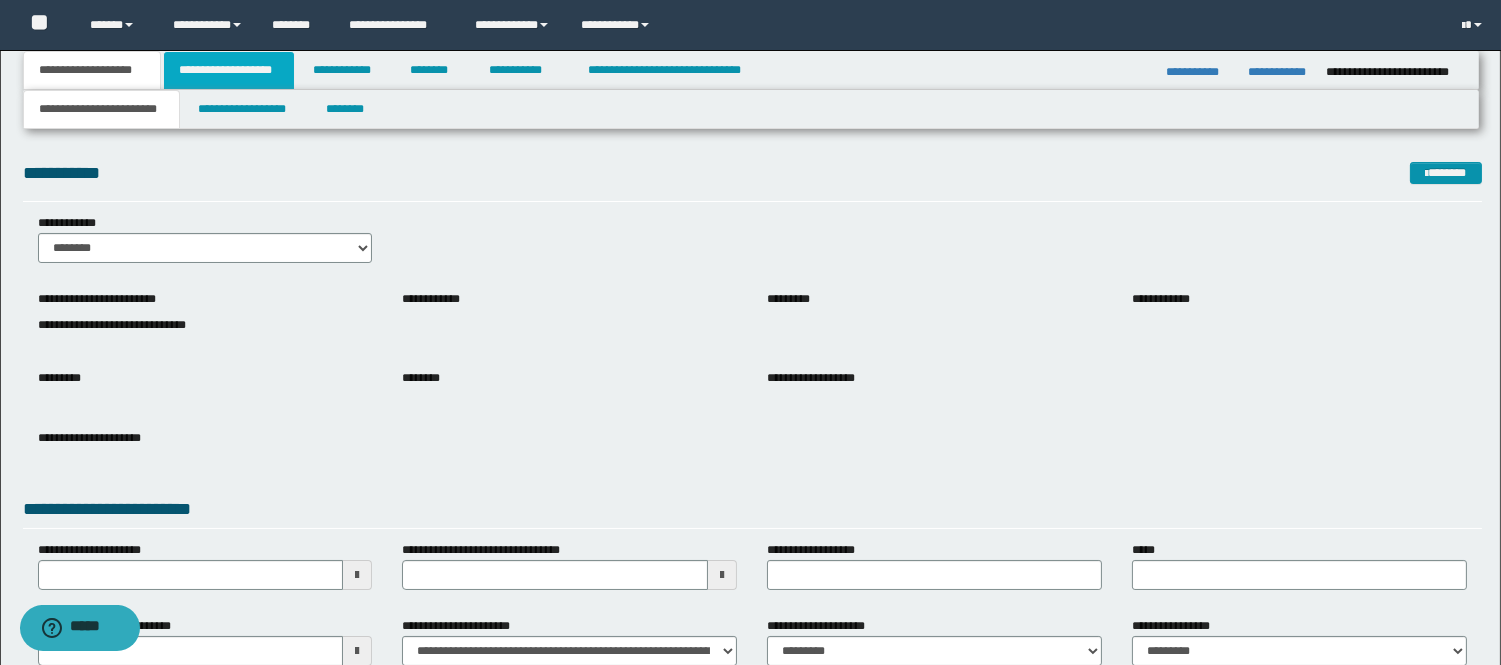 click on "**********" at bounding box center (229, 70) 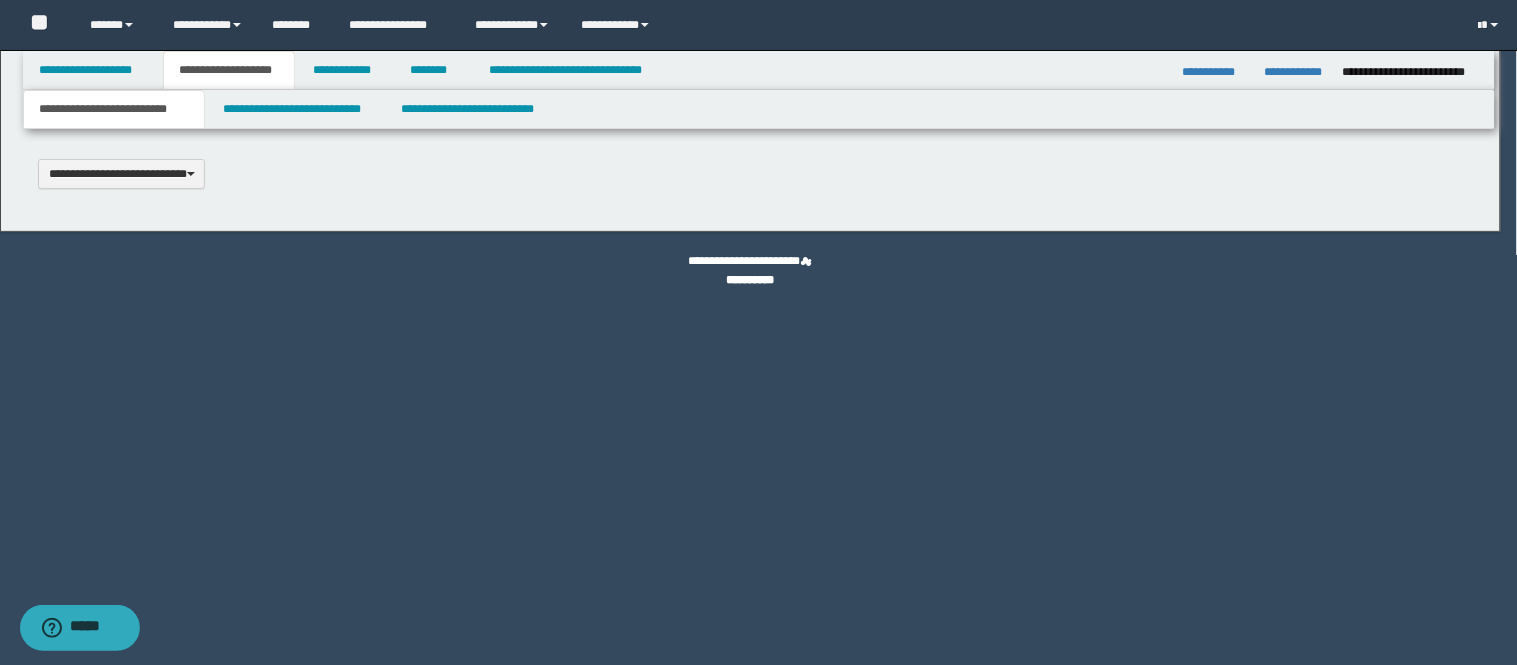 scroll, scrollTop: 0, scrollLeft: 0, axis: both 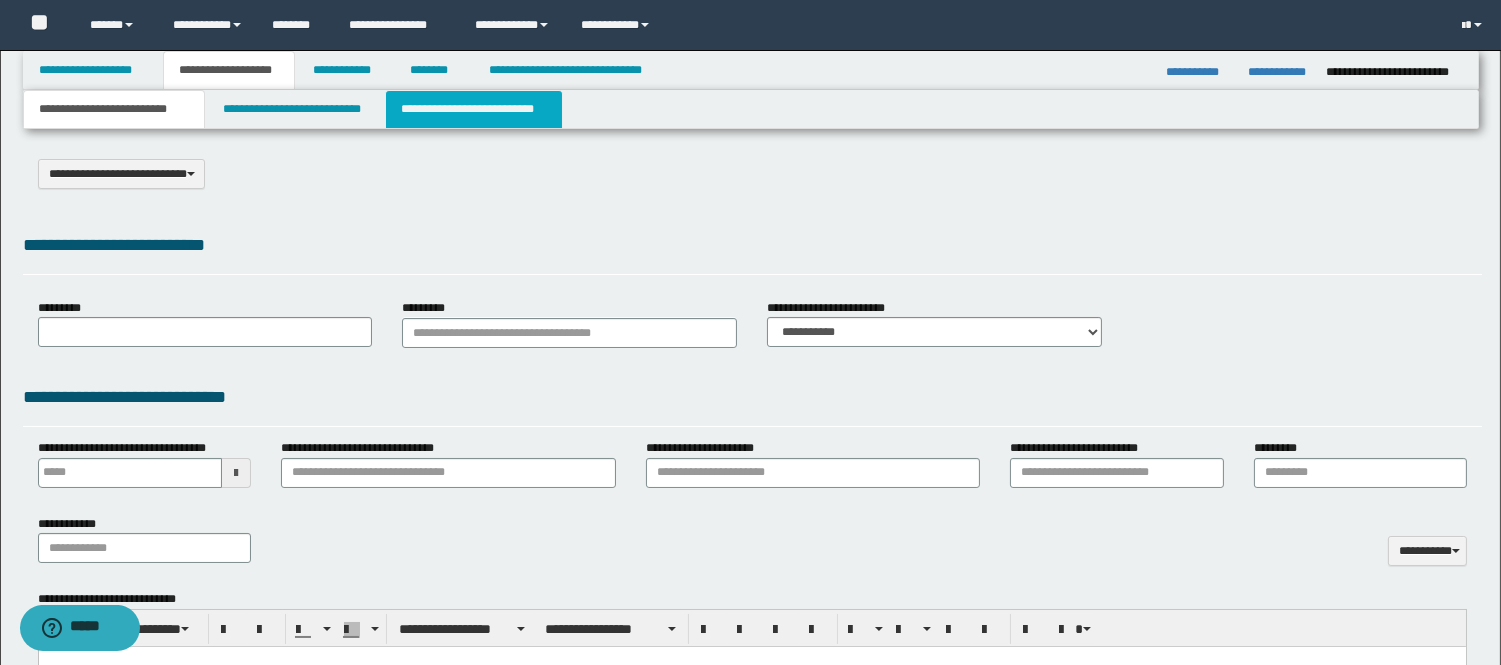 select on "*" 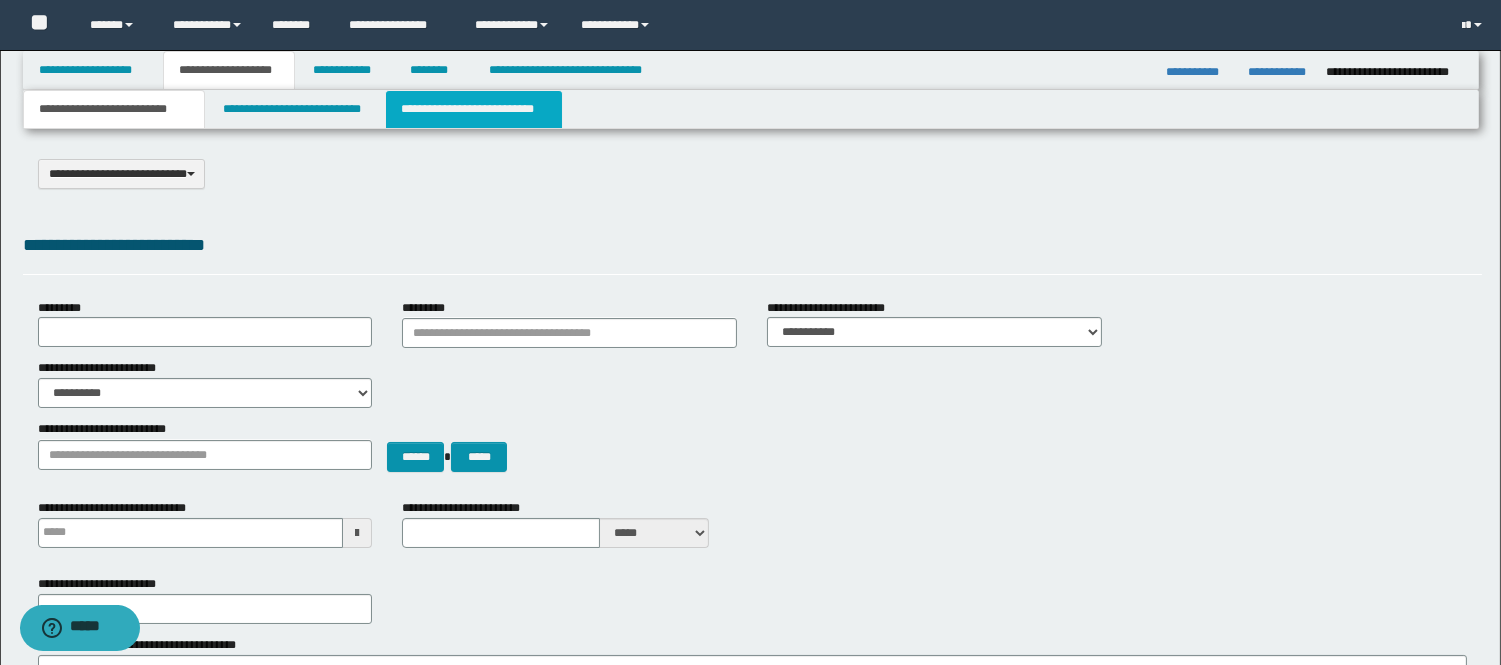 click on "**********" at bounding box center [474, 109] 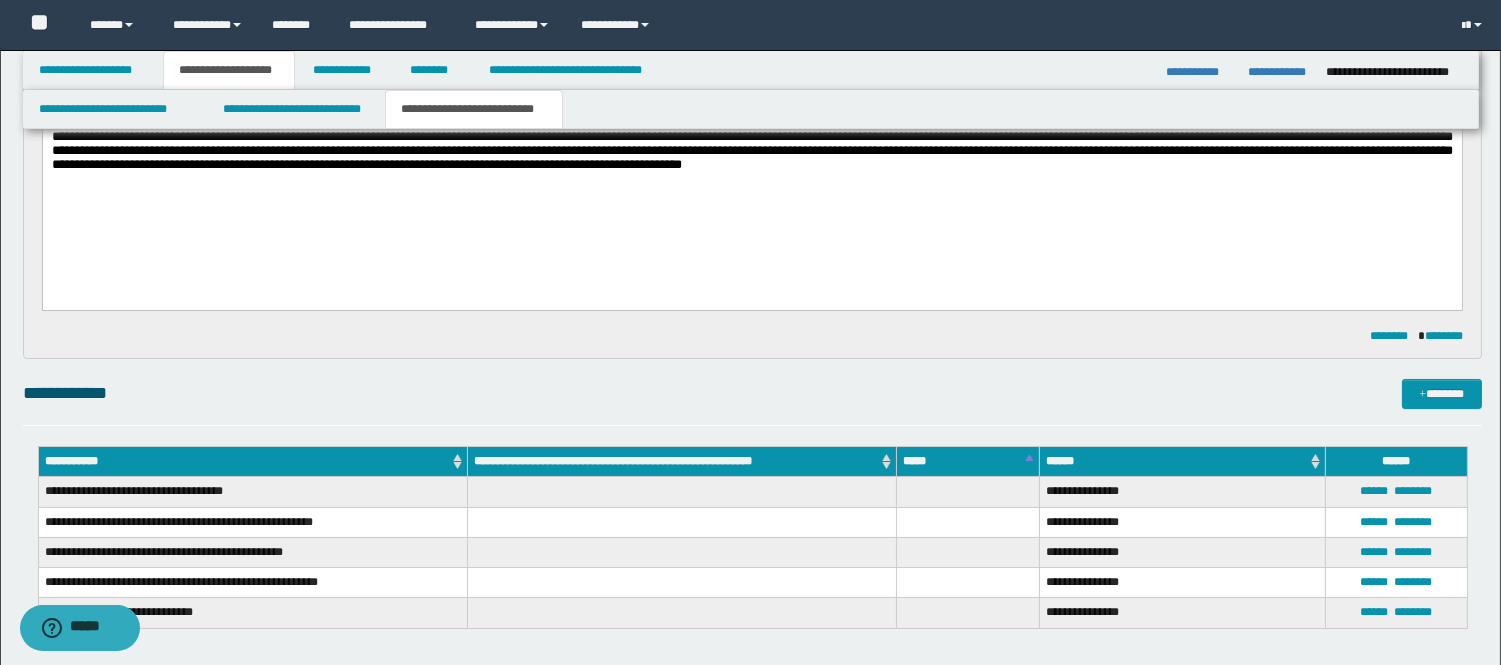 scroll, scrollTop: 222, scrollLeft: 0, axis: vertical 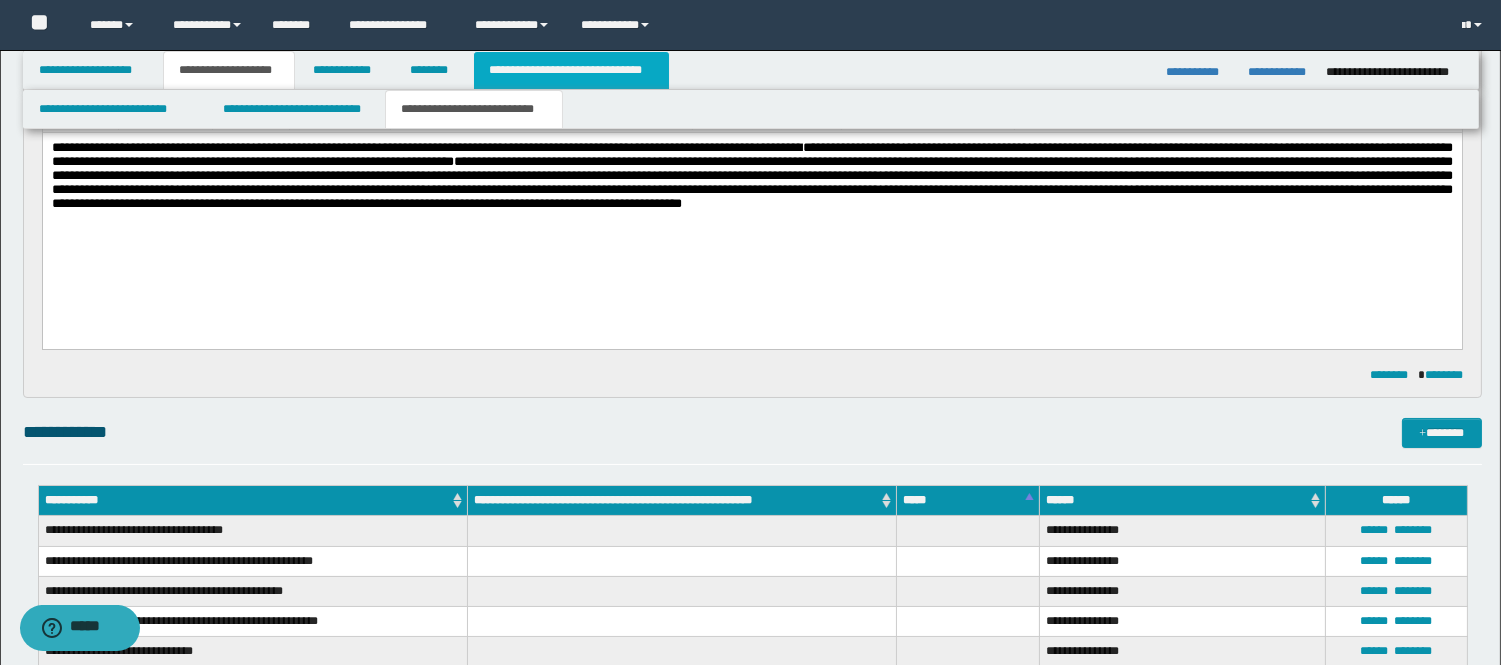 click on "**********" at bounding box center [571, 70] 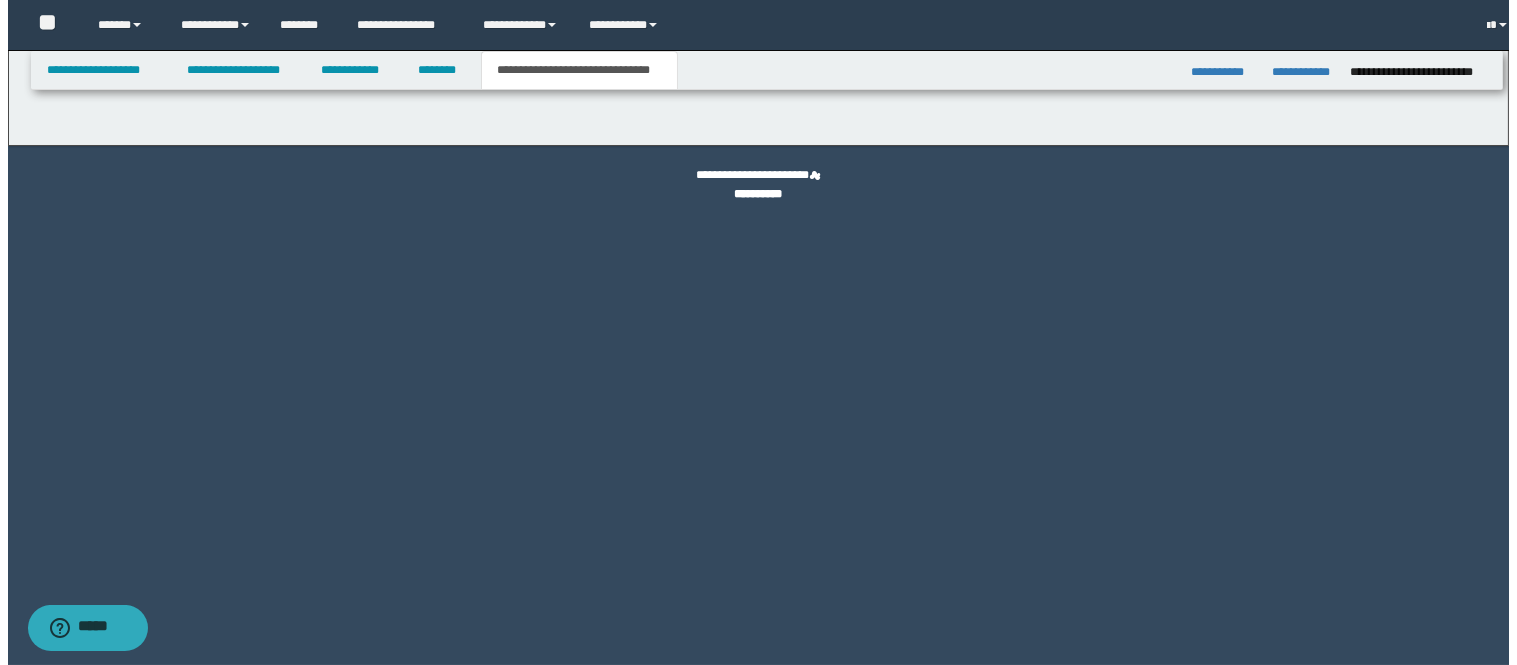 scroll, scrollTop: 0, scrollLeft: 0, axis: both 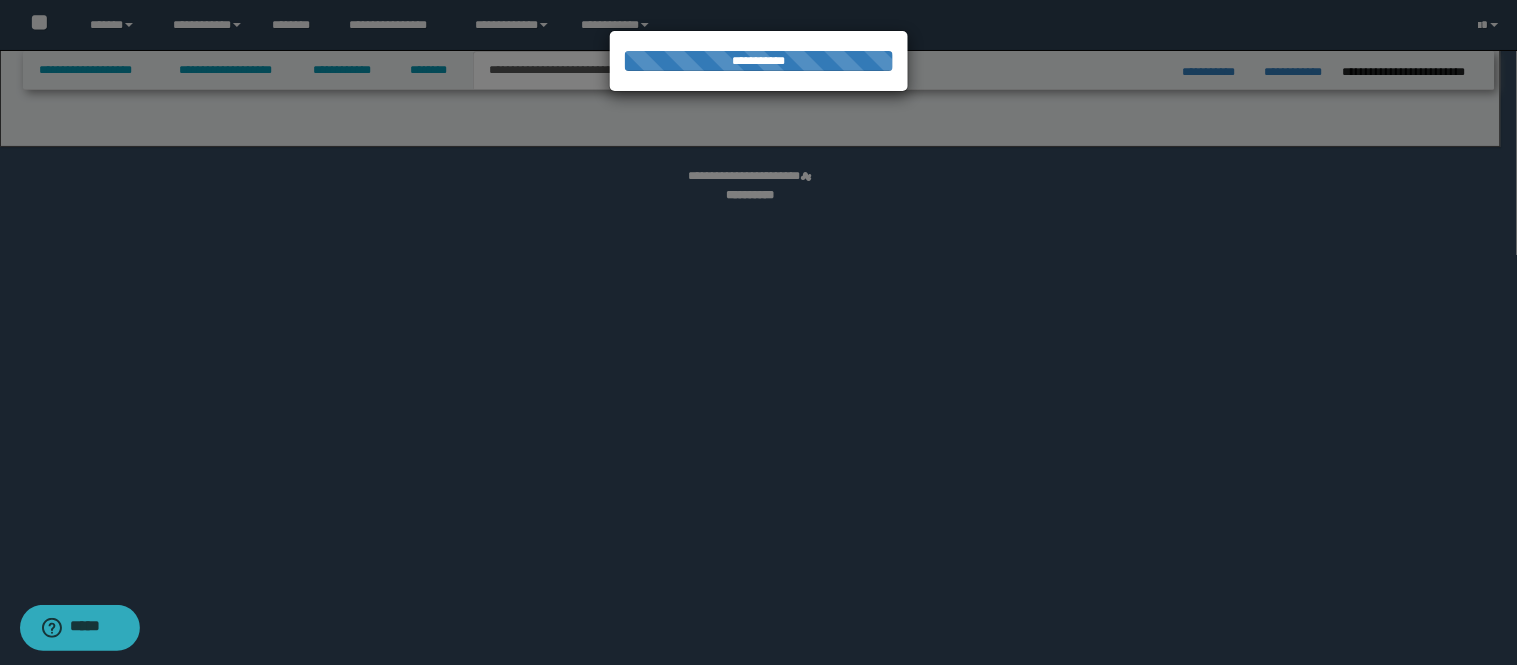 select on "*" 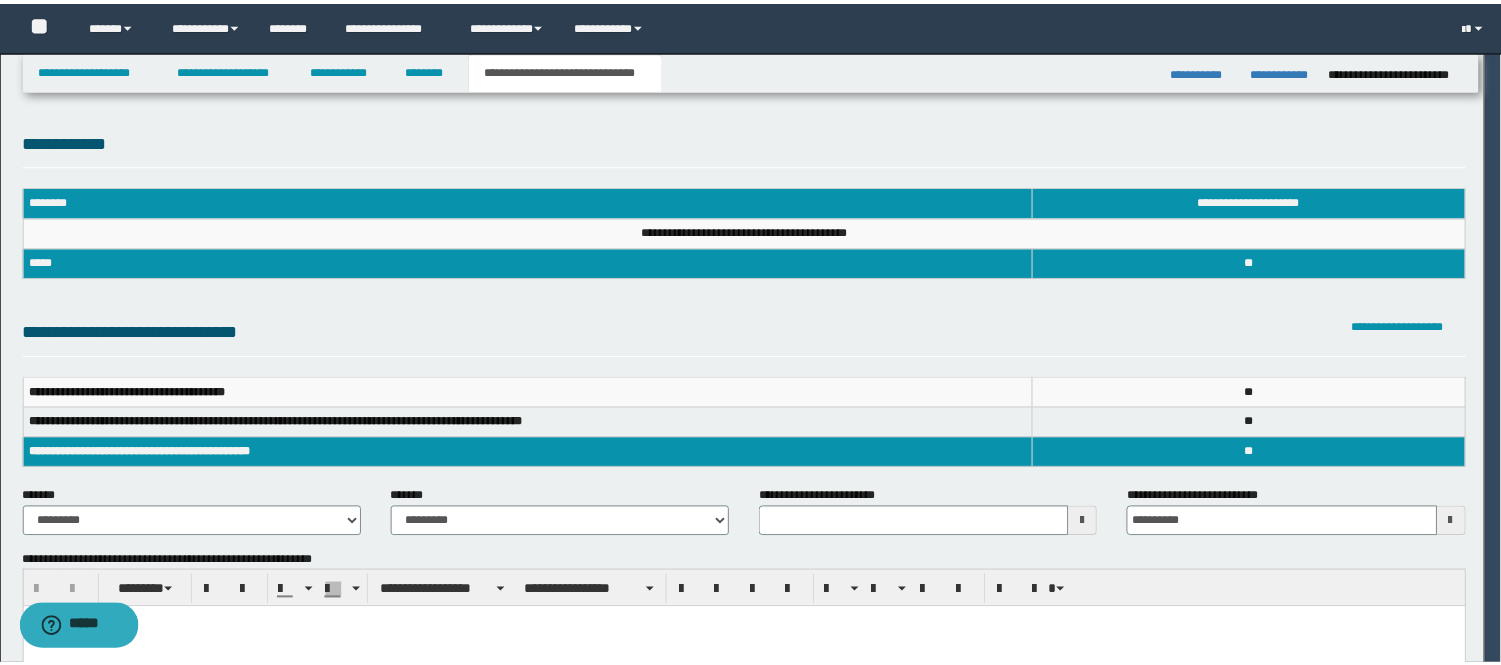 scroll, scrollTop: 0, scrollLeft: 0, axis: both 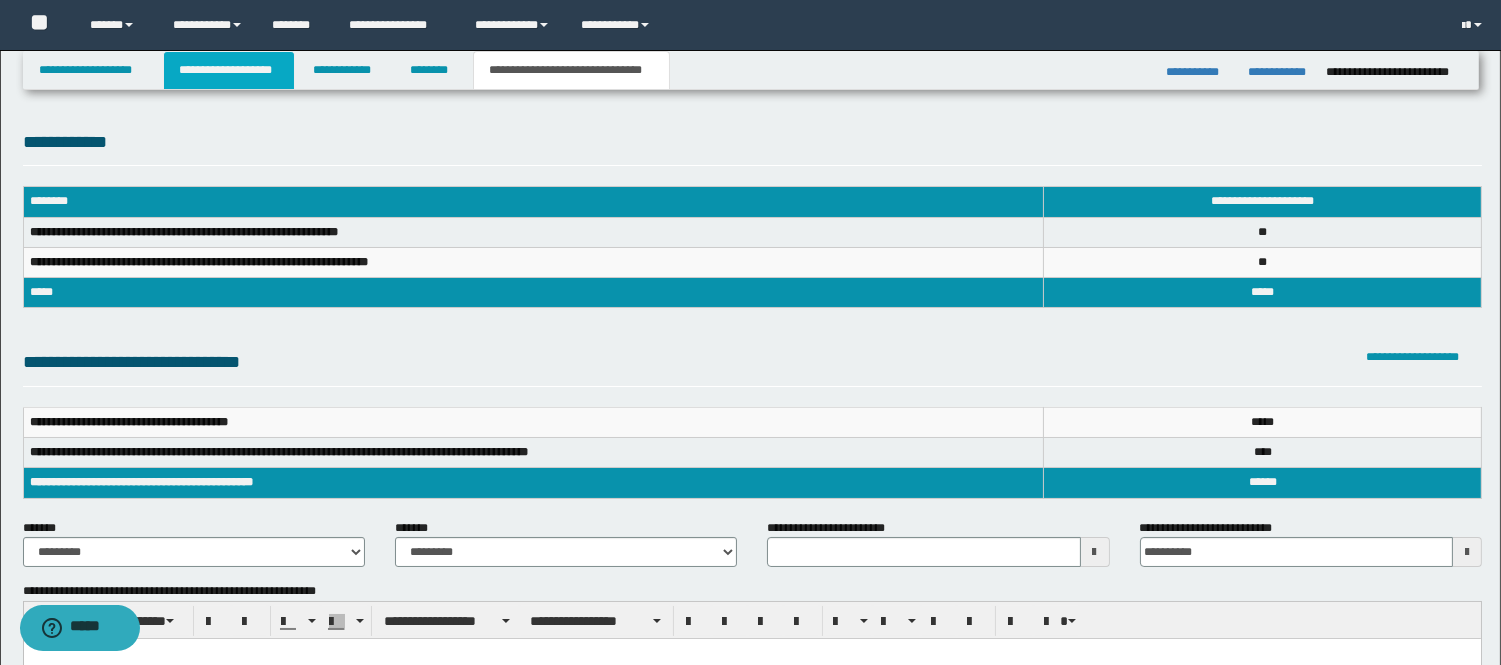 click on "**********" at bounding box center (229, 70) 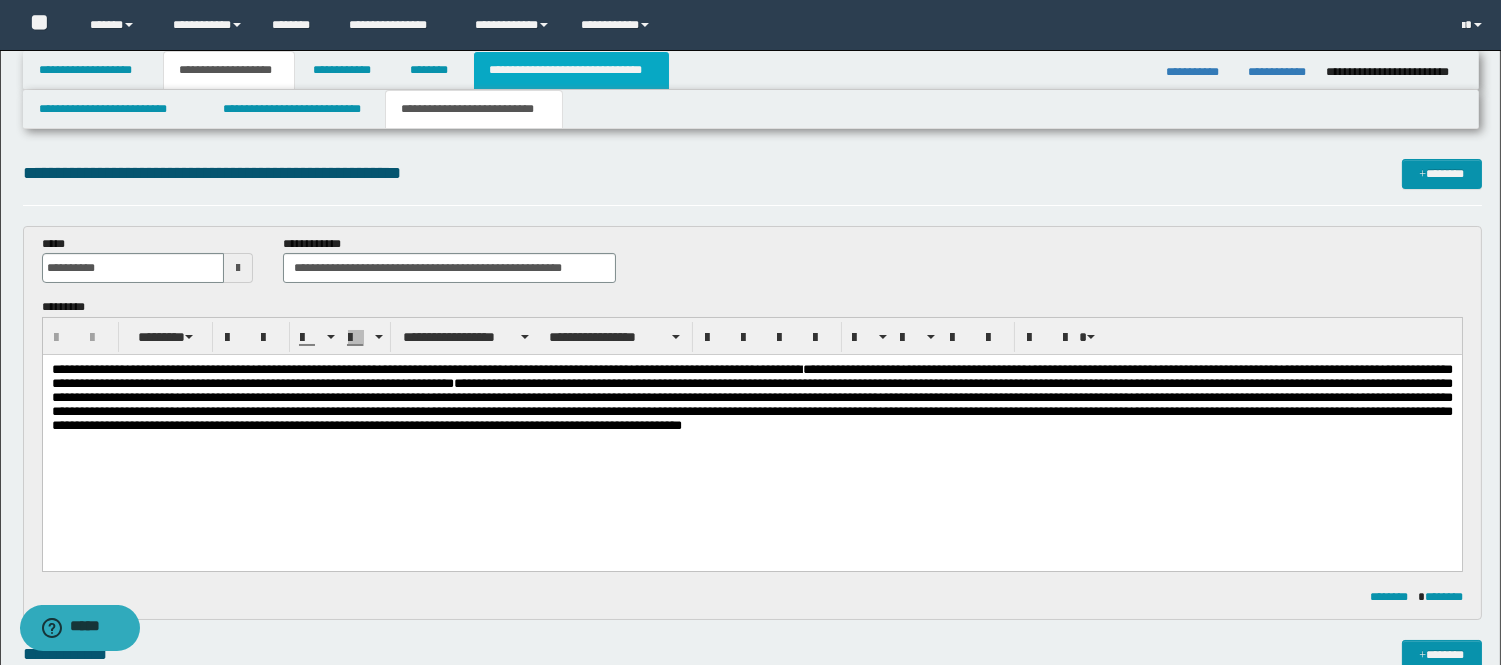 click on "**********" at bounding box center (571, 70) 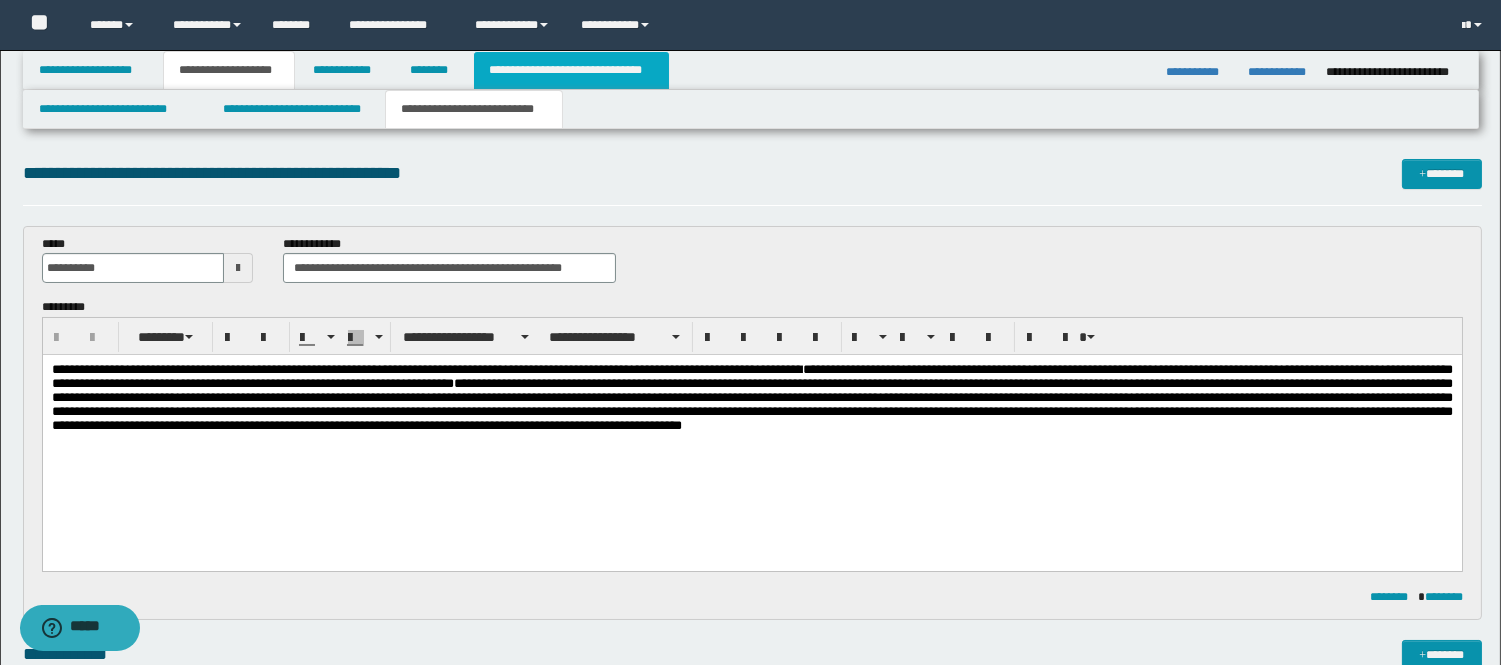 type on "**********" 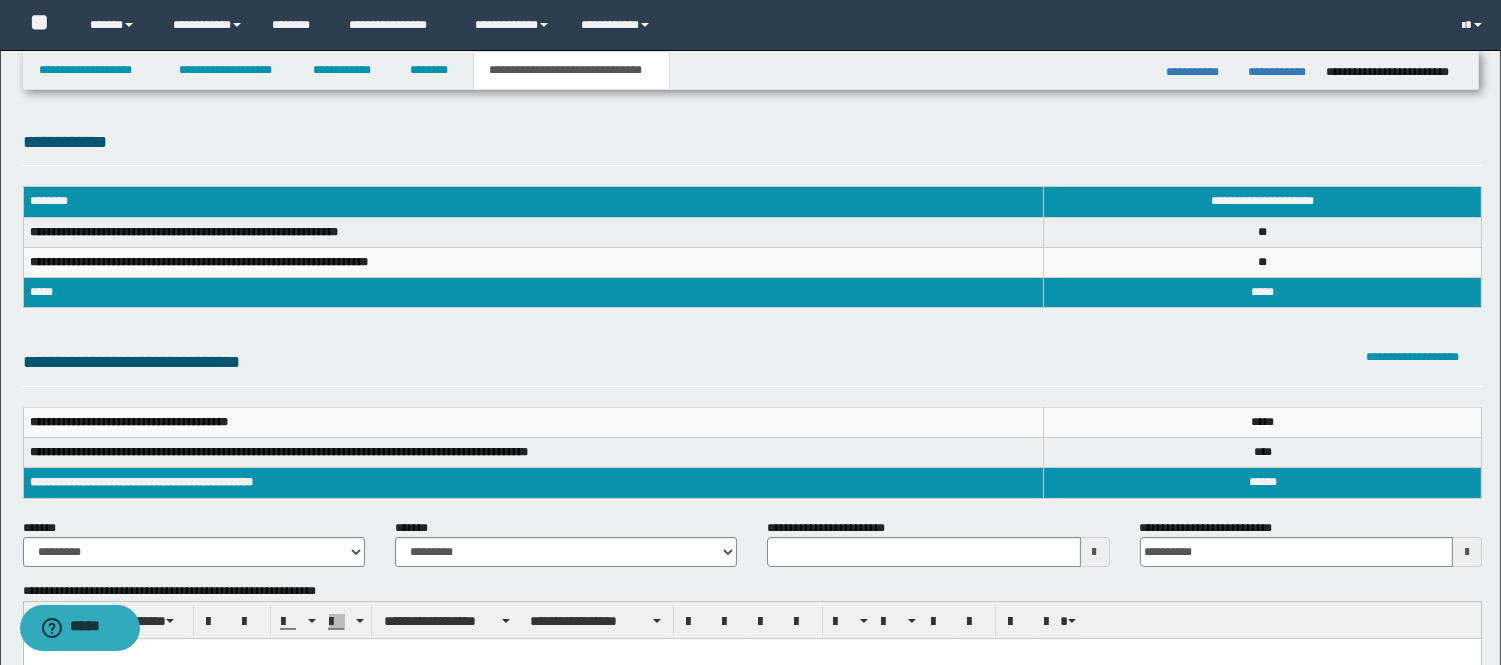 click at bounding box center (1095, 552) 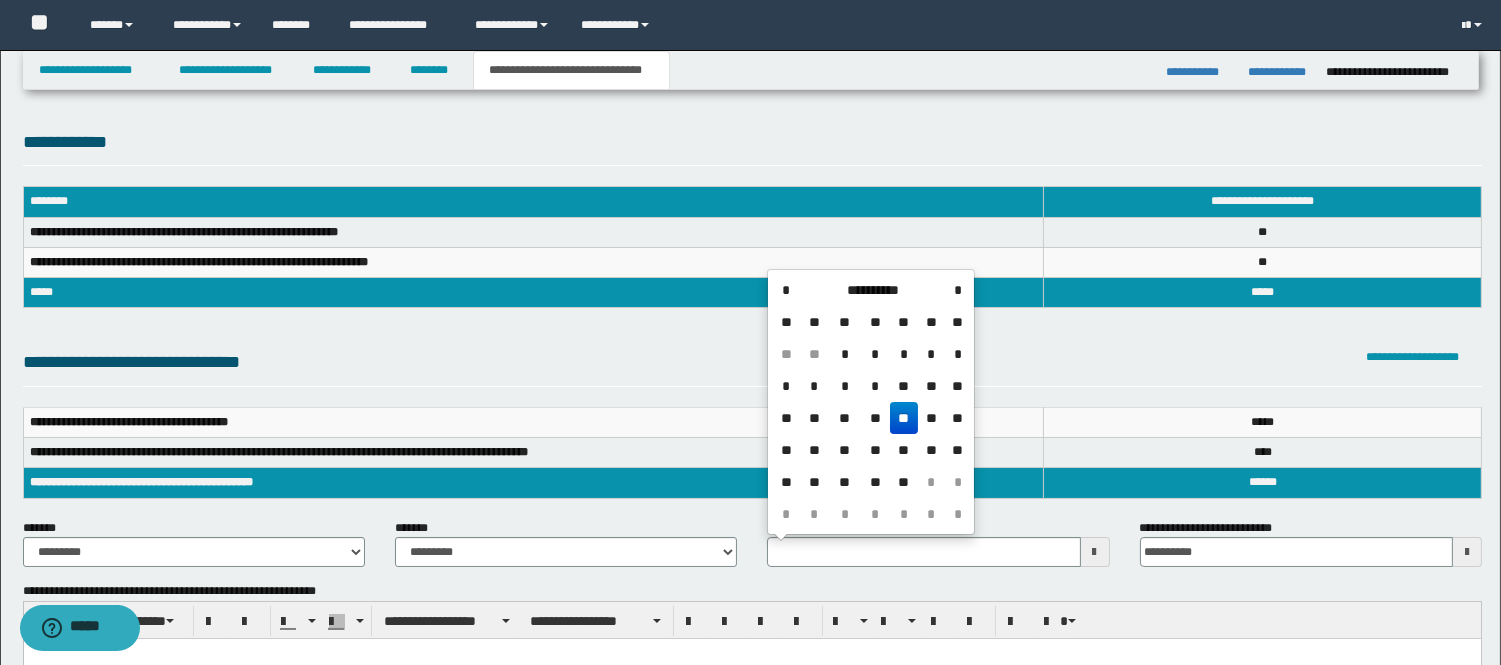 click on "**" at bounding box center (814, 418) 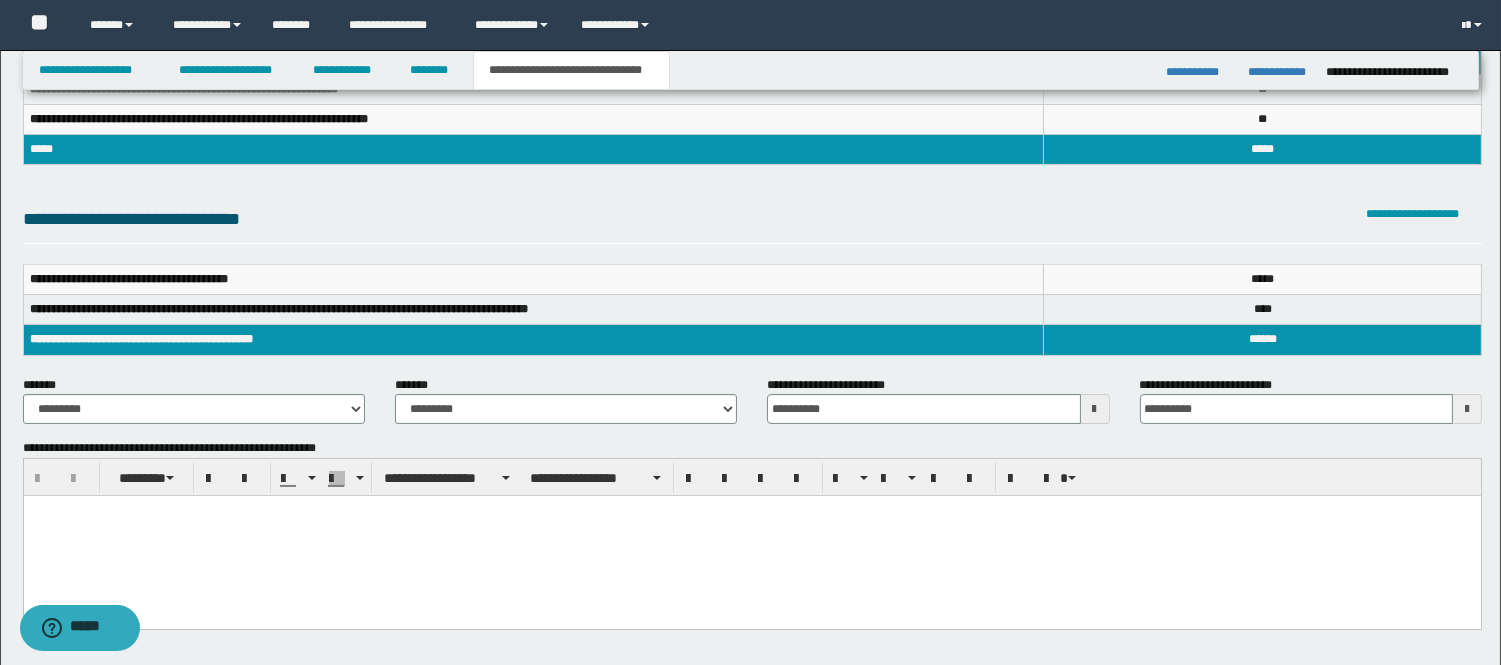 scroll, scrollTop: 333, scrollLeft: 0, axis: vertical 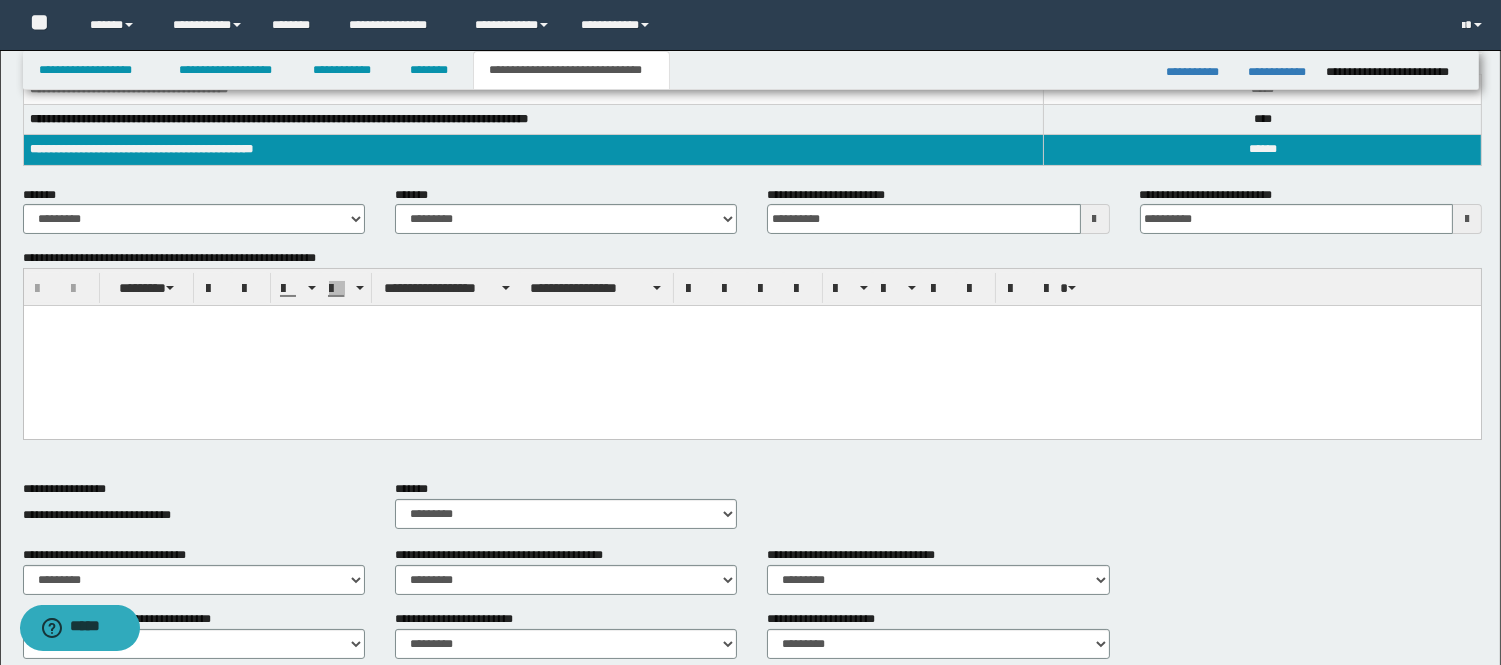 click at bounding box center [751, 346] 